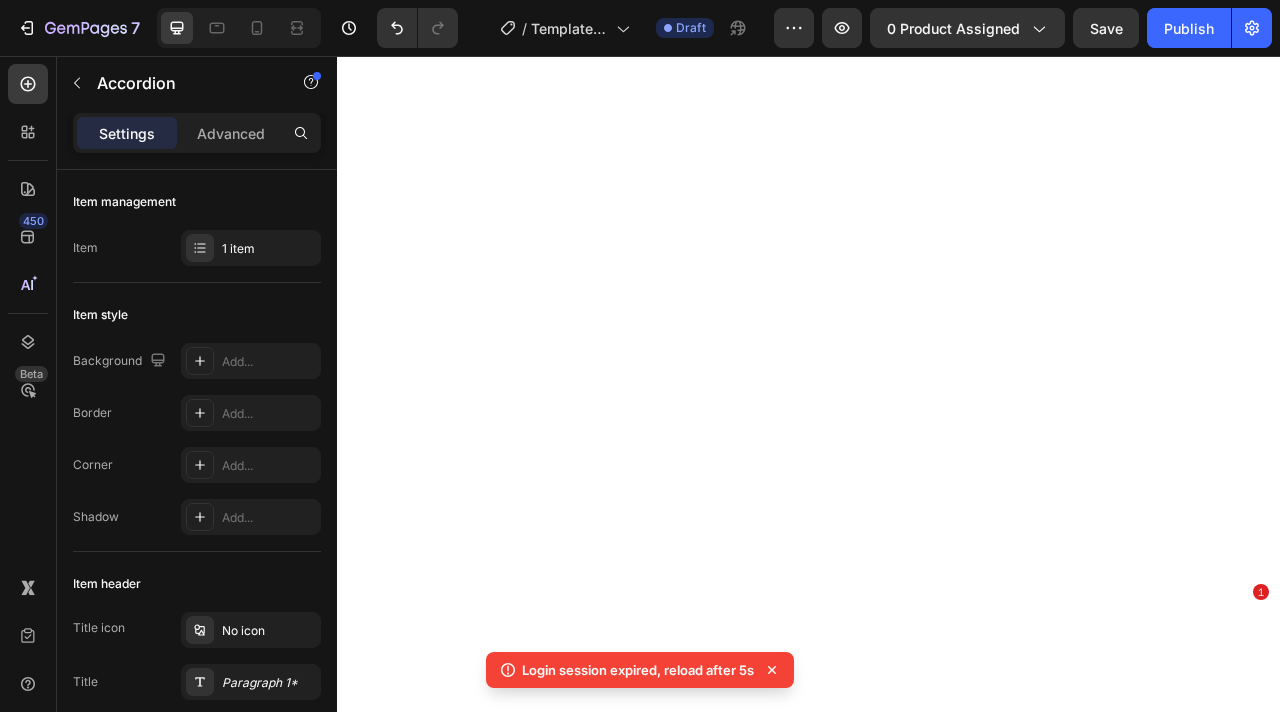 scroll, scrollTop: 0, scrollLeft: 0, axis: both 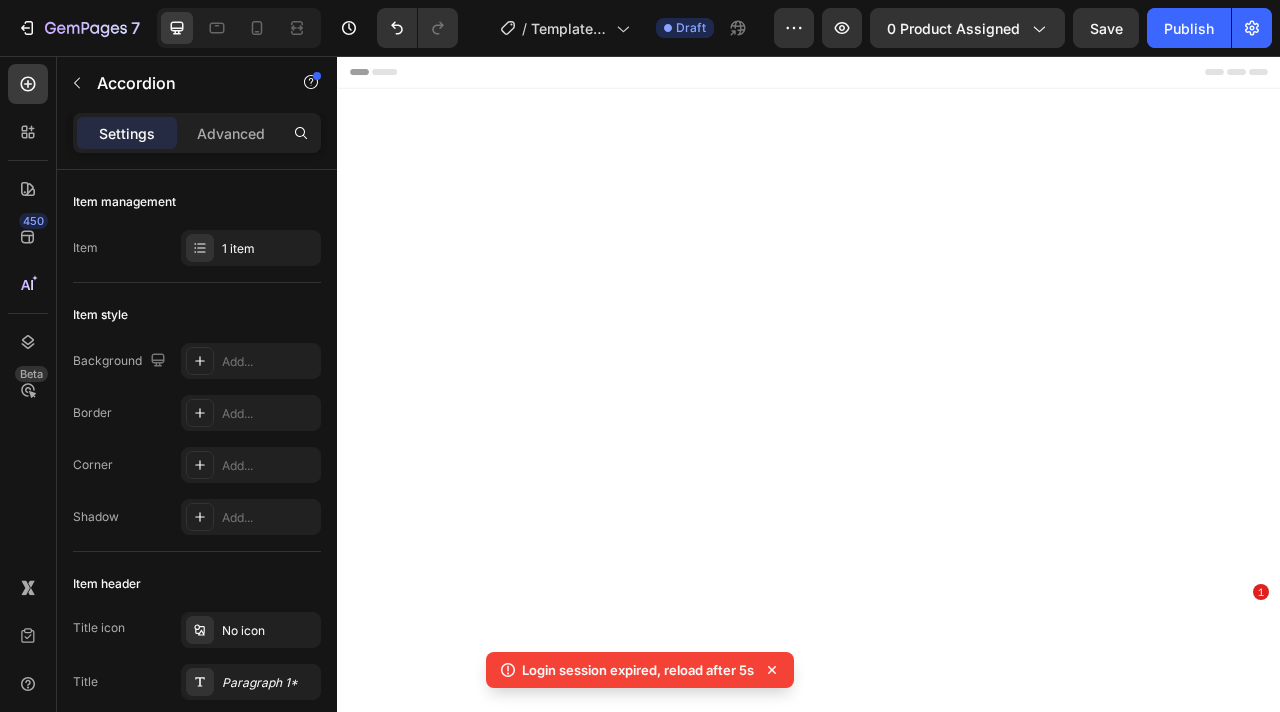drag, startPoint x: 337, startPoint y: 56, endPoint x: 1241, endPoint y: 577, distance: 1043.3873 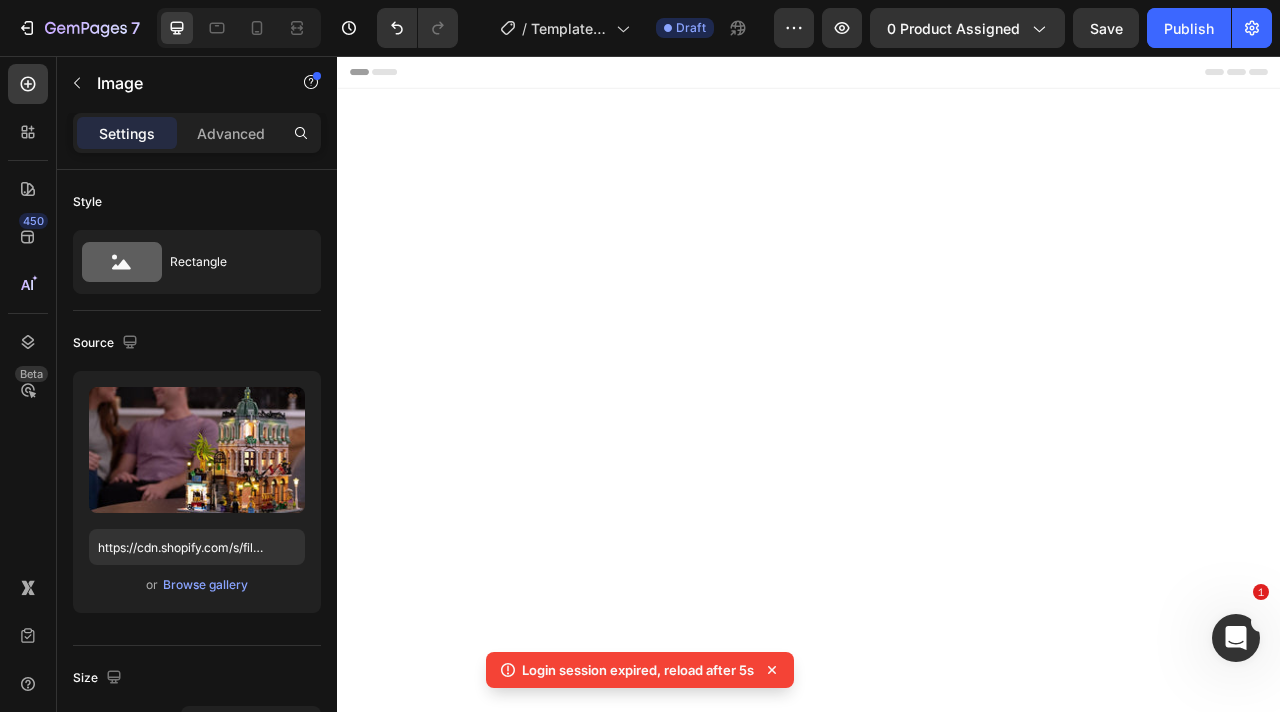 scroll, scrollTop: 0, scrollLeft: 0, axis: both 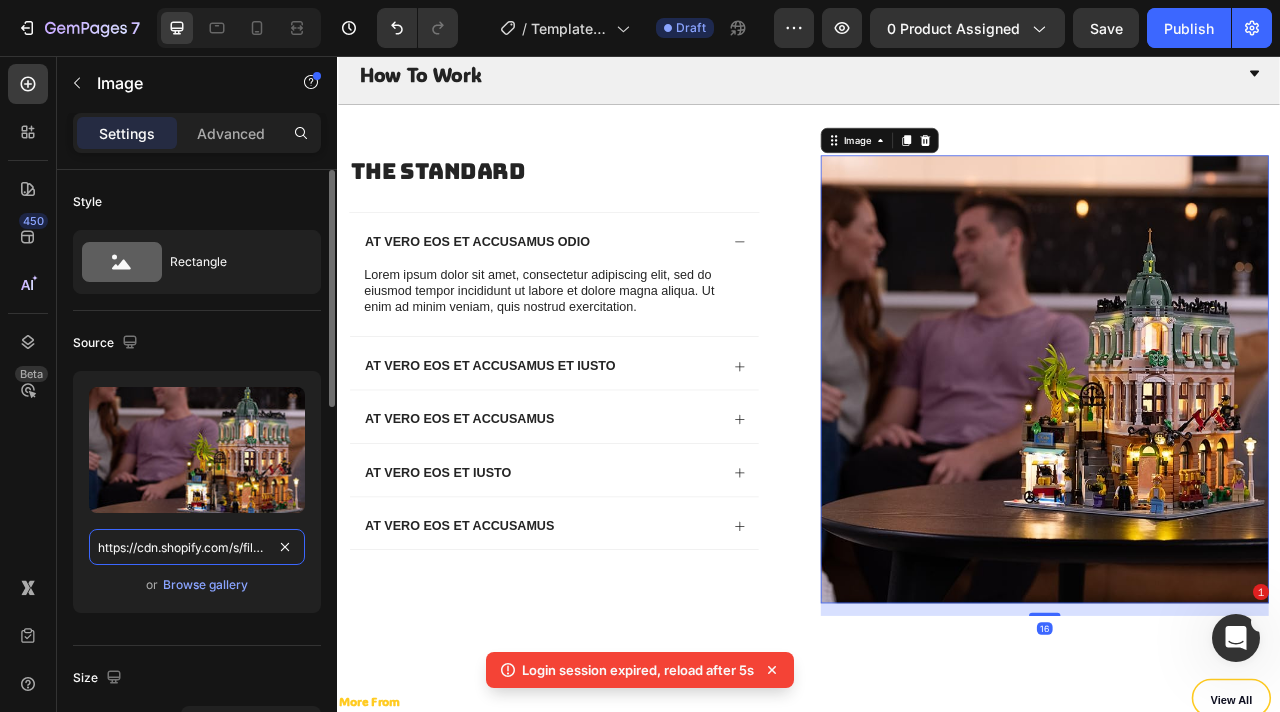 click on "https://cdn.shopify.com/s/files/1/0862/3666/0039/files/gempages_541772998508544900-480732d9-43c7-40fc-8d52-42109dcd0f66.jpg" at bounding box center (197, 547) 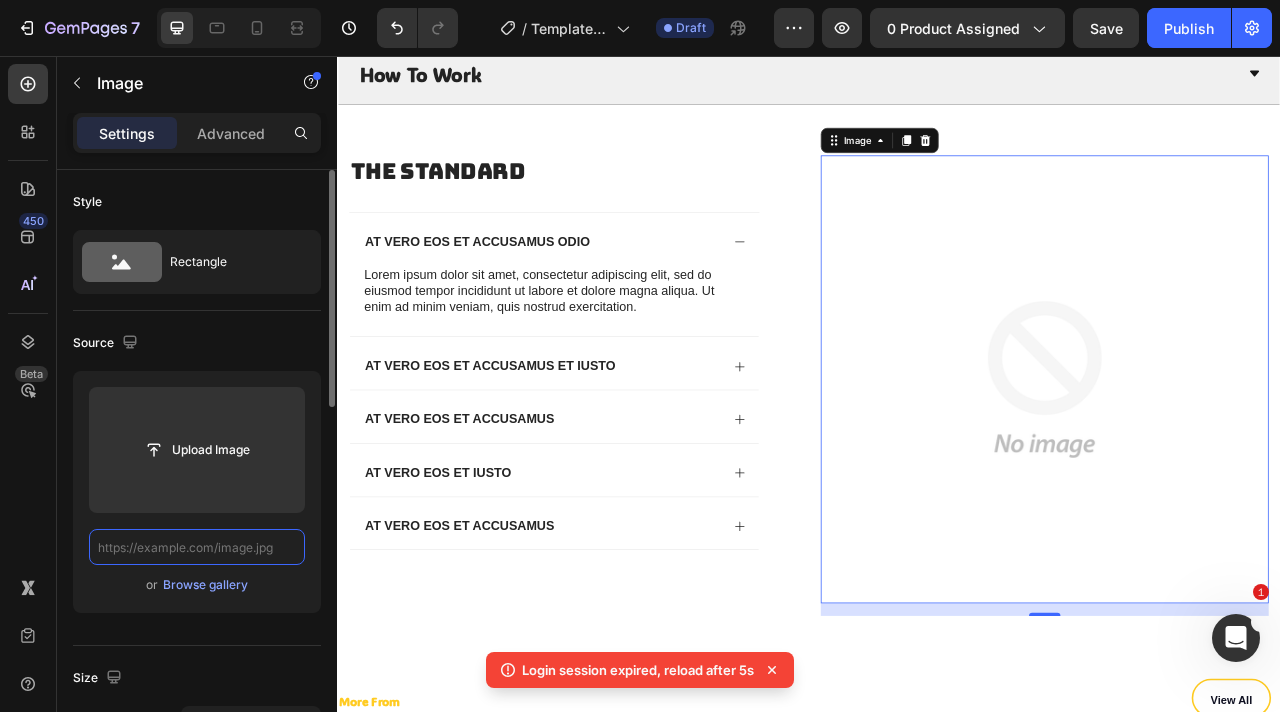 paste on "https://cdn.shopify.com/s/files/1/0862/3666/0039/files/LED-lit_LEGO_Modular_Building_on_modern_table_Bright_My_Bricks.webp?v=1754133004" 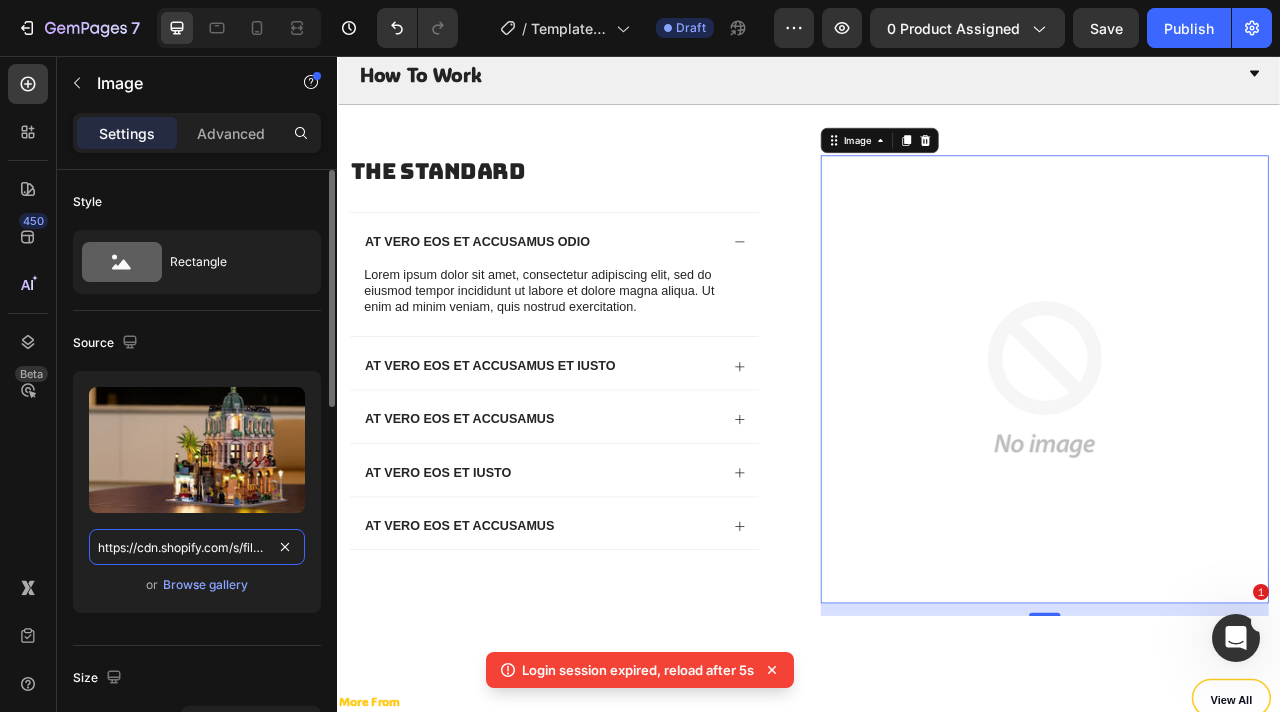 scroll, scrollTop: 0, scrollLeft: 660, axis: horizontal 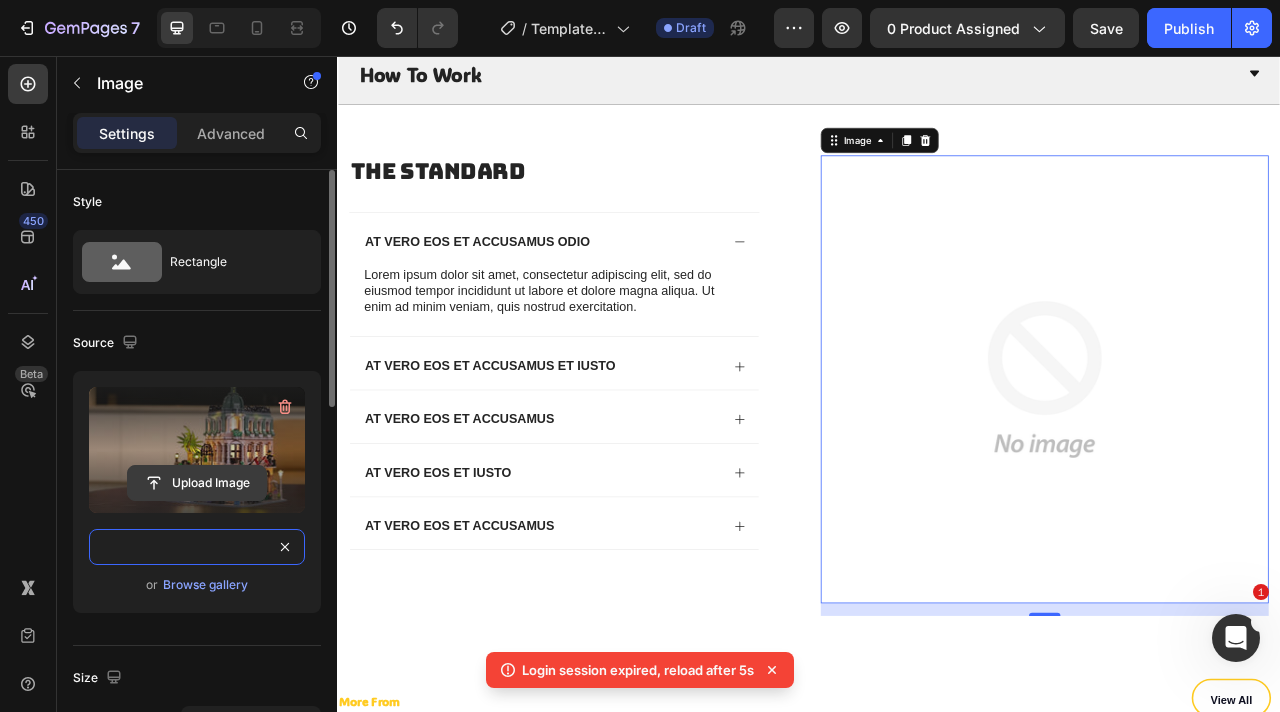 type on "https://cdn.shopify.com/s/files/1/0862/3666/0039/files/LED-lit_LEGO_Modular_Building_on_modern_table_Bright_My_Bricks.webp?v=1754133004" 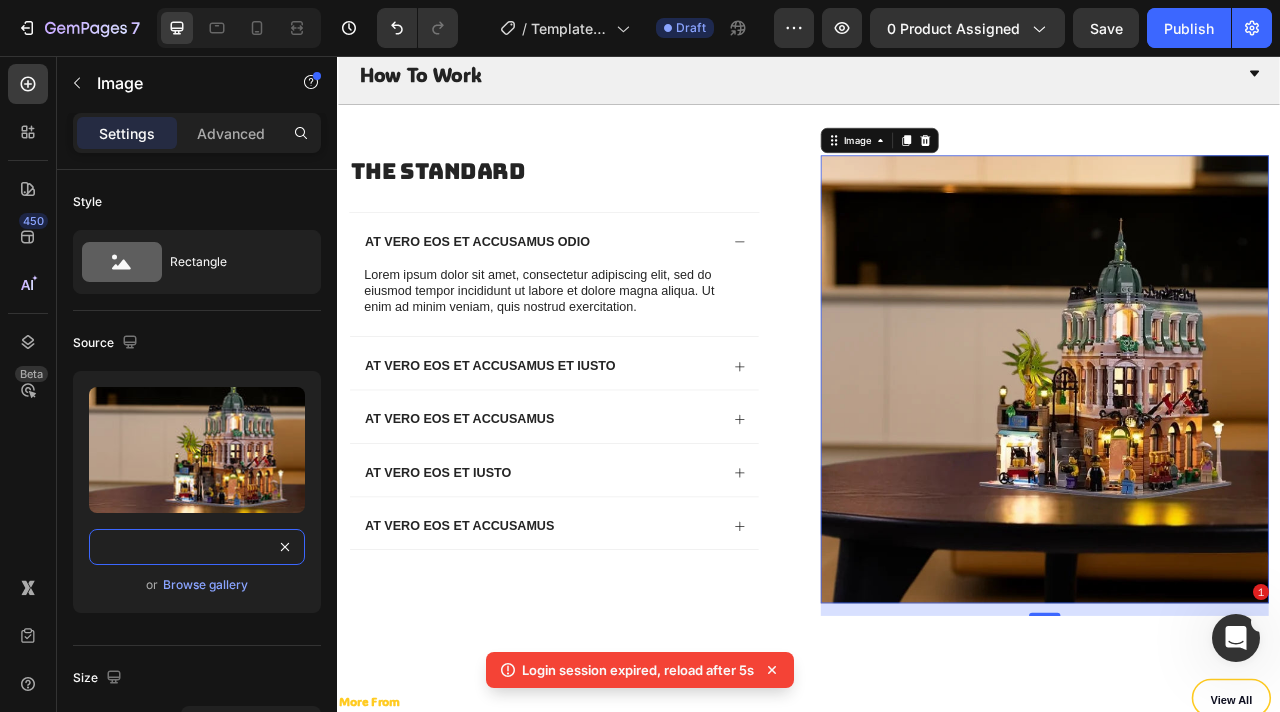 scroll, scrollTop: 0, scrollLeft: 0, axis: both 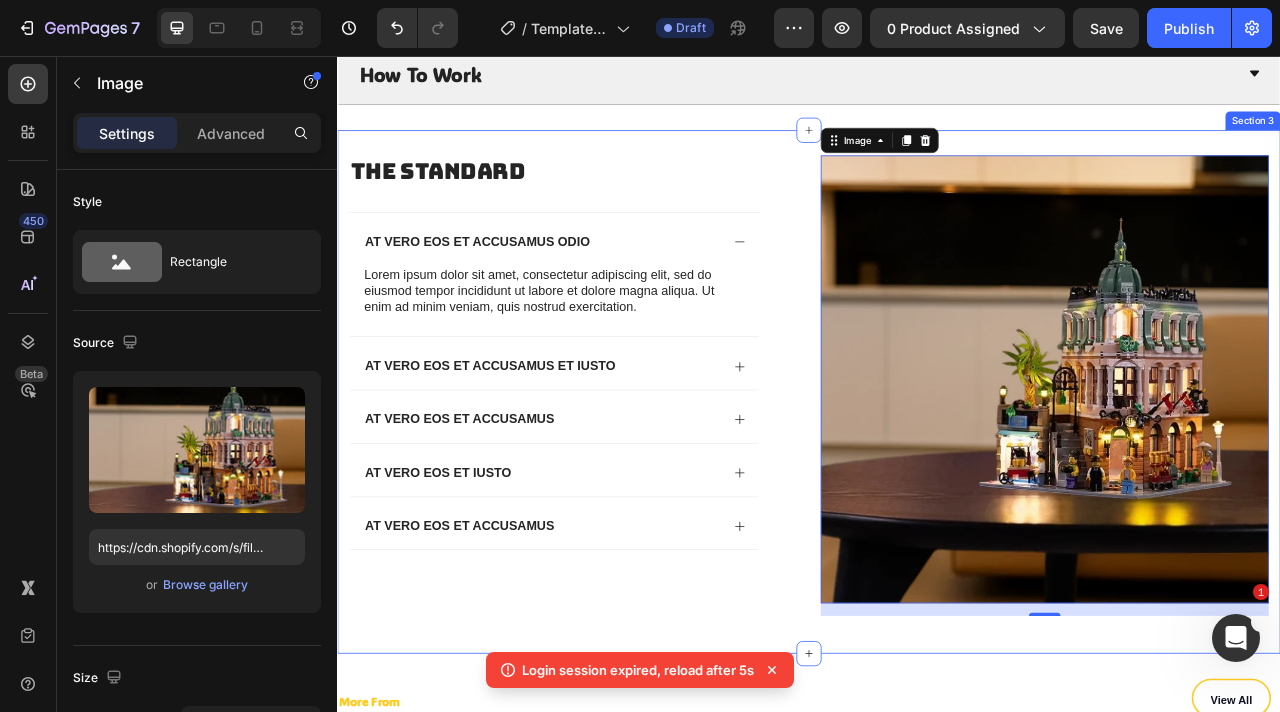 click on "The standard Heading
At vero eos et accusamus odio Lorem ipsum dolor sit amet, consectetur adipiscing elit, sed do eiusmod tempor incididunt ut labore et dolore magna aliqua. Ut enim ad minim veniam, quis nostrud exercitation. Text Block
At vero eos et accusamus et iusto
At vero eos et accusamus
At vero eos et iusto
At vero eos et accusamus Accordion Row Image   16 Row Section 3" at bounding box center [937, 483] 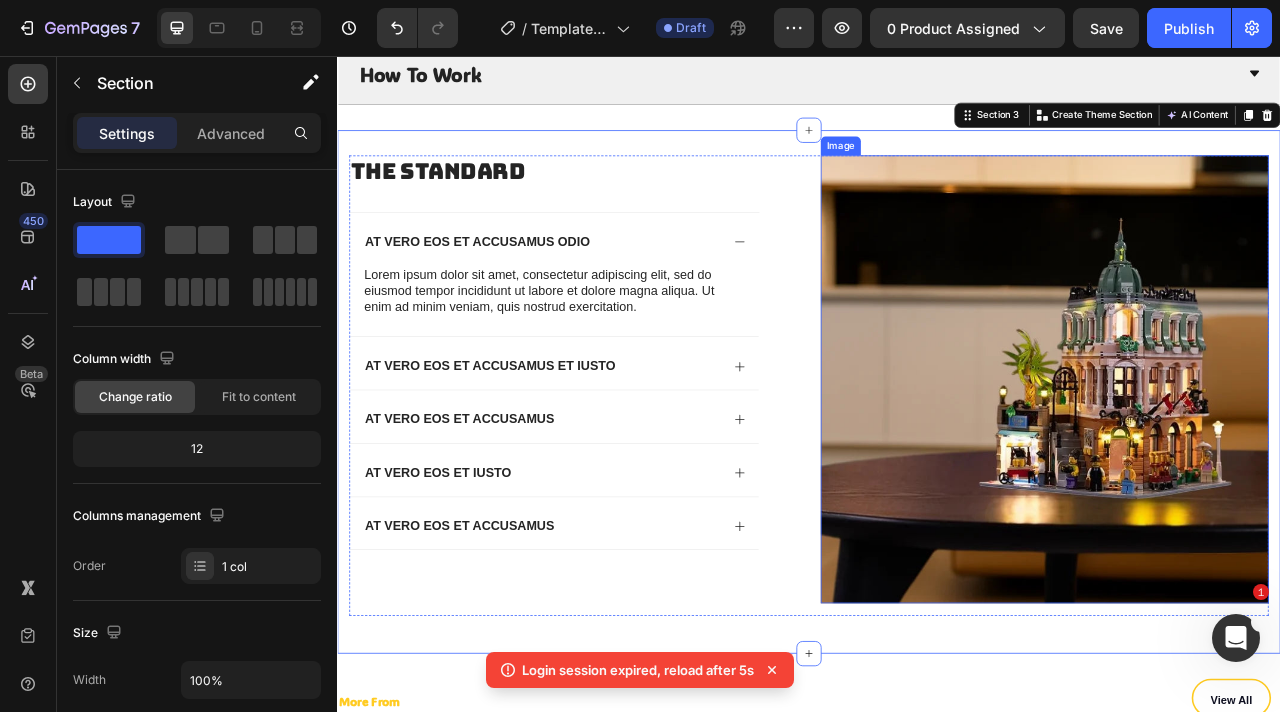 click at bounding box center (1237, 467) 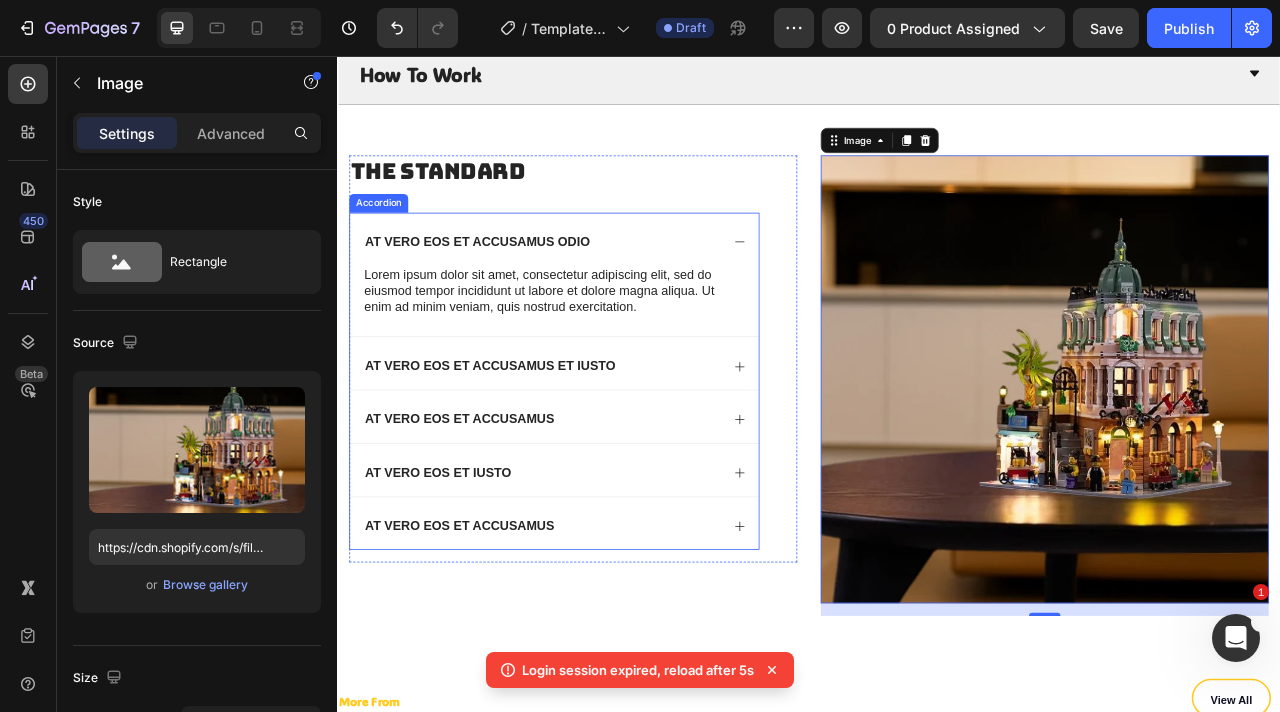 click on "At vero eos et accusamus odio" at bounding box center (613, 288) 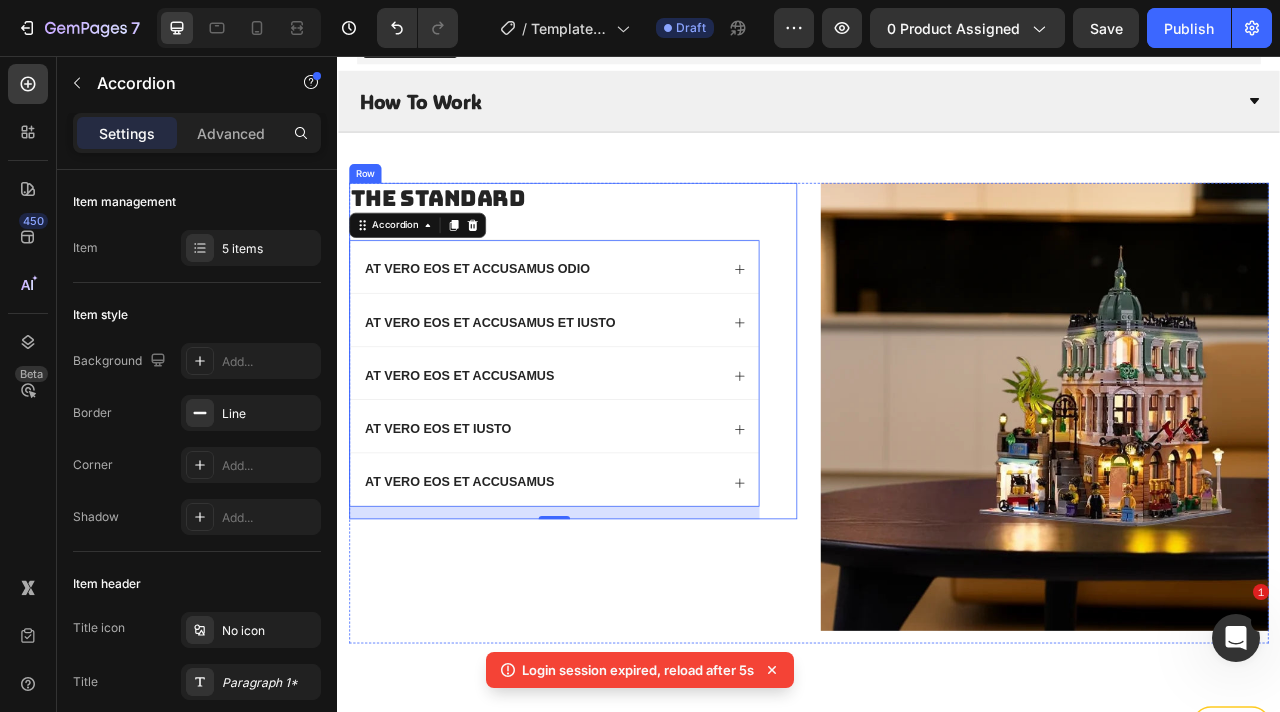 scroll, scrollTop: 5753, scrollLeft: 0, axis: vertical 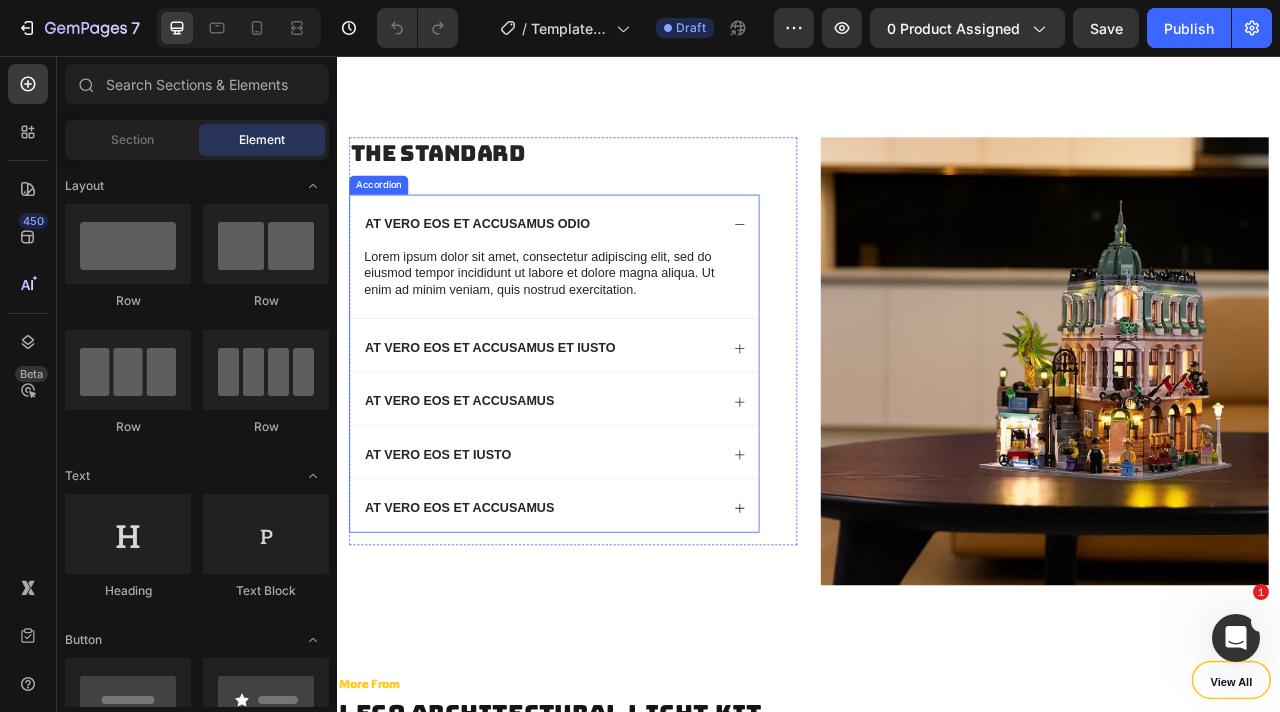 click 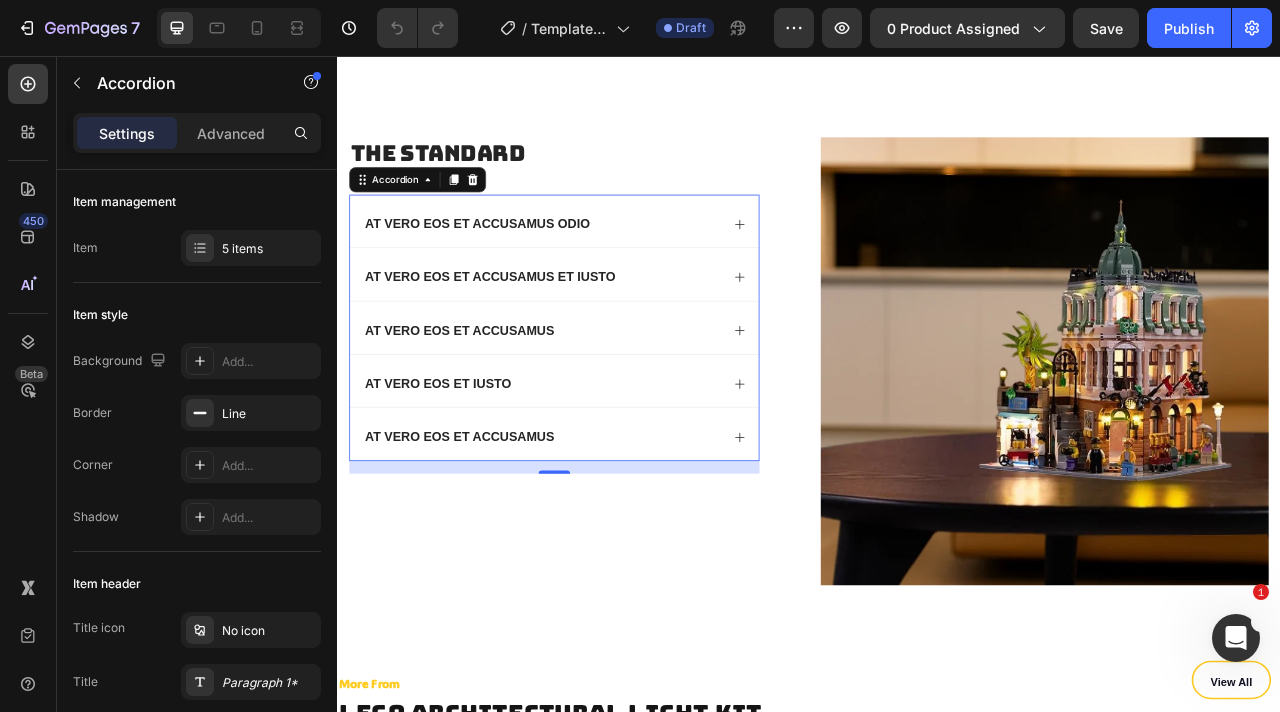 click on "At vero eos et accusamus odio" at bounding box center (613, 265) 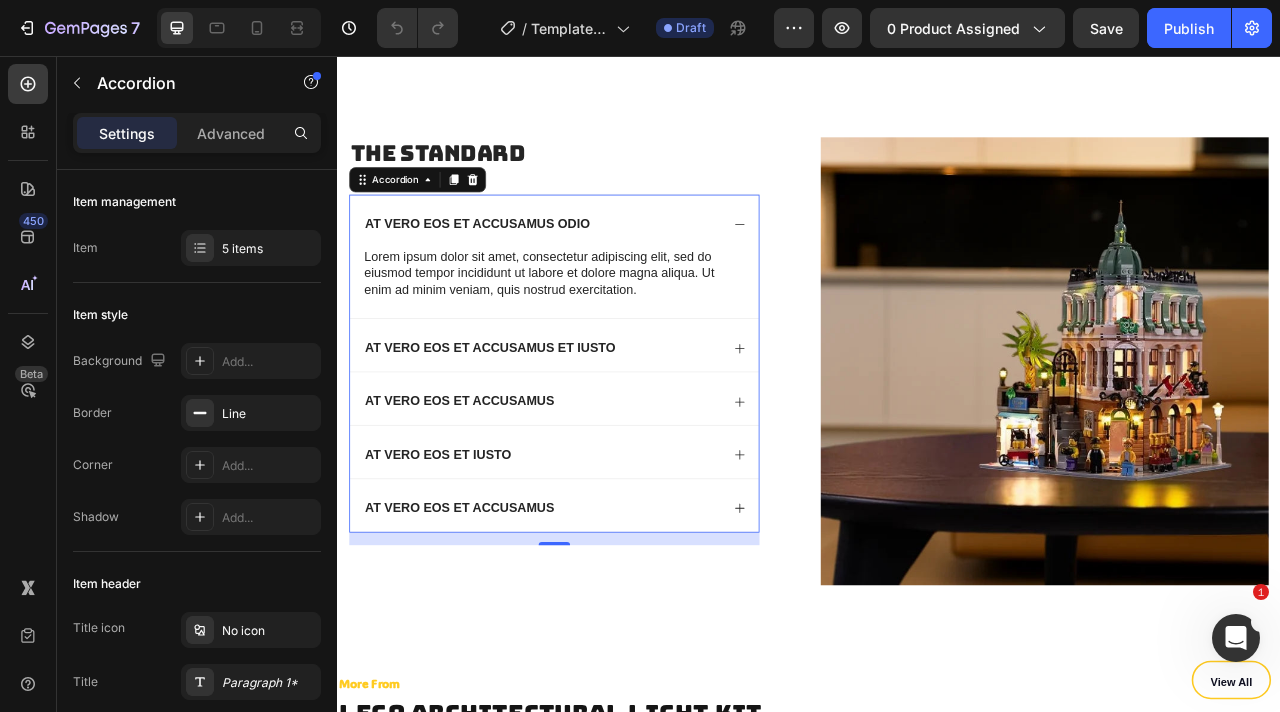 click on "At vero eos et accusamus odio" at bounding box center [515, 269] 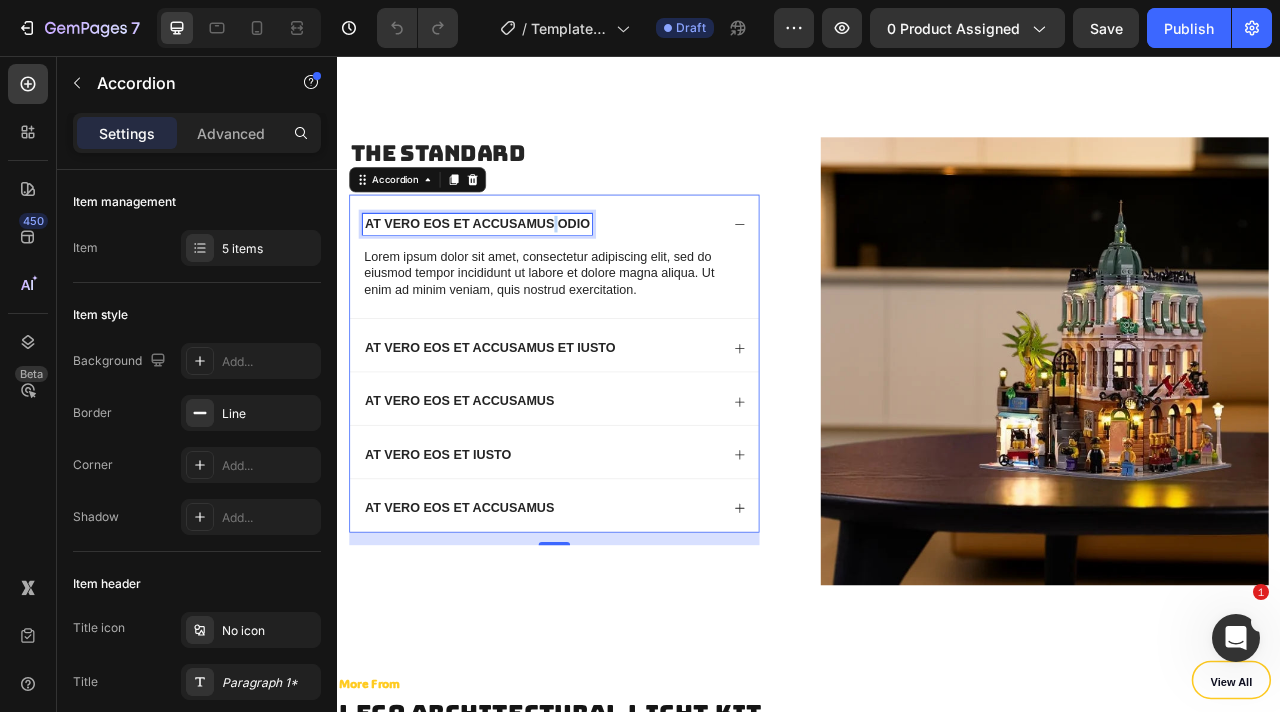 click on "At vero eos et accusamus odio" at bounding box center [515, 269] 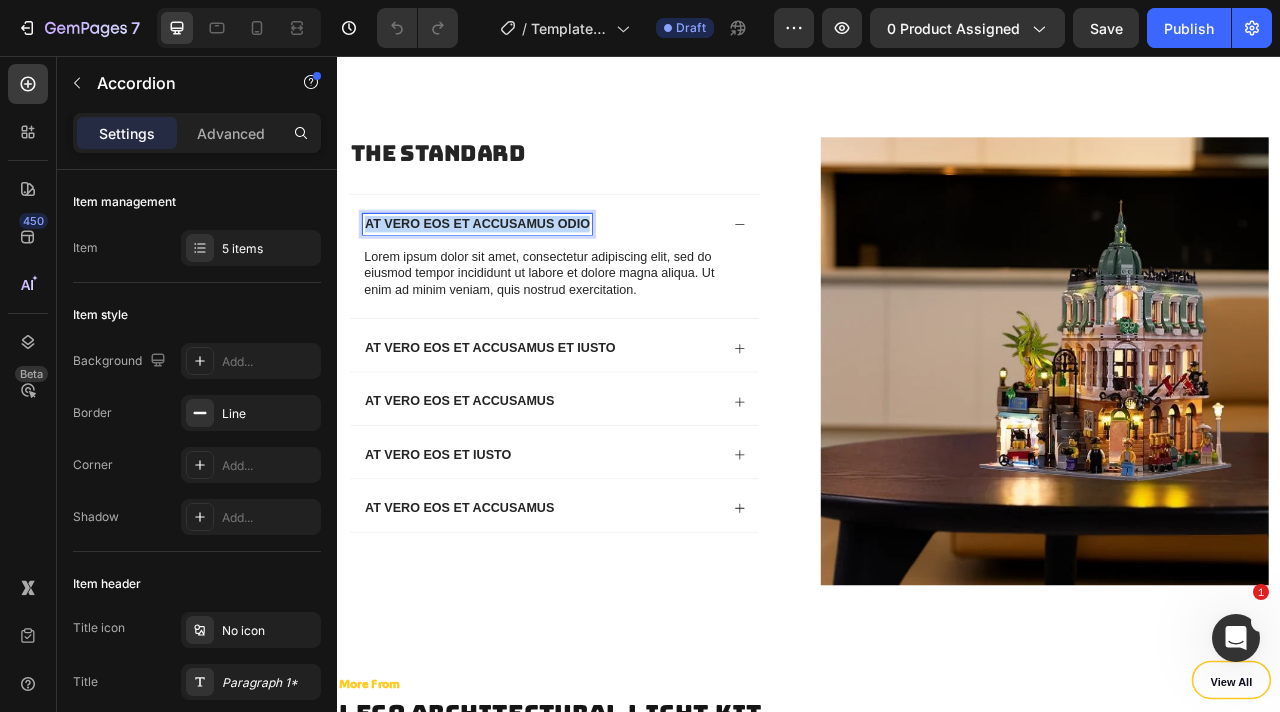 click on "At vero eos et accusamus odio" at bounding box center (515, 269) 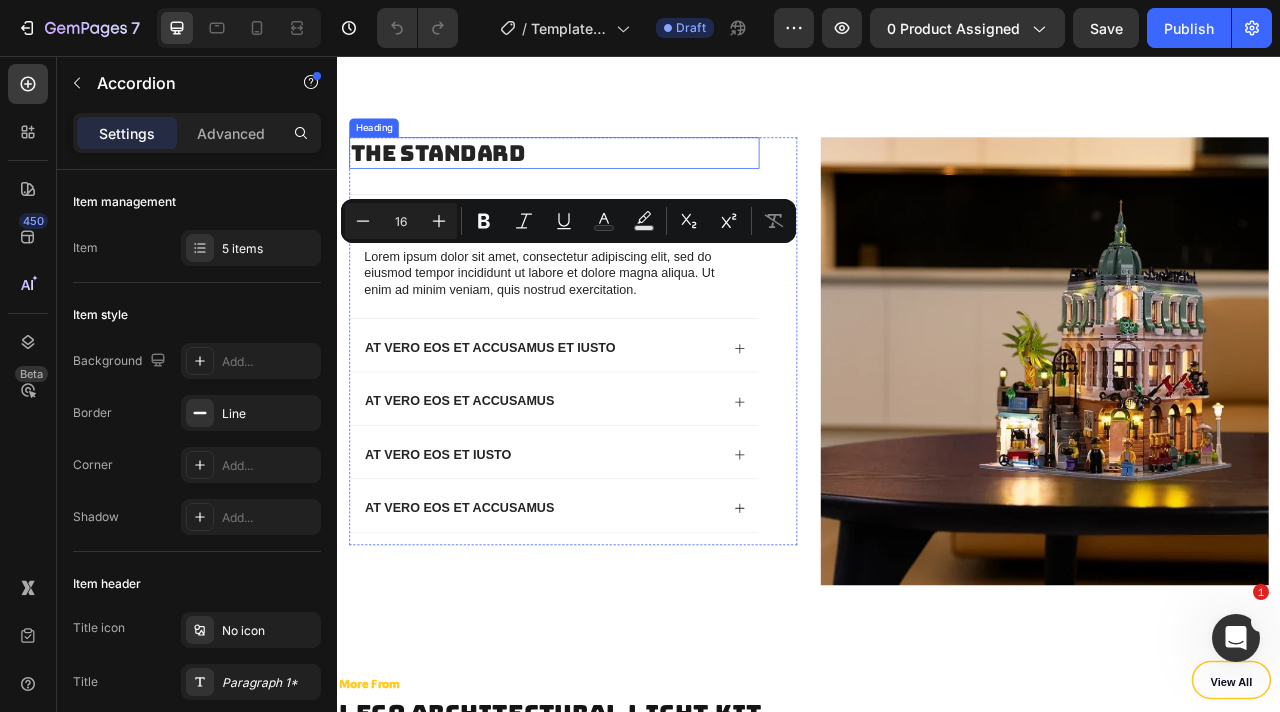 click on "The standard" at bounding box center (613, 179) 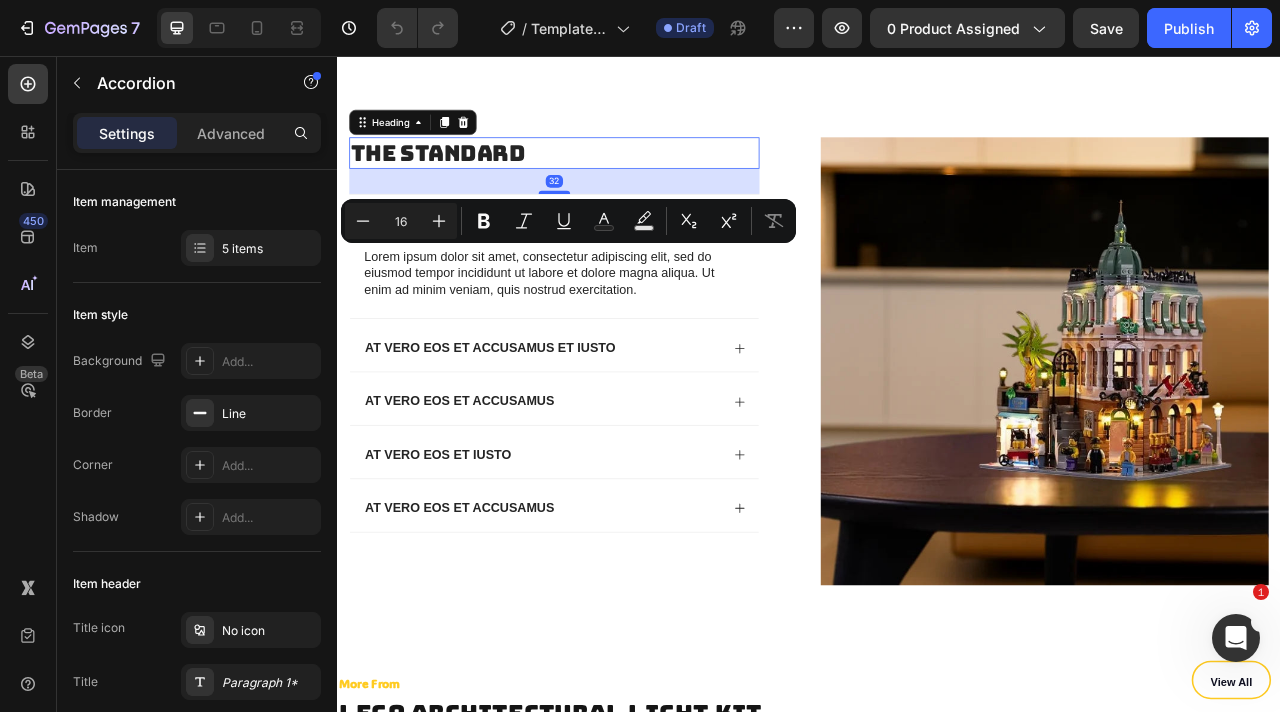 click on "The standard" at bounding box center [613, 179] 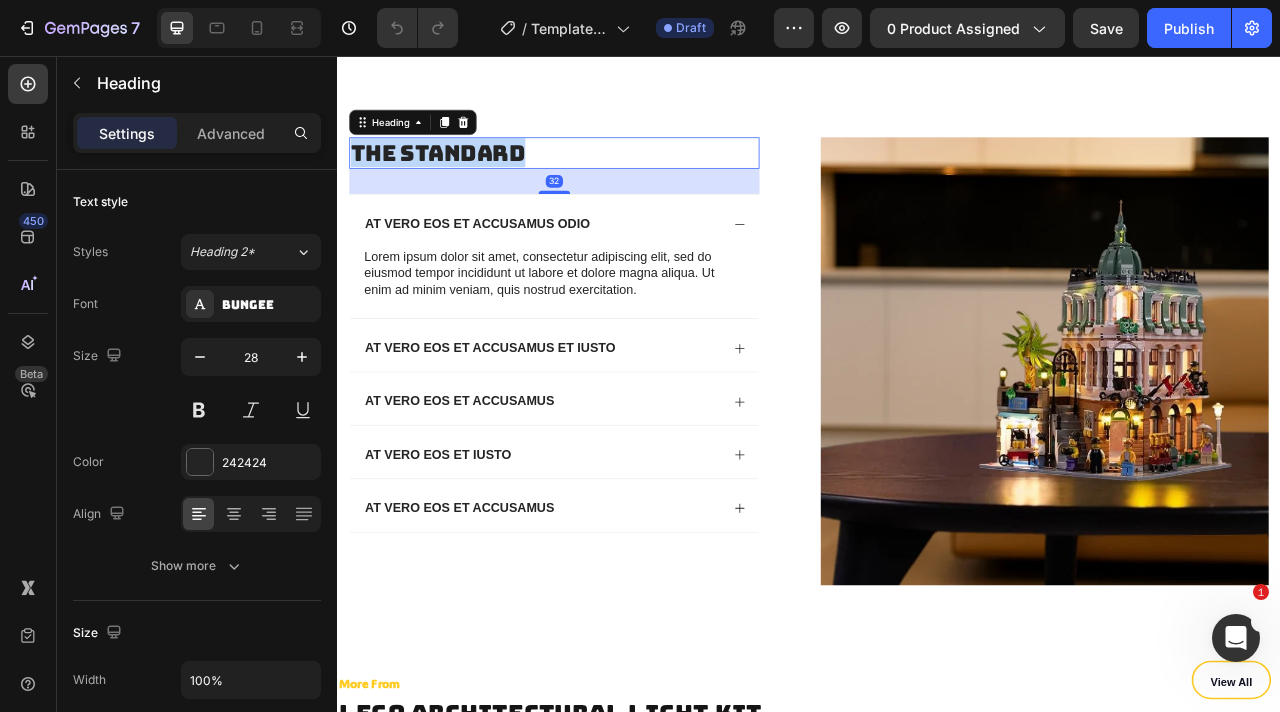 click on "The standard" at bounding box center [613, 179] 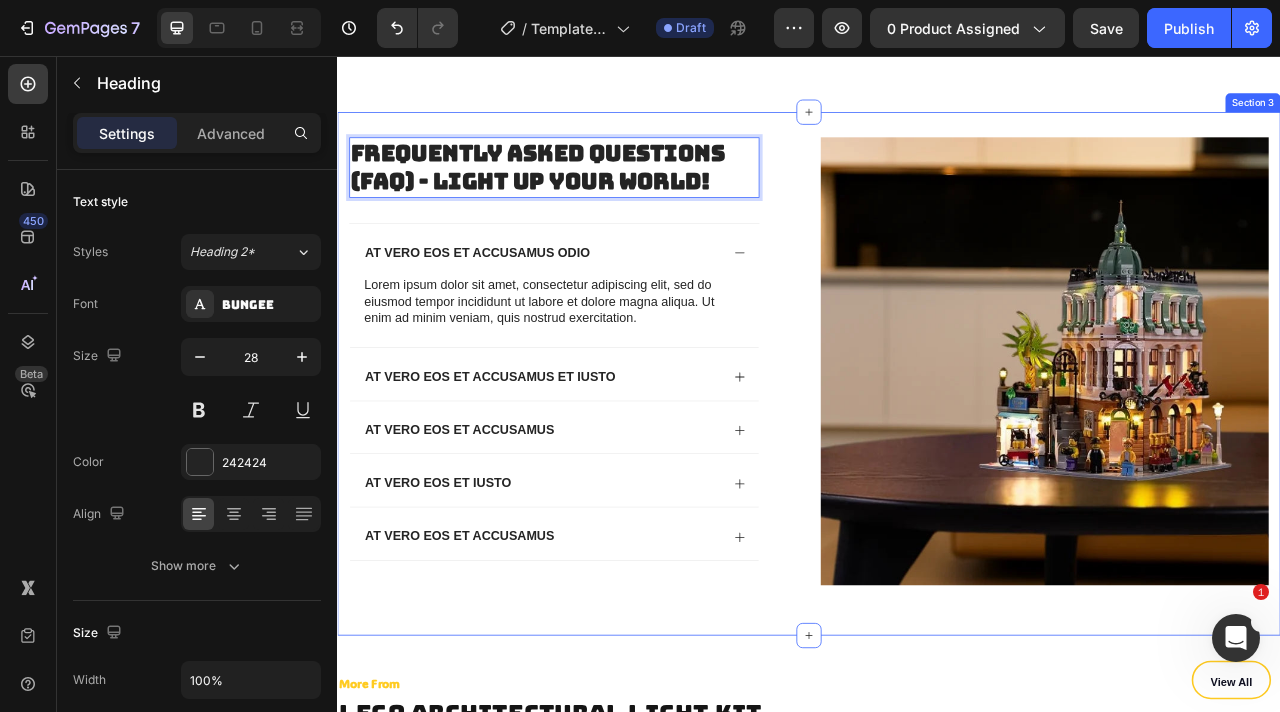 click on "Made for LEGO® {% if product.metafields.custom.url_yt %}
{% assign video_url = product.metafields.custom.url_yt %}
{% assign video_id = video_url | split: '/' | last | split: '?' | first %}
{% endif %} Custom Code Row
{{ product.metafields.custom.title_first_1_bmb }}
Custom Code
{{ product.metafields.custom.first_description_bmb | metafield_tag }}
Custom Code Row {% if product.metafields.custom.image_1 %}
{% endif %} Custom Code
{{ product.metafields.custom.title_1 }}
Custom Code
{{ product.metafields.custom.text_1_bmb | metafield_tag }}
Custom Code {% if product.metafields.custom.image_2 %}
{% endif %} Custom Code
{{ product.metafields.custom.title_2 }}
Custom Code
{{ product.metafields.custom.text_2_bmb | metafield_tag }}
Custom Code {% if product.metafields.custom.image_3 %}
{% endif %} Custom Code
{{ product.metafields.custom.title_3 }}
Custom Code Custom Code Row
{% endif %} Custom Code Custom Code Row" at bounding box center (937, -2815) 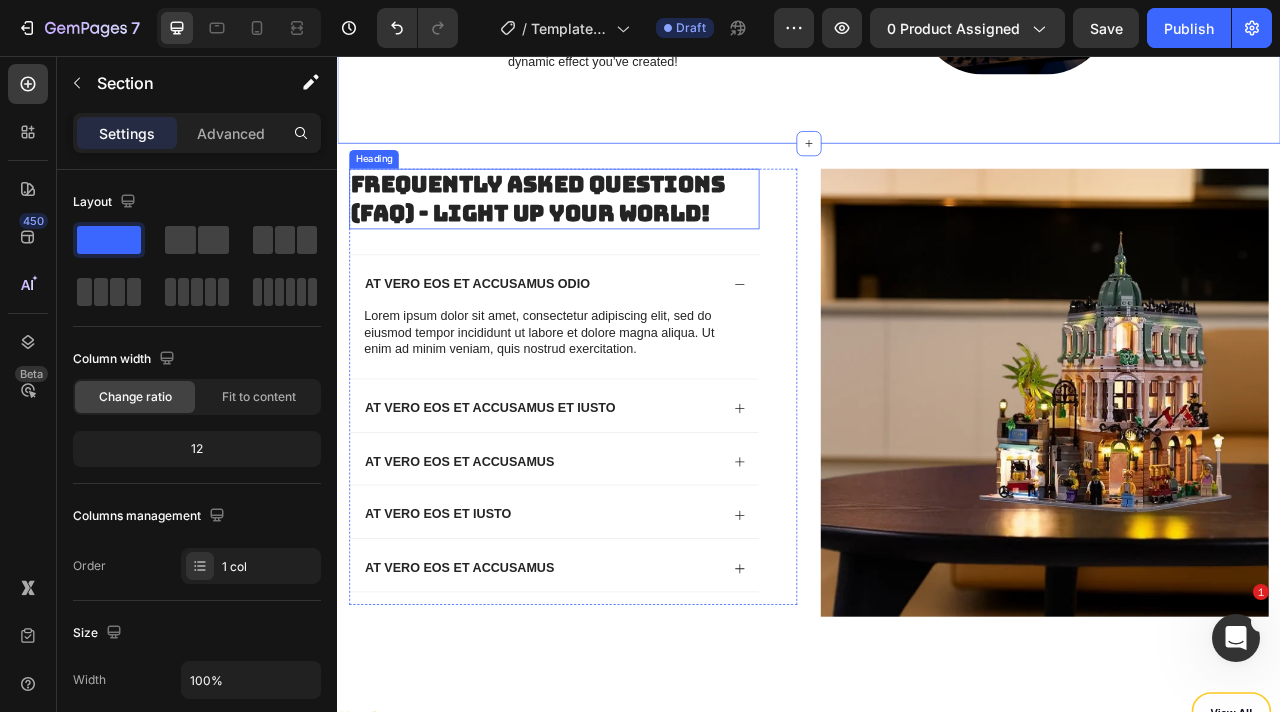 scroll, scrollTop: 6918, scrollLeft: 0, axis: vertical 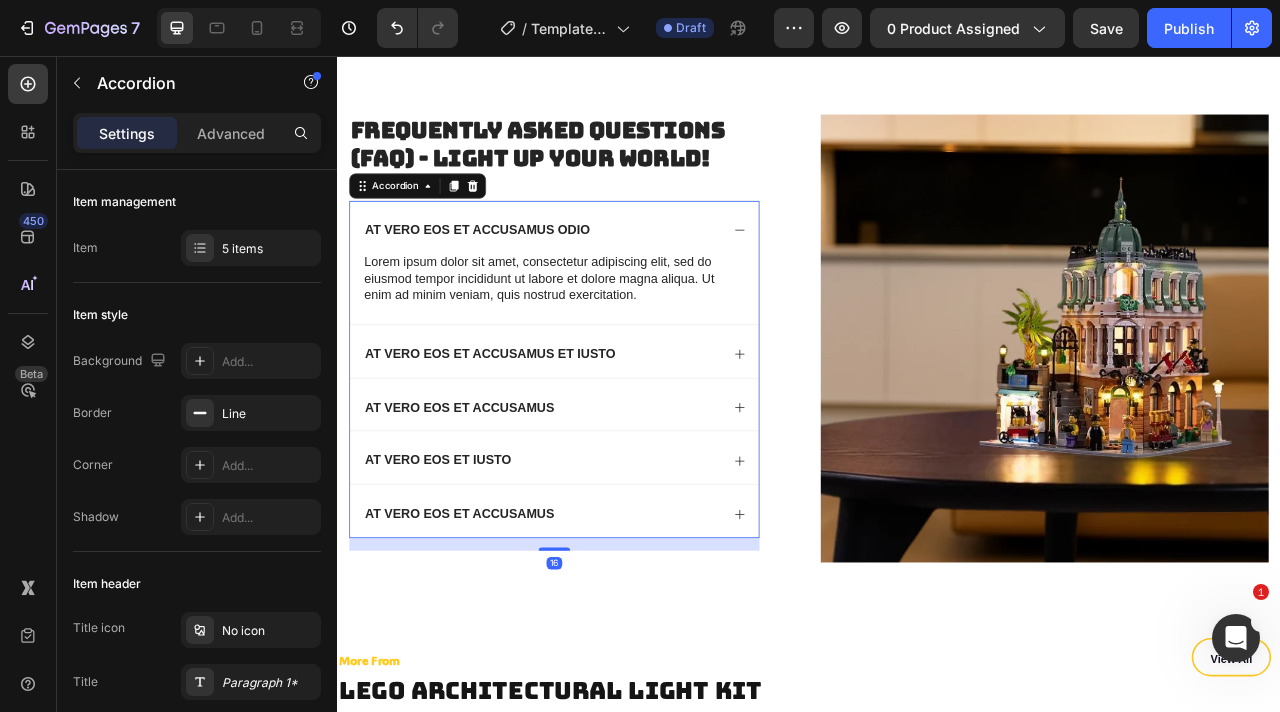 click on "At vero eos et accusamus odio" at bounding box center (515, 277) 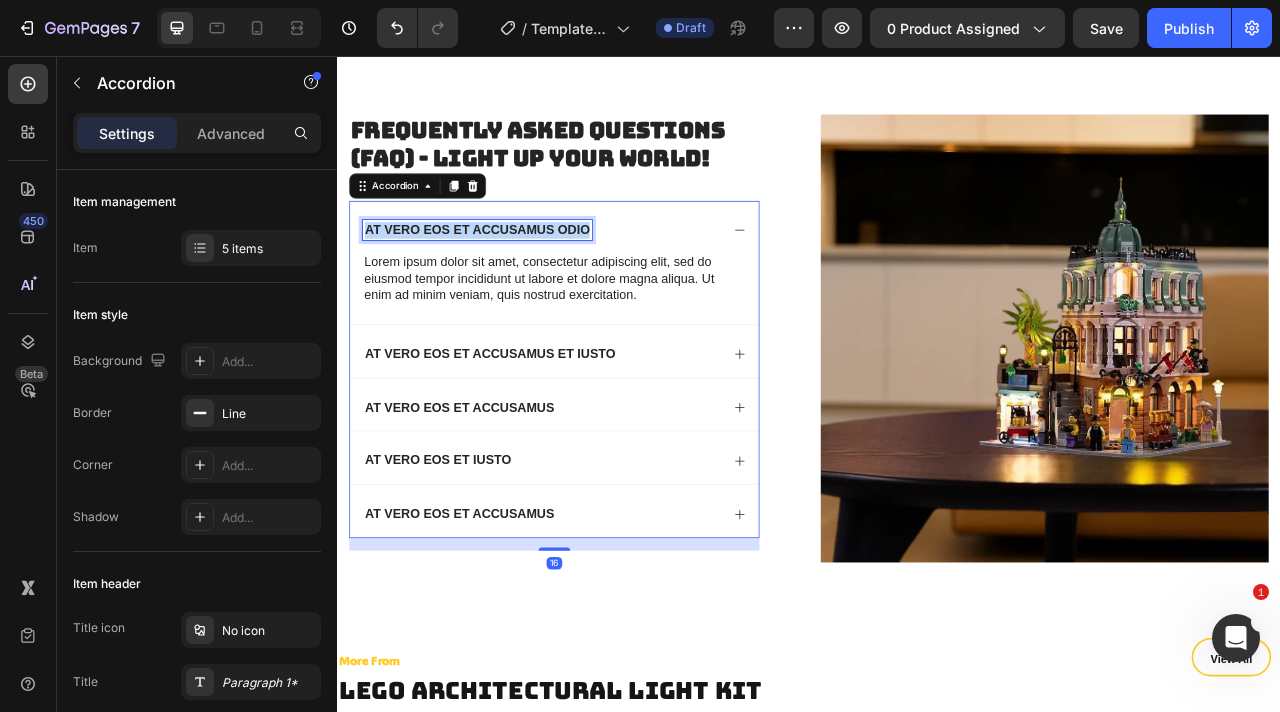 click on "At vero eos et accusamus odio" at bounding box center (515, 277) 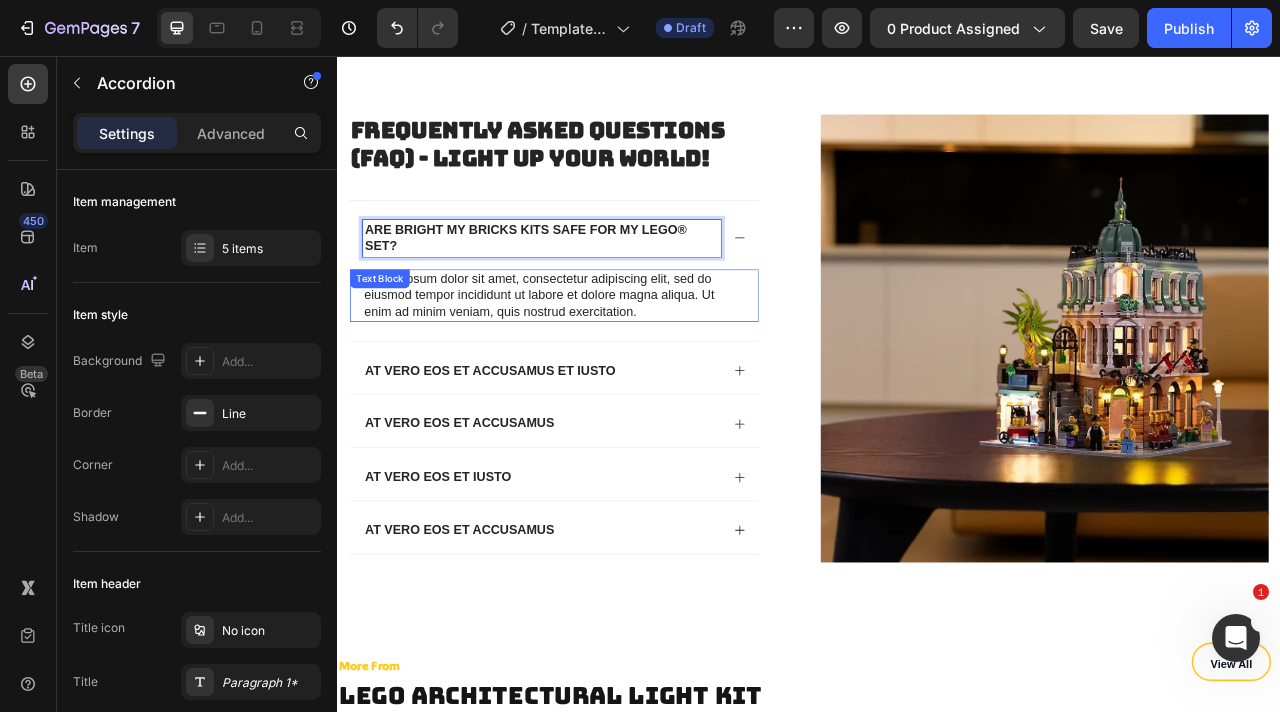 click on "Lorem ipsum dolor sit amet, consectetur adipiscing elit, sed do eiusmod tempor incididunt ut labore et dolore magna aliqua. Ut enim ad minim veniam, quis nostrud exercitation." at bounding box center [613, 360] 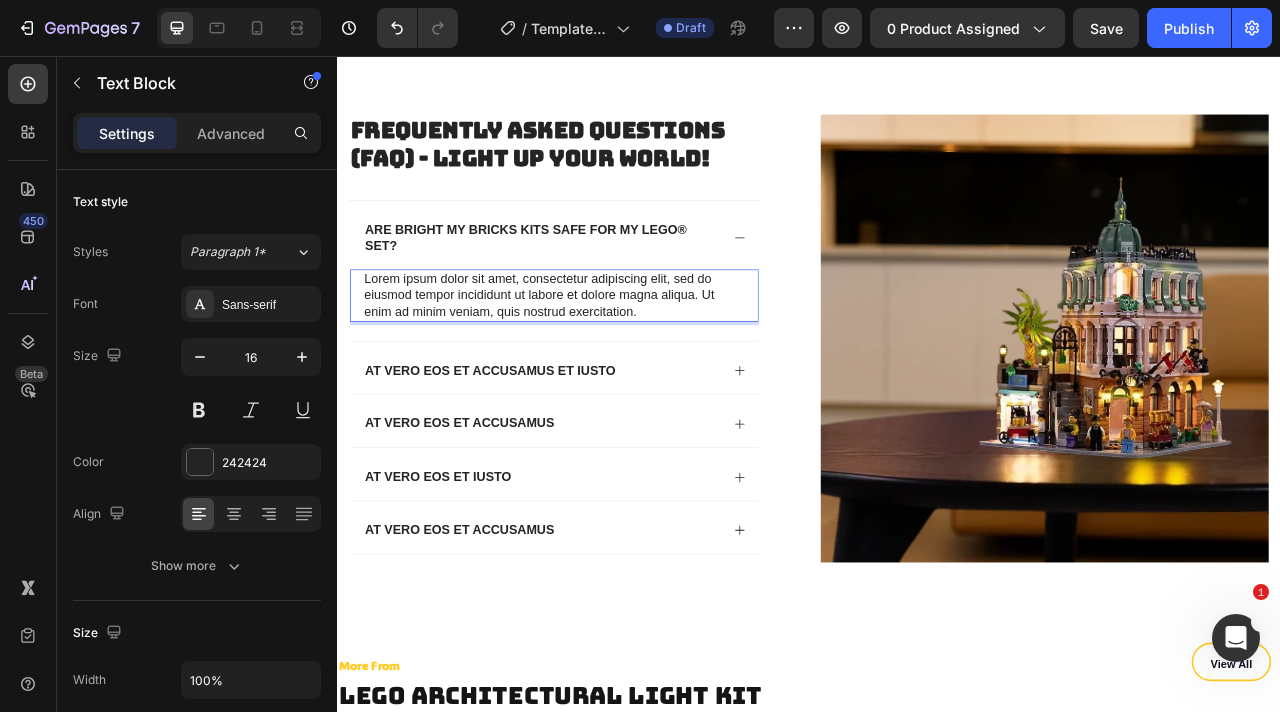 click on "Lorem ipsum dolor sit amet, consectetur adipiscing elit, sed do eiusmod tempor incididunt ut labore et dolore magna aliqua. Ut enim ad minim veniam, quis nostrud exercitation." at bounding box center (613, 360) 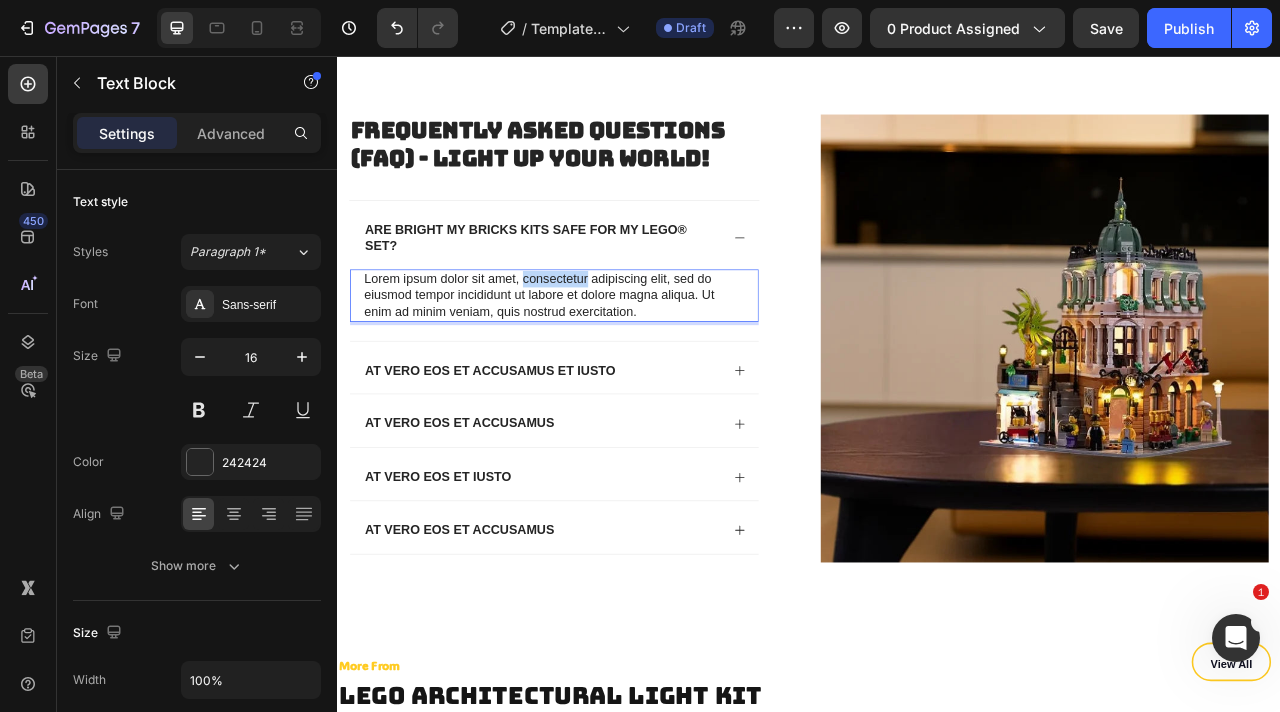 click on "Lorem ipsum dolor sit amet, consectetur adipiscing elit, sed do eiusmod tempor incididunt ut labore et dolore magna aliqua. Ut enim ad minim veniam, quis nostrud exercitation." at bounding box center (613, 360) 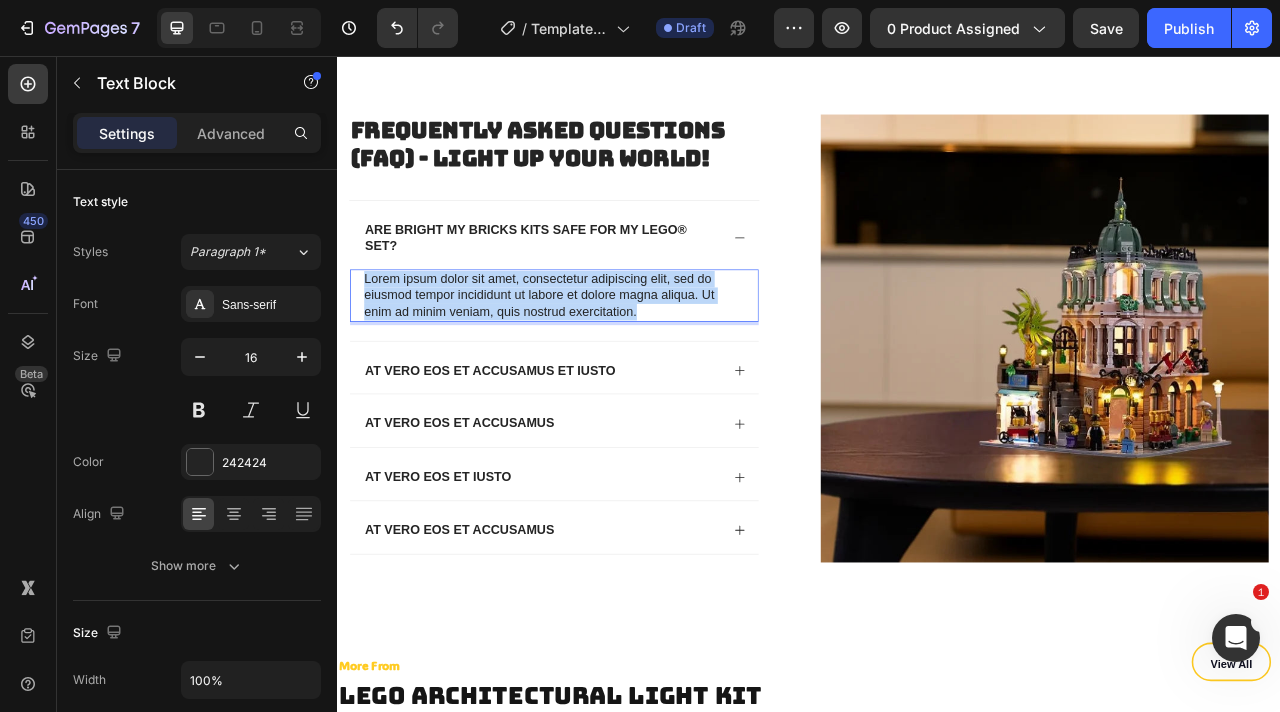 click on "Lorem ipsum dolor sit amet, consectetur adipiscing elit, sed do eiusmod tempor incididunt ut labore et dolore magna aliqua. Ut enim ad minim veniam, quis nostrud exercitation." at bounding box center [613, 360] 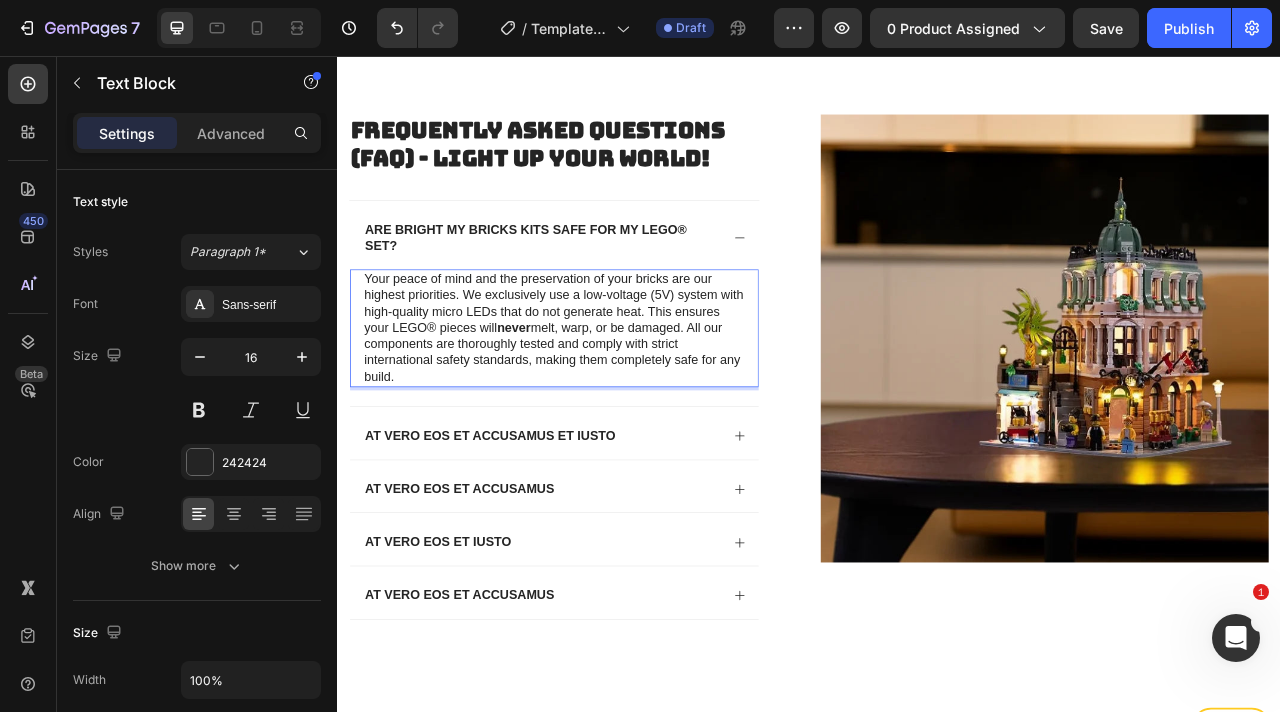 click on "Your peace of mind and the preservation of your bricks are our highest priorities. We exclusively use a low-voltage (5V) system with high-quality micro LEDs that do not generate heat. This ensures your LEGO® pieces will  never  melt, warp, or be damaged. All our components are thoroughly tested and comply with strict international safety standards, making them completely safe for any build." at bounding box center [613, 402] 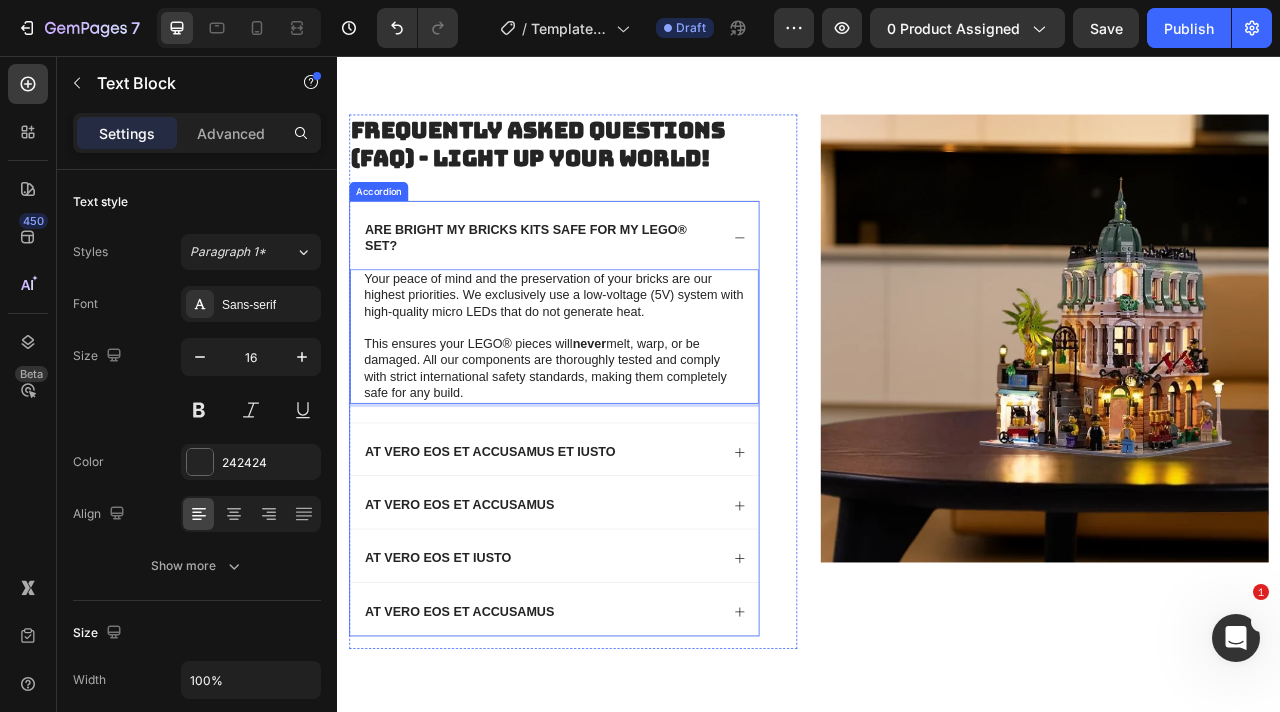 click on "Are Bright My Bricks kits safe for my LEGO® set?" at bounding box center (597, 288) 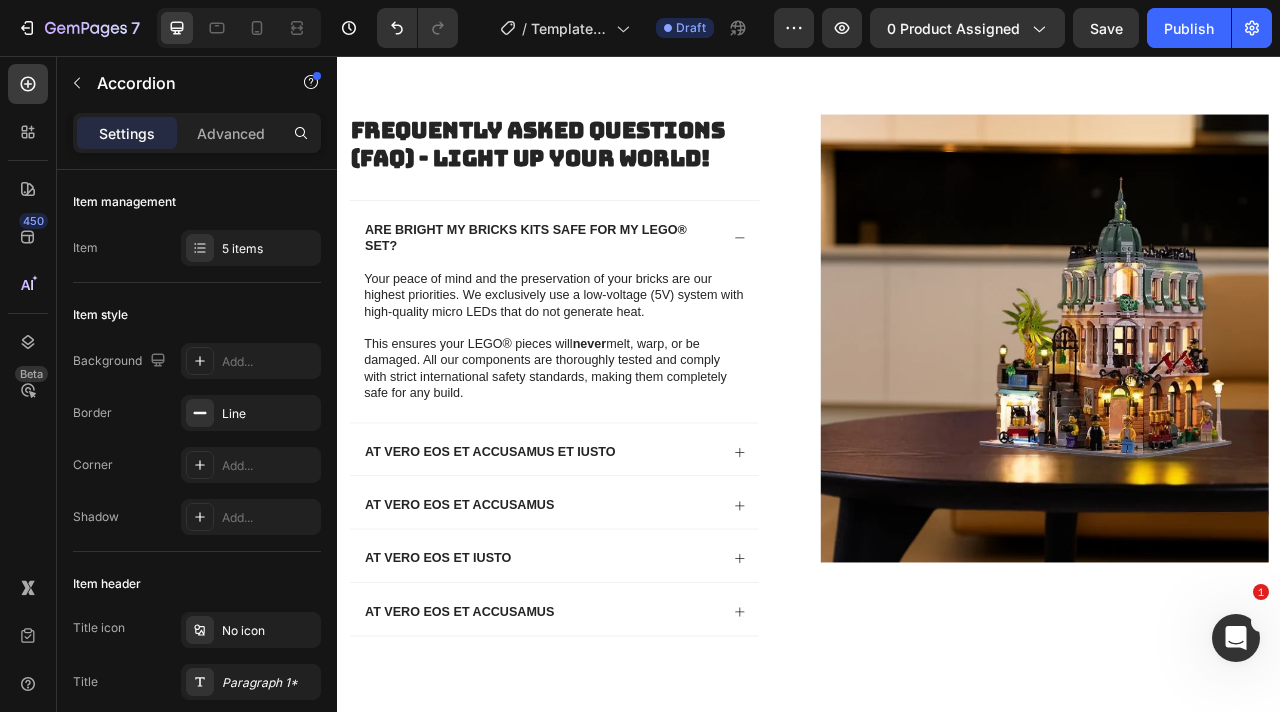 click 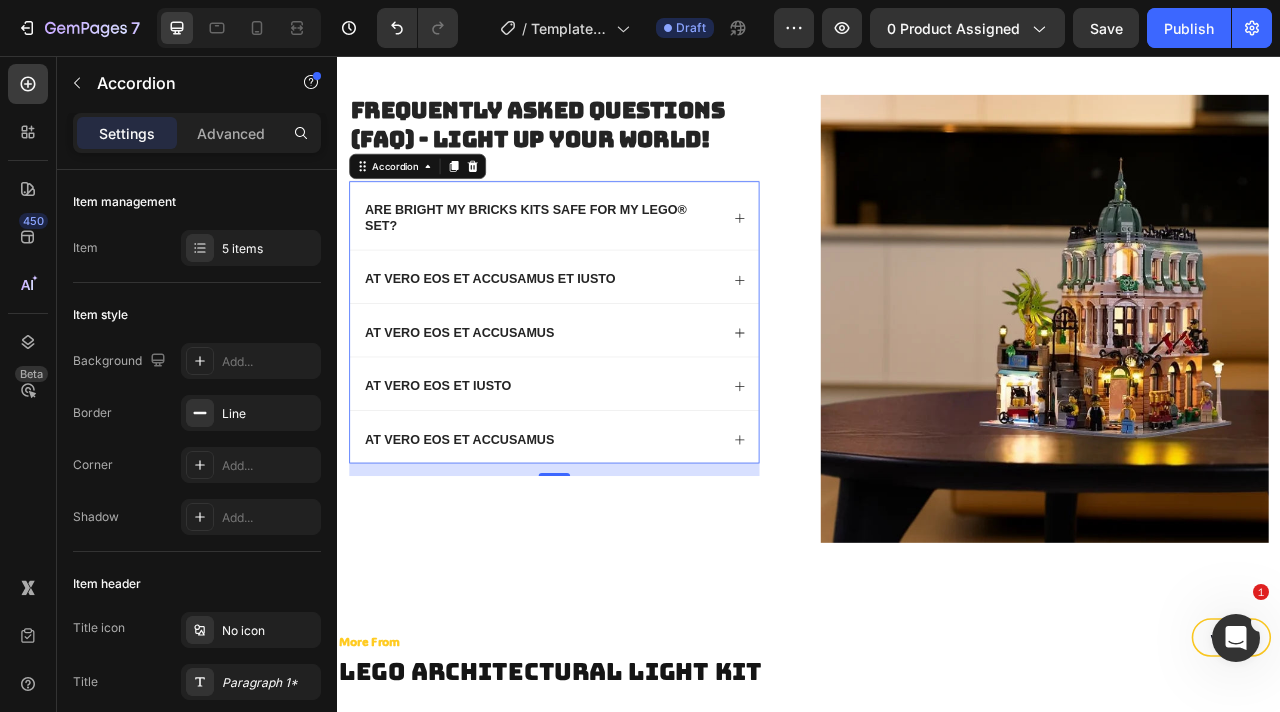 scroll, scrollTop: 6958, scrollLeft: 0, axis: vertical 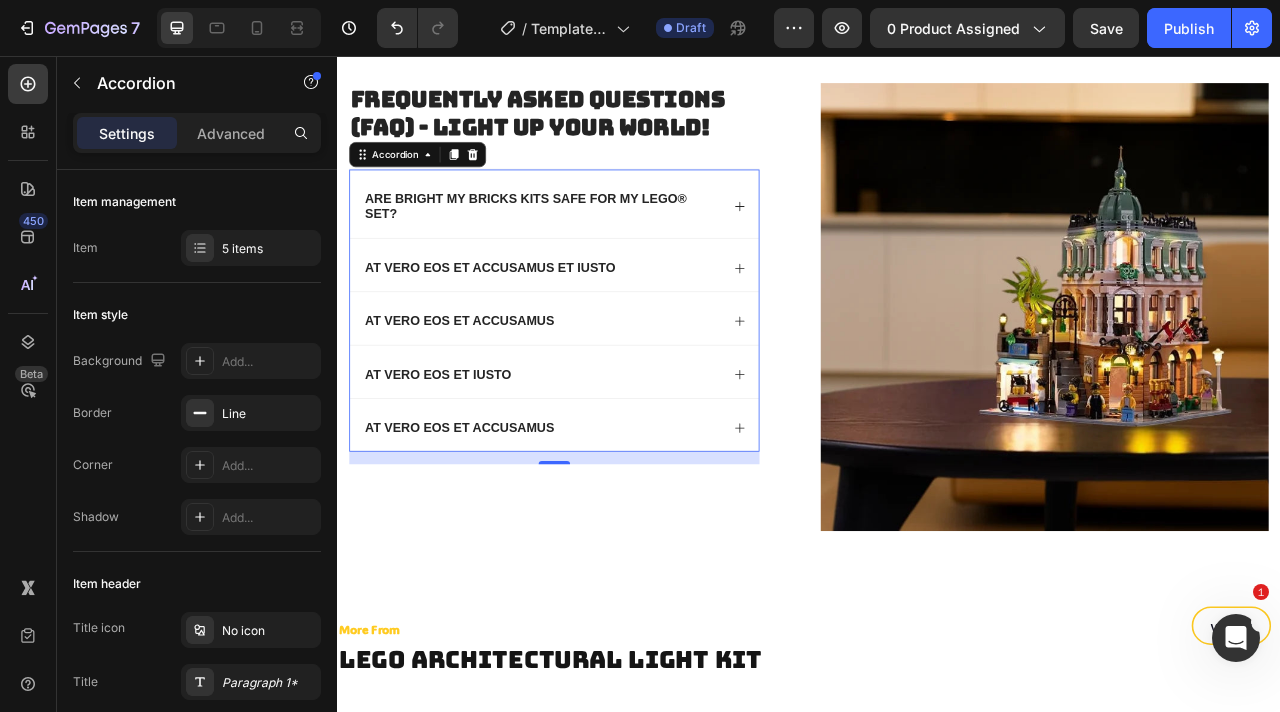 click on "At vero eos et accusamus et iusto" at bounding box center (531, 325) 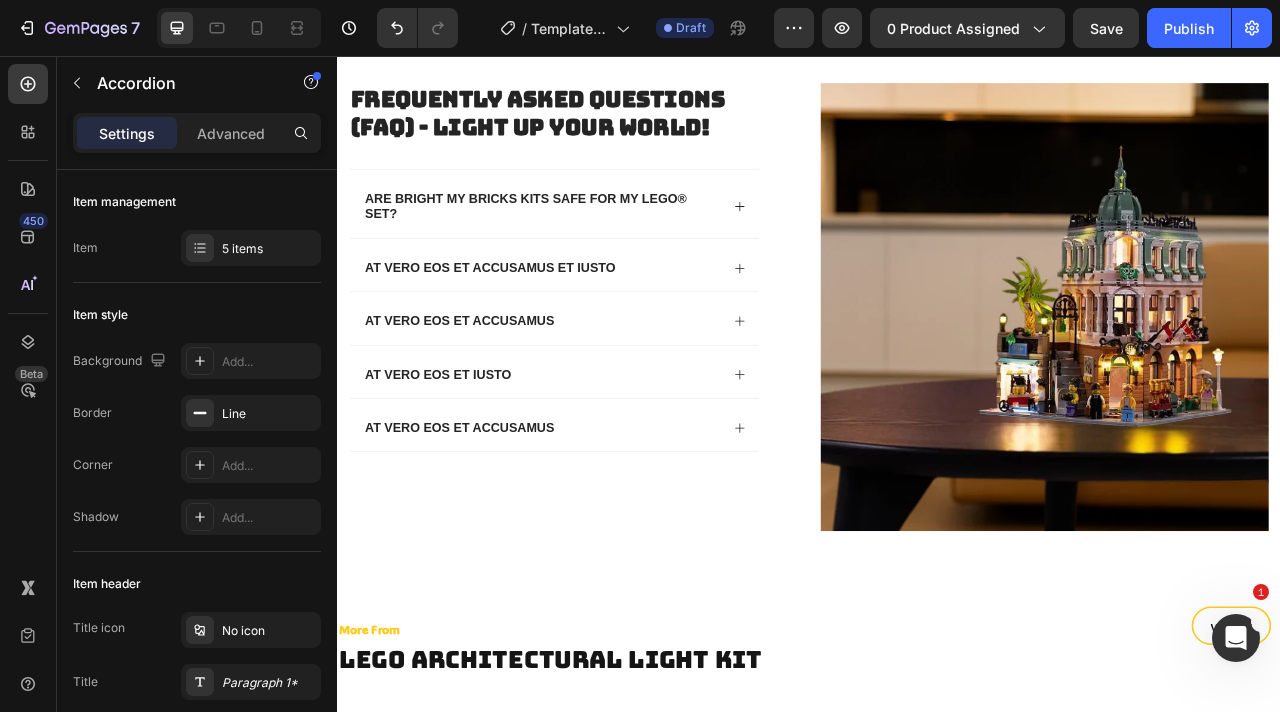 click on "At vero eos et accusamus et iusto" at bounding box center [597, 325] 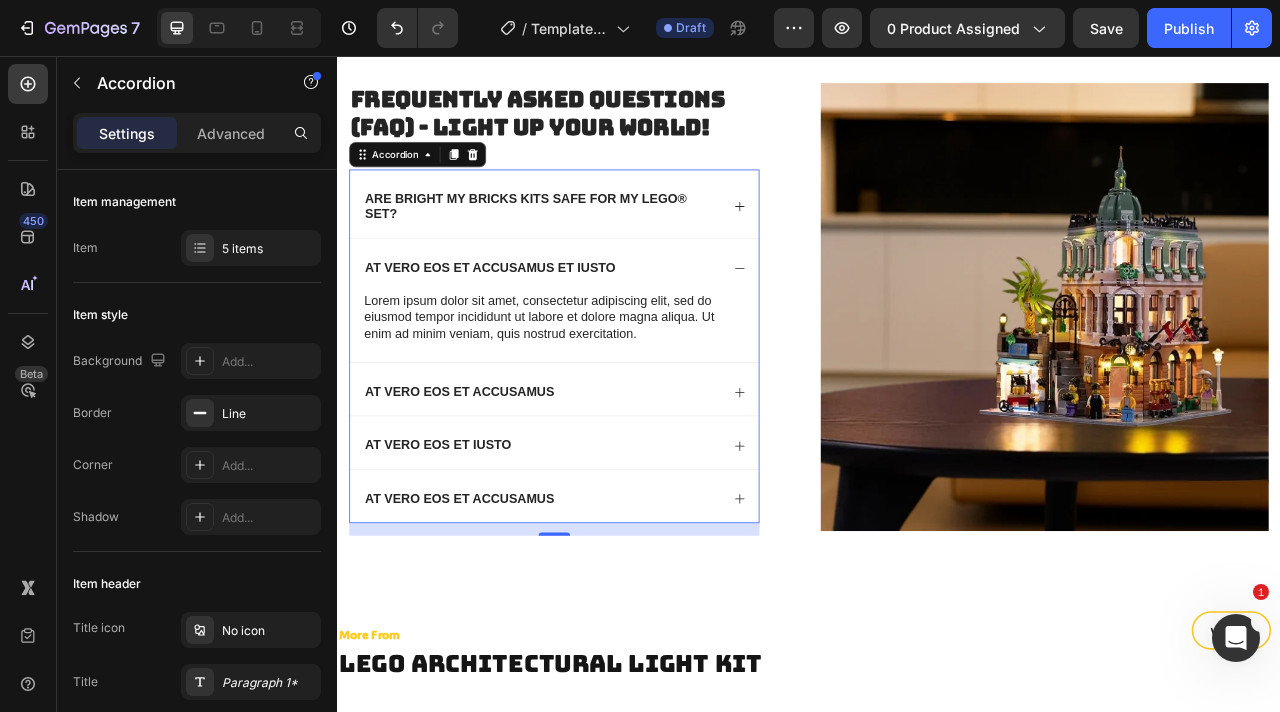 click on "At vero eos et accusamus et iusto" at bounding box center (531, 325) 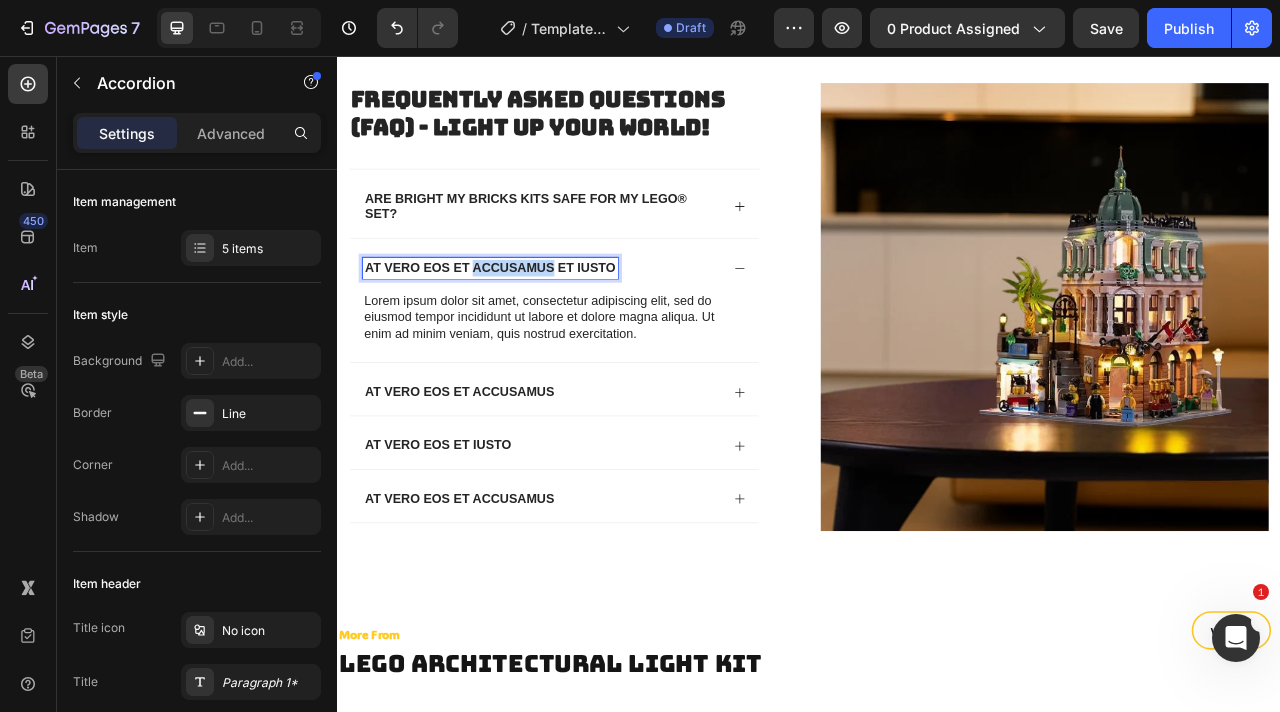 click on "At vero eos et accusamus et iusto" at bounding box center [531, 325] 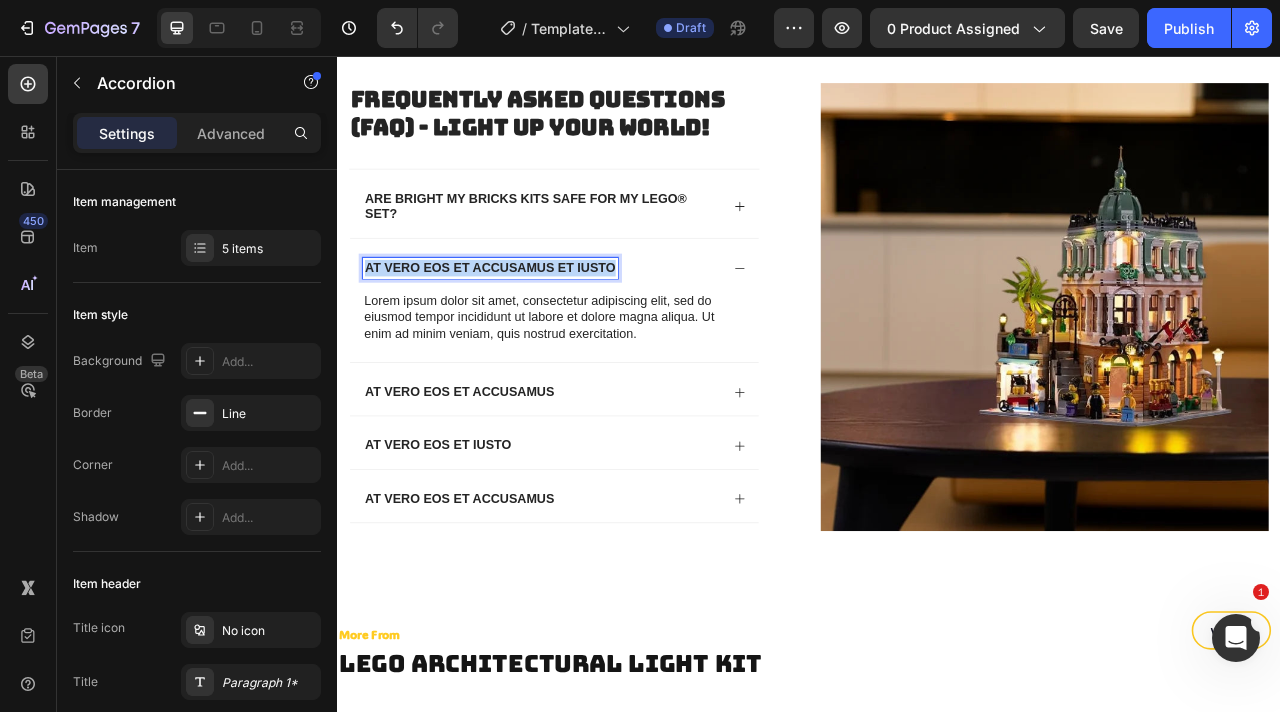 click on "At vero eos et accusamus et iusto" at bounding box center (531, 325) 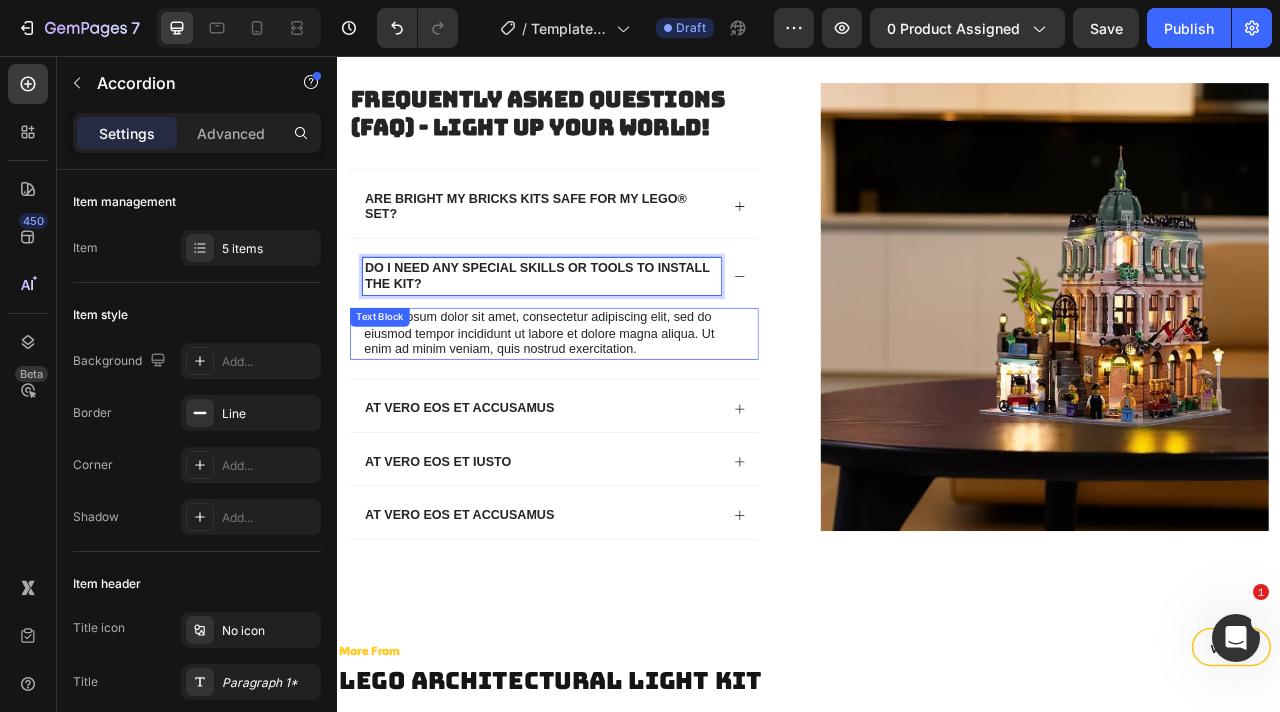 click on "Lorem ipsum dolor sit amet, consectetur adipiscing elit, sed do eiusmod tempor incididunt ut labore et dolore magna aliqua. Ut enim ad minim veniam, quis nostrud exercitation." at bounding box center (613, 409) 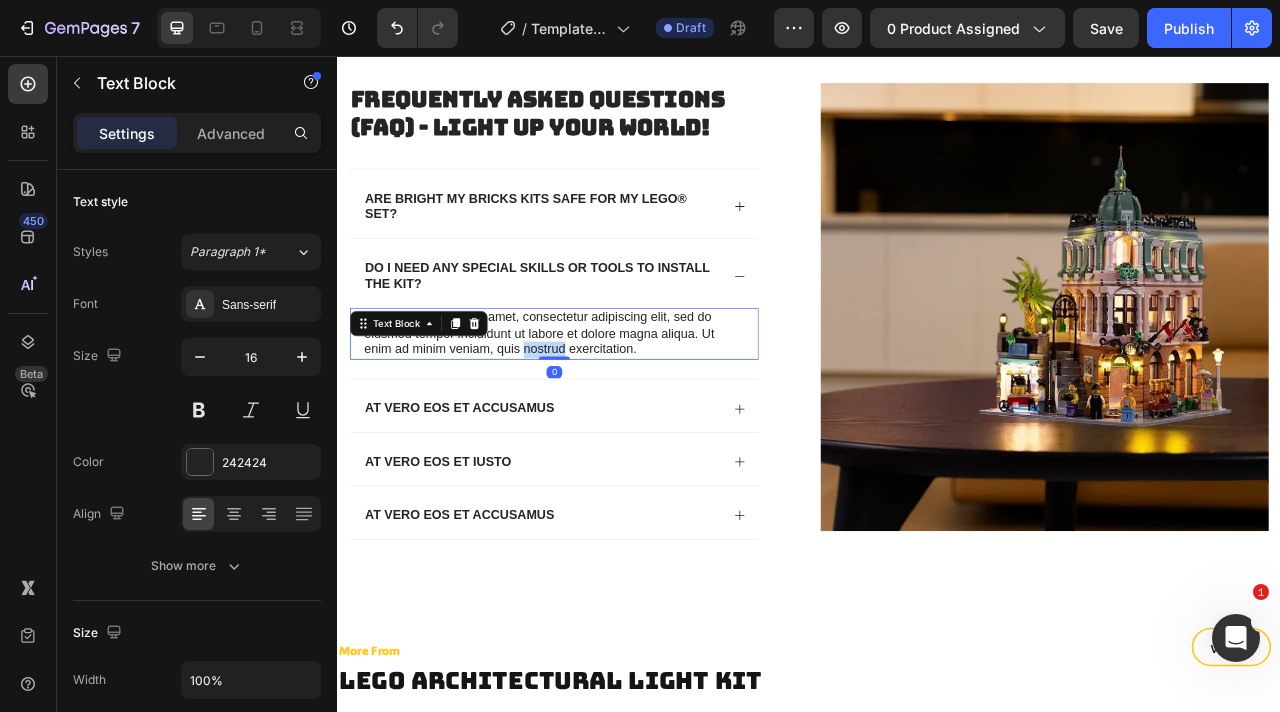 click on "Lorem ipsum dolor sit amet, consectetur adipiscing elit, sed do eiusmod tempor incididunt ut labore et dolore magna aliqua. Ut enim ad minim veniam, quis nostrud exercitation." at bounding box center (613, 409) 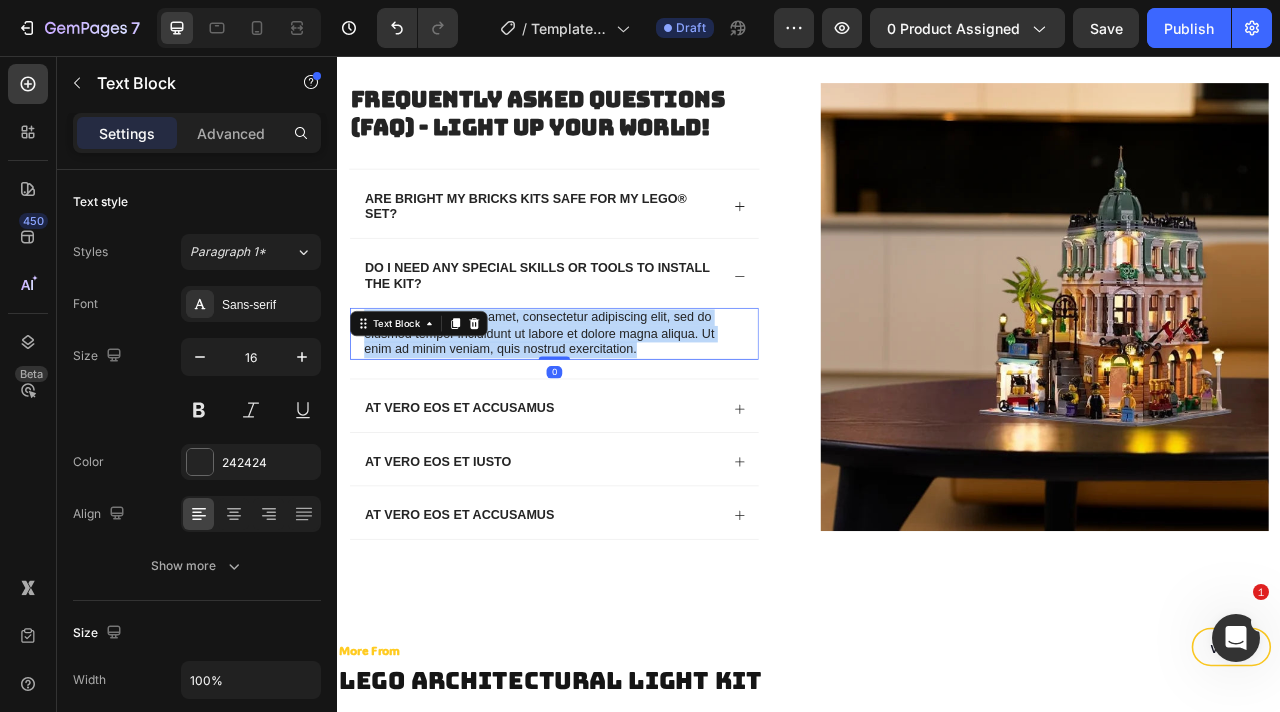 click on "Lorem ipsum dolor sit amet, consectetur adipiscing elit, sed do eiusmod tempor incididunt ut labore et dolore magna aliqua. Ut enim ad minim veniam, quis nostrud exercitation." at bounding box center [613, 409] 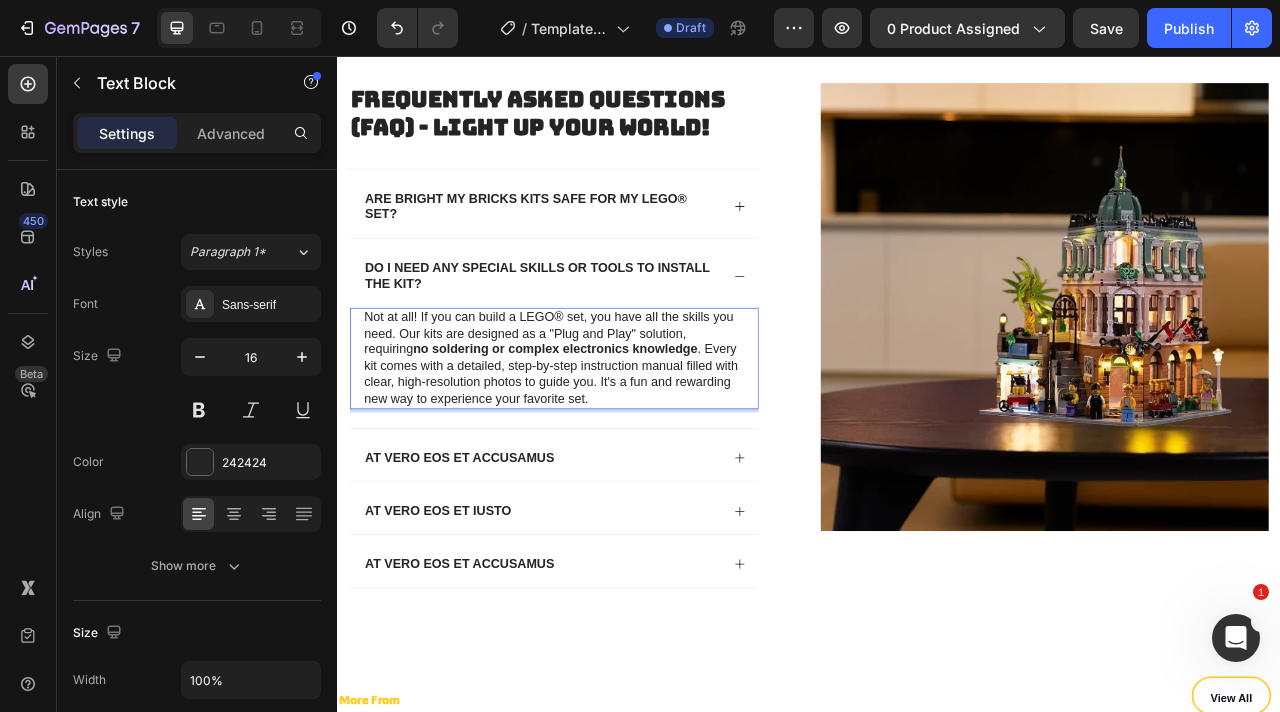 click on "Not at all! If you can build a LEGO® set, you have all the skills you need. Our kits are designed as a "Plug and Play" solution, requiring  no soldering or complex electronics knowledge . Every kit comes with a detailed, step-by-step instruction manual filled with clear, high-resolution photos to guide you. It's a fun and rewarding new way to experience your favorite set." at bounding box center (613, 440) 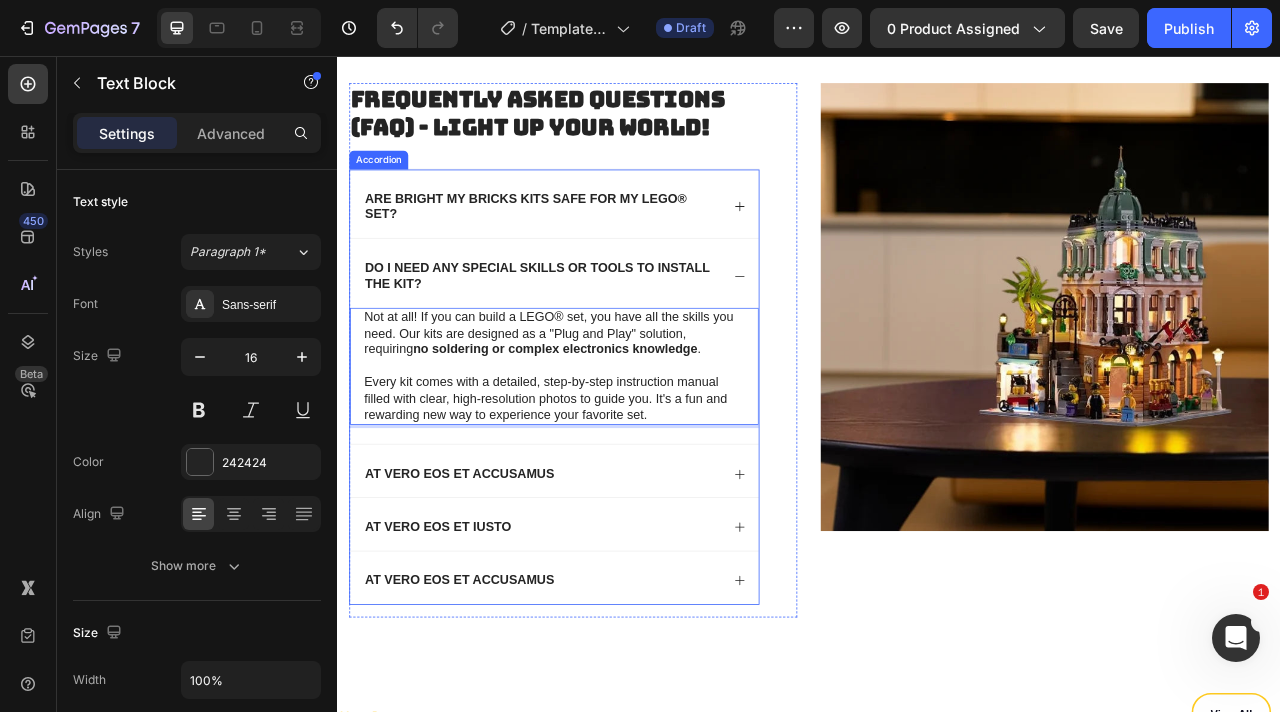 click on "Do I need any special skills or tools to install the kit?" at bounding box center (613, 332) 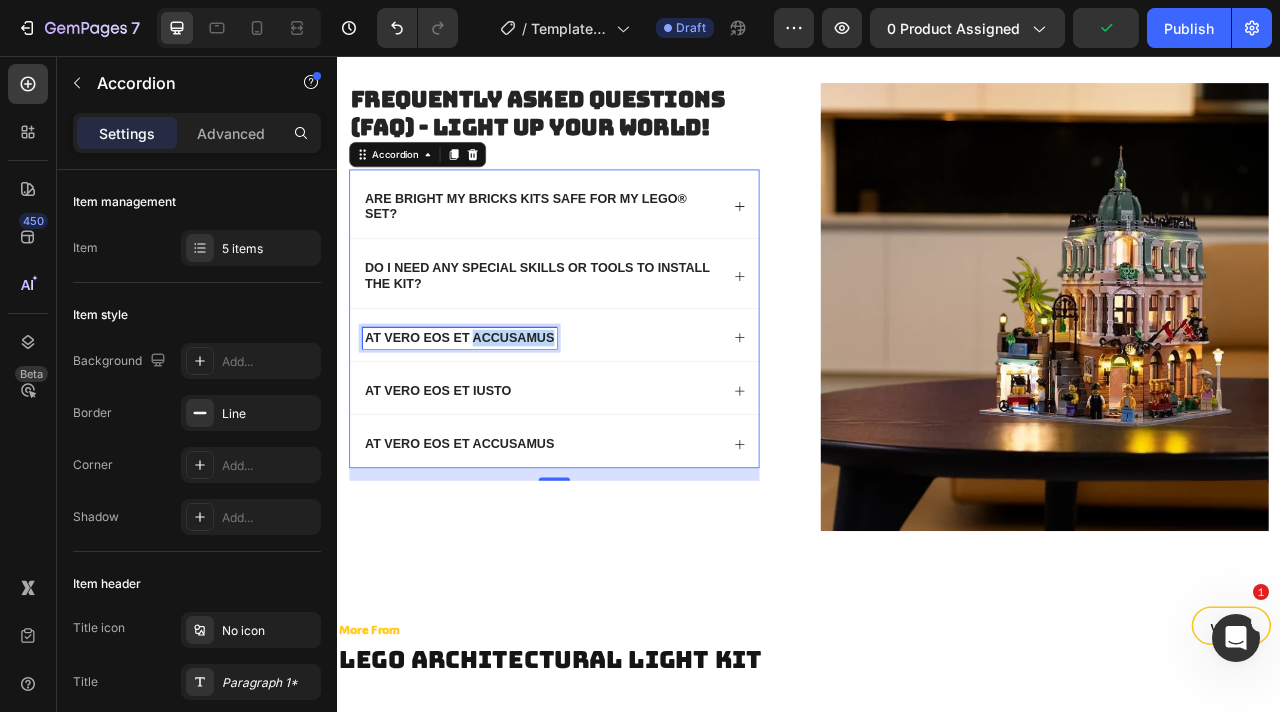 click on "At vero eos et accusamus" at bounding box center (492, 414) 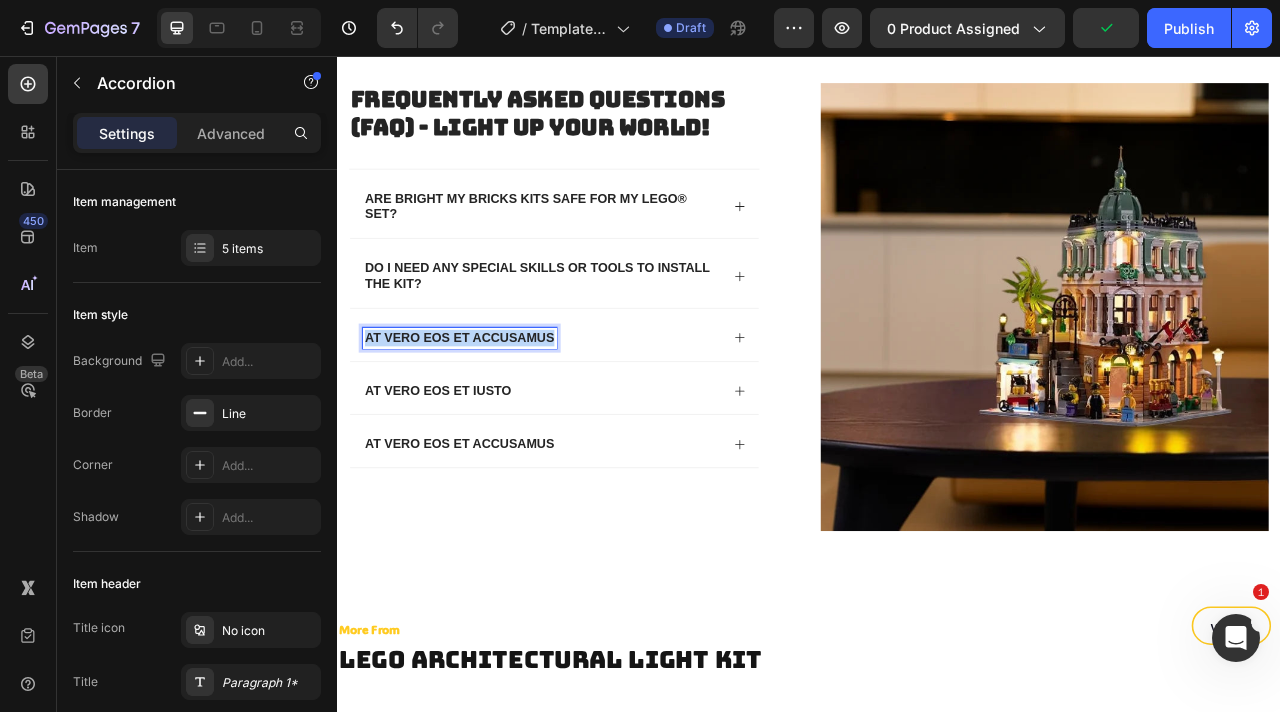 click on "At vero eos et accusamus" at bounding box center [492, 414] 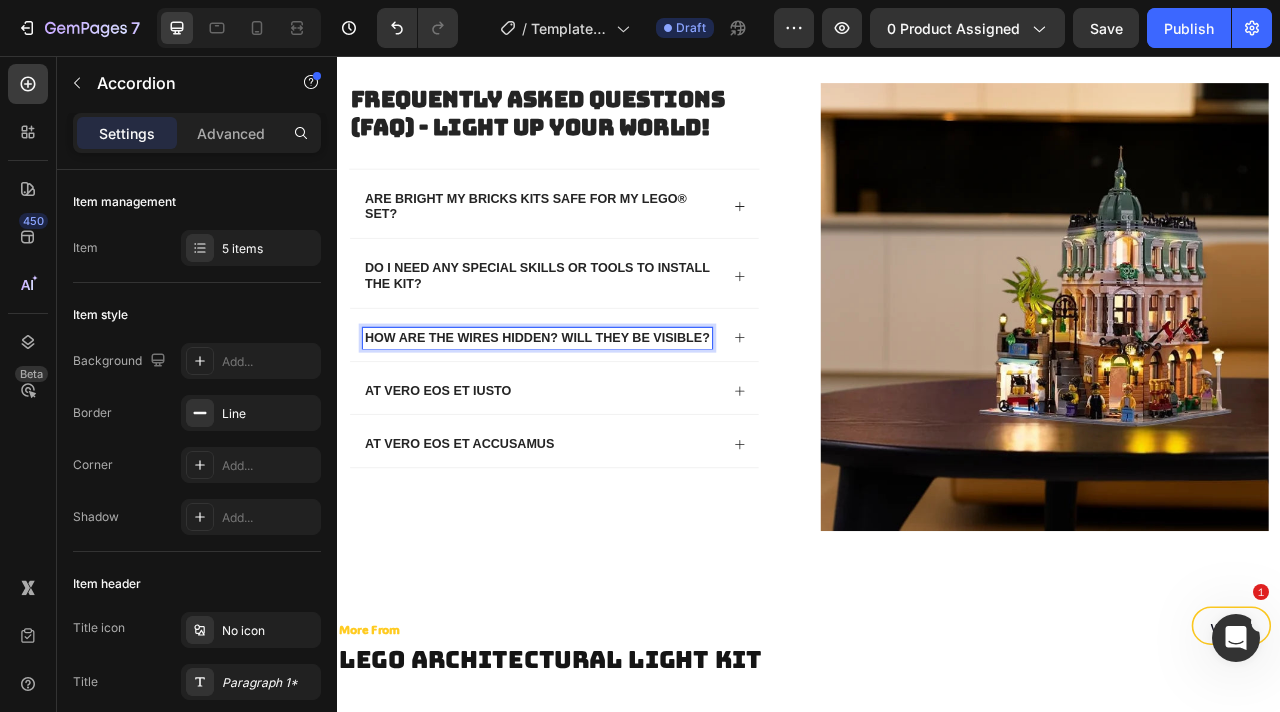 click on "How are the wires hidden? Will they be visible?" at bounding box center (613, 410) 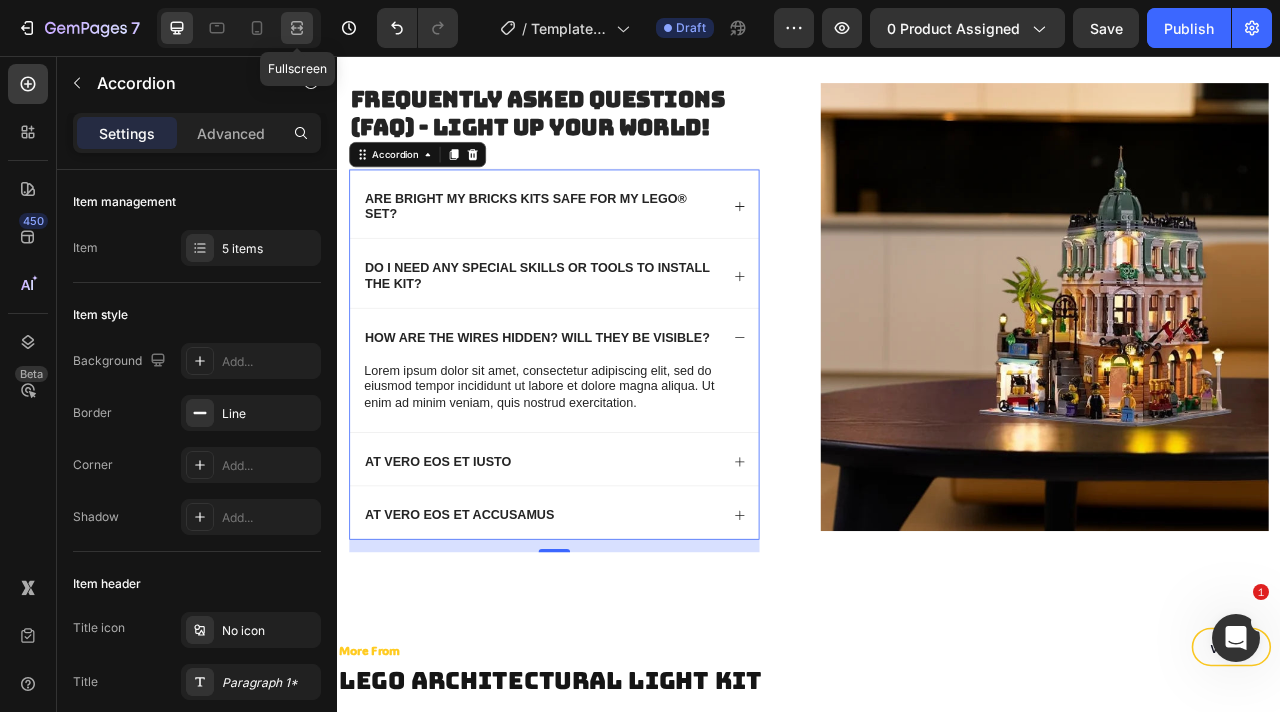 click 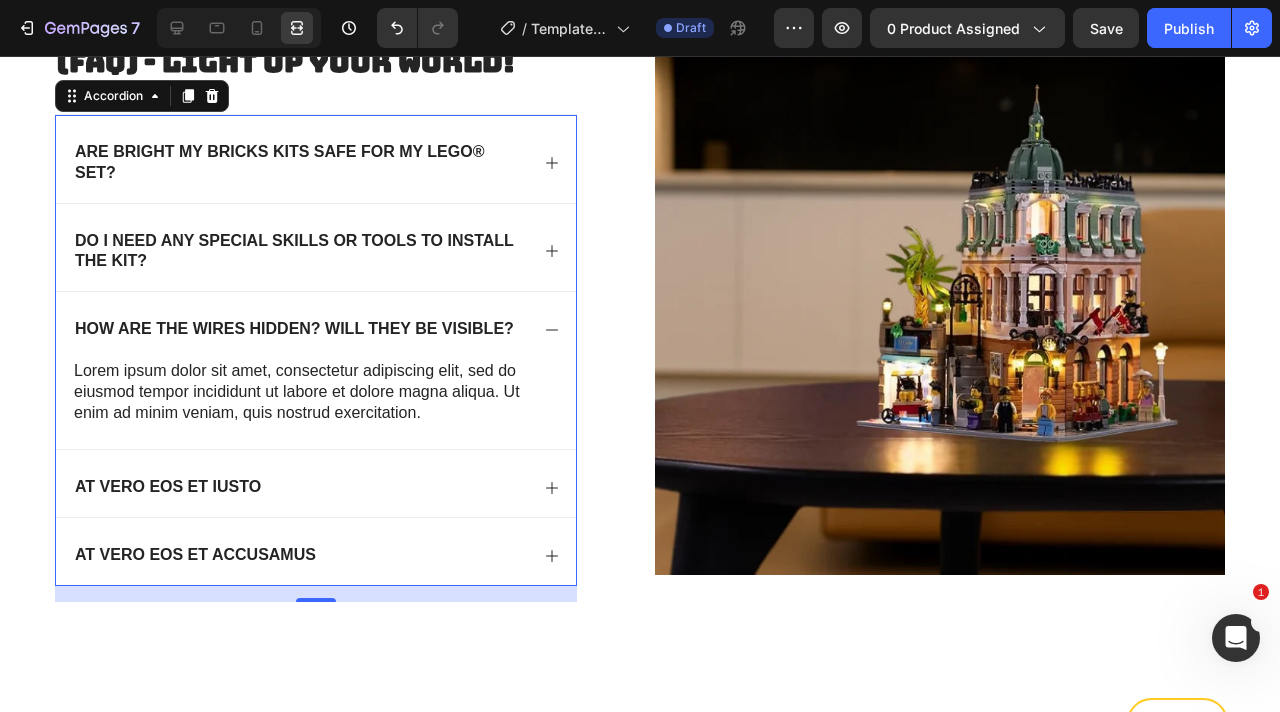 scroll, scrollTop: 7084, scrollLeft: 0, axis: vertical 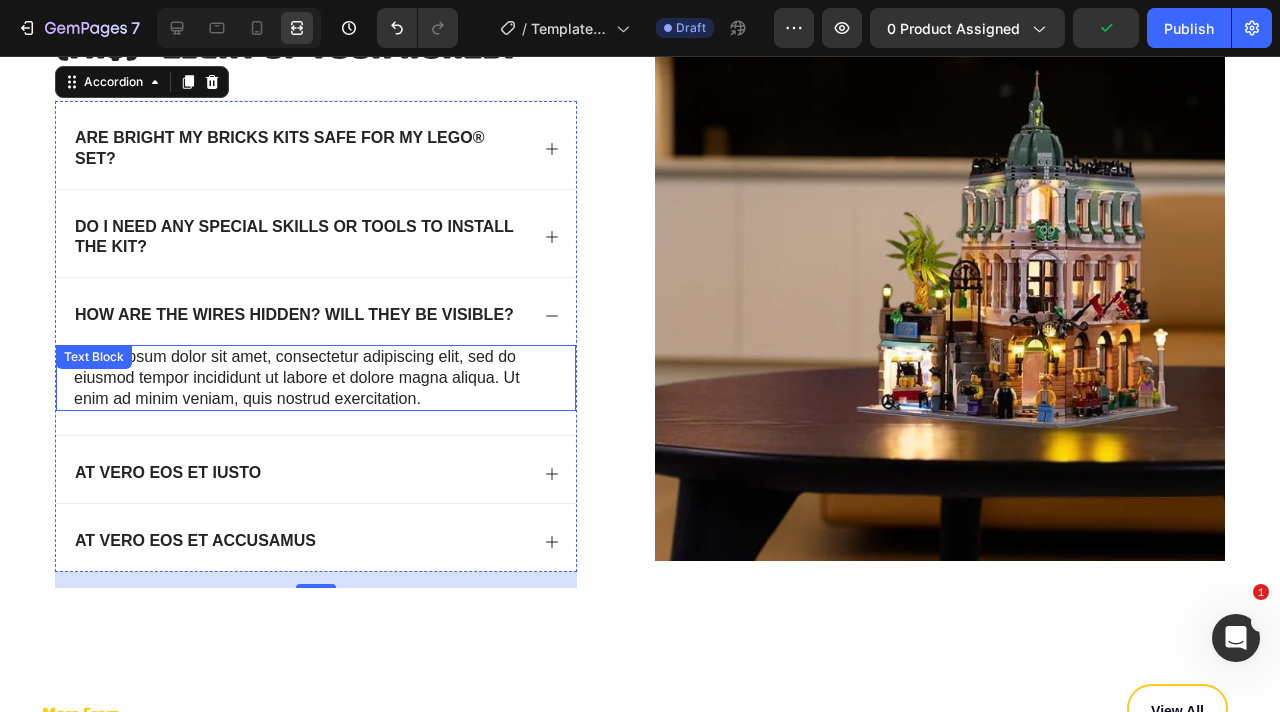 click on "Lorem ipsum dolor sit amet, consectetur adipiscing elit, sed do eiusmod tempor incididunt ut labore et dolore magna aliqua. Ut enim ad minim veniam, quis nostrud exercitation." at bounding box center (316, 378) 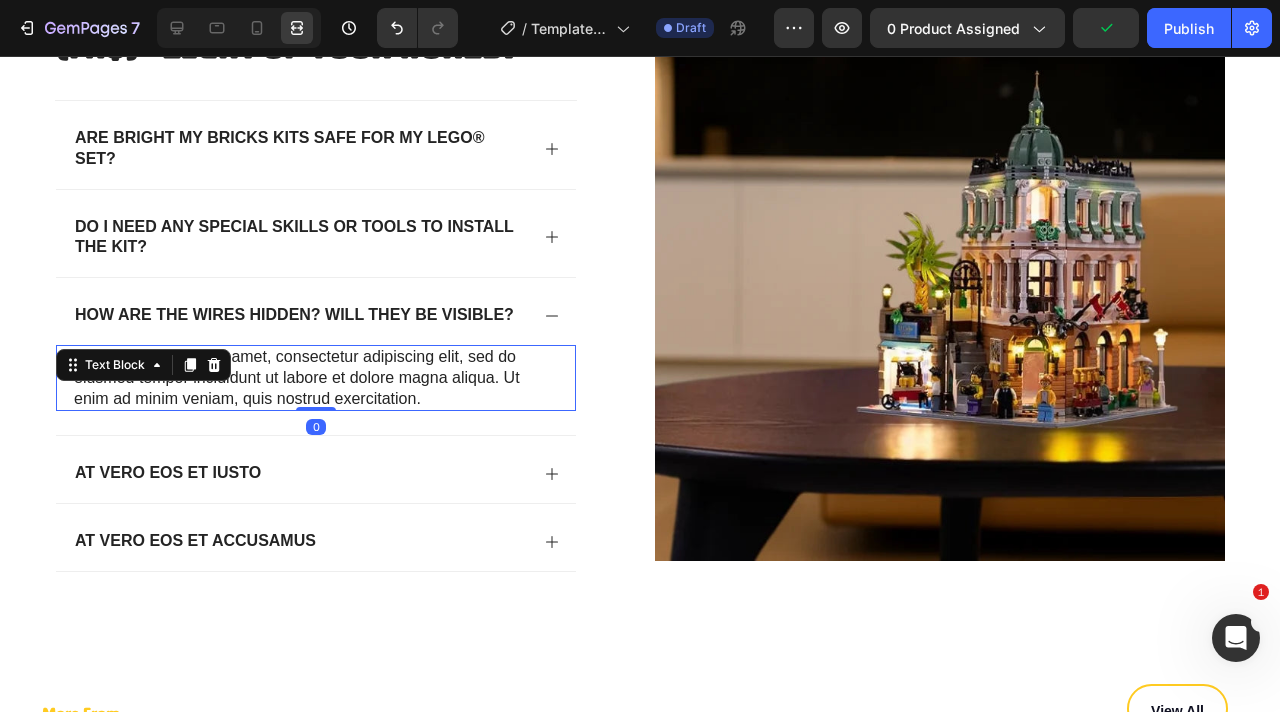 click on "Lorem ipsum dolor sit amet, consectetur adipiscing elit, sed do eiusmod tempor incididunt ut labore et dolore magna aliqua. Ut enim ad minim veniam, quis nostrud exercitation." at bounding box center (316, 378) 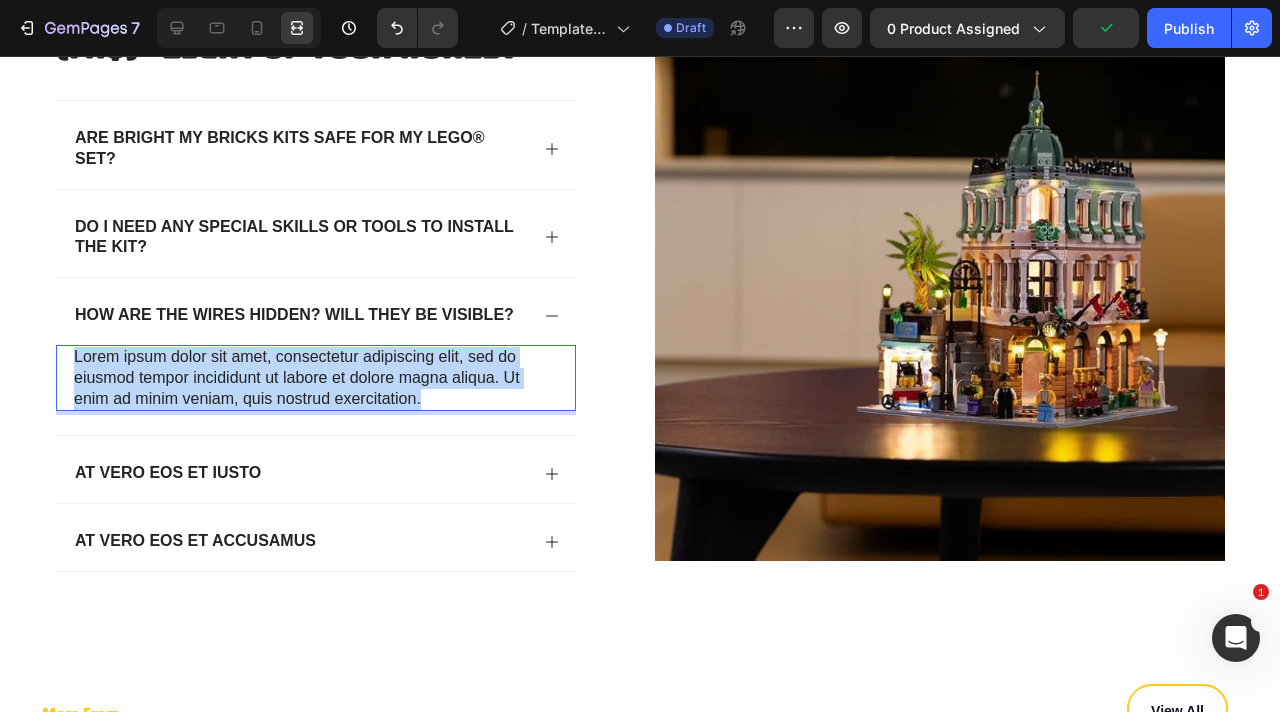 click on "Lorem ipsum dolor sit amet, consectetur adipiscing elit, sed do eiusmod tempor incididunt ut labore et dolore magna aliqua. Ut enim ad minim veniam, quis nostrud exercitation." at bounding box center [316, 378] 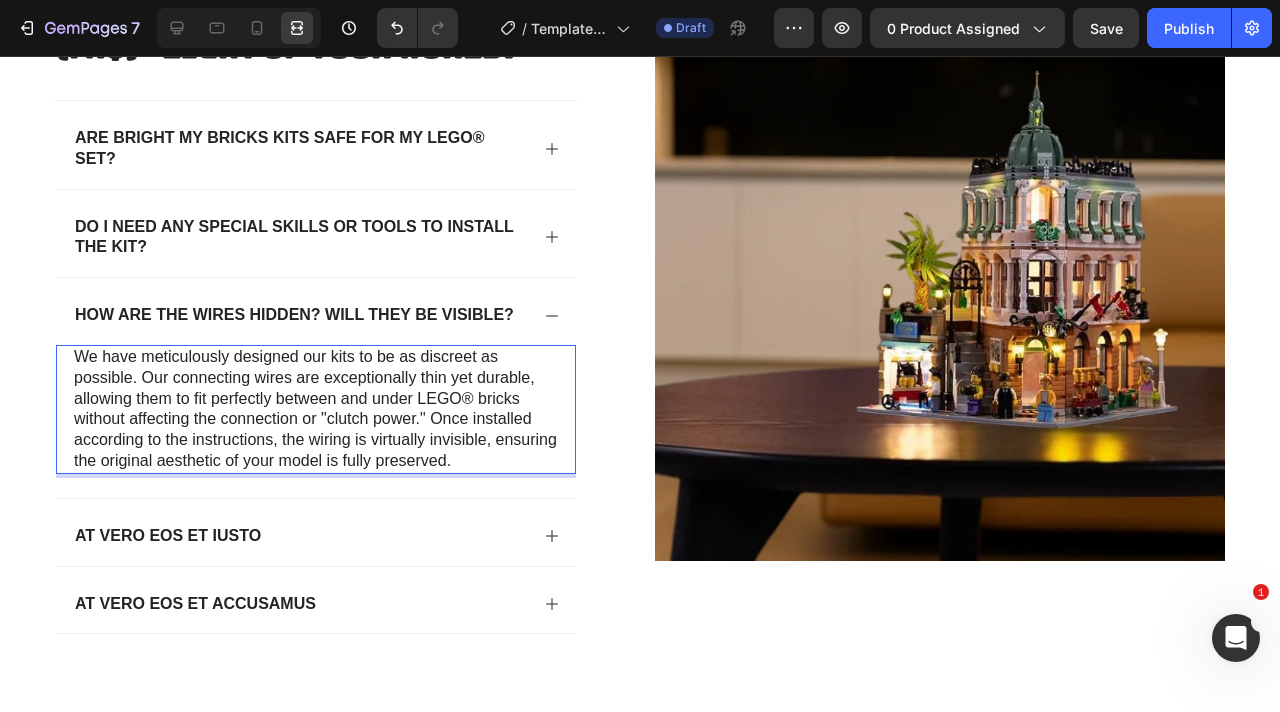 click on "We have meticulously designed our kits to be as discreet as possible. Our connecting wires are exceptionally thin yet durable, allowing them to fit perfectly between and under LEGO® bricks without affecting the connection or "clutch power." Once installed according to the instructions, the wiring is virtually invisible, ensuring the original aesthetic of your model is fully preserved." at bounding box center (316, 409) 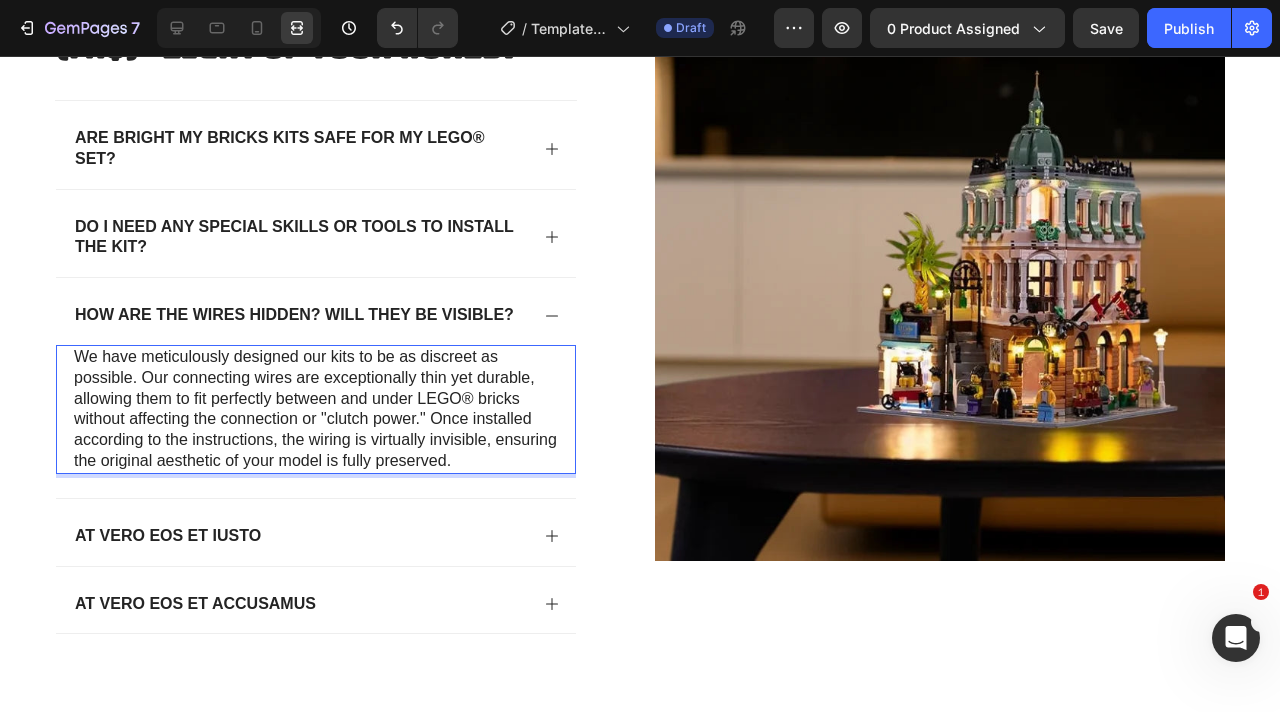 click on "We have meticulously designed our kits to be as discreet as possible. Our connecting wires are exceptionally thin yet durable, allowing them to fit perfectly between and under LEGO® bricks without affecting the connection or "clutch power." Once installed according to the instructions, the wiring is virtually invisible, ensuring the original aesthetic of your model is fully preserved." at bounding box center [316, 409] 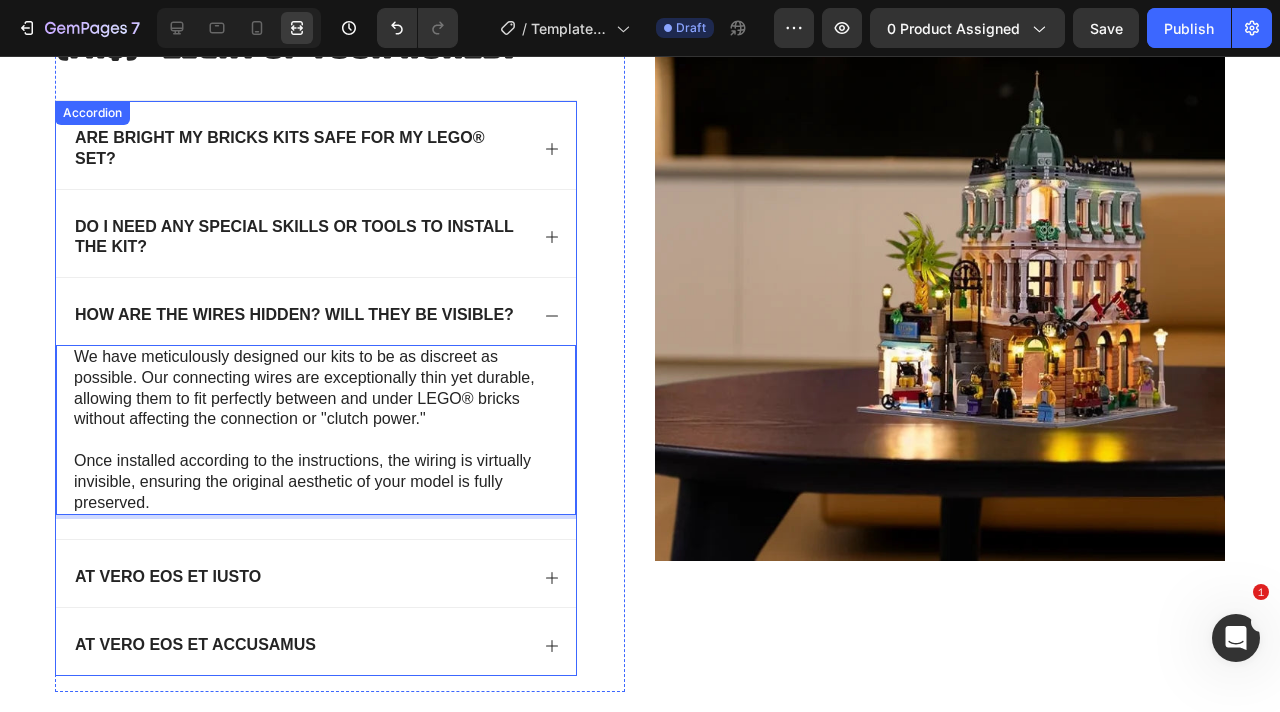 click on "At vero eos et iusto" at bounding box center (300, 577) 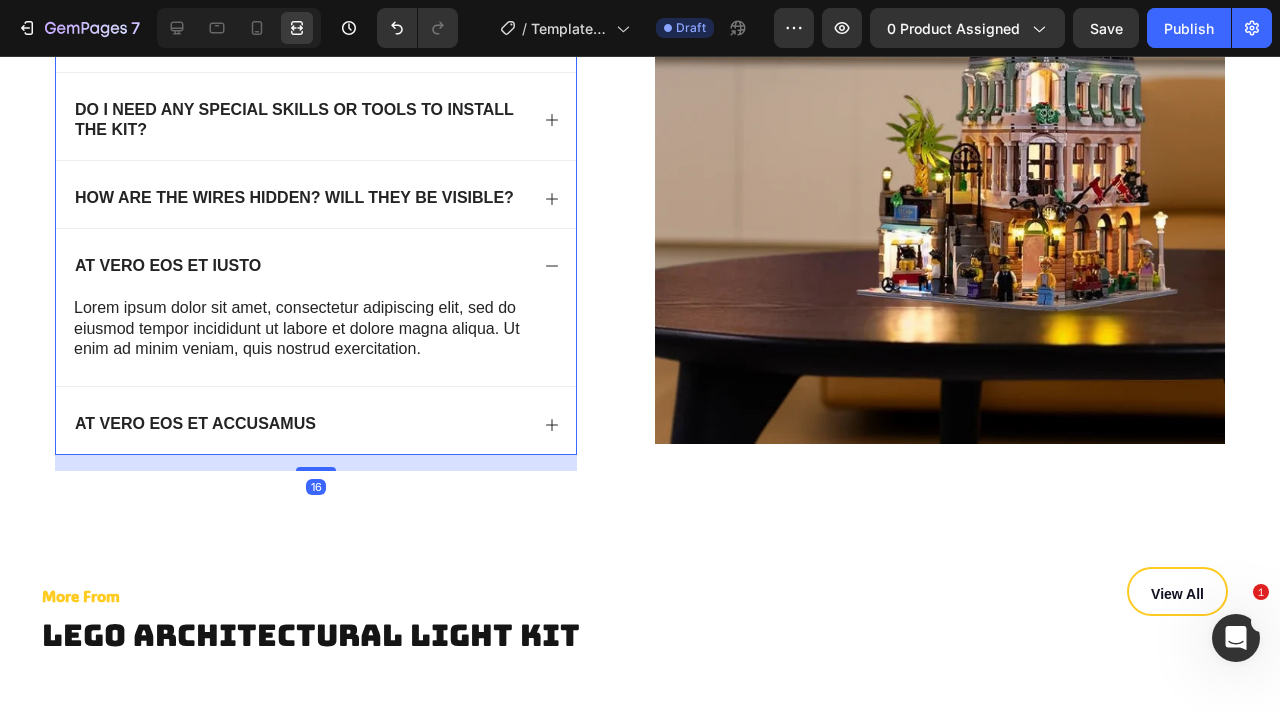 scroll, scrollTop: 7203, scrollLeft: 0, axis: vertical 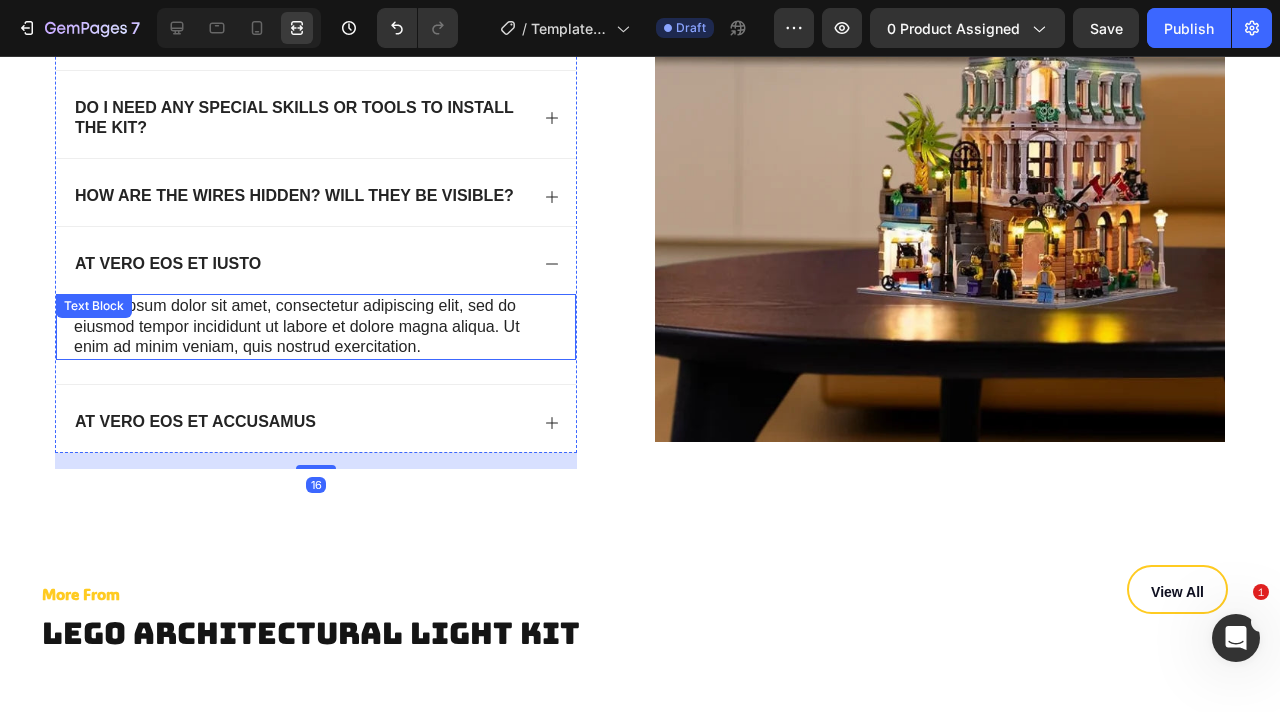 click on "Lorem ipsum dolor sit amet, consectetur adipiscing elit, sed do eiusmod tempor incididunt ut labore et dolore magna aliqua. Ut enim ad minim veniam, quis nostrud exercitation." at bounding box center (316, 327) 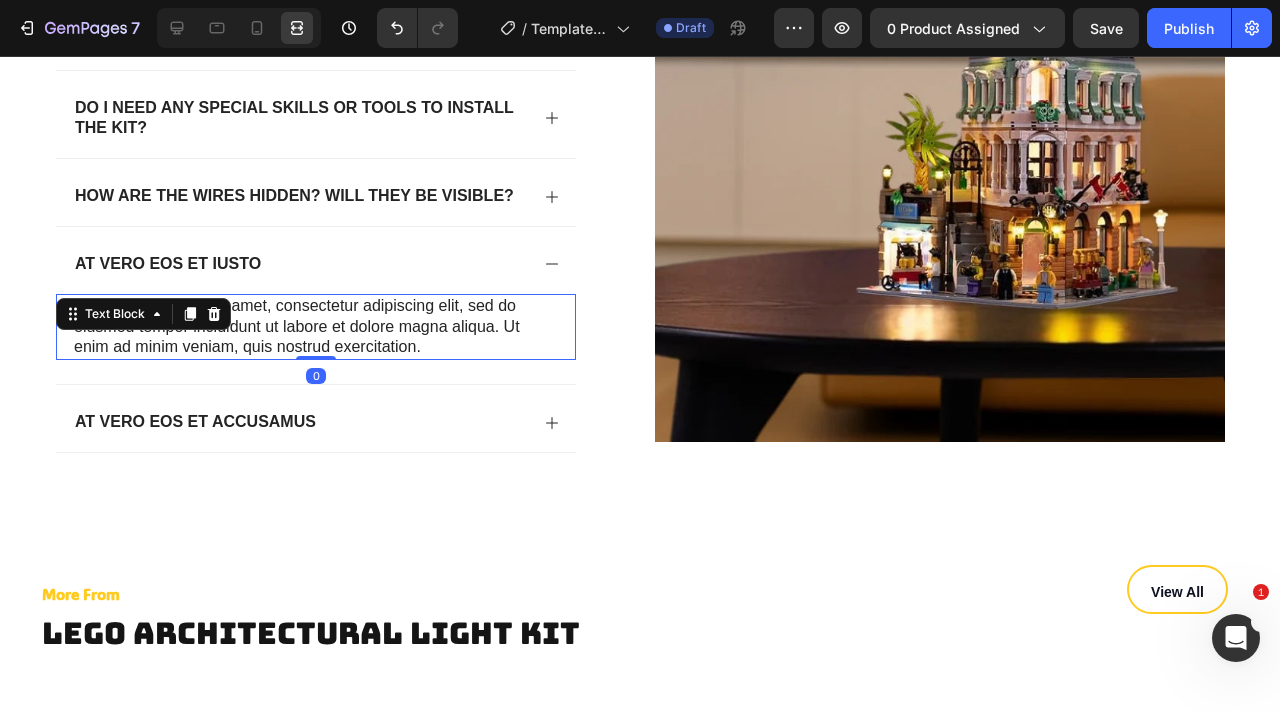 click on "Lorem ipsum dolor sit amet, consectetur adipiscing elit, sed do eiusmod tempor incididunt ut labore et dolore magna aliqua. Ut enim ad minim veniam, quis nostrud exercitation." at bounding box center (316, 327) 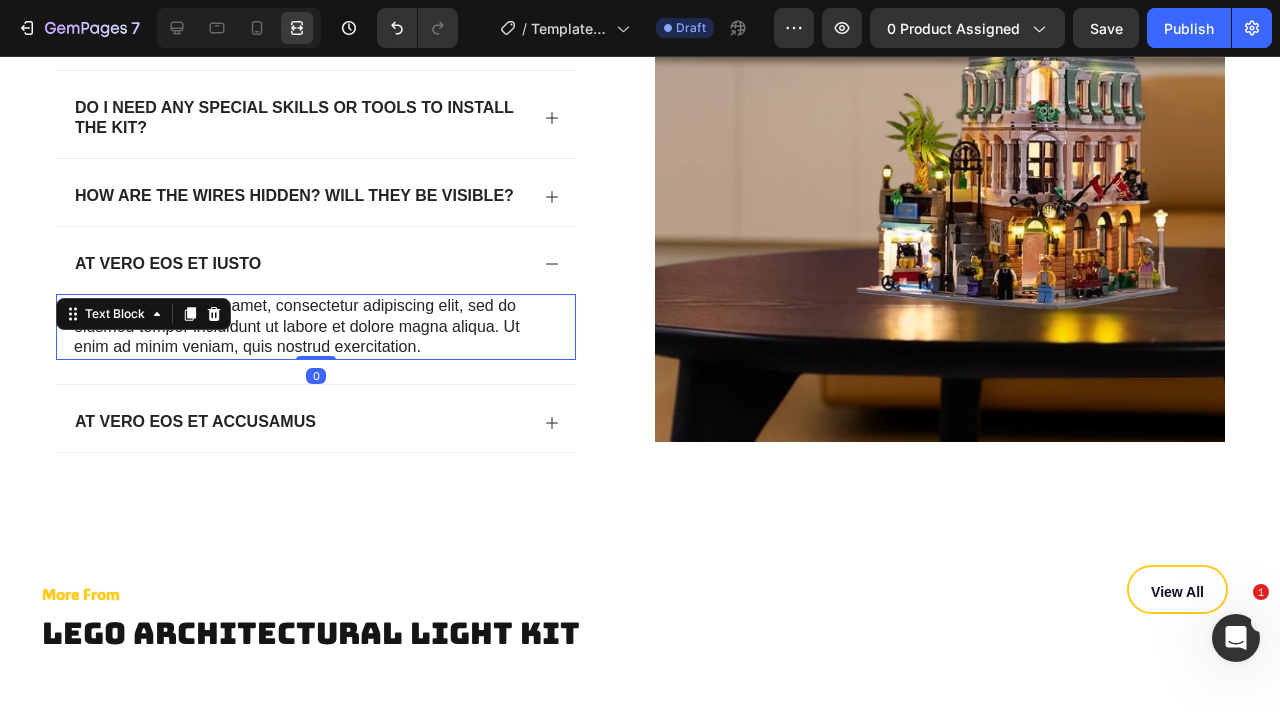 click on "Lorem ipsum dolor sit amet, consectetur adipiscing elit, sed do eiusmod tempor incididunt ut labore et dolore magna aliqua. Ut enim ad minim veniam, quis nostrud exercitation." at bounding box center (316, 327) 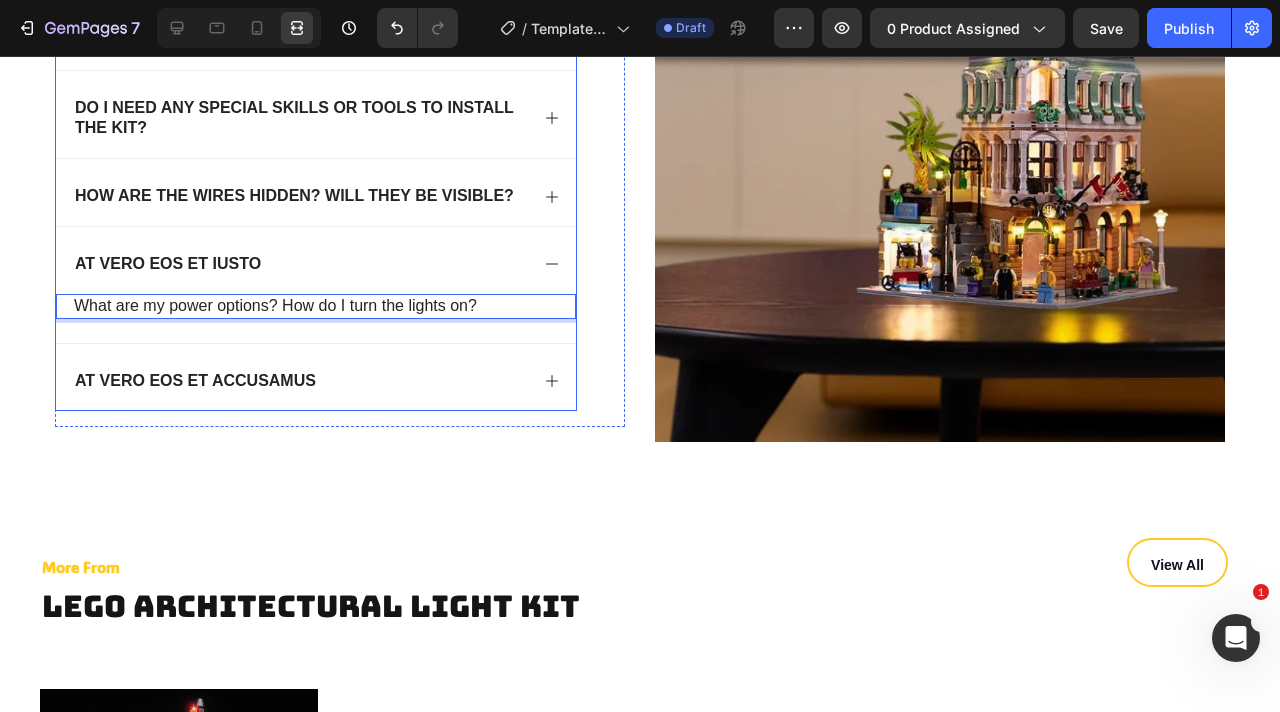 click on "At vero eos et iusto" at bounding box center (168, 264) 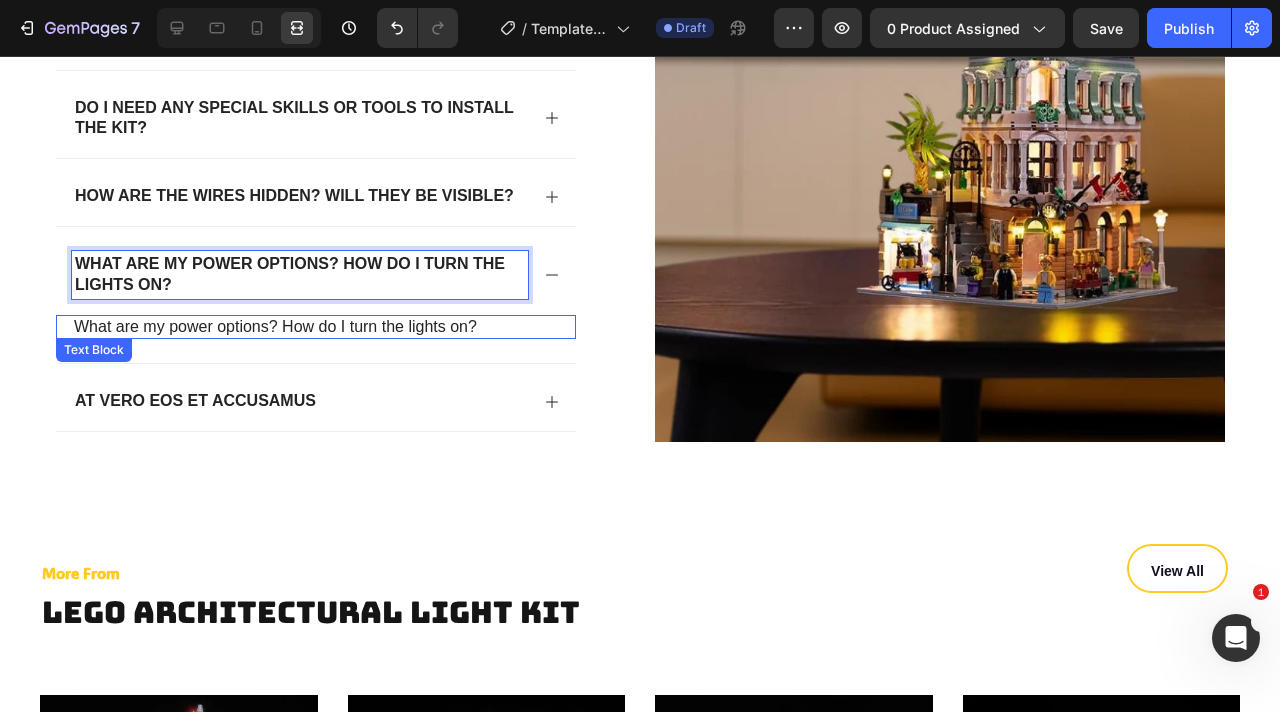 click on "What are my power options? How do I turn the lights on?" at bounding box center (316, 327) 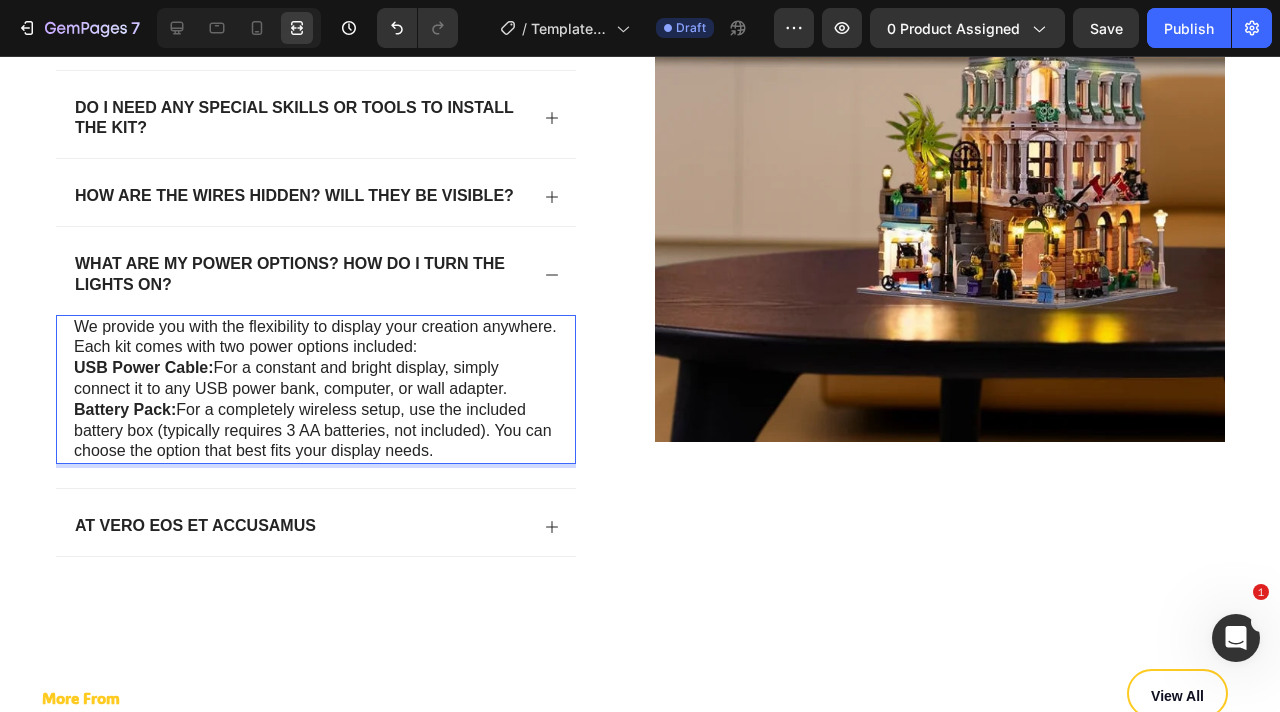 click on "We provide you with the flexibility to display your creation anywhere. Each kit comes with two power options included: USB Power Cable:  For a constant and bright display, simply connect it to any USB power bank, computer, or wall adapter. Battery Pack:  For a completely wireless setup, use the included battery box (typically requires 3 AA batteries, not included). You can choose the option that best fits your display needs. Text Block   0" at bounding box center [316, 390] 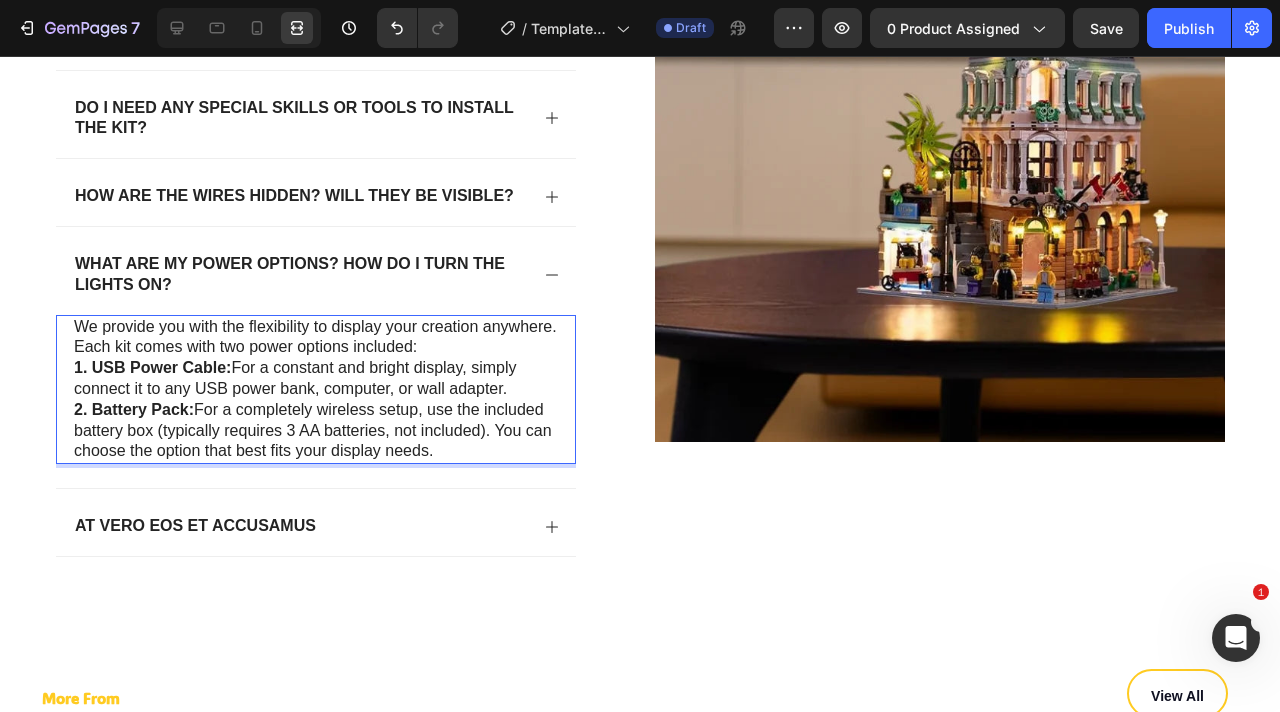 click on "We provide you with the flexibility to display your creation anywhere. Each kit comes with two power options included:" at bounding box center [316, 338] 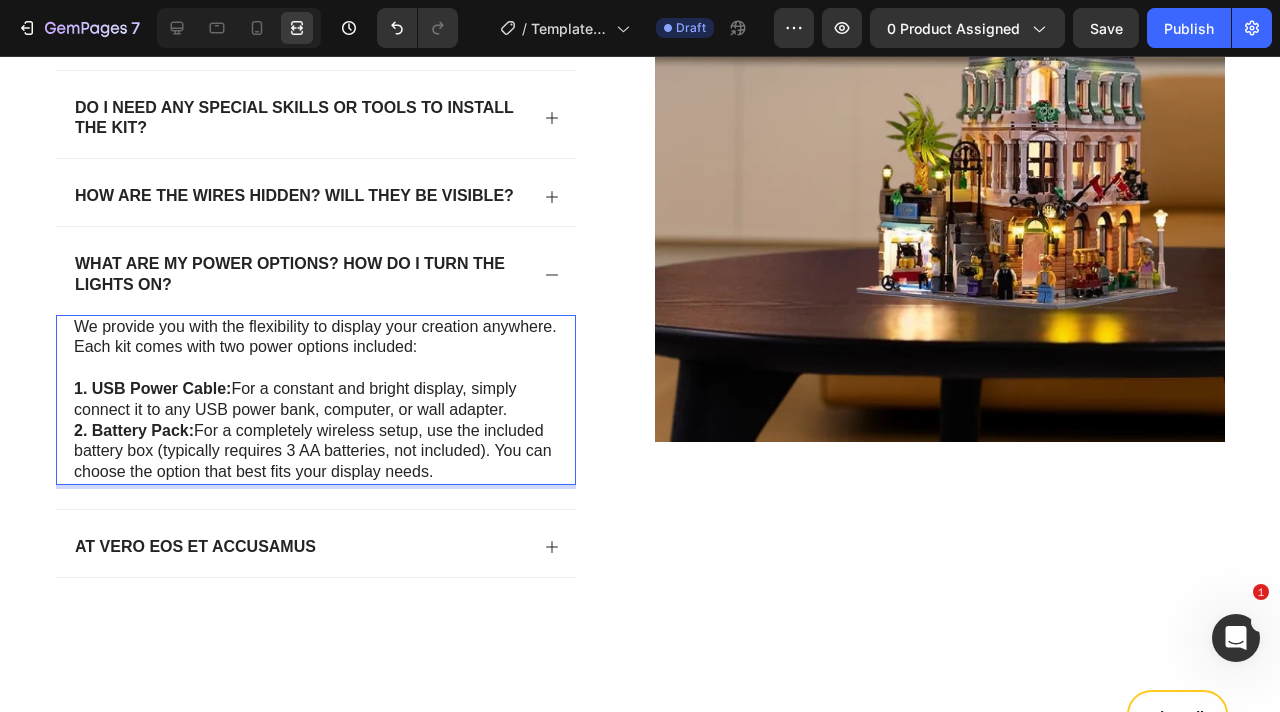 click on "1. USB Power Cable:  For a constant and bright display, simply connect it to any USB power bank, computer, or wall adapter." at bounding box center (316, 400) 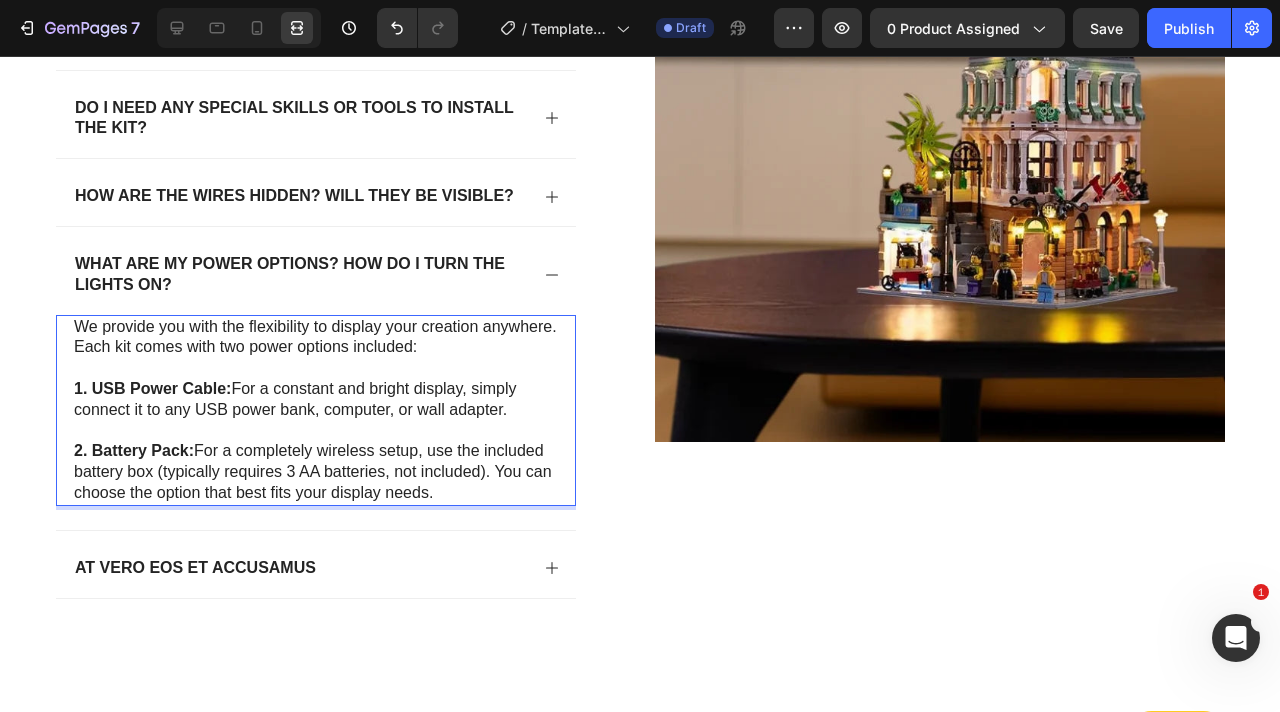 click on "We provide you with the flexibility to display your creation anywhere. Each kit comes with two power options included:" at bounding box center (316, 338) 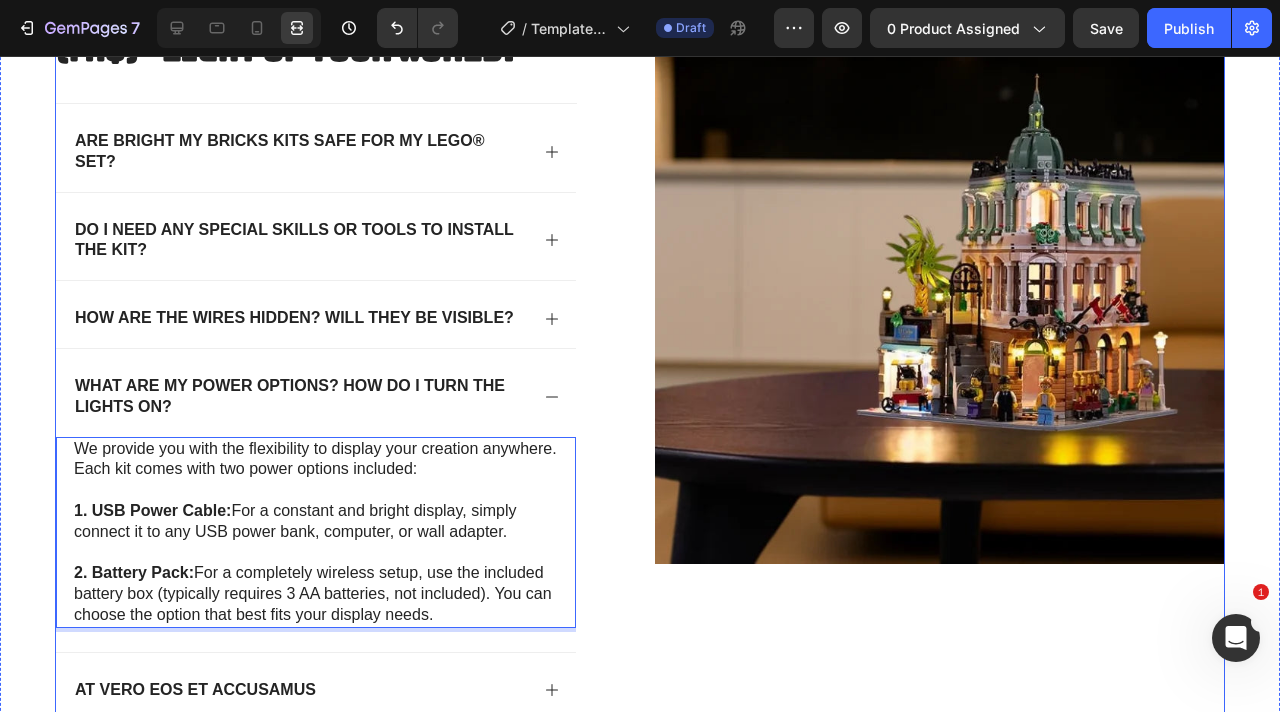 scroll, scrollTop: 7065, scrollLeft: 0, axis: vertical 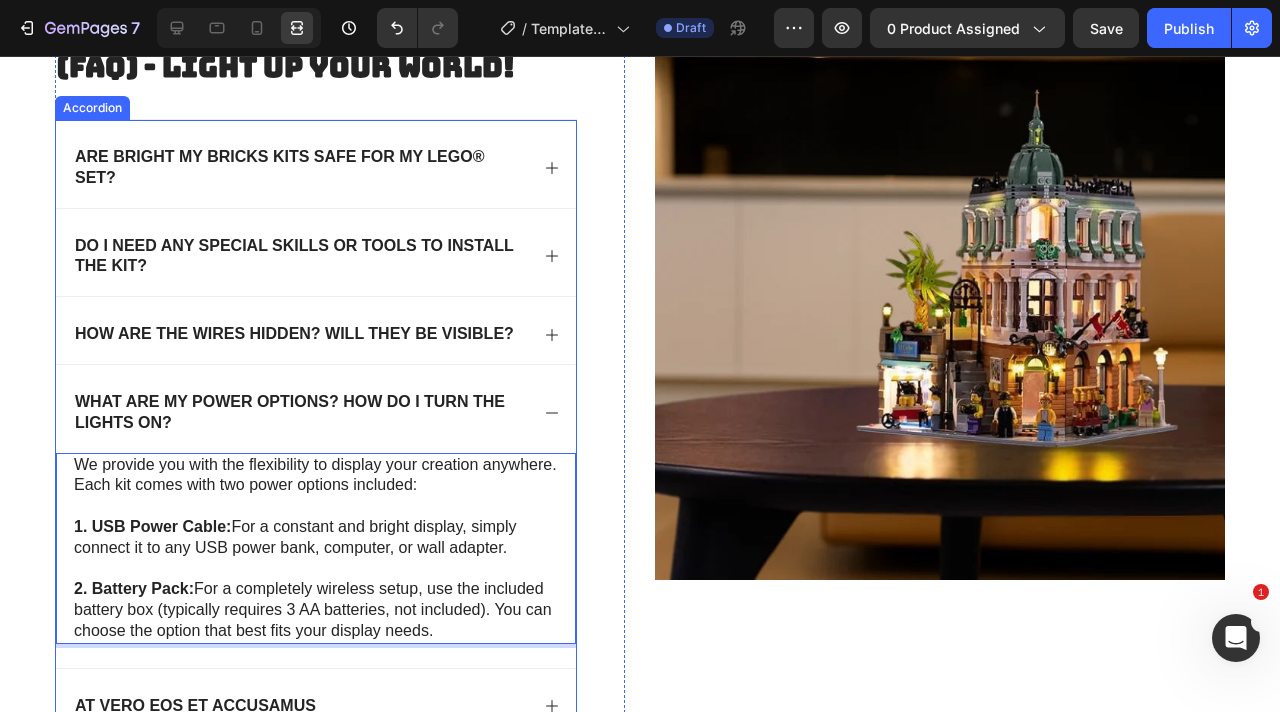 click on "What are my power options? How do I turn the lights on?" at bounding box center (300, 413) 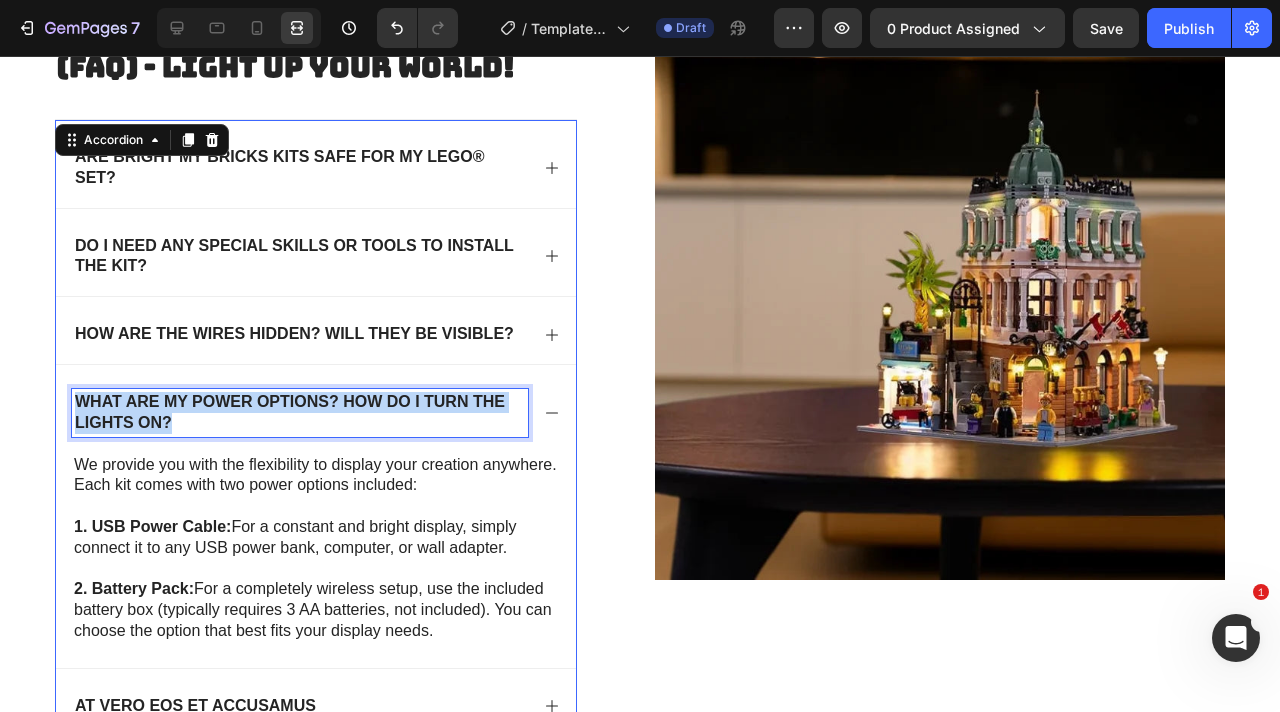 click on "What are my power options? How do I turn the lights on?" at bounding box center [300, 413] 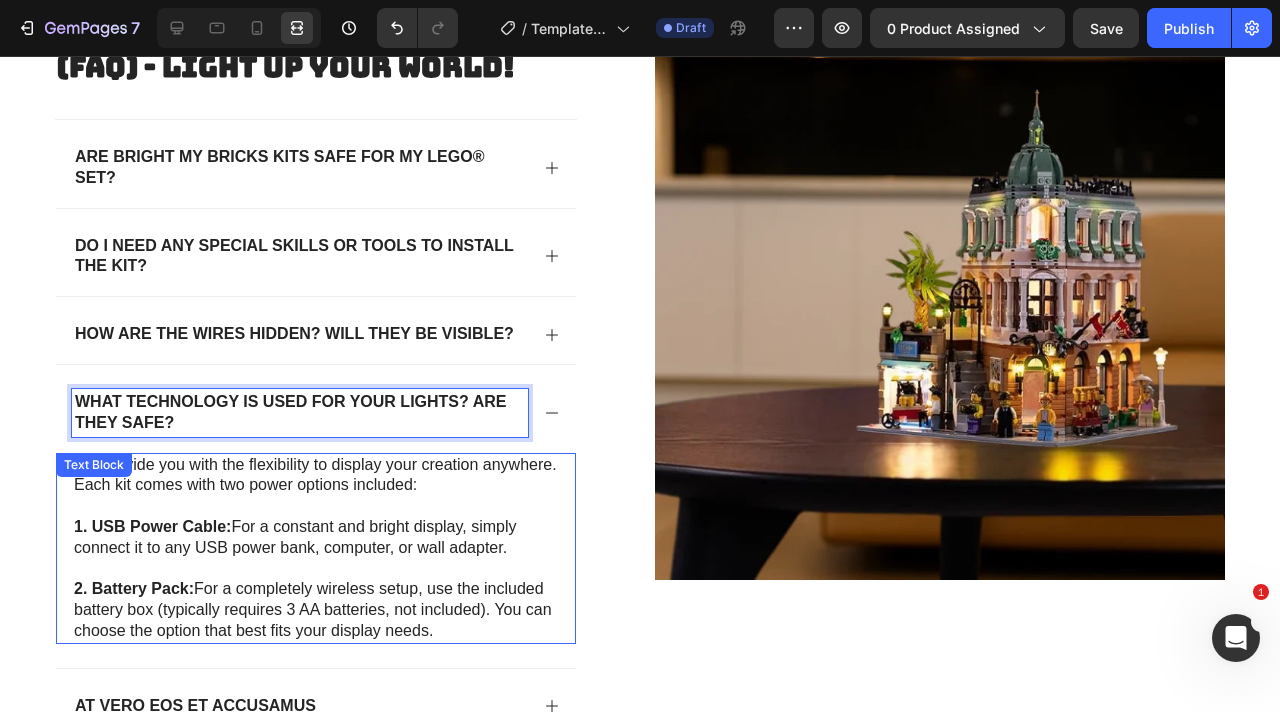 click on "We provide you with the flexibility to display your creation anywhere. Each kit comes with two power options included:" at bounding box center (316, 476) 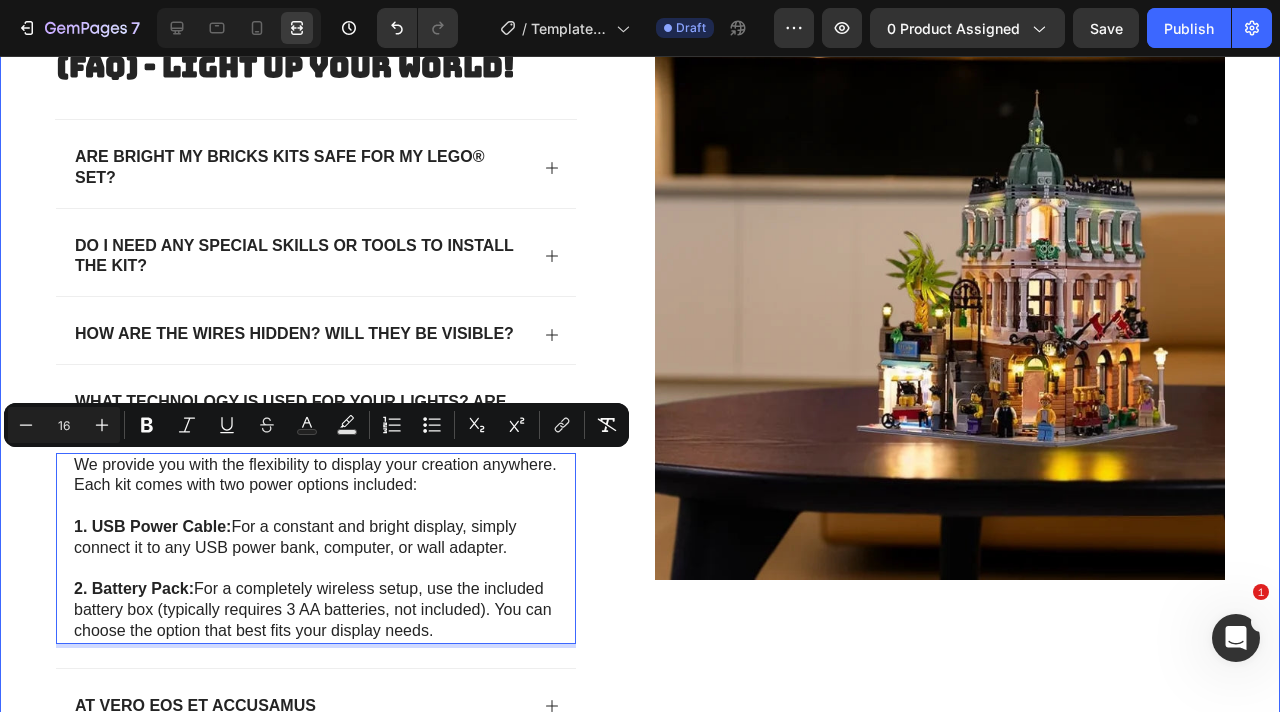 drag, startPoint x: 443, startPoint y: 629, endPoint x: 0, endPoint y: 413, distance: 492.85394 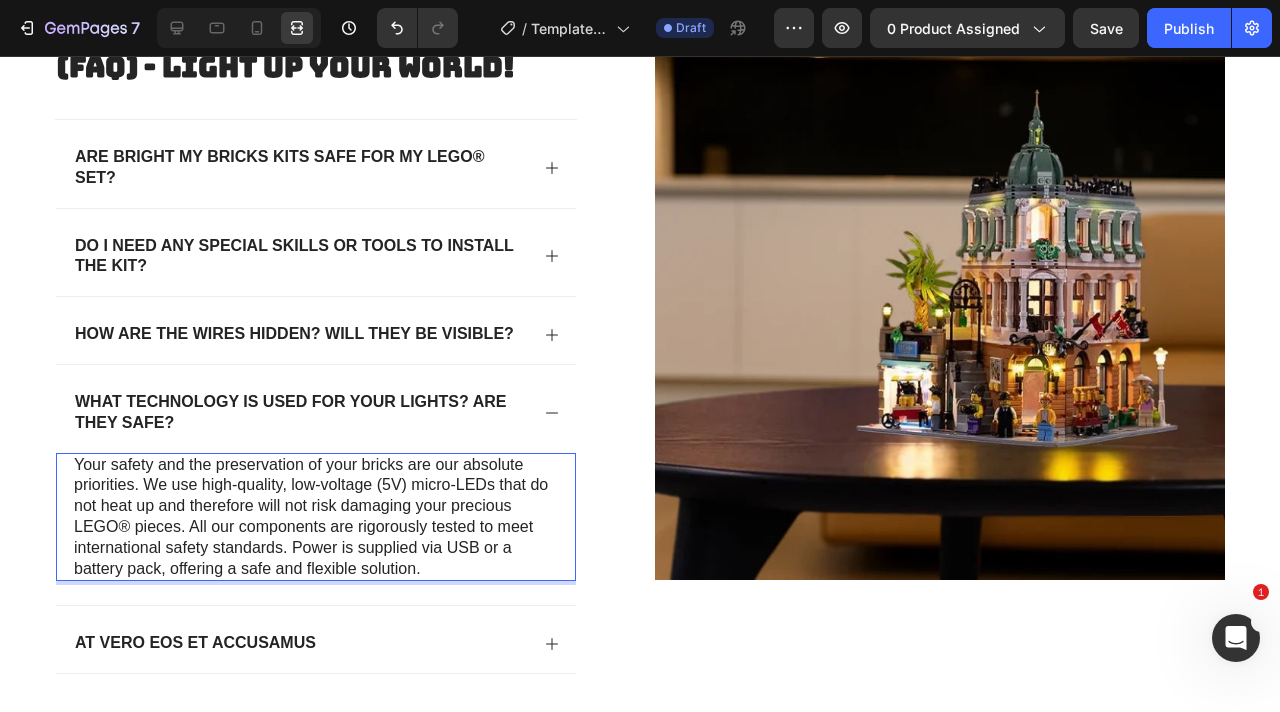 click on "Your safety and the preservation of your bricks are our absolute priorities. We use high-quality, low-voltage (5V) micro-LEDs that do not heat up and therefore will not risk damaging your precious LEGO® pieces. All our components are rigorously tested to meet international safety standards. Power is supplied via USB or a battery pack, offering a safe and flexible solution." at bounding box center (316, 517) 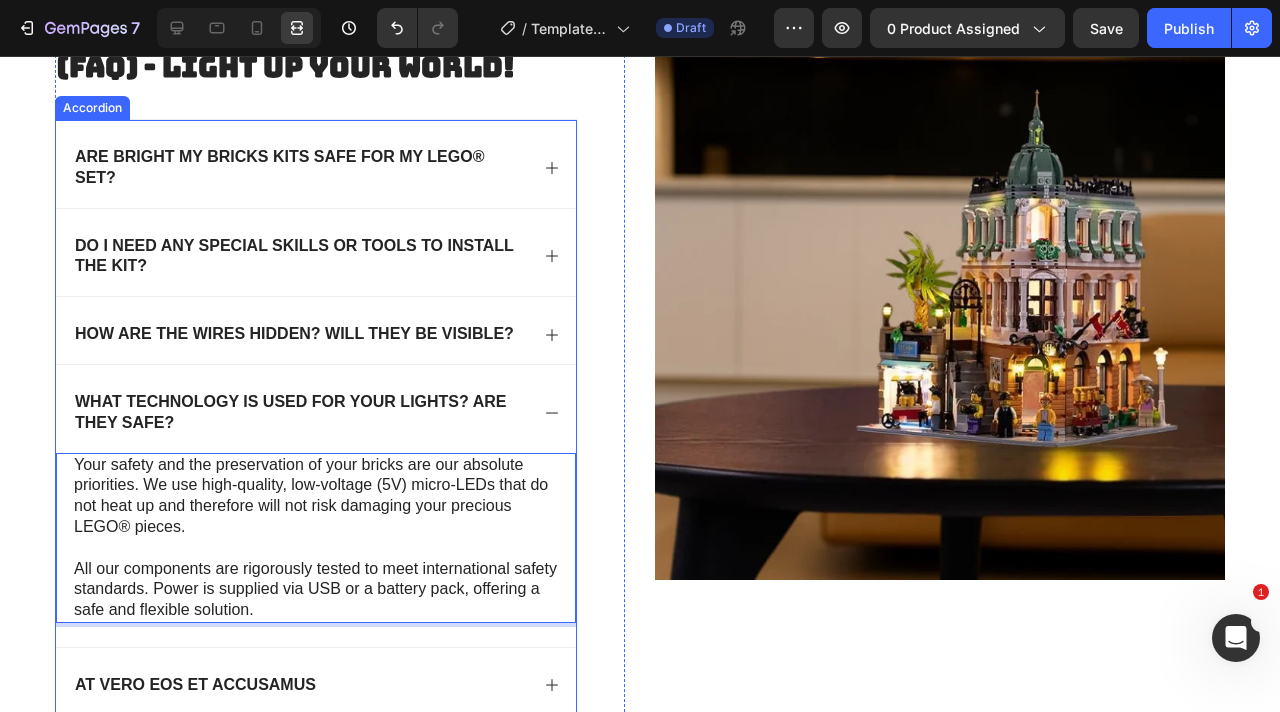 click on "What technology is used for your lights? Are they safe?" at bounding box center (300, 413) 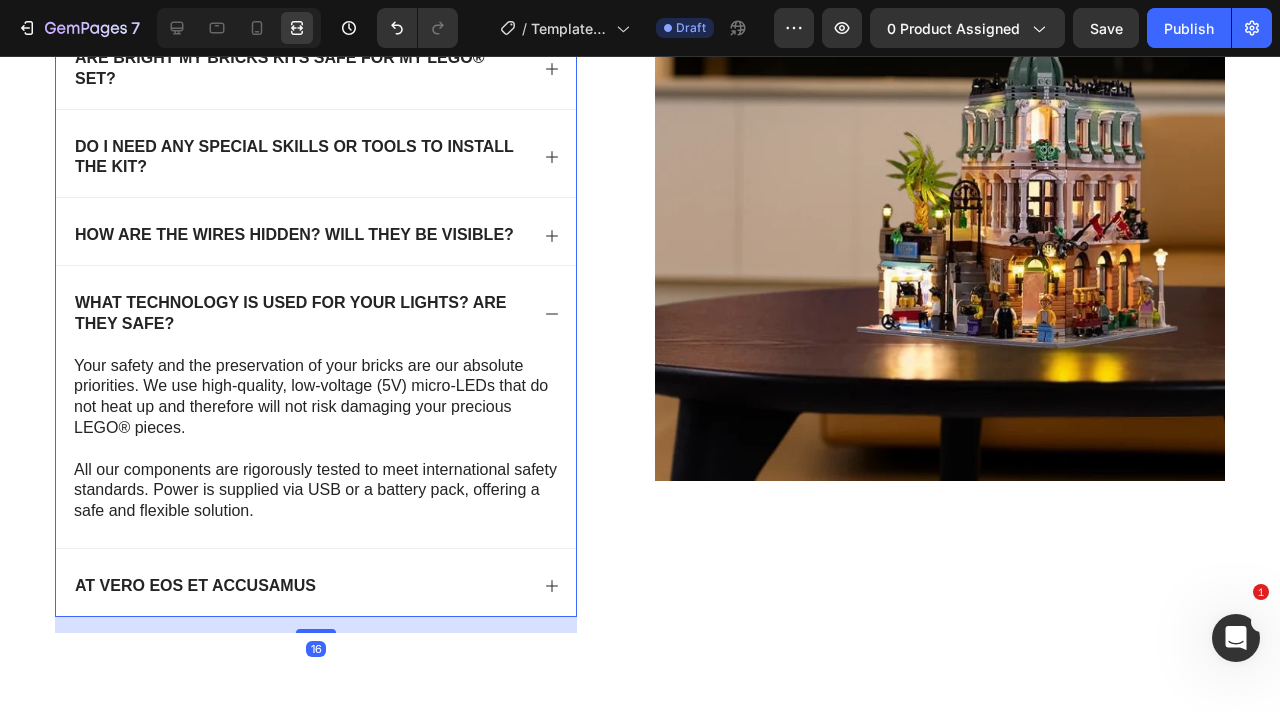 scroll, scrollTop: 7165, scrollLeft: 0, axis: vertical 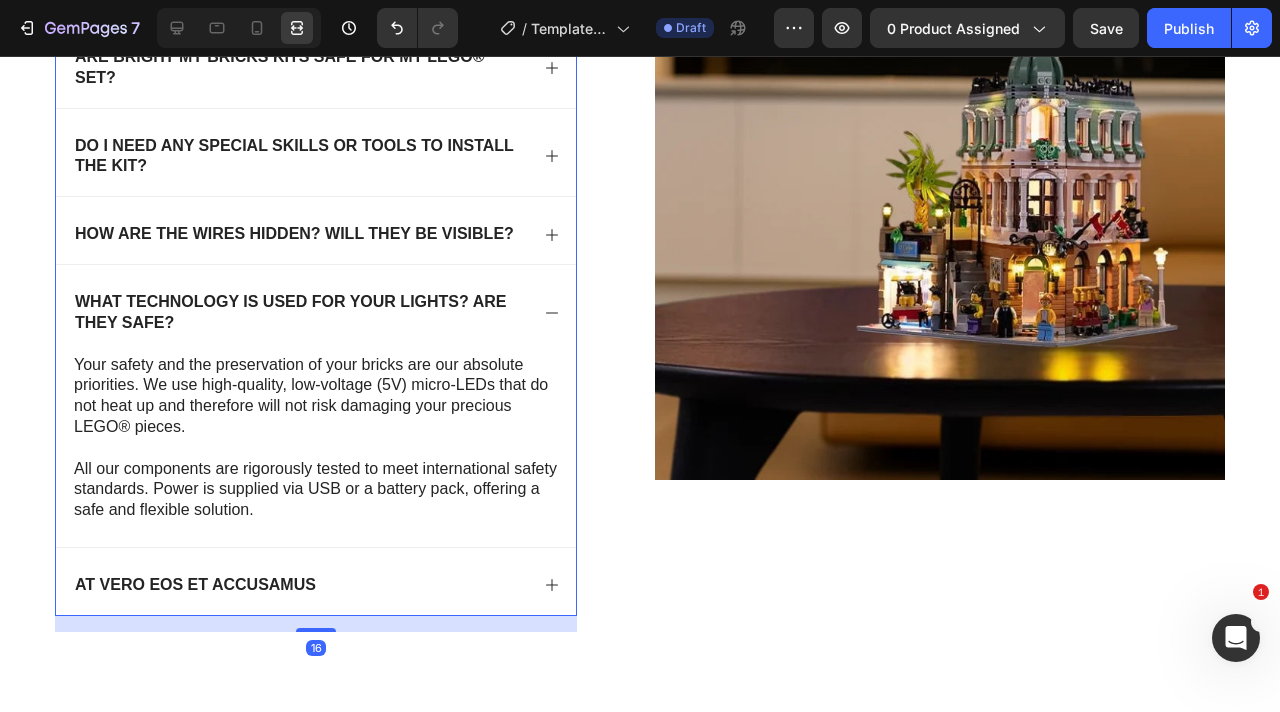 click on "What technology is used for your lights? Are they safe?" at bounding box center (316, 309) 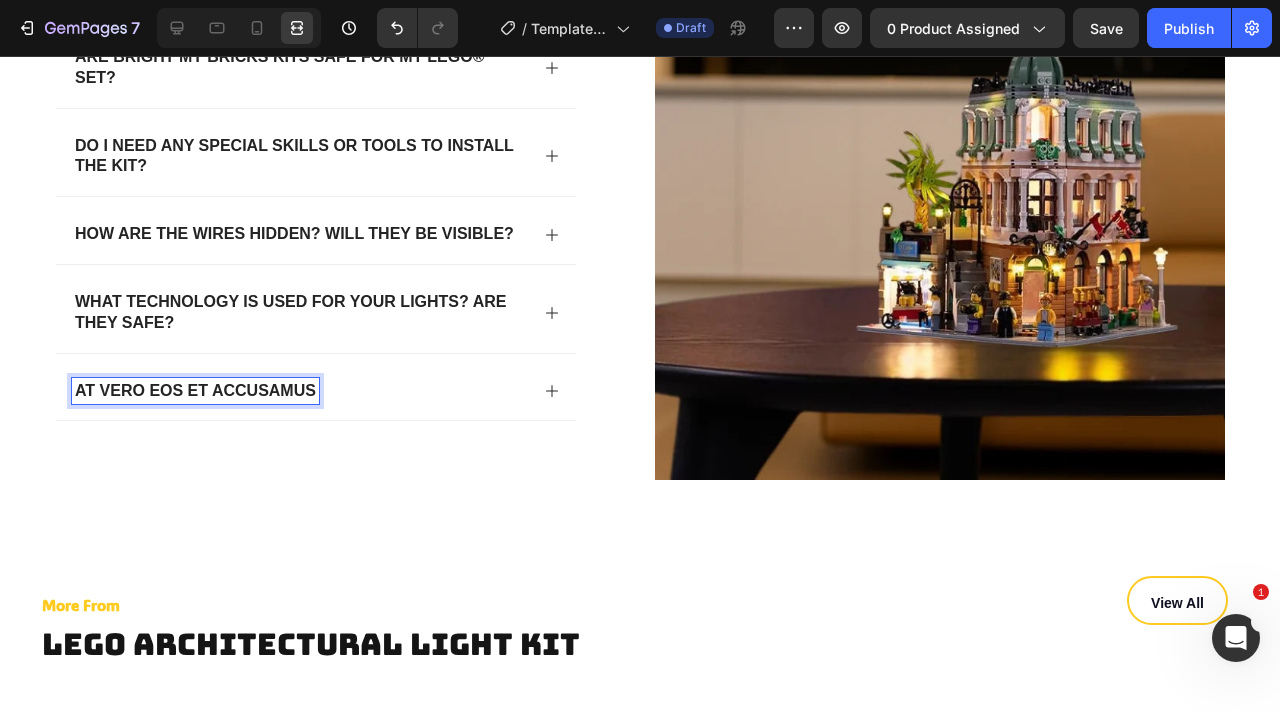 click on "At vero eos et accusamus" at bounding box center [195, 391] 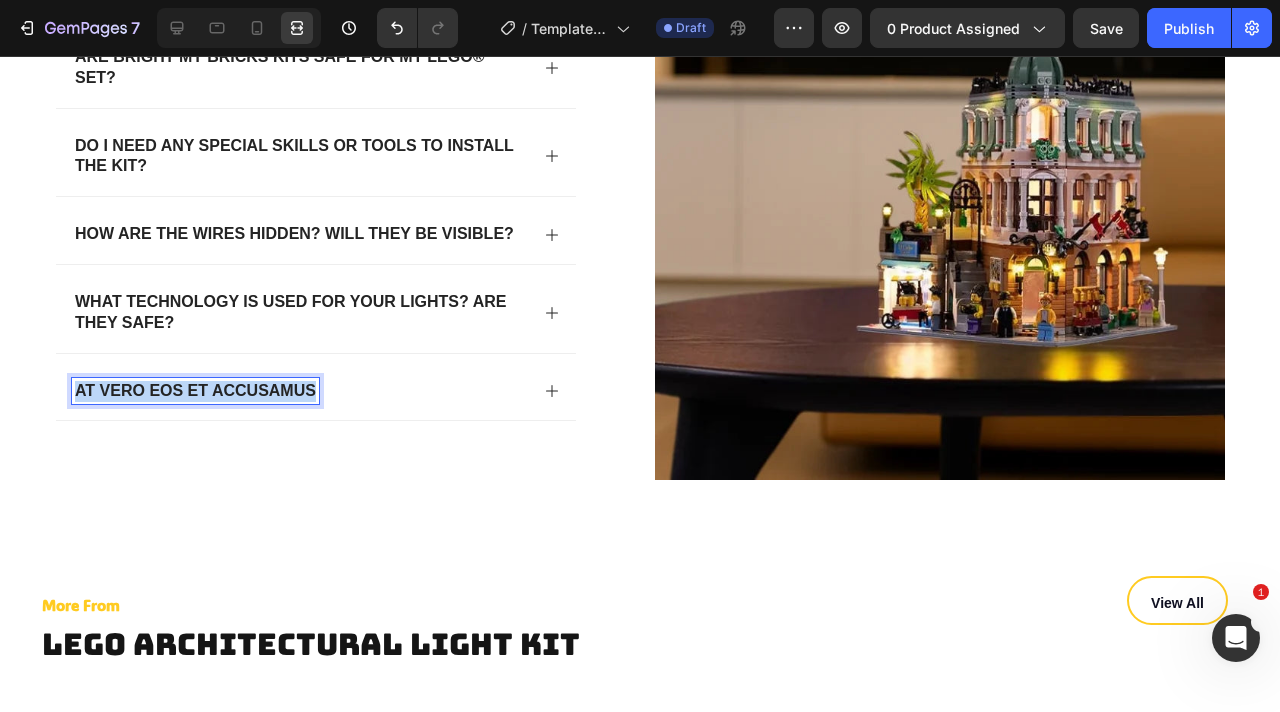 click on "At vero eos et accusamus" at bounding box center [195, 391] 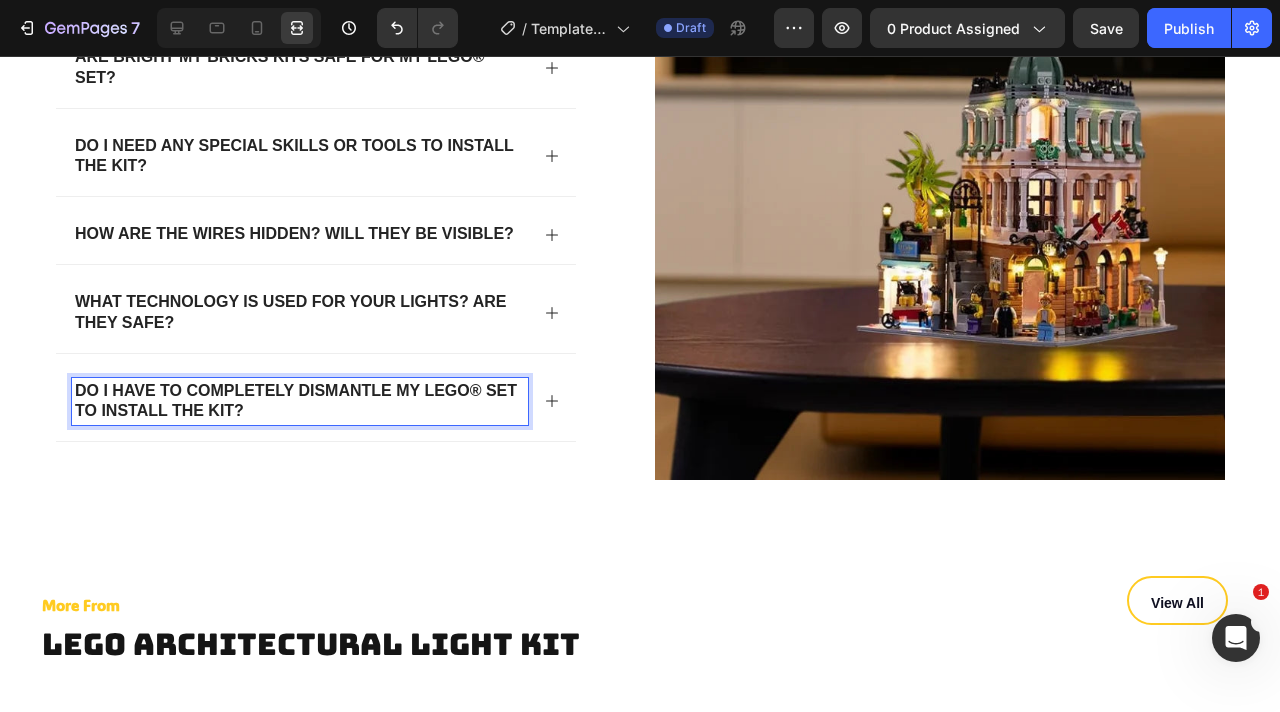 click 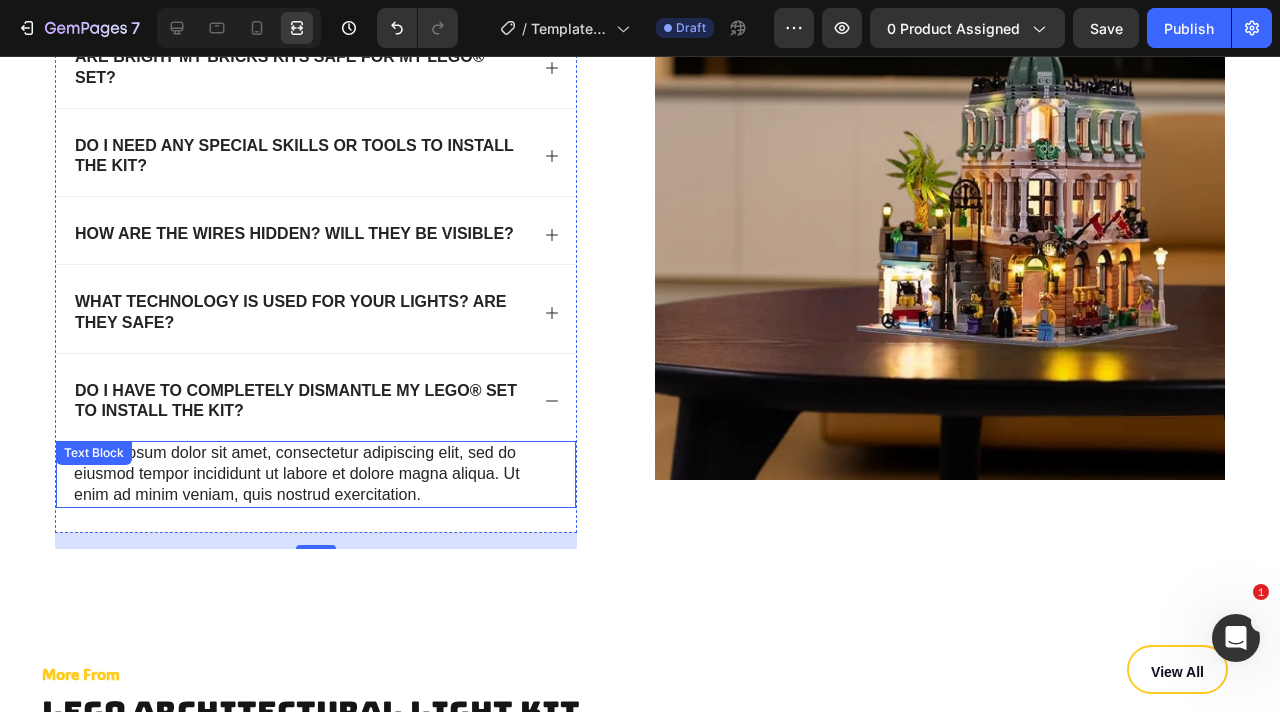 click on "Lorem ipsum dolor sit amet, consectetur adipiscing elit, sed do eiusmod tempor incididunt ut labore et dolore magna aliqua. Ut enim ad minim veniam, quis nostrud exercitation." at bounding box center [316, 474] 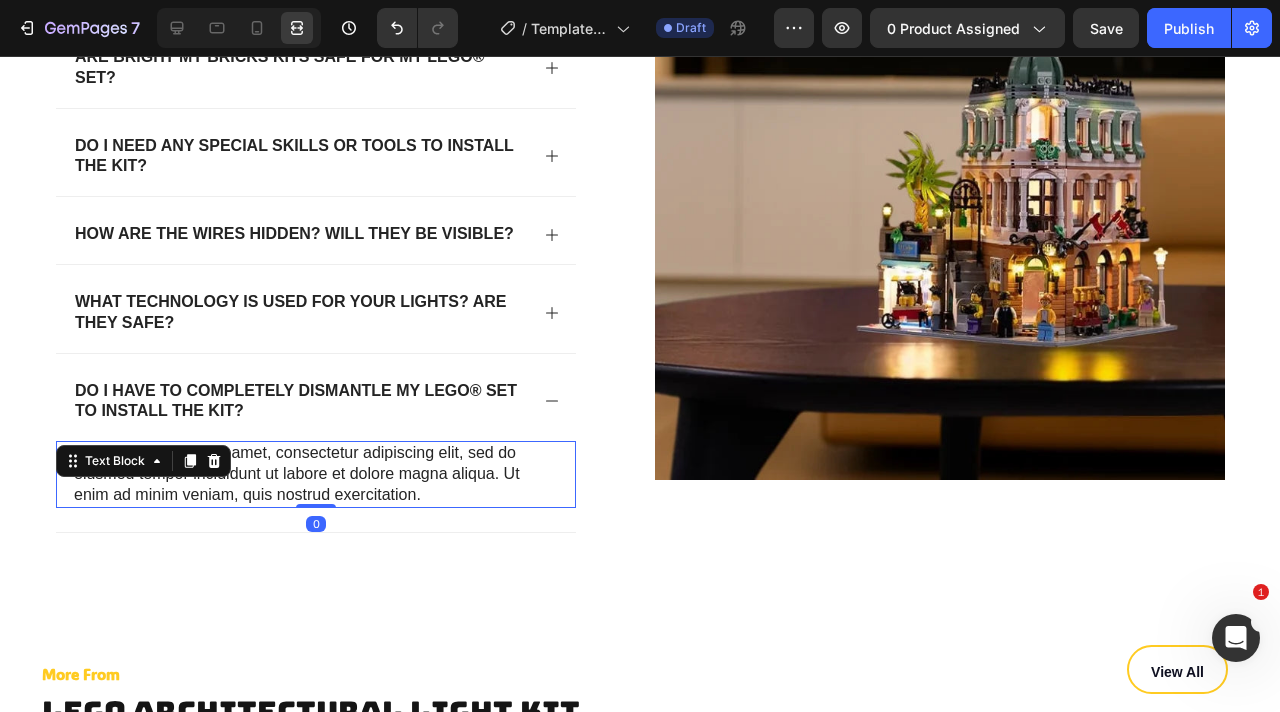 click on "Lorem ipsum dolor sit amet, consectetur adipiscing elit, sed do eiusmod tempor incididunt ut labore et dolore magna aliqua. Ut enim ad minim veniam, quis nostrud exercitation." at bounding box center (316, 474) 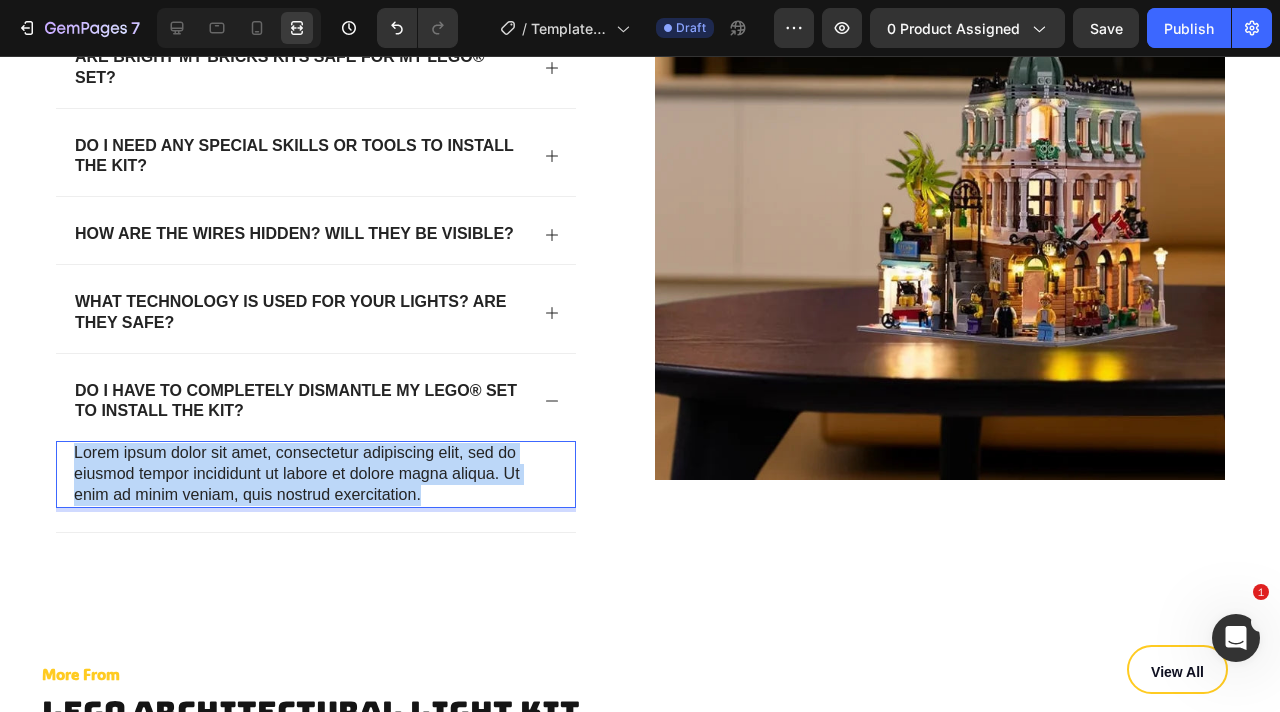 click on "Lorem ipsum dolor sit amet, consectetur adipiscing elit, sed do eiusmod tempor incididunt ut labore et dolore magna aliqua. Ut enim ad minim veniam, quis nostrud exercitation." at bounding box center [316, 474] 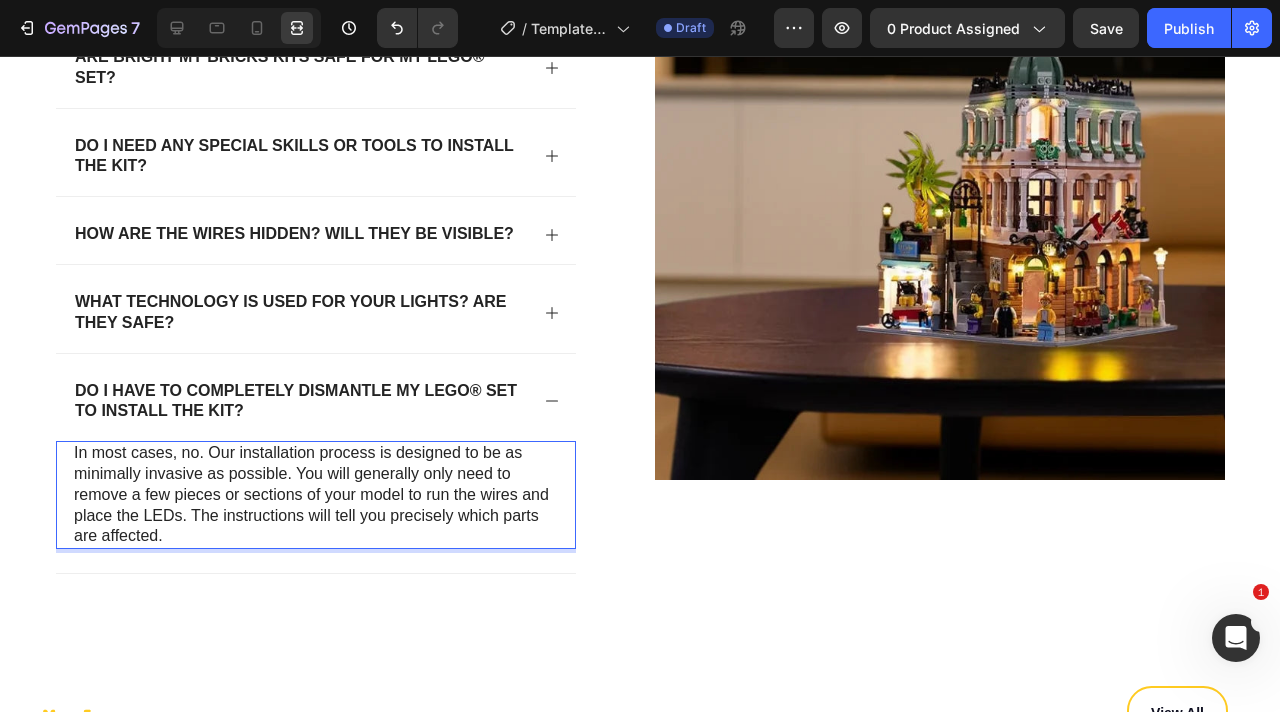 click on "In most cases, no. Our installation process is designed to be as minimally invasive as possible. You will generally only need to remove a few pieces or sections of your model to run the wires and place the LEDs. The instructions will tell you precisely which parts are affected." at bounding box center [316, 495] 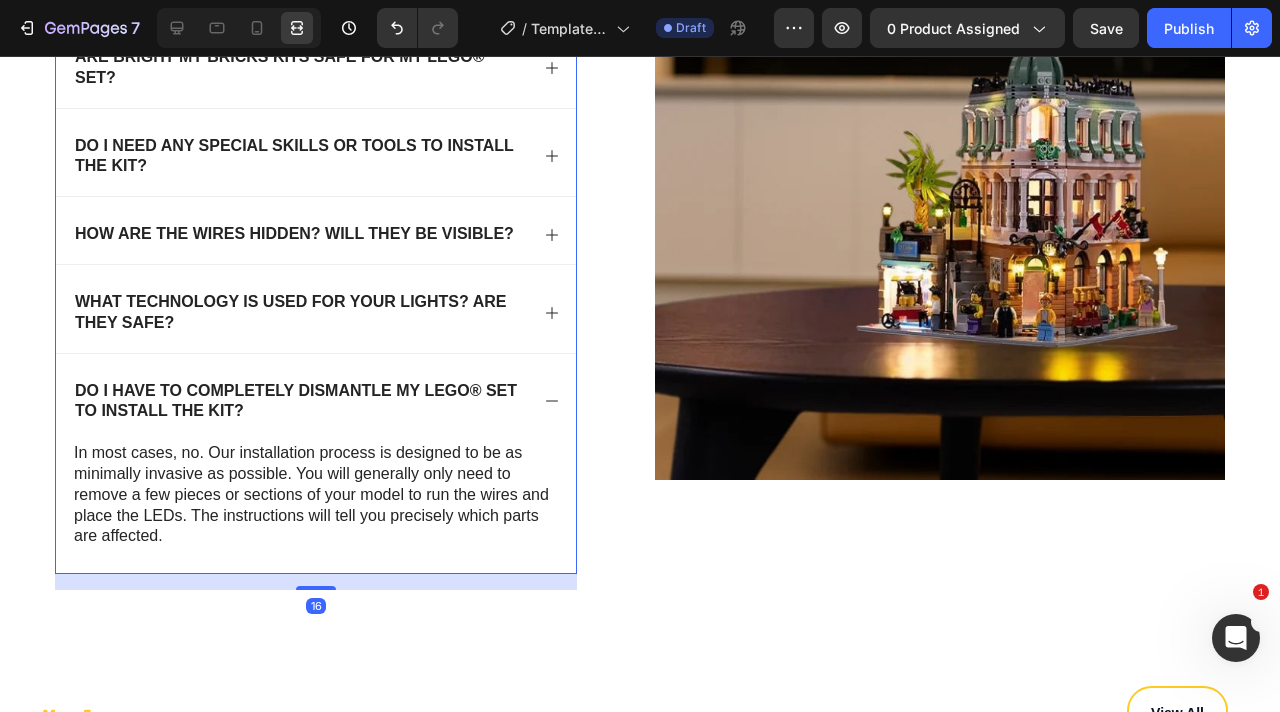click on "Do I have to completely dismantle my LEGO® set to install the kit?" at bounding box center (316, 398) 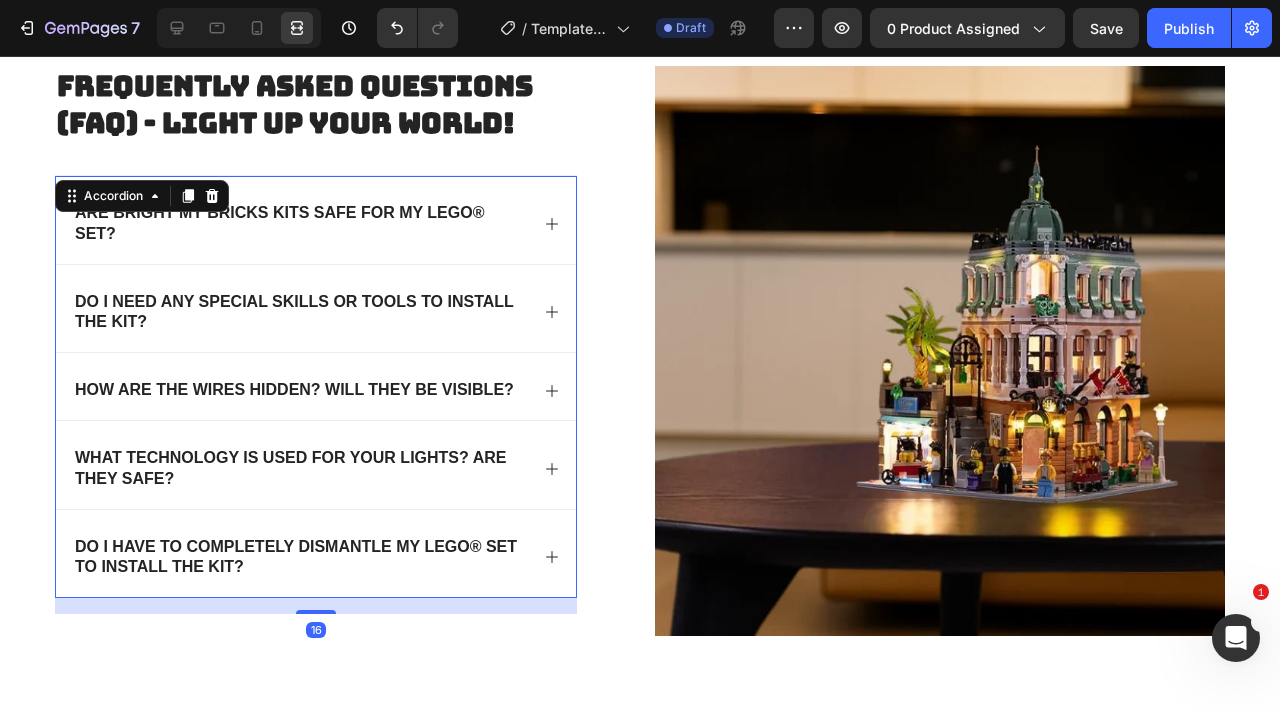 scroll, scrollTop: 7004, scrollLeft: 0, axis: vertical 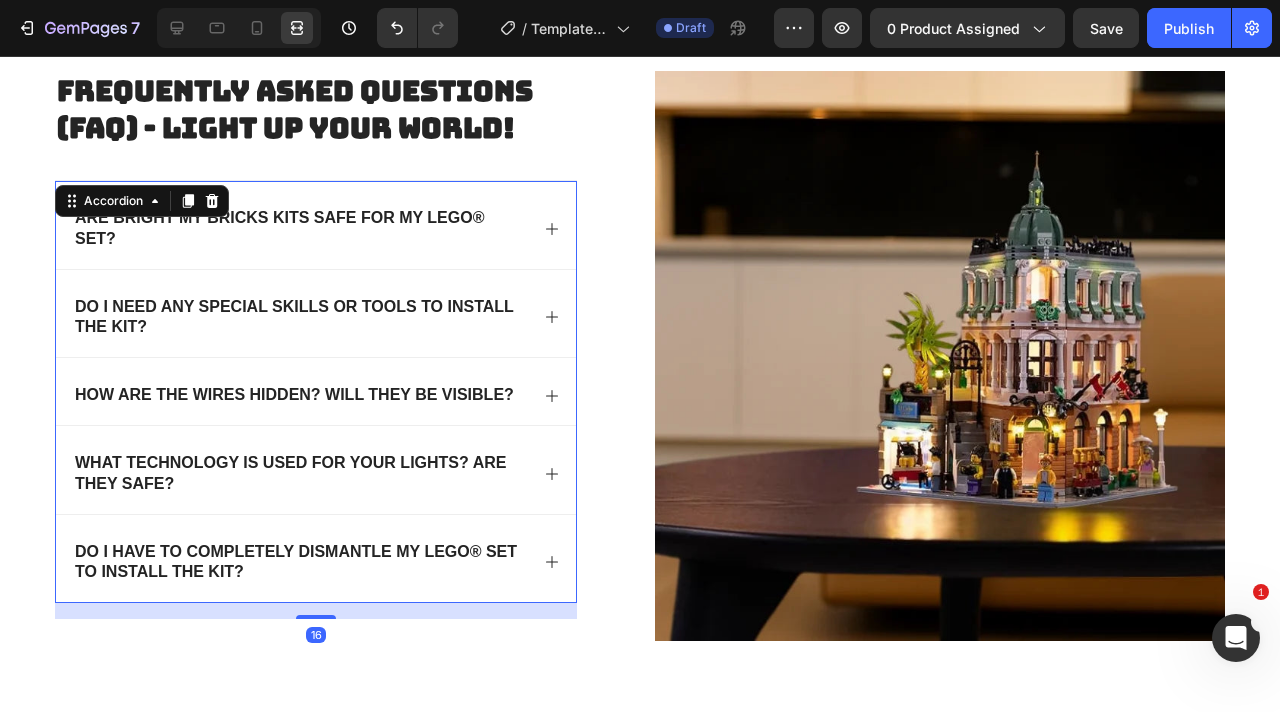 click 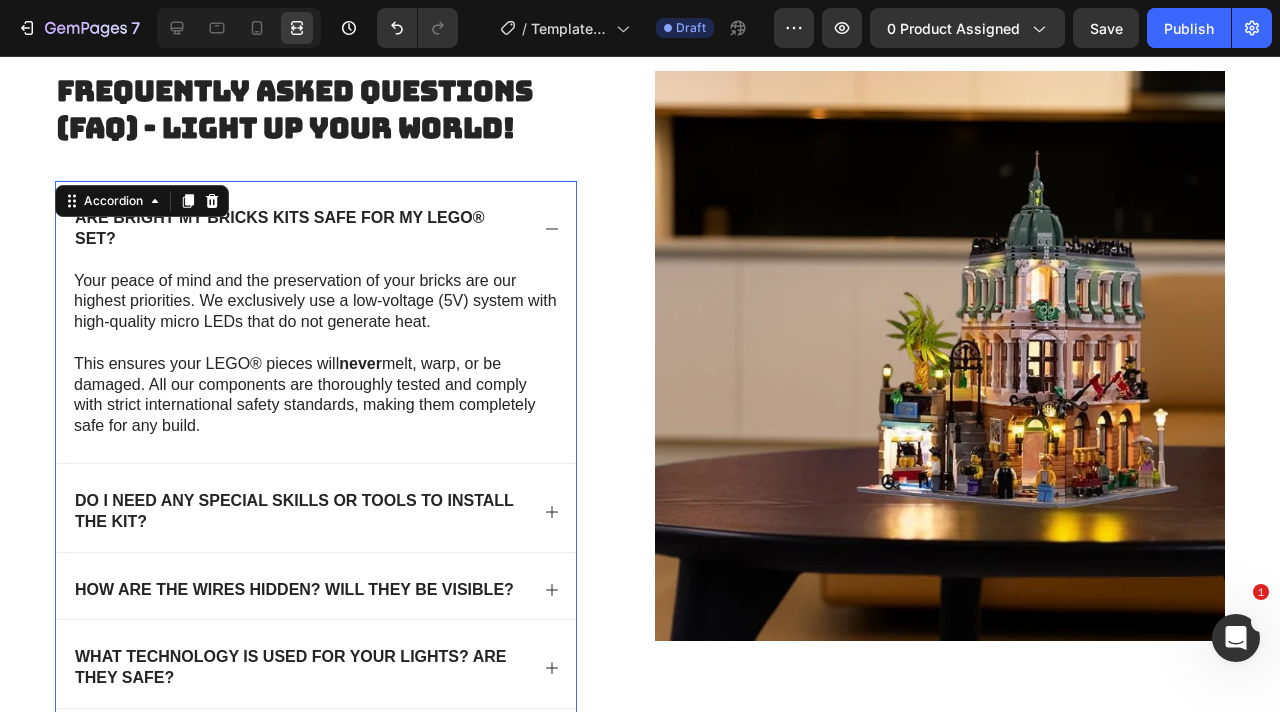 click 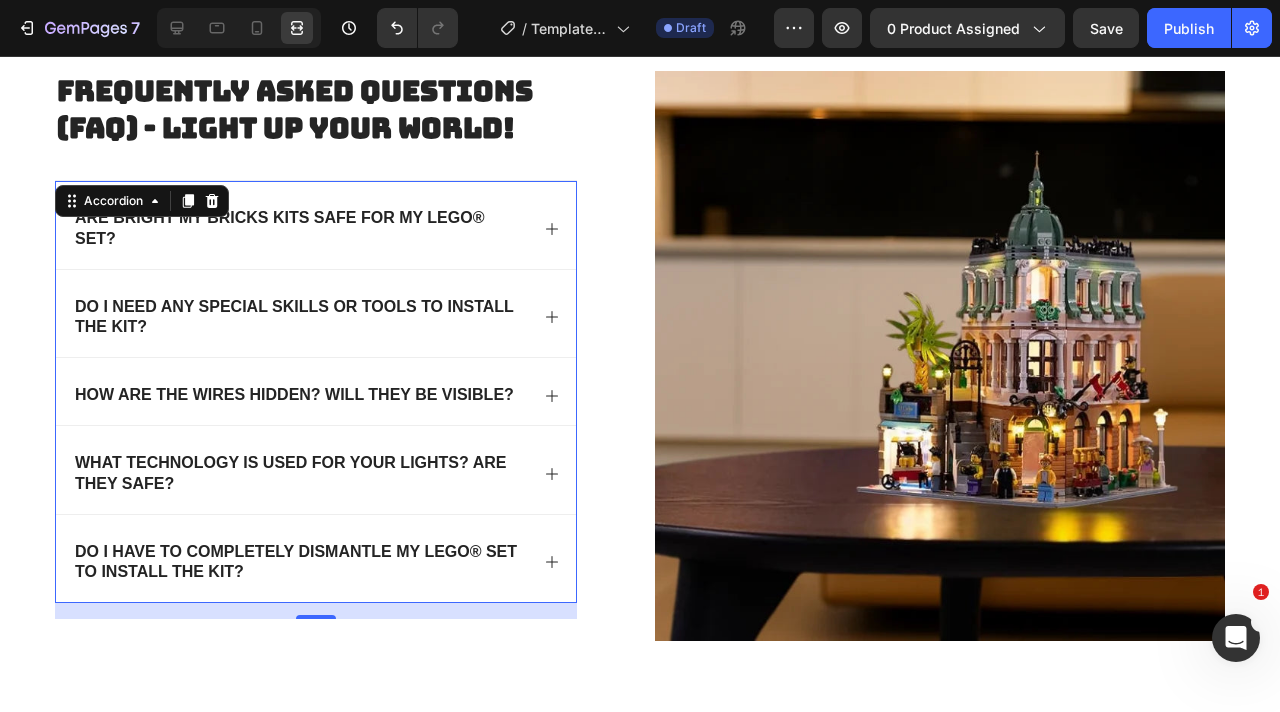 click 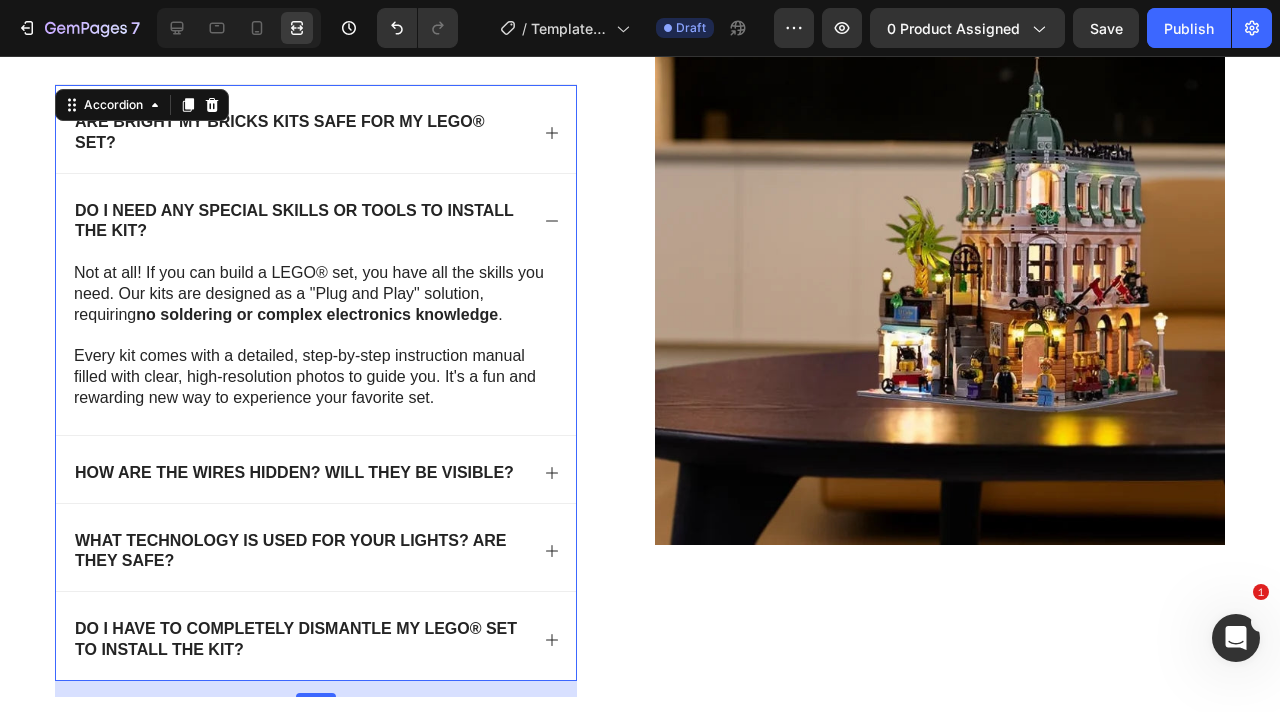 scroll, scrollTop: 7108, scrollLeft: 0, axis: vertical 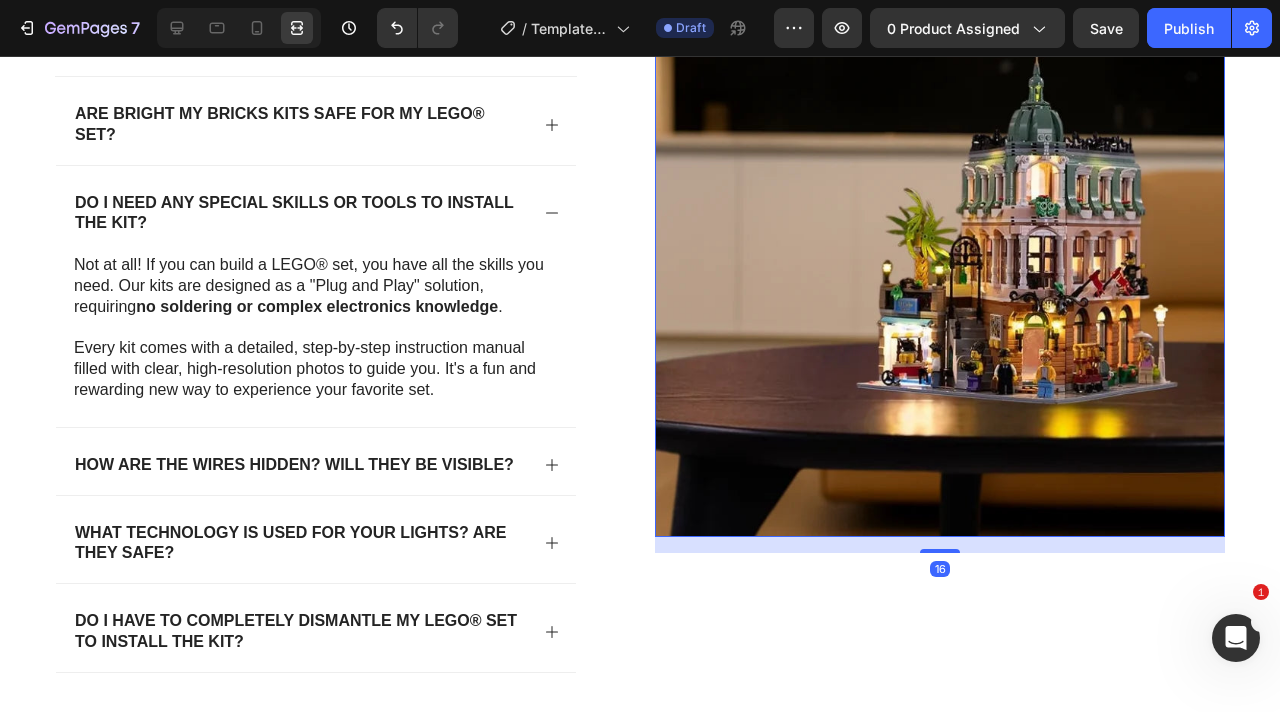 click at bounding box center (940, 252) 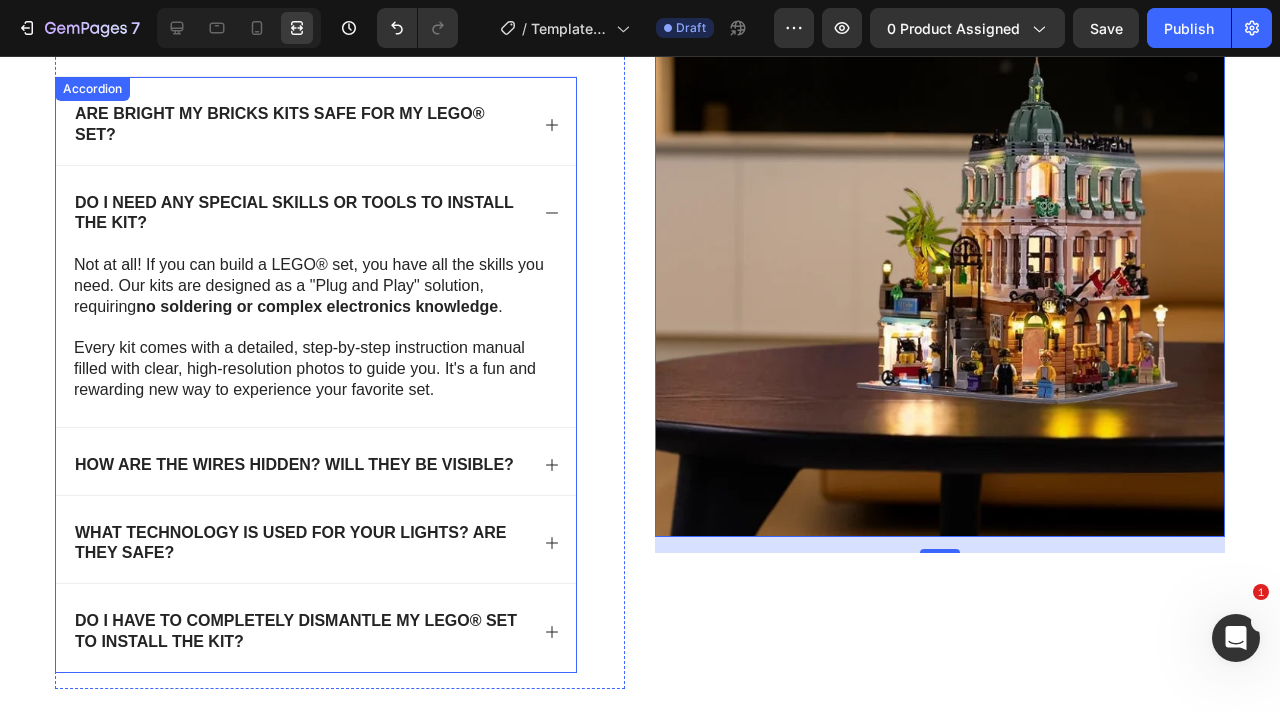 click on "Do I need any special skills or tools to install the kit?" at bounding box center (316, 210) 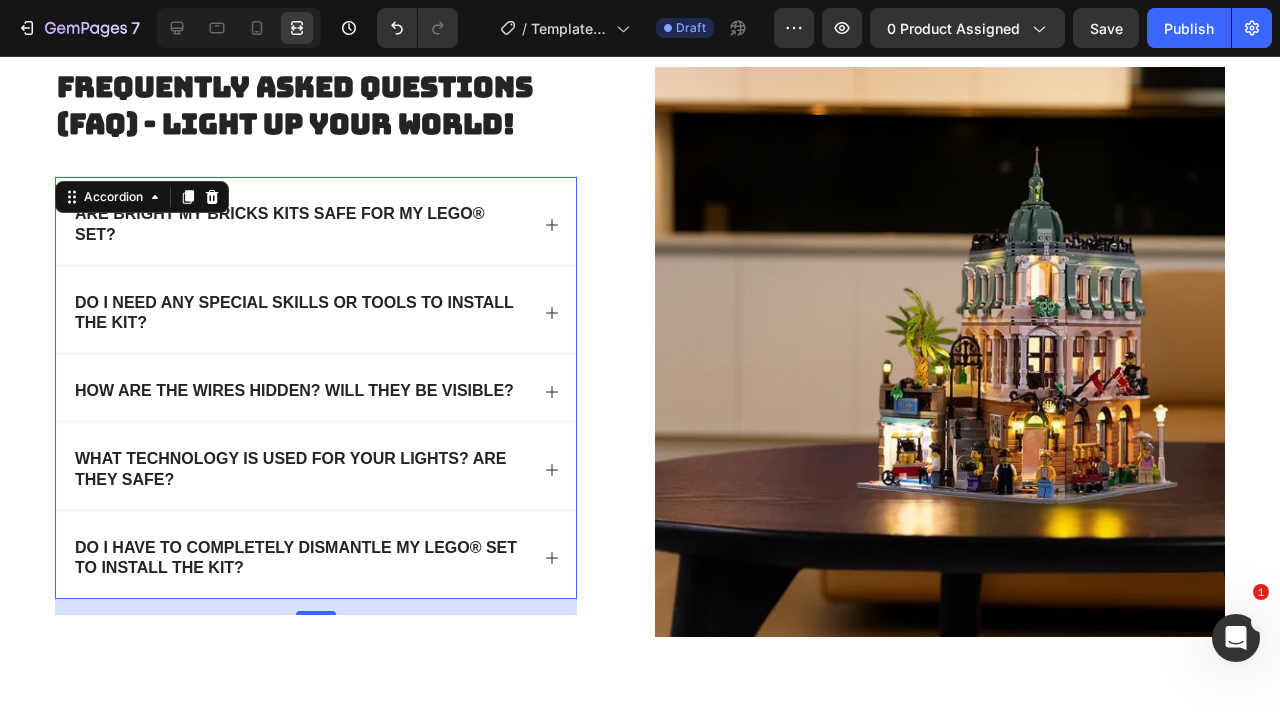 scroll, scrollTop: 7013, scrollLeft: 0, axis: vertical 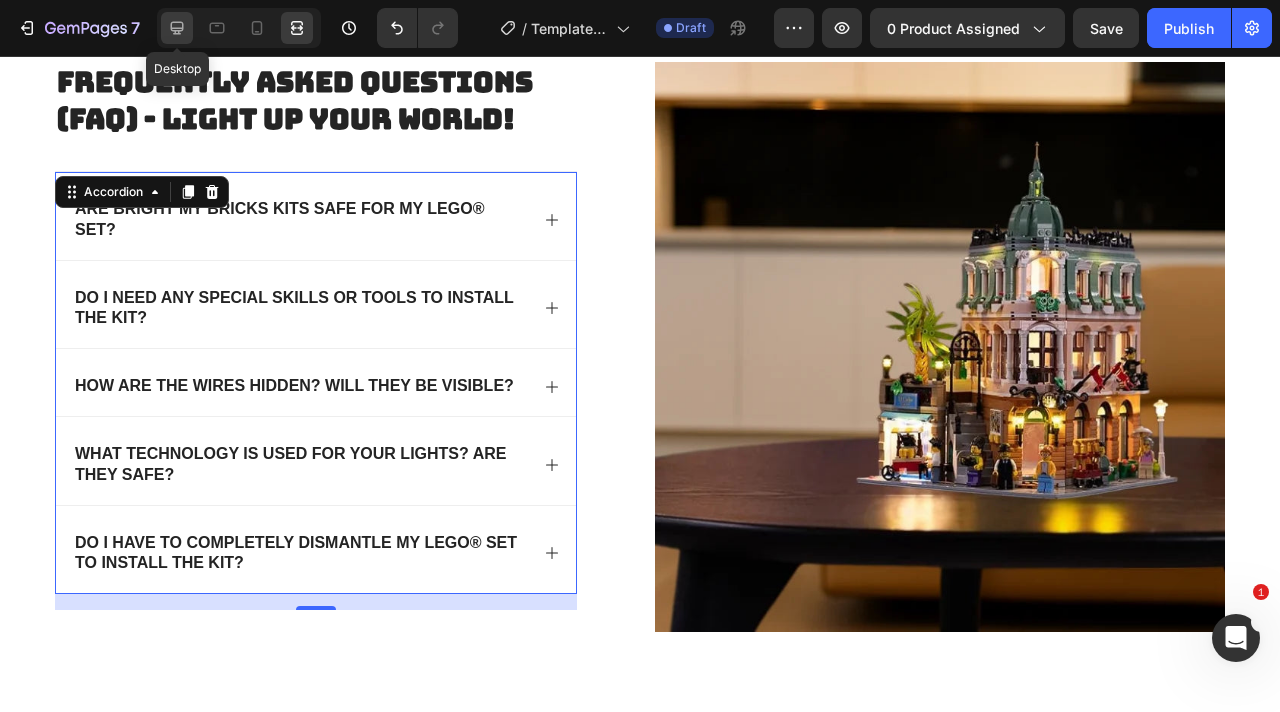 click 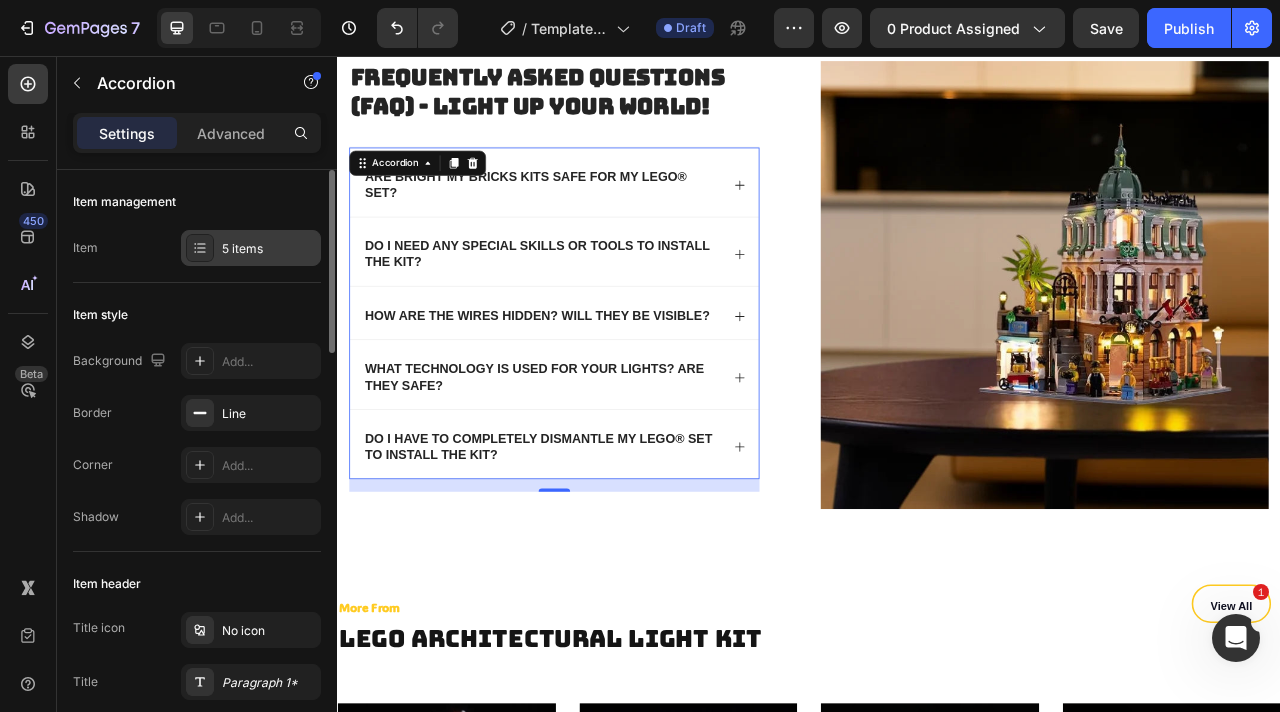 click on "5 items" at bounding box center [269, 249] 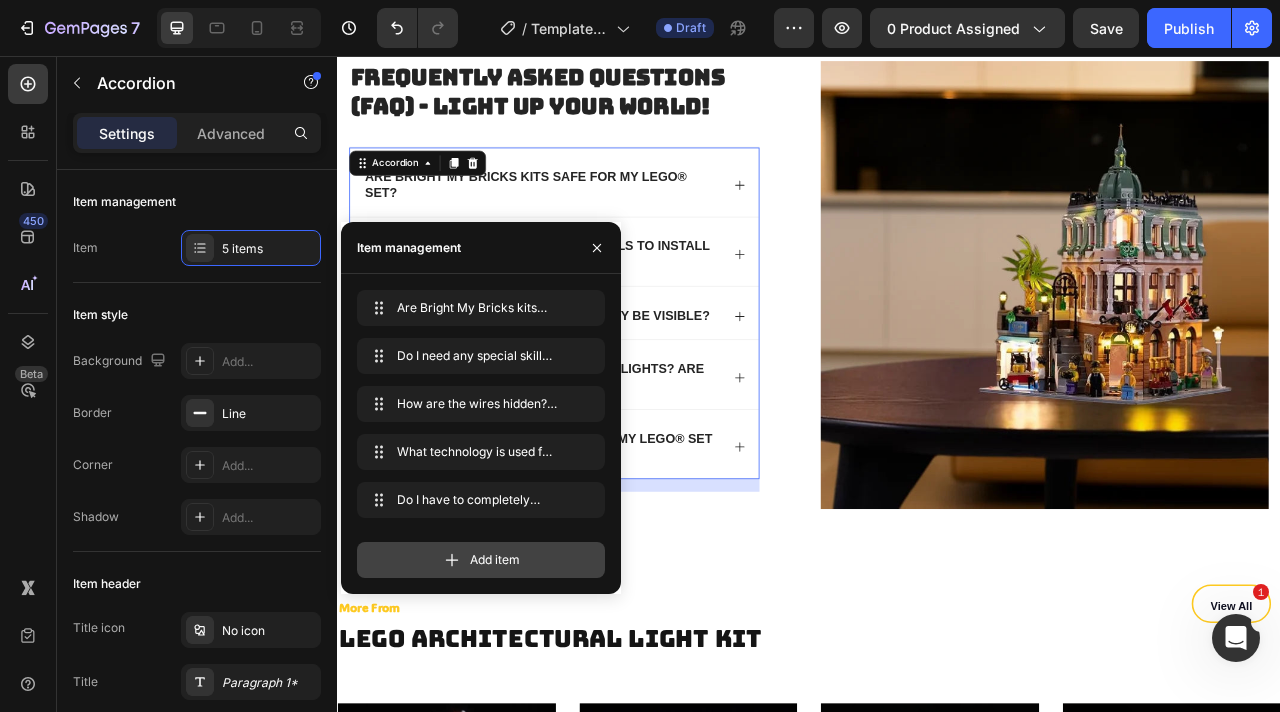 click on "Add item" at bounding box center (481, 560) 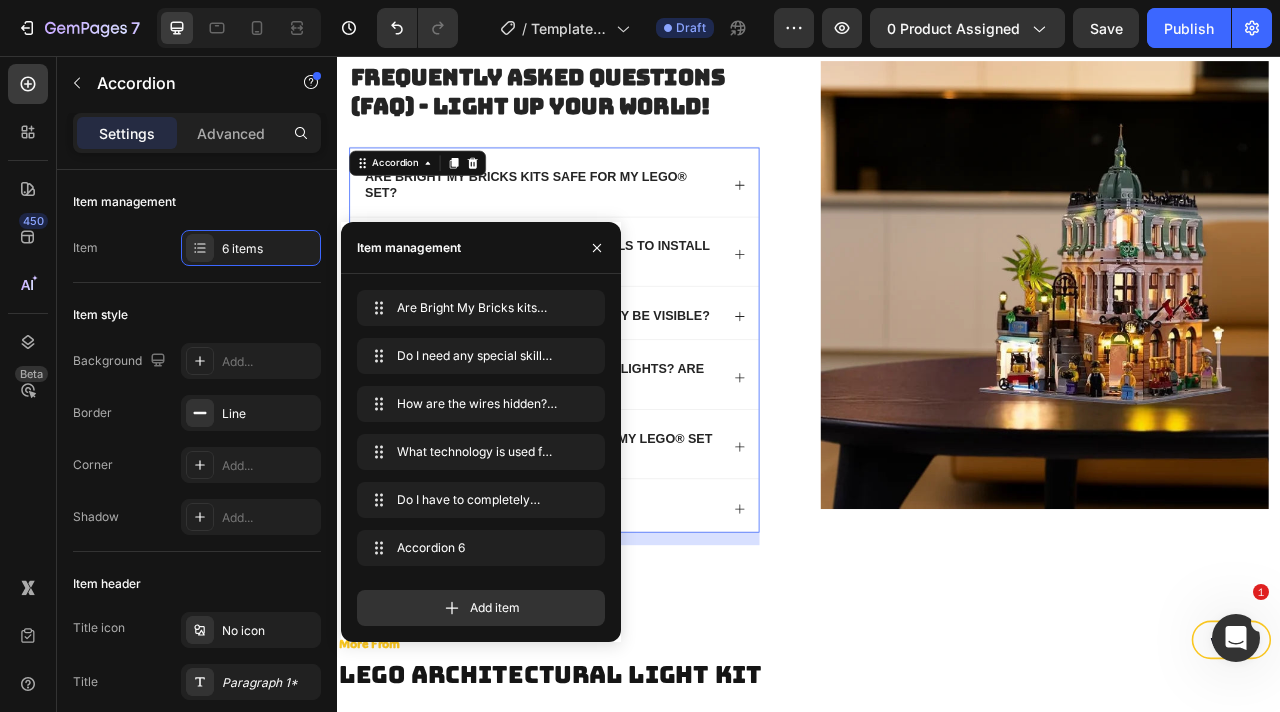 click on "Accordion 6" at bounding box center (597, 631) 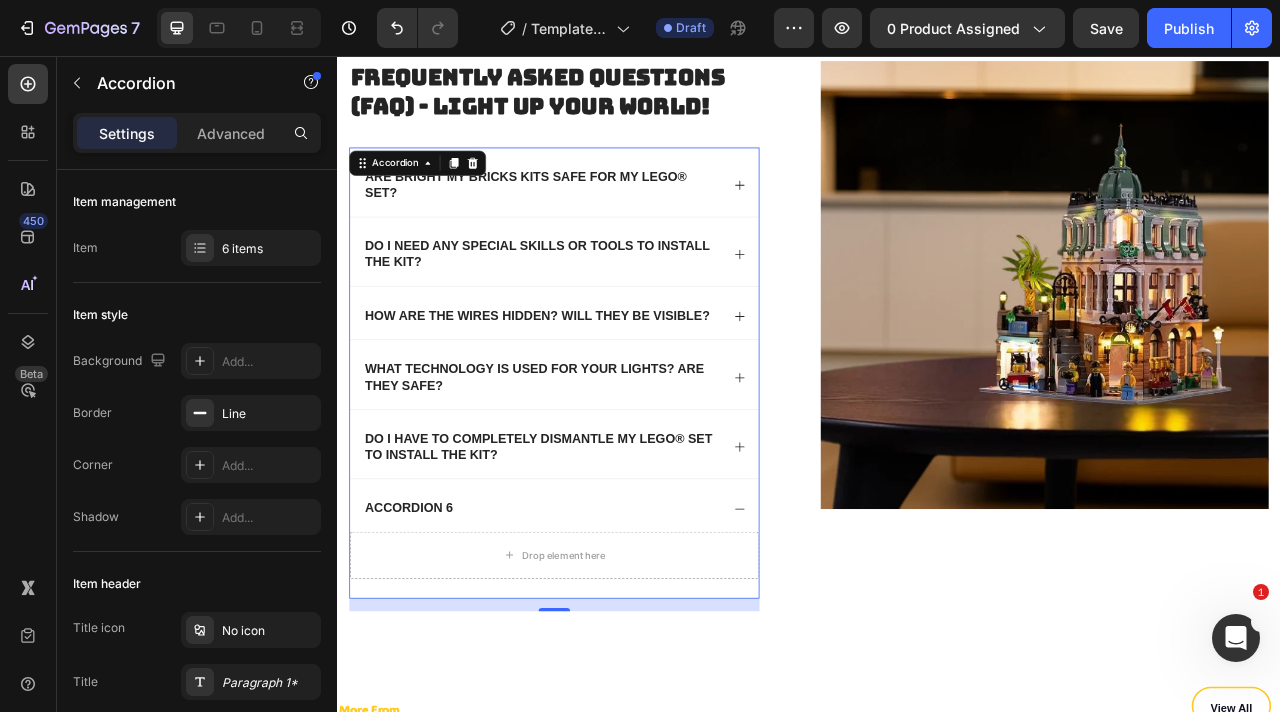 click on "Accordion 6" at bounding box center (428, 631) 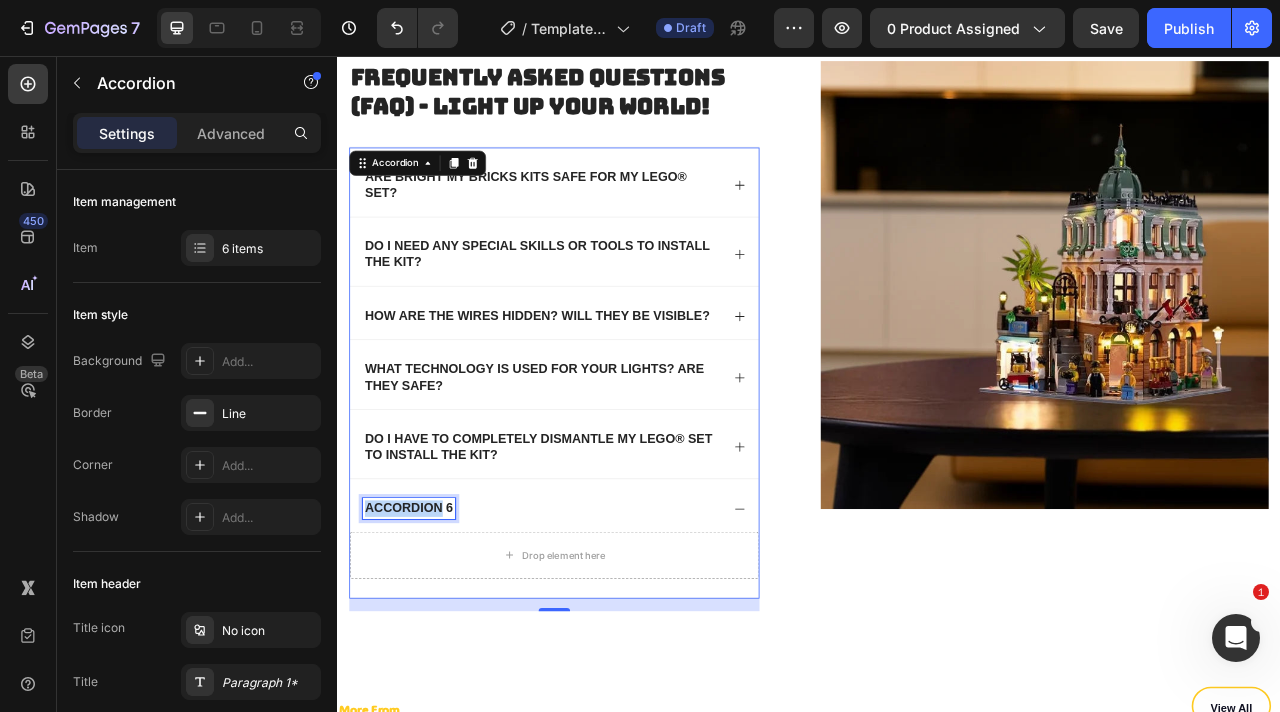 click on "Accordion 6" at bounding box center [428, 631] 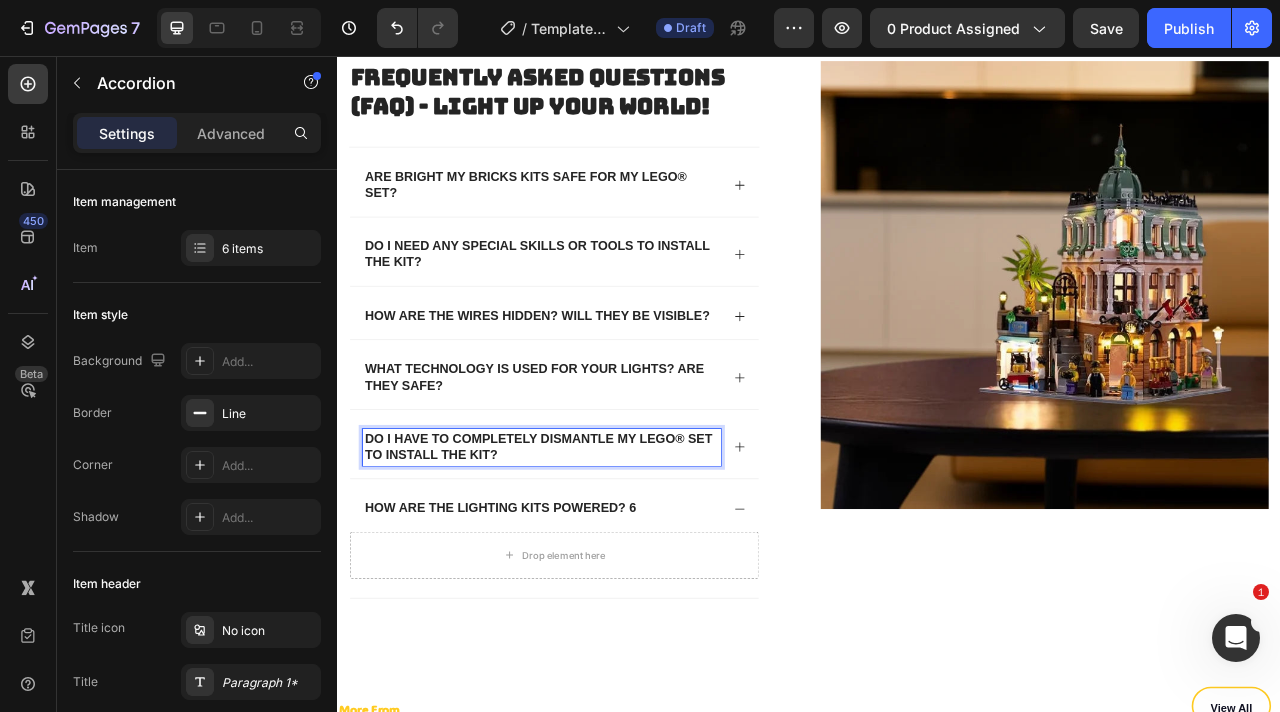 click on "Do I have to completely dismantle my LEGO® set to install the kit?" at bounding box center [597, 554] 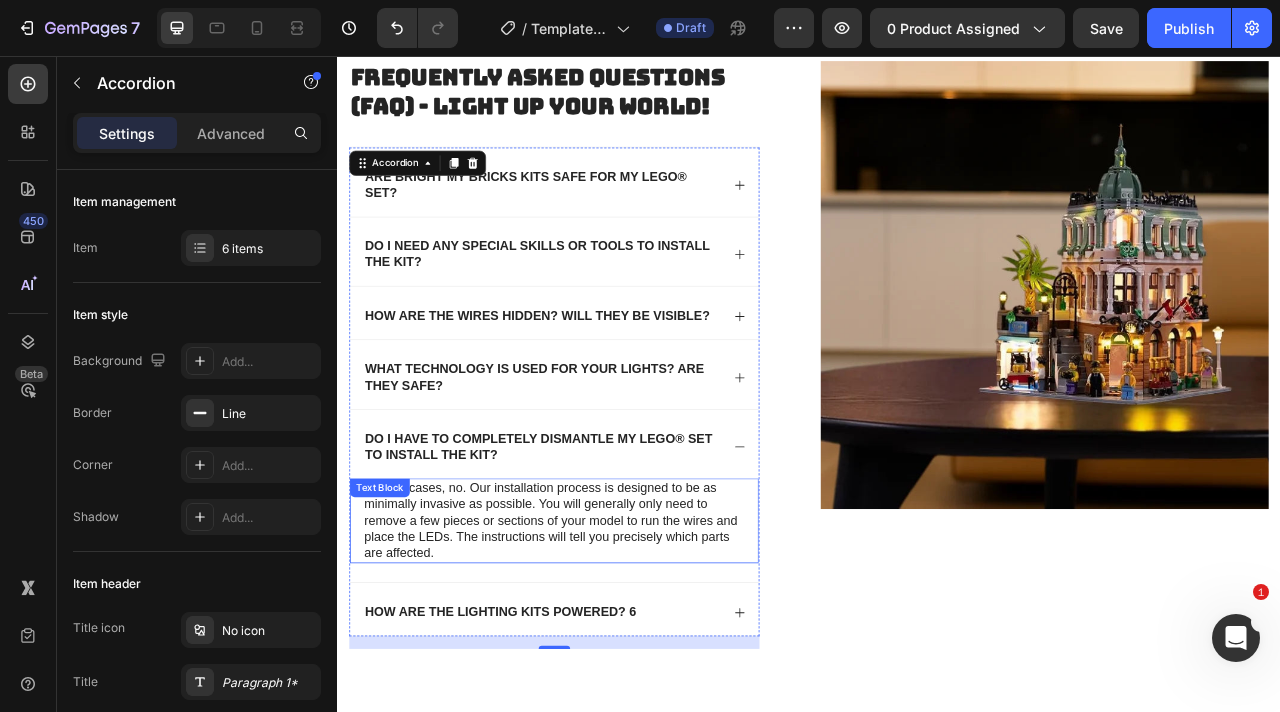click on "In most cases, no. Our installation process is designed to be as minimally invasive as possible. You will generally only need to remove a few pieces or sections of your model to run the wires and place the LEDs. The instructions will tell you precisely which parts are affected." at bounding box center [613, 647] 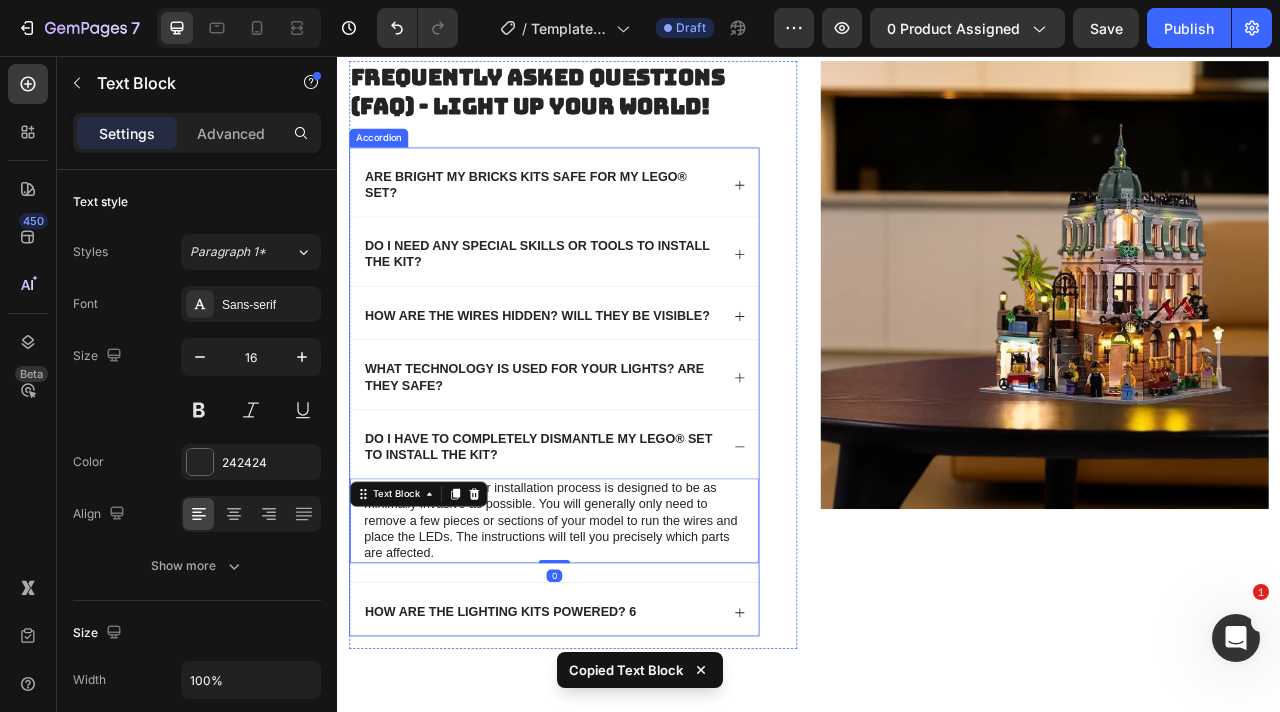 click 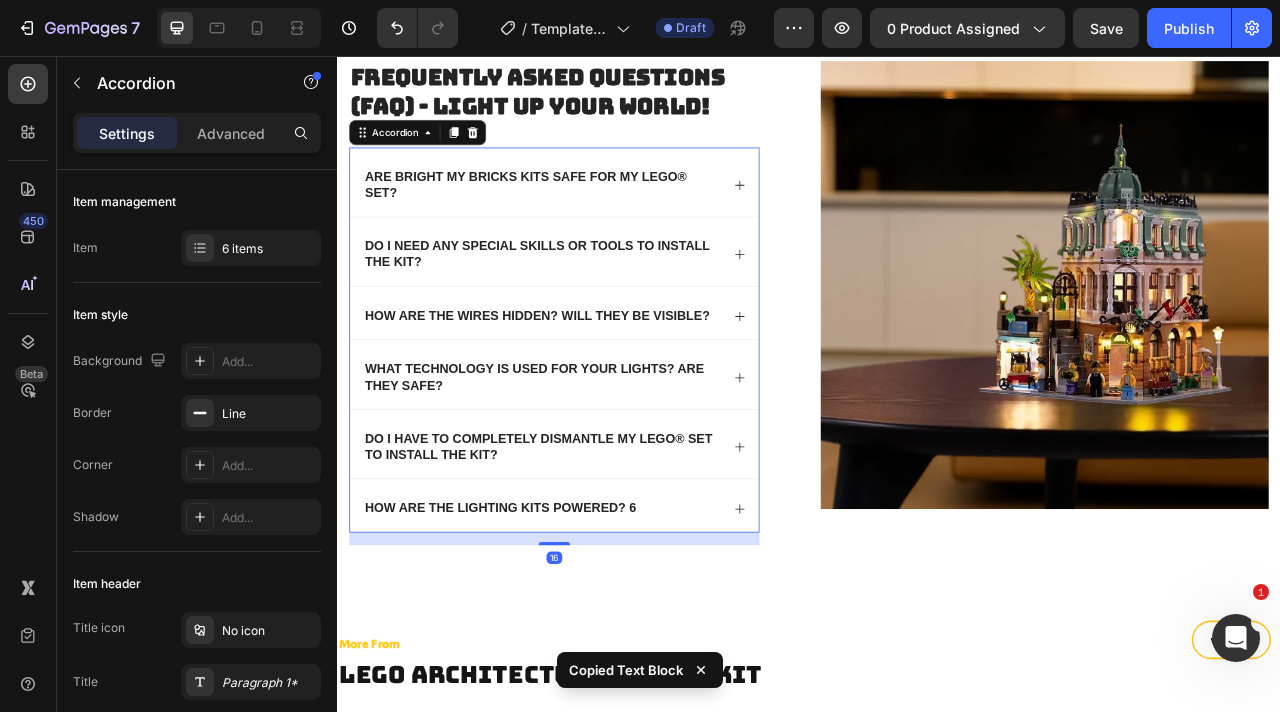 click 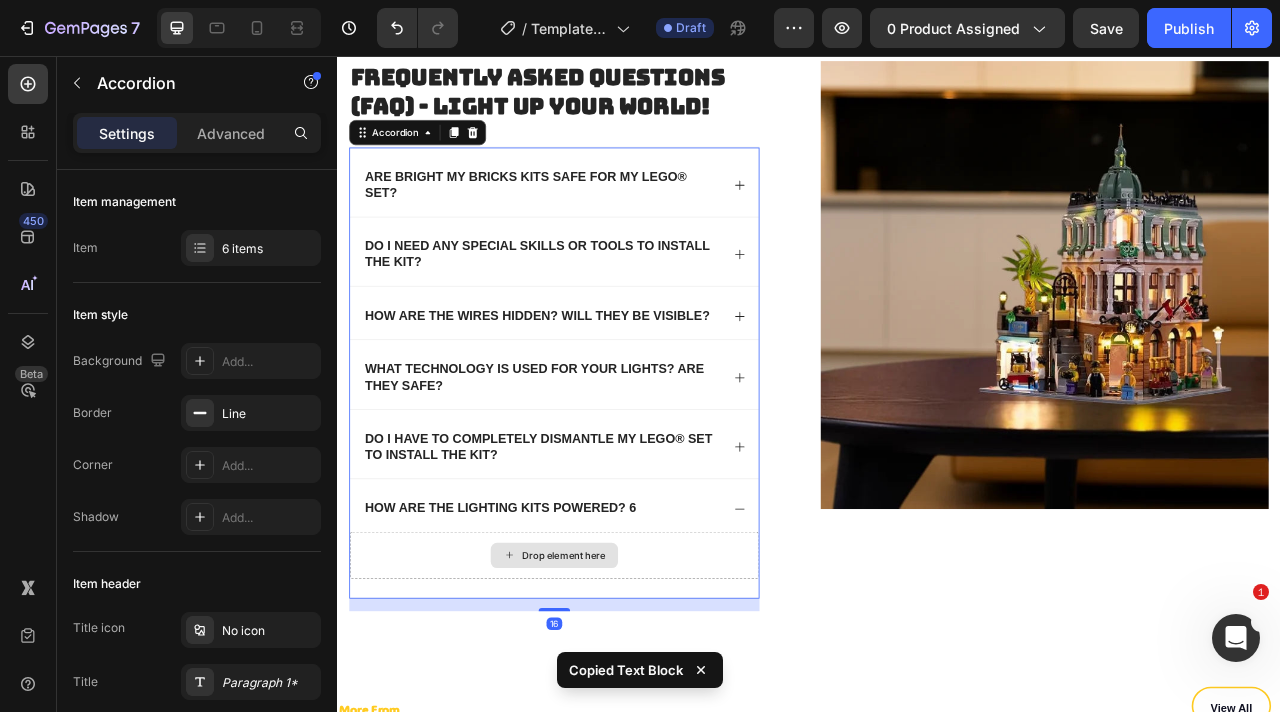 click on "Drop element here" at bounding box center (613, 691) 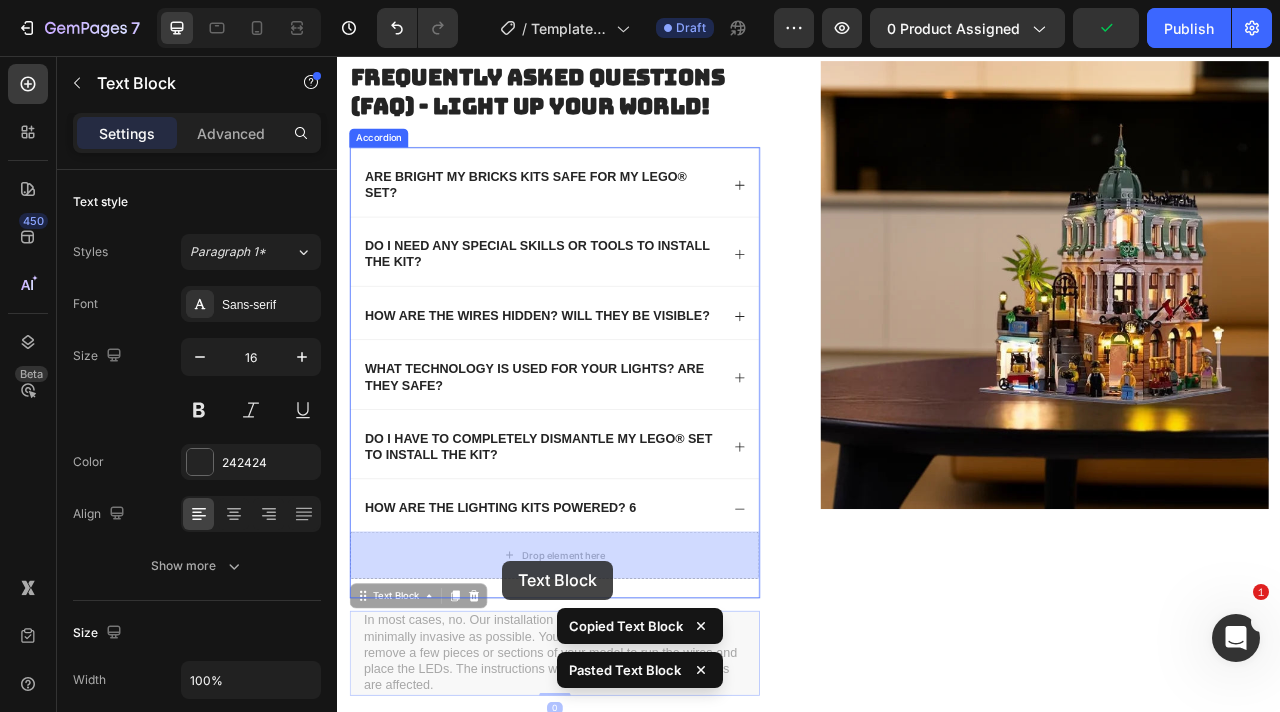 drag, startPoint x: 414, startPoint y: 749, endPoint x: 547, endPoint y: 698, distance: 142.44298 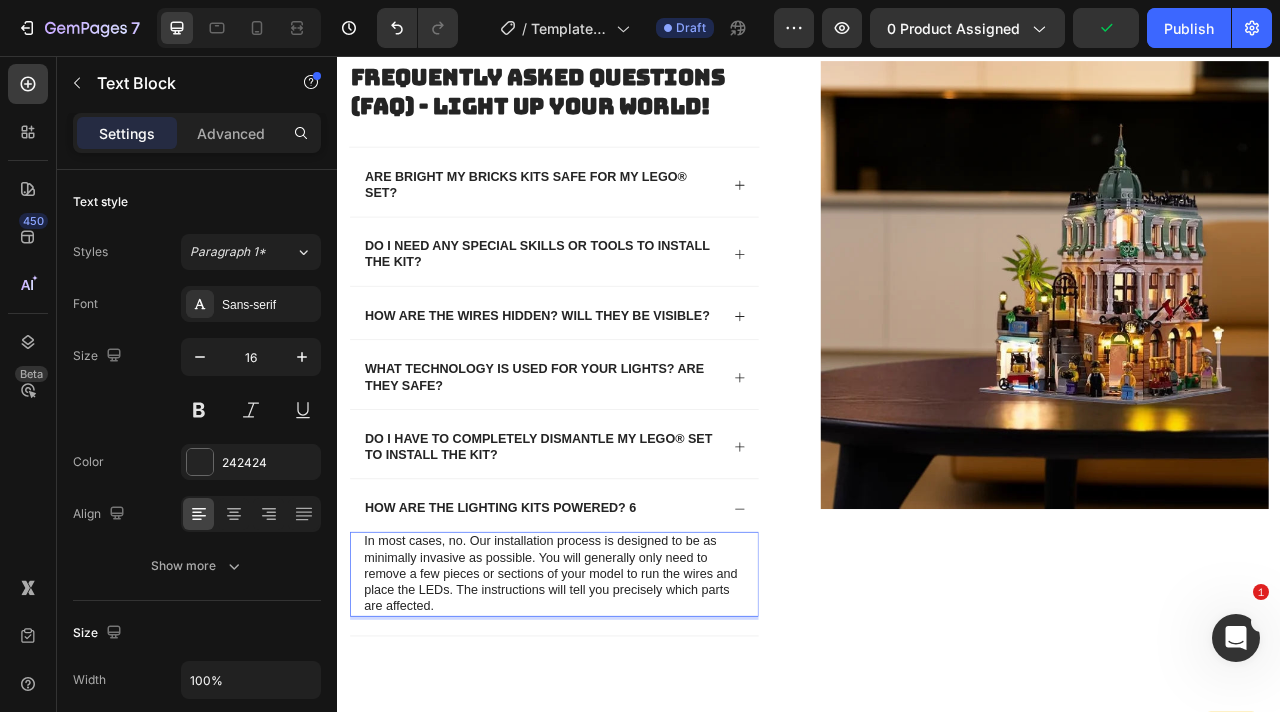click on "In most cases, no. Our installation process is designed to be as minimally invasive as possible. You will generally only need to remove a few pieces or sections of your model to run the wires and place the LEDs. The instructions will tell you precisely which parts are affected." at bounding box center (613, 715) 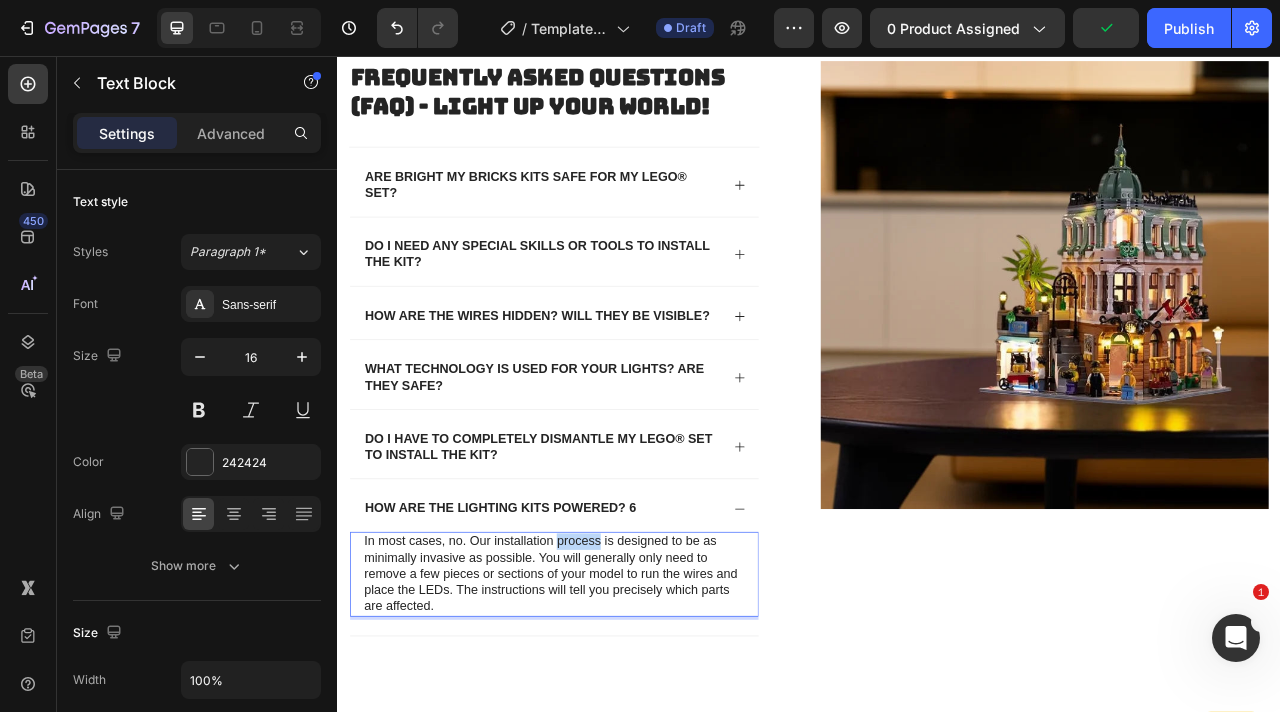 click on "In most cases, no. Our installation process is designed to be as minimally invasive as possible. You will generally only need to remove a few pieces or sections of your model to run the wires and place the LEDs. The instructions will tell you precisely which parts are affected." at bounding box center [613, 715] 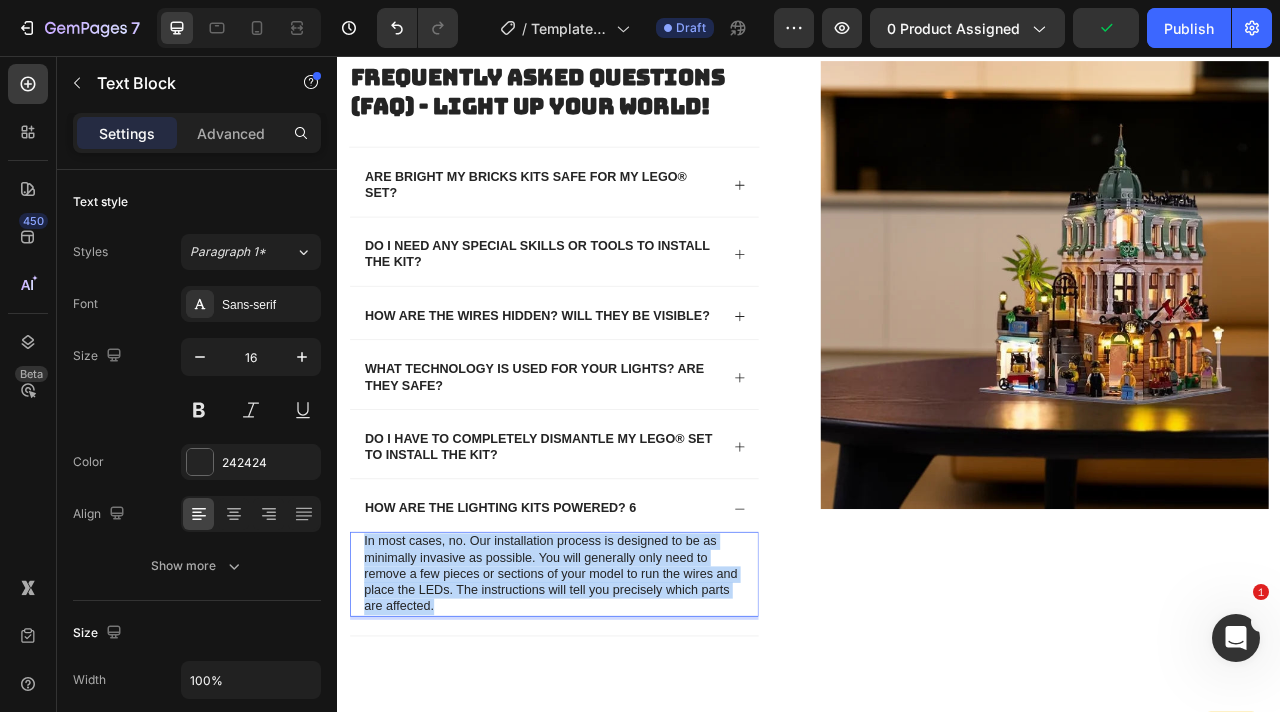 click on "In most cases, no. Our installation process is designed to be as minimally invasive as possible. You will generally only need to remove a few pieces or sections of your model to run the wires and place the LEDs. The instructions will tell you precisely which parts are affected." at bounding box center (613, 715) 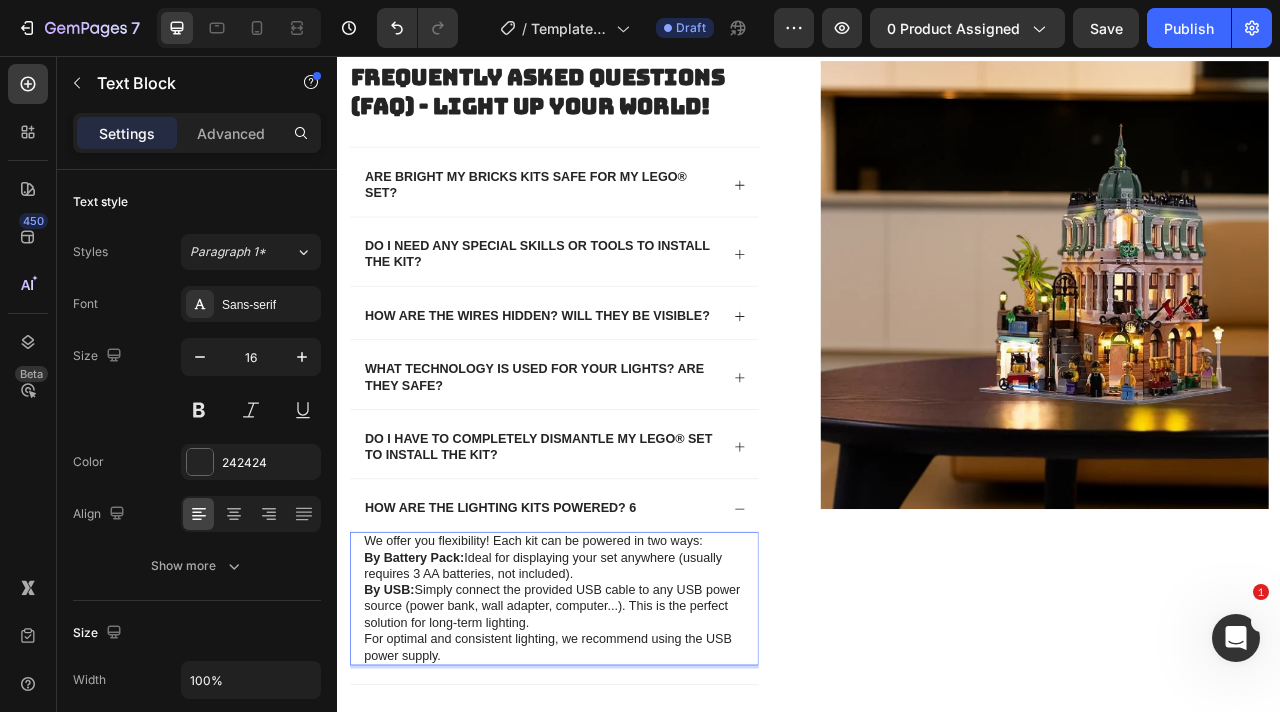 click on "We offer you flexibility! Each kit can be powered in two ways:" at bounding box center (613, 673) 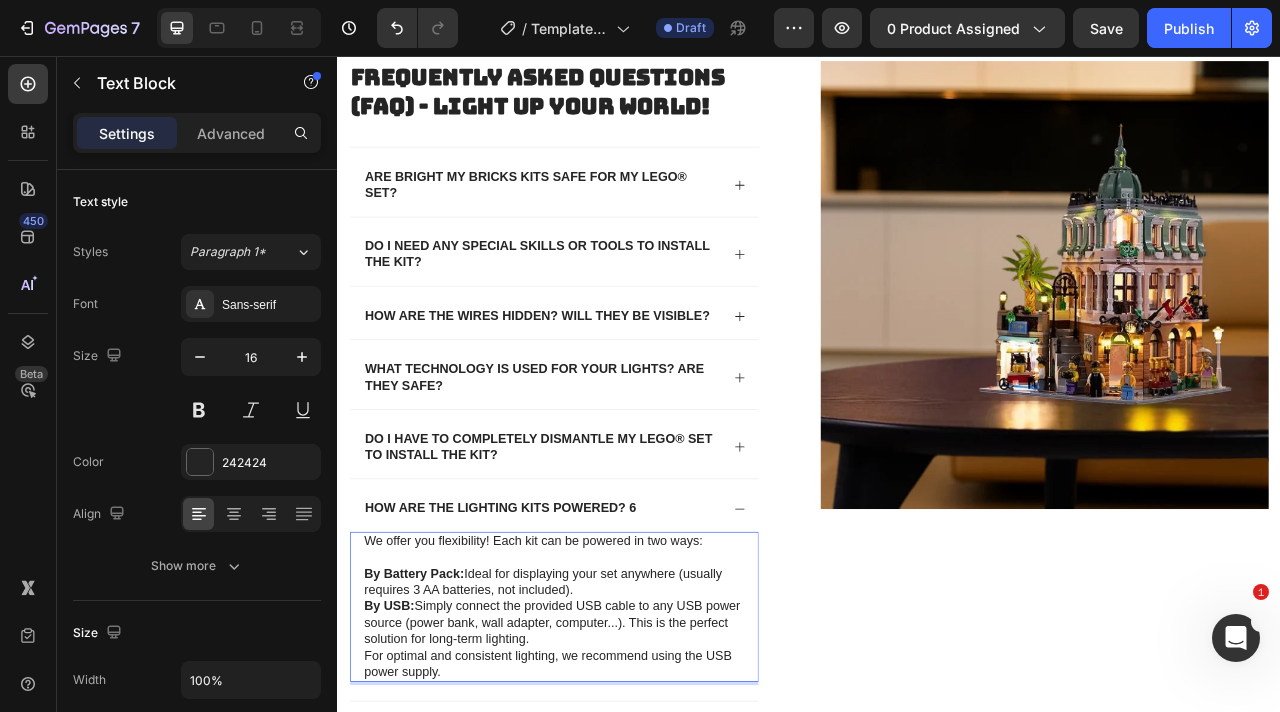 click on "We offer you flexibility! Each kit can be powered in two ways: By Battery Pack:  Ideal for displaying your set anywhere (usually requires 3 AA batteries, not included). By USB:  Simply connect the provided USB cable to any USB power source (power bank, wall adapter, computer...). This is the perfect solution for long-term lighting. For optimal and consistent lighting, we recommend using the USB power supply. Text Block   0" at bounding box center [613, 756] 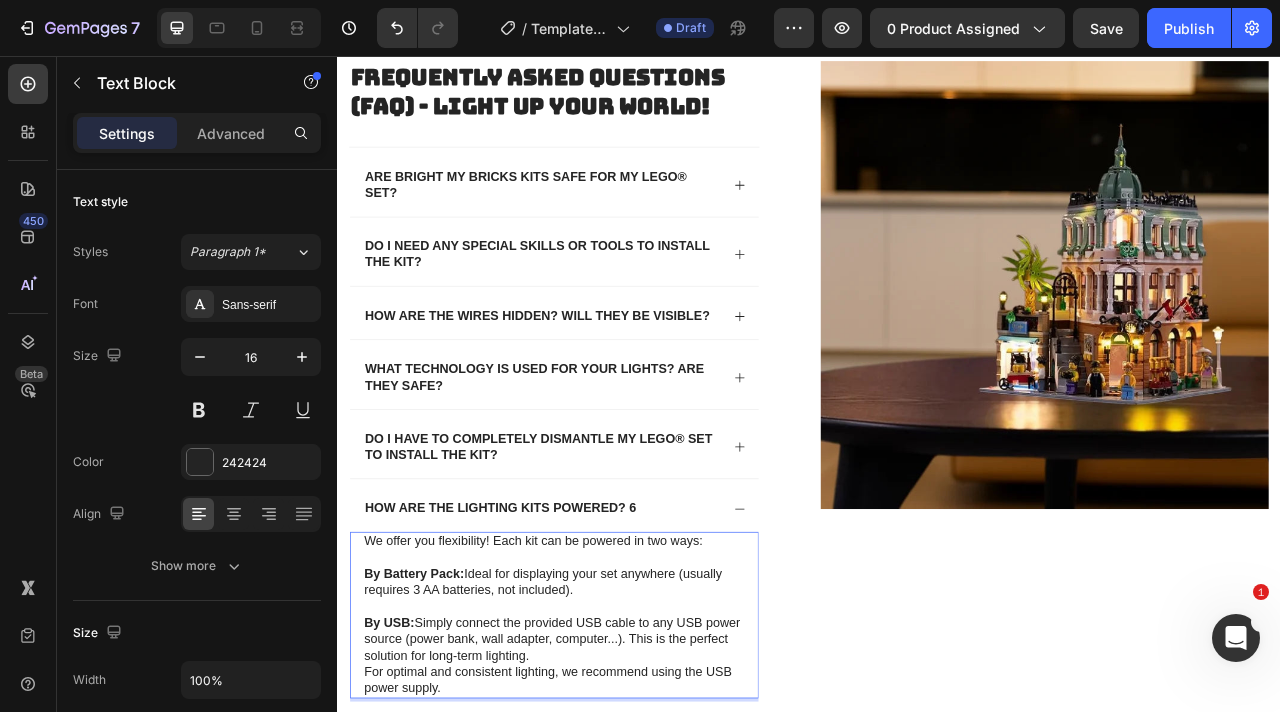 click on "For optimal and consistent lighting, we recommend using the USB power supply." at bounding box center (613, 850) 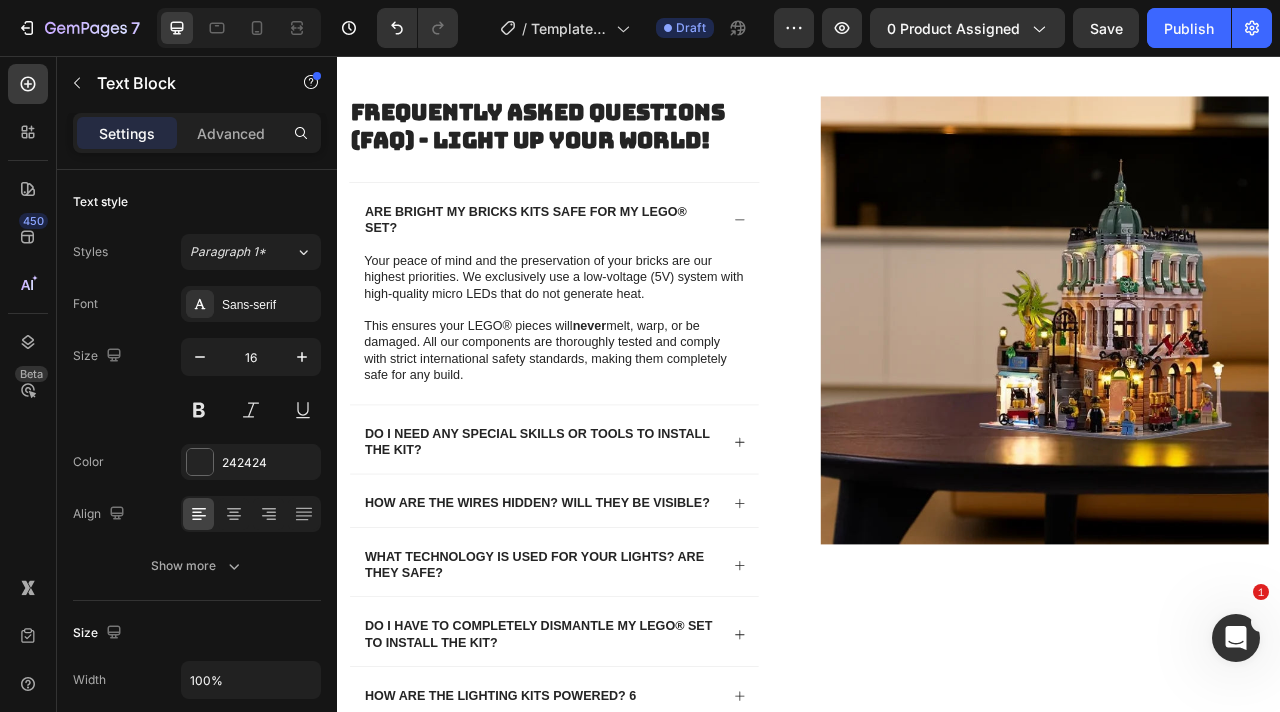 scroll, scrollTop: 6965, scrollLeft: 0, axis: vertical 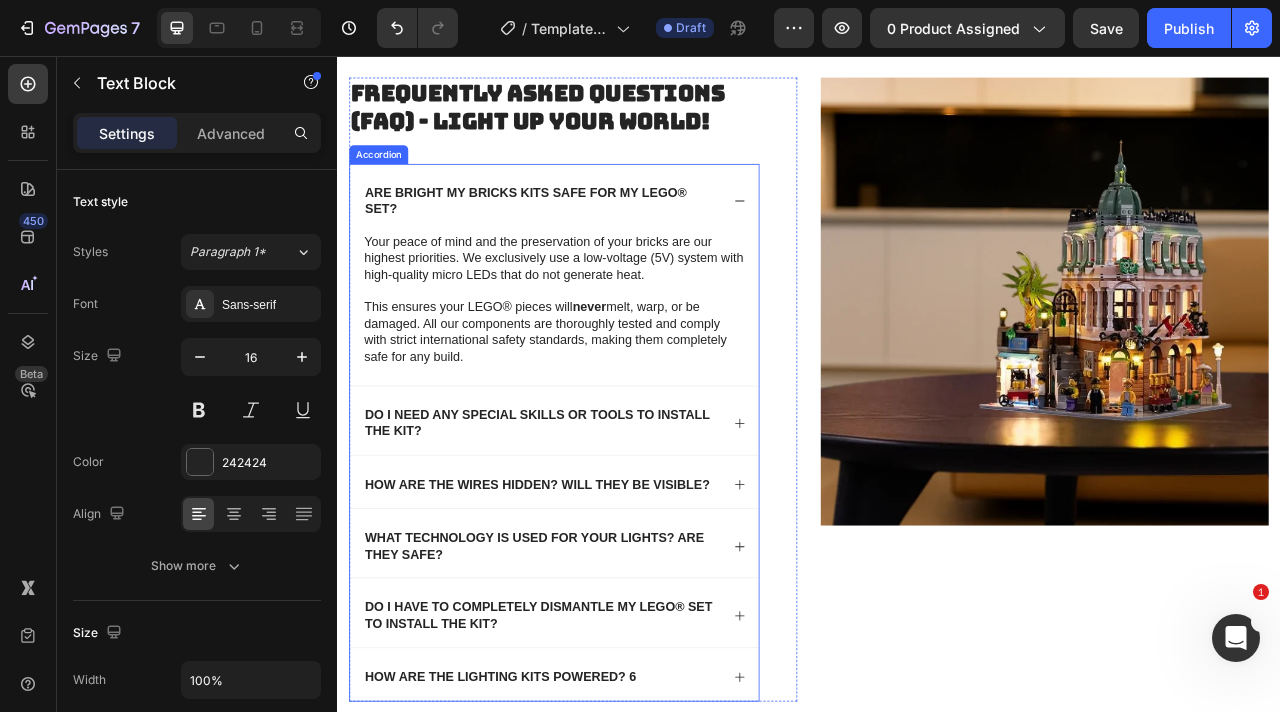 click 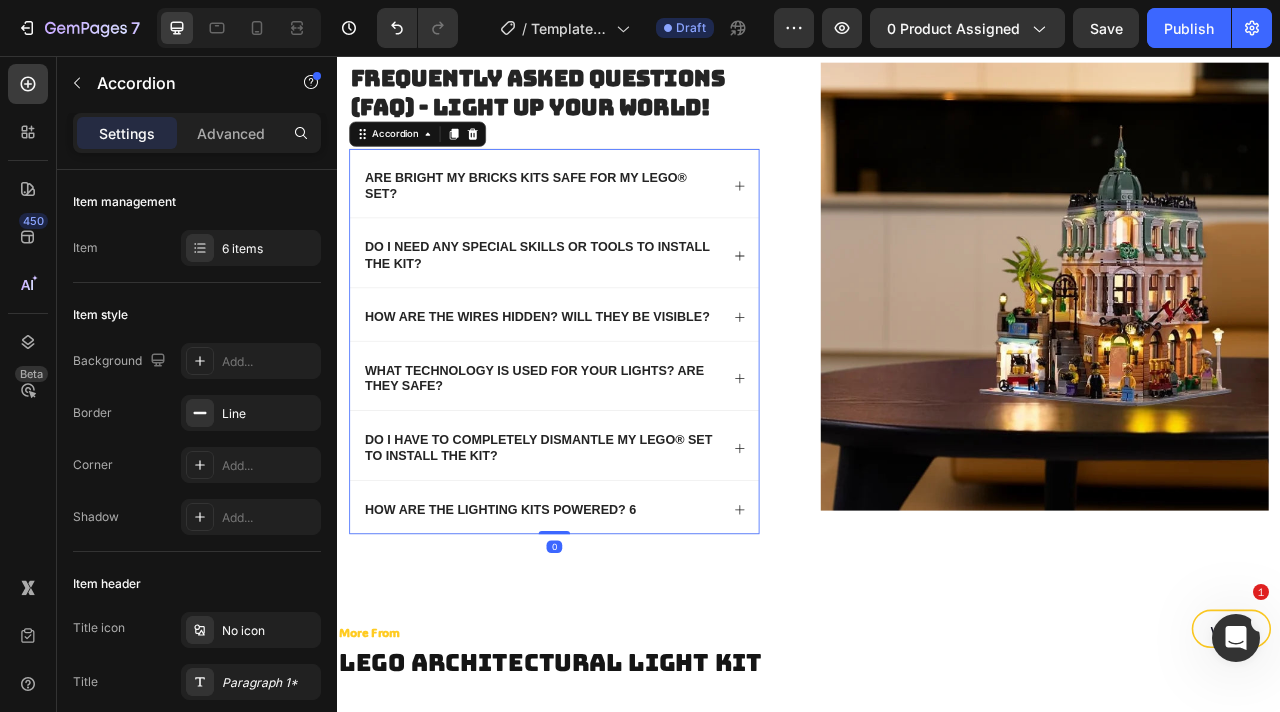 scroll, scrollTop: 6994, scrollLeft: 0, axis: vertical 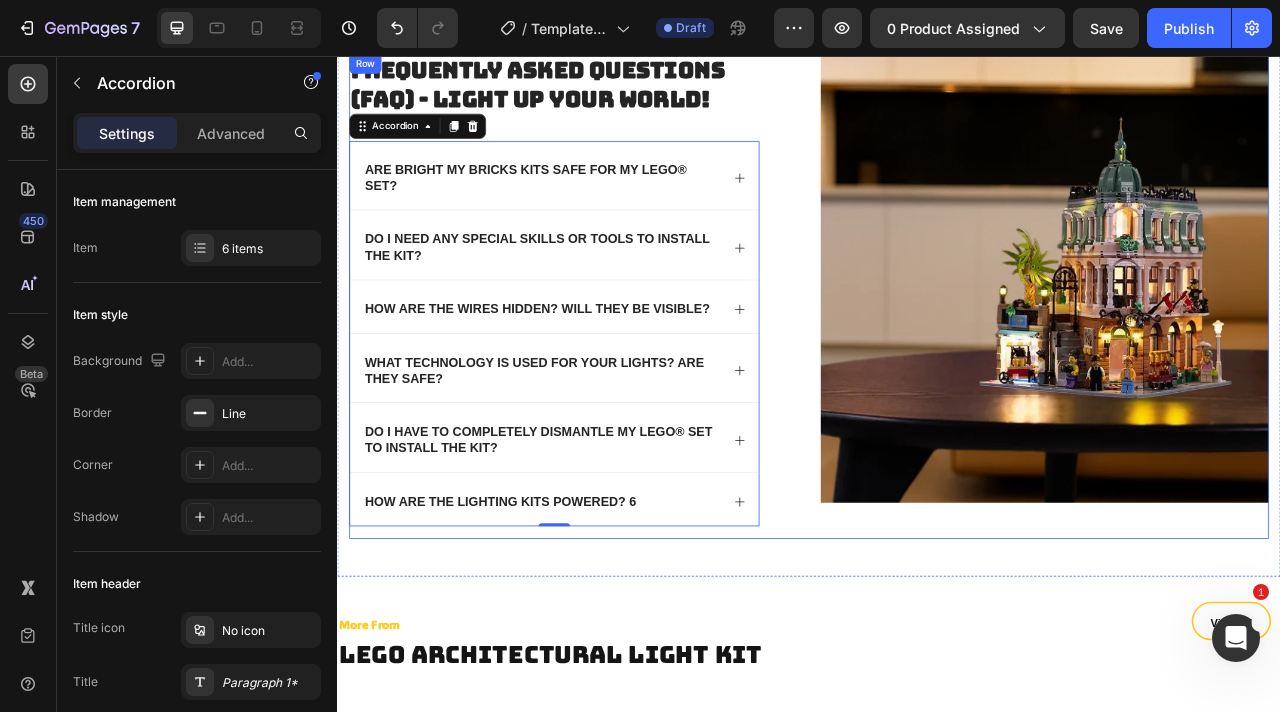 click on "Frequently Asked Questions (FAQ) - Light Up Your World! Heading
Are Bright My Bricks kits safe for my LEGO® set?
Do I need any special skills or tools to install the kit?
How are the wires hidden? Will they be visible?
What technology is used for your lights? Are they safe?
Do I have to completely dismantle my LEGO® set to install the kit?
How are the lighting kits powered? 6 Accordion   0 Row Image Row" at bounding box center [937, 362] 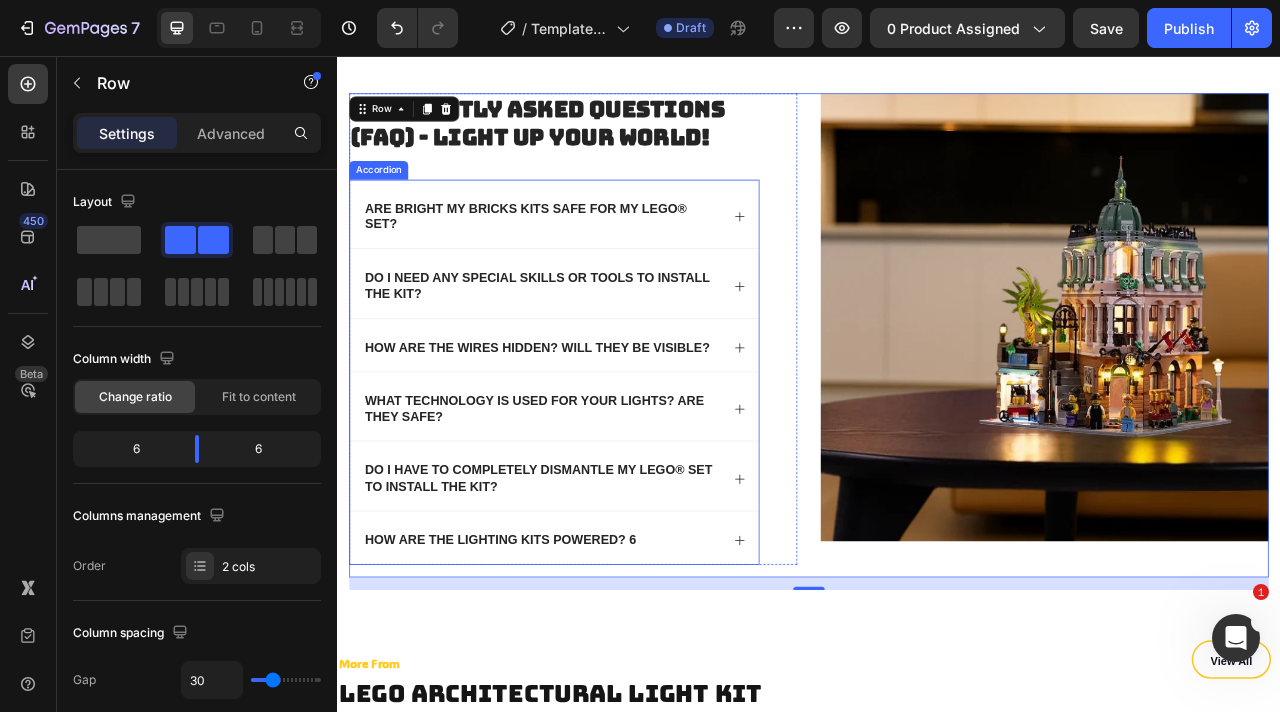 scroll, scrollTop: 6953, scrollLeft: 0, axis: vertical 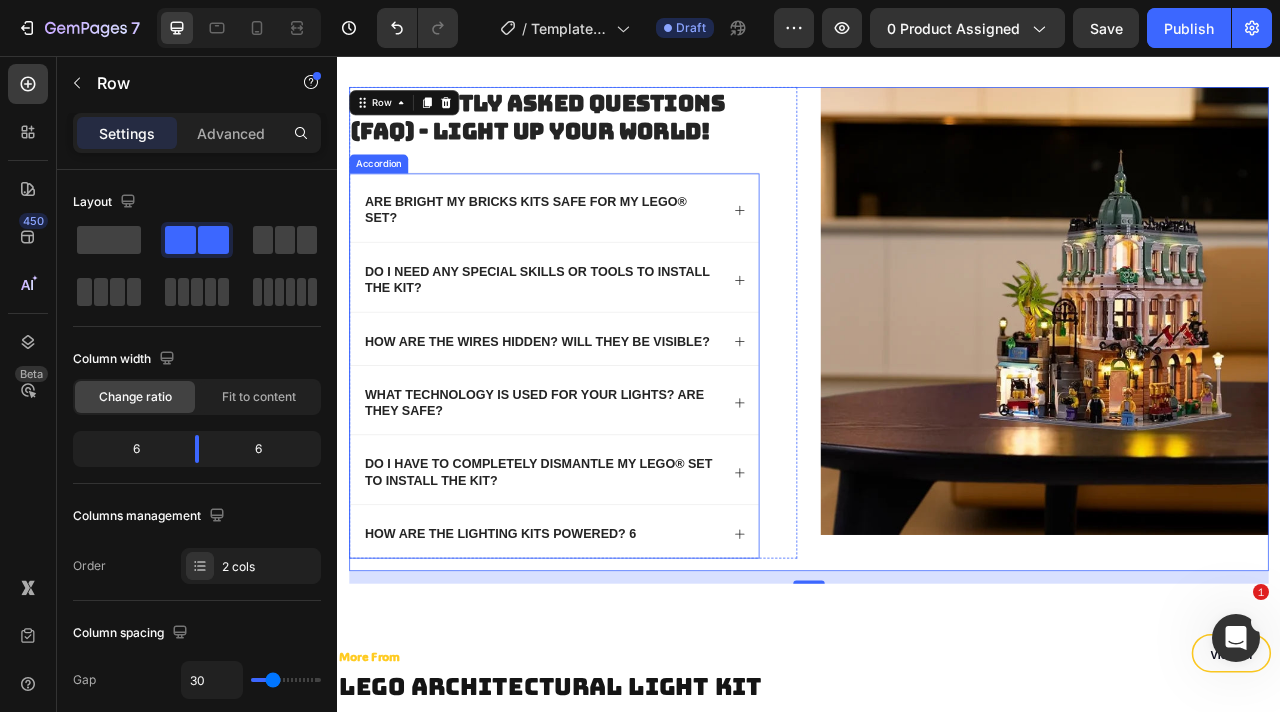 click on "How are the lighting kits powered? 6" at bounding box center (544, 664) 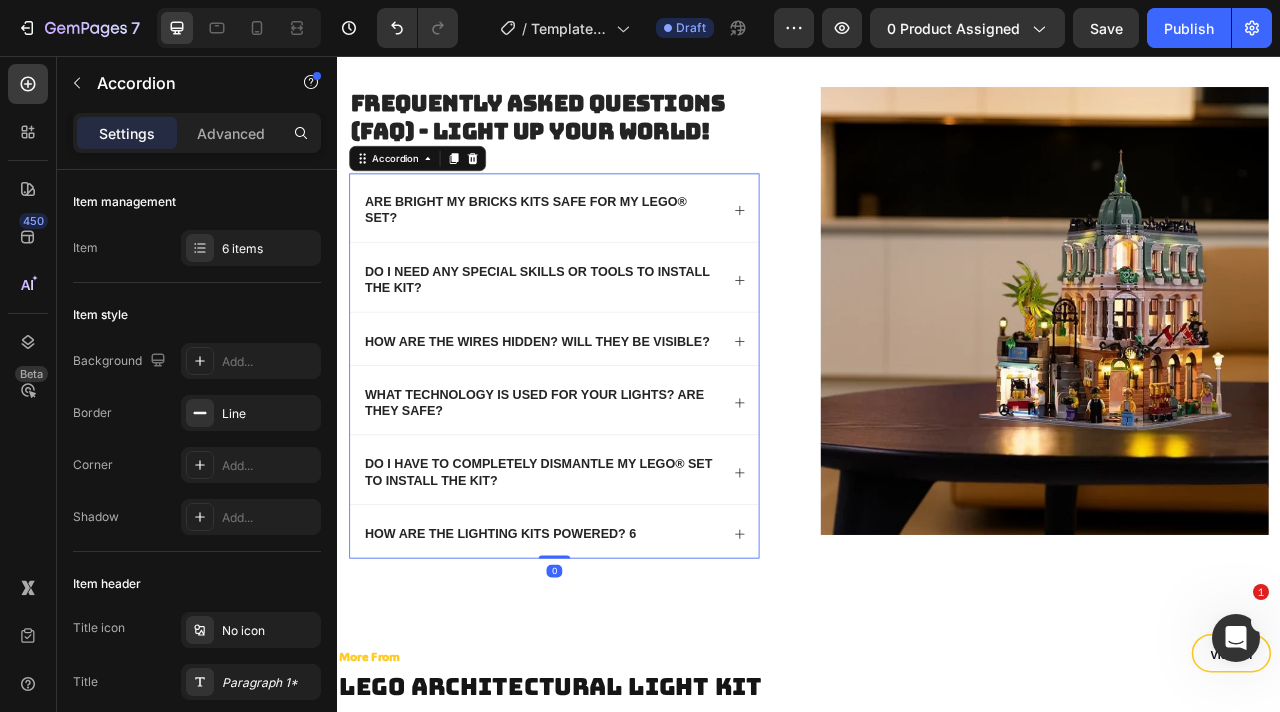 click on "How are the lighting kits powered? 6" at bounding box center (544, 664) 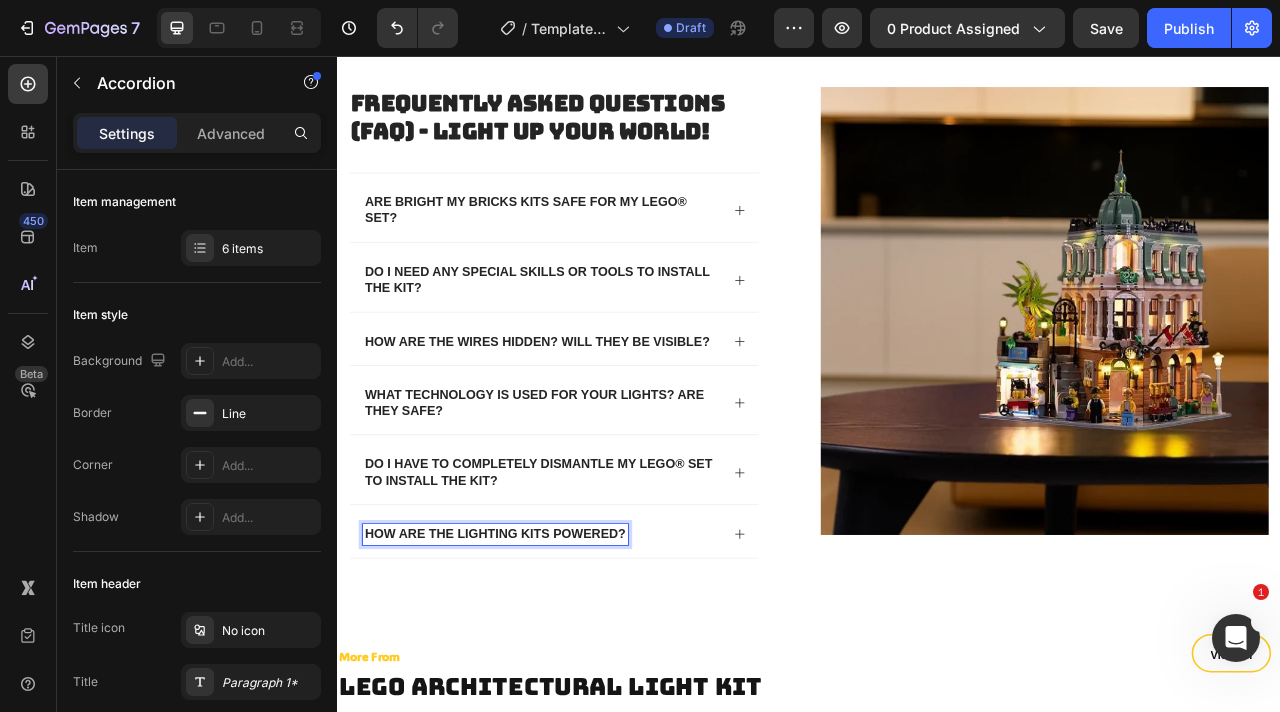 click on "How are the lighting kits powered?" at bounding box center (597, 664) 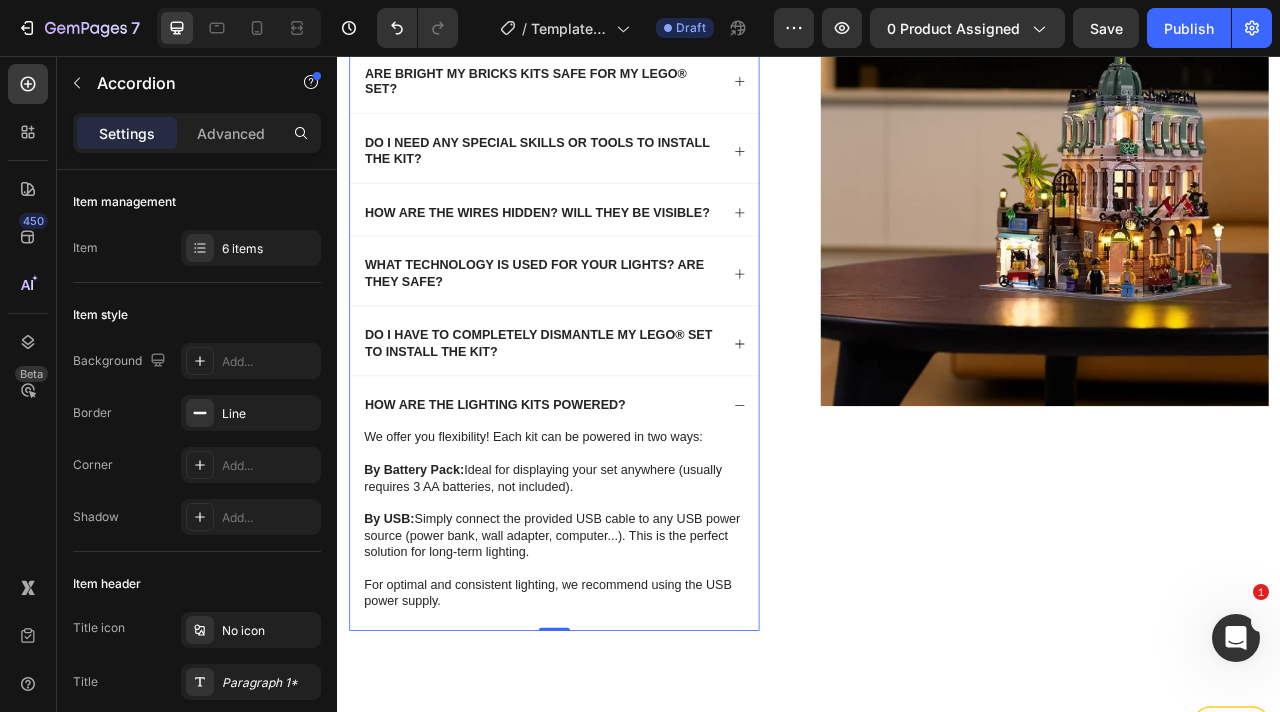 scroll, scrollTop: 7160, scrollLeft: 0, axis: vertical 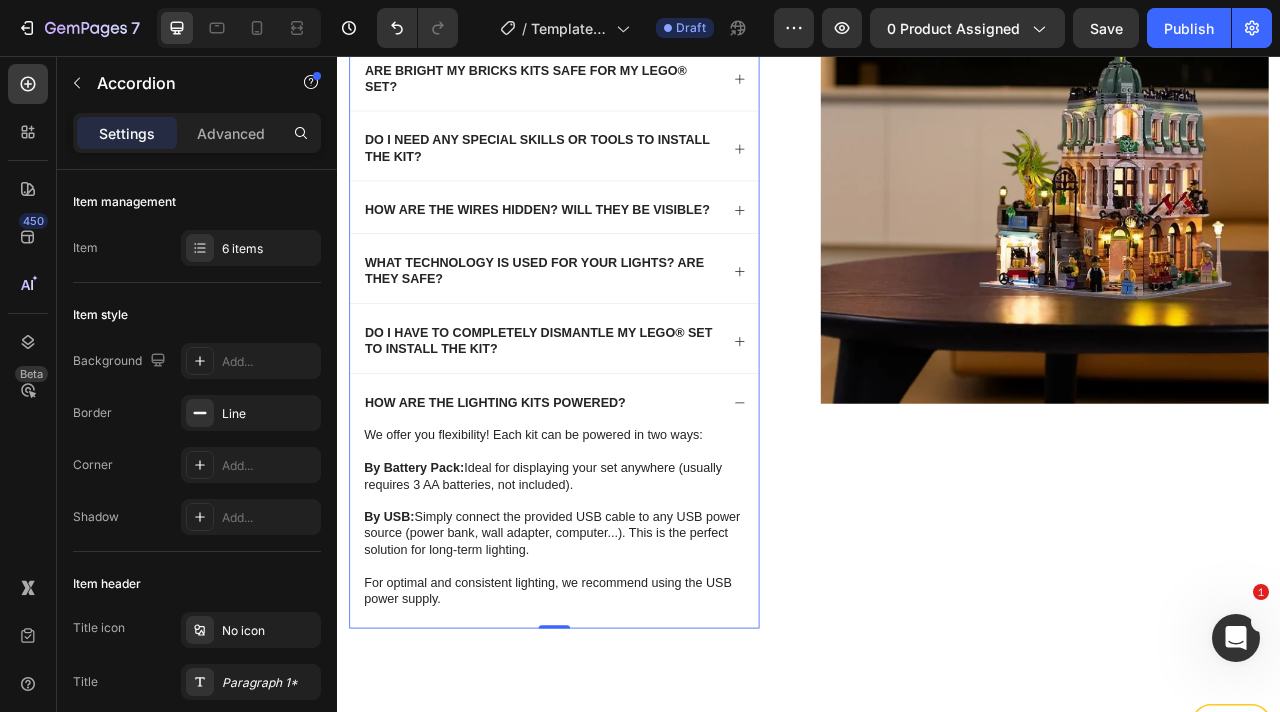 click on "How are the lighting kits powered?" at bounding box center [613, 493] 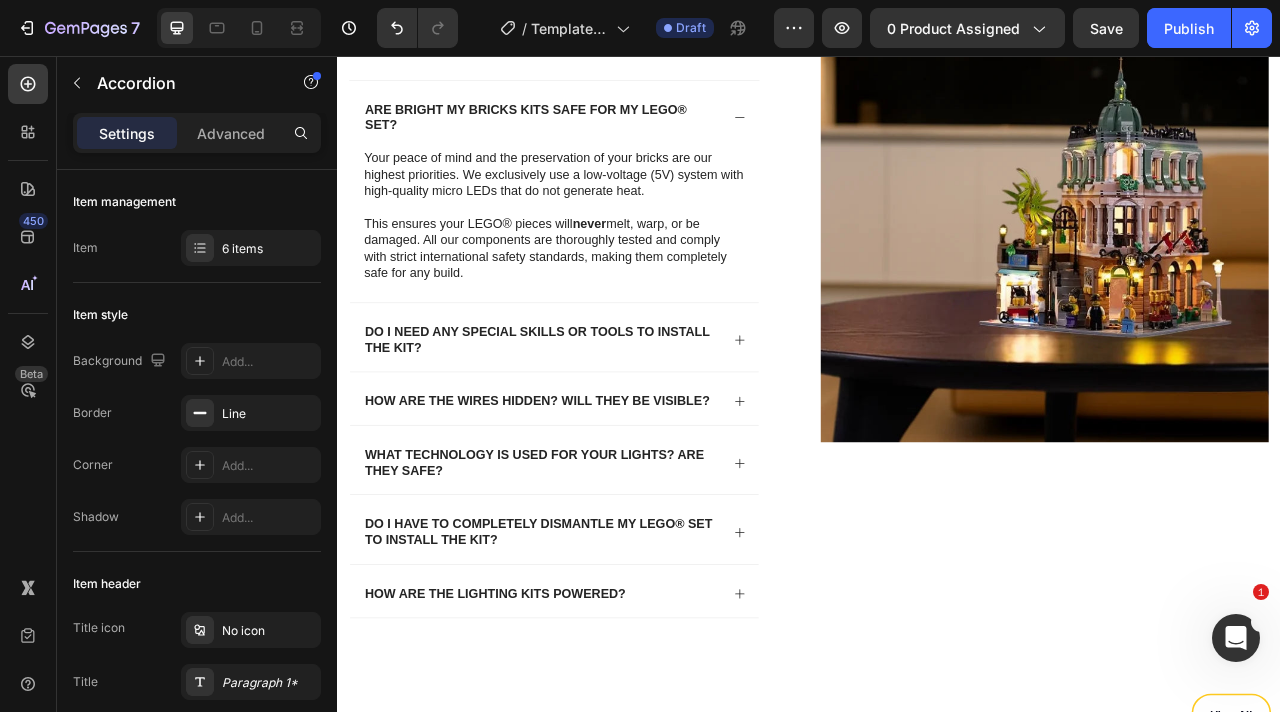 scroll, scrollTop: 1518, scrollLeft: 0, axis: vertical 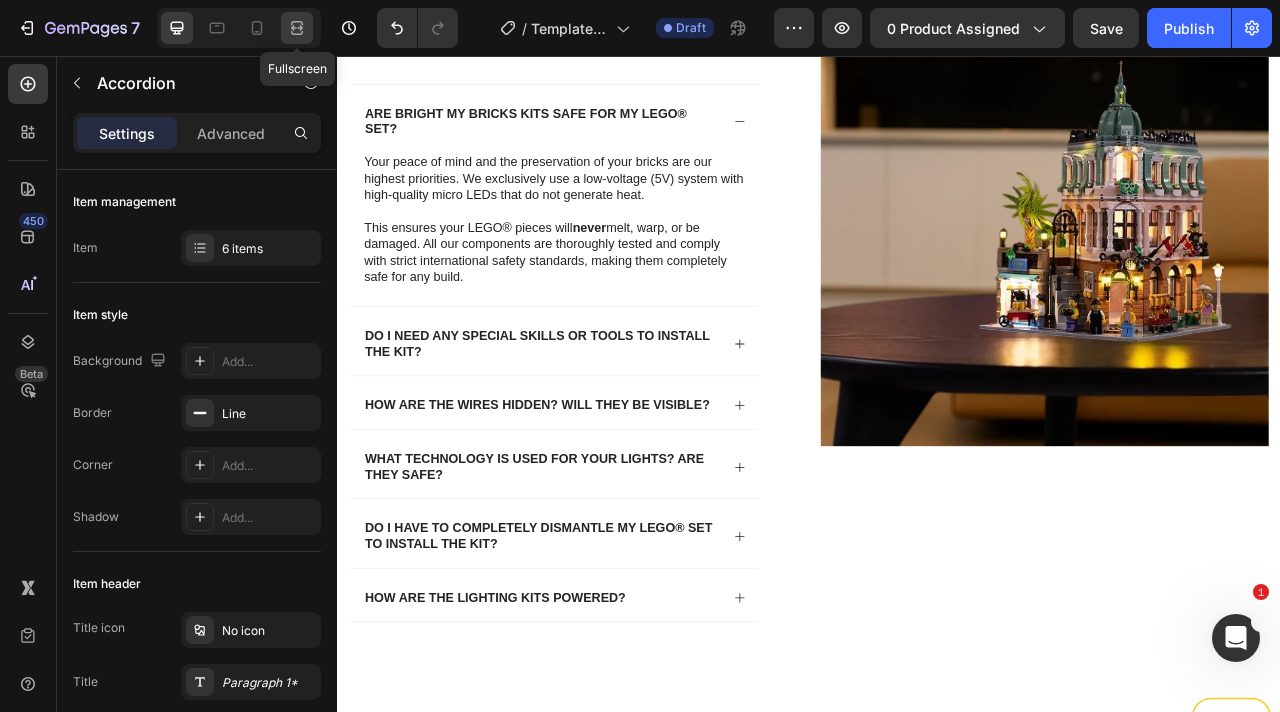 click 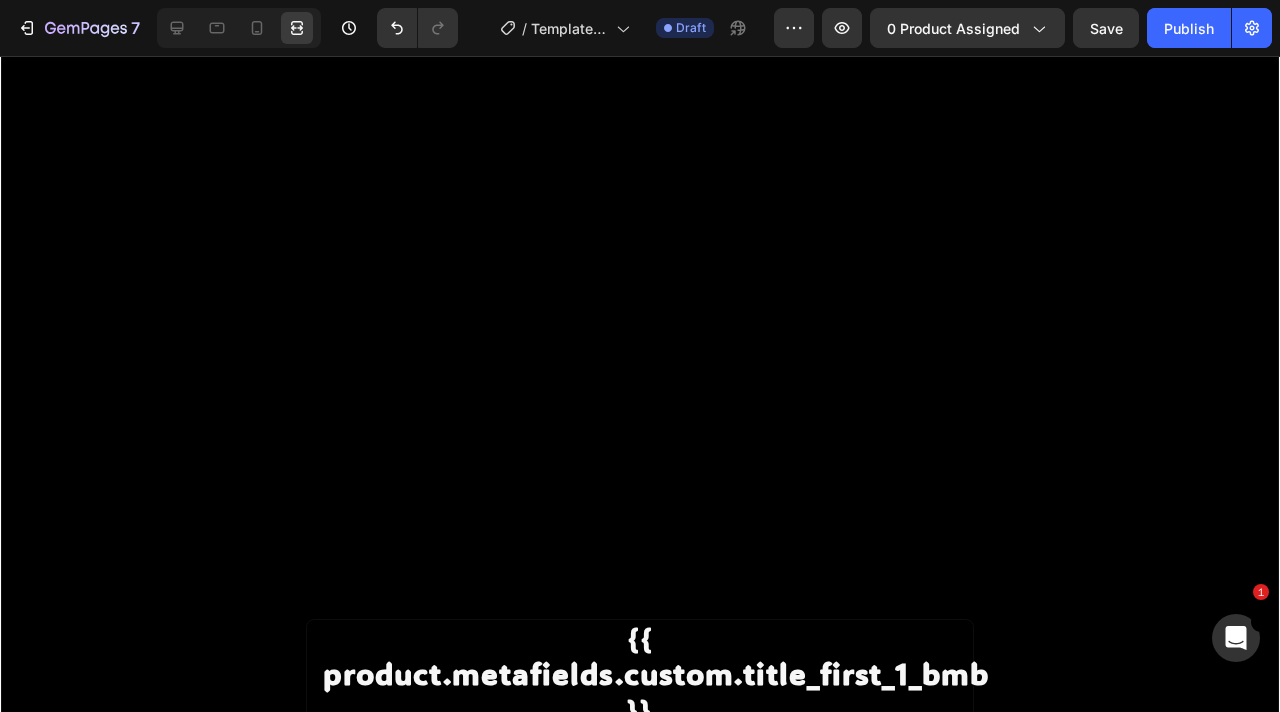 click on "Made for LEGO® {% if product.metafields.custom.url_yt %}
{% assign video_url = product.metafields.custom.url_yt %}
{% assign video_id = video_url | split: '/' | last | split: '?' | first %}
{% endif %} Custom Code Row
{{ product.metafields.custom.title_first_1_bmb }}
Custom Code
{{ product.metafields.custom.first_description_bmb | metafield_tag }}
Custom Code Row {% if product.metafields.custom.image_1 %}
{% endif %} Custom Code
{{ product.metafields.custom.title_1 }}
Custom Code
{{ product.metafields.custom.text_1_bmb | metafield_tag }}
Custom Code {% if product.metafields.custom.image_2 %}
{% endif %} Custom Code
{{ product.metafields.custom.title_2 }}
Custom Code
{{ product.metafields.custom.text_2_bmb | metafield_tag }}
Custom Code {% if product.metafields.custom.image_3 %}
{% endif %} Custom Code
{{ product.metafields.custom.title_3 }}
Custom Code Custom Code Row
{% endif %} Custom Code Custom Code Row" at bounding box center [640, 3532] 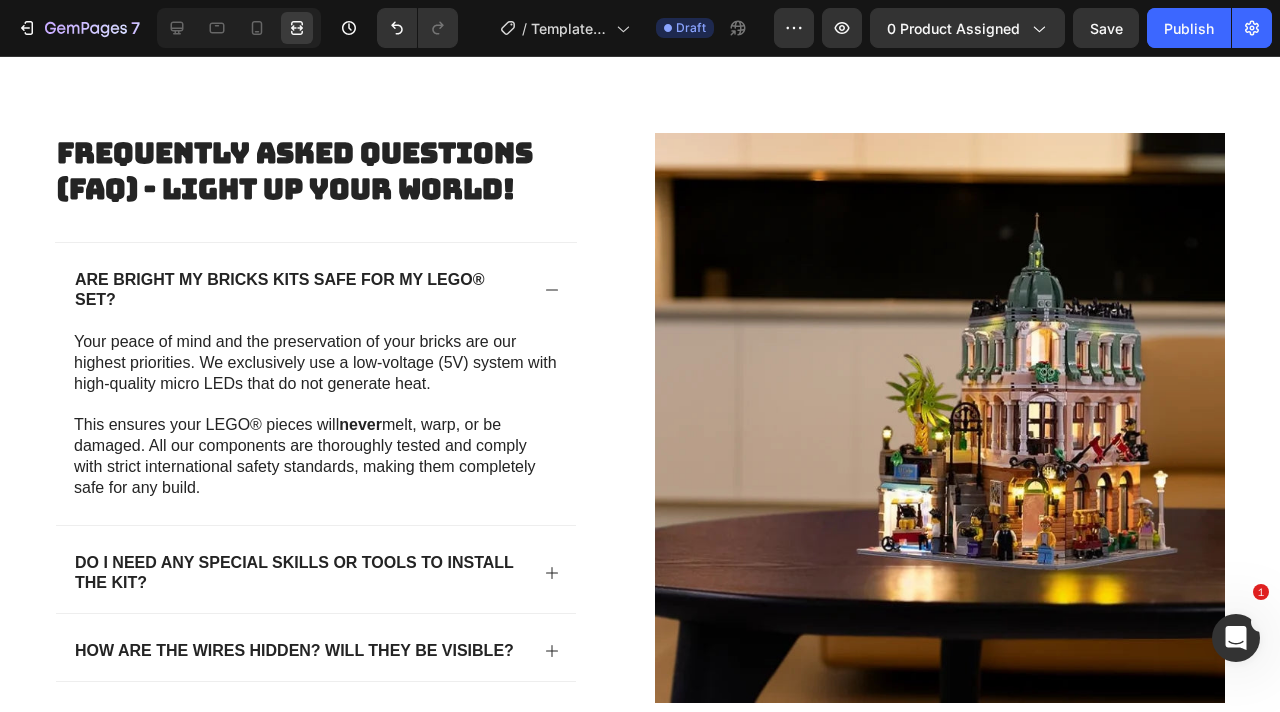 scroll, scrollTop: 6903, scrollLeft: 0, axis: vertical 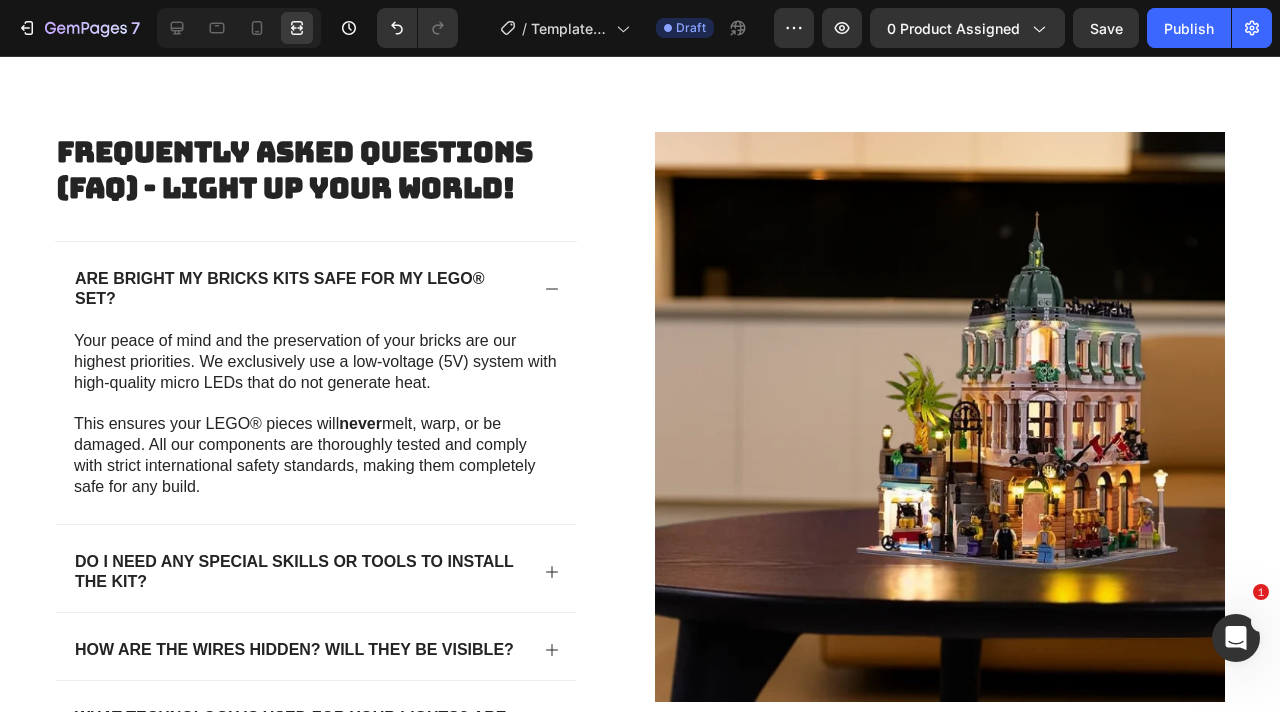 click 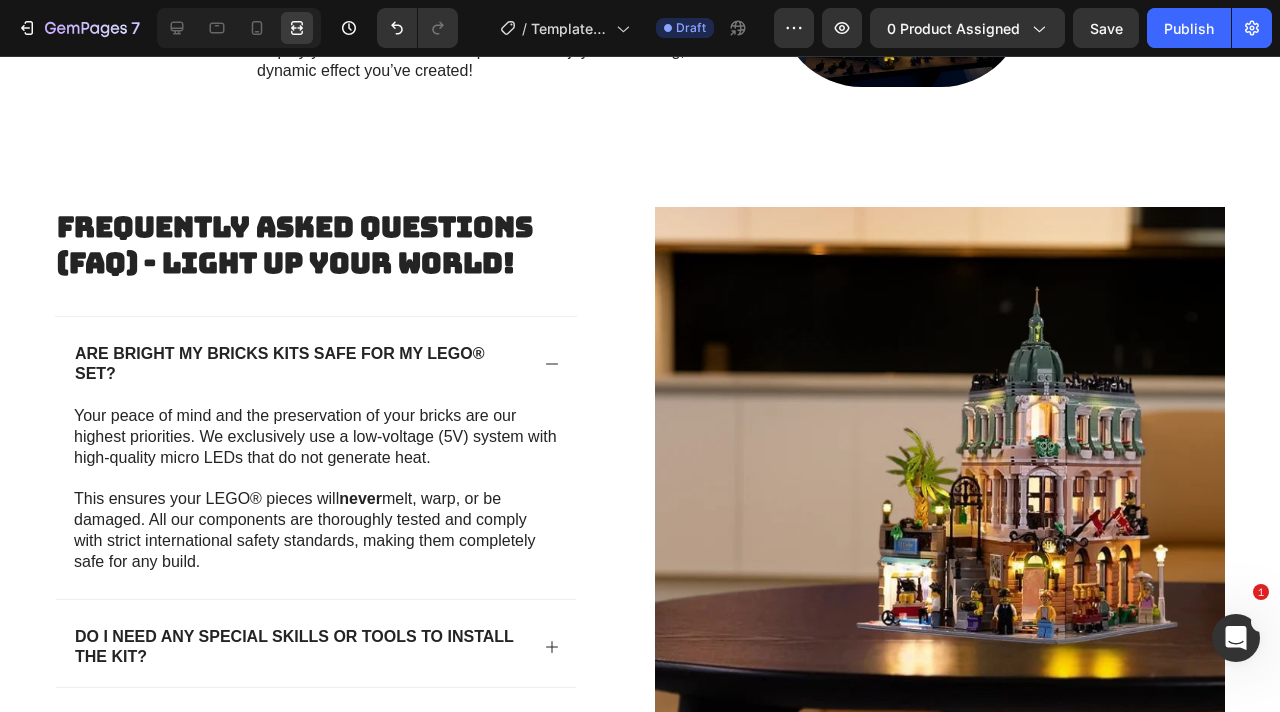 scroll, scrollTop: 6833, scrollLeft: 0, axis: vertical 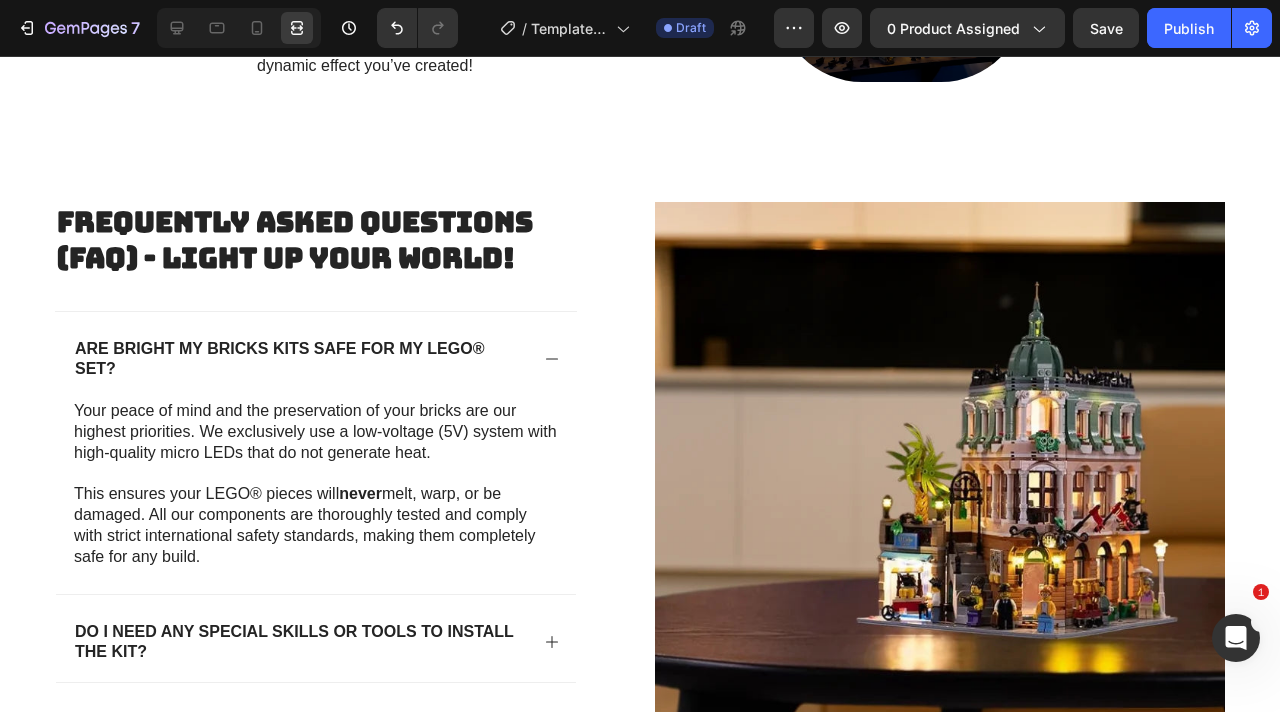 click 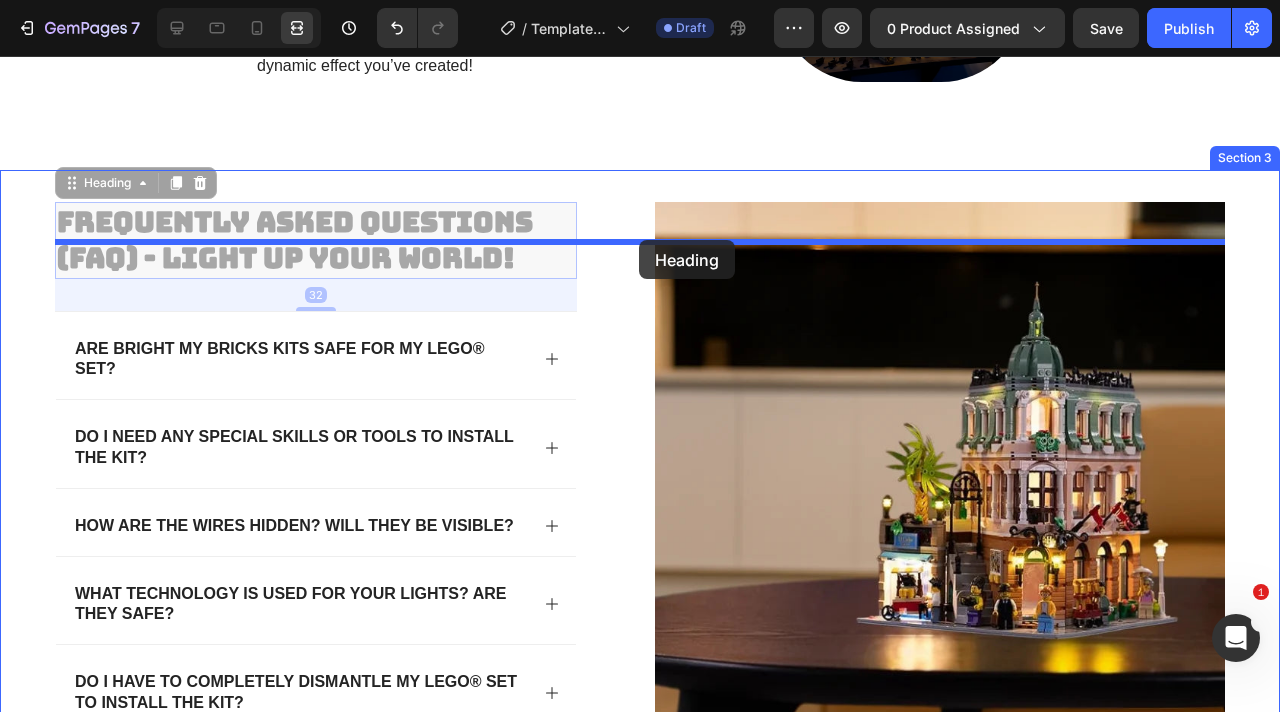 drag, startPoint x: 474, startPoint y: 264, endPoint x: 639, endPoint y: 240, distance: 166.73631 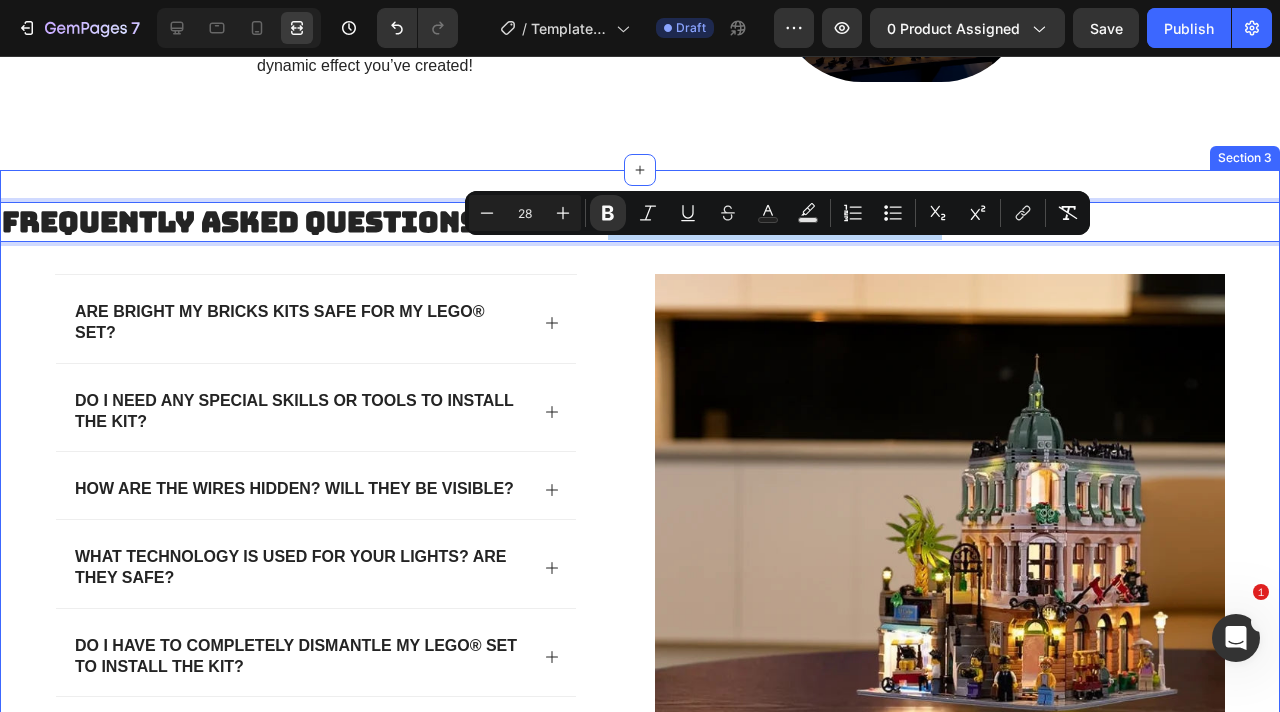 drag, startPoint x: 612, startPoint y: 258, endPoint x: 642, endPoint y: 300, distance: 51.613953 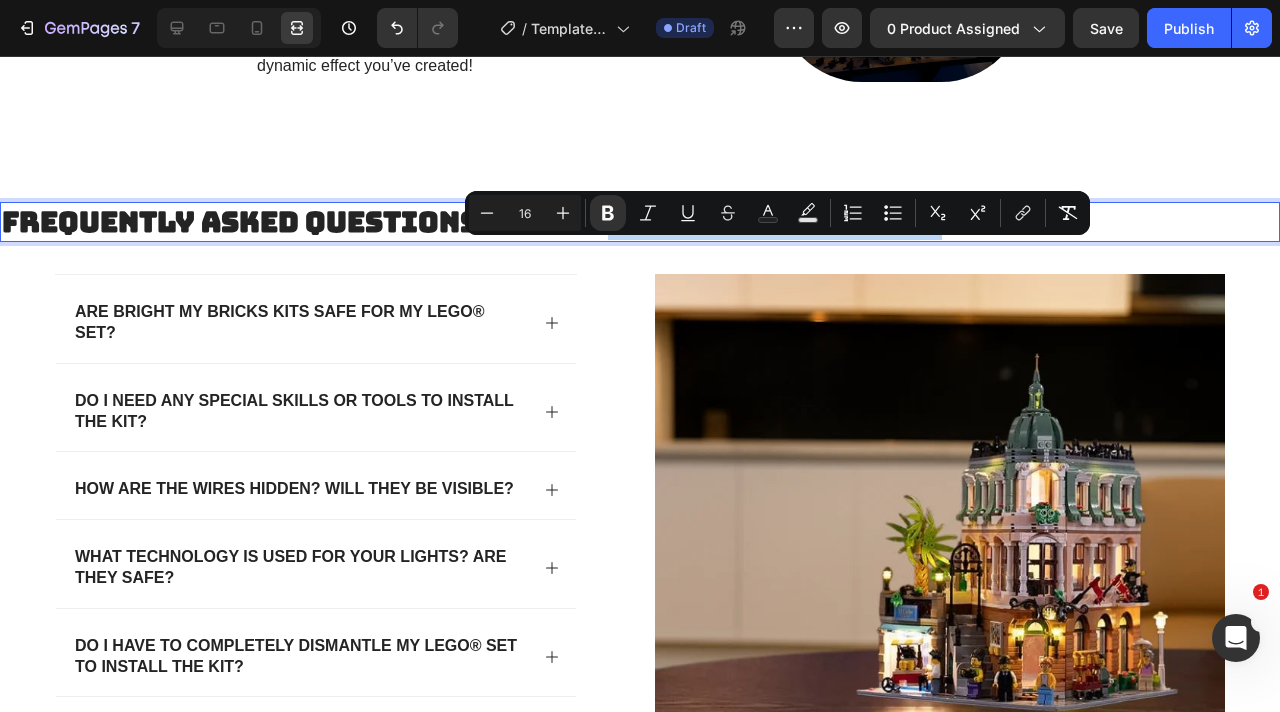 click on "Are Bright My Bricks kits safe for my LEGO® set?
Do I need any special skills or tools to install the kit?
How are the wires hidden? Will they be visible?
What technology is used for your lights? Are they safe?
Do I have to completely dismantle my LEGO® set to install the kit?
How are the lighting kits powered? Accordion Row" at bounding box center [340, 519] 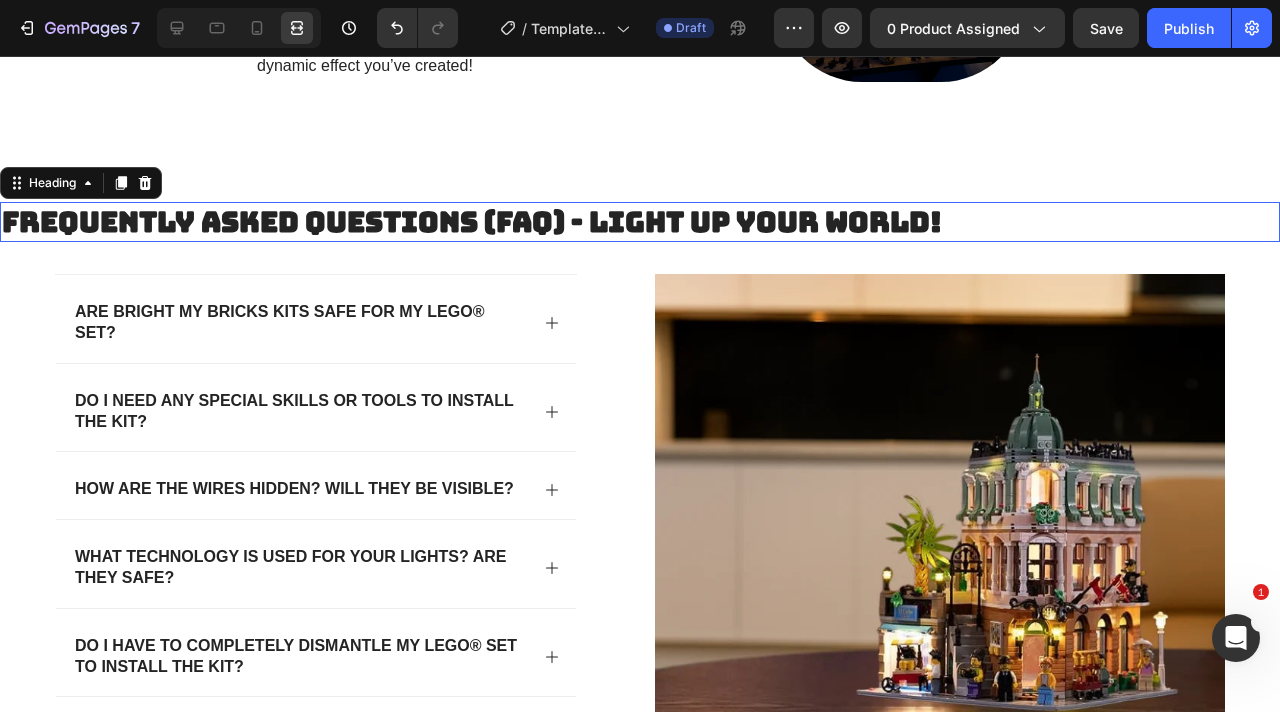 click on "Frequently Asked Questions (FAQ) - Light Up Your World!" at bounding box center [472, 221] 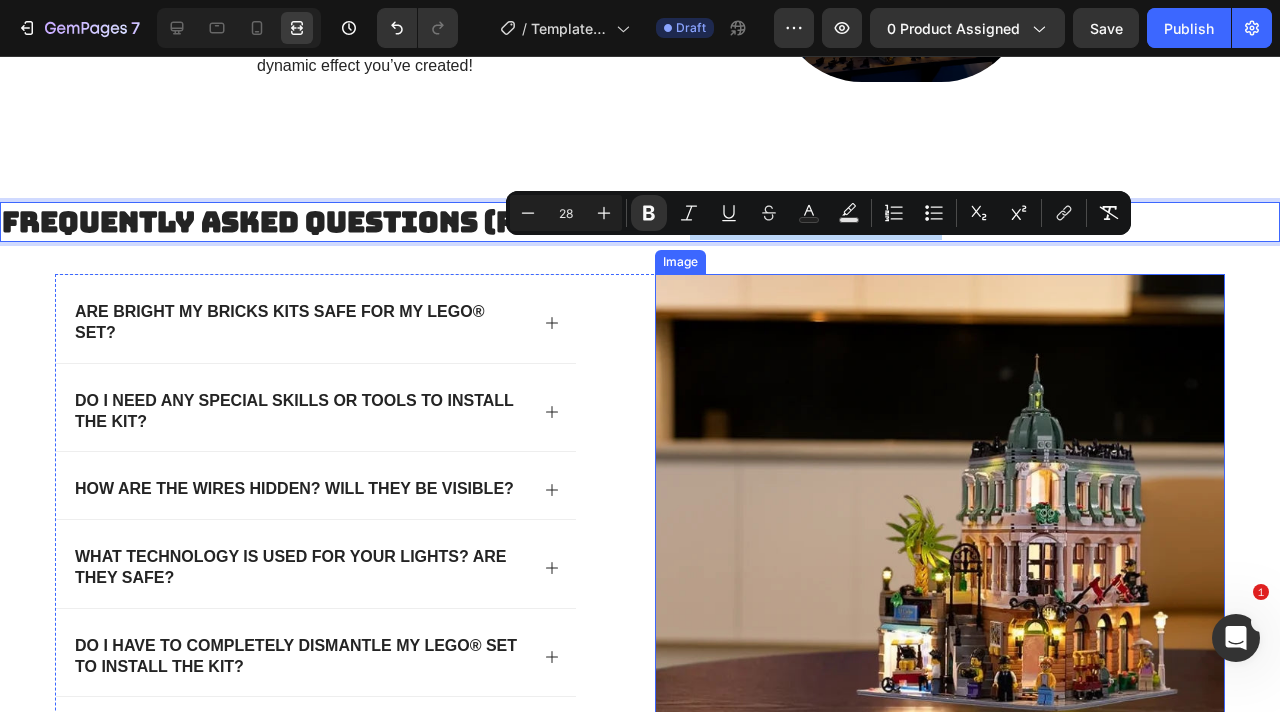 drag, startPoint x: 698, startPoint y: 261, endPoint x: 665, endPoint y: 320, distance: 67.601776 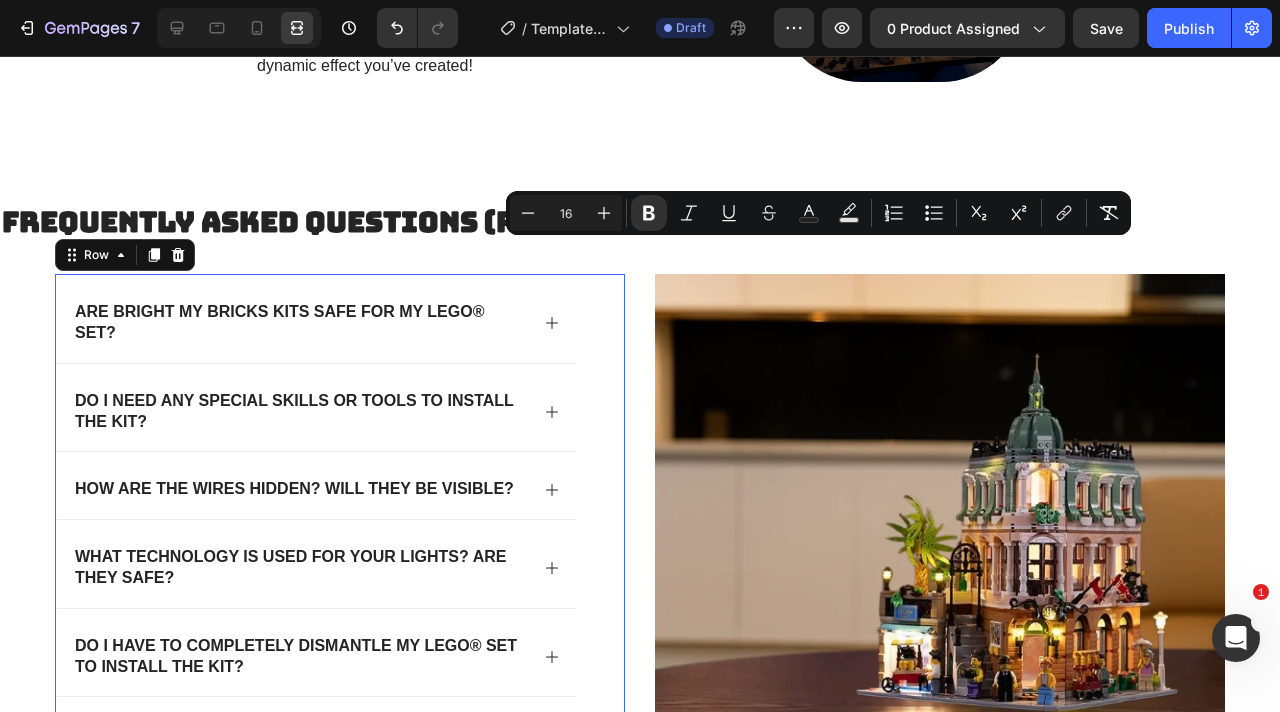 click on "Are Bright My Bricks kits safe for my LEGO® set?
Do I need any special skills or tools to install the kit?
How are the wires hidden? Will they be visible?
What technology is used for your lights? Are they safe?
Do I have to completely dismantle my LEGO® set to install the kit?
How are the lighting kits powered? Accordion Row   16" at bounding box center (340, 519) 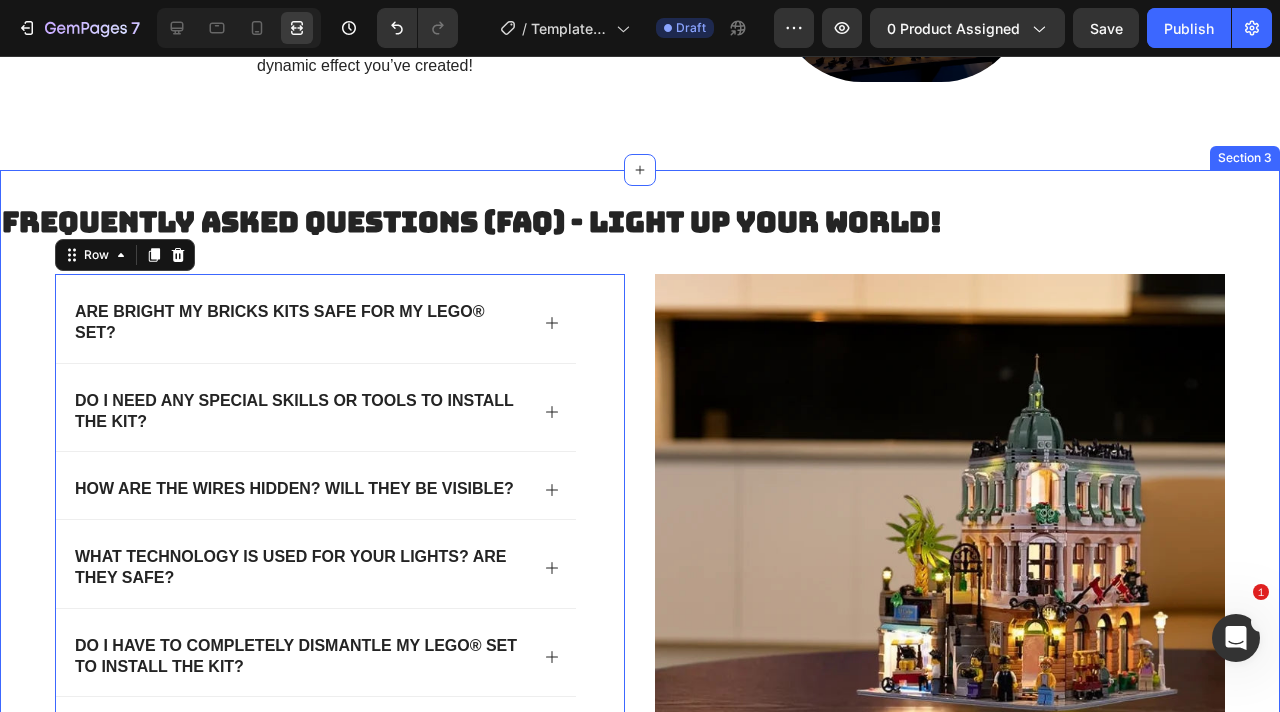 click on "Frequently Asked Questions (FAQ) - Light Up Your World!" at bounding box center [472, 221] 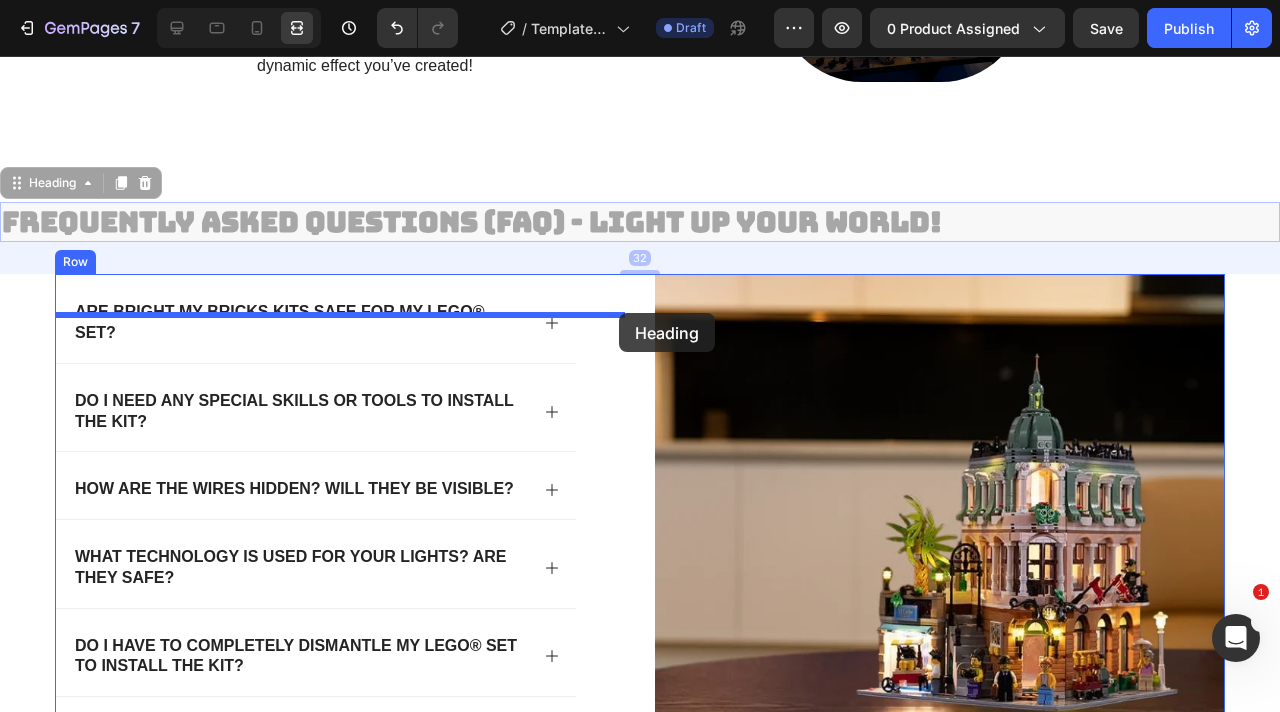 drag, startPoint x: 68, startPoint y: 234, endPoint x: 618, endPoint y: 314, distance: 555.7877 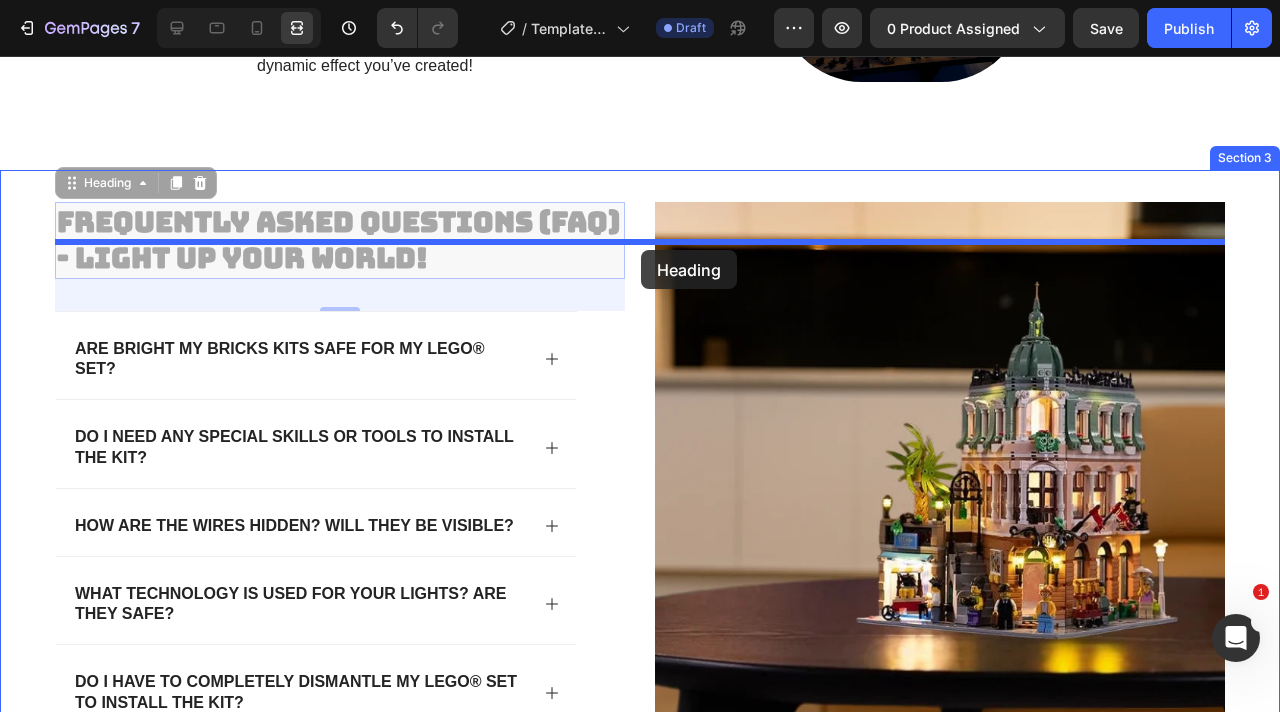 drag, startPoint x: 119, startPoint y: 228, endPoint x: 641, endPoint y: 251, distance: 522.5065 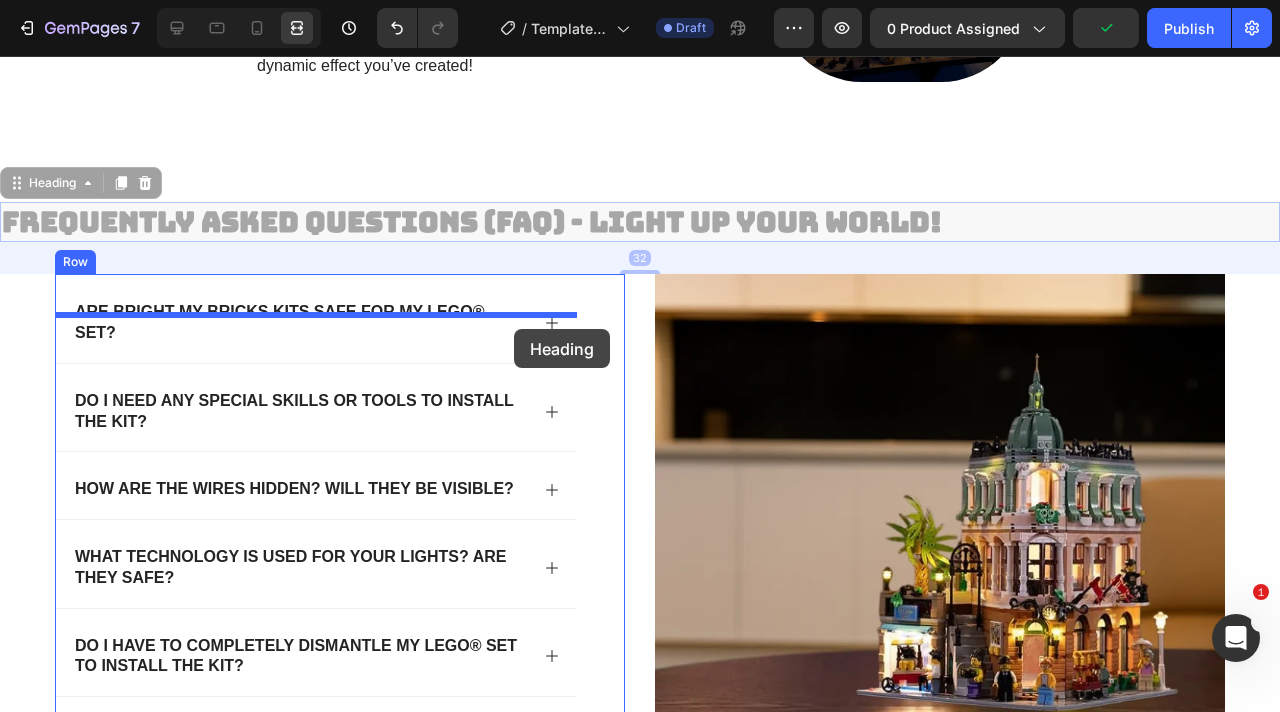 drag, startPoint x: 67, startPoint y: 227, endPoint x: 511, endPoint y: 326, distance: 454.9033 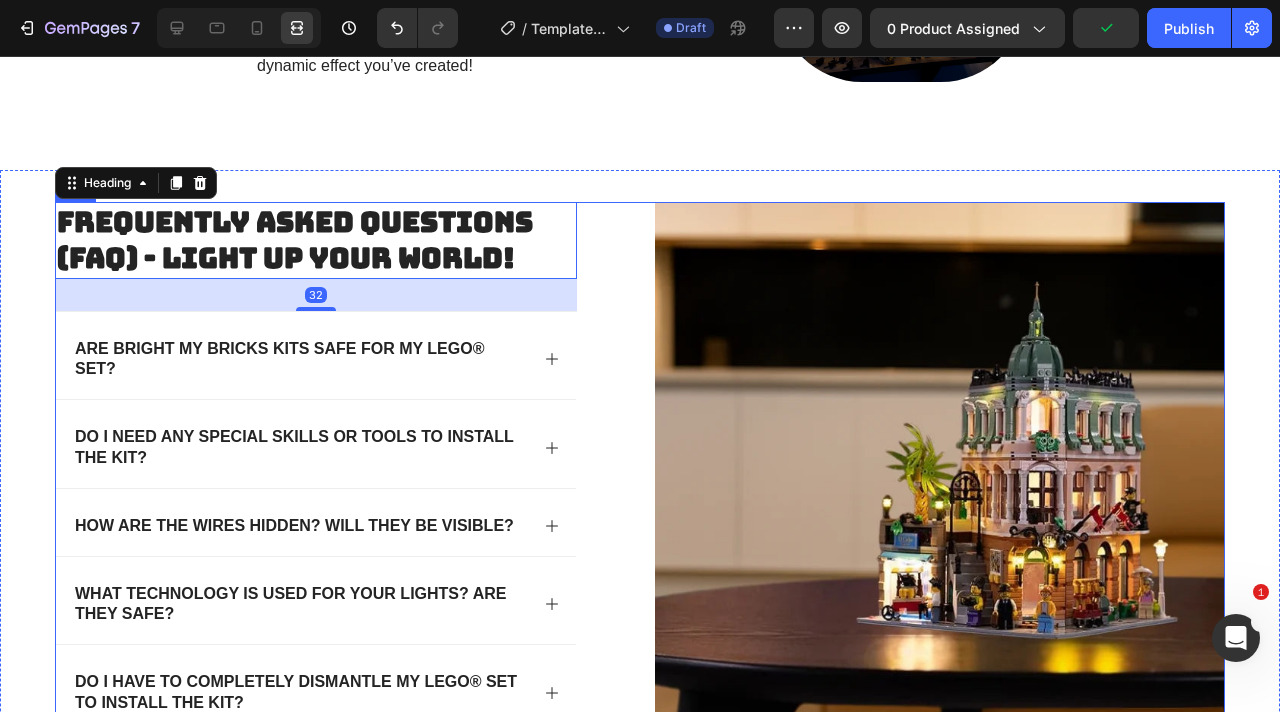 click on "Frequently Asked Questions (FAQ) - Light Up Your World! Heading   32
Are Bright My Bricks kits safe for my LEGO® set?
Do I need any special skills or tools to install the kit?
How are the wires hidden? Will they be visible?
What technology is used for your lights? Are they safe?
Do I have to completely dismantle my LEGO® set to install the kit?
How are the lighting kits powered? Accordion Row Image Row" at bounding box center (640, 510) 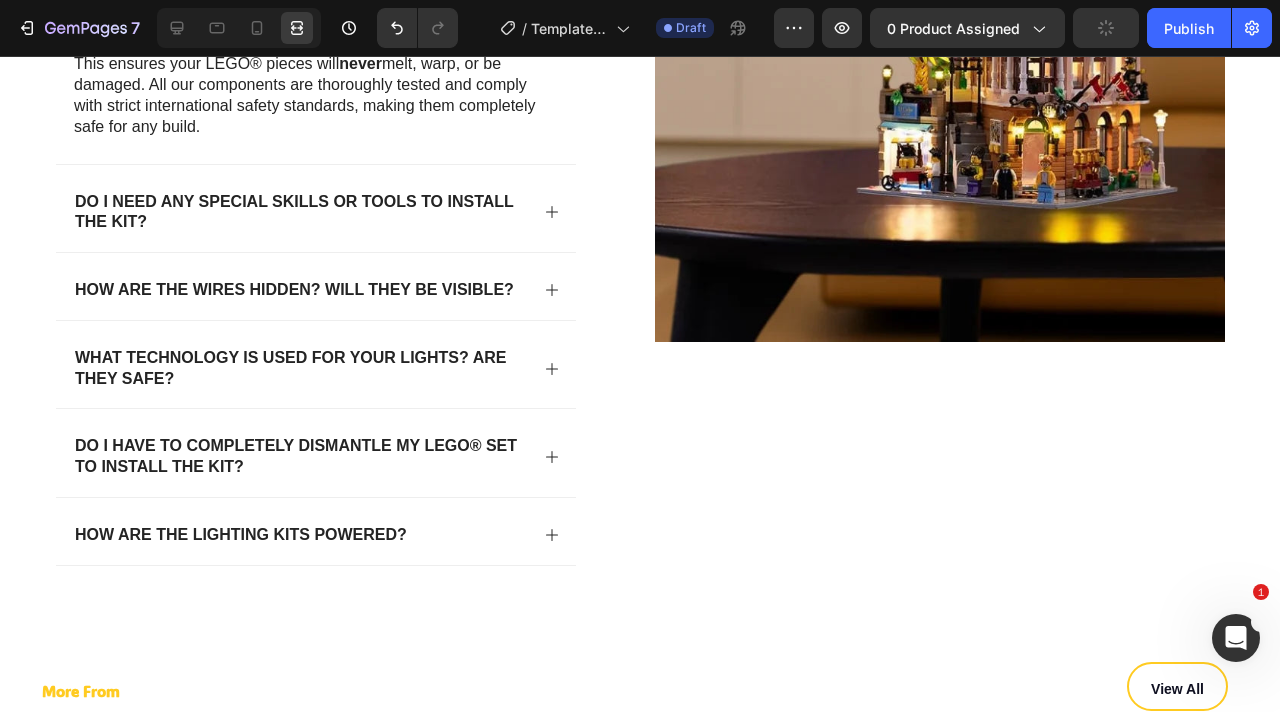 scroll, scrollTop: 1722, scrollLeft: 0, axis: vertical 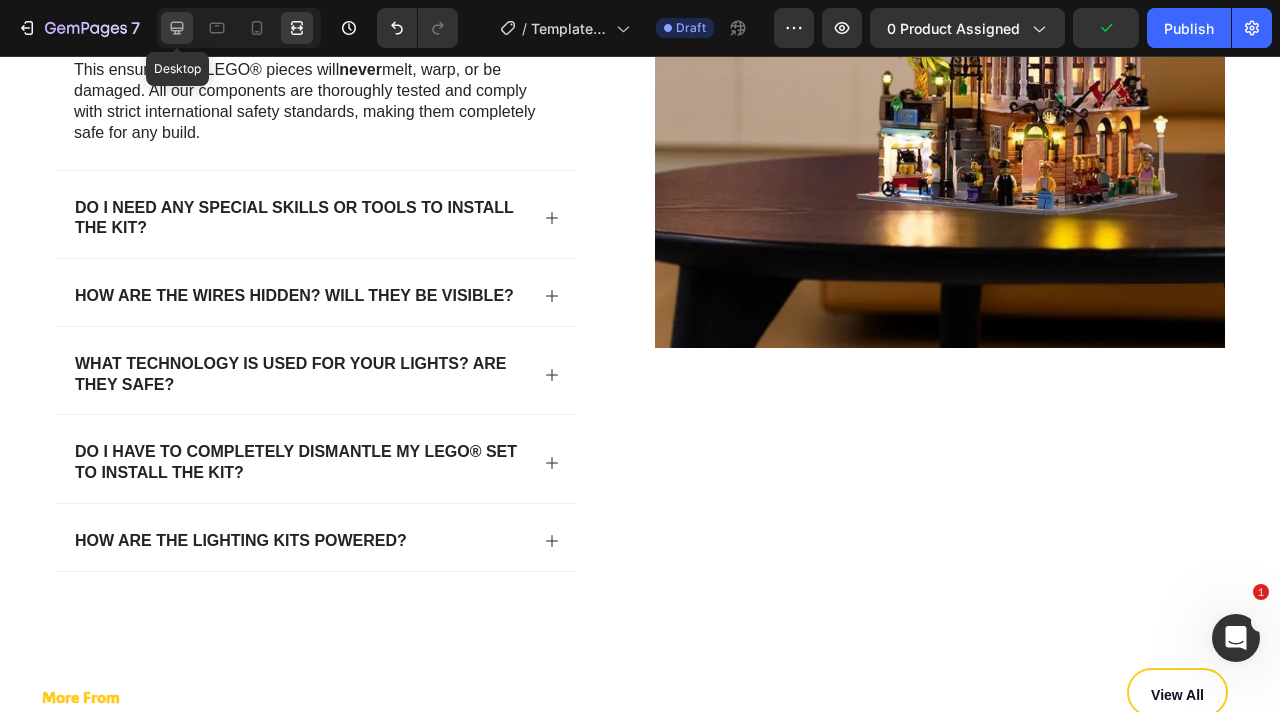 click 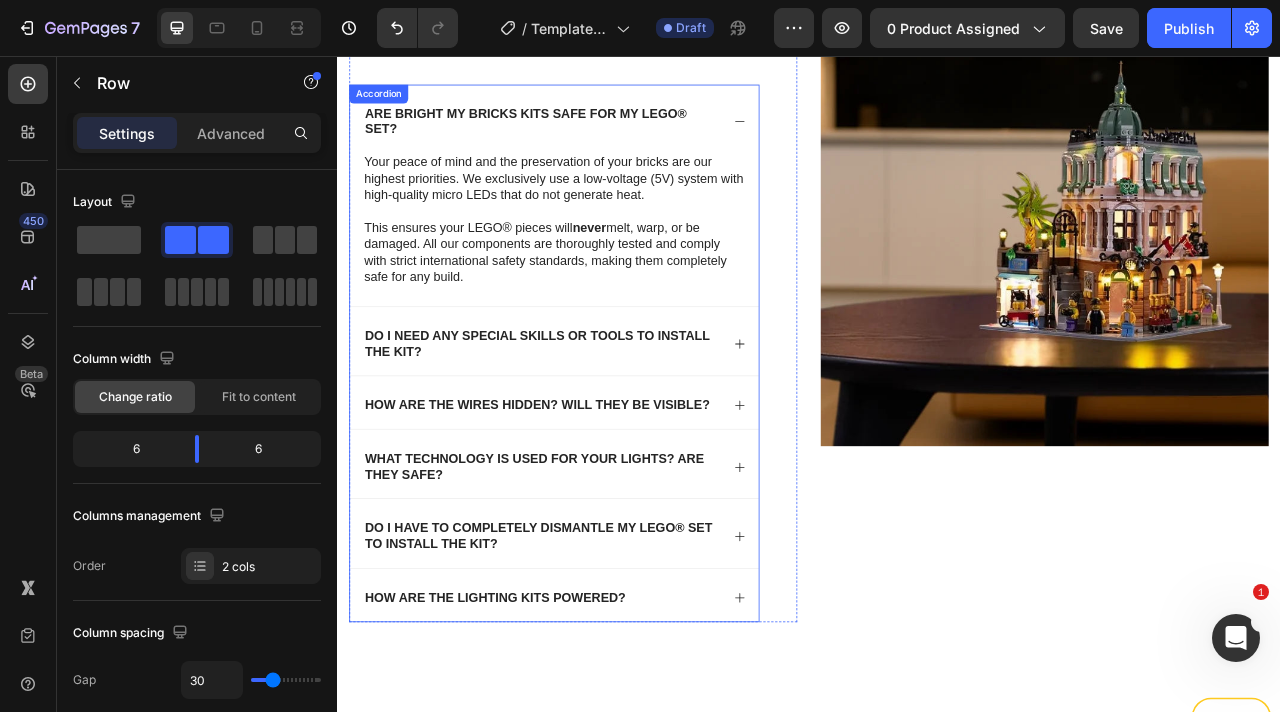 scroll, scrollTop: 1498, scrollLeft: 0, axis: vertical 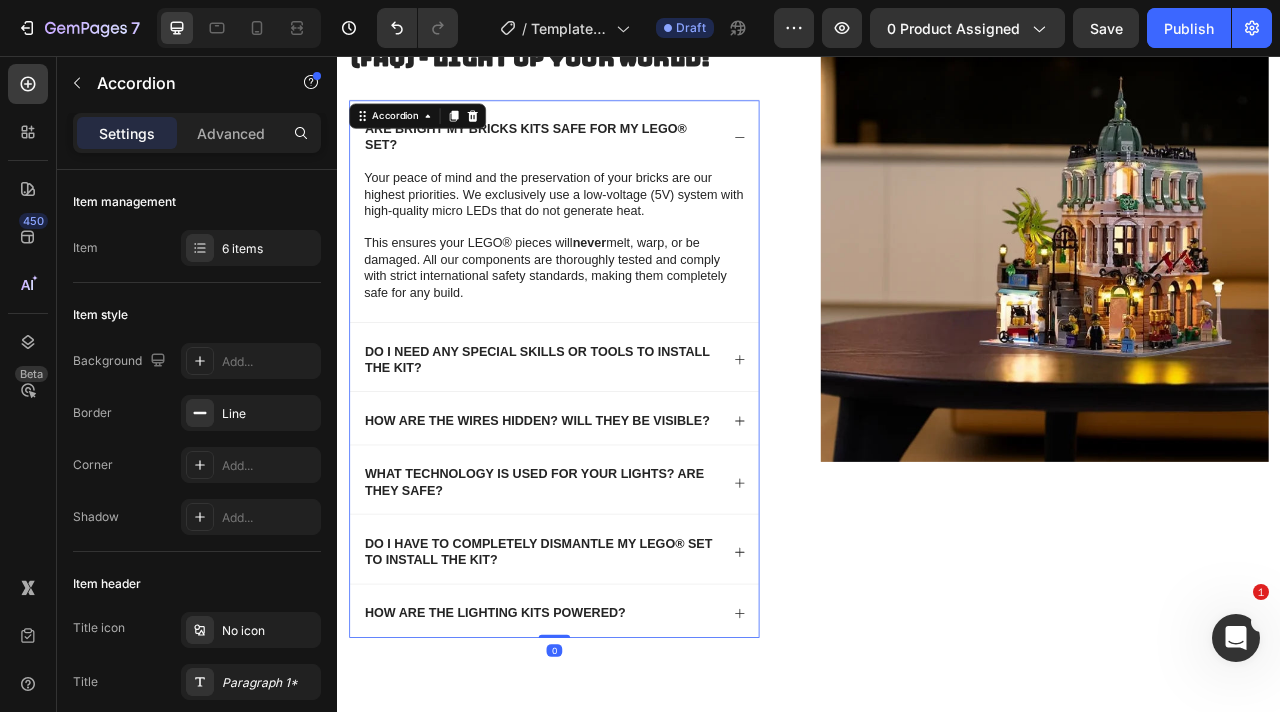 click 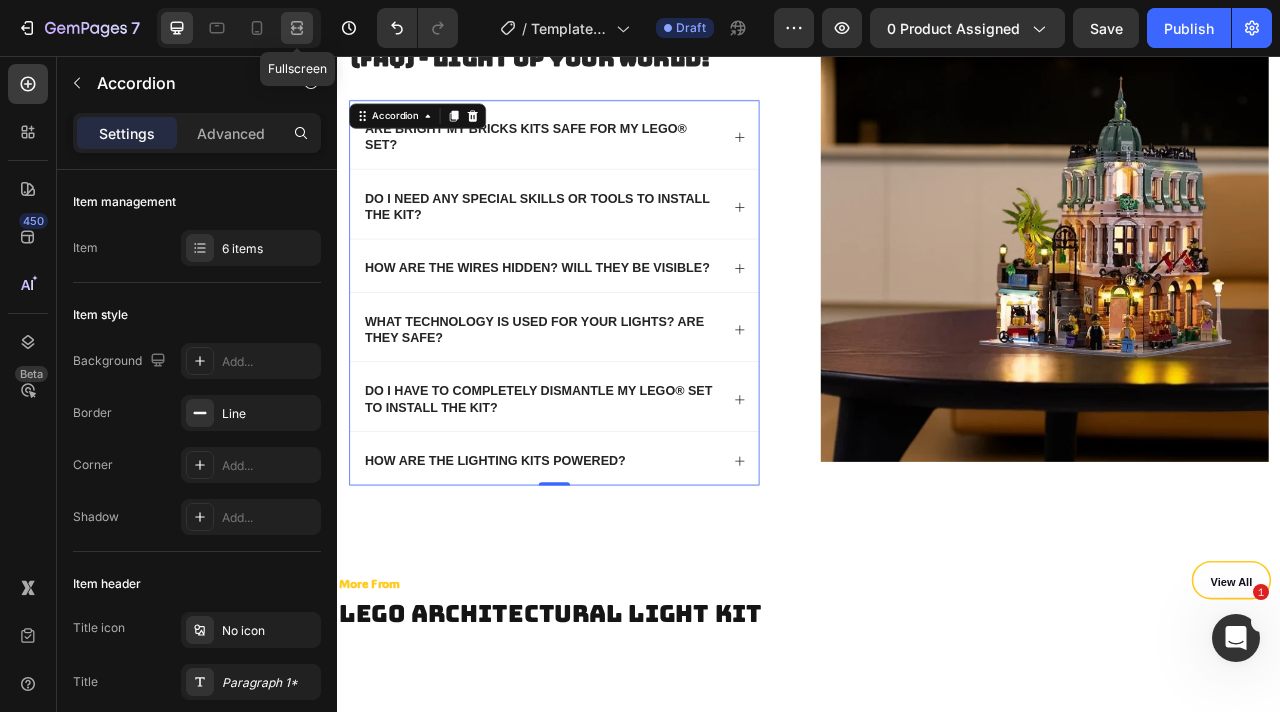click 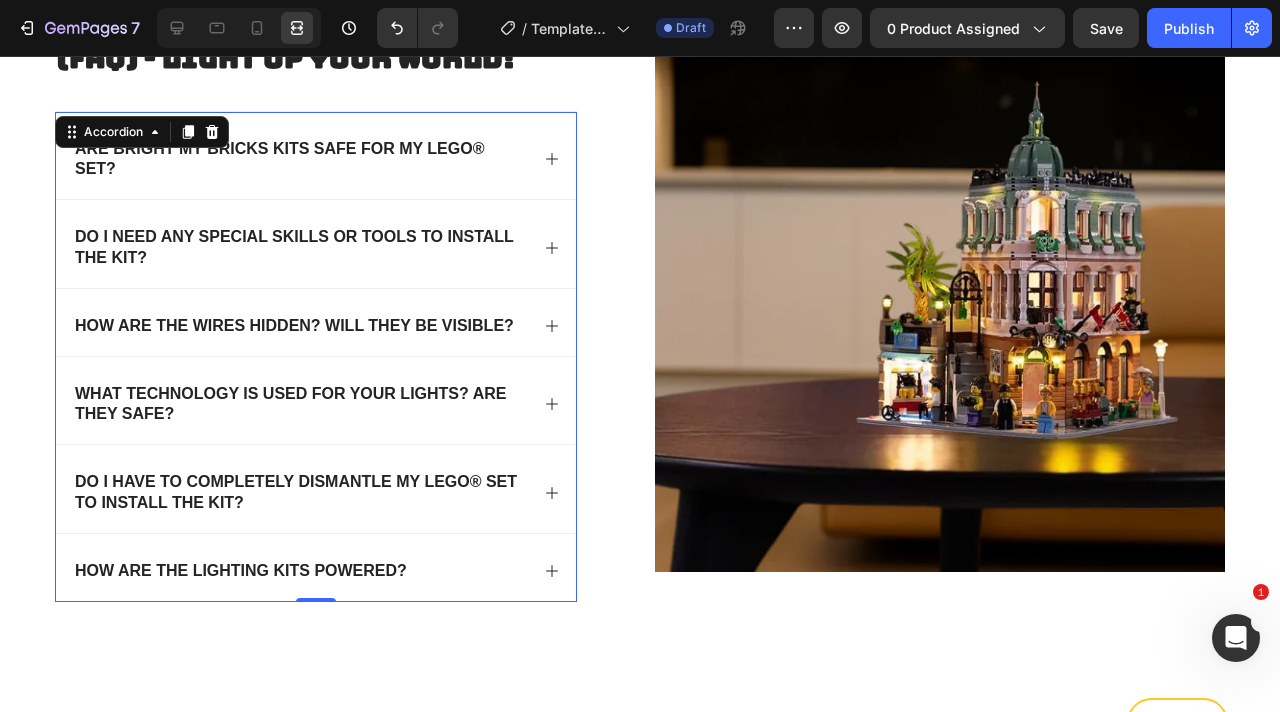 click at bounding box center (239, 28) 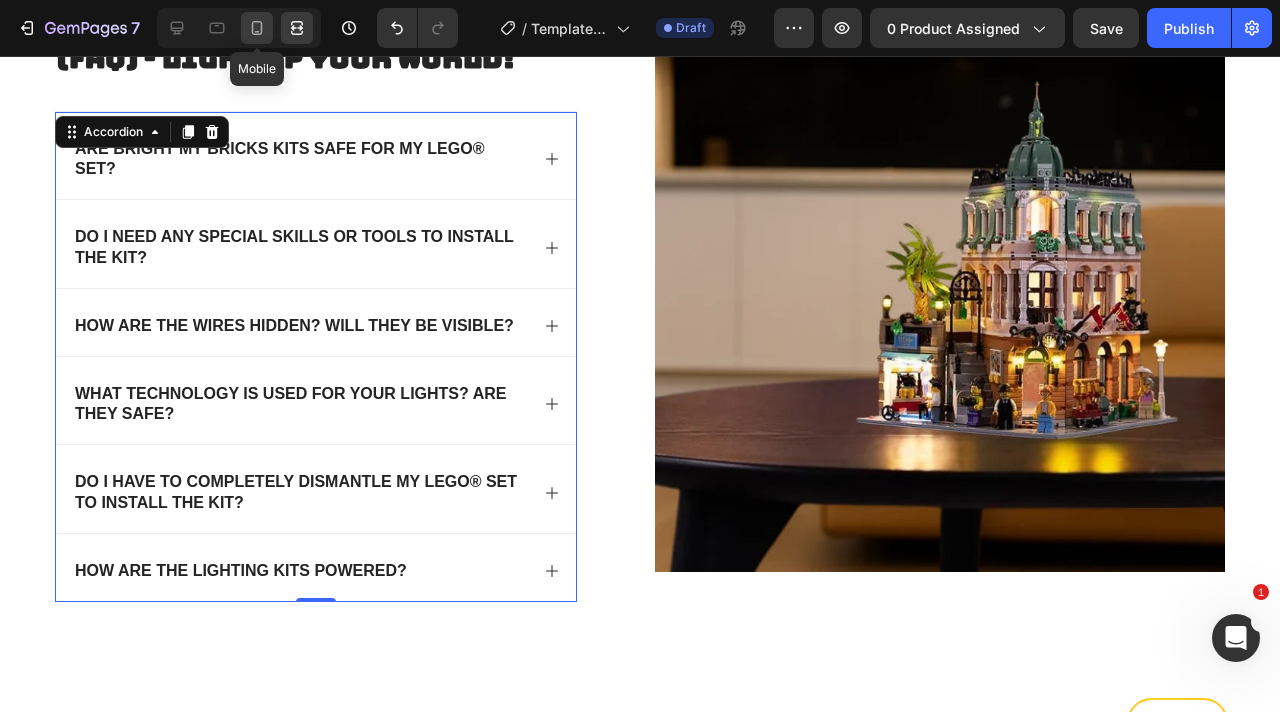 click 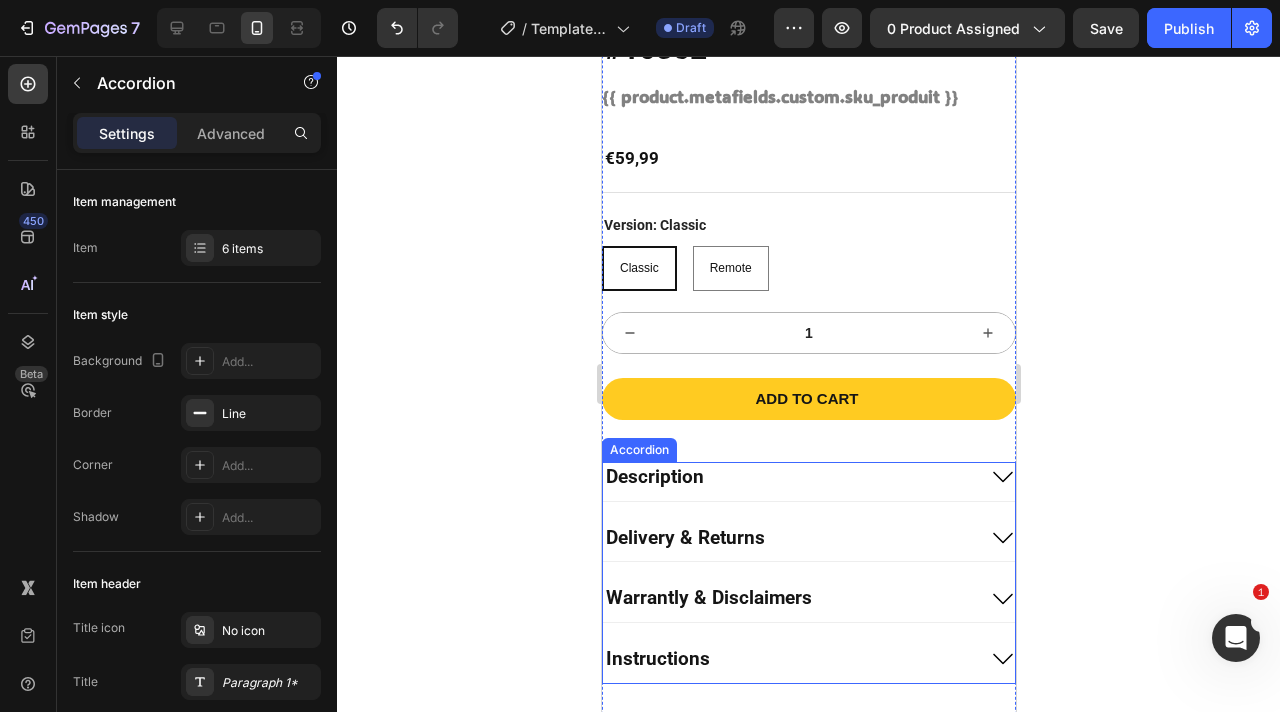 scroll, scrollTop: 983, scrollLeft: 0, axis: vertical 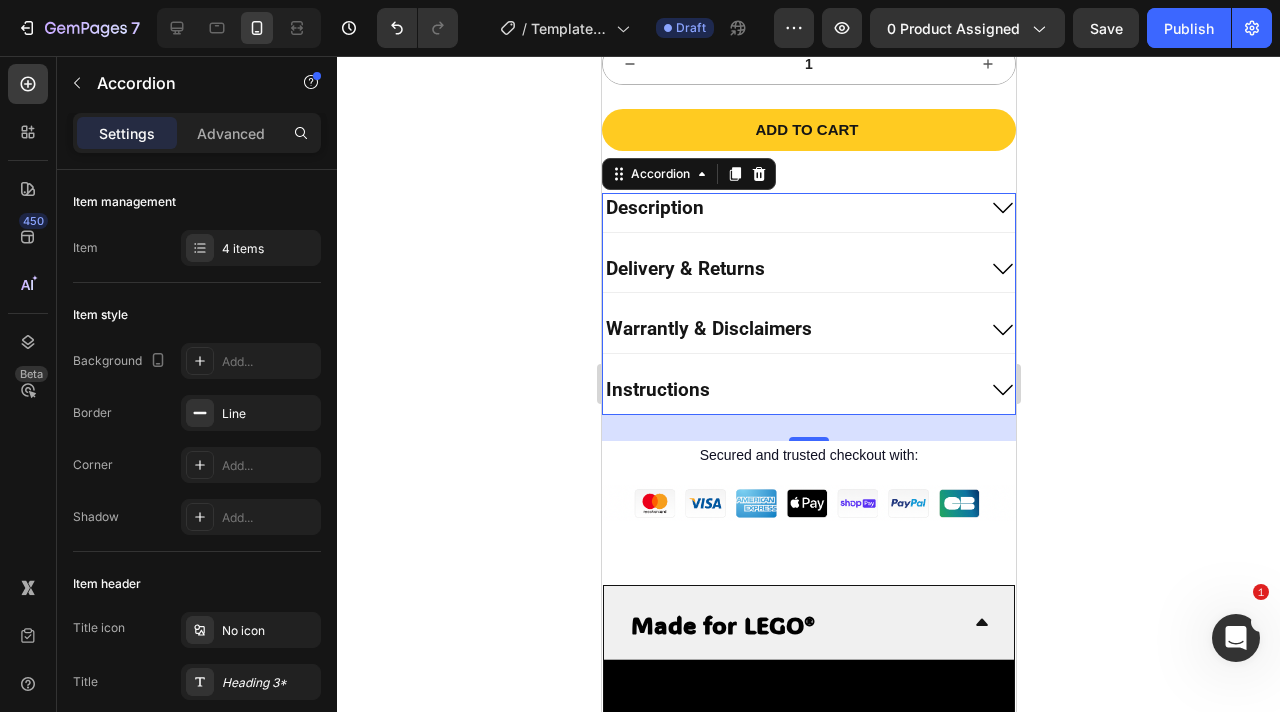 click on "Description" at bounding box center [788, 208] 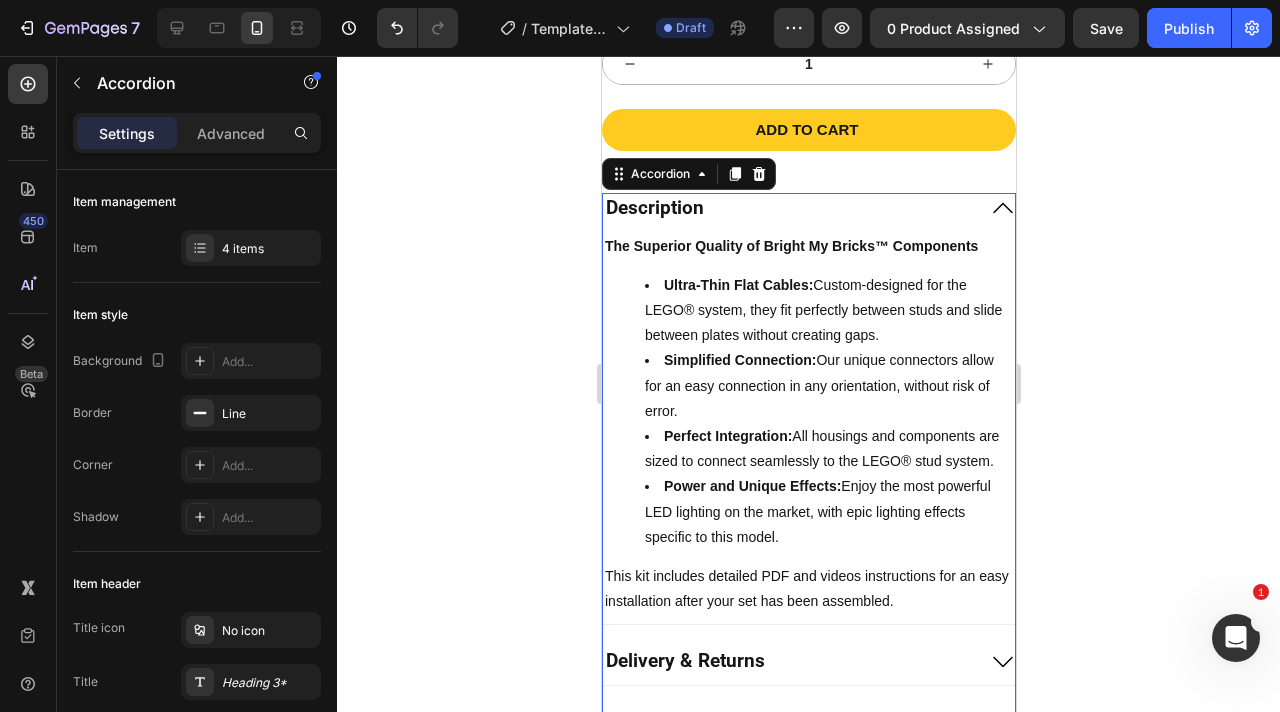 click on "Description" at bounding box center [788, 208] 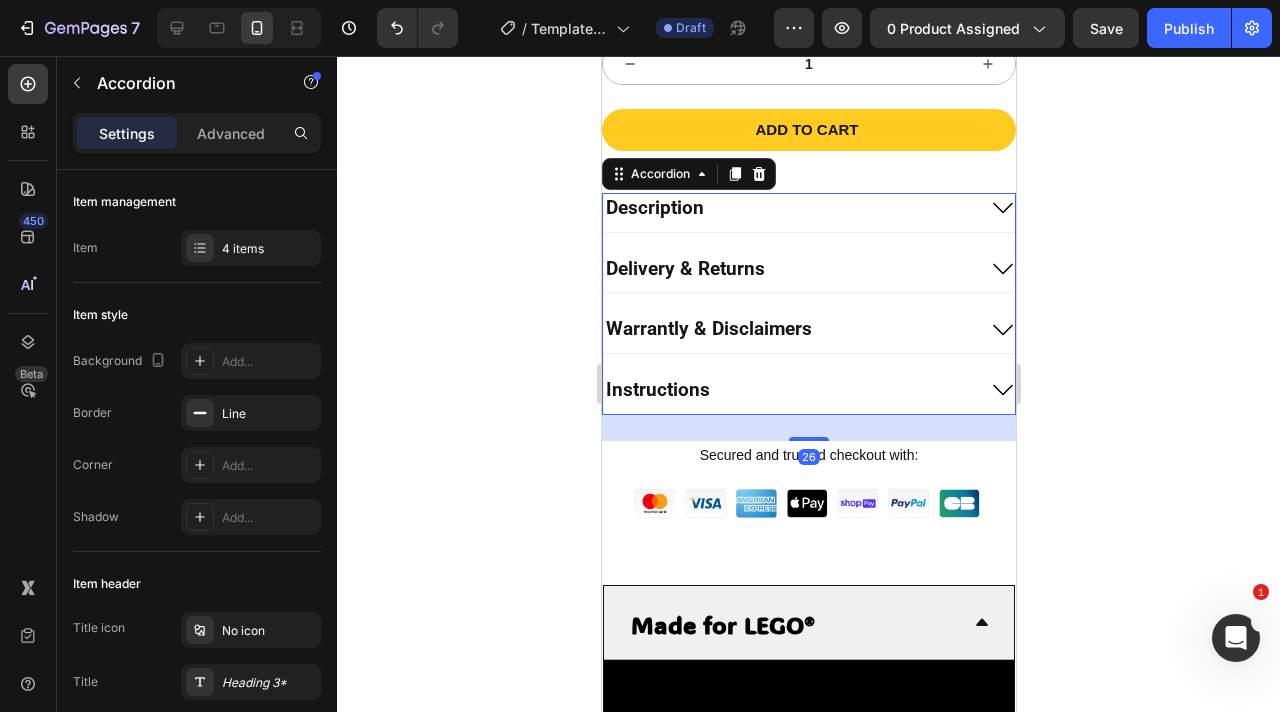 click on "Delivery & Returns" at bounding box center (788, 269) 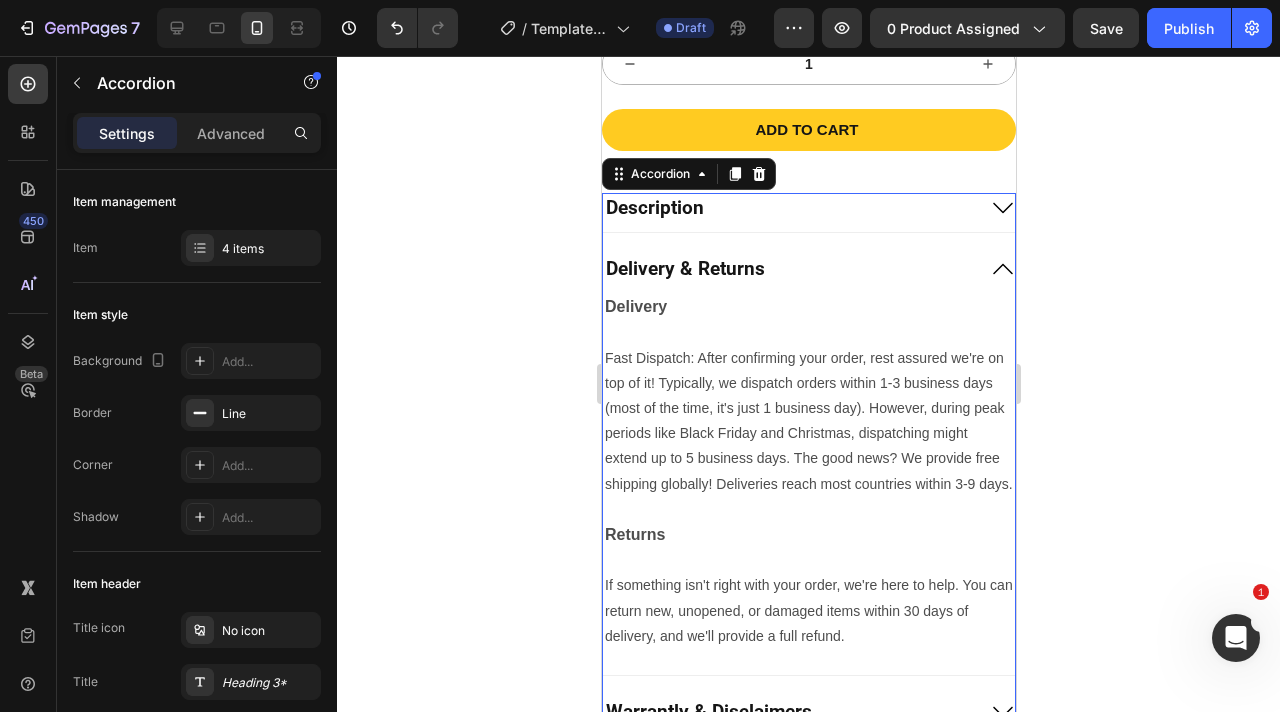 click on "Delivery & Returns" at bounding box center [788, 269] 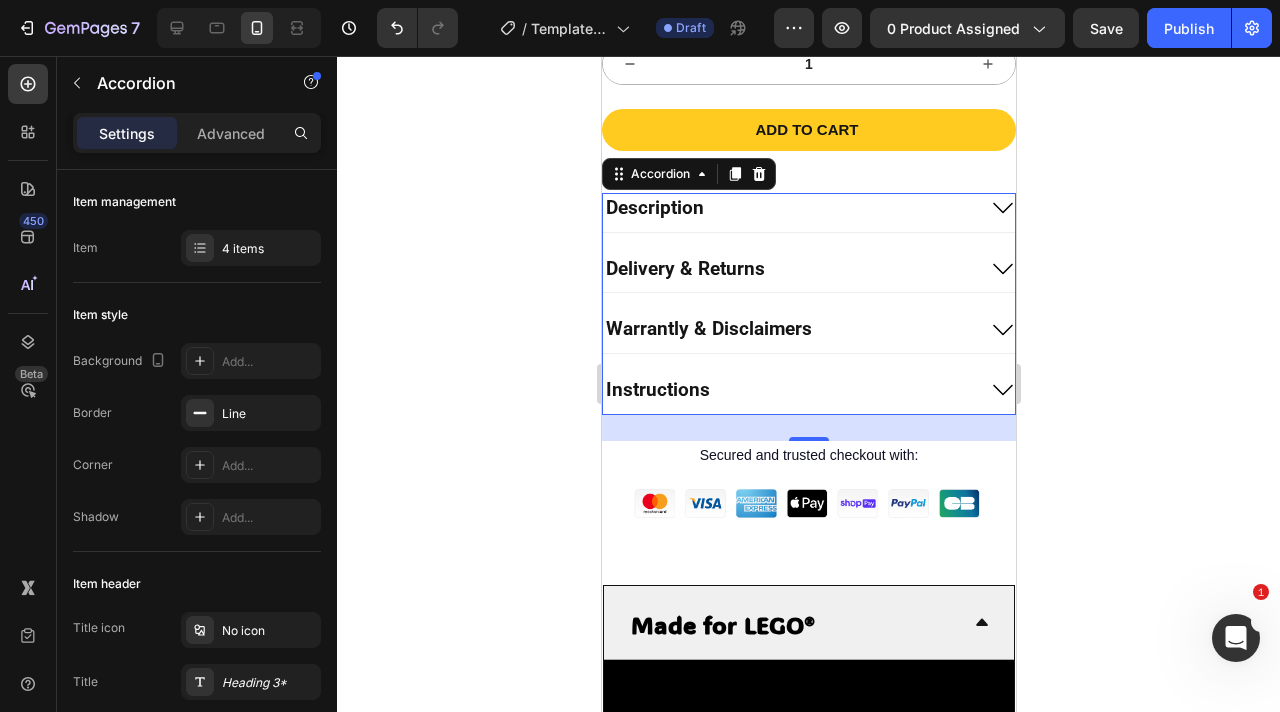click on "Delivery & Returns" at bounding box center (788, 269) 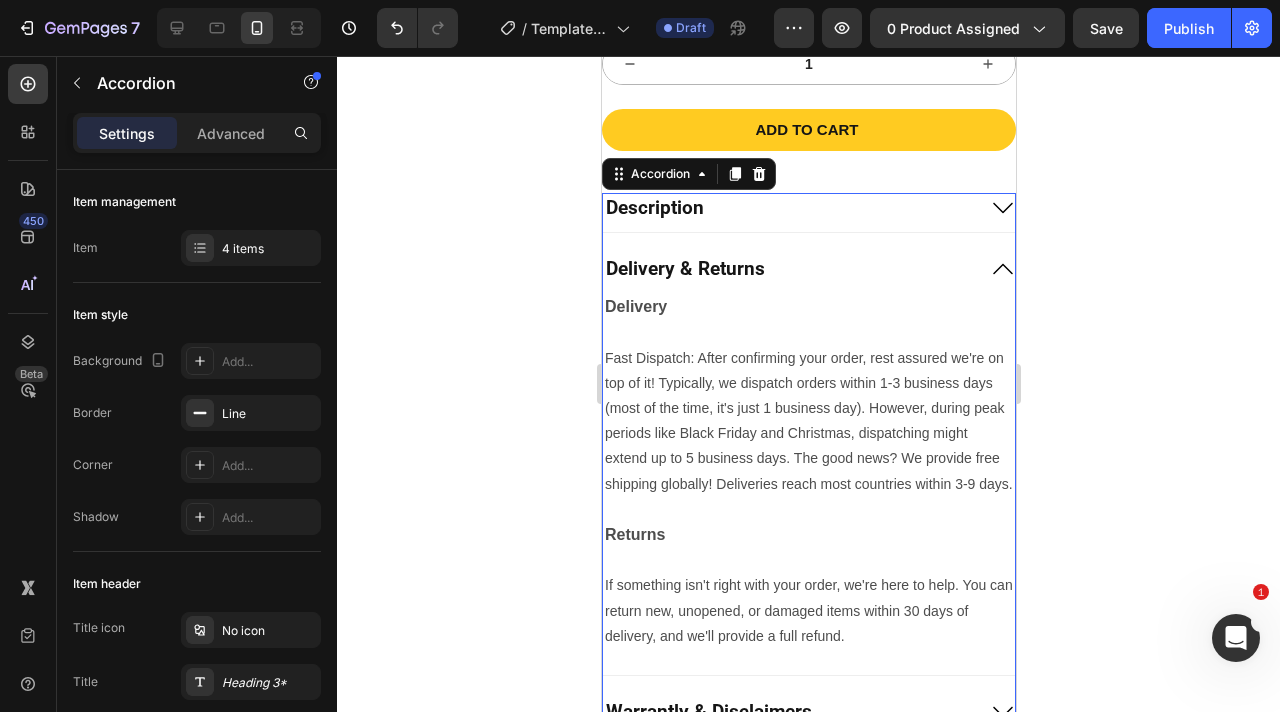 click on "Description" at bounding box center (788, 208) 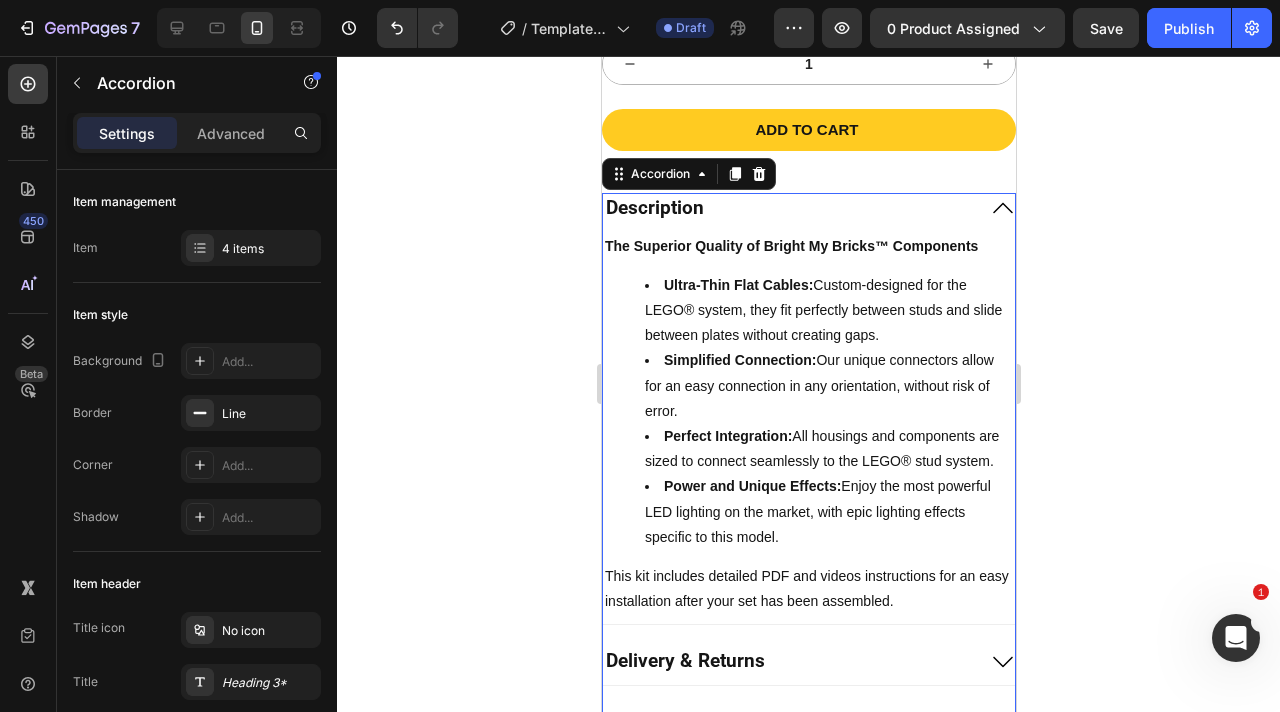 click on "Description" at bounding box center (788, 208) 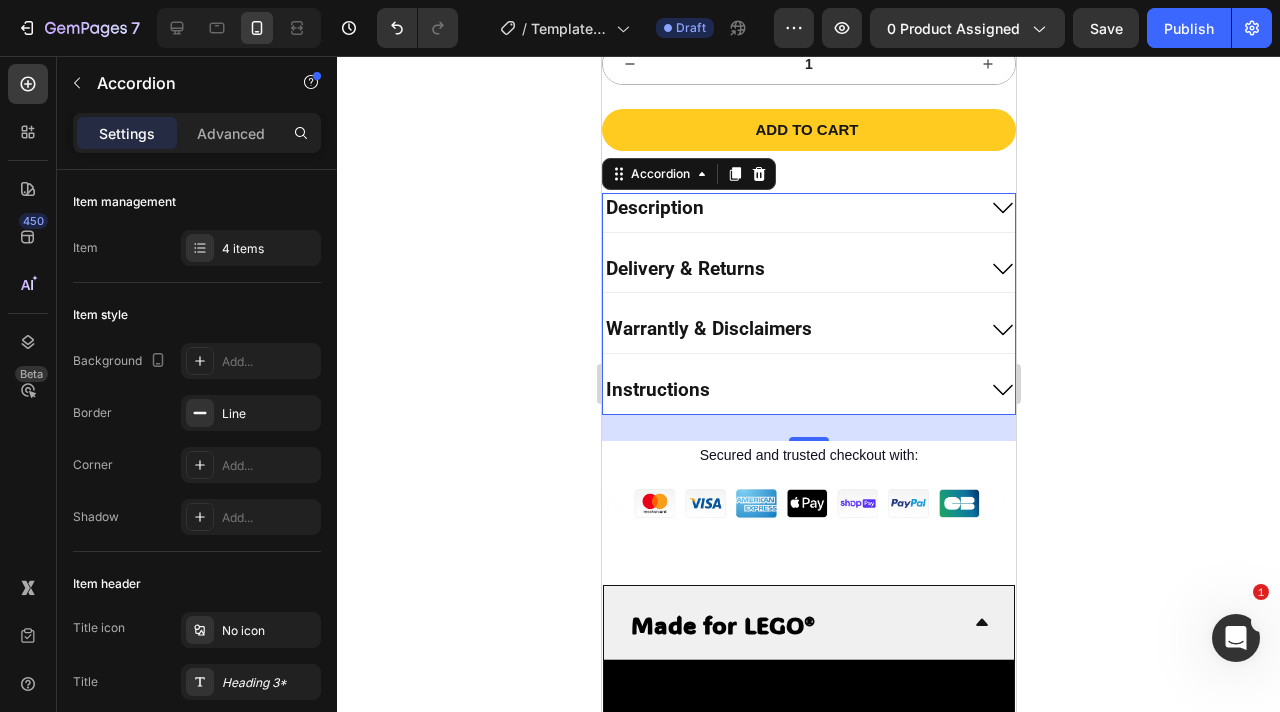 click on "Delivery & Returns" at bounding box center [788, 269] 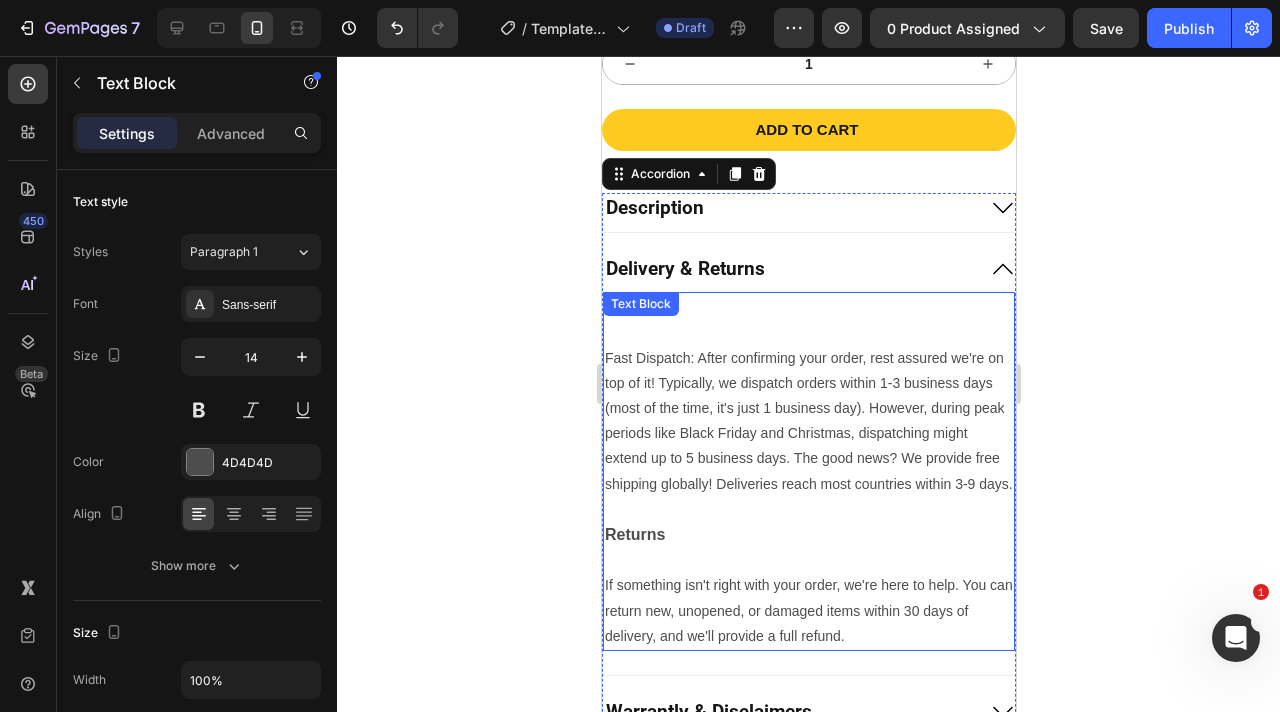 click on "After confirming your order, rest assured we're on top of it! Typically, we dispatch orders within 1-3 business days (most of the time, it's just 1 business day). However, during peak periods like Black Friday and Christmas, dispatching might extend up to 5 business days. The good news? We provide free shipping globally! Deliveries reach most countries within 3-9 days." at bounding box center [808, 421] 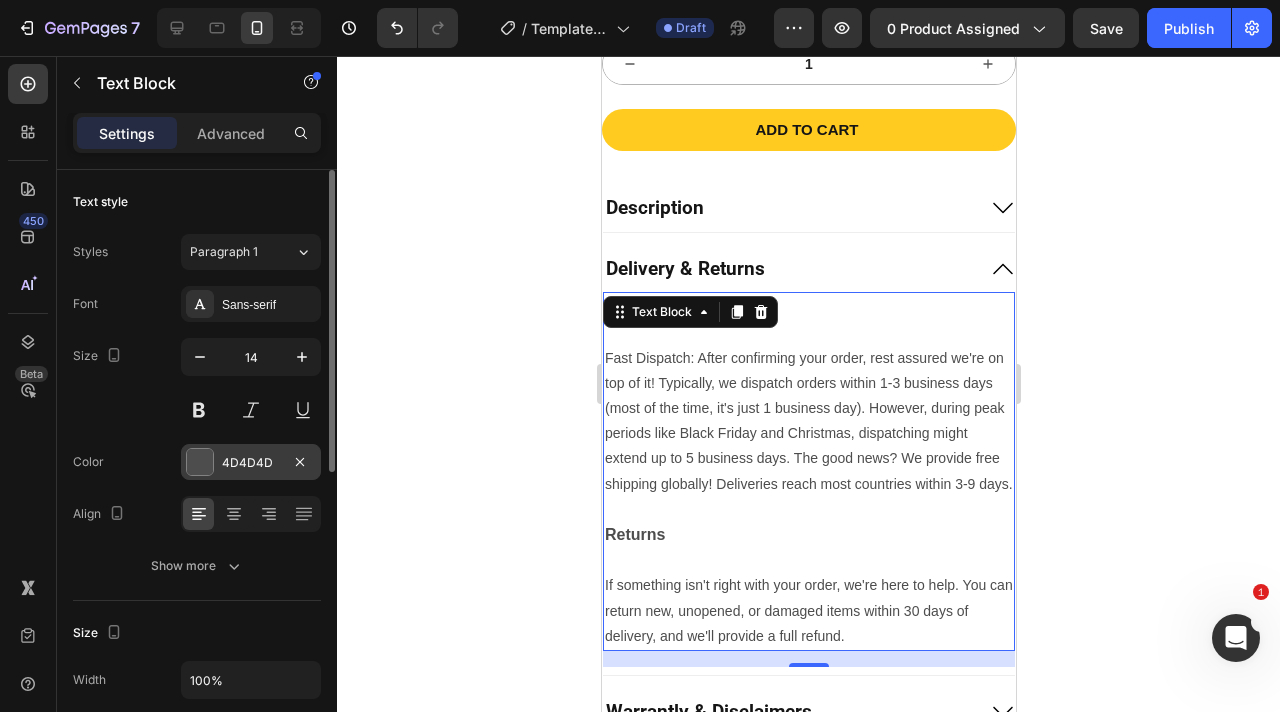 click on "4D4D4D" at bounding box center (251, 463) 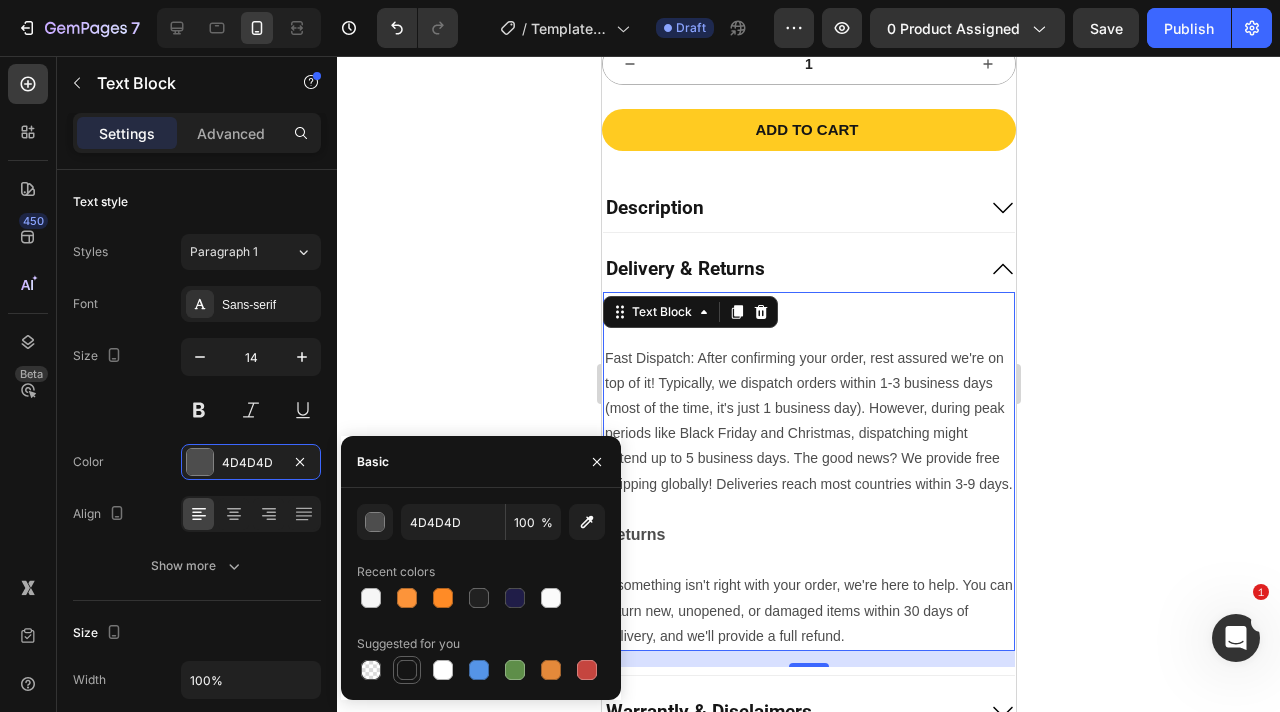 click at bounding box center (407, 670) 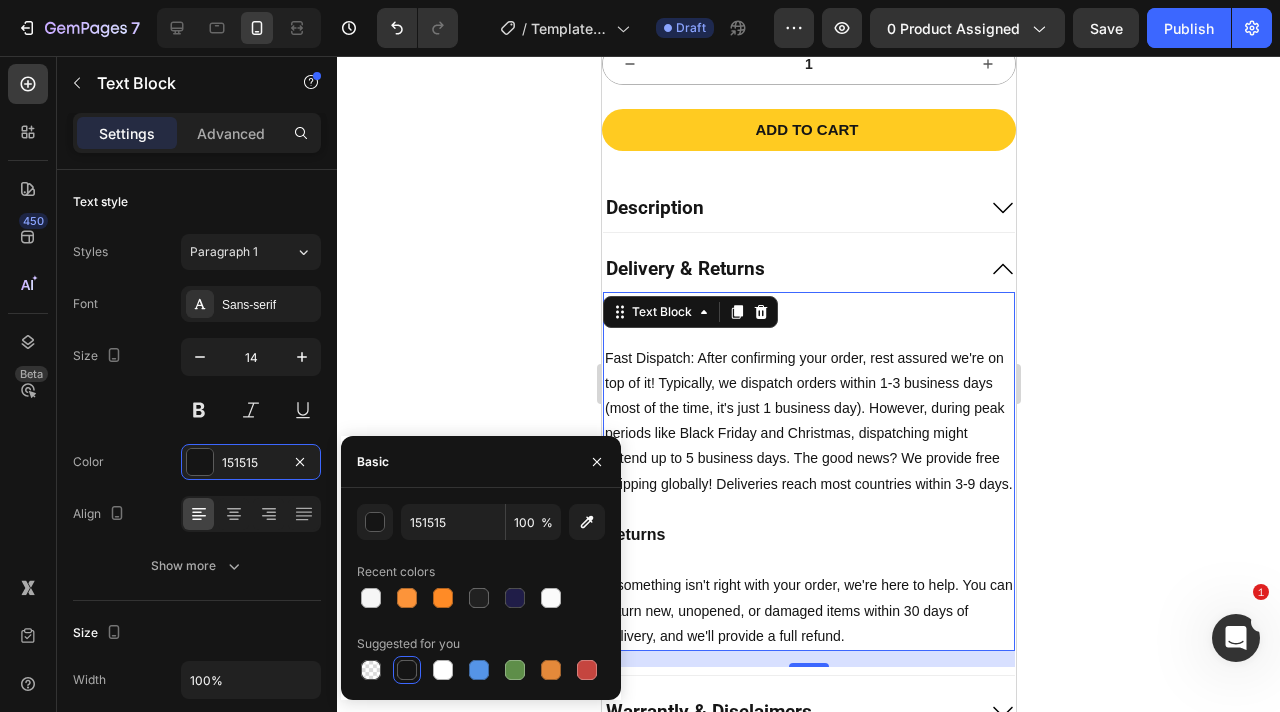 scroll, scrollTop: 1122, scrollLeft: 0, axis: vertical 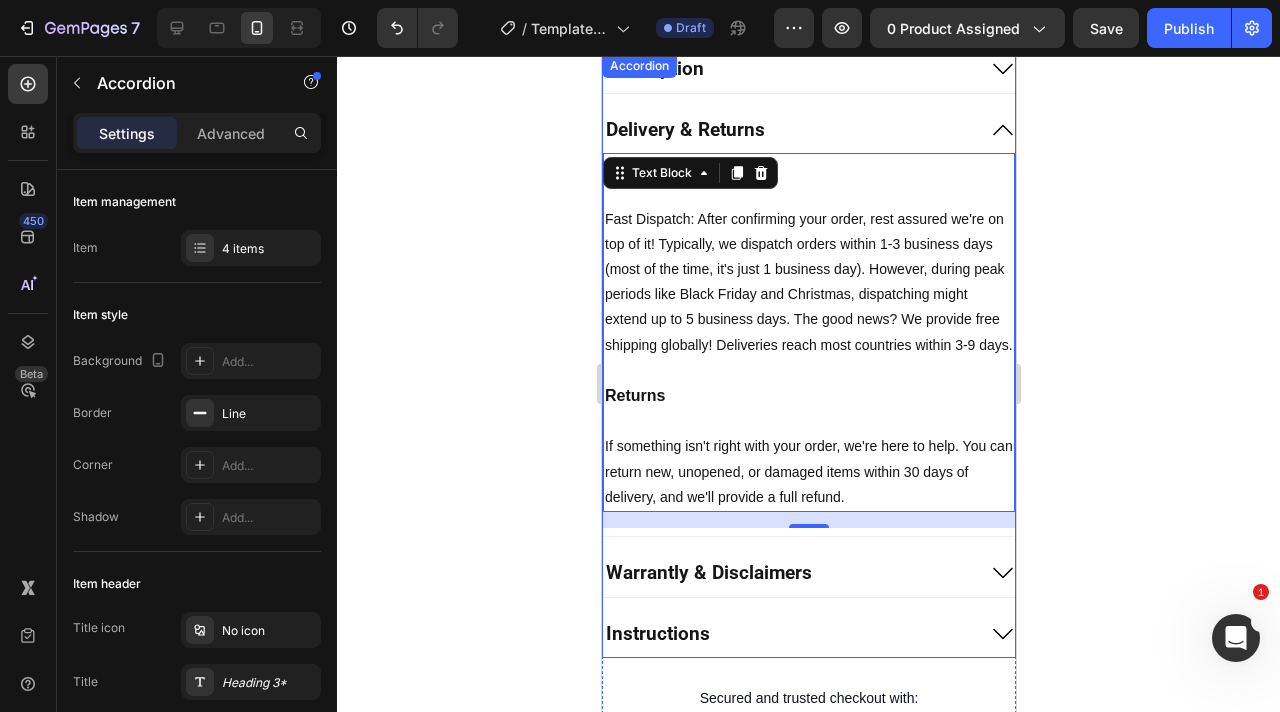 click on "Warrantly & Disclaimers" at bounding box center [788, 573] 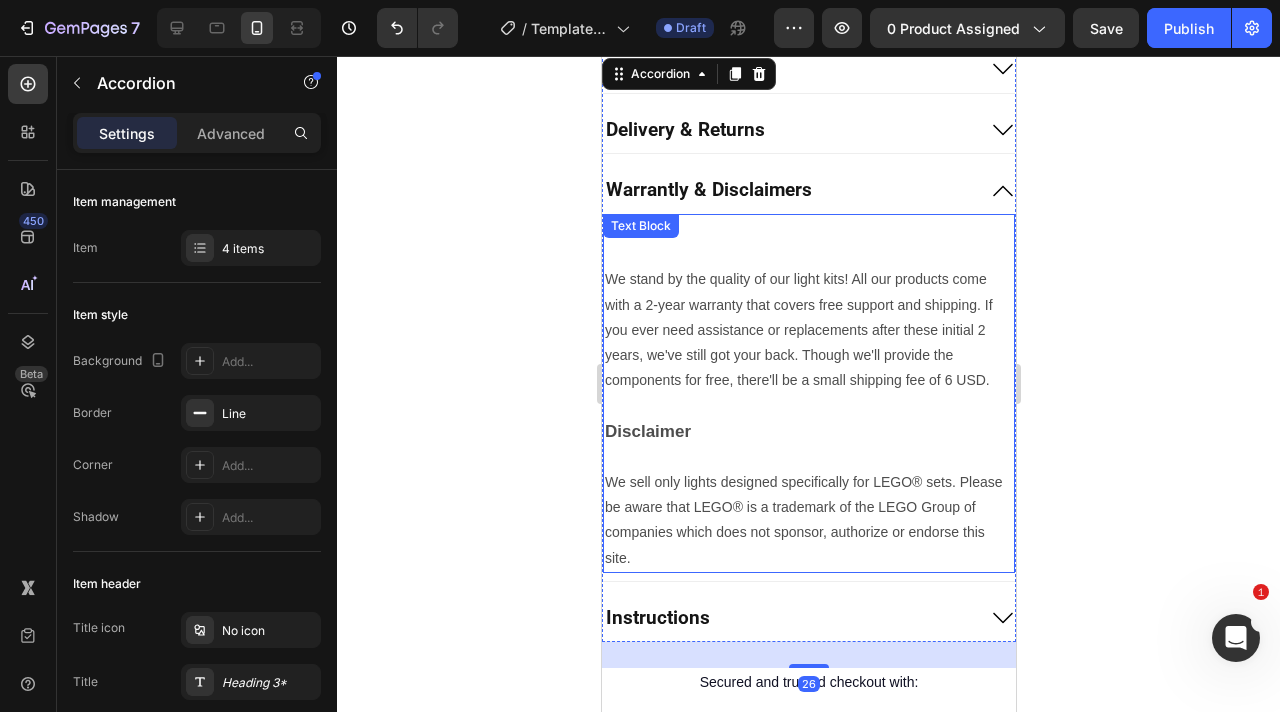click at bounding box center [808, 405] 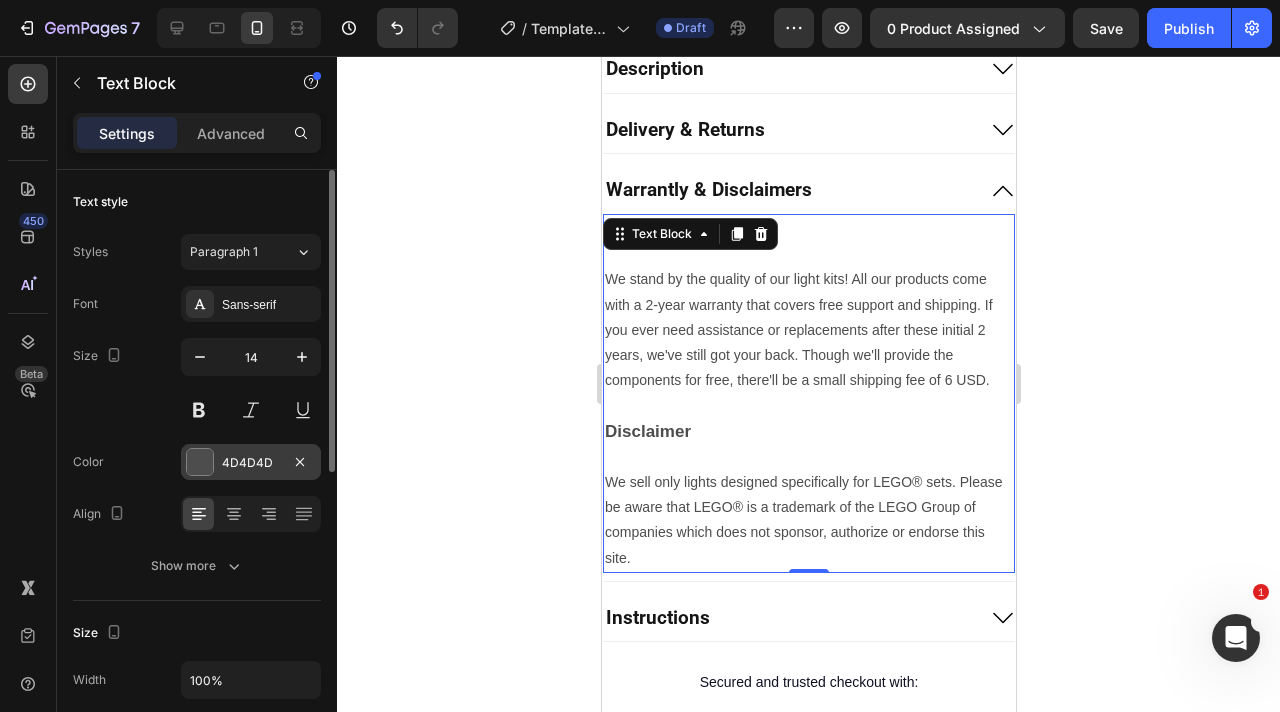 click on "4D4D4D" at bounding box center (251, 463) 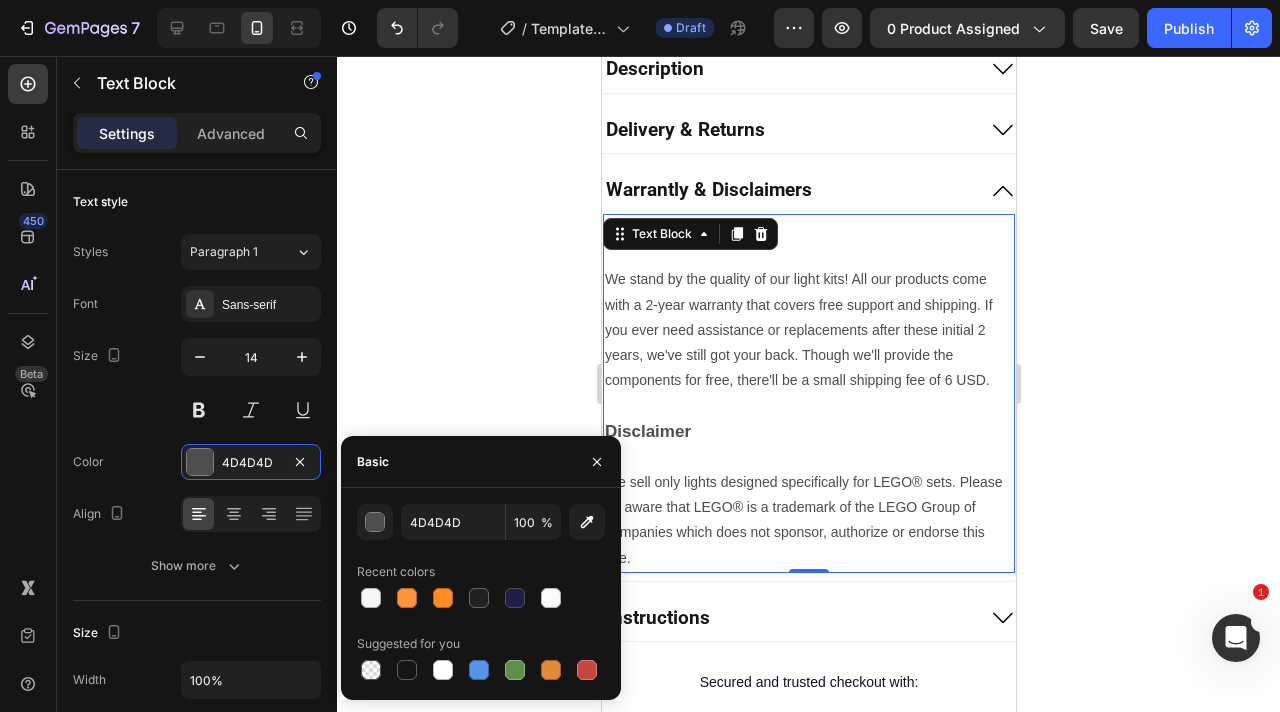 click at bounding box center [407, 670] 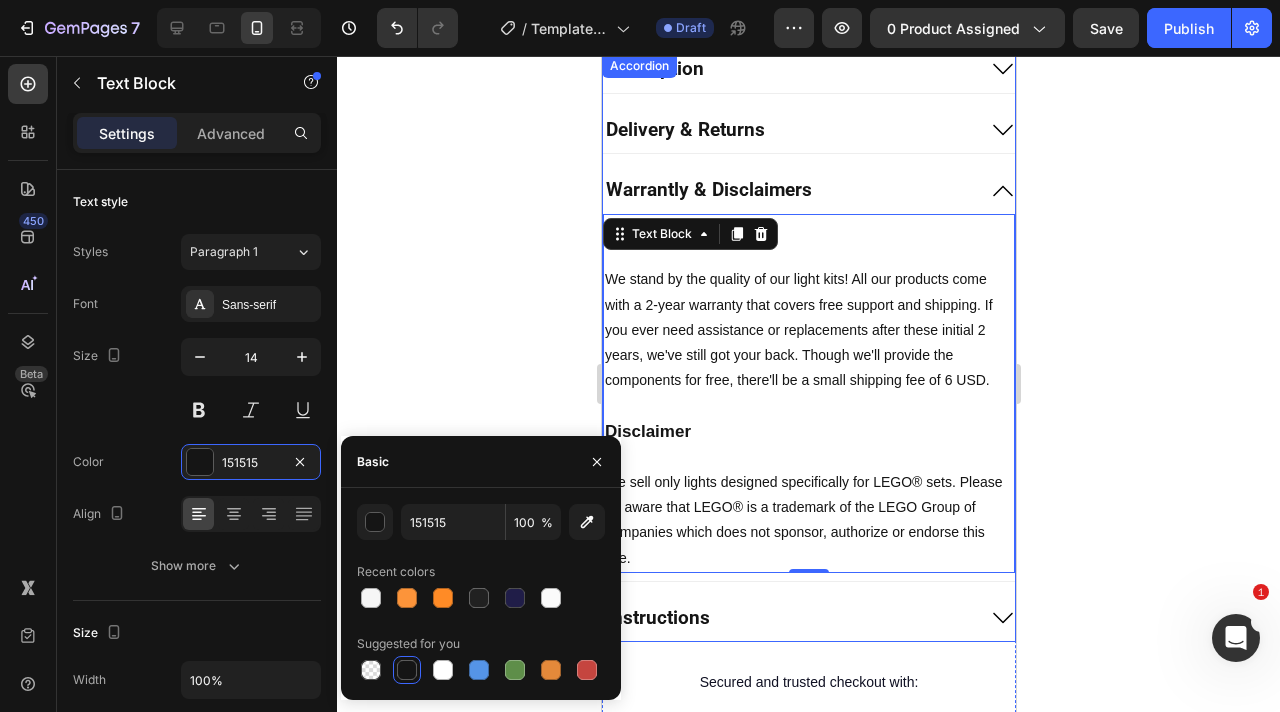 click on "Warrantly & Disclaimers" at bounding box center (788, 190) 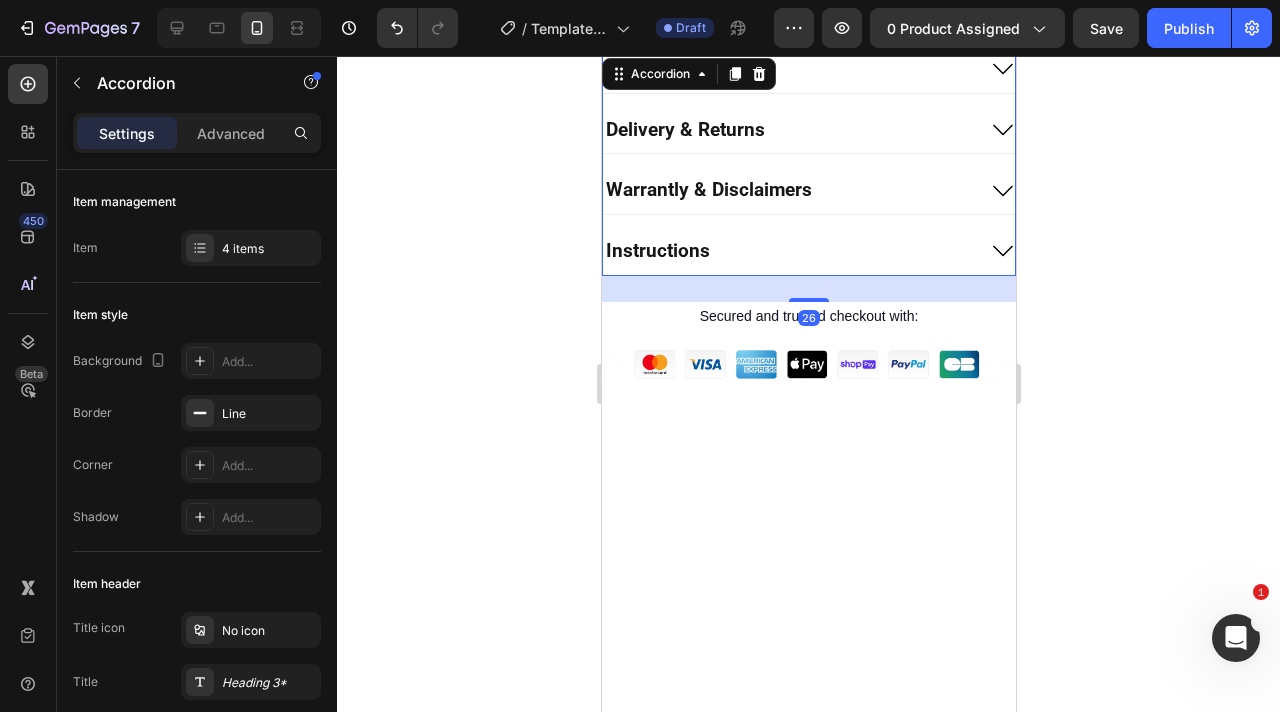 click on "Instructions" at bounding box center (788, 251) 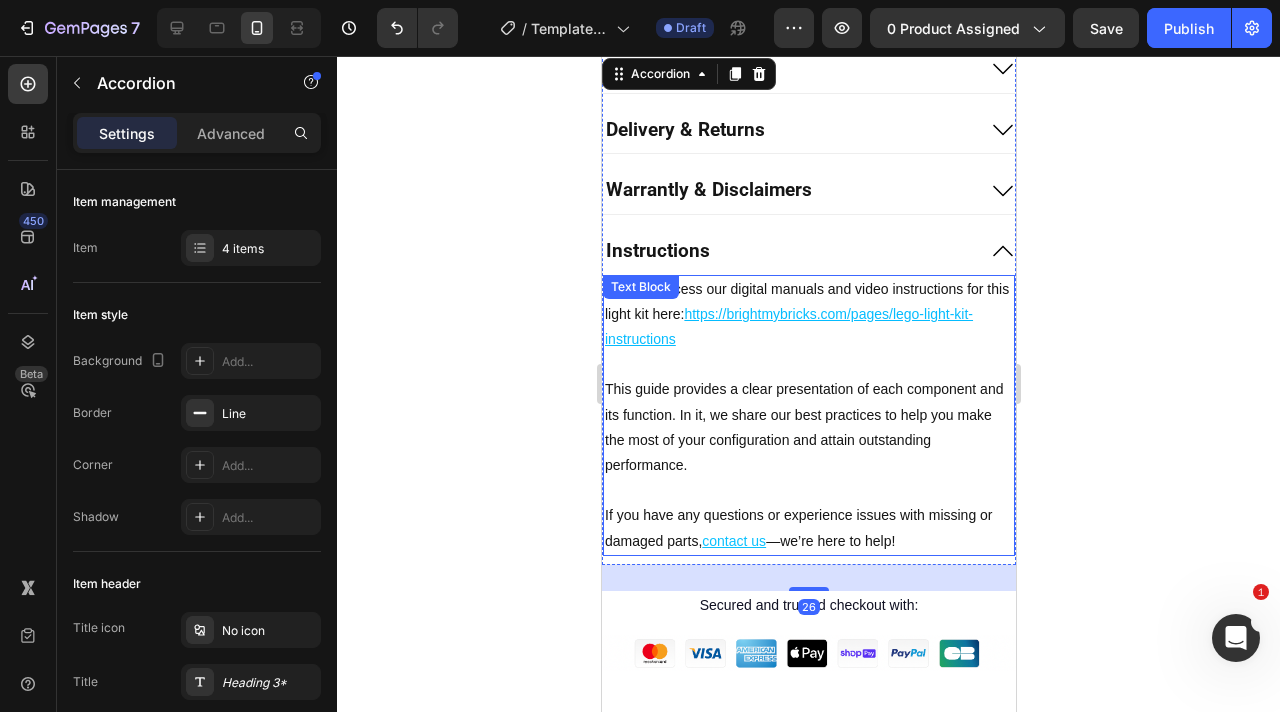 click on "This guide provides a clear presentation of each component and its function. In it, we share our best practices to help you make the most of your configuration and attain outstanding performance." at bounding box center (808, 427) 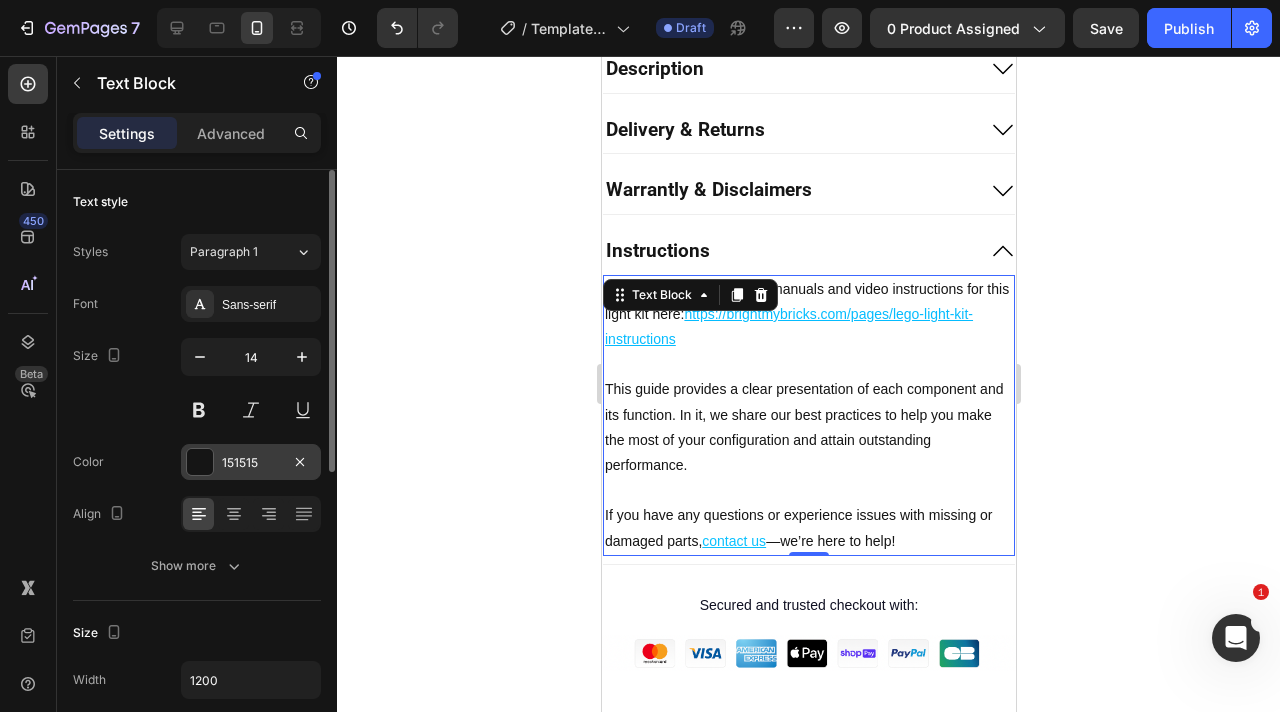 click on "151515" at bounding box center [251, 463] 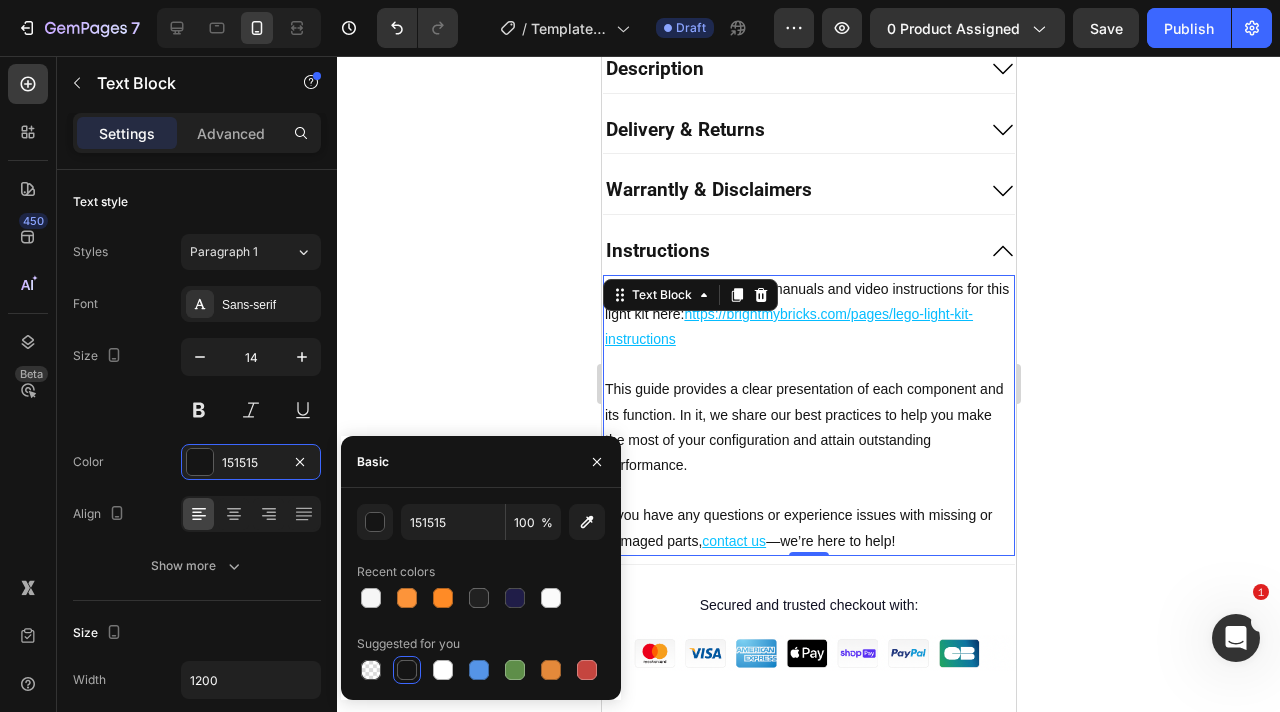 click at bounding box center (407, 670) 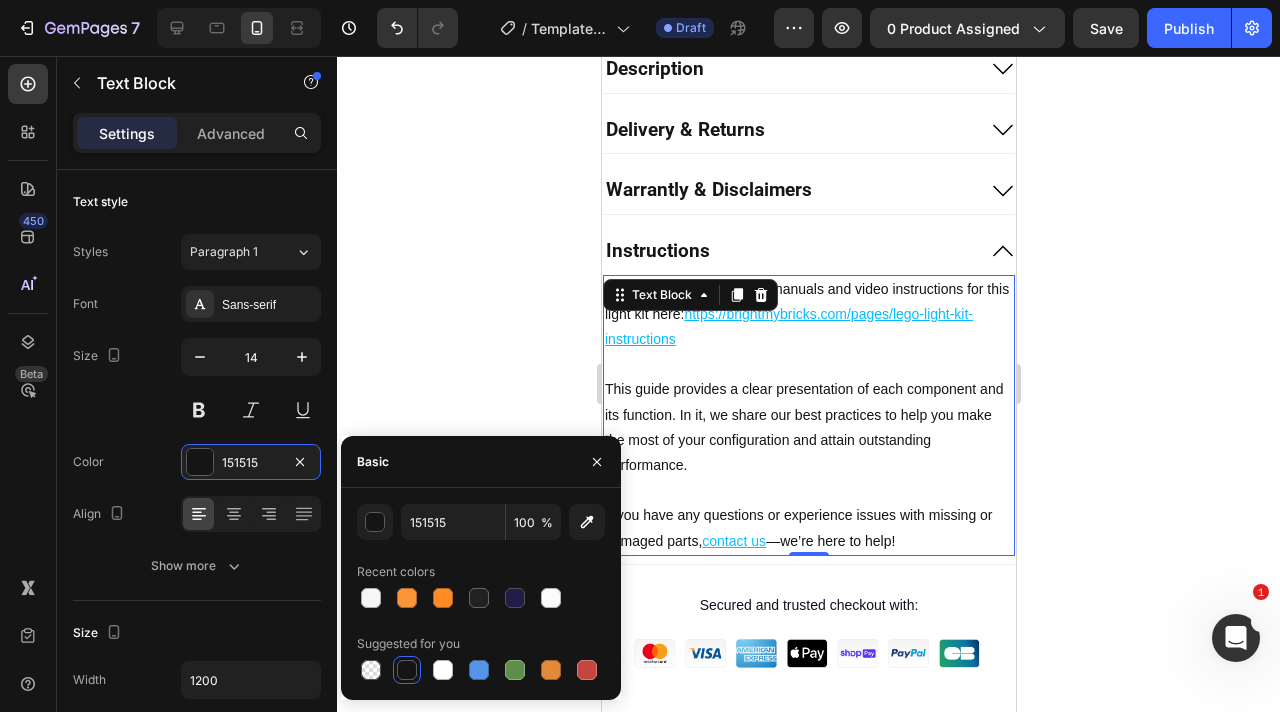 click at bounding box center [808, 364] 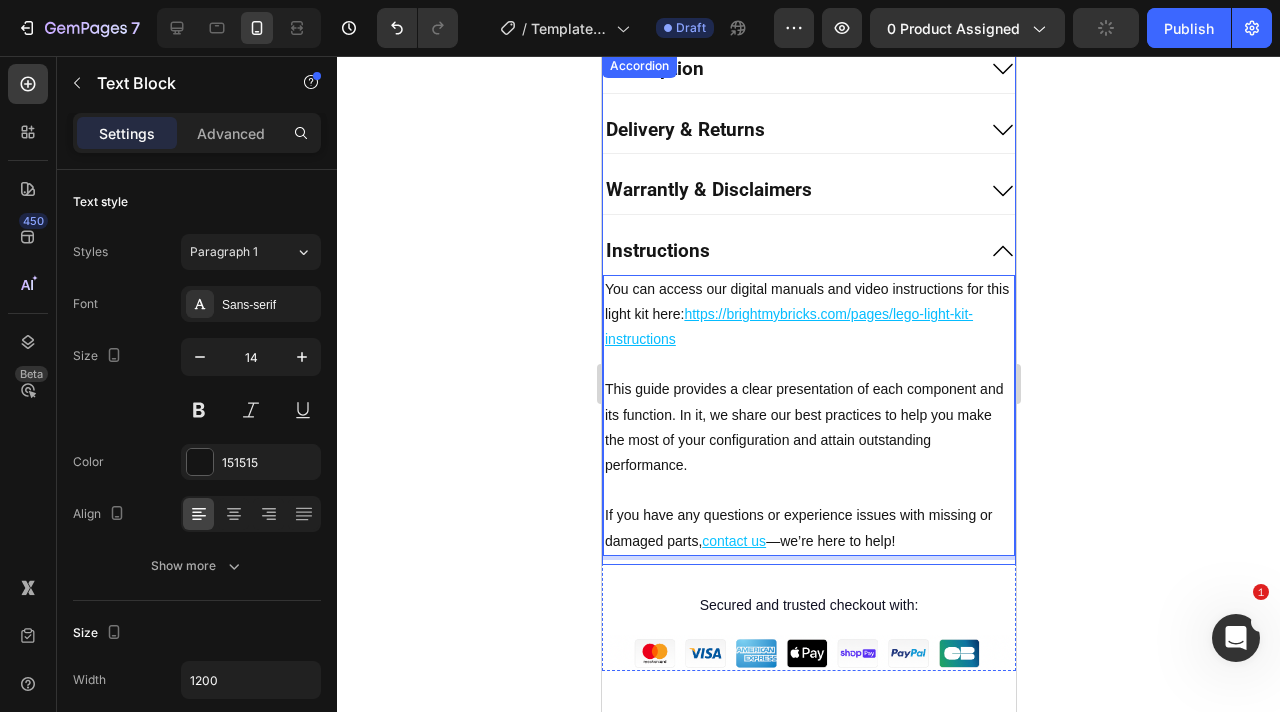 click on "Instructions" at bounding box center [788, 251] 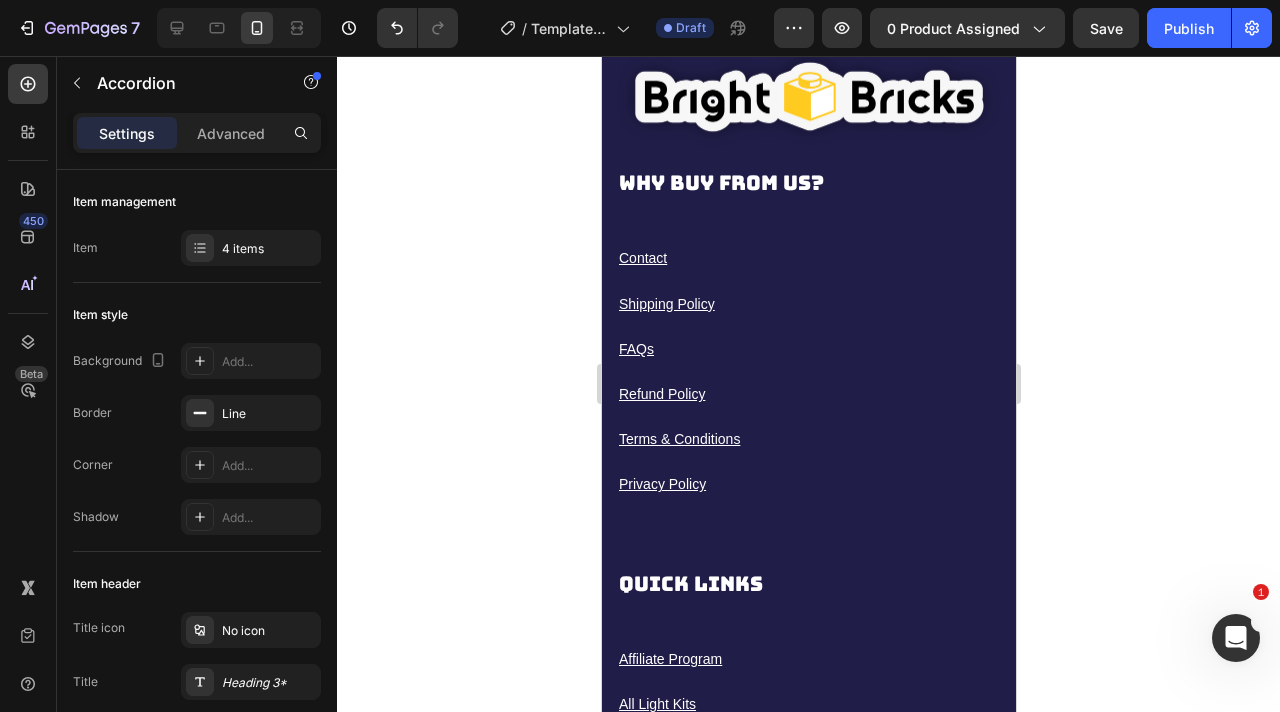 scroll, scrollTop: 13709, scrollLeft: 0, axis: vertical 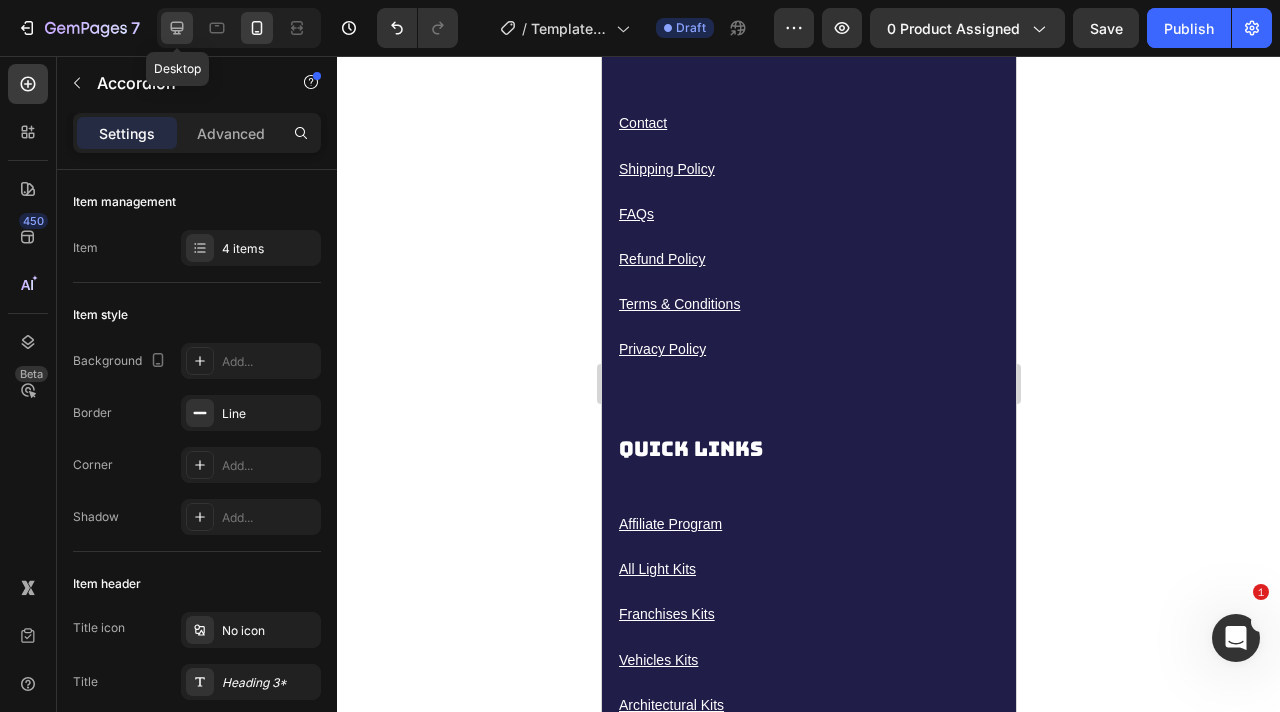 click 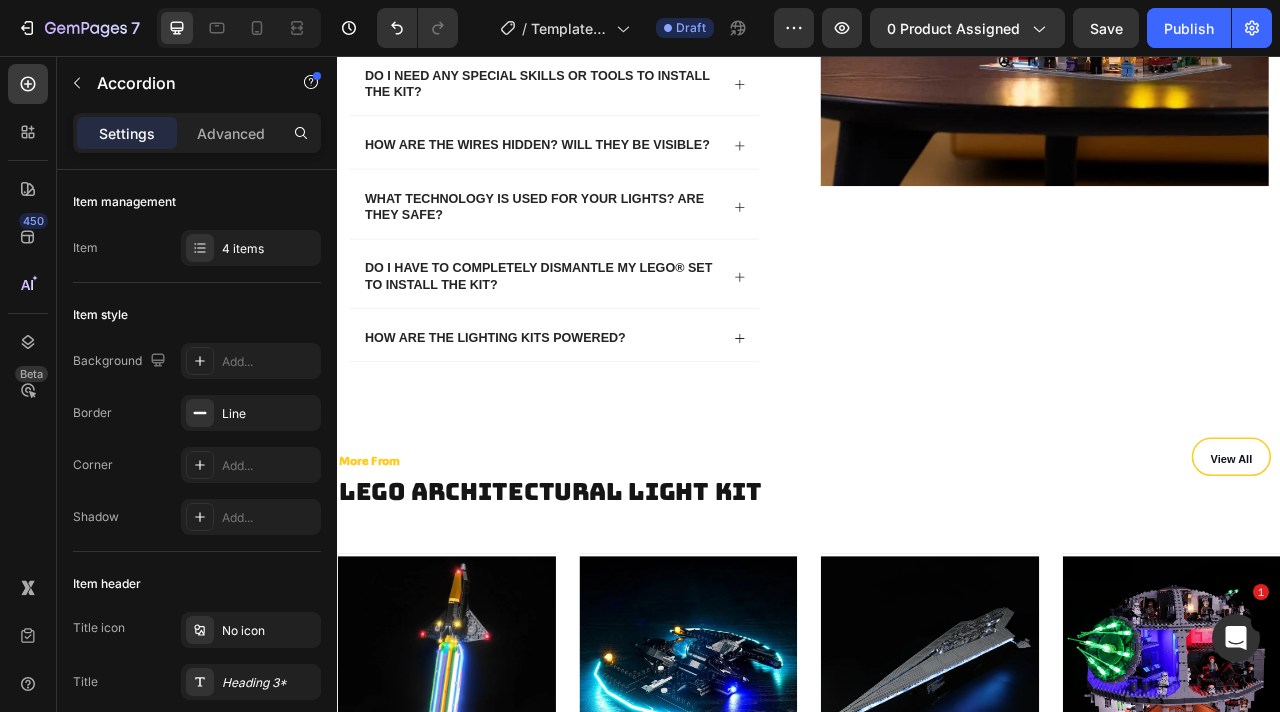scroll, scrollTop: 10333, scrollLeft: 0, axis: vertical 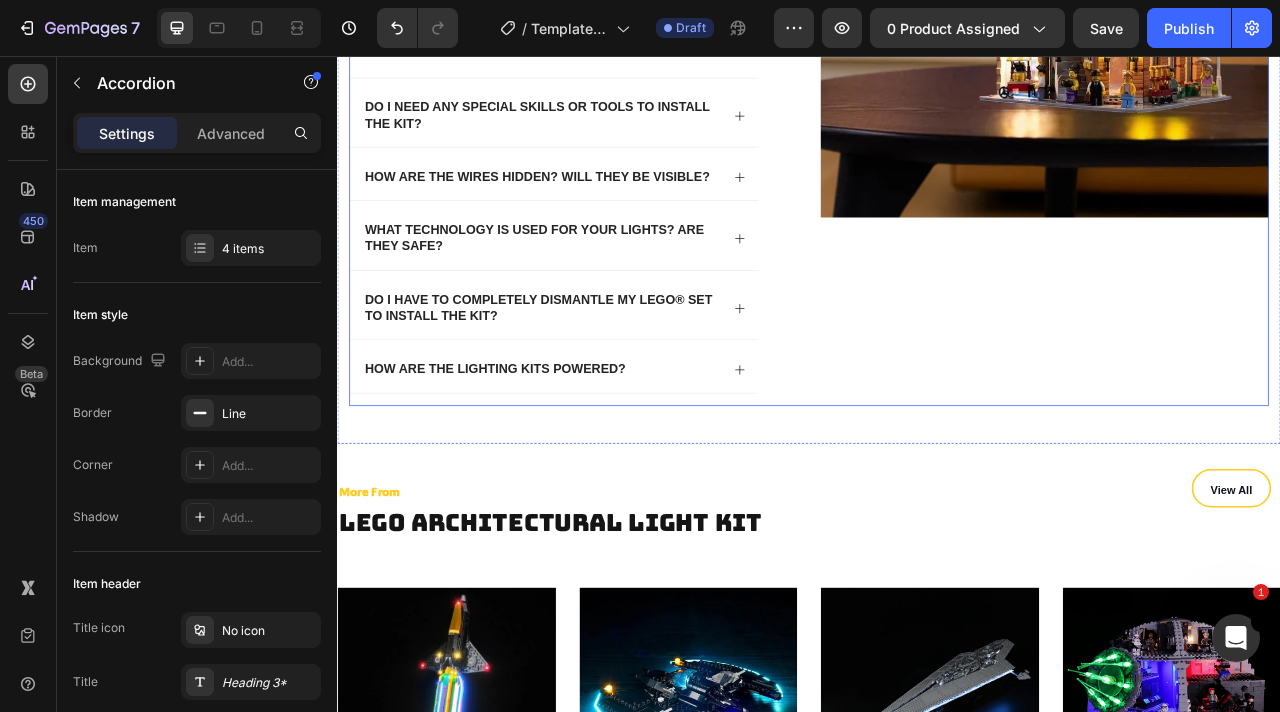 click on "Frequently Asked Questions (FAQ) - Light Up Your World! Heading
Are Bright My Bricks kits safe for my LEGO® set? Your peace of mind and the preservation of your bricks are our highest priorities. We exclusively use a low-voltage (5V) system with high-quality micro LEDs that do not generate heat.   This ensures your LEGO® pieces will  never  melt, warp, or be damaged. All our components are thoroughly tested and comply with strict international safety standards, making them completely safe for any build. Text Block
Do I need any special skills or tools to install the kit?
How are the wires hidden? Will they be visible?
What technology is used for your lights? Are they safe?
Do I have to completely dismantle my LEGO® set to install the kit?
Row Row" at bounding box center (937, 96) 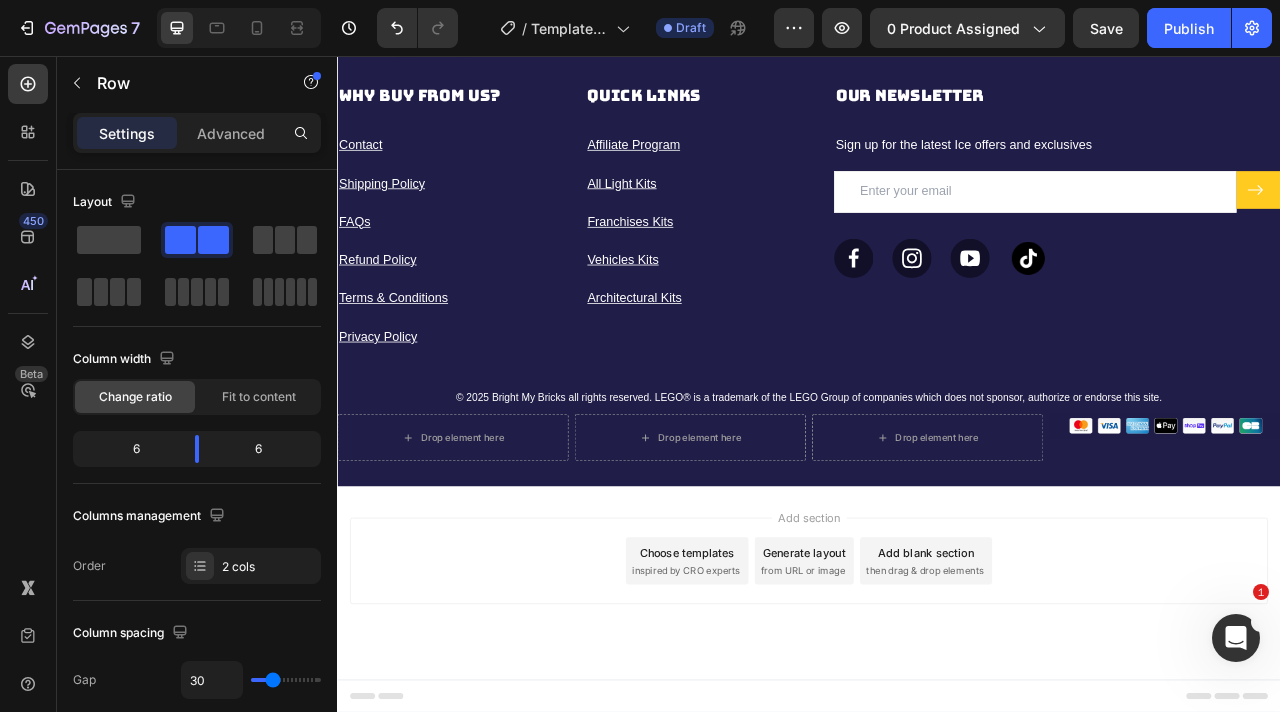 scroll, scrollTop: 3837, scrollLeft: 0, axis: vertical 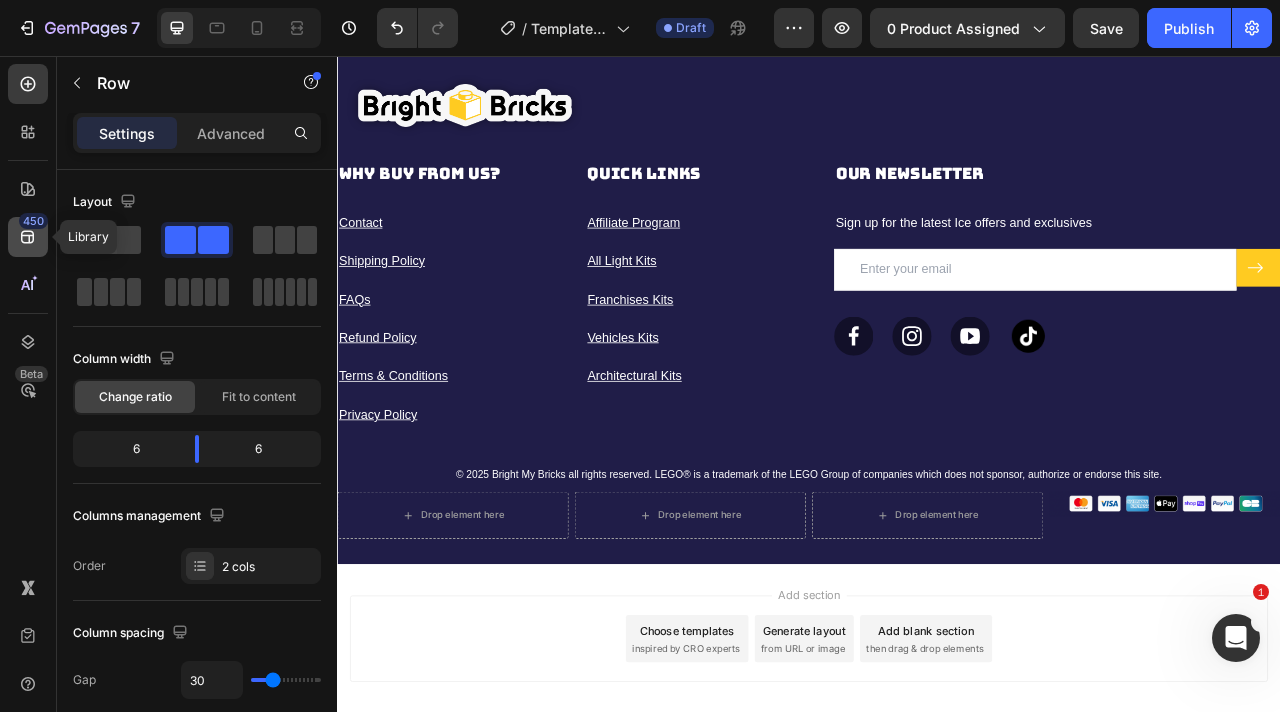click 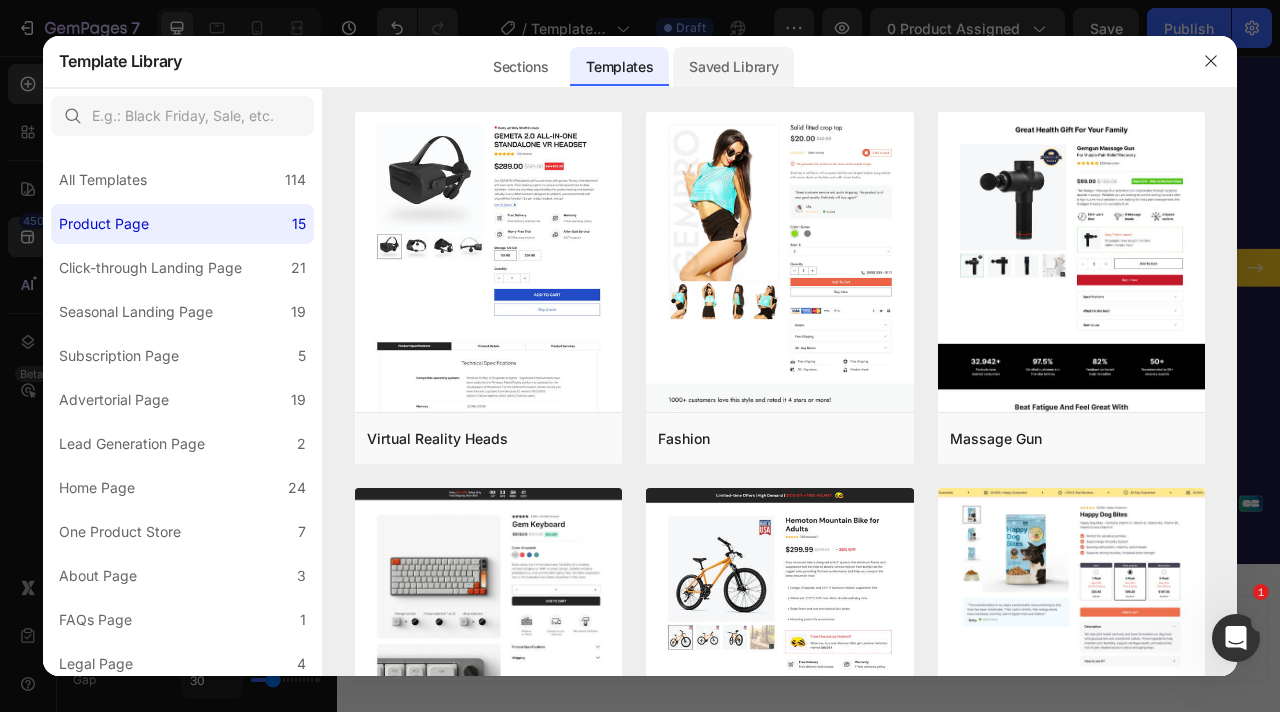 click on "Saved Library" 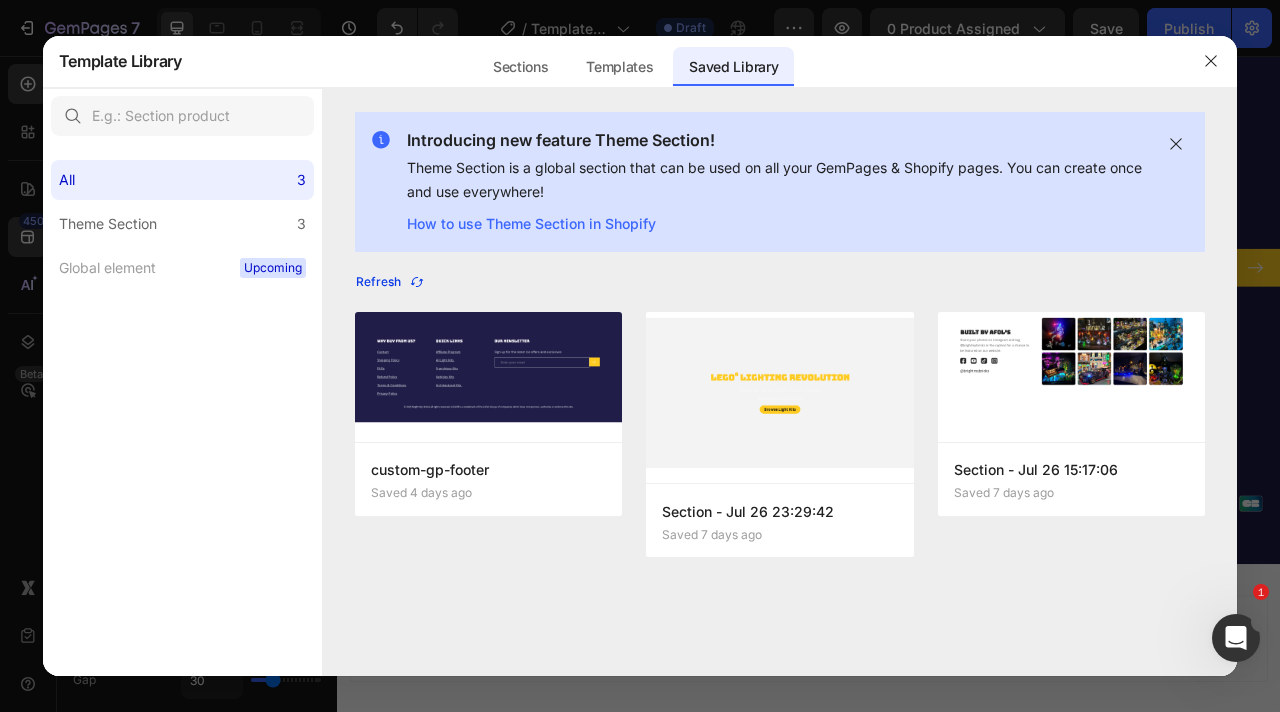 click on "Refresh" at bounding box center (390, 282) 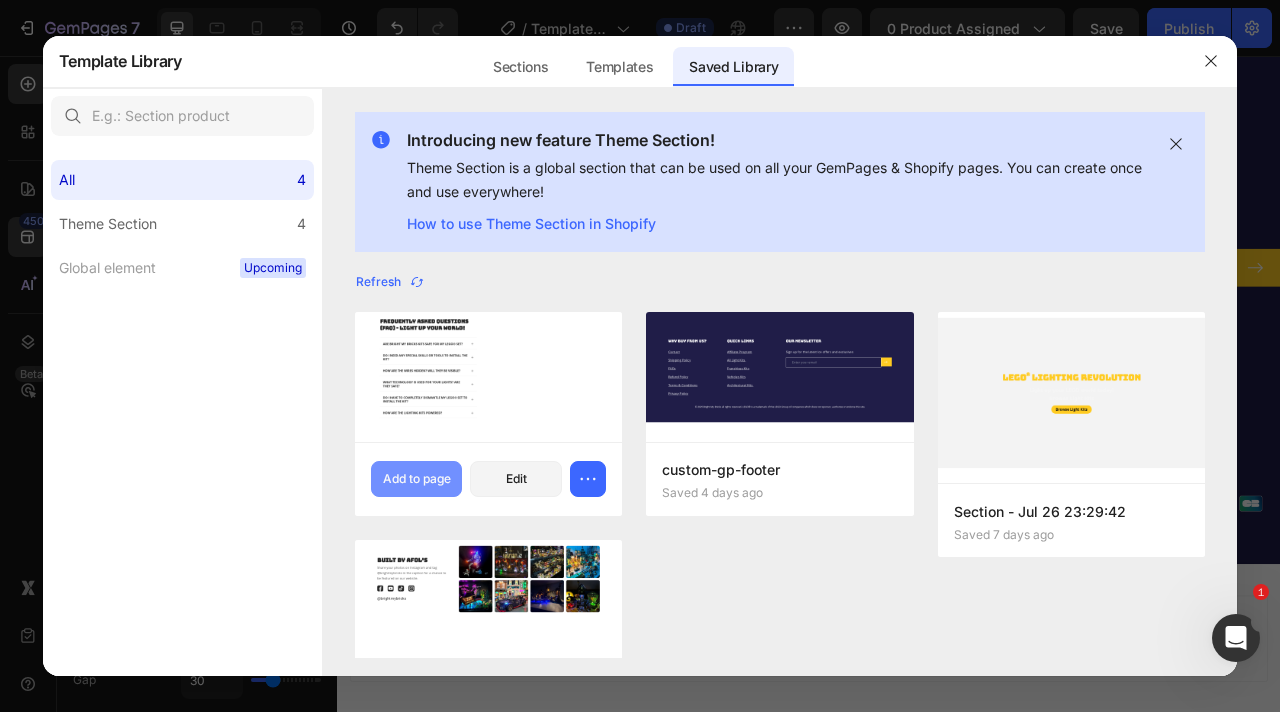 click on "Add to page" at bounding box center (417, 479) 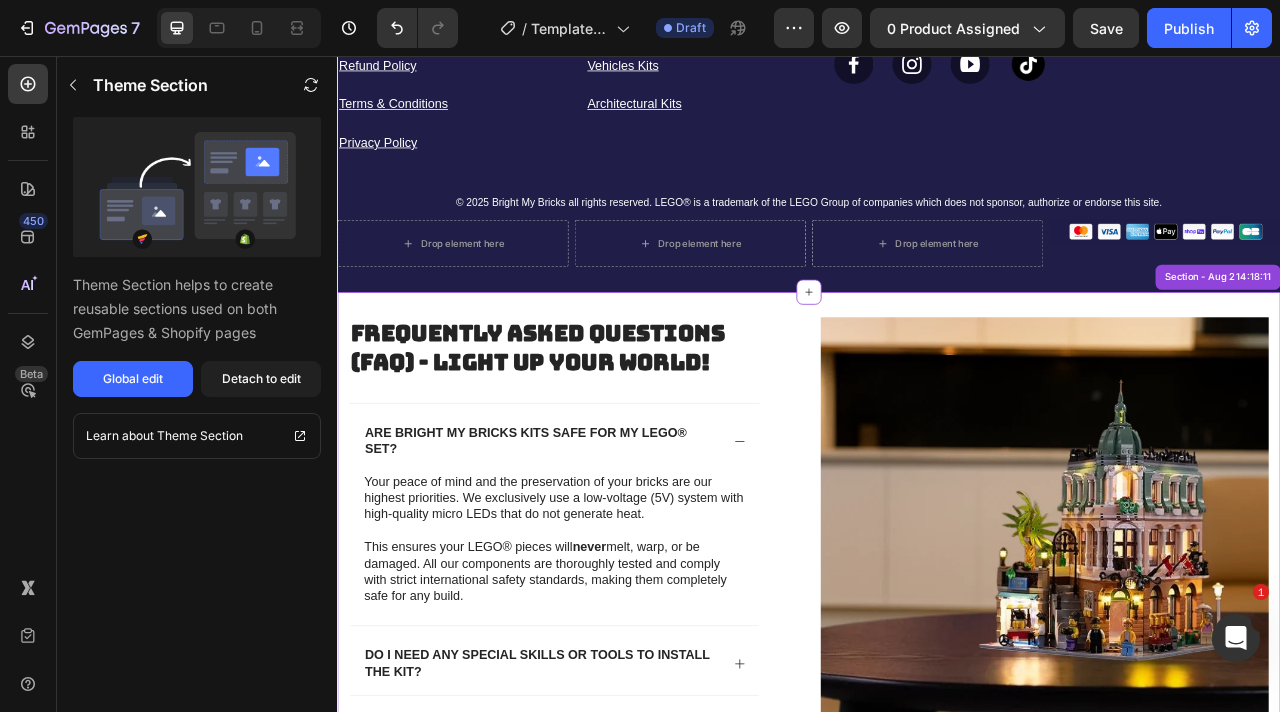 scroll, scrollTop: 4170, scrollLeft: 0, axis: vertical 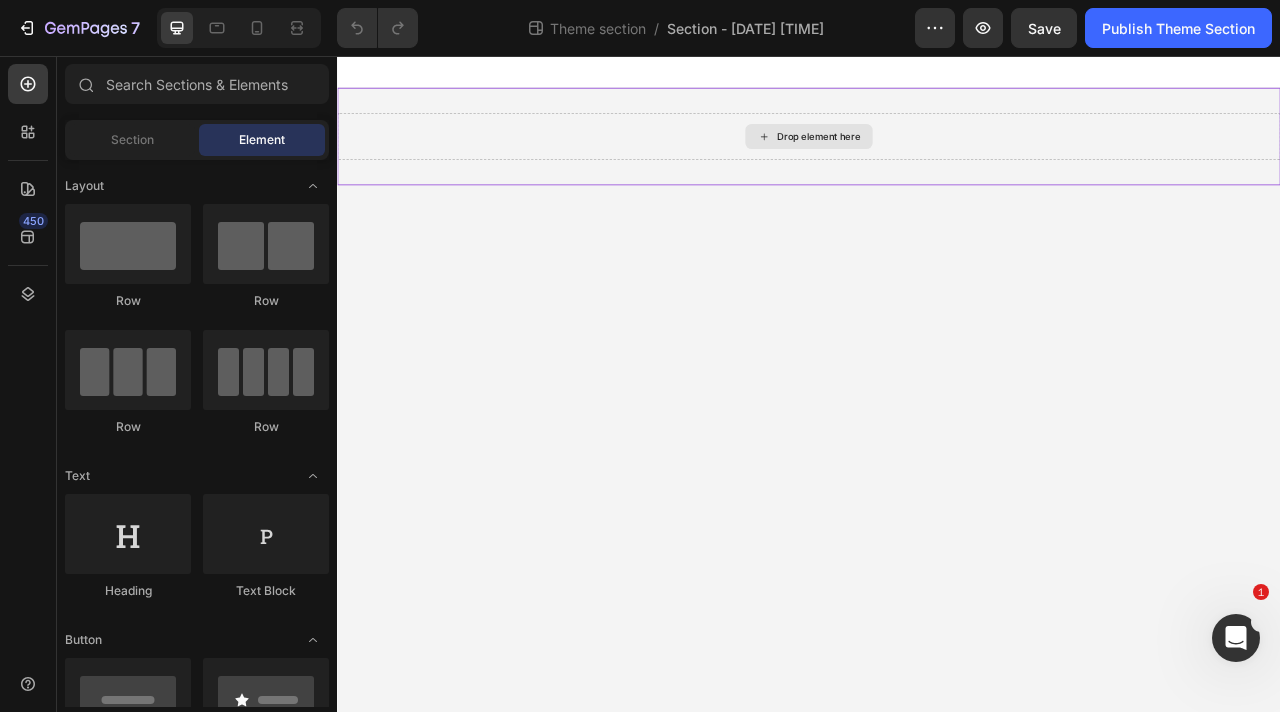click on "Drop element here" at bounding box center (937, 158) 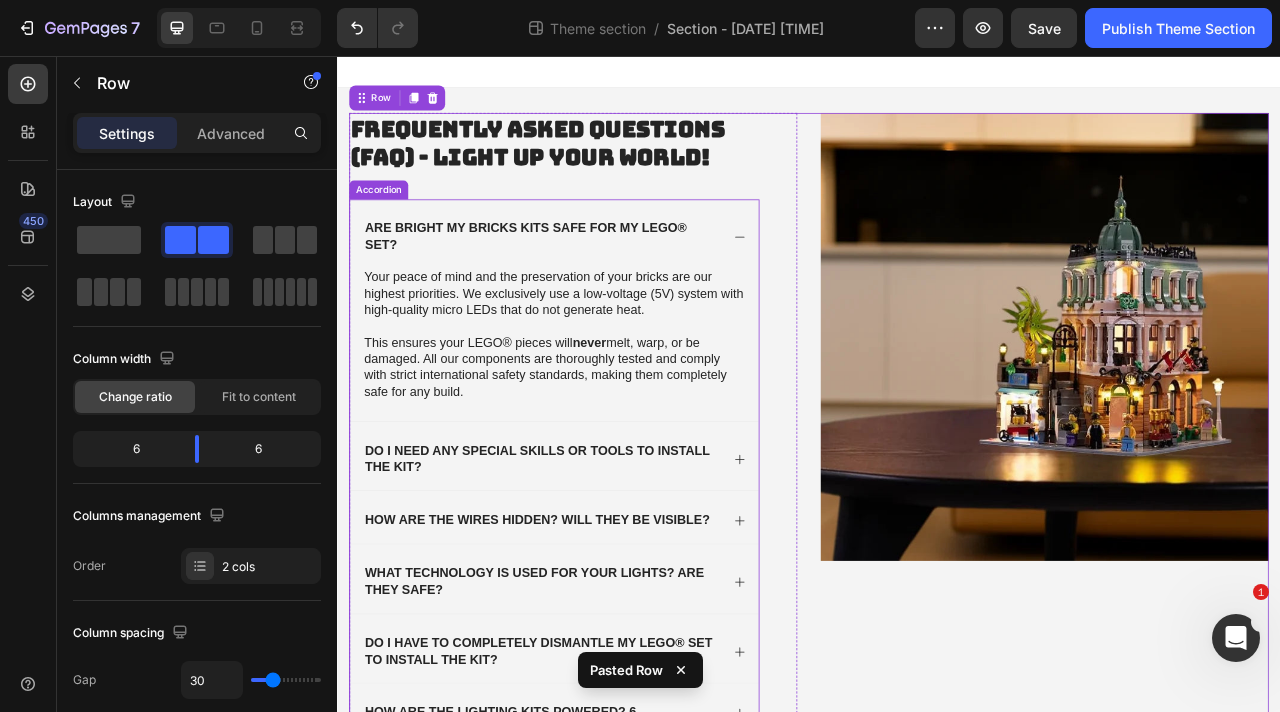 scroll, scrollTop: 0, scrollLeft: 0, axis: both 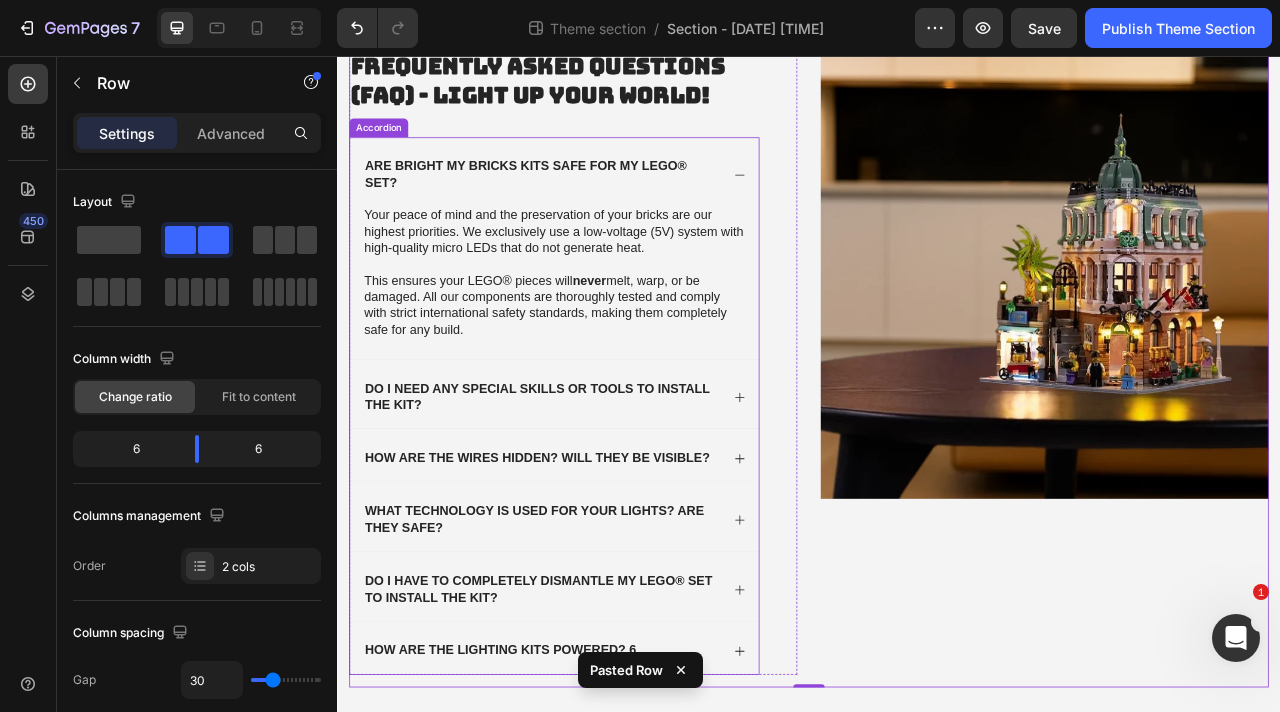 click 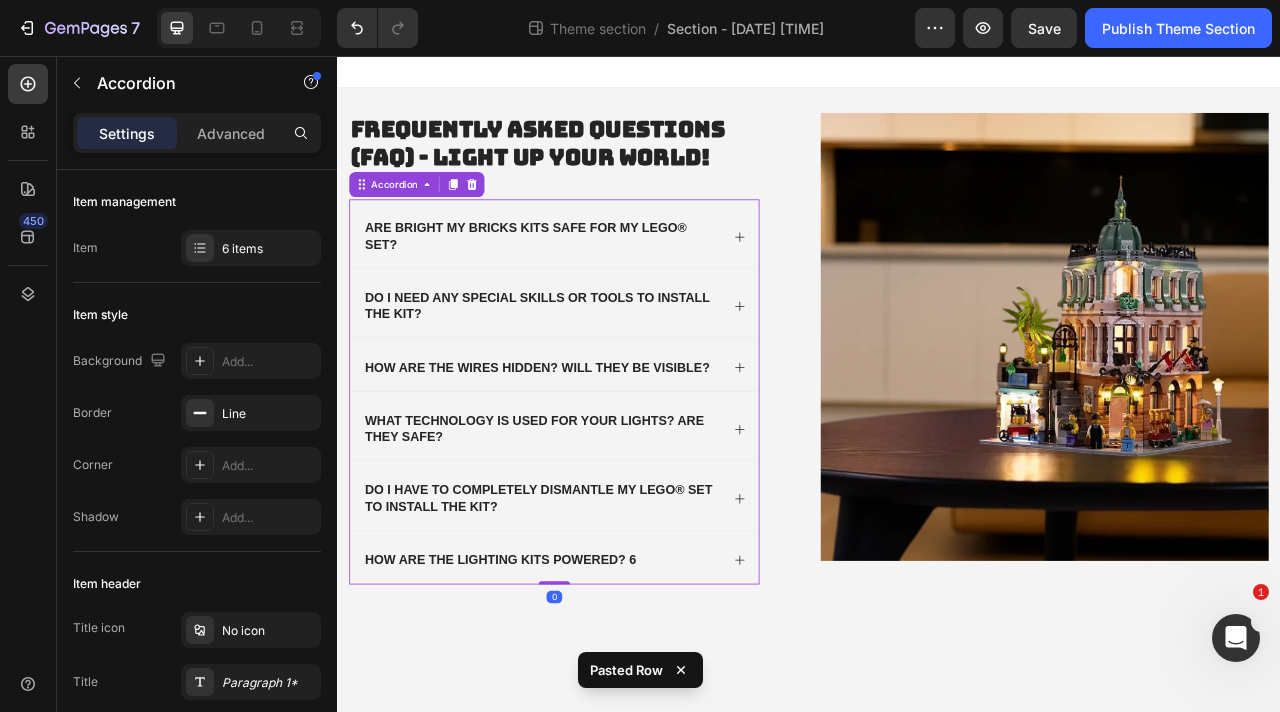 scroll, scrollTop: 0, scrollLeft: 0, axis: both 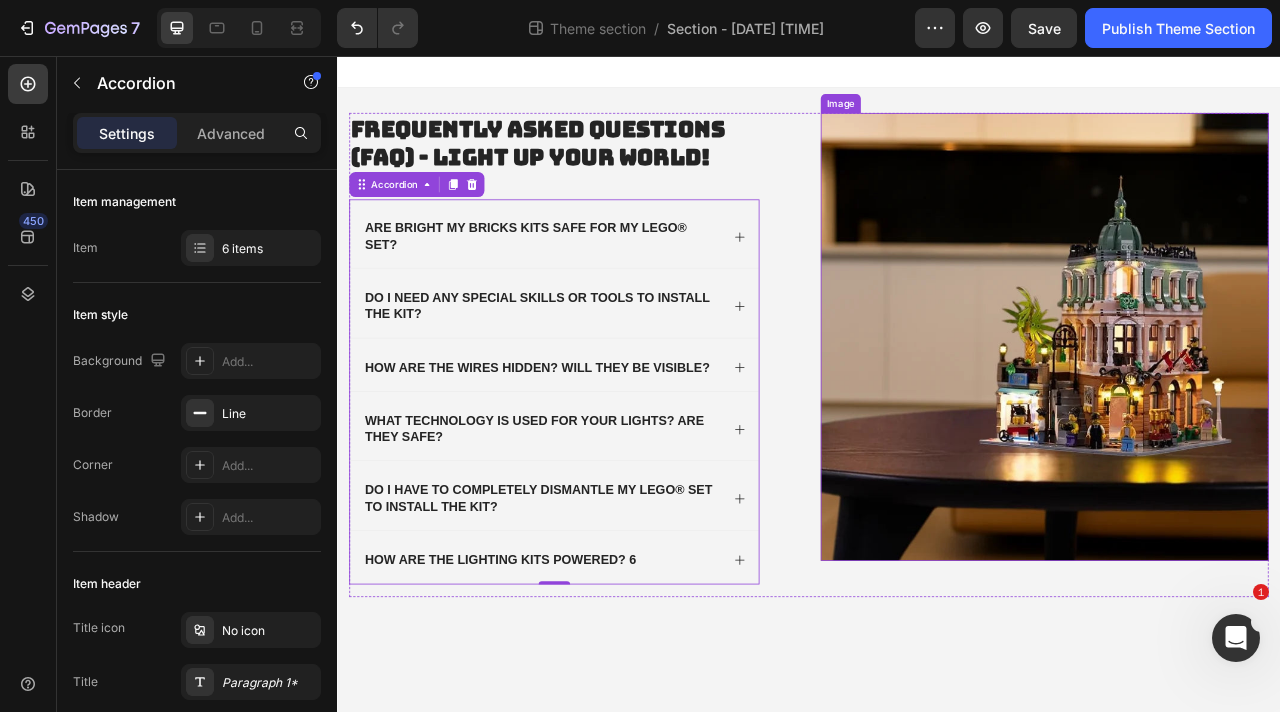 click at bounding box center (1237, 413) 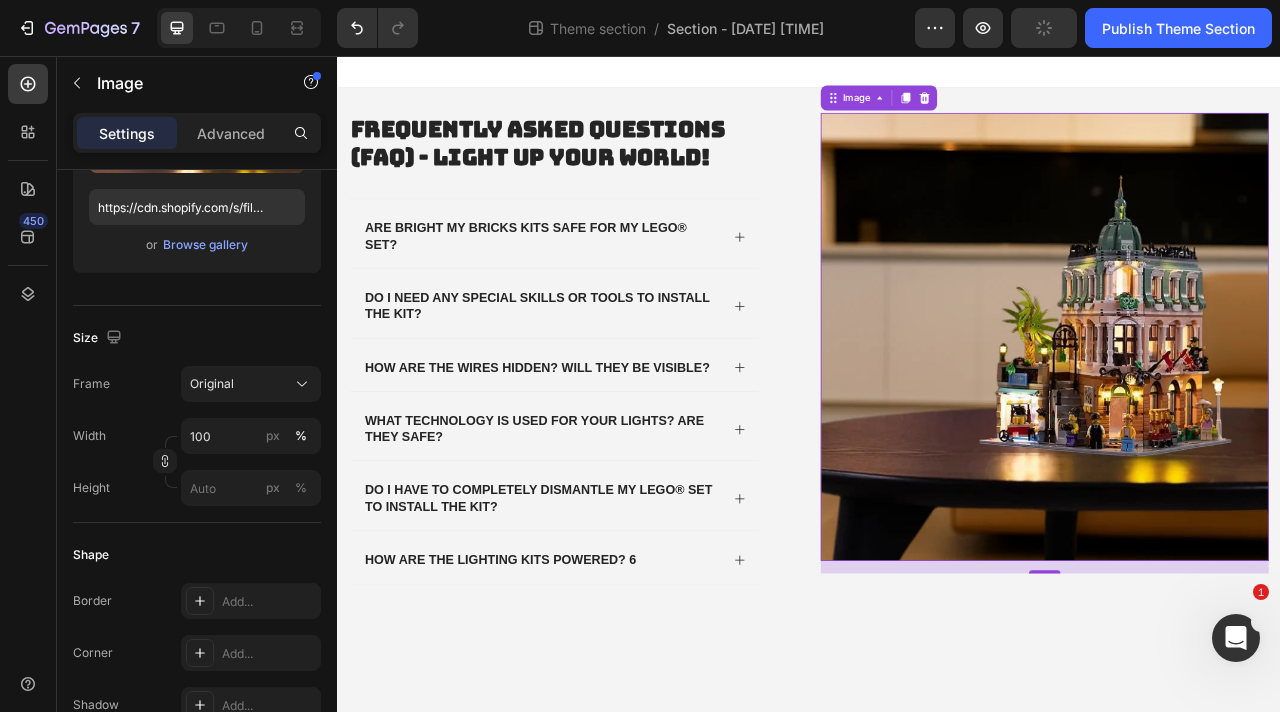 scroll, scrollTop: 0, scrollLeft: 0, axis: both 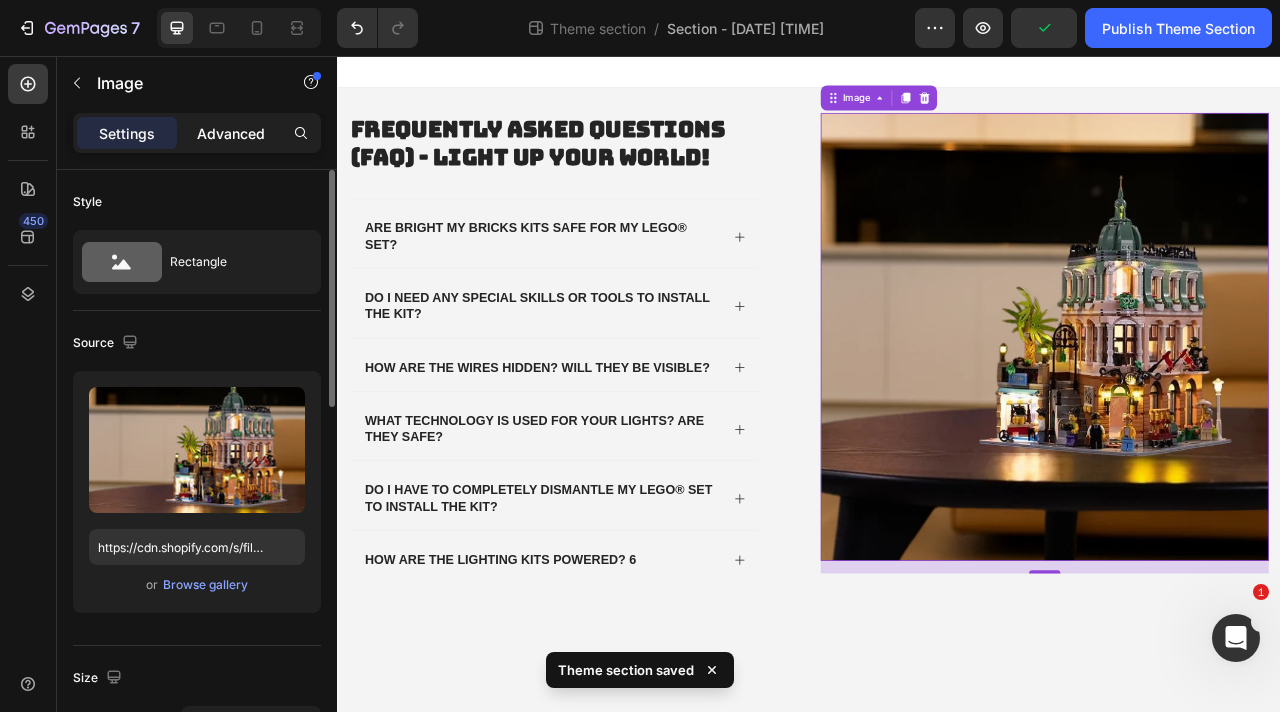 click on "Advanced" at bounding box center [231, 133] 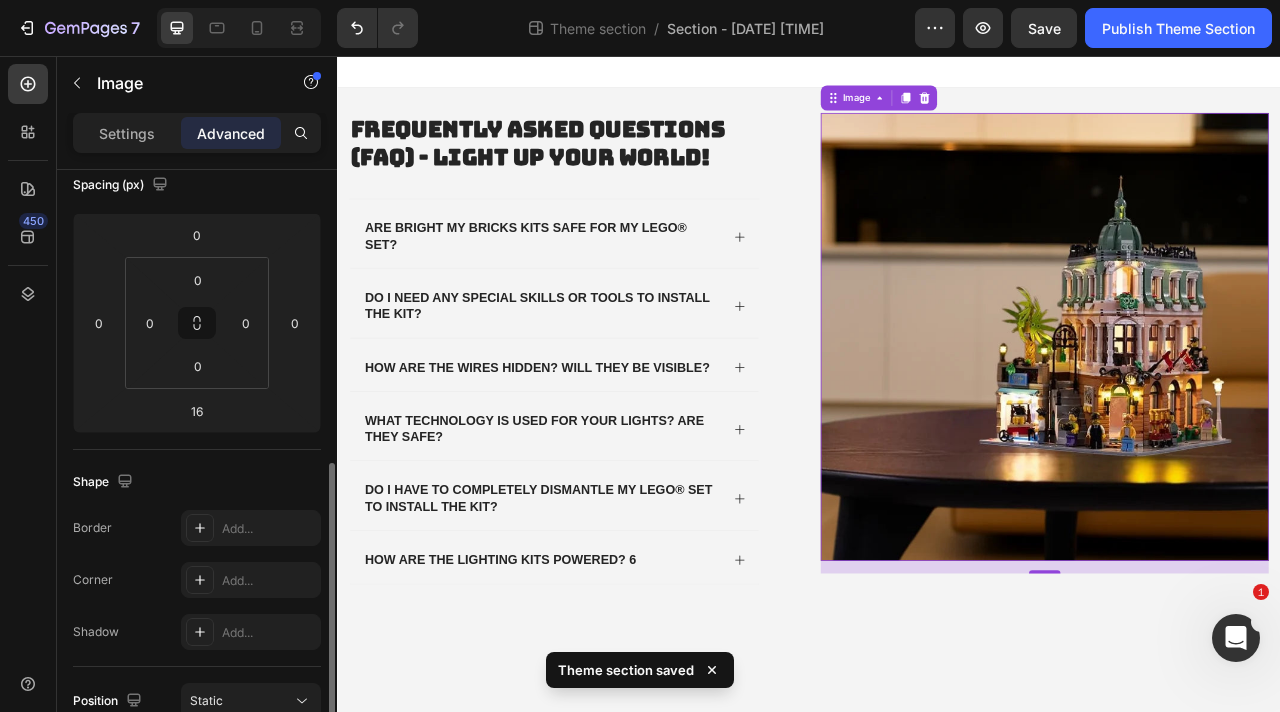 scroll, scrollTop: 0, scrollLeft: 0, axis: both 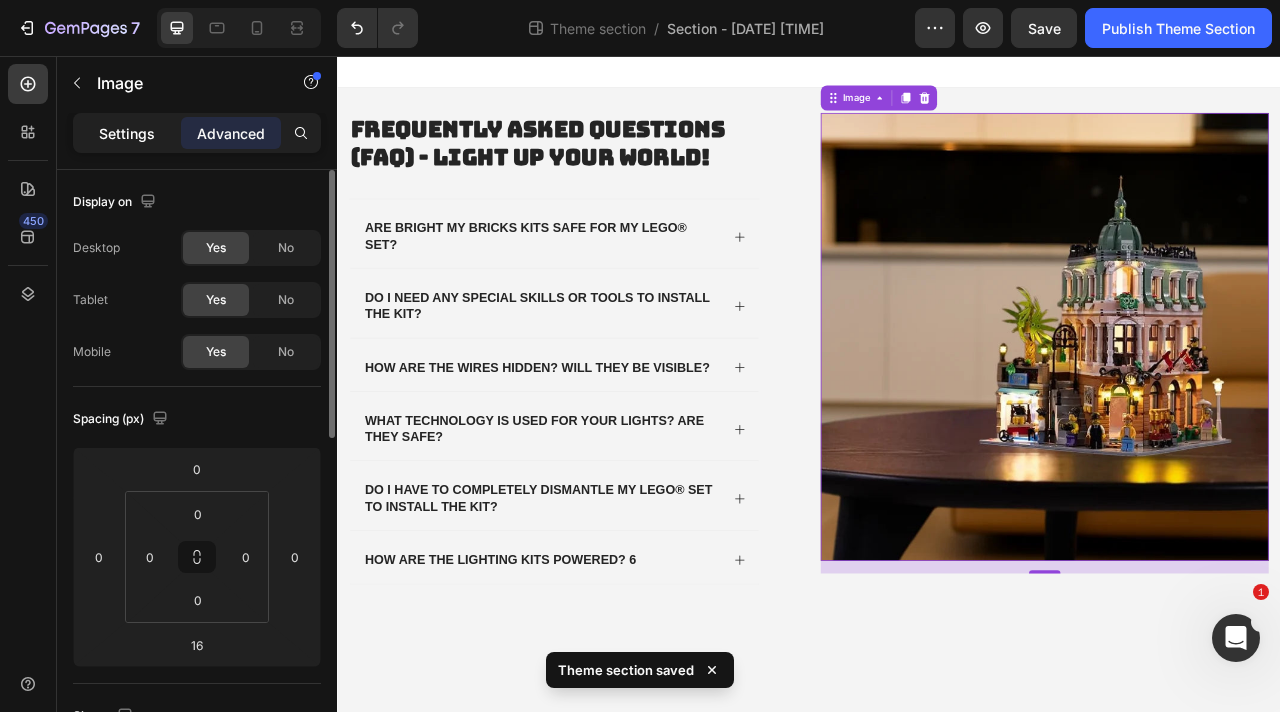 click on "Settings" 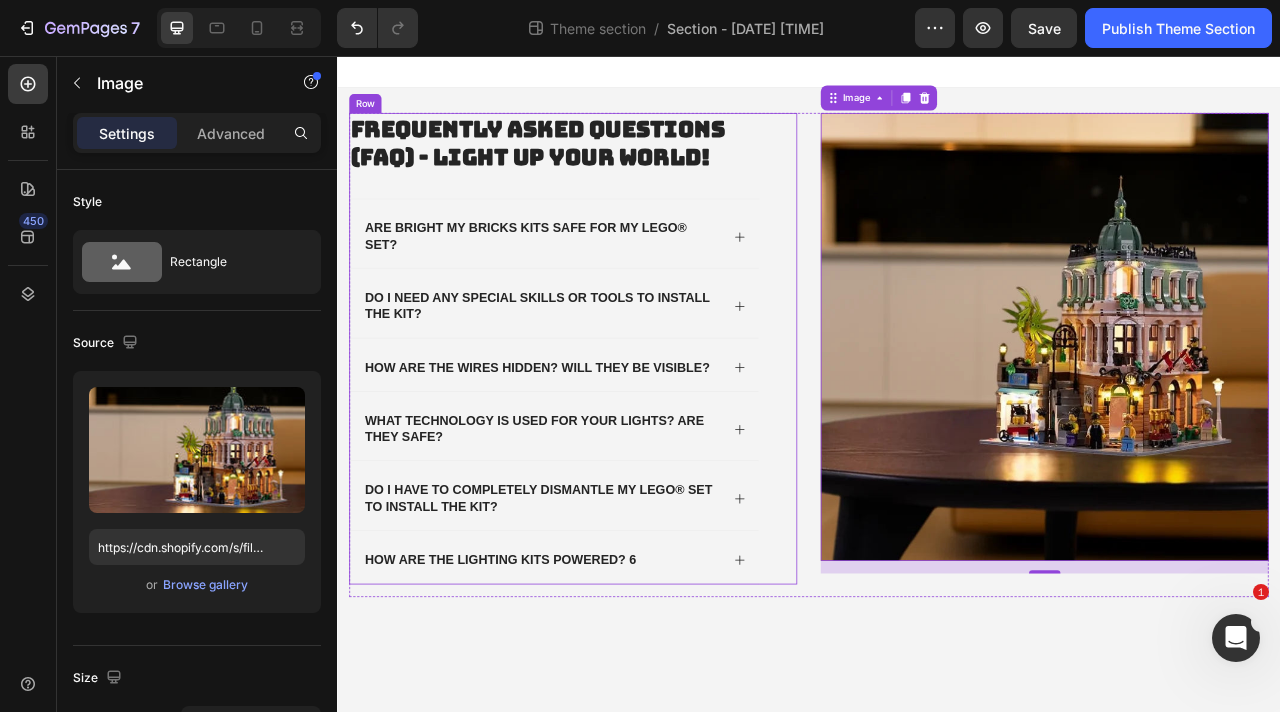 click on "Frequently Asked Questions (FAQ) - Light Up Your World! Heading
Are Bright My Bricks kits safe for my LEGO® set?
Do I need any special skills or tools to install the kit?
How are the wires hidden? Will they be visible?
What technology is used for your lights? Are they safe?
Do I have to completely dismantle my LEGO® set to install the kit?
How are the lighting kits powered? 6 Accordion Row" at bounding box center (637, 428) 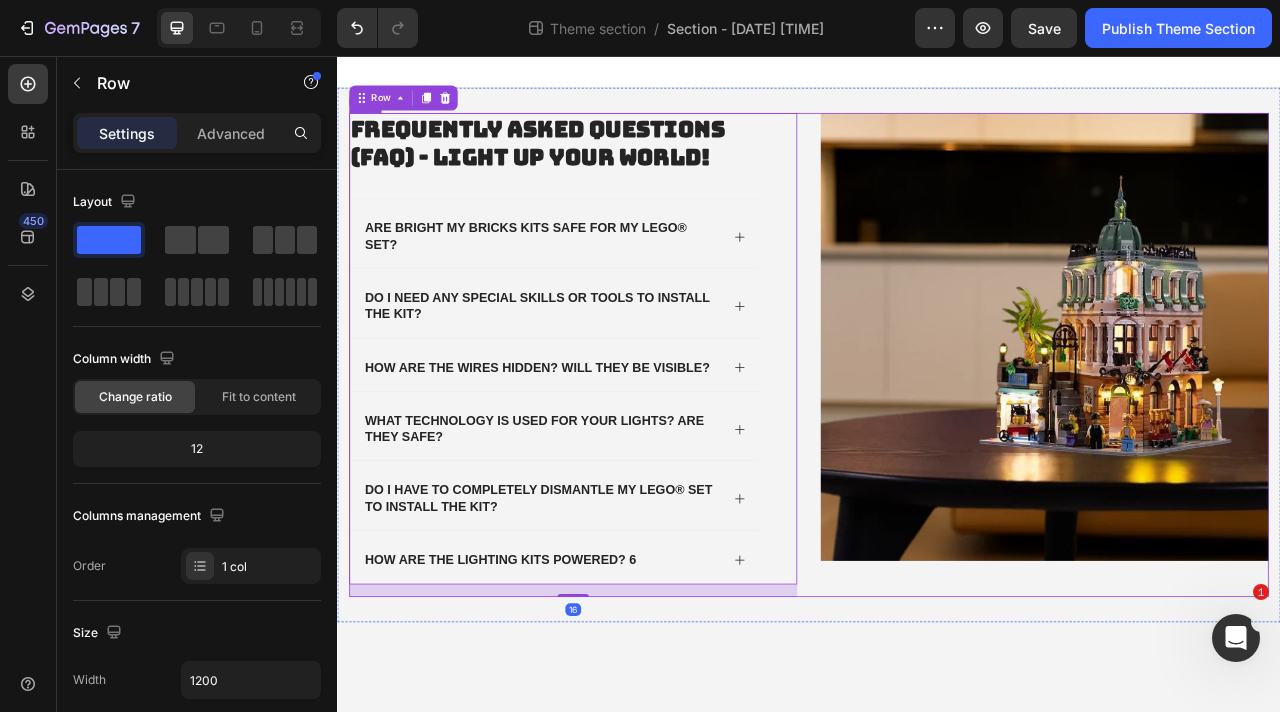click on "Frequently Asked Questions (FAQ) - Light Up Your World! Heading
Are Bright My Bricks kits safe for my LEGO® set?
Do I need any special skills or tools to install the kit?
How are the wires hidden? Will they be visible?
What technology is used for your lights? Are they safe?
Do I have to completely dismantle my LEGO® set to install the kit?
How are the lighting kits powered? 6 Accordion Row   16 Image Row" at bounding box center (937, 436) 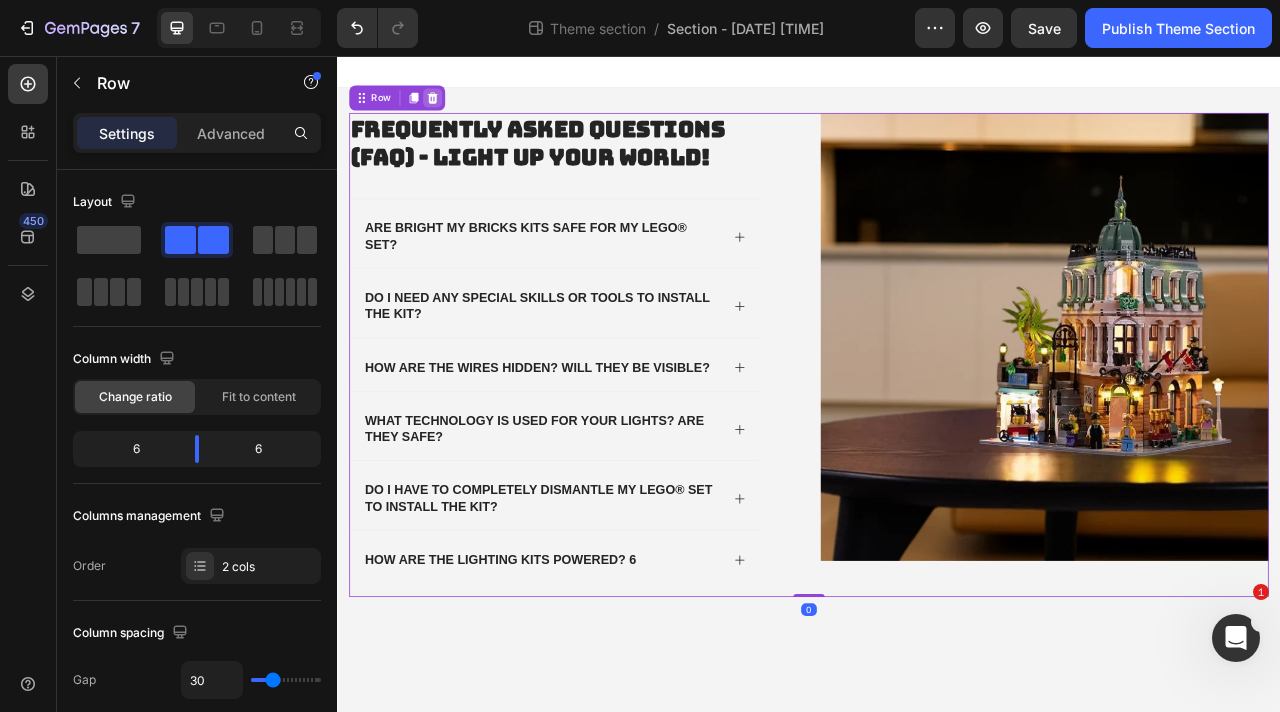 click 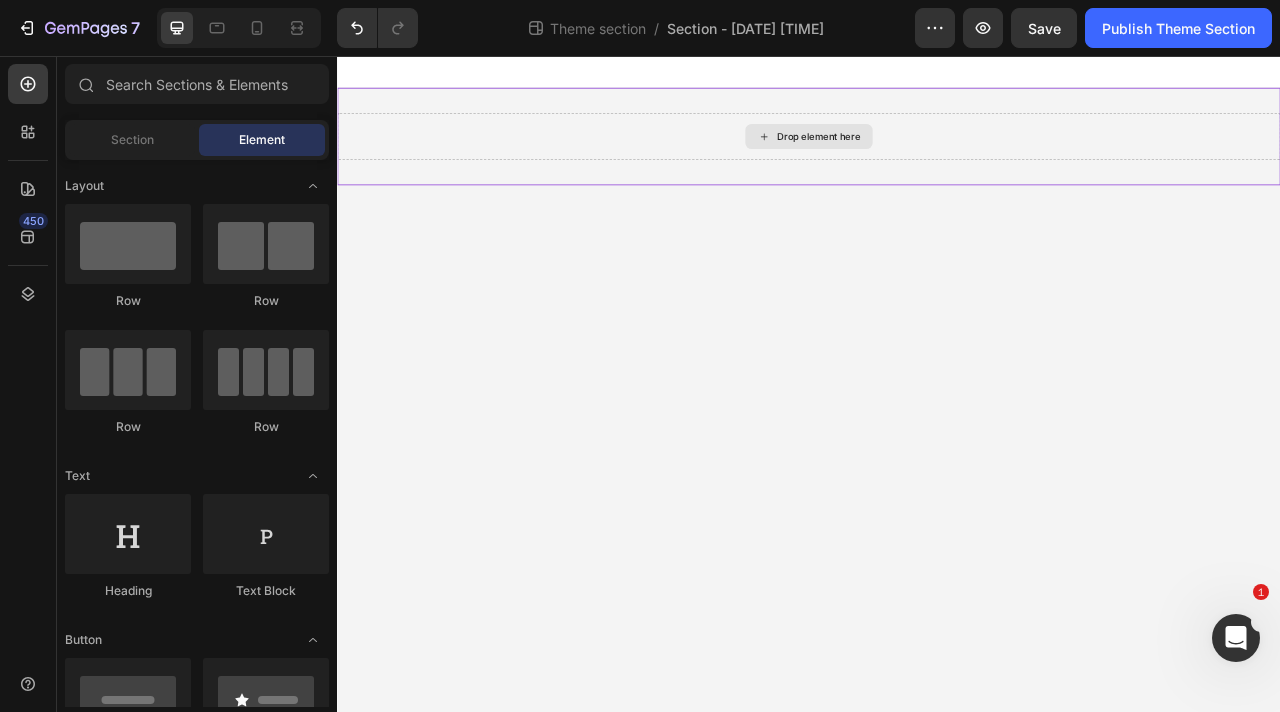 click on "Drop element here" at bounding box center (937, 158) 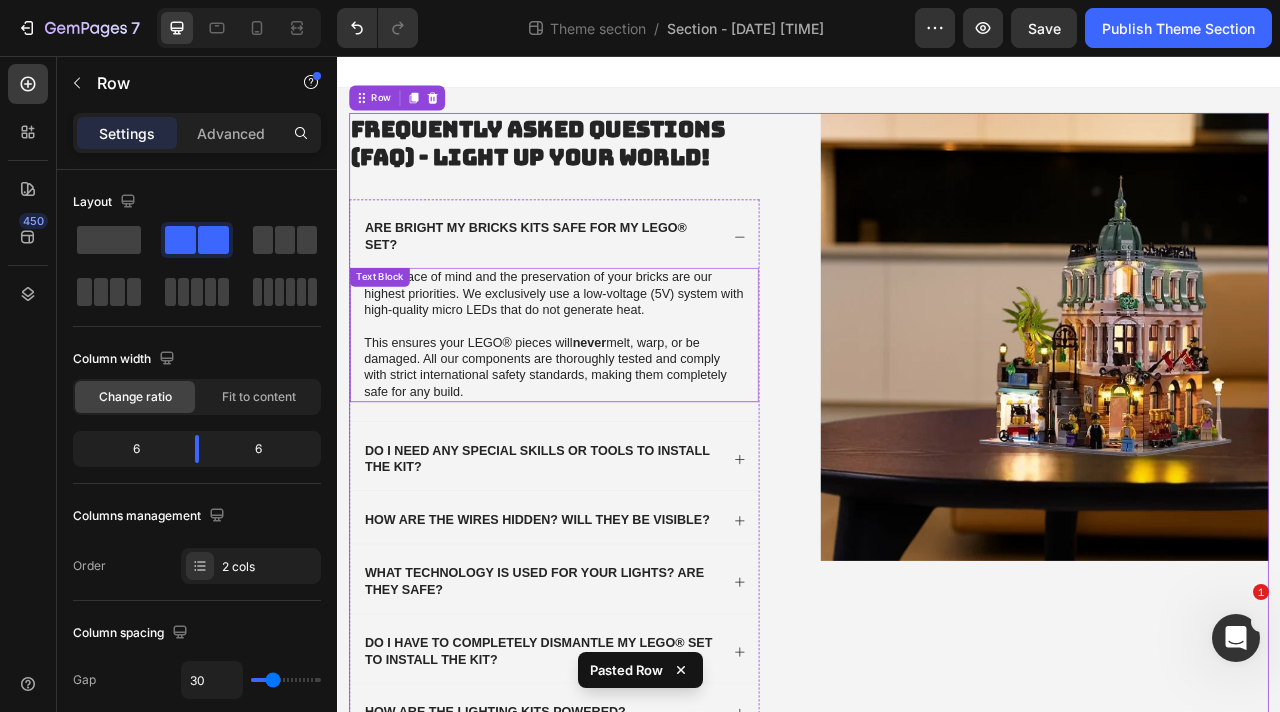 scroll, scrollTop: 79, scrollLeft: 0, axis: vertical 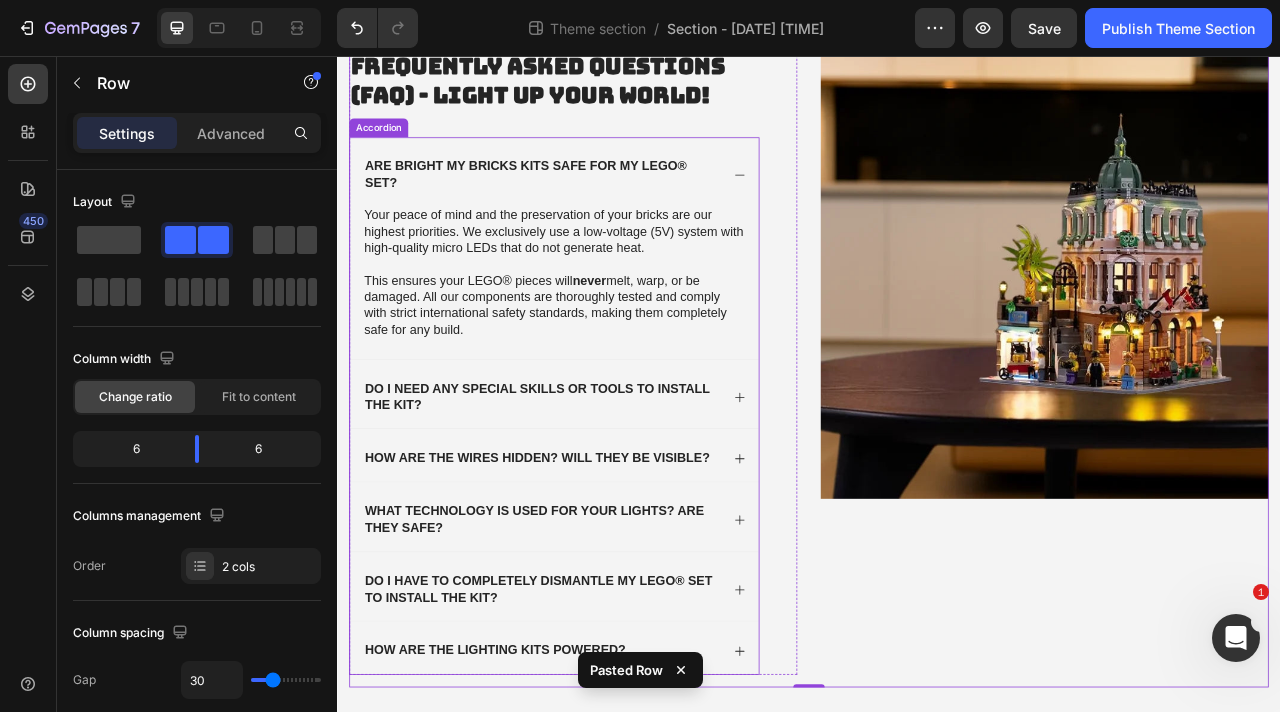 click on "Are Bright My Bricks kits safe for my LEGO® set?" at bounding box center [613, 203] 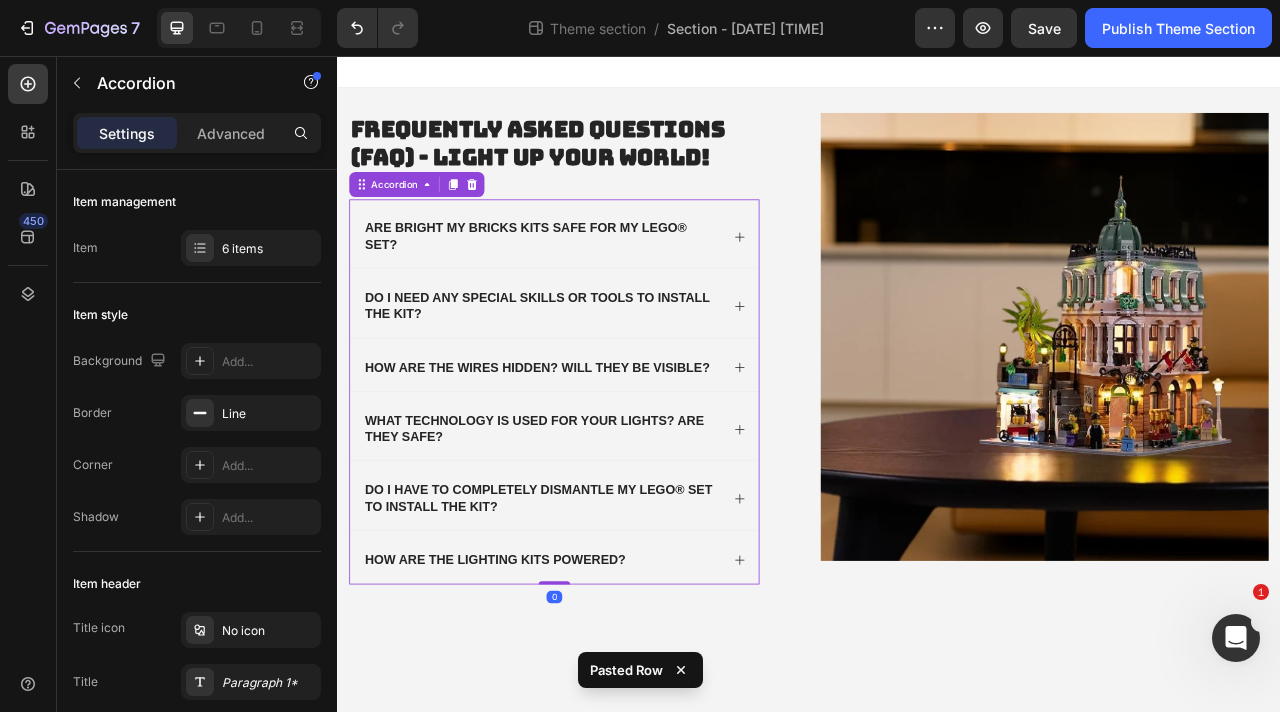 scroll, scrollTop: 0, scrollLeft: 0, axis: both 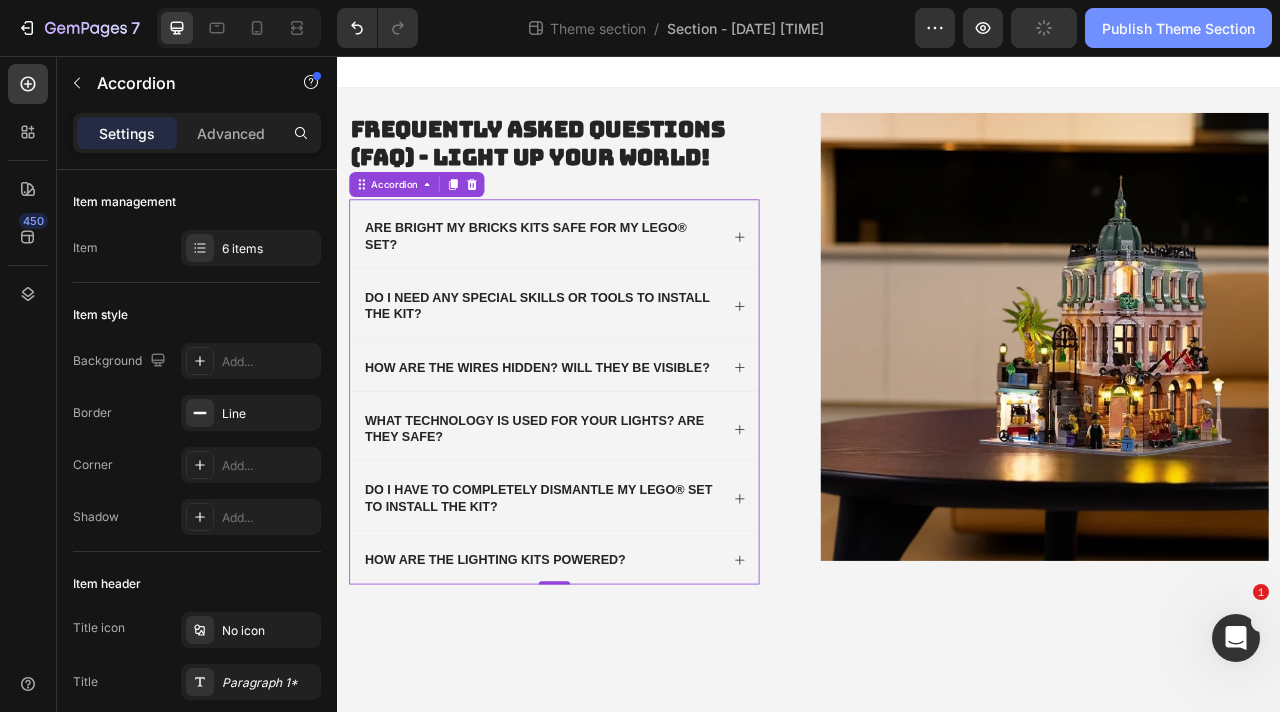 click on "Publish Theme Section" at bounding box center (1178, 28) 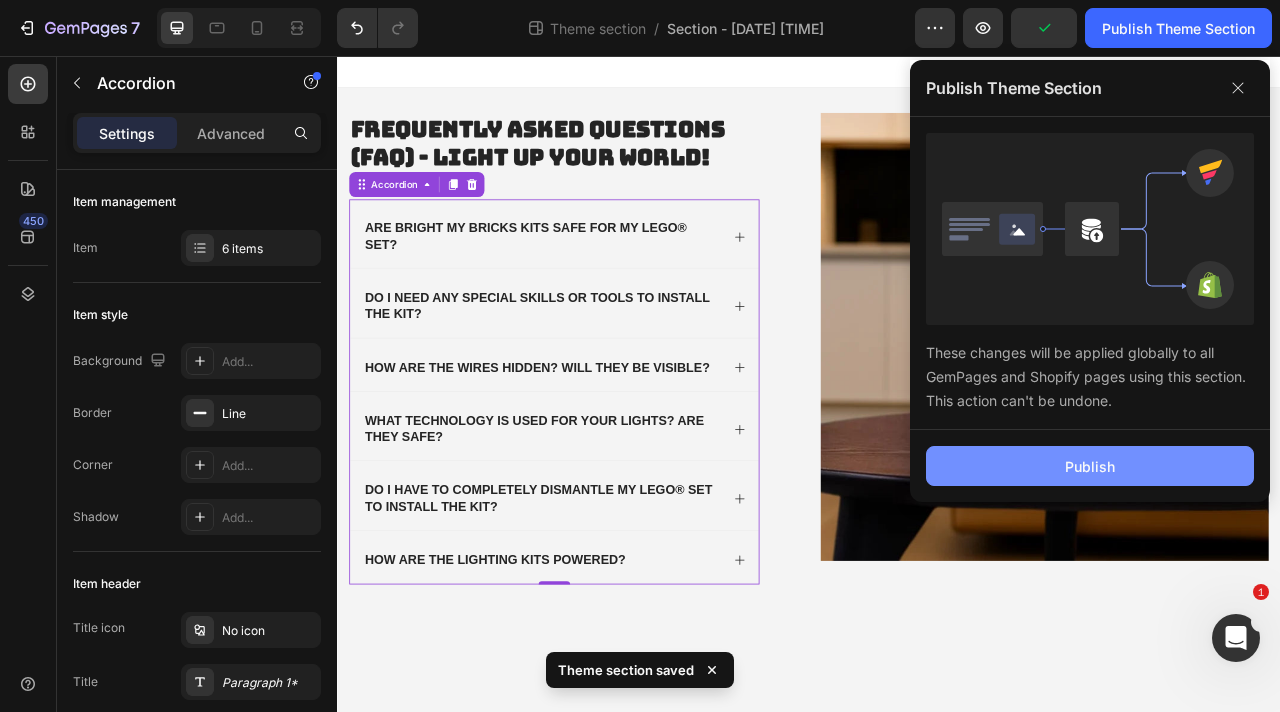 click on "Publish" 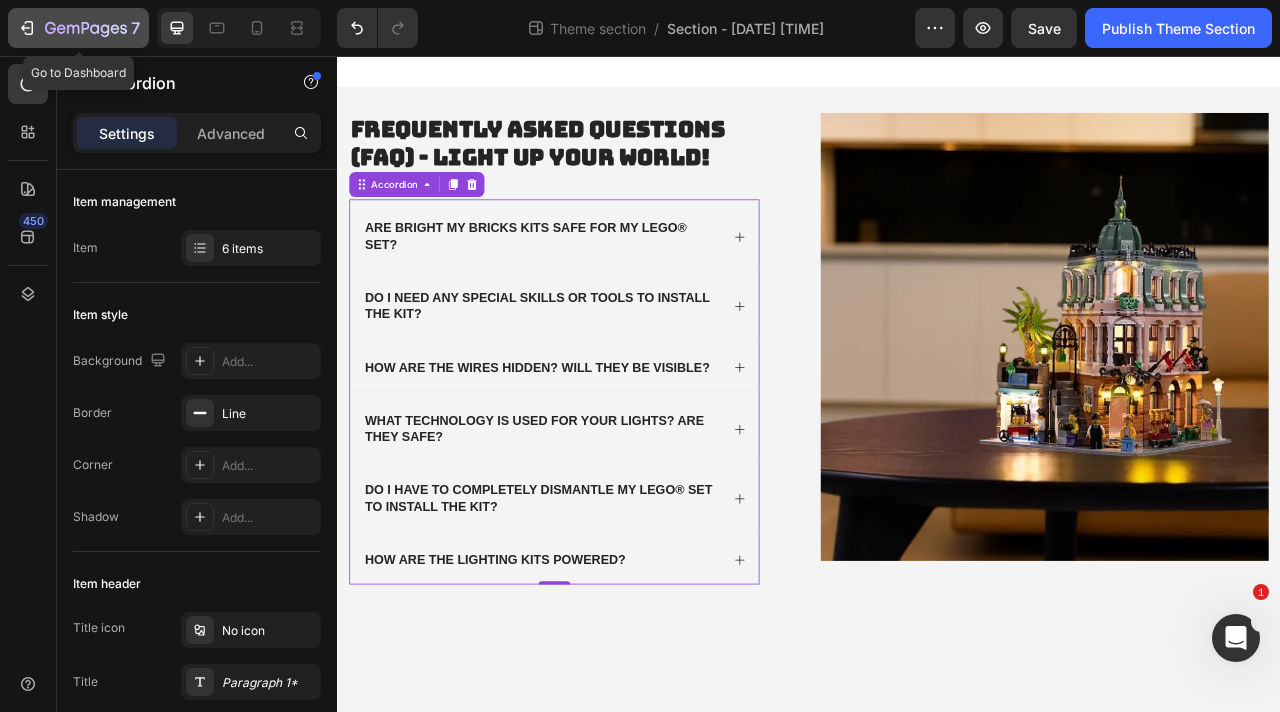 click 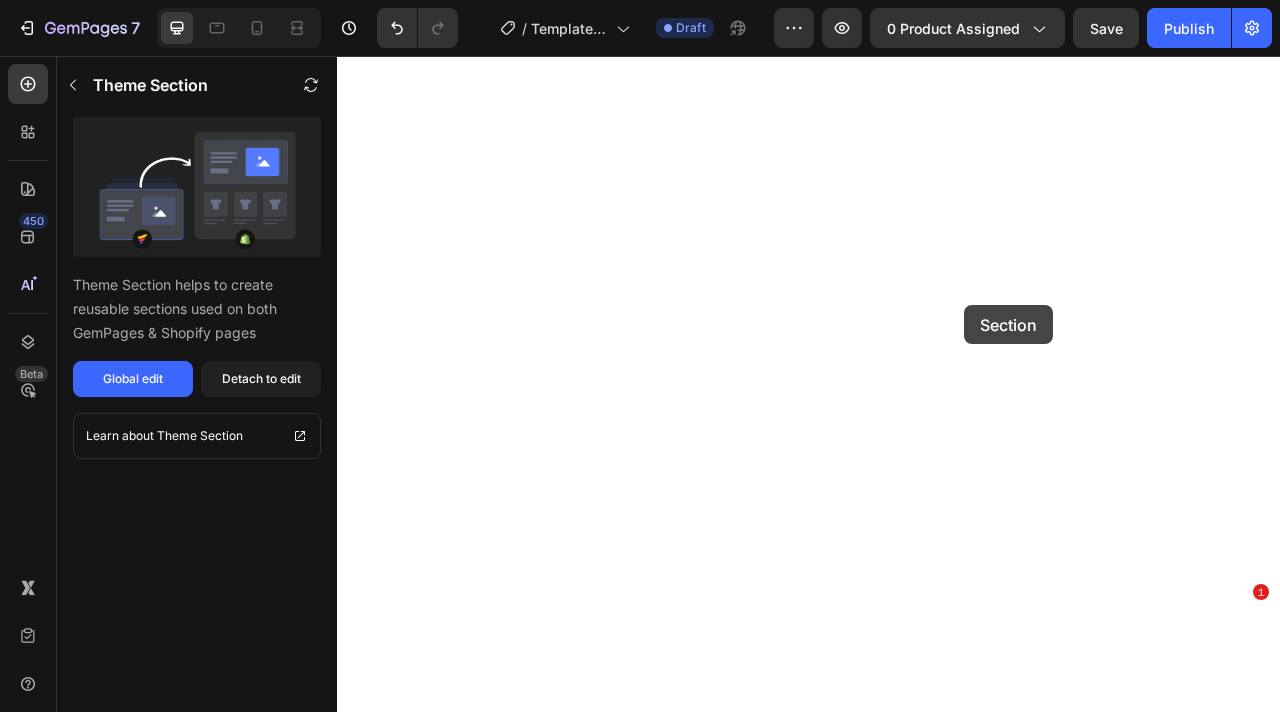 scroll, scrollTop: 0, scrollLeft: 0, axis: both 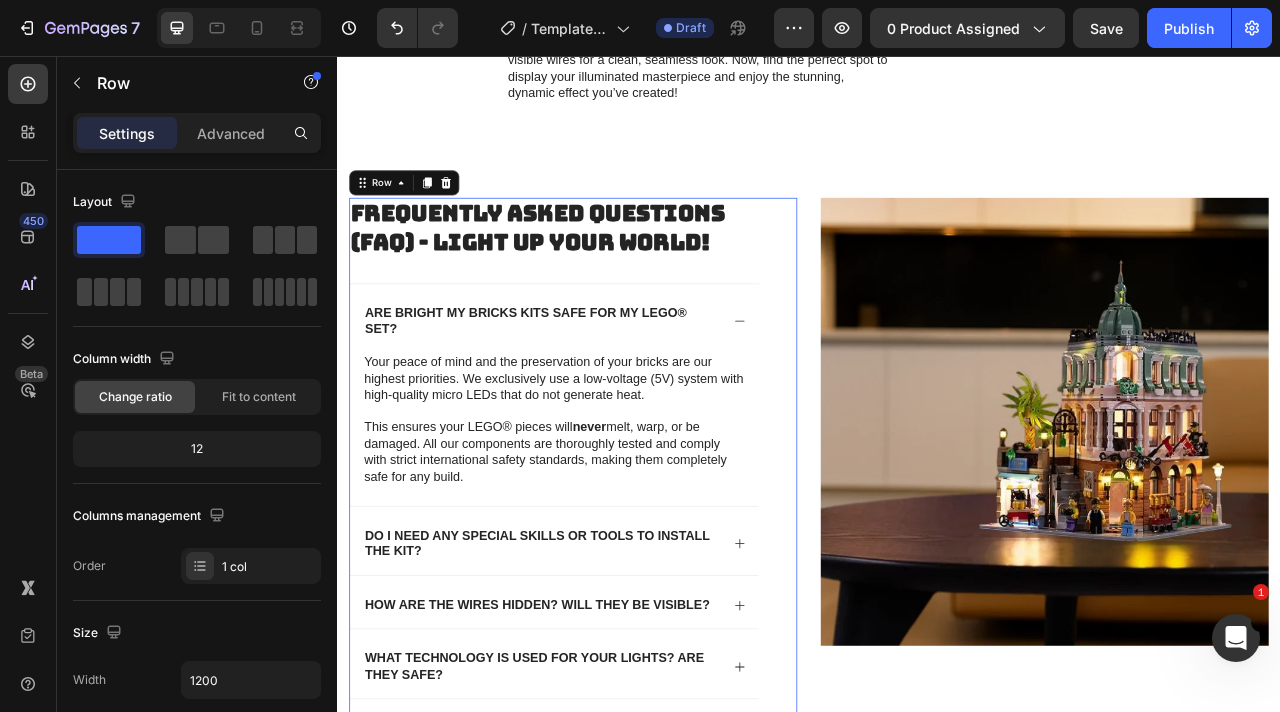 click on "Frequently Asked Questions (FAQ) - Light Up Your World! Heading
Are Bright My Bricks kits safe for my LEGO® set? Your peace of mind and the preservation of your bricks are our highest priorities. We exclusively use a low-voltage (5V) system with high-quality micro LEDs that do not generate heat.   This ensures your LEGO® pieces will  never  melt, warp, or be damaged. All our components are thoroughly tested and comply with strict international safety standards, making them completely safe for any build. Text Block
Do I need any special skills or tools to install the kit?
How are the wires hidden? Will they be visible?
What technology is used for your lights? Are they safe?
Do I have to completely dismantle my LEGO® set to install the kit?
Row" at bounding box center (637, 633) 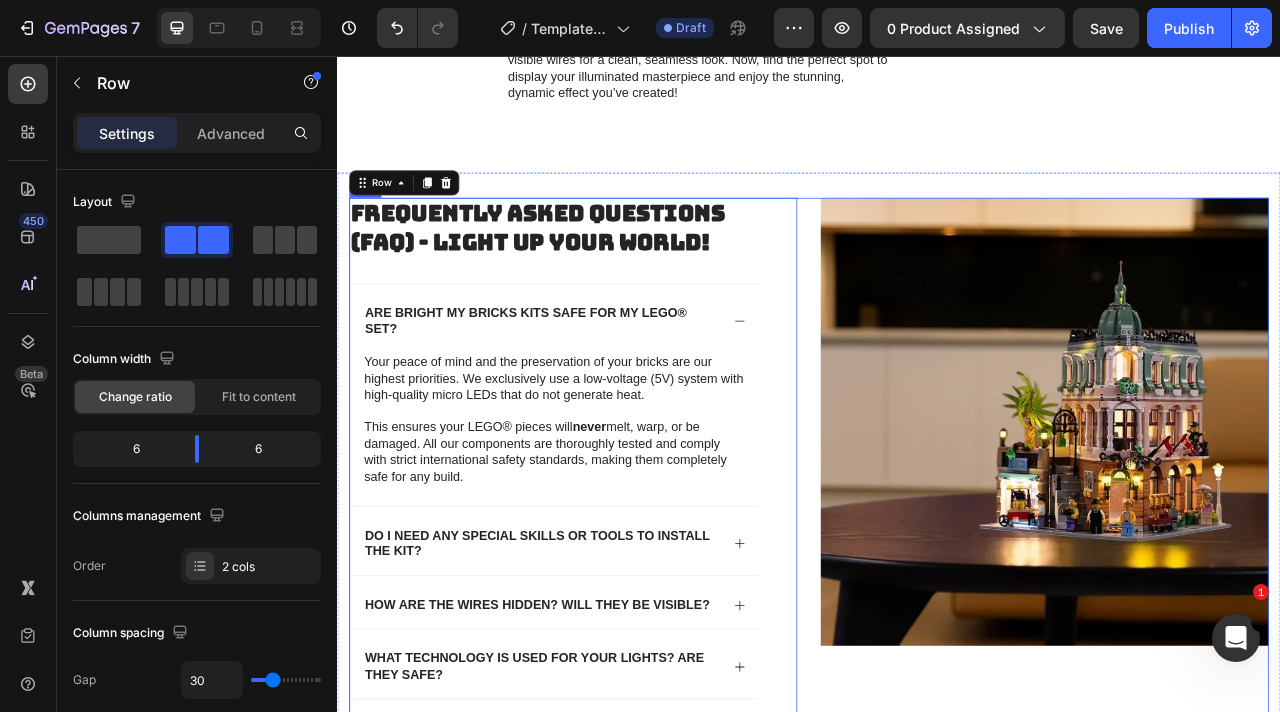 click on "Frequently Asked Questions (FAQ) - Light Up Your World! Heading
Are Bright My Bricks kits safe for my LEGO® set? Your peace of mind and the preservation of your bricks are our highest priorities. We exclusively use a low-voltage (5V) system with high-quality micro LEDs that do not generate heat.   This ensures your LEGO® pieces will  never  melt, warp, or be damaged. All our components are thoroughly tested and comply with strict international safety standards, making them completely safe for any build. Text Block
Do I need any special skills or tools to install the kit?
How are the wires hidden? Will they be visible?
What technology is used for your lights? Are they safe?
Do I have to completely dismantle my LEGO® set to install the kit?
Row" at bounding box center (937, 641) 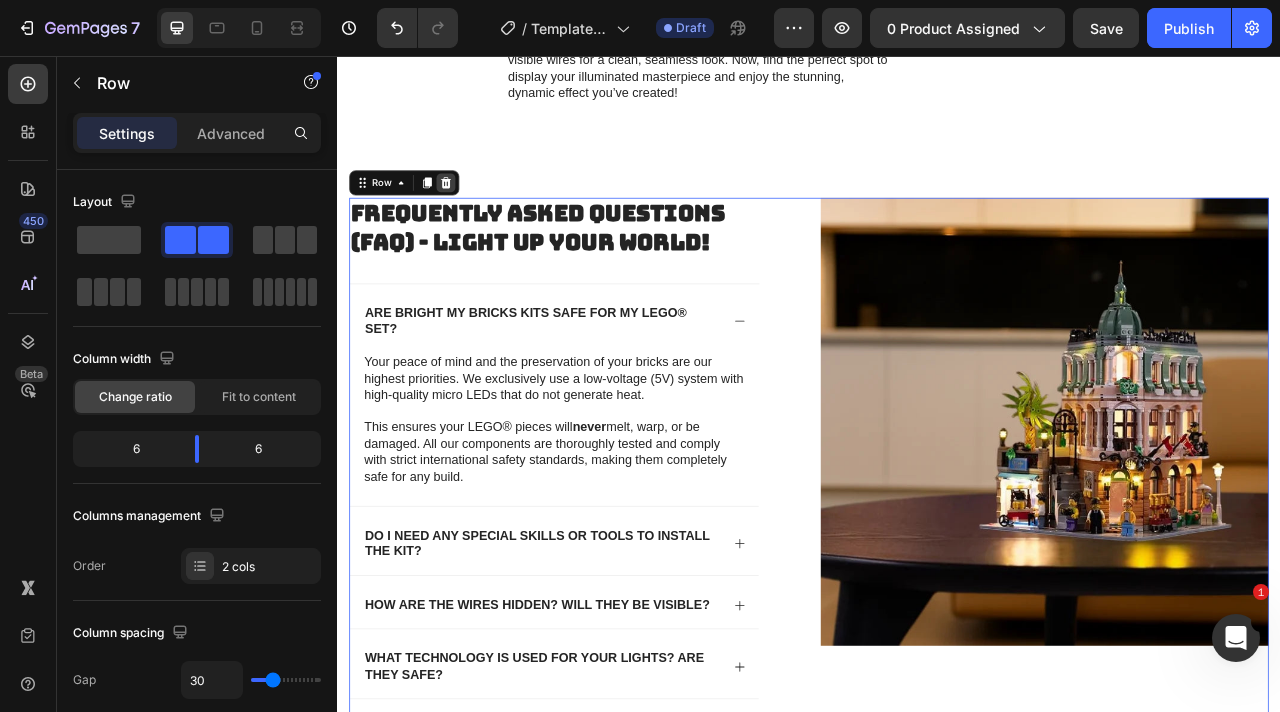 click 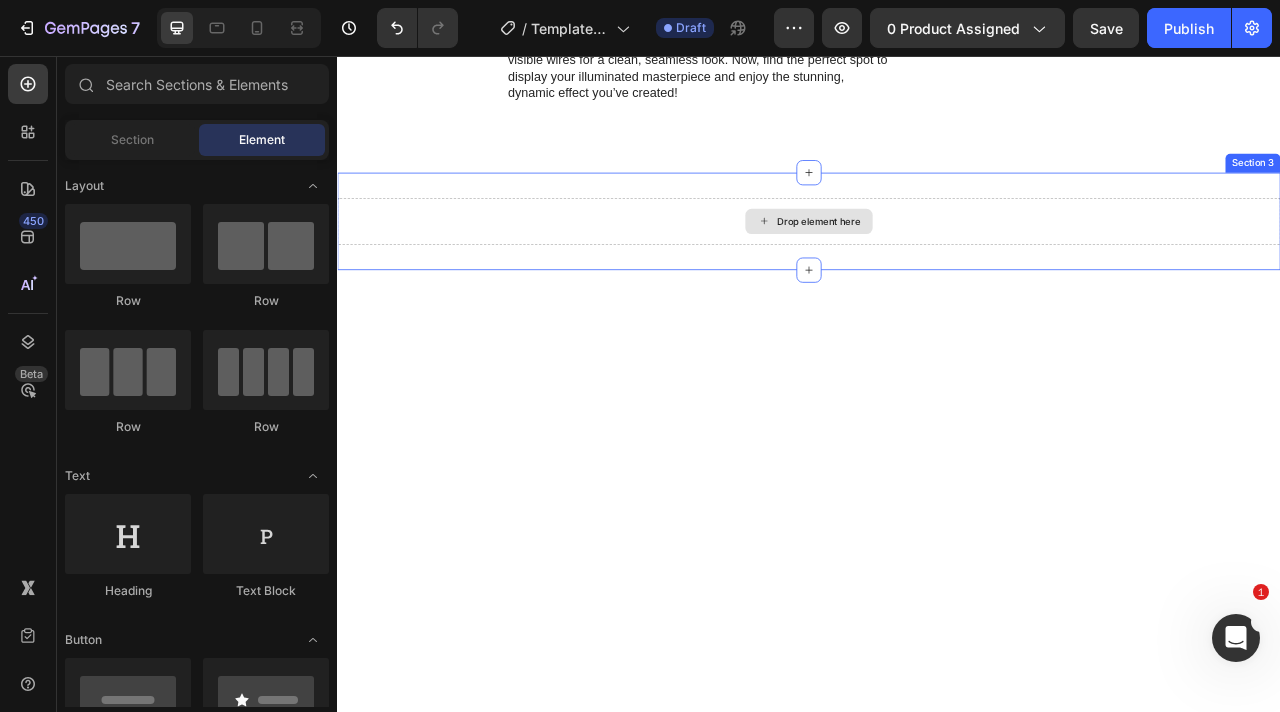 click on "Drop element here" at bounding box center (937, 266) 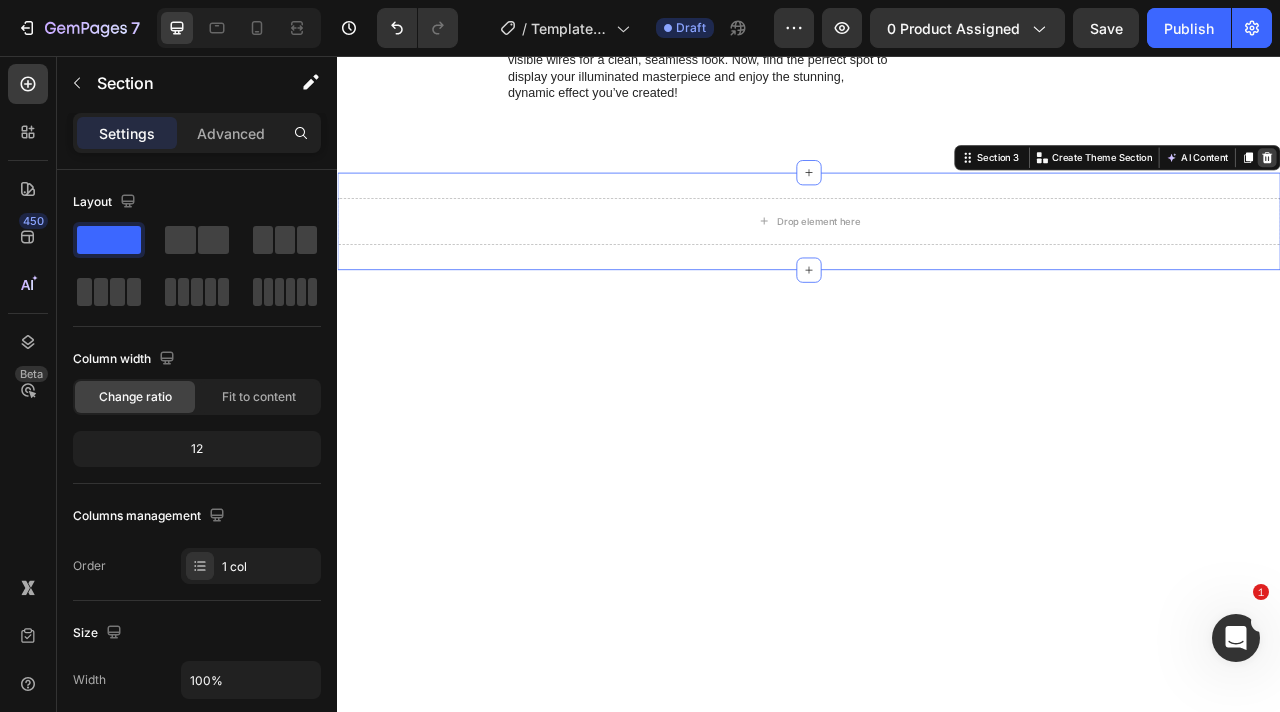 click 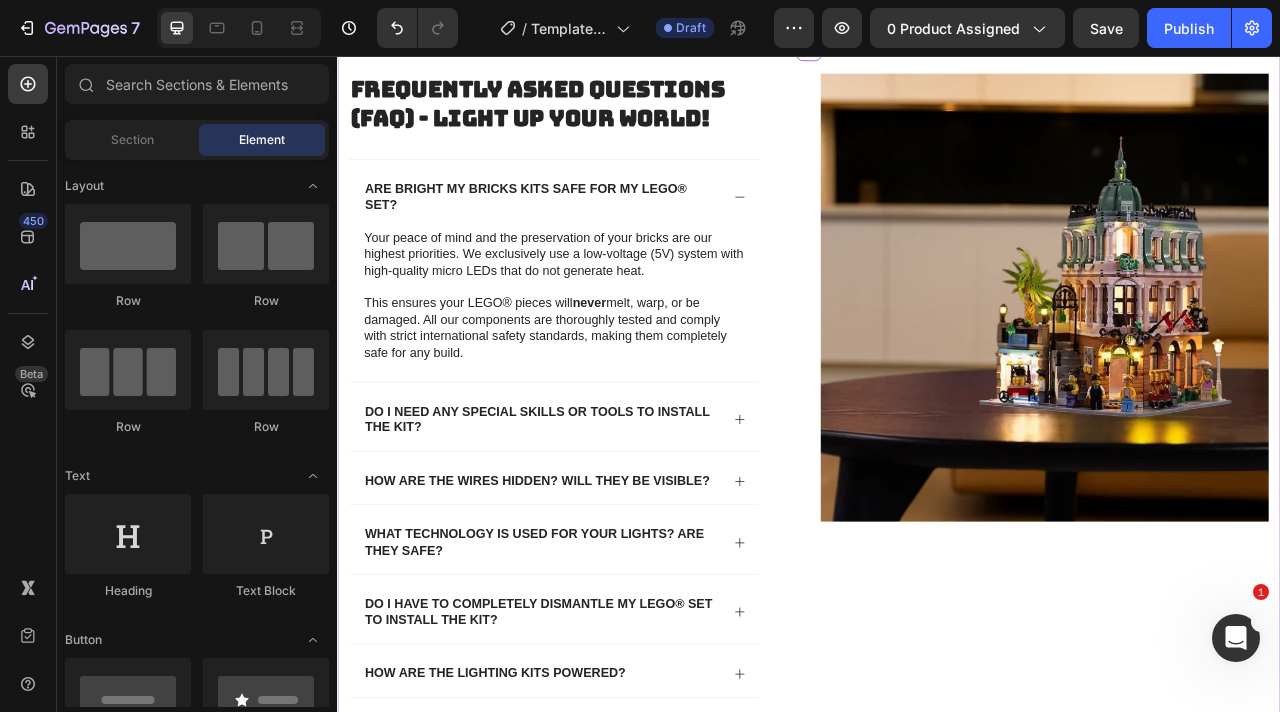 scroll, scrollTop: 7017, scrollLeft: 0, axis: vertical 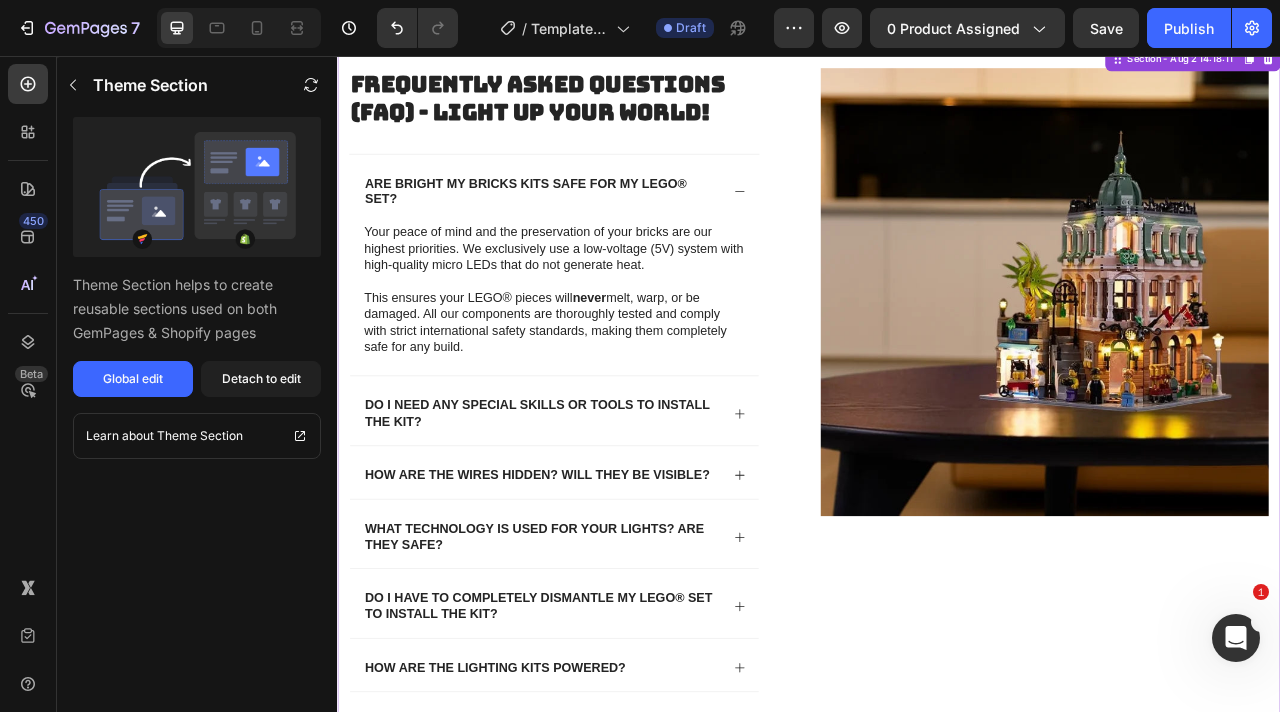 click 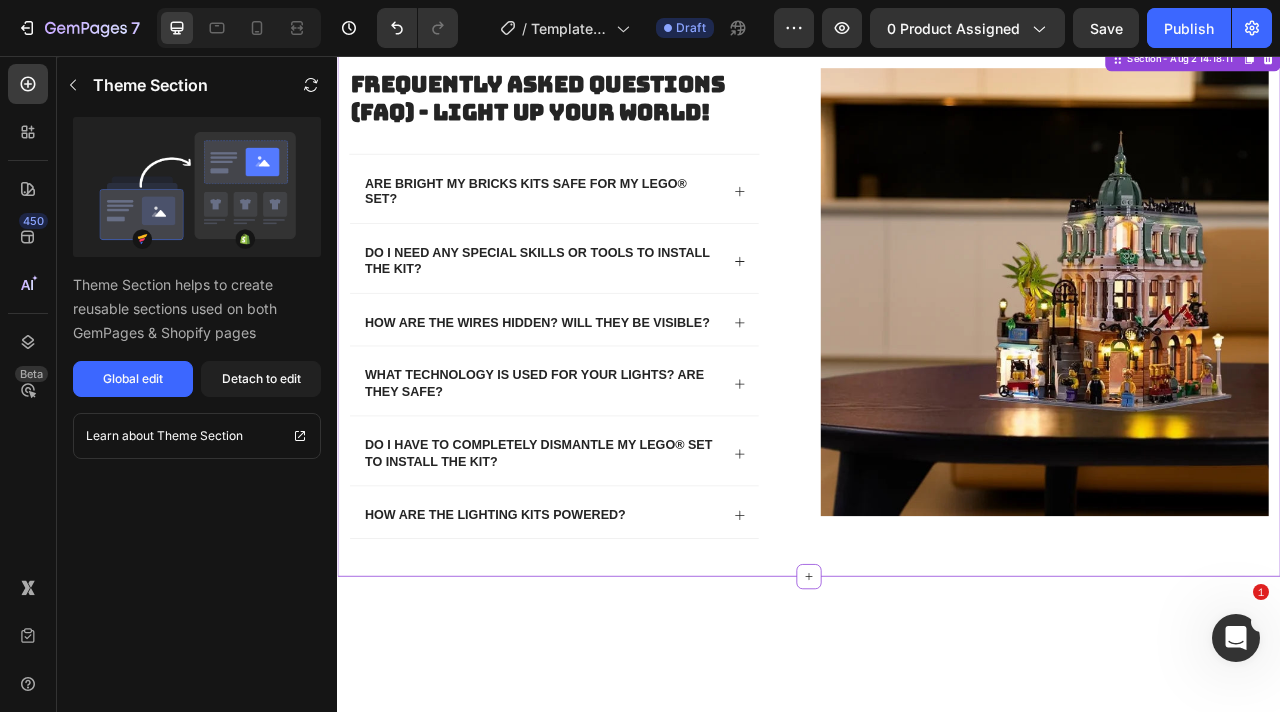 click on "Frequently Asked Questions (FAQ) - Light Up Your World! Heading
Are Bright My Bricks kits safe for my LEGO® set?
Do I need any special skills or tools to install the kit?
How are the wires hidden? Will they be visible?
What technology is used for your lights? Are they safe?
Do I have to completely dismantle my LEGO® set to install the kit?
How are the lighting kits powered? Accordion Row" at bounding box center (637, 371) 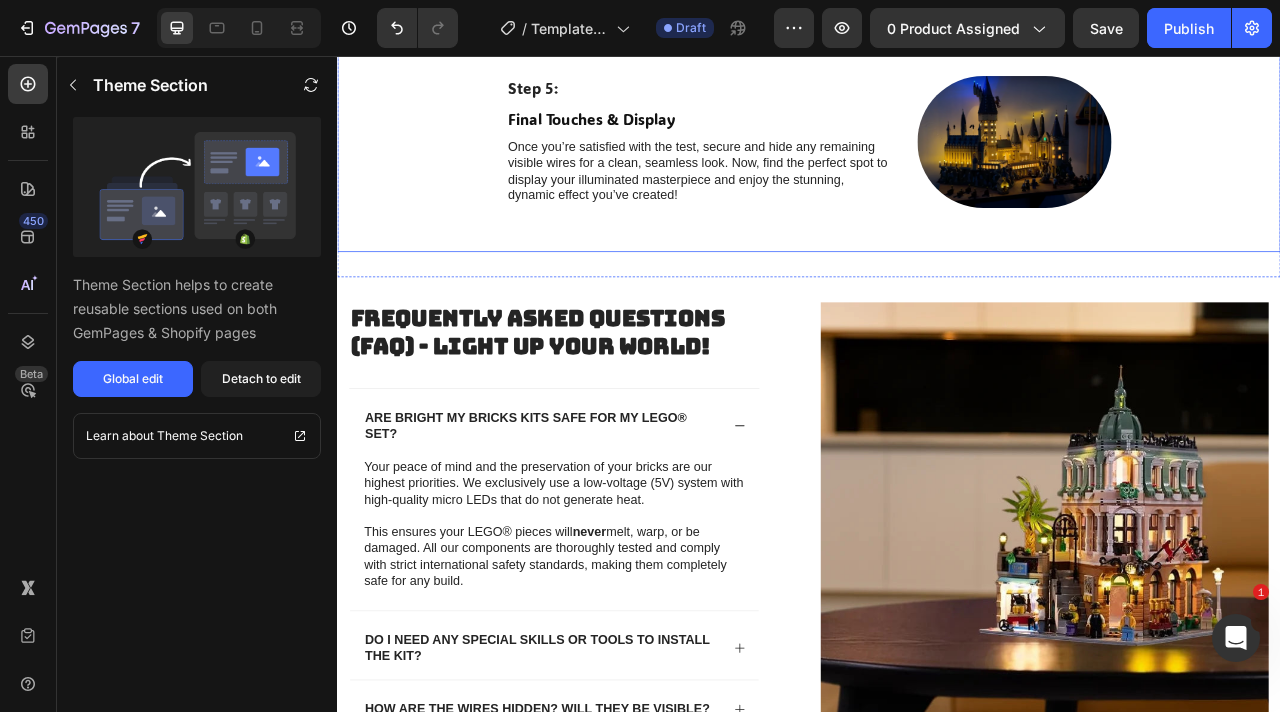 scroll, scrollTop: 6685, scrollLeft: 0, axis: vertical 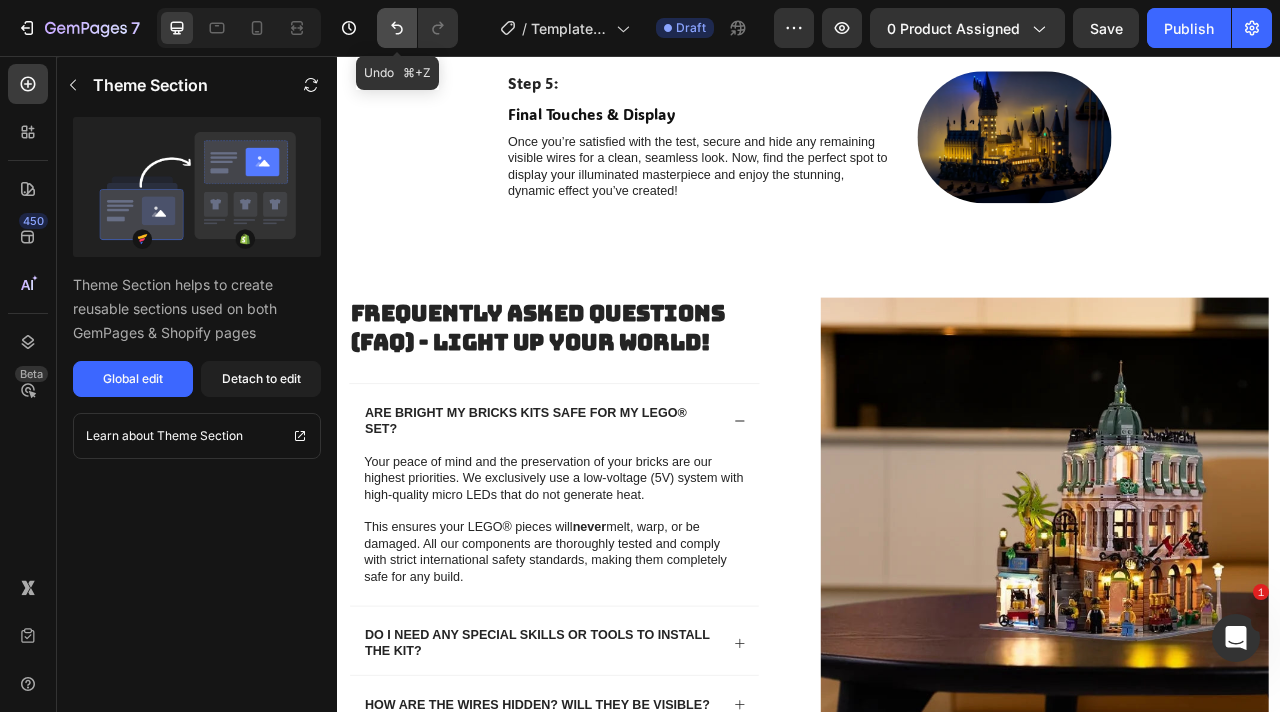 click 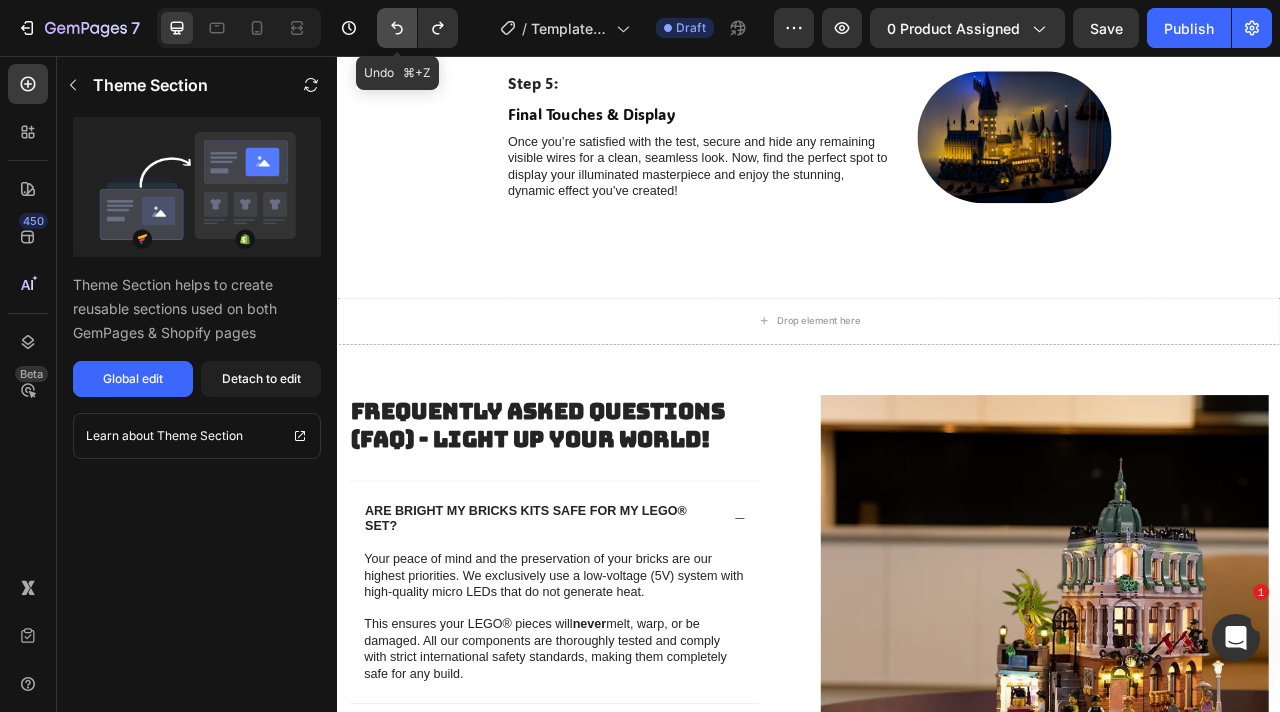 click 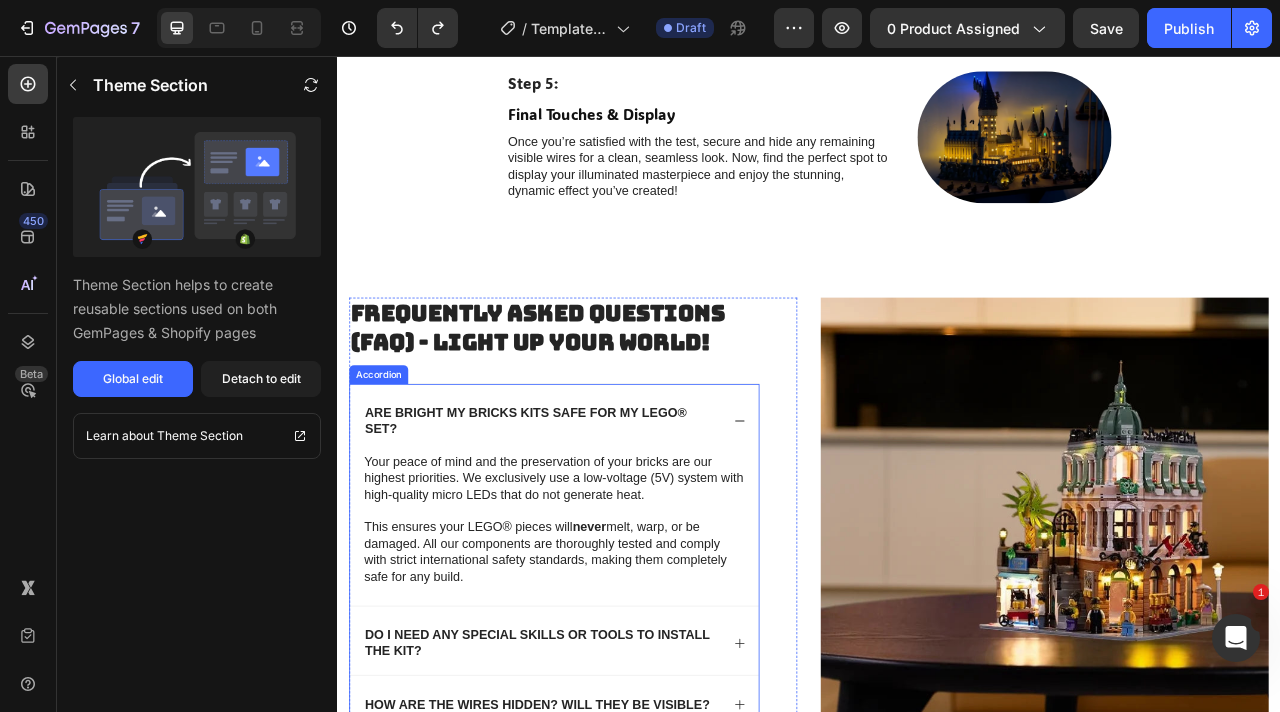 click on "Are Bright My Bricks kits safe for my LEGO® set?" at bounding box center [613, 517] 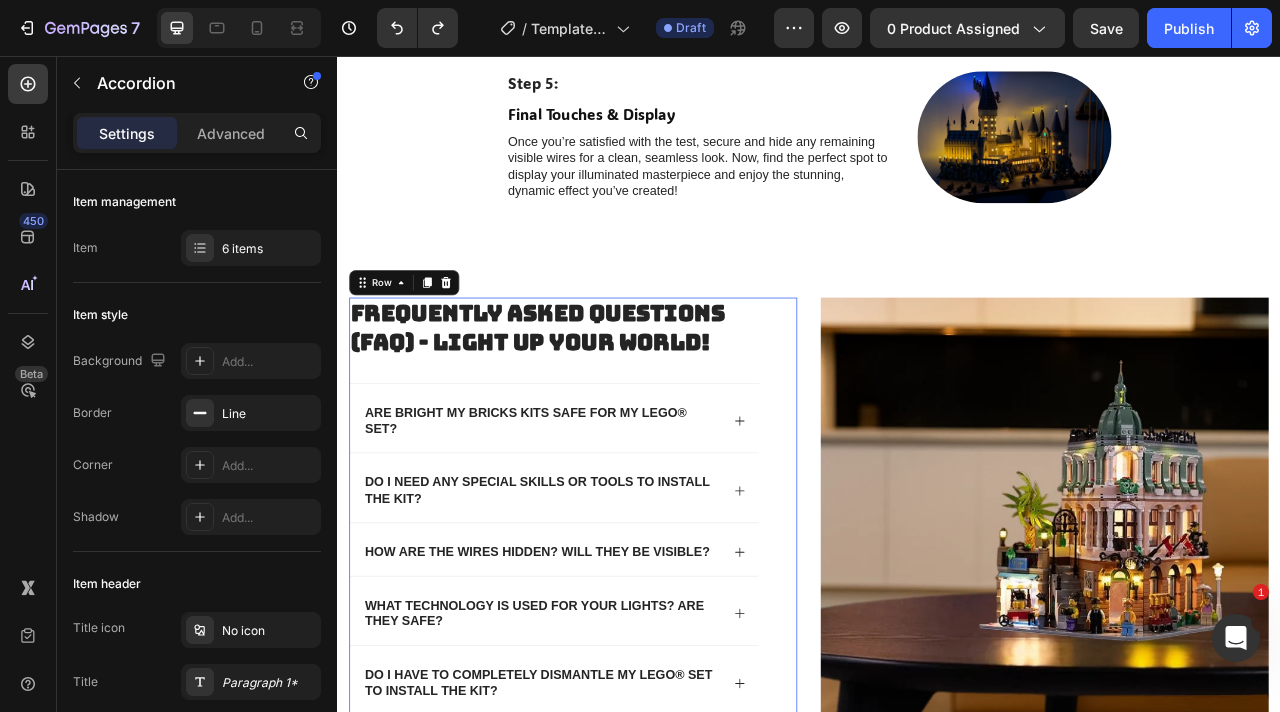 click on "Frequently Asked Questions (FAQ) - Light Up Your World! Heading
Are Bright My Bricks kits safe for my LEGO® set?
Do I need any special skills or tools to install the kit?
How are the wires hidden? Will they be visible?
What technology is used for your lights? Are they safe?
Do I have to completely dismantle my LEGO® set to install the kit?
How are the lighting kits powered? Accordion Row   0" at bounding box center [637, 663] 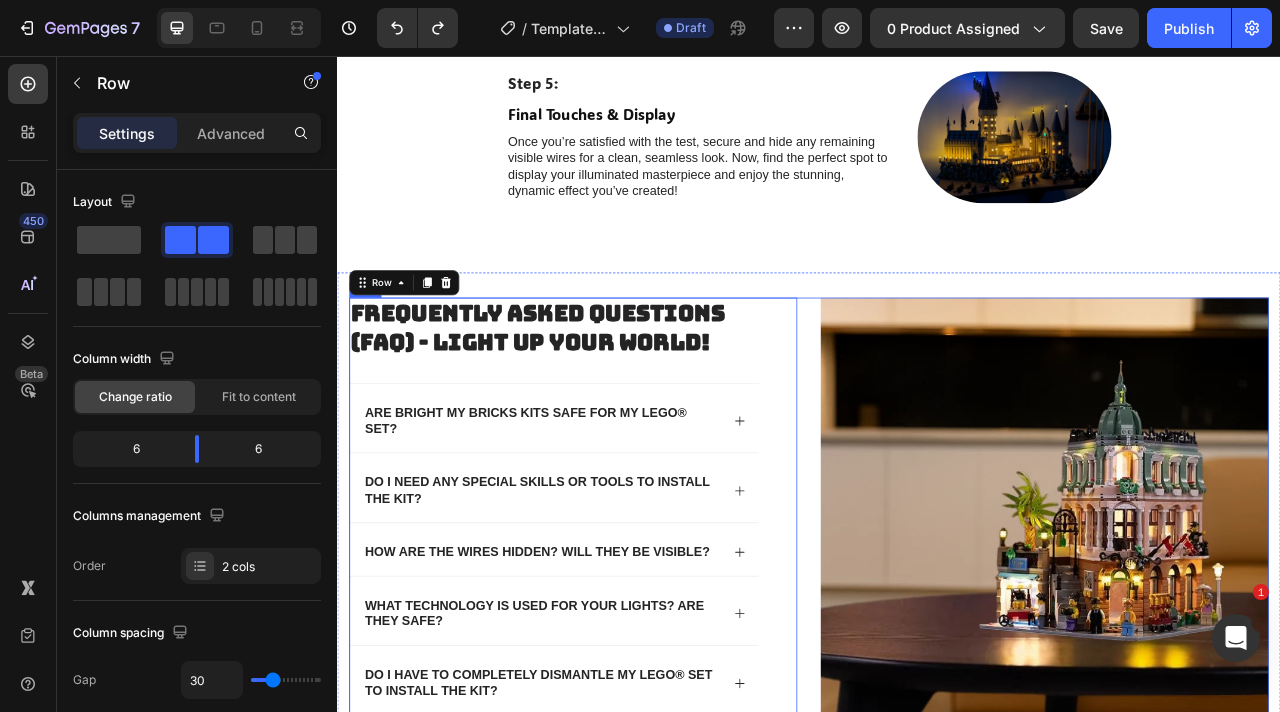 click on "Frequently Asked Questions (FAQ) - Light Up Your World! Heading
Are Bright My Bricks kits safe for my LEGO® set?
Do I need any special skills or tools to install the kit?
How are the wires hidden? Will they be visible?
What technology is used for your lights? Are they safe?
Do I have to completely dismantle my LEGO® set to install the kit?
How are the lighting kits powered? Accordion Row   16 Image Row" at bounding box center [937, 671] 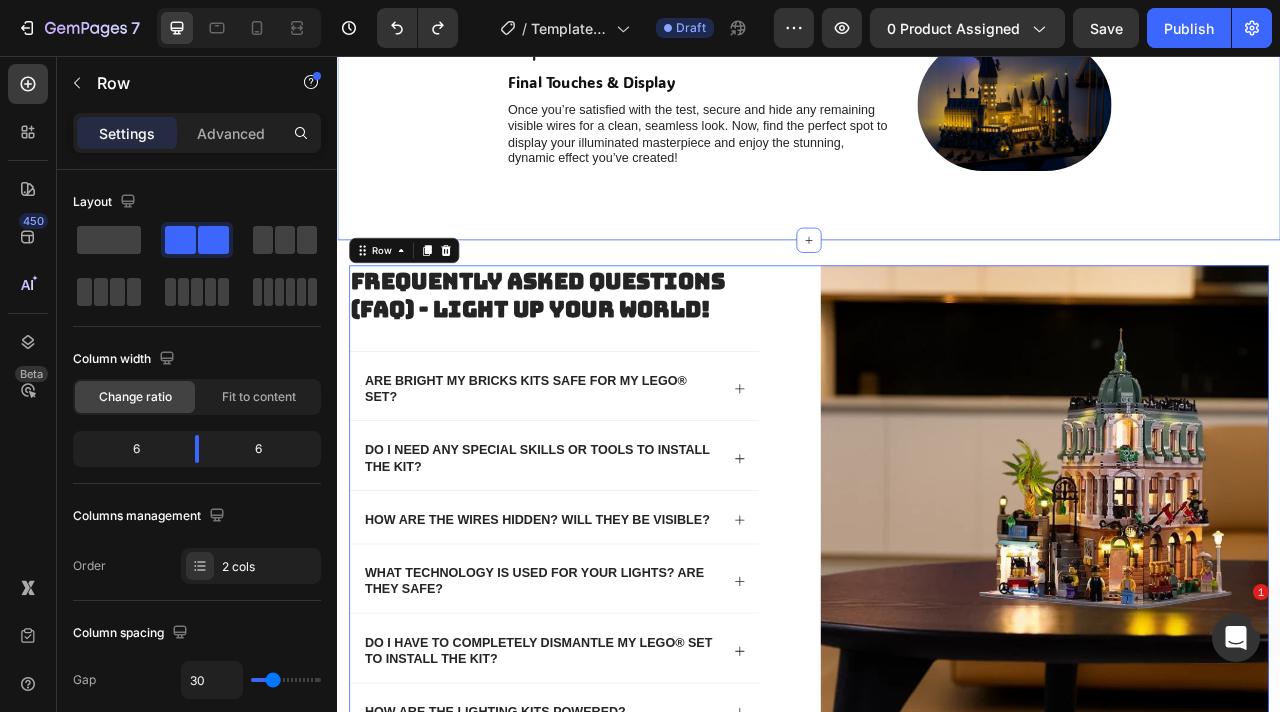 scroll, scrollTop: 6769, scrollLeft: 0, axis: vertical 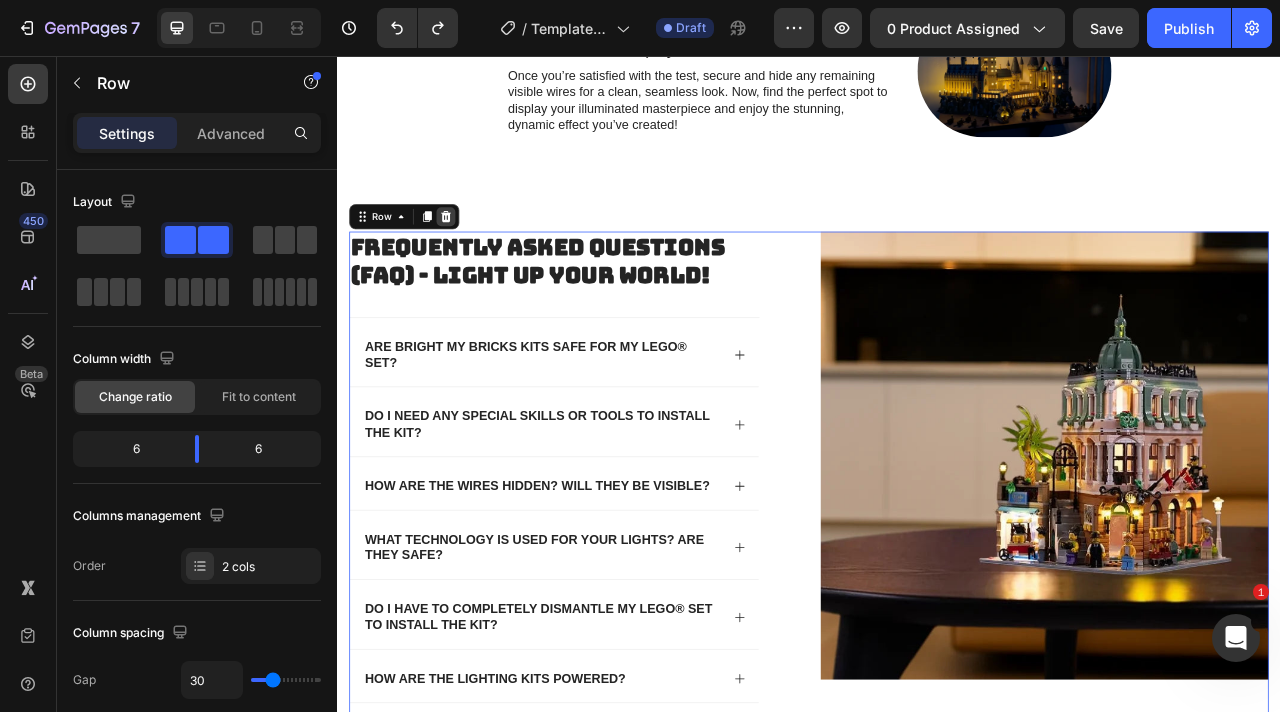 click 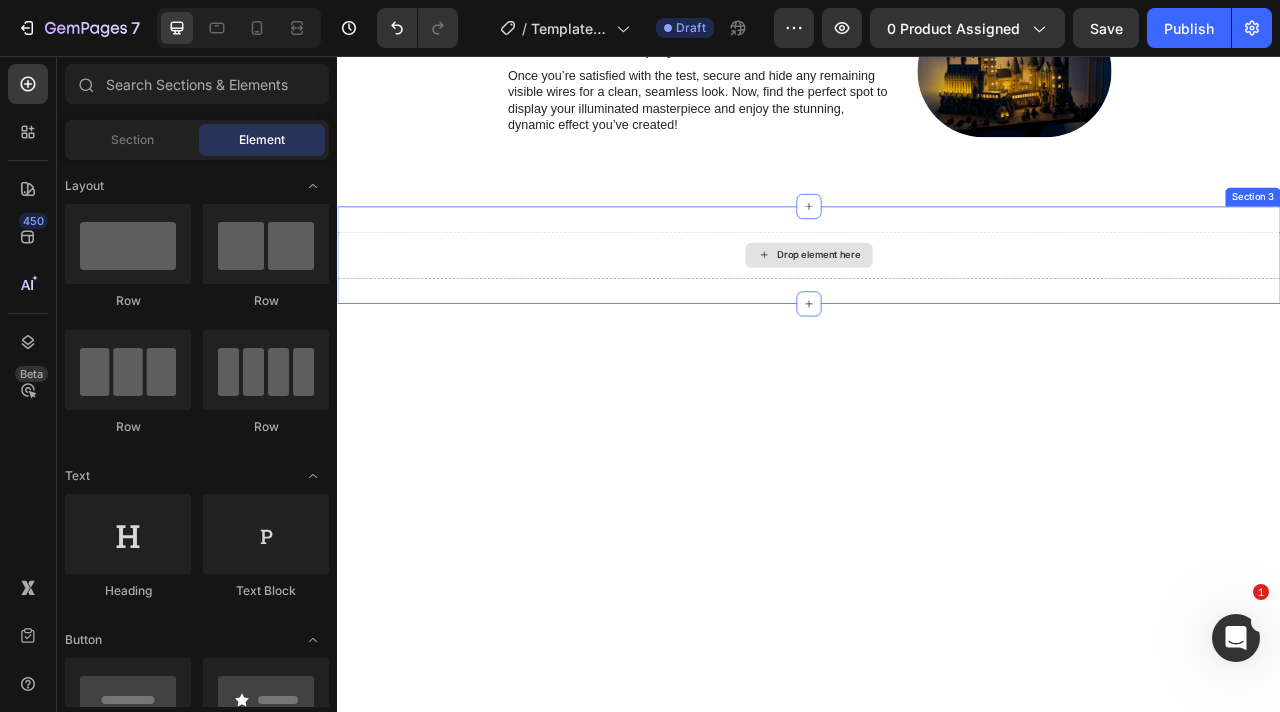 click on "Drop element here" at bounding box center [937, 309] 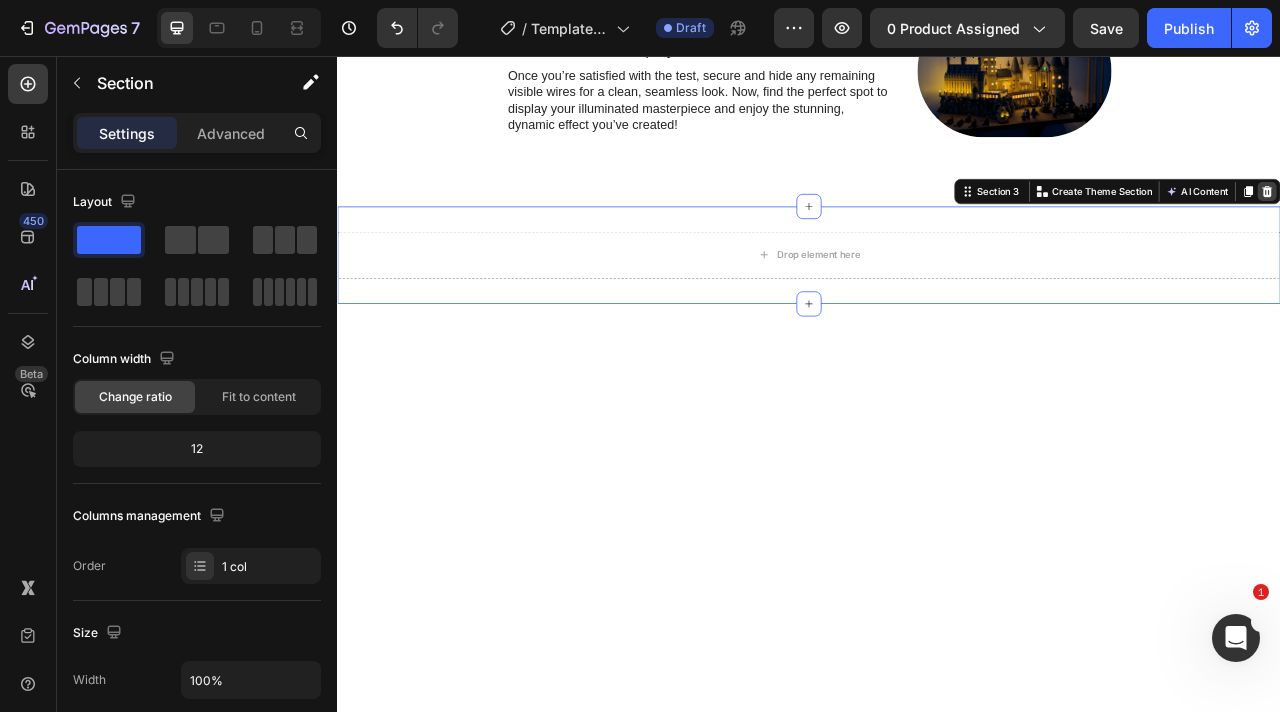click 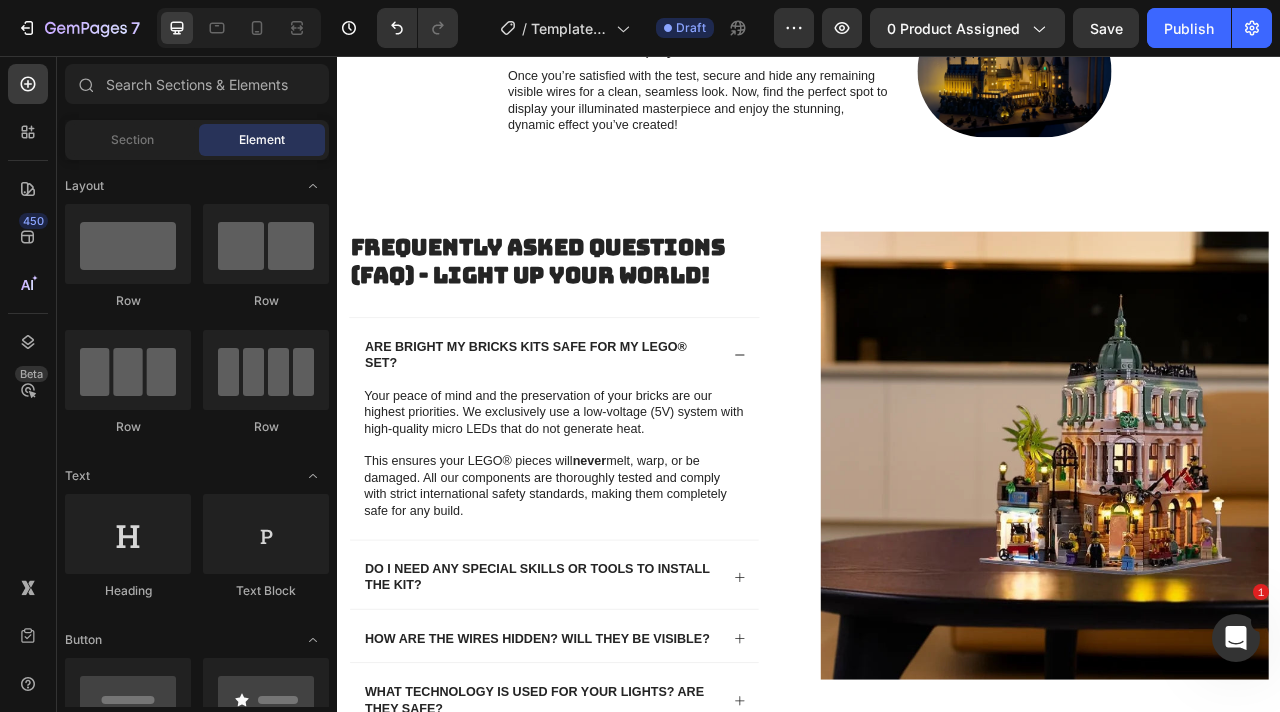 scroll, scrollTop: 6810, scrollLeft: 0, axis: vertical 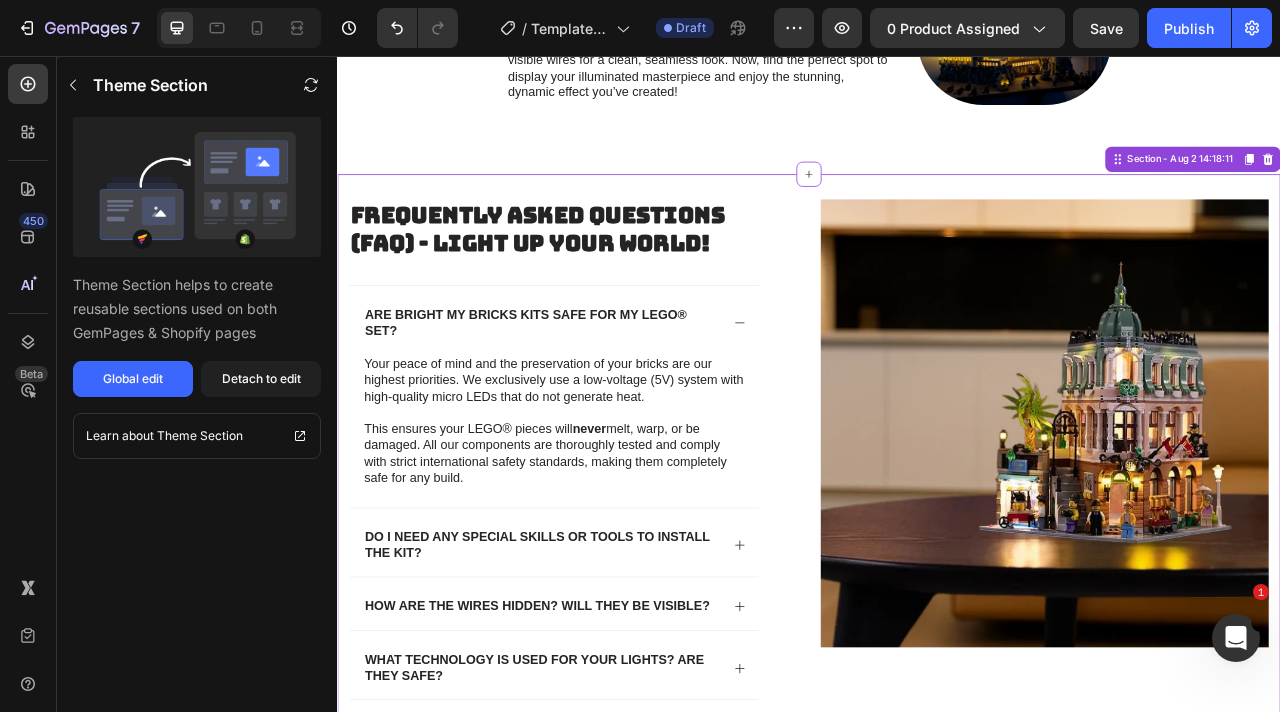 click on "Frequently Asked Questions (FAQ) - Light Up Your World! Heading
Are Bright My Bricks kits safe for my LEGO® set? Your peace of mind and the preservation of your bricks are our highest priorities. We exclusively use a low-voltage (5V) system with high-quality micro LEDs that do not generate heat.   This ensures your LEGO® pieces will  never  melt, warp, or be damaged. All our components are thoroughly tested and comply with strict international safety standards, making them completely safe for any build. Text Block
Do I need any special skills or tools to install the kit?
How are the wires hidden? Will they be visible?
What technology is used for your lights? Are they safe?
Do I have to completely dismantle my LEGO® set to install the kit?
Row" at bounding box center [637, 635] 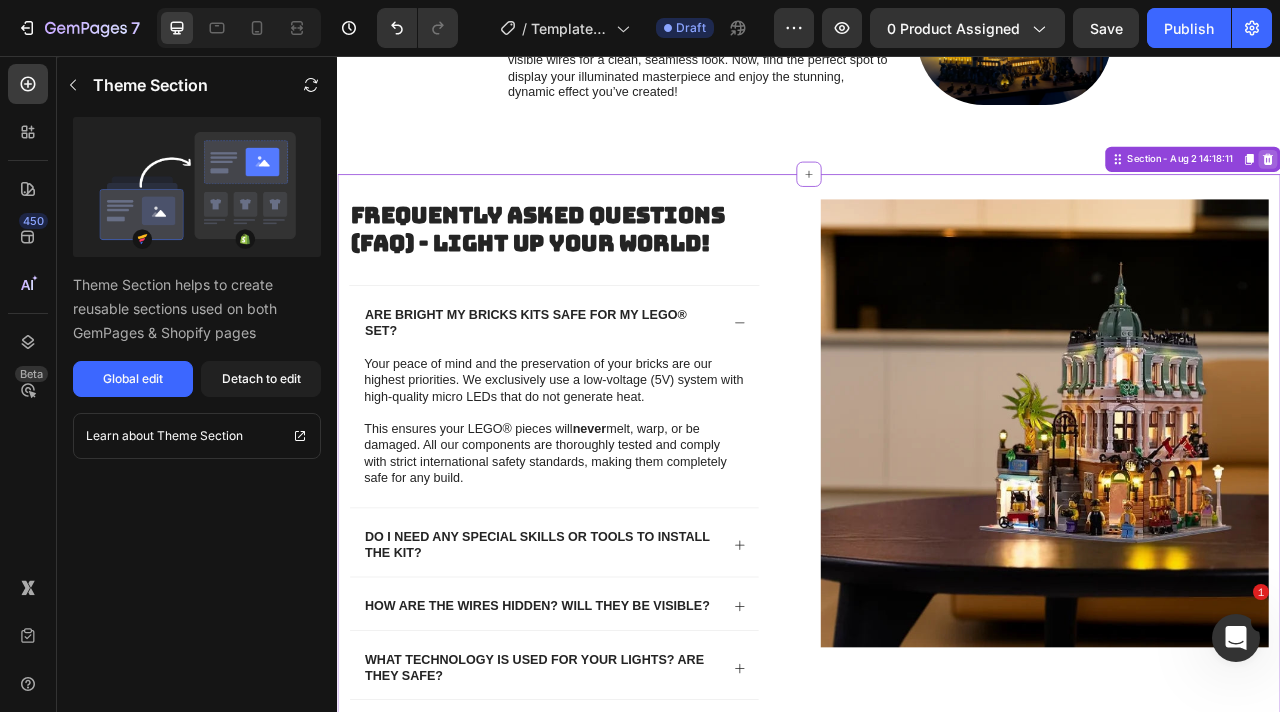 click 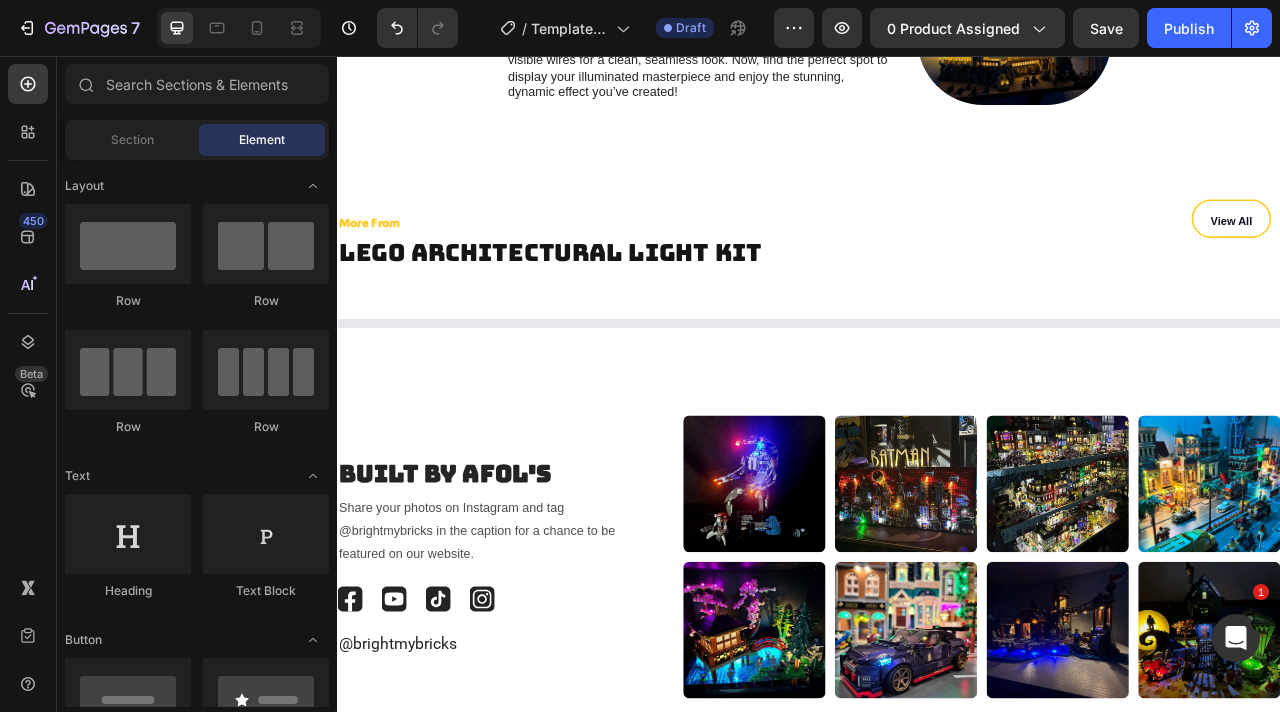 scroll, scrollTop: 6824, scrollLeft: 0, axis: vertical 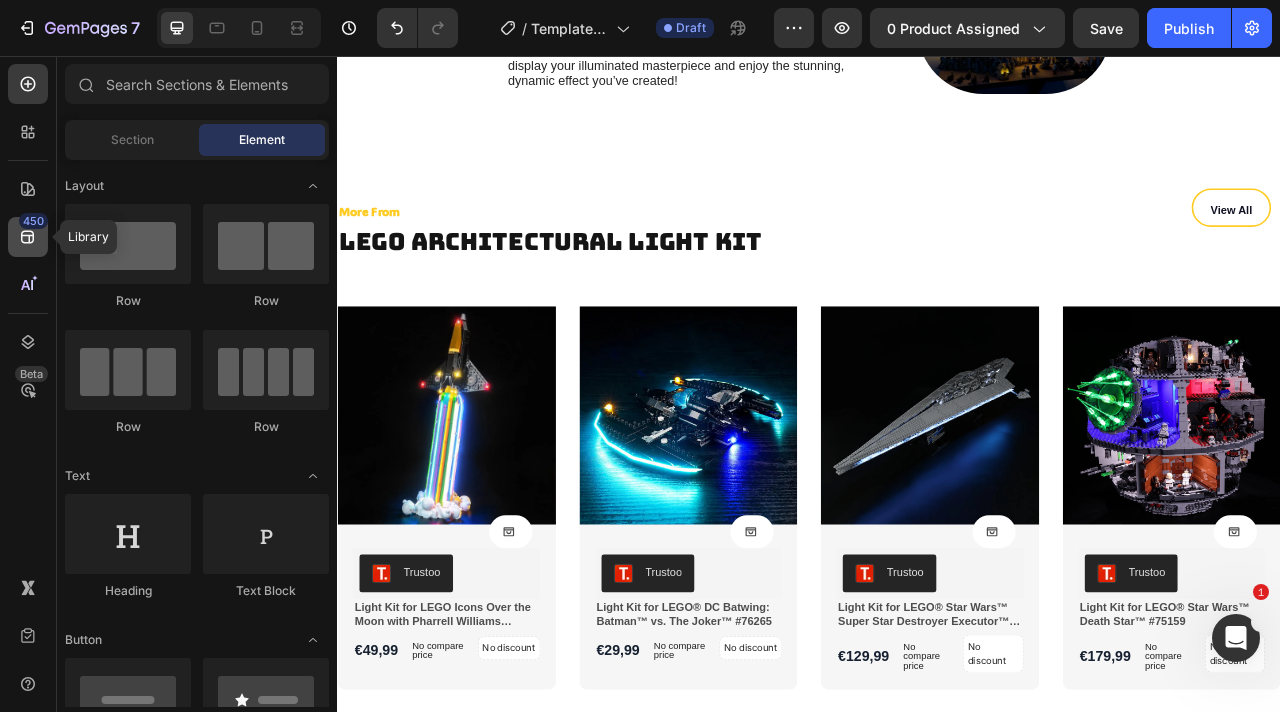 click on "450" 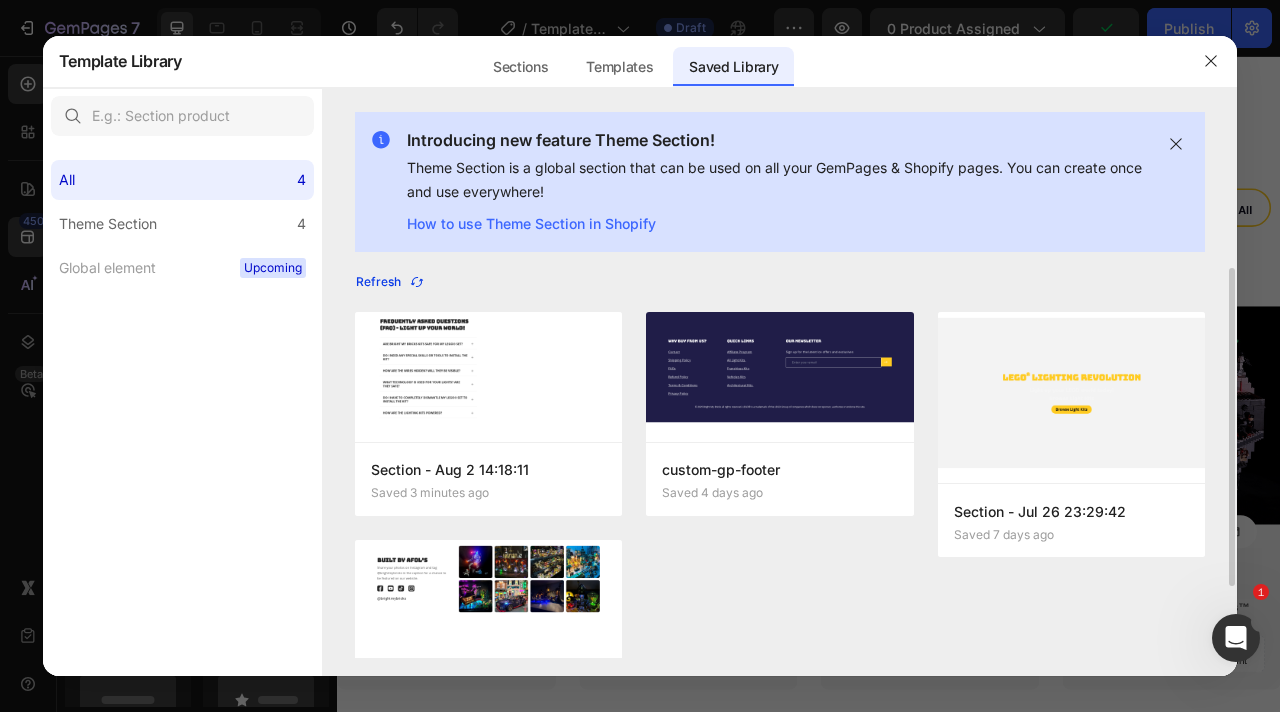 click 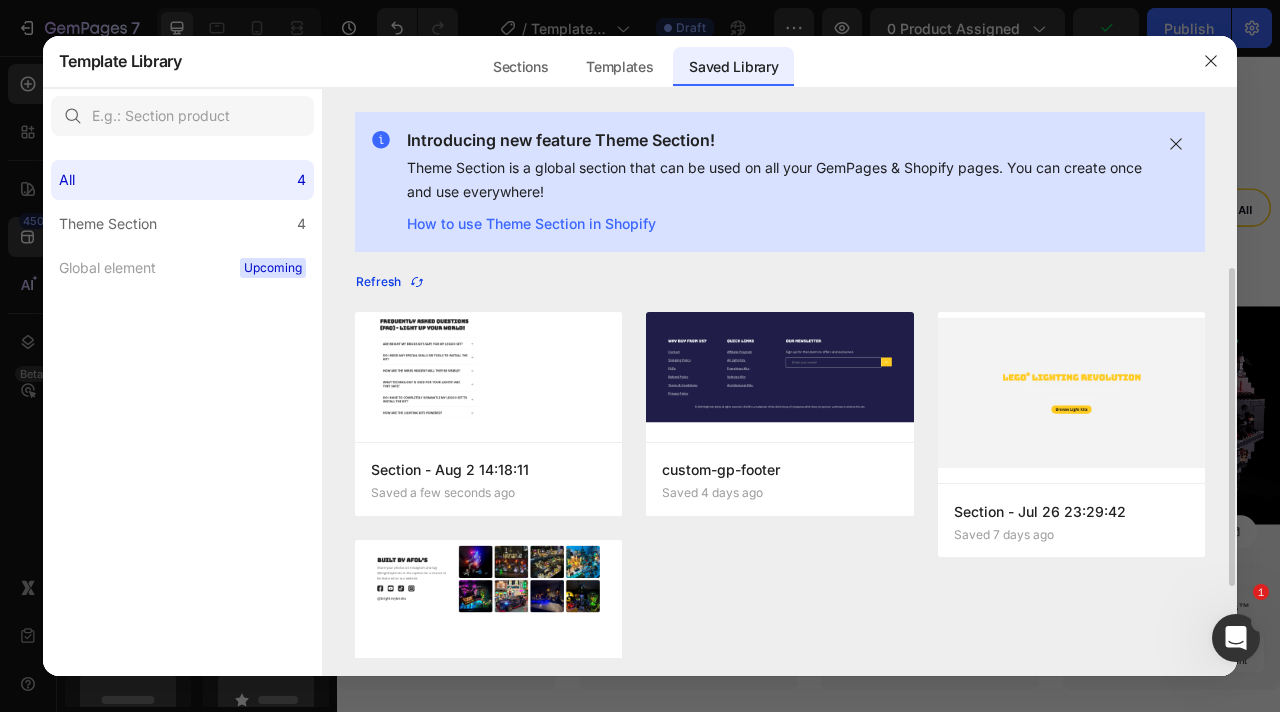 click 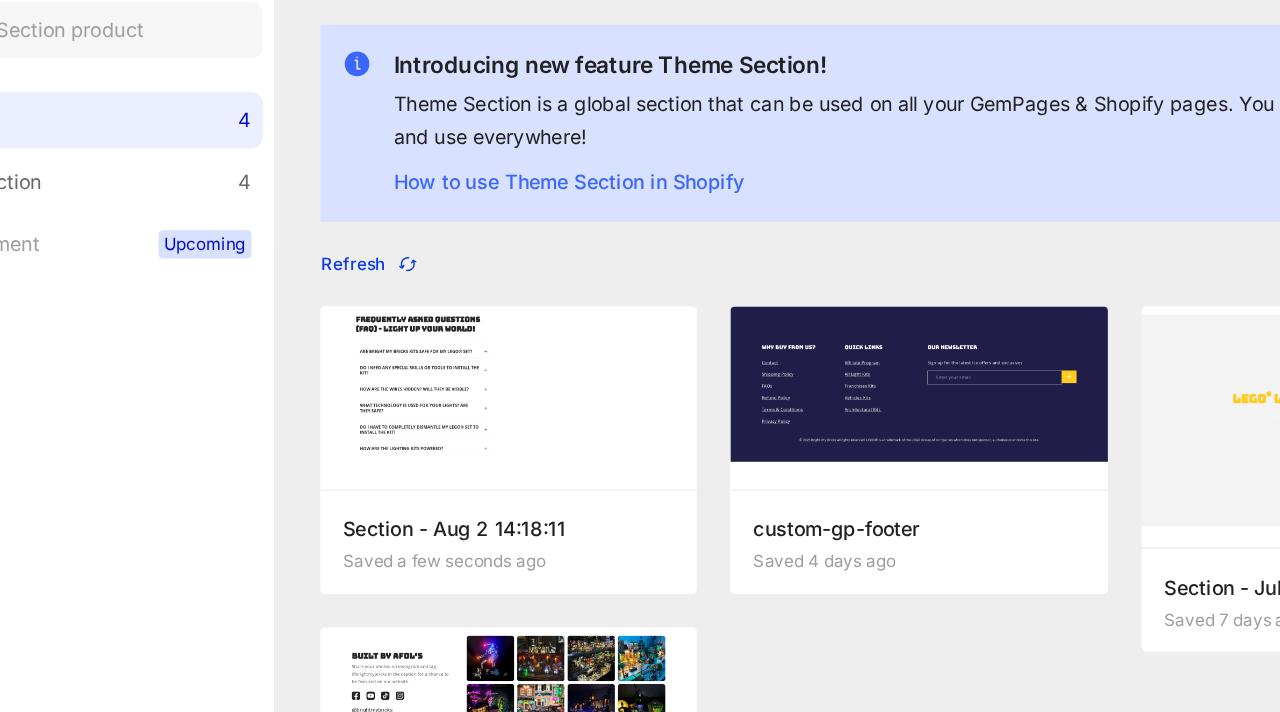 click 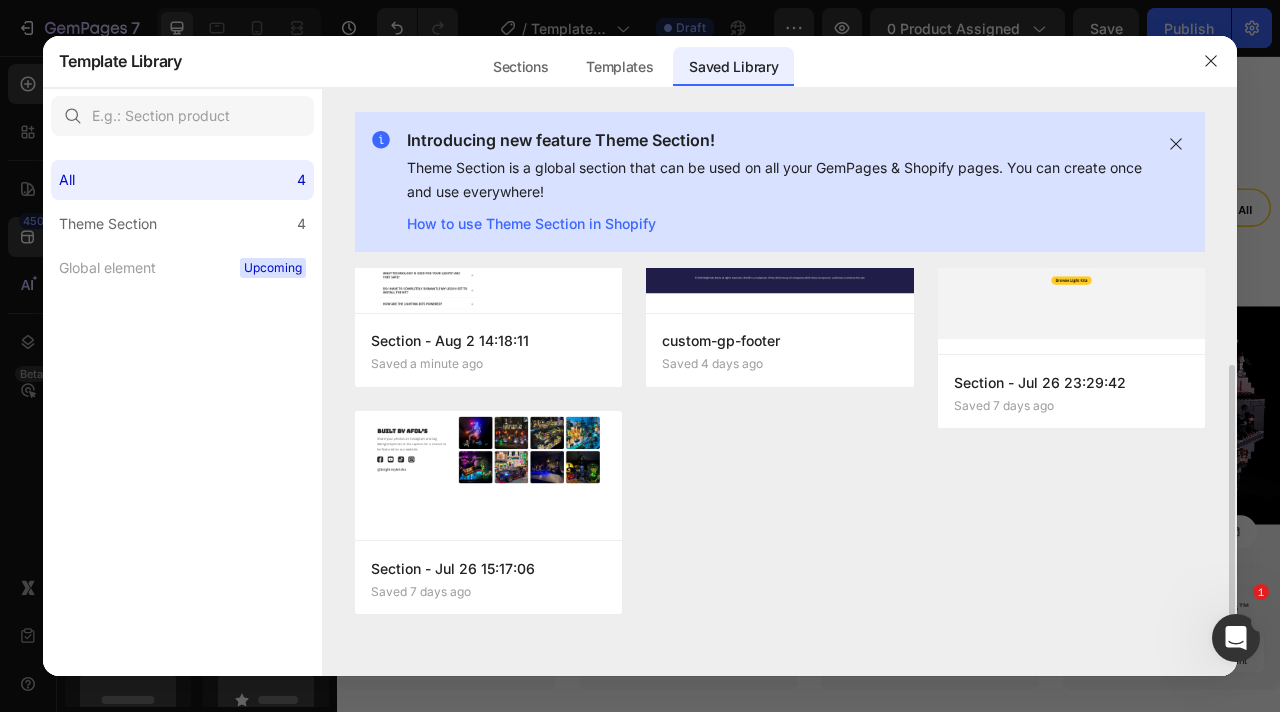 scroll, scrollTop: 0, scrollLeft: 0, axis: both 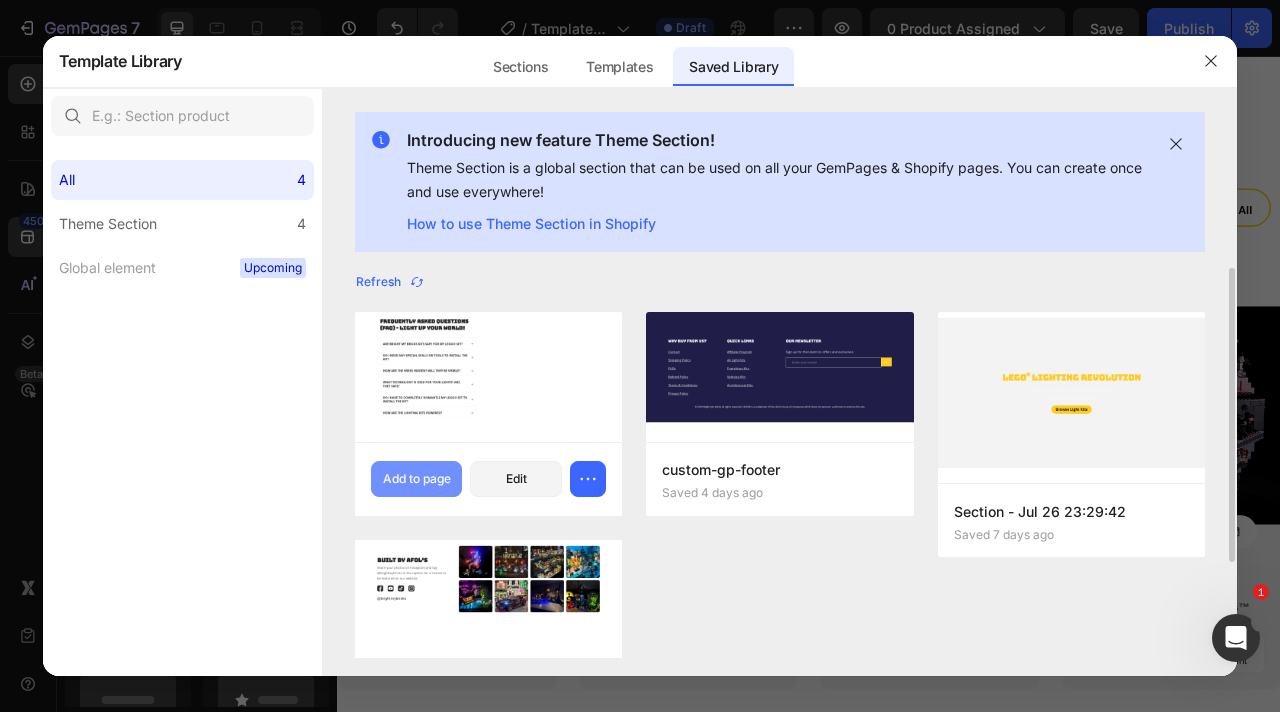 click on "Add to page" at bounding box center (417, 479) 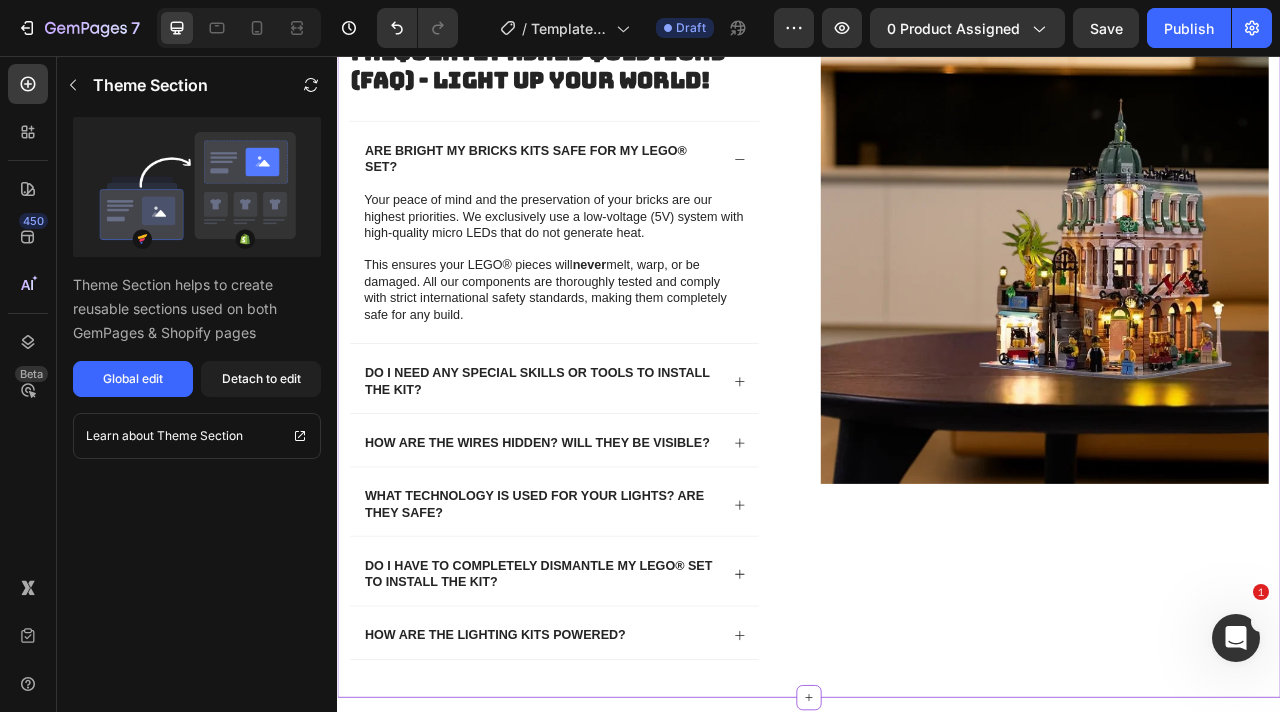 scroll, scrollTop: 8825, scrollLeft: 0, axis: vertical 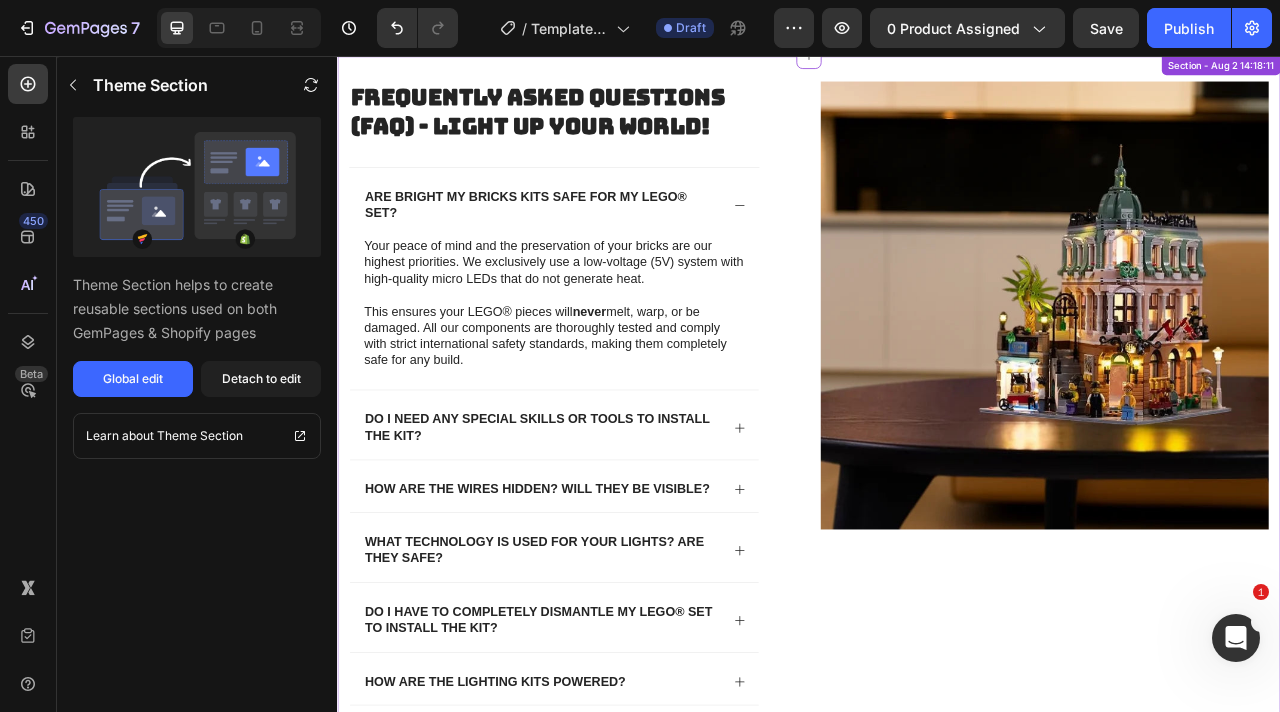 click 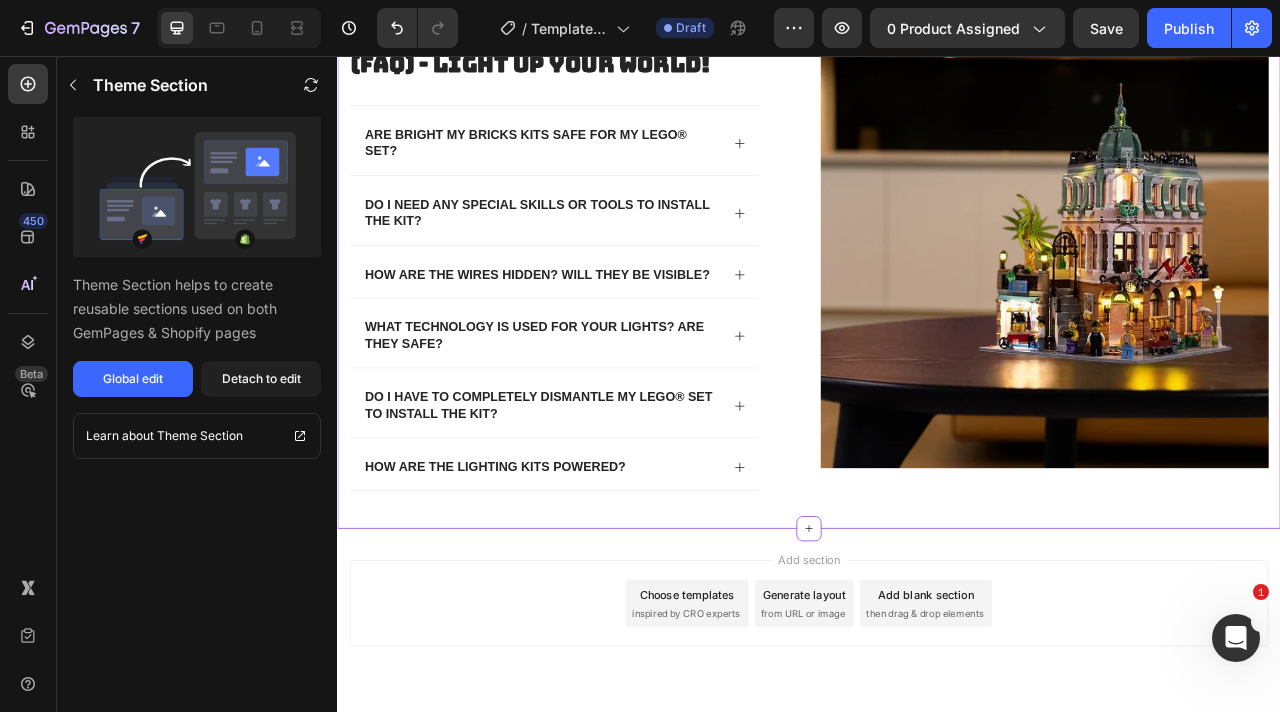 scroll, scrollTop: 8748, scrollLeft: 0, axis: vertical 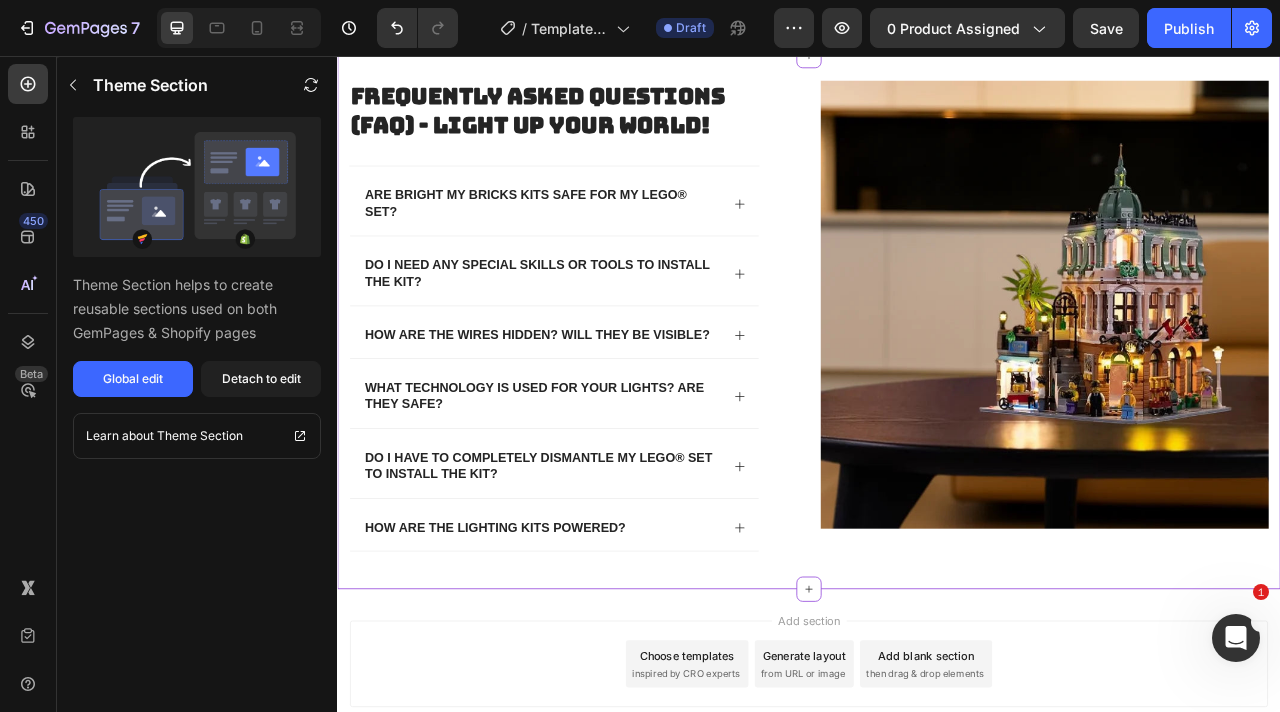 click on "Frequently Asked Questions (FAQ) - Light Up Your World! Heading
Are Bright My Bricks kits safe for my LEGO® set?
Do I need any special skills or tools to install the kit?
How are the wires hidden? Will they be visible?
What technology is used for your lights? Are they safe?
Do I have to completely dismantle my LEGO® set to install the kit?
How are the lighting kits powered? Accordion Row Image Row Section - Aug 2 14:18:11" at bounding box center [937, 395] 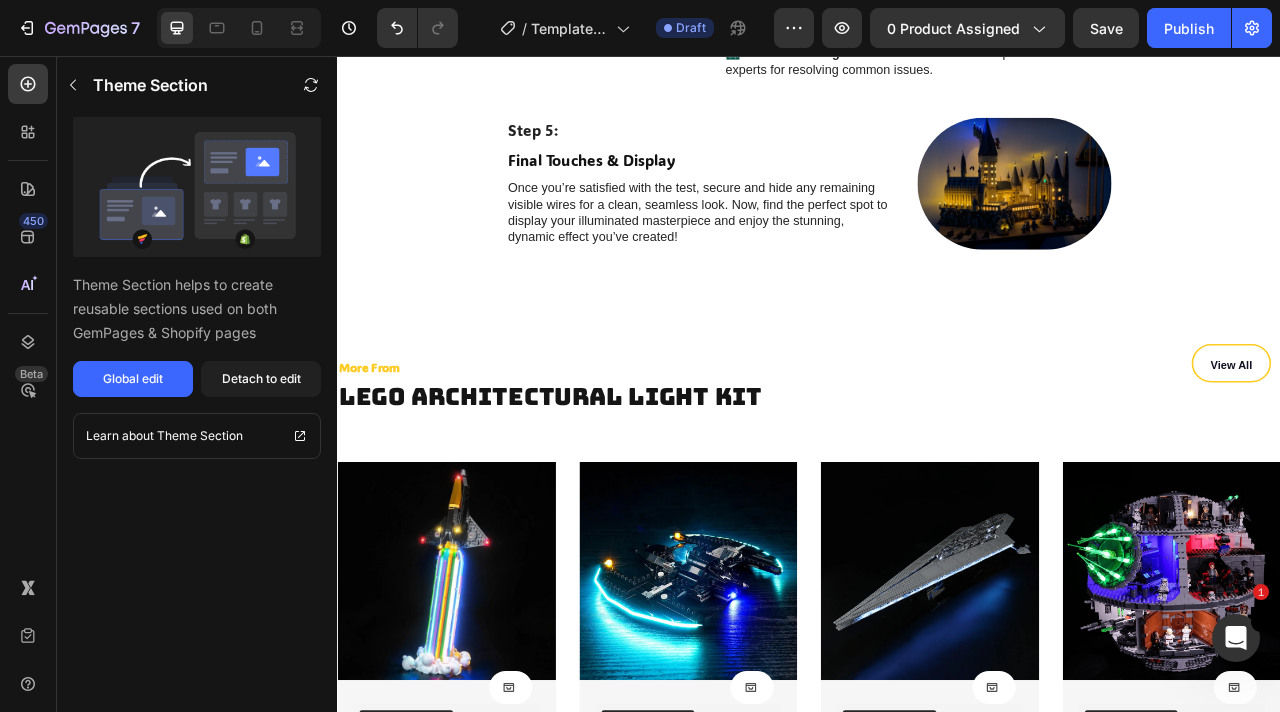 scroll, scrollTop: 6643, scrollLeft: 0, axis: vertical 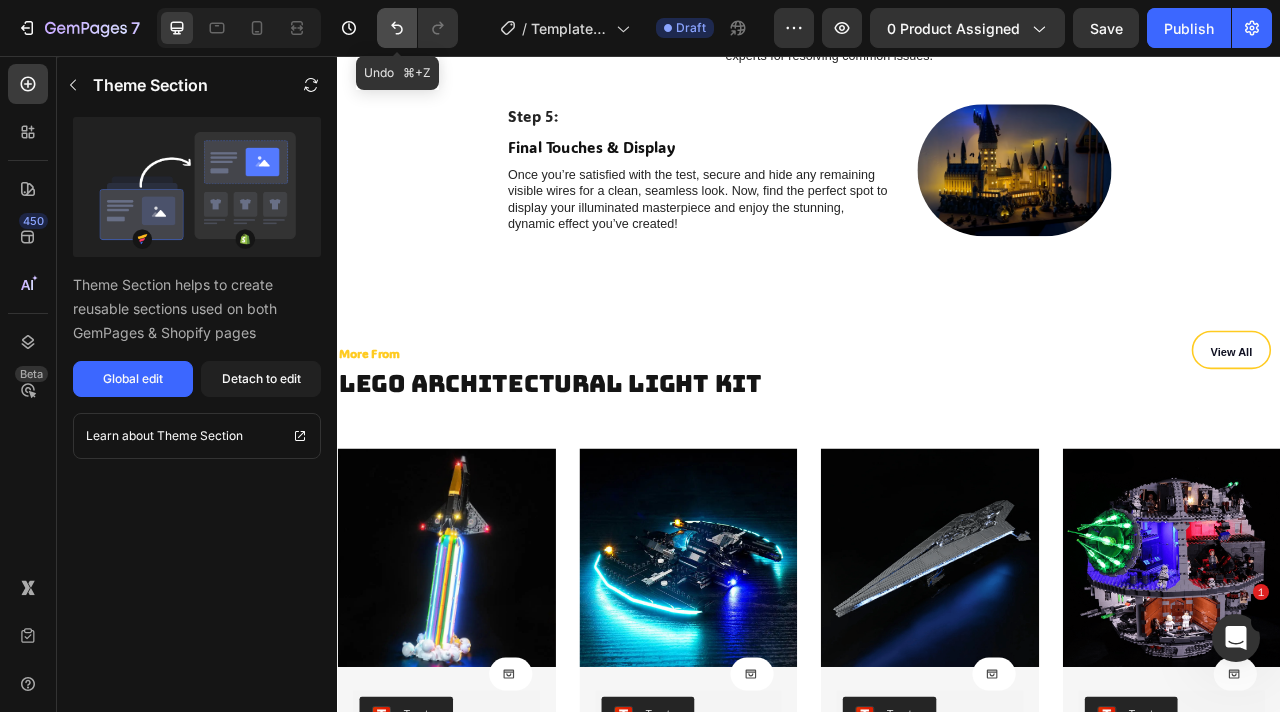 click 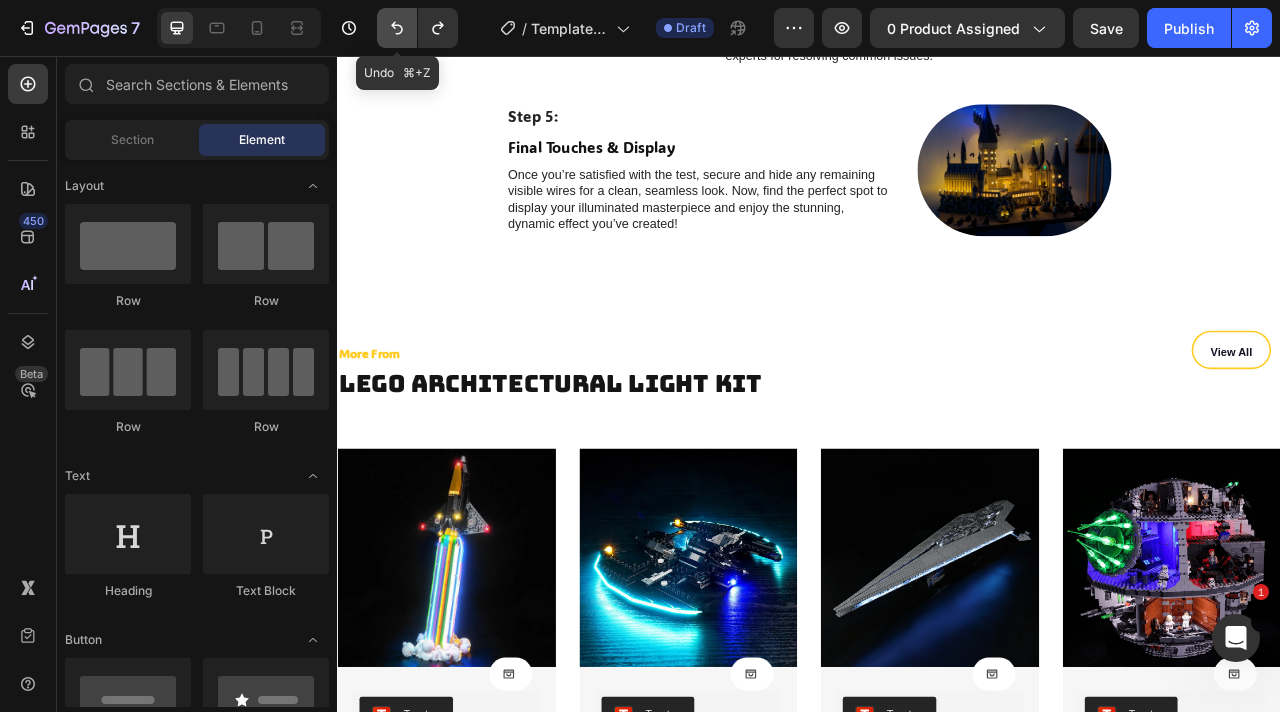 click 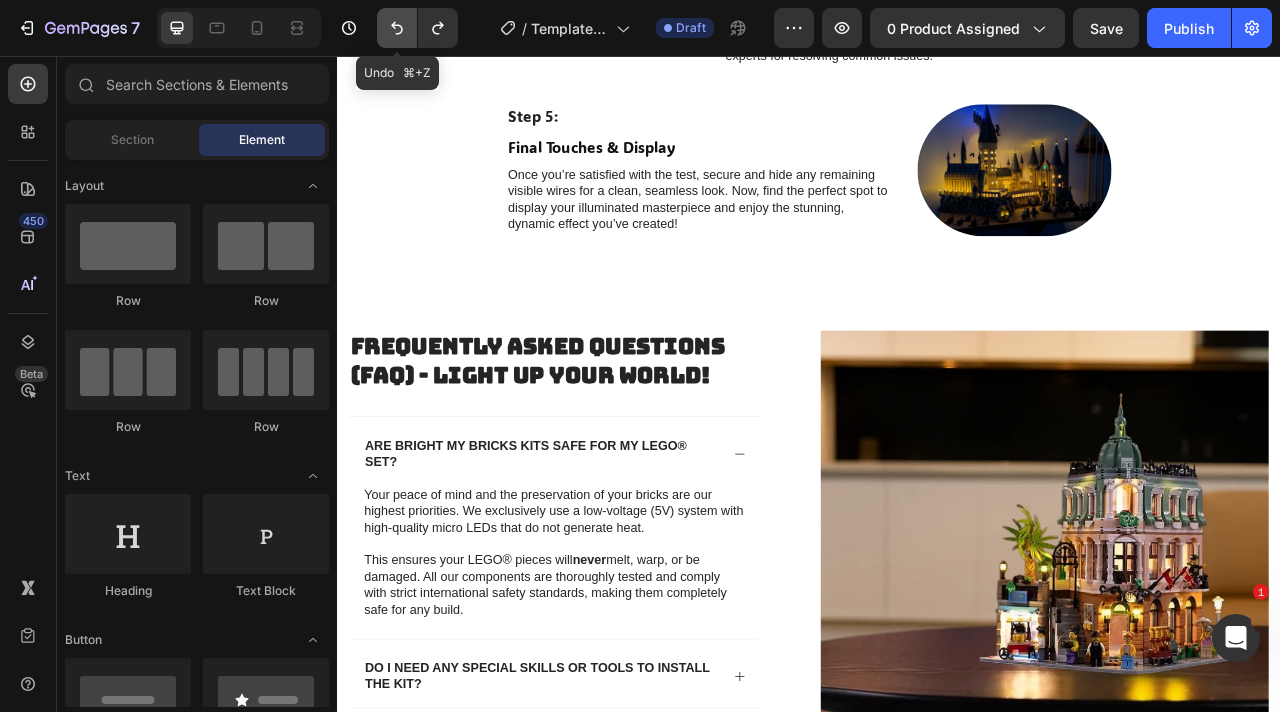 click 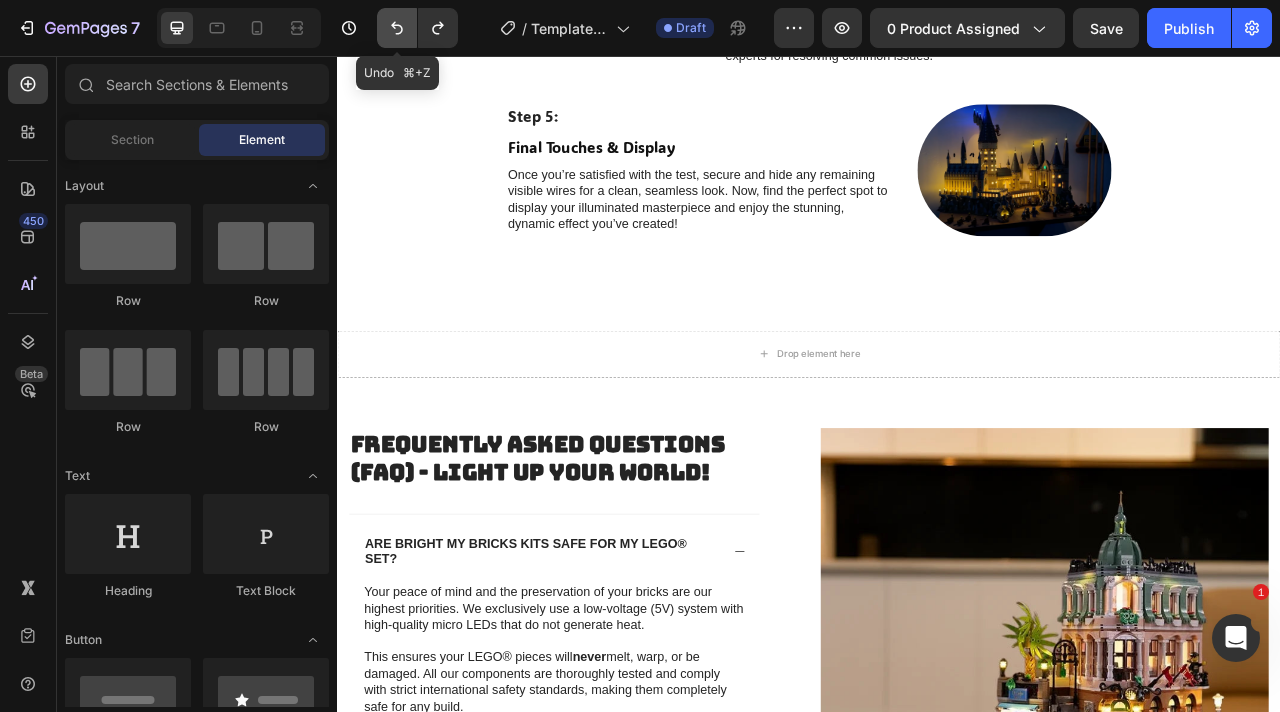 click 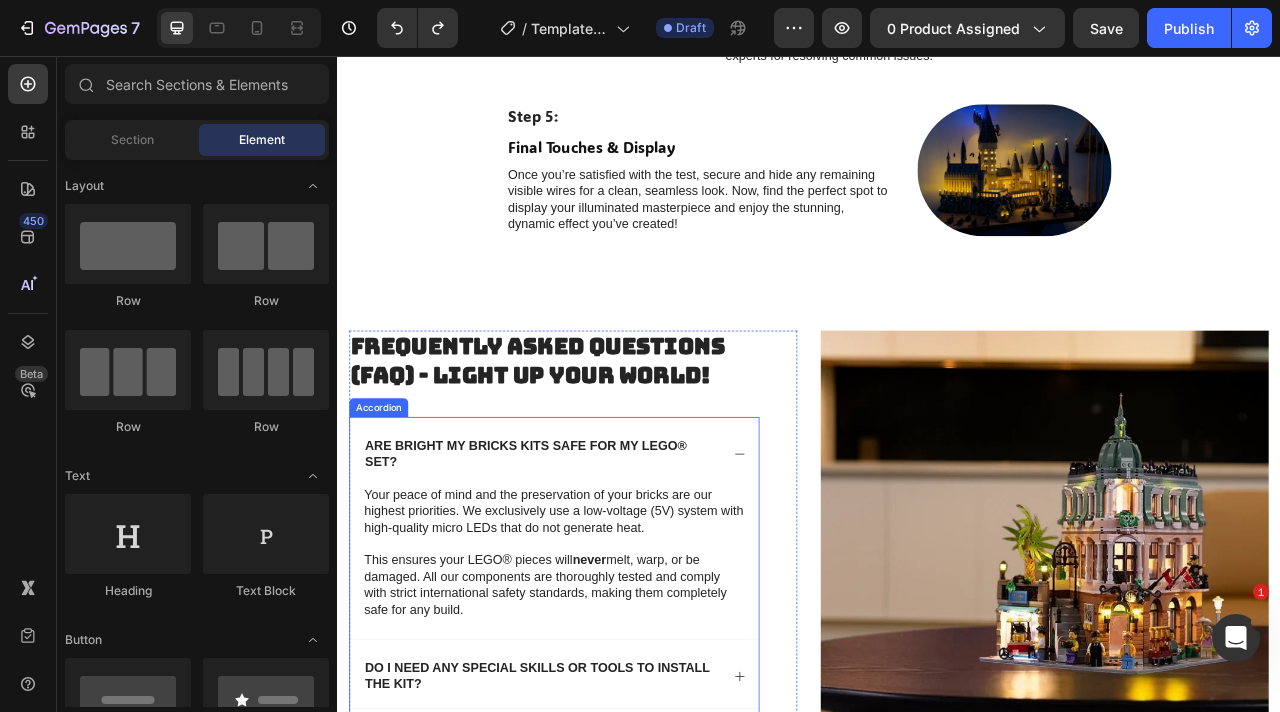 click on "Are Bright My Bricks kits safe for my LEGO® set?" at bounding box center (613, 559) 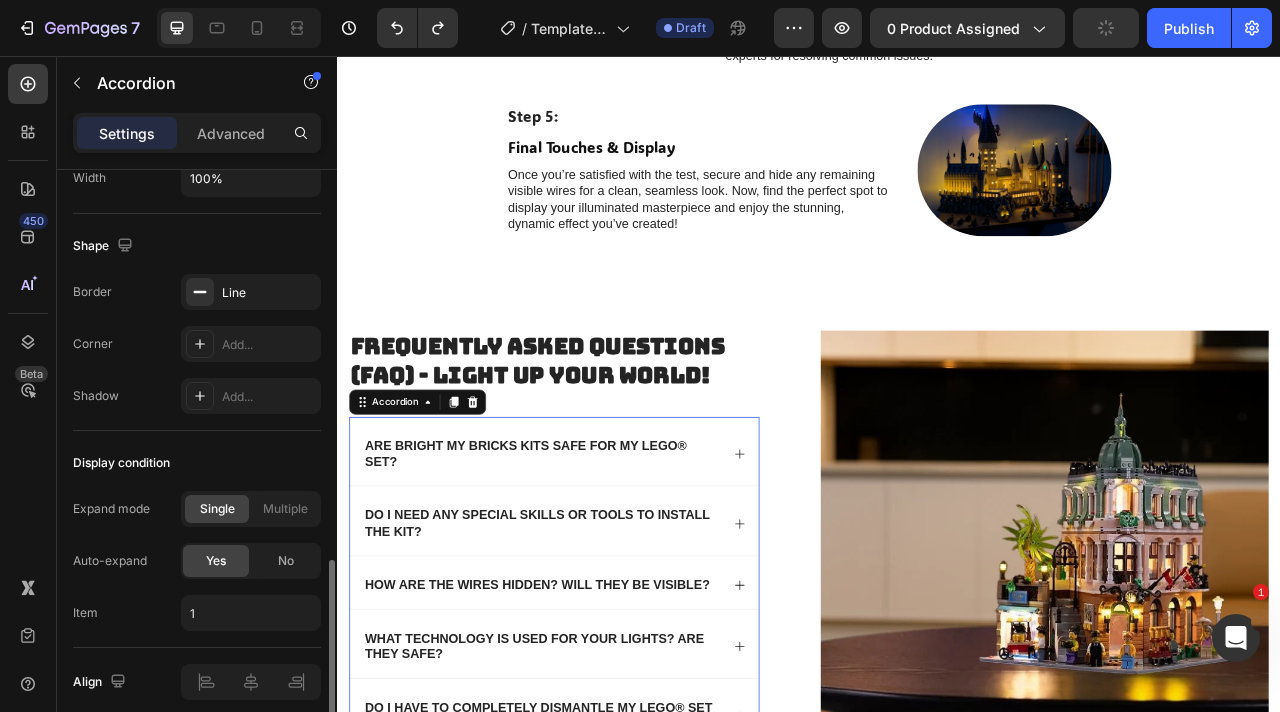 scroll, scrollTop: 1357, scrollLeft: 0, axis: vertical 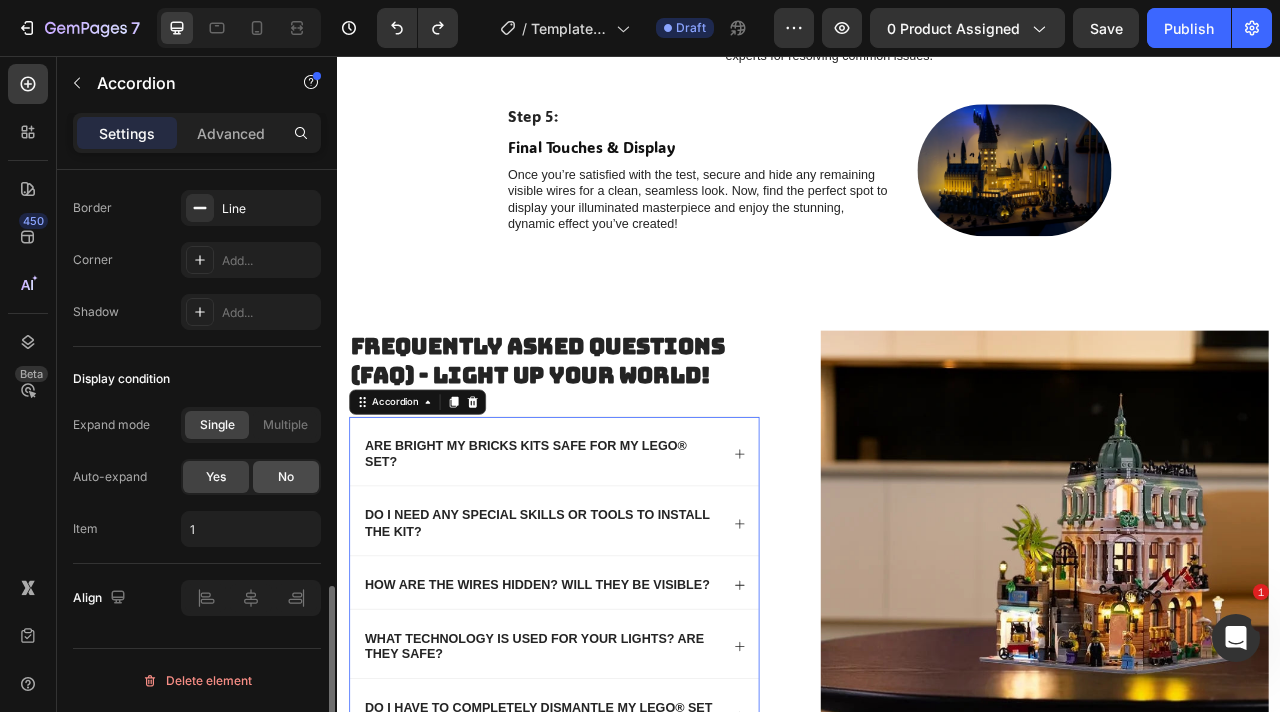 click on "No" 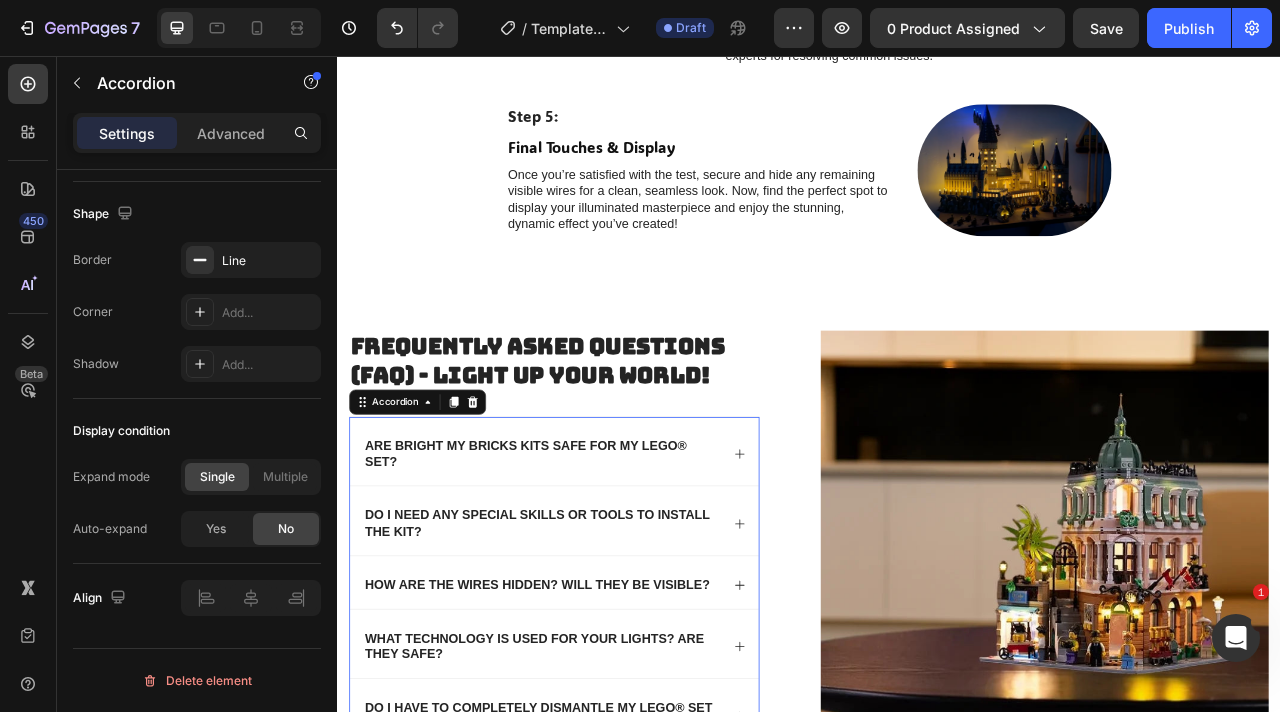 click on "Are Bright My Bricks kits safe for my LEGO® set?" at bounding box center [613, 559] 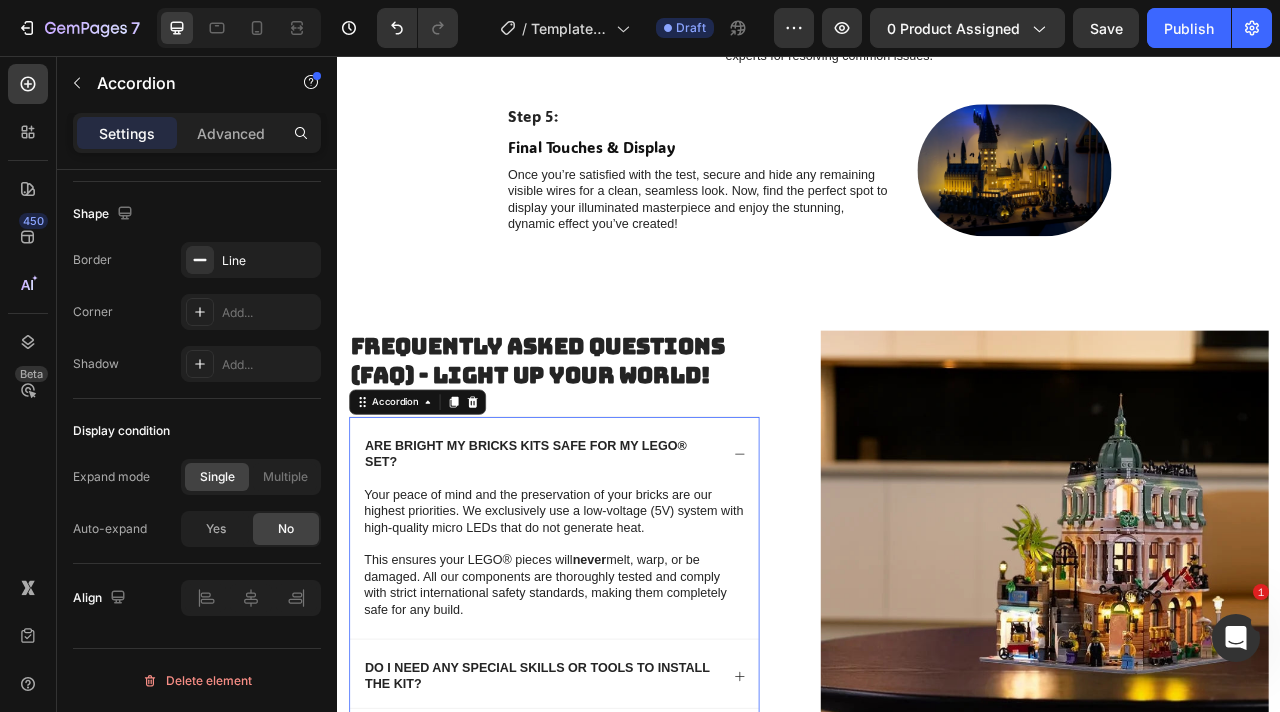 click on "Are Bright My Bricks kits safe for my LEGO® set?" at bounding box center [613, 559] 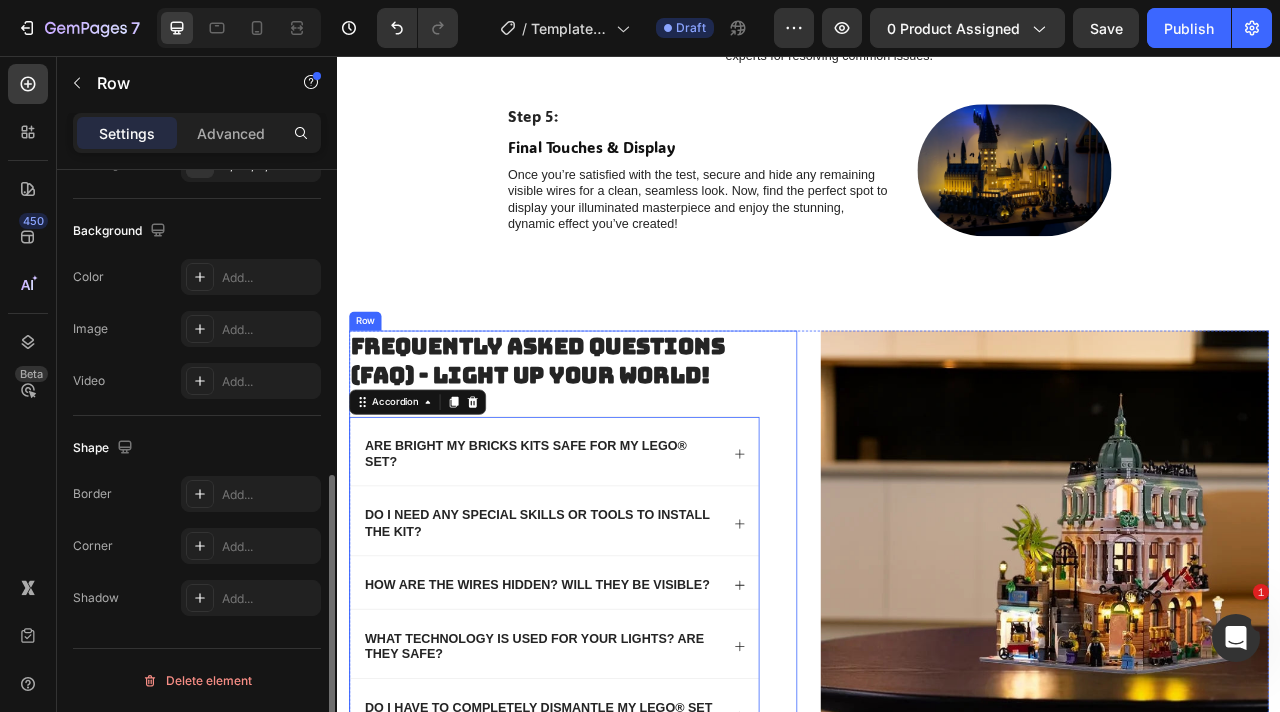 click on "Frequently Asked Questions (FAQ) - Light Up Your World! Heading
Are Bright My Bricks kits safe for my LEGO® set?
Do I need any special skills or tools to install the kit?
How are the wires hidden? Will they be visible?
What technology is used for your lights? Are they safe?
Do I have to completely dismantle my LEGO® set to install the kit?
How are the lighting kits powered? Accordion   0 Row" at bounding box center [637, 705] 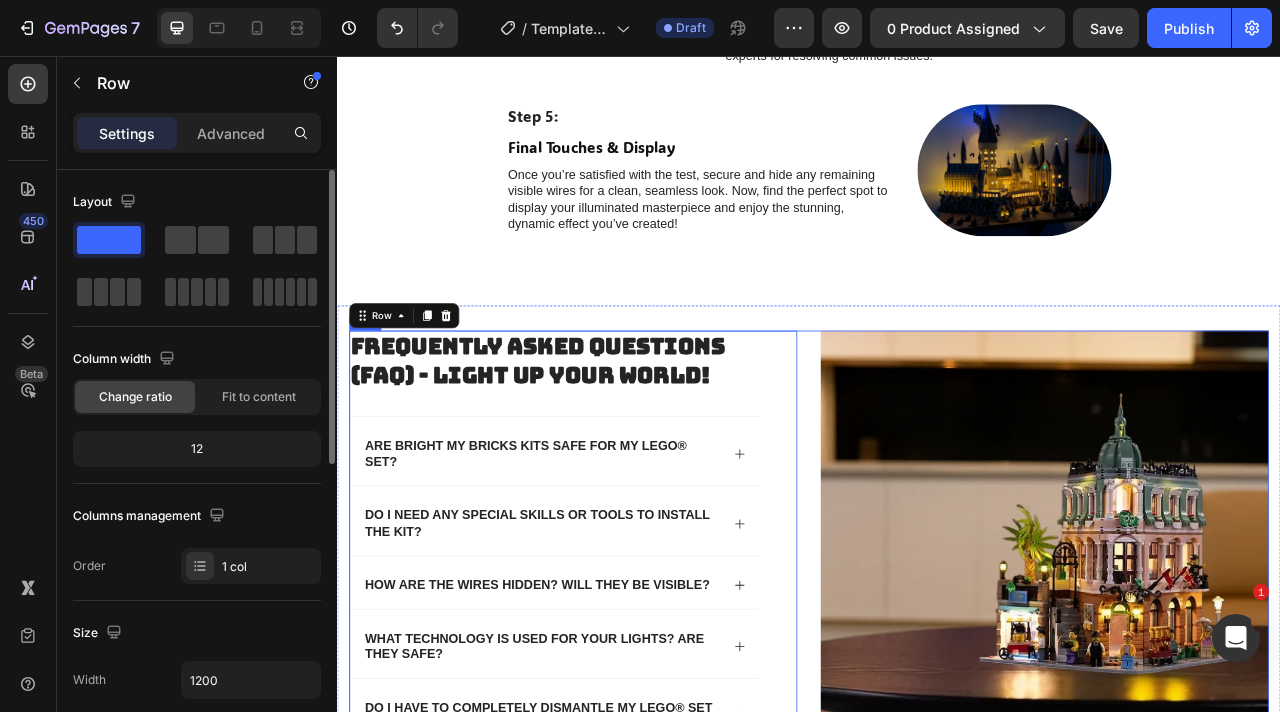 click on "Frequently Asked Questions (FAQ) - Light Up Your World! Heading
Are Bright My Bricks kits safe for my LEGO® set?
Do I need any special skills or tools to install the kit?
How are the wires hidden? Will they be visible?
What technology is used for your lights? Are they safe?
Do I have to completely dismantle my LEGO® set to install the kit?
How are the lighting kits powered? Accordion Row   16 Image Row" at bounding box center (937, 713) 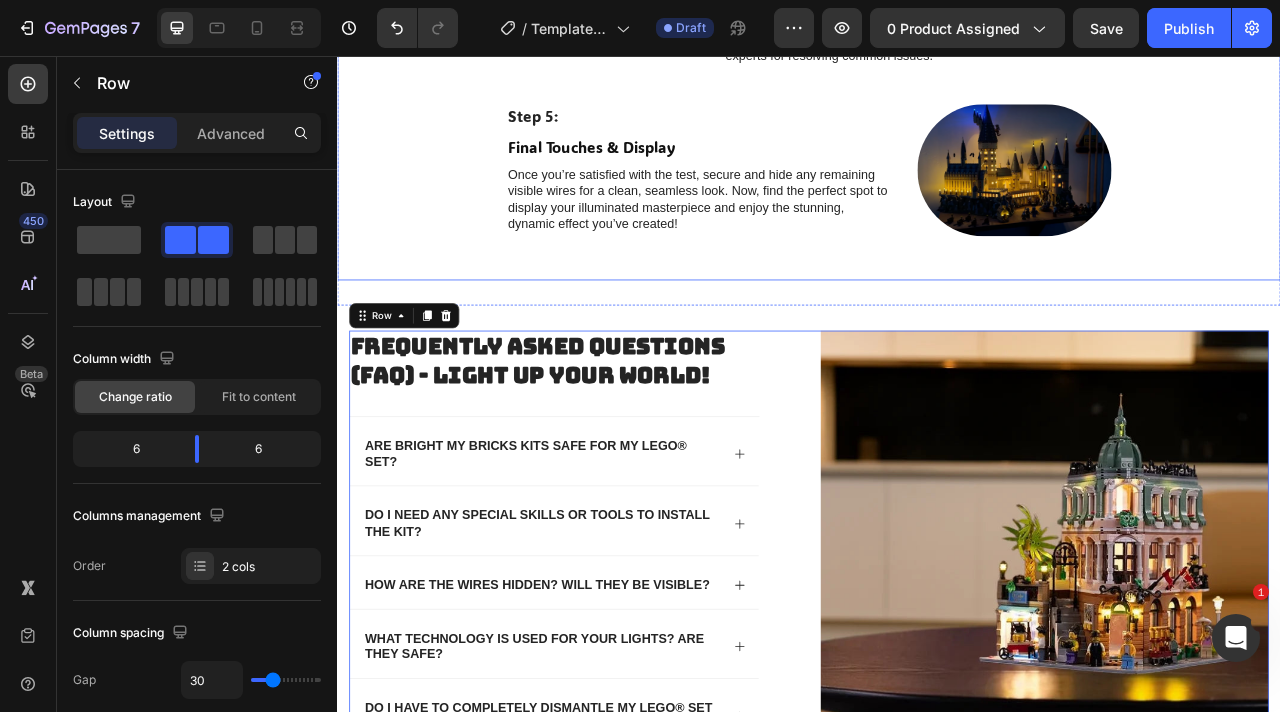 scroll, scrollTop: 6667, scrollLeft: 0, axis: vertical 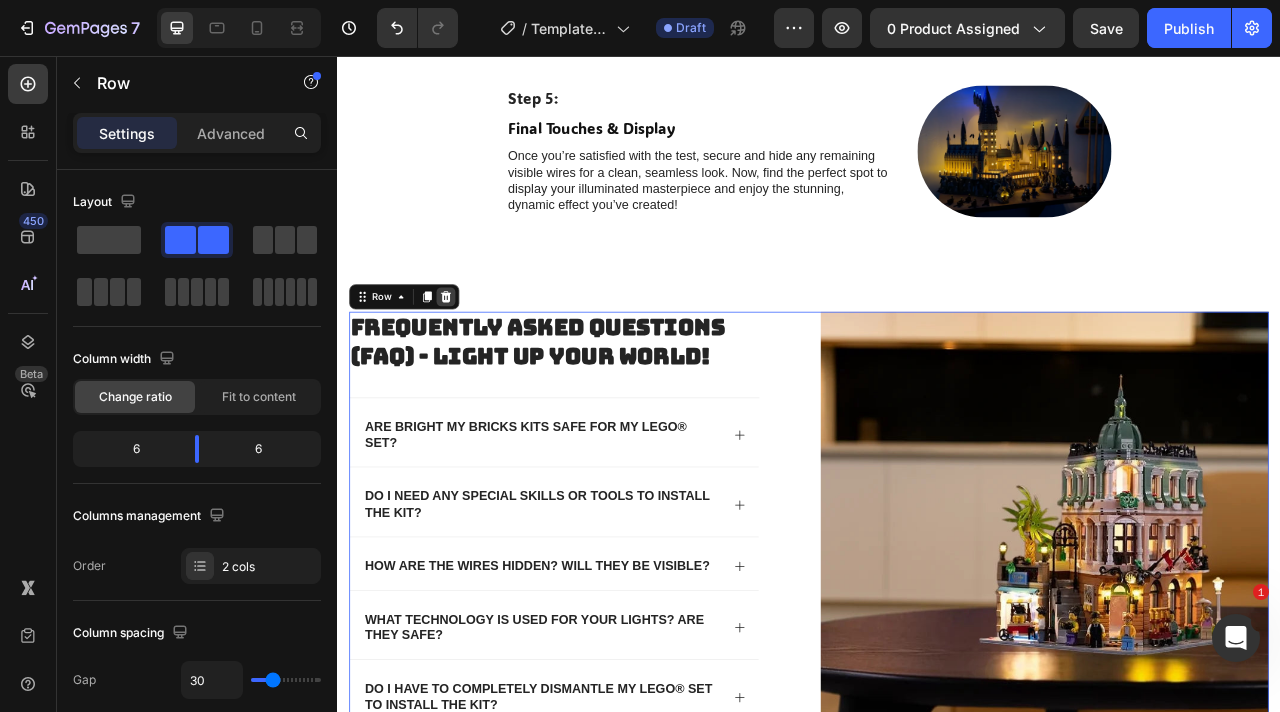 click 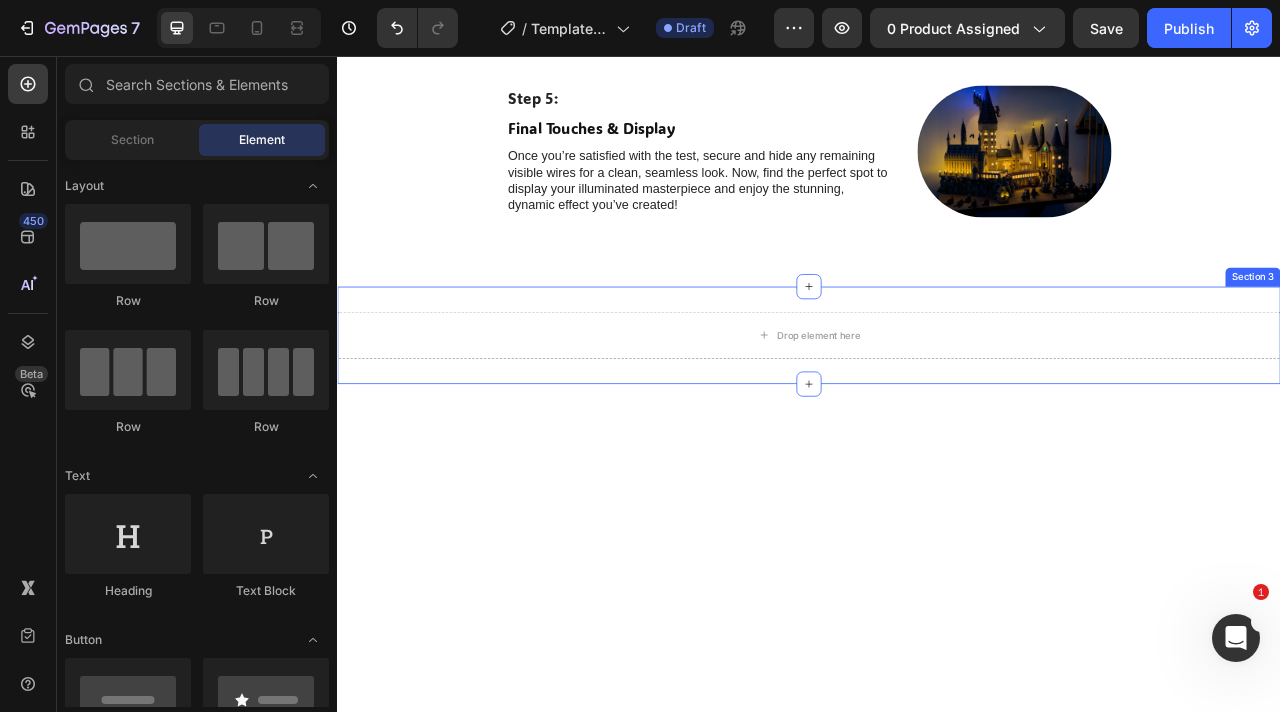 click on "Drop element here" at bounding box center [937, 411] 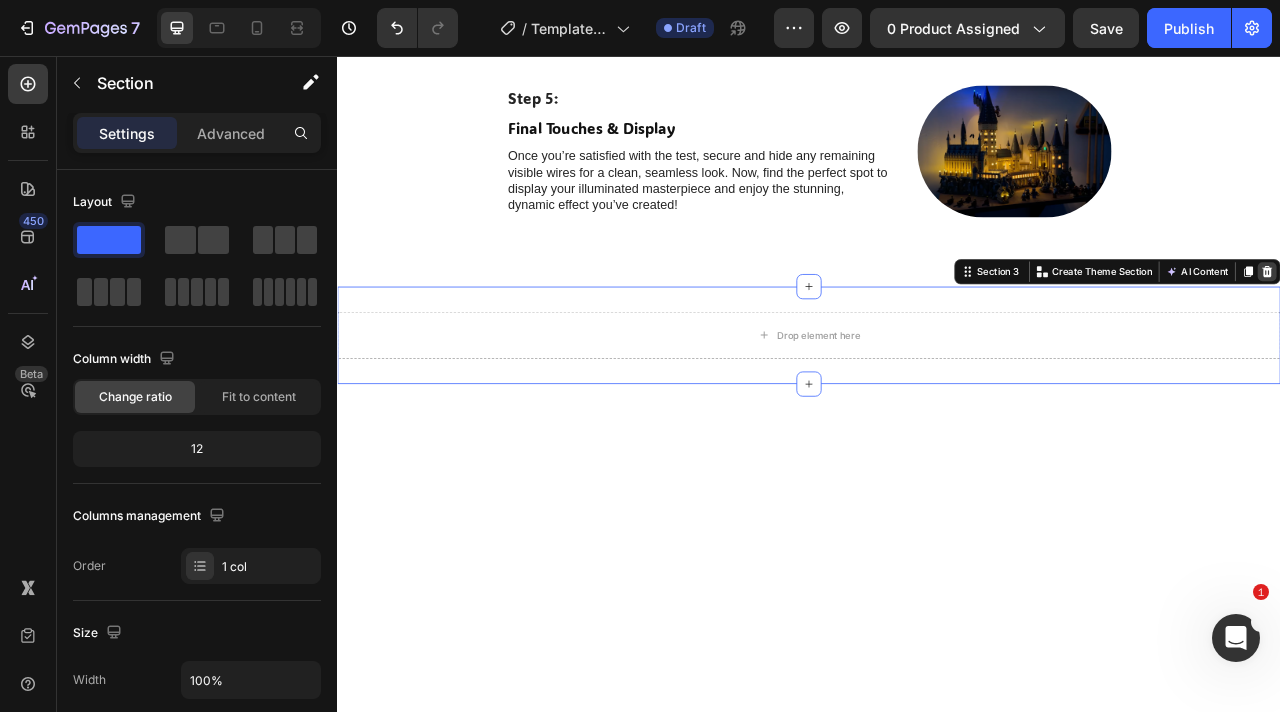 click 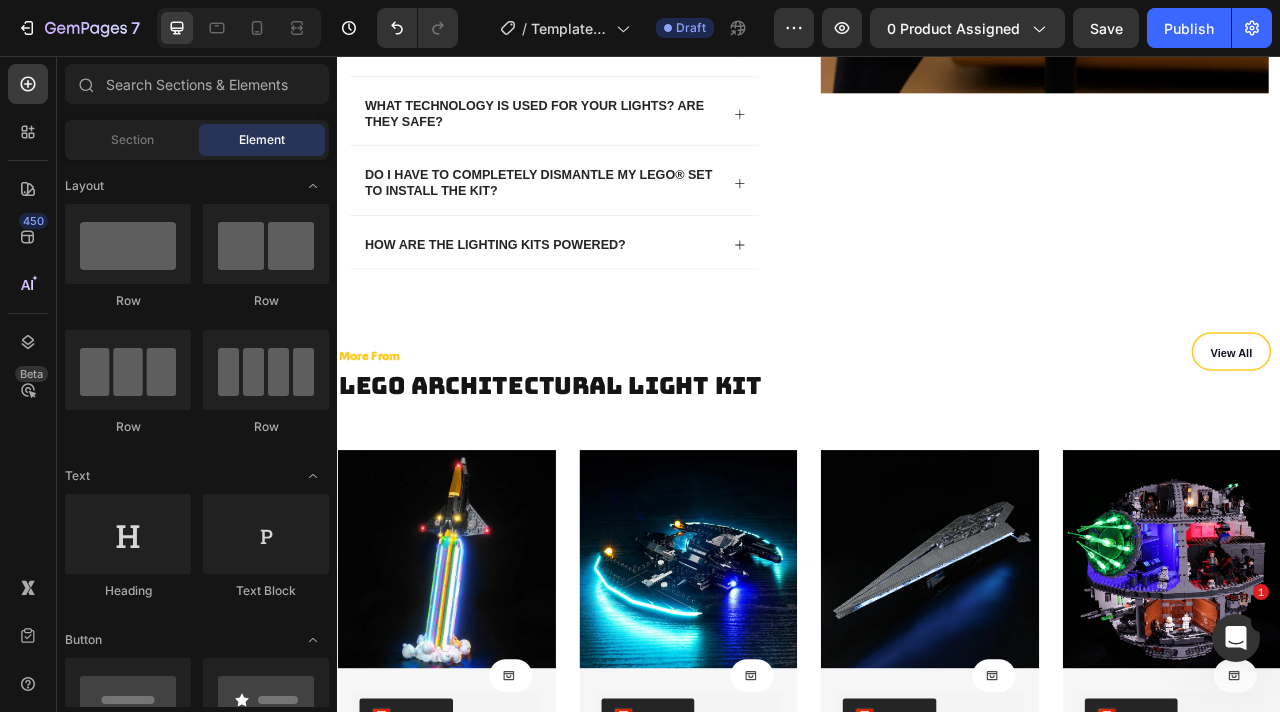 scroll, scrollTop: 7536, scrollLeft: 0, axis: vertical 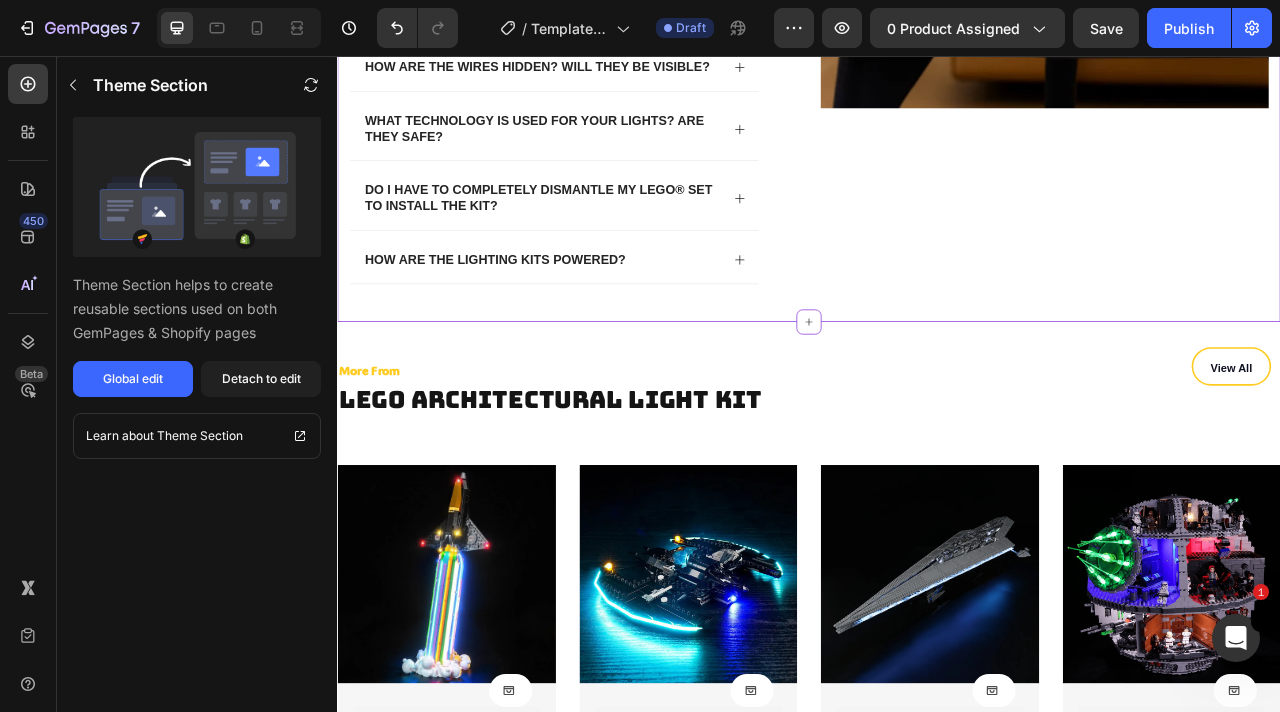 click on "Frequently Asked Questions (FAQ) - Light Up Your World! Heading
Are Bright My Bricks kits safe for my LEGO® set? Your peace of mind and the preservation of your bricks are our highest priorities. We exclusively use a low-voltage (5V) system with high-quality micro LEDs that do not generate heat.   This ensures your LEGO® pieces will  never  melt, warp, or be damaged. All our components are thoroughly tested and comply with strict international safety standards, making them completely safe for any build. Text Block
Do I need any special skills or tools to install the kit?
How are the wires hidden? Will they be visible?
What technology is used for your lights? Are they safe?
Do I have to completely dismantle my LEGO® set to install the kit?
Row Row" at bounding box center [937, -43] 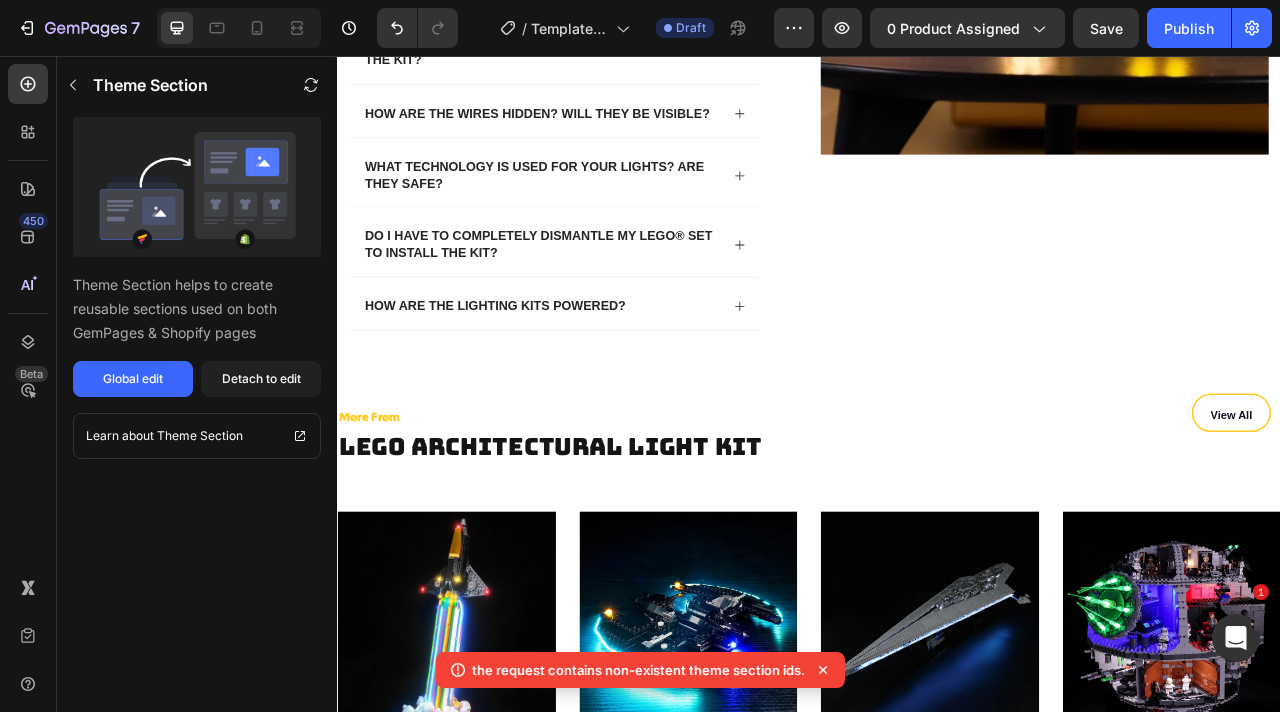 scroll, scrollTop: 1823, scrollLeft: 0, axis: vertical 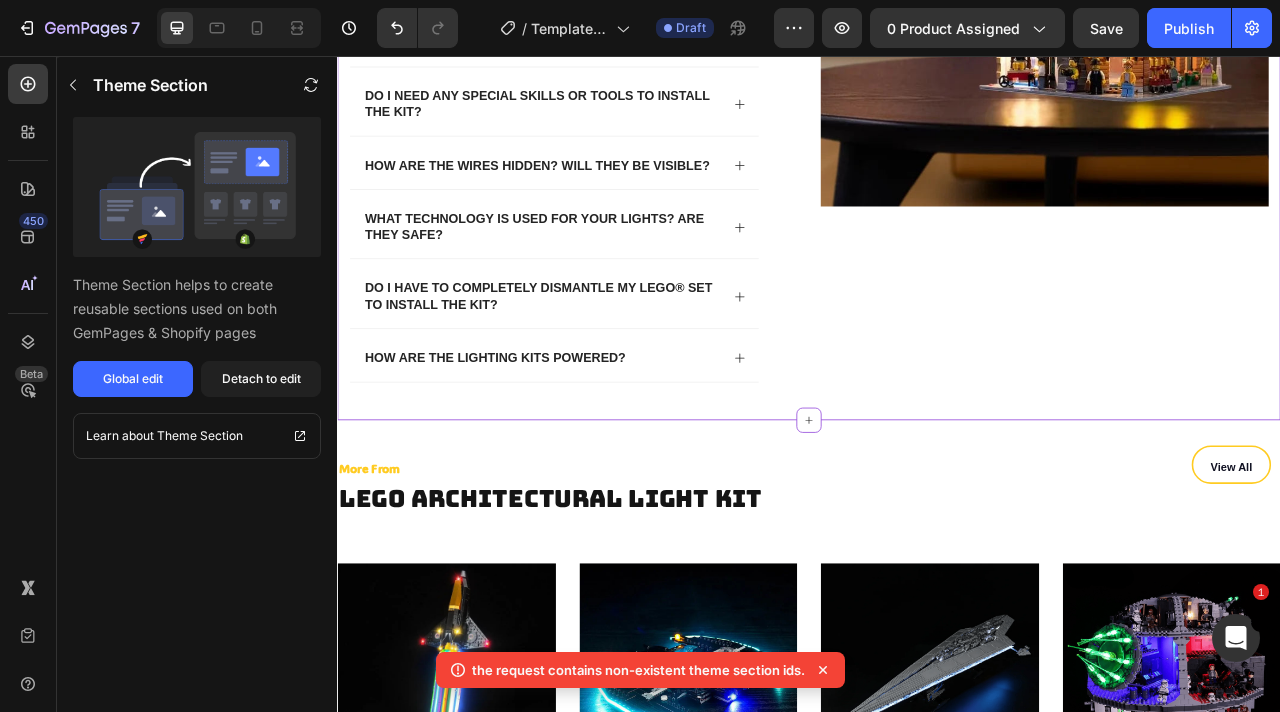 click on "Image" at bounding box center (1237, 82) 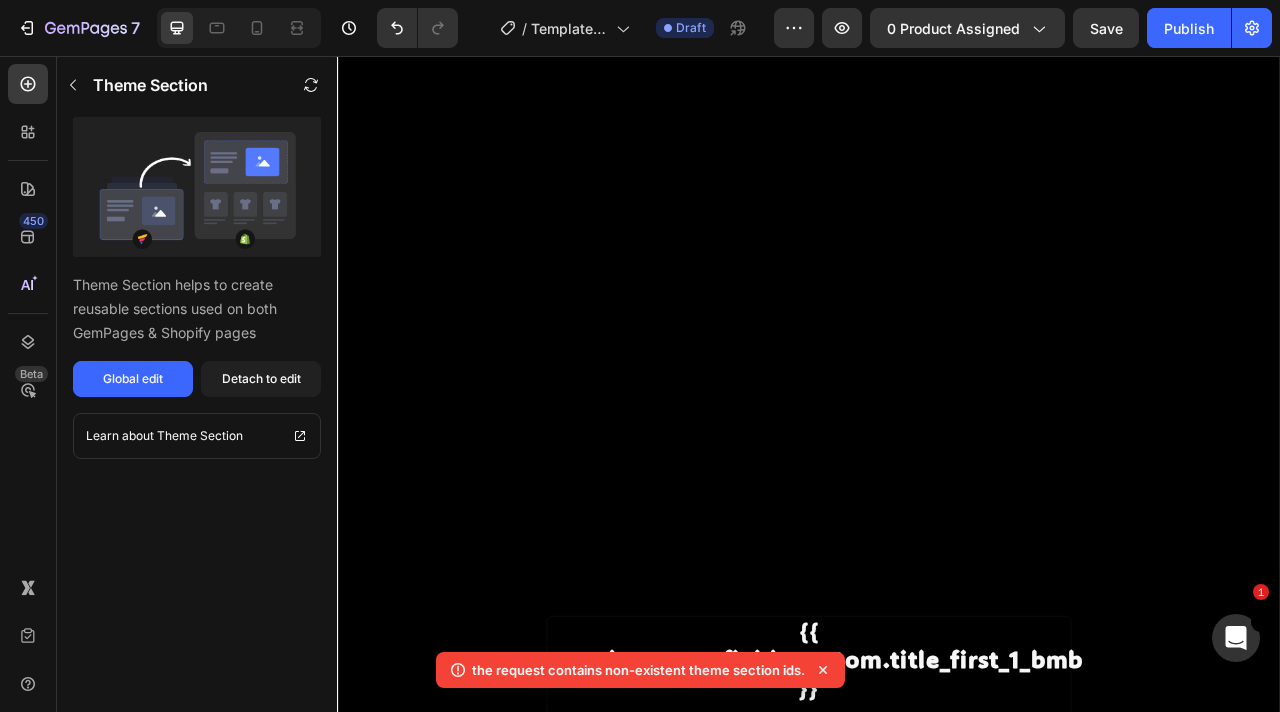 click on "Made for LEGO® {% if product.metafields.custom.url_yt %}
{% assign video_url = product.metafields.custom.url_yt %}
{% assign video_id = video_url | split: '/' | last | split: '?' | first %}
{% endif %} Custom Code Row
{{ product.metafields.custom.title_first_1_bmb }}
Custom Code
{{ product.metafields.custom.first_description_bmb | metafield_tag }}
Custom Code Row {% if product.metafields.custom.image_1 %}
{% endif %} Custom Code
{{ product.metafields.custom.title_1 }}
Custom Code
{{ product.metafields.custom.text_1_bmb | metafield_tag }}
Custom Code {% if product.metafields.custom.image_2 %}
{% endif %} Custom Code
{{ product.metafields.custom.title_2 }}
Custom Code
{{ product.metafields.custom.text_2_bmb | metafield_tag }}
Custom Code {% if product.metafields.custom.image_3 %}
{% endif %} Custom Code
{{ product.metafields.custom.title_3 }}
Custom Code Custom Code Row
{% endif %} Custom Code Custom Code Row" at bounding box center (937, 2854) 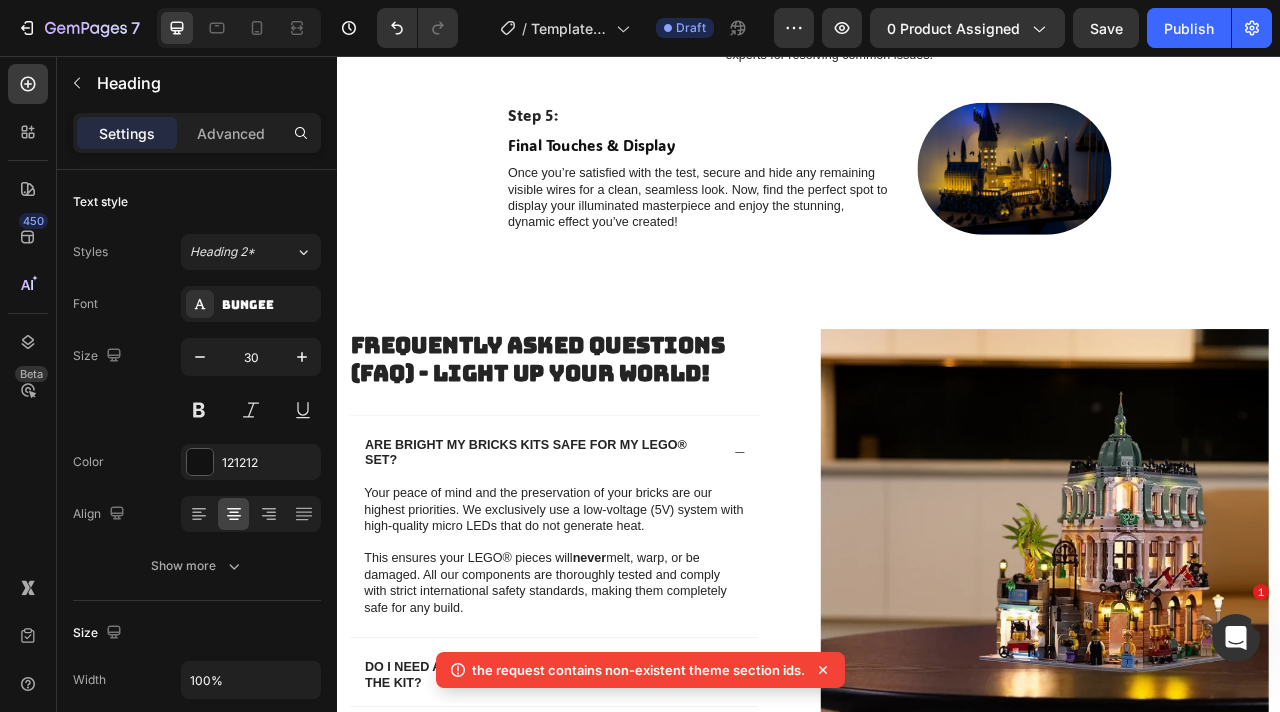scroll, scrollTop: 6647, scrollLeft: 0, axis: vertical 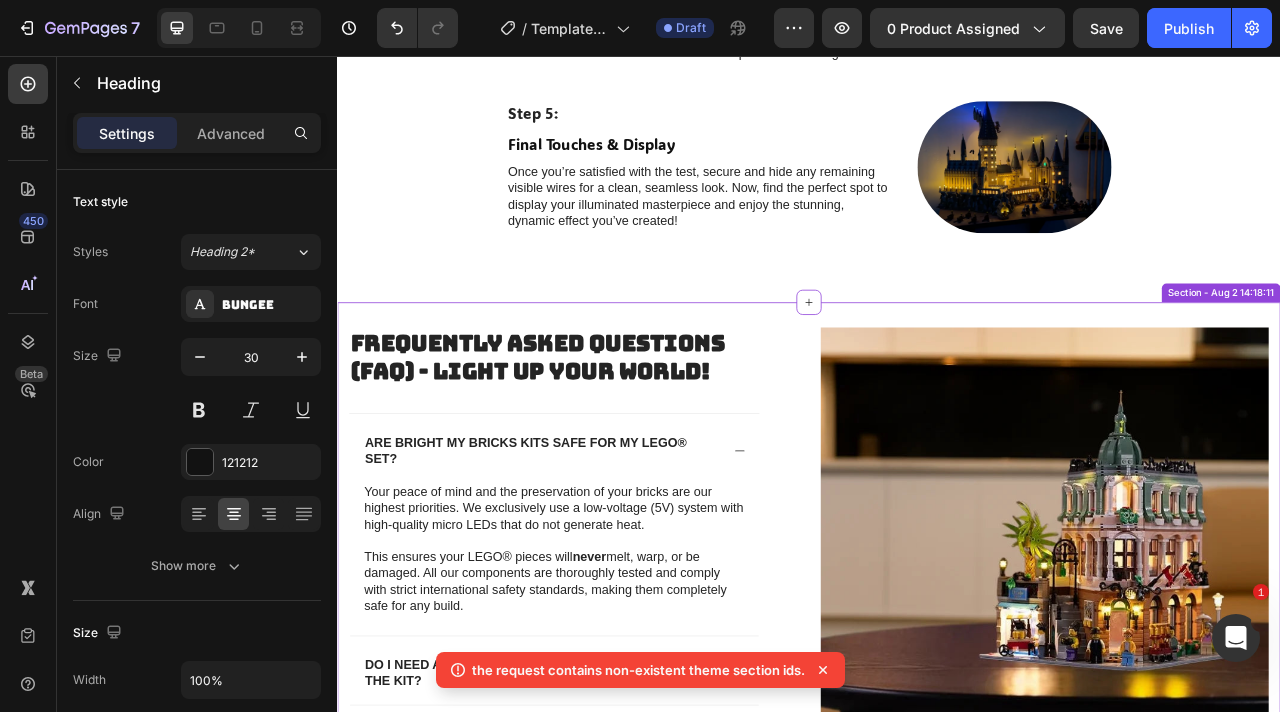 click on "Frequently Asked Questions (FAQ) - Light Up Your World! Heading
Are Bright My Bricks kits safe for my LEGO® set? Your peace of mind and the preservation of your bricks are our highest priorities. We exclusively use a low-voltage (5V) system with high-quality micro LEDs that do not generate heat.   This ensures your LEGO® pieces will  never  melt, warp, or be damaged. All our components are thoroughly tested and comply with strict international safety standards, making them completely safe for any build. Text Block
Do I need any special skills or tools to install the kit?
How are the wires hidden? Will they be visible?
What technology is used for your lights? Are they safe?
Do I have to completely dismantle my LEGO® set to install the kit?
Row Row" at bounding box center [937, 806] 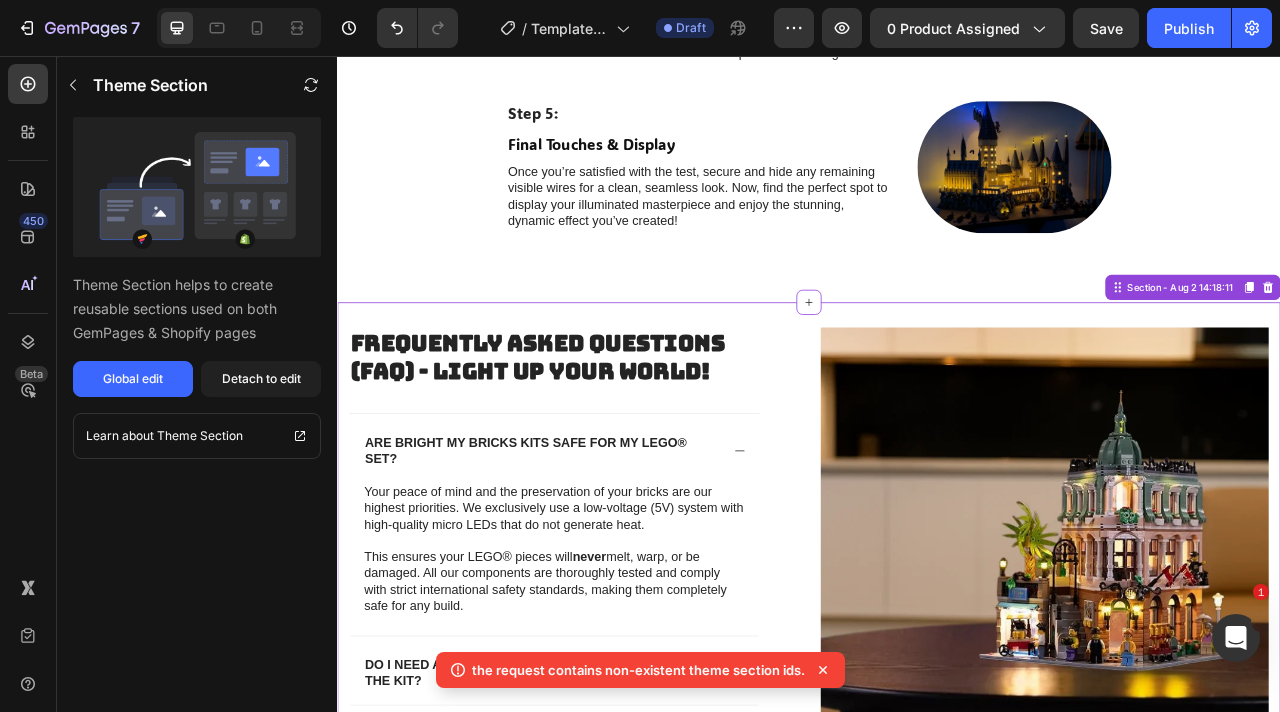 click on "Frequently Asked Questions (FAQ) - Light Up Your World! Heading
Are Bright My Bricks kits safe for my LEGO® set? Your peace of mind and the preservation of your bricks are our highest priorities. We exclusively use a low-voltage (5V) system with high-quality micro LEDs that do not generate heat.   This ensures your LEGO® pieces will  never  melt, warp, or be damaged. All our components are thoroughly tested and comply with strict international safety standards, making them completely safe for any build. Text Block
Do I need any special skills or tools to install the kit?
How are the wires hidden? Will they be visible?
What technology is used for your lights? Are they safe?
Do I have to completely dismantle my LEGO® set to install the kit?
Row Row" at bounding box center (937, 806) 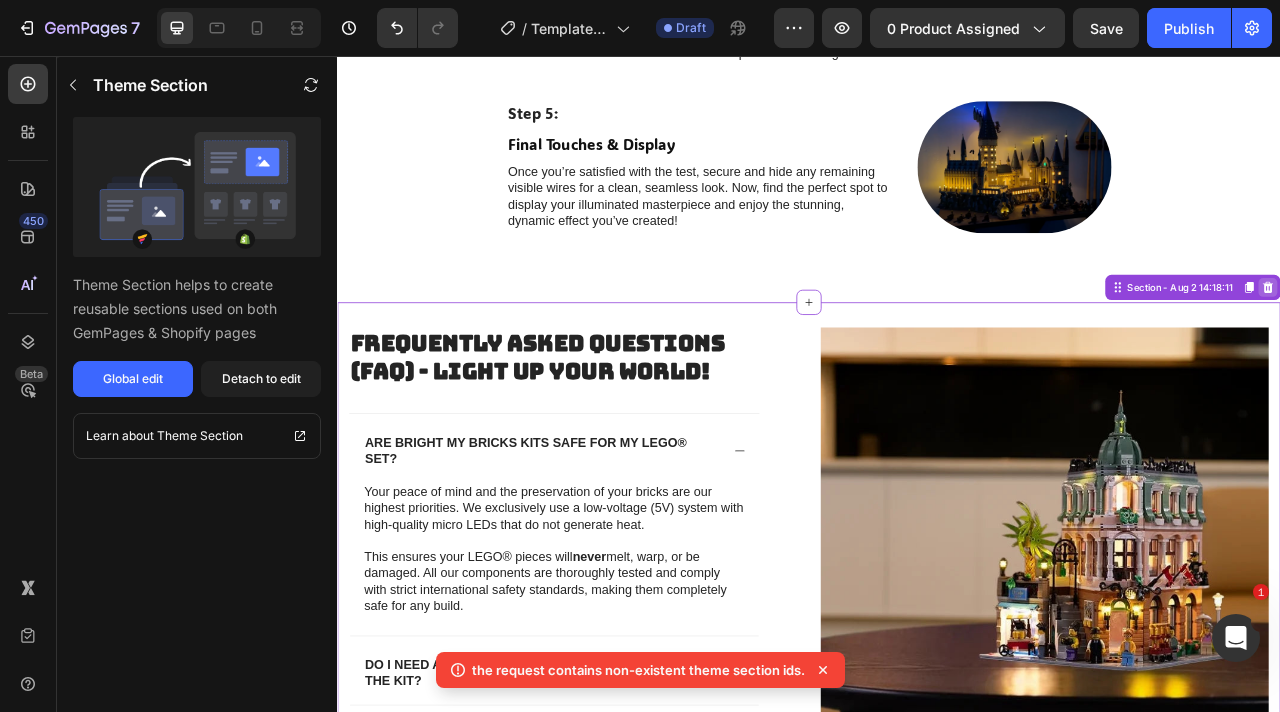 click 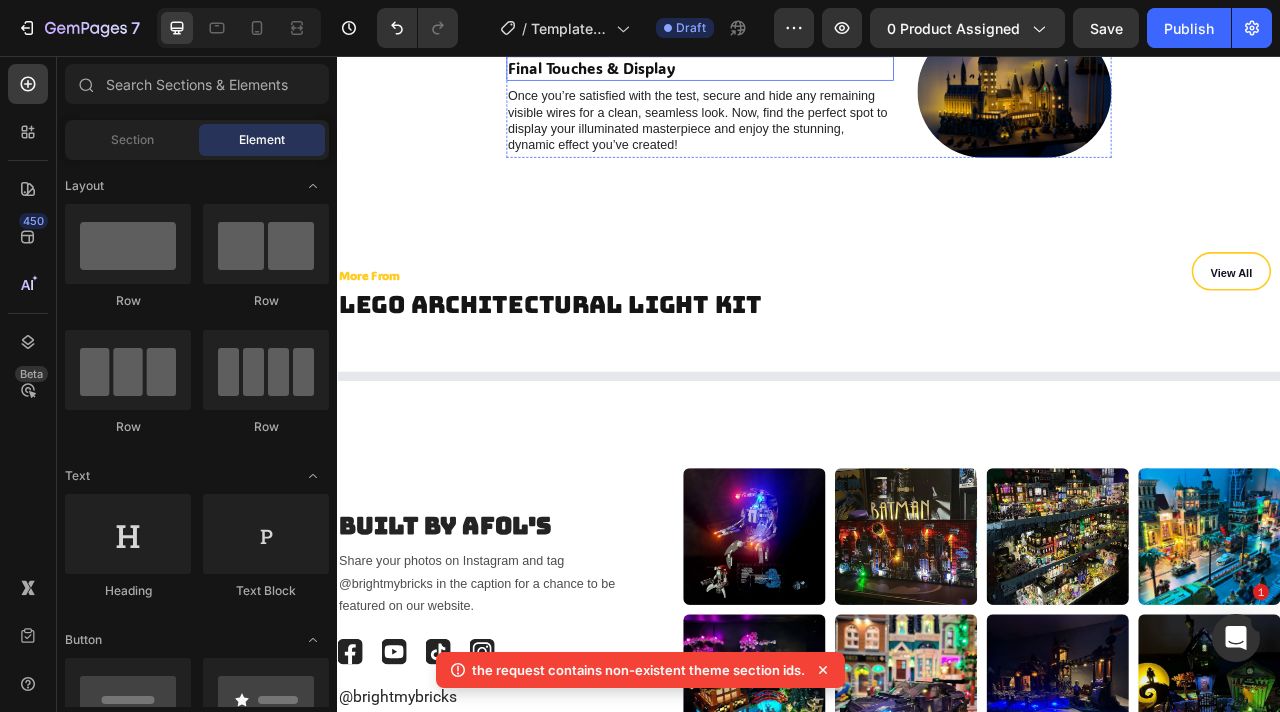 scroll, scrollTop: 6768, scrollLeft: 0, axis: vertical 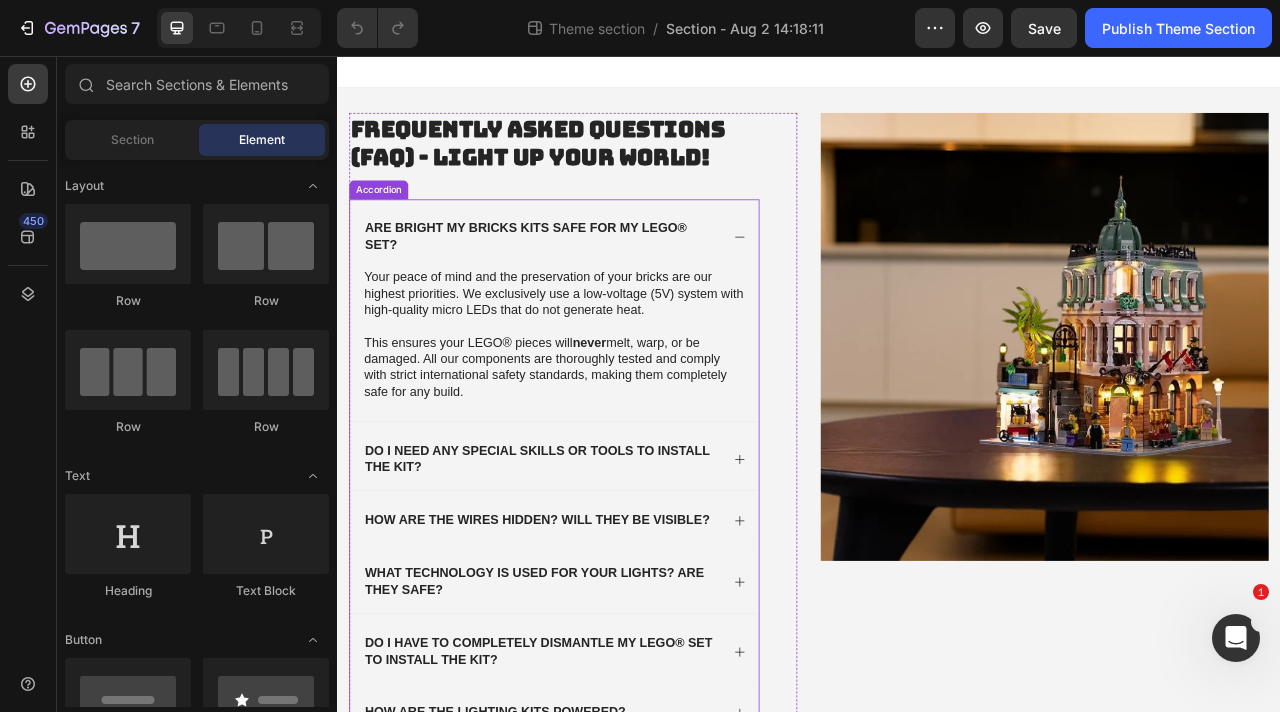 click 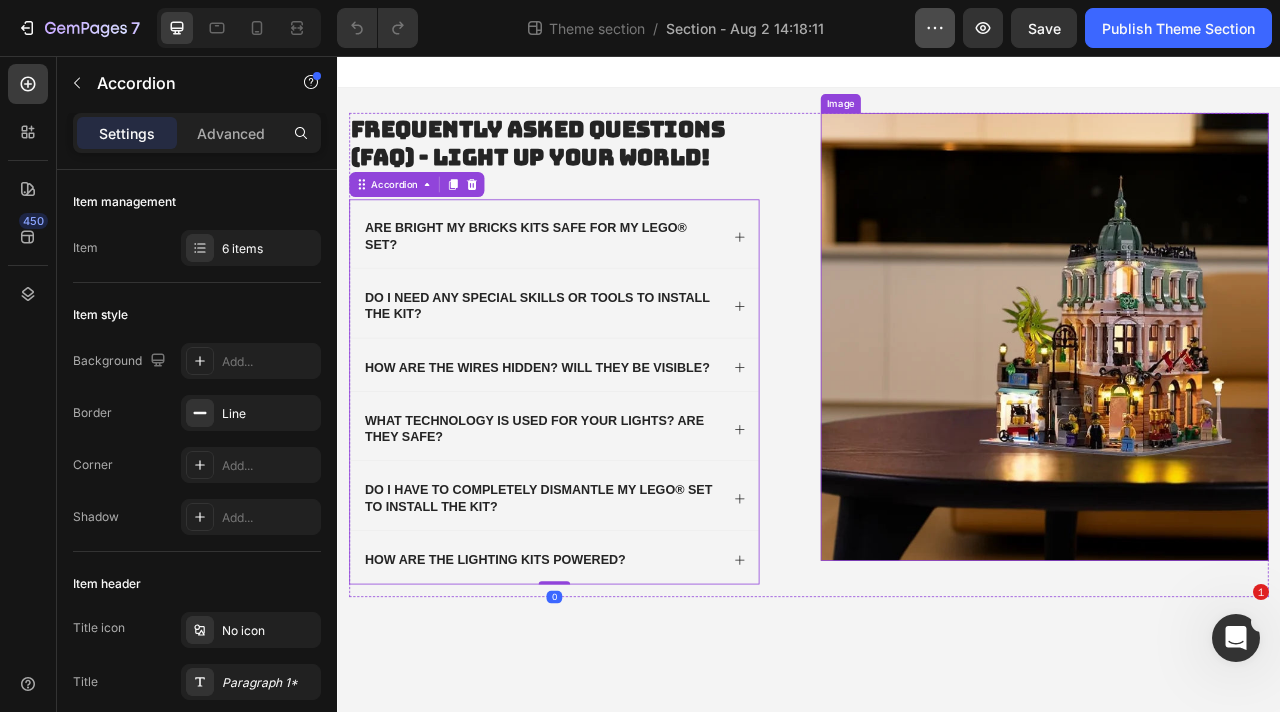 scroll, scrollTop: 0, scrollLeft: 0, axis: both 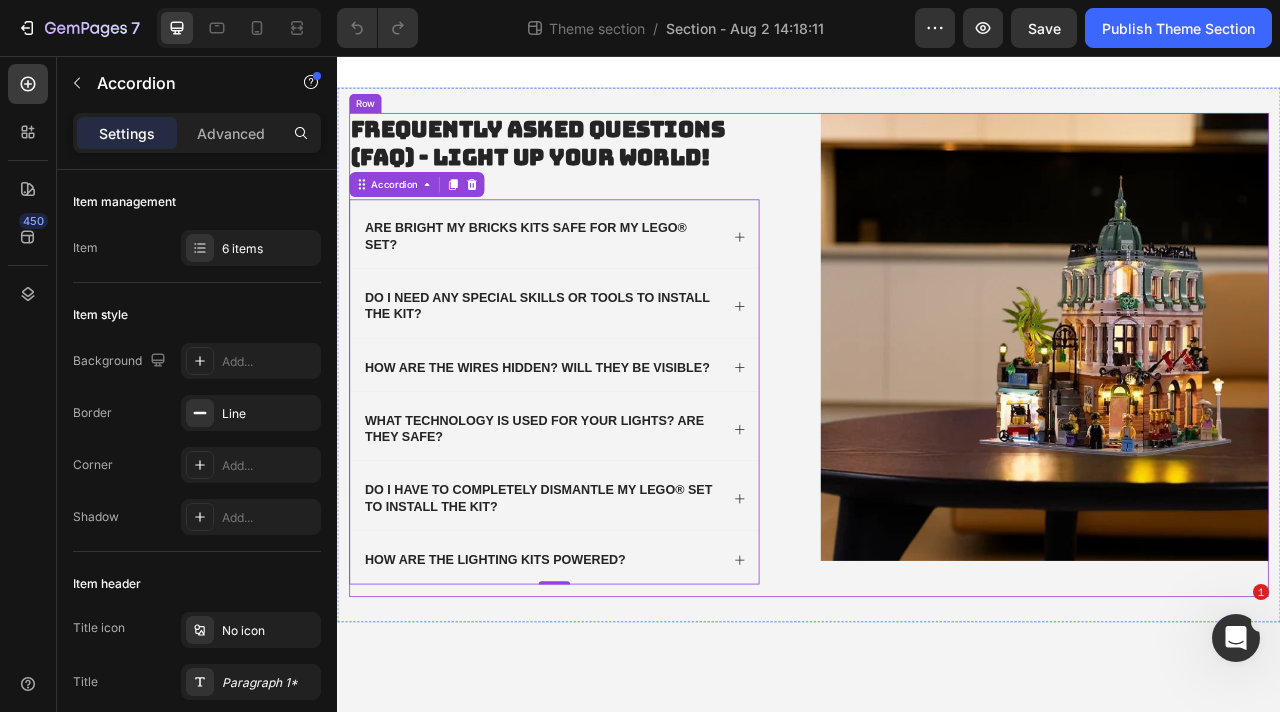 click on "Frequently Asked Questions (FAQ) - Light Up Your World! Heading
Are Bright My Bricks kits safe for my LEGO® set?
Do I need any special skills or tools to install the kit?
How are the wires hidden? Will they be visible?
What technology is used for your lights? Are they safe?
Do I have to completely dismantle my LEGO® set to install the kit?
How are the lighting kits powered? Accordion   0 Row" at bounding box center [637, 428] 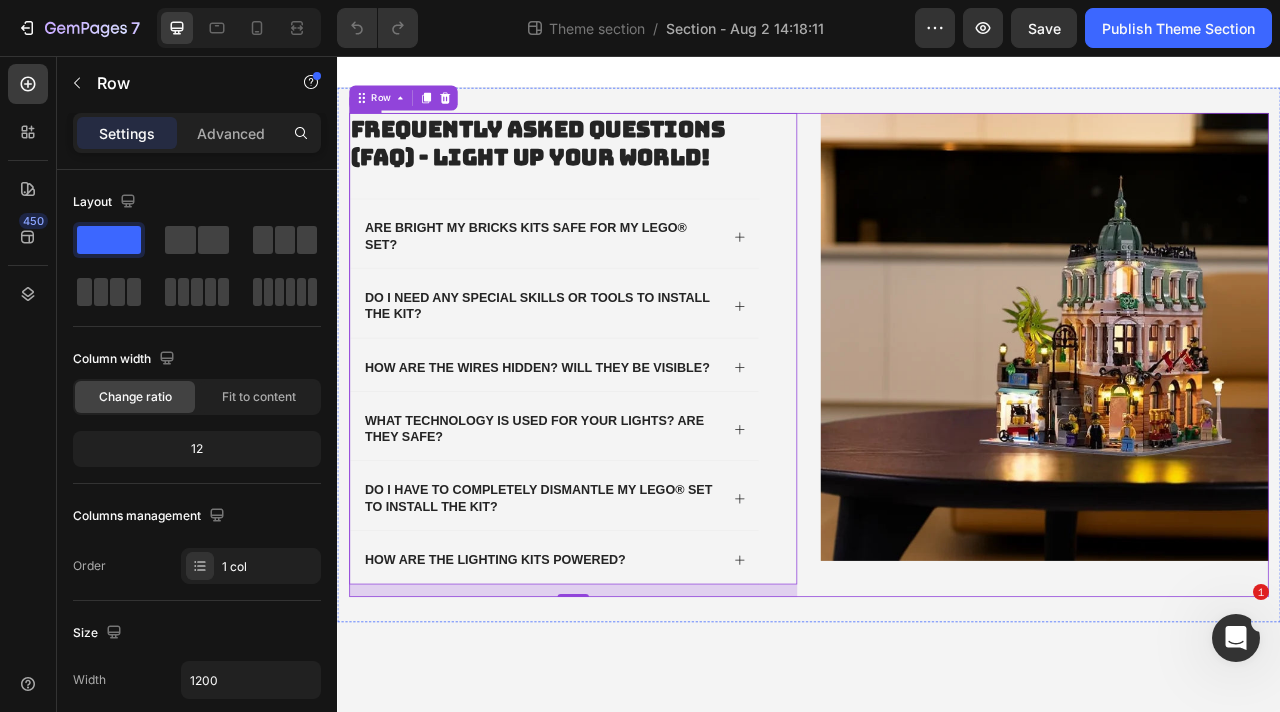 click on "Frequently Asked Questions (FAQ) - Light Up Your World! Heading
Are Bright My Bricks kits safe for my LEGO® set?
Do I need any special skills or tools to install the kit?
How are the wires hidden? Will they be visible?
What technology is used for your lights? Are they safe?
Do I have to completely dismantle my LEGO® set to install the kit?
How are the lighting kits powered? Accordion Row   16 Image Row" at bounding box center (937, 436) 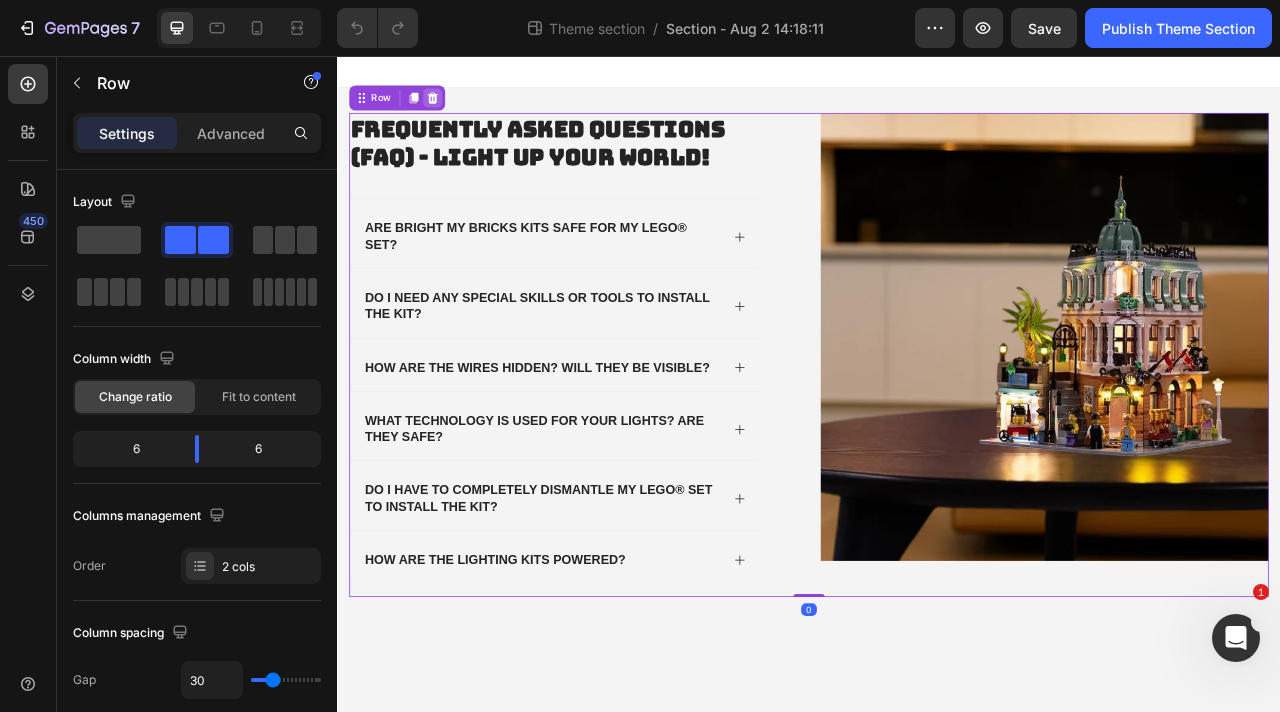 click 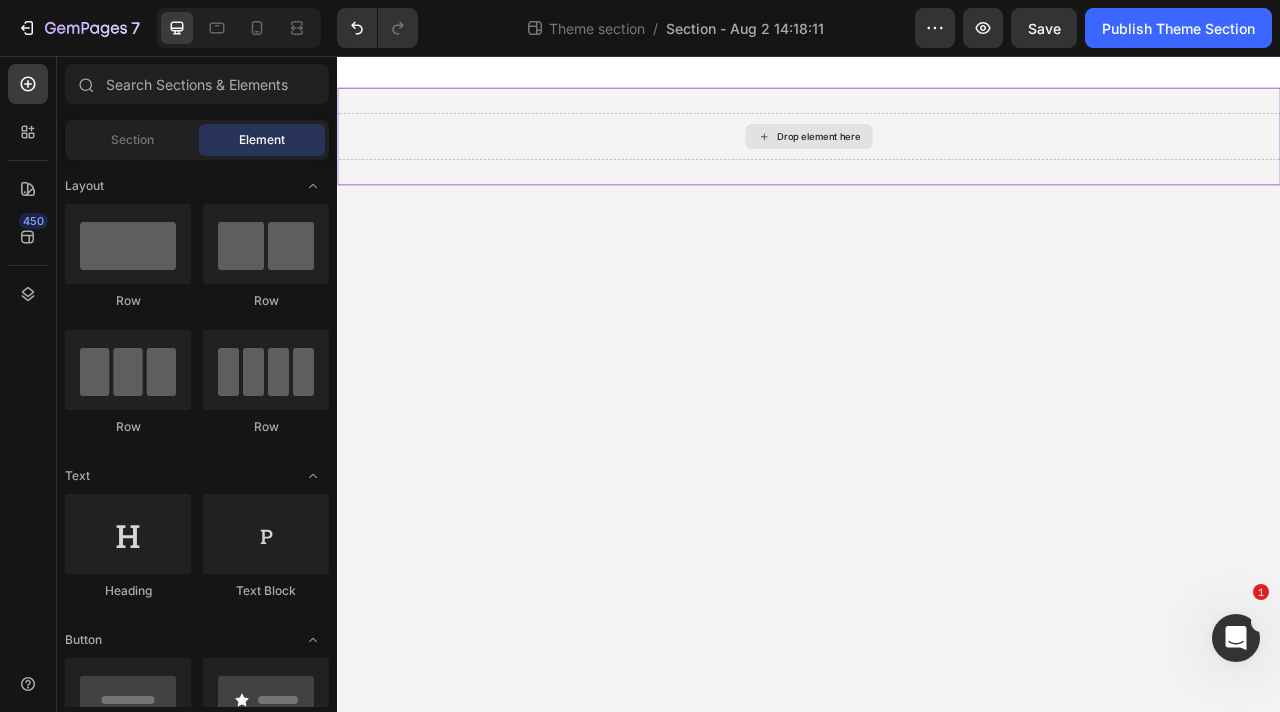 click on "Drop element here" at bounding box center [937, 158] 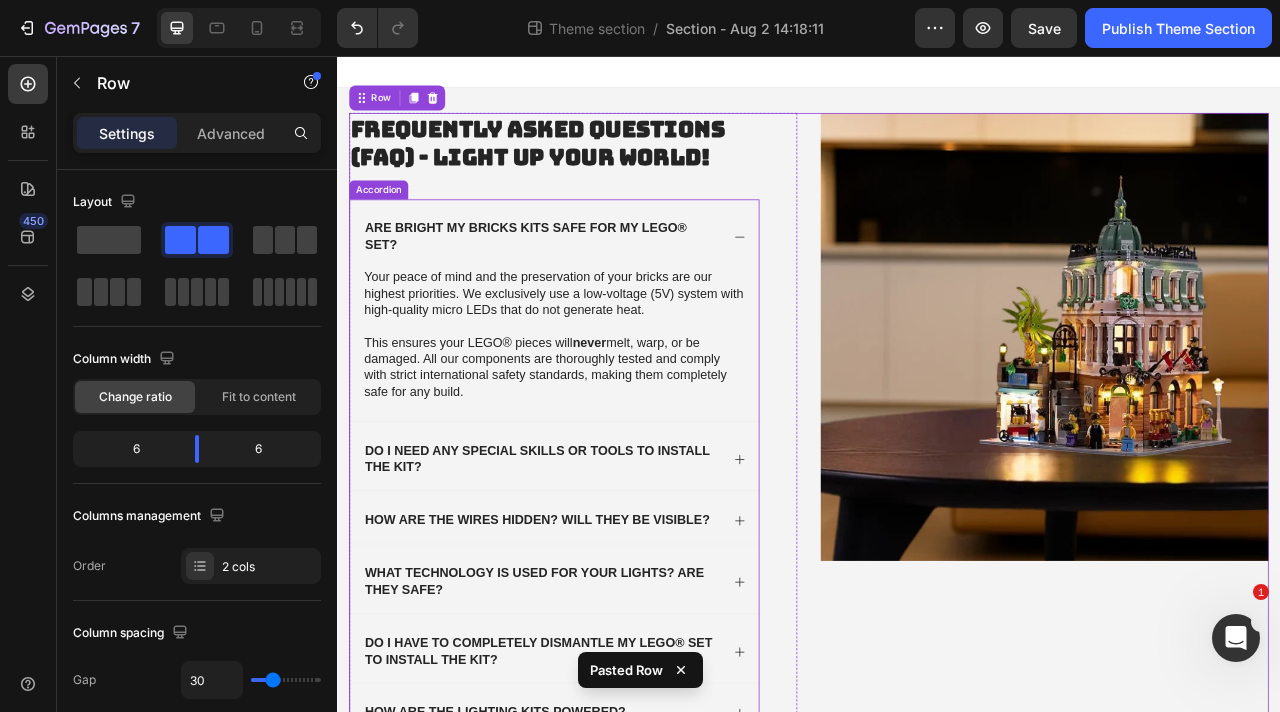 click on "Are Bright My Bricks kits safe for my LEGO® set?" at bounding box center (613, 282) 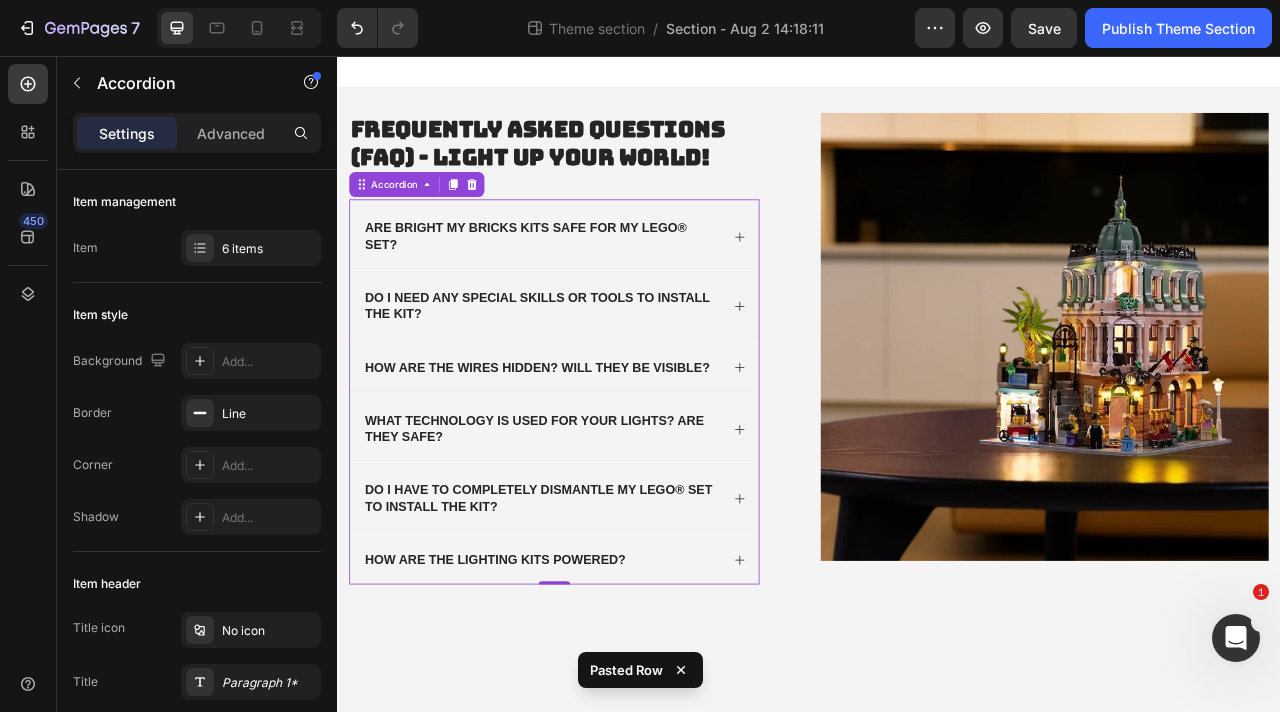 click on "Are Bright My Bricks kits safe for my LEGO® set?" at bounding box center (613, 282) 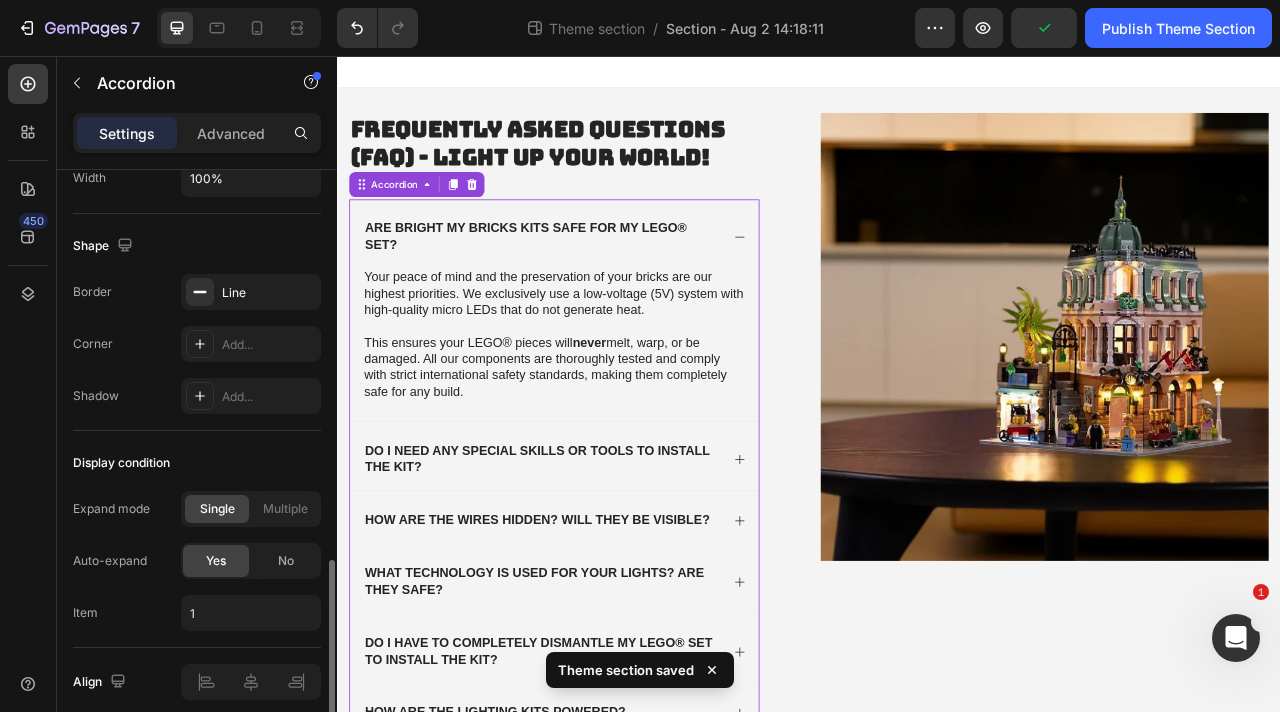 scroll, scrollTop: 1357, scrollLeft: 0, axis: vertical 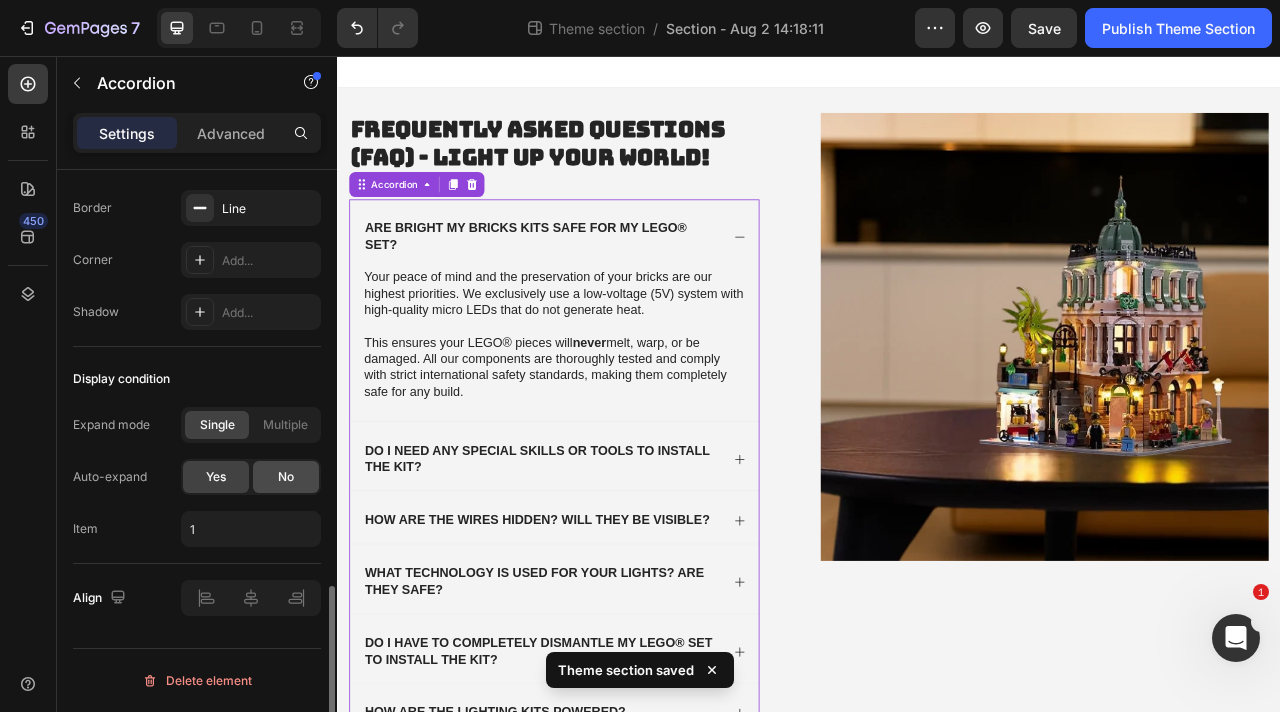 click on "No" 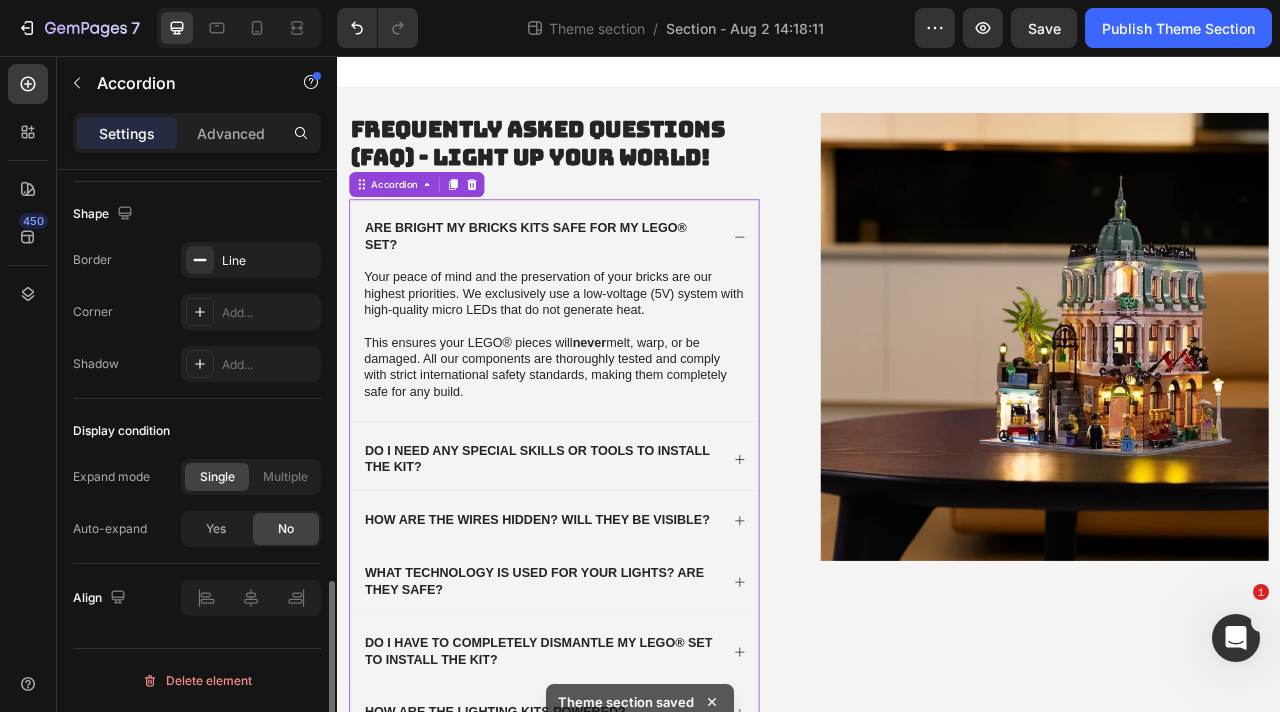 scroll, scrollTop: 1305, scrollLeft: 0, axis: vertical 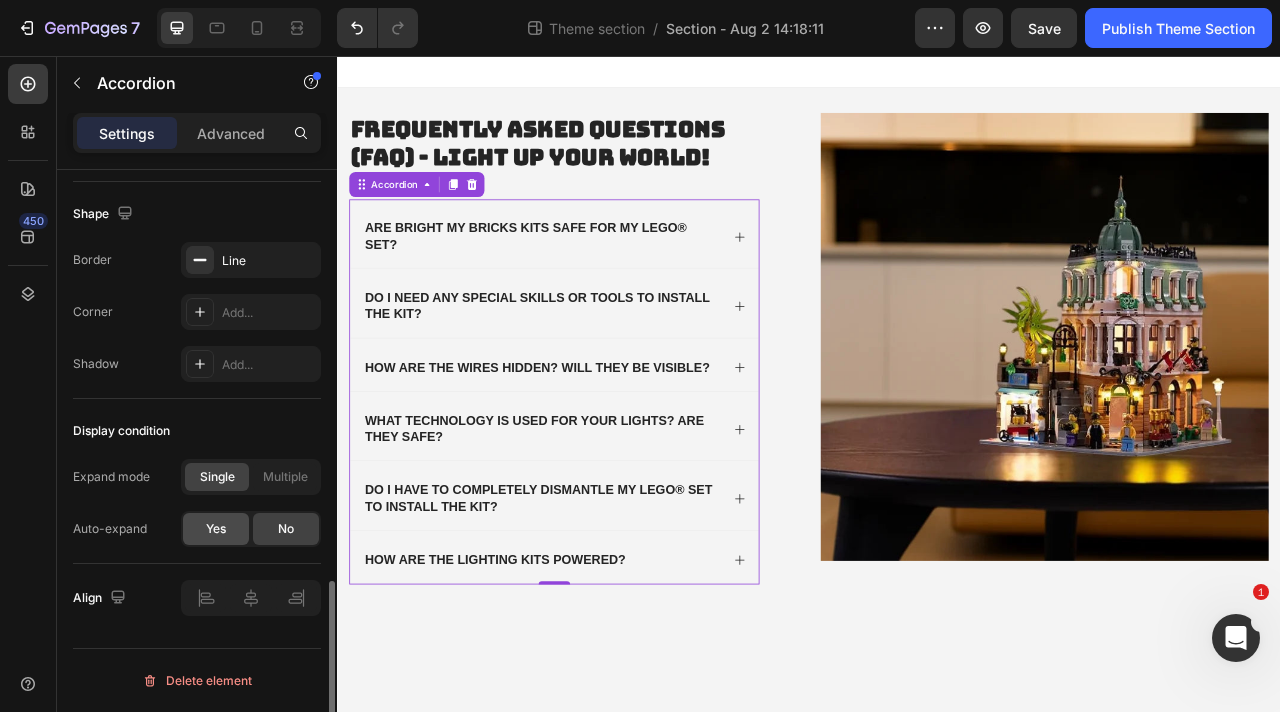 click on "Yes" 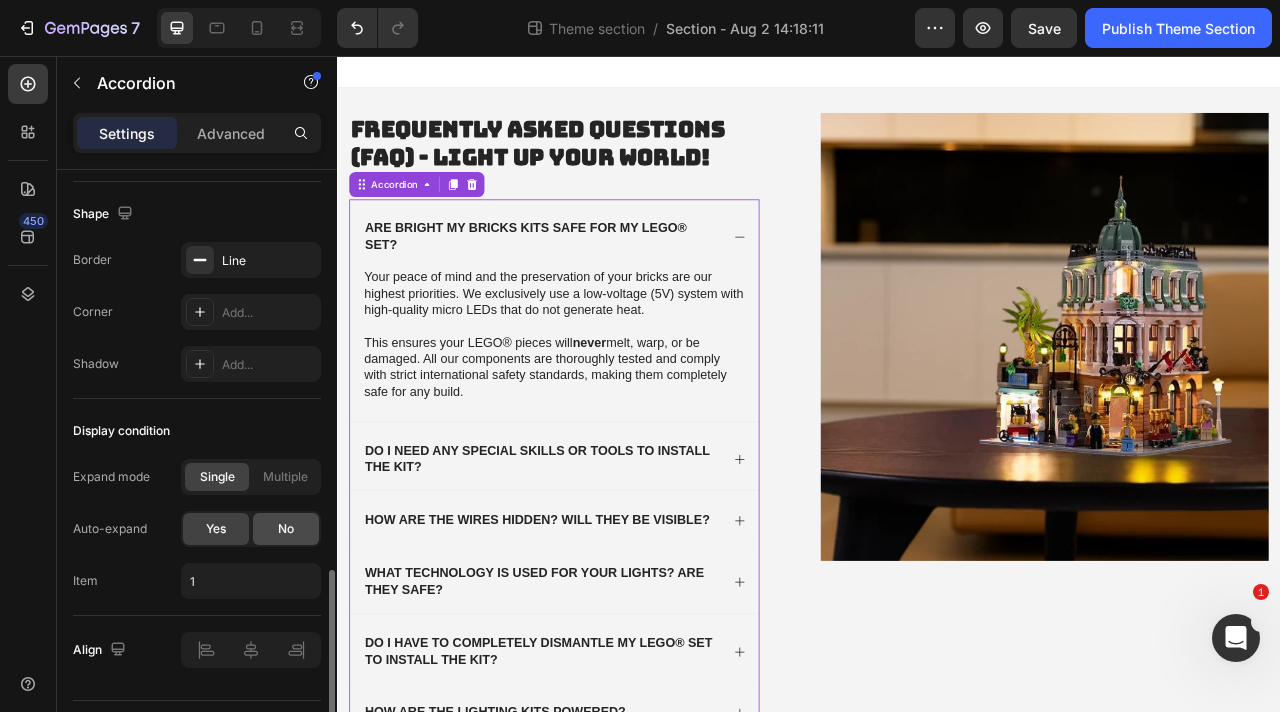 click on "No" 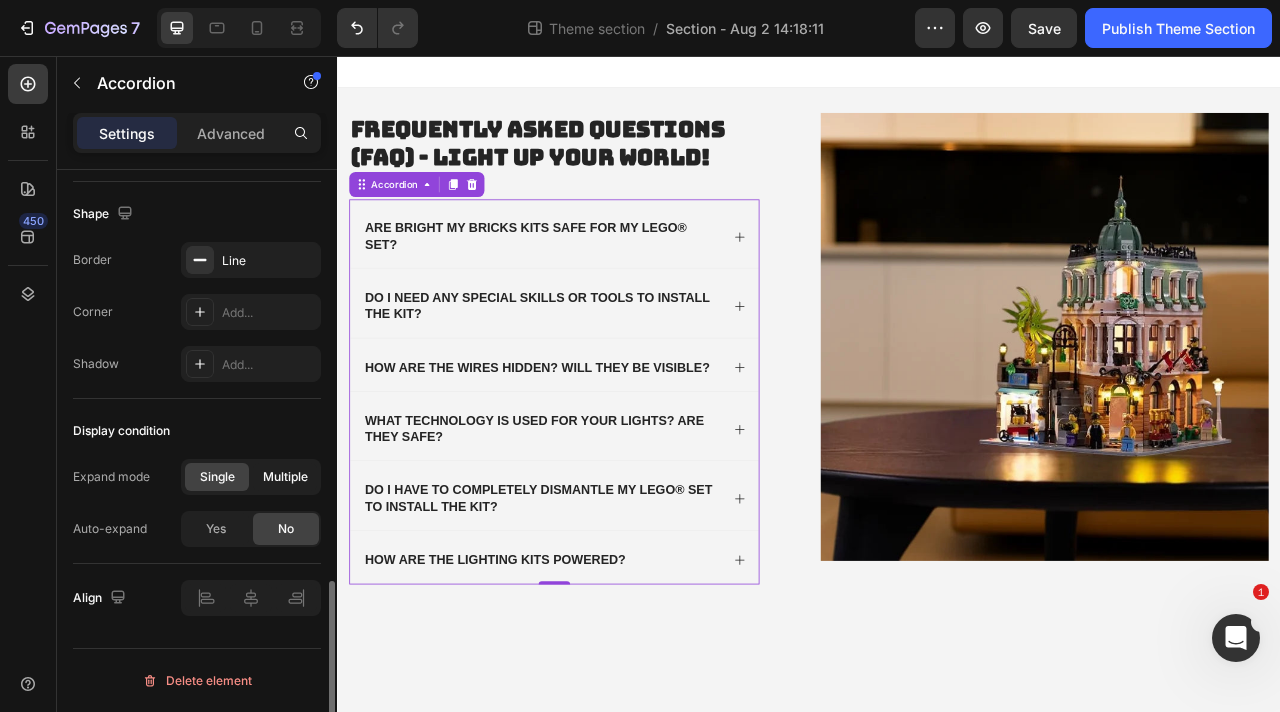 click on "Multiple" 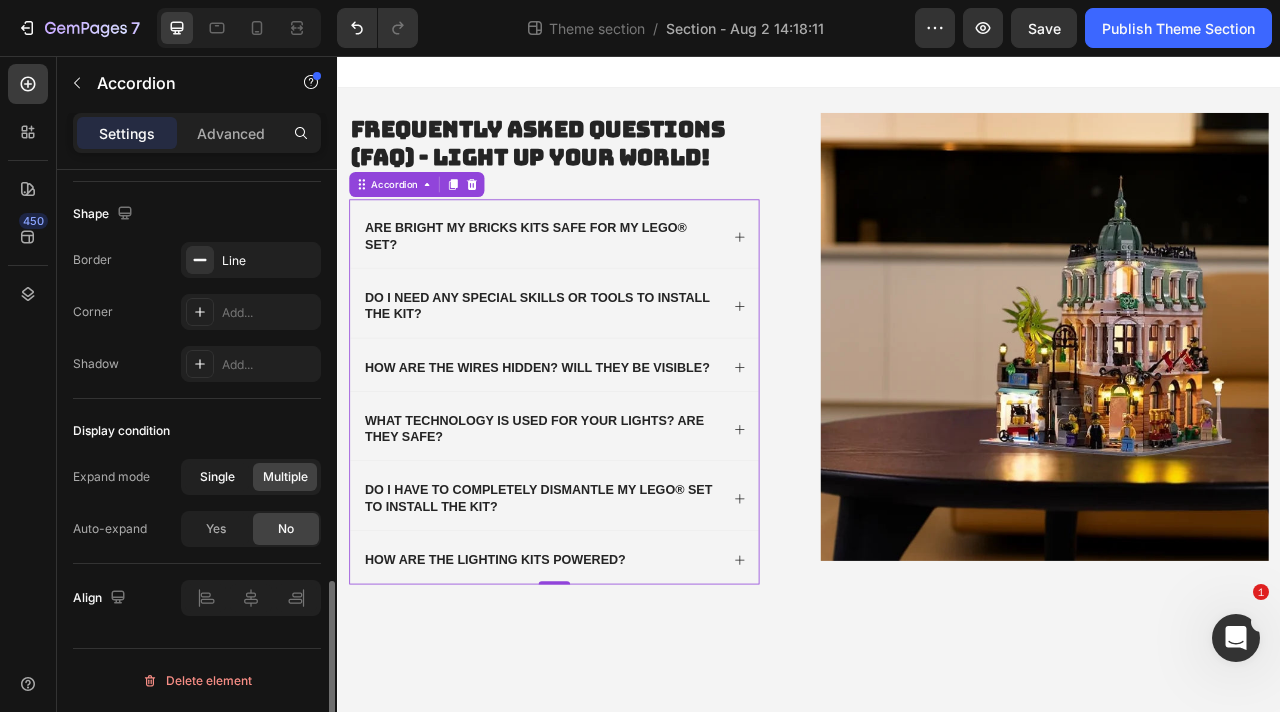 click on "Single" 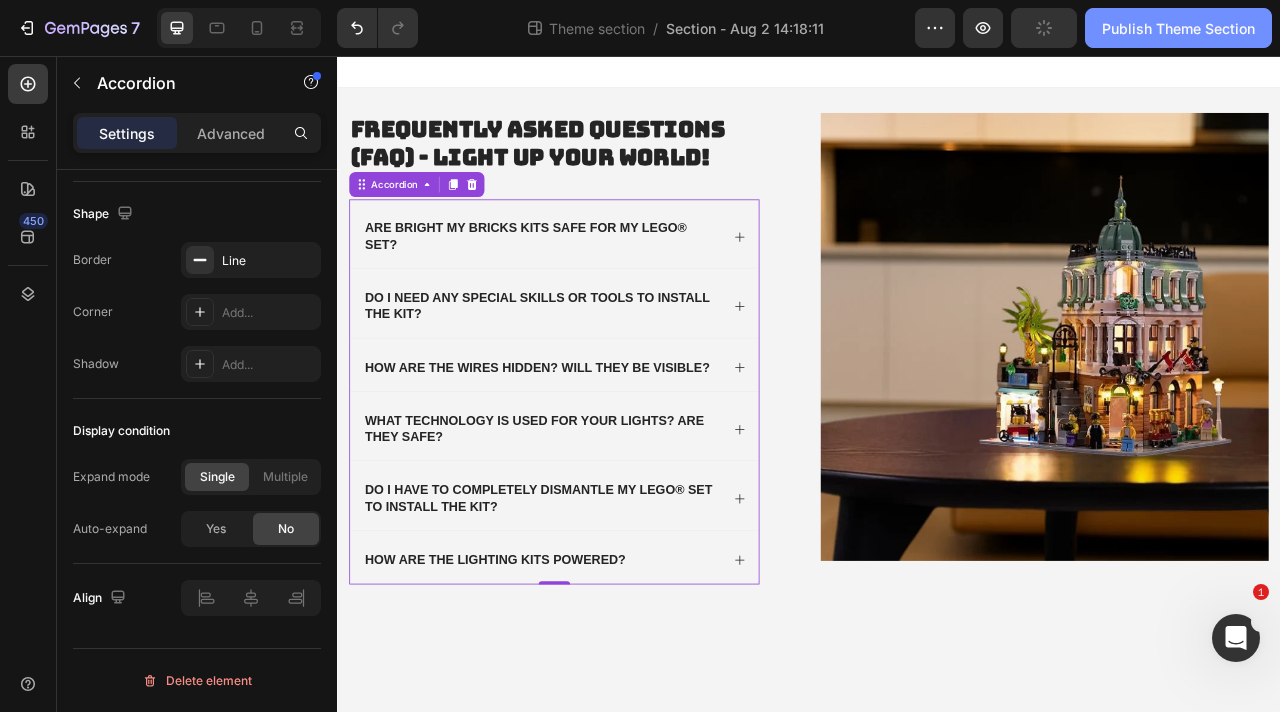 click on "Publish Theme Section" 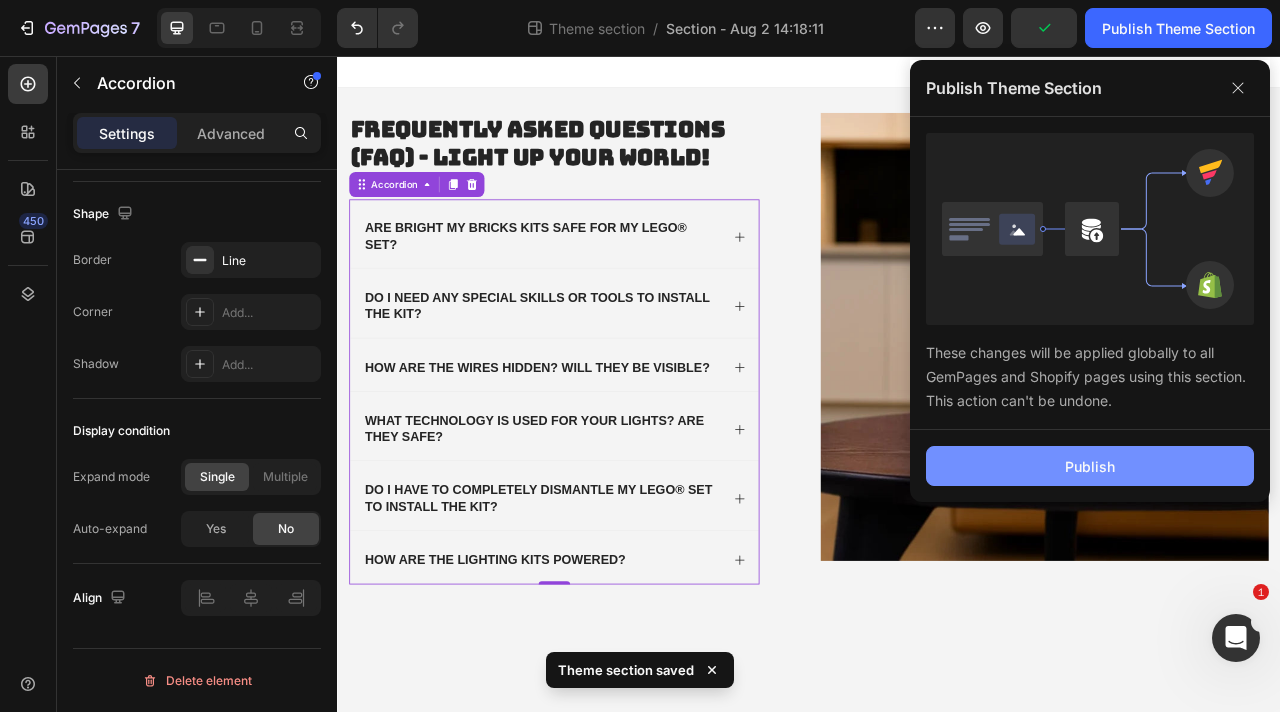 click on "Publish" at bounding box center [1090, 466] 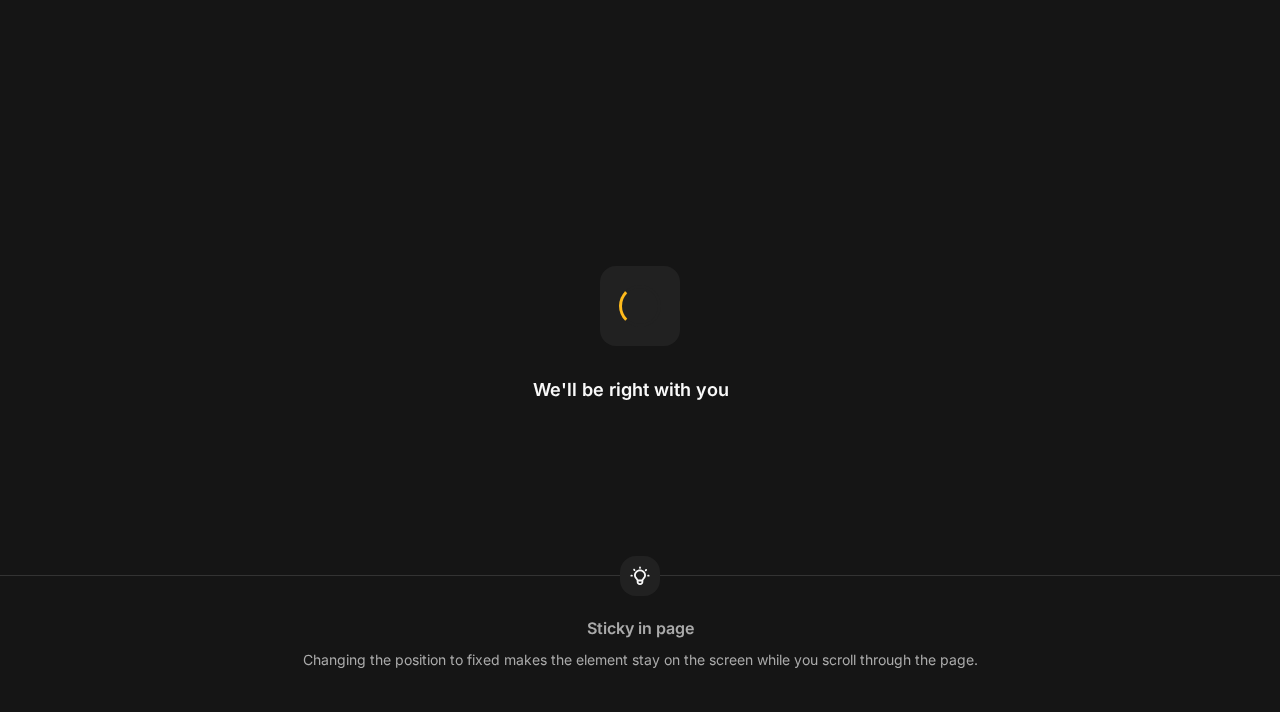 scroll, scrollTop: 0, scrollLeft: 0, axis: both 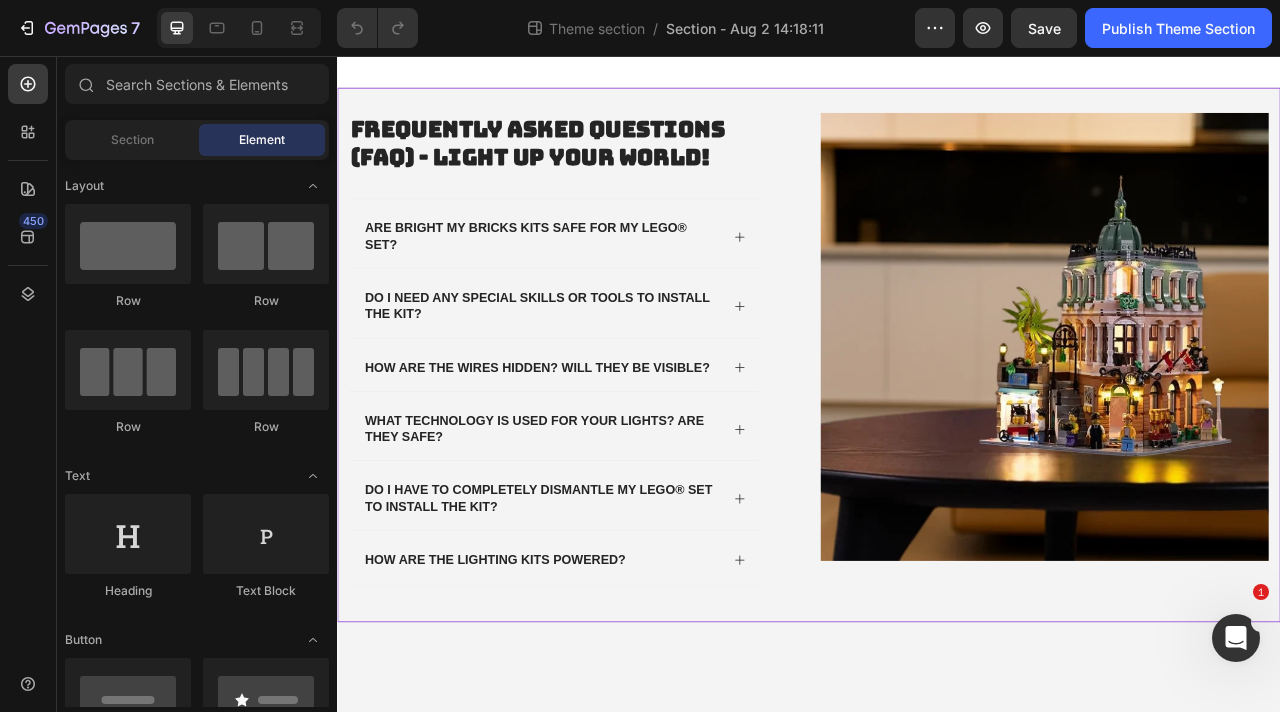 click on "Frequently Asked Questions (FAQ) - Light Up Your World! Heading
Are Bright My Bricks kits safe for my LEGO® set?
Do I need any special skills or tools to install the kit?
How are the wires hidden? Will they be visible?
What technology is used for your lights? Are they safe?
Do I have to completely dismantle my LEGO® set to install the kit?
How are the lighting kits powered? Accordion Row Image Row" at bounding box center [937, 436] 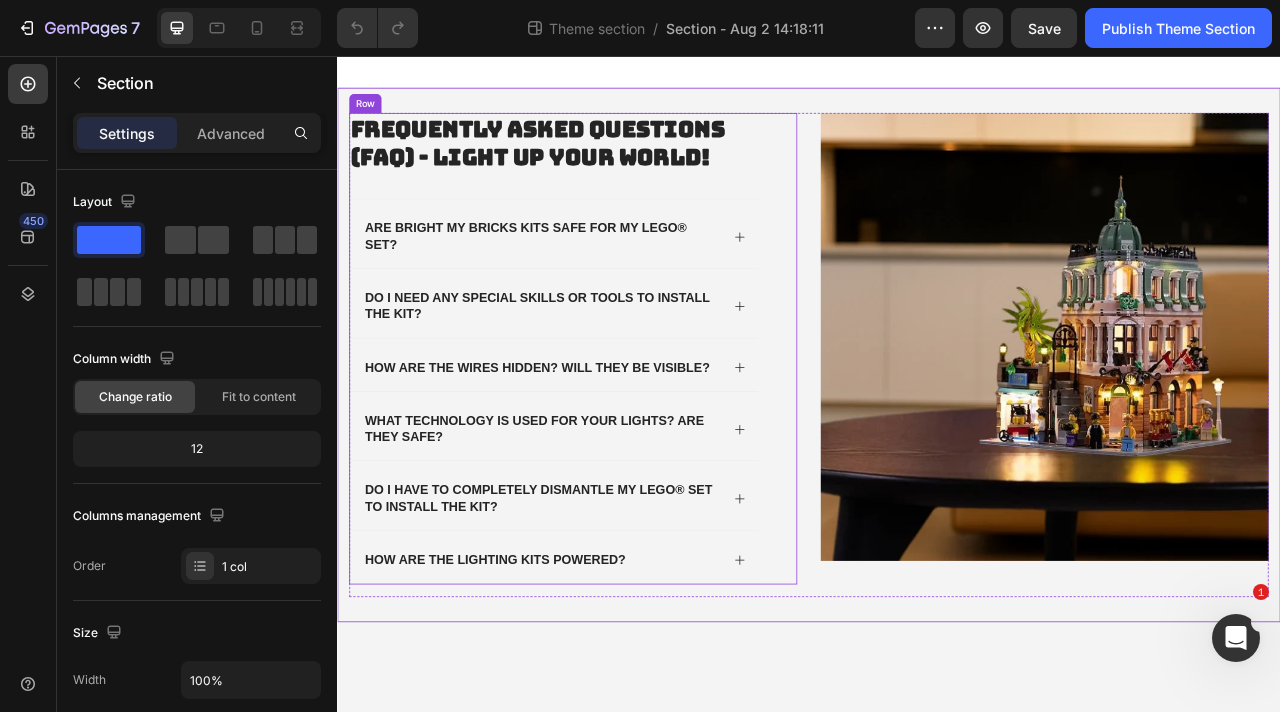 click on "Frequently Asked Questions (FAQ) - Light Up Your World! Heading
Are Bright My Bricks kits safe for my LEGO® set?
Do I need any special skills or tools to install the kit?
How are the wires hidden? Will they be visible?
What technology is used for your lights? Are they safe?
Do I have to completely dismantle my LEGO® set to install the kit?
How are the lighting kits powered? Accordion Row" at bounding box center [637, 428] 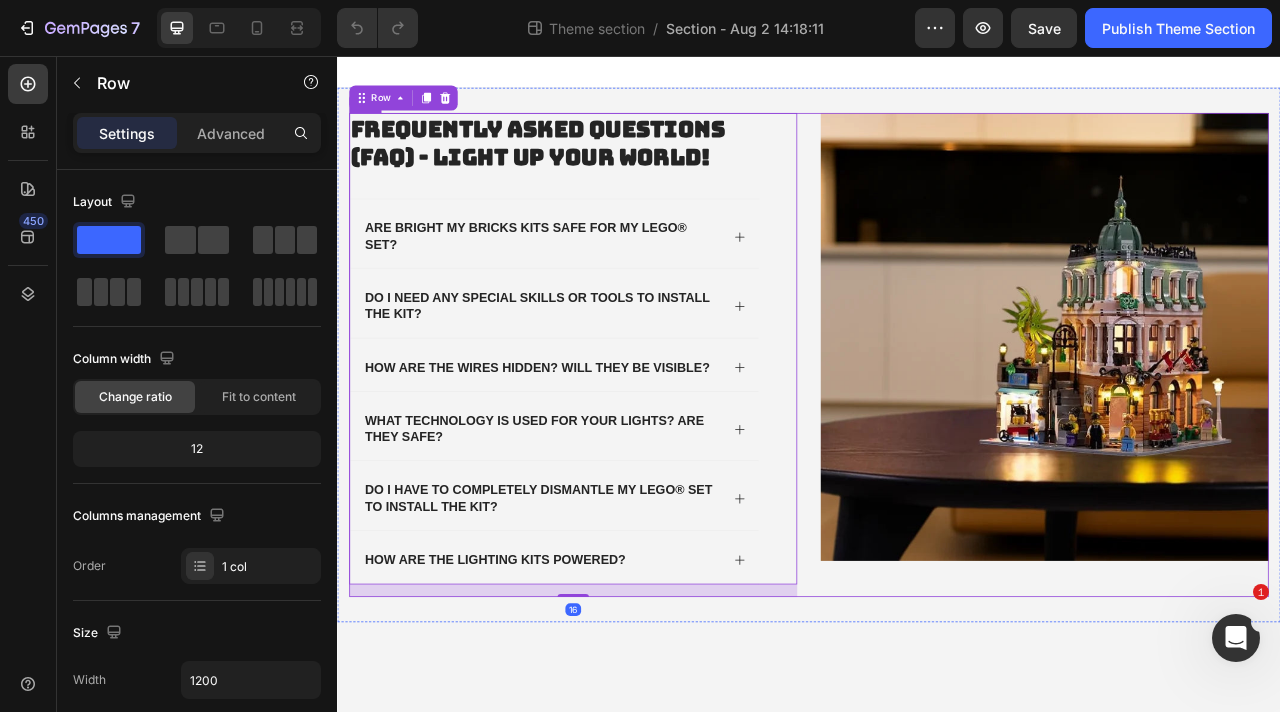 click on "Frequently Asked Questions (FAQ) - Light Up Your World! Heading
Are Bright My Bricks kits safe for my LEGO® set?
Do I need any special skills or tools to install the kit?
How are the wires hidden? Will they be visible?
What technology is used for your lights? Are they safe?
Do I have to completely dismantle my LEGO® set to install the kit?
How are the lighting kits powered? Accordion Row   16 Image Row" at bounding box center (937, 436) 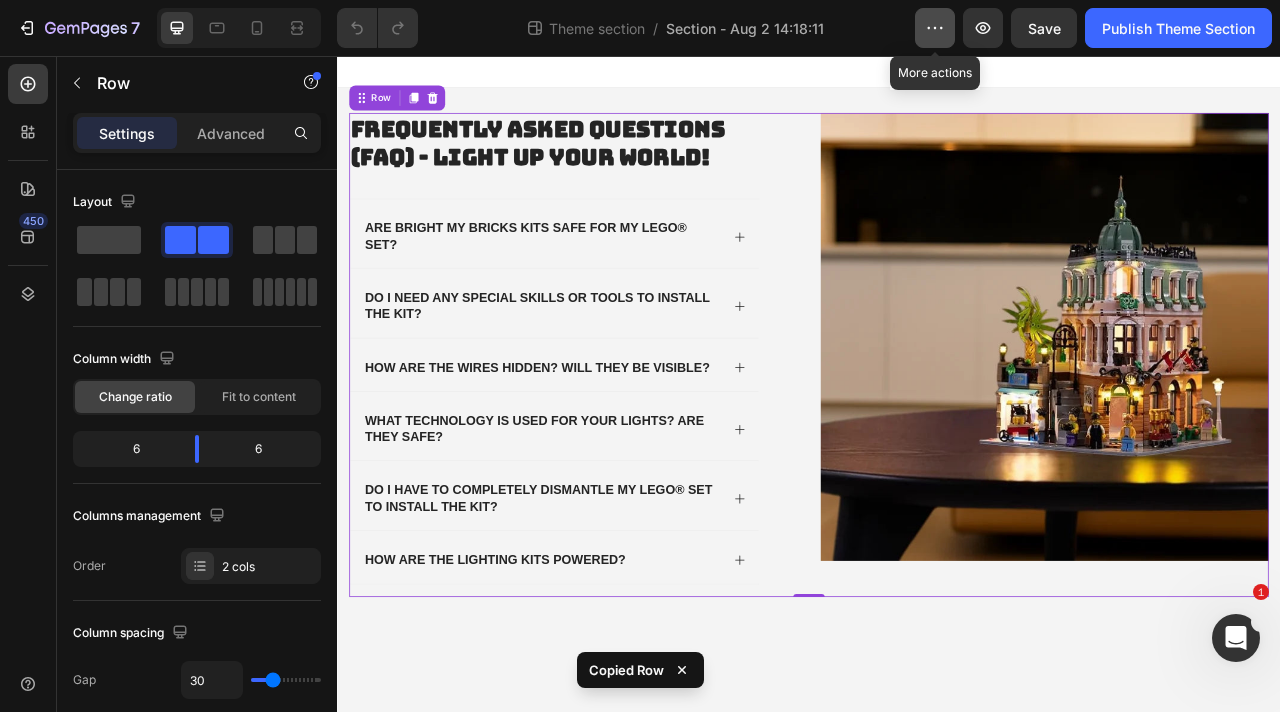 click 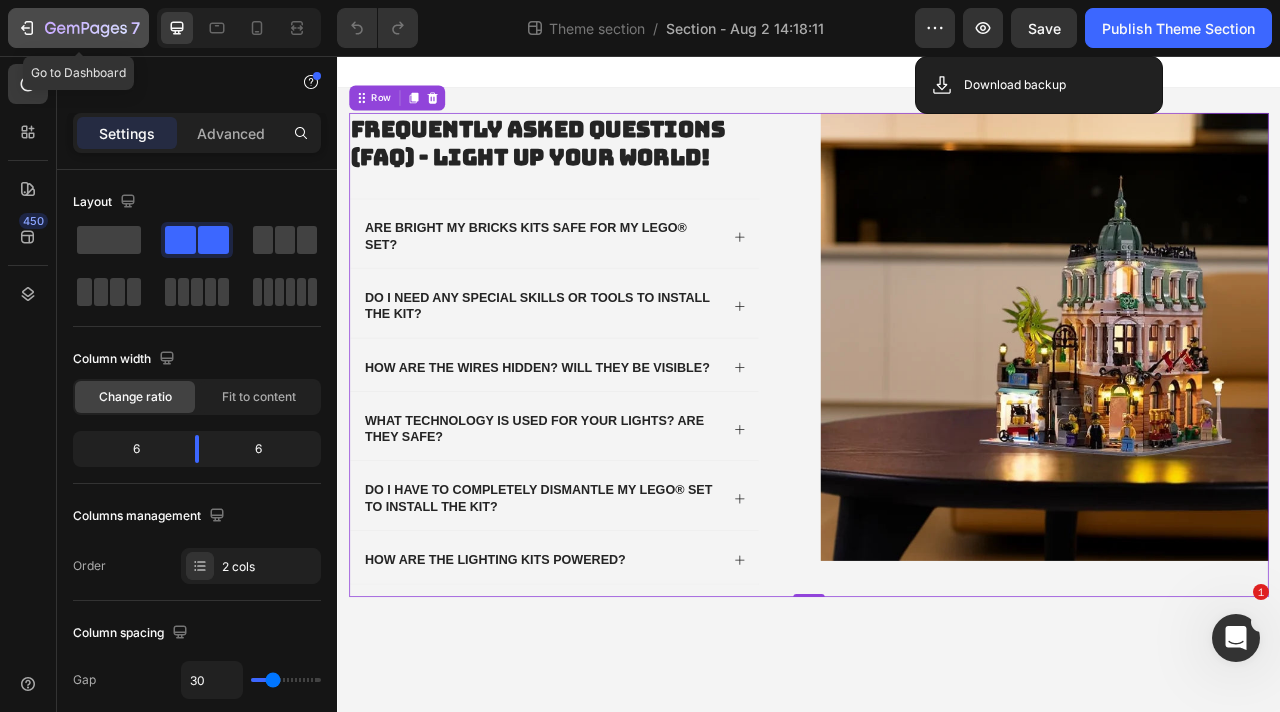 click on "7" 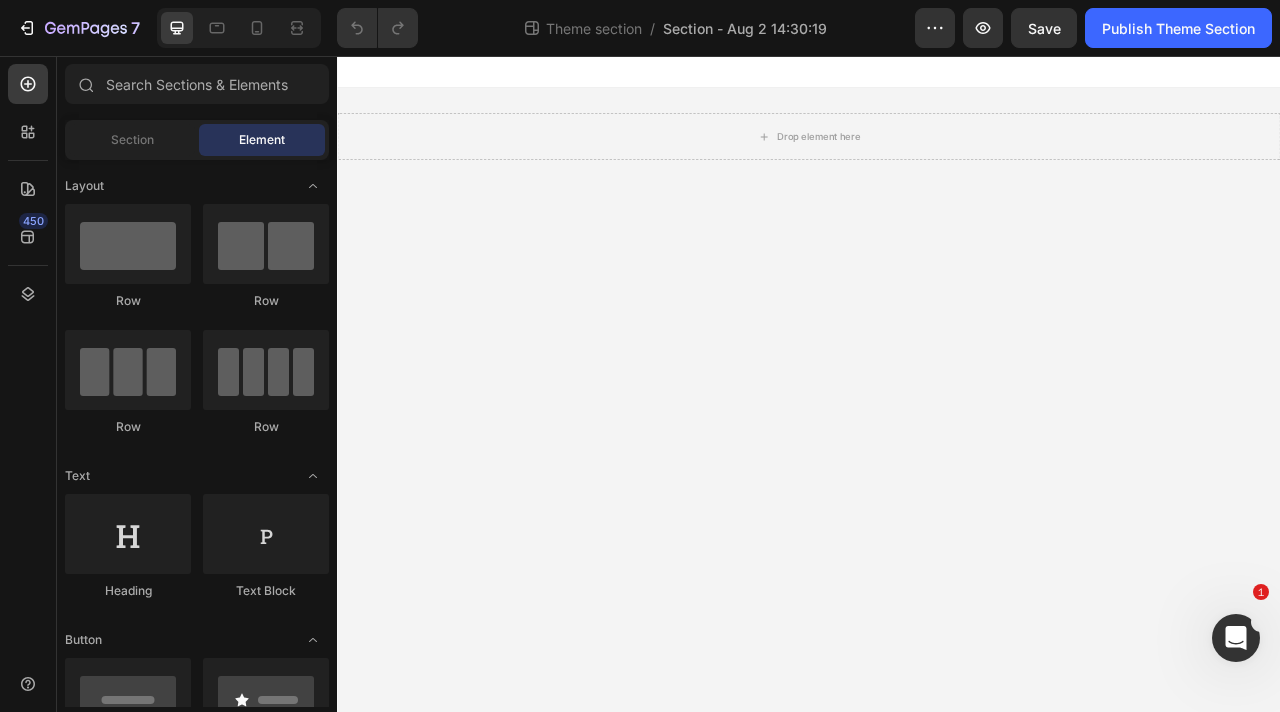 scroll, scrollTop: 0, scrollLeft: 0, axis: both 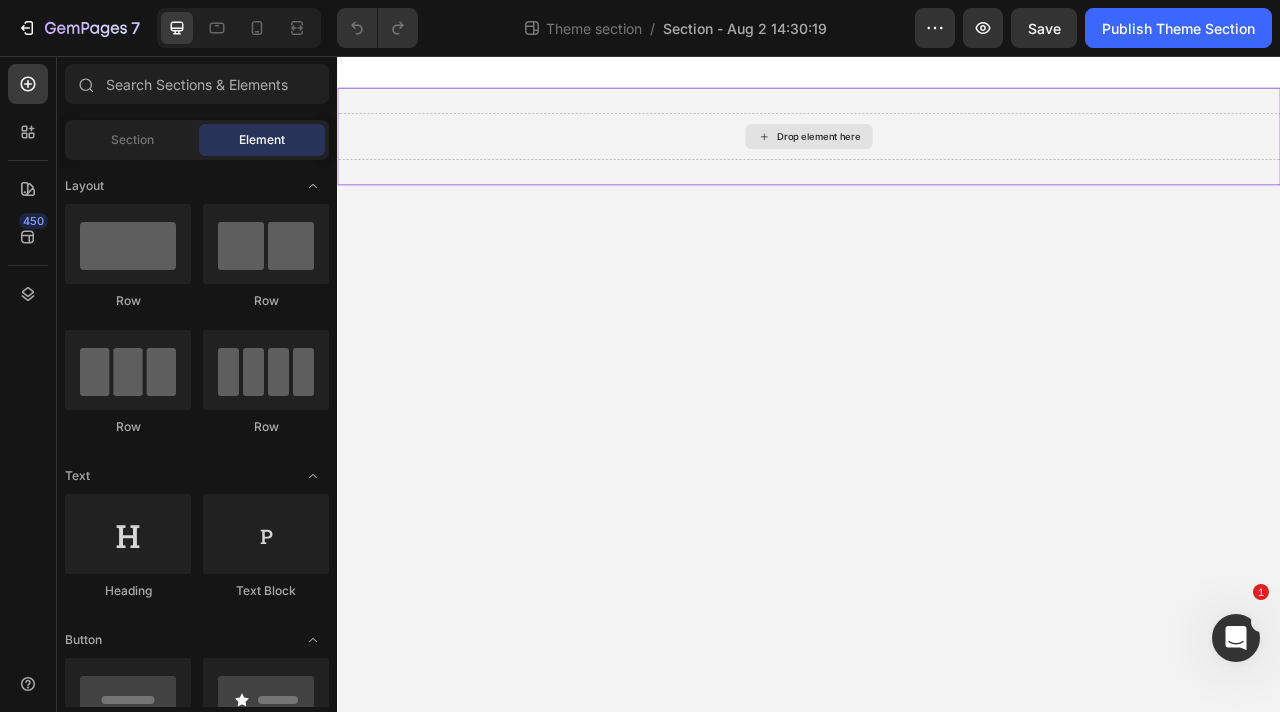 click on "Drop element here" at bounding box center (937, 158) 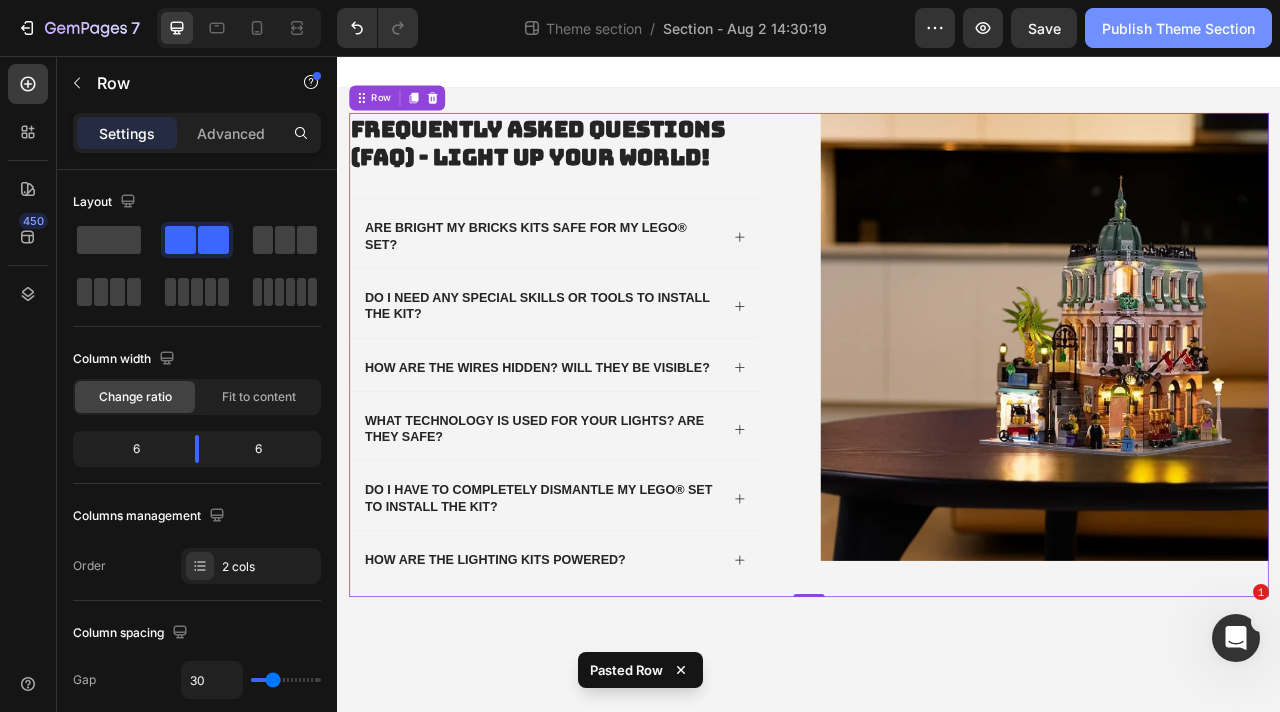 click on "Publish Theme Section" at bounding box center [1178, 28] 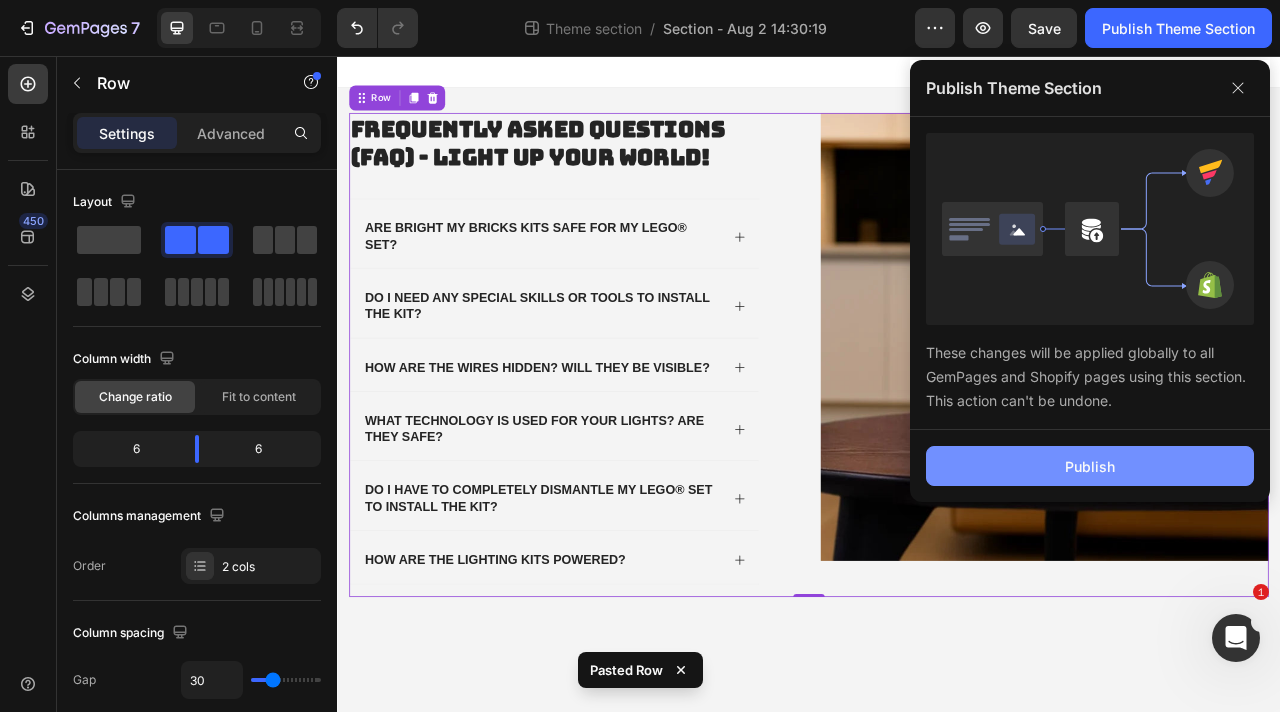 click on "Publish" 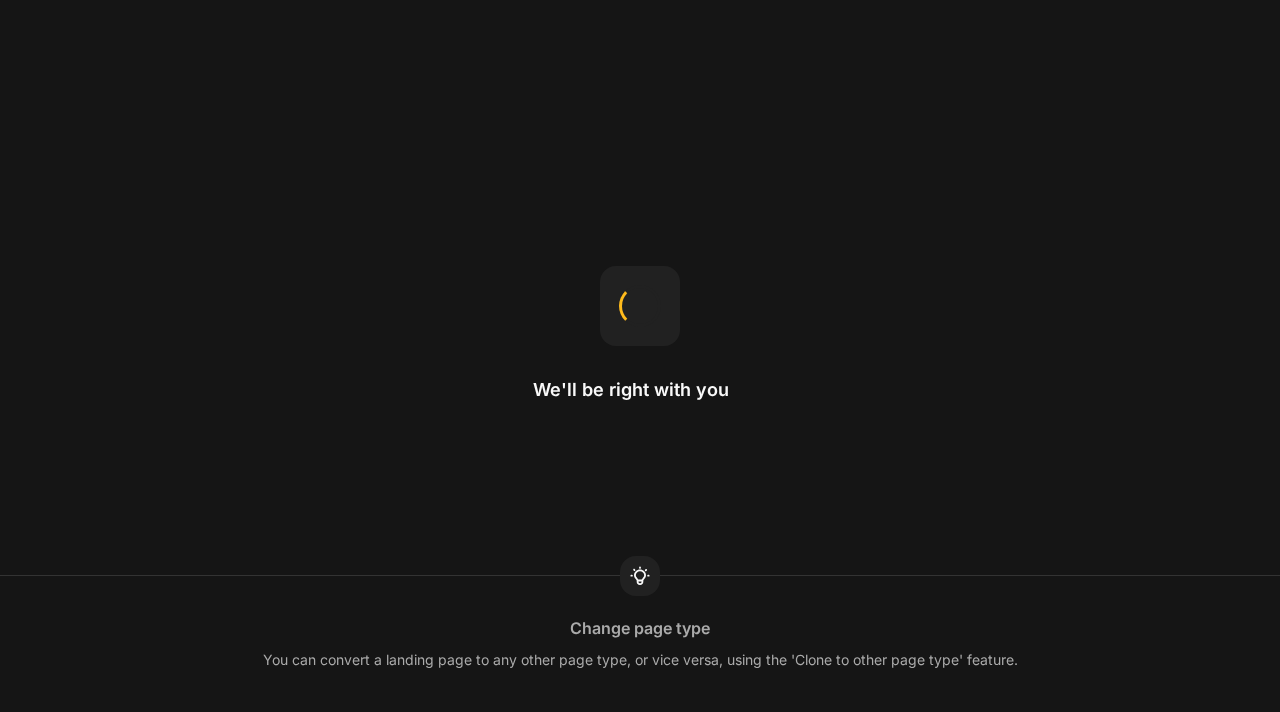 scroll, scrollTop: 0, scrollLeft: 0, axis: both 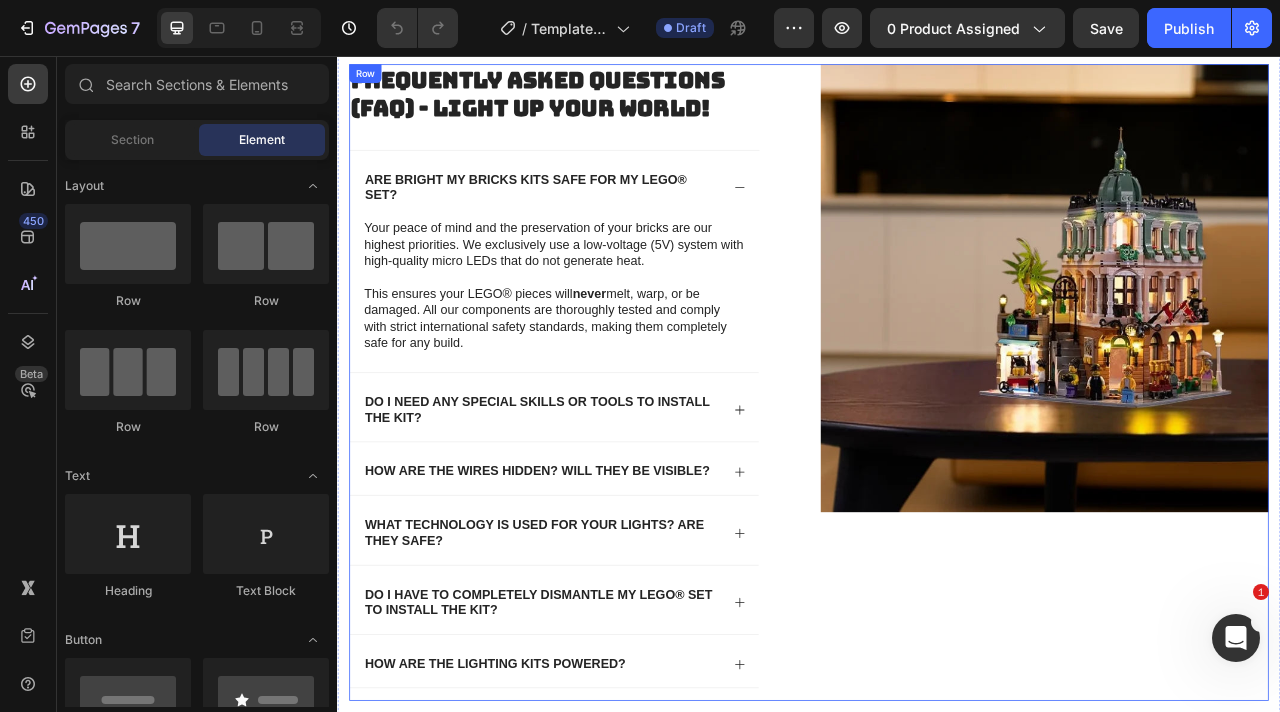 click on "Frequently Asked Questions (FAQ) - Light Up Your World! Heading
Are Bright My Bricks kits safe for my LEGO® set? Your peace of mind and the preservation of your bricks are our highest priorities. We exclusively use a low-voltage (5V) system with high-quality micro LEDs that do not generate heat.
This ensures your LEGO® pieces will  never  melt, warp, or be damaged. All our components are thoroughly tested and comply with strict international safety standards, making them completely safe for any build. Text Block
Do I need any special skills or tools to install the kit?
How are the wires hidden? Will they be visible?
What technology is used for your lights? Are they safe?
Do I have to completely dismantle my LEGO® set to install the kit?
Row Row" at bounding box center (937, 471) 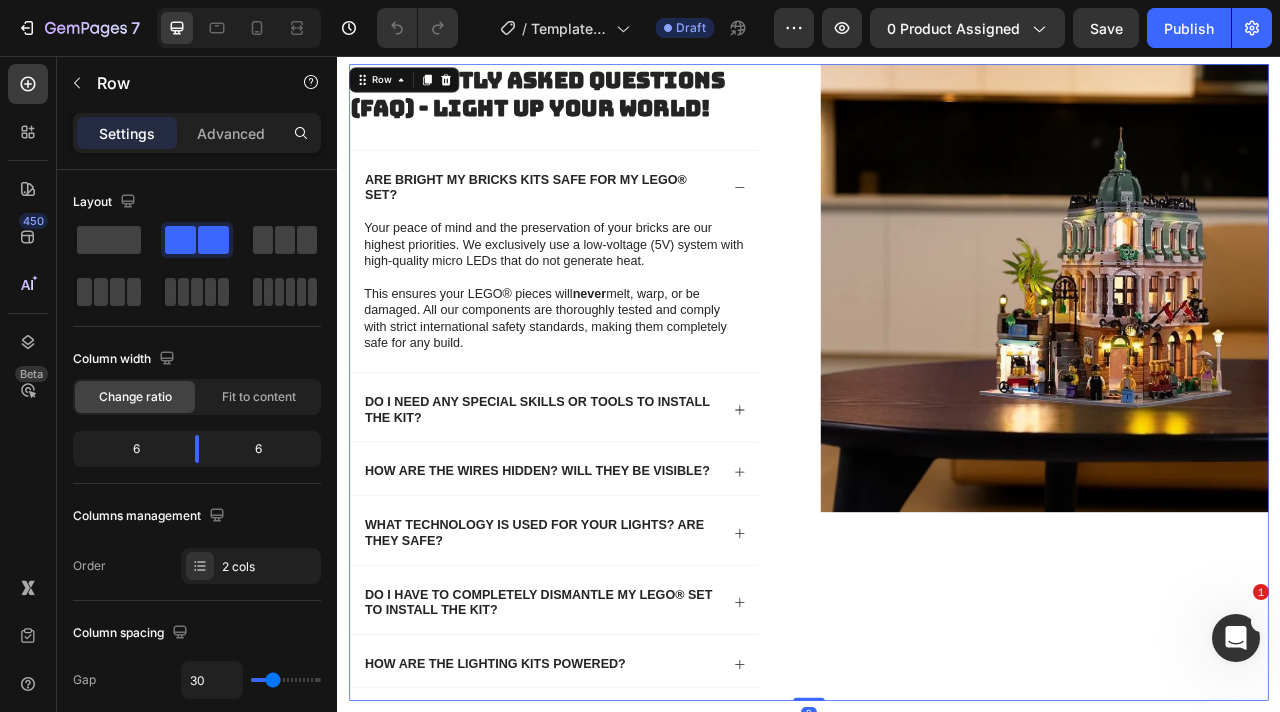 scroll, scrollTop: 6926, scrollLeft: 0, axis: vertical 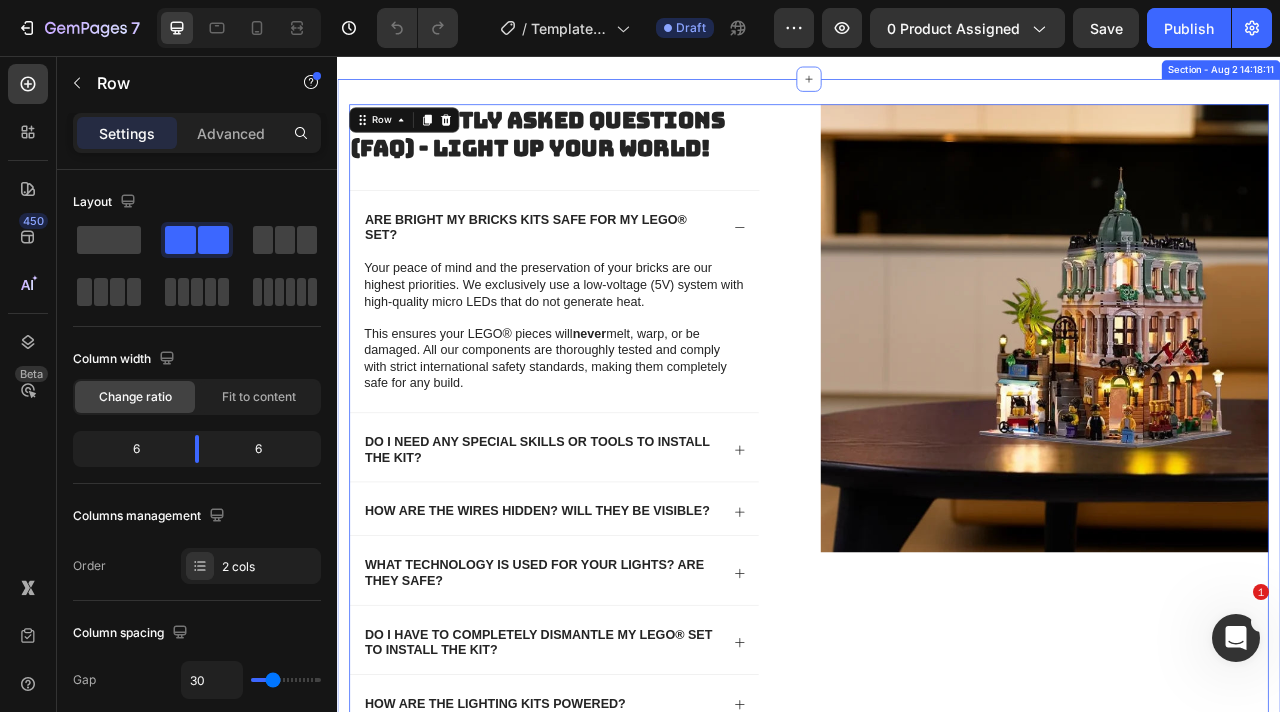 click on "Frequently Asked Questions (FAQ) - Light Up Your World! Heading
Are Bright My Bricks kits safe for my LEGO® set? Your peace of mind and the preservation of your bricks are our highest priorities. We exclusively use a low-voltage (5V) system with high-quality micro LEDs that do not generate heat.   This ensures your LEGO® pieces will  never  melt, warp, or be damaged. All our components are thoroughly tested and comply with strict international safety standards, making them completely safe for any build. Text Block
Do I need any special skills or tools to install the kit?
How are the wires hidden? Will they be visible?
What technology is used for your lights? Are they safe?
Do I have to completely dismantle my LEGO® set to install the kit?
Row Row" at bounding box center (937, 522) 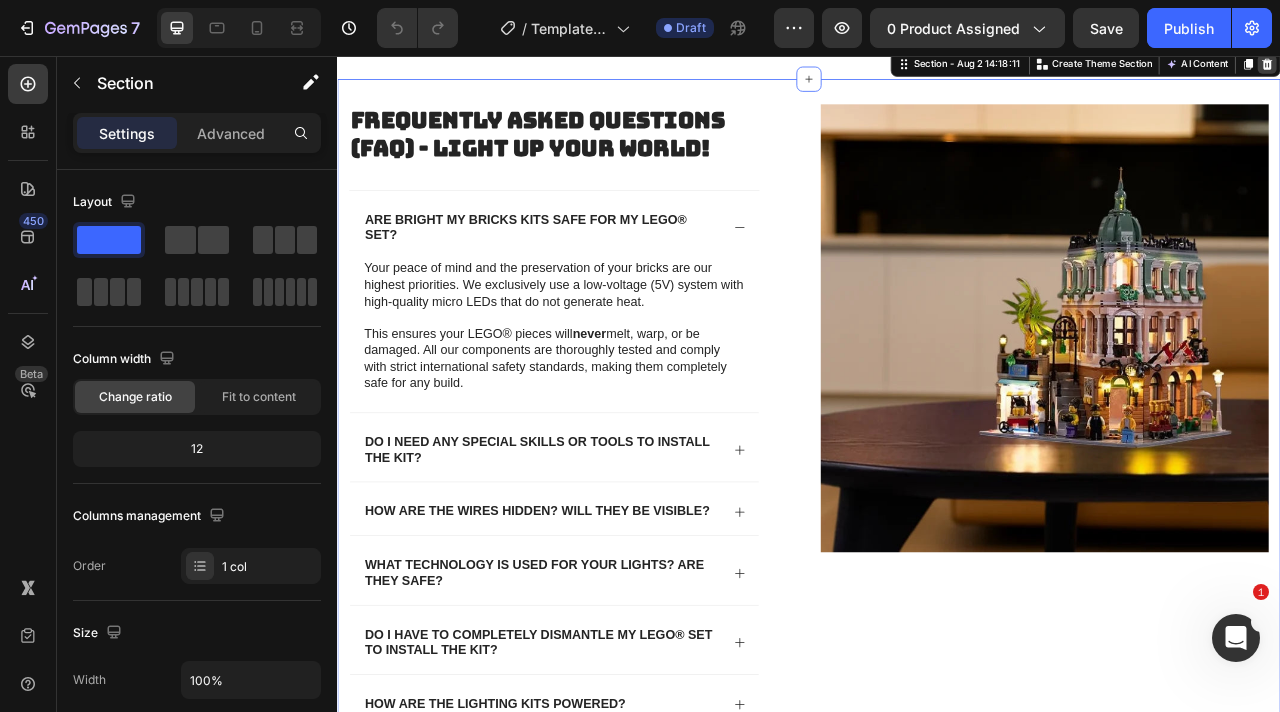 click 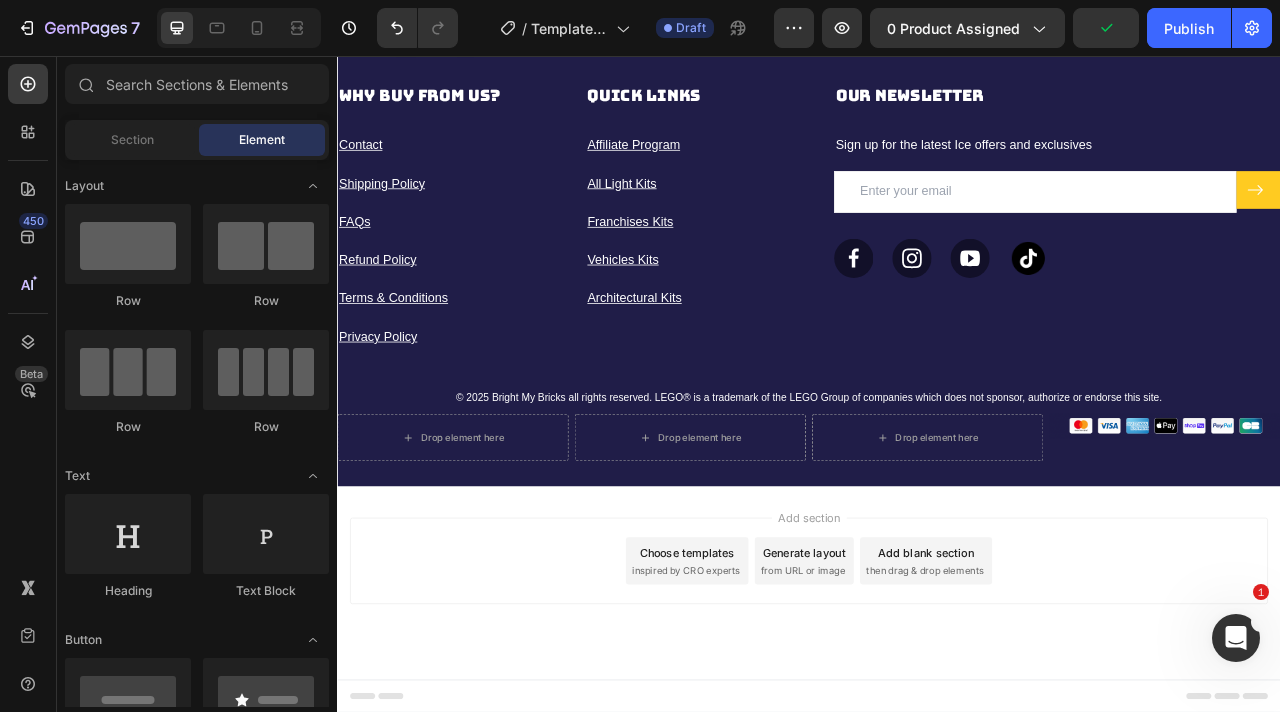 scroll, scrollTop: 8278, scrollLeft: 0, axis: vertical 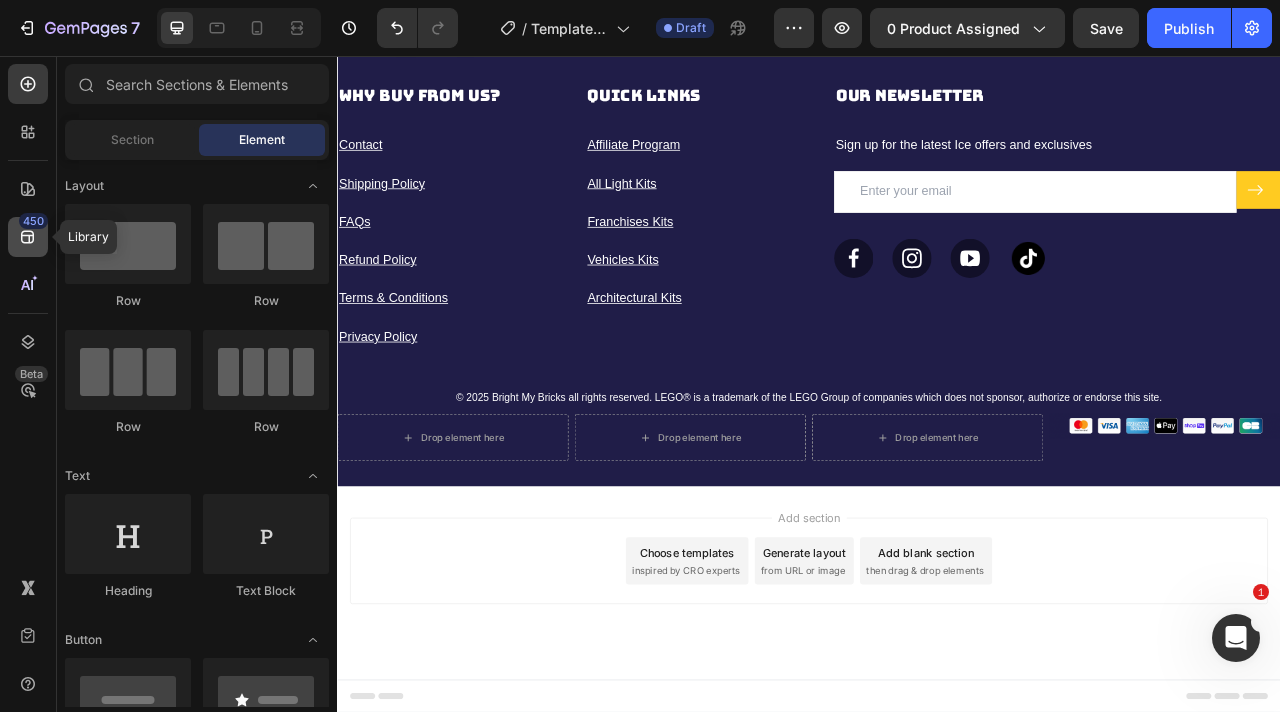 click 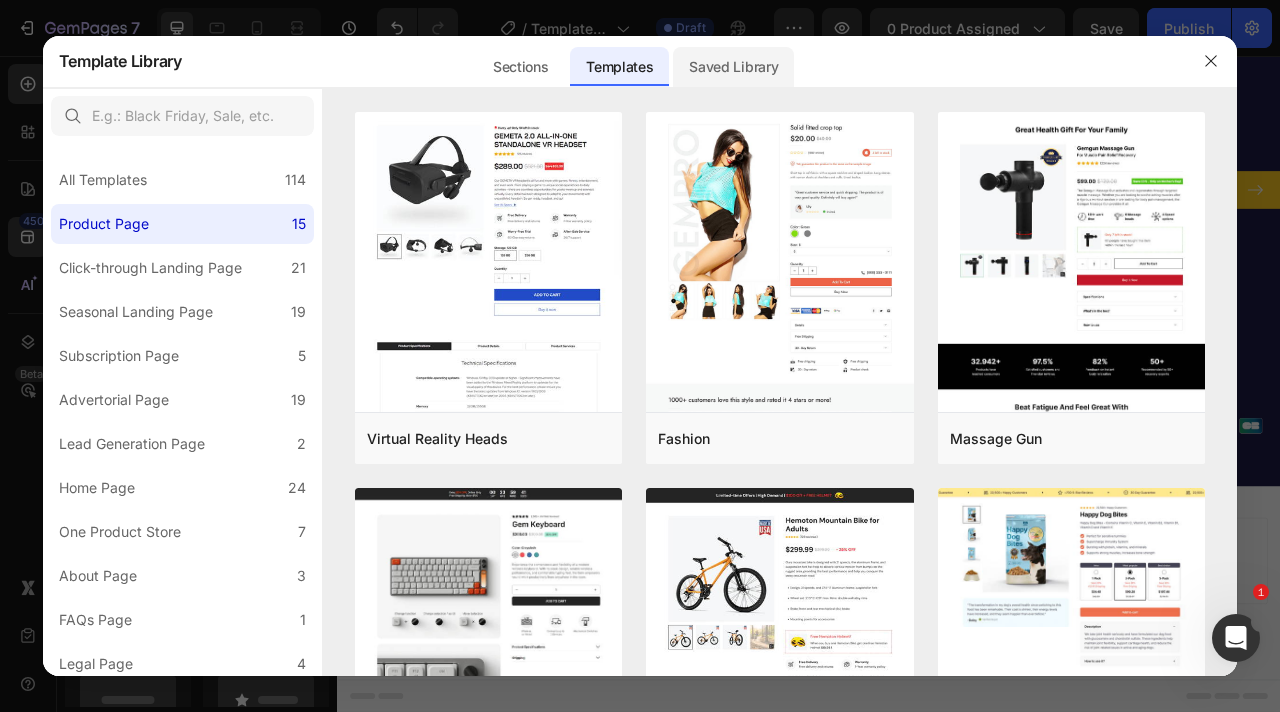 click on "Saved Library" 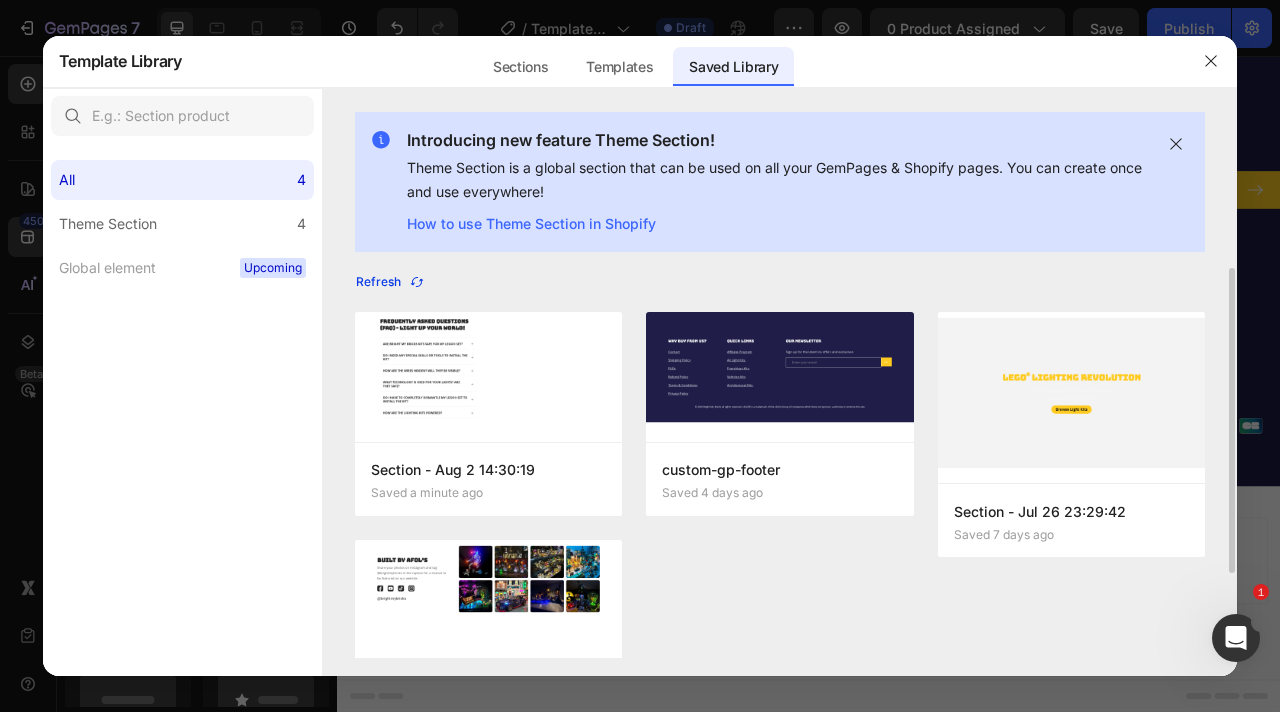 click 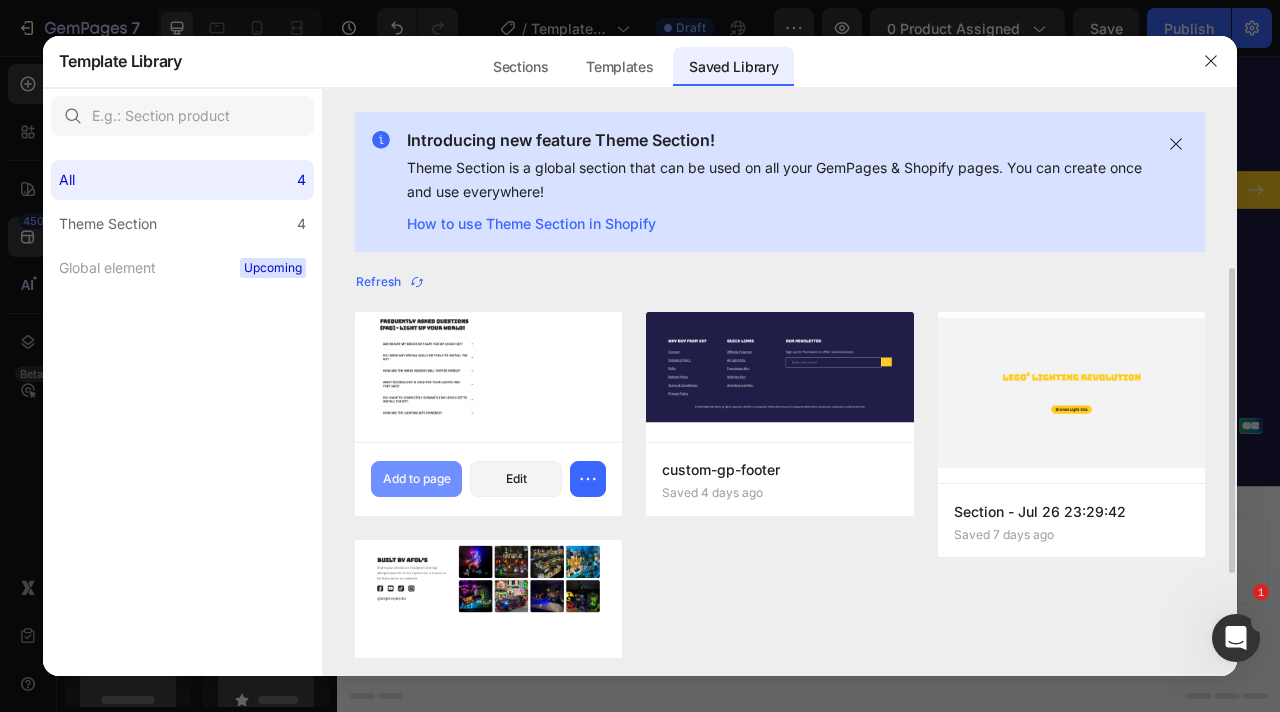 click on "Add to page" at bounding box center (417, 479) 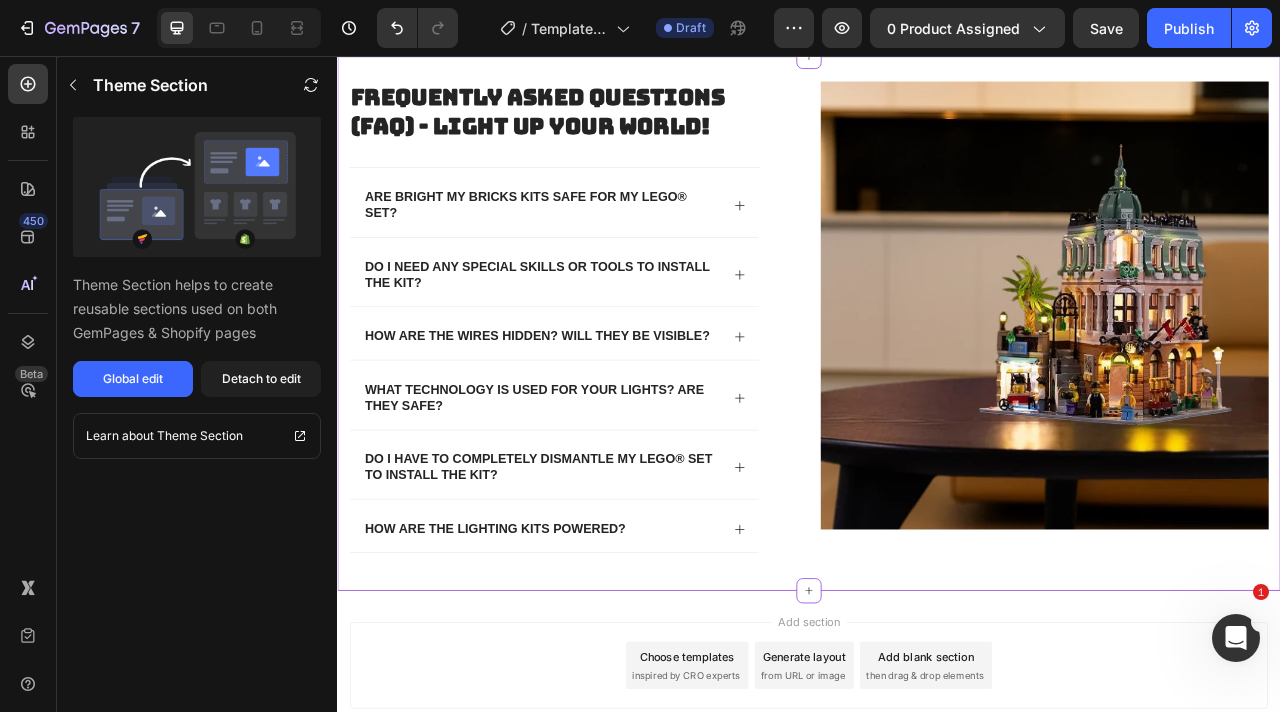 scroll, scrollTop: 8715, scrollLeft: 0, axis: vertical 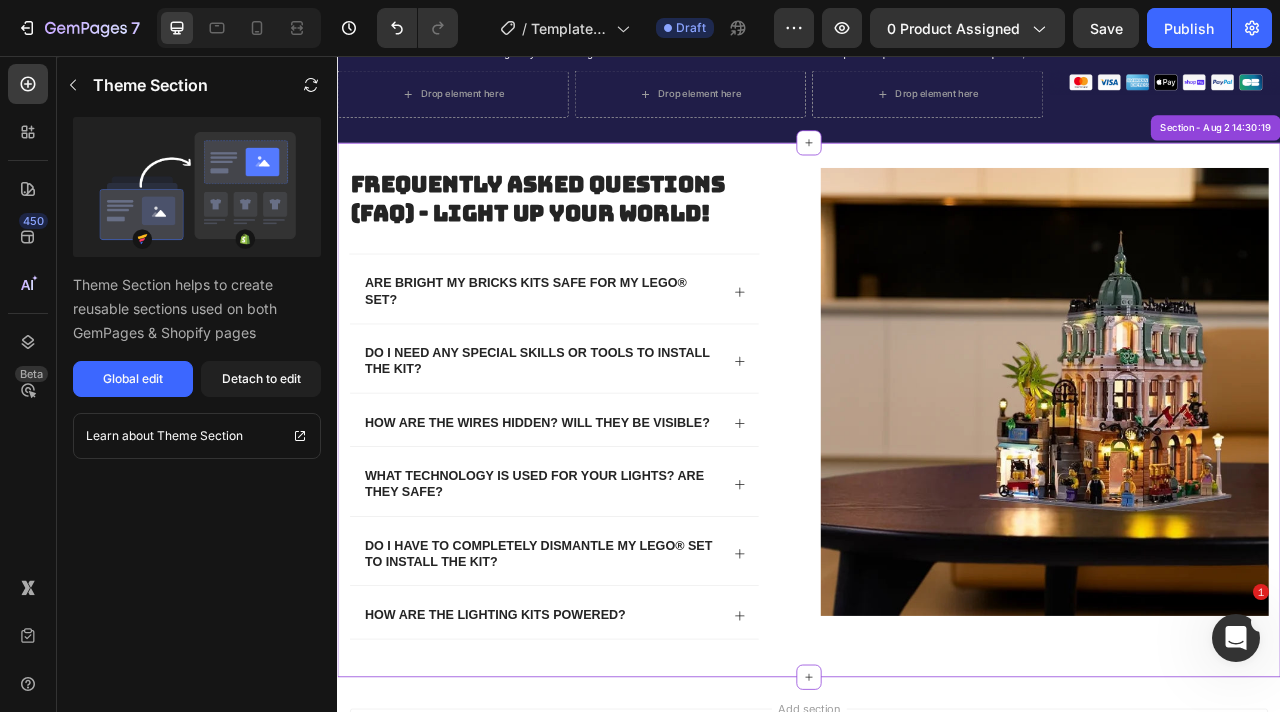 click on "Frequently Asked Questions (FAQ) - Light Up Your World! Heading
Are Bright My Bricks kits safe for my LEGO® set?
Do I need any special skills or tools to install the kit?
How are the wires hidden? Will they be visible?
What technology is used for your lights? Are they safe?
Do I have to completely dismantle my LEGO® set to install the kit?
How are the lighting kits powered? Accordion Row Image Row Section - Aug 2 14:30:19" at bounding box center [937, 506] 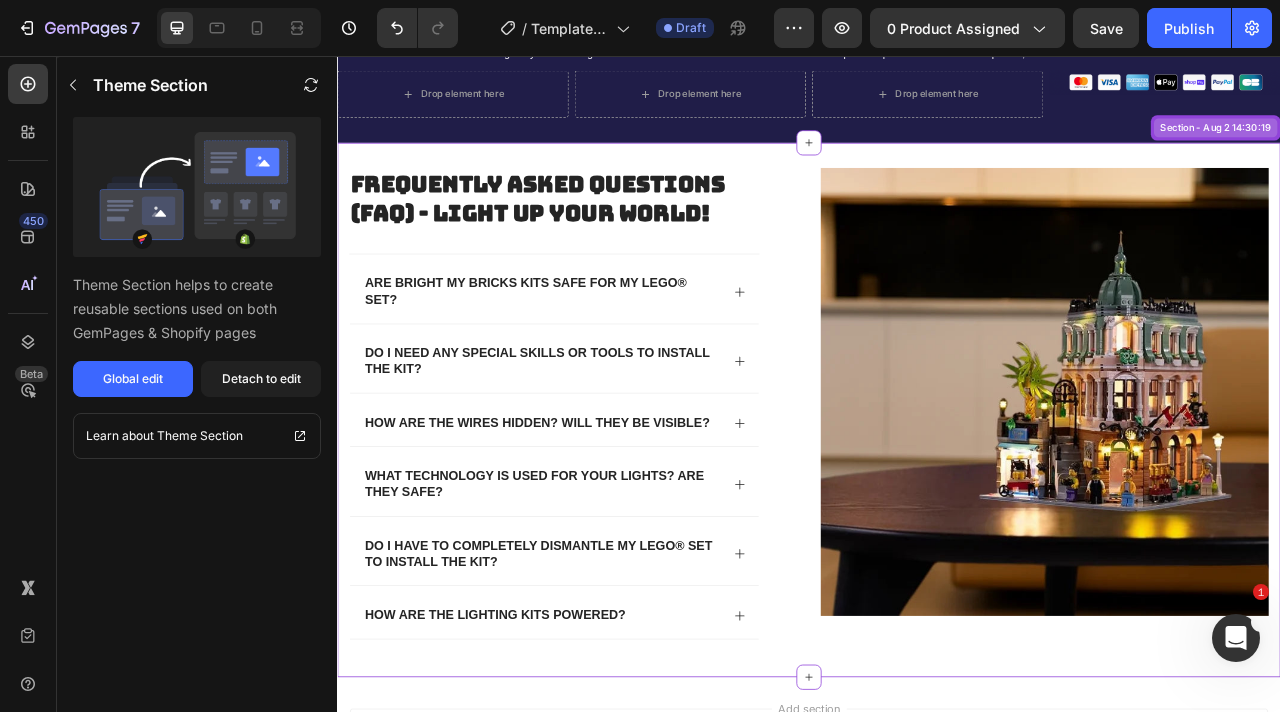 click on "Section - Aug 2 14:30:19" at bounding box center [1454, 147] 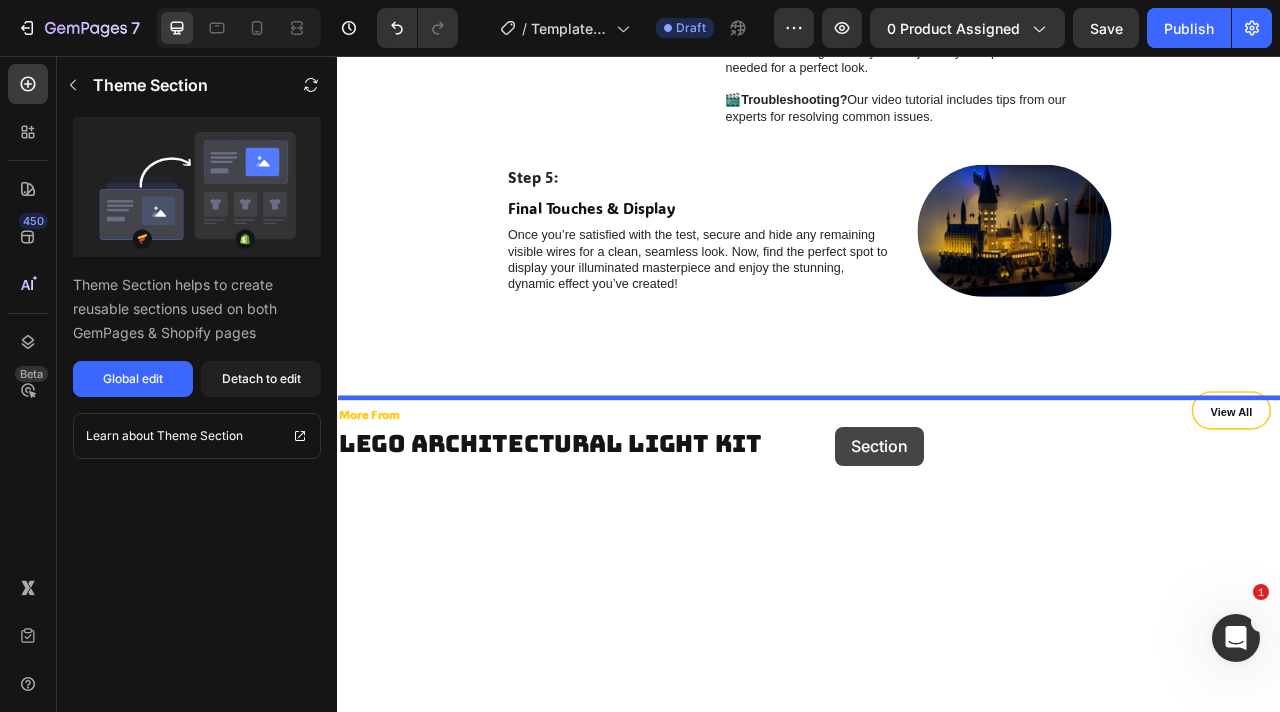 scroll, scrollTop: 6708, scrollLeft: 0, axis: vertical 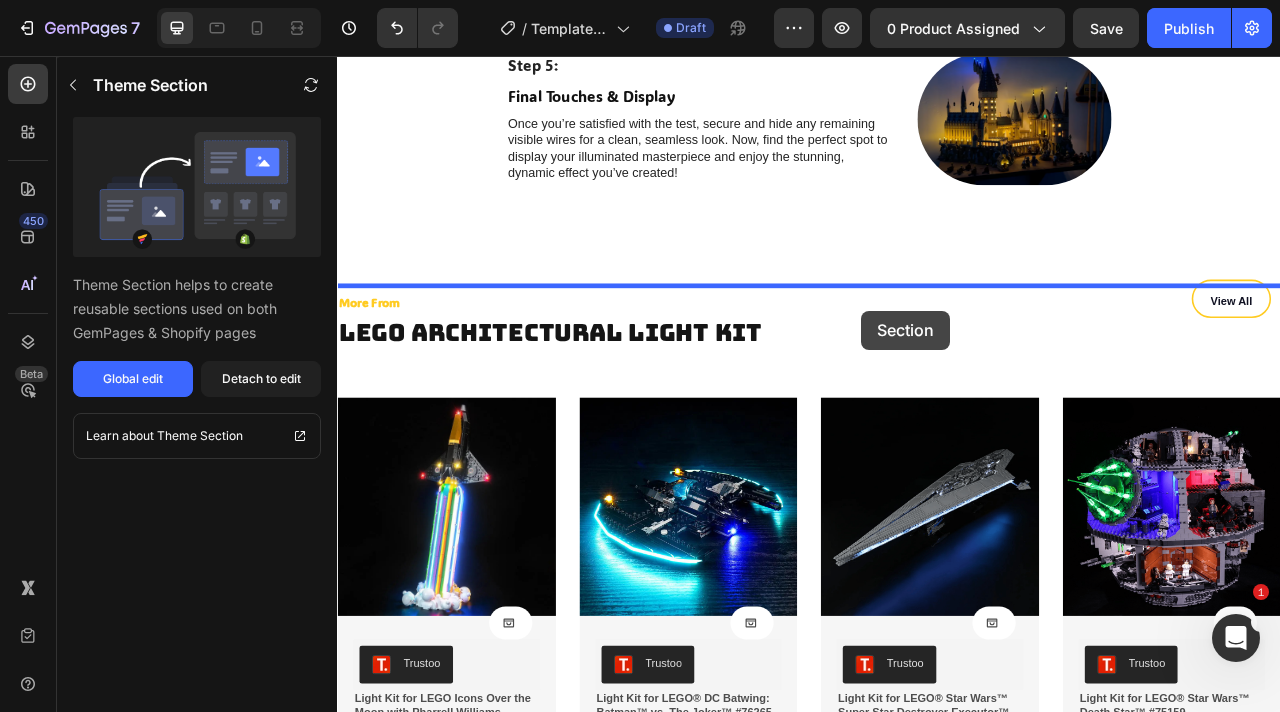 drag, startPoint x: 1416, startPoint y: 153, endPoint x: 1004, endPoint y: 380, distance: 470.39664 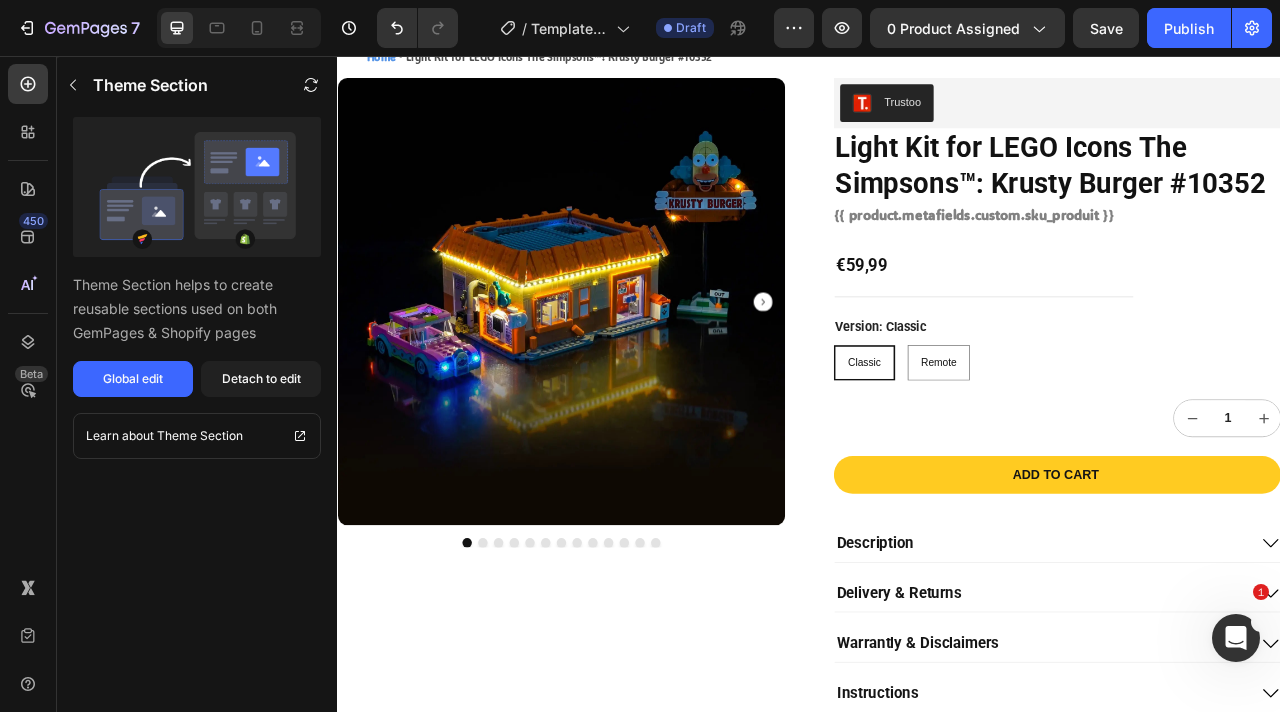 scroll, scrollTop: 0, scrollLeft: 0, axis: both 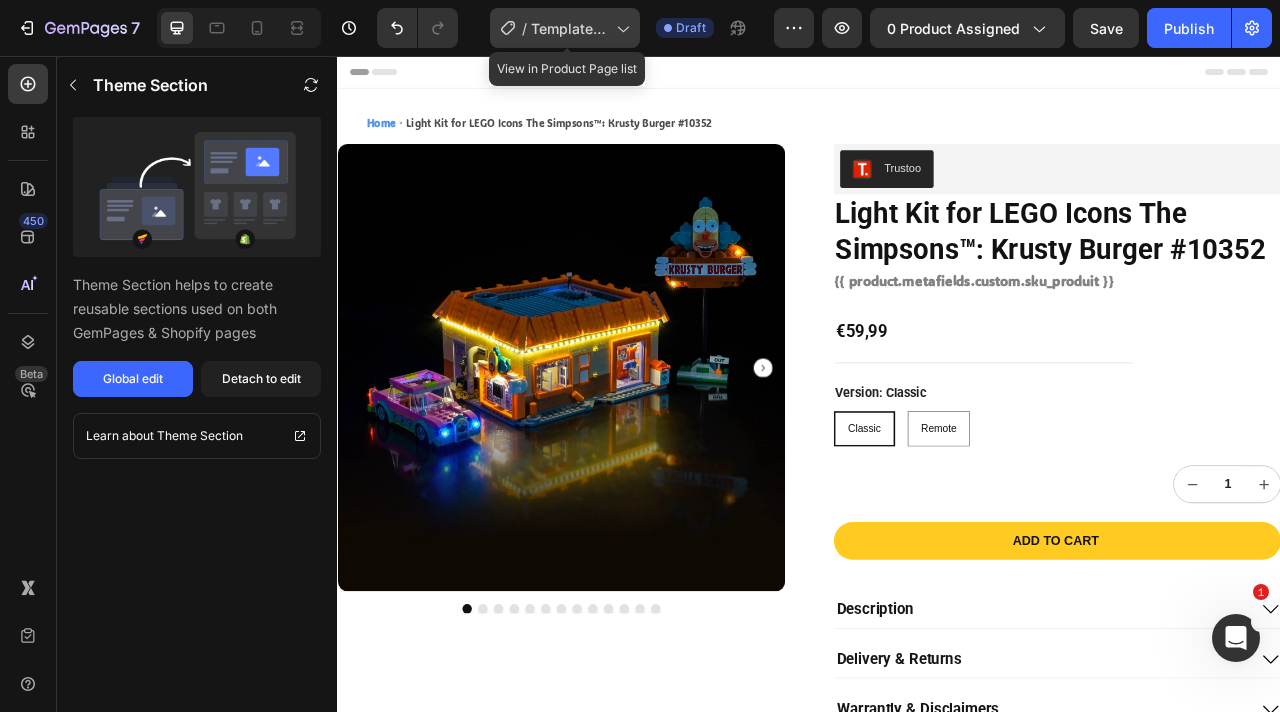 click on "Template Marvel with video" at bounding box center [569, 28] 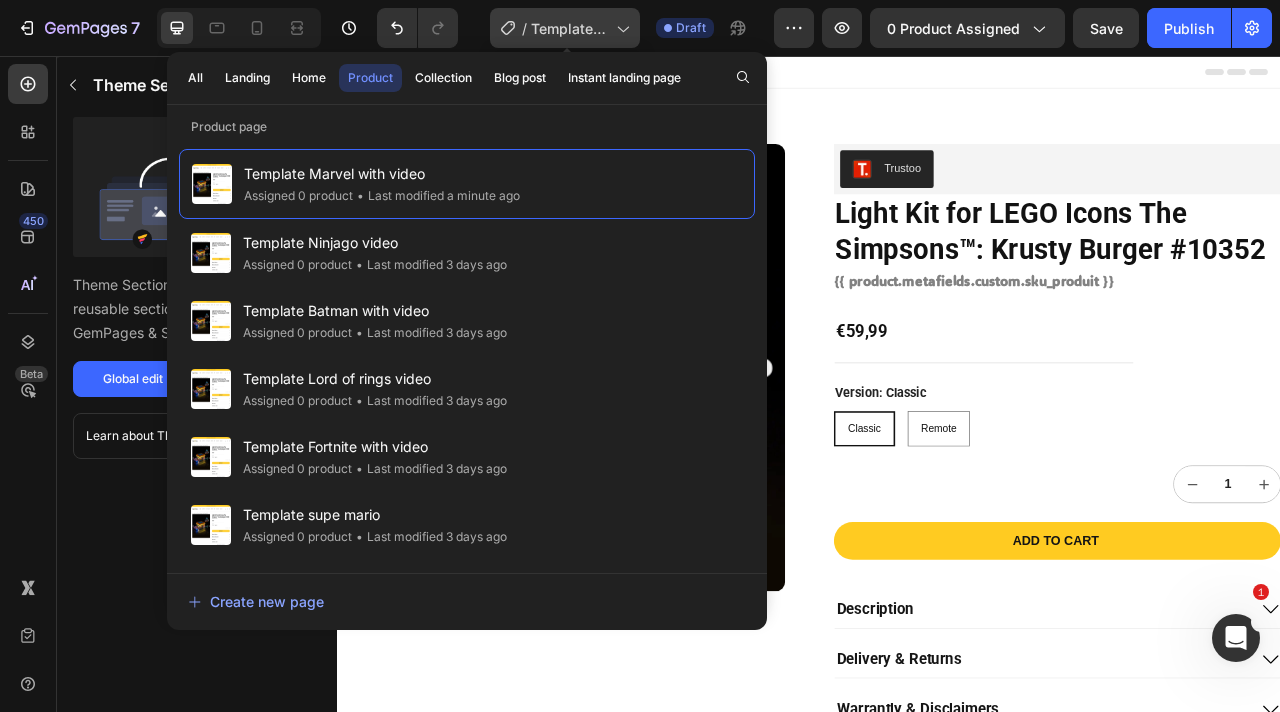 click on "Template Marvel with video" at bounding box center (569, 28) 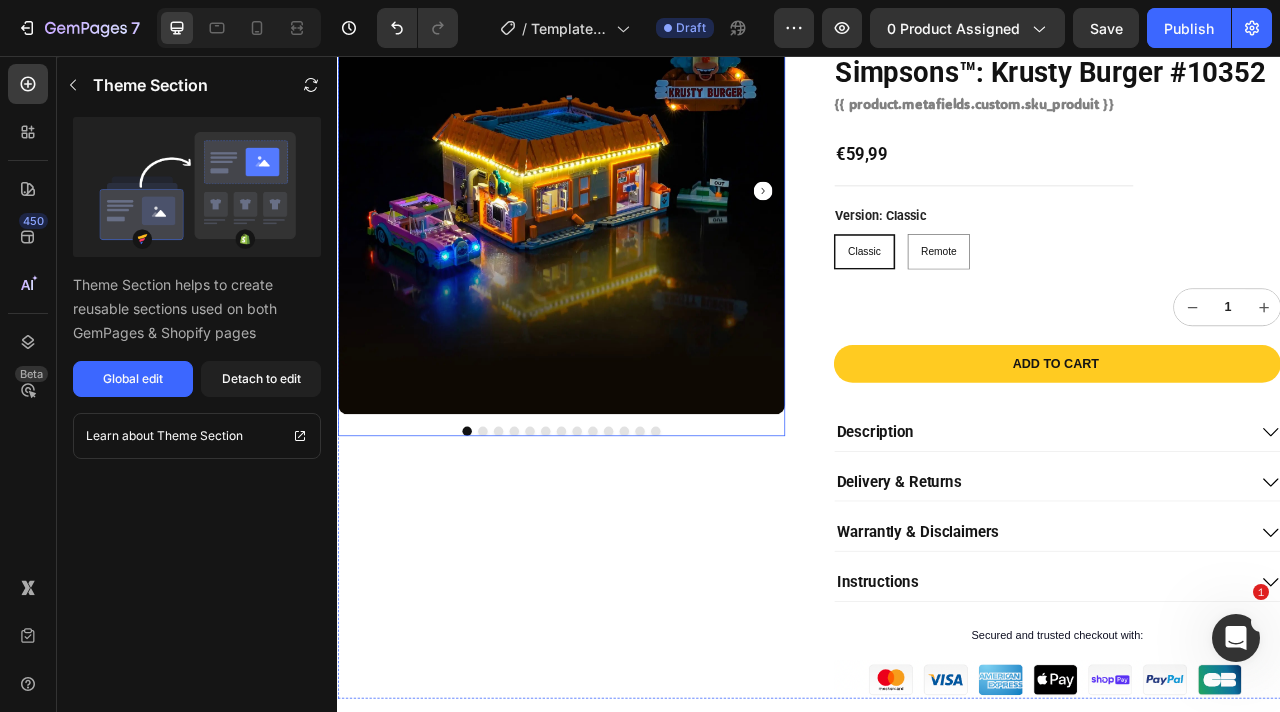 scroll, scrollTop: 283, scrollLeft: 0, axis: vertical 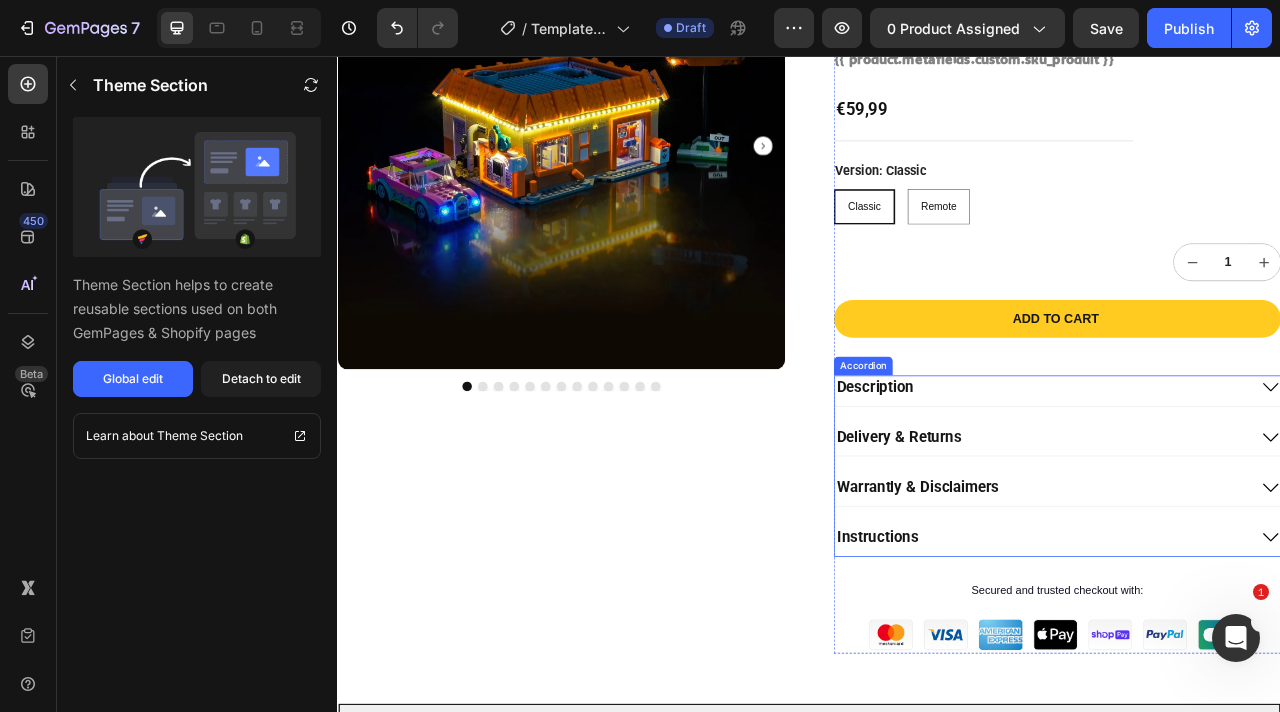 click on "Instructions" at bounding box center (1232, 668) 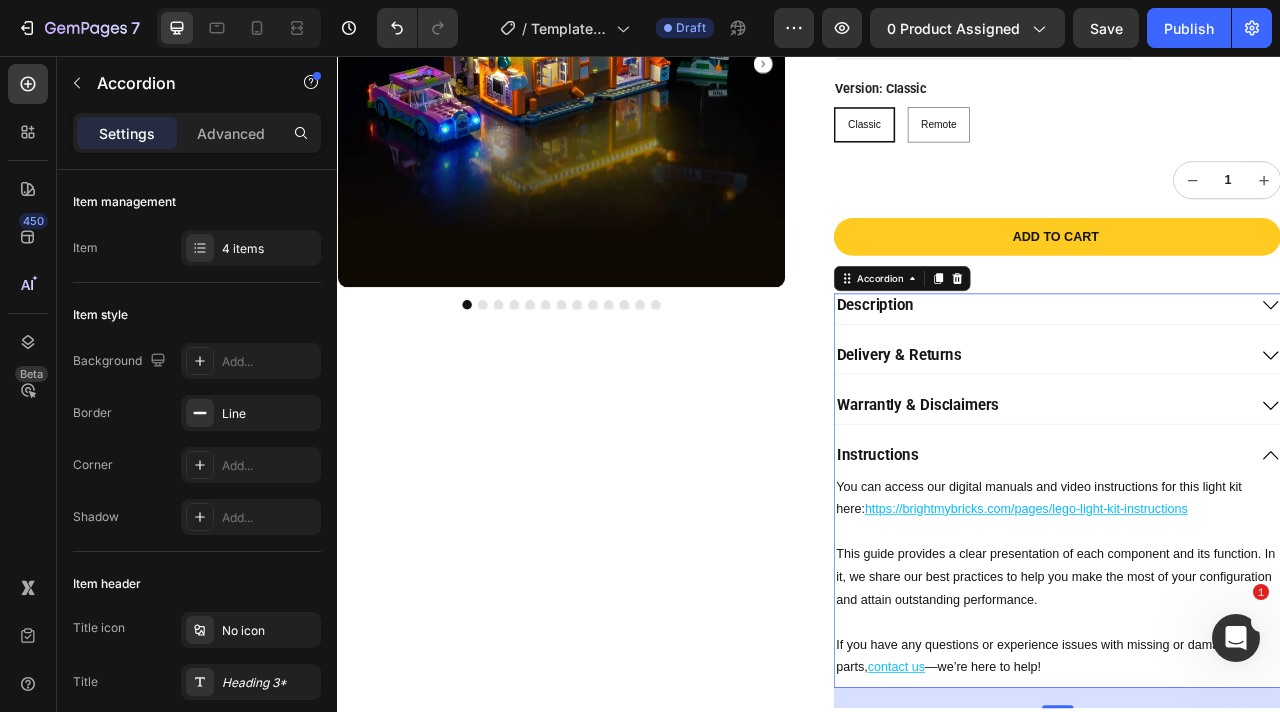 scroll, scrollTop: 393, scrollLeft: 0, axis: vertical 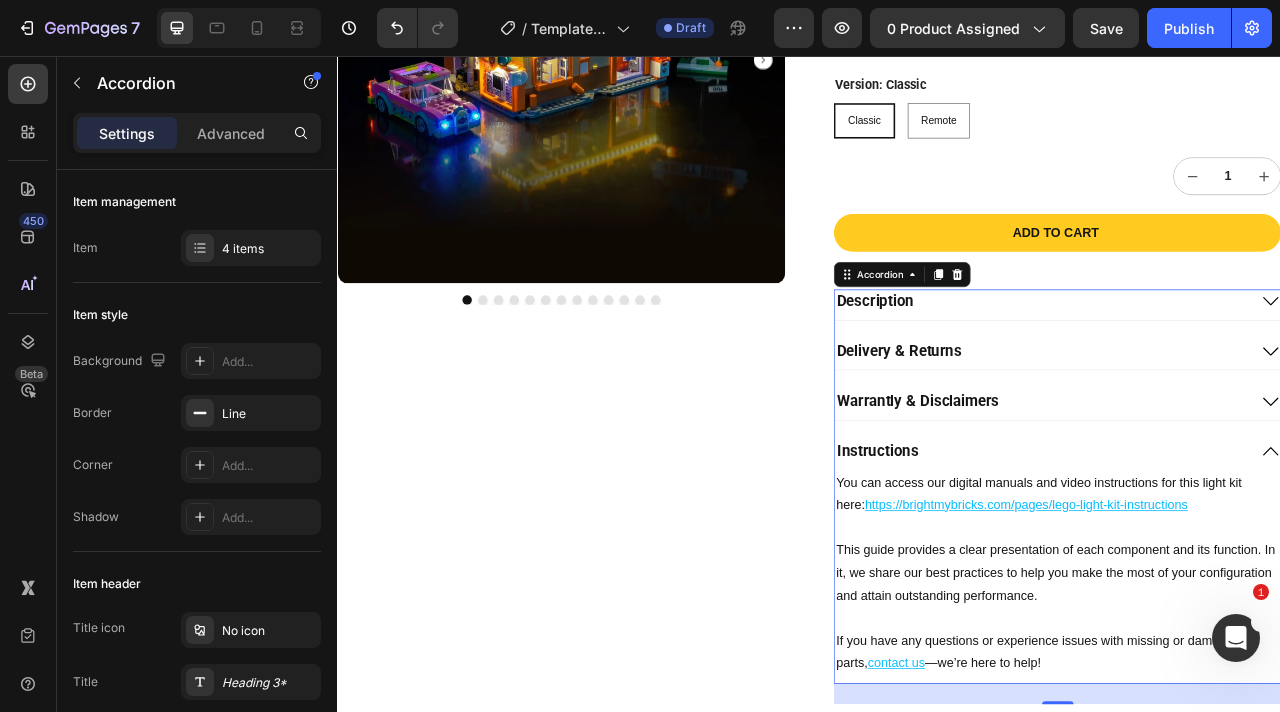 click on "Warrantly & Disclaimers" at bounding box center (1232, 494) 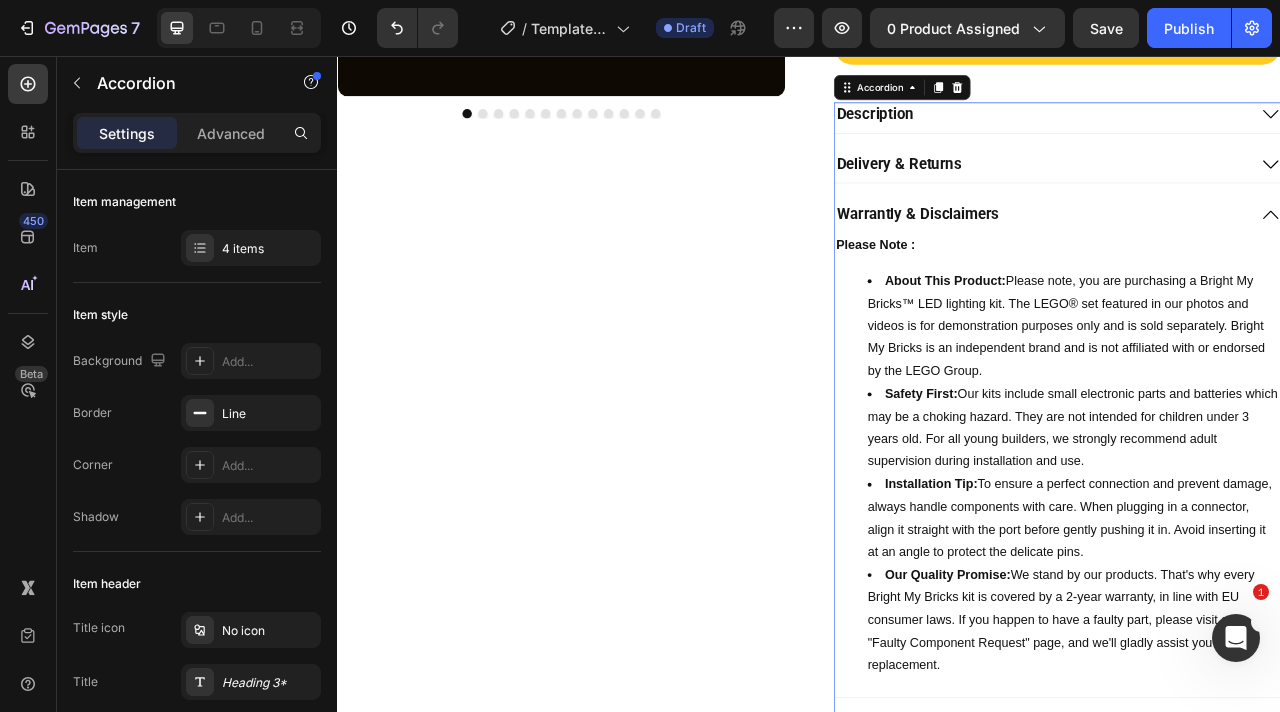 scroll, scrollTop: 636, scrollLeft: 0, axis: vertical 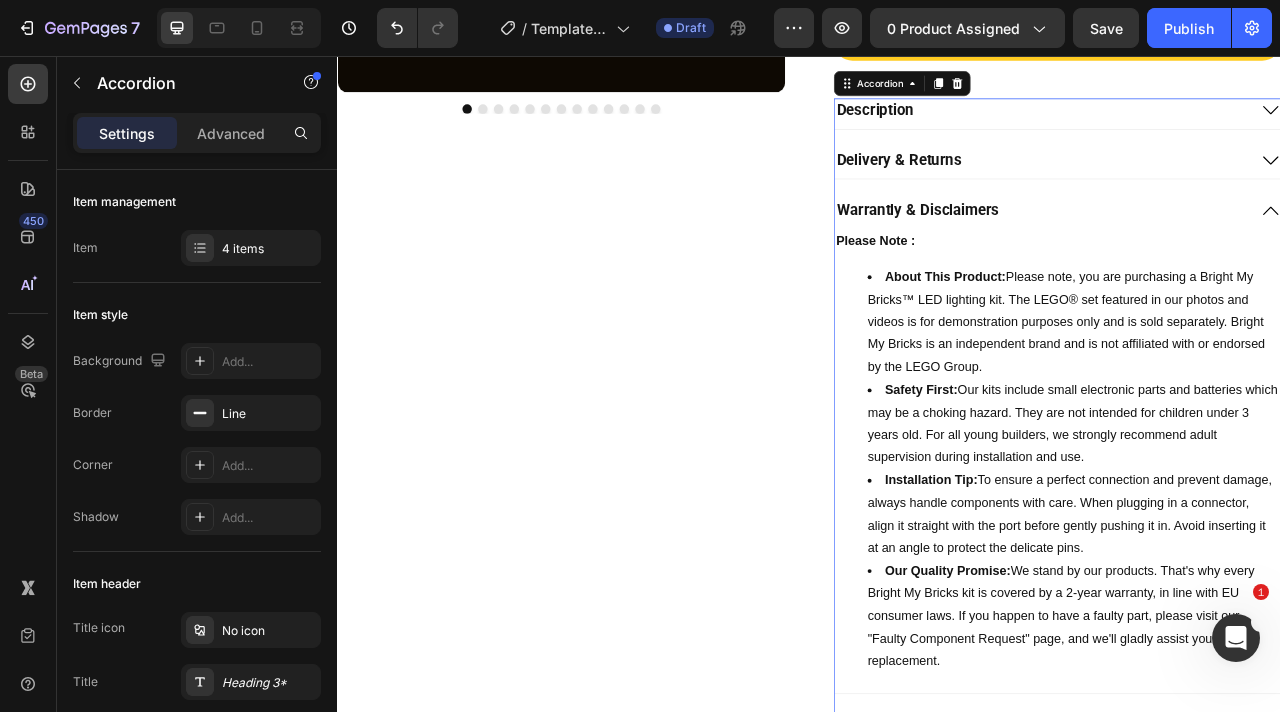 click on "Warrantly & Disclaimers" at bounding box center (1232, 251) 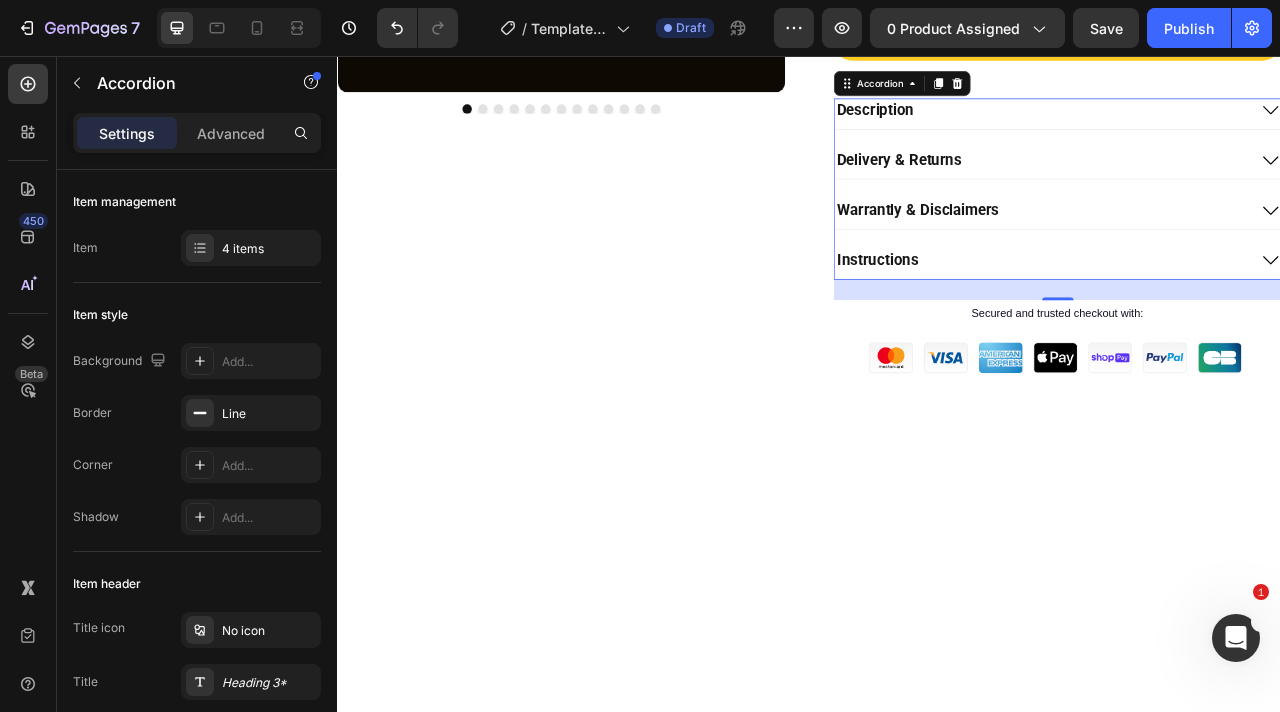 click on "Delivery & Returns" at bounding box center [1232, 188] 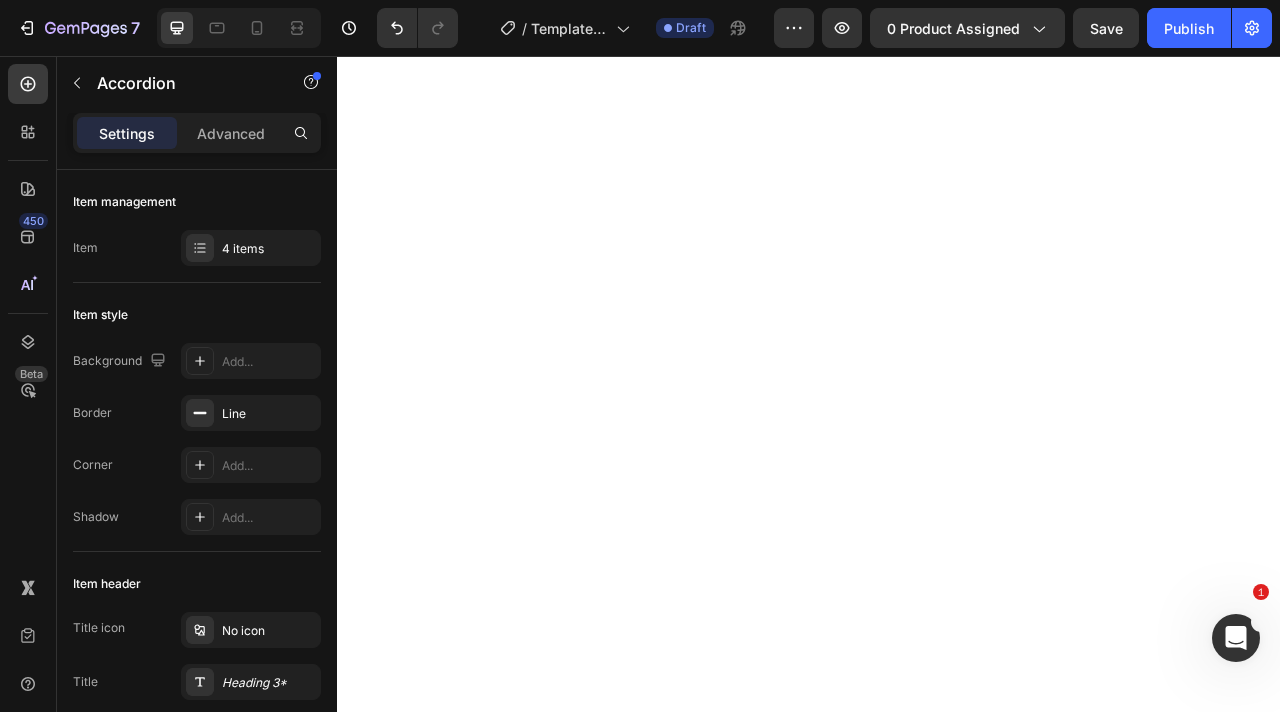 scroll, scrollTop: 0, scrollLeft: 0, axis: both 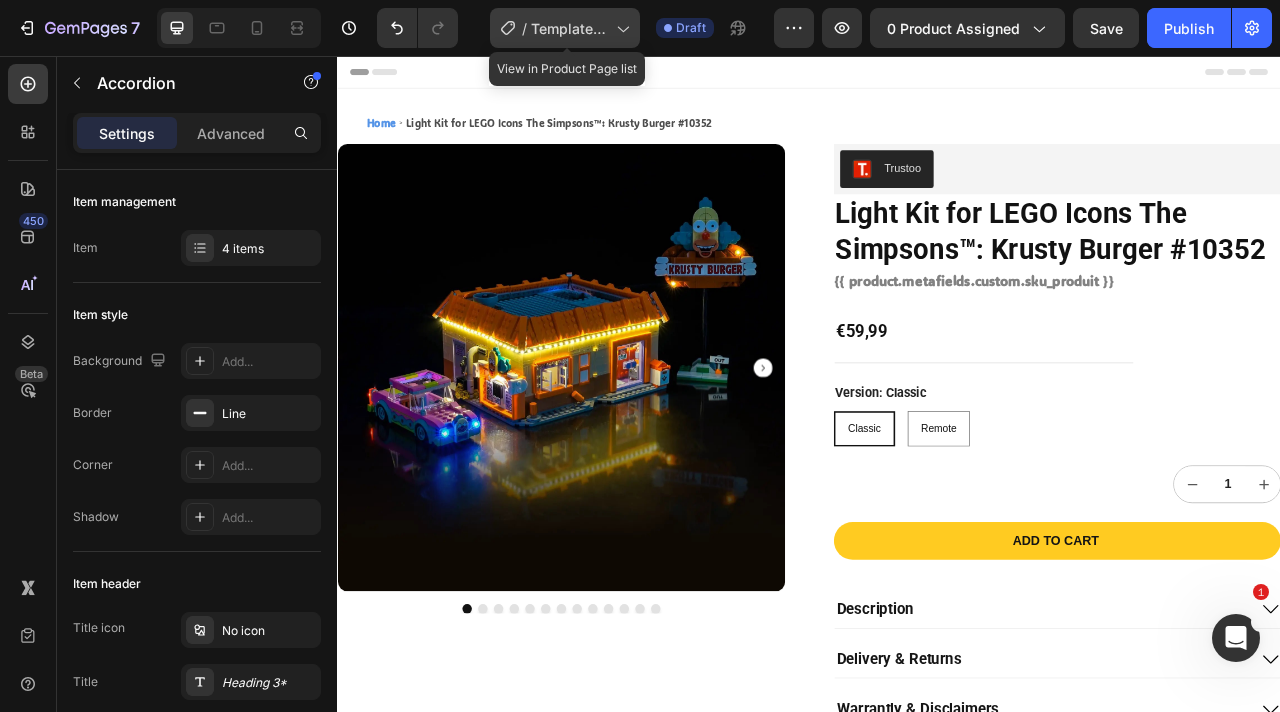 click on "/  Template Marvel with video" 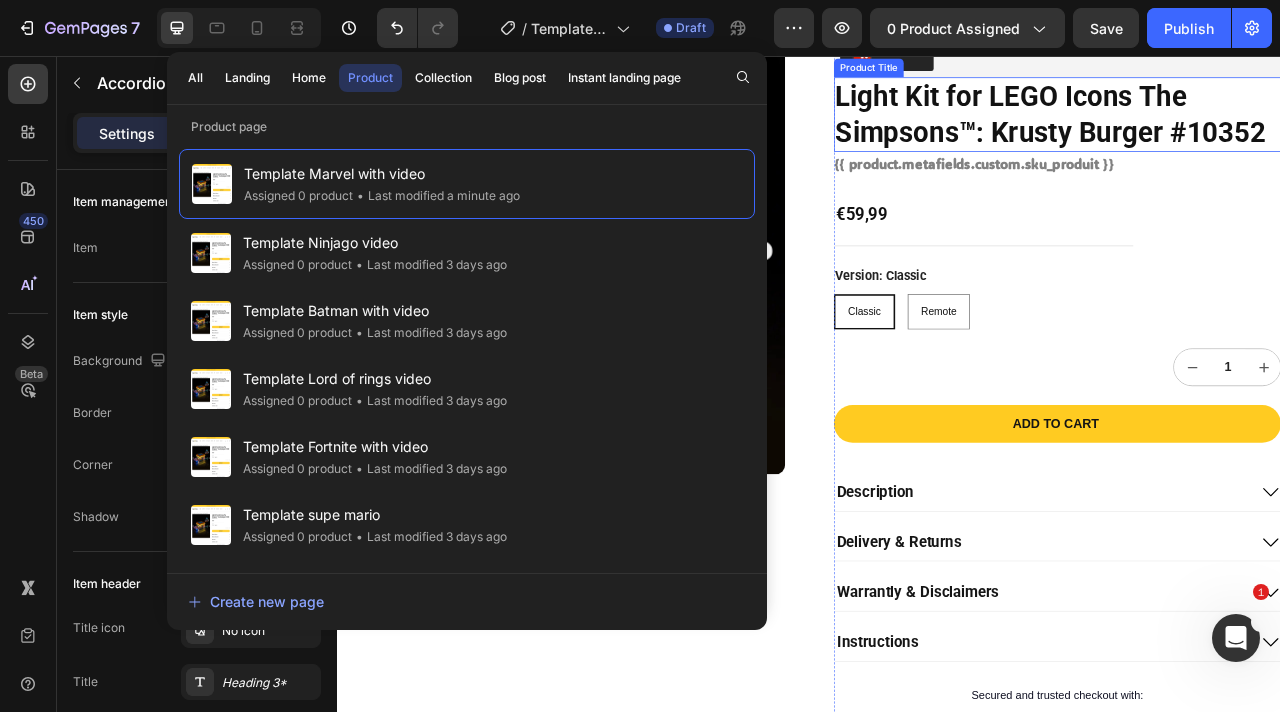 scroll, scrollTop: 501, scrollLeft: 0, axis: vertical 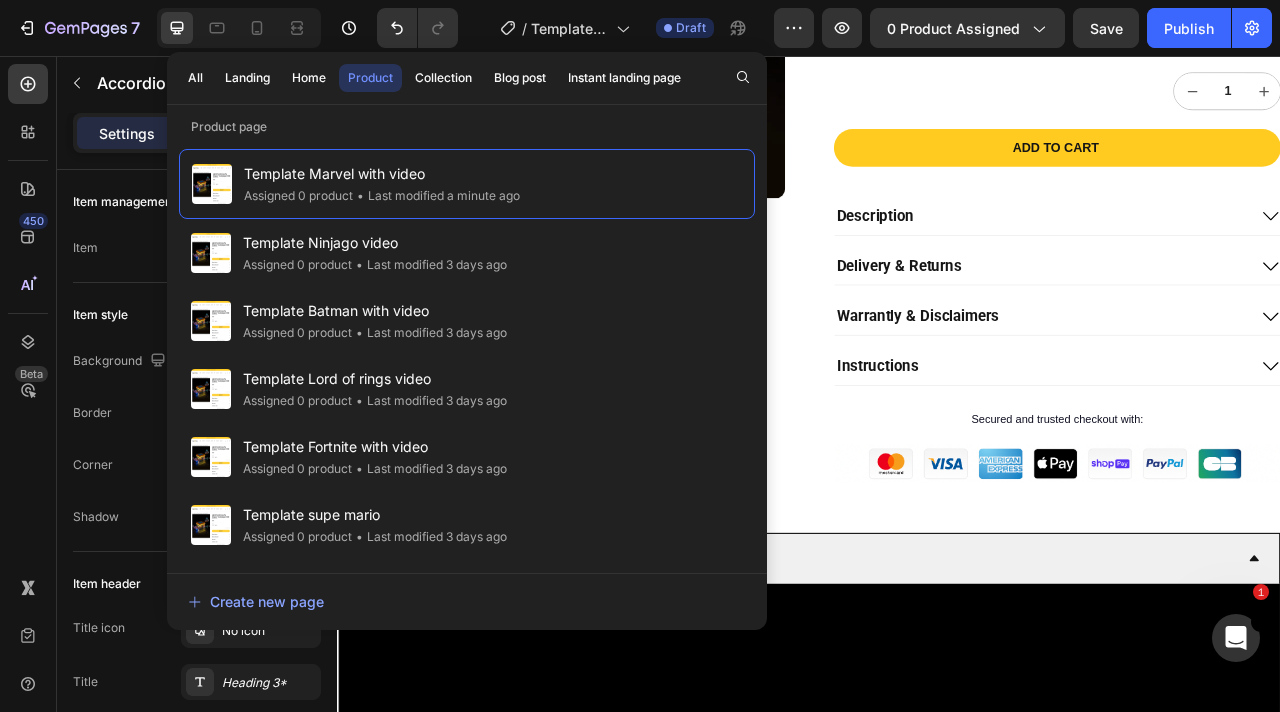 click on "Description" at bounding box center (1252, 263) 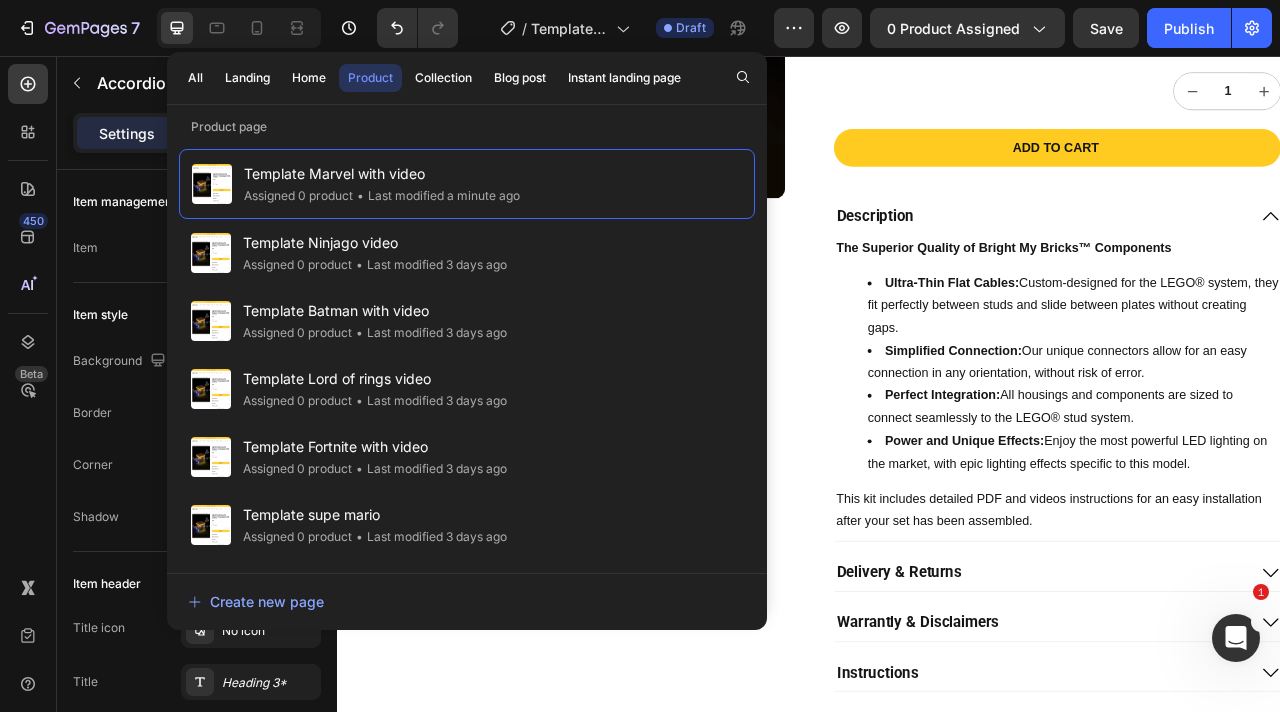 click on "Description" at bounding box center (1232, 259) 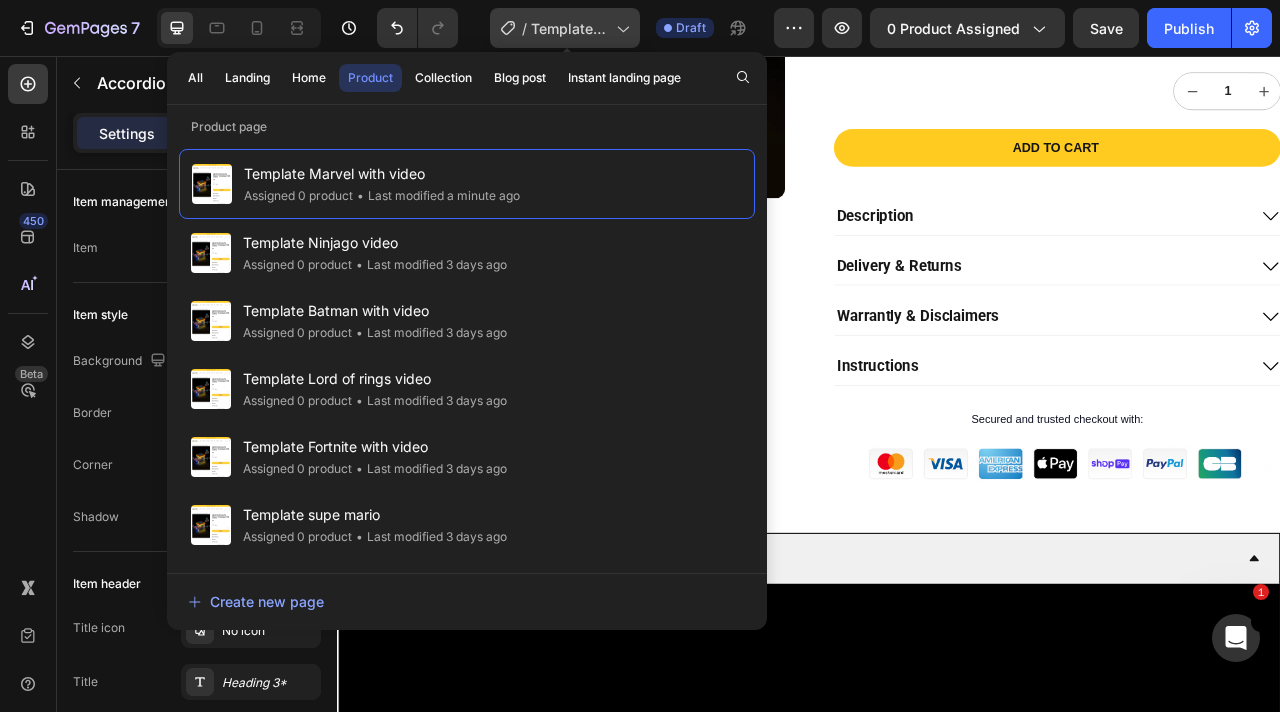 click on "/  Template Marvel with video" 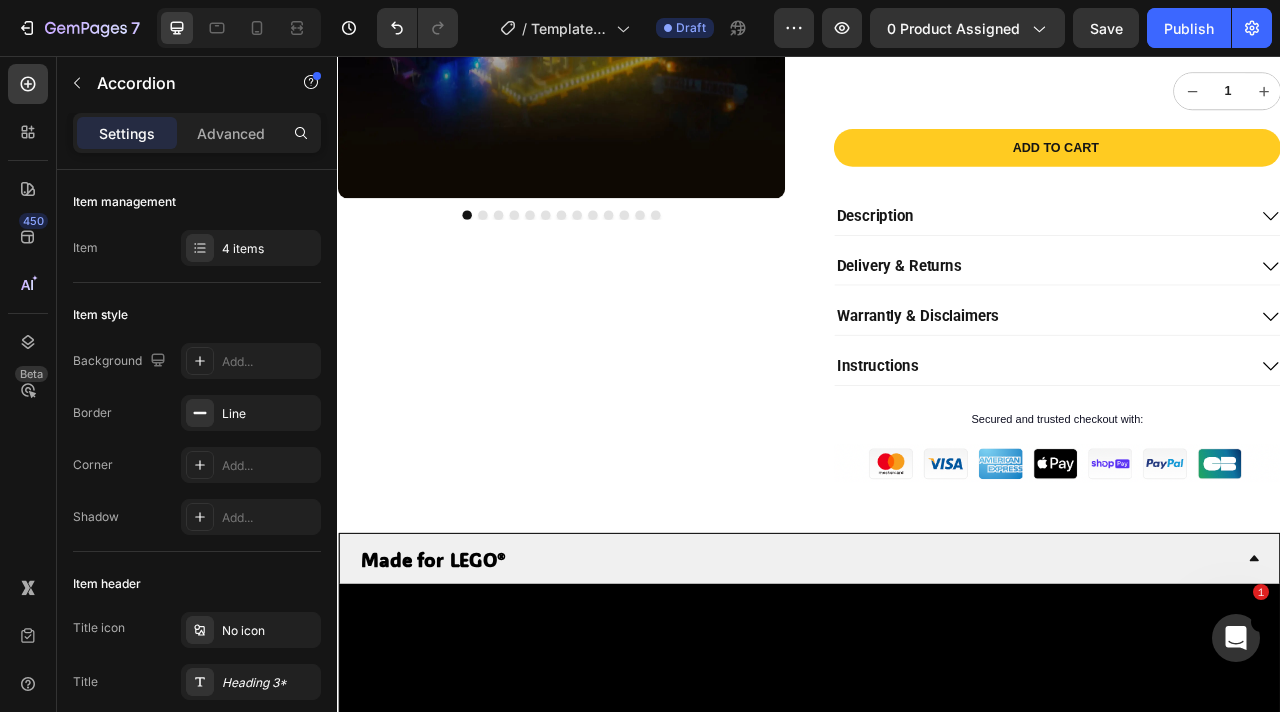 click on "Instructions" at bounding box center [1232, 450] 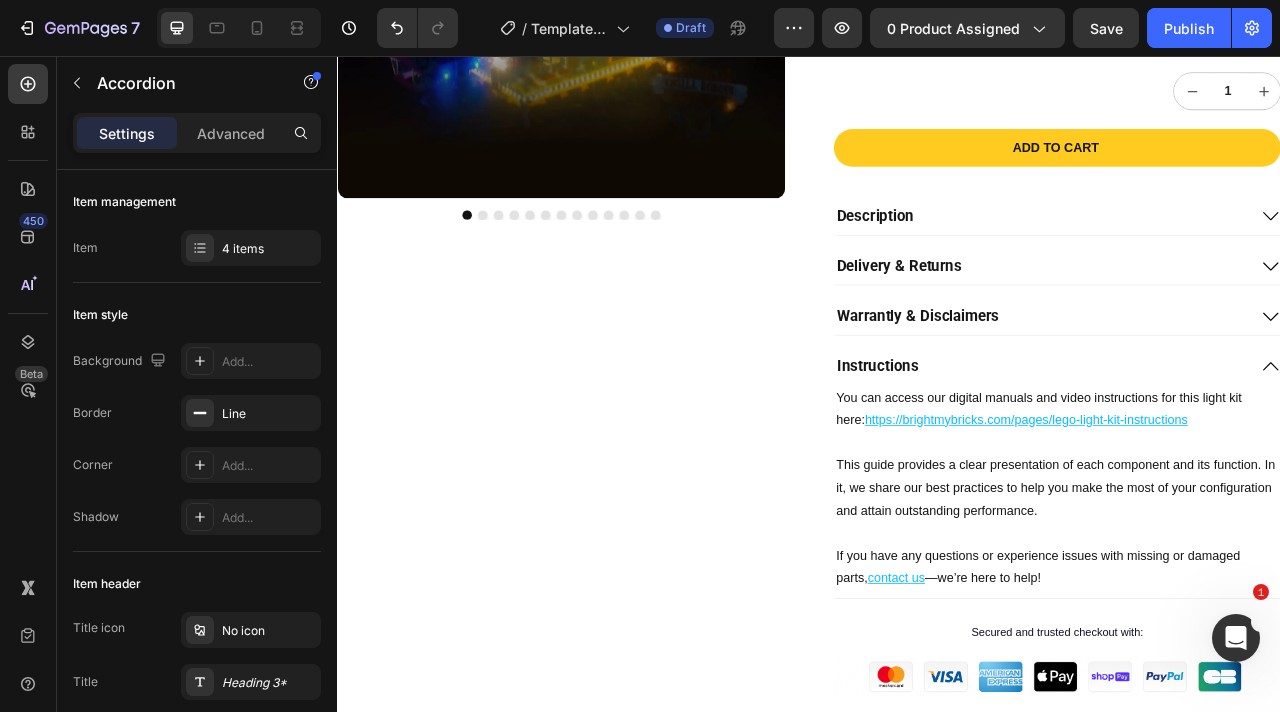 click on "Instructions" at bounding box center [1232, 450] 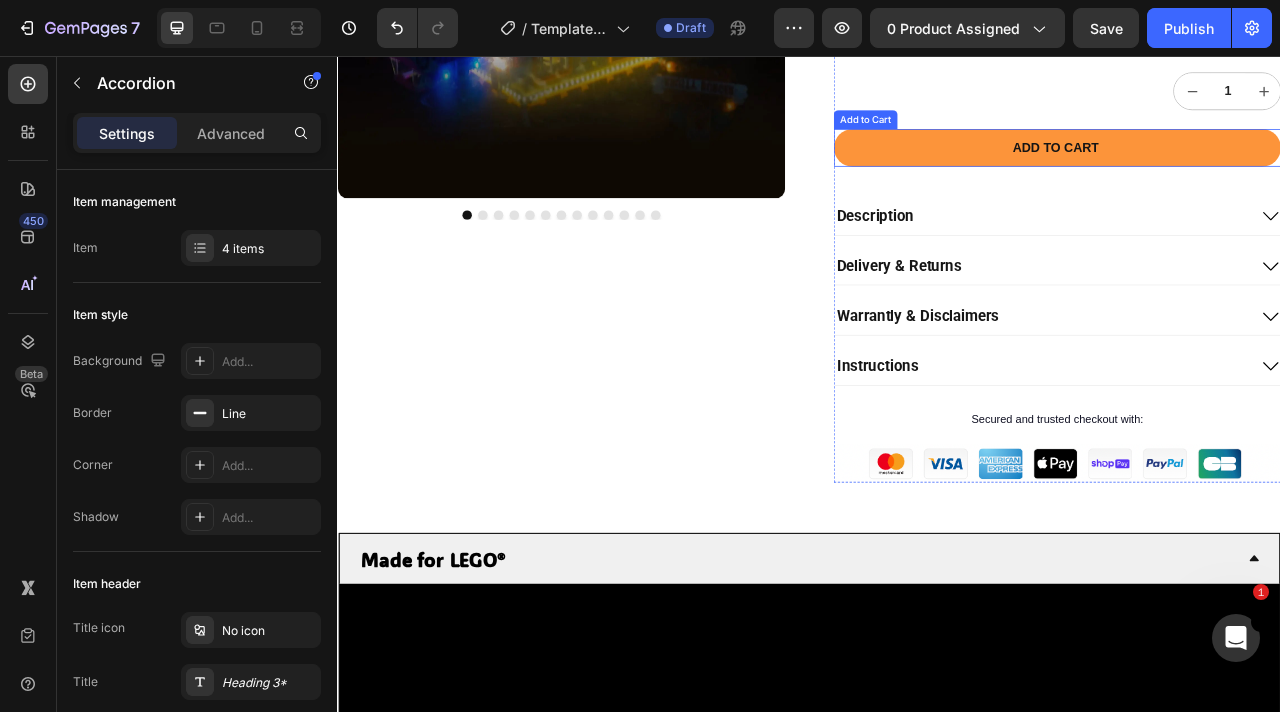 click on "Add to cart" at bounding box center [1252, 172] 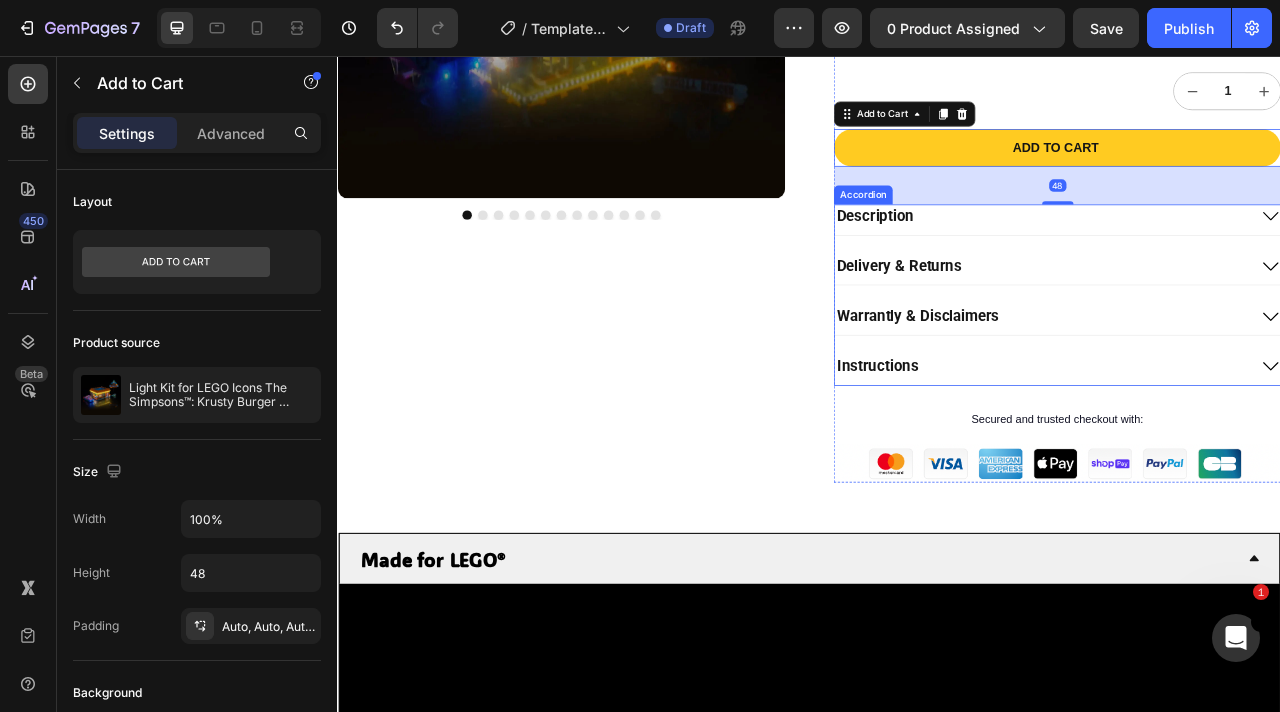 click on "Description" at bounding box center (1232, 259) 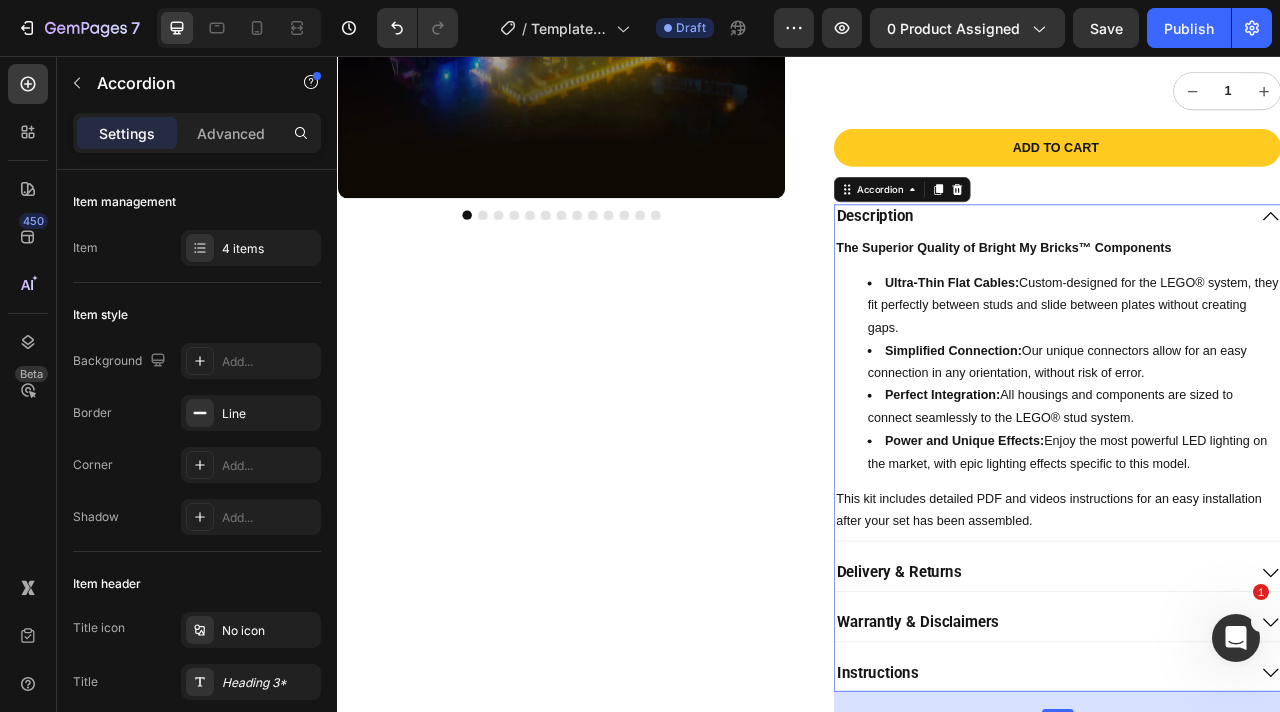 click on "Description" at bounding box center [1232, 259] 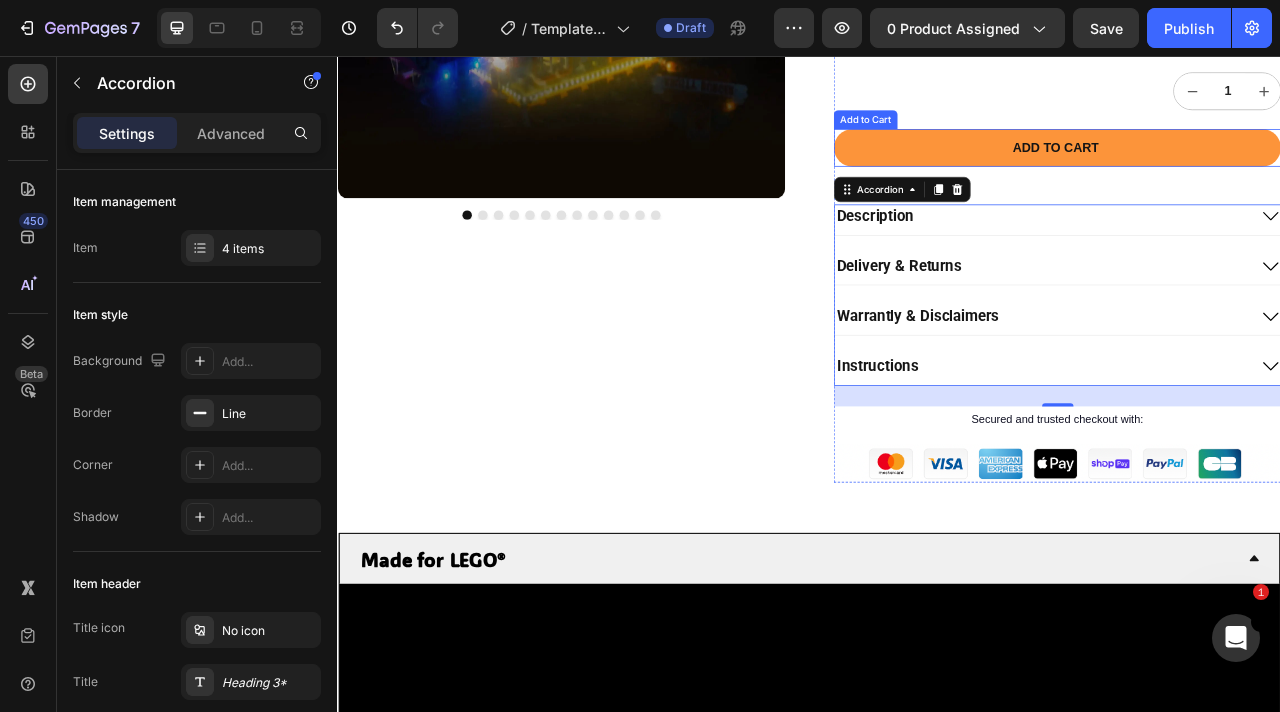 click on "Add to cart" at bounding box center [1252, 172] 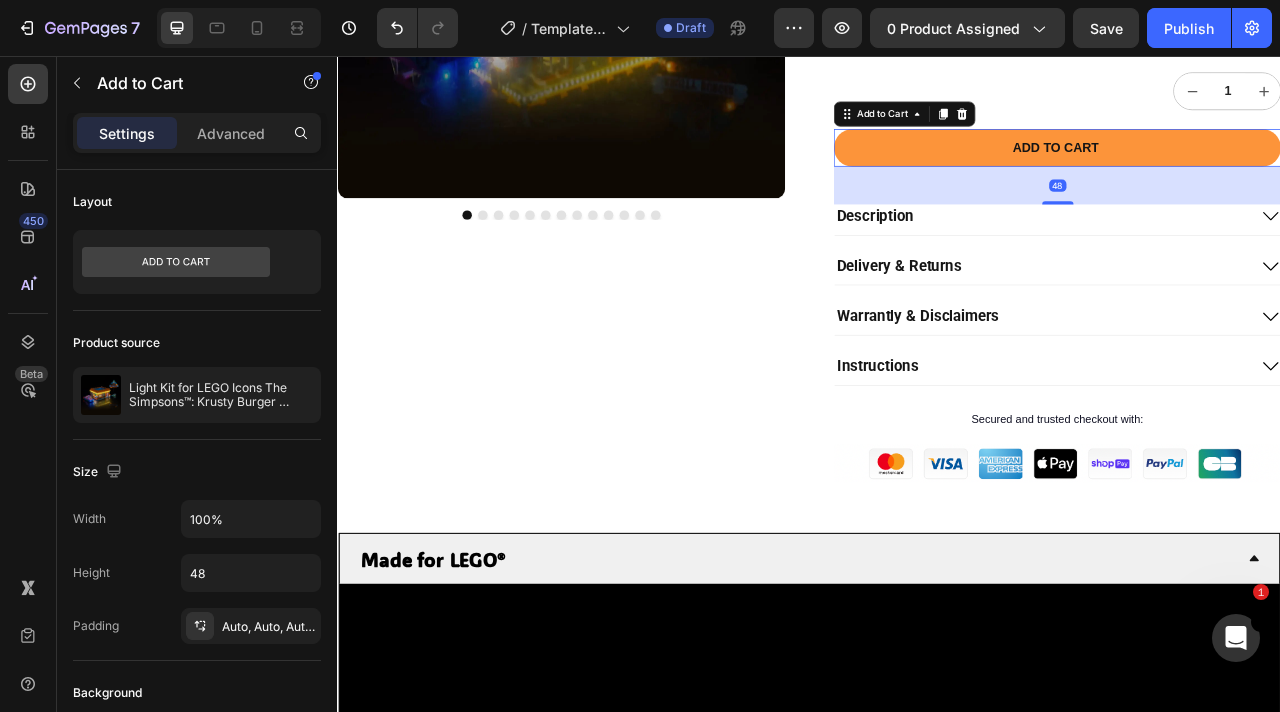 type 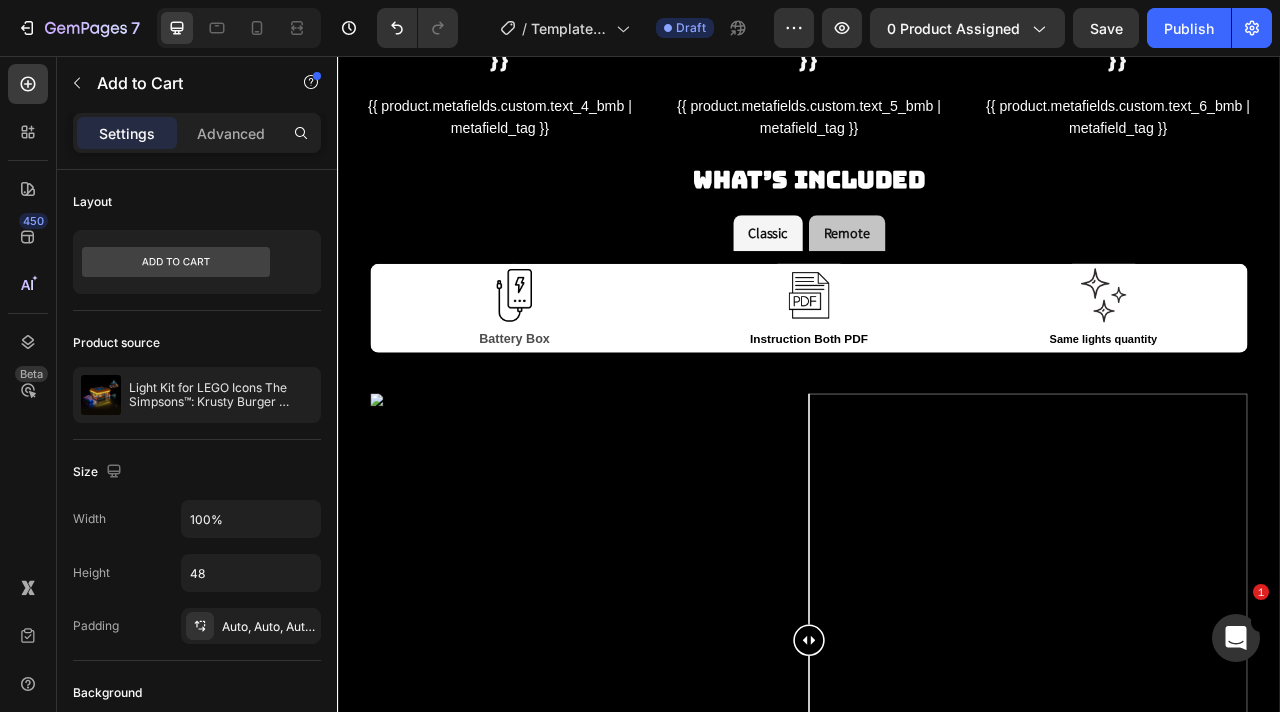 scroll, scrollTop: 3470, scrollLeft: 0, axis: vertical 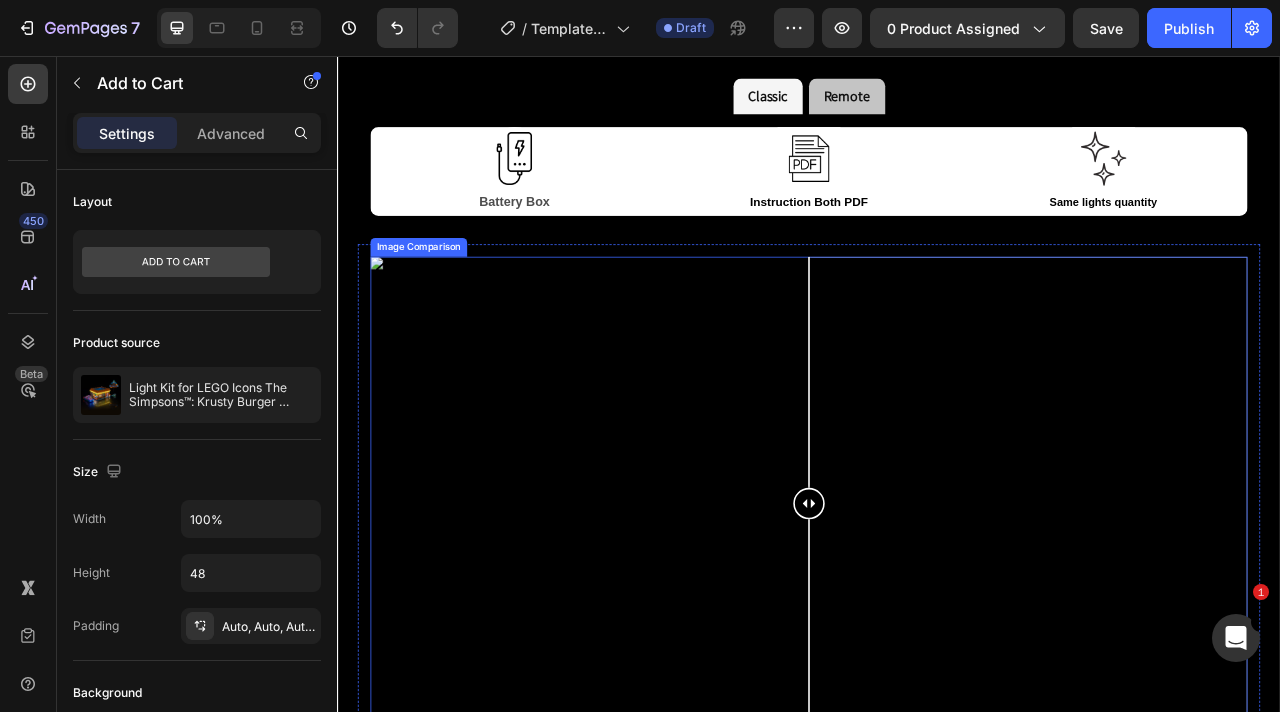 click at bounding box center (937, 625) 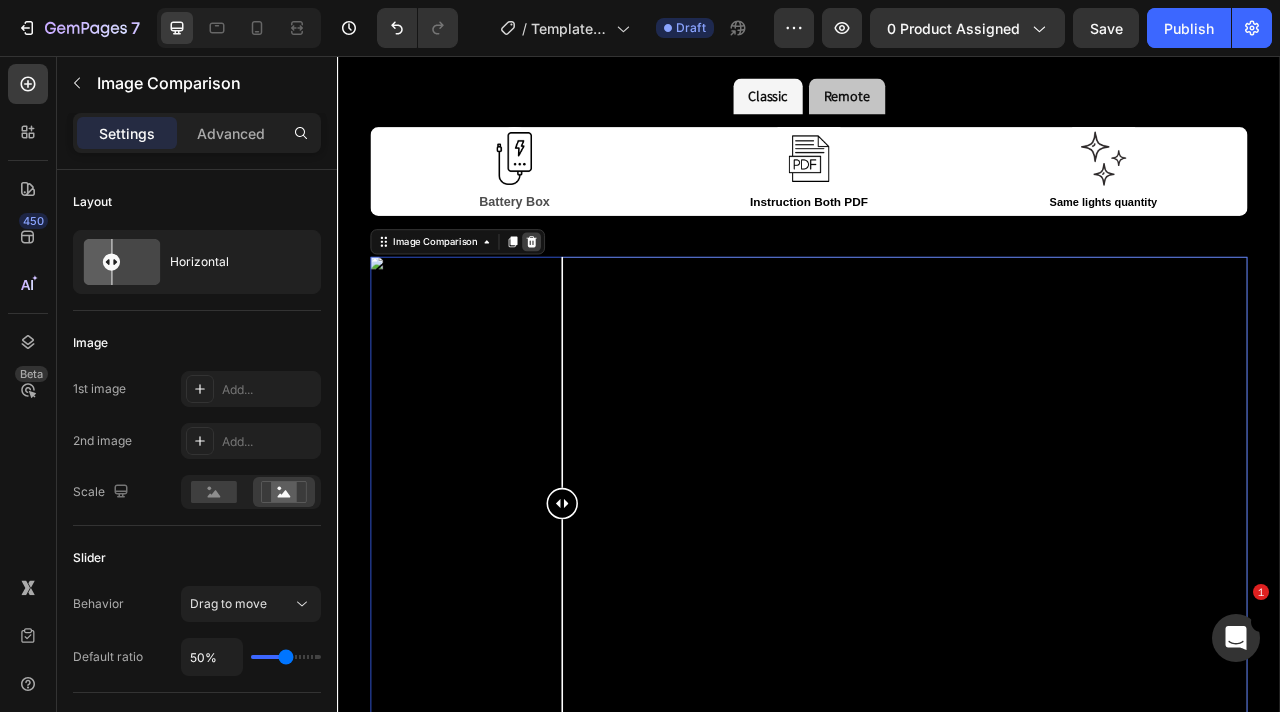 click 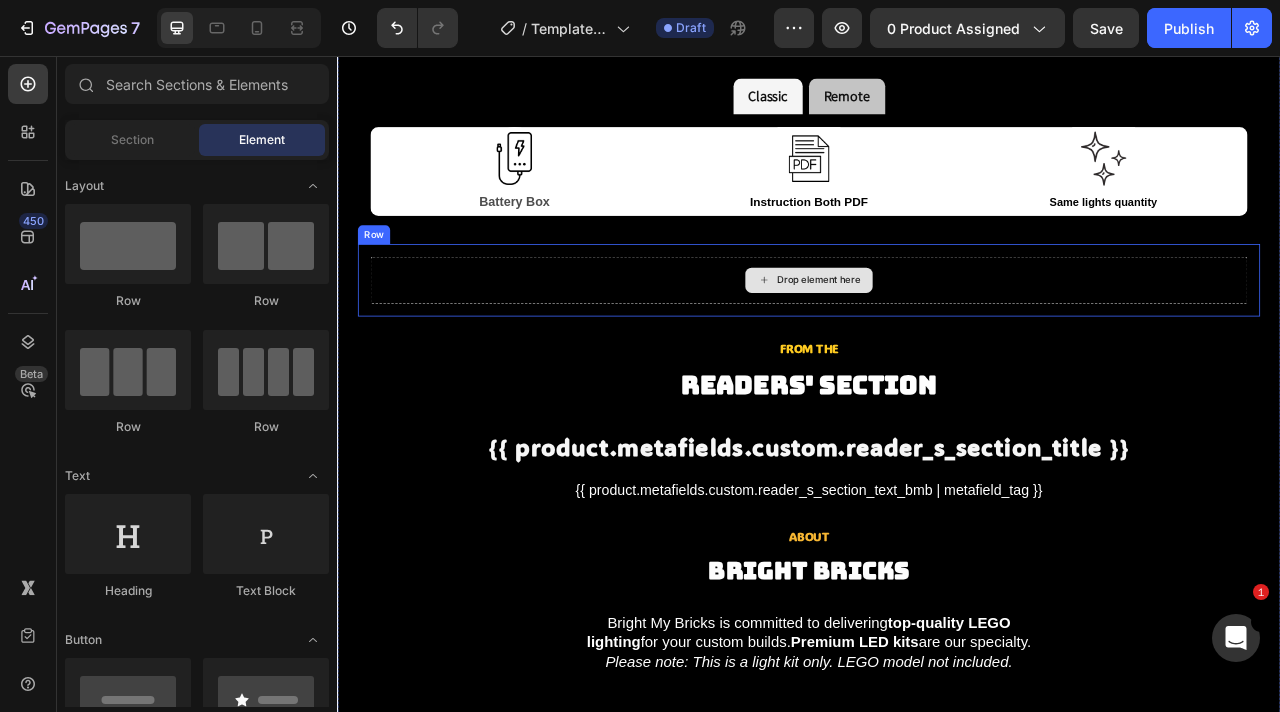 click on "Drop element here" at bounding box center (937, 341) 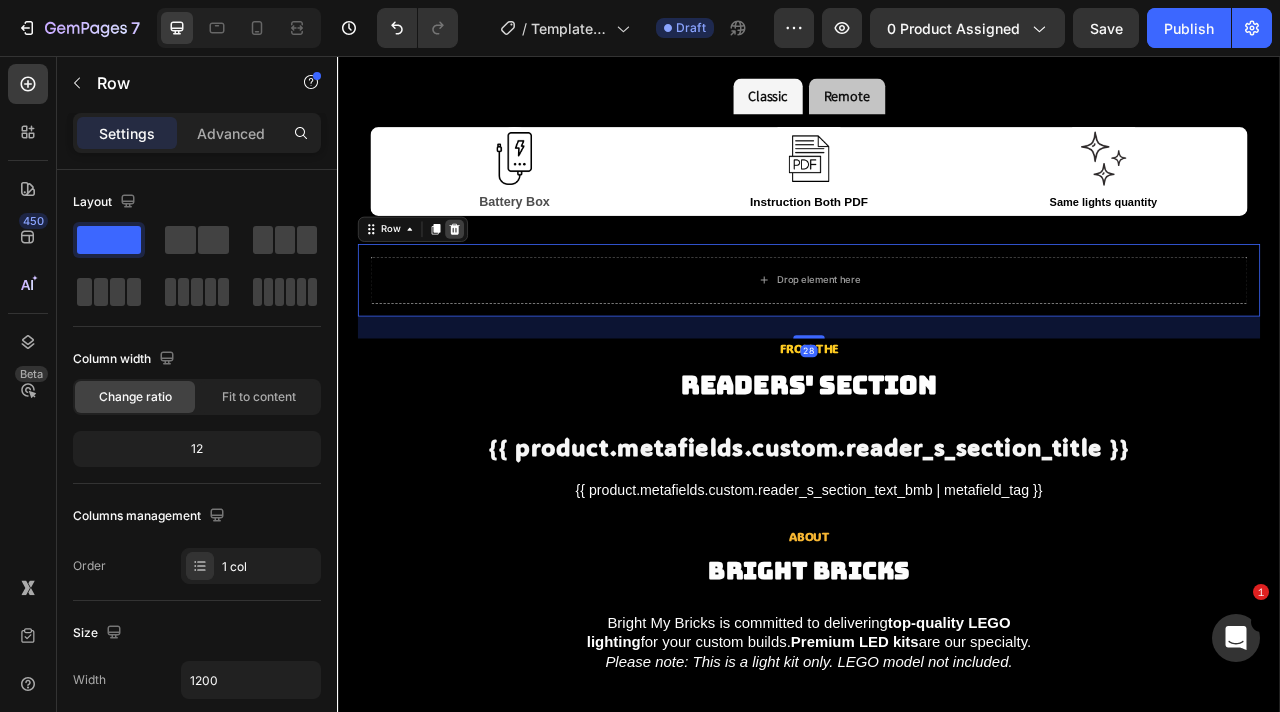 click 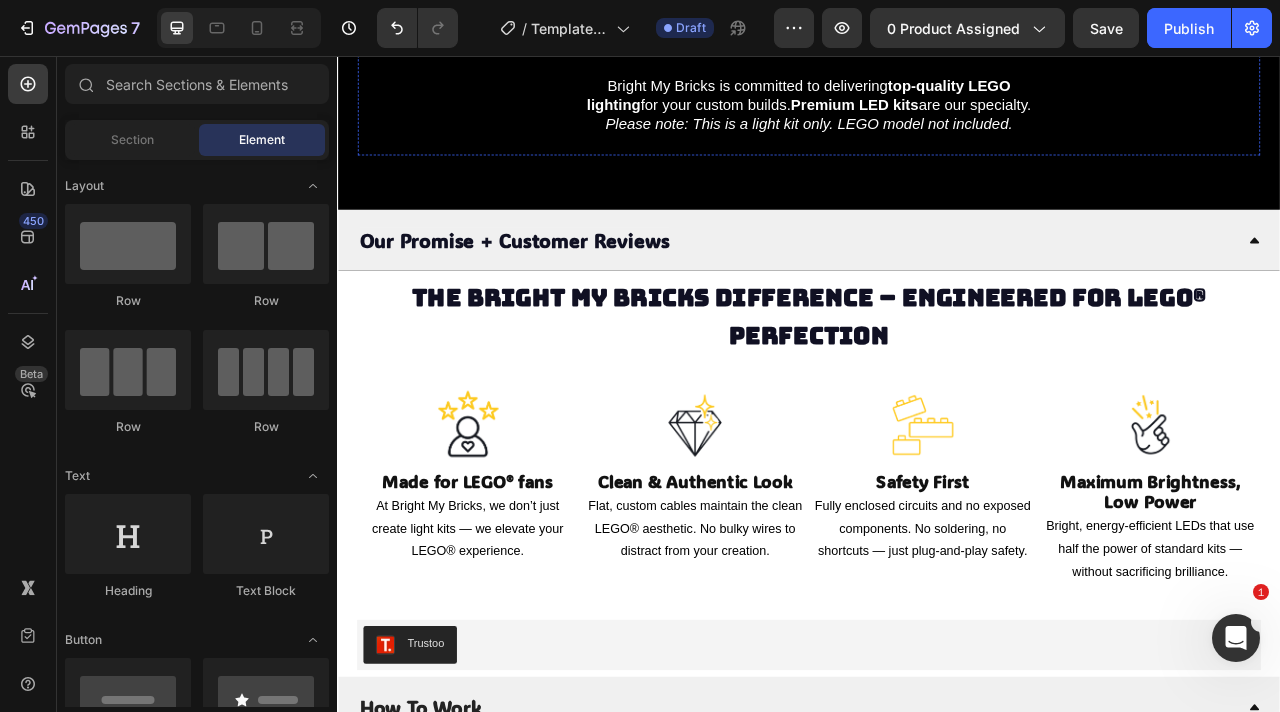 scroll, scrollTop: 4074, scrollLeft: 0, axis: vertical 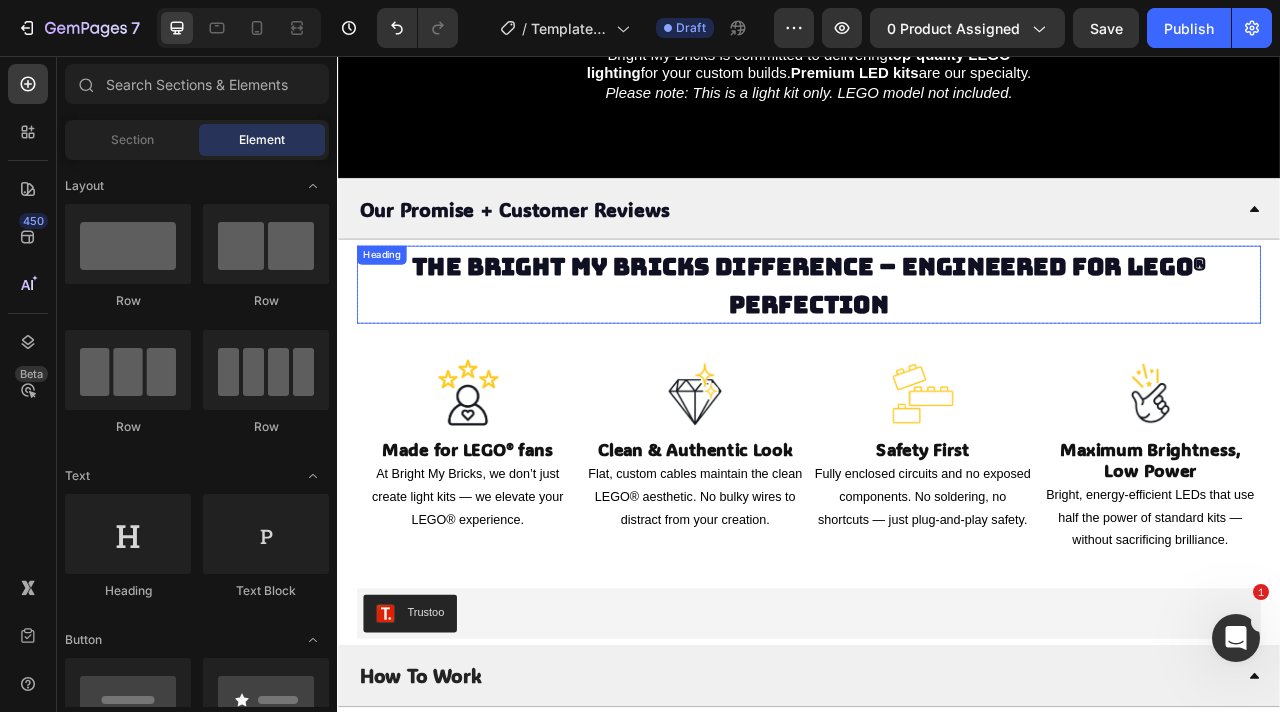 click on "The Bright My Bricks Difference – Engineered for LEGO® Perfection" at bounding box center [937, 347] 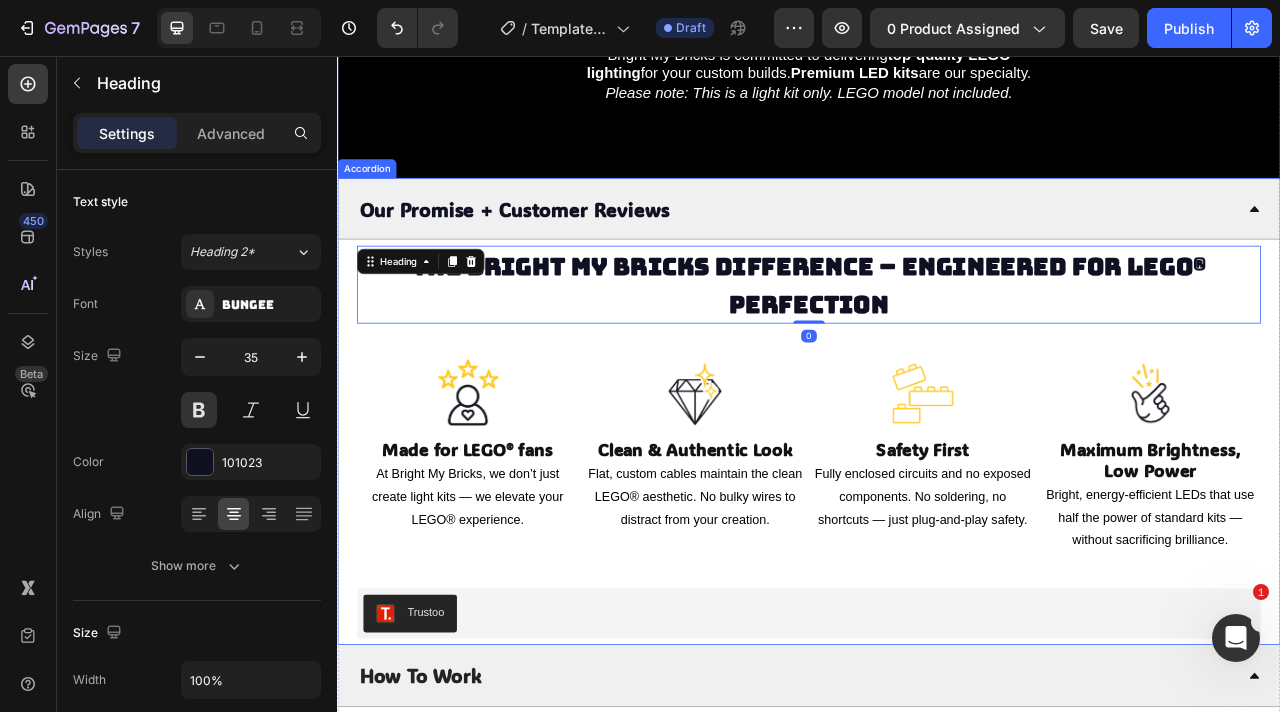 click on "The Bright My Bricks Difference – Engineered for LEGO® Perfection Heading   0 Row Image Made for LEGO® fans Heading At Bright My Bricks, we don’t just create light kits — we elevate your LEGO® experience. Text Block Image Clean & Authentic Look Heading Flat, custom cables maintain the clean LEGO® aesthetic. No bulky wires to distract from your creation. Text Block Image Safety First Heading Fully enclosed circuits and no exposed components. No soldering, no shortcuts — just plug-and-play safety. Text Block Image Maximum Brightness, Low Power Heading Bright, energy-efficient LEDs that use half the power of standard kits — without sacrificing brilliance. Text Block Row Trustoo Trustoo" at bounding box center [937, 546] 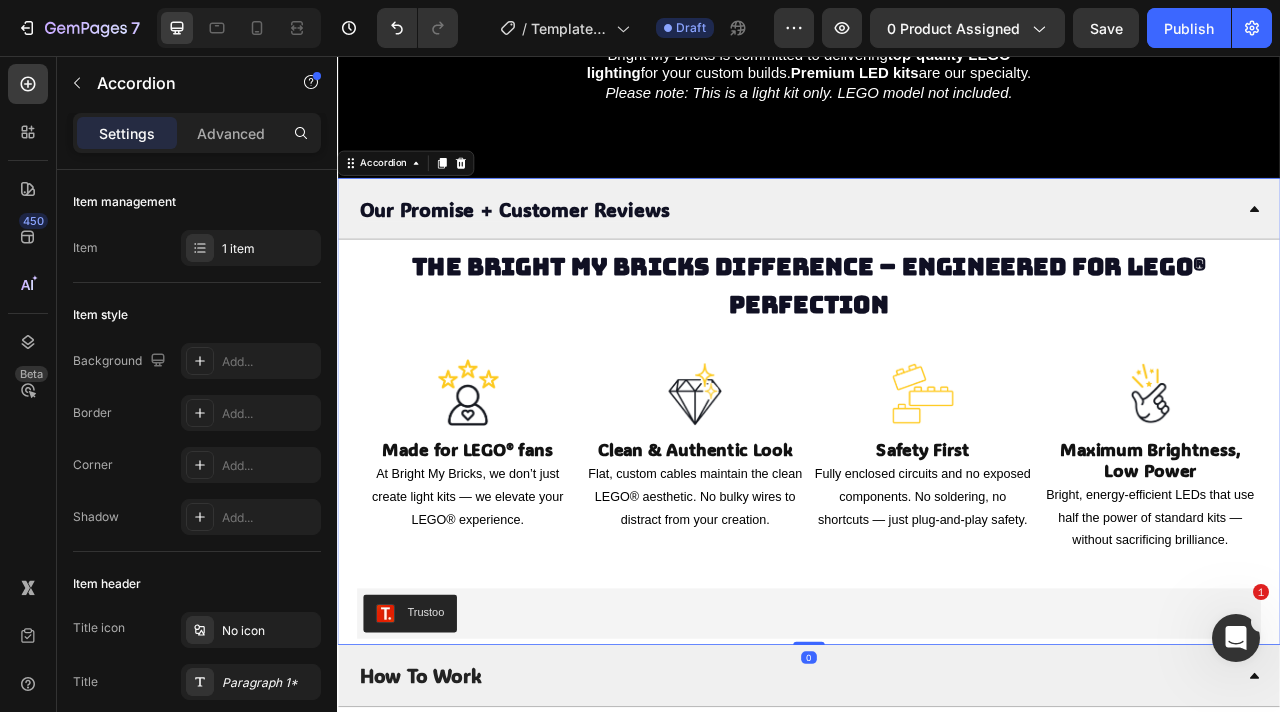click on "The Bright My Bricks Difference – Engineered for LEGO® Perfection Heading Row Image Made for LEGO® fans Heading At Bright My Bricks, we don’t just create light kits — we elevate your LEGO® experience. Text Block Image Clean & Authentic Look Heading Flat, custom cables maintain the clean LEGO® aesthetic. No bulky wires to distract from your creation. Text Block Image Safety First Heading Fully enclosed circuits and no exposed components. No soldering, no shortcuts — just plug-and-play safety. Text Block Image Maximum Brightness, Low Power Heading Bright, energy-efficient LEDs that use half the power of standard kits — without sacrificing brilliance. Text Block Row Trustoo Trustoo" at bounding box center [937, 546] 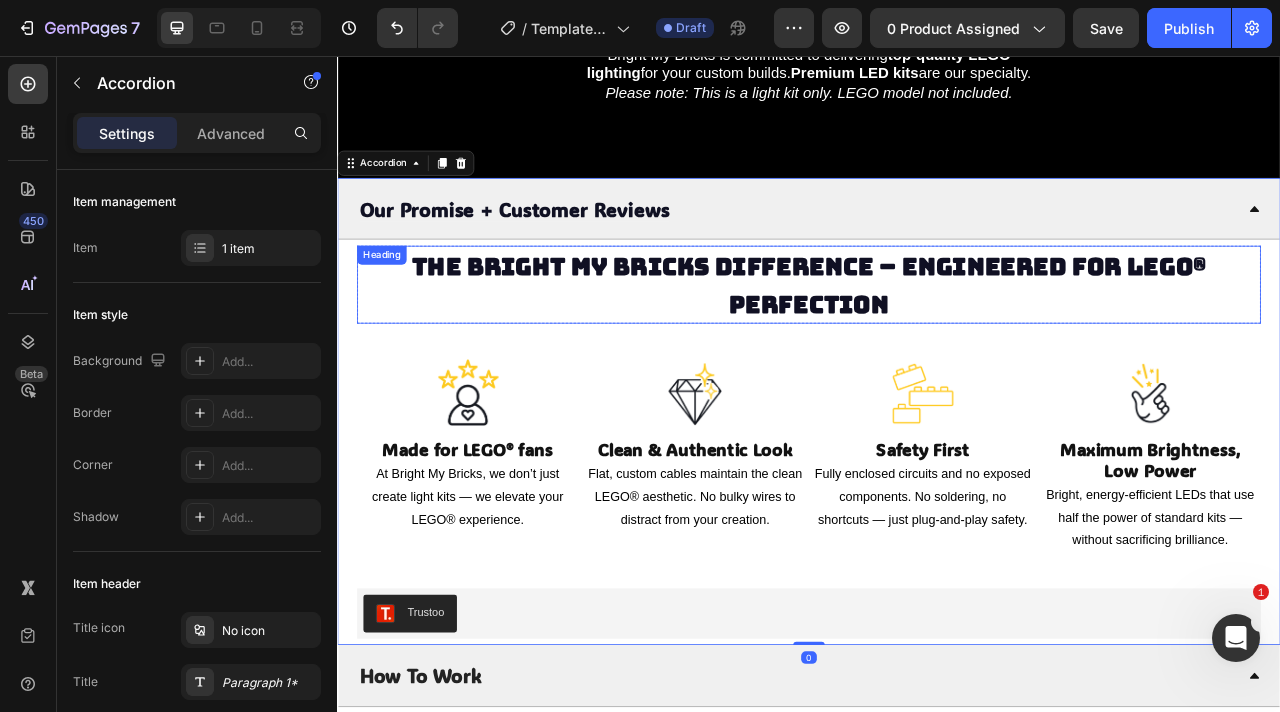 click on "The Bright My Bricks Difference – Engineered for LEGO® Perfection" at bounding box center [937, 347] 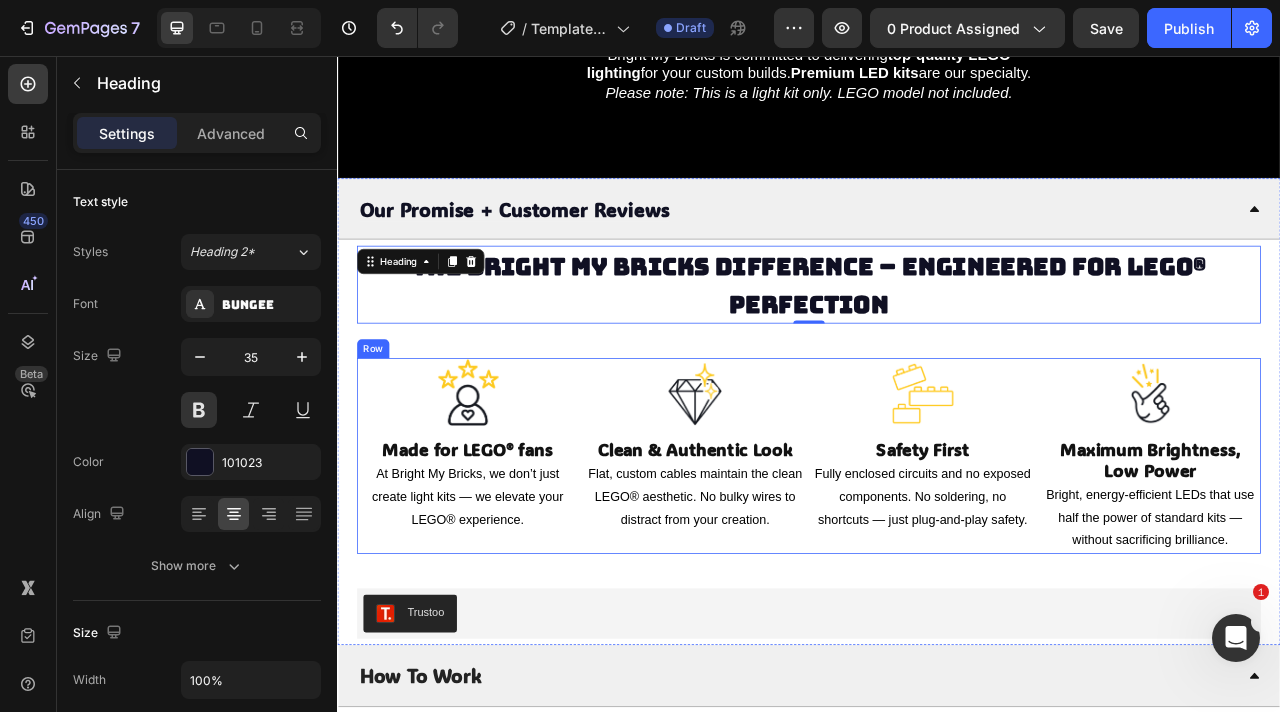click on "Image Made for LEGO® fans Heading At Bright My Bricks, we don’t just create light kits — we elevate your LEGO® experience. Text Block Image Clean & Authentic Look Heading Flat, custom cables maintain the clean LEGO® aesthetic. No bulky wires to distract from your creation. Text Block Image Safety First Heading Fully enclosed circuits and no exposed components. No soldering, no shortcuts — just plug-and-play safety. Text Block Image Maximum Brightness, Low Power Heading Bright, energy-efficient LEDs that use half the power of standard kits — without sacrificing brilliance. Text Block Row" at bounding box center [937, 564] 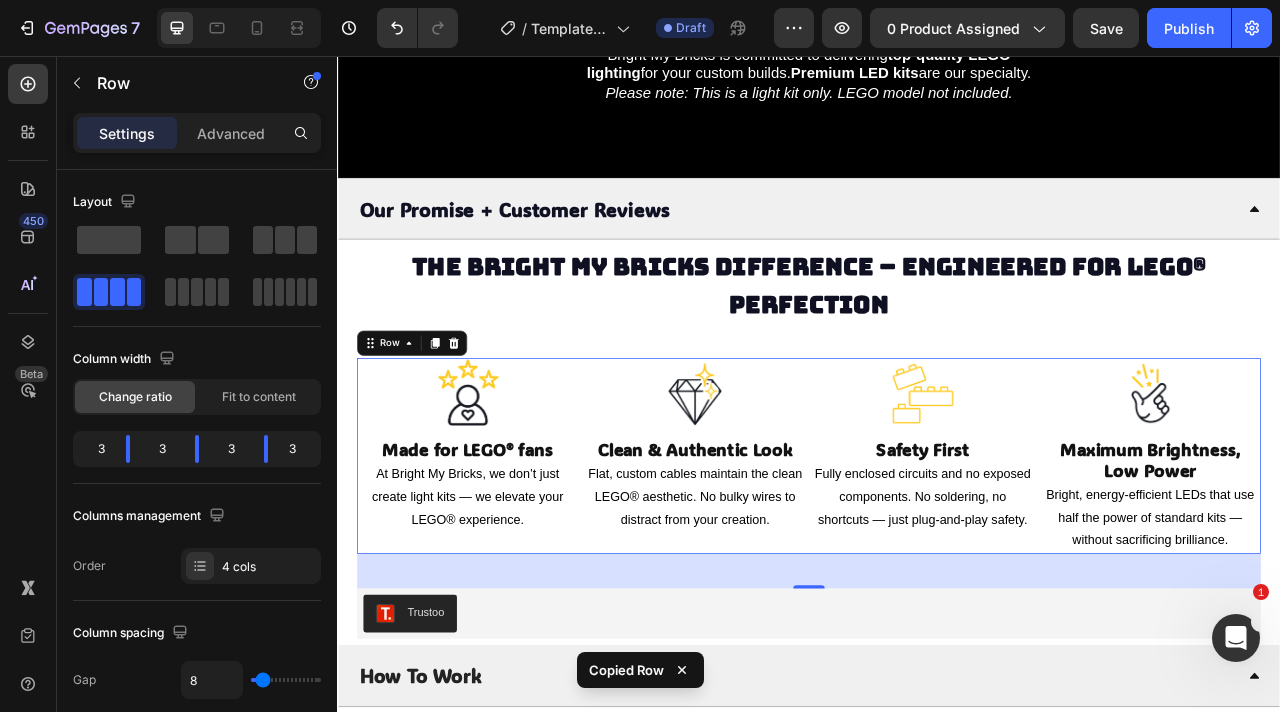 click on "Image Made for LEGO® fans Heading At Bright My Bricks, we don’t just create light kits — we elevate your LEGO® experience. Text Block Image Clean & Authentic Look Heading Flat, custom cables maintain the clean LEGO® aesthetic. No bulky wires to distract from your creation. Text Block Image Safety First Heading Fully enclosed circuits and no exposed components. No soldering, no shortcuts — just plug-and-play safety. Text Block Image Maximum Brightness, Low Power Heading Bright, energy-efficient LEDs that use half the power of standard kits — without sacrificing brilliance. Text Block Row   44" at bounding box center [937, 564] 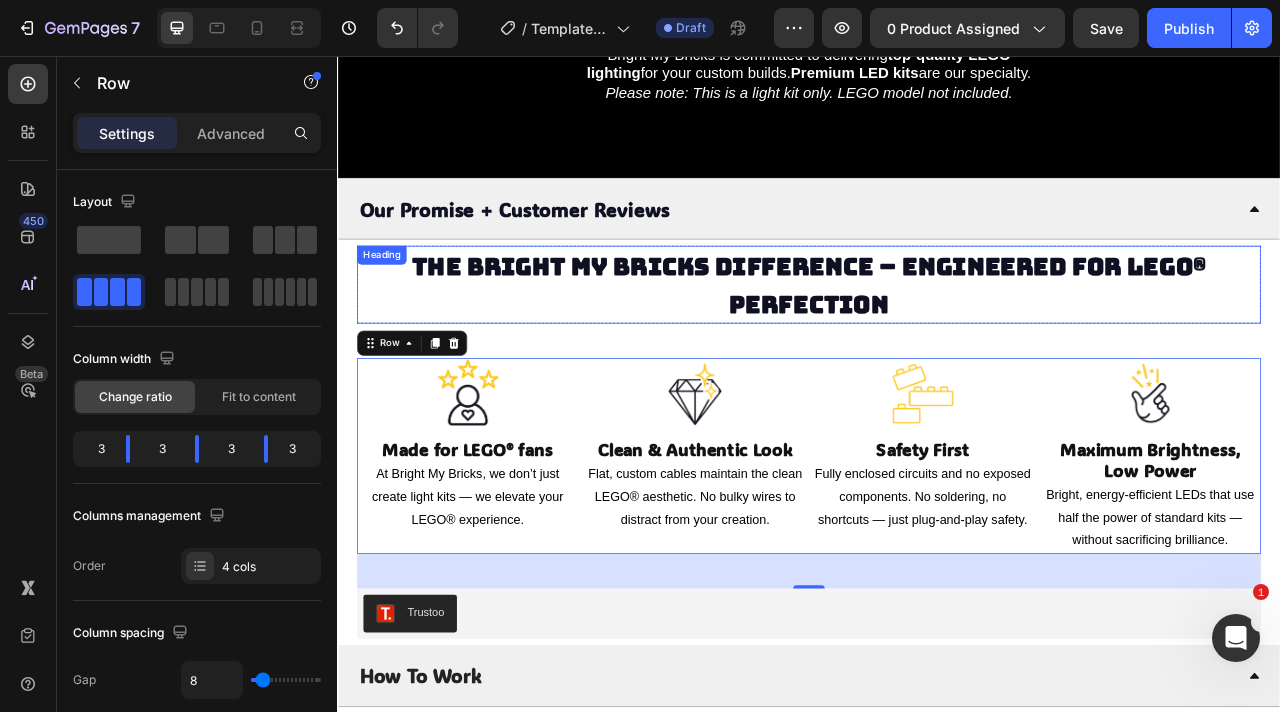 click on "The Bright My Bricks Difference – Engineered for LEGO® Perfection" at bounding box center [937, 347] 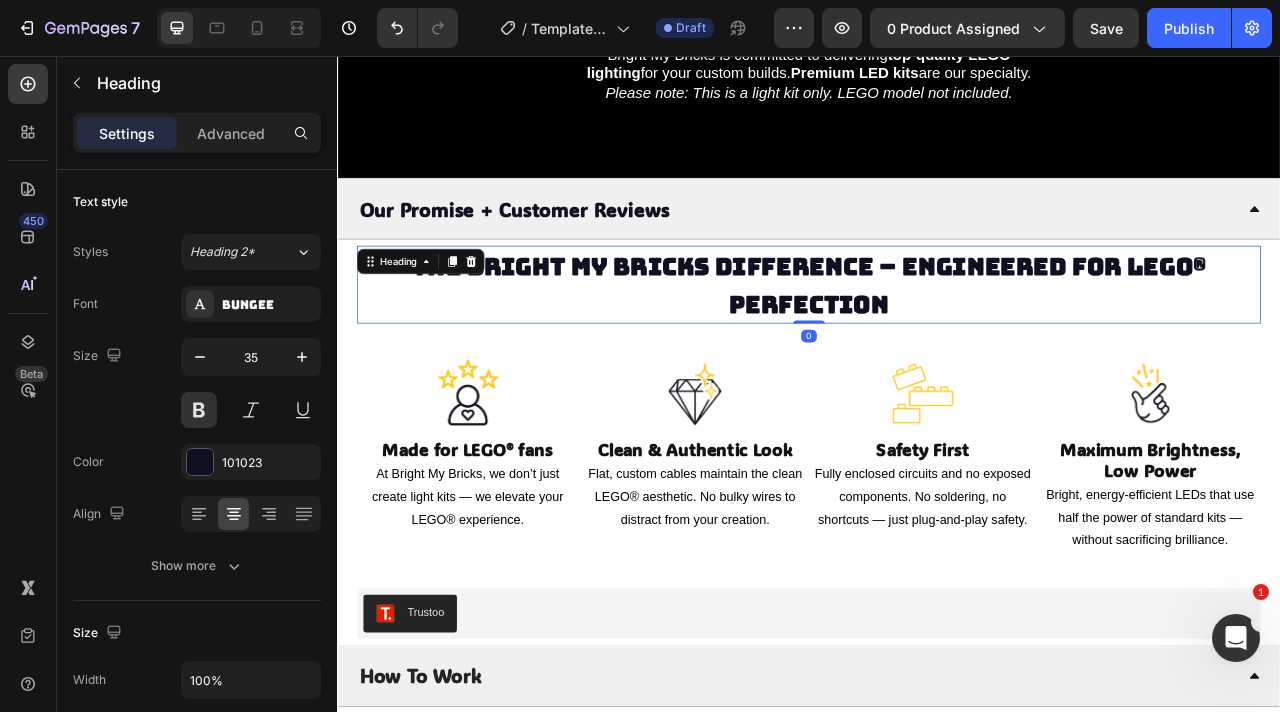 click on "The Bright My Bricks Difference – Engineered for LEGO® Perfection Heading   0 Row Image Made for LEGO® fans Heading At Bright My Bricks, we don’t just create light kits — we elevate your LEGO® experience. Text Block Image Clean & Authentic Look Heading Flat, custom cables maintain the clean LEGO® aesthetic. No bulky wires to distract from your creation. Text Block Image Safety First Heading Fully enclosed circuits and no exposed components. No soldering, no shortcuts — just plug-and-play safety. Text Block Image Maximum Brightness, Low Power Heading Bright, energy-efficient LEDs that use half the power of standard kits — without sacrificing brilliance. Text Block Row Trustoo Trustoo" at bounding box center [937, 546] 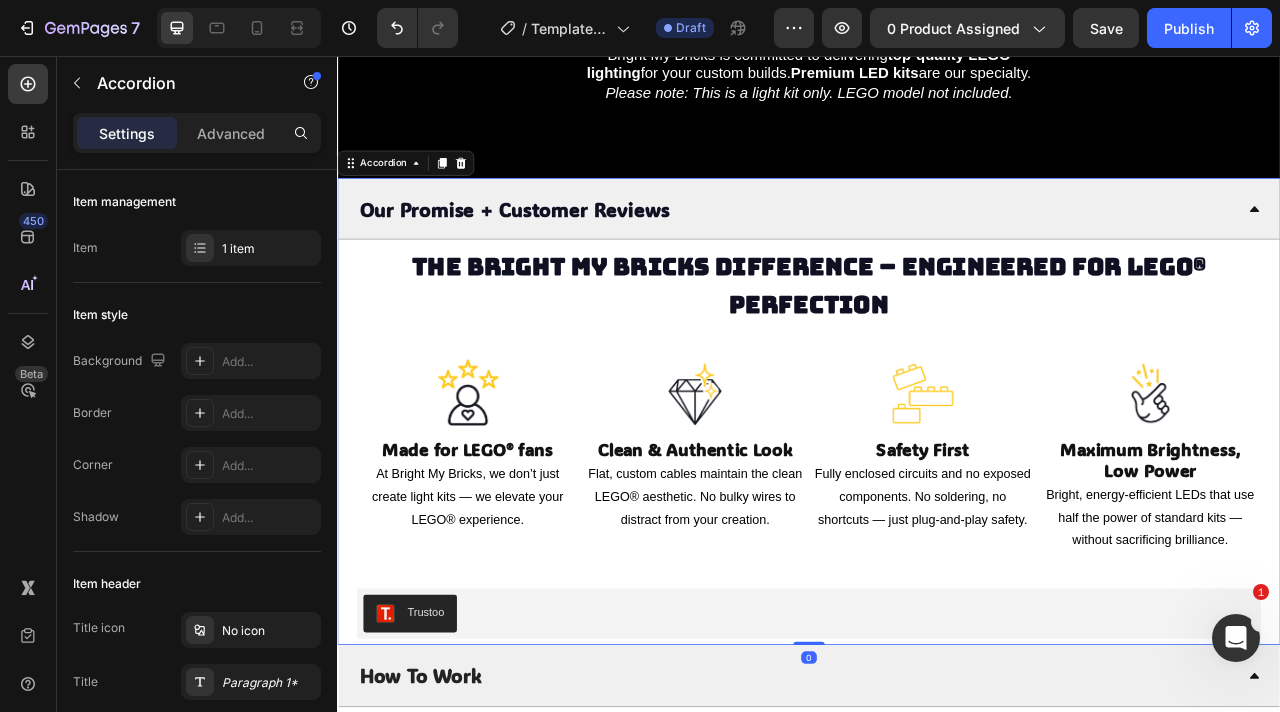 click on "The Bright My Bricks Difference – Engineered for LEGO® Perfection Heading Row Image Made for LEGO® fans Heading At Bright My Bricks, we don’t just create light kits — we elevate your LEGO® experience. Text Block Image Clean & Authentic Look Heading Flat, custom cables maintain the clean LEGO® aesthetic. No bulky wires to distract from your creation. Text Block Image Safety First Heading Fully enclosed circuits and no exposed components. No soldering, no shortcuts — just plug-and-play safety. Text Block Image Maximum Brightness, Low Power Heading Bright, energy-efficient LEDs that use half the power of standard kits — without sacrificing brilliance. Text Block Row Trustoo Trustoo" at bounding box center [937, 546] 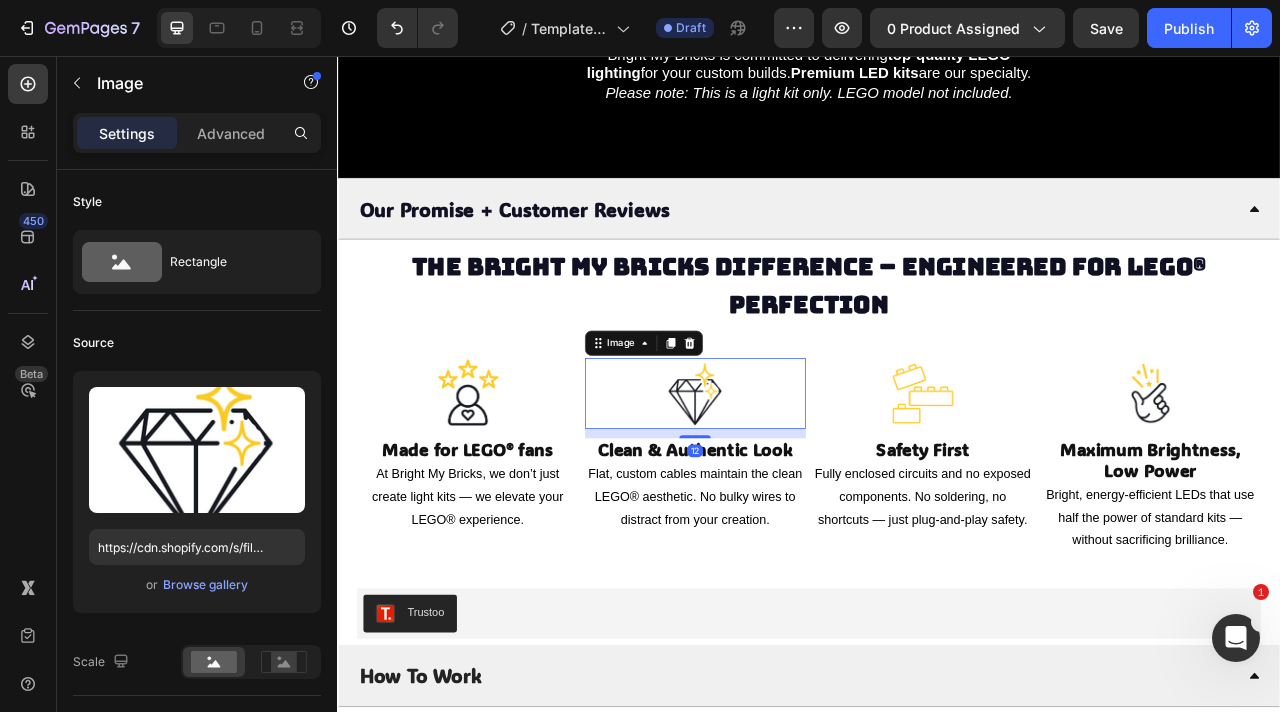 click at bounding box center [793, 485] 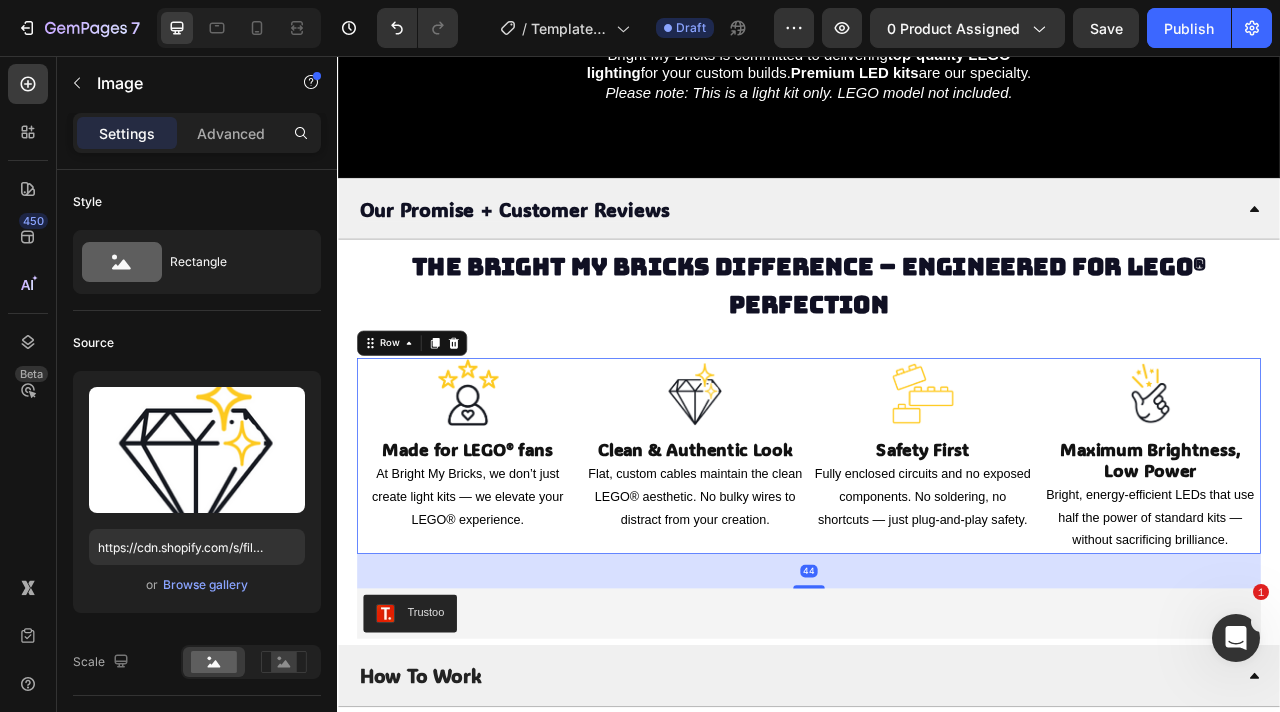 click on "Image Made for LEGO® fans Heading At Bright My Bricks, we don’t just create light kits — we elevate your LEGO® experience. Text Block Image Clean & Authentic Look Heading Flat, custom cables maintain the clean LEGO® aesthetic. No bulky wires to distract from your creation. Text Block Image Safety First Heading Fully enclosed circuits and no exposed components. No soldering, no shortcuts — just plug-and-play safety. Text Block Image Maximum Brightness, Low Power Heading Bright, energy-efficient LEDs that use half the power of standard kits — without sacrificing brilliance. Text Block Row   44" at bounding box center [937, 564] 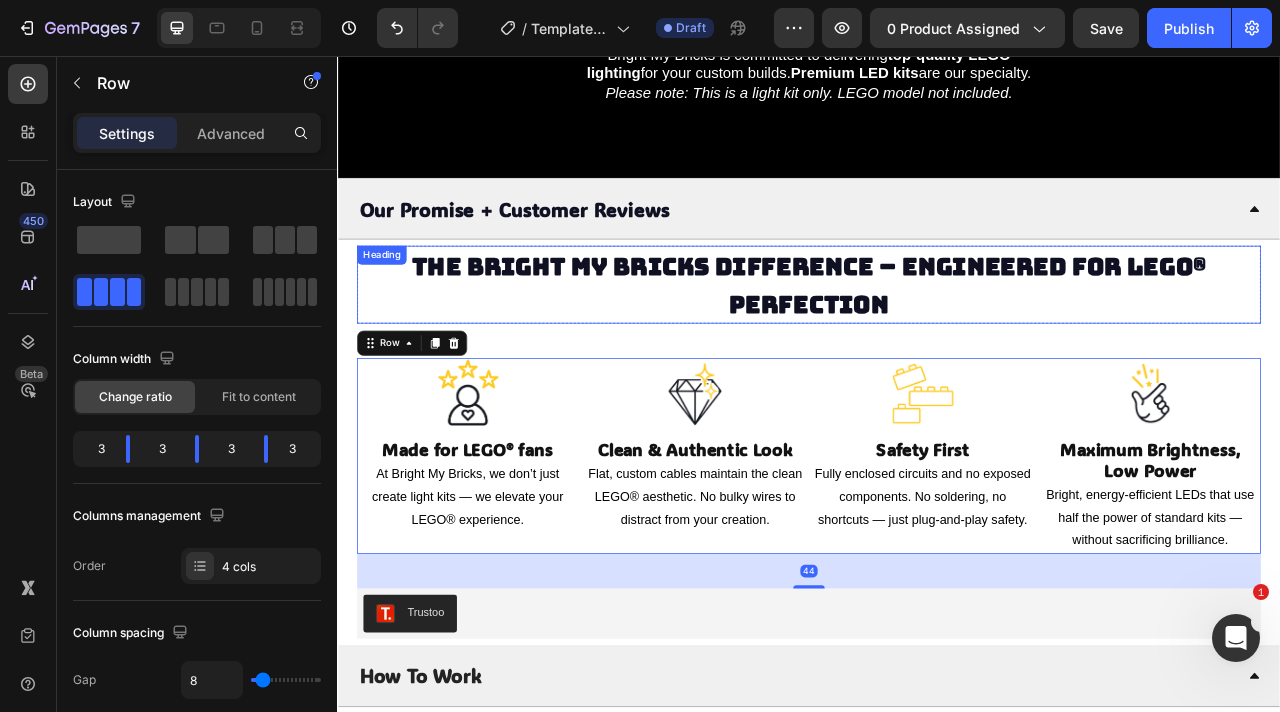 click on "The Bright My Bricks Difference – Engineered for LEGO® Perfection" at bounding box center (937, 347) 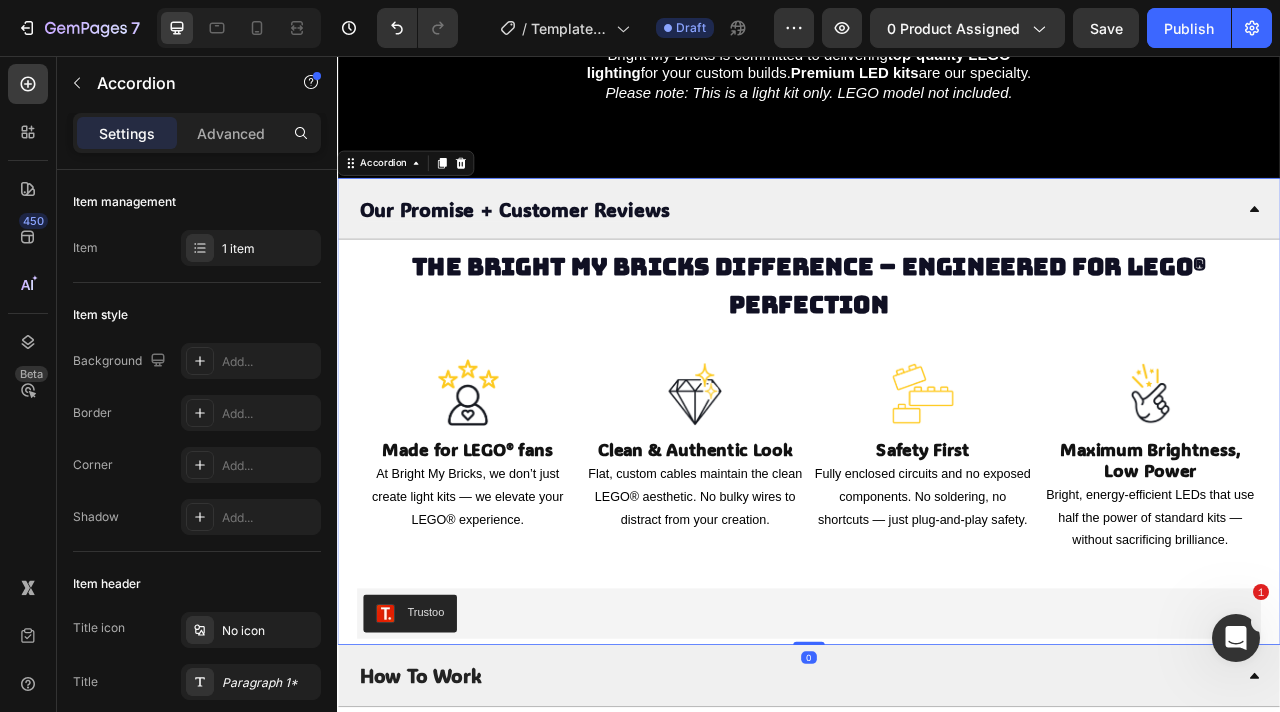 click on "The Bright My Bricks Difference – Engineered for LEGO® Perfection Heading Row Image Made for LEGO® fans Heading At Bright My Bricks, we don’t just create light kits — we elevate your LEGO® experience. Text Block Image Clean & Authentic Look Heading Flat, custom cables maintain the clean LEGO® aesthetic. No bulky wires to distract from your creation. Text Block Image Safety First Heading Fully enclosed circuits and no exposed components. No soldering, no shortcuts — just plug-and-play safety. Text Block Image Maximum Brightness, Low Power Heading Bright, energy-efficient LEDs that use half the power of standard kits — without sacrificing brilliance. Text Block Row Trustoo Trustoo" at bounding box center [937, 546] 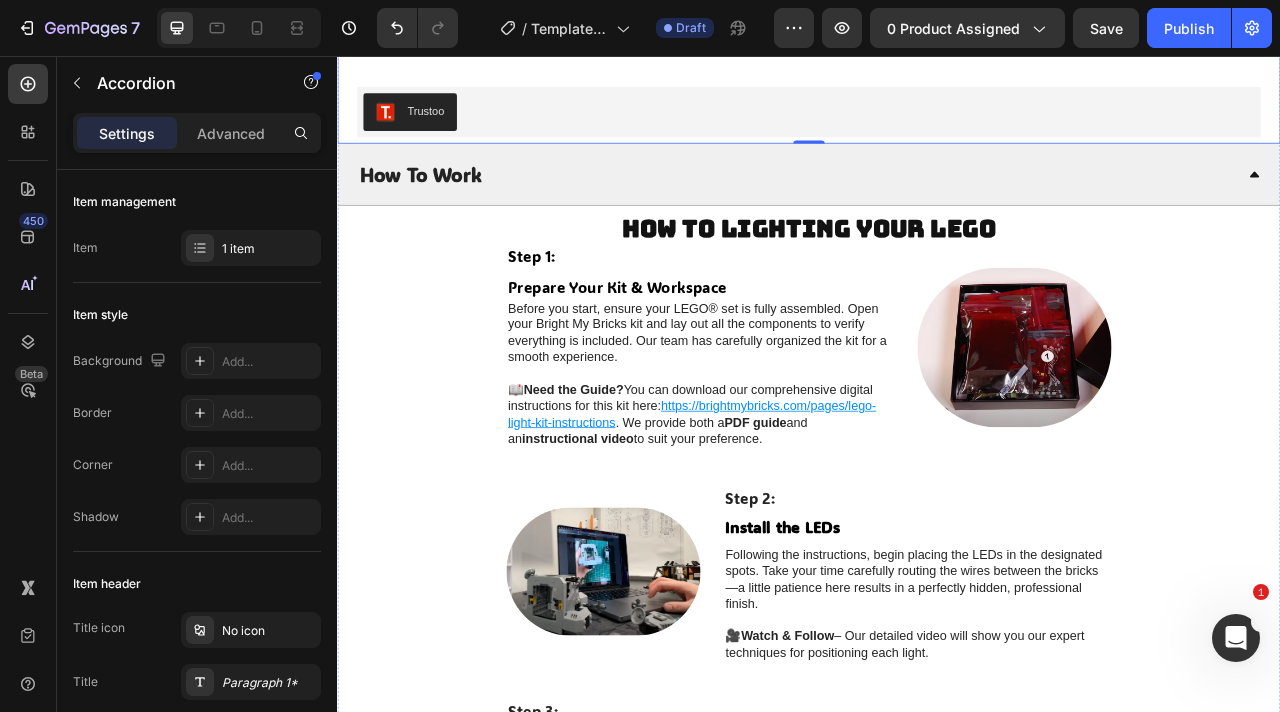 scroll, scrollTop: 4792, scrollLeft: 0, axis: vertical 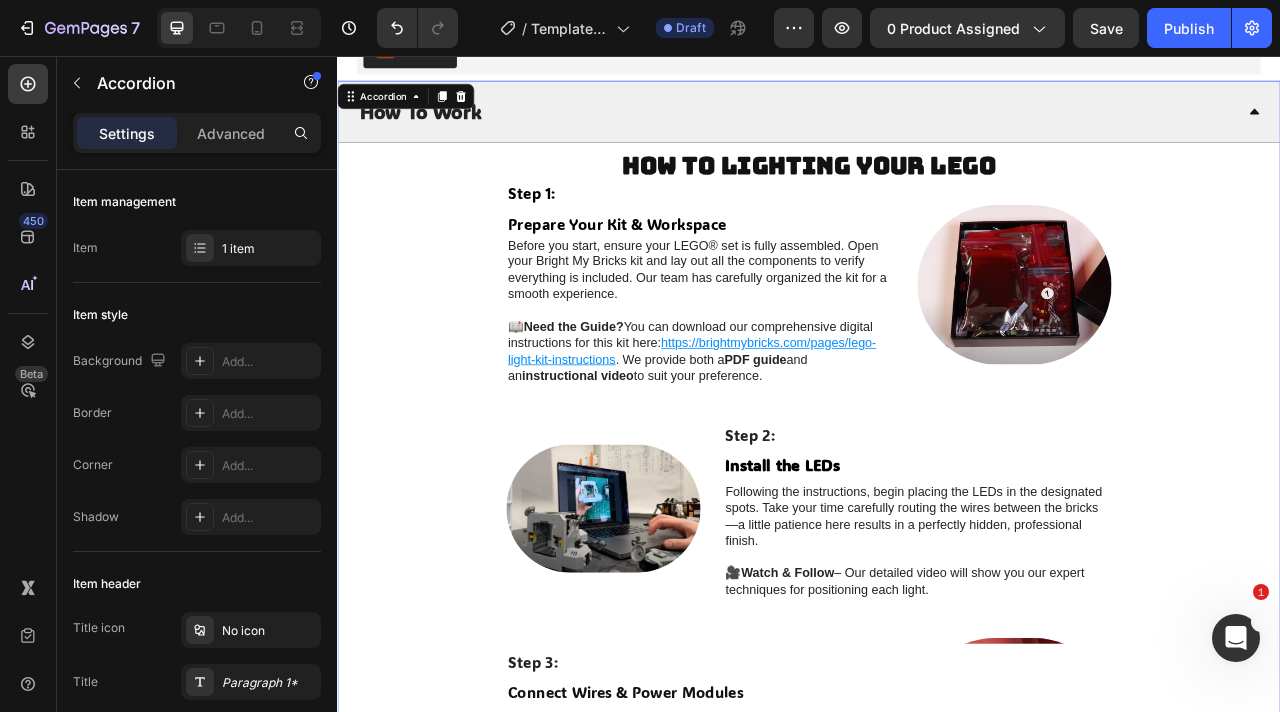 click on "How to lighting your lego Heading Step 1: Text Block Prepare Your Kit & Workspace Heading Before you start, ensure your LEGO® set is fully assembled. Open your Bright My Bricks kit and lay out all the components to verify everything is included. Our team has carefully organized the kit for a smooth experience.   📖  Need the Guide?  You can download our comprehensive digital instructions for this kit here:  https://brightmybricks.com/pages/lego-light-kit-instructions . We provide both a  PDF guide  and an  instructional video  to suit your preference. Text Block Image Row Image Step 2: Text Block Install the LEDs Heading Following the instructions, begin placing the LEDs in the designated spots. Take your time carefully routing the wires between the bricks—a little patience here results in a perfectly hidden, professional finish.    🎥  Watch & Follow  – Our detailed video will show you our expert techniques for positioning each light. Text Block Row Step 3: Text Block Heading Text Block Image Row" at bounding box center [937, 852] 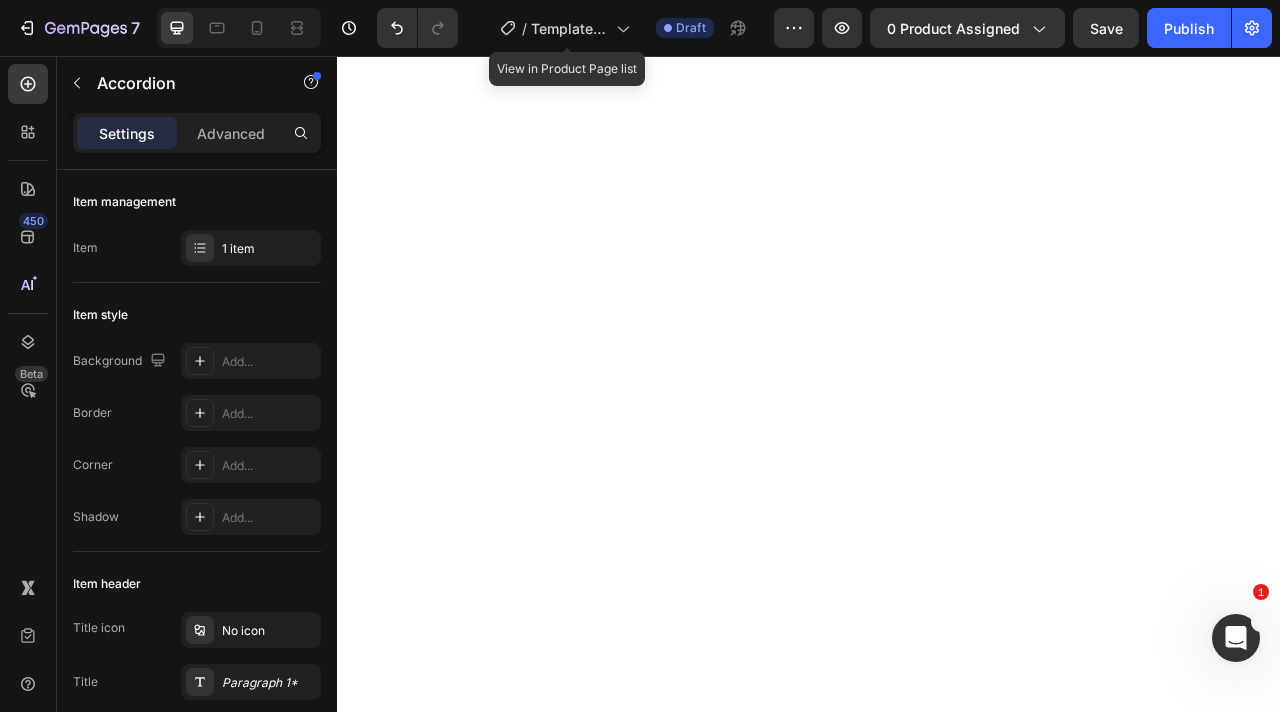 scroll, scrollTop: 0, scrollLeft: 0, axis: both 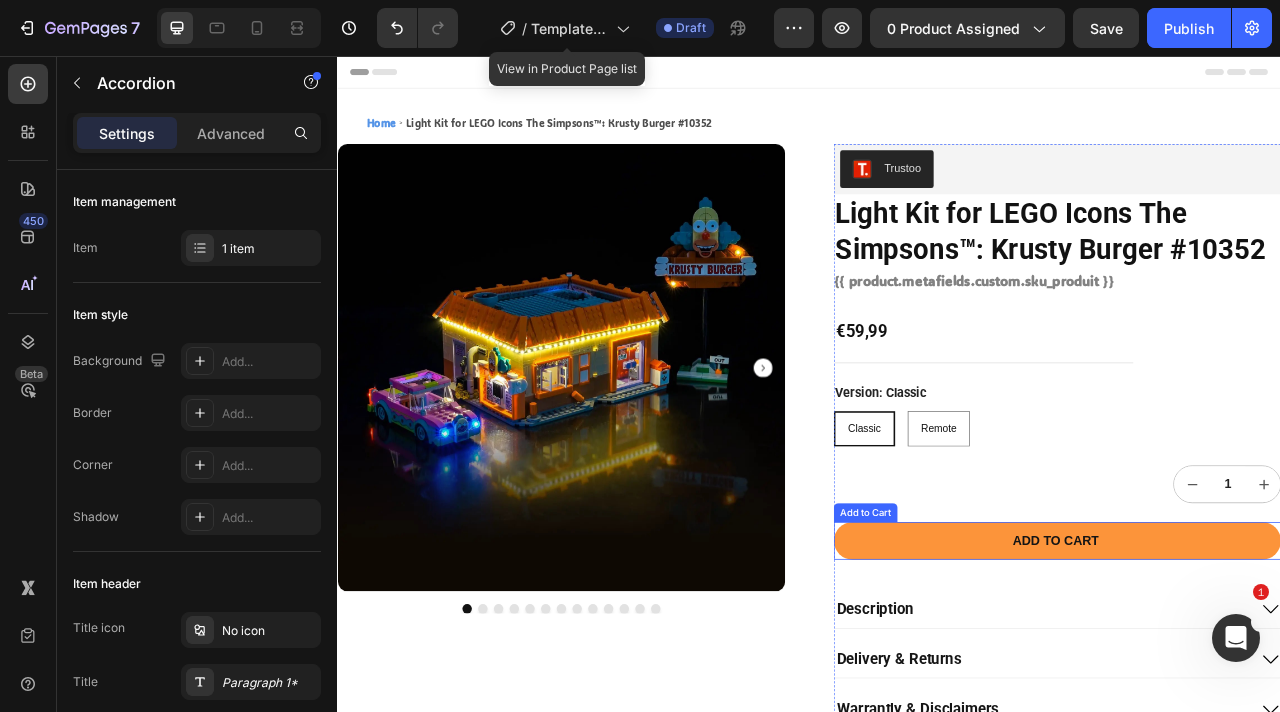 click on "Add to cart" at bounding box center (1252, 673) 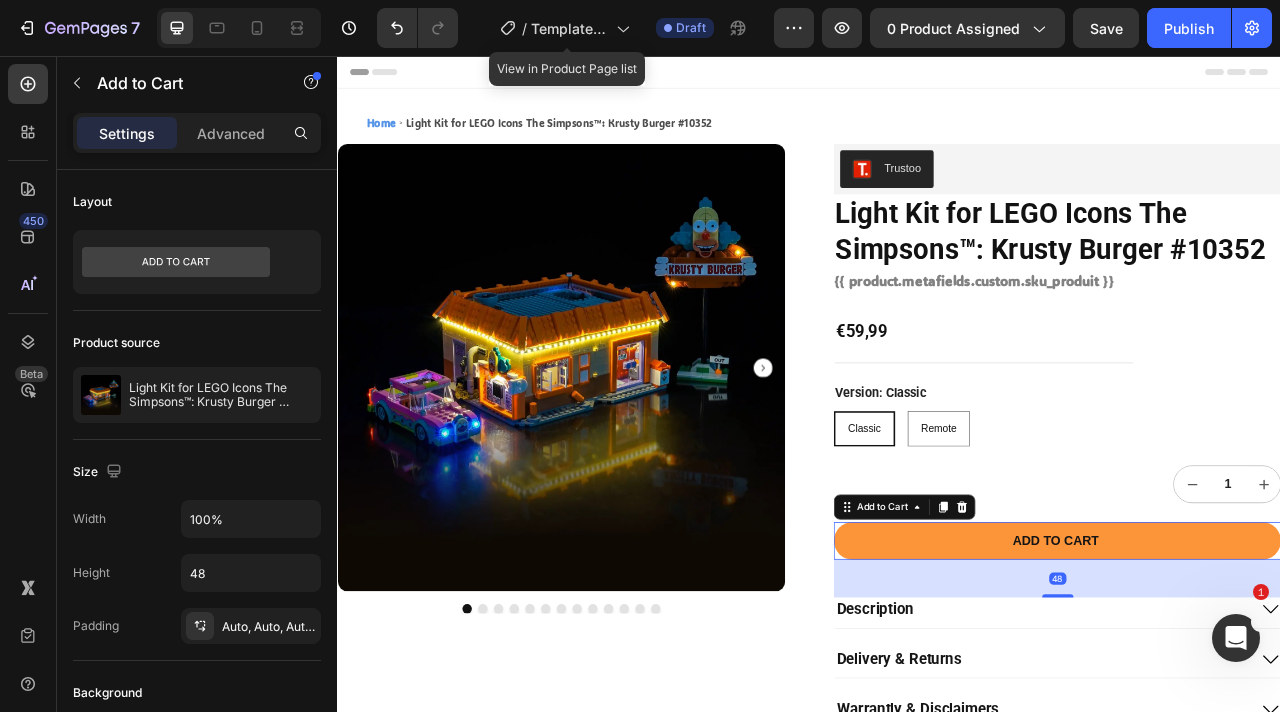 type 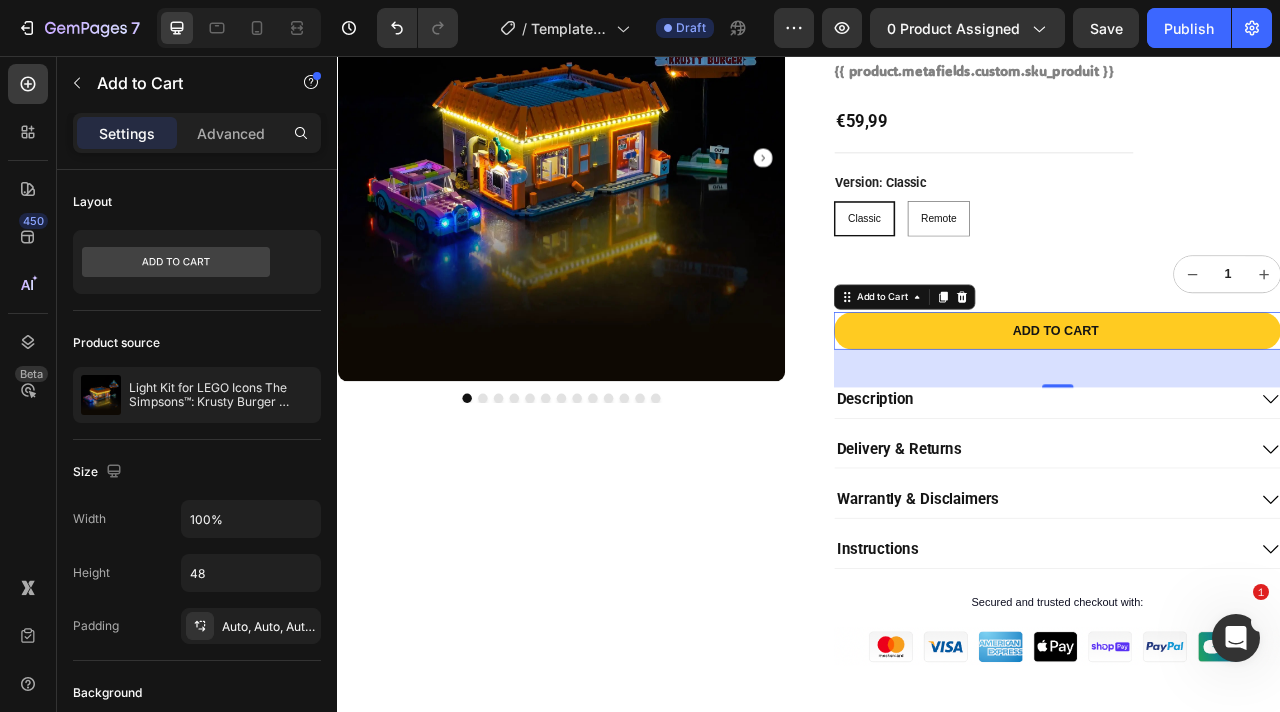 scroll, scrollTop: 604, scrollLeft: 0, axis: vertical 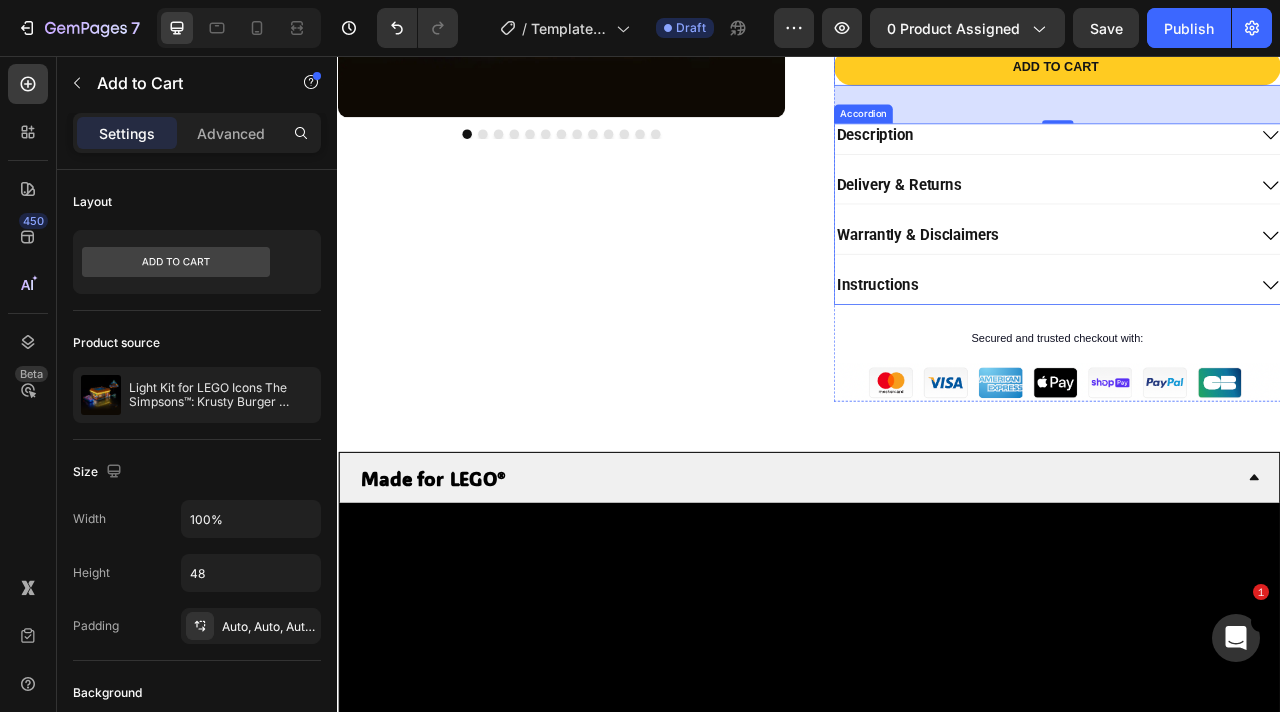 click on "Delivery & Returns" at bounding box center (1252, 224) 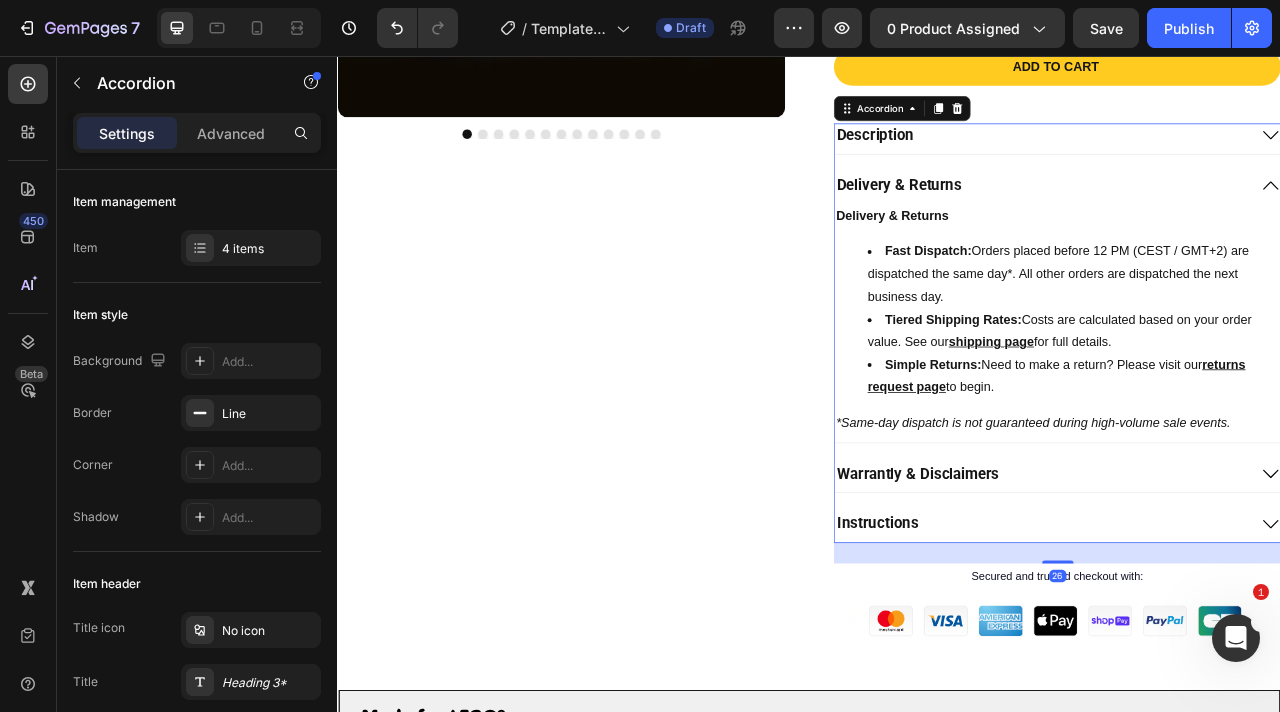 click on "Delivery & Returns" at bounding box center (1252, 224) 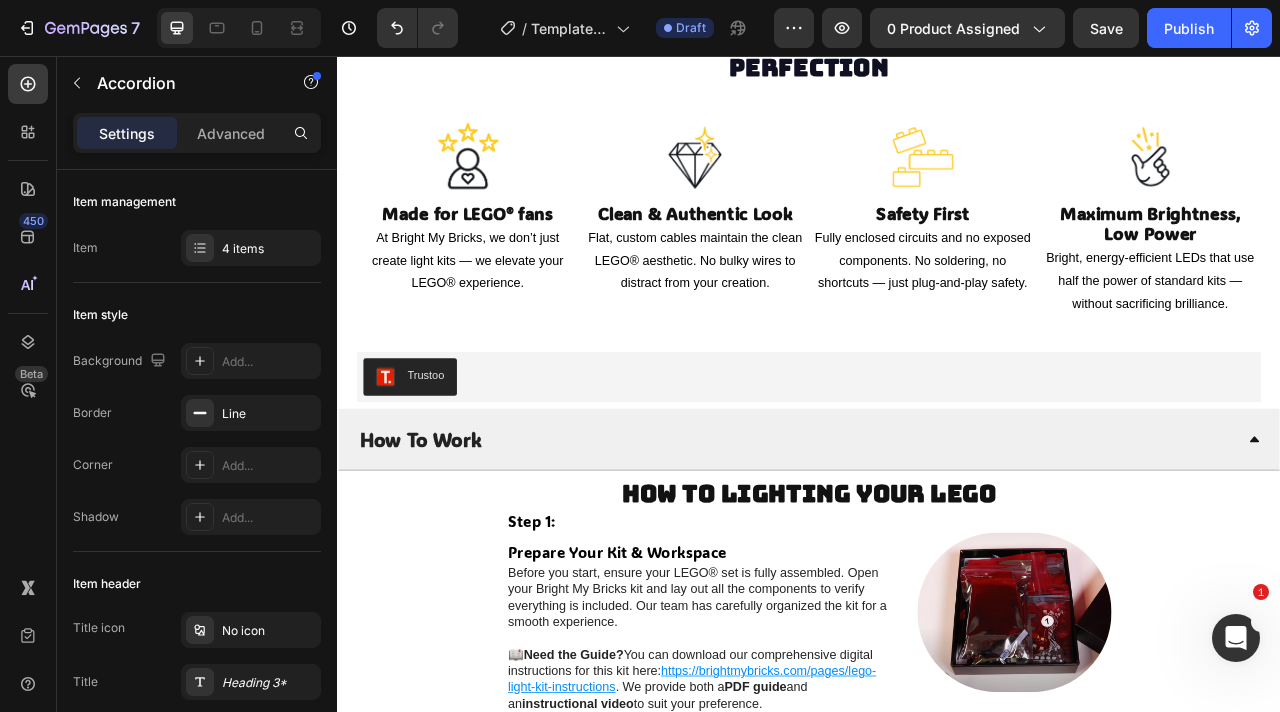 scroll, scrollTop: 4205, scrollLeft: 0, axis: vertical 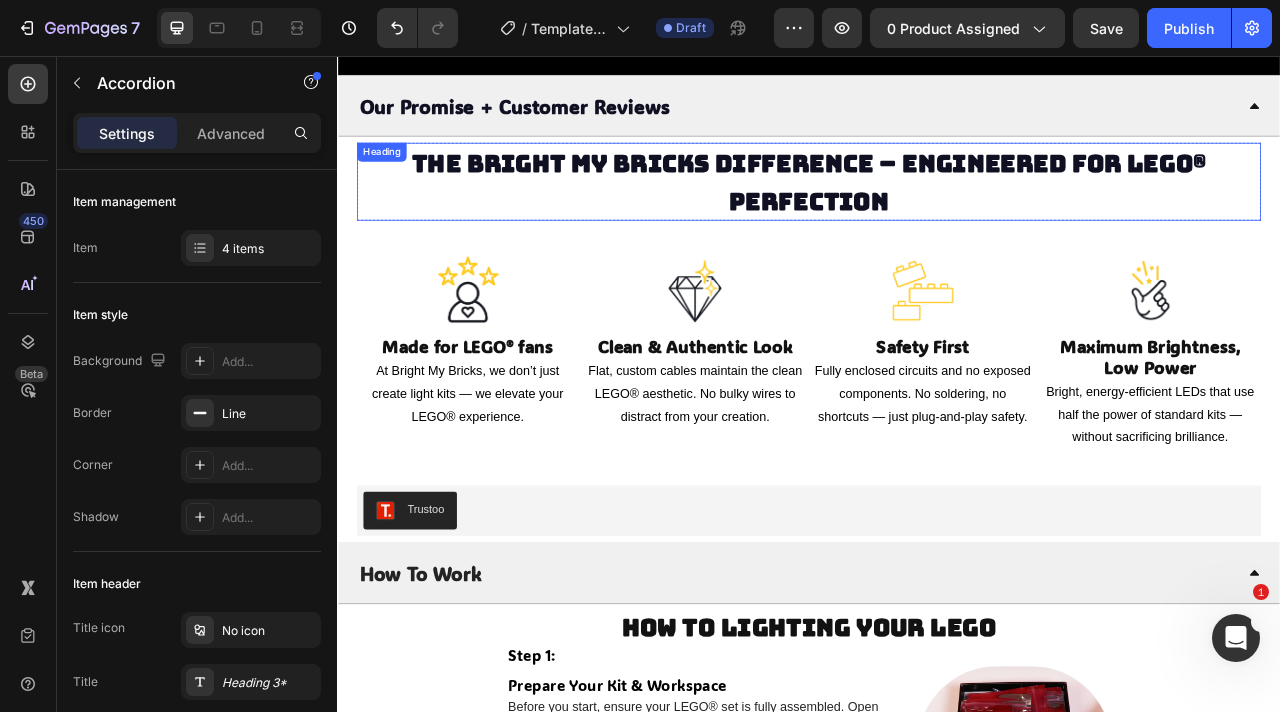 click on "The Bright My Bricks Difference – Engineered for LEGO® Perfection" at bounding box center (937, 216) 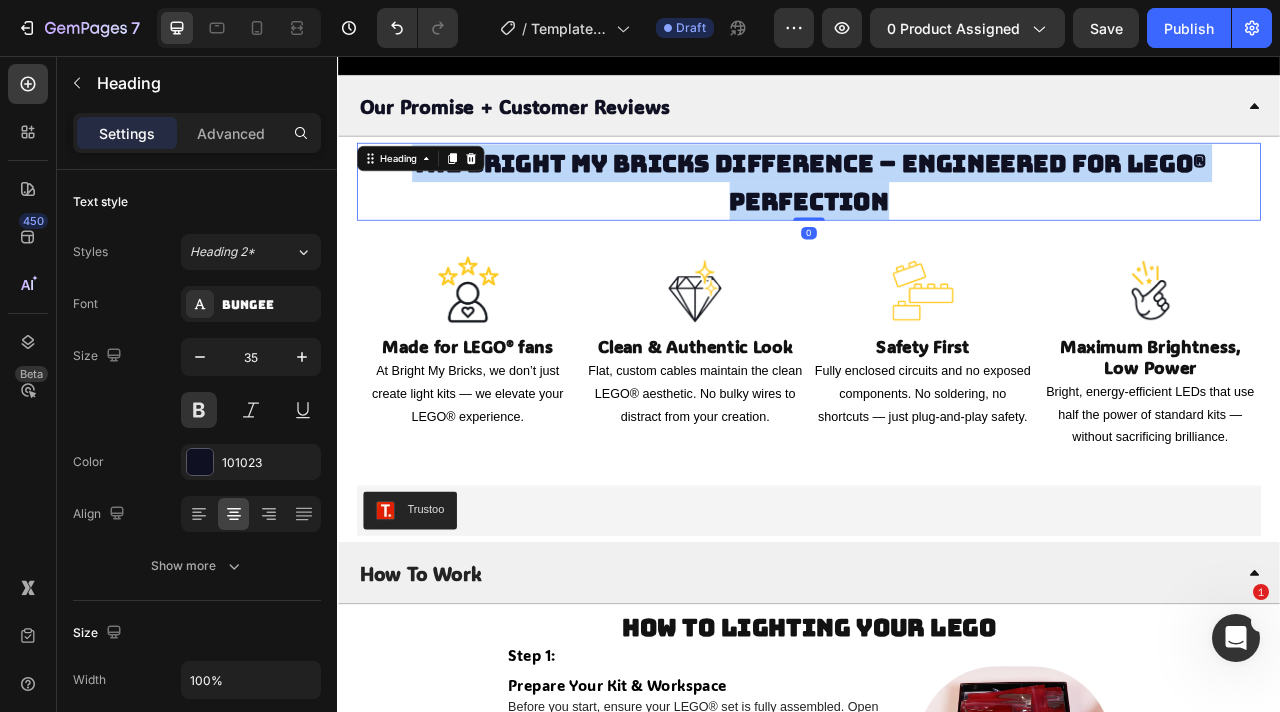 click on "The Bright My Bricks Difference – Engineered for LEGO® Perfection" at bounding box center (937, 216) 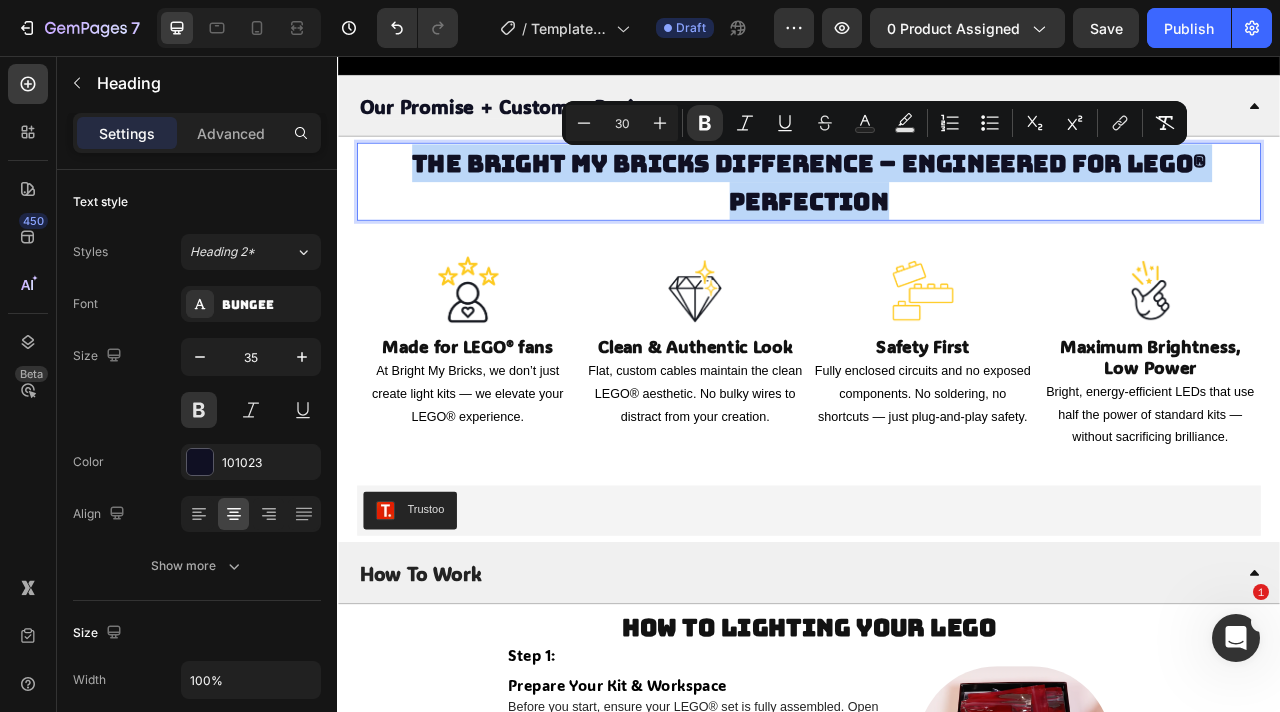 copy on "The Bright My Bricks Difference – Engineered for LEGO® Perfection" 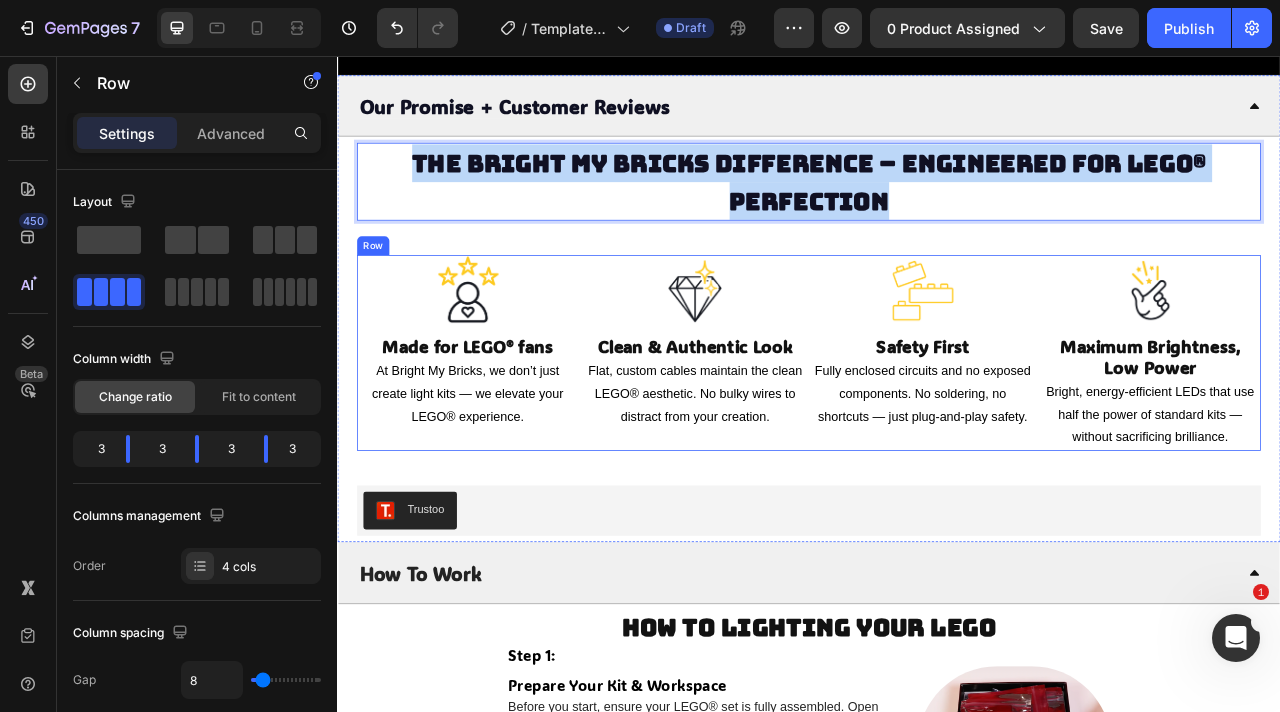 click on "Image Made for LEGO® fans Heading At Bright My Bricks, we don’t just create light kits — we elevate your LEGO® experience. Text Block Image Clean & Authentic Look Heading Flat, custom cables maintain the clean LEGO® aesthetic. No bulky wires to distract from your creation. Text Block Image Safety First Heading Fully enclosed circuits and no exposed components. No soldering, no shortcuts — just plug-and-play safety. Text Block Image Maximum Brightness, Low Power Heading Bright, energy-efficient LEDs that use half the power of standard kits — without sacrificing brilliance. Text Block Row" at bounding box center [937, 433] 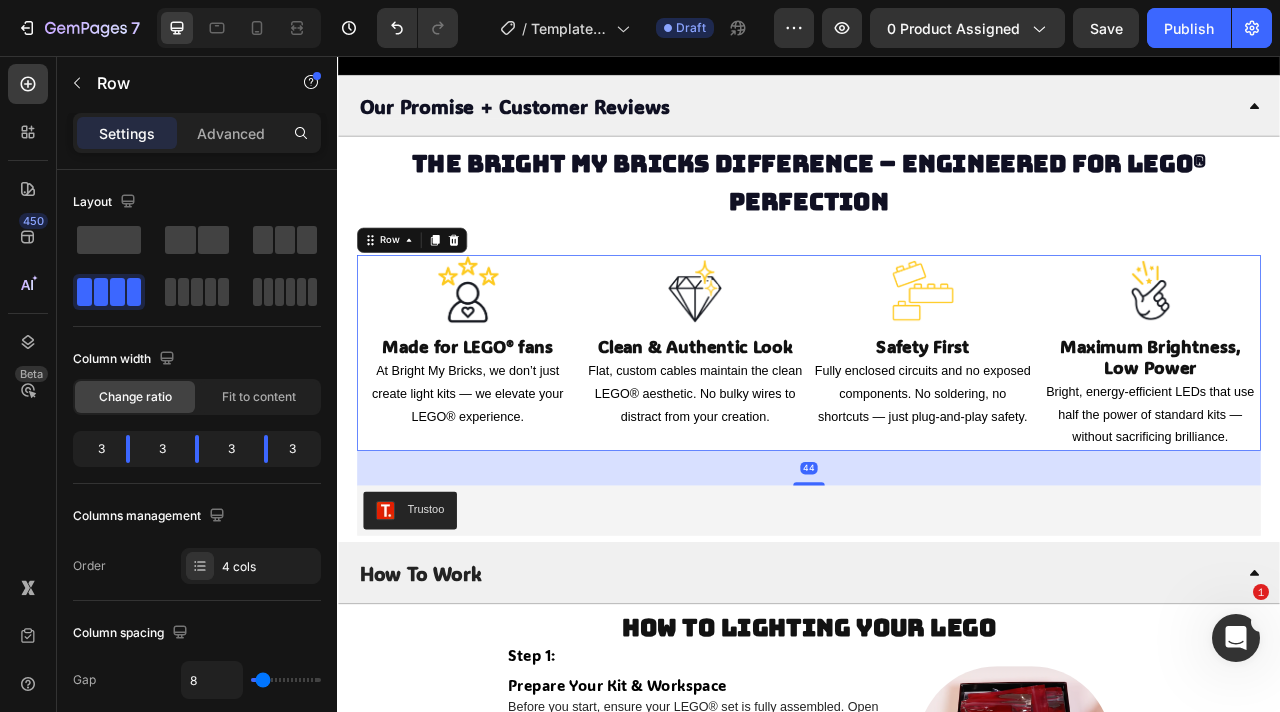 copy on "The Bright My Bricks Difference – Engineered for LEGO® Perfection" 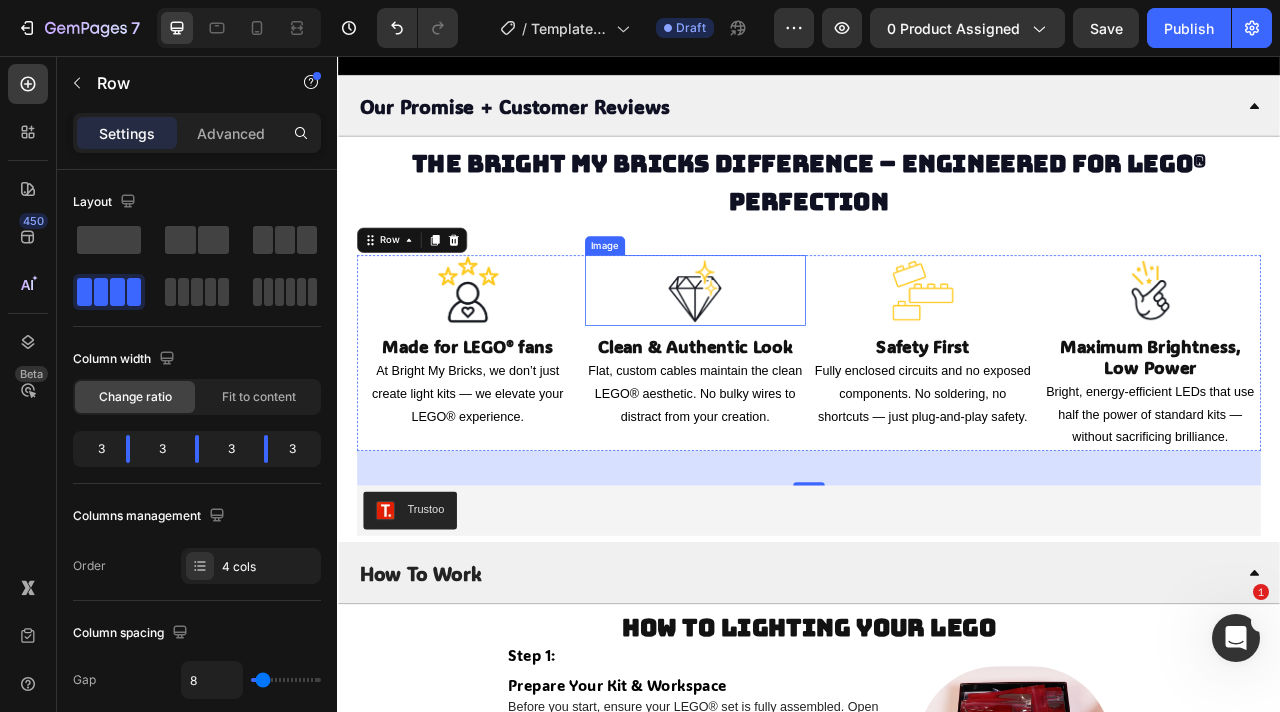 scroll, scrollTop: 4478, scrollLeft: 0, axis: vertical 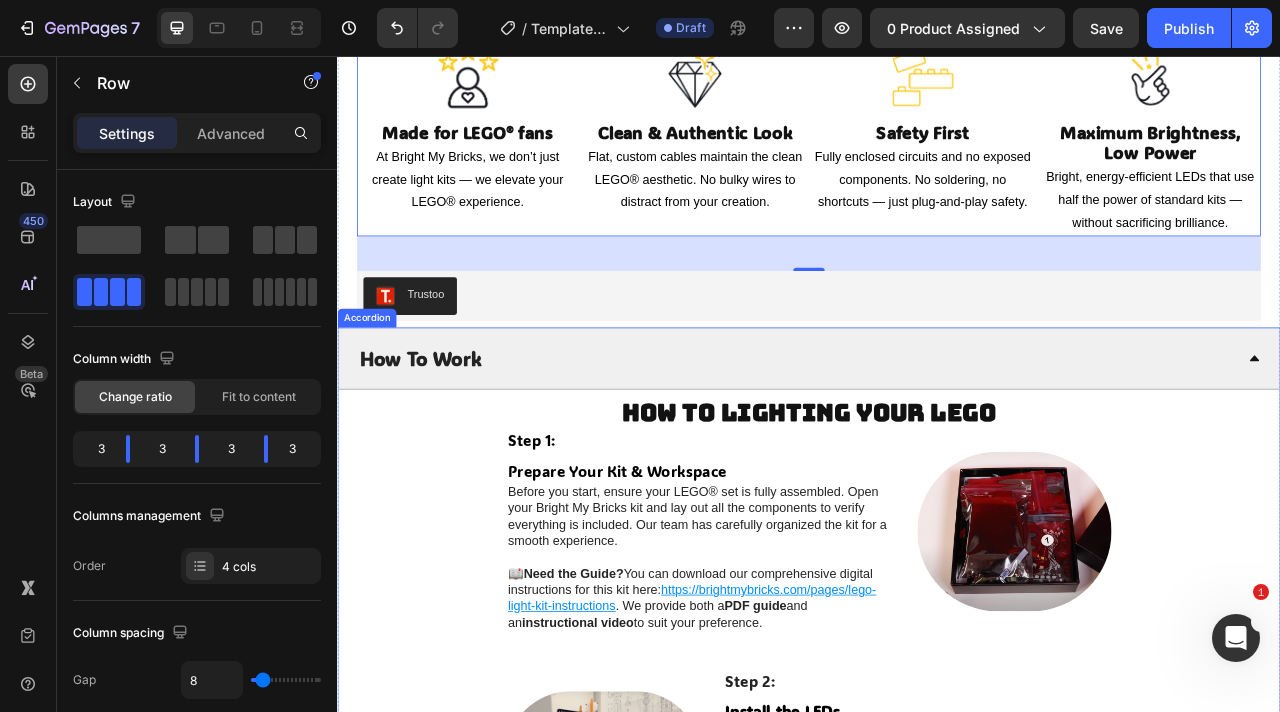 click on "How To Work" at bounding box center [921, 440] 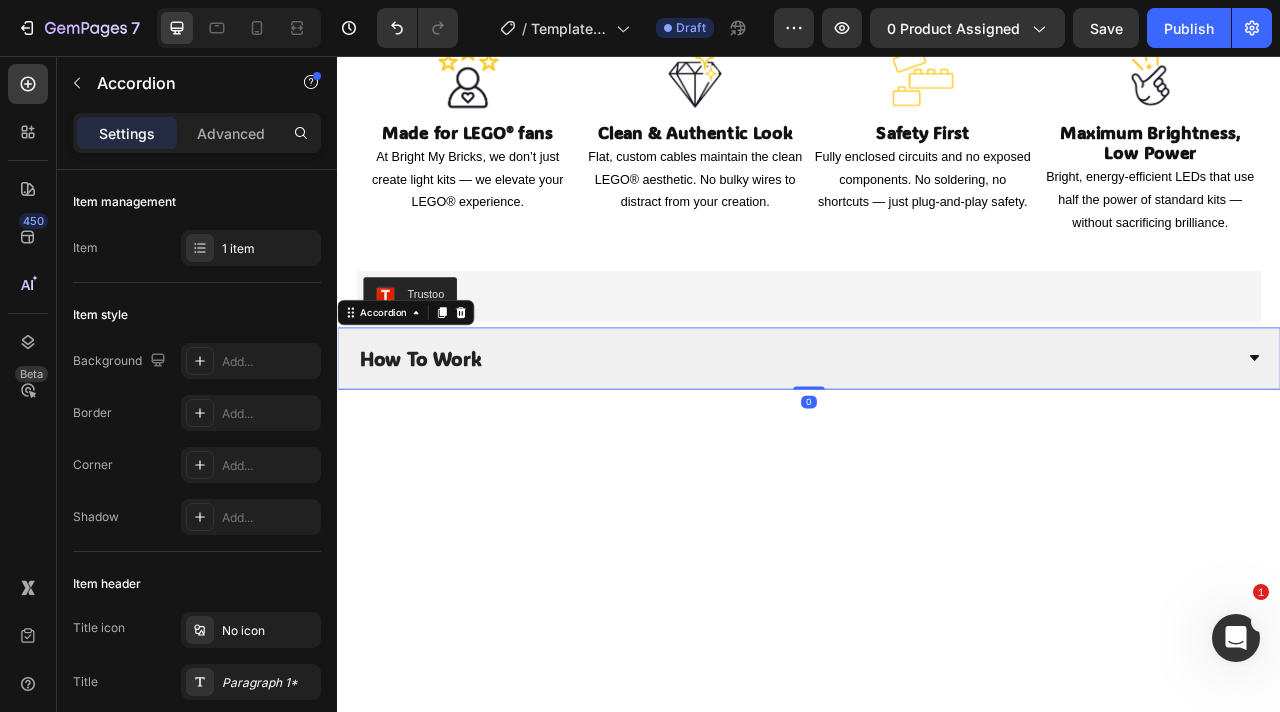 copy on "The Bright My Bricks Difference – Engineered for LEGO® Perfection" 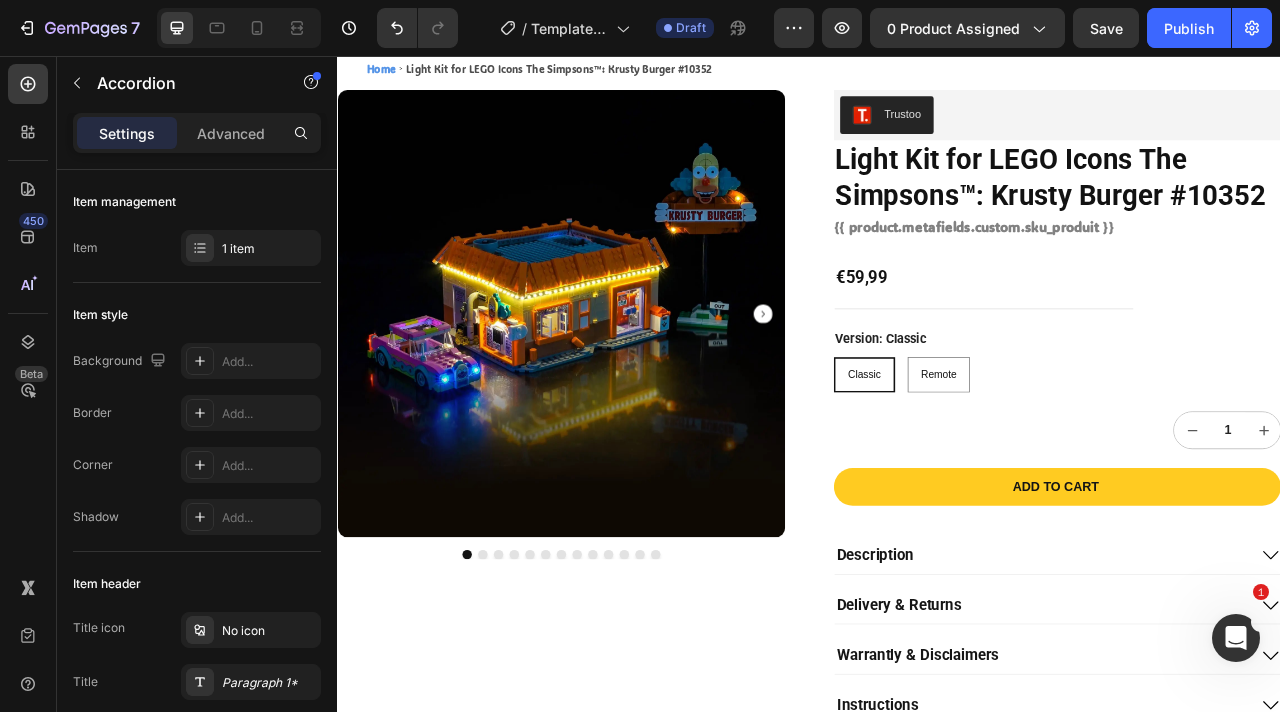 scroll, scrollTop: 0, scrollLeft: 0, axis: both 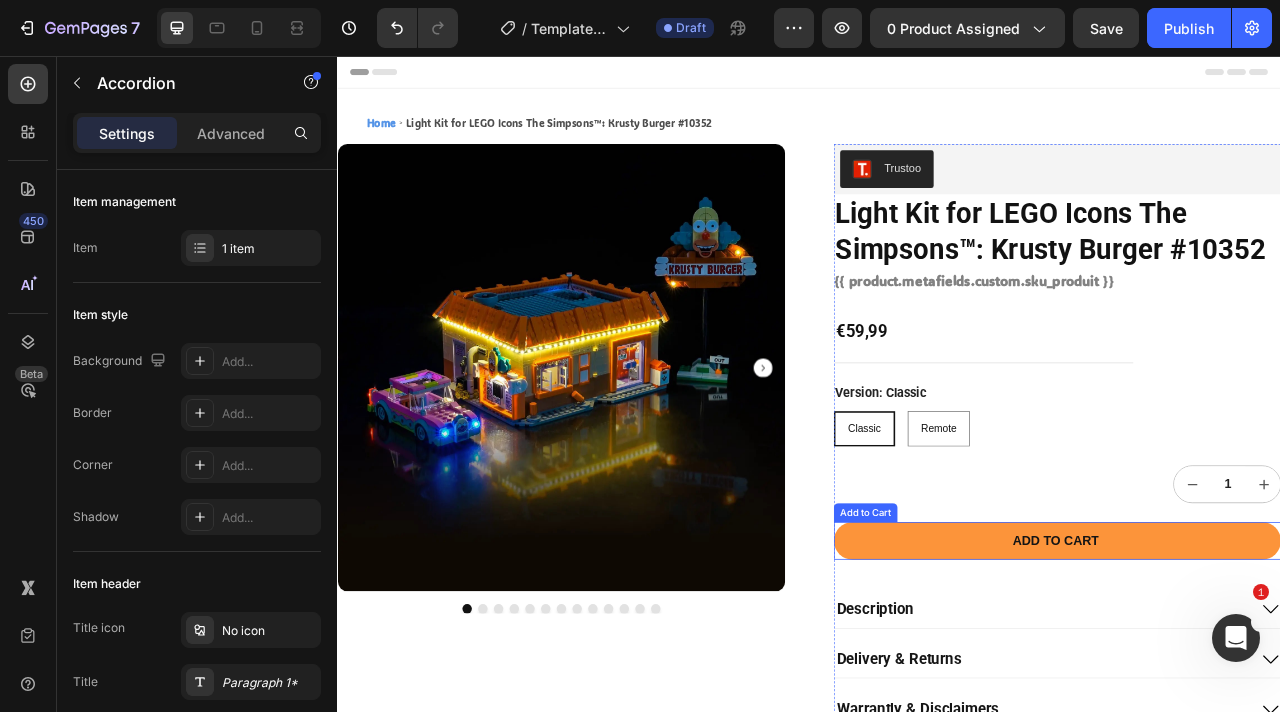 click on "Add to cart" at bounding box center (1252, 673) 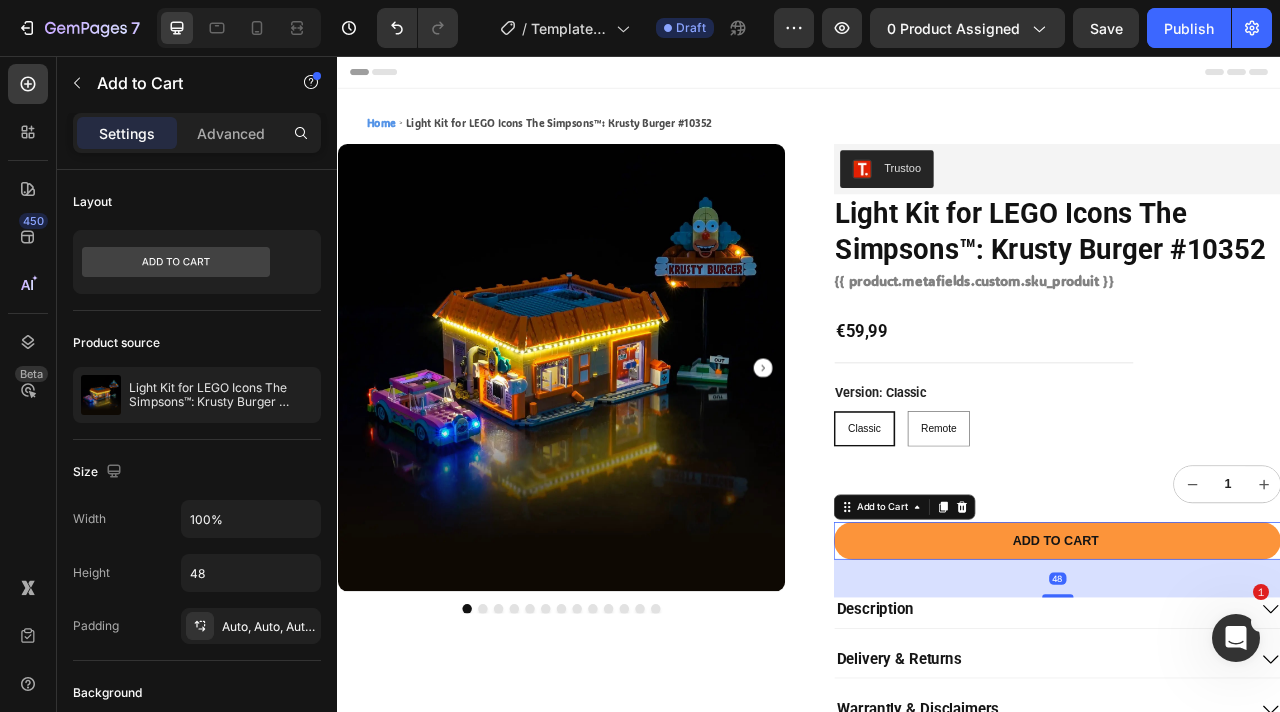 type 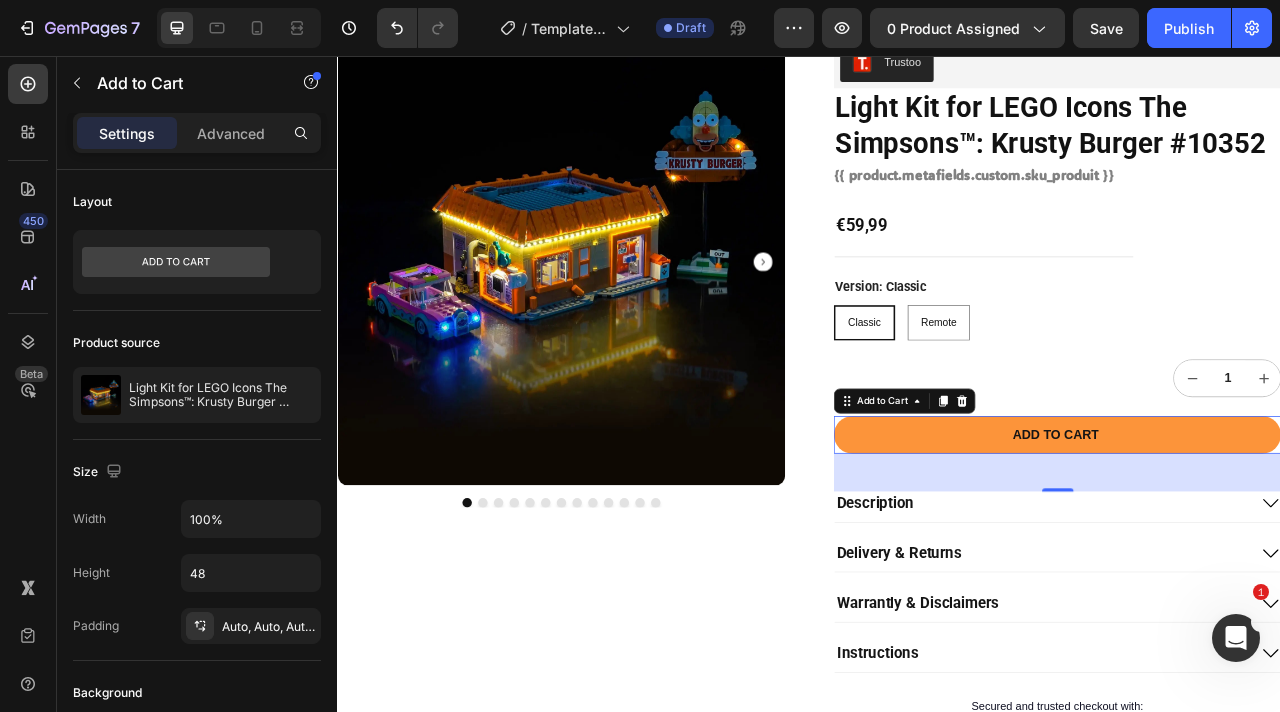 scroll, scrollTop: 333, scrollLeft: 0, axis: vertical 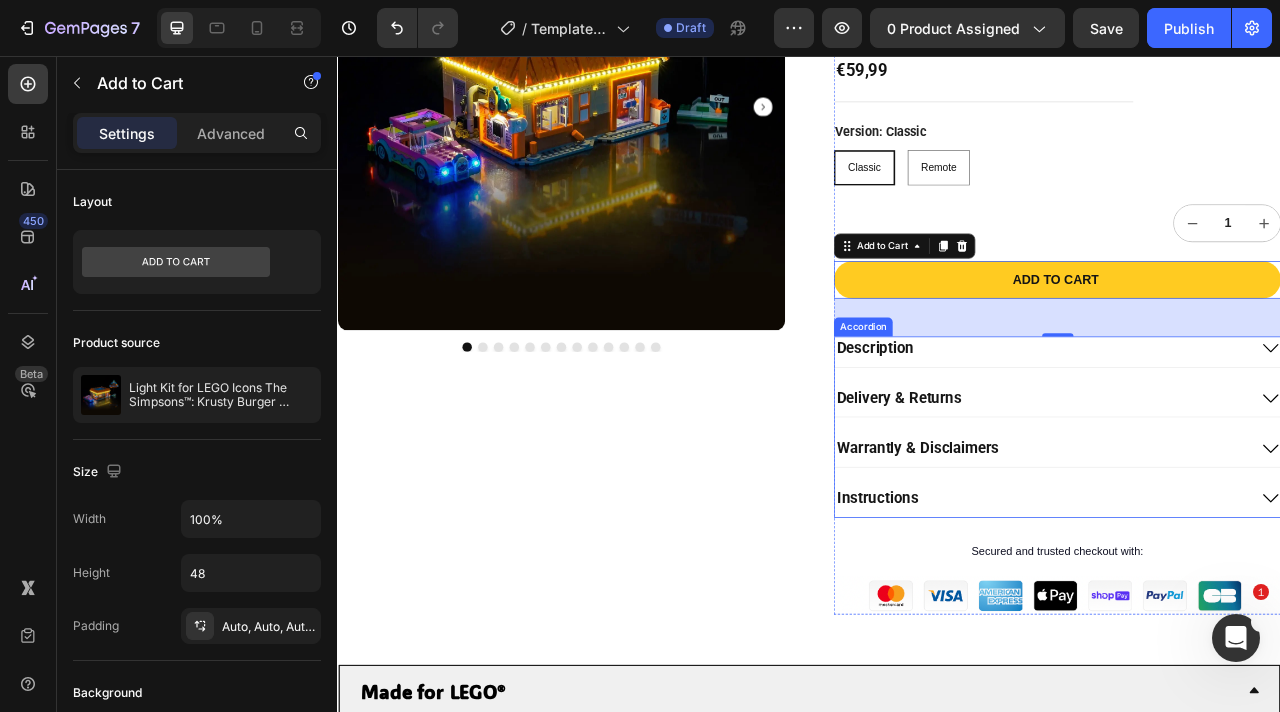 click on "Description" at bounding box center (1252, 431) 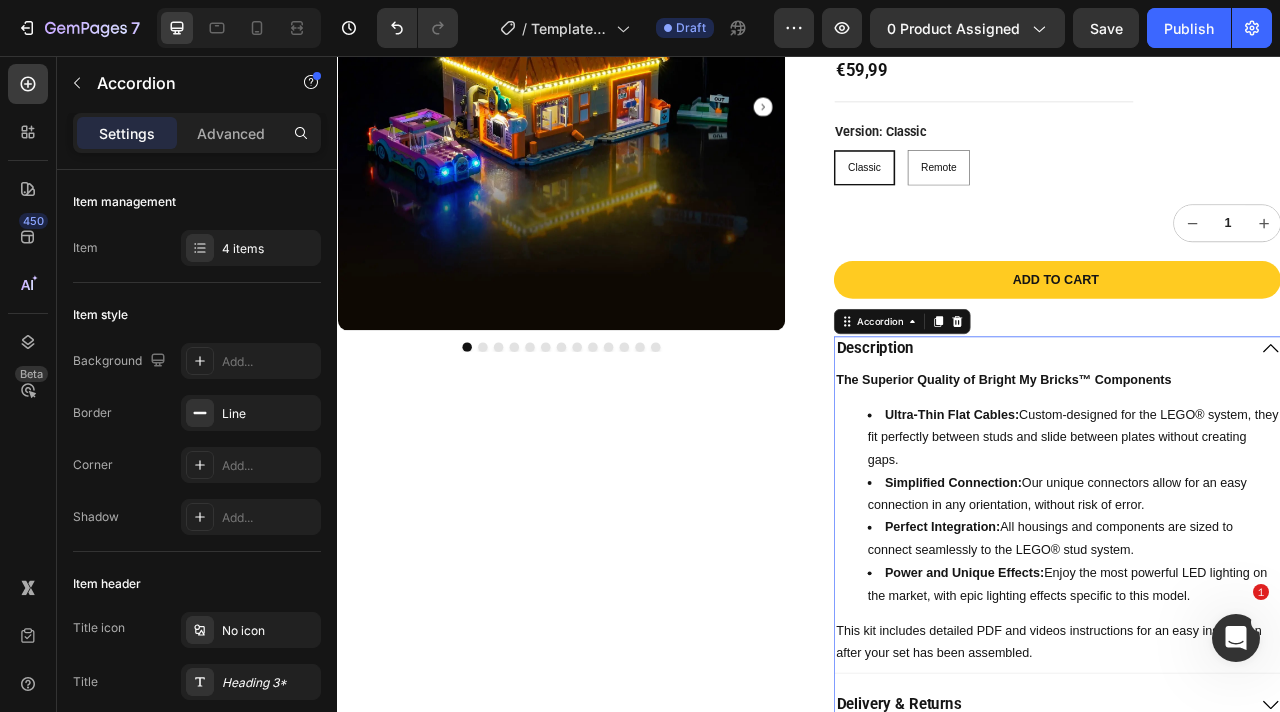 click on "The Superior Quality of Bright My Bricks™ Components Ultra-Thin Flat Cables:  Custom-designed for the LEGO® system, they fit perfectly between studs and slide between plates without creating gaps. Simplified Connection:  Our unique connectors allow for an easy connection in any orientation, without risk of error. Perfect Integration:  All housings and components are sized to connect seamlessly to the LEGO® stud system. Power and Unique Effects:  Enjoy the most powerful LED lighting on the market, with epic lighting effects specific to this model. This kit includes detailed PDF and videos instructions for an easy installation after your set has been assembled." at bounding box center (1252, 642) 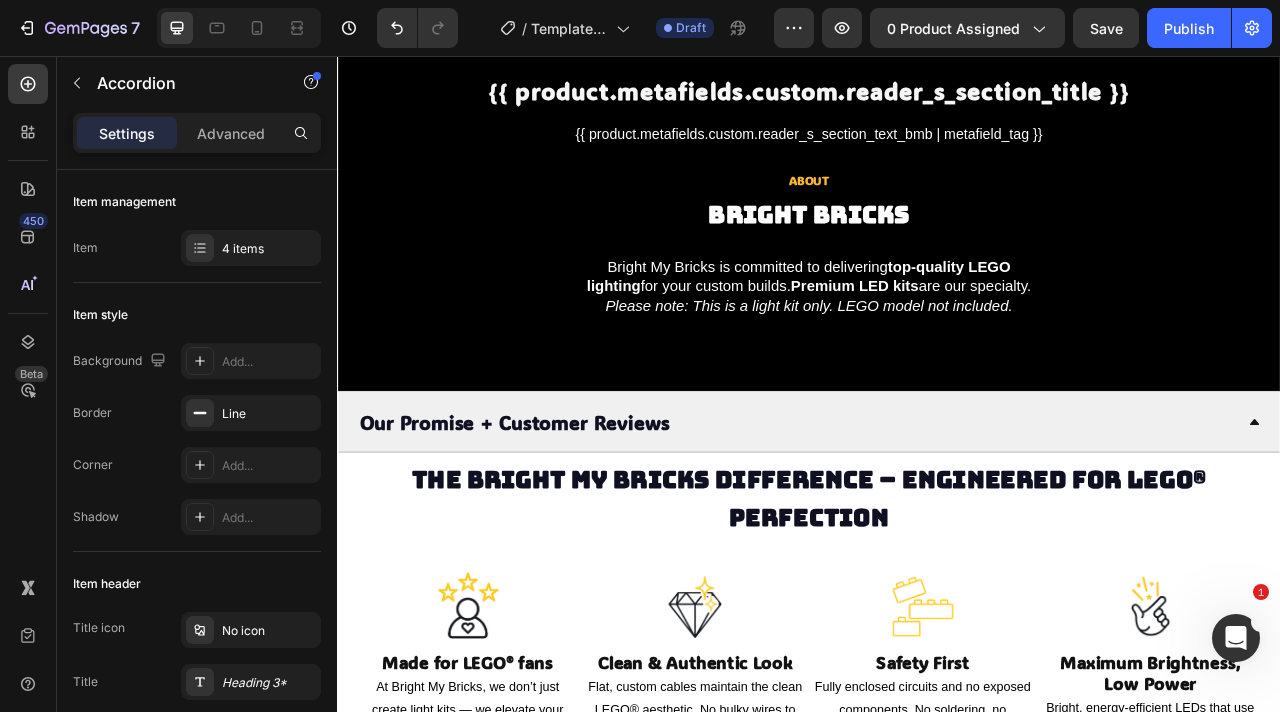 scroll, scrollTop: 4111, scrollLeft: 0, axis: vertical 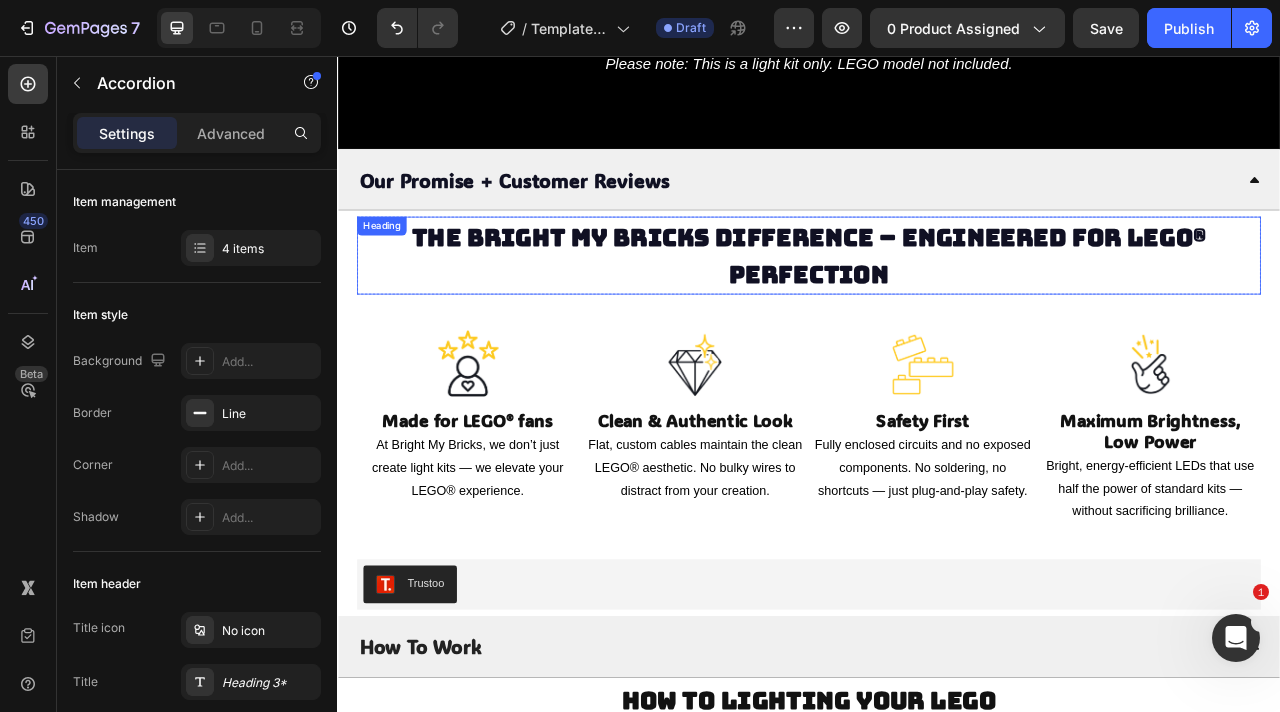 click on "The Bright My Bricks Difference – Engineered for LEGO® Perfection" at bounding box center (937, 310) 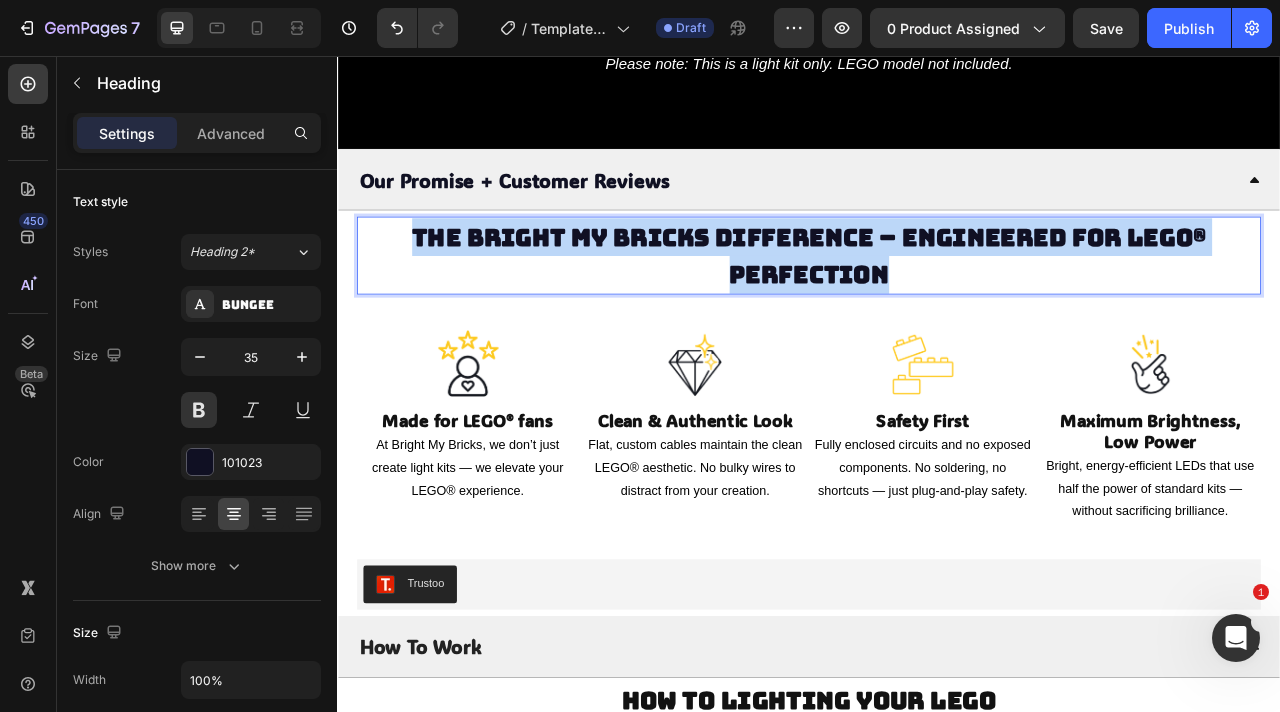 click on "The Bright My Bricks Difference – Engineered for LEGO® Perfection" at bounding box center (937, 310) 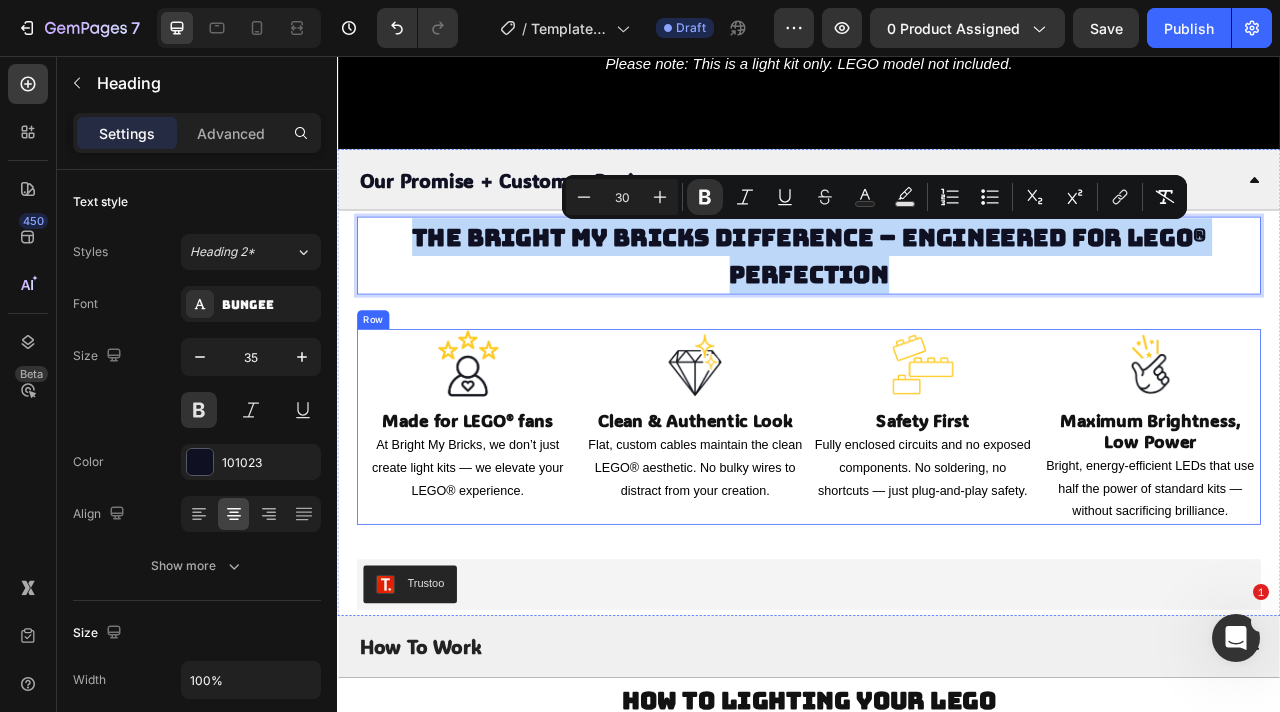 click on "Image Made for LEGO® fans Heading At Bright My Bricks, we don’t just create light kits — we elevate your LEGO® experience. Text Block Image Clean & Authentic Look Heading Flat, custom cables maintain the clean LEGO® aesthetic. No bulky wires to distract from your creation. Text Block Image Safety First Heading Fully enclosed circuits and no exposed components. No soldering, no shortcuts — just plug-and-play safety. Text Block Image Maximum Brightness, Low Power Heading Bright, energy-efficient LEDs that use half the power of standard kits — without sacrificing brilliance. Text Block Row" at bounding box center [937, 527] 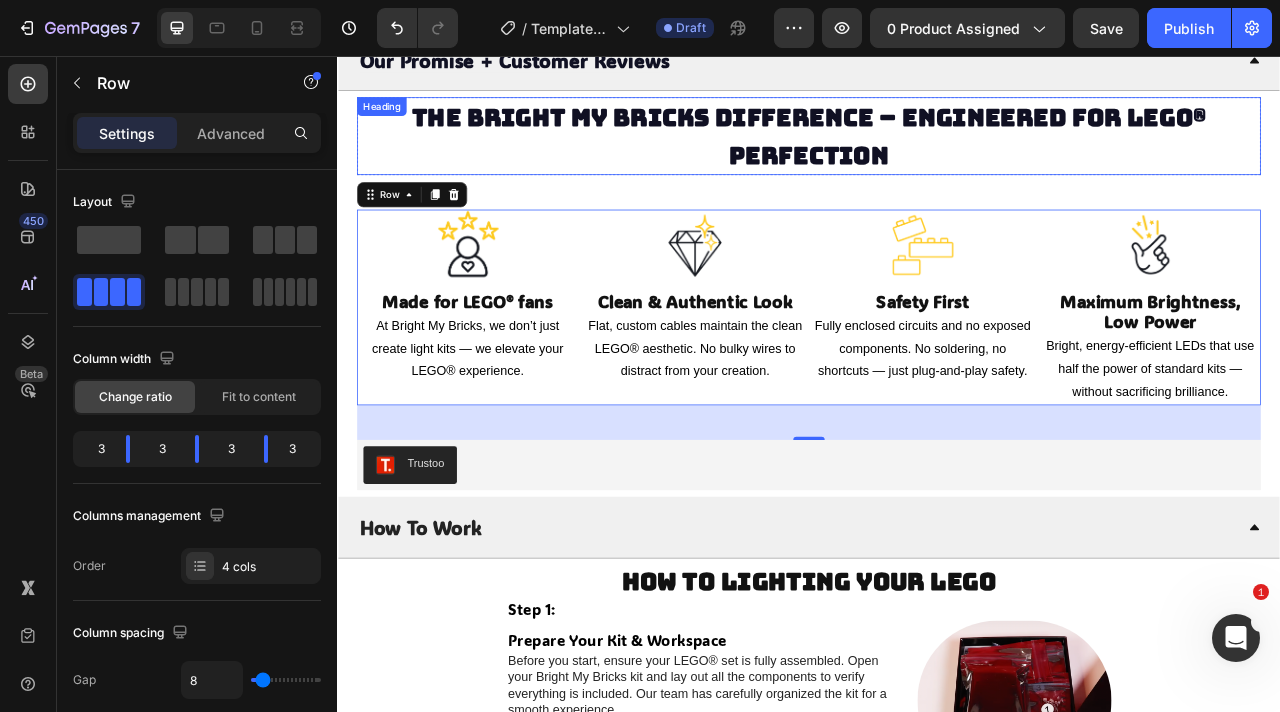 scroll, scrollTop: 4319, scrollLeft: 0, axis: vertical 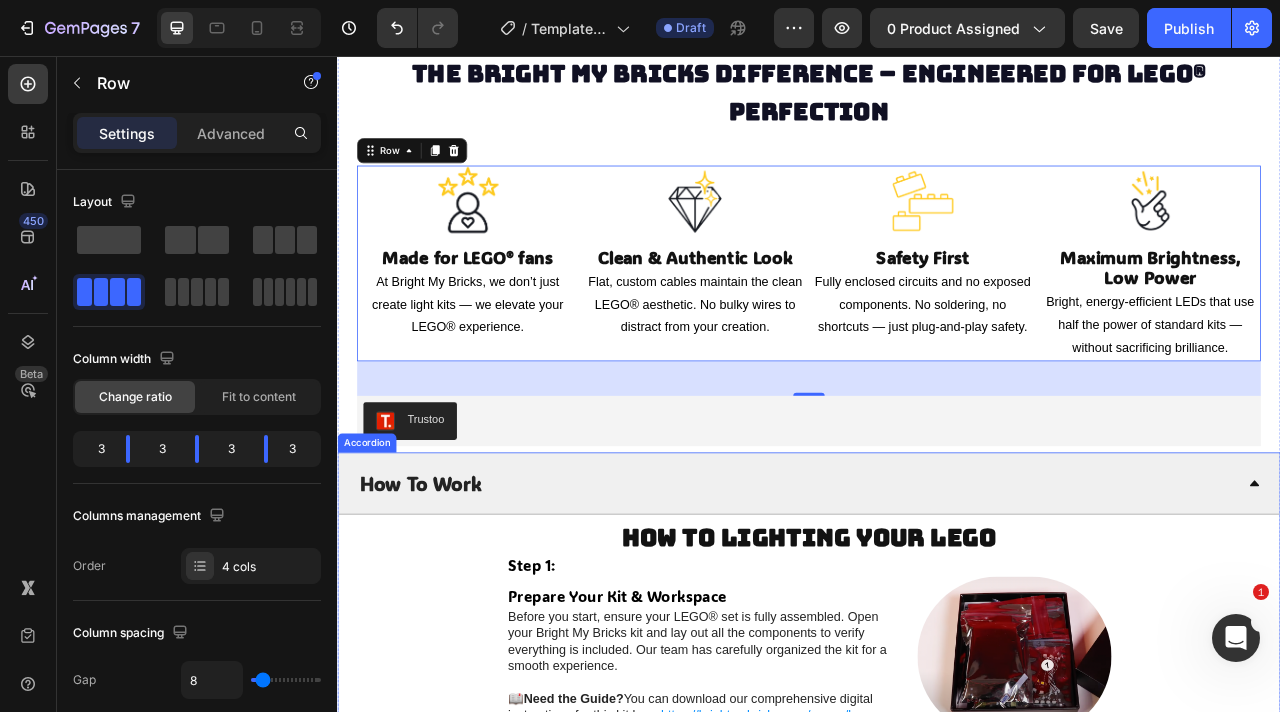 click on "How To Work" at bounding box center [921, 599] 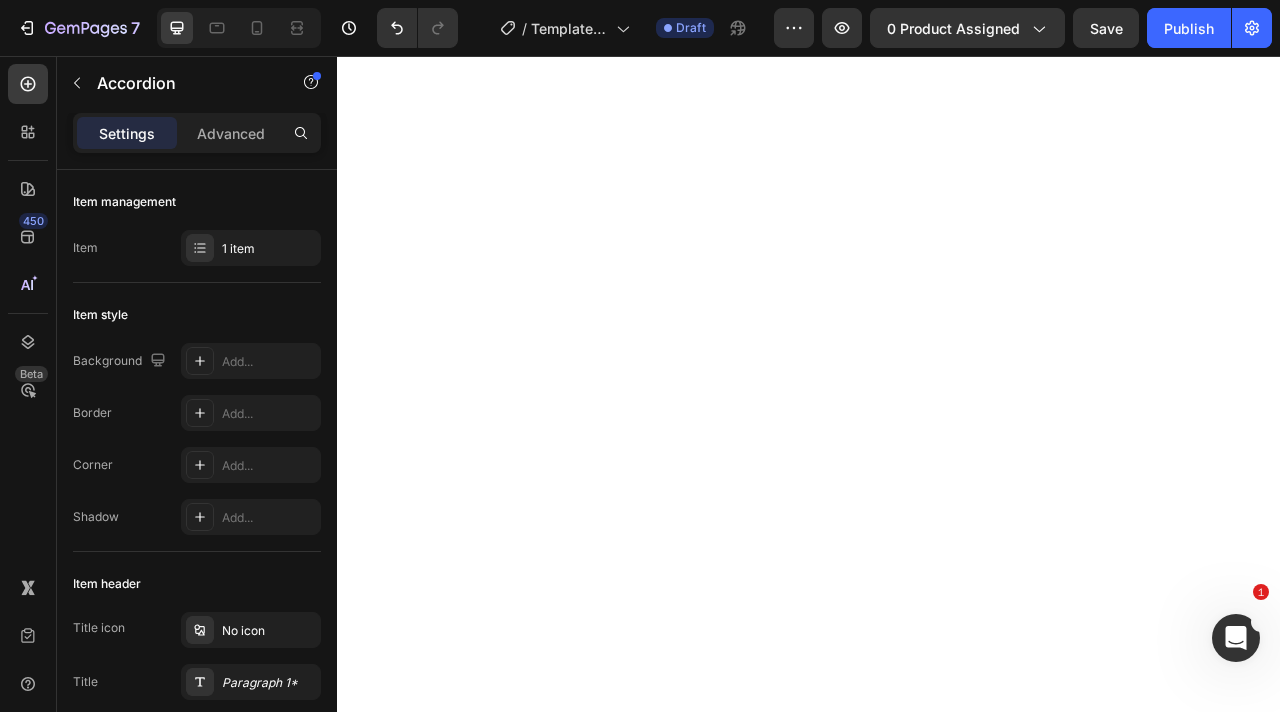 scroll, scrollTop: 0, scrollLeft: 0, axis: both 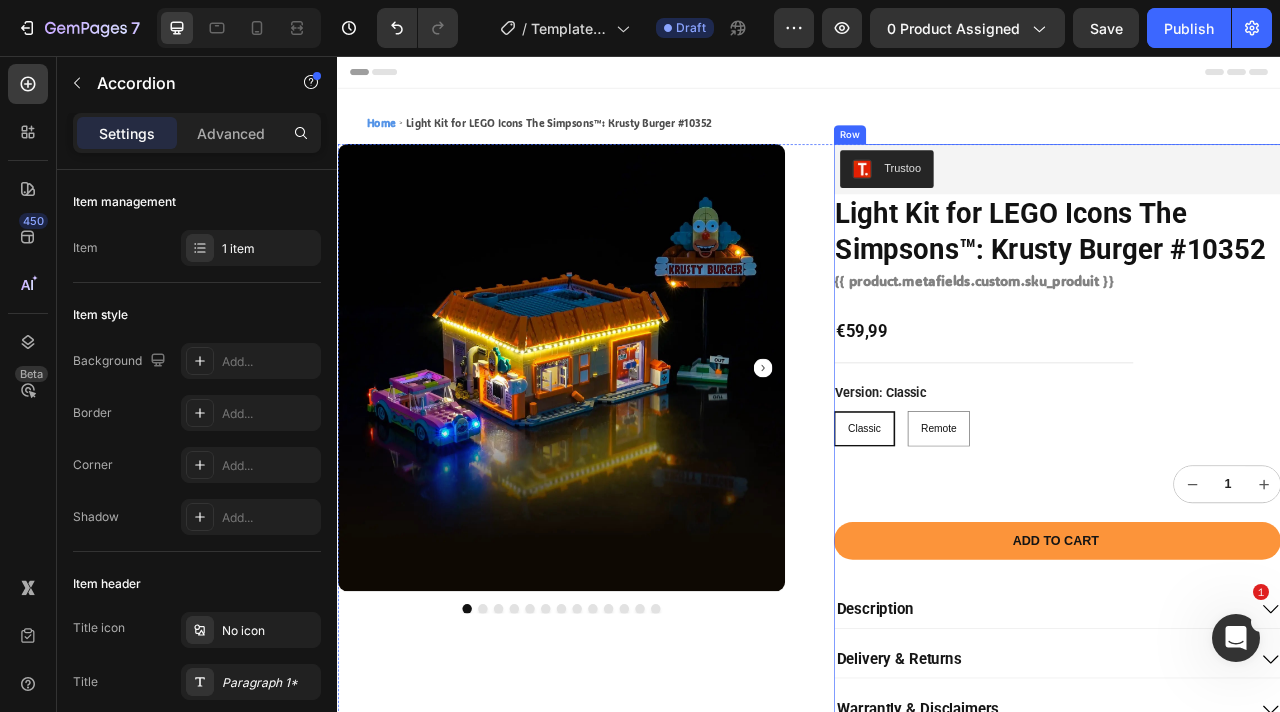 click on "Add to cart" at bounding box center [1252, 673] 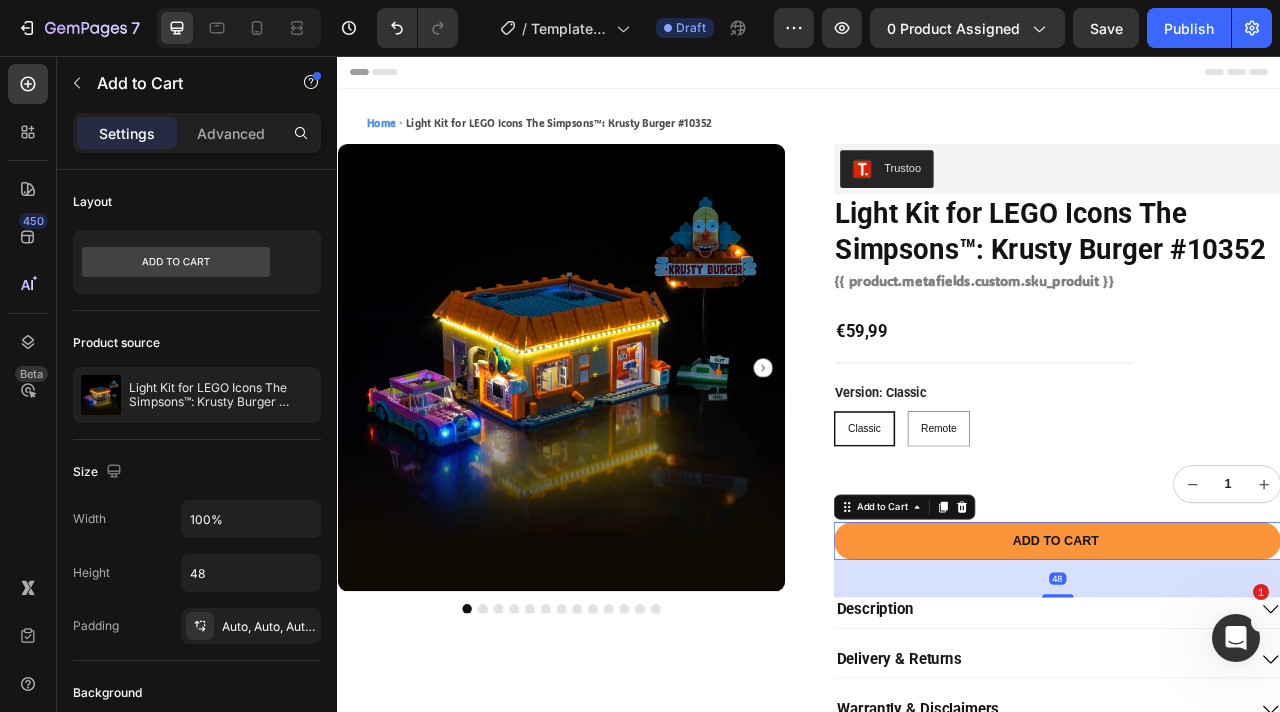 type 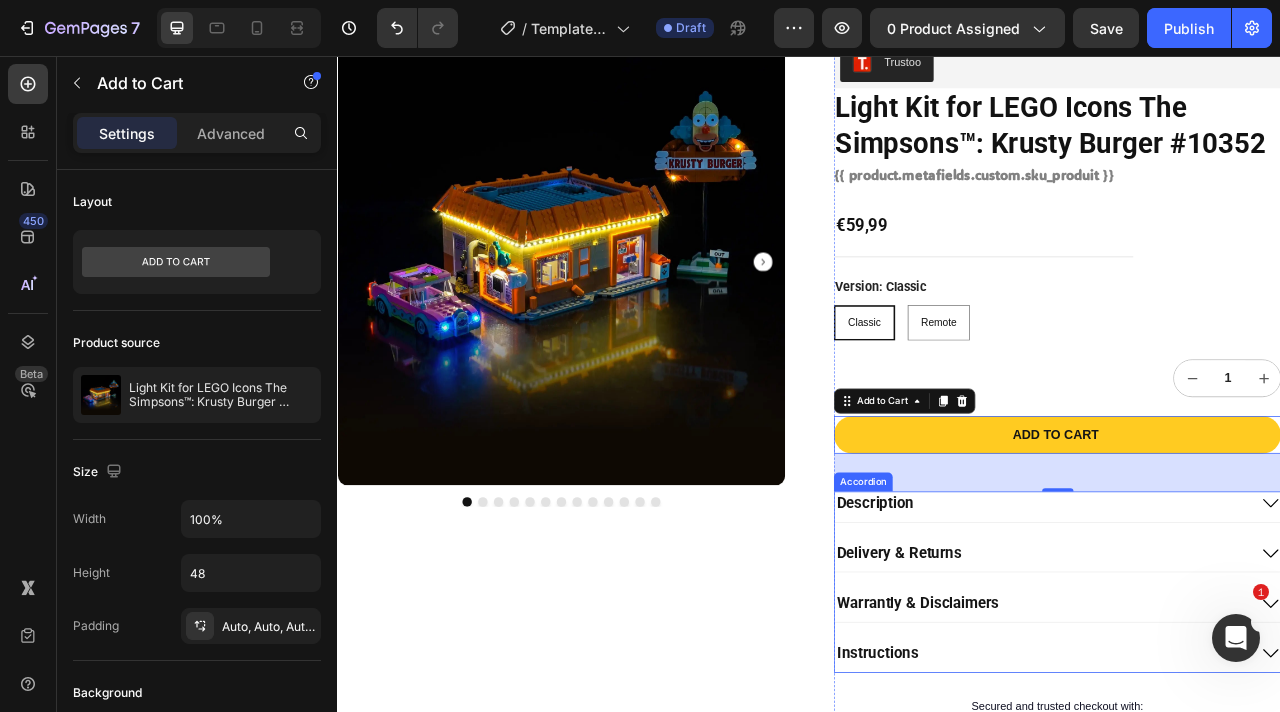 scroll, scrollTop: 408, scrollLeft: 0, axis: vertical 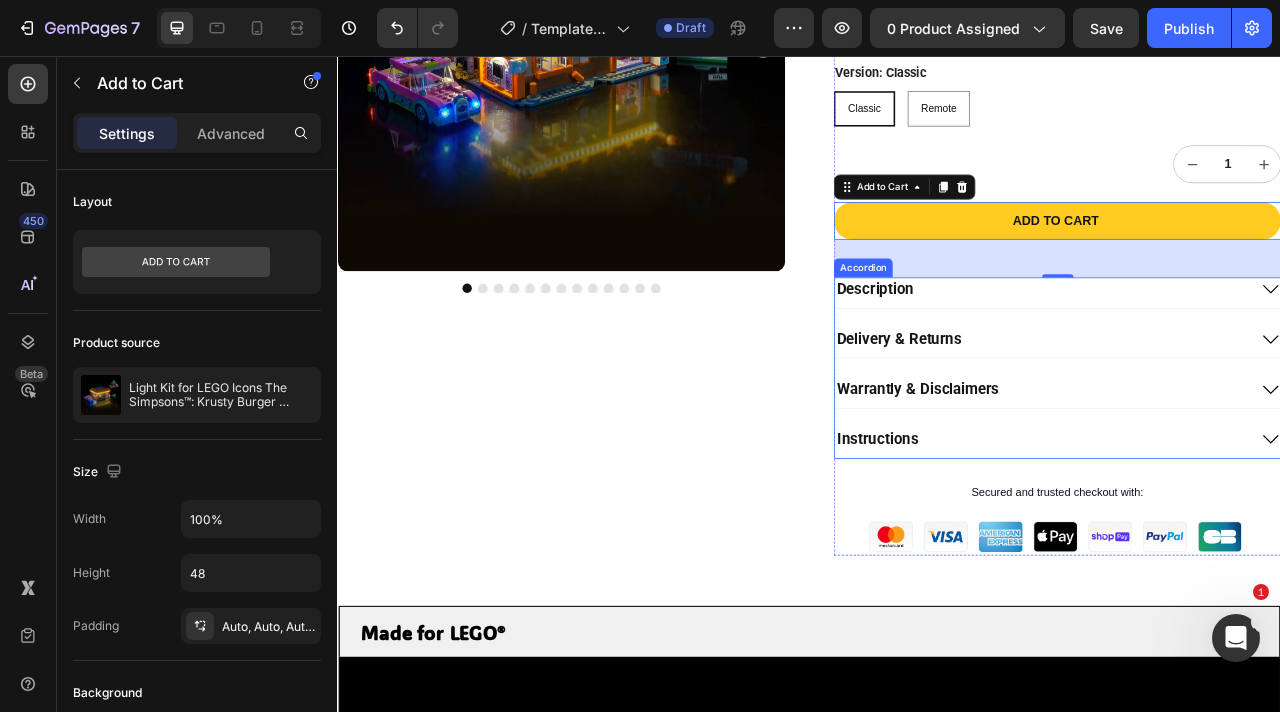 click on "Description" at bounding box center (1232, 352) 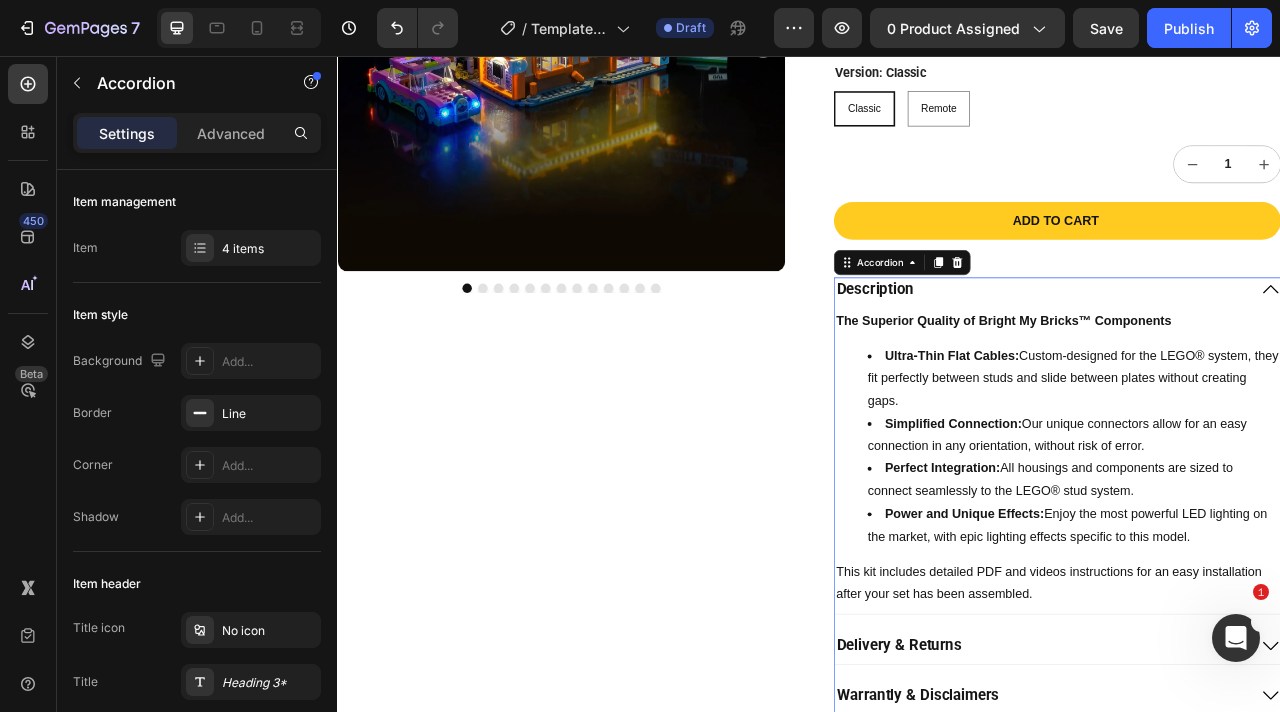 click on "Description" at bounding box center [1232, 352] 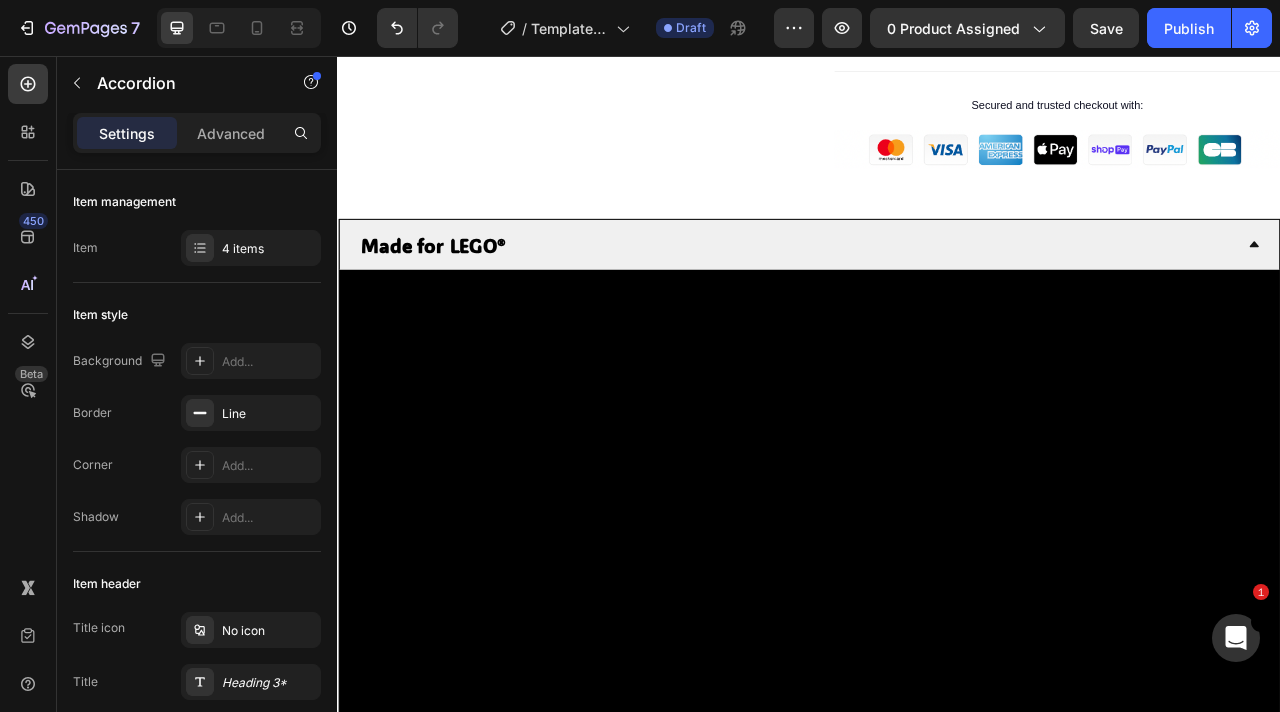 scroll, scrollTop: 893, scrollLeft: 0, axis: vertical 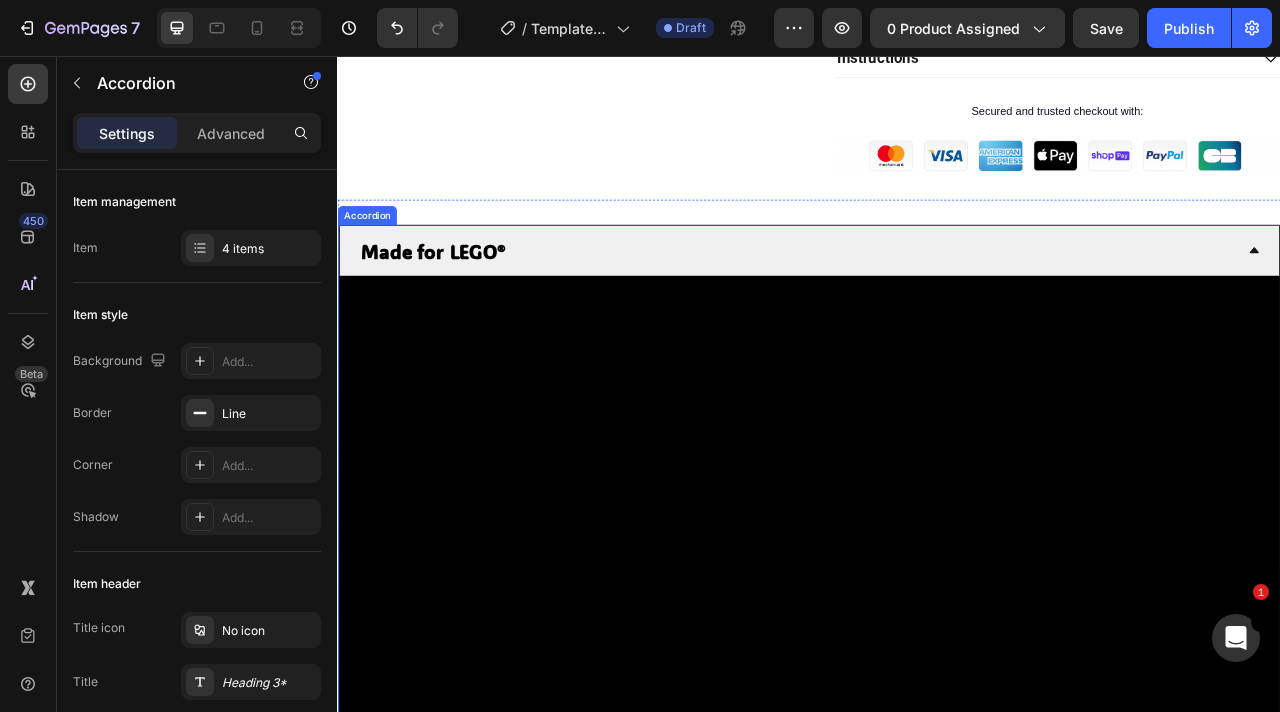 click on "Made for LEGO®" at bounding box center [458, 303] 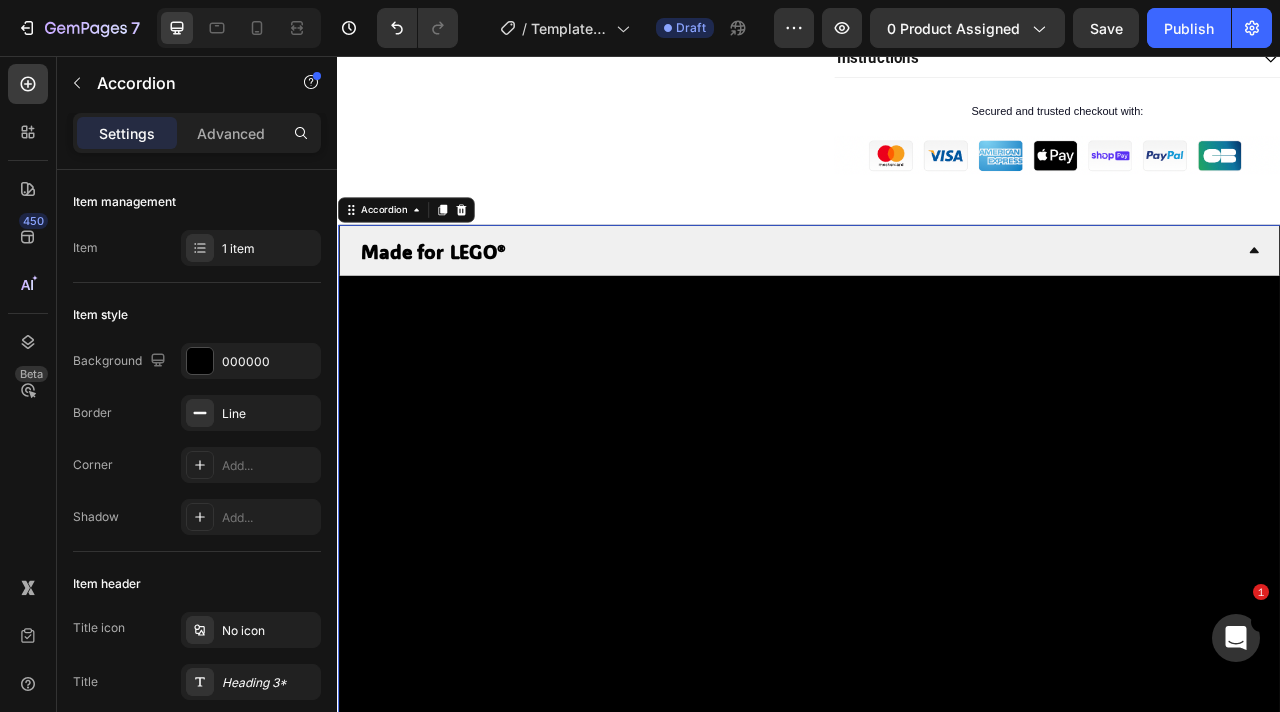 click on "Made for LEGO®" at bounding box center [458, 303] 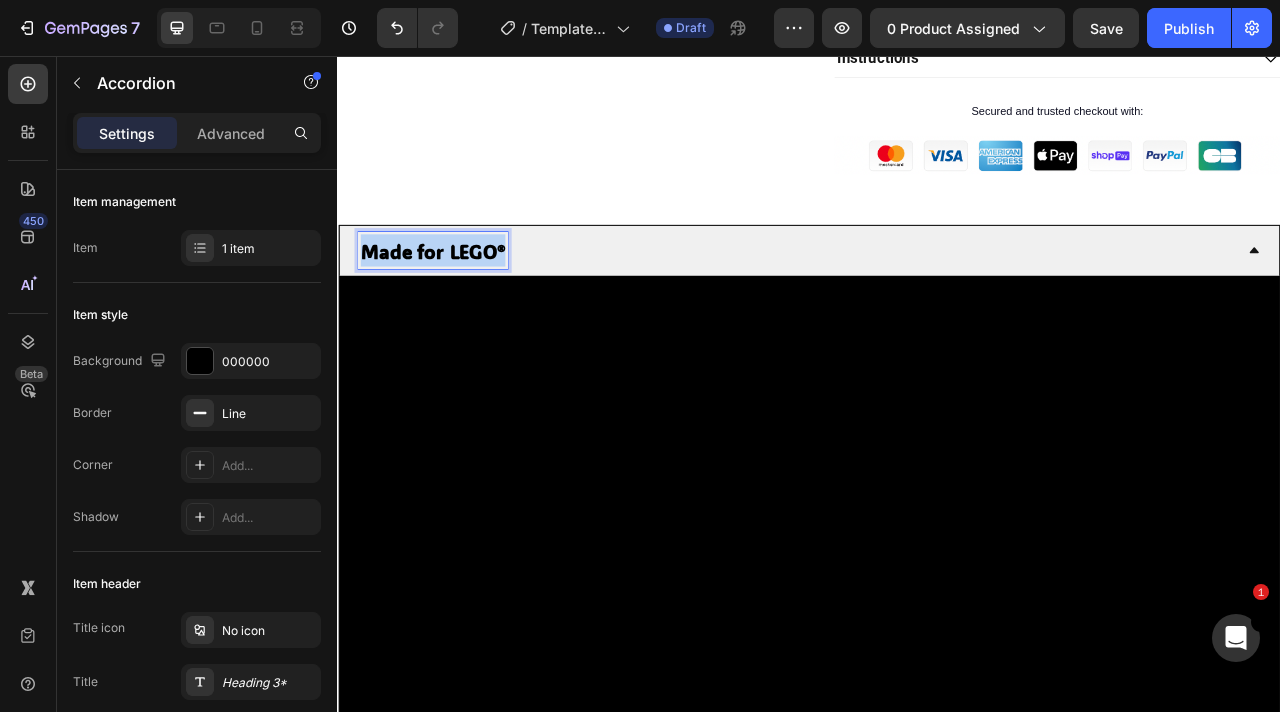 click on "Made for LEGO®" at bounding box center (458, 303) 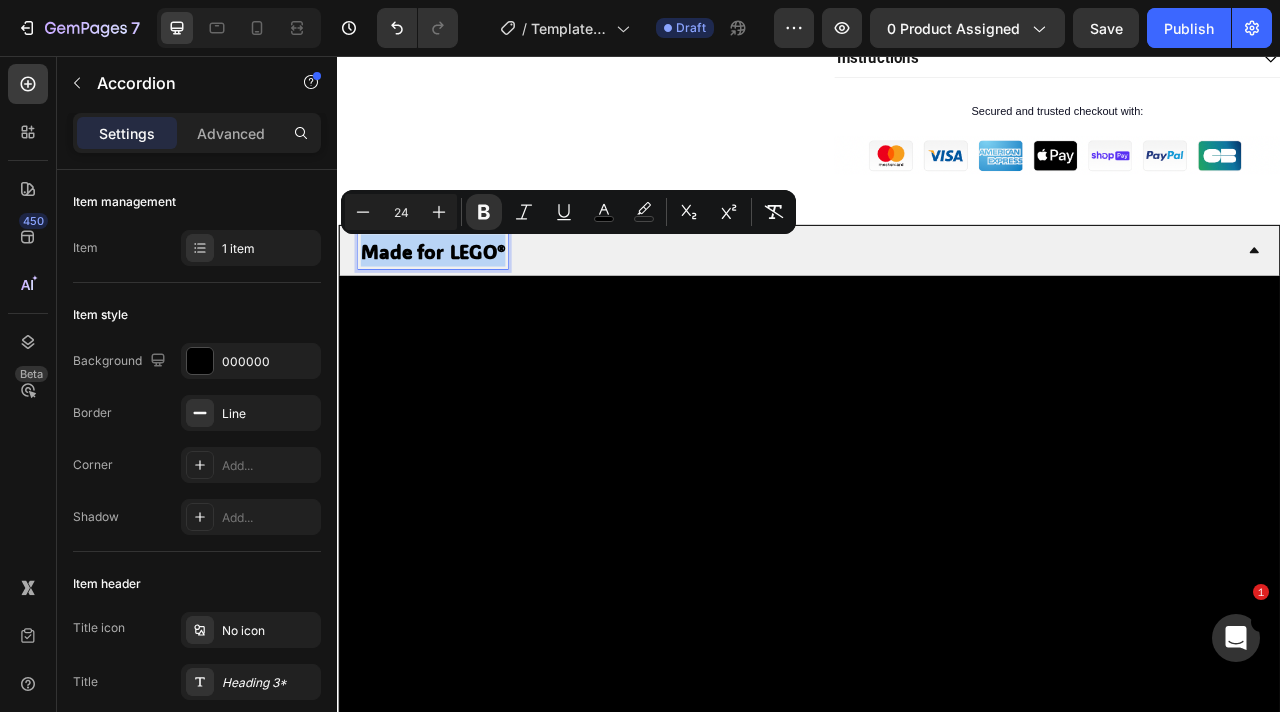 copy on "Made for LEGO®" 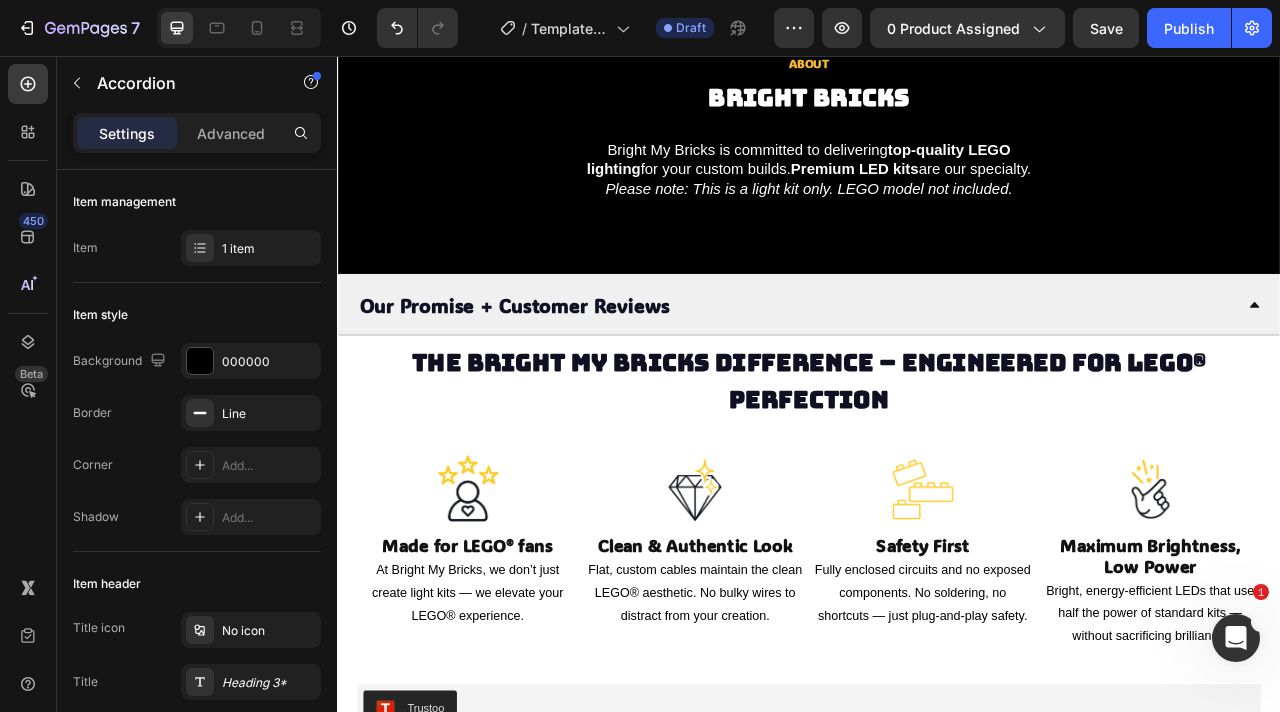 scroll, scrollTop: 3953, scrollLeft: 0, axis: vertical 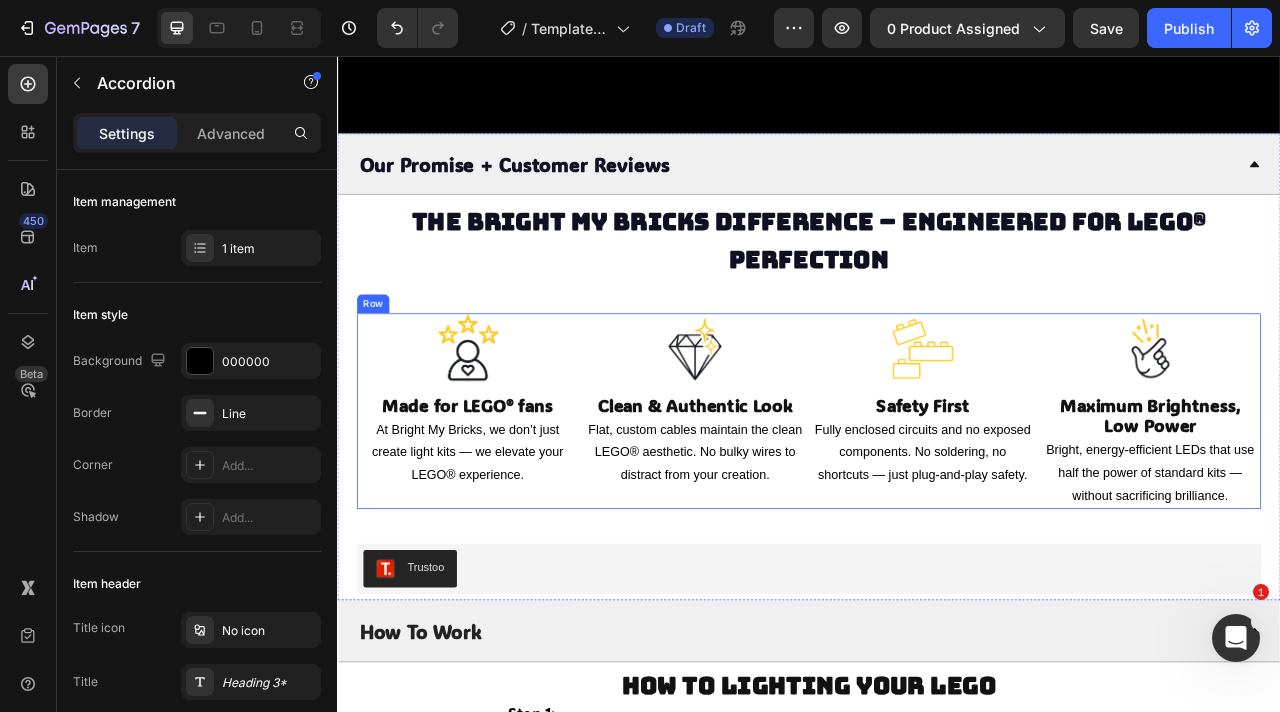 click on "Image Made for LEGO® fans Heading At Bright My Bricks, we don’t just create light kits — we elevate your LEGO® experience. Text Block Image Clean & Authentic Look Heading Flat, custom cables maintain the clean LEGO® aesthetic. No bulky wires to distract from your creation. Text Block Image Safety First Heading Fully enclosed circuits and no exposed components. No soldering, no shortcuts — just plug-and-play safety. Text Block Image Maximum Brightness, Low Power Heading Bright, energy-efficient LEDs that use half the power of standard kits — without sacrificing brilliance. Text Block Row" at bounding box center (937, 507) 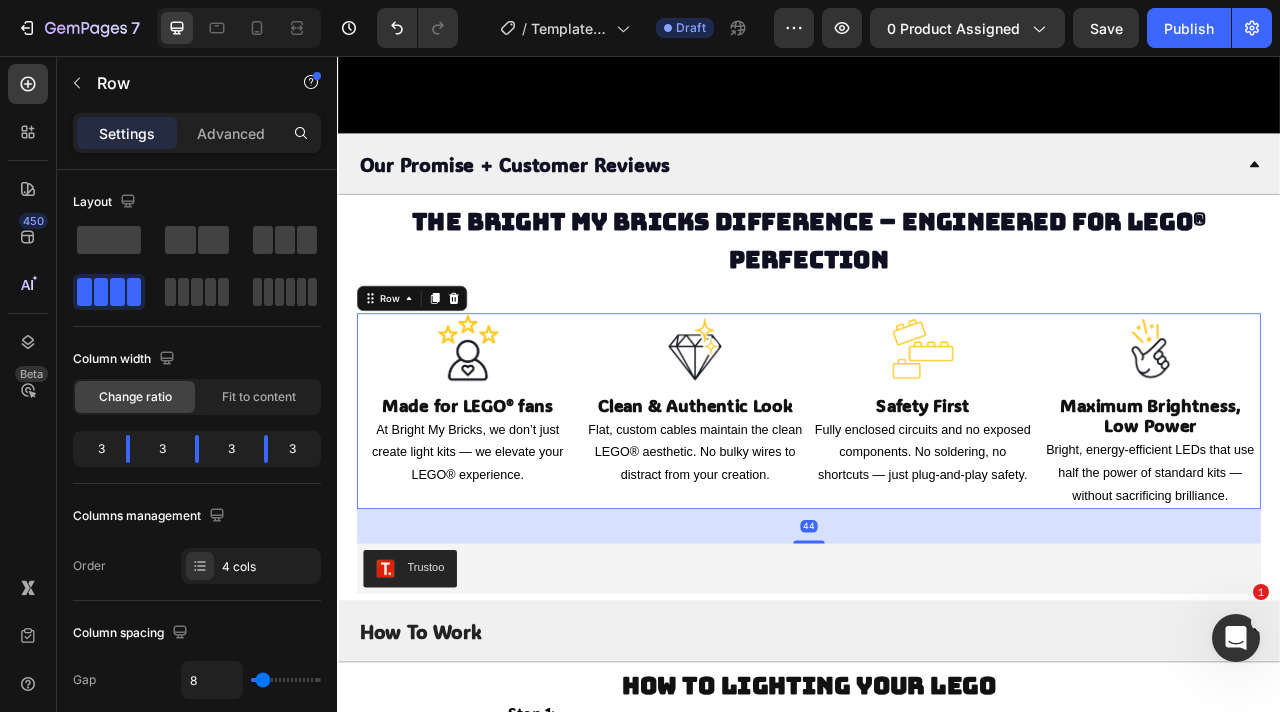 copy on "Made for LEGO®" 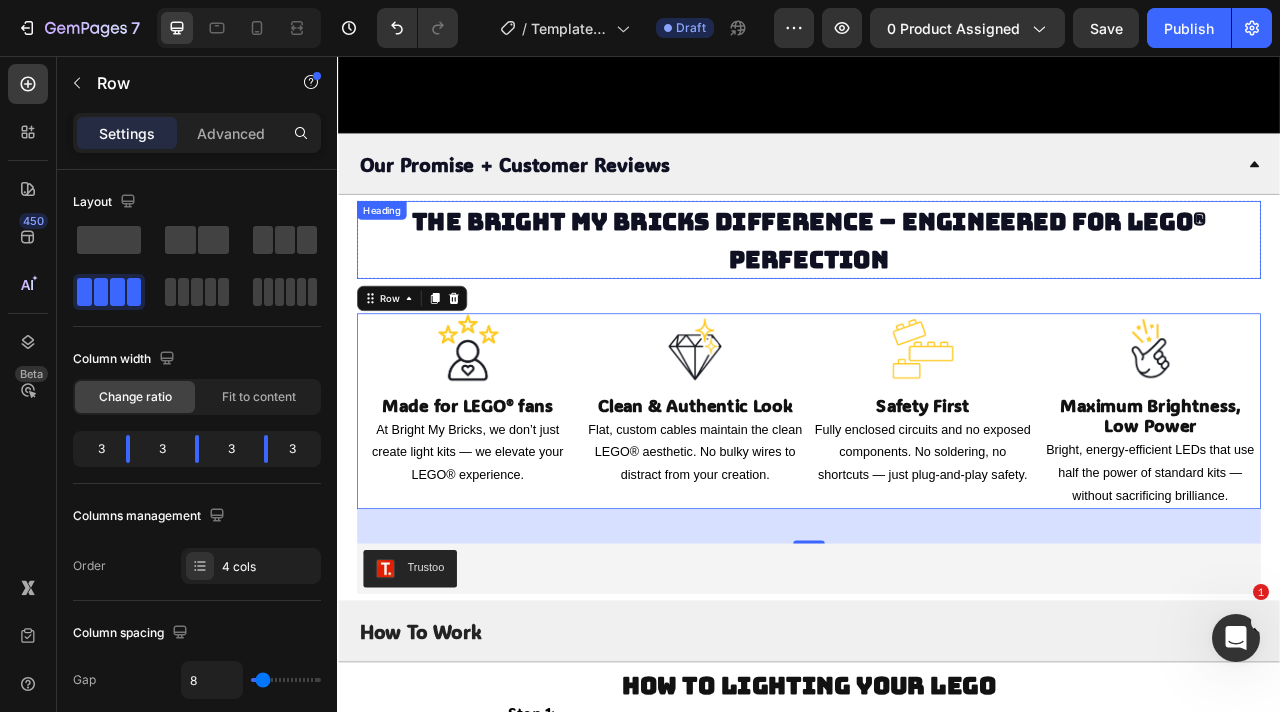 click on "The Bright My Bricks Difference – Engineered for LEGO® Perfection" at bounding box center (937, 289) 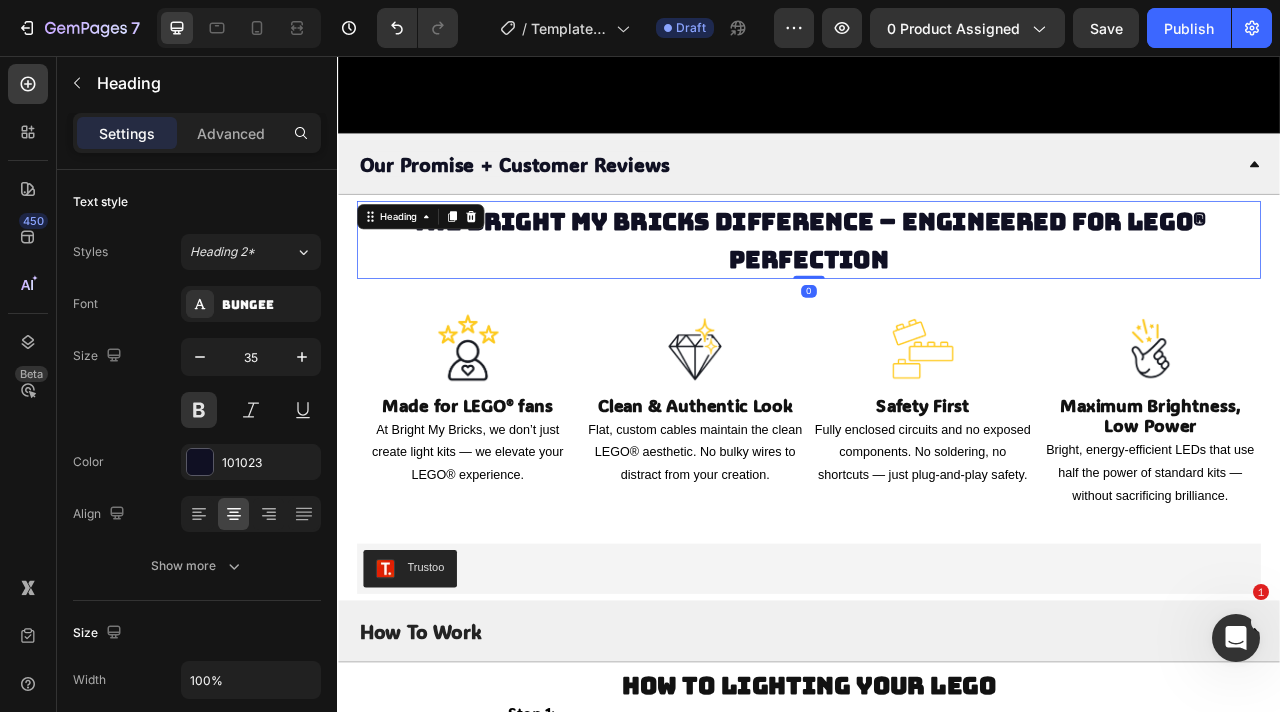 click on "The Bright My Bricks Difference – Engineered for LEGO® Perfection" at bounding box center [937, 289] 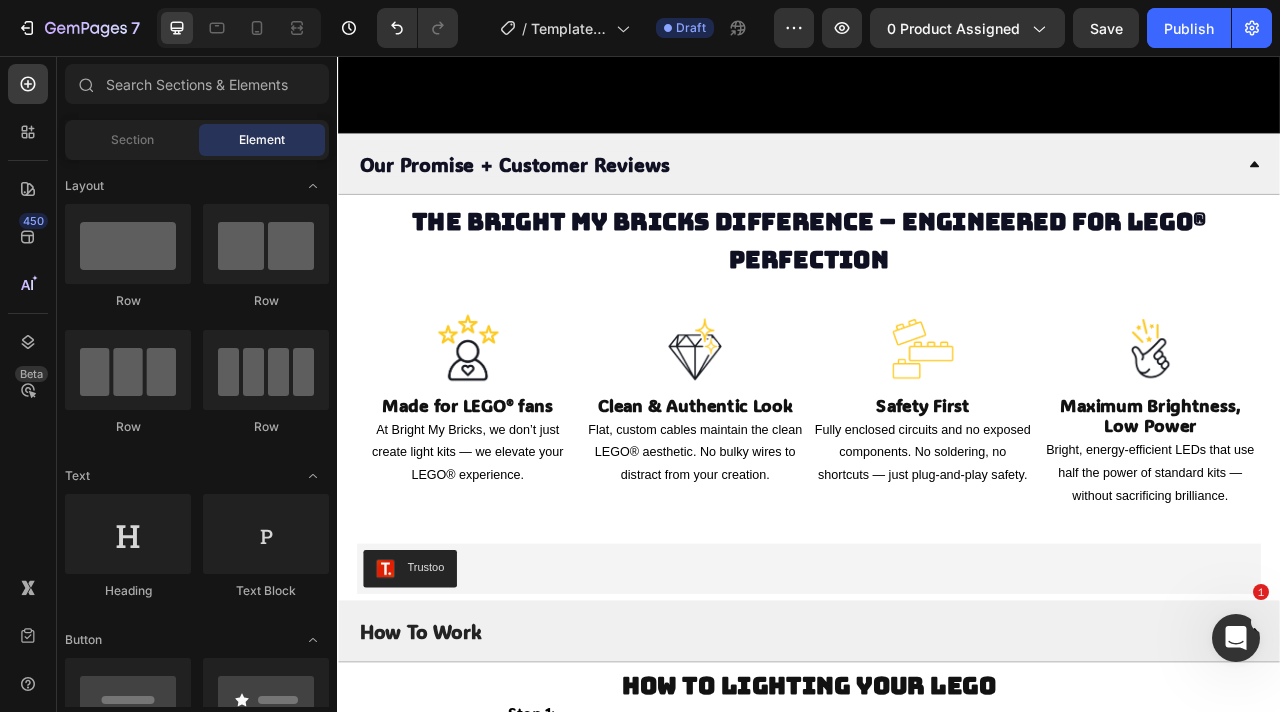 click on "The Bright My Bricks Difference – Engineered for LEGO® Perfection" at bounding box center [937, 290] 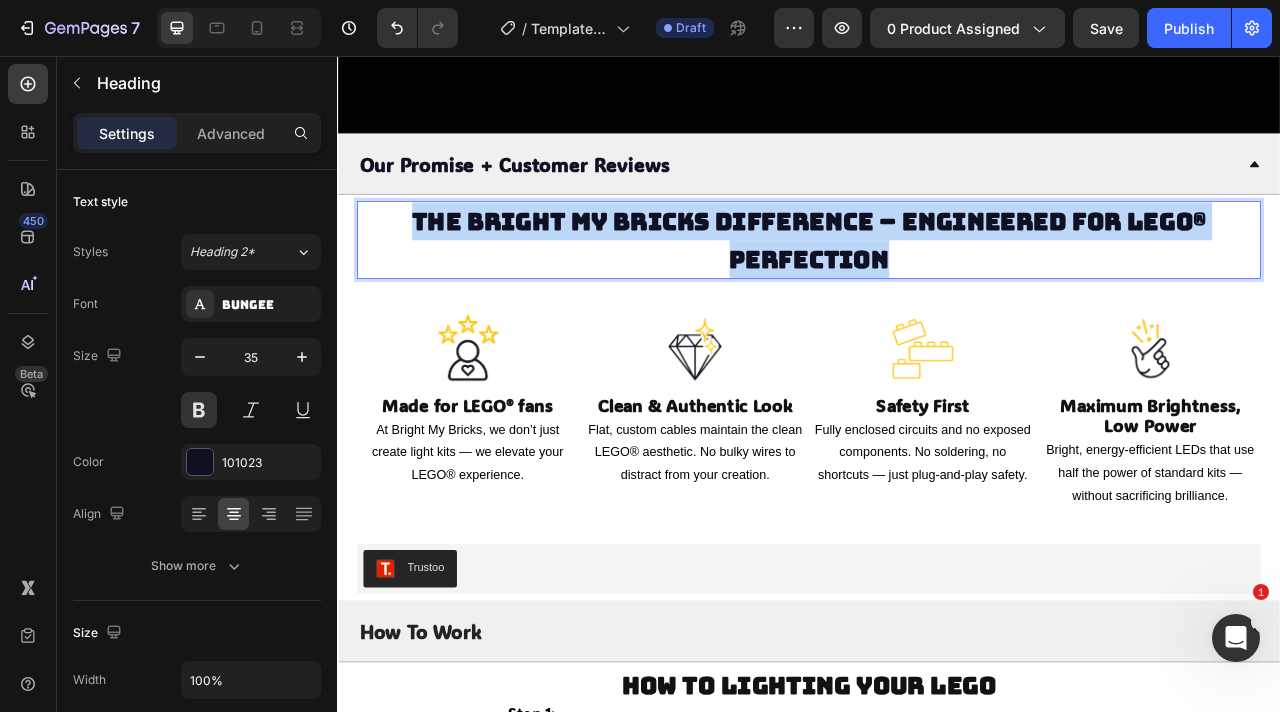 click on "The Bright My Bricks Difference – Engineered for LEGO® Perfection" at bounding box center (937, 290) 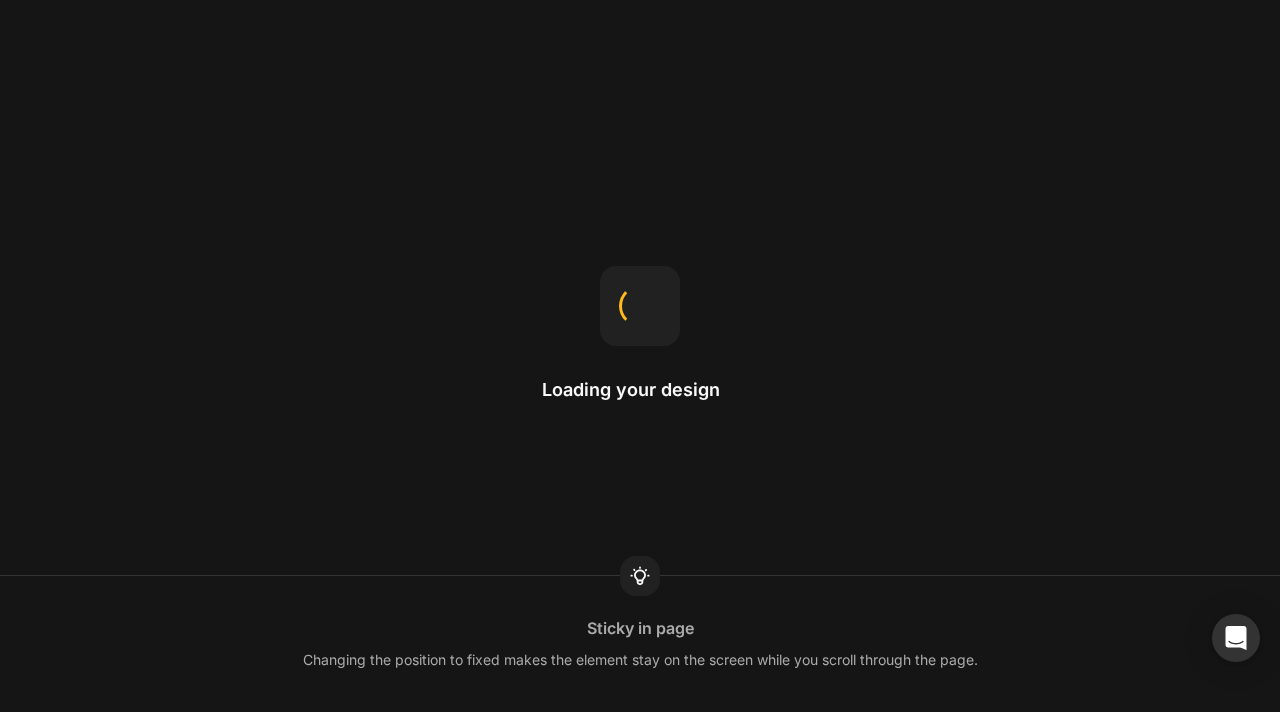 scroll, scrollTop: 0, scrollLeft: 0, axis: both 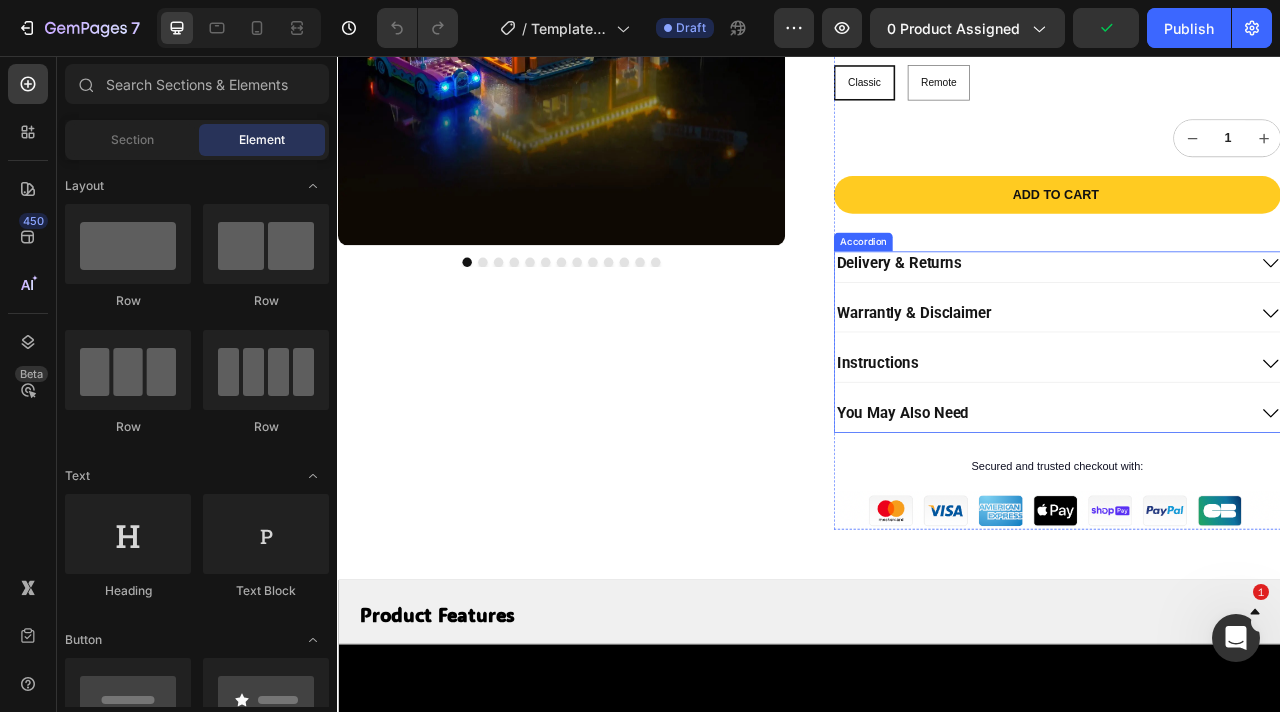 click on "Delivery & Returns" at bounding box center [1232, 319] 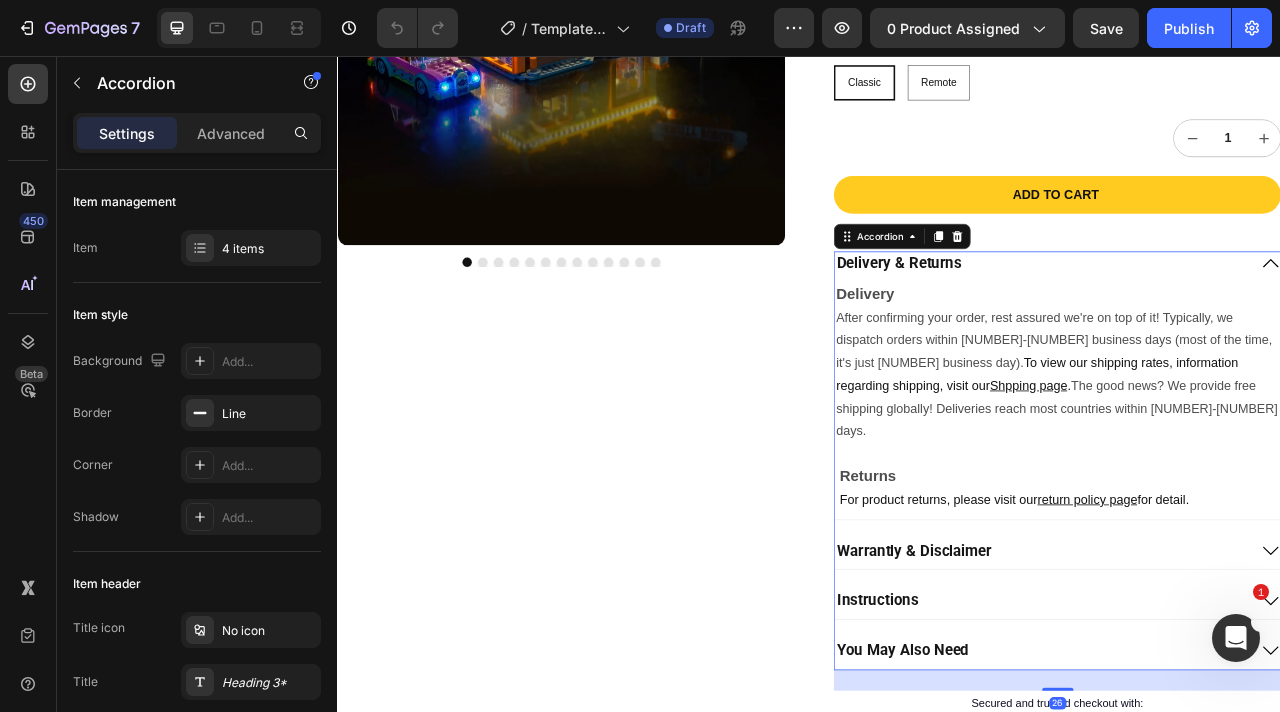 click on "Delivery & Returns" at bounding box center (1232, 319) 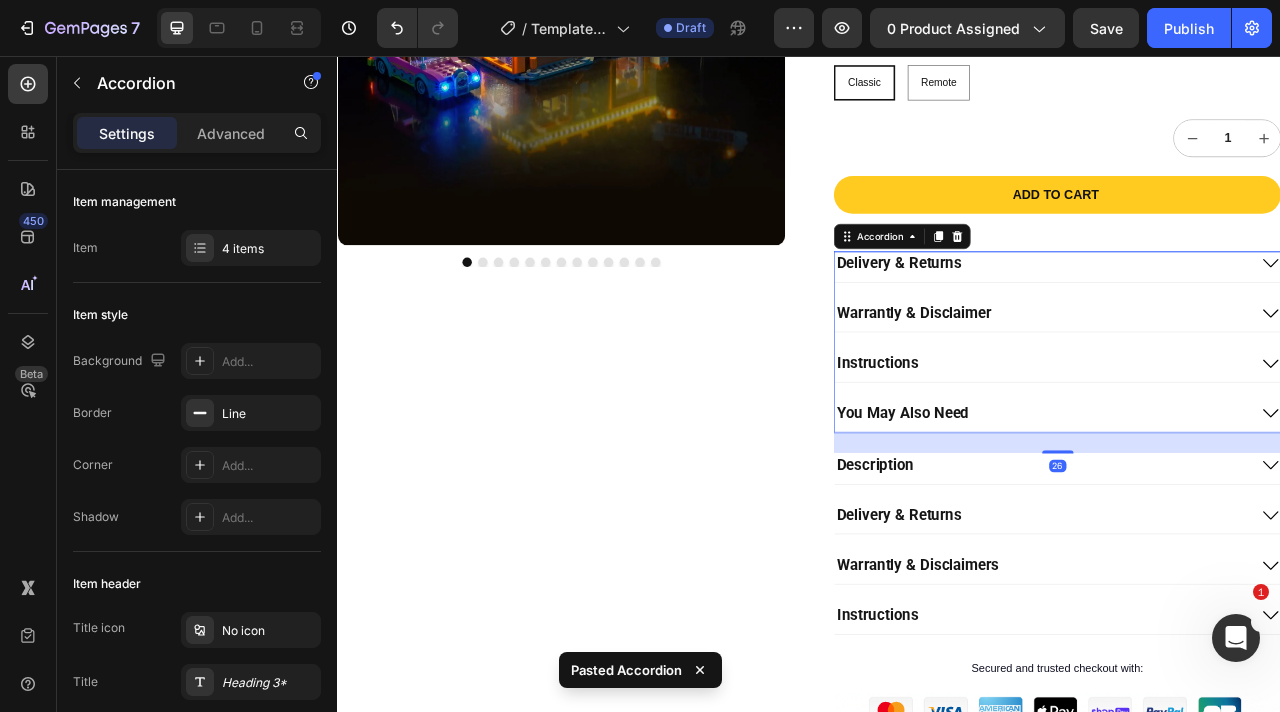 click on "Delivery & Returns" at bounding box center [1232, 319] 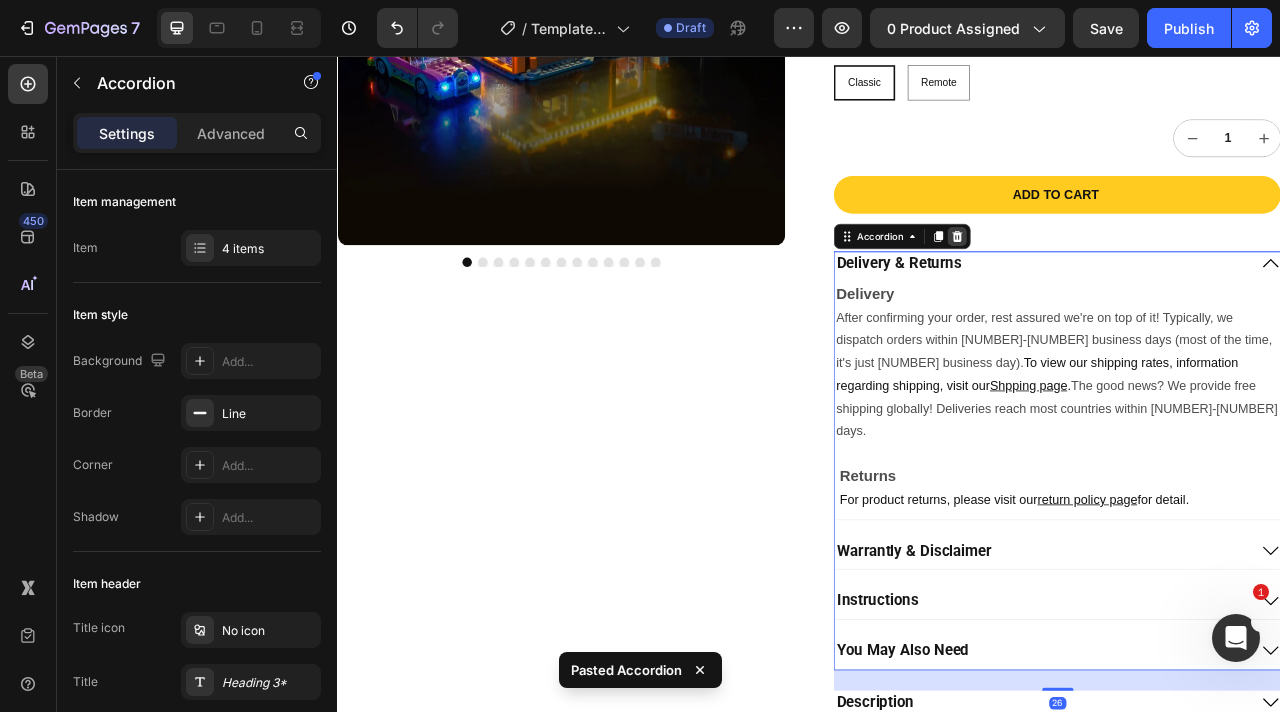click 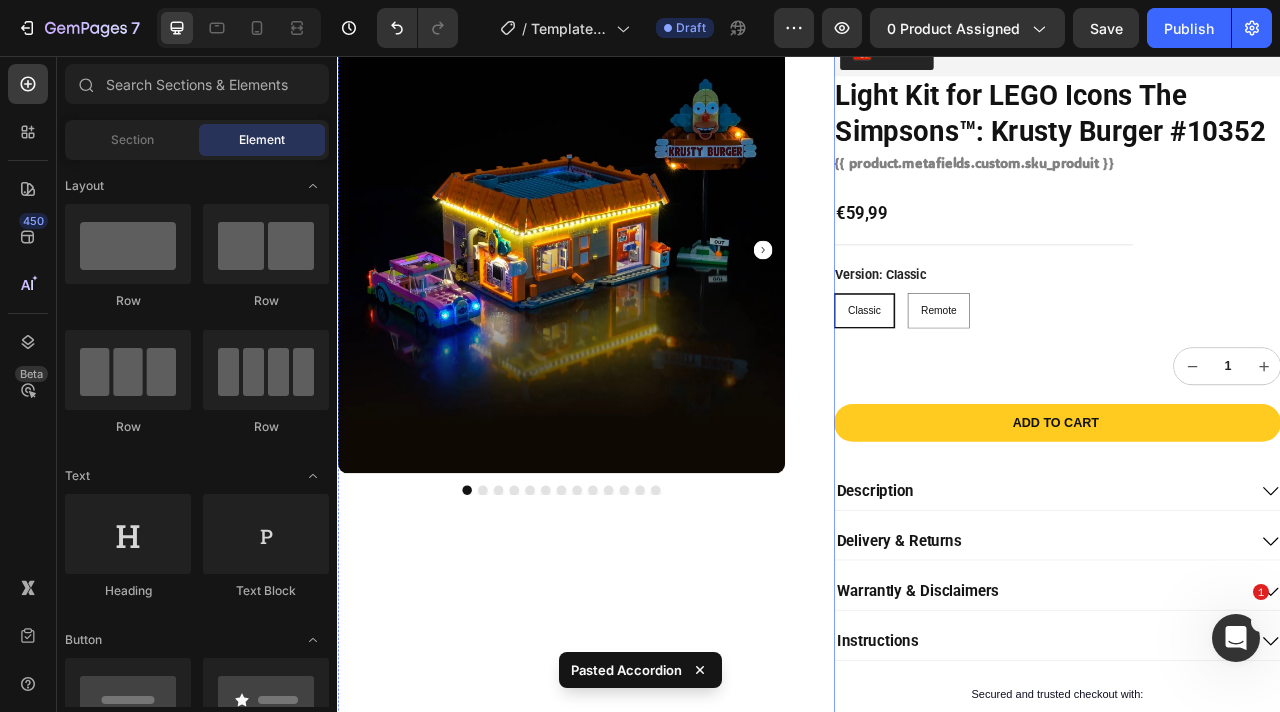 scroll, scrollTop: 137, scrollLeft: 0, axis: vertical 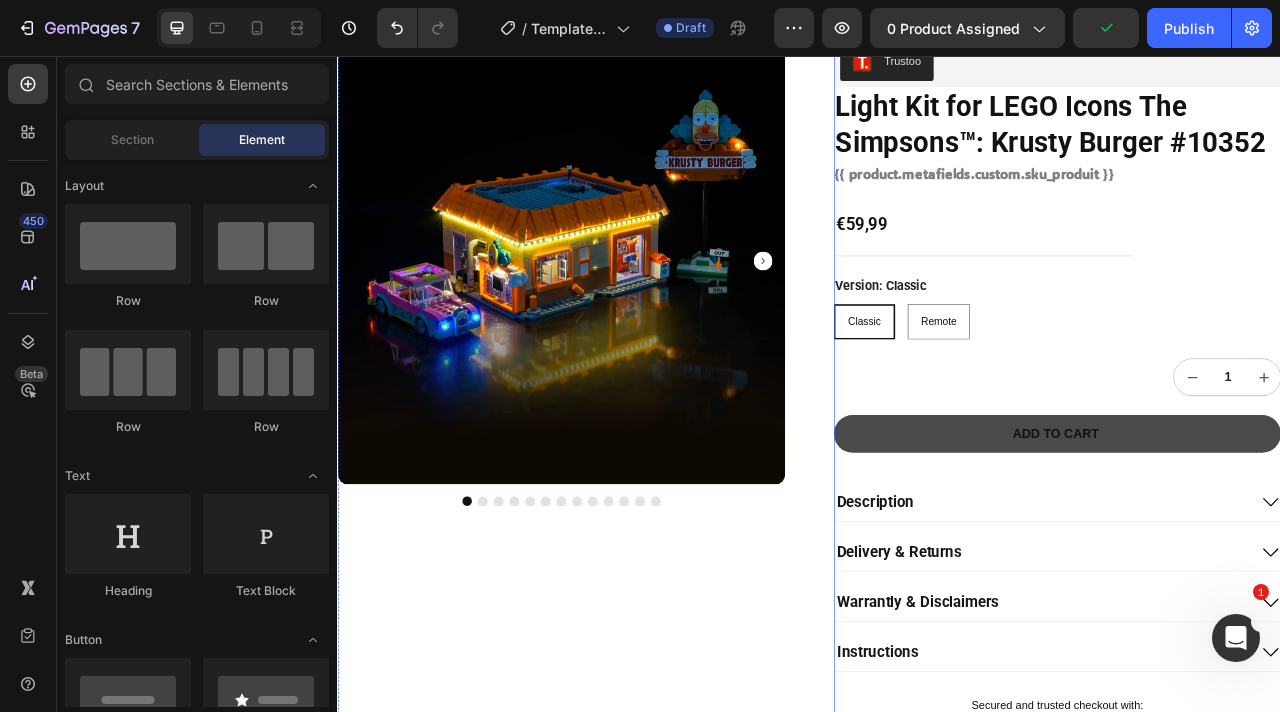 click on "Add to cart" at bounding box center (1252, 536) 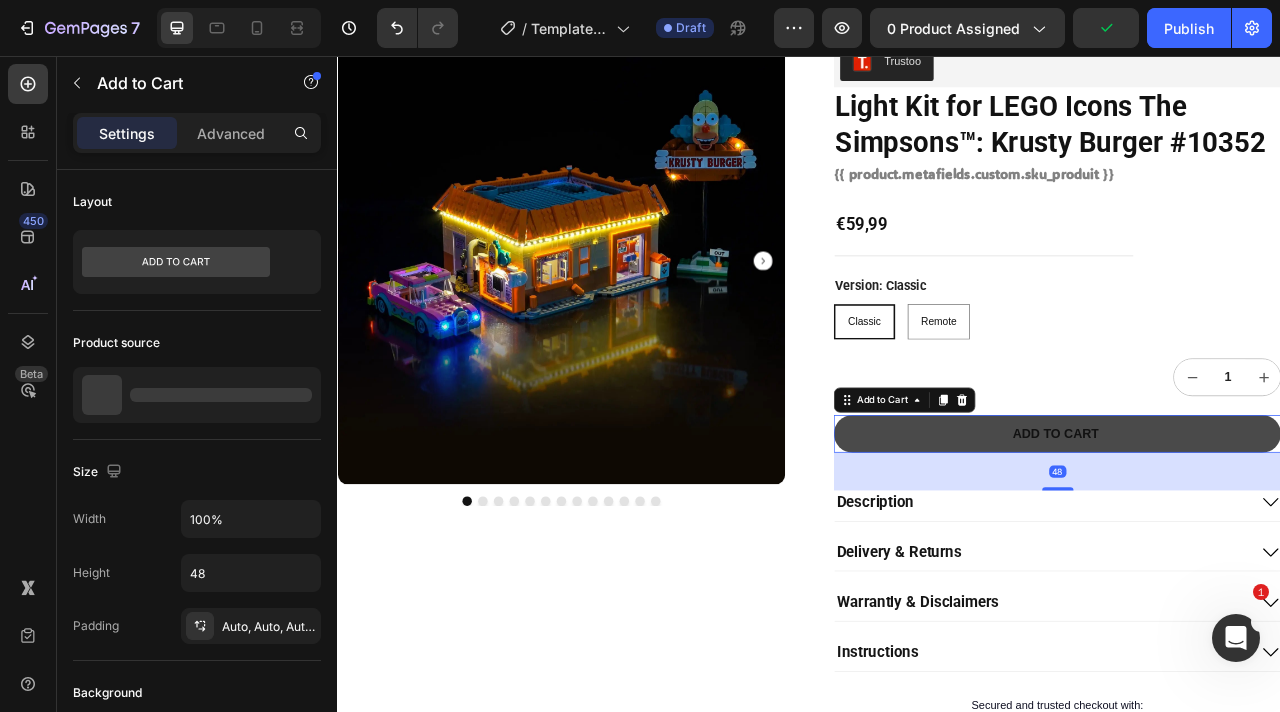 type 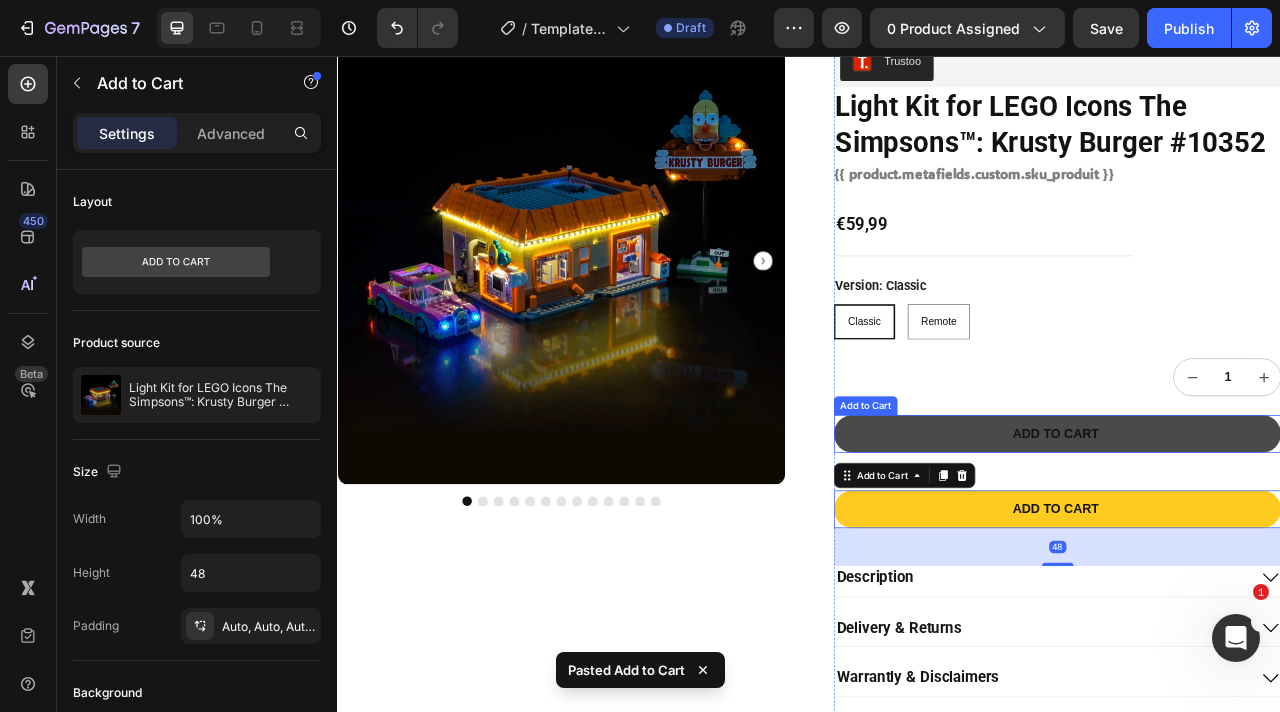 click on "Add to cart" at bounding box center (1252, 536) 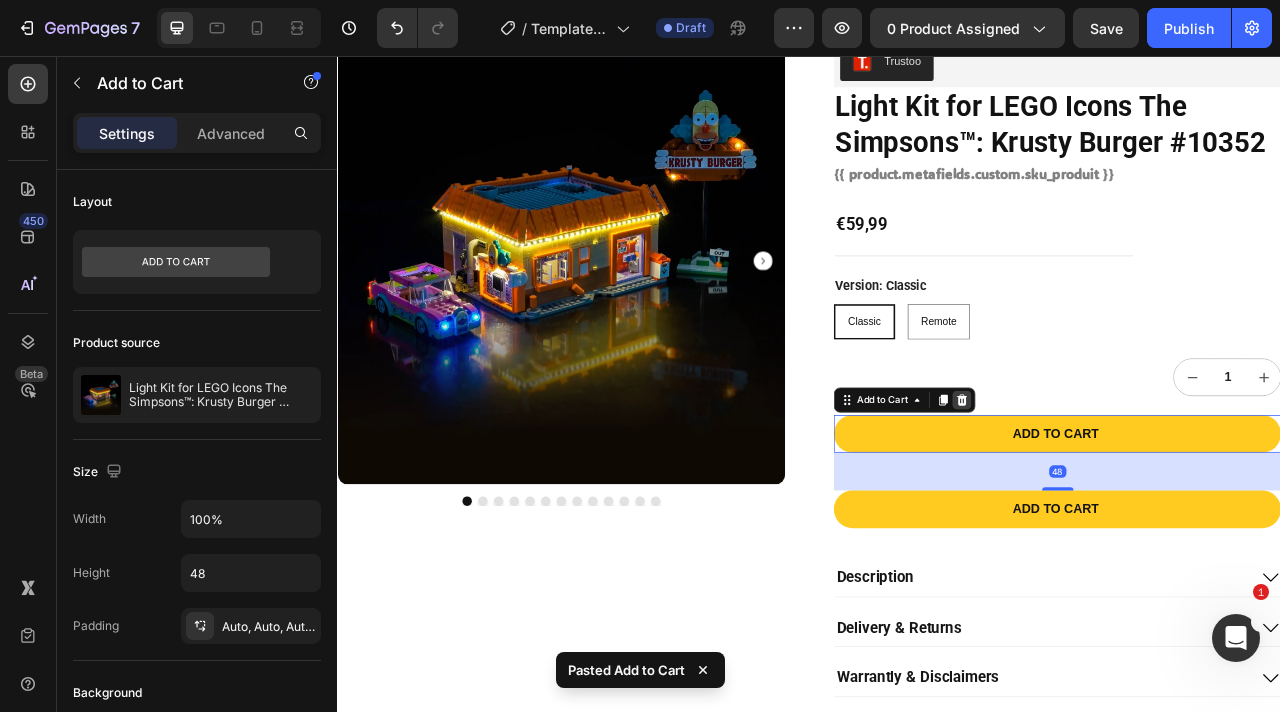 click at bounding box center (1131, 493) 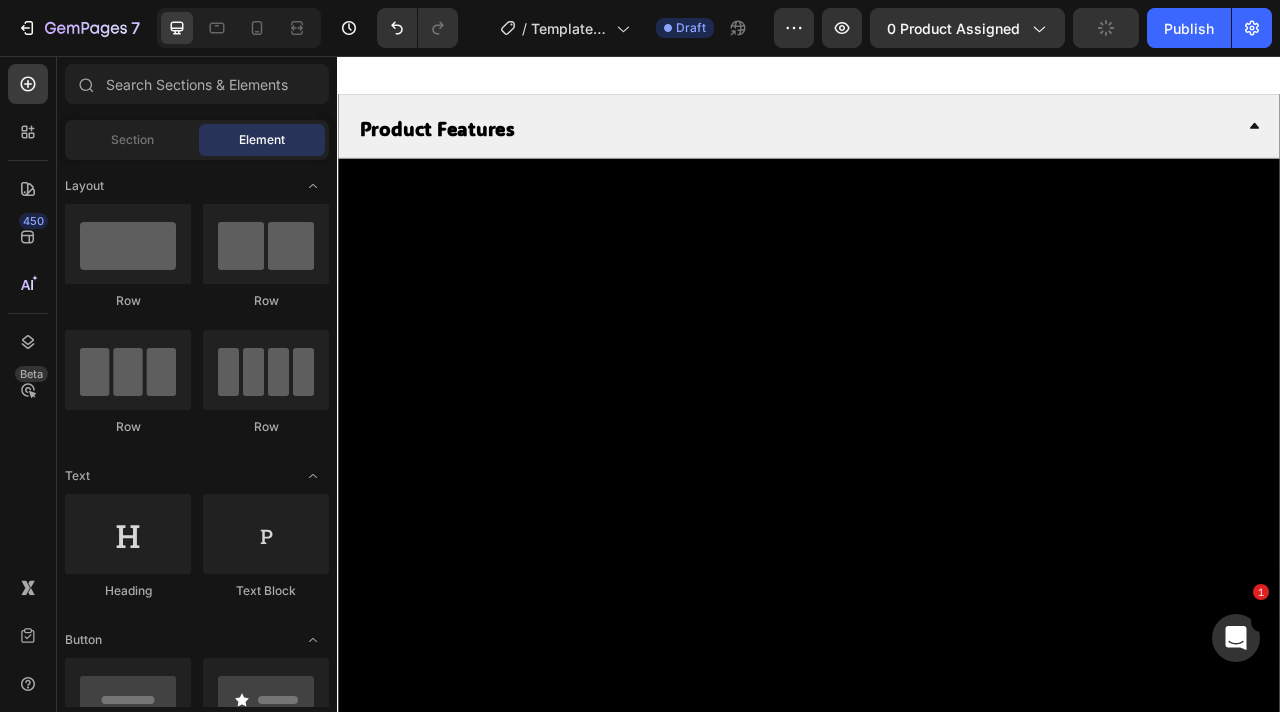 scroll, scrollTop: 1165, scrollLeft: 0, axis: vertical 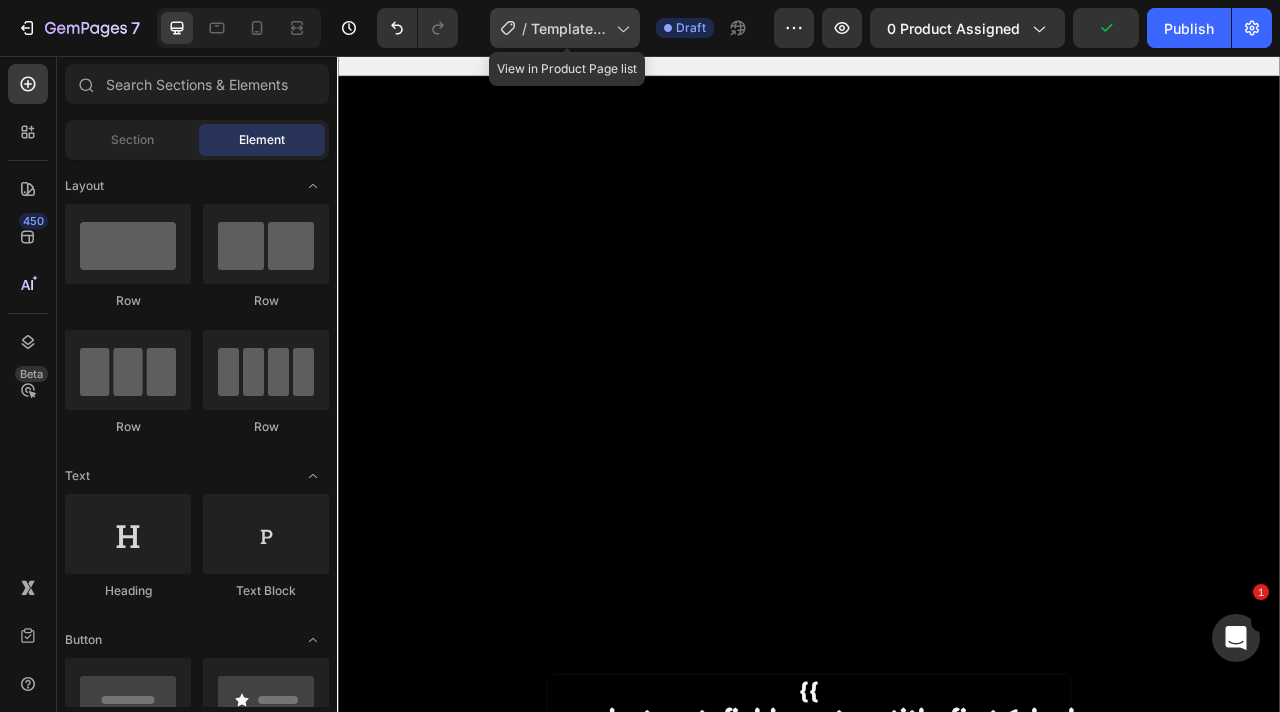 click 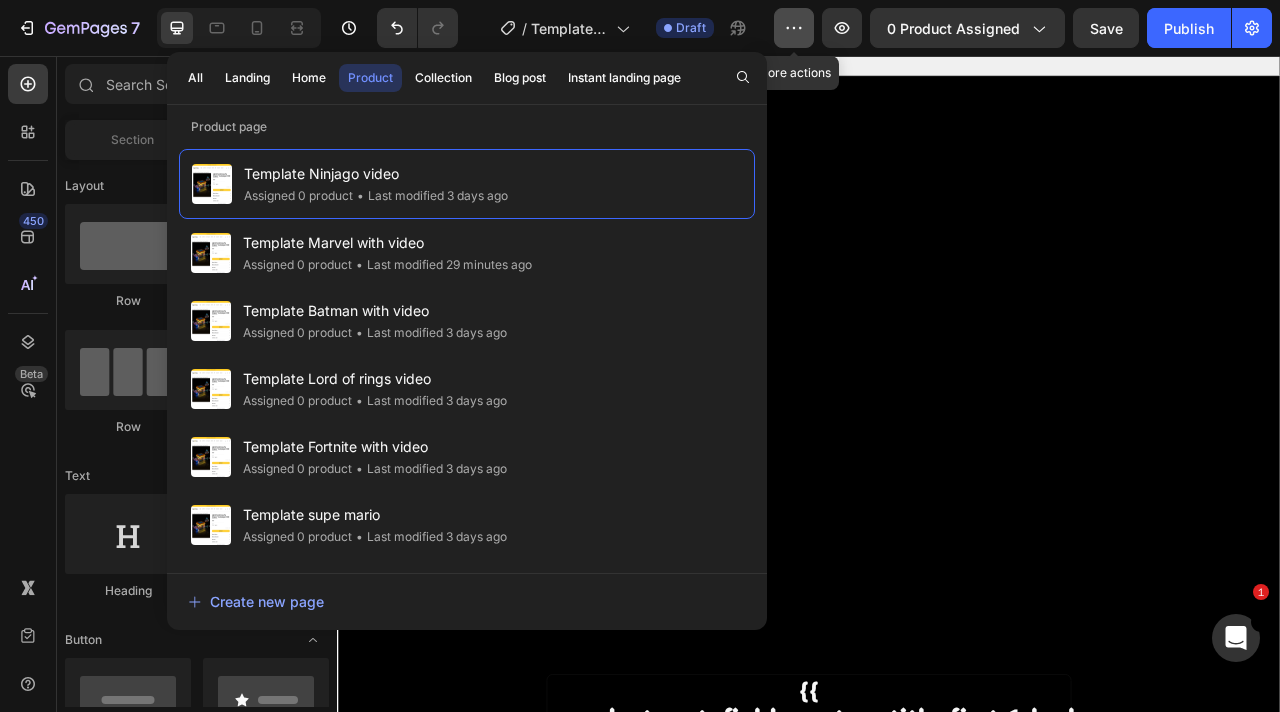 click 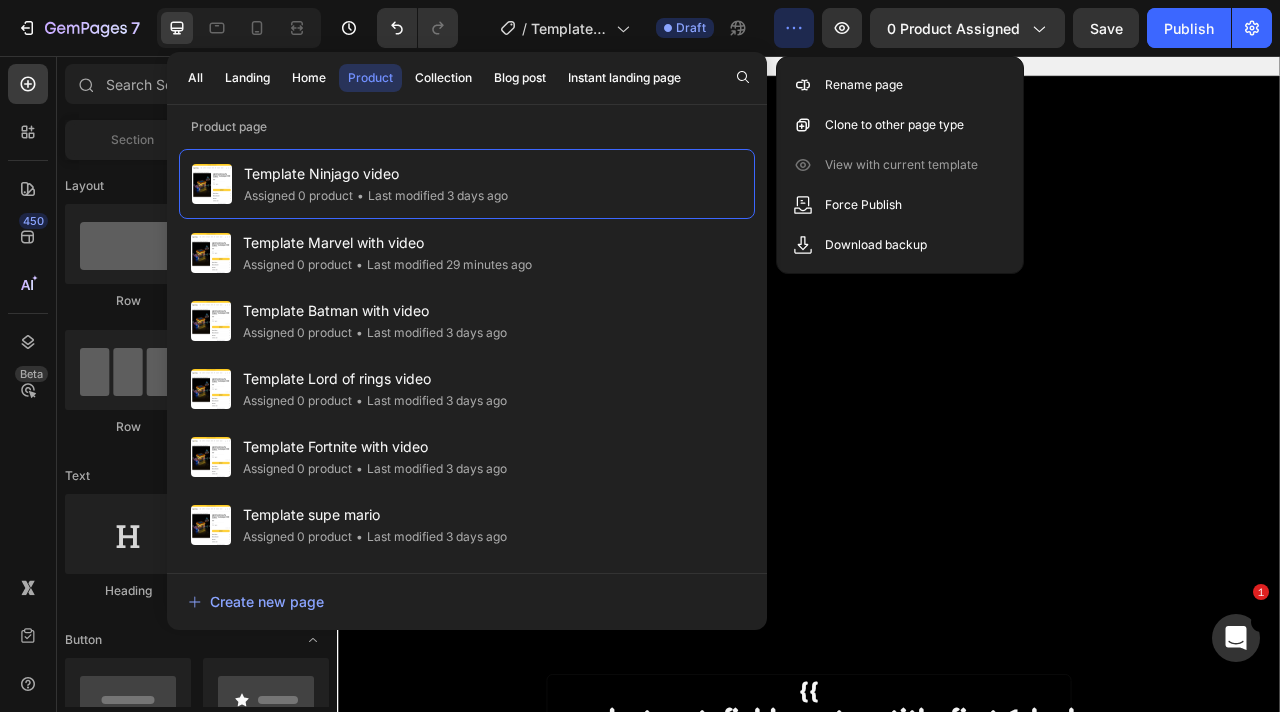 click 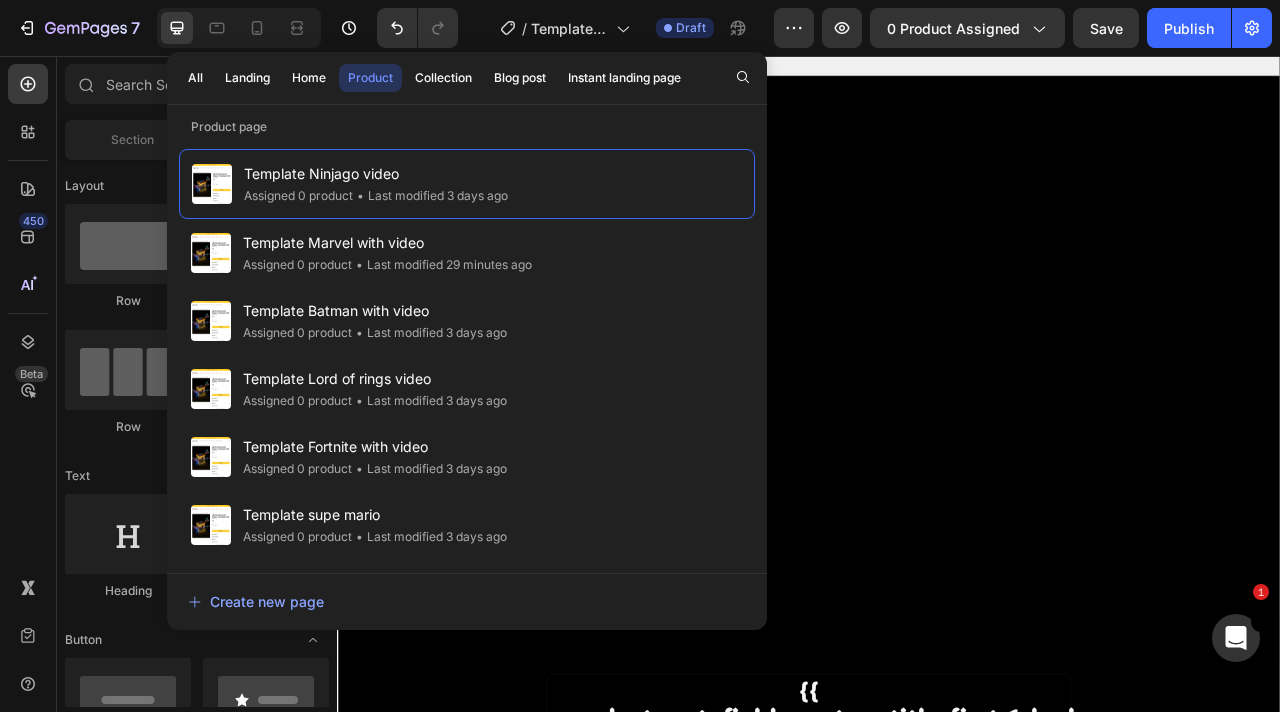click on "7  Version history  /  Template Ninjago video Draft Preview 0 product assigned  Save   Publish" 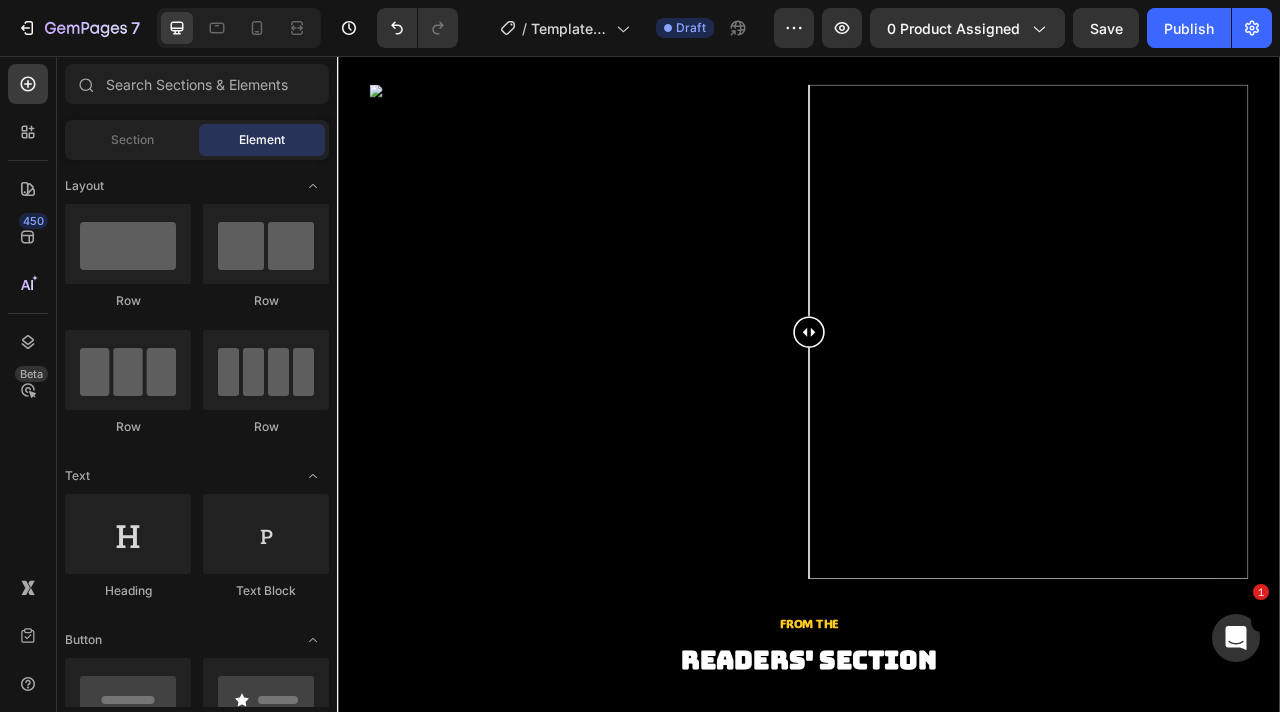 scroll, scrollTop: 3499, scrollLeft: 0, axis: vertical 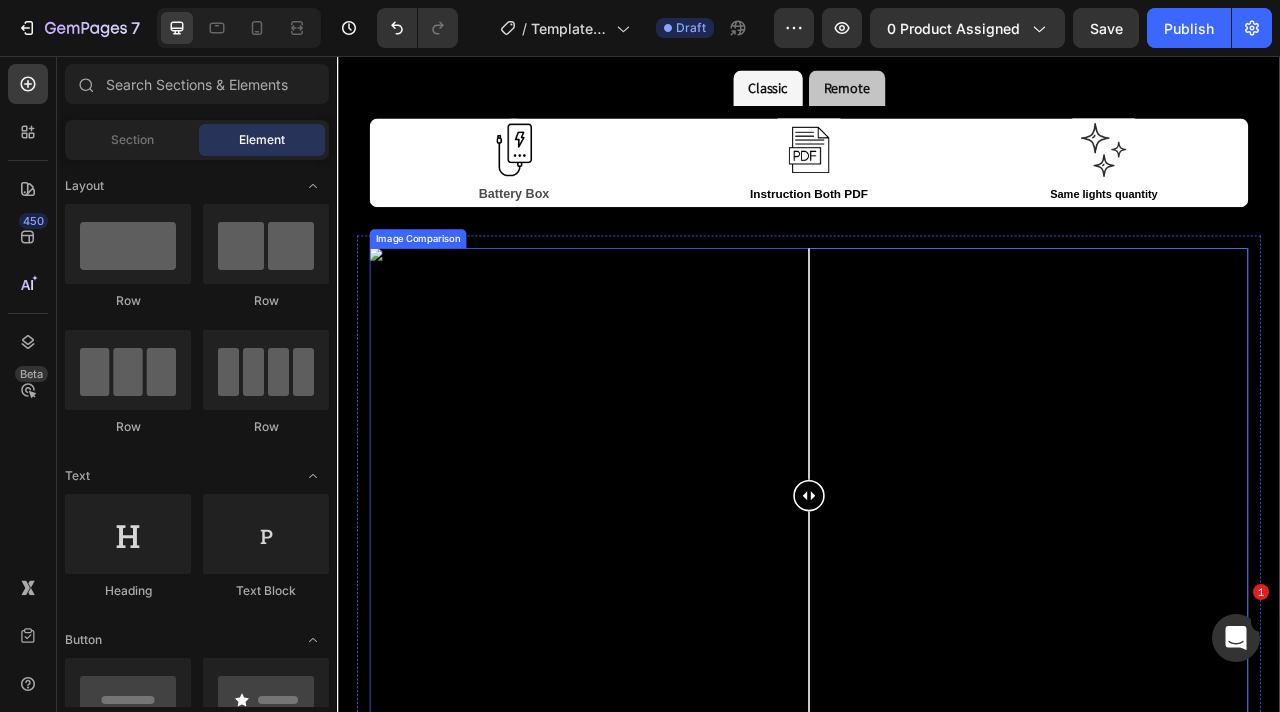 click at bounding box center (937, 614) 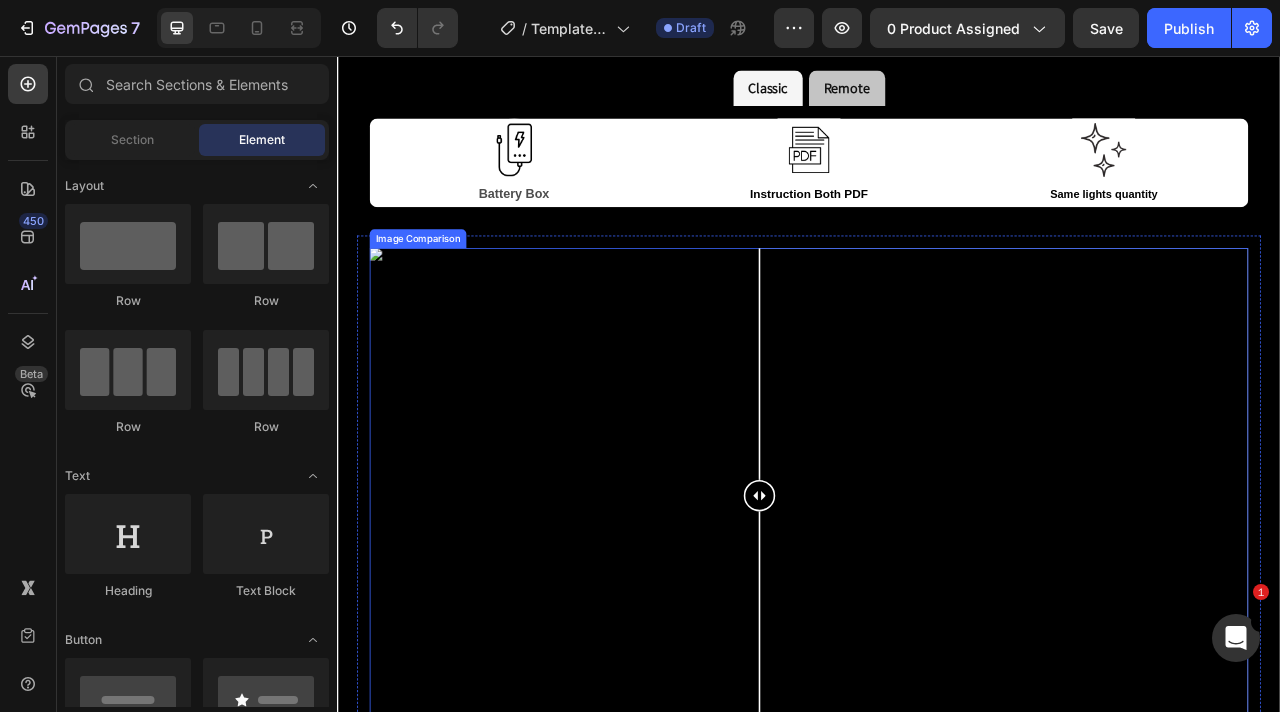 click at bounding box center (937, 614) 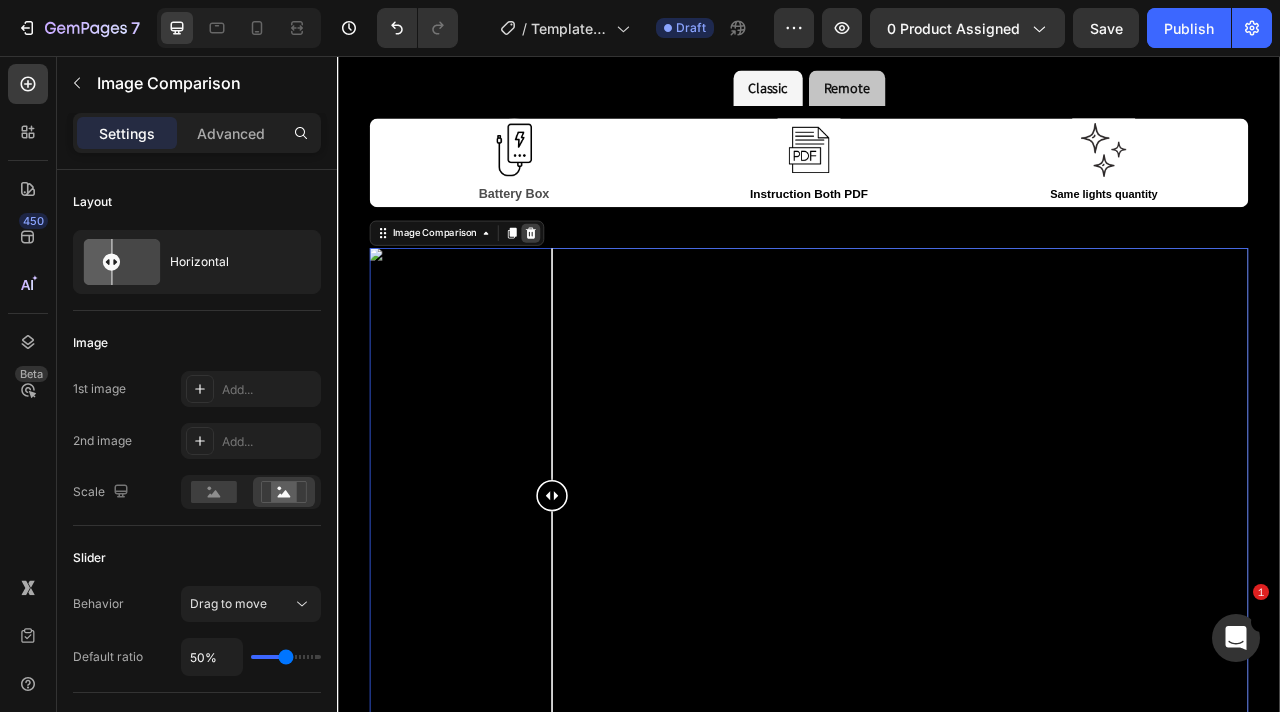 click 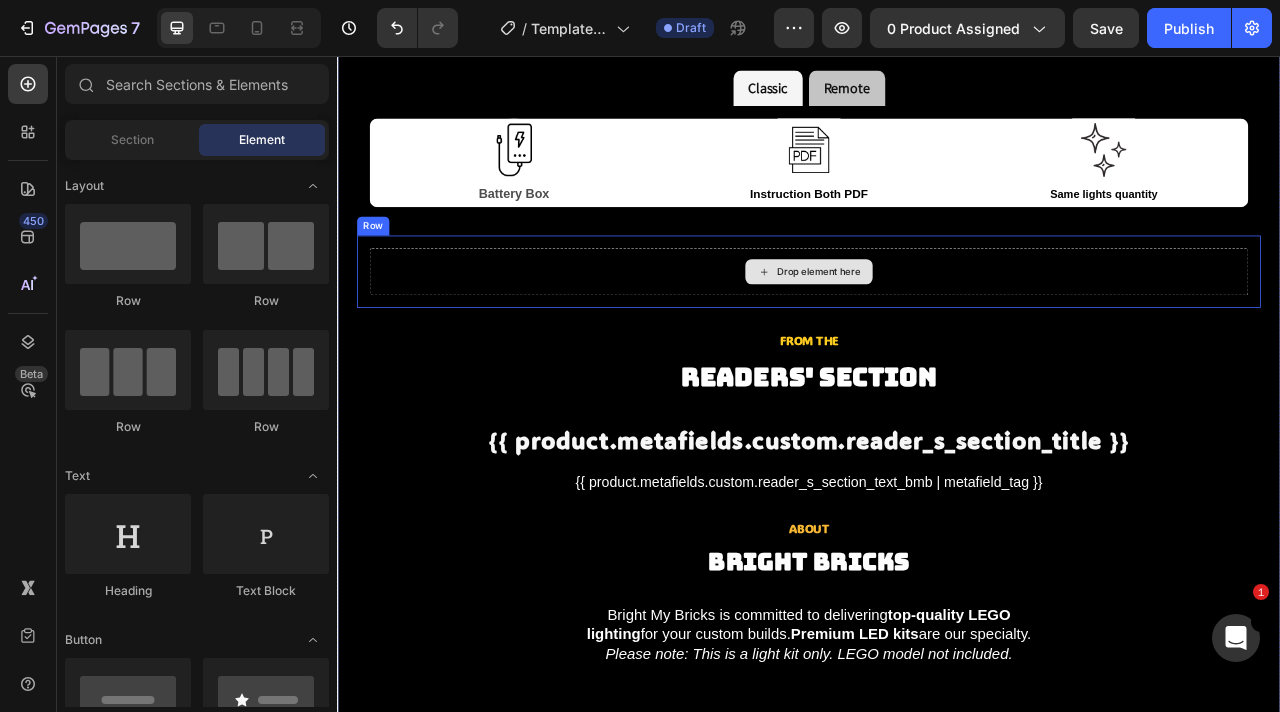 click on "Drop element here" at bounding box center [937, 330] 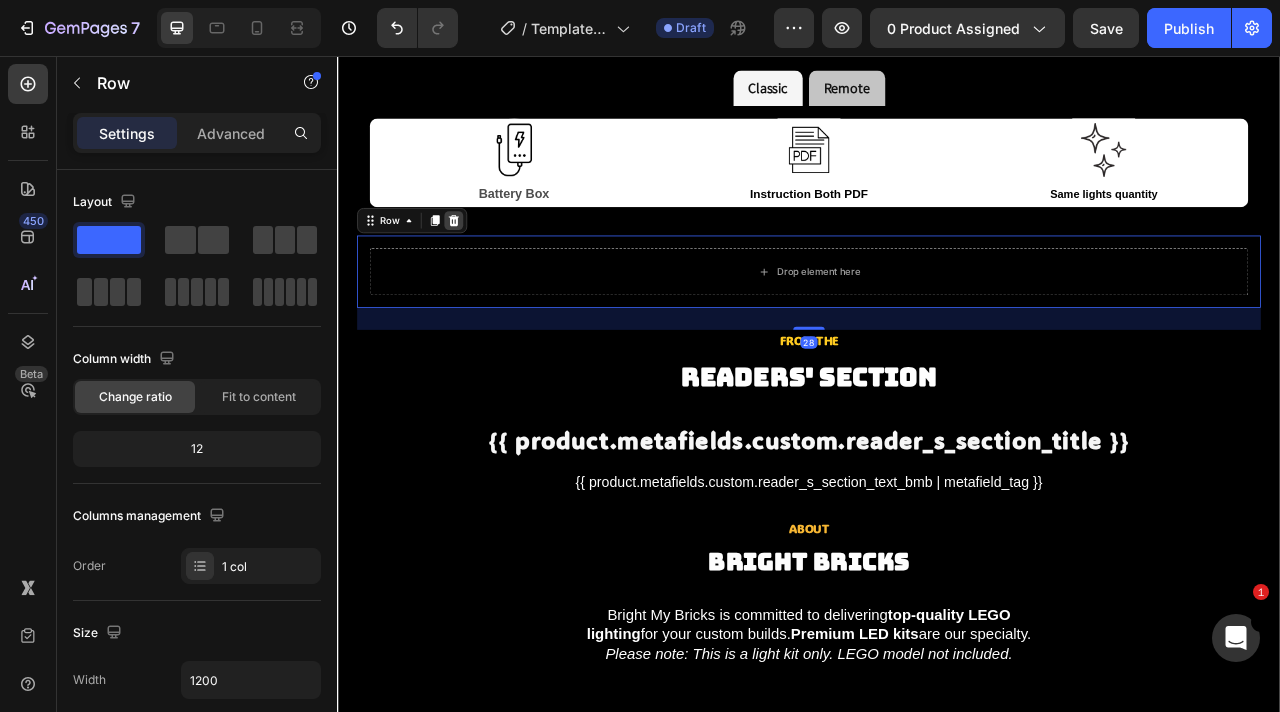 click 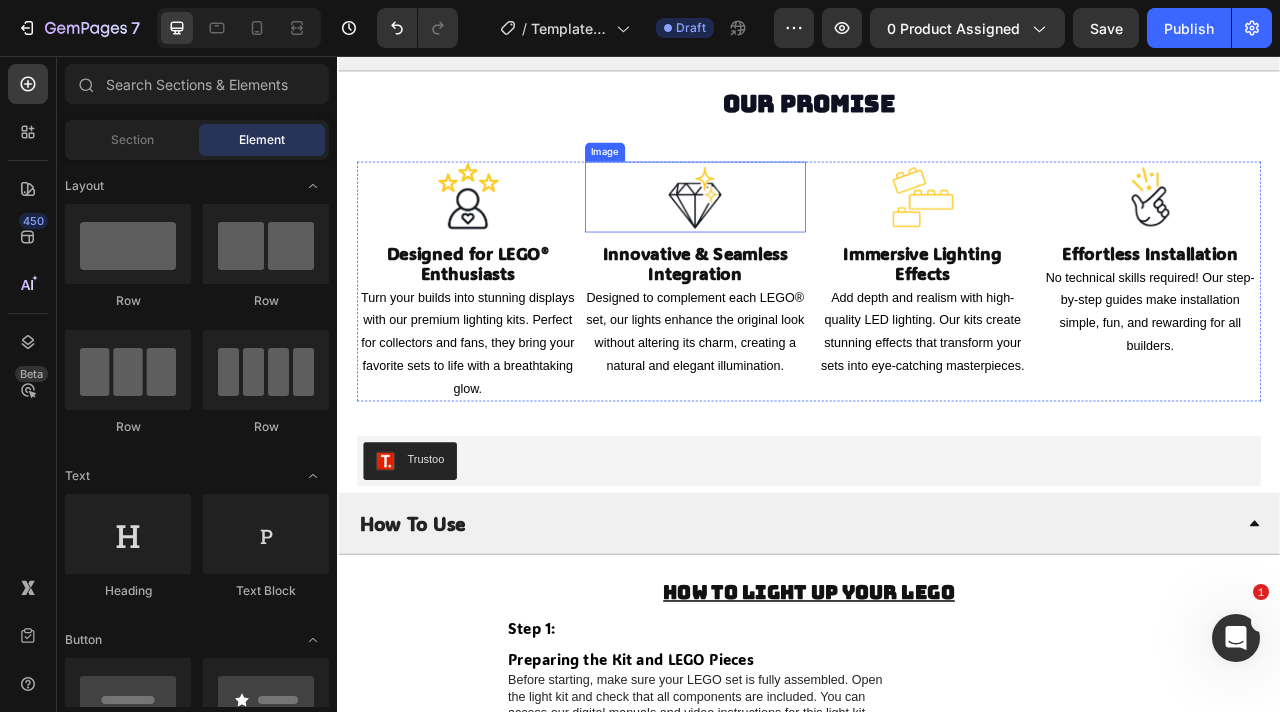 scroll, scrollTop: 4307, scrollLeft: 0, axis: vertical 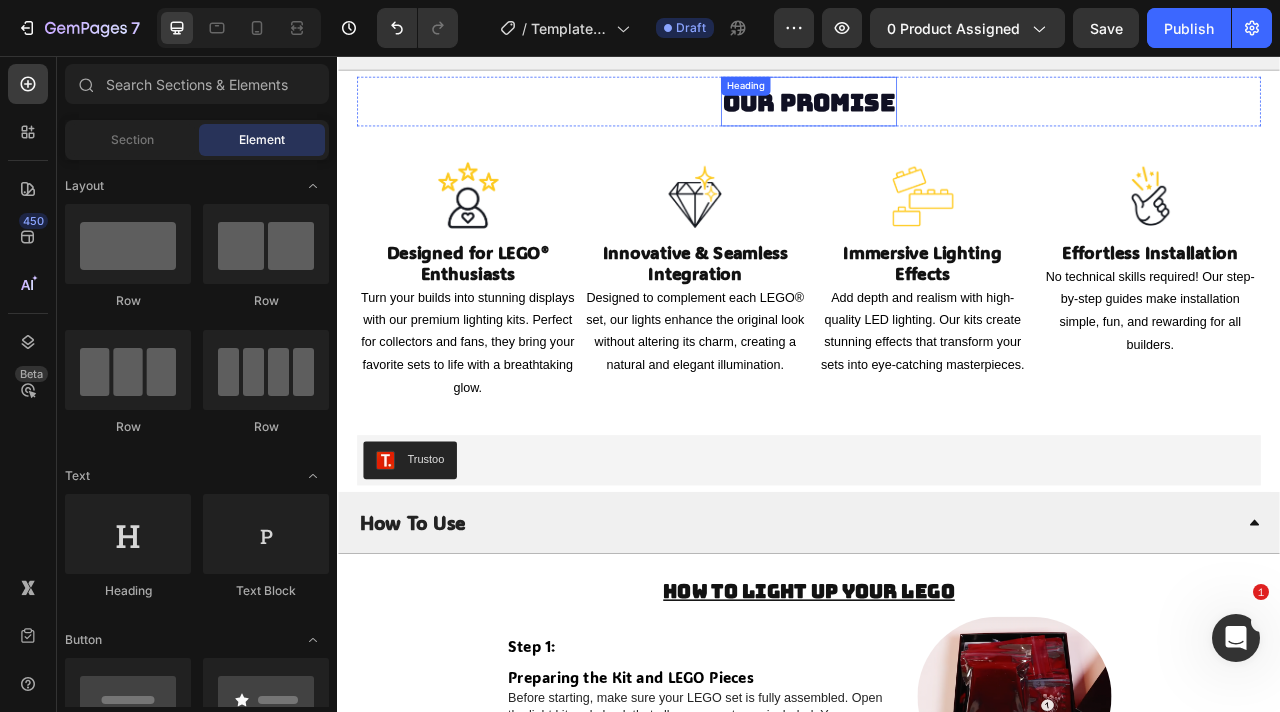 click on "Our Promise" at bounding box center (937, 115) 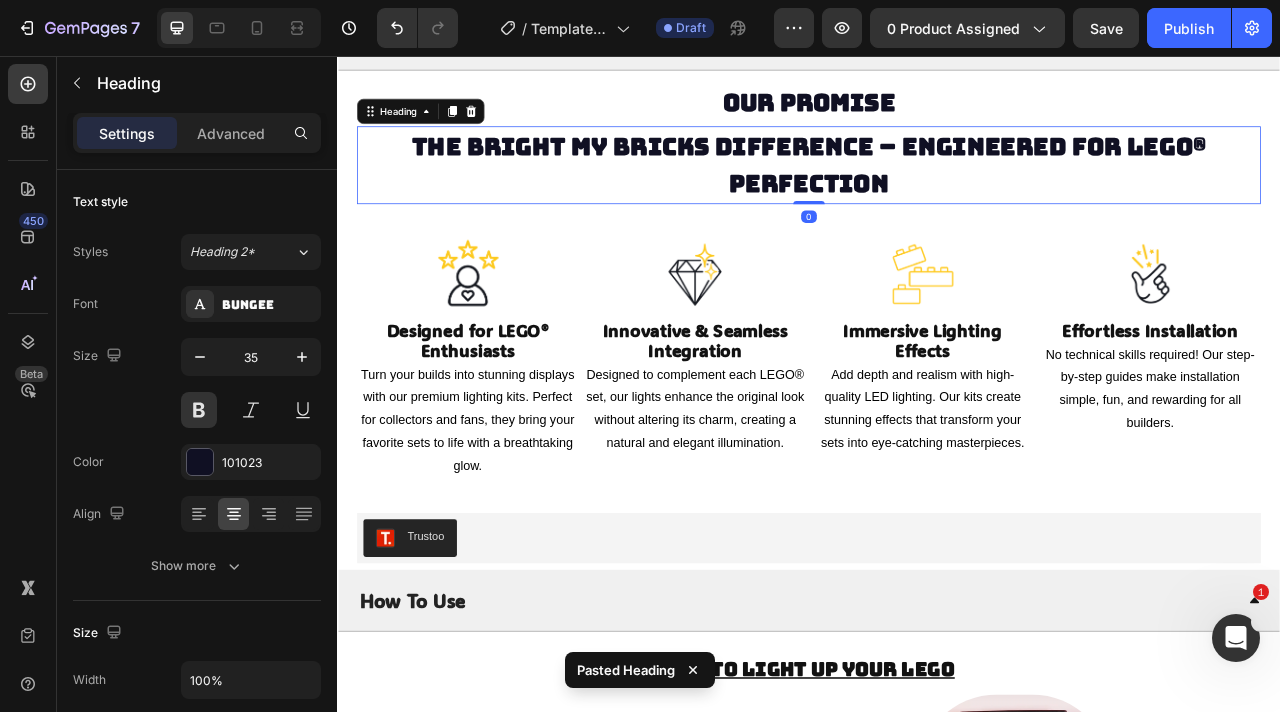 click on "Our Promise" at bounding box center [937, 113] 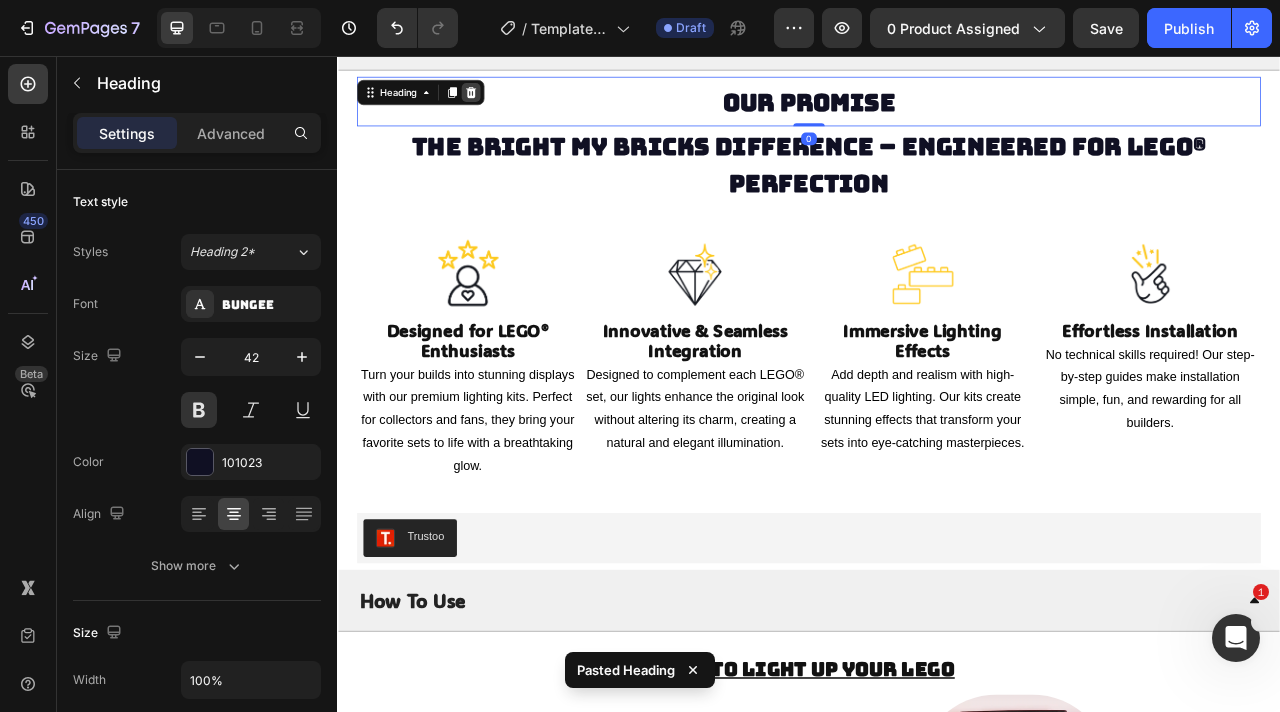 click at bounding box center [507, 102] 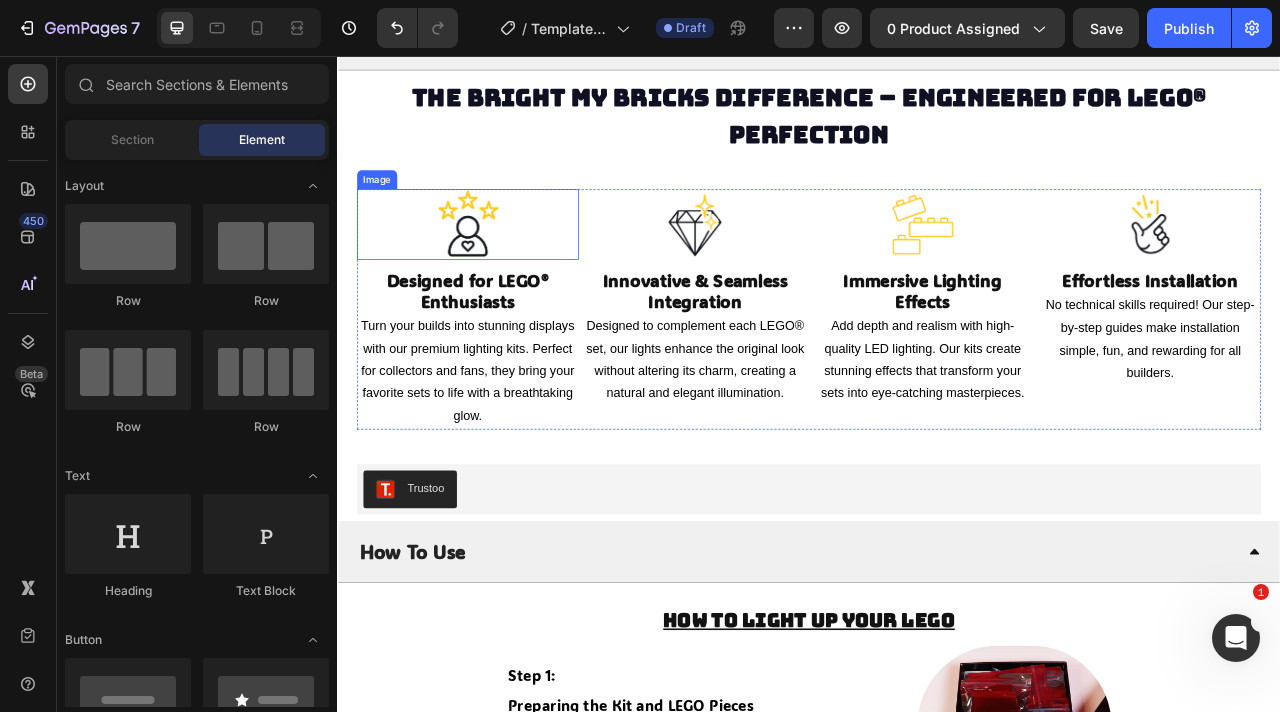 click at bounding box center [503, 270] 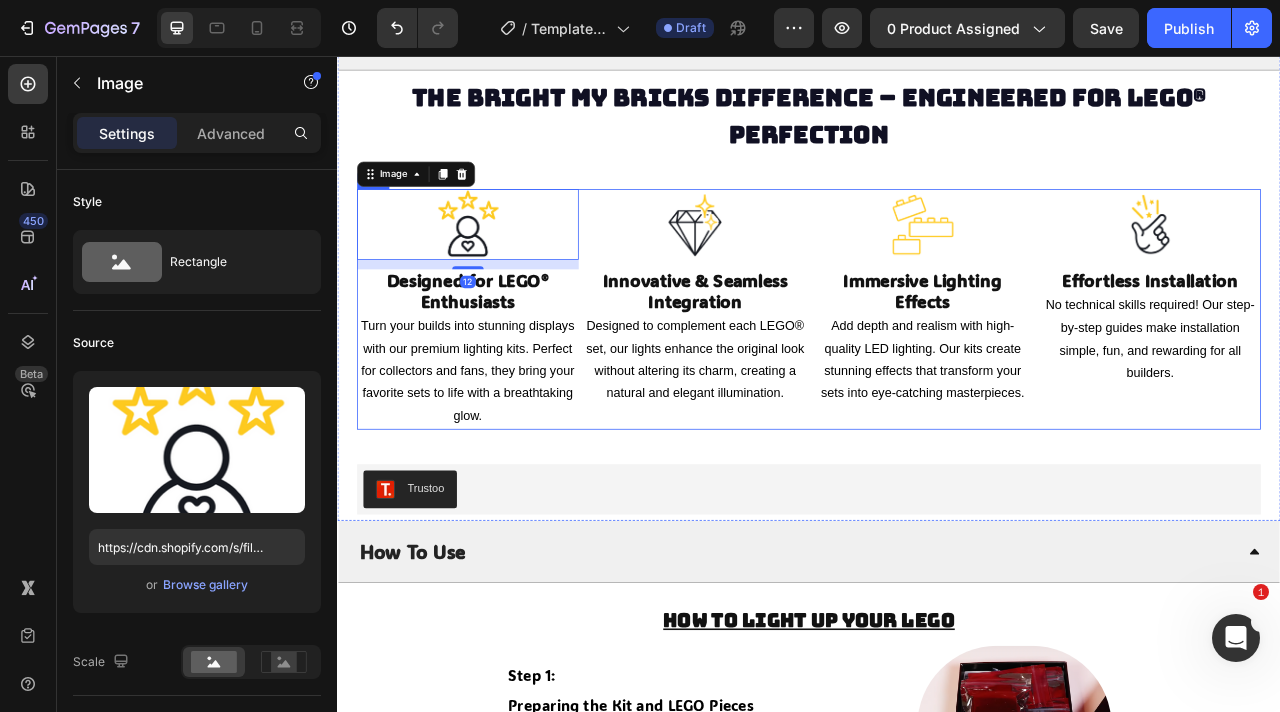 click on "Image   12 Designed for LEGO® Enthusiasts Heading Turn your builds into stunning displays with our premium lighting kits. Perfect for collectors and fans, they bring your favorite sets to life with a breathtaking glow. Text Block Image Innovative & Seamless Integration Heading Designed to complement each LEGO® set, our lights enhance the original look without altering its charm, creating a natural and elegant illumination. Text Block Image Immersive Lighting Effects Heading Add depth and realism with high-quality LED lighting. Our kits create stunning effects that transform your sets into eye-catching masterpieces. Text Block Image Effortless Installation  Heading No technical skills required! Our step-by-step guides make installation simple, fun, and rewarding for all builders. Text Block Row" at bounding box center [937, 378] 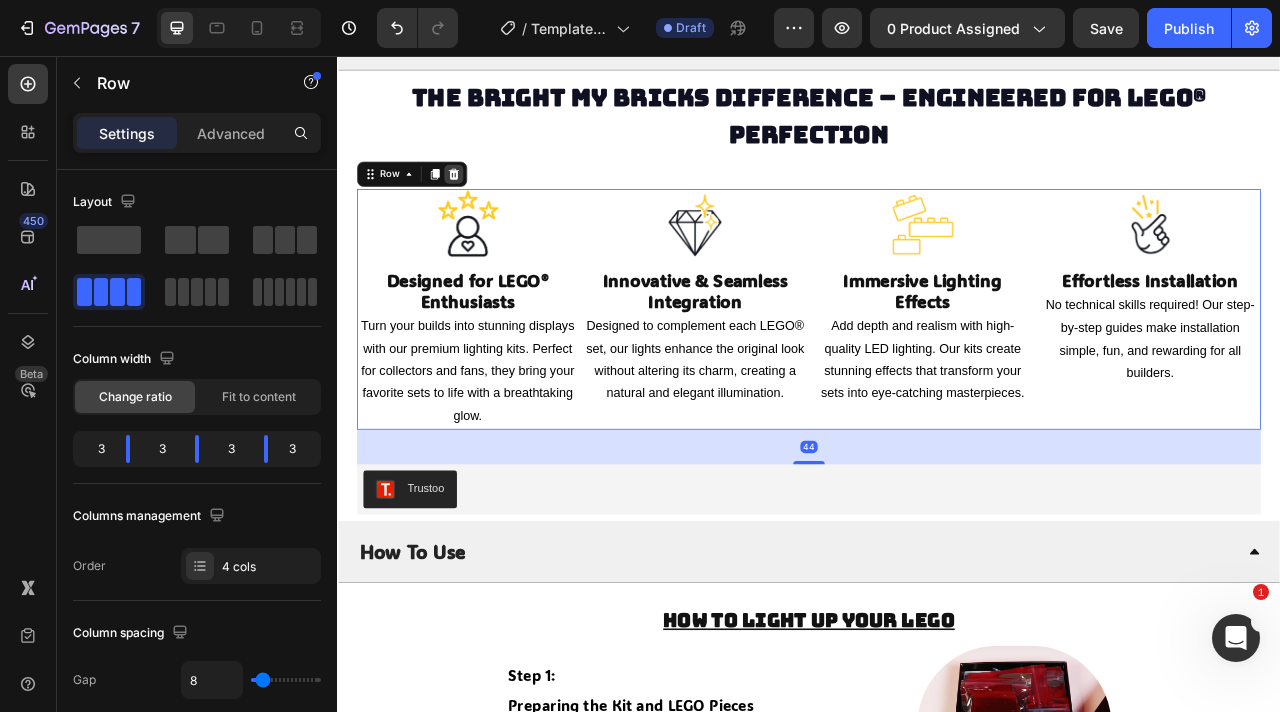 click 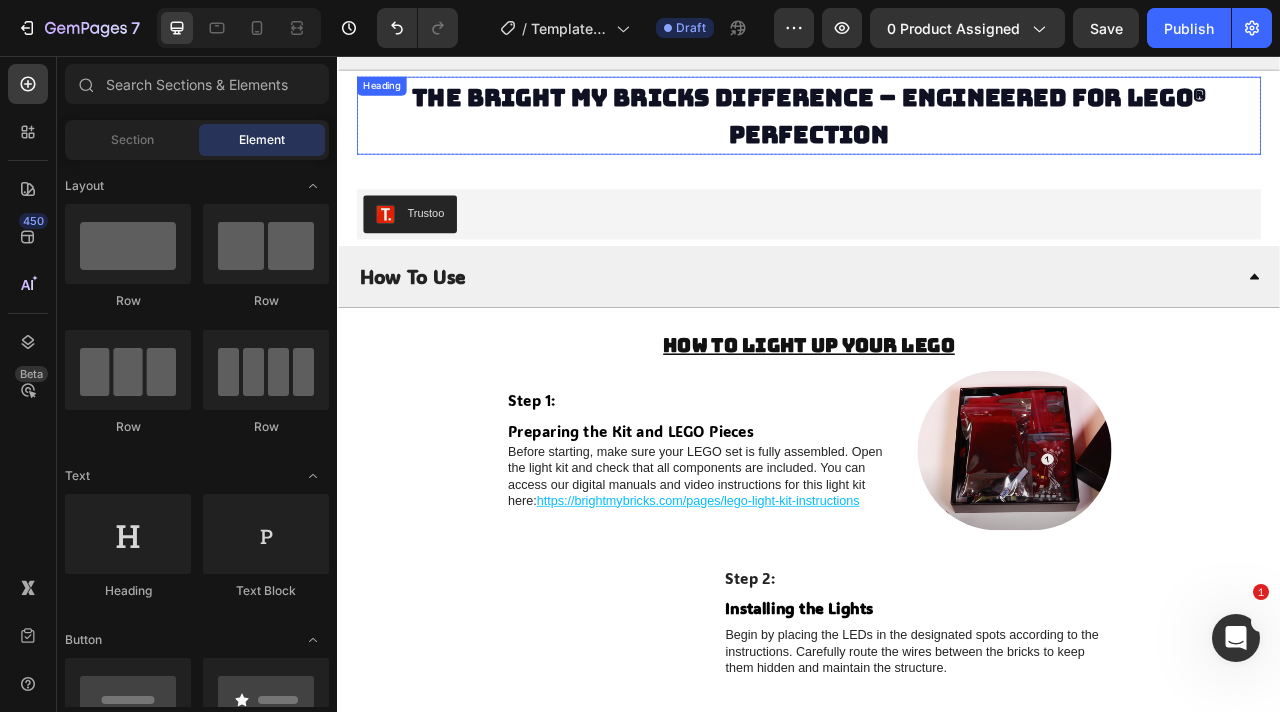 click on "The Bright My Bricks Difference – Engineered for LEGO® Perfection" at bounding box center (937, 131) 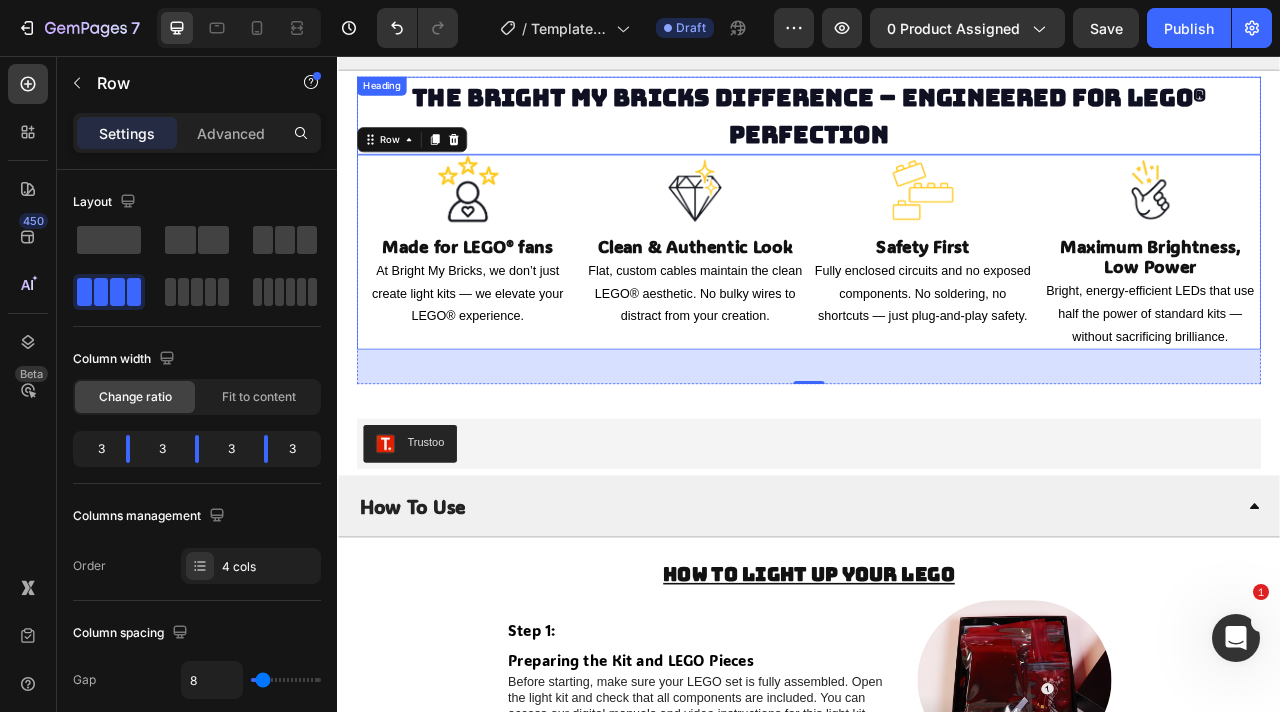 click on "The Bright My Bricks Difference – Engineered for LEGO® Perfection" at bounding box center [937, 132] 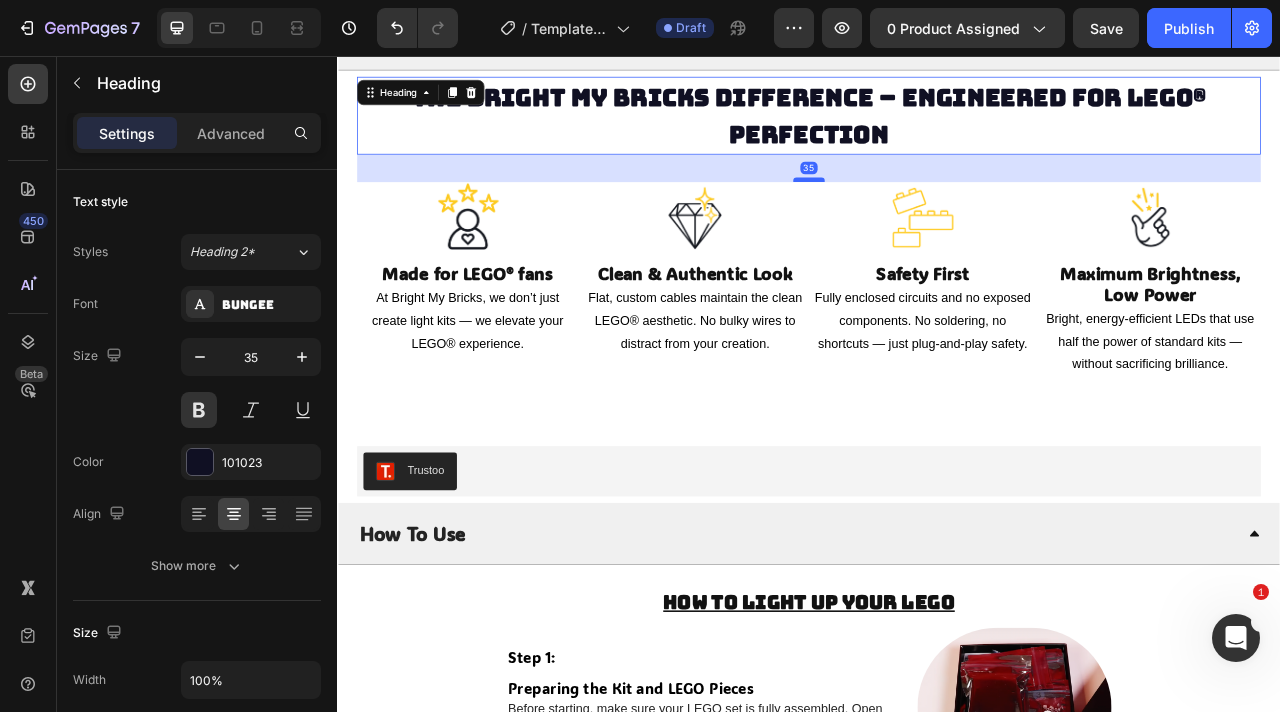 drag, startPoint x: 933, startPoint y: 179, endPoint x: 933, endPoint y: 212, distance: 33 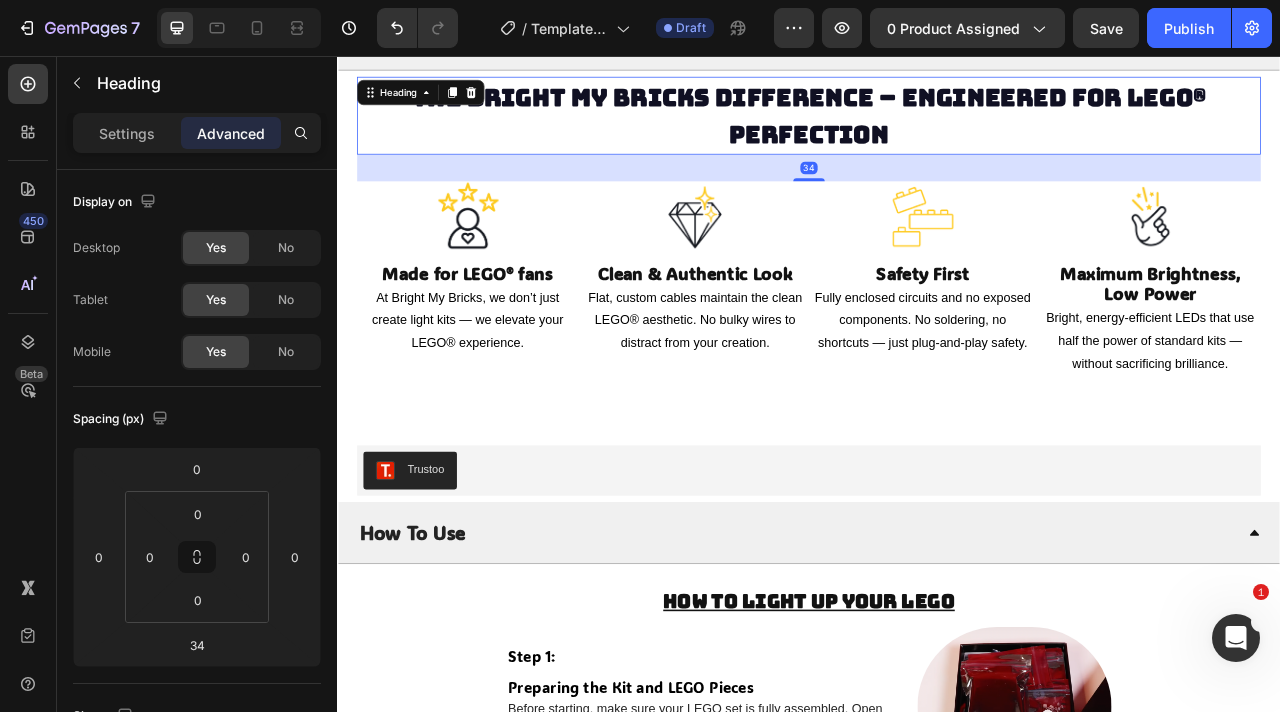 click on "The Bright My Bricks Difference – Engineered for LEGO® Perfection" at bounding box center (937, 131) 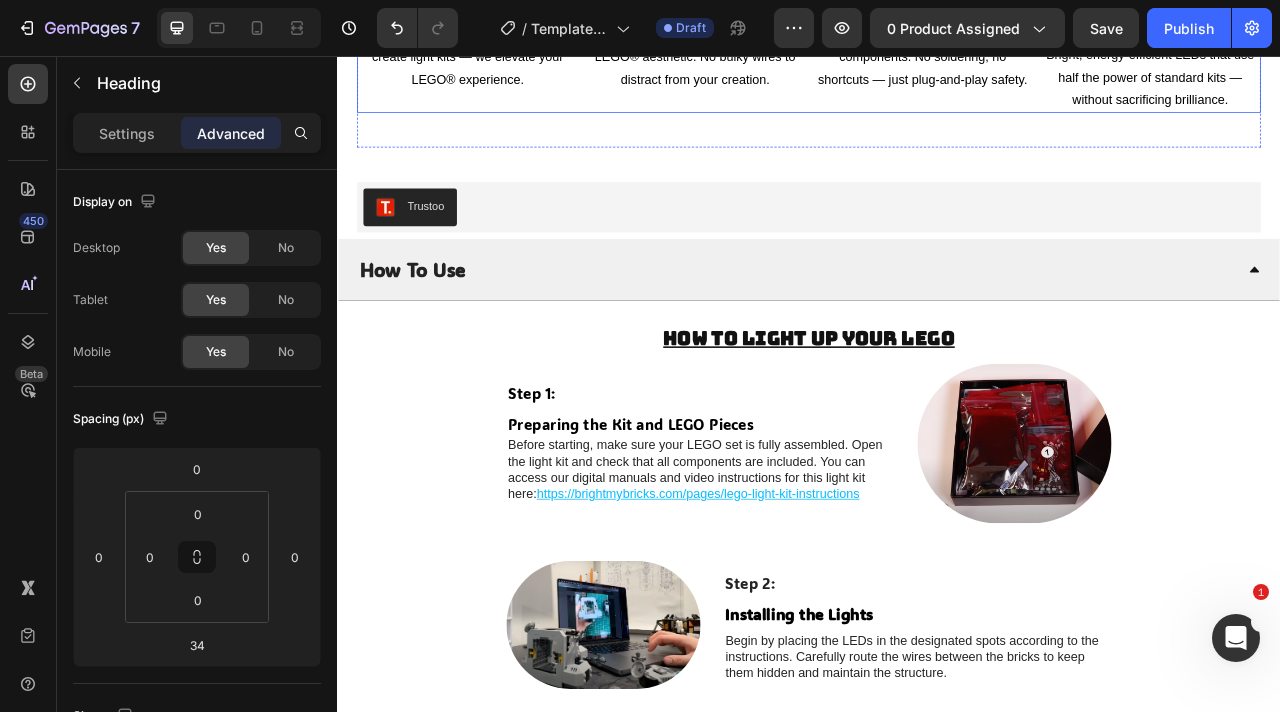 scroll, scrollTop: 4714, scrollLeft: 0, axis: vertical 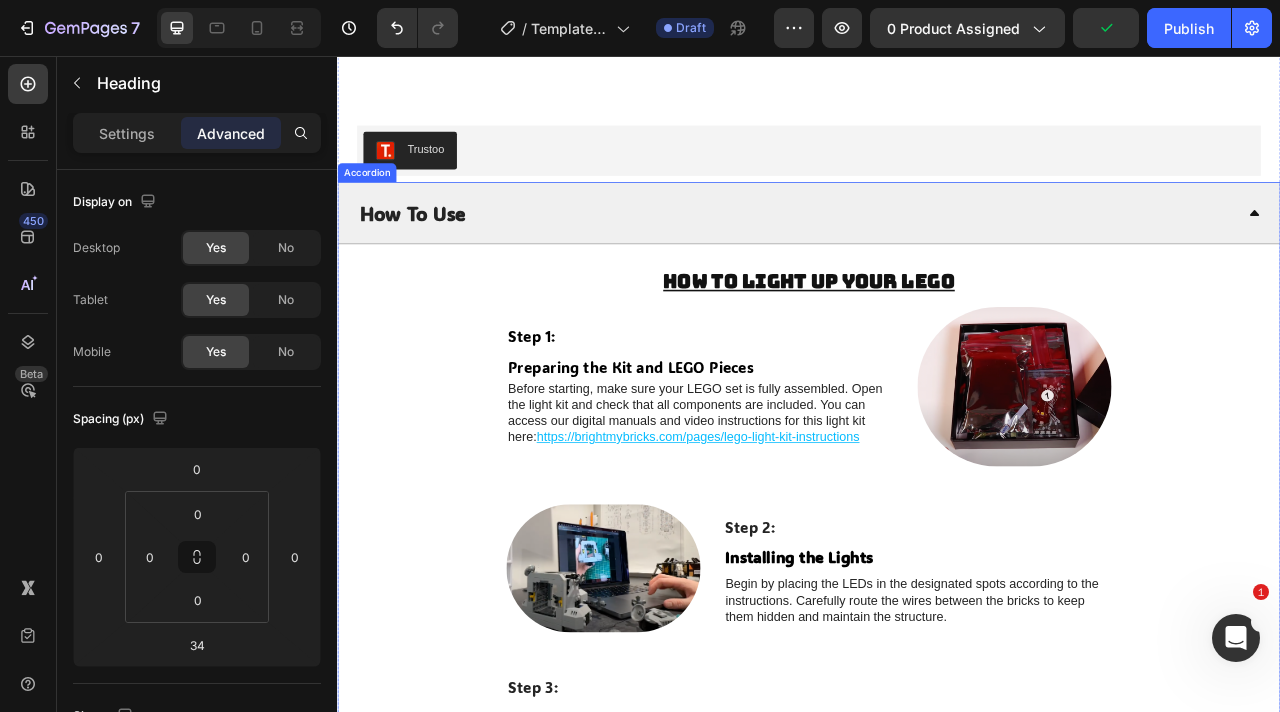 click on "How To Use" at bounding box center [921, 255] 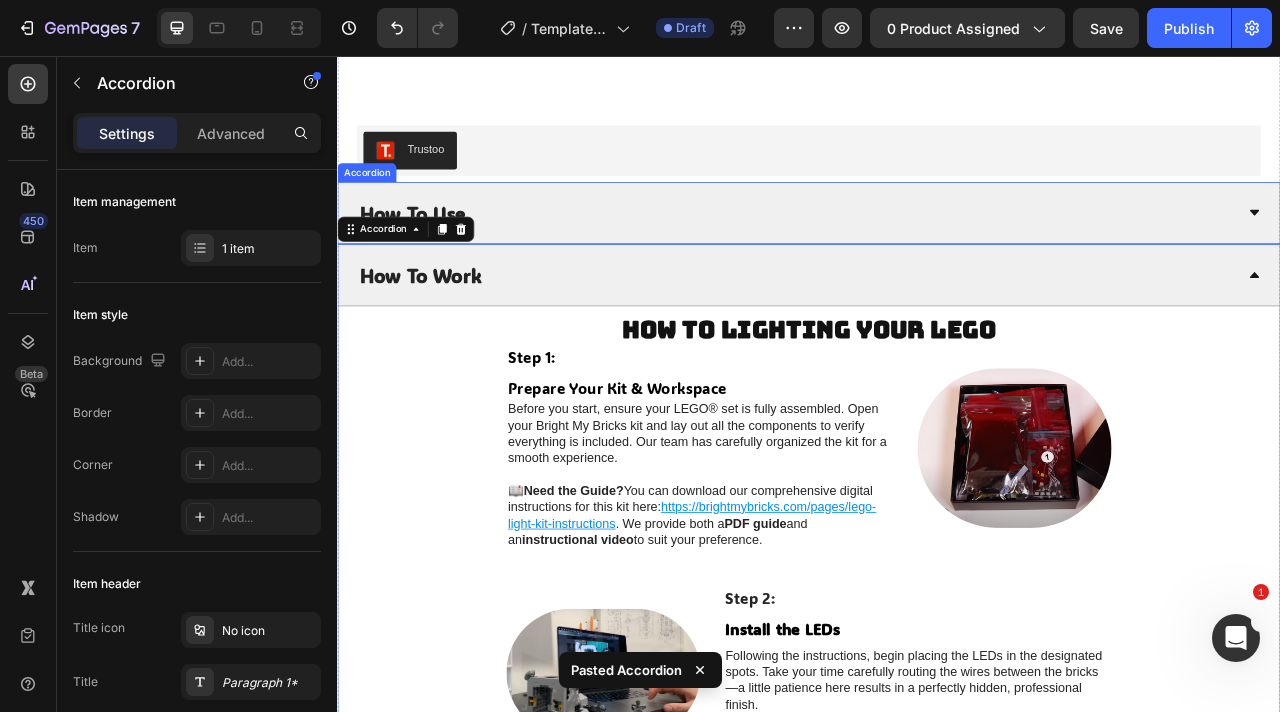 click on "How To Use" at bounding box center (921, 255) 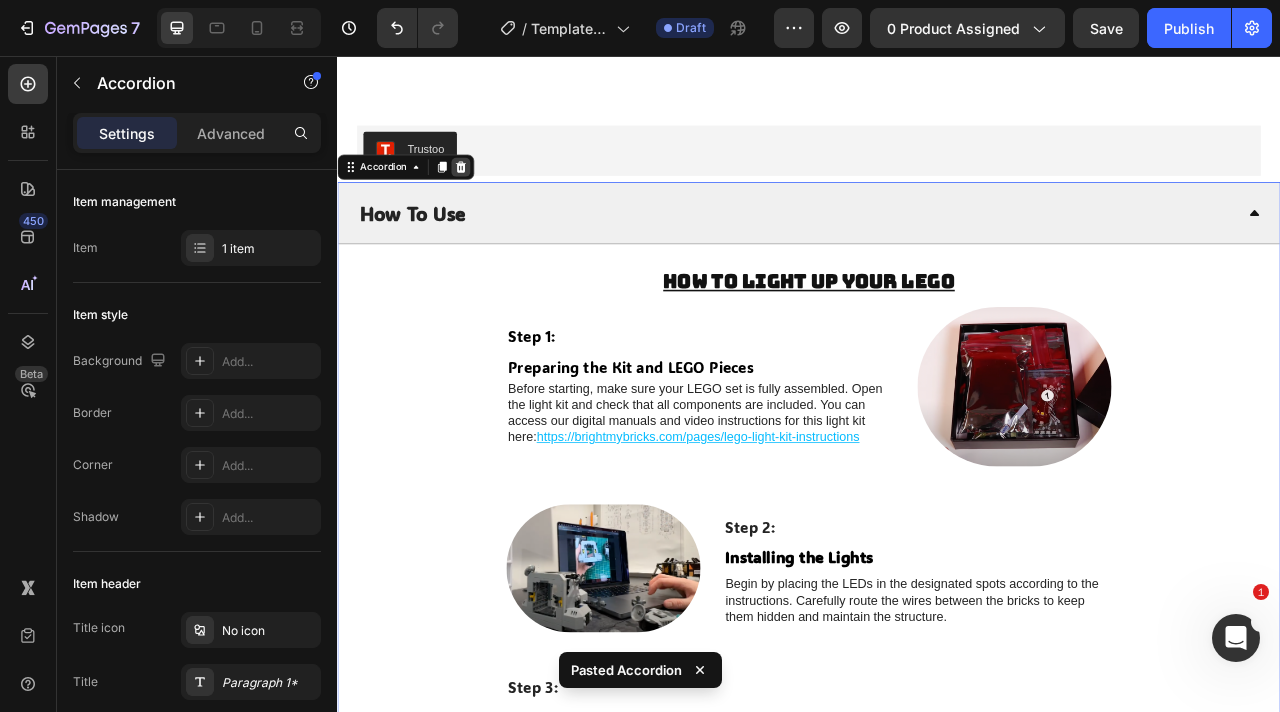 click 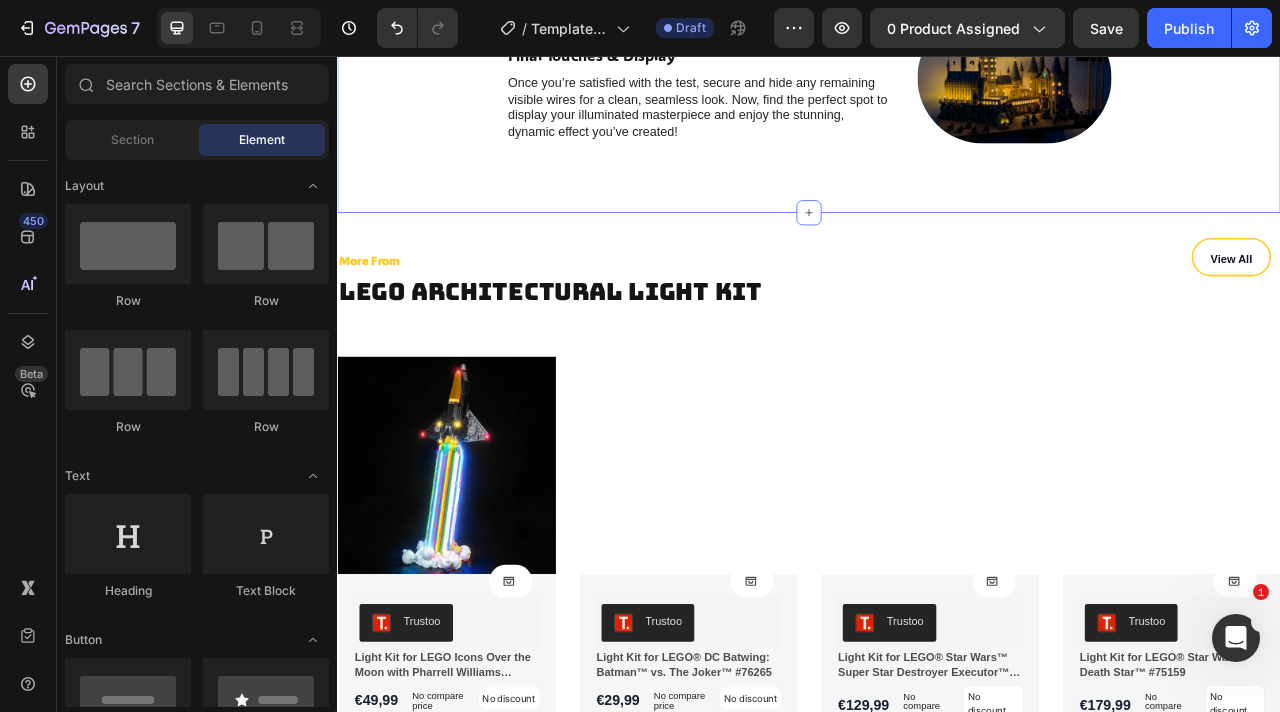 scroll, scrollTop: 6163, scrollLeft: 0, axis: vertical 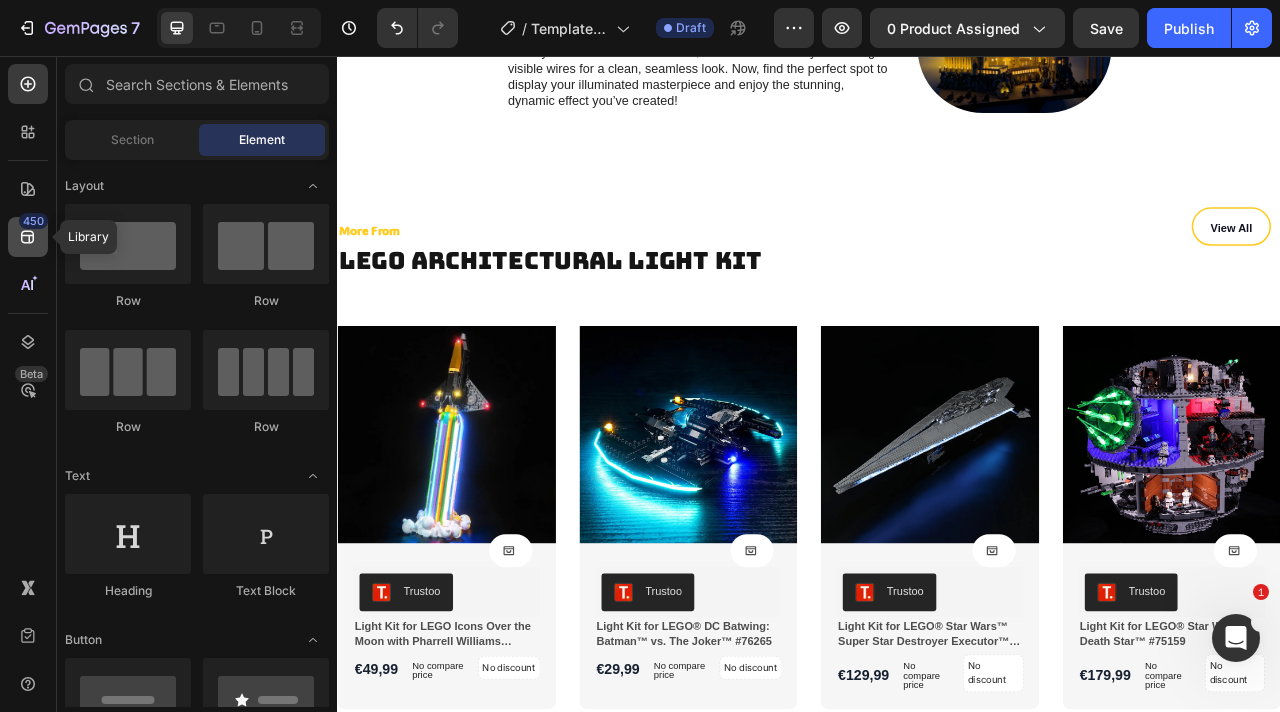 click 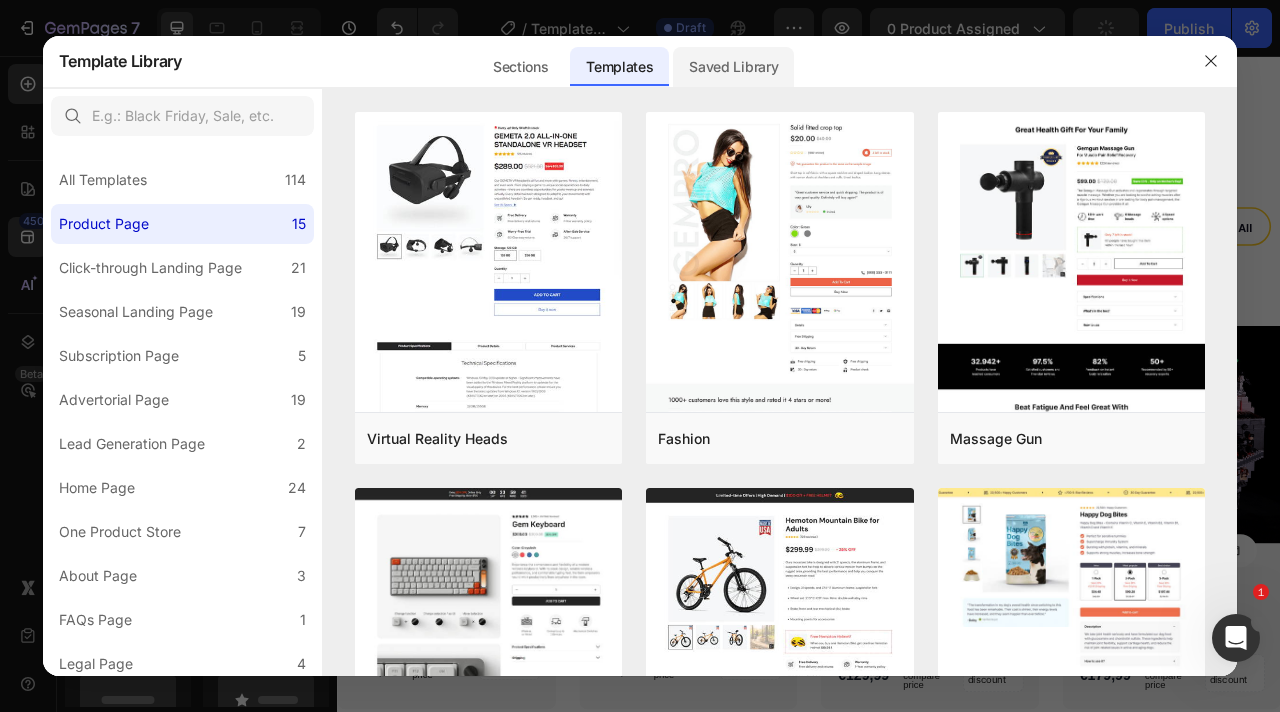 click on "Saved Library" 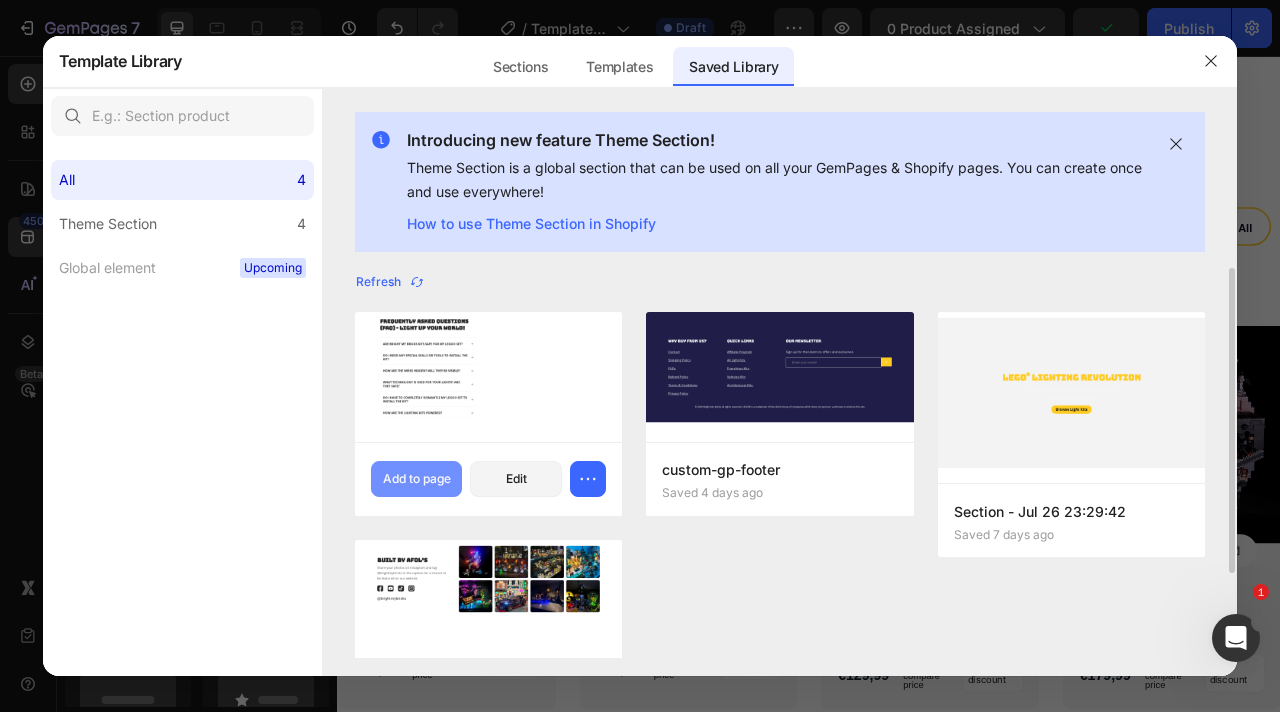 click on "Add to page" at bounding box center [417, 479] 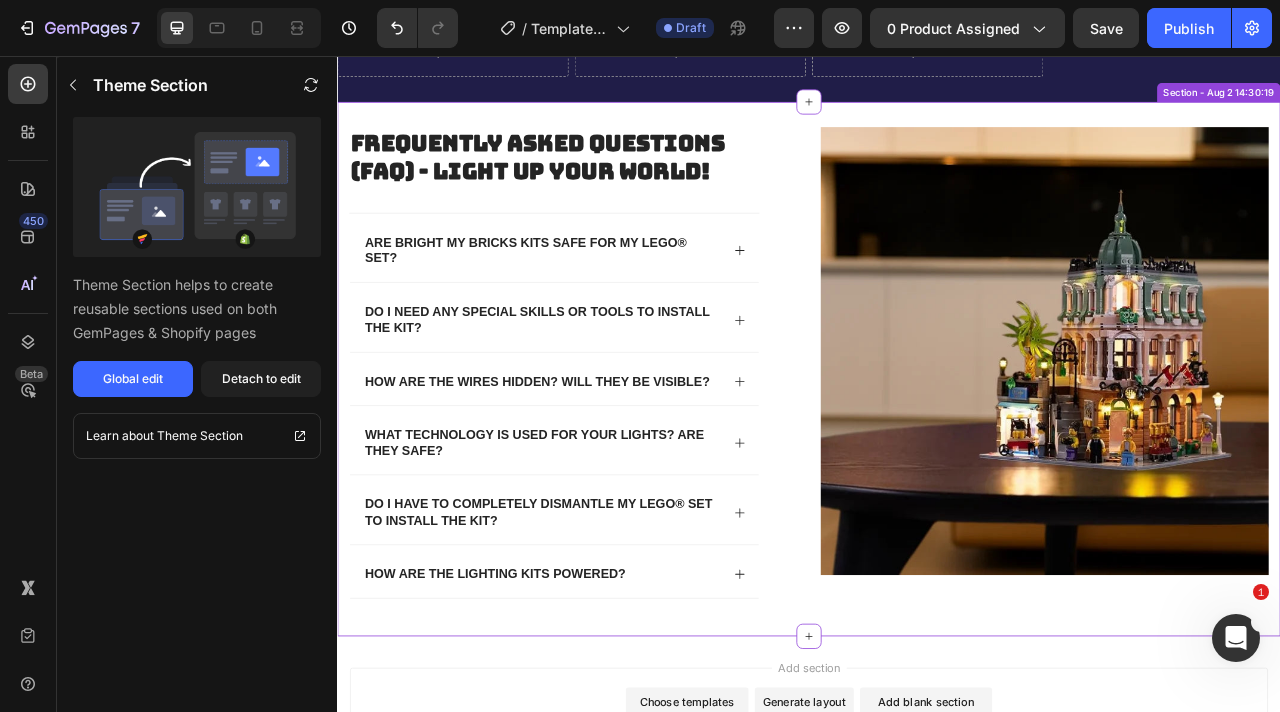 scroll, scrollTop: 8049, scrollLeft: 0, axis: vertical 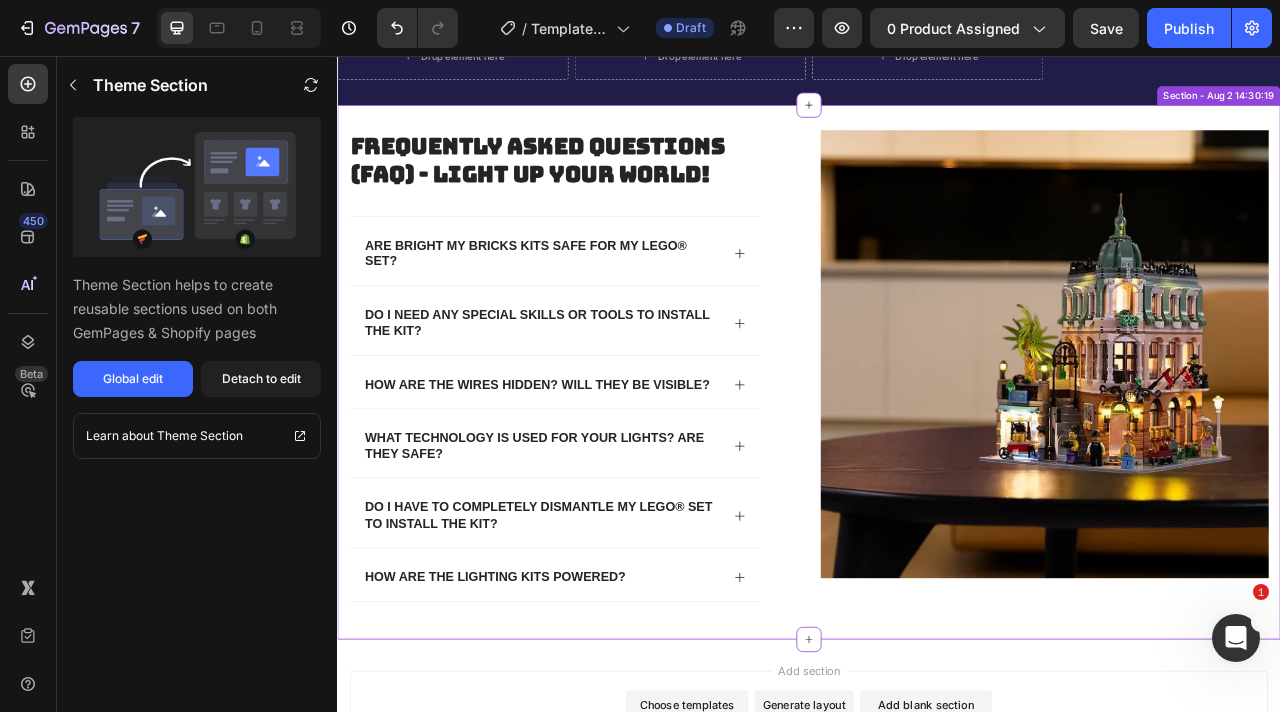 click on "Frequently Asked Questions (FAQ) - Light Up Your World! Heading
Are Bright My Bricks kits safe for my LEGO® set?
Do I need any special skills or tools to install the kit?
How are the wires hidden? Will they be visible?
What technology is used for your lights? Are they safe?
Do I have to completely dismantle my LEGO® set to install the kit?
How are the lighting kits powered? Accordion Row Image Row Section - Aug 2 14:30:19" at bounding box center (937, 458) 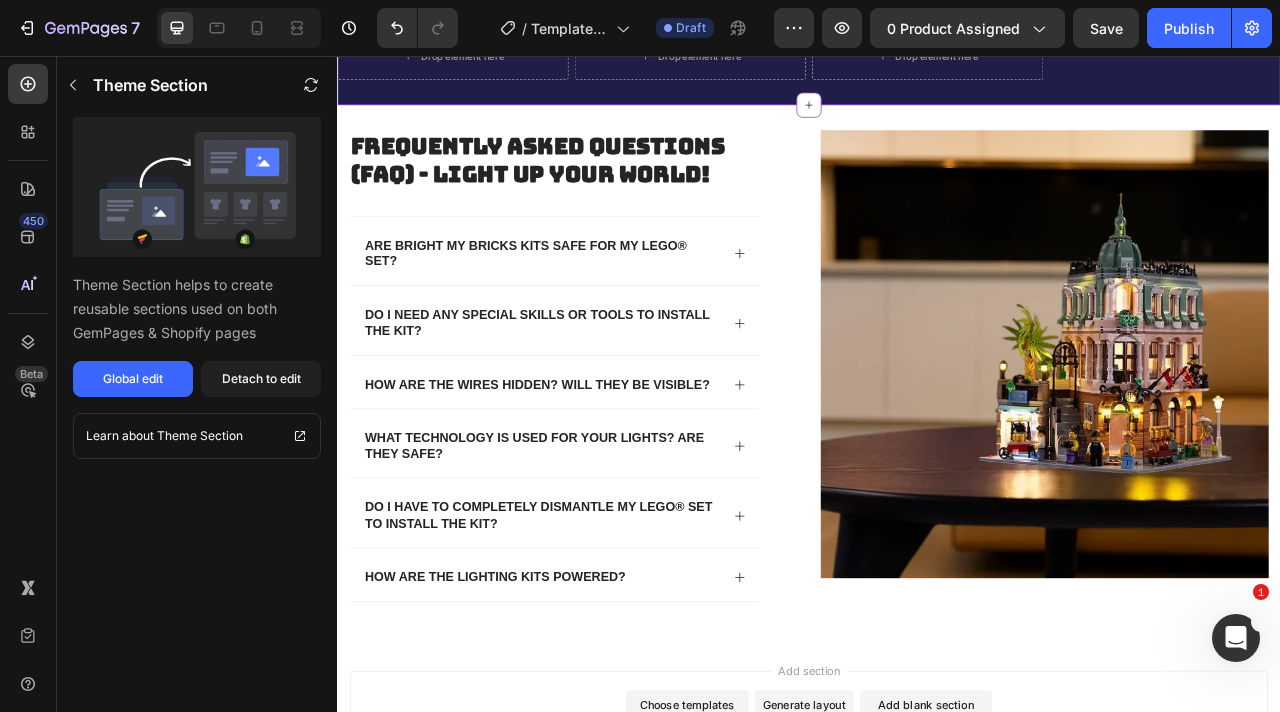 click on "Image Image Why buy from us? Heading Contact Text block Shipping Policy Text block FAQs Text block Refund Policy Text block Terms & Conditions Text block Privacy Policy Text block Quick links Heading Affiliate Program Text block All Light Kits  Text block Franchises Kits Text block Vehicles Kits Text block Architectural Kits  Text block Our Newsletter Heading Sign up for the latest Ice offers and exclusives Text block Email Field
Submit Button Row Newsletter Image Image Image Image Row Row © 2025 Bright My Bricks all rights reserved. LEGO® is a trademark of the LEGO Group of companies which does not sponsor, authorize or endorse this site. Text block
Drop element here
Drop element here
Drop element here Image Row Row custom-gp-footer" at bounding box center (937, -170) 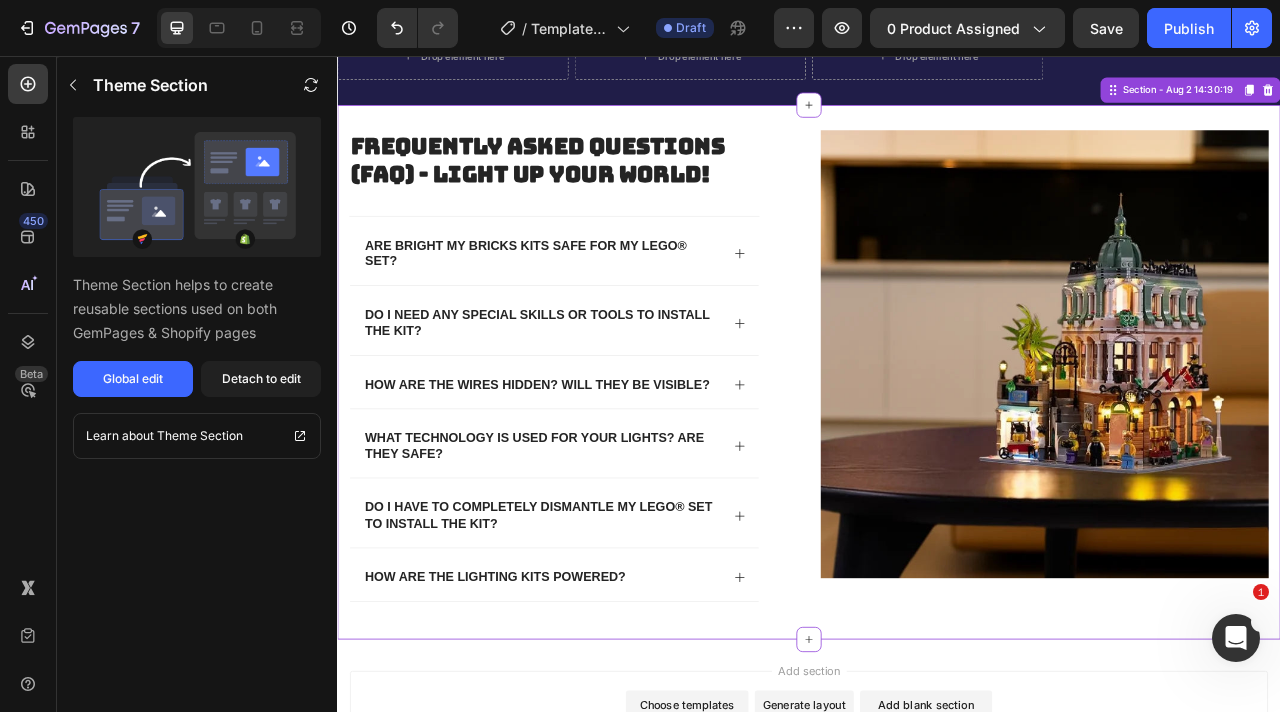 click on "Frequently Asked Questions (FAQ) - Light Up Your World! Heading
Are Bright My Bricks kits safe for my LEGO® set?
Do I need any special skills or tools to install the kit?
How are the wires hidden? Will they be visible?
What technology is used for your lights? Are they safe?
Do I have to completely dismantle my LEGO® set to install the kit?
How are the lighting kits powered? Accordion Row Image Row Section - Aug 2 14:30:19" at bounding box center [937, 458] 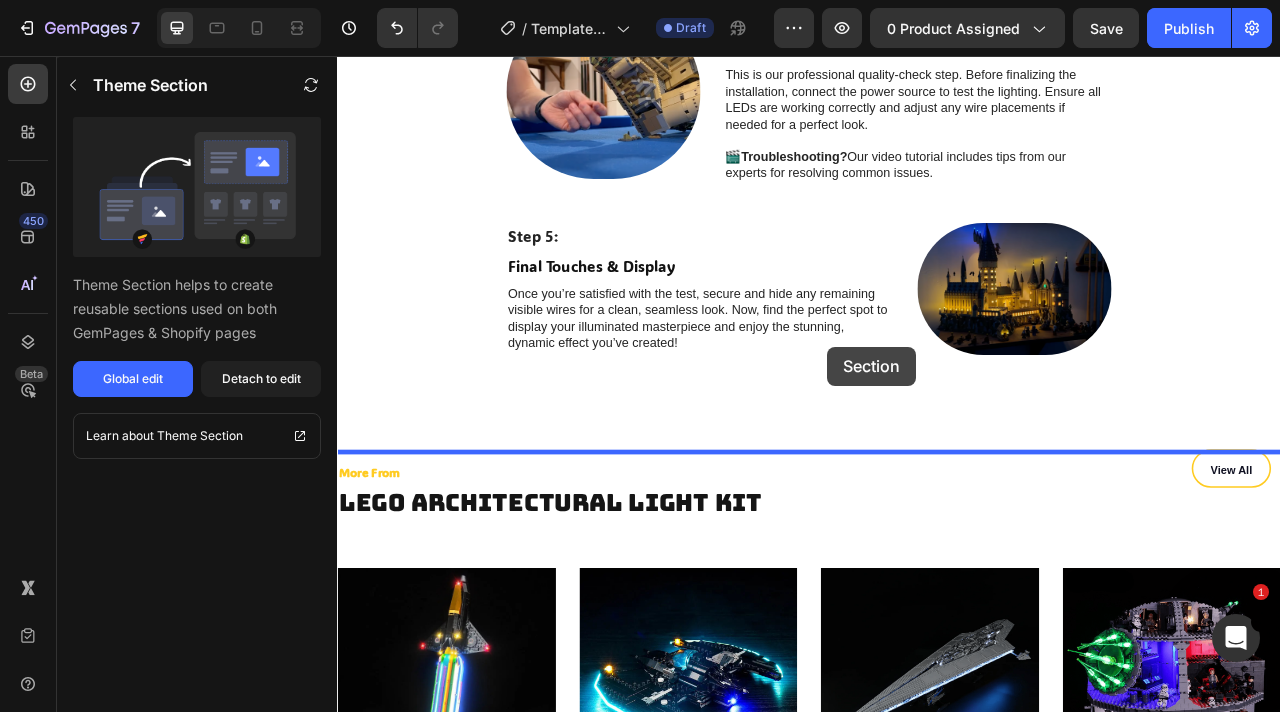 scroll, scrollTop: 5904, scrollLeft: 0, axis: vertical 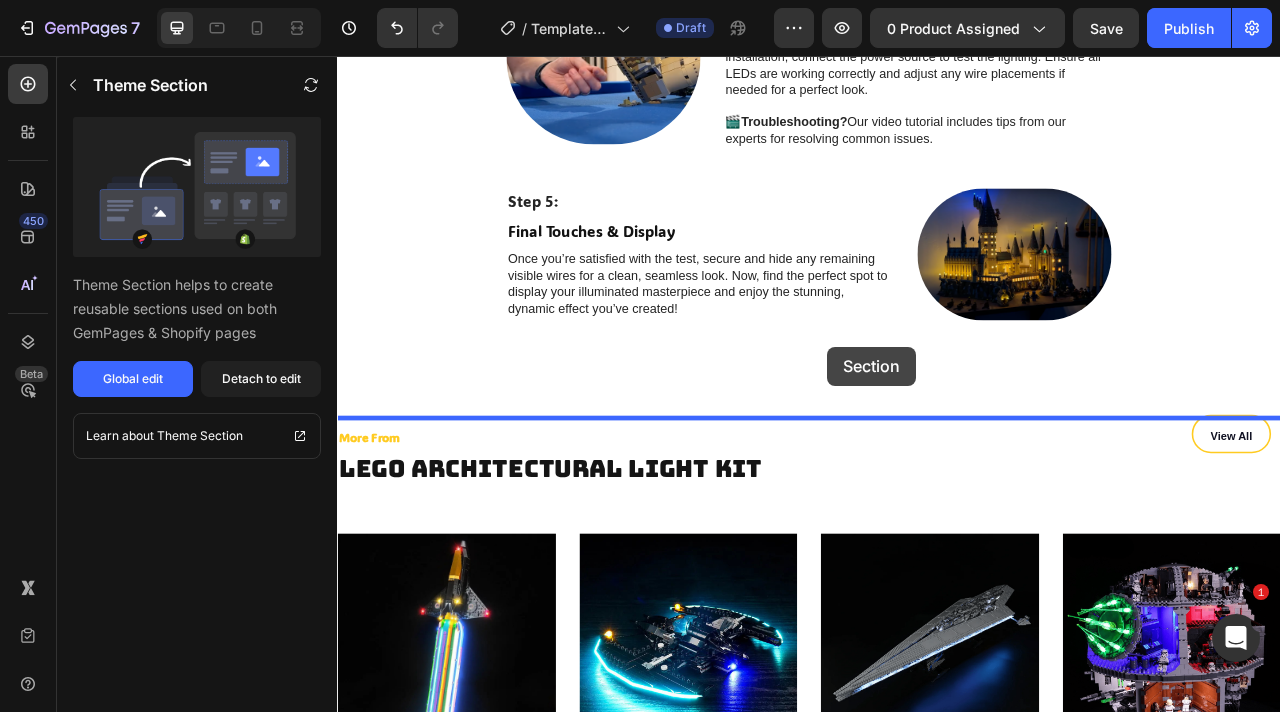 drag, startPoint x: 1340, startPoint y: 179, endPoint x: 961, endPoint y: 426, distance: 452.38257 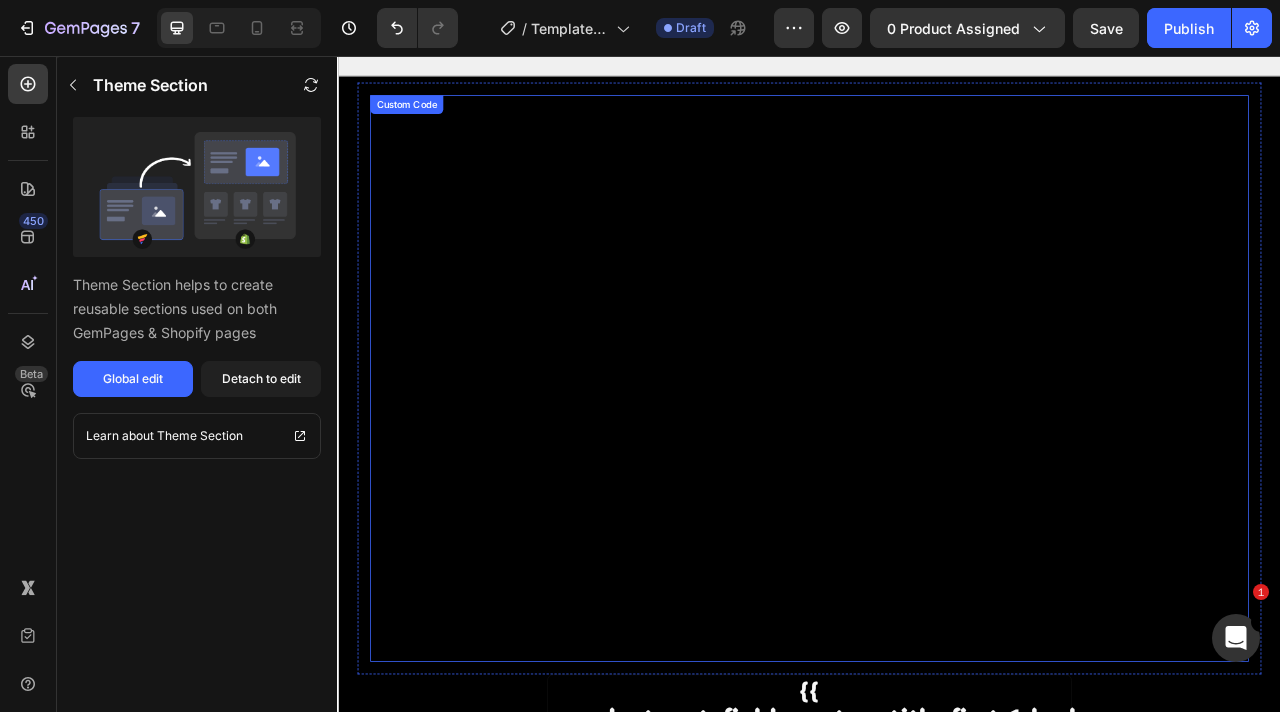 scroll, scrollTop: 170, scrollLeft: 0, axis: vertical 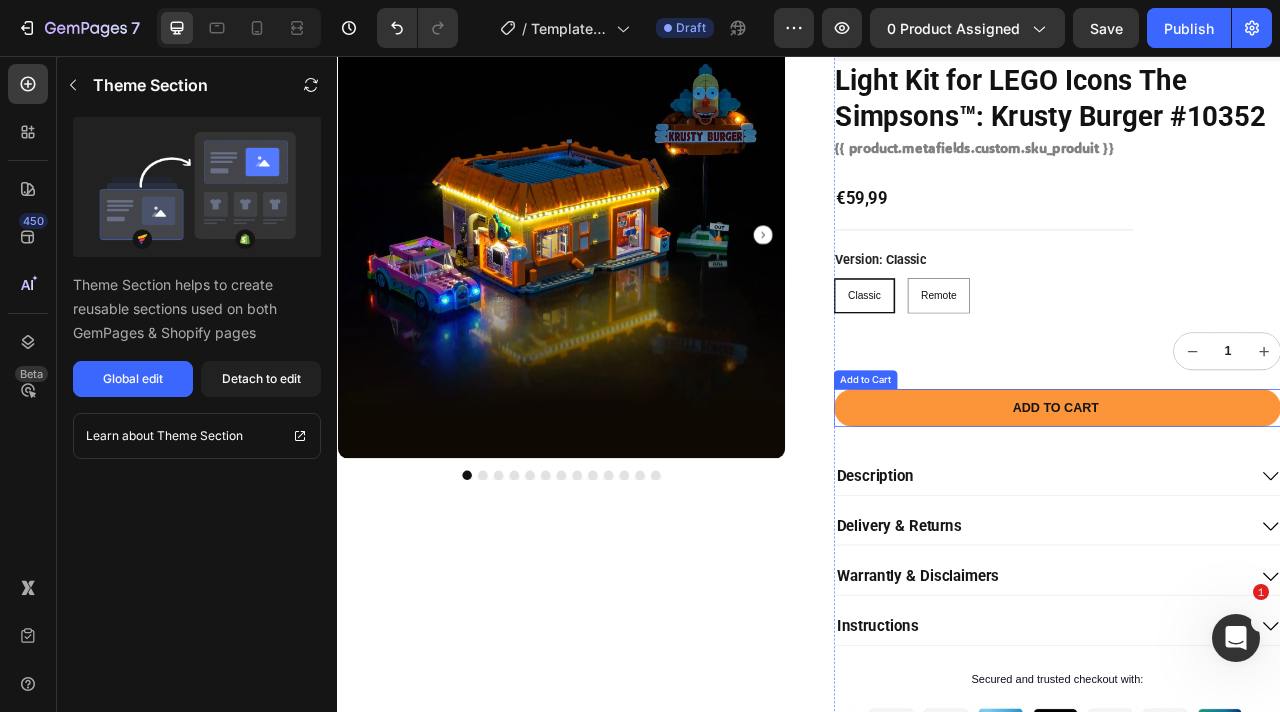 click on "Add to cart" at bounding box center [1252, 503] 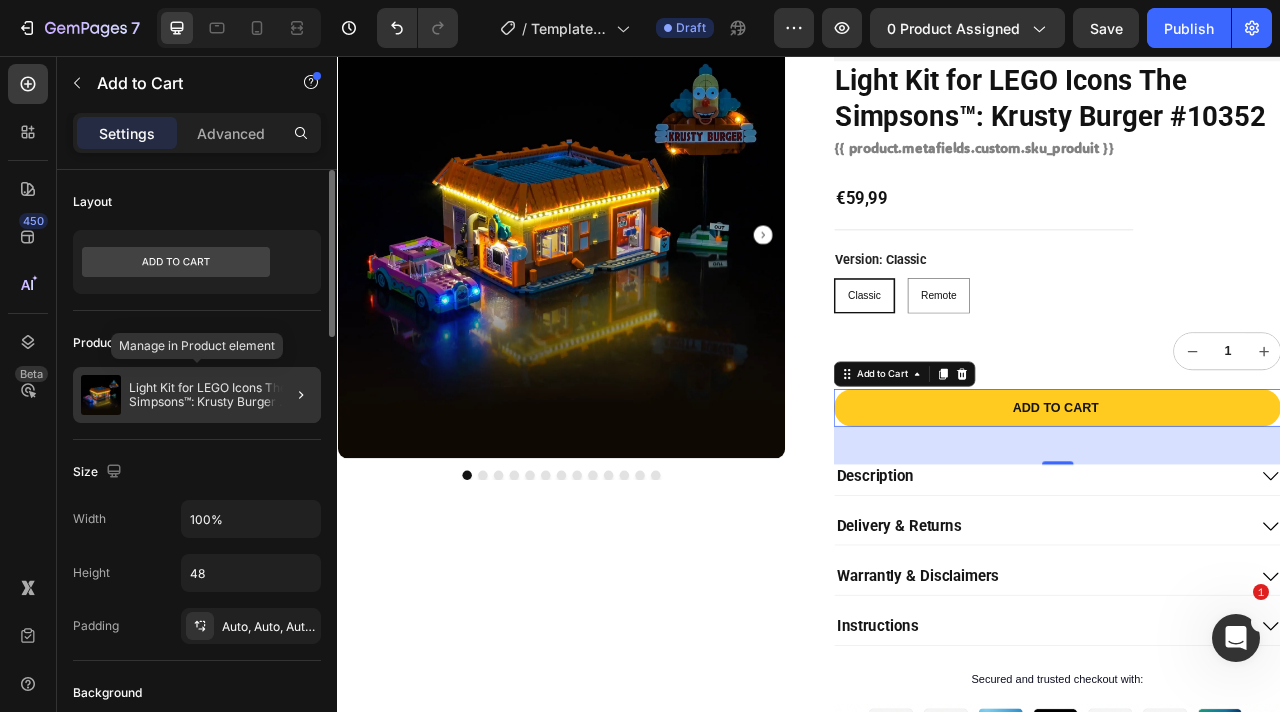 click on "Light Kit for LEGO Icons The Simpsons™: Krusty Burger #10352" at bounding box center (221, 395) 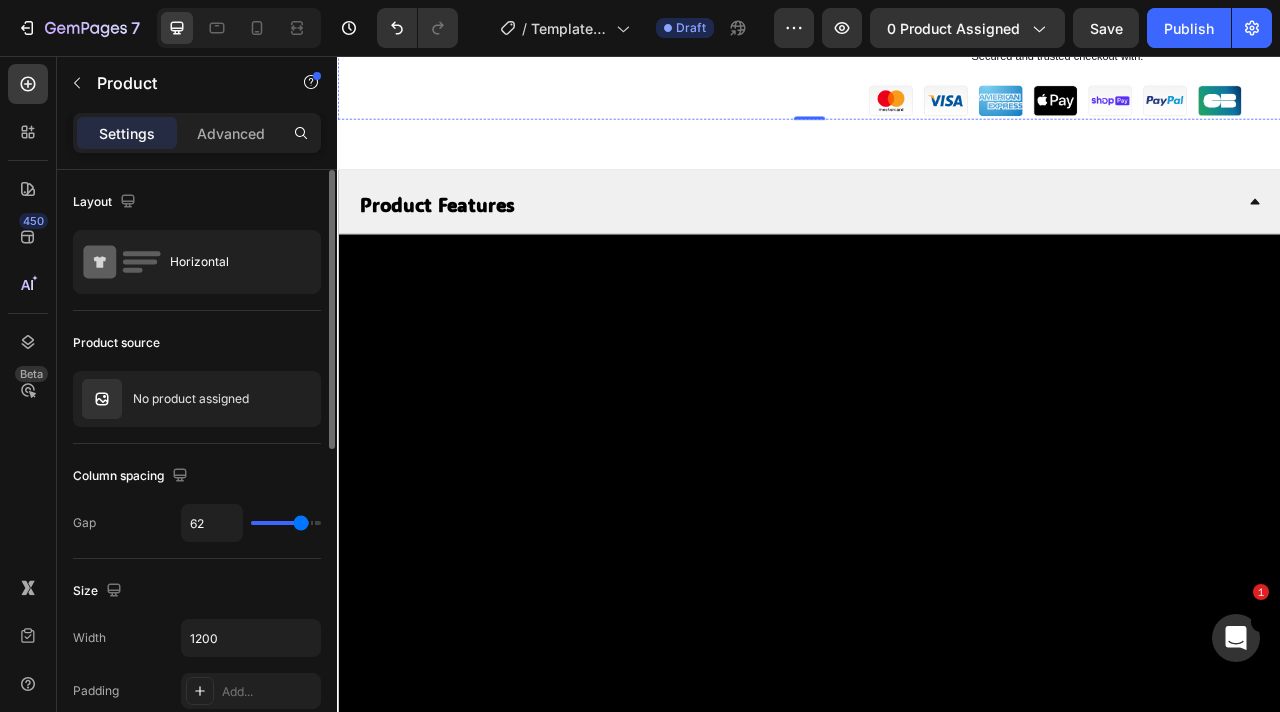 scroll, scrollTop: 0, scrollLeft: 0, axis: both 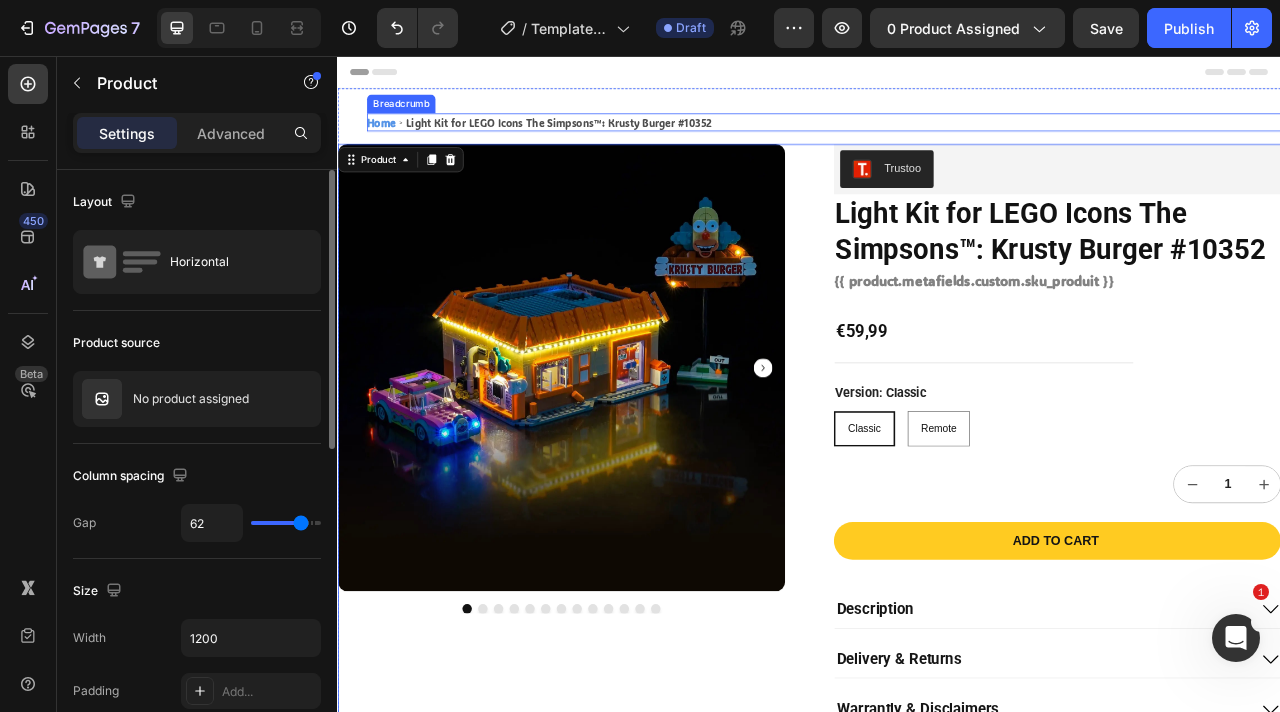 click on "Light Kit for LEGO Icons The Simpsons™: Krusty Burger #10352" at bounding box center [619, 140] 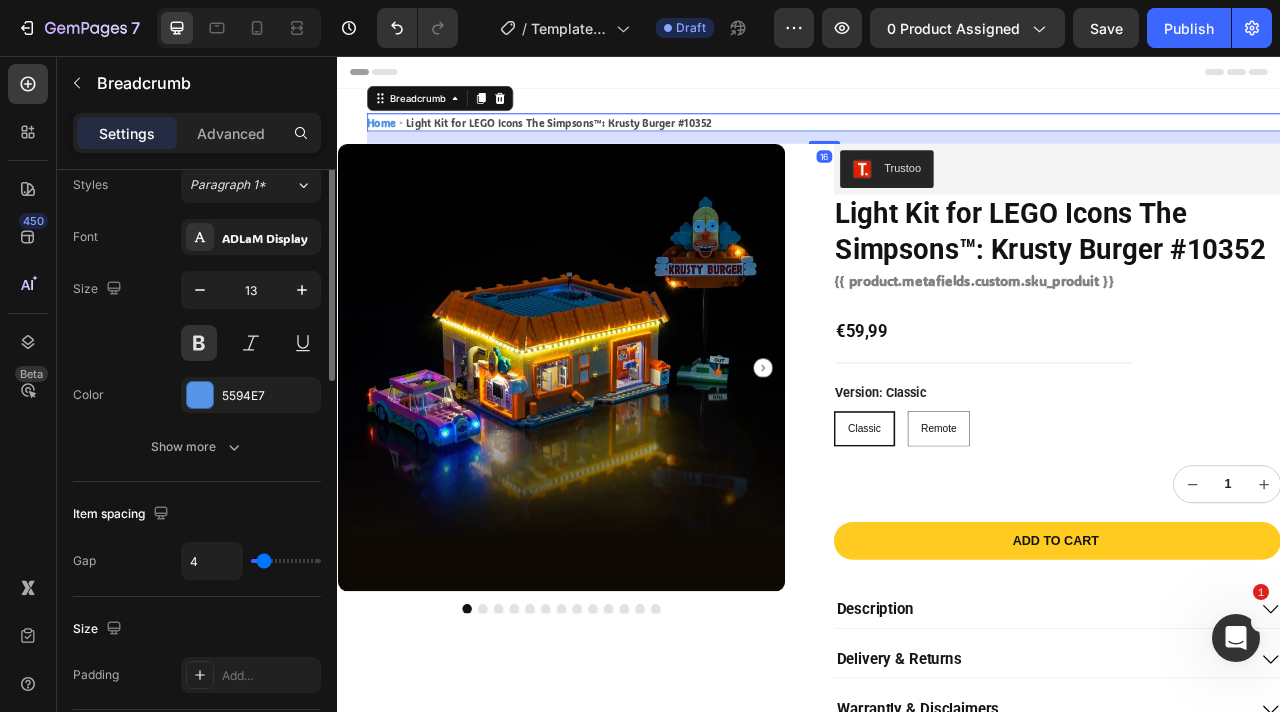 scroll, scrollTop: 320, scrollLeft: 0, axis: vertical 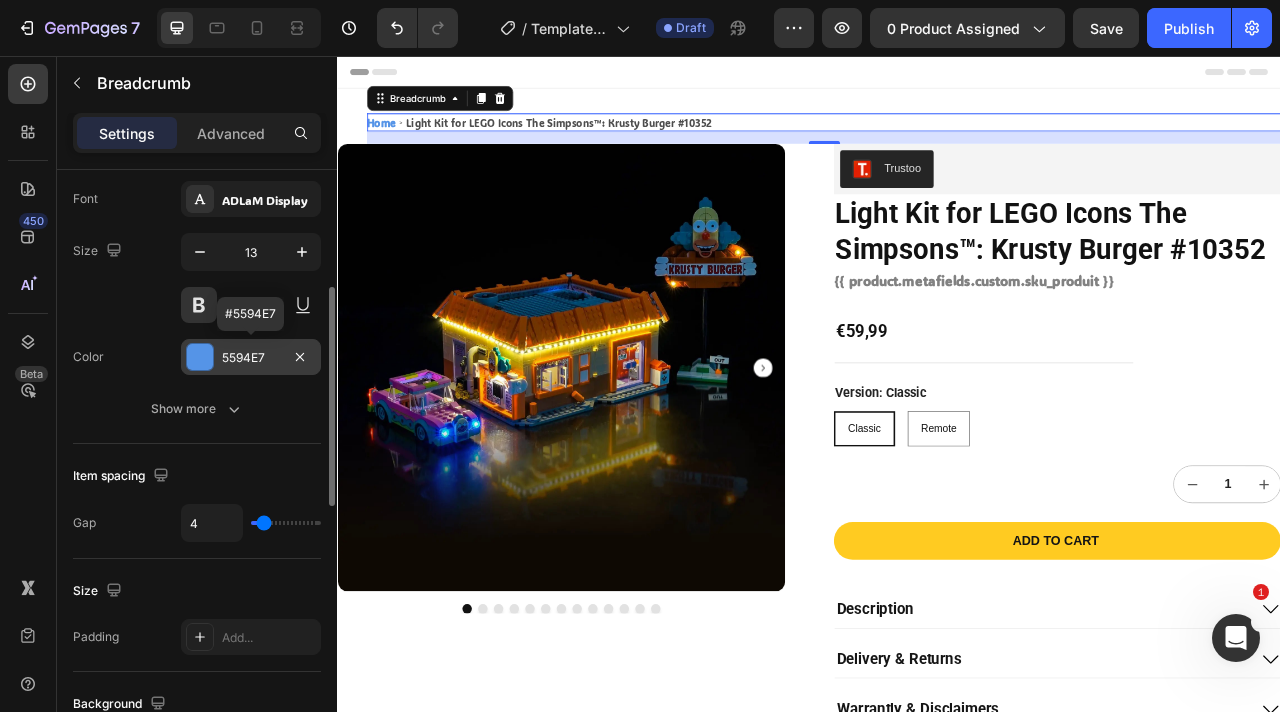 click on "5594E7" at bounding box center [251, 357] 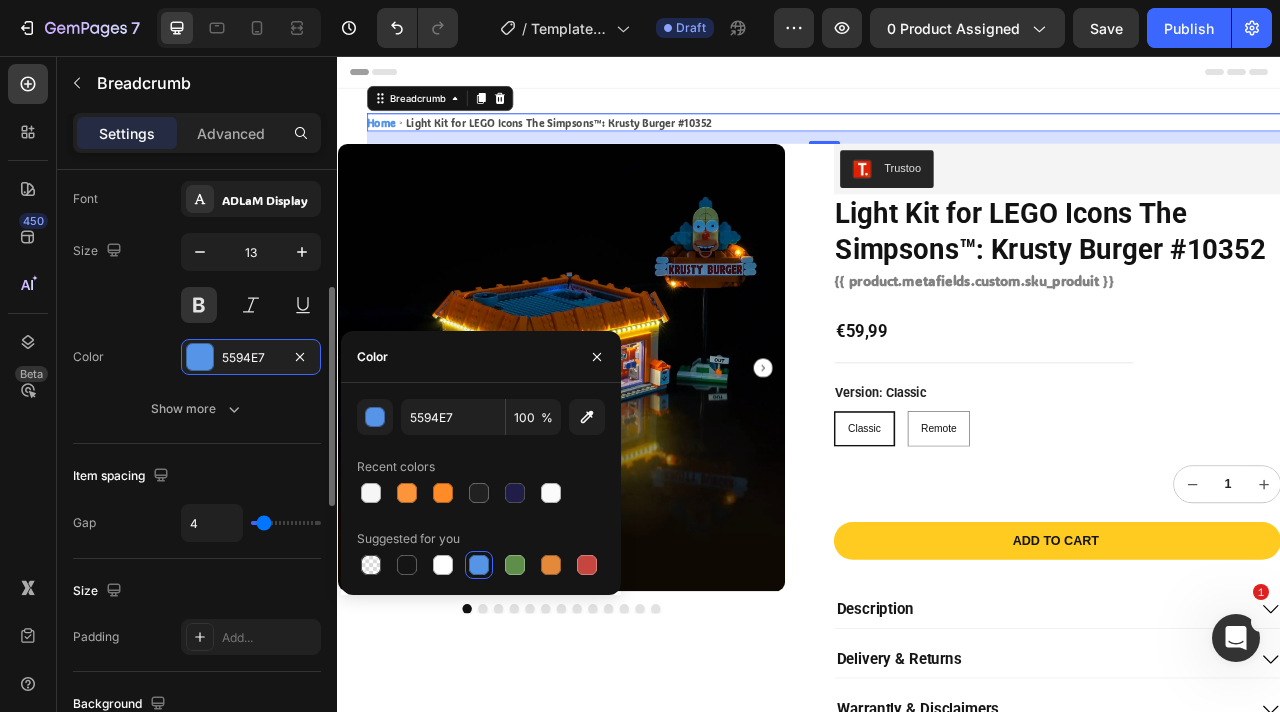 click on "Text style Styles Paragraph 1* Font ADLaM Display Size 13 Color 5594E7 Show more" 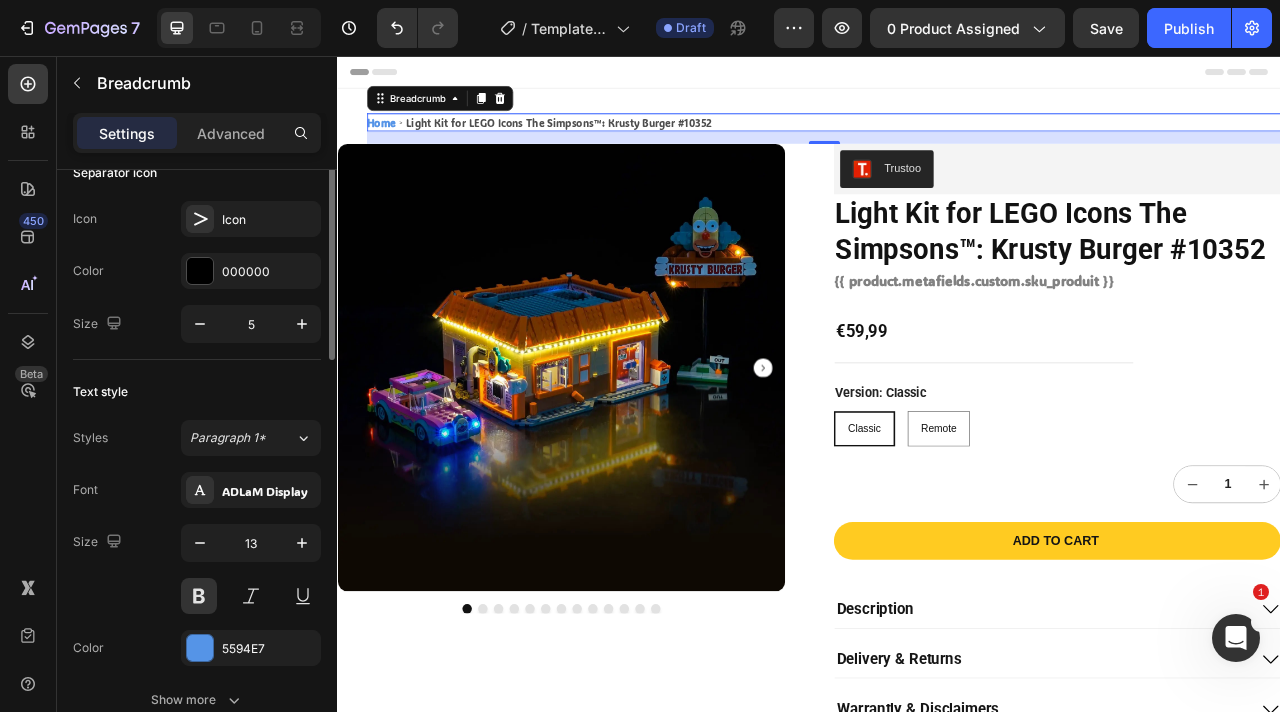 scroll, scrollTop: 0, scrollLeft: 0, axis: both 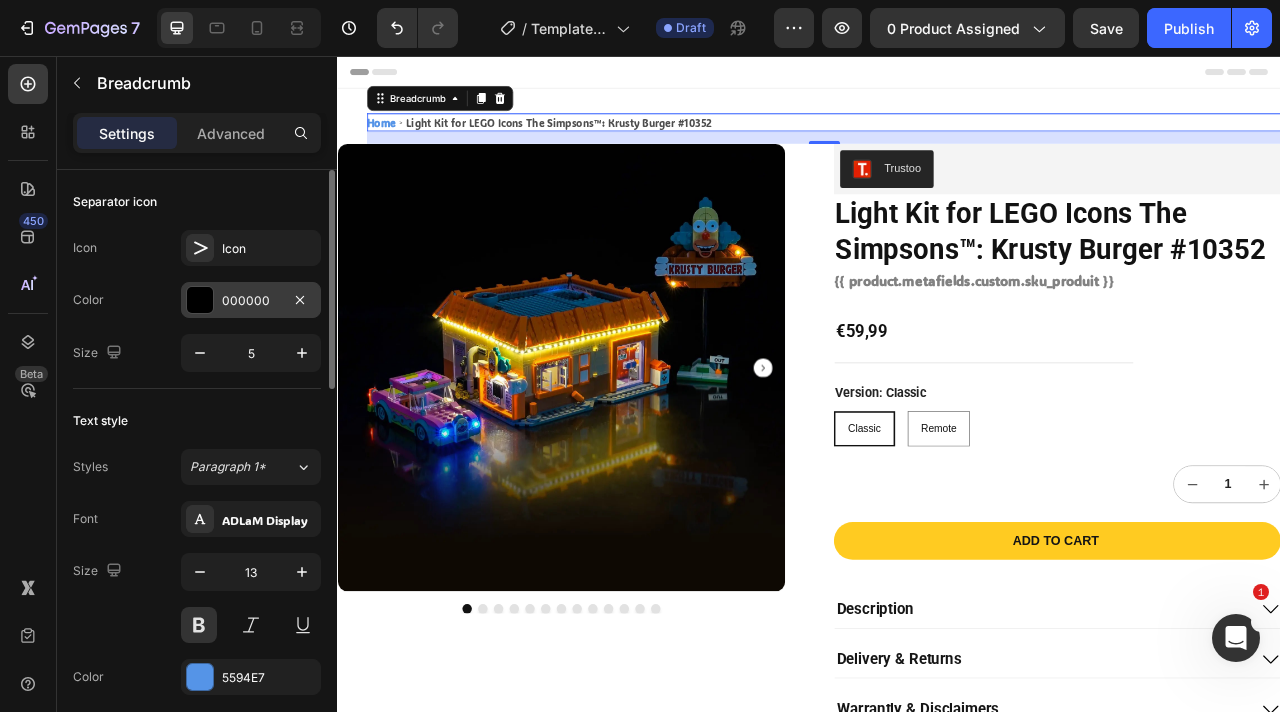 click on "000000" at bounding box center [251, 301] 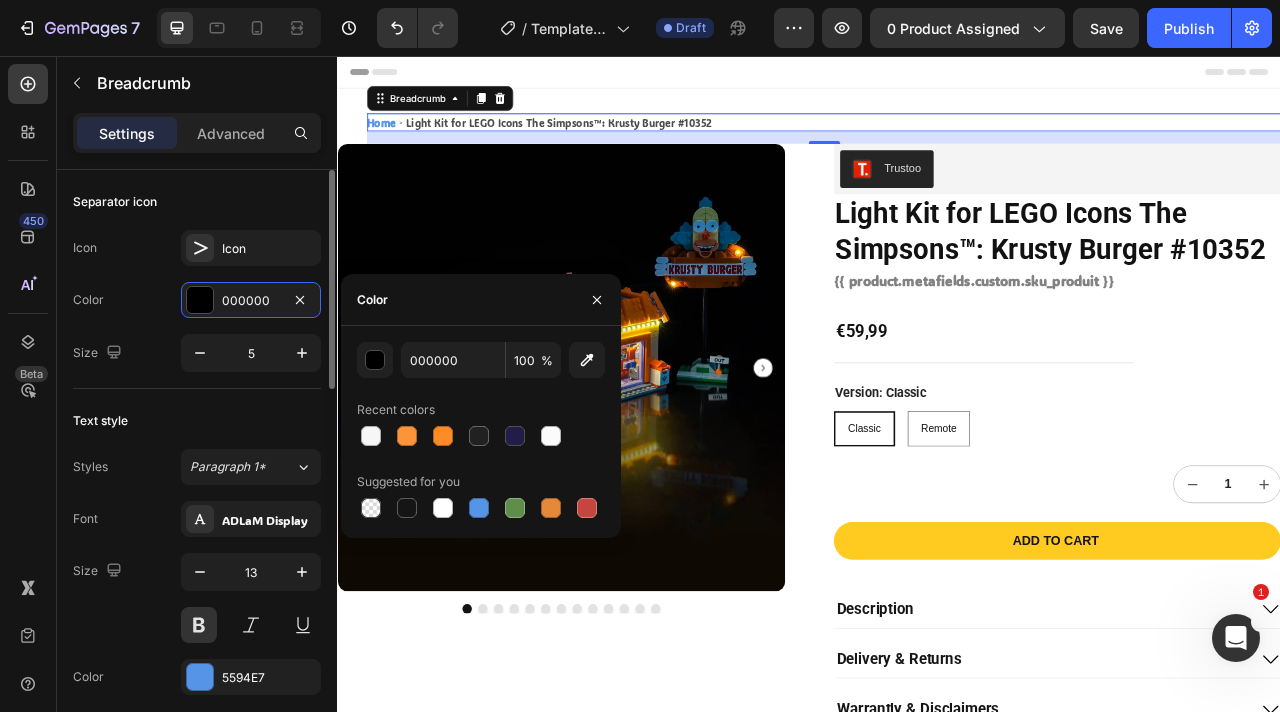 click on "Size 5" at bounding box center (197, 353) 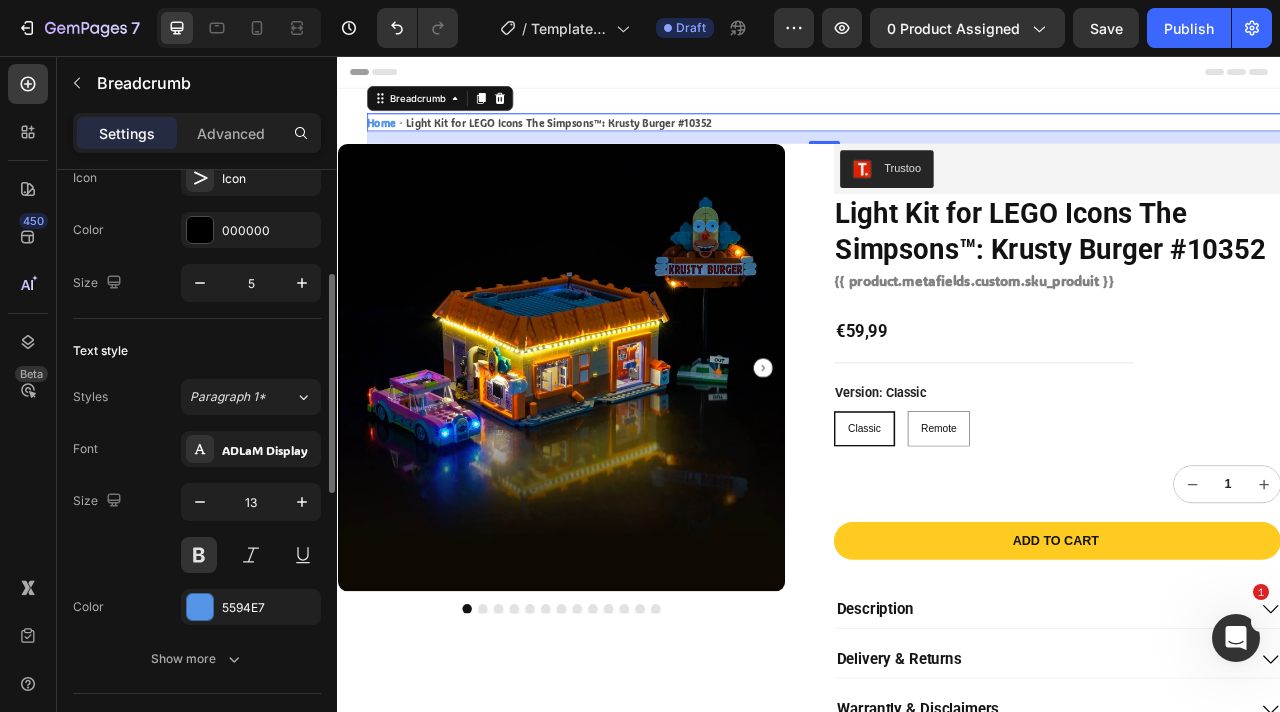 scroll, scrollTop: 186, scrollLeft: 0, axis: vertical 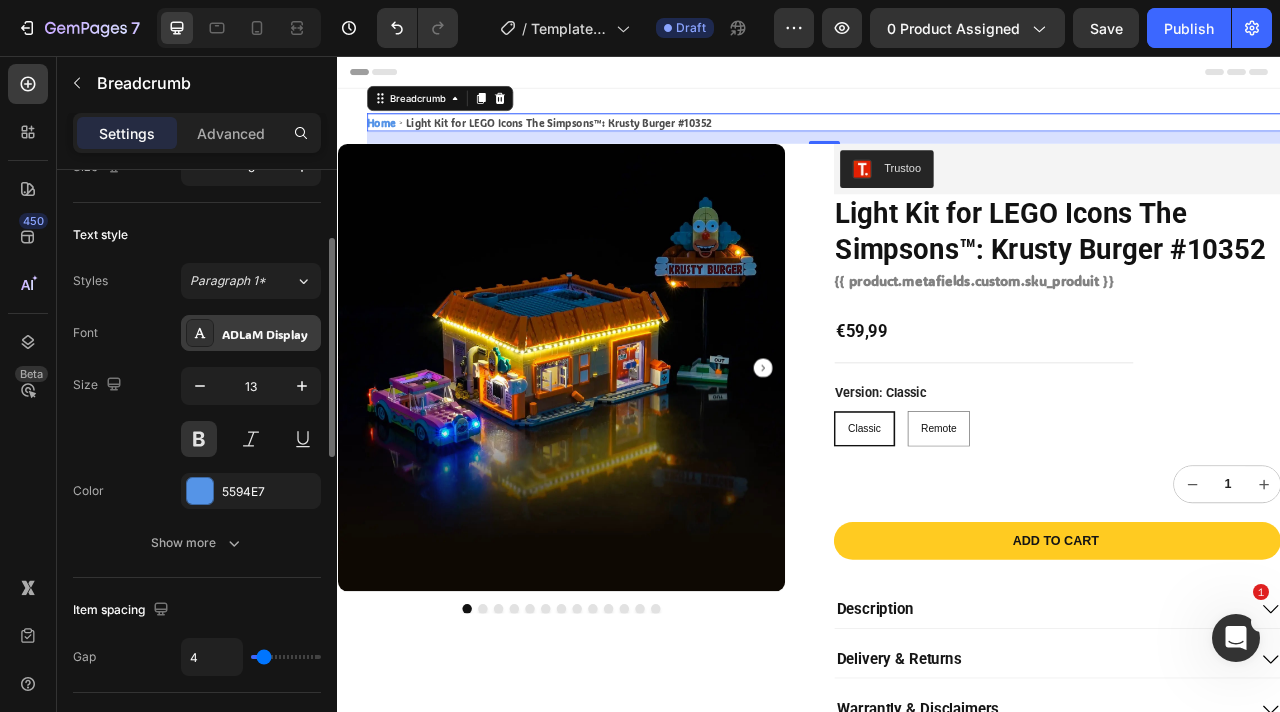 click on "ADLaM Display" at bounding box center [269, 334] 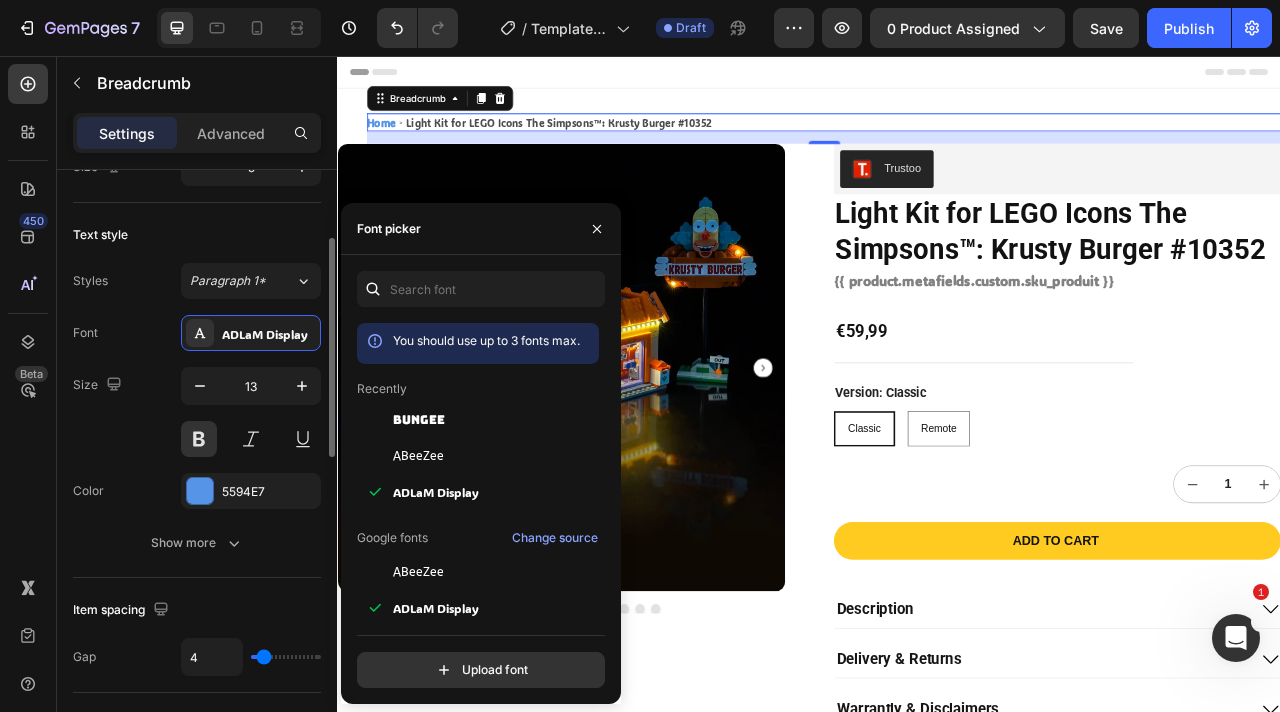 click on "Font ADLaM Display Size 13 Color 5594E7 Show more" at bounding box center [197, 438] 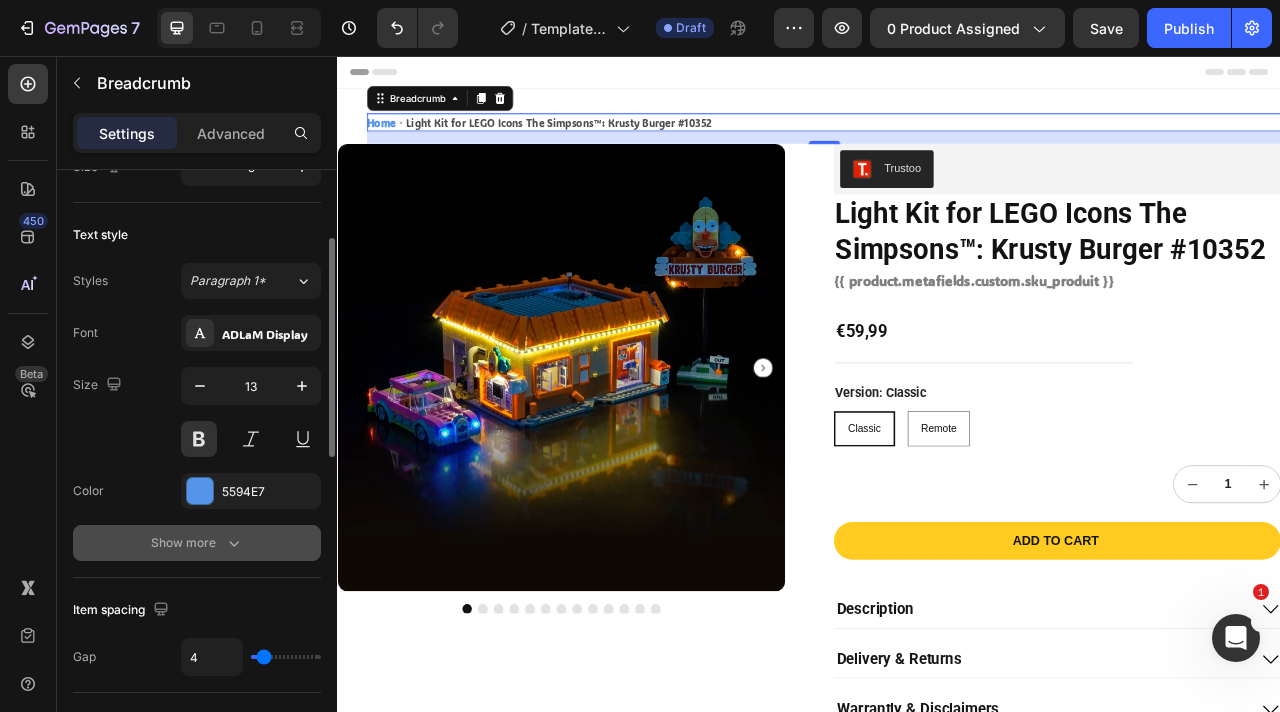 click on "Show more" at bounding box center (197, 543) 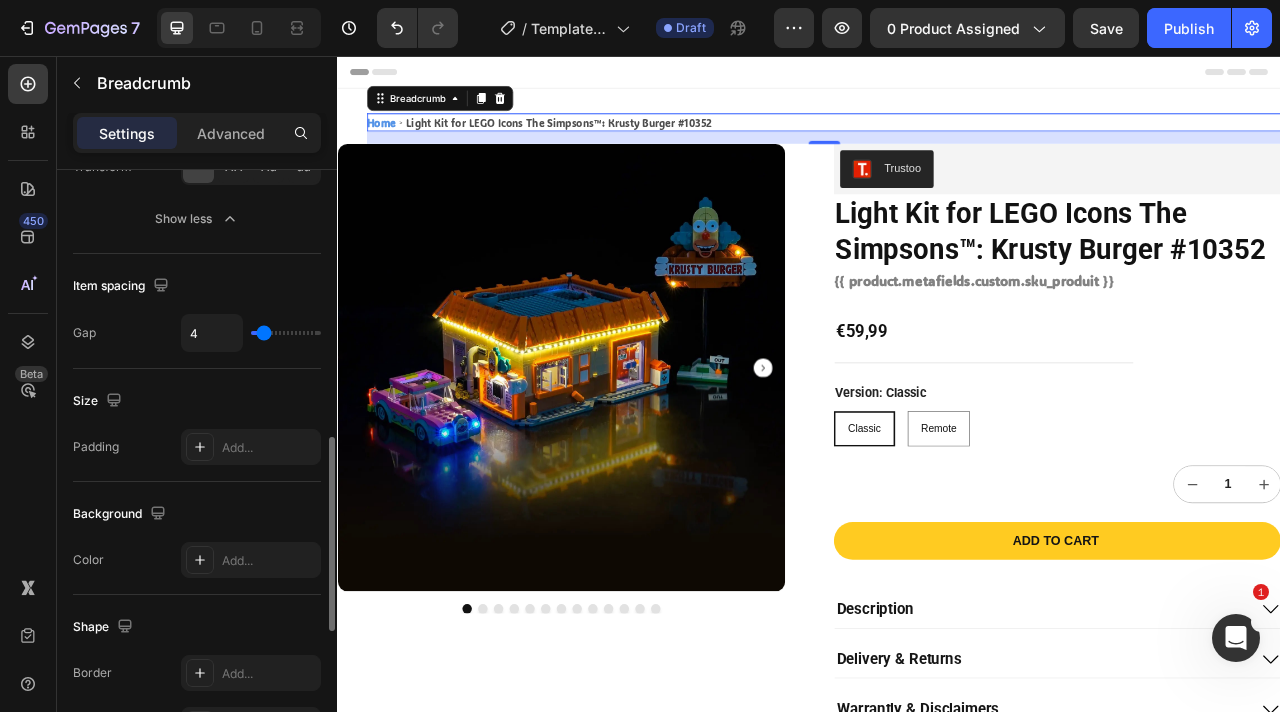 scroll, scrollTop: 749, scrollLeft: 0, axis: vertical 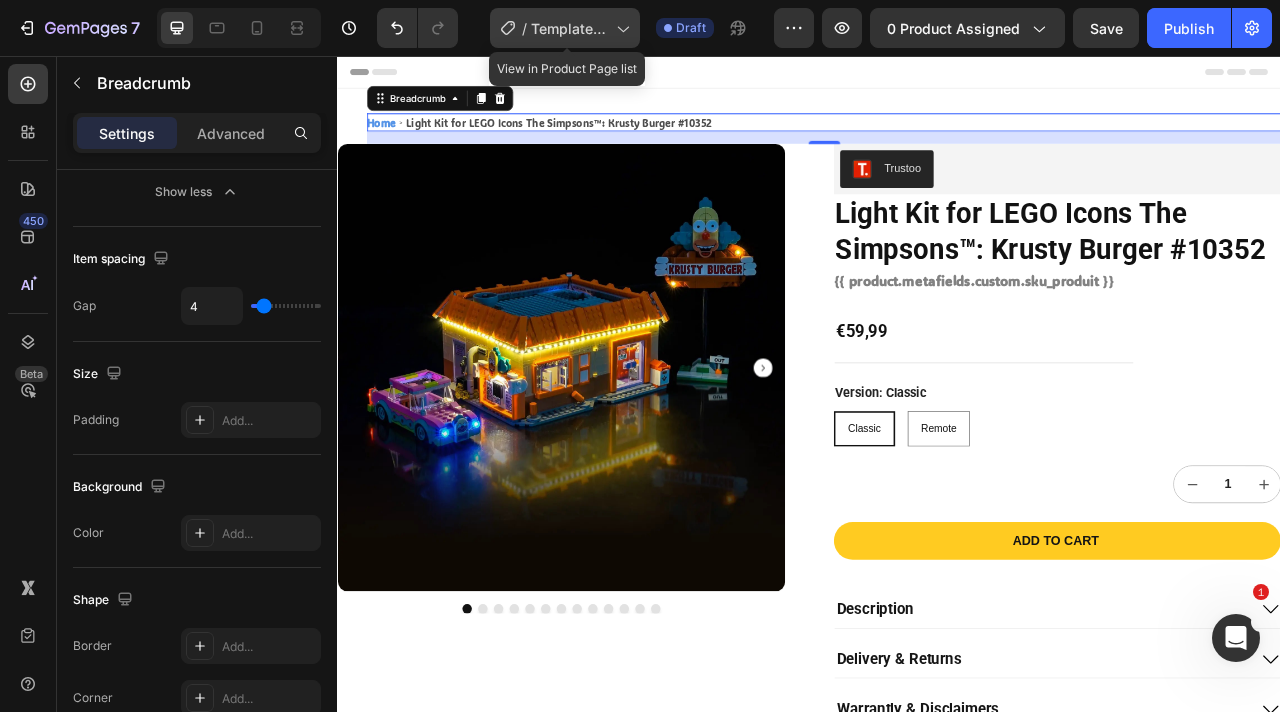 click on "/  Template Ninjago video" 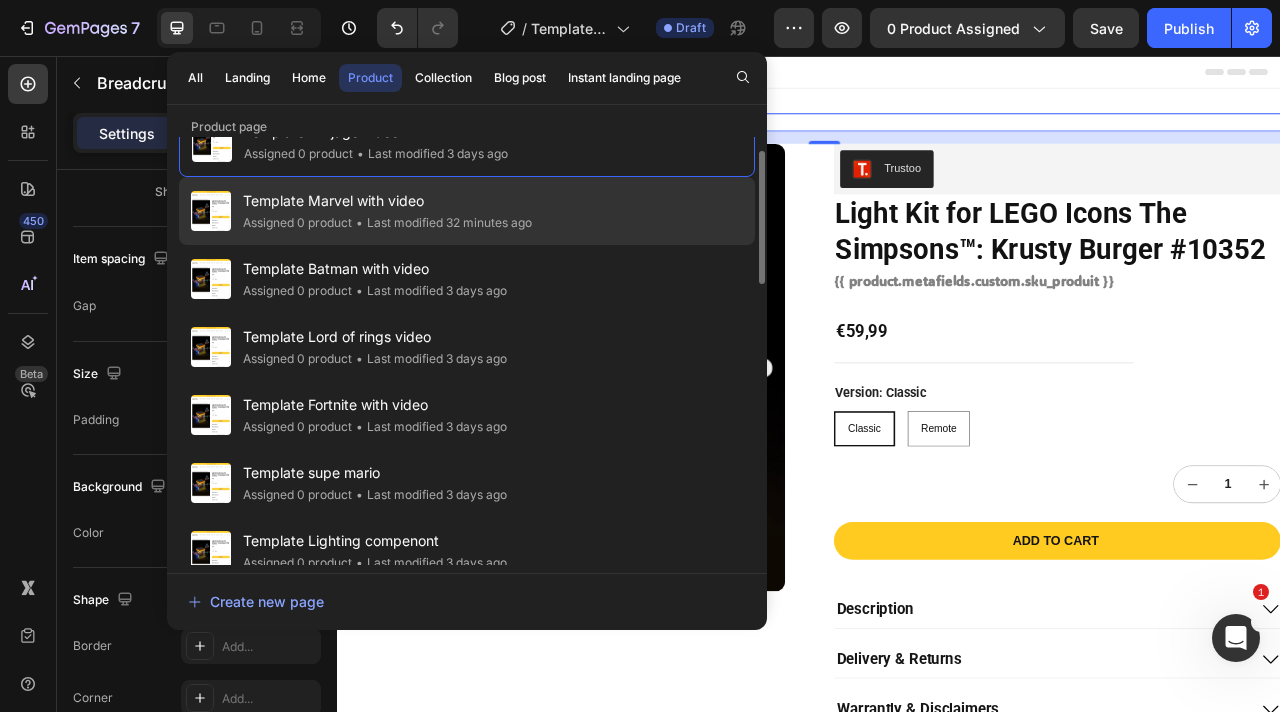 scroll, scrollTop: 43, scrollLeft: 0, axis: vertical 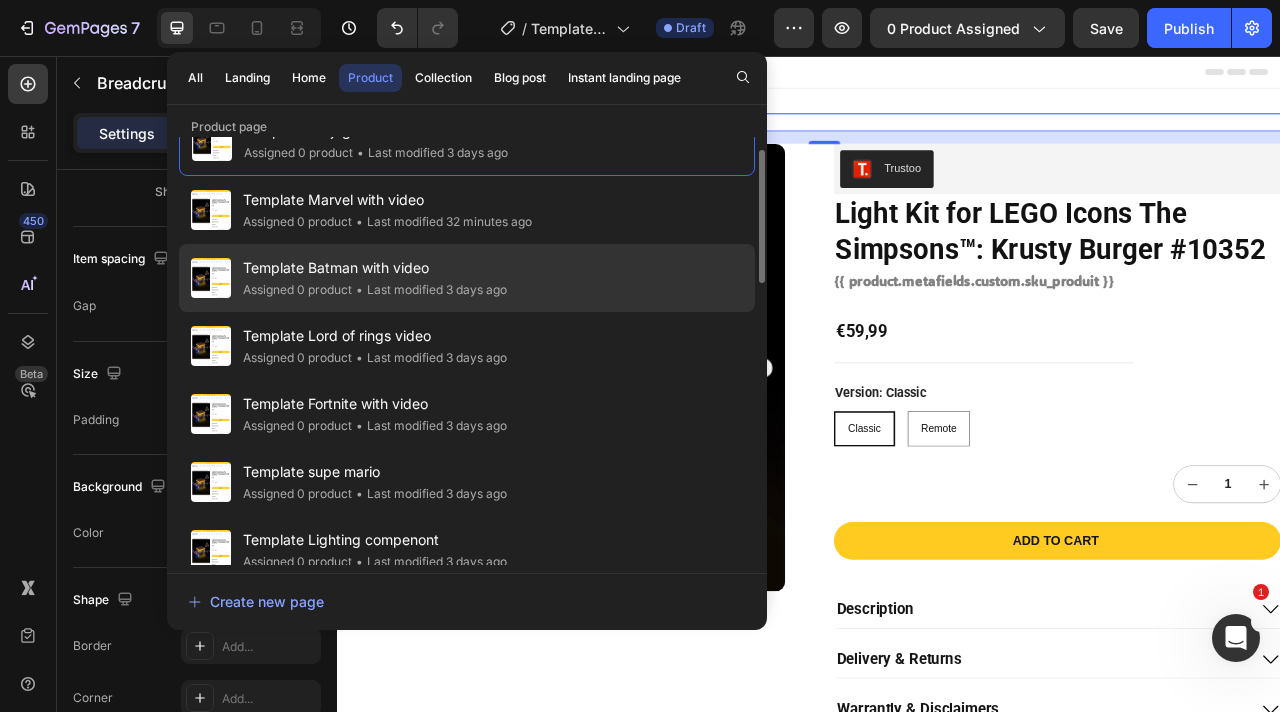 click on "Template Batman with video" at bounding box center (375, 268) 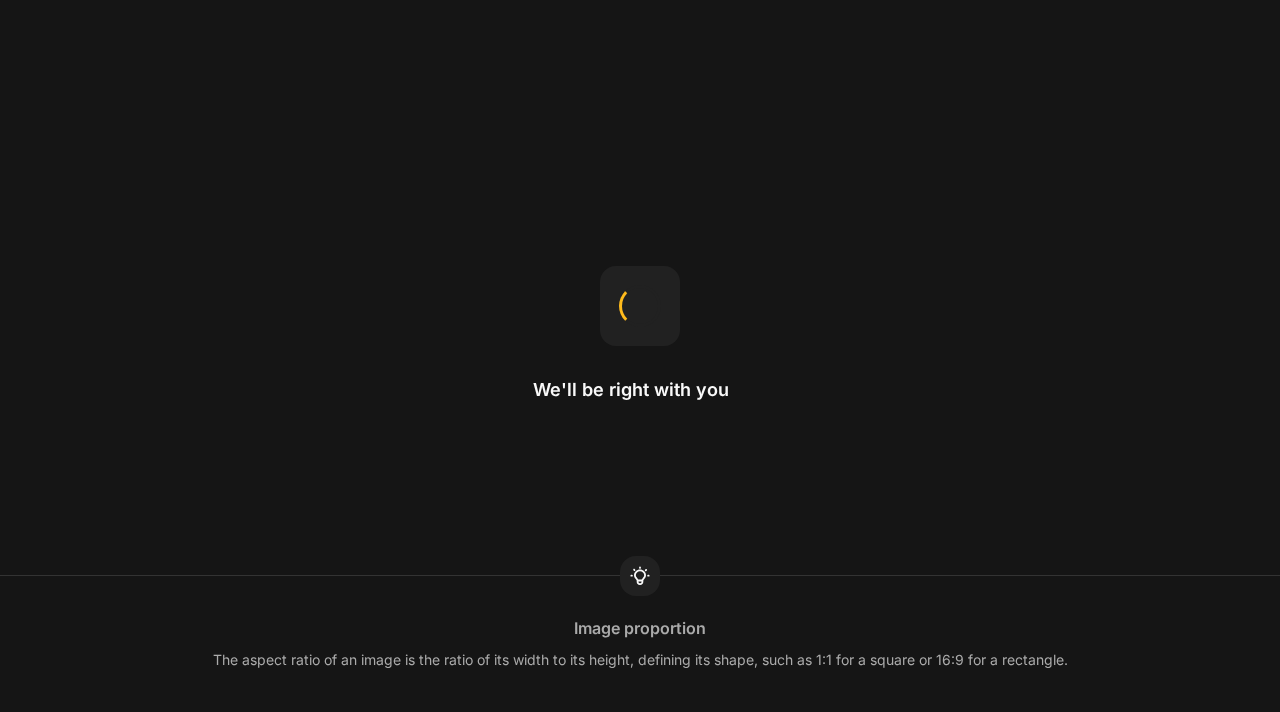 scroll, scrollTop: 0, scrollLeft: 0, axis: both 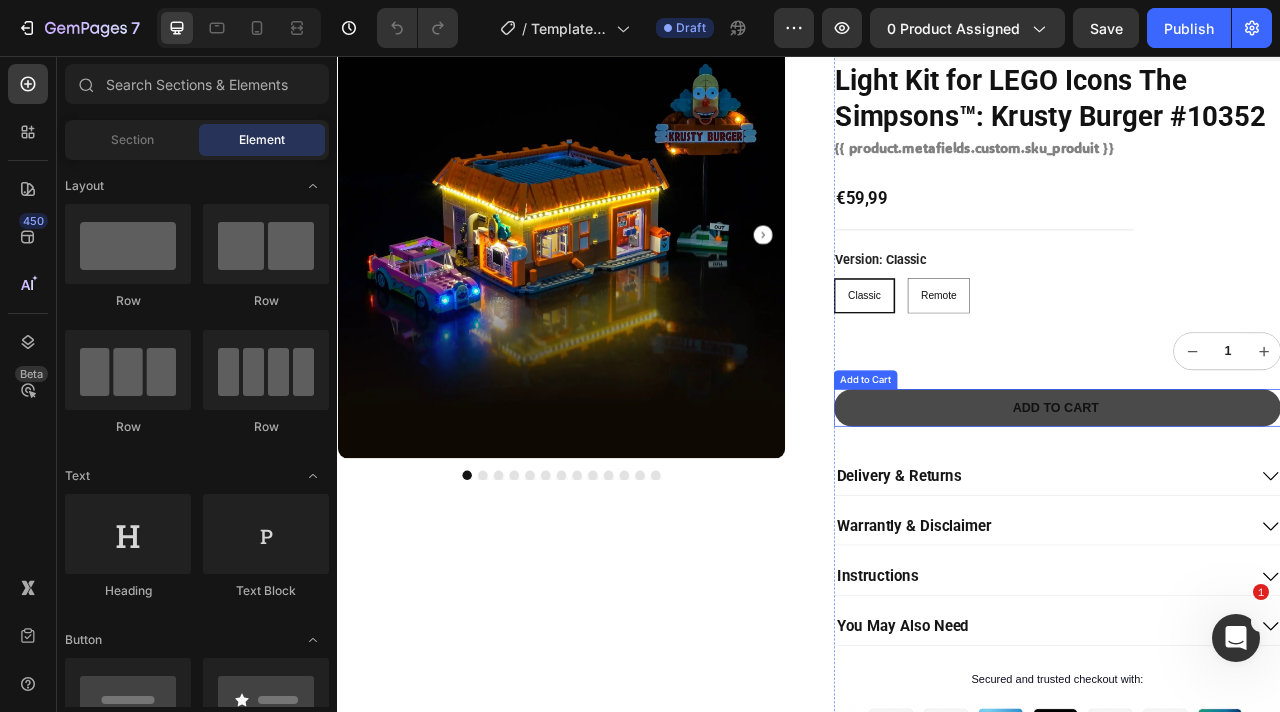 click on "Add to cart" at bounding box center [1252, 503] 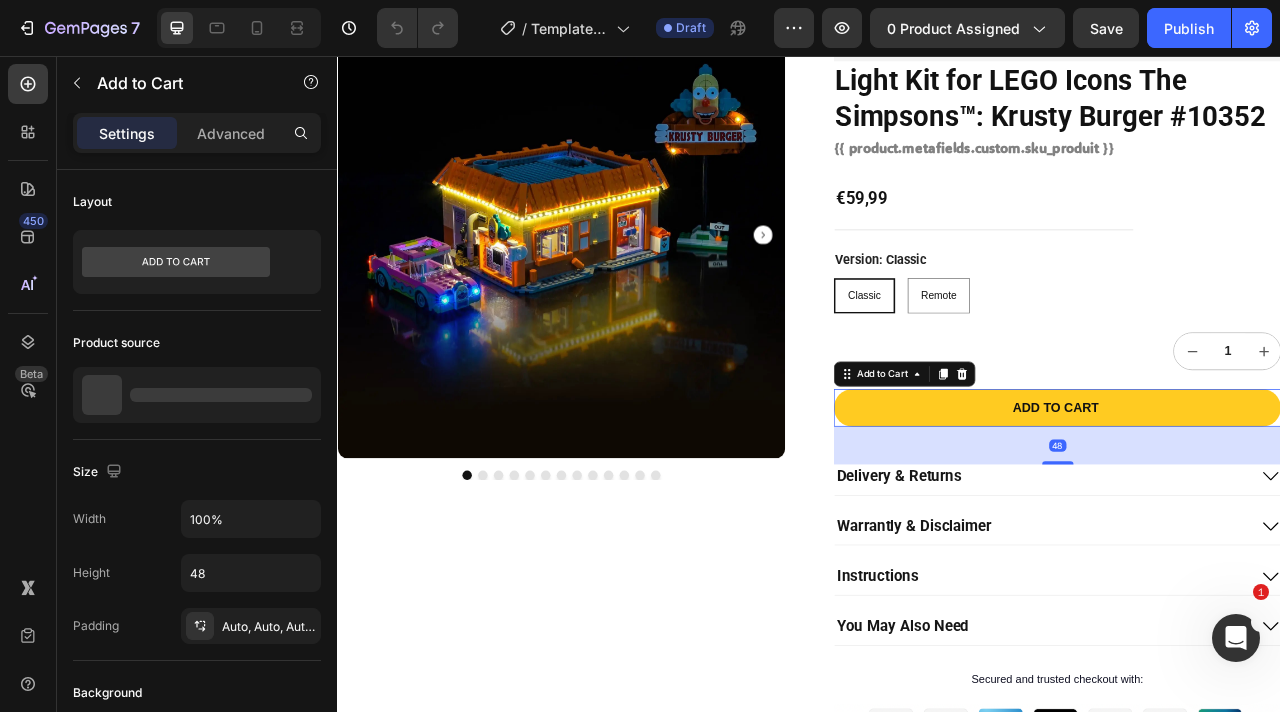 scroll, scrollTop: 0, scrollLeft: 0, axis: both 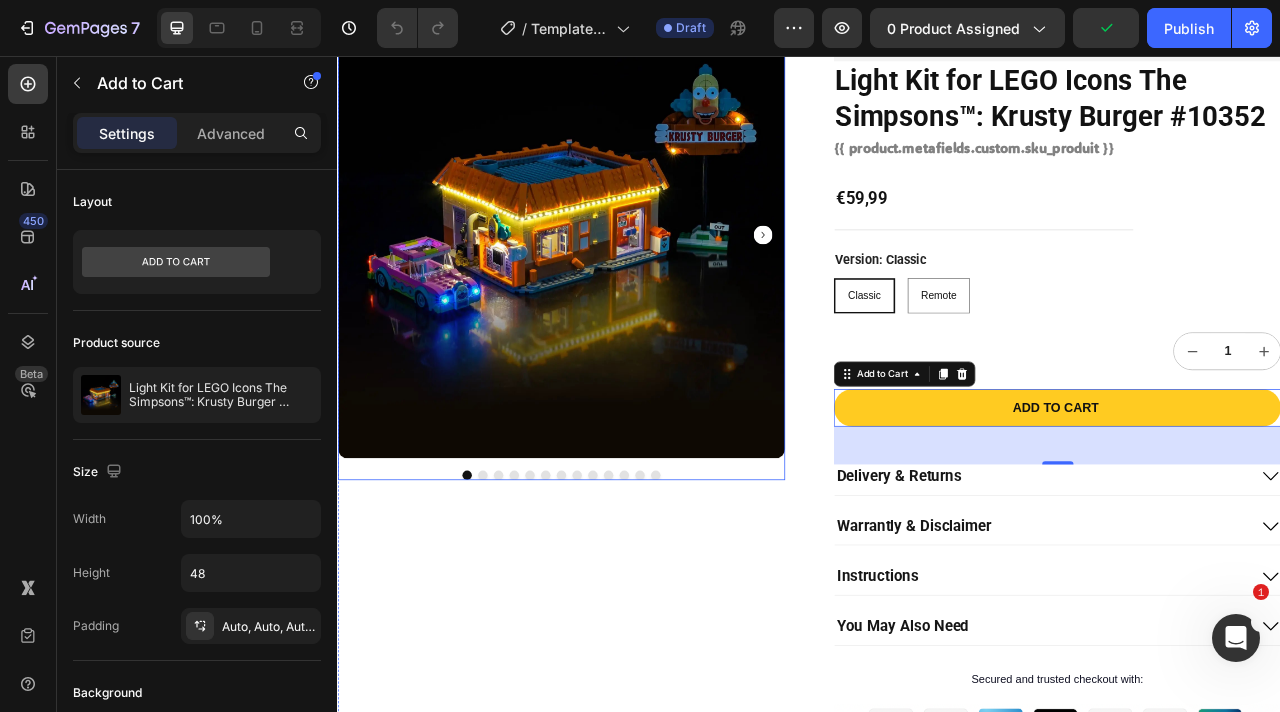type 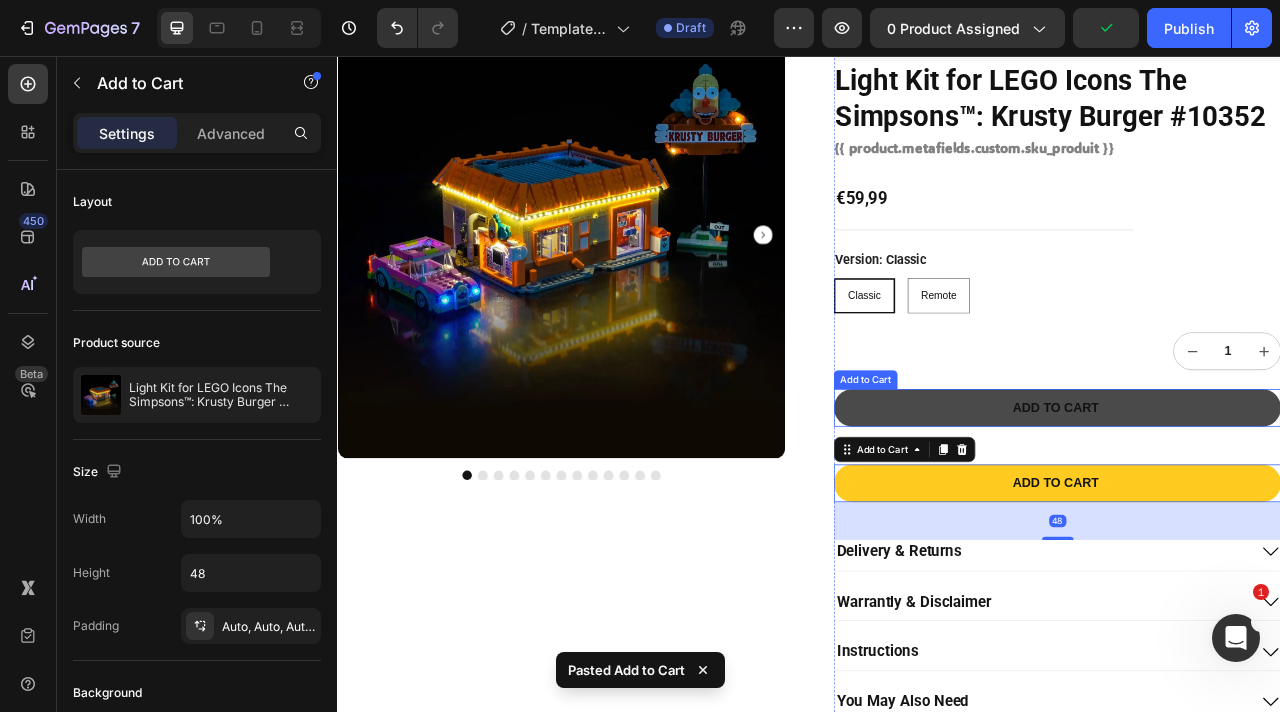 click on "Add to cart" at bounding box center [1252, 503] 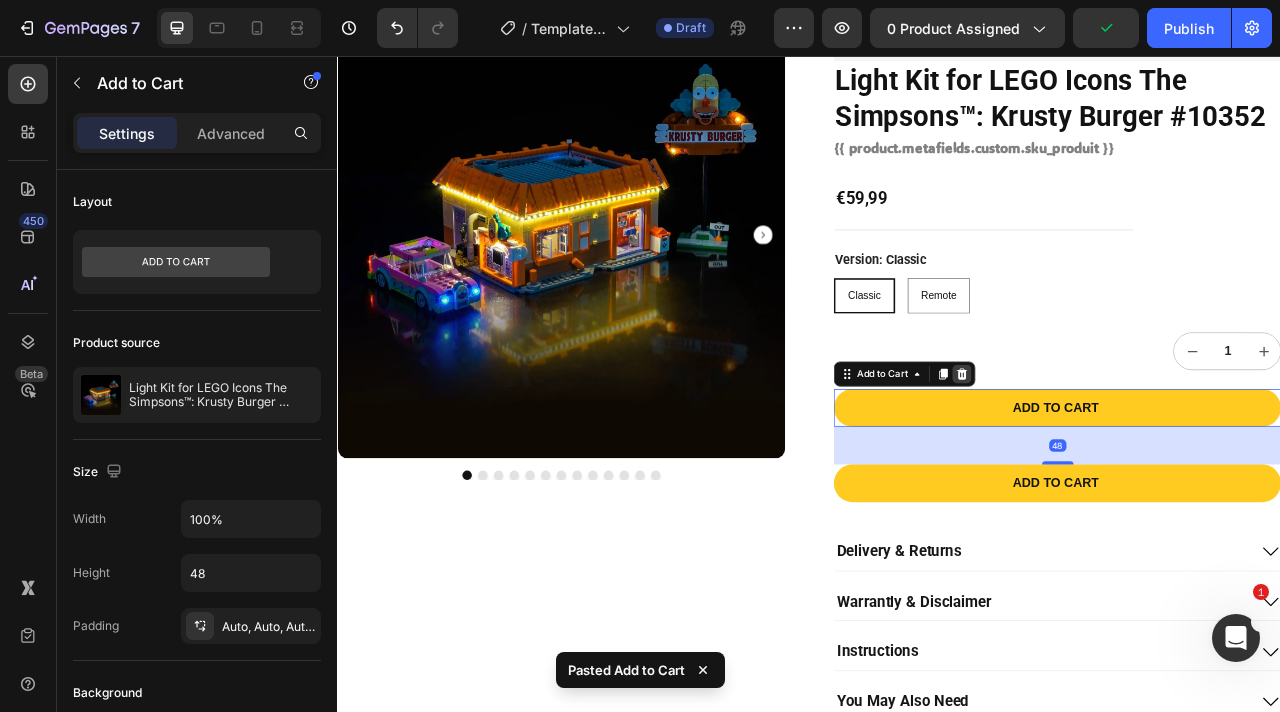 click 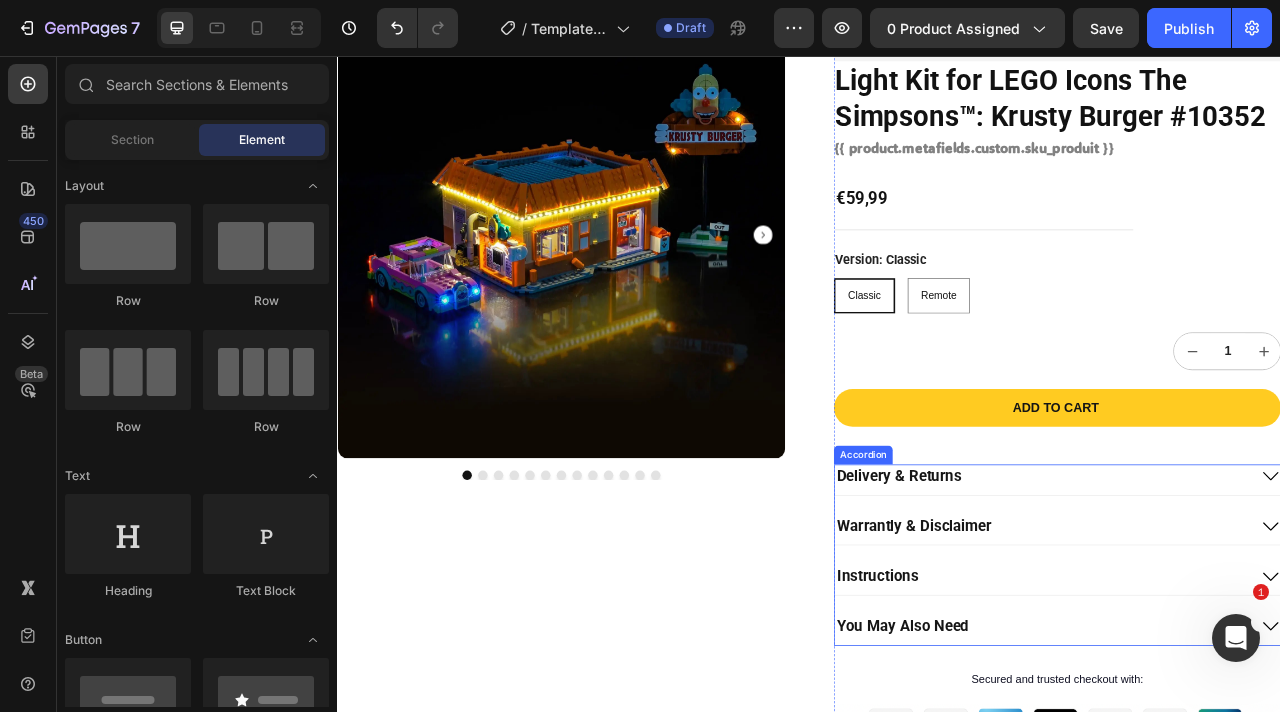 click on "Delivery & Returns" at bounding box center (1232, 590) 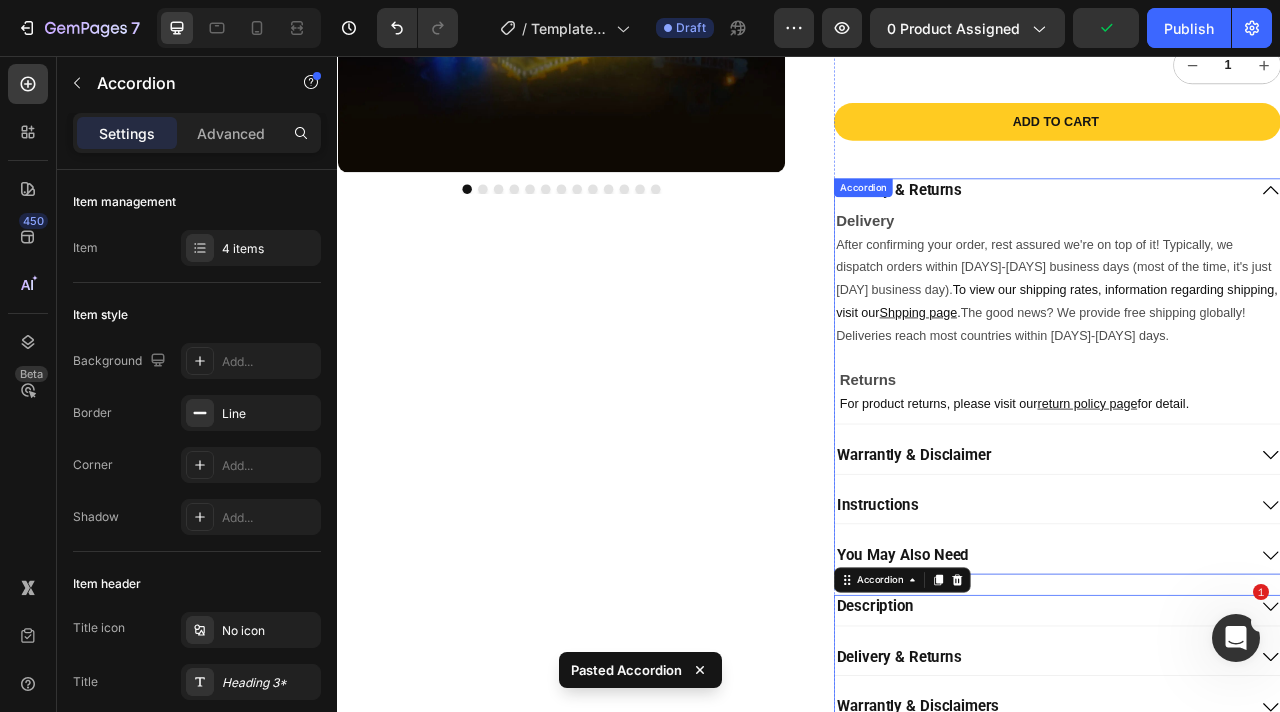 scroll, scrollTop: 424, scrollLeft: 0, axis: vertical 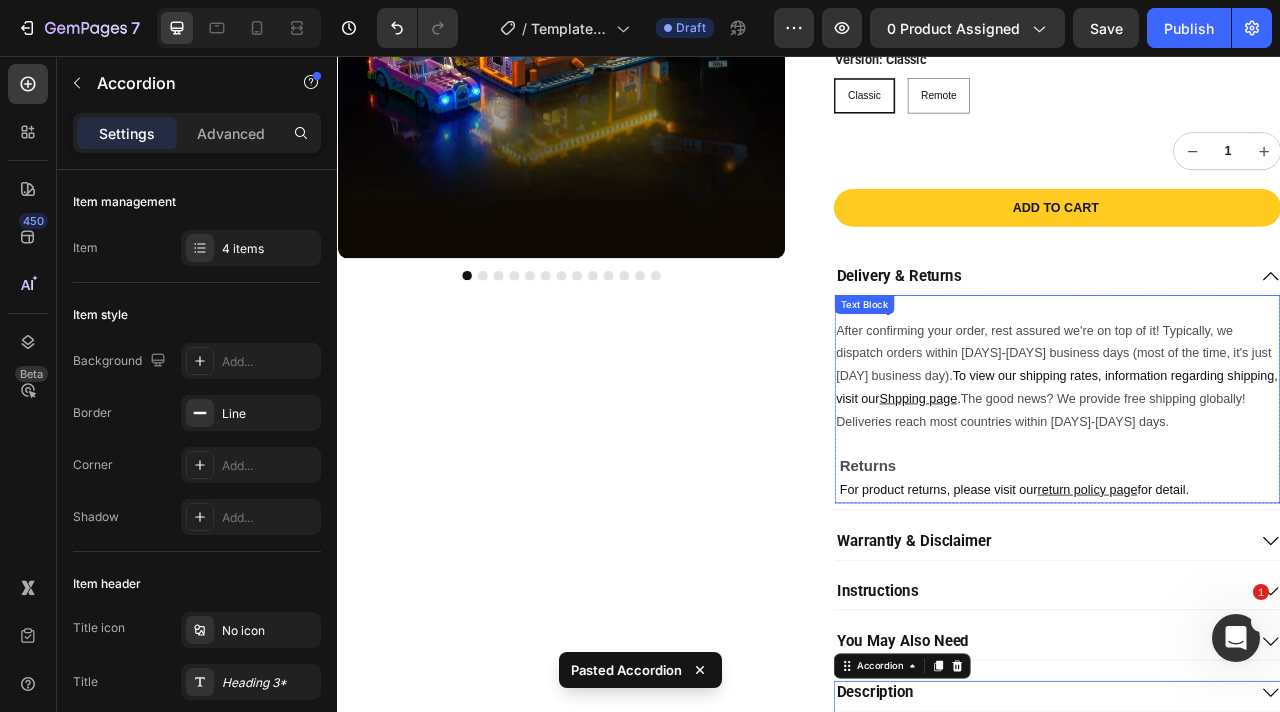 click on "Delivery After confirming your order, rest assured we're on top of it! Typically, we dispatch orders within [DAYS]-[DAYS] business days (most of the time, it's just [DAY] business day). To view our shipping rates, information regarding shipping, visit our Shpping page. The good news? We provide free shipping globally! Deliveries reach most countries within [DAYS]-[DAYS] days. Returns For product returns, please visit our return policy page for detail." at bounding box center (1252, 492) 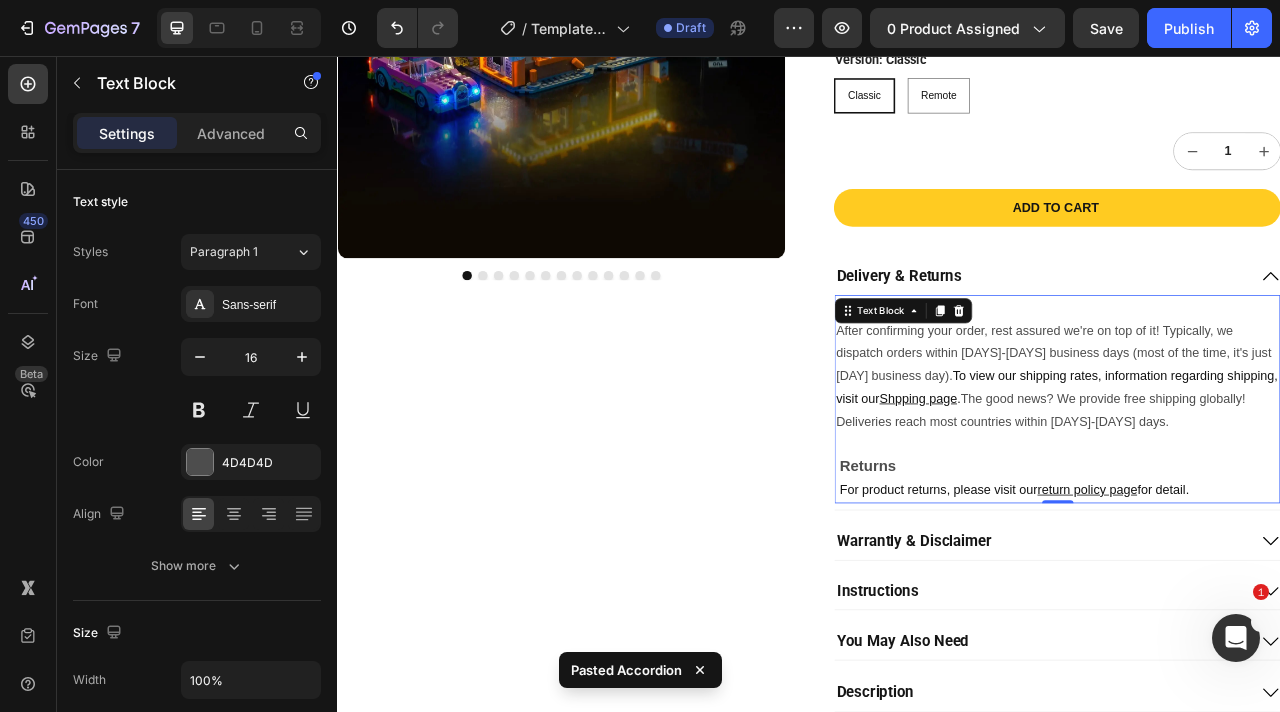 click on "Delivery & Returns" at bounding box center [1232, 336] 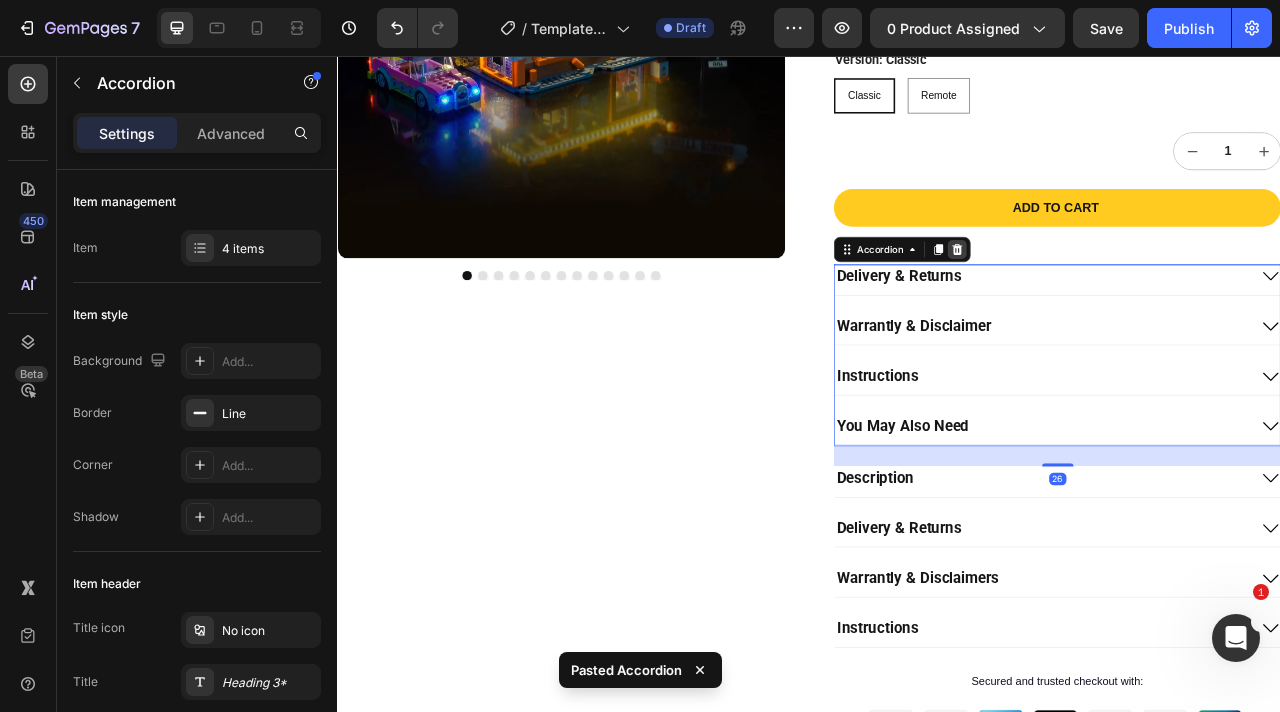 click 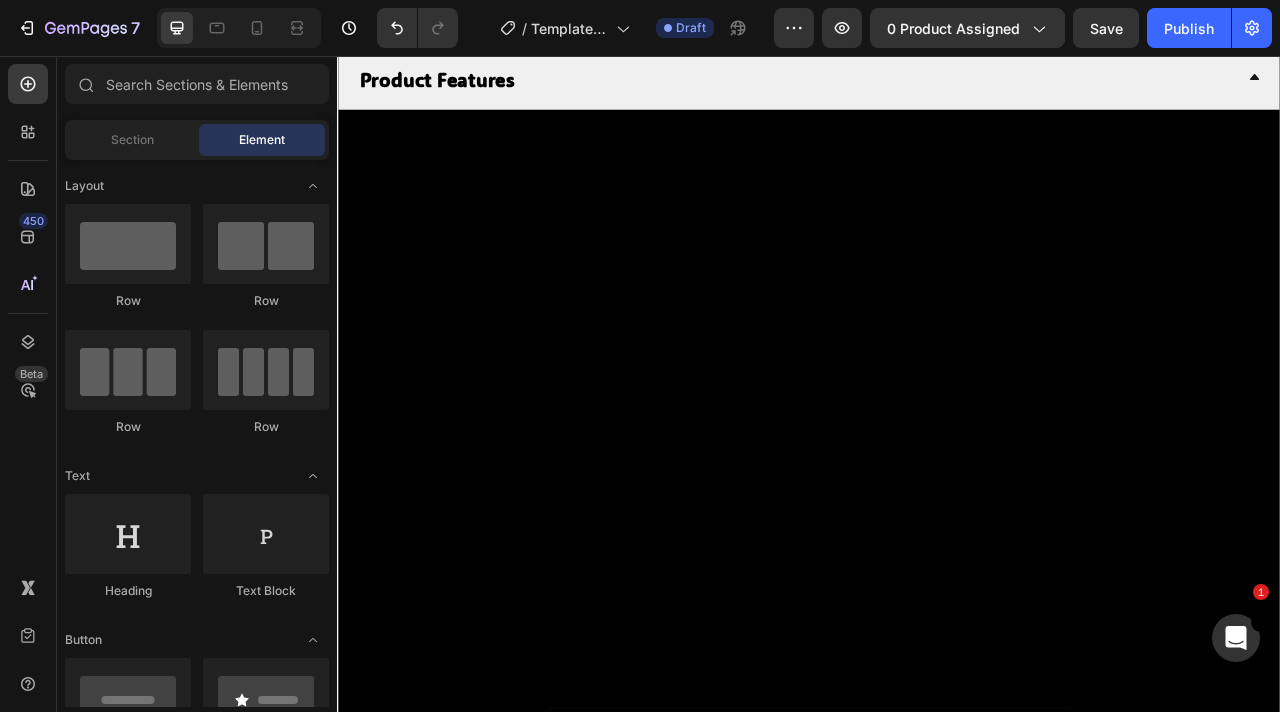 scroll, scrollTop: 1206, scrollLeft: 0, axis: vertical 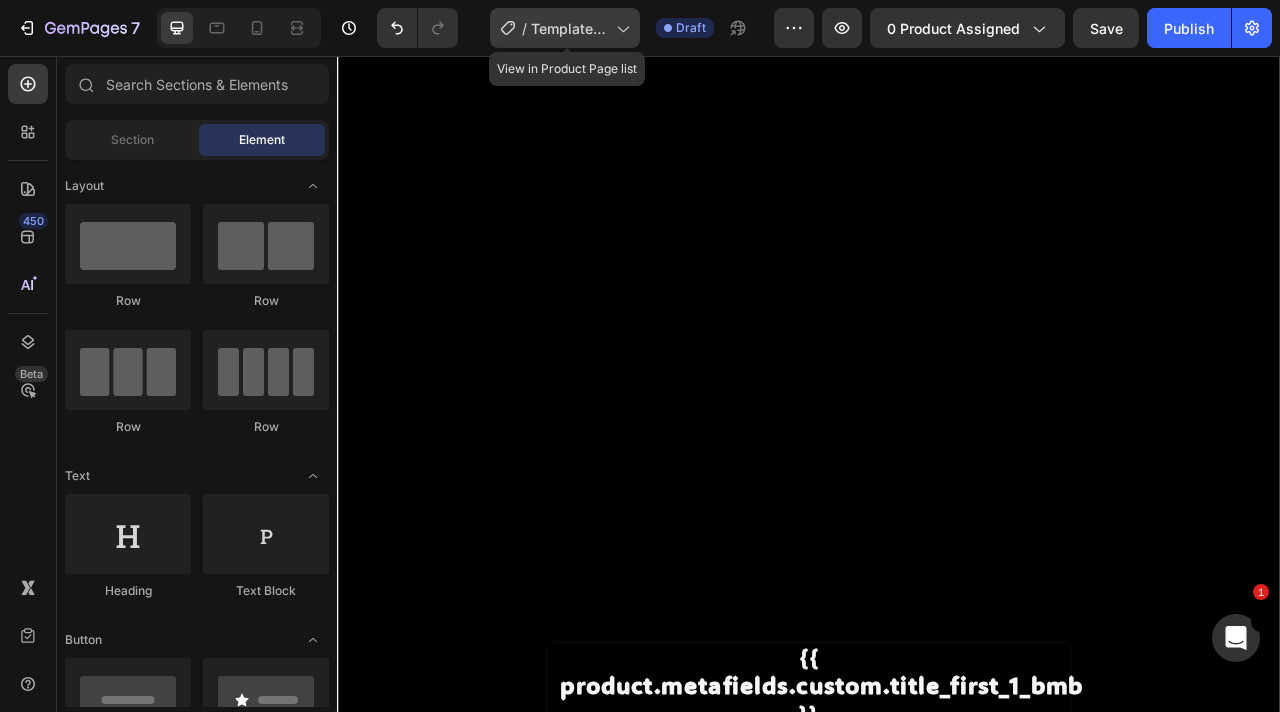 click on "Template Batman with video" at bounding box center [569, 28] 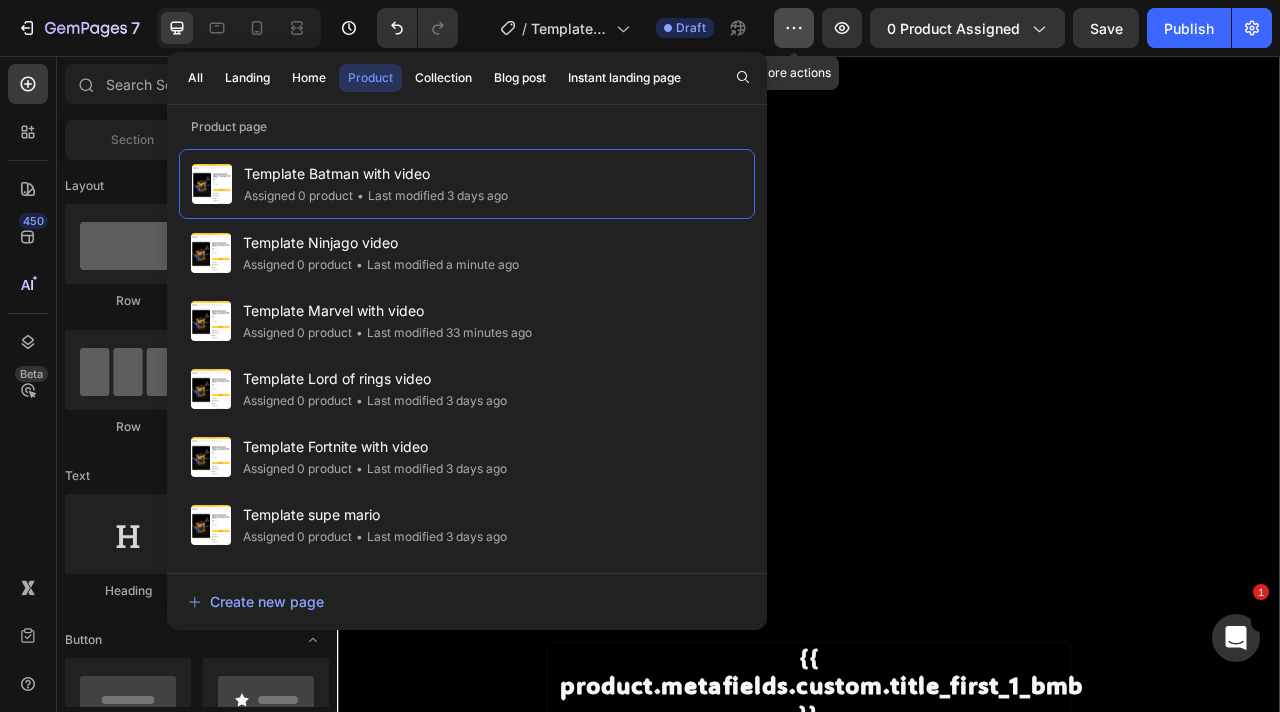 click 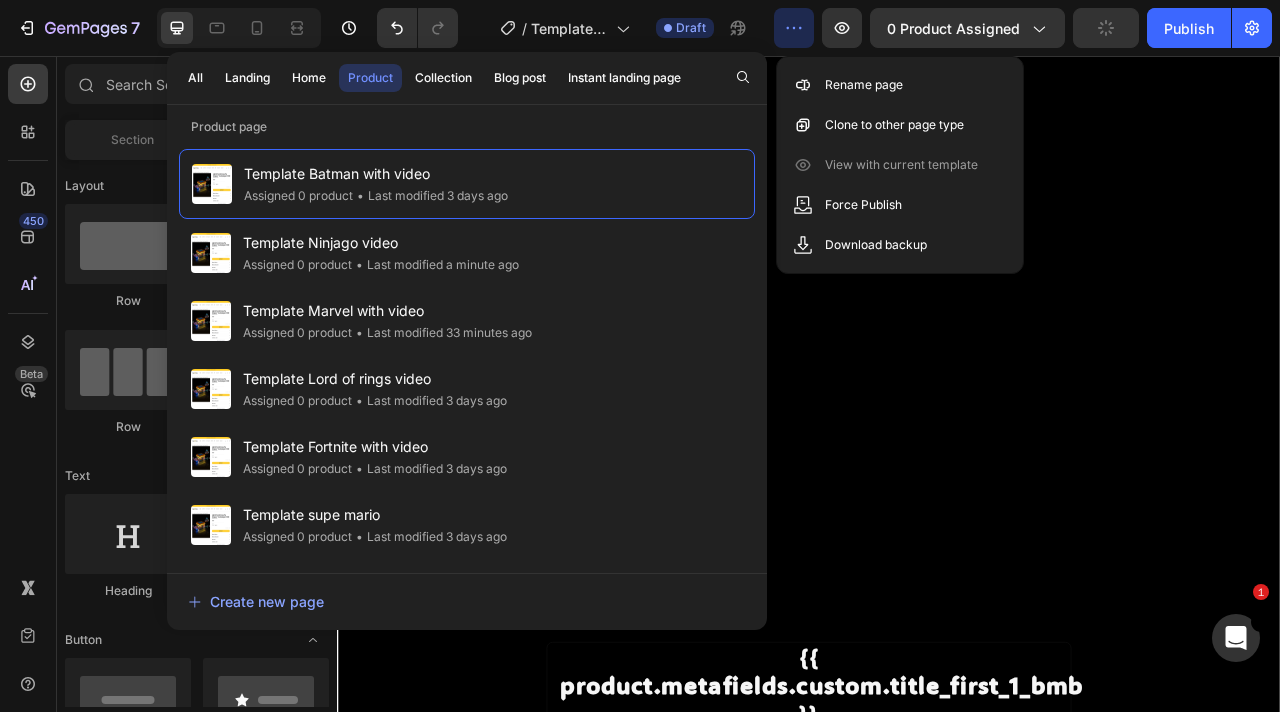 click 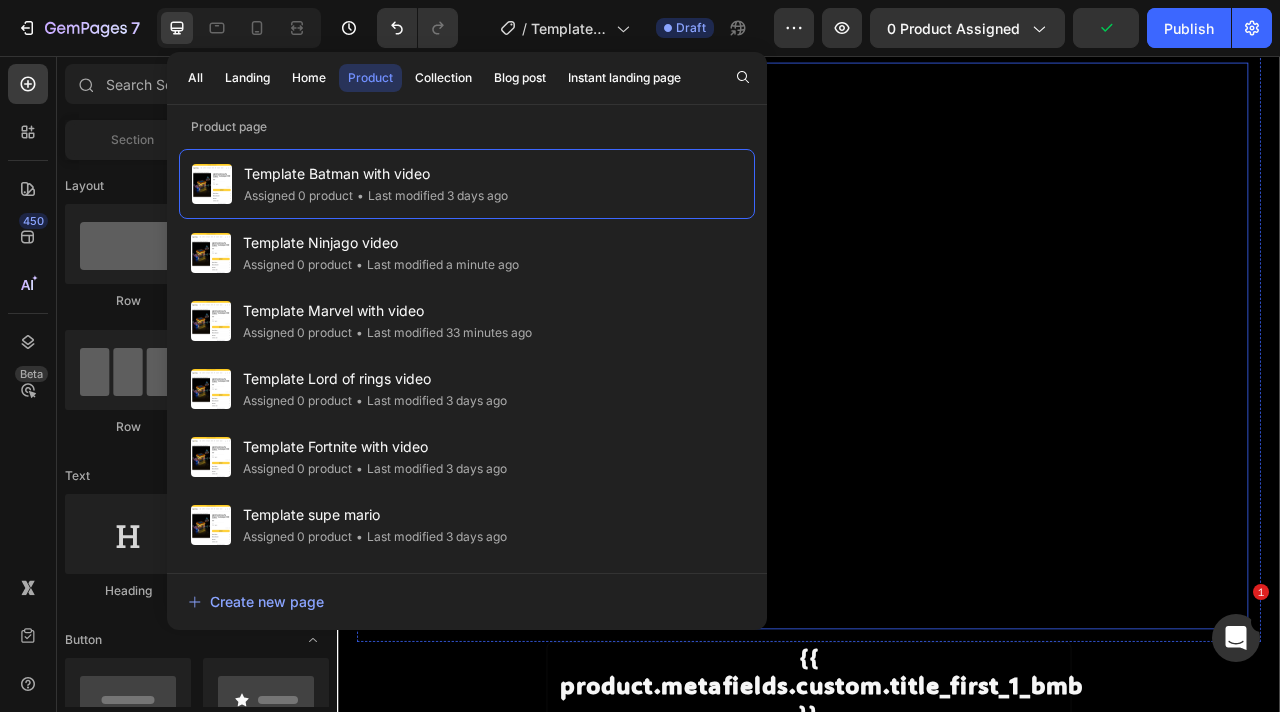 click on "{% if product.metafields.custom.url_yt %}
{% assign video_url = product.metafields.custom.url_yt %}
{% assign video_id = video_url | split: '/' | last | split: '?' | first %}
{% endif %}" at bounding box center [937, 424] 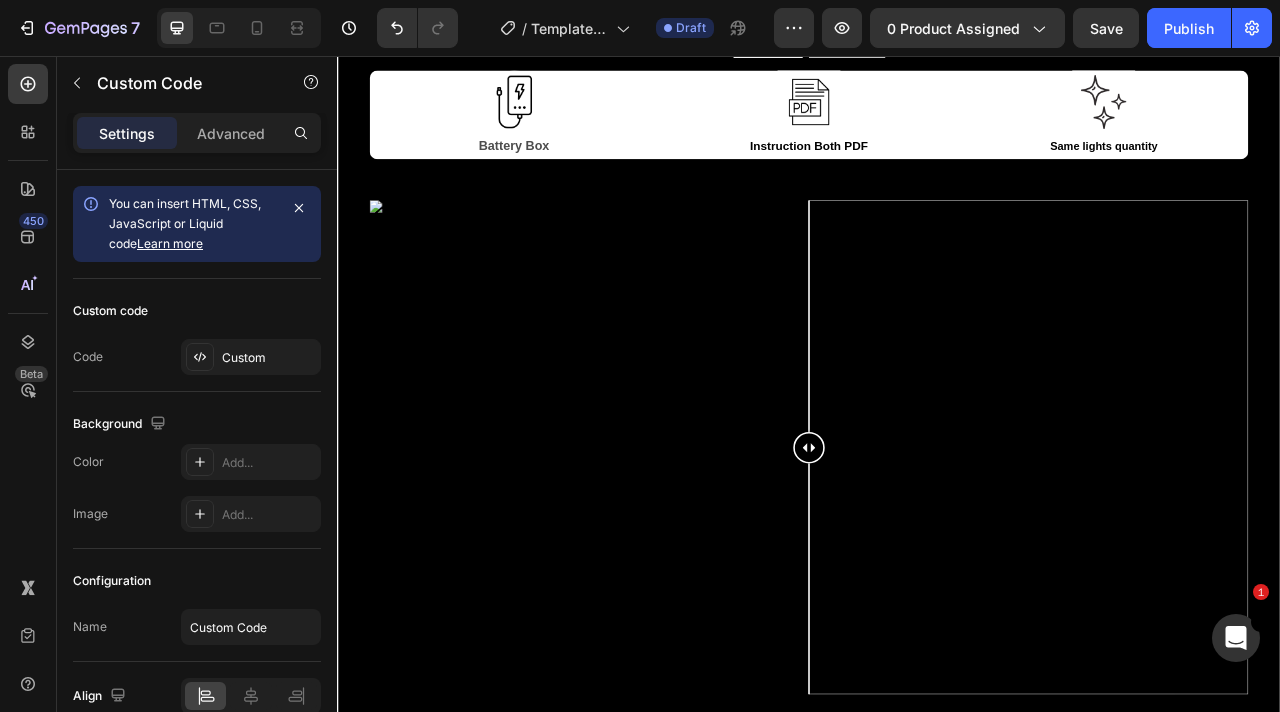 scroll, scrollTop: 3632, scrollLeft: 0, axis: vertical 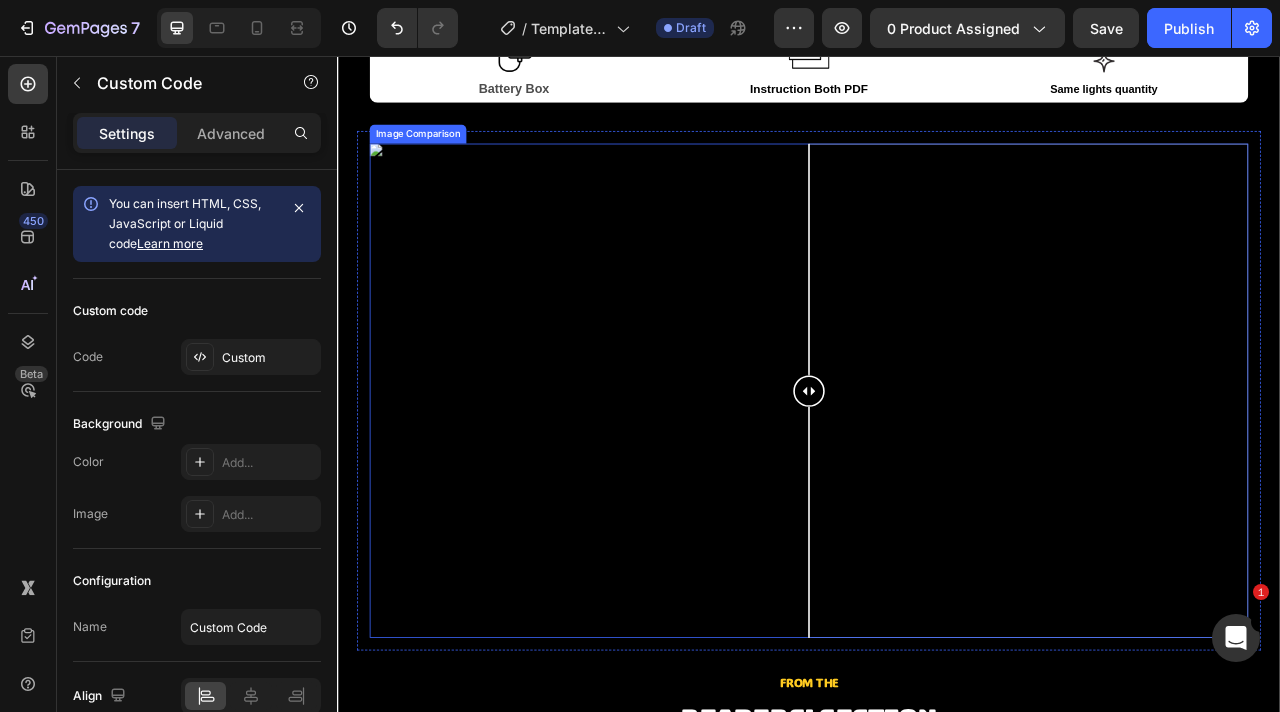 click at bounding box center (937, 481) 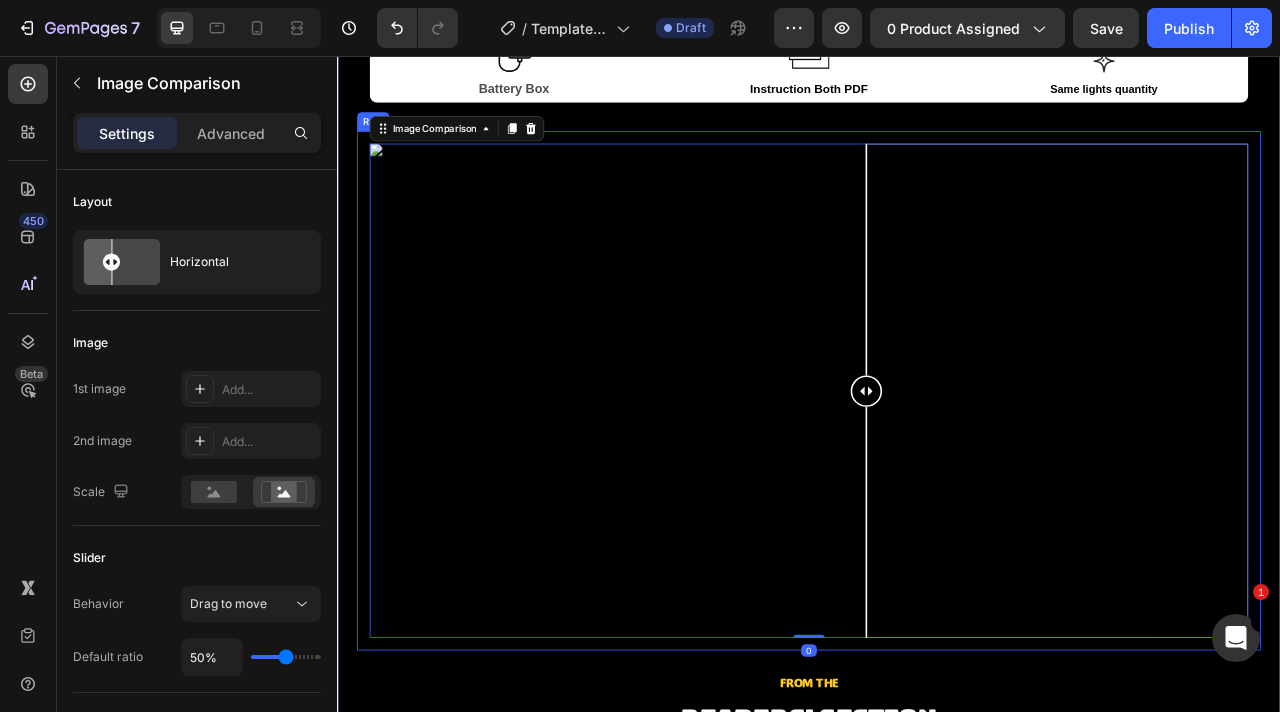 click on "Image Comparison   0 Row" at bounding box center [937, 481] 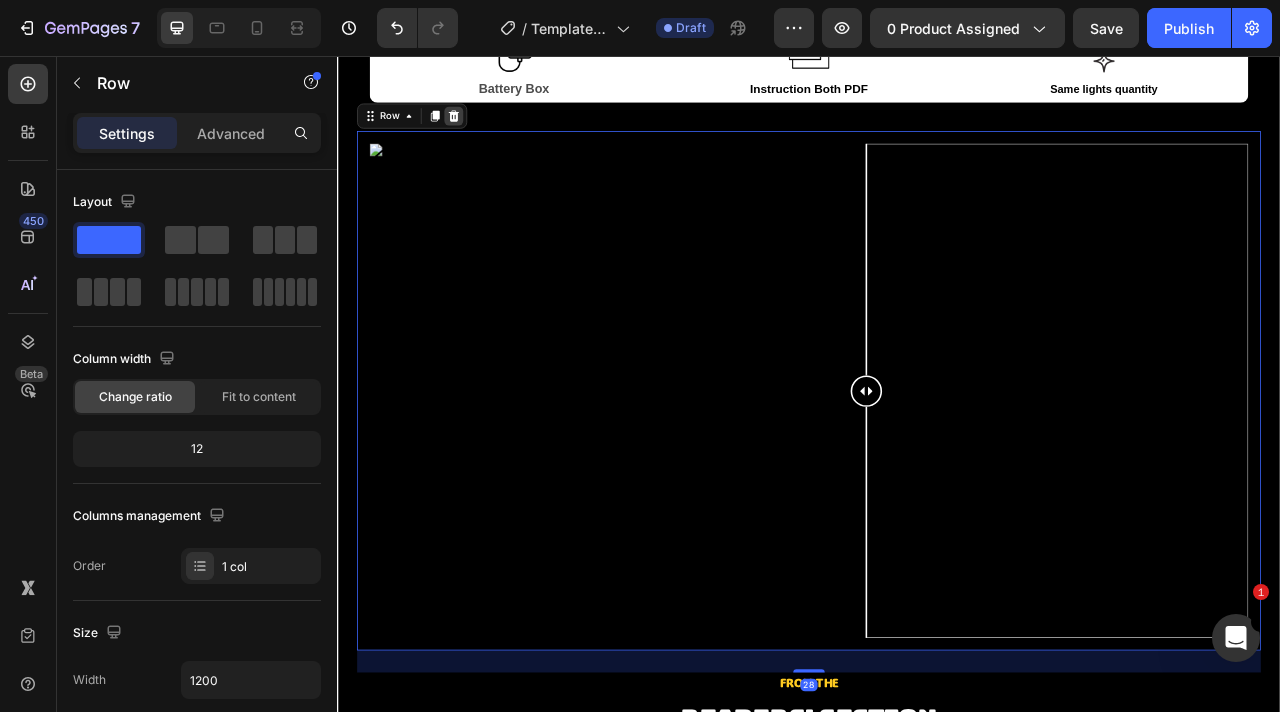 click 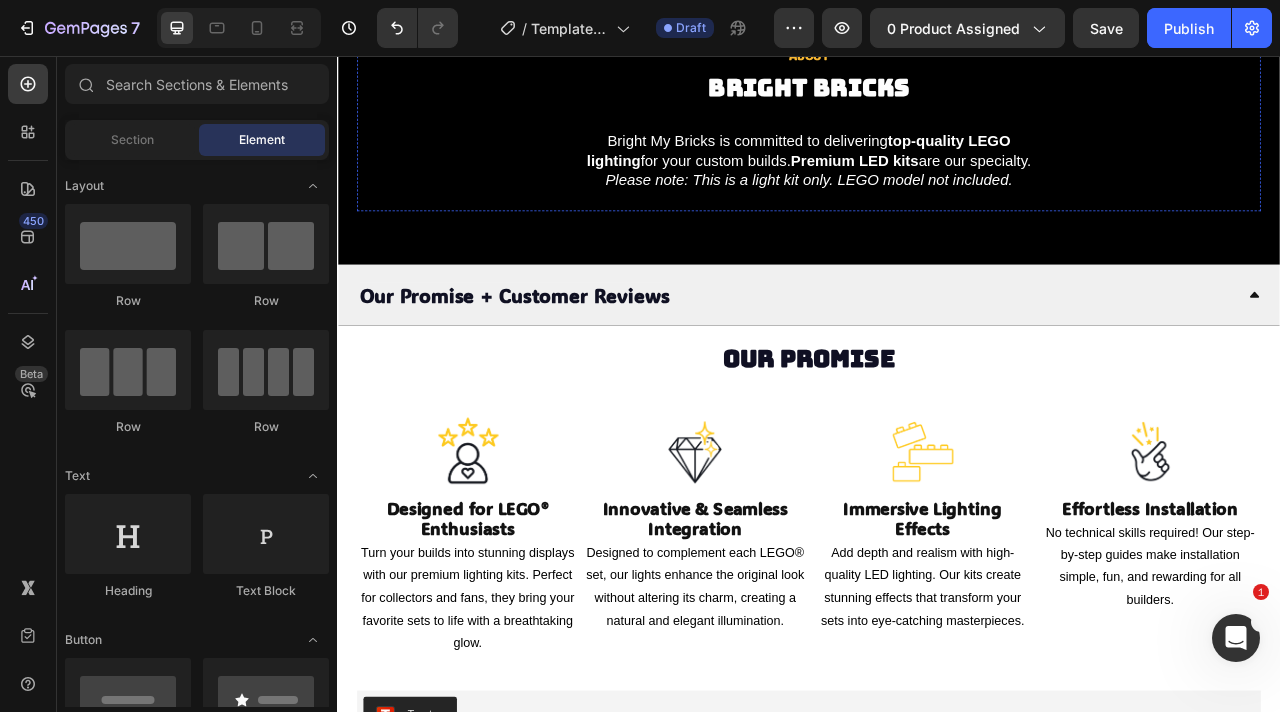 scroll, scrollTop: 4232, scrollLeft: 0, axis: vertical 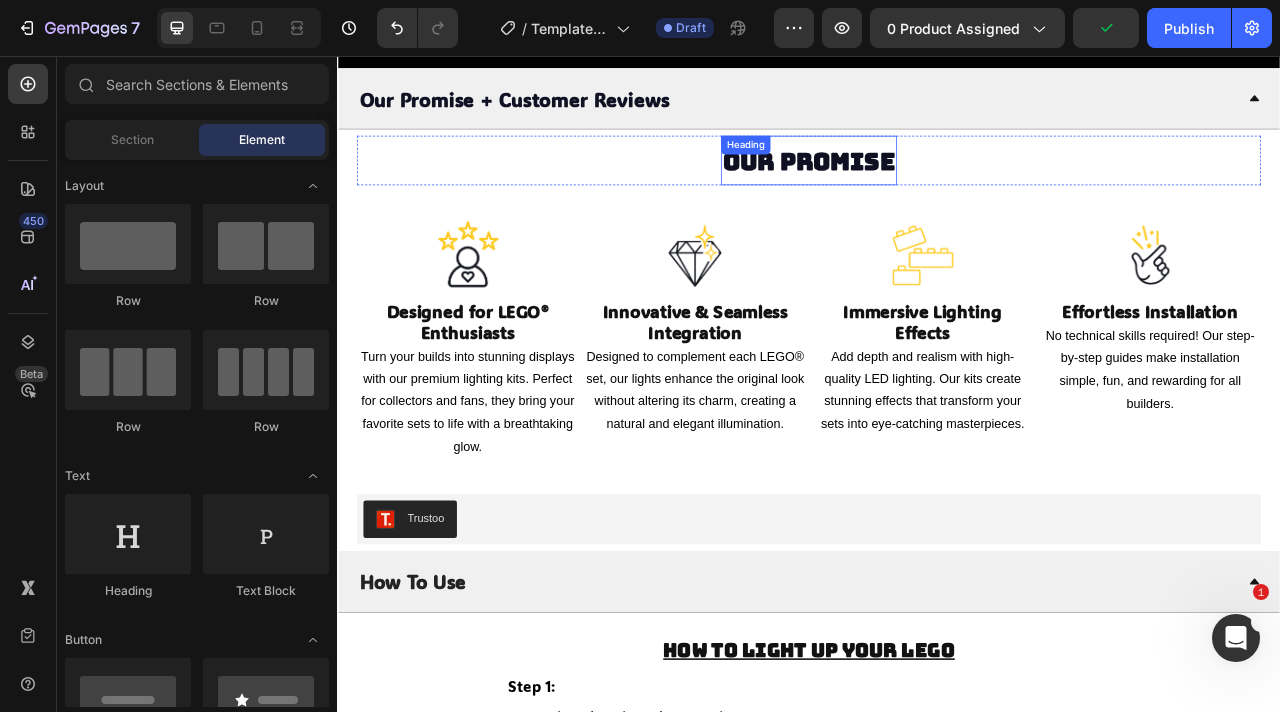 click on "Our Promise" at bounding box center [937, 190] 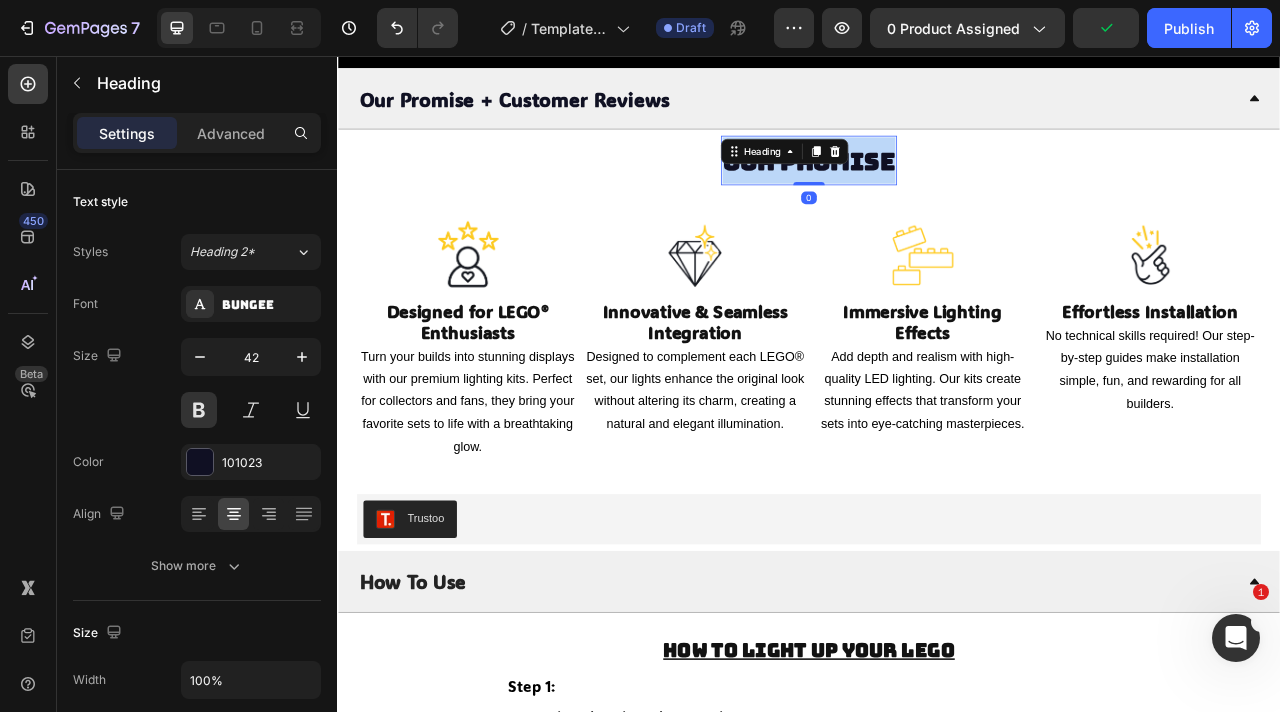 click on "Our Promise" at bounding box center (937, 190) 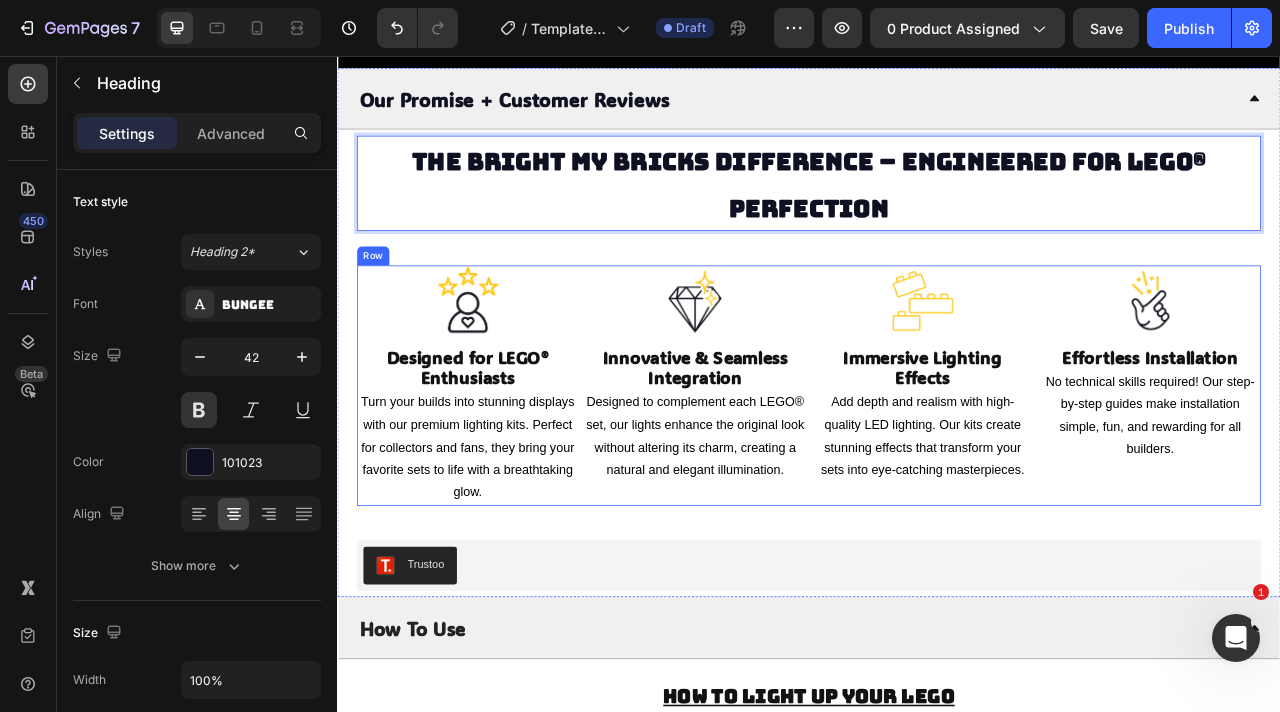 click on "Image Designed for LEGO® Enthusiasts Heading Turn your builds into stunning displays with our premium lighting kits. Perfect for collectors and fans, they bring your favorite sets to life with a breathtaking glow. Text Block Image Innovative & Seamless Integration Heading Designed to complement each LEGO® set, our lights enhance the original look without altering its charm, creating a natural and elegant illumination. Text Block Image Immersive Lighting Effects Heading Add depth and realism with high-quality LED lighting. Our kits create stunning effects that transform your sets into eye-catching masterpieces. Text Block Image Effortless Installation  Heading No technical skills required! Our step-by-step guides make installation simple, fun, and rewarding for all builders. Text Block Row" at bounding box center (937, 475) 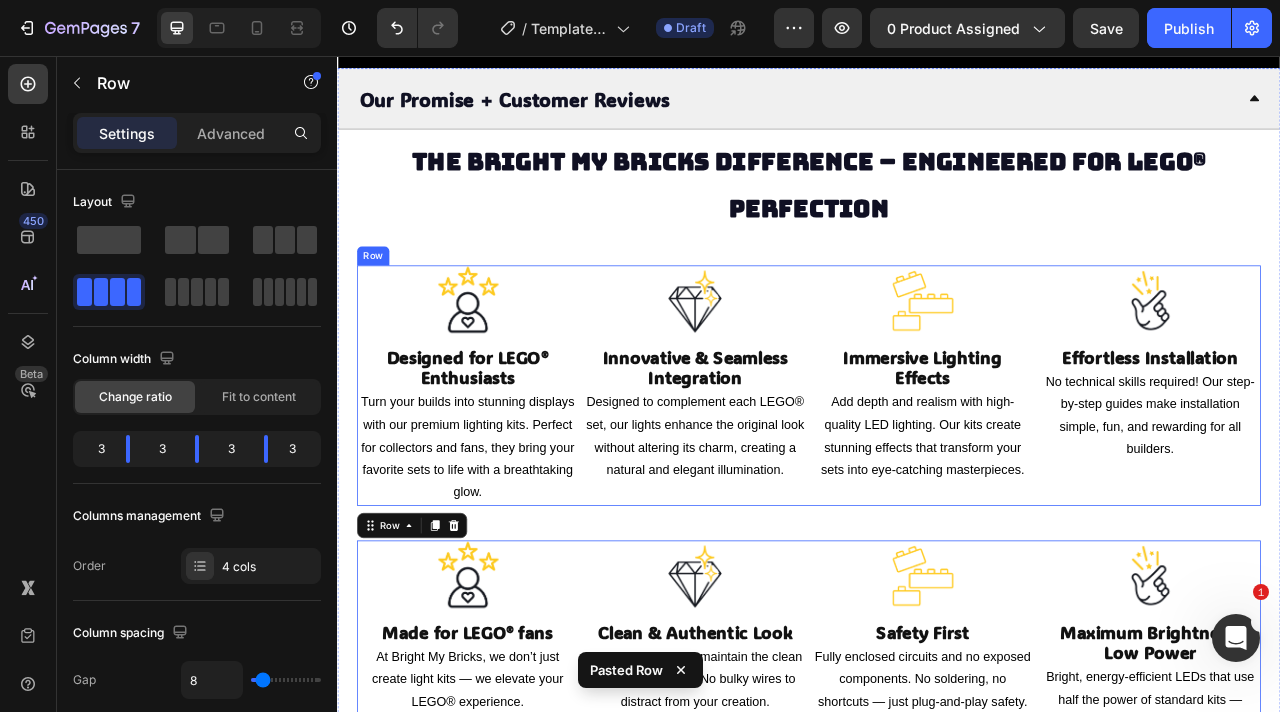 click on "Image Designed for LEGO® Enthusiasts Heading Turn your builds into stunning displays with our premium lighting kits. Perfect for collectors and fans, they bring your favorite sets to life with a breathtaking glow. Text Block Image Innovative & Seamless Integration Heading Designed to complement each LEGO® set, our lights enhance the original look without altering its charm, creating a natural and elegant illumination. Text Block Image Immersive Lighting Effects Heading Add depth and realism with high-quality LED lighting. Our kits create stunning effects that transform your sets into eye-catching masterpieces. Text Block Image Effortless Installation  Heading No technical skills required! Our step-by-step guides make installation simple, fun, and rewarding for all builders. Text Block Row" at bounding box center [937, 475] 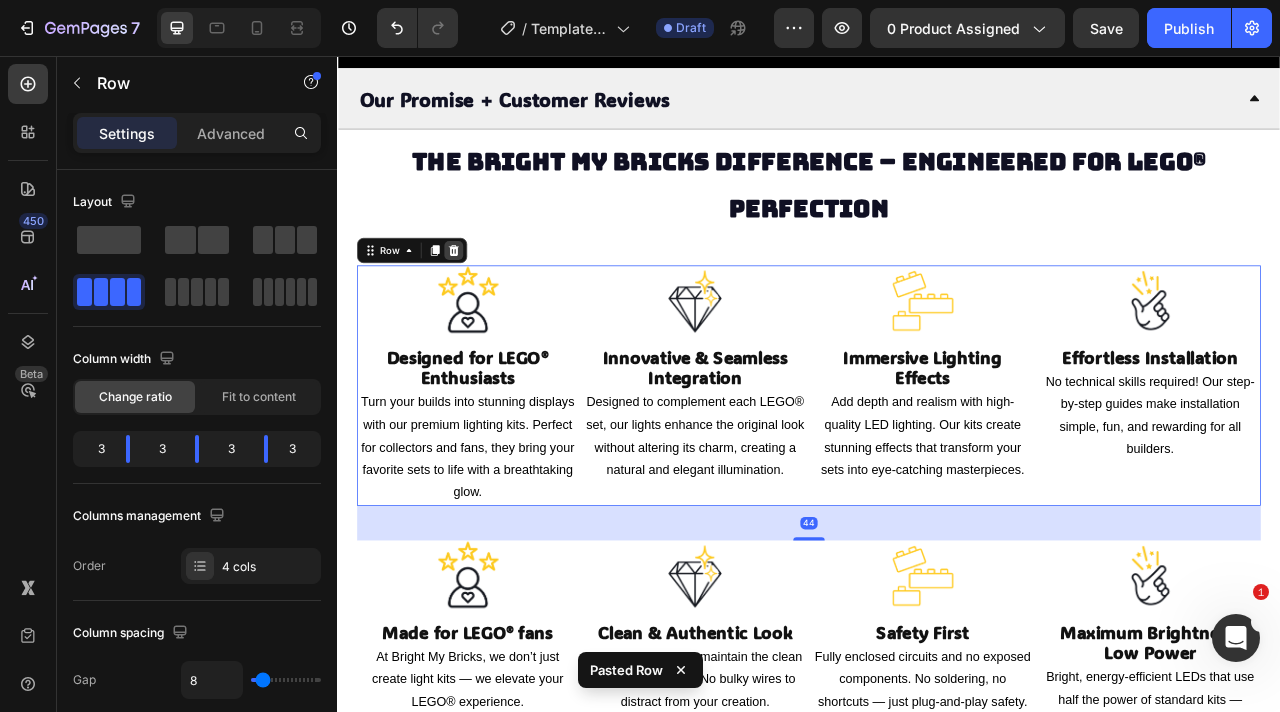 click 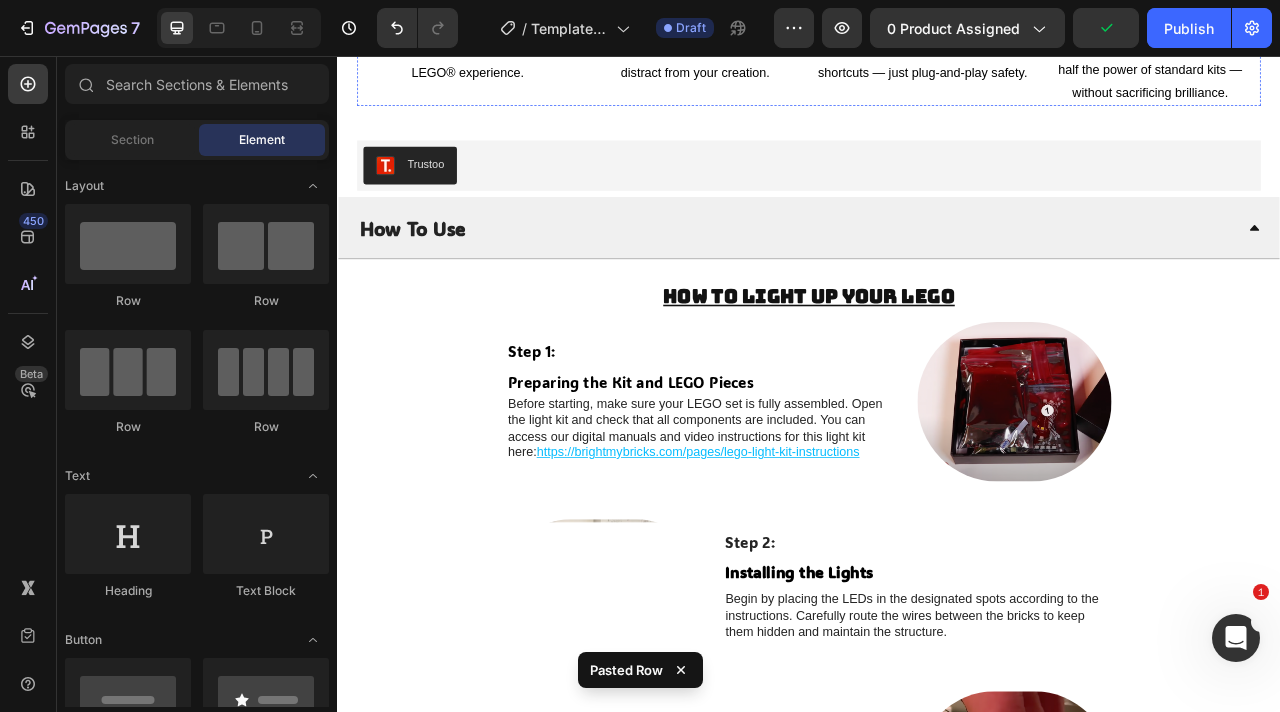 scroll, scrollTop: 4692, scrollLeft: 0, axis: vertical 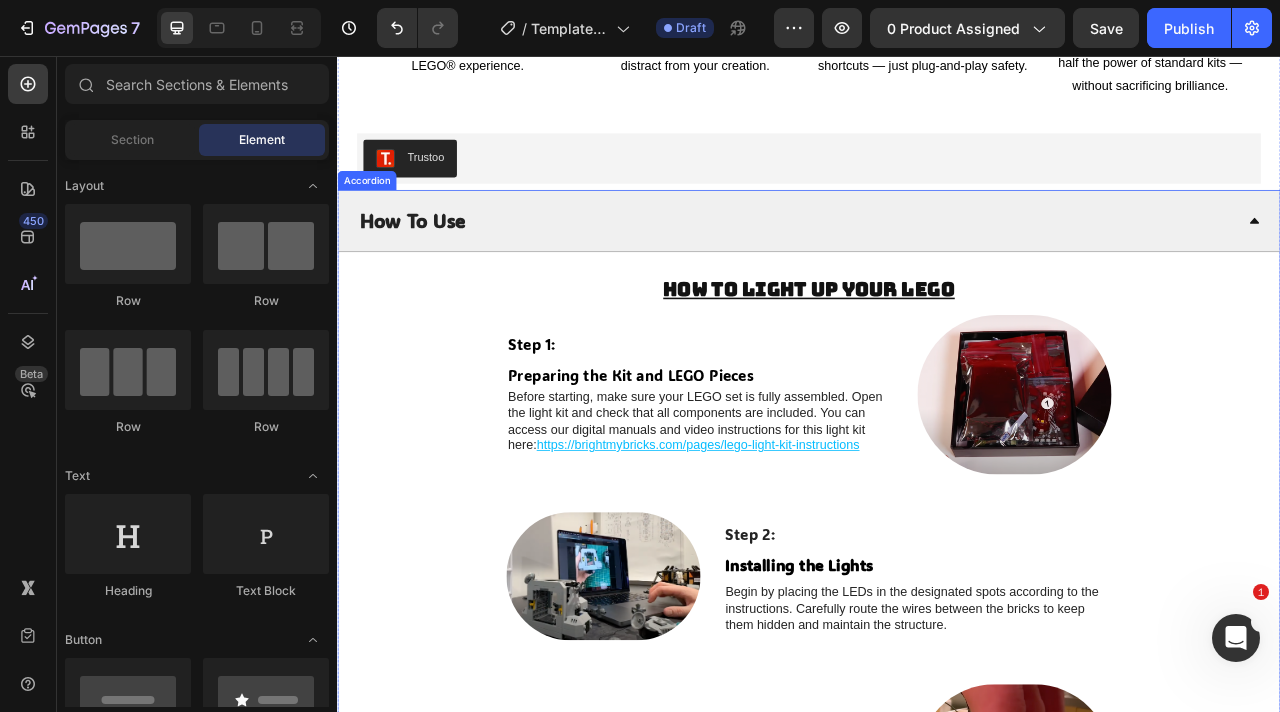 click on "How To Use" at bounding box center (921, 265) 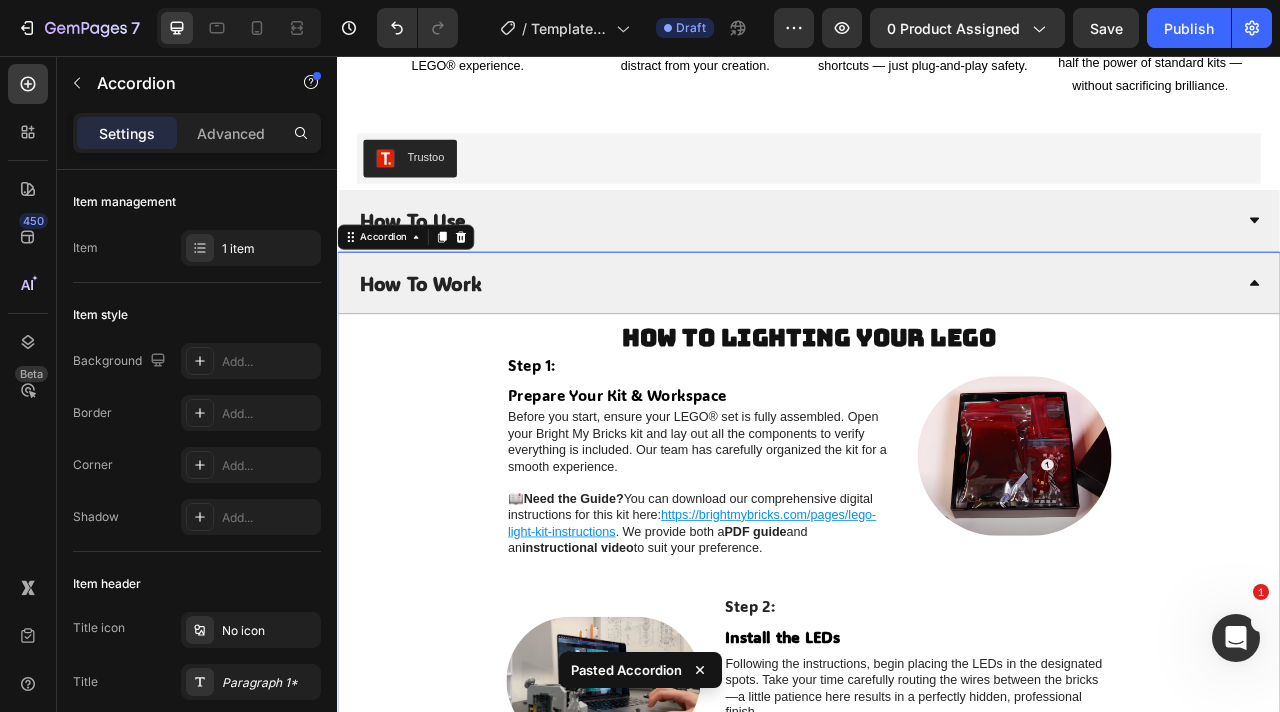 click on "How To Use" at bounding box center [921, 265] 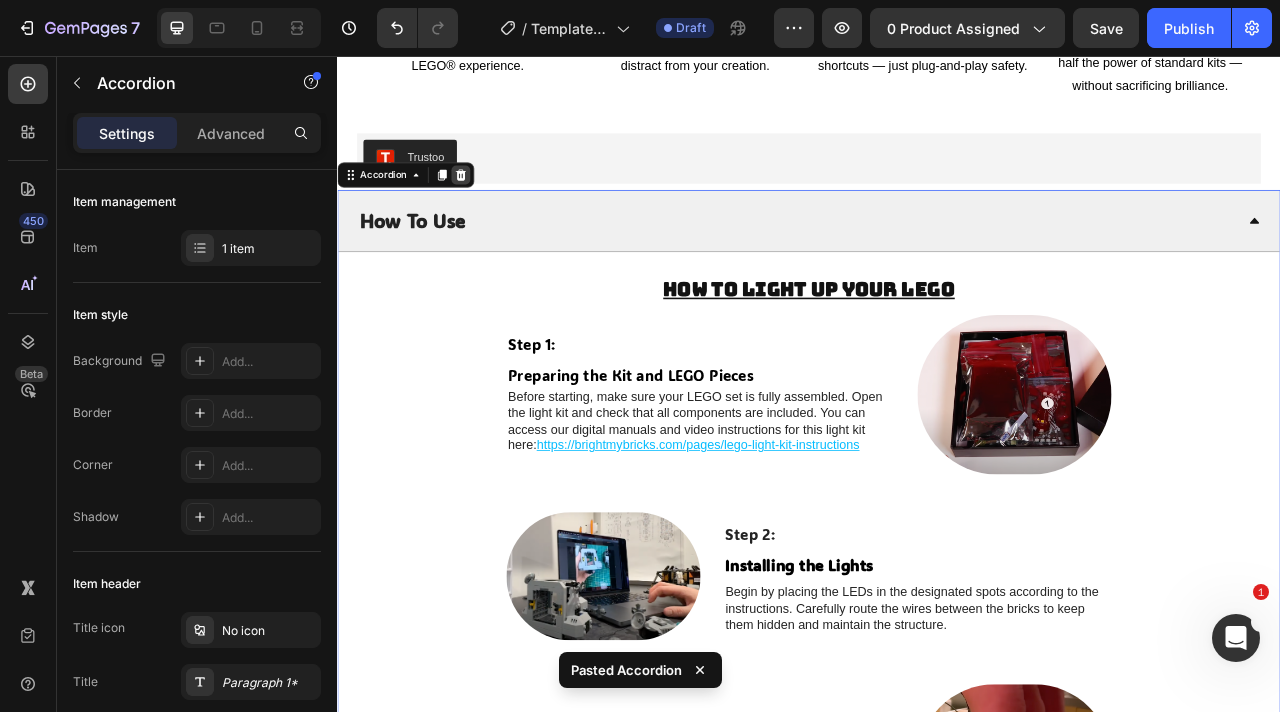 click 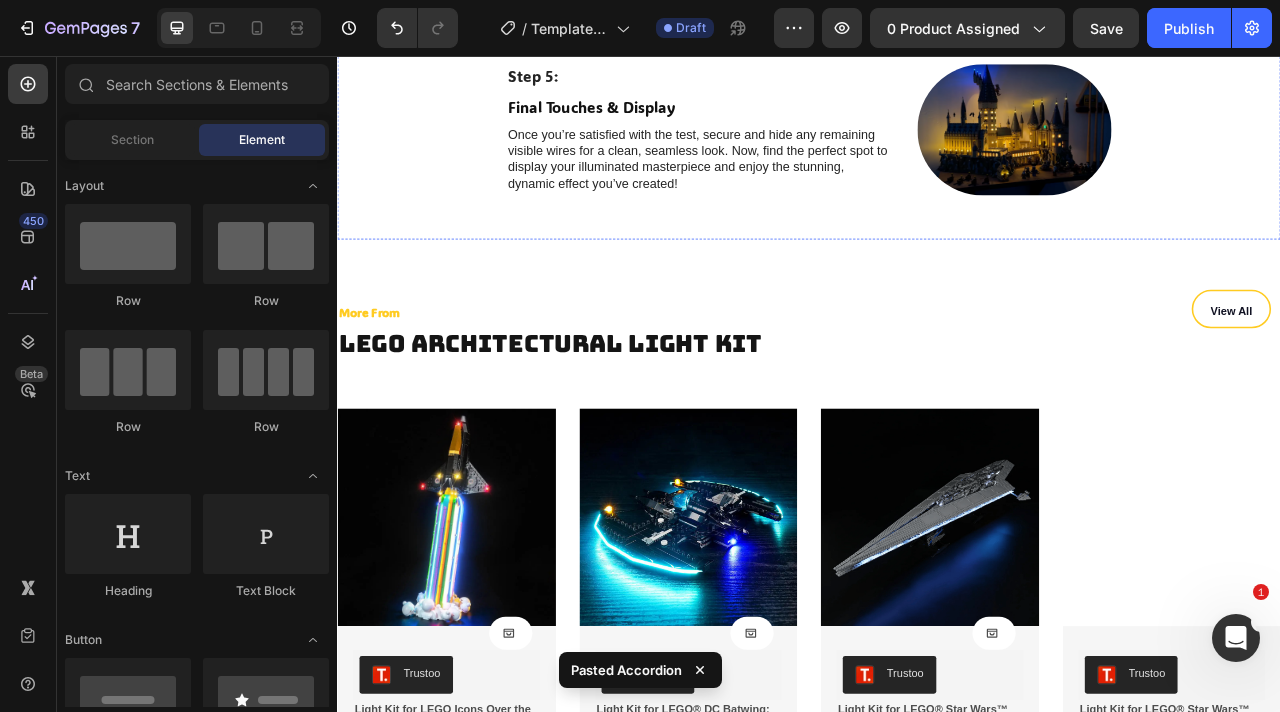 scroll, scrollTop: 5964, scrollLeft: 0, axis: vertical 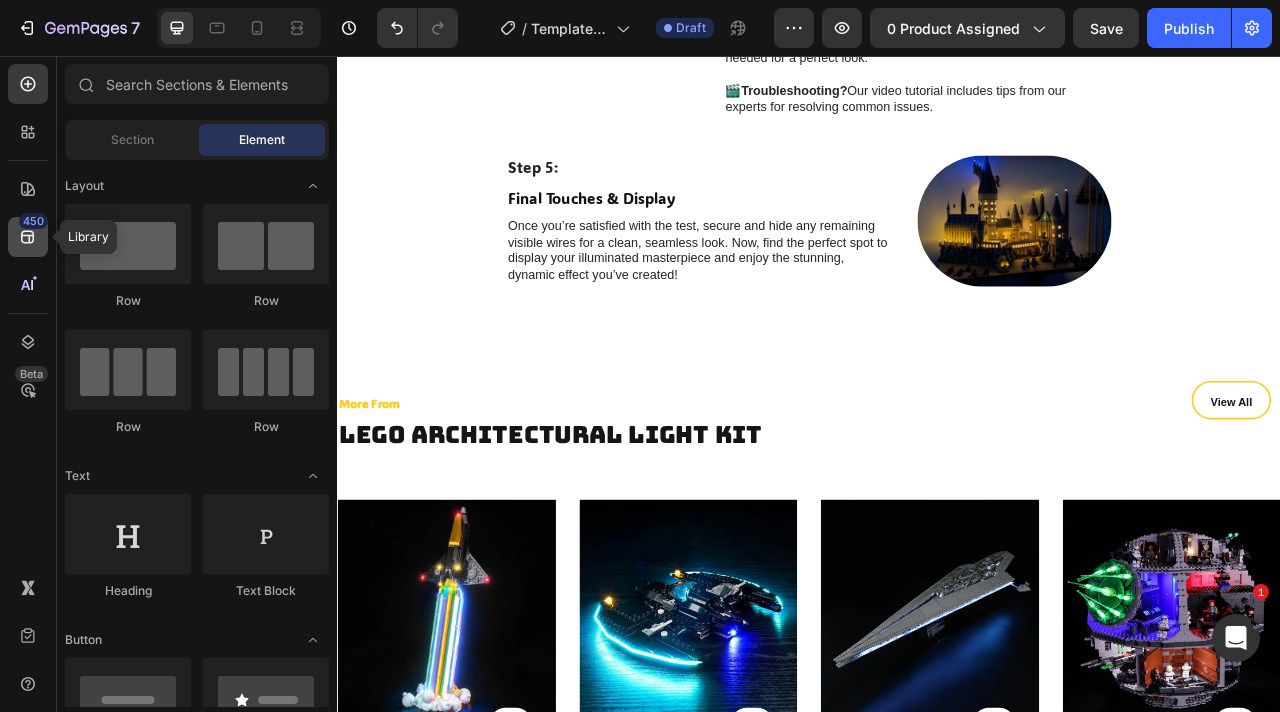 click 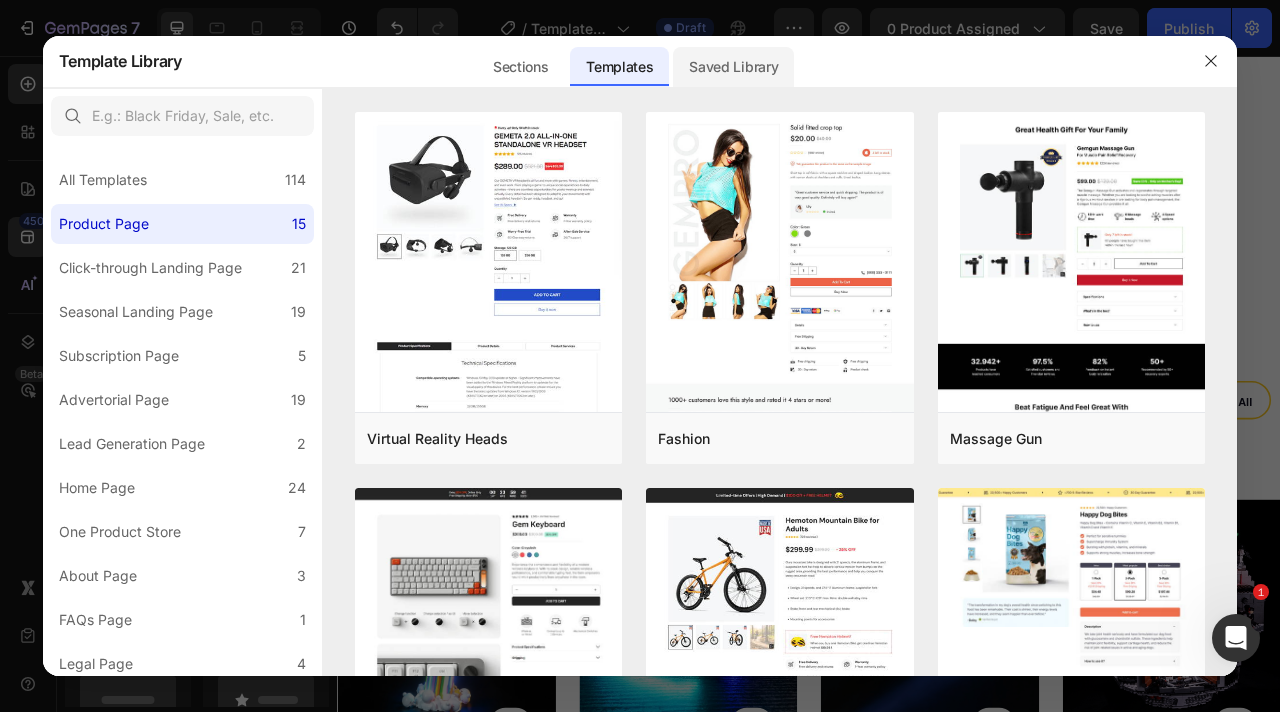 click on "Saved Library" 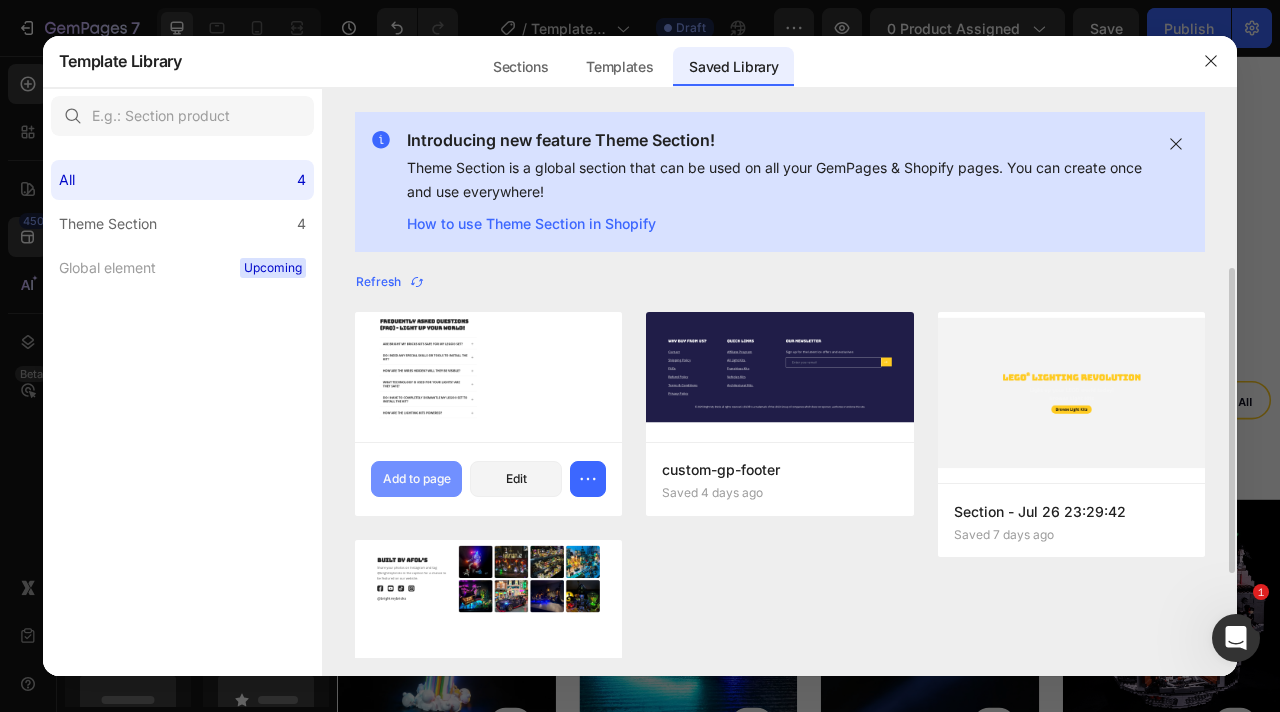 click on "Add to page" at bounding box center [417, 479] 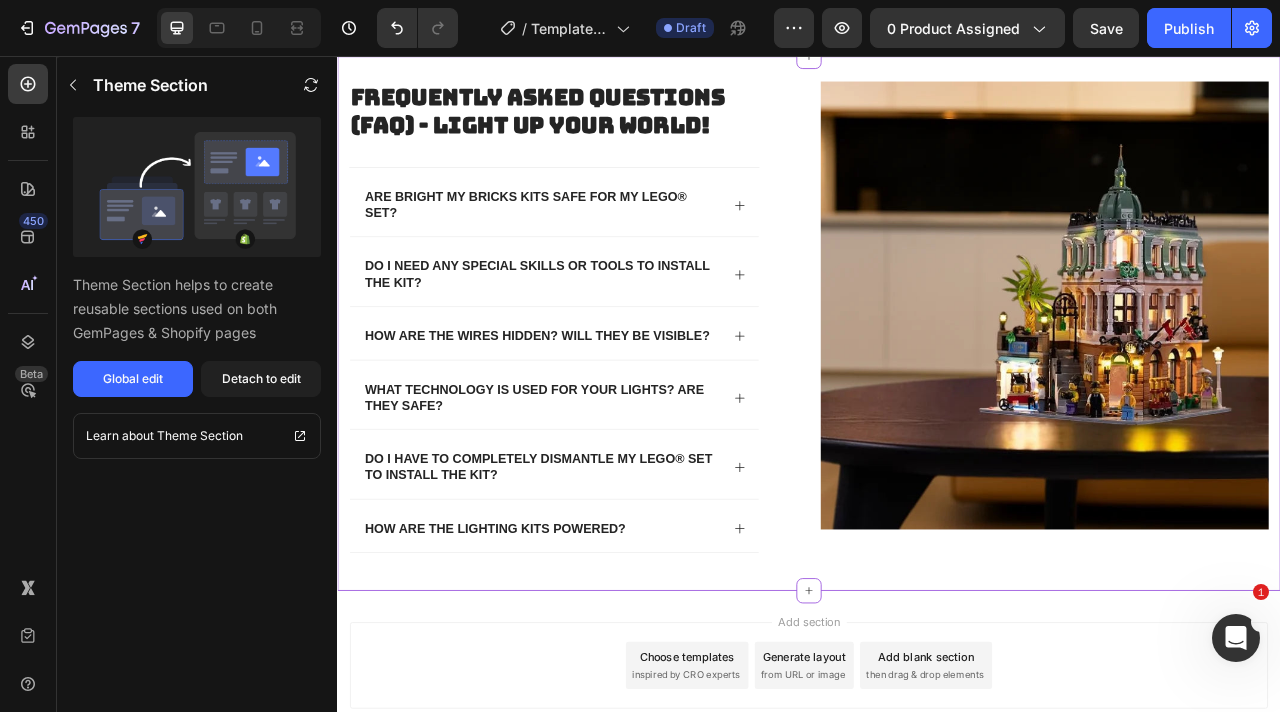 scroll, scrollTop: 8045, scrollLeft: 0, axis: vertical 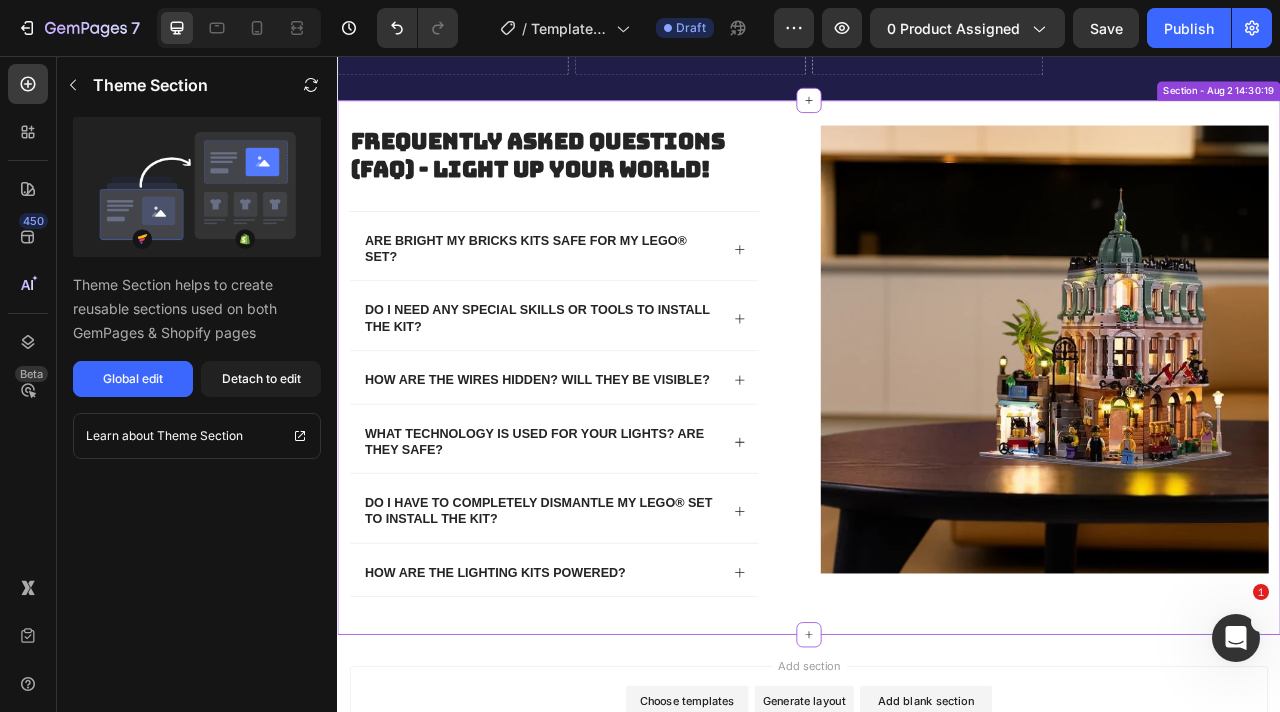 click on "Frequently Asked Questions (FAQ) - Light Up Your World! Heading
Are Bright My Bricks kits safe for my LEGO® set?
Do I need any special skills or tools to install the kit?
How are the wires hidden? Will they be visible?
What technology is used for your lights? Are they safe?
Do I have to completely dismantle my LEGO® set to install the kit?
How are the lighting kits powered? Accordion Row Image Row Section - Aug 2 14:30:19" at bounding box center (937, 452) 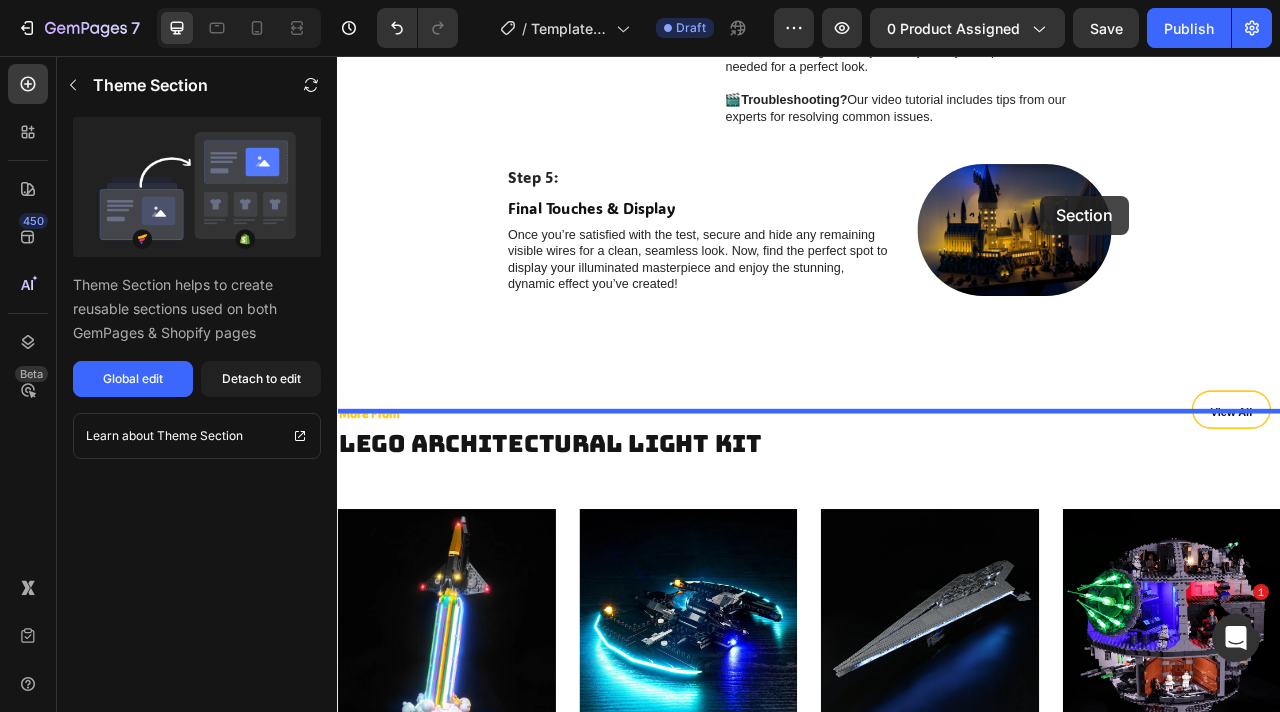 scroll, scrollTop: 5908, scrollLeft: 0, axis: vertical 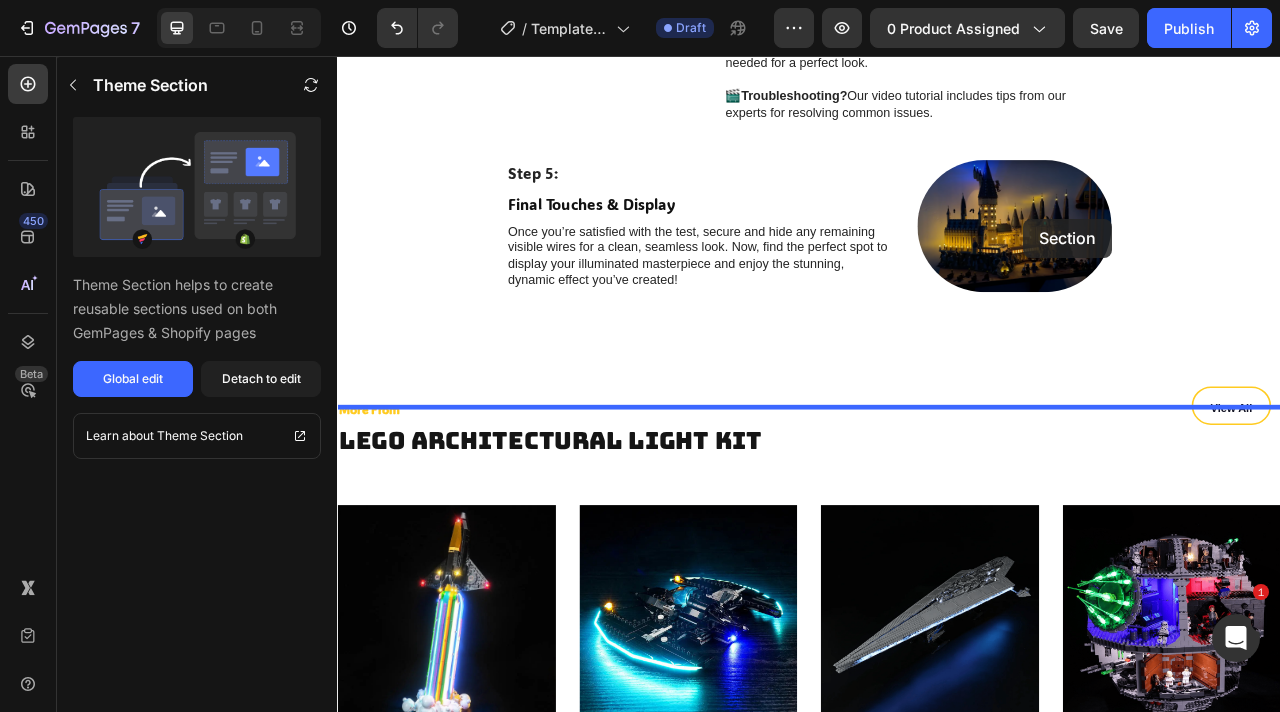 drag, startPoint x: 1430, startPoint y: 174, endPoint x: 1210, endPoint y: 263, distance: 237.32047 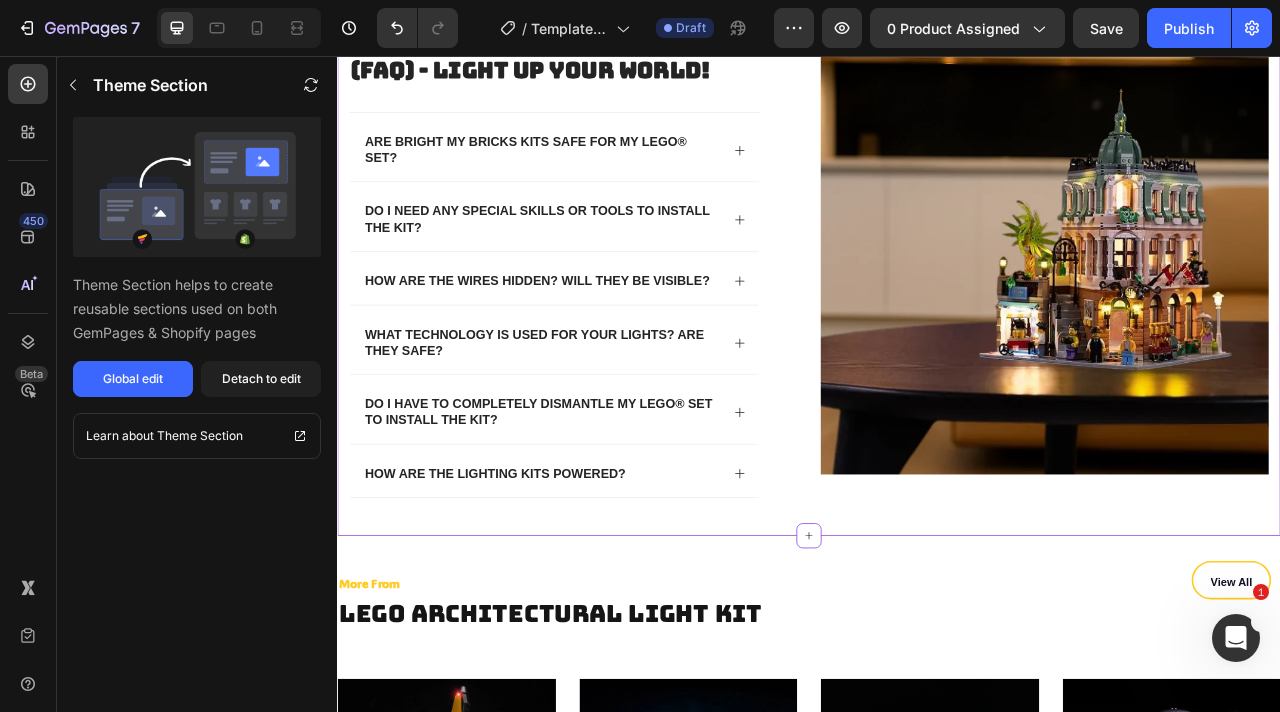 scroll, scrollTop: 6667, scrollLeft: 0, axis: vertical 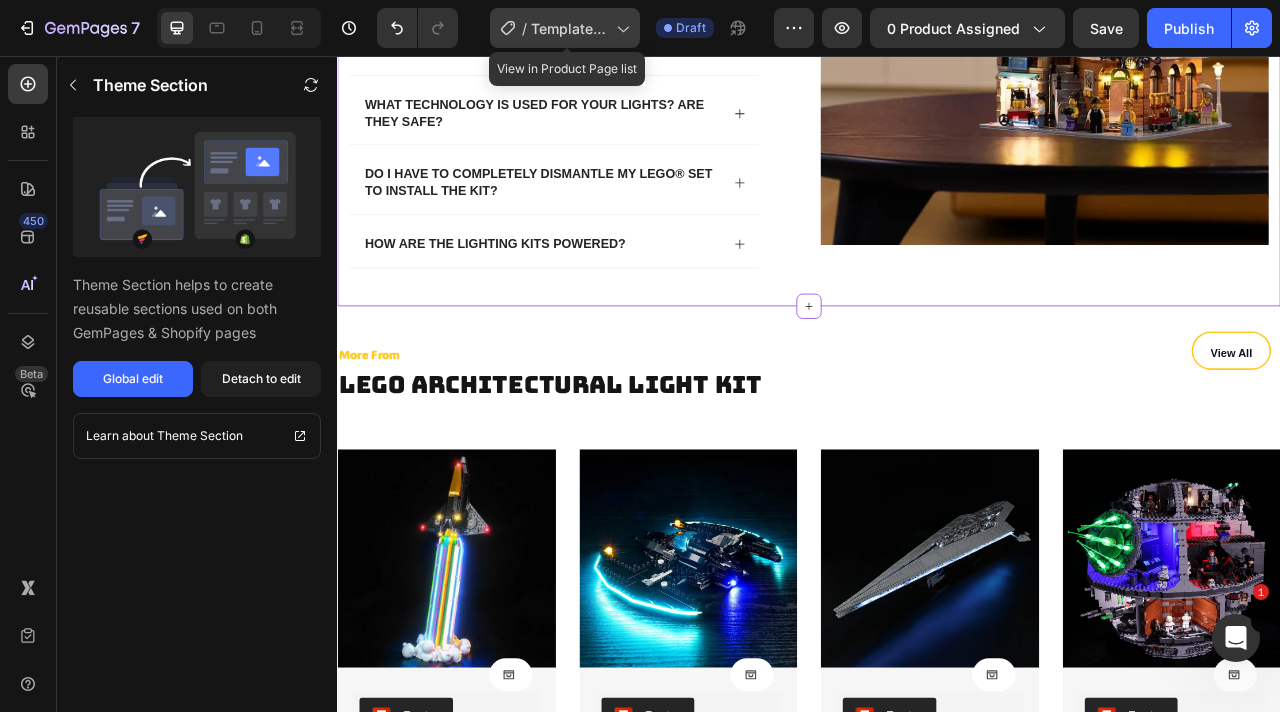 click on "Template Batman with video" at bounding box center [569, 28] 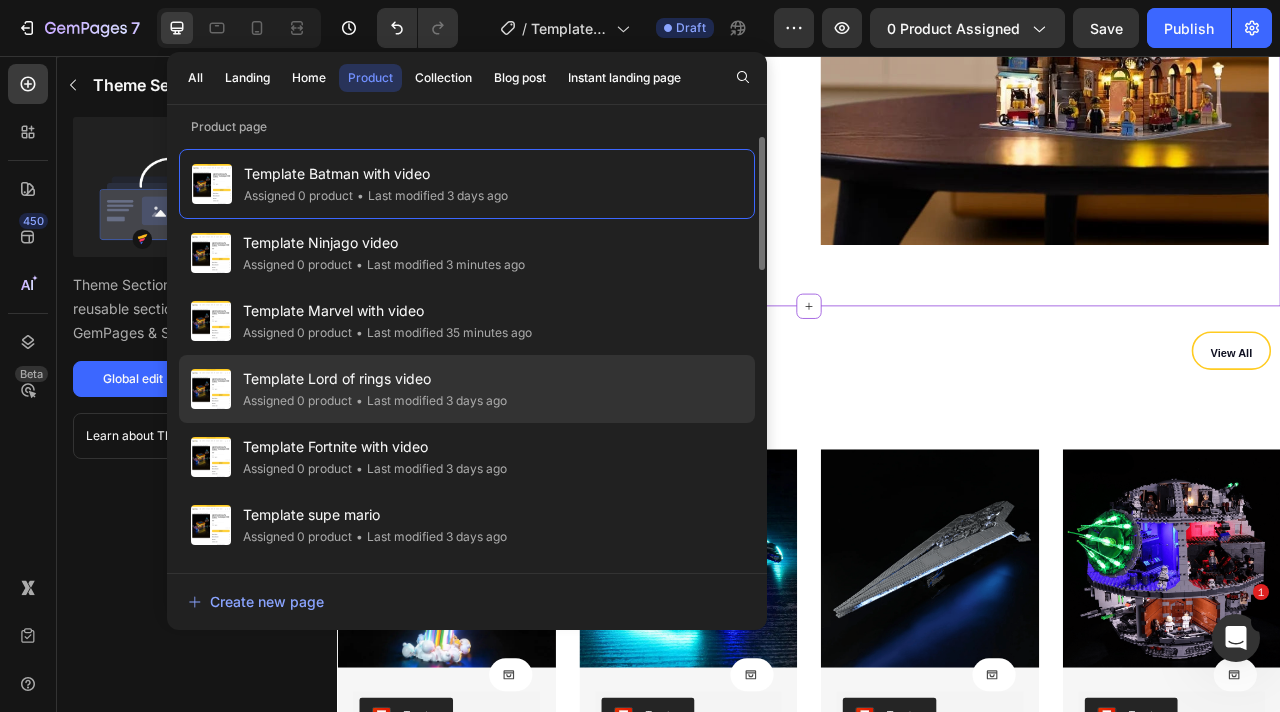 click on "• Last modified 3 days ago" 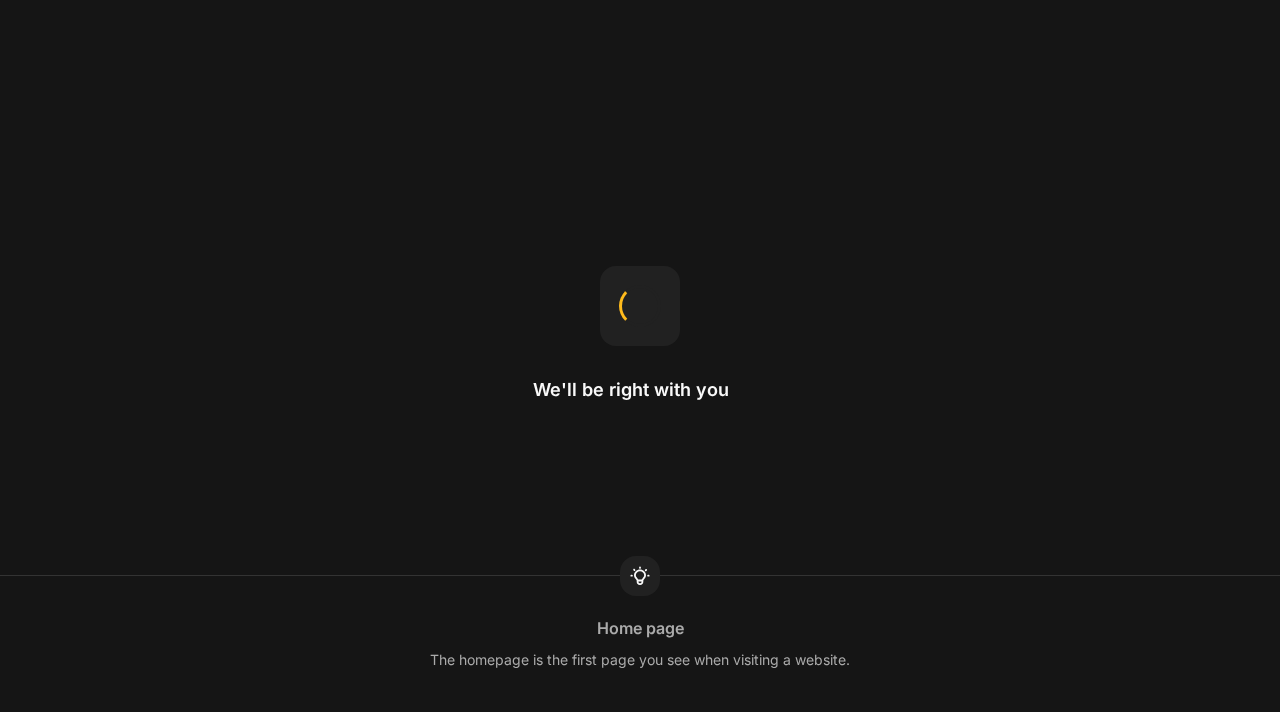 scroll, scrollTop: 0, scrollLeft: 0, axis: both 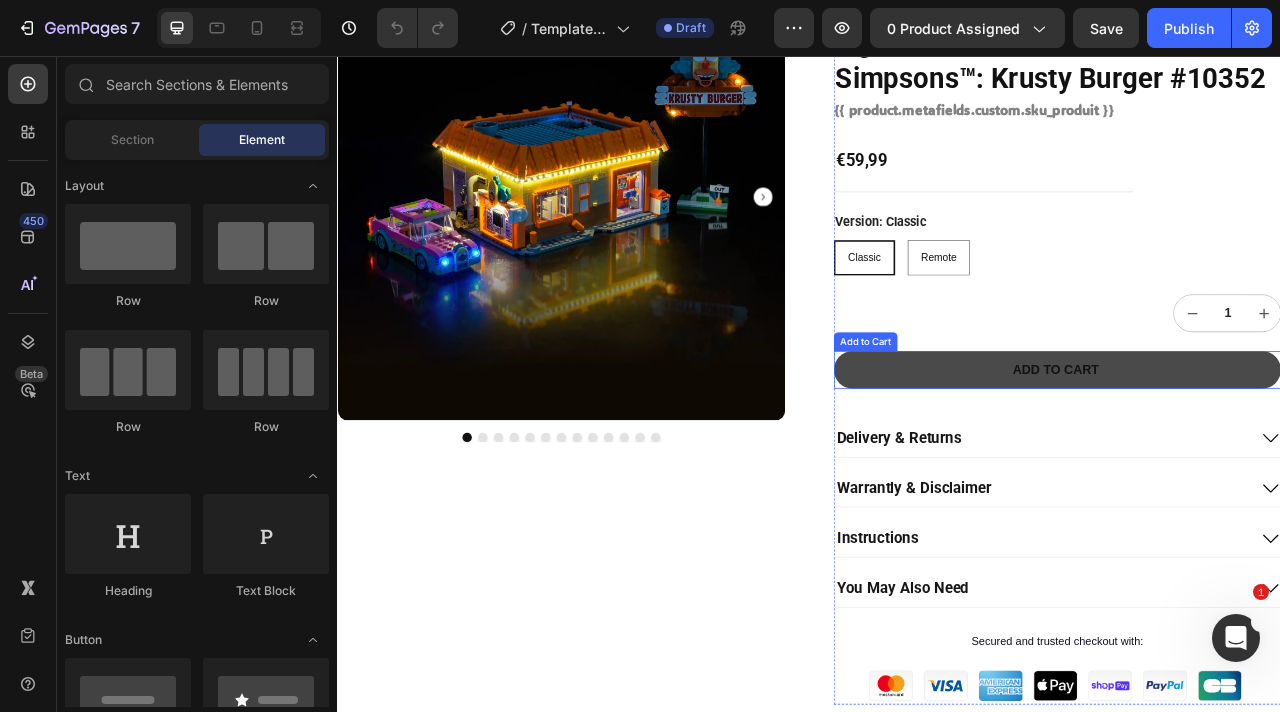 click on "Add to cart" at bounding box center (1252, 455) 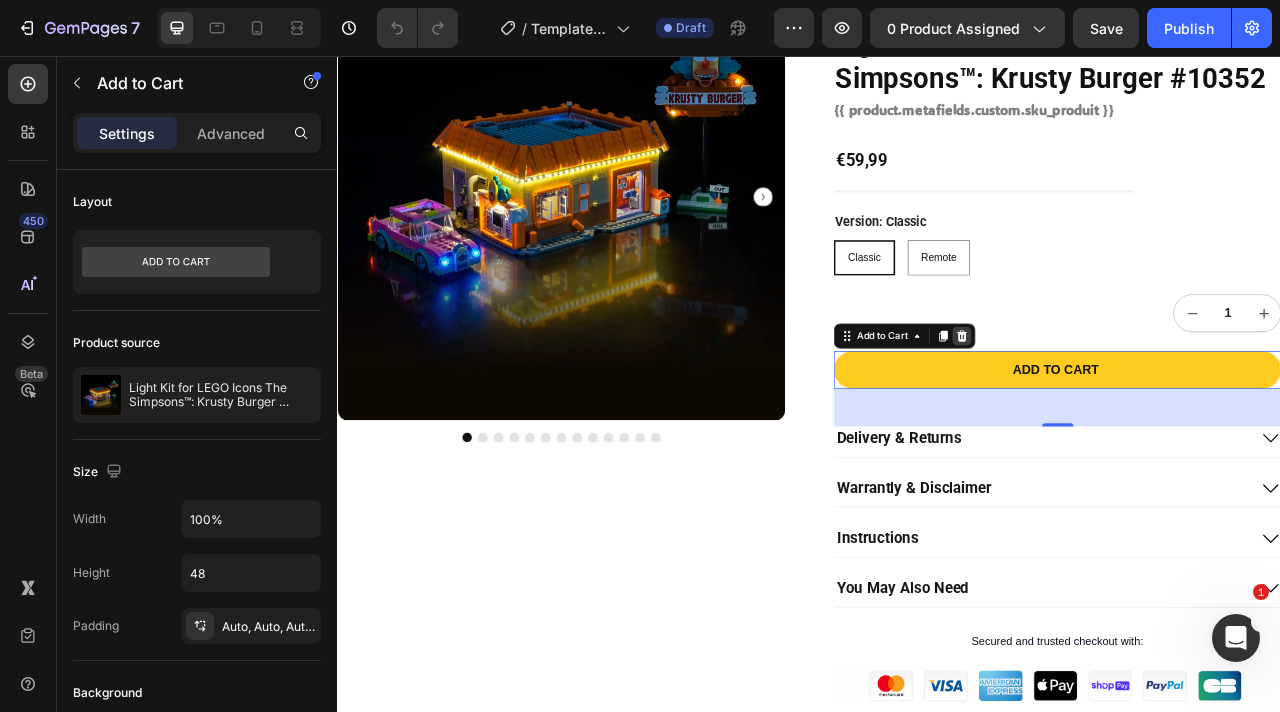 type 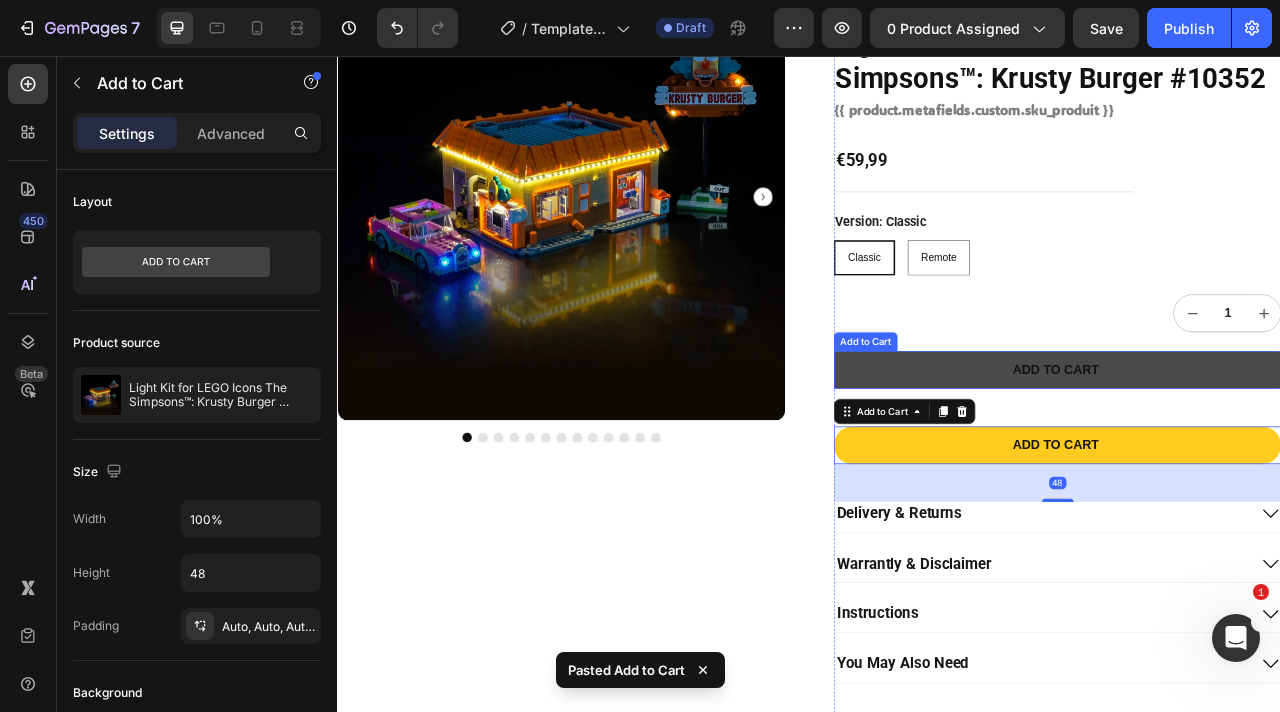 click on "Add to cart" at bounding box center [1252, 455] 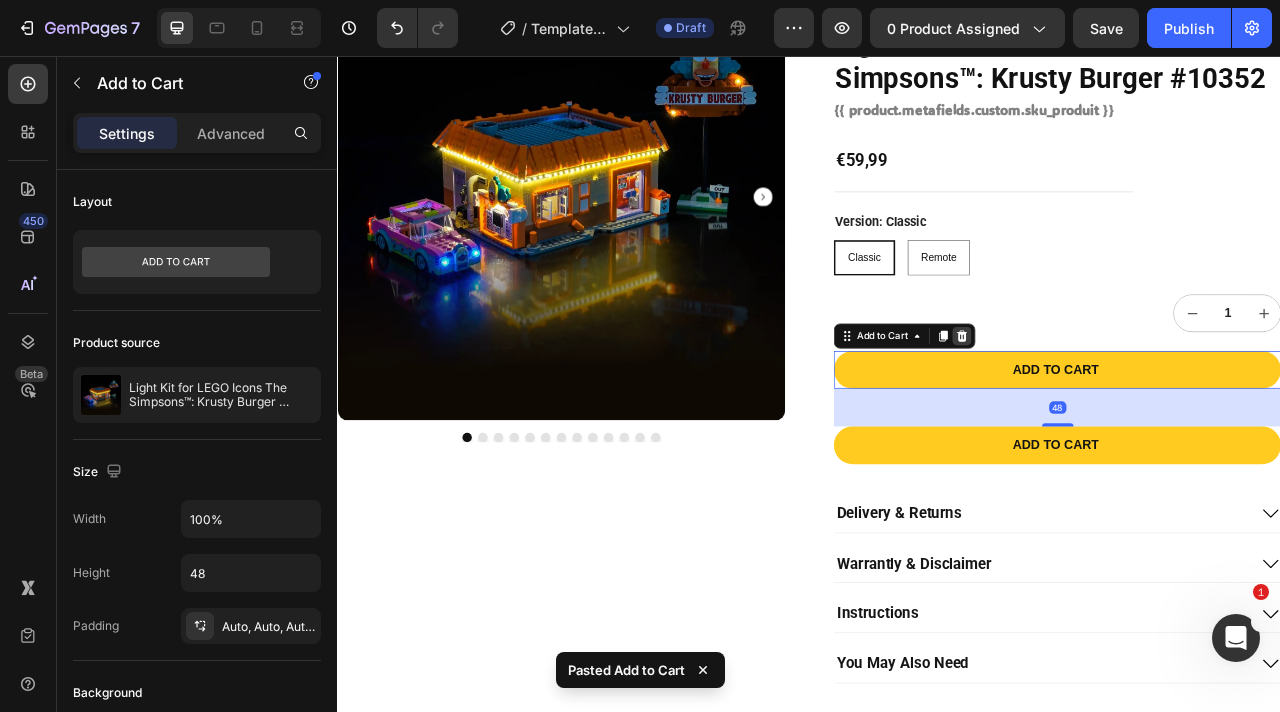 click 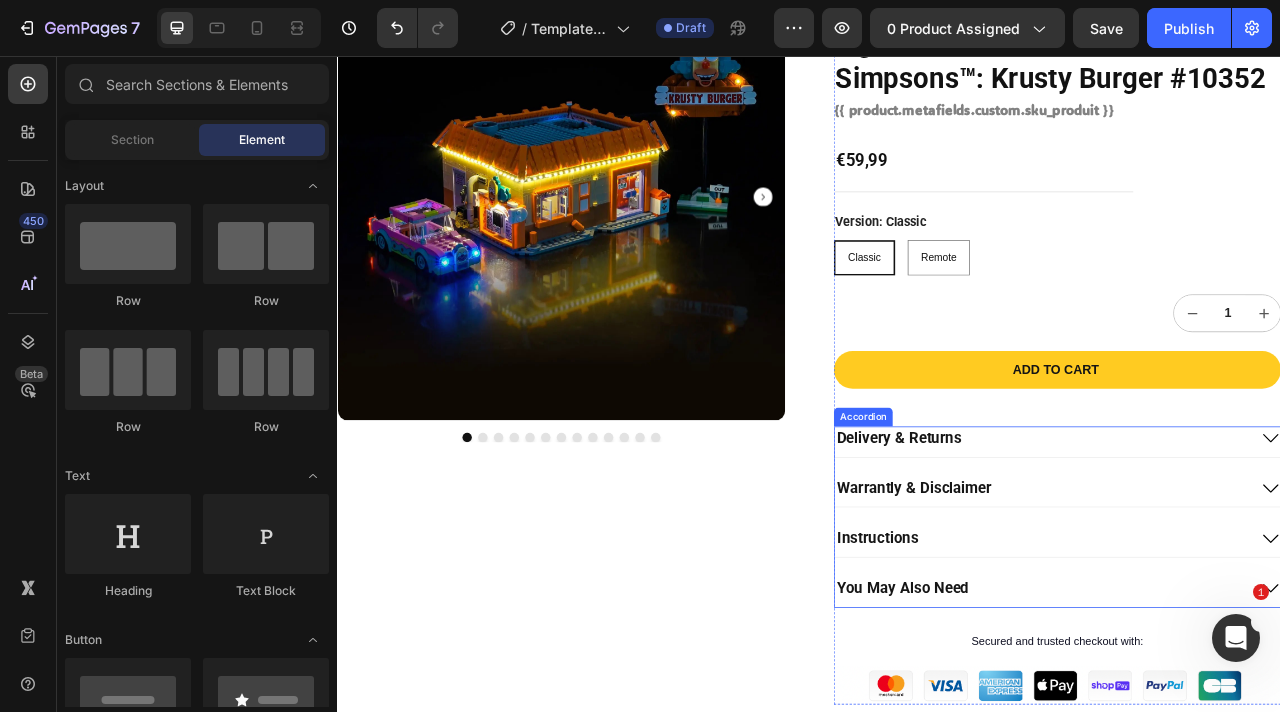 click on "Delivery & Returns" at bounding box center (1232, 542) 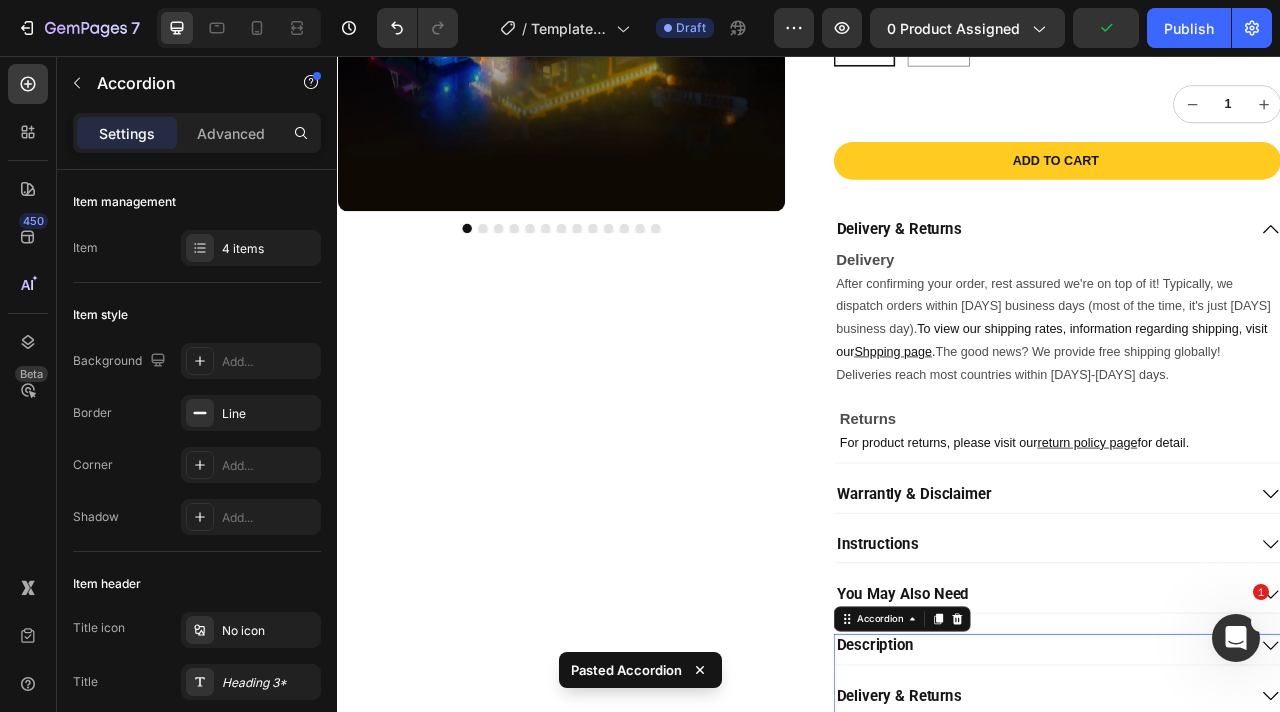 scroll, scrollTop: 483, scrollLeft: 0, axis: vertical 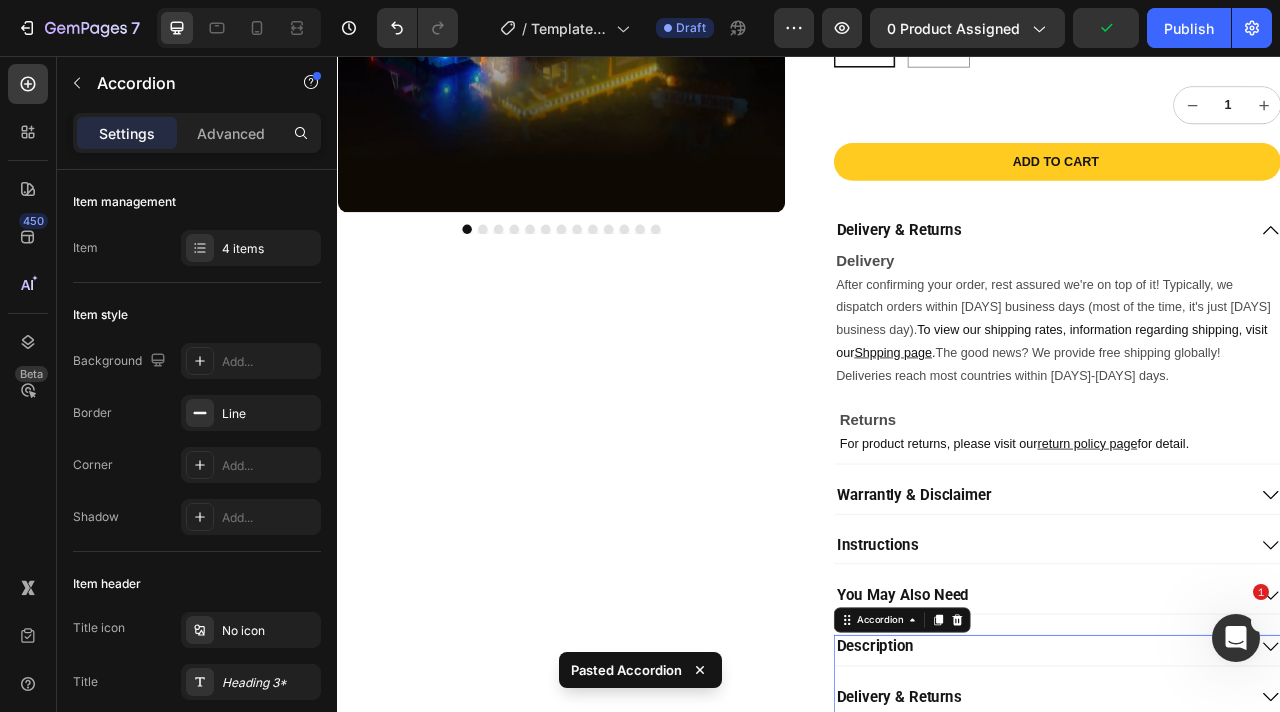 click on "Delivery & Returns" at bounding box center (1232, 277) 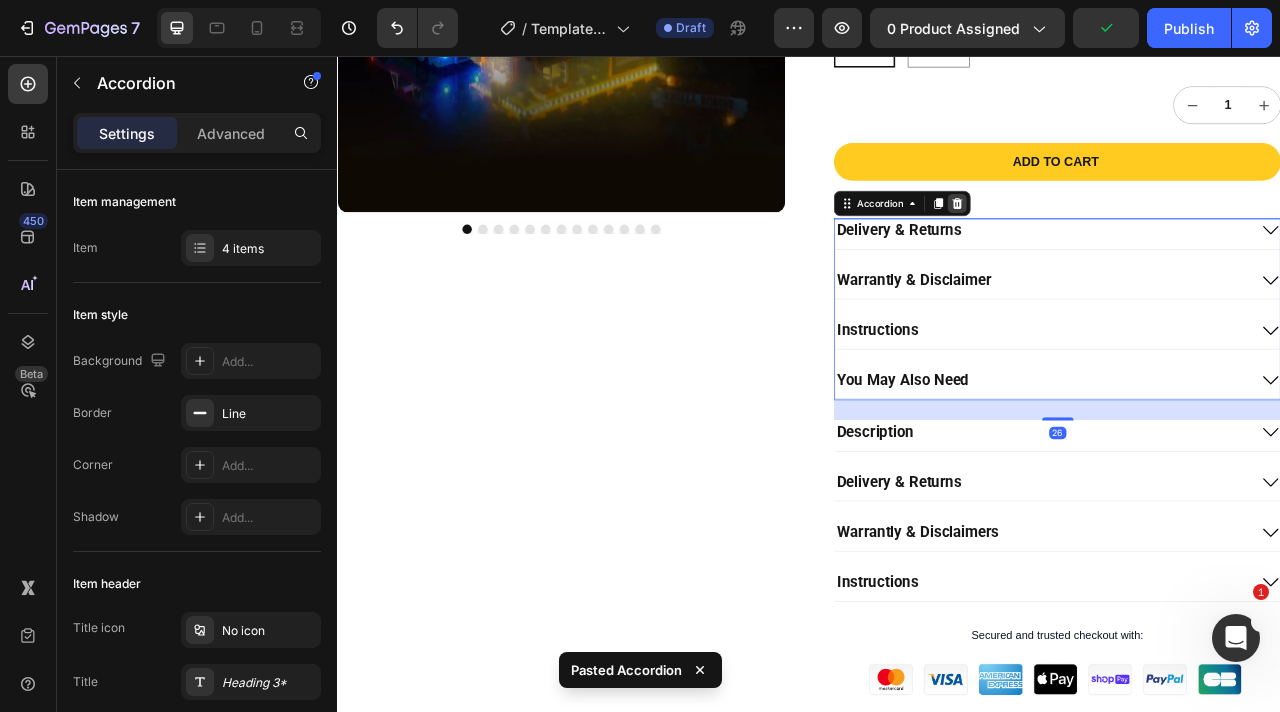 click 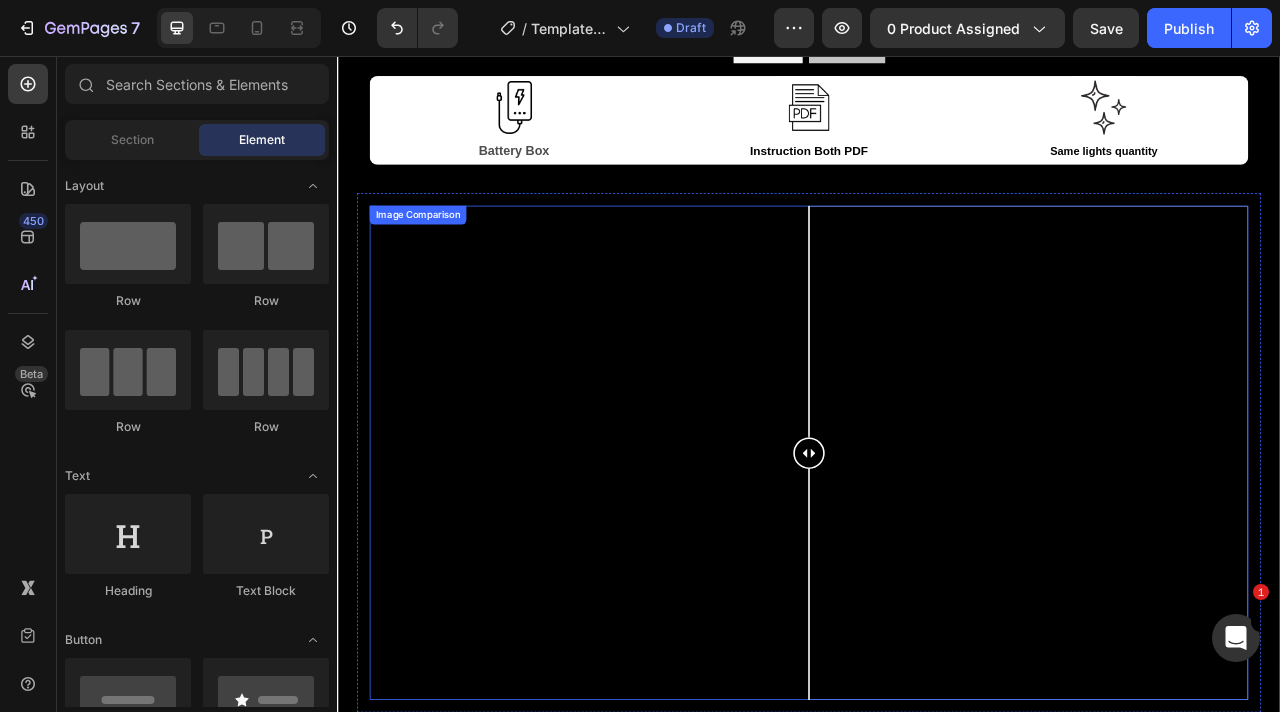 scroll, scrollTop: 3493, scrollLeft: 0, axis: vertical 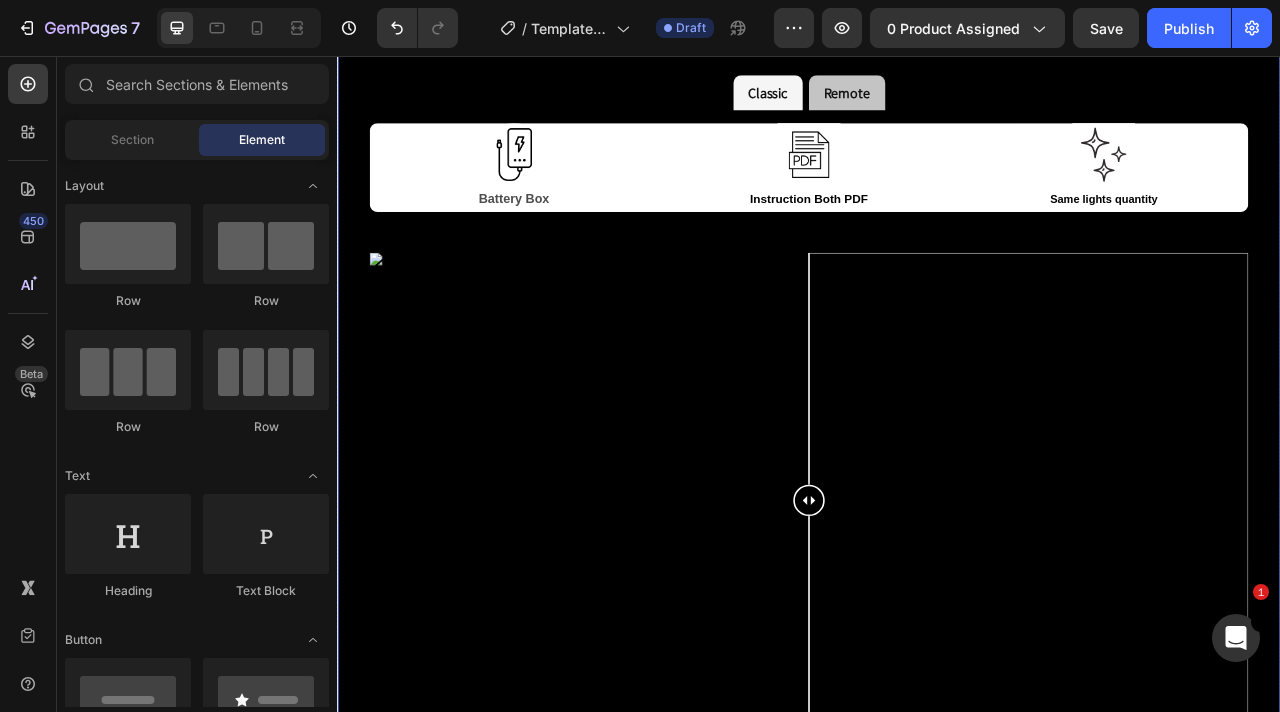 click on "Image Comparison Row" at bounding box center [937, 620] 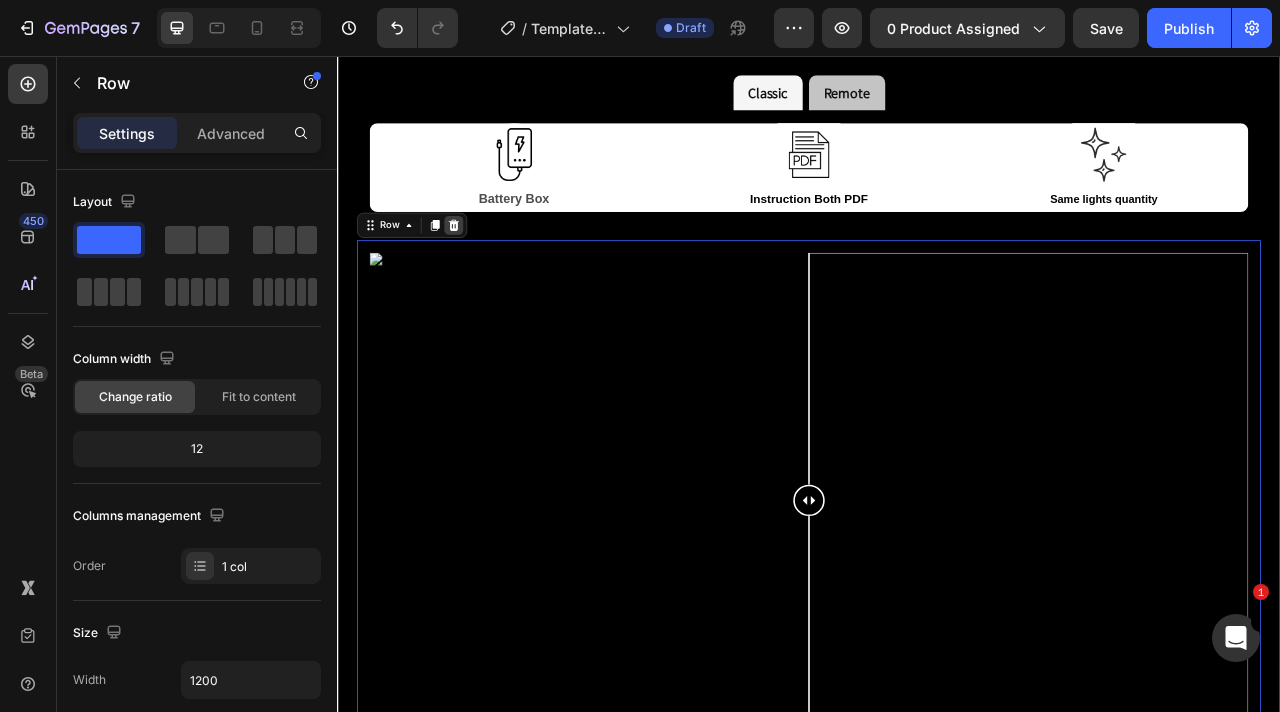 click 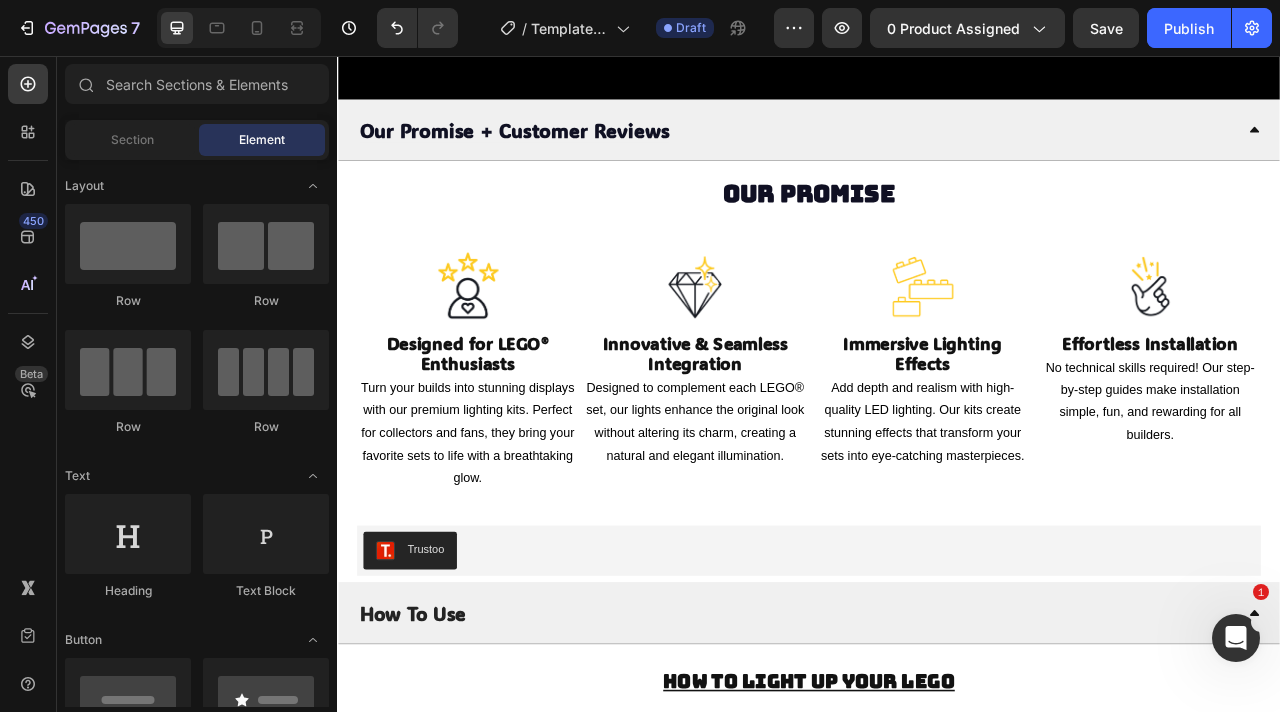 scroll, scrollTop: 4152, scrollLeft: 0, axis: vertical 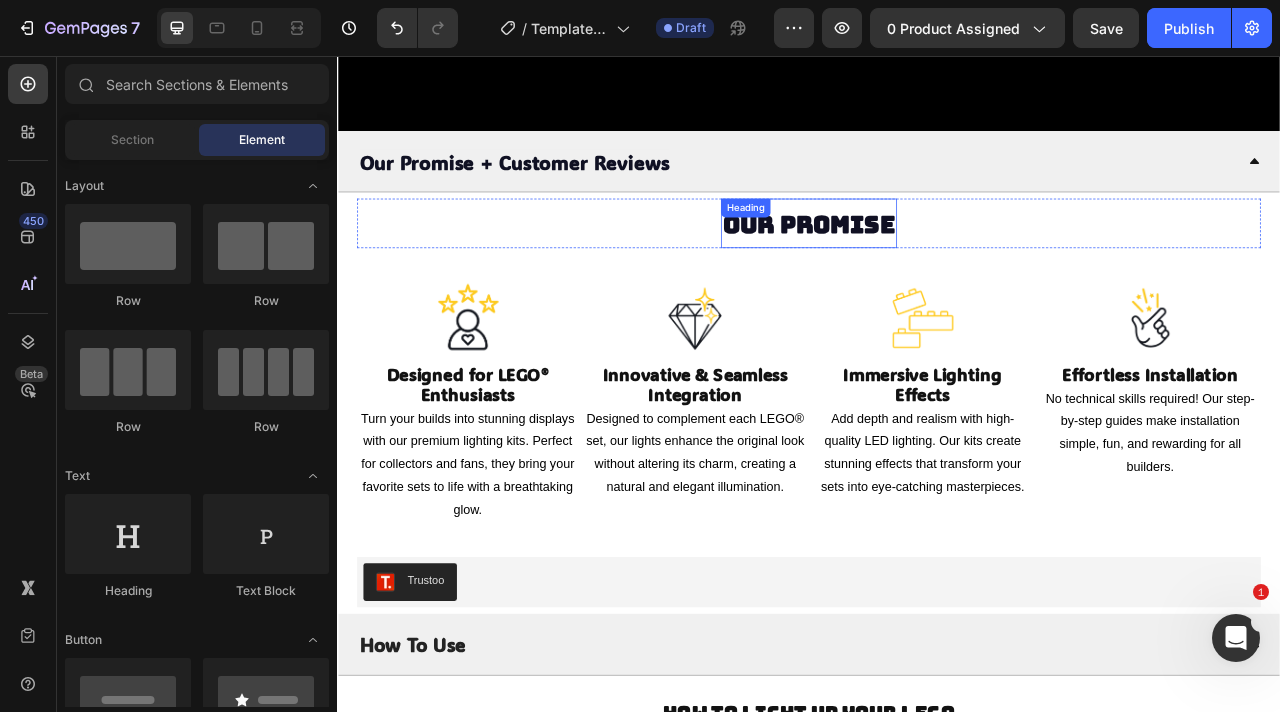 click on "Our Promise" at bounding box center [937, 270] 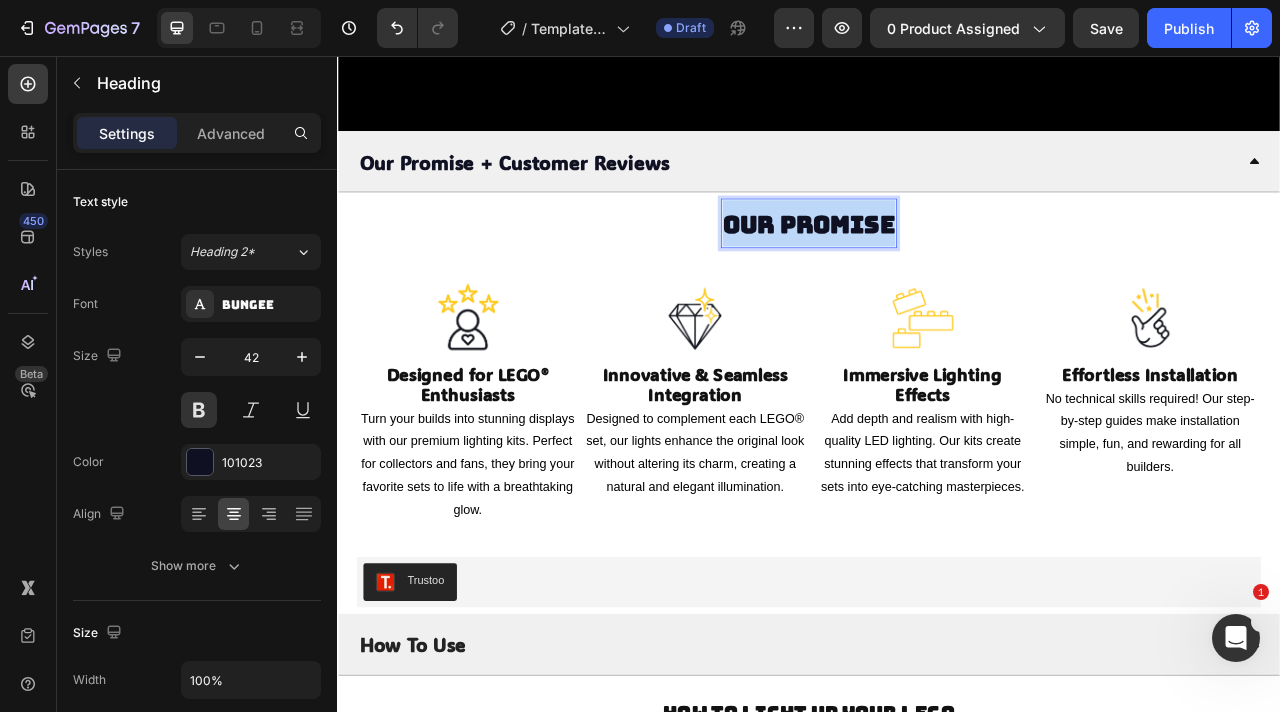 click on "Our Promise" at bounding box center [937, 270] 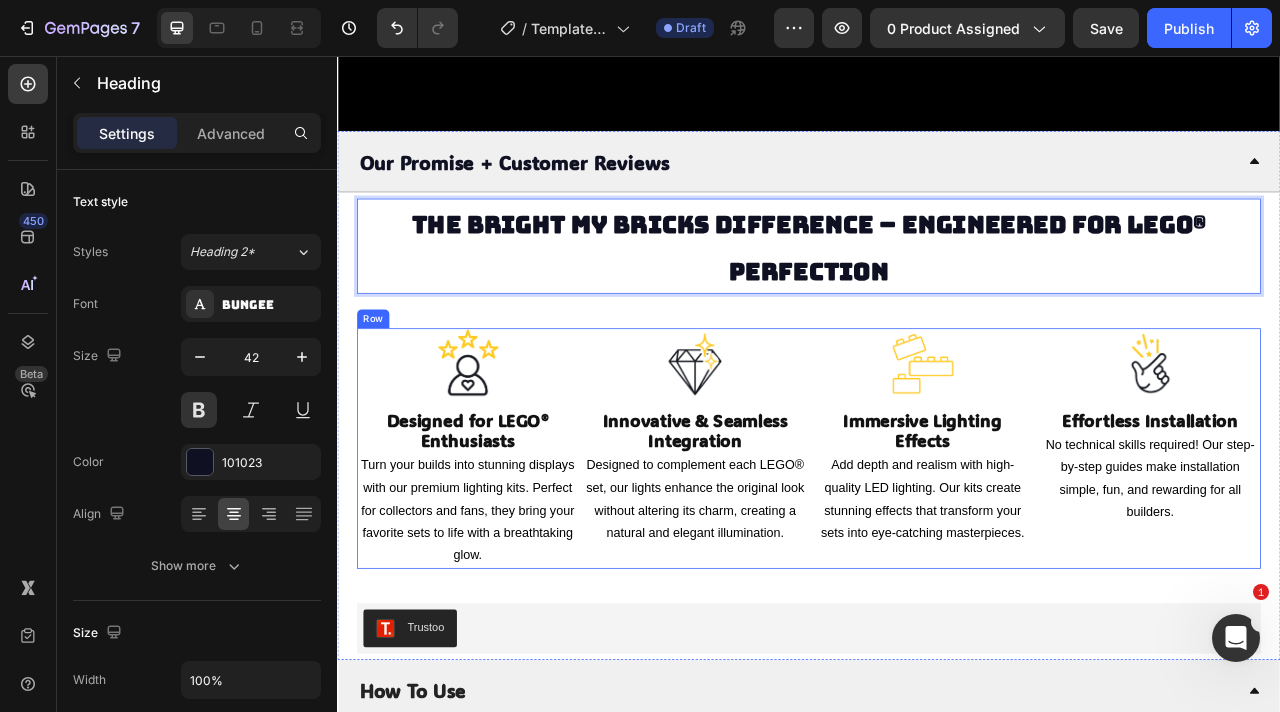 click on "Image Designed for LEGO® Enthusiasts Heading Turn your builds into stunning displays with our premium lighting kits. Perfect for collectors and fans, they bring your favorite sets to life with a breathtaking glow. Text Block Image Innovative & Seamless Integration Heading Designed to complement each LEGO® set, our lights enhance the original look without altering its charm, creating a natural and elegant illumination. Text Block Image Immersive Lighting Effects Heading Add depth and realism with high-quality LED lighting. Our kits create stunning effects that transform your sets into eye-catching masterpieces. Text Block Image Effortless Installation  Heading No technical skills required! Our step-by-step guides make installation simple, fun, and rewarding for all builders. Text Block Row" at bounding box center [937, 555] 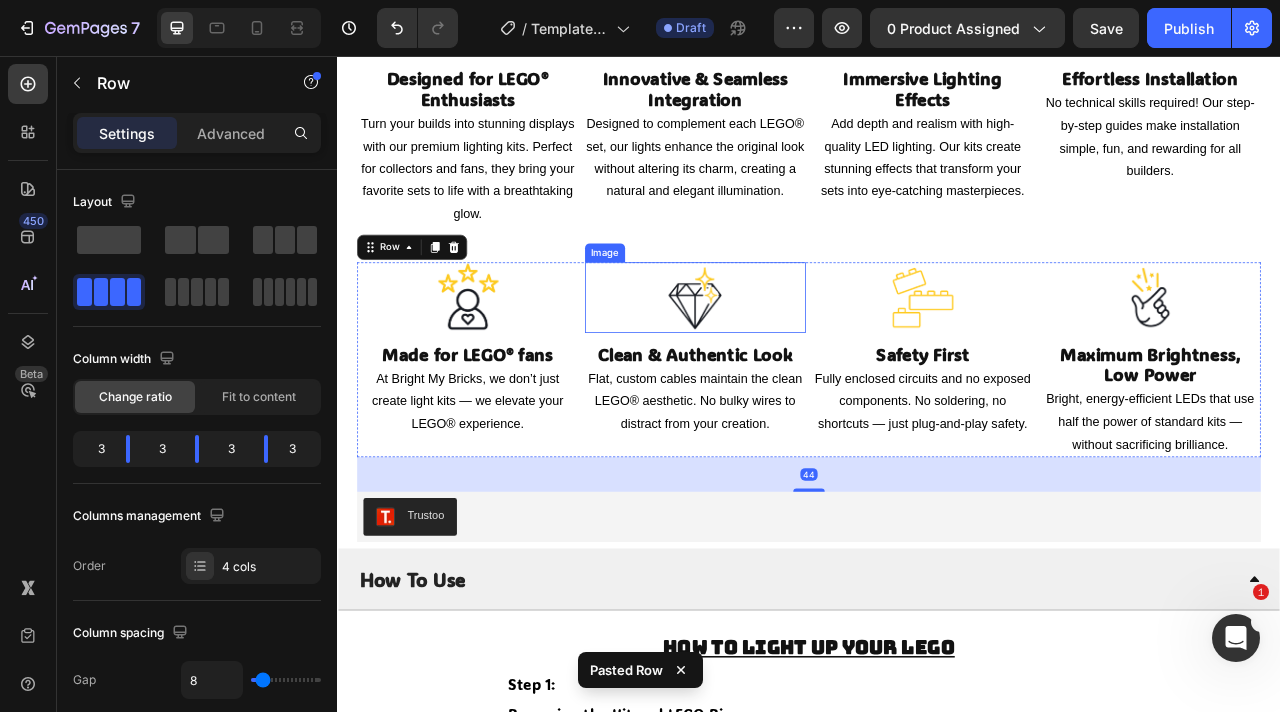 scroll, scrollTop: 4397, scrollLeft: 0, axis: vertical 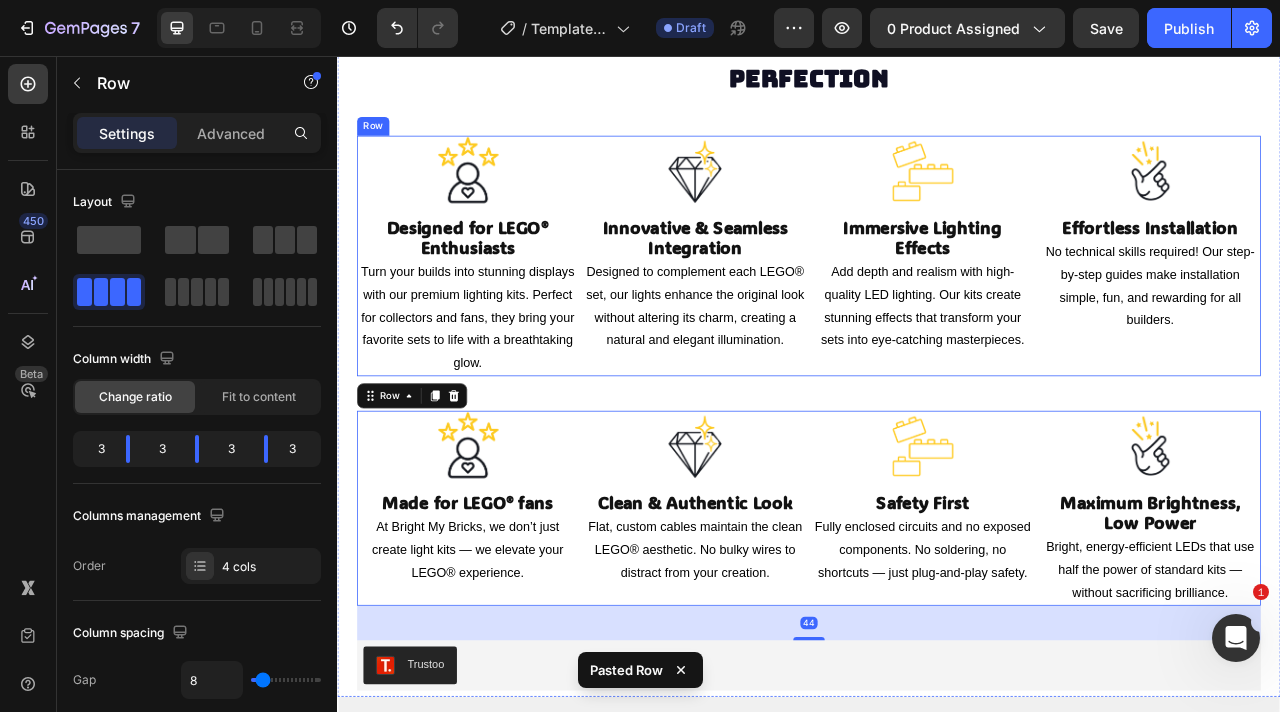 click on "Image Designed for LEGO® Enthusiasts Heading Turn your builds into stunning displays with our premium lighting kits. Perfect for collectors and fans, they bring your favorite sets to life with a breathtaking glow. Text Block Image Innovative & Seamless Integration Heading Designed to complement each LEGO® set, our lights enhance the original look without altering its charm, creating a natural and elegant illumination. Text Block Image Immersive Lighting Effects Heading Add depth and realism with high-quality LED lighting. Our kits create stunning effects that transform your sets into eye-catching masterpieces. Text Block Image Effortless Installation  Heading No technical skills required! Our step-by-step guides make installation simple, fun, and rewarding for all builders. Text Block Row" at bounding box center [937, 310] 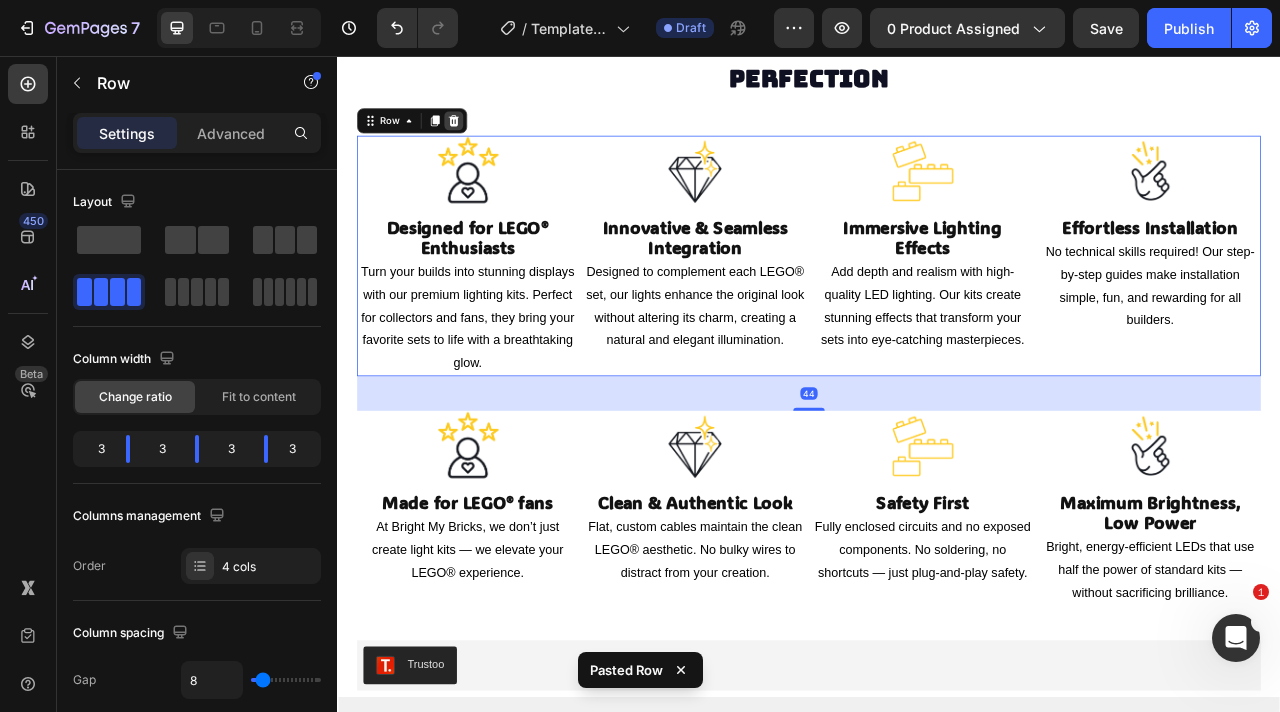 click 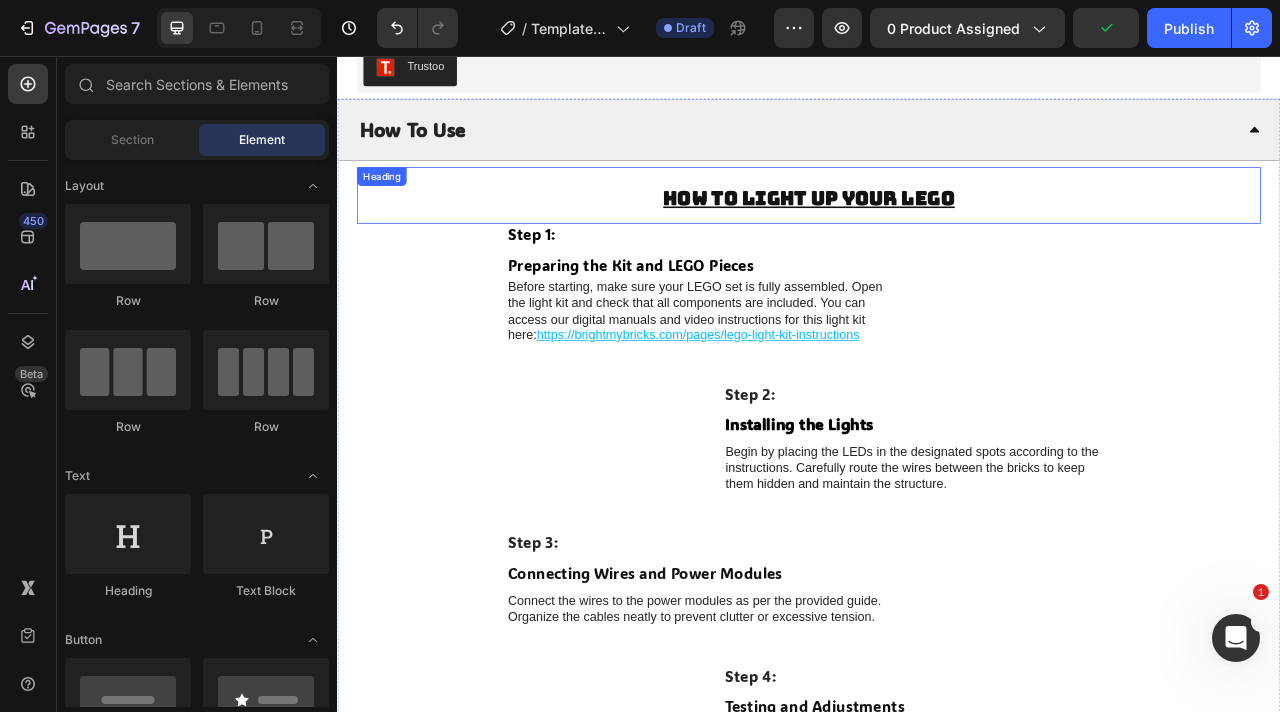 scroll, scrollTop: 4790, scrollLeft: 0, axis: vertical 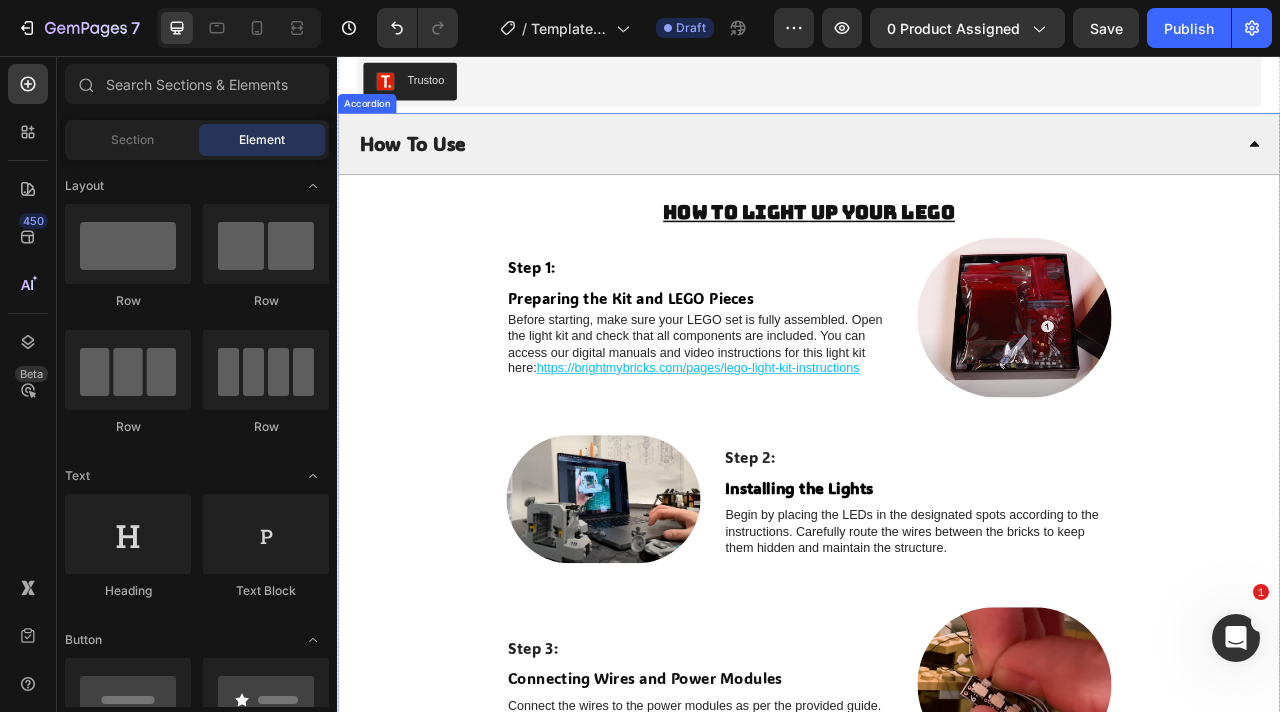click on "How To Use" at bounding box center [921, 167] 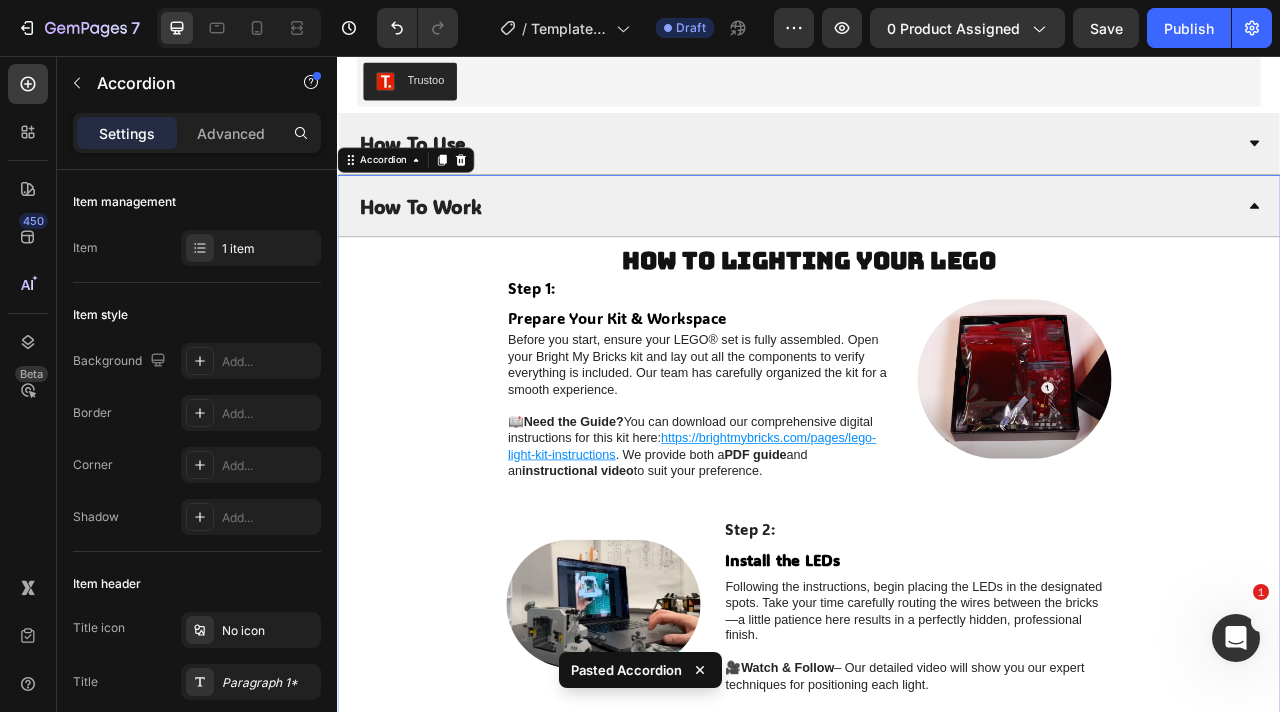 click on "How To Use" at bounding box center (921, 167) 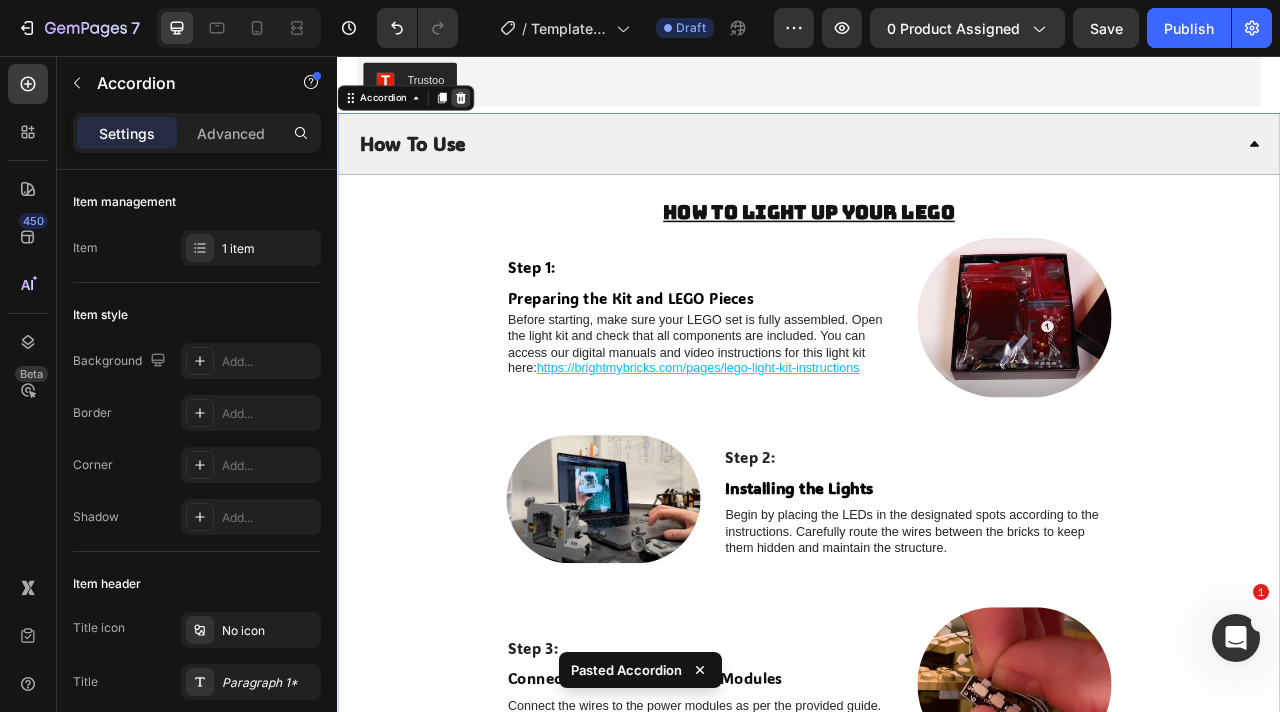 click 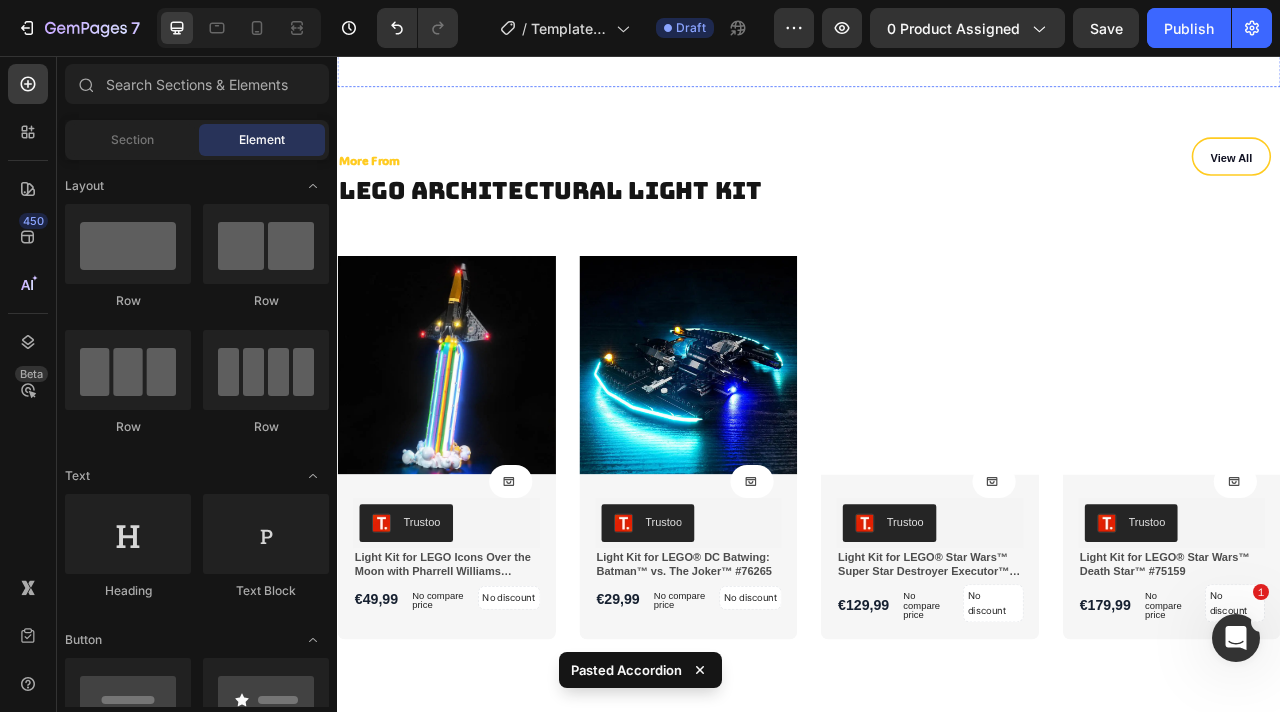 scroll, scrollTop: 6266, scrollLeft: 0, axis: vertical 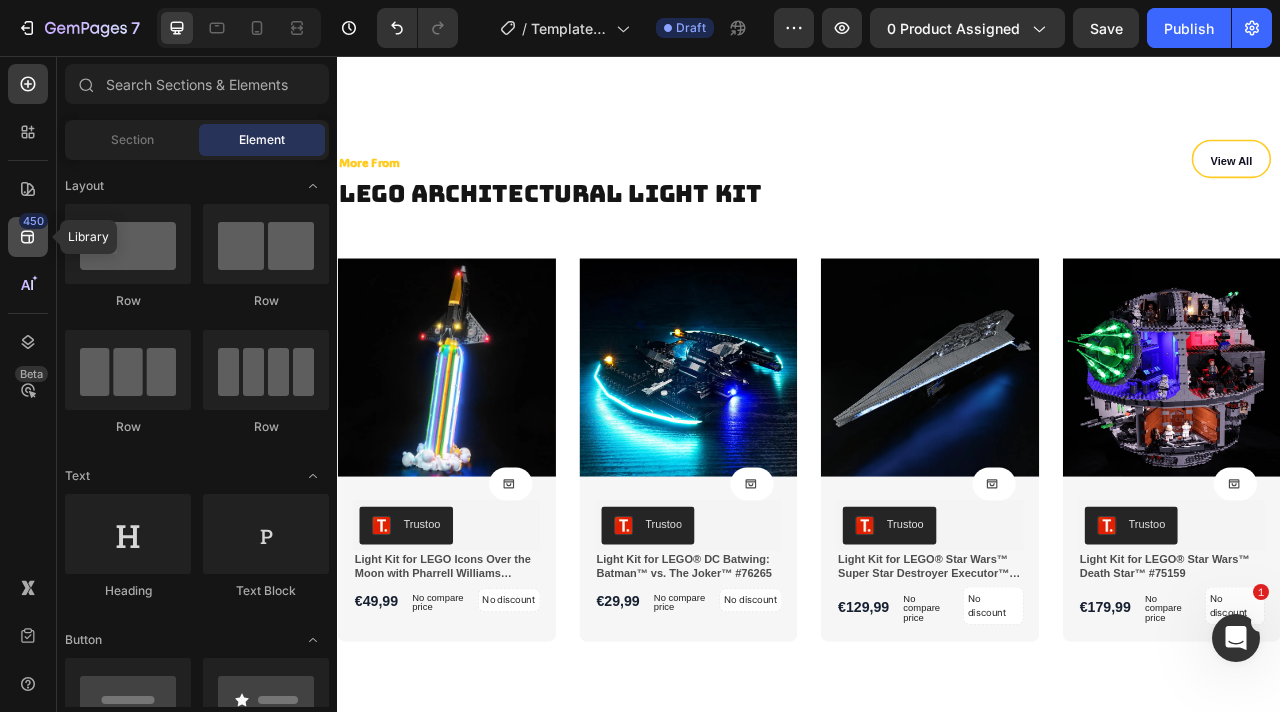 click 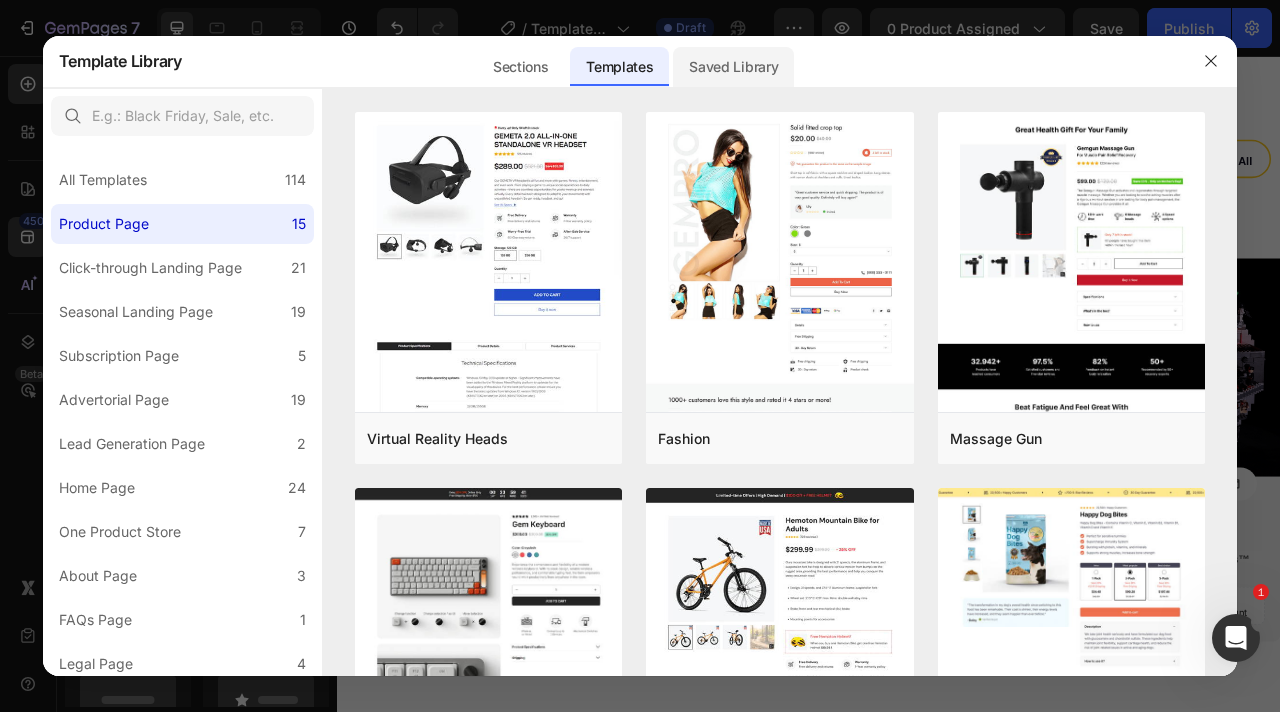 click on "Saved Library" 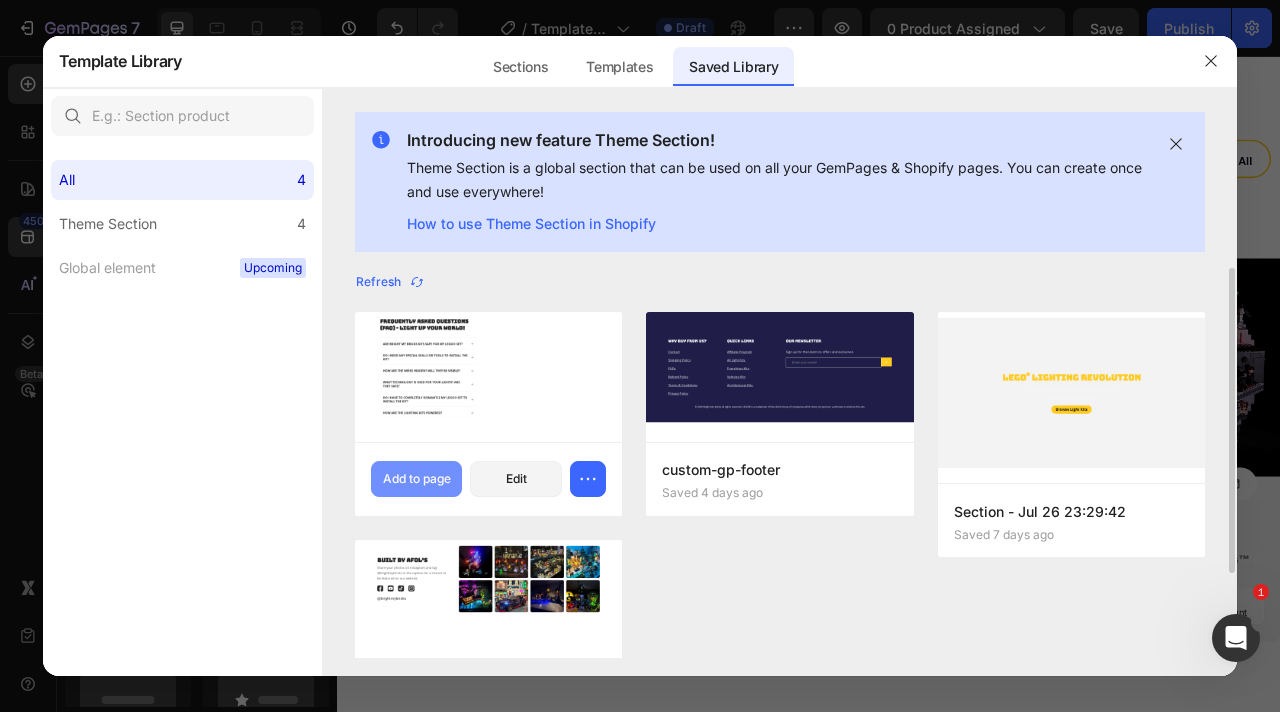 click on "Add to page" at bounding box center (417, 479) 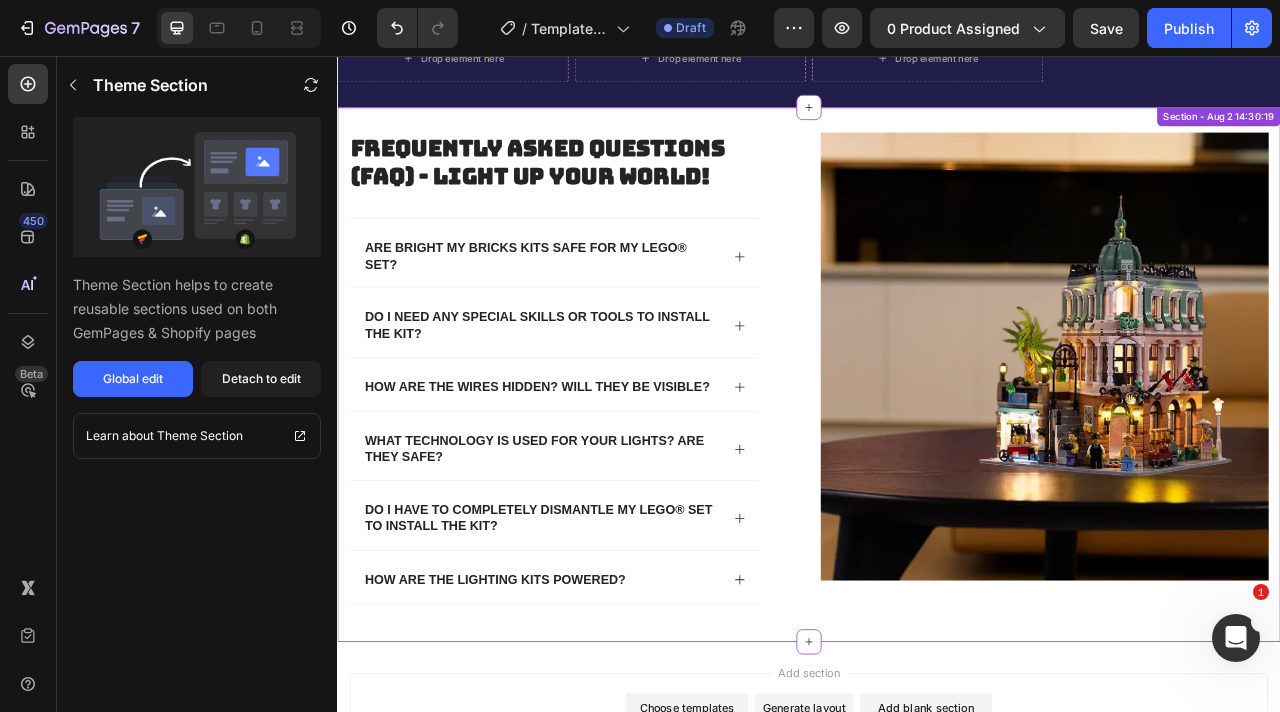 scroll, scrollTop: 8003, scrollLeft: 0, axis: vertical 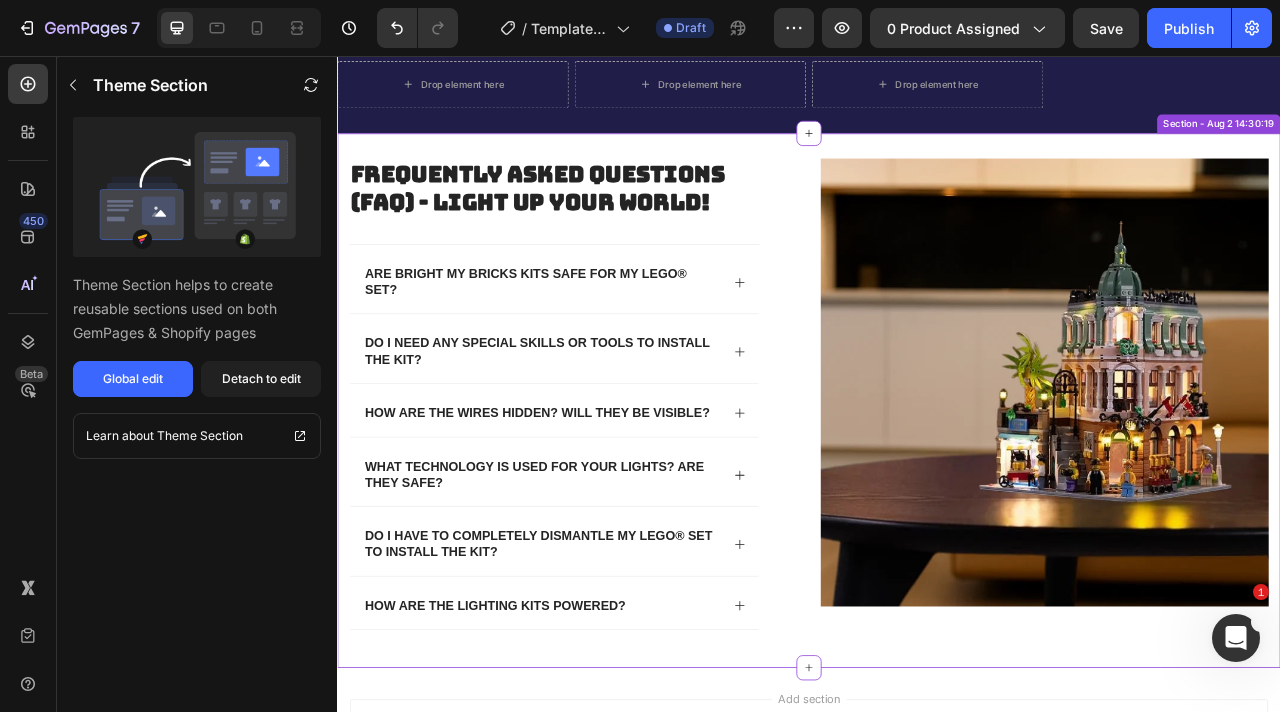 click on "Frequently Asked Questions (FAQ) - Light Up Your World! Heading
Are Bright My Bricks kits safe for my LEGO® set?
Do I need any special skills or tools to install the kit?
How are the wires hidden? Will they be visible?
What technology is used for your lights? Are they safe?
Do I have to completely dismantle my LEGO® set to install the kit?
How are the lighting kits powered? Accordion Row Image Row Section - Aug 2 14:30:19" at bounding box center (937, 494) 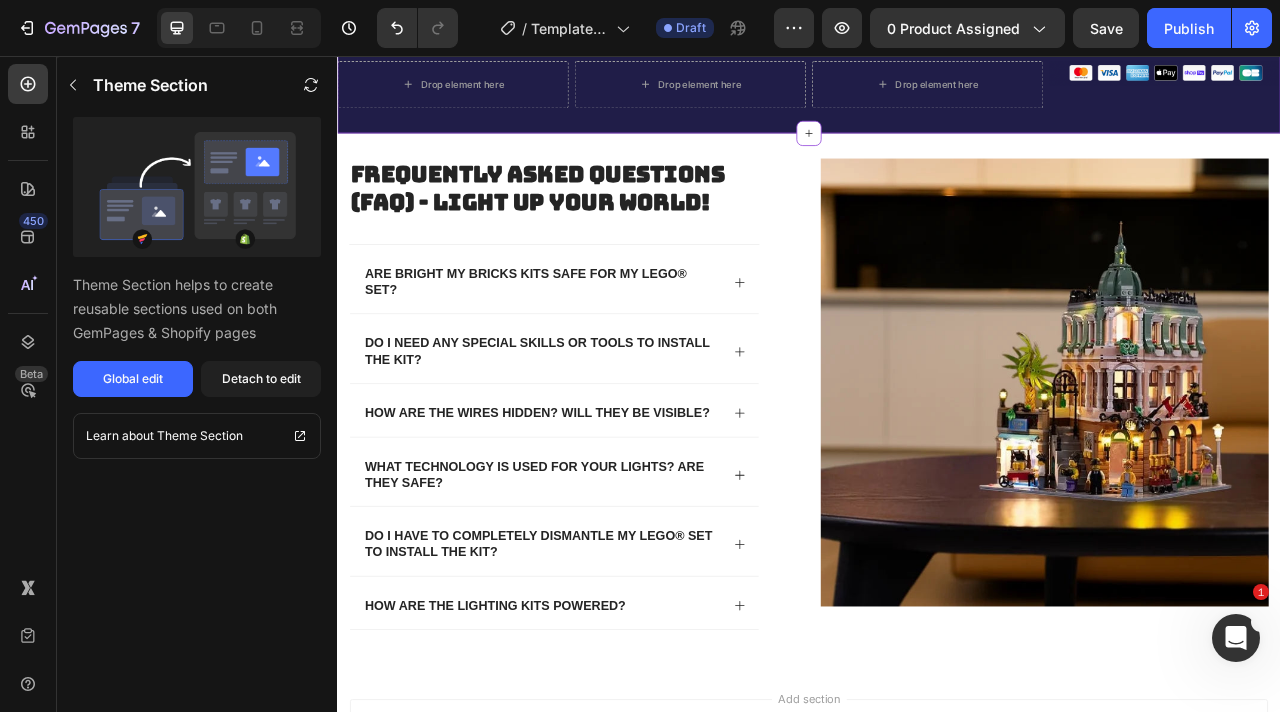 click on "Image Image Why buy from us? Heading Contact Text block Shipping Policy Text block FAQs Text block Refund Policy Text block Terms & Conditions Text block Privacy Policy Text block Quick links Heading Affiliate Program Text block All Light Kits  Text block Franchises Kits Text block Vehicles Kits Text block Architectural Kits  Text block Our Newsletter Heading Sign up for the latest Ice offers and exclusives Text block Email Field
Submit Button Row Newsletter Image Image Image Image Row Row © 2025 Bright My Bricks all rights reserved. LEGO® is a trademark of the LEGO Group of companies which does not sponsor, authorize or endorse this site. Text block
Drop element here
Drop element here
Drop element here Image Row Row custom-gp-footer" at bounding box center [937, -134] 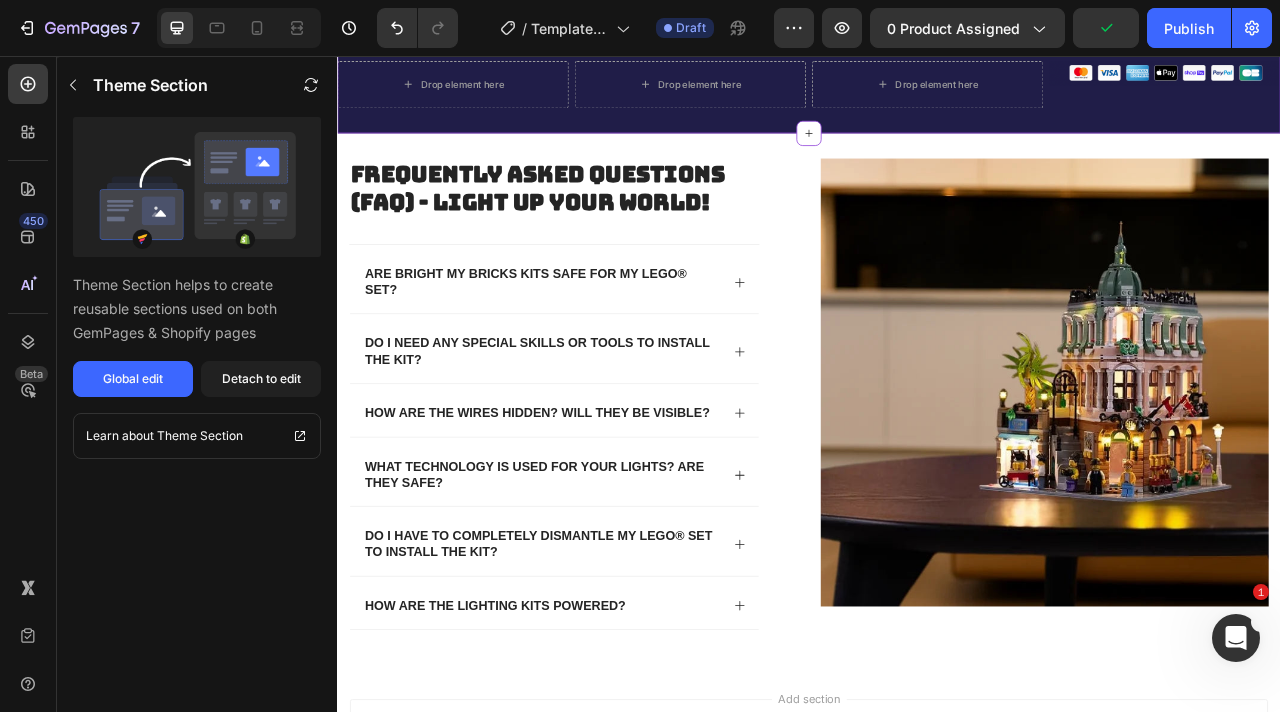 click on "Image" at bounding box center (1390, 92) 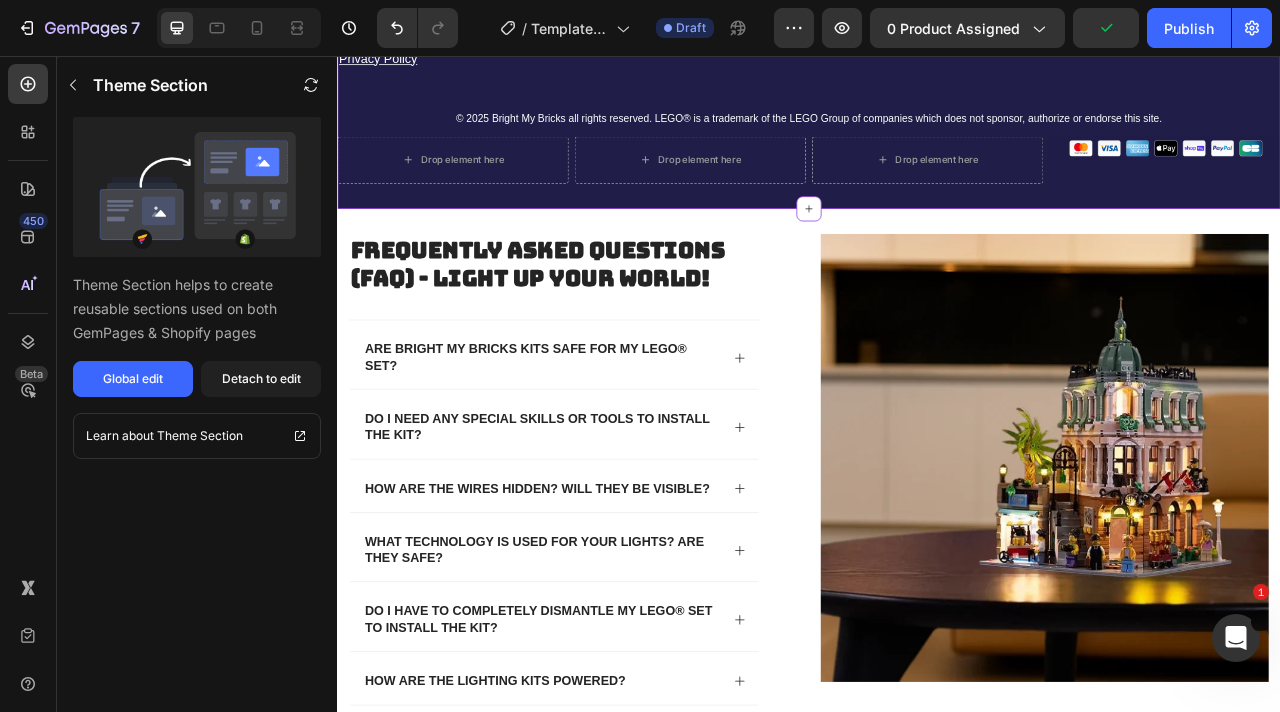 scroll, scrollTop: 7847, scrollLeft: 0, axis: vertical 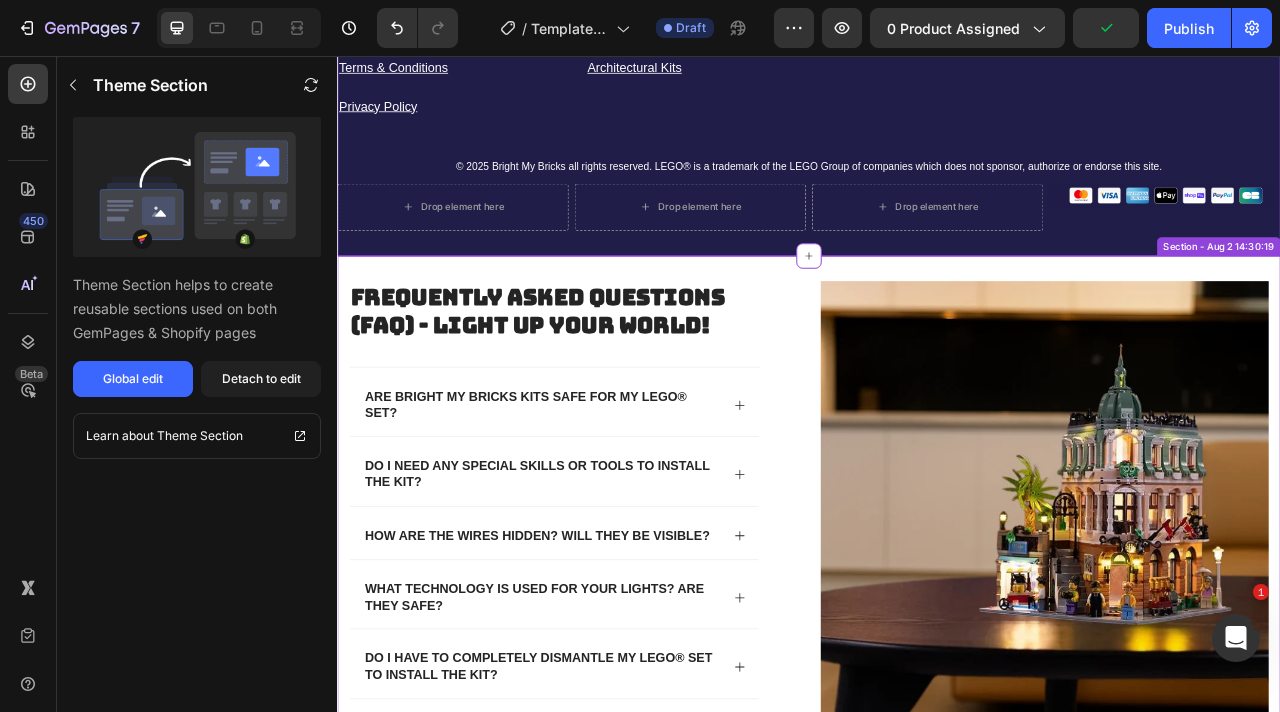 click on "Frequently Asked Questions (FAQ) - Light Up Your World! Heading
Are Bright My Bricks kits safe for my LEGO® set?
Do I need any special skills or tools to install the kit?
How are the wires hidden? Will they be visible?
What technology is used for your lights? Are they safe?
Do I have to completely dismantle my LEGO® set to install the kit?
How are the lighting kits powered? Accordion Row Image Row Section - Aug 2 14:30:19" at bounding box center [937, 650] 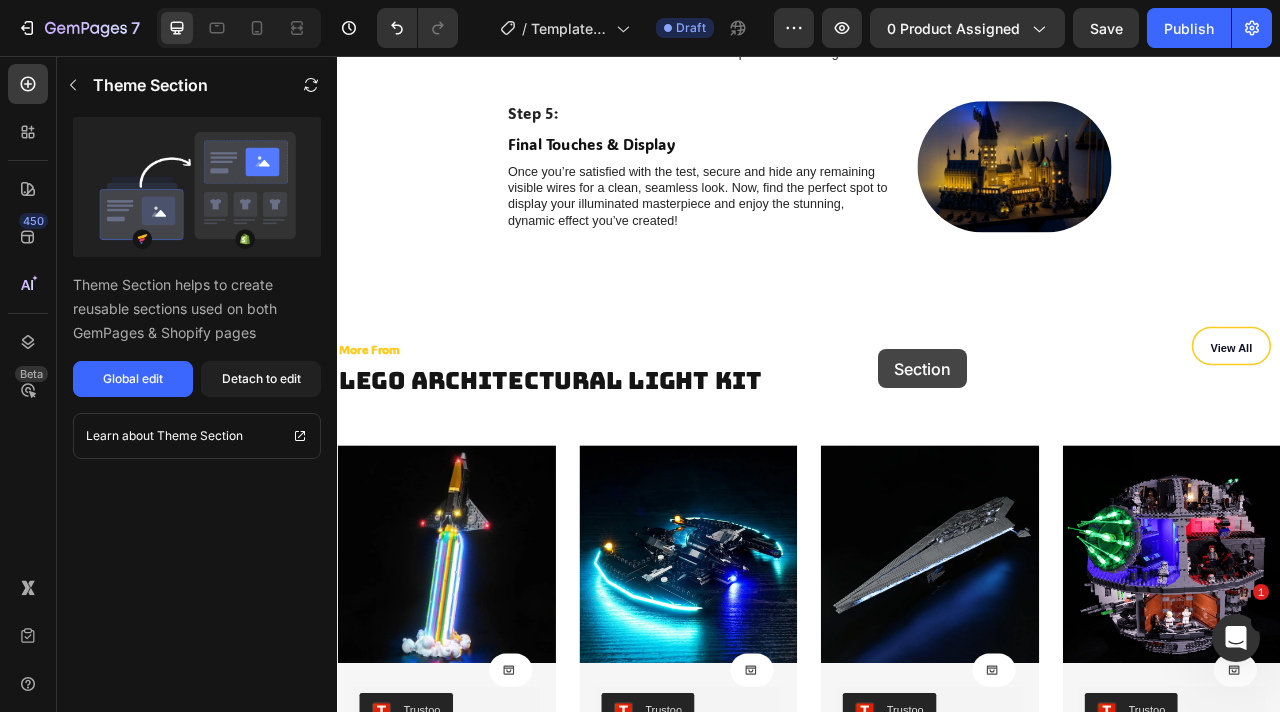 scroll, scrollTop: 5997, scrollLeft: 0, axis: vertical 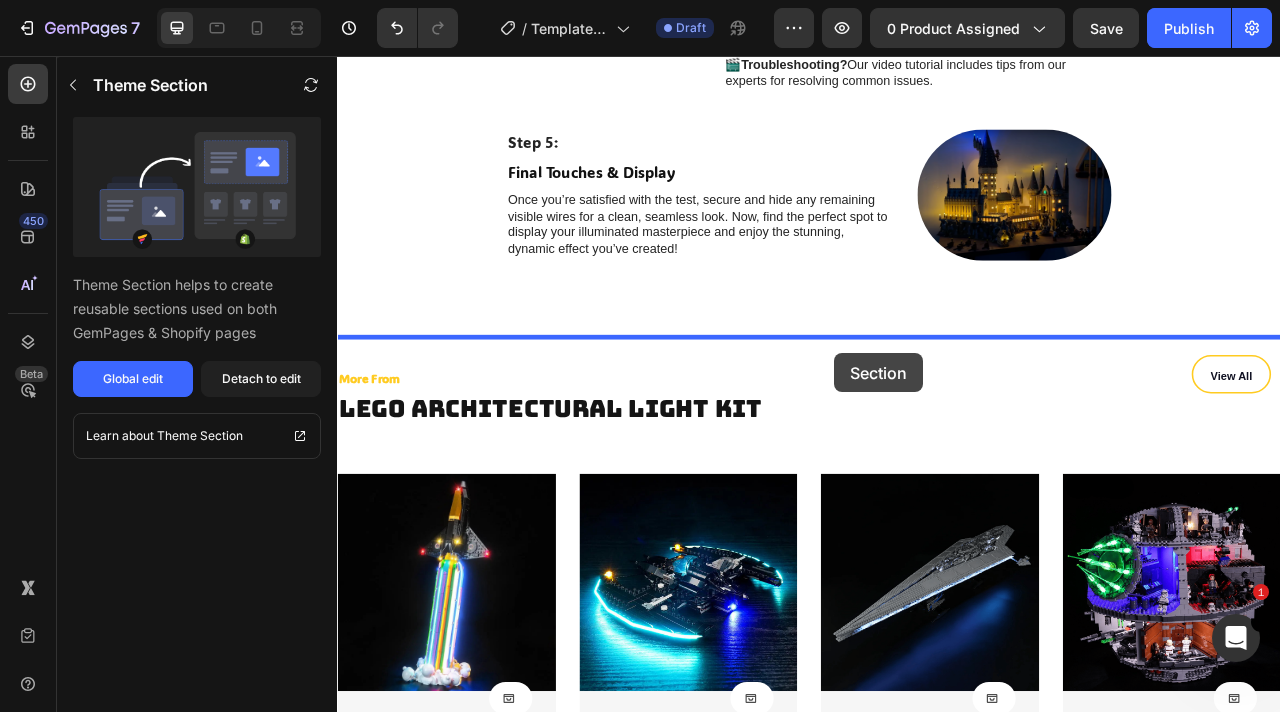 drag, startPoint x: 1354, startPoint y: 374, endPoint x: 969, endPoint y: 434, distance: 389.64728 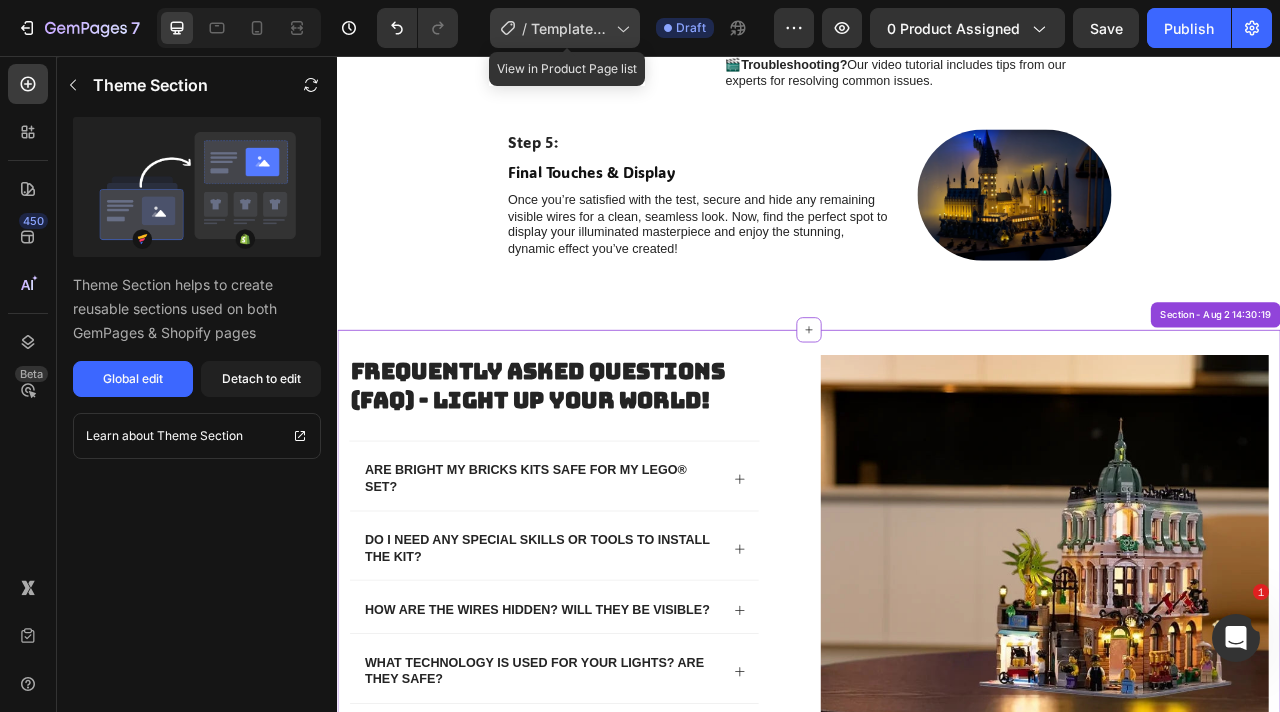 click on "/  Template Lord of rings video" 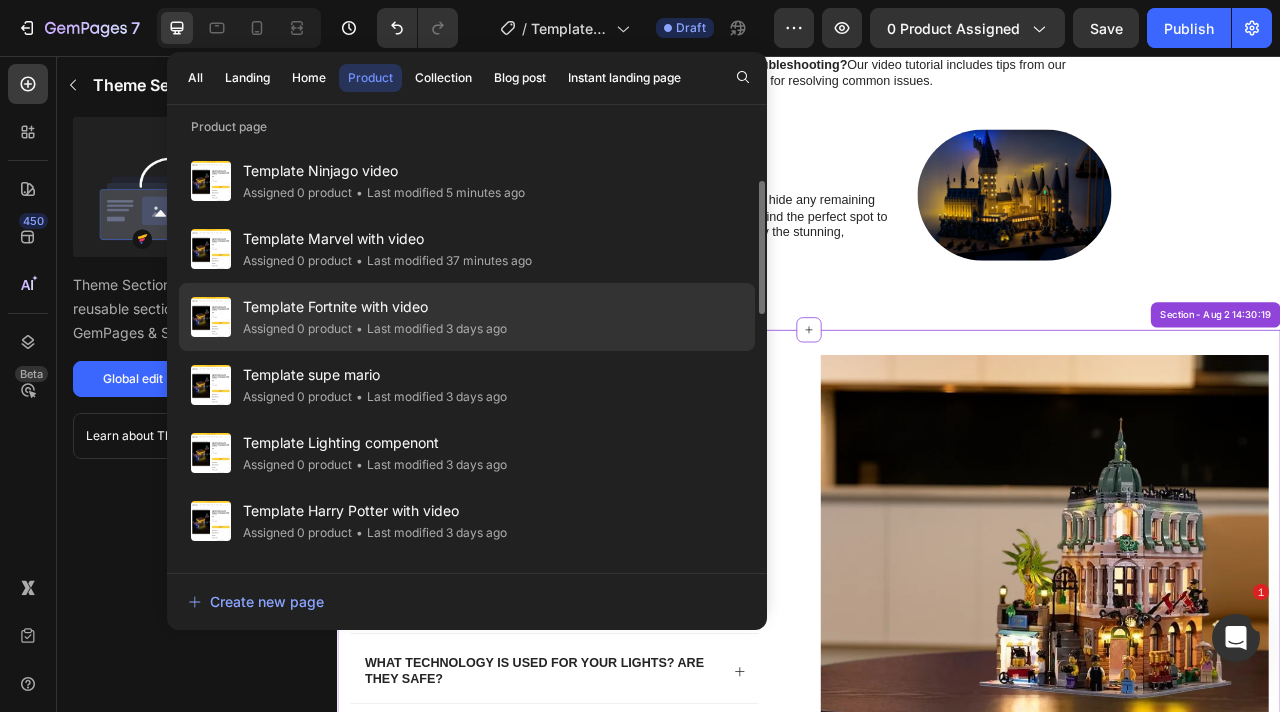 scroll, scrollTop: 141, scrollLeft: 0, axis: vertical 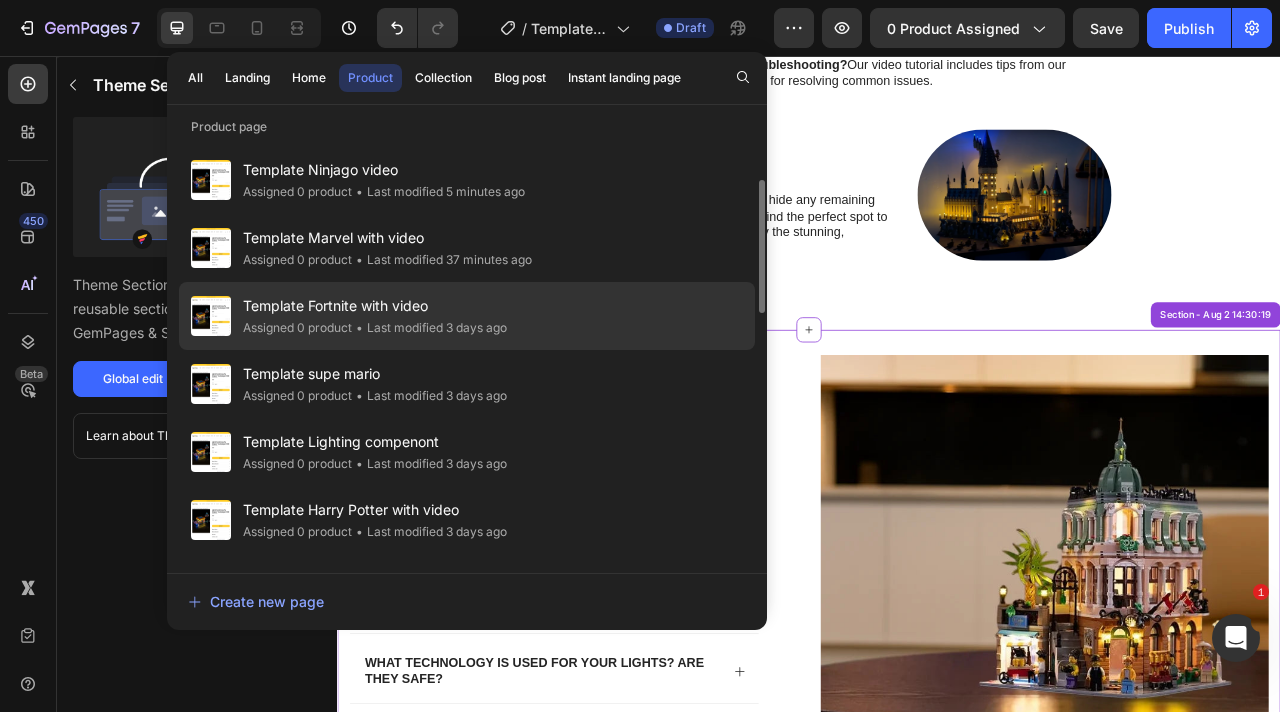 click on "• Last modified 3 days ago" 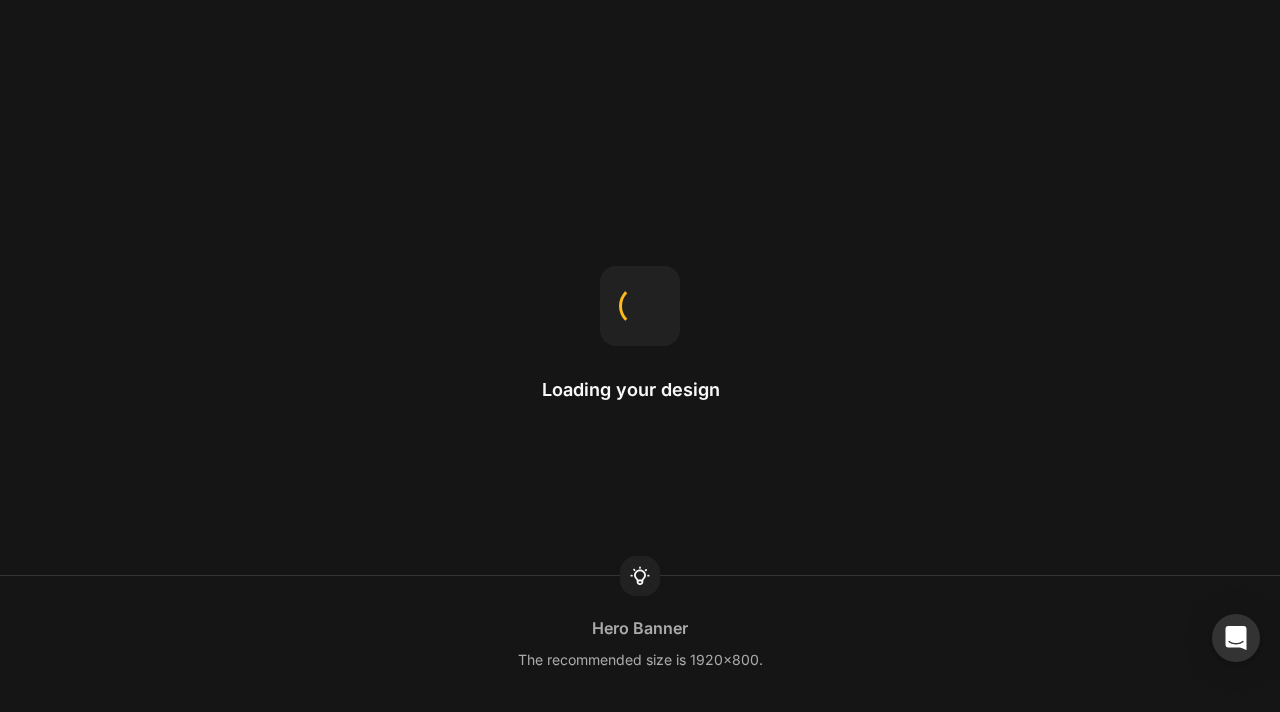 scroll, scrollTop: 0, scrollLeft: 0, axis: both 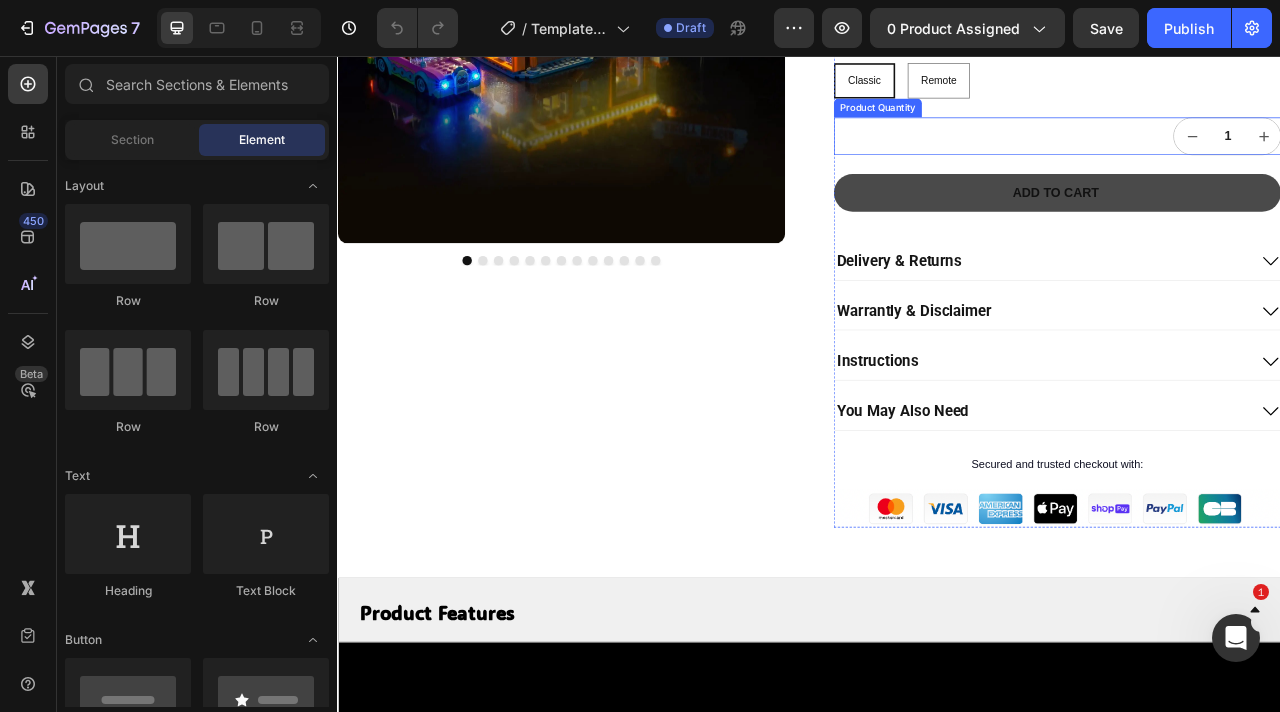 click on "Add to cart" at bounding box center (1252, 230) 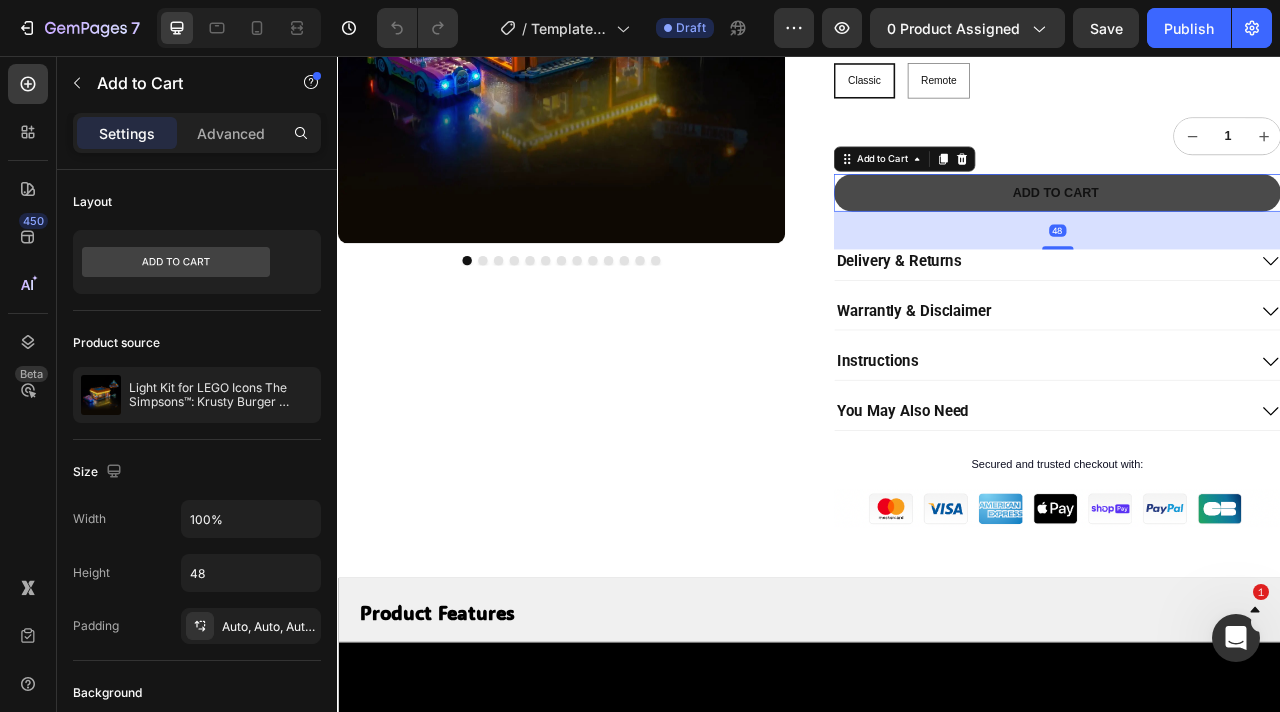 type 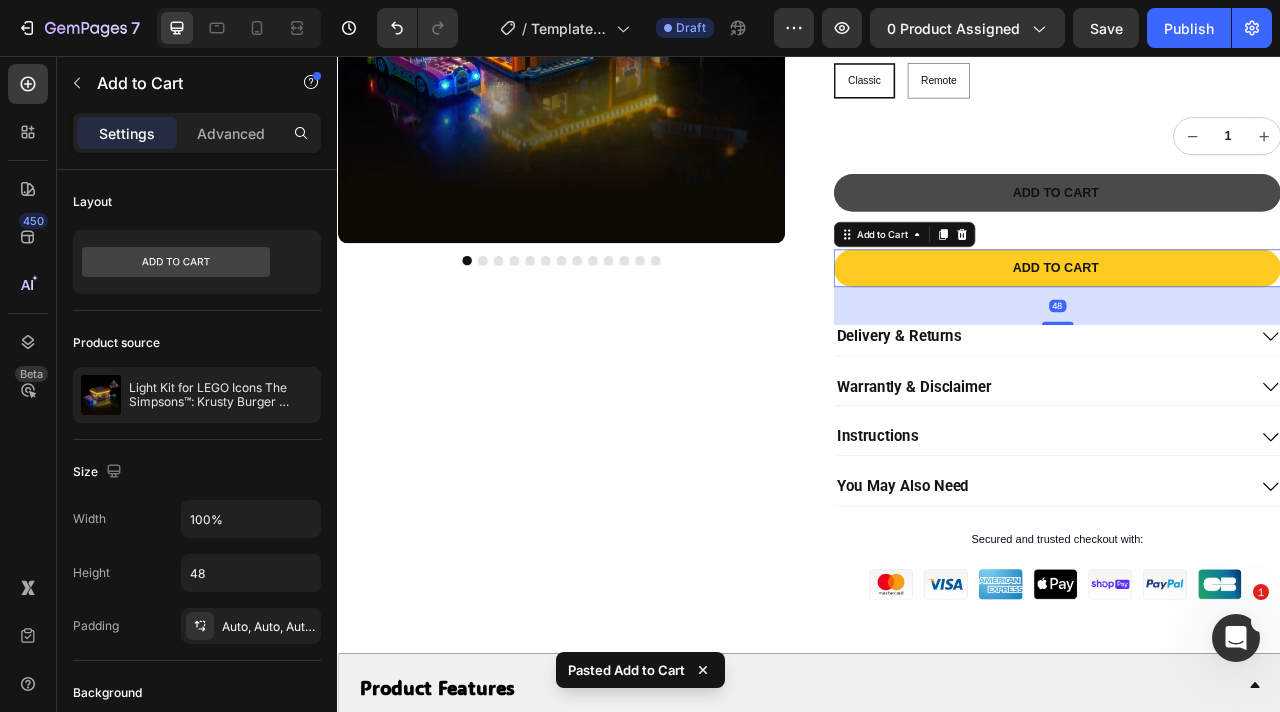 click on "Add to cart" at bounding box center [1252, 230] 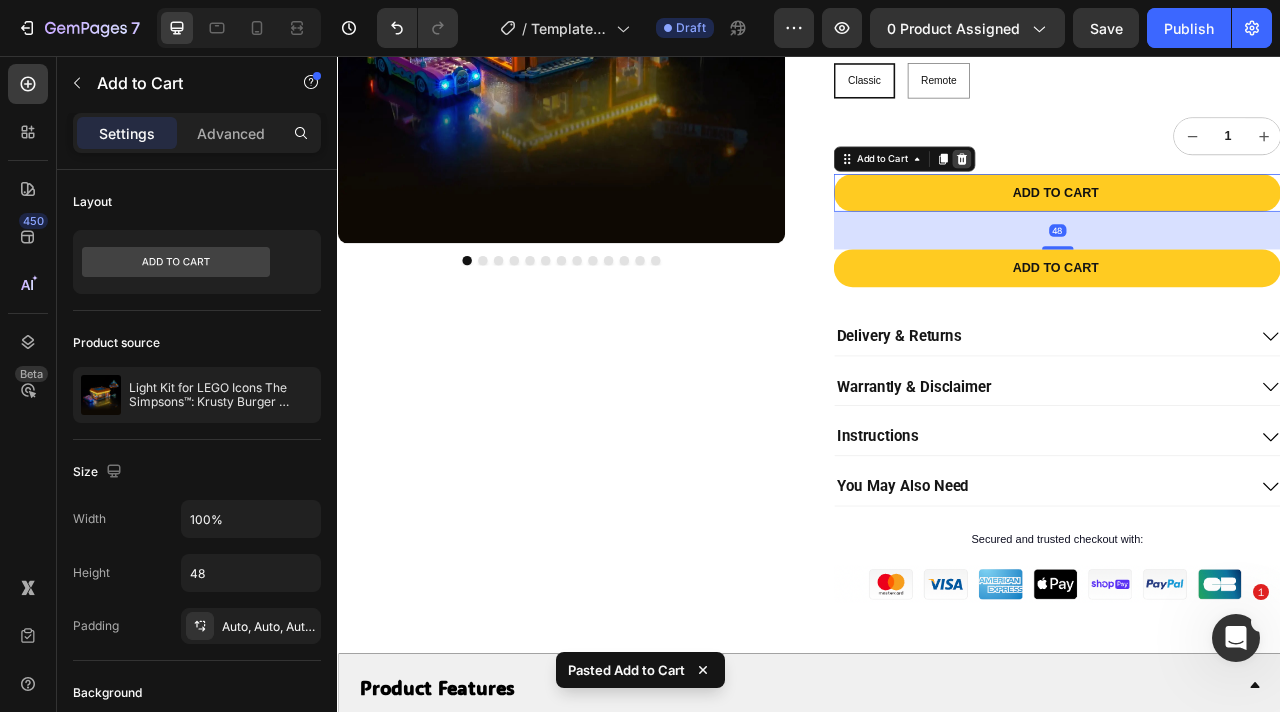 click at bounding box center (1131, 187) 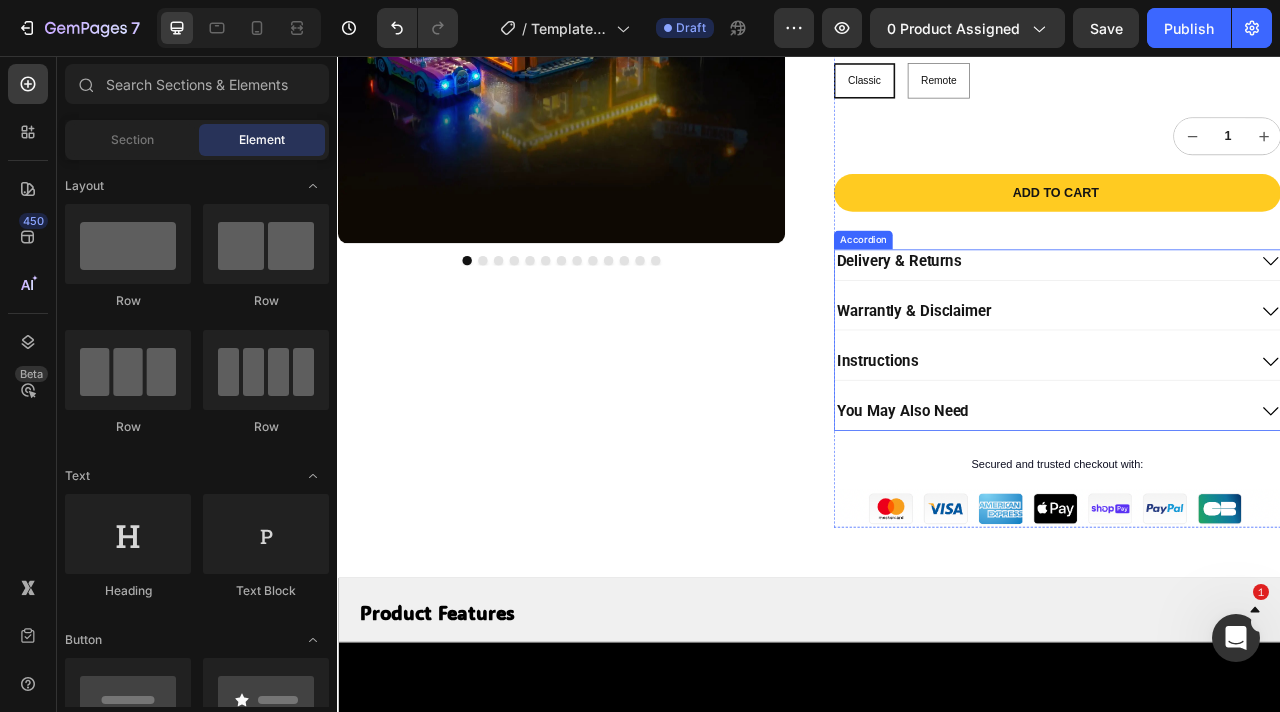 click on "Delivery & Returns" at bounding box center (1232, 317) 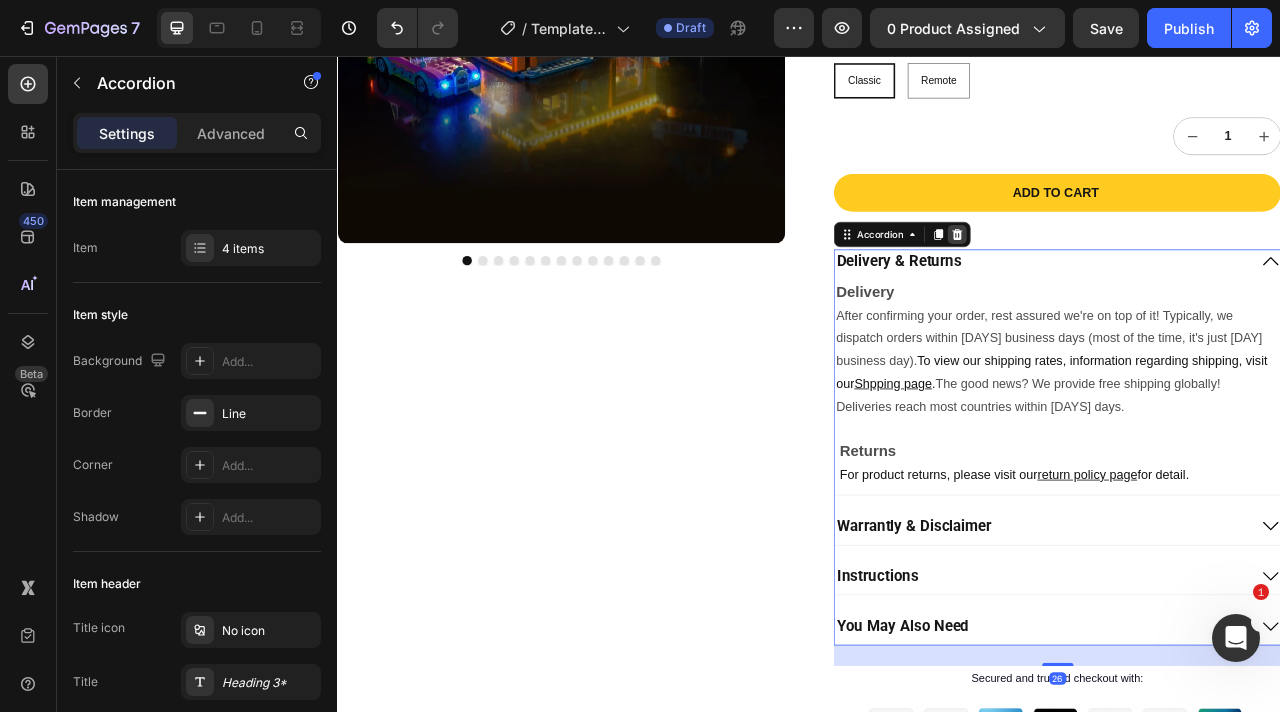click at bounding box center [1125, 283] 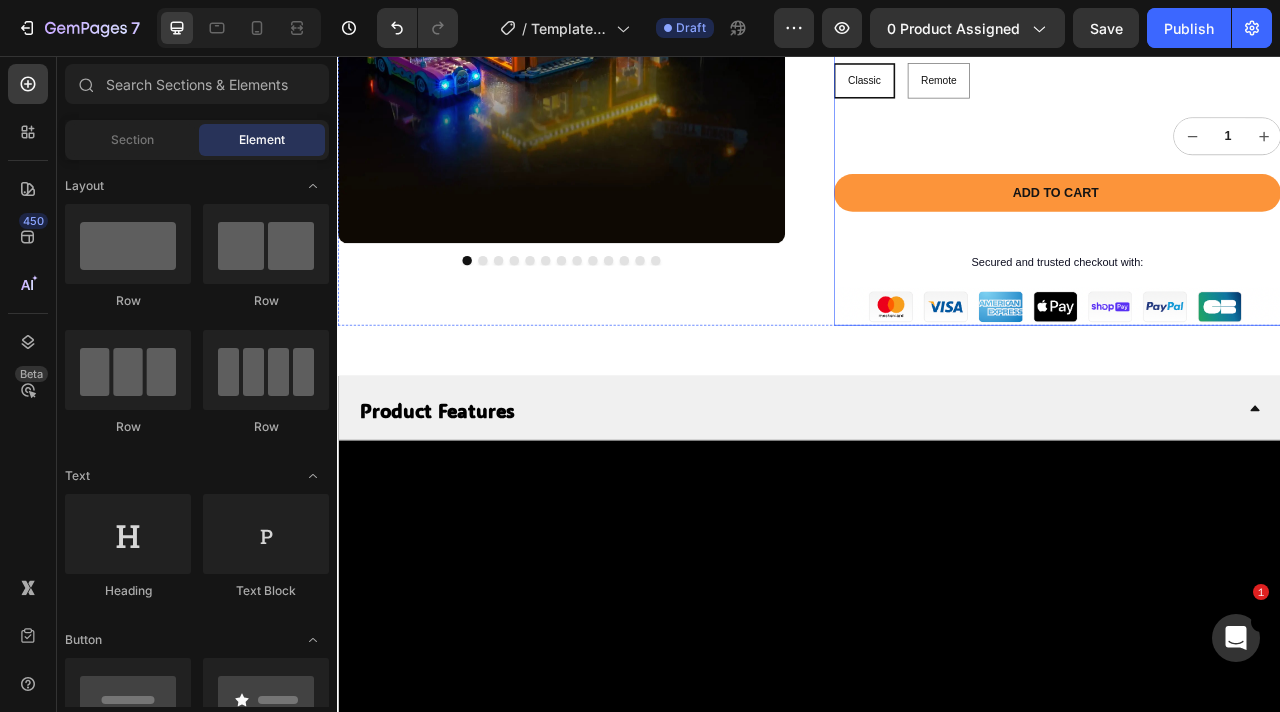 click on "Add to cart" at bounding box center (1252, 230) 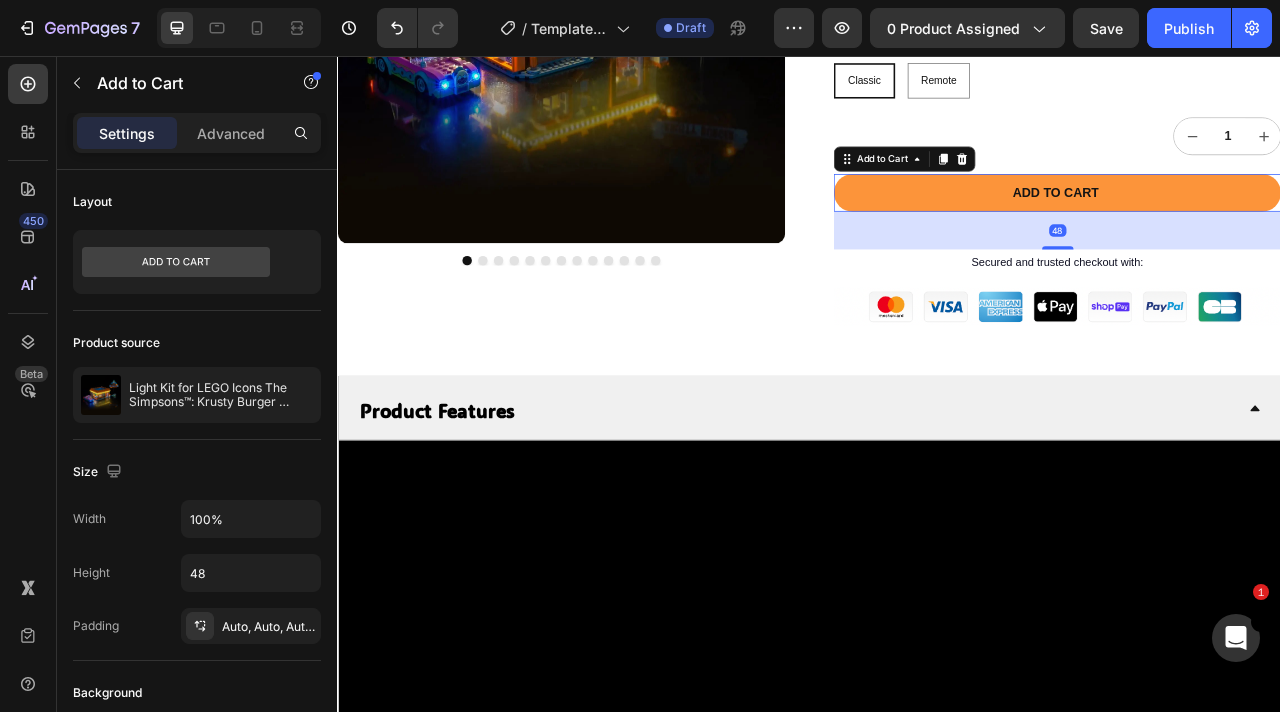 type 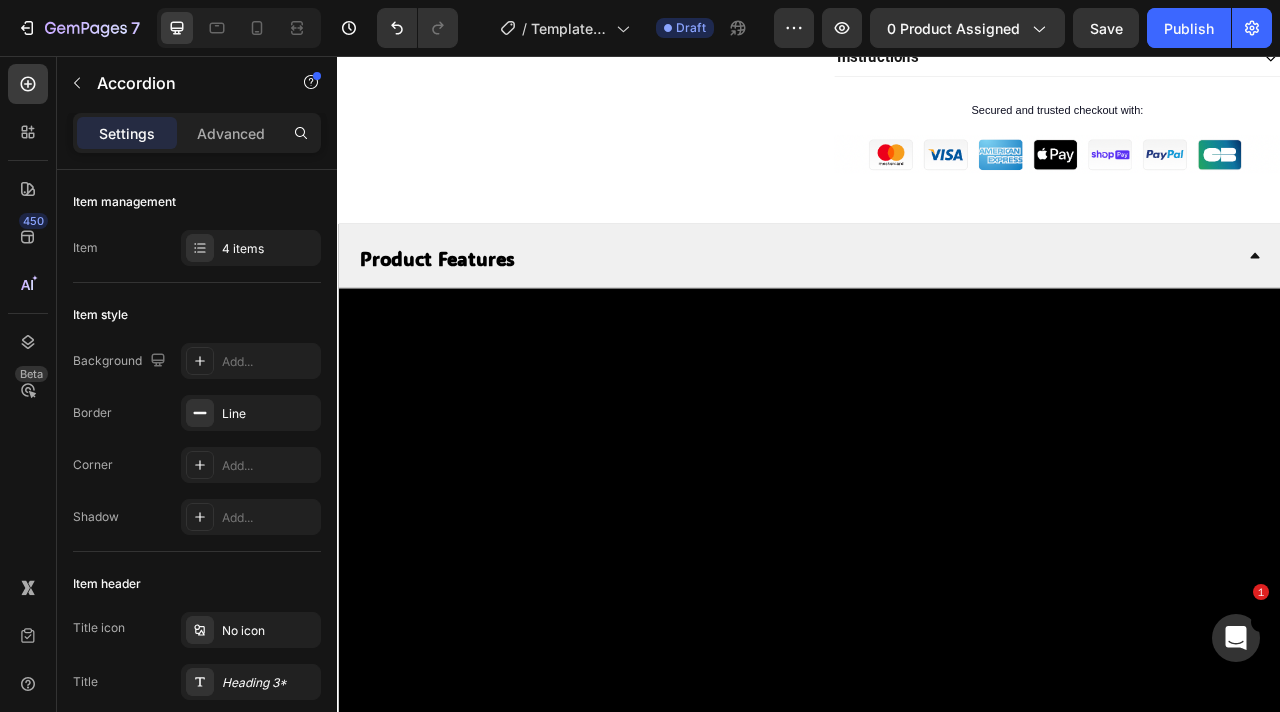 scroll, scrollTop: 678, scrollLeft: 0, axis: vertical 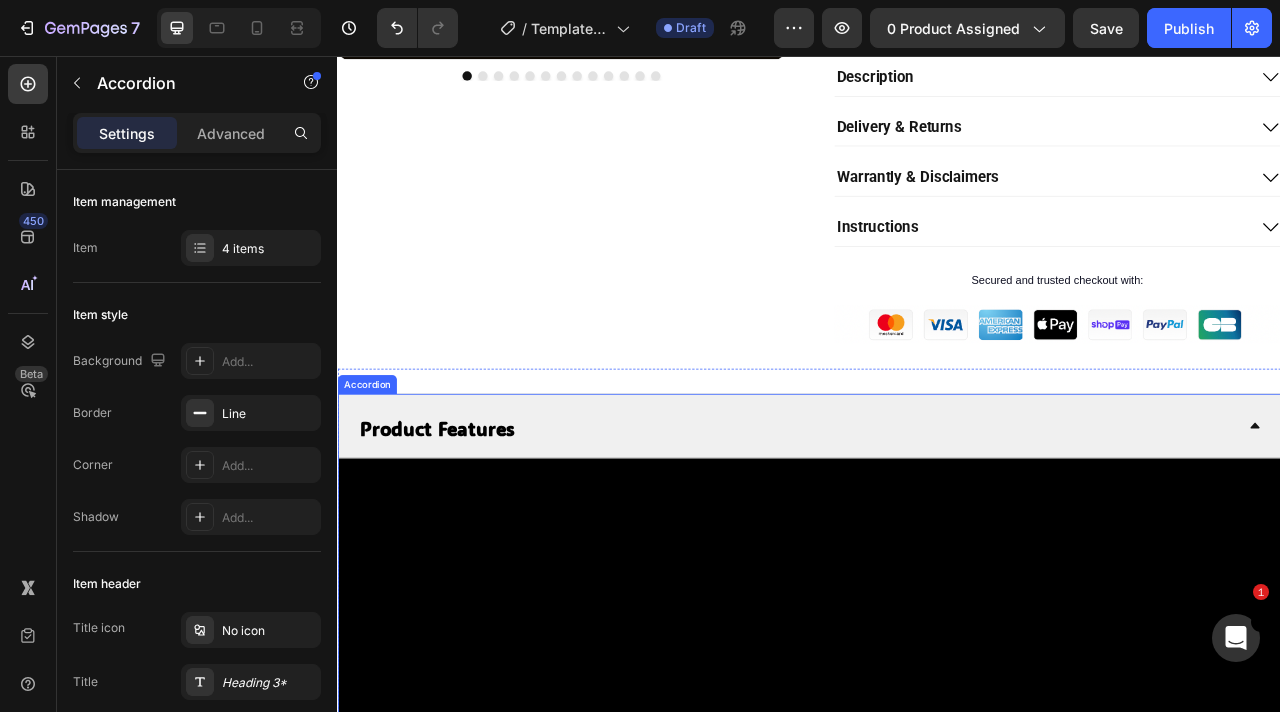 click on "Product Features" at bounding box center (463, 528) 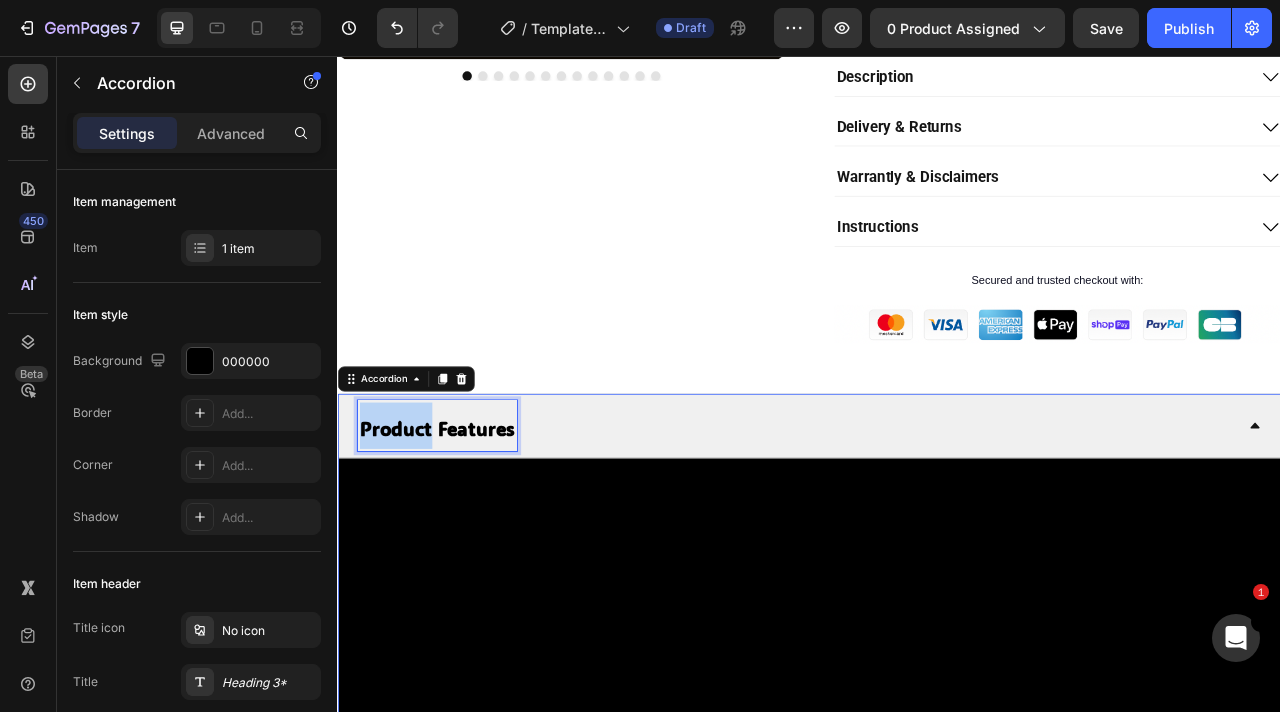 click on "Product Features" at bounding box center [463, 528] 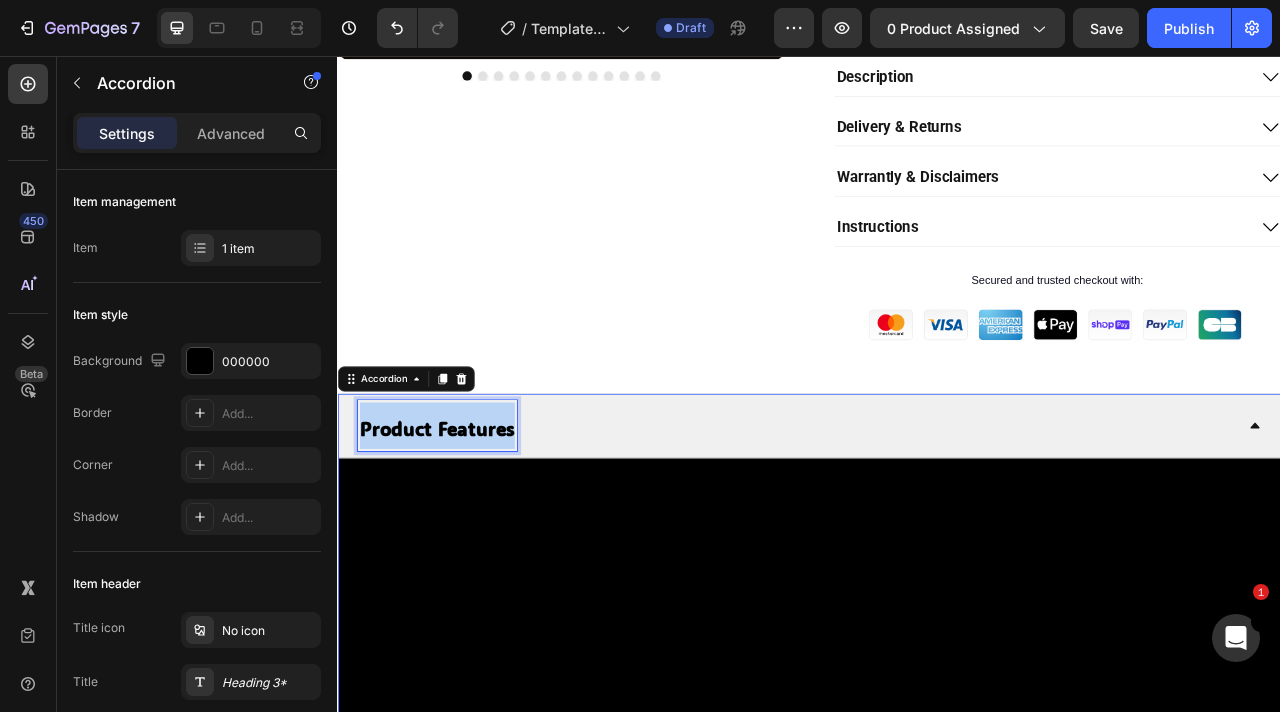 click on "Product Features" at bounding box center [463, 528] 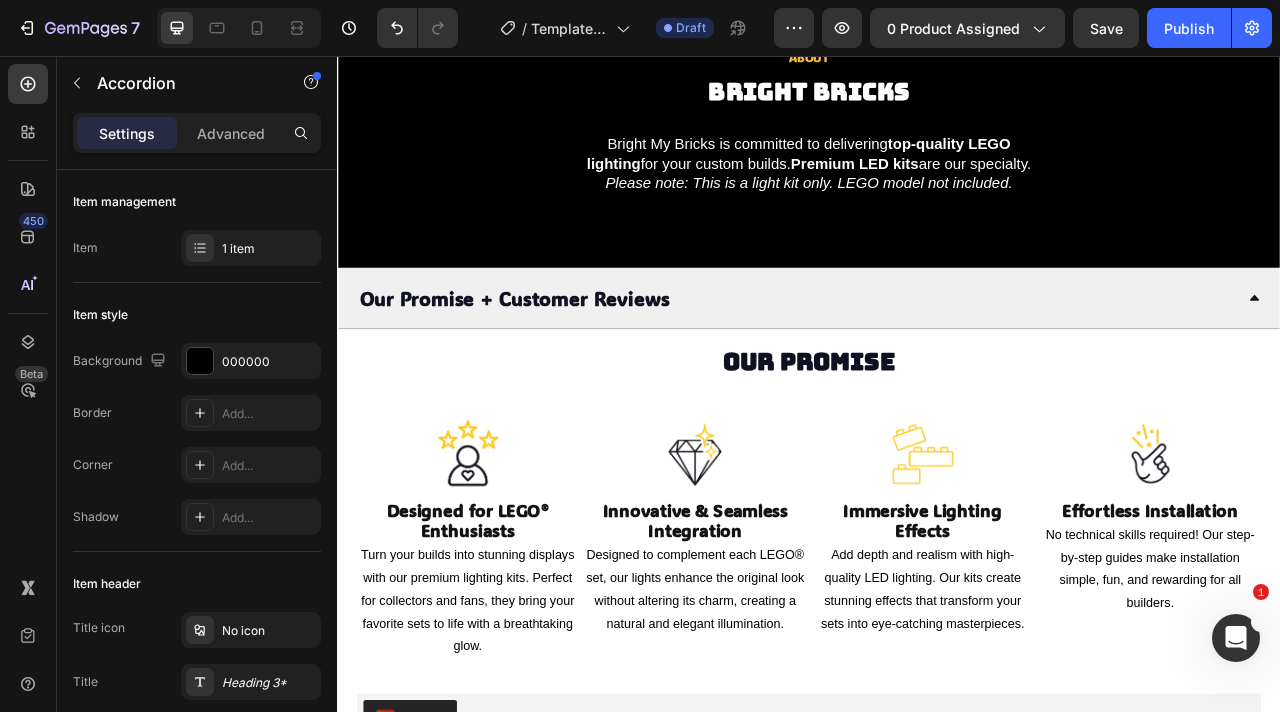 scroll, scrollTop: 4668, scrollLeft: 0, axis: vertical 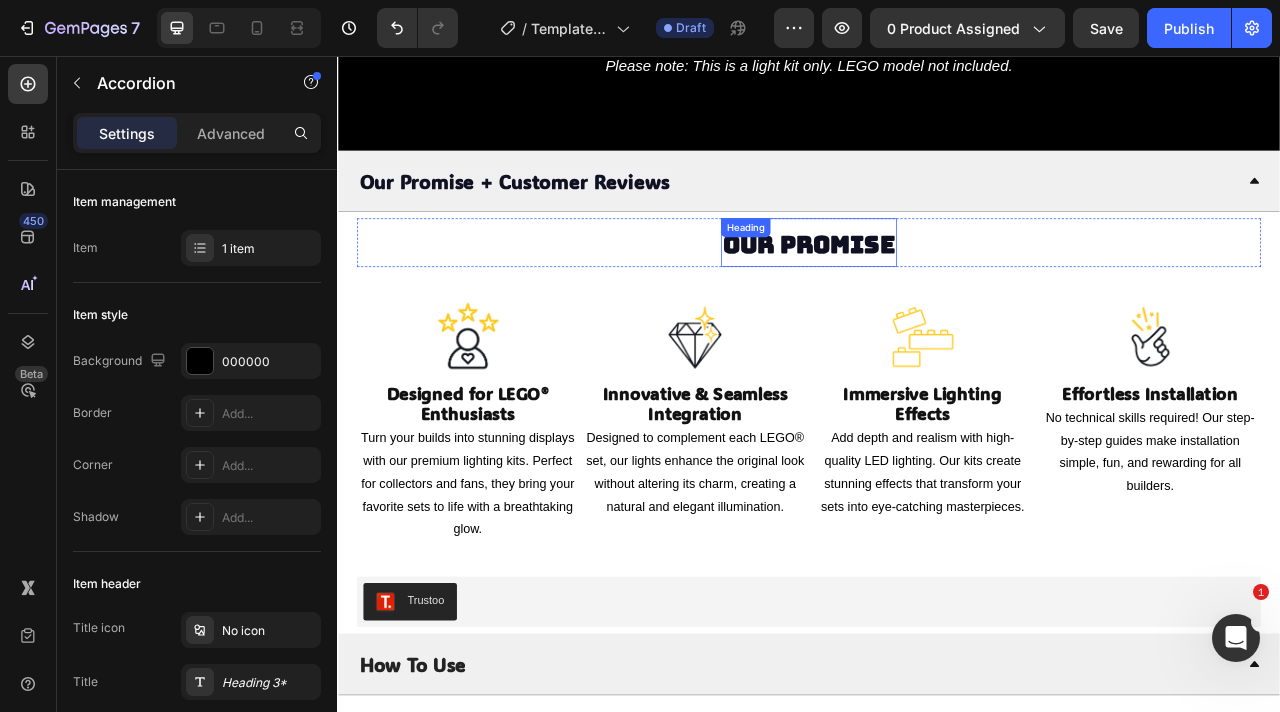 click on "Our Promise Heading" at bounding box center (937, 293) 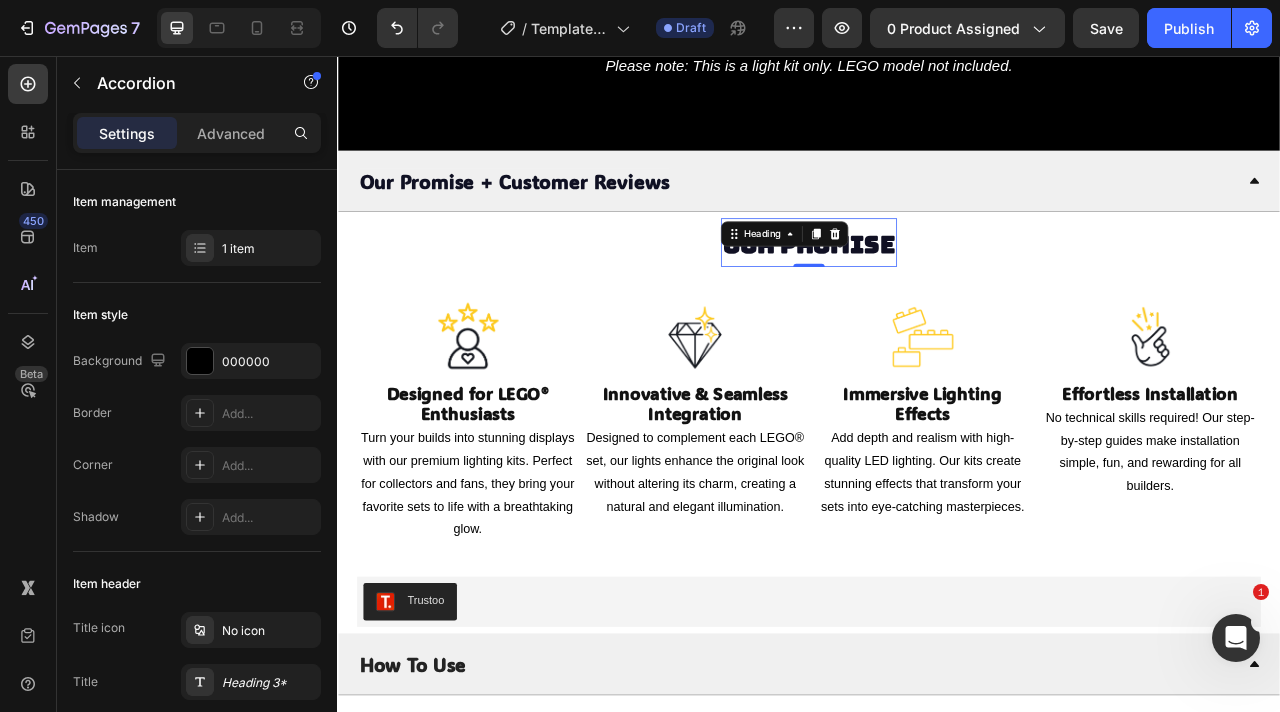 click on "Heading" at bounding box center (906, 282) 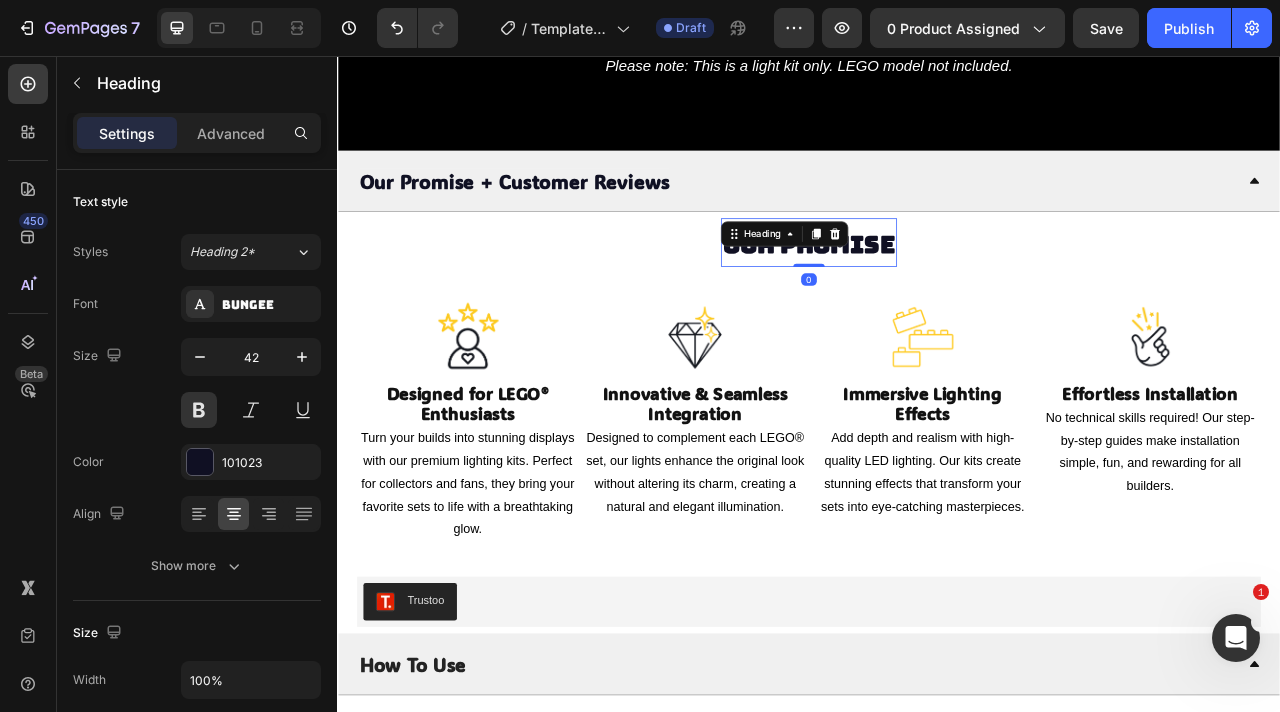 click on "Heading" at bounding box center [877, 282] 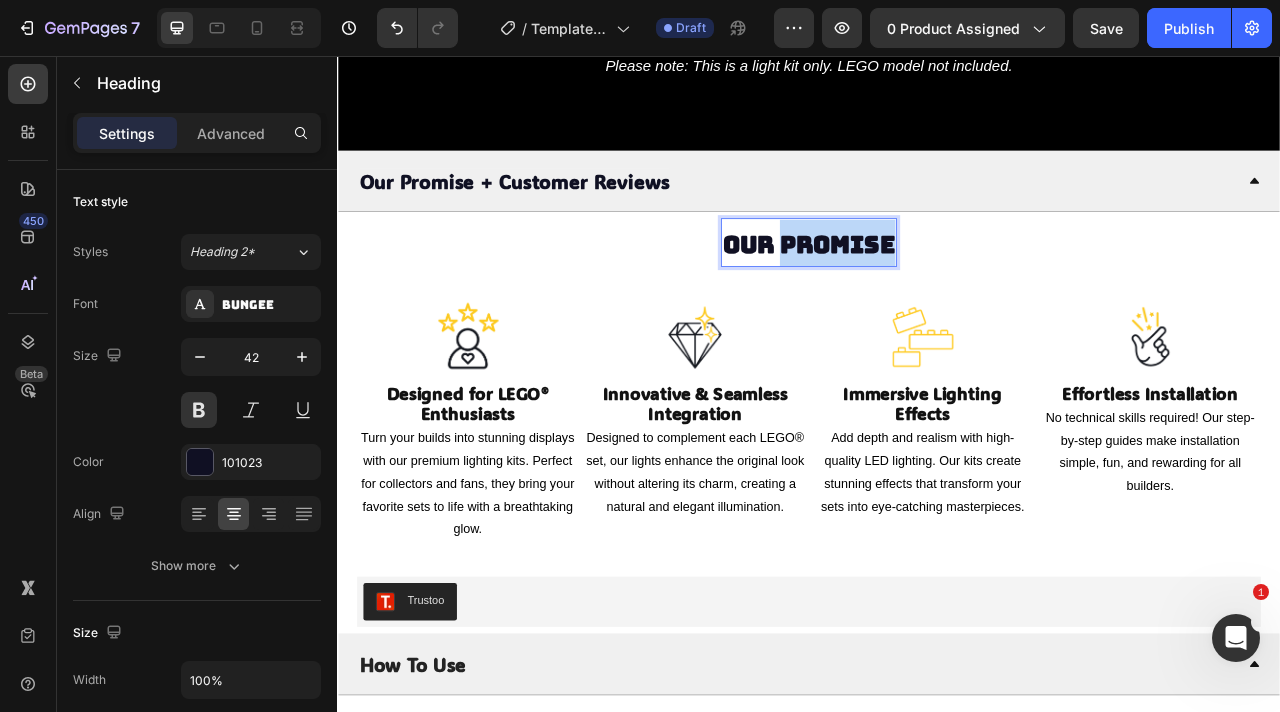 click on "Our Promise" at bounding box center [937, 295] 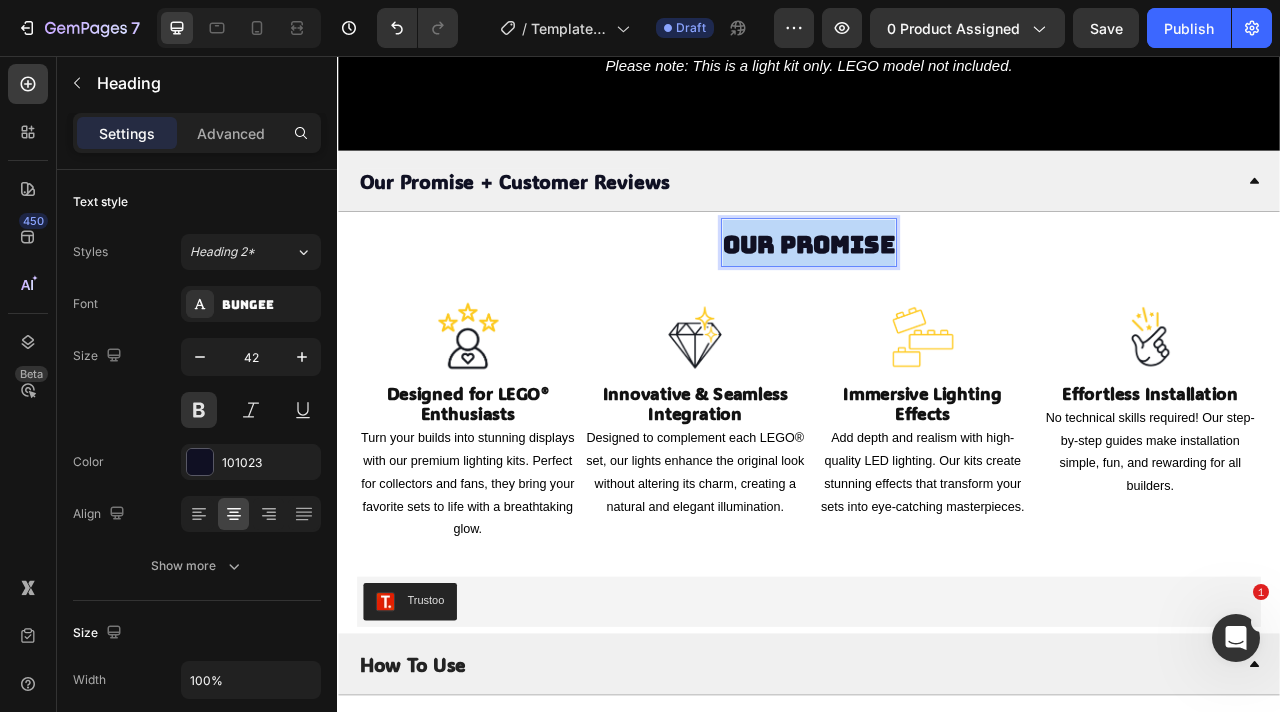 click on "Our Promise" at bounding box center (937, 295) 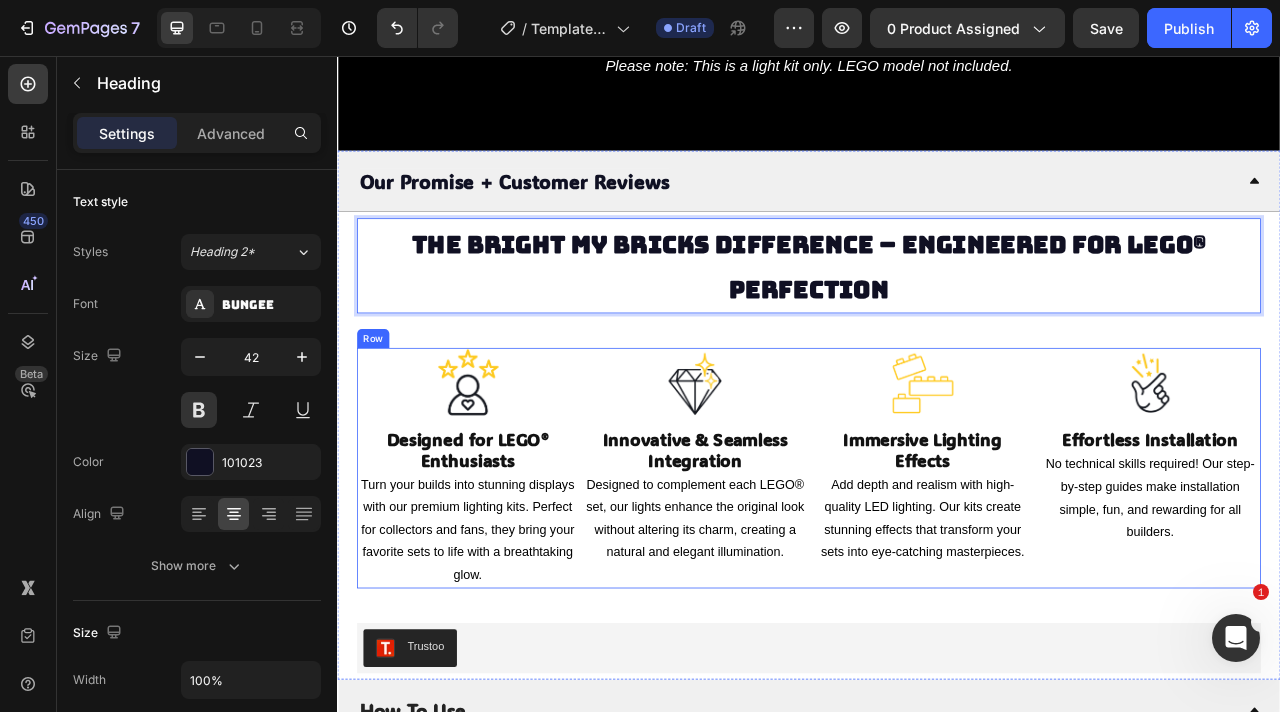 click at bounding box center (503, 472) 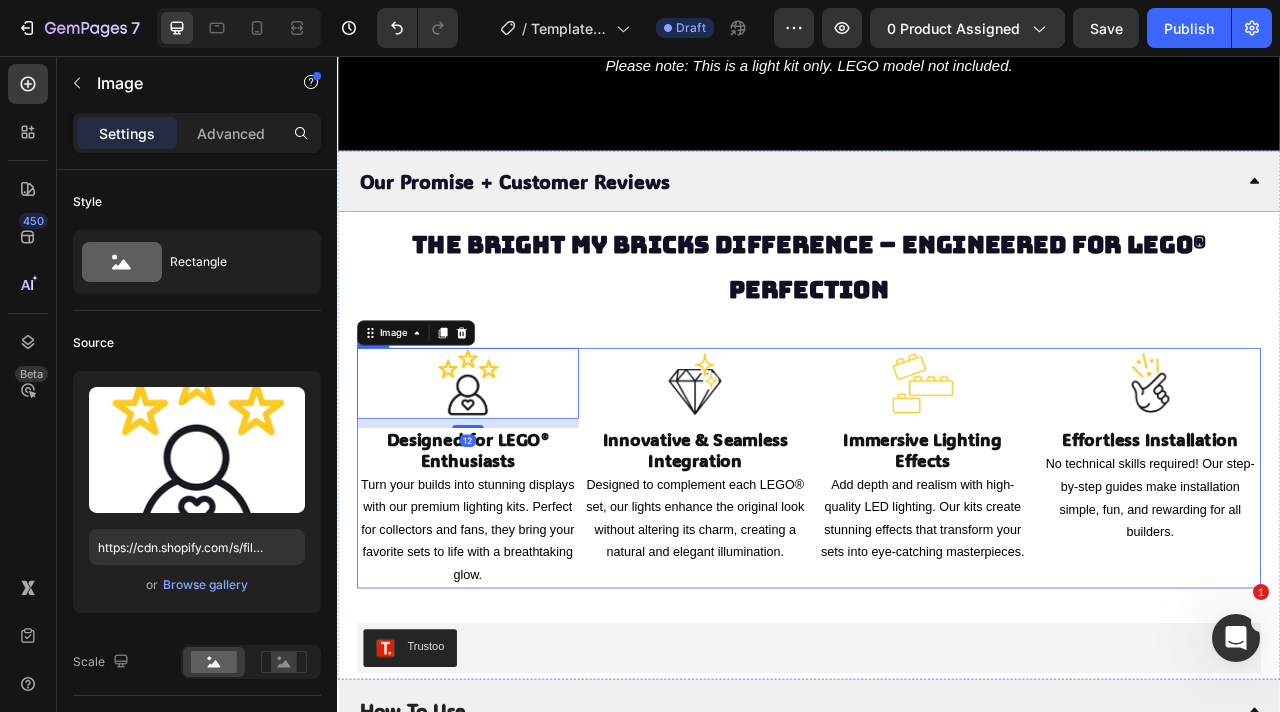 click on "Image   12 Designed for LEGO® Enthusiasts Heading Turn your builds into stunning displays with our premium lighting kits. Perfect for collectors and fans, they bring your favorite sets to life with a breathtaking glow. Text Block Image Innovative & Seamless Integration Heading Designed to complement each LEGO® set, our lights enhance the original look without altering its charm, creating a natural and elegant illumination. Text Block Image Immersive Lighting Effects Heading Add depth and realism with high-quality LED lighting. Our kits create stunning effects that transform your sets into eye-catching masterpieces. Text Block Image Effortless Installation  Heading No technical skills required! Our step-by-step guides make installation simple, fun, and rewarding for all builders. Text Block Row" at bounding box center [937, 580] 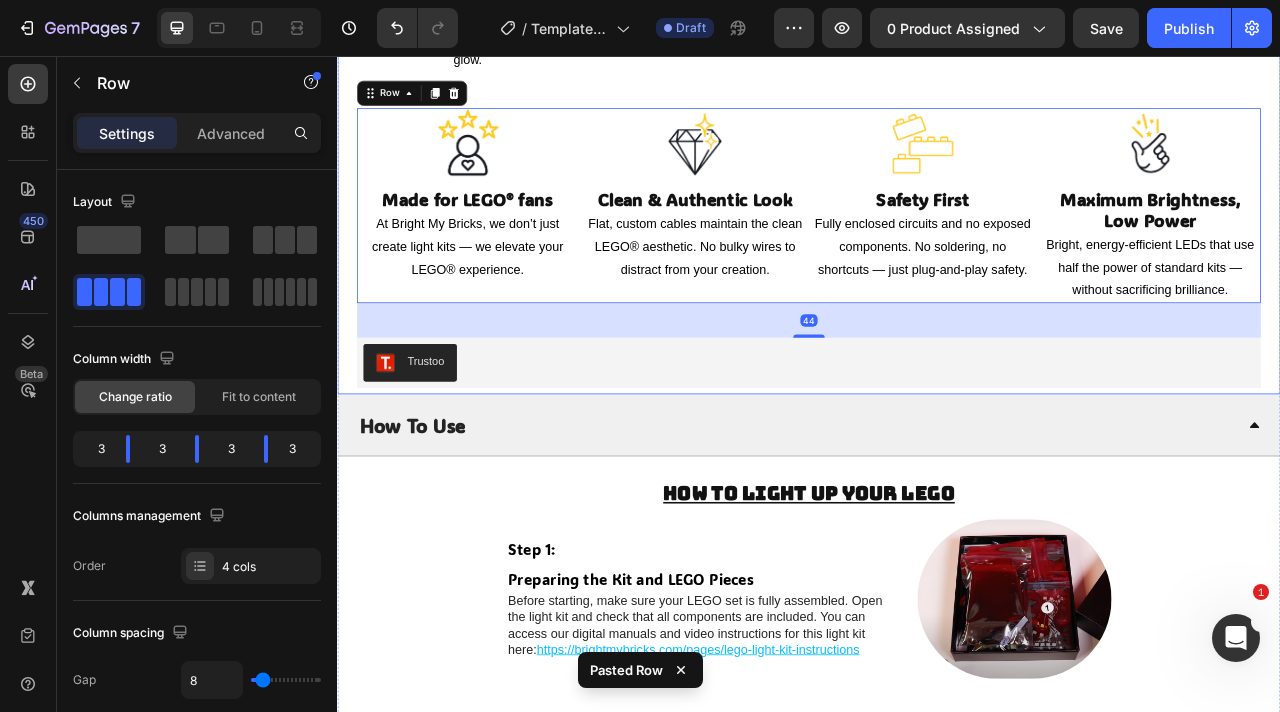scroll, scrollTop: 5059, scrollLeft: 0, axis: vertical 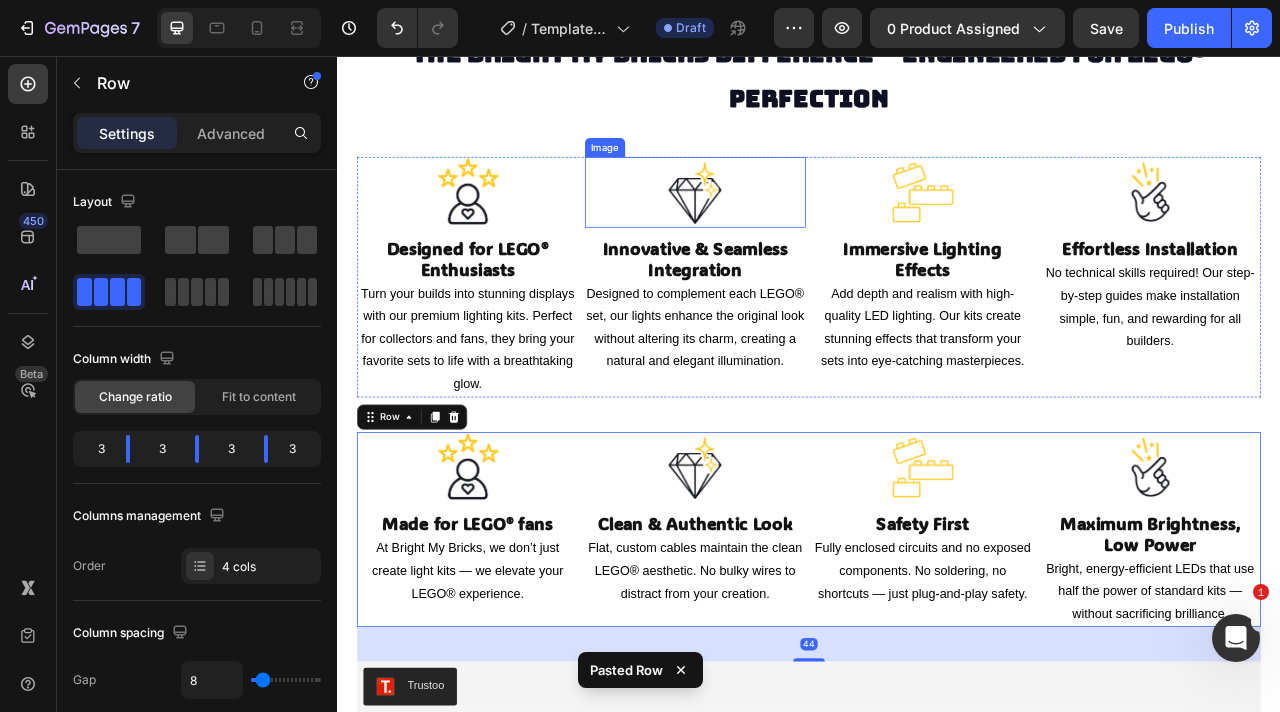 click at bounding box center [793, 229] 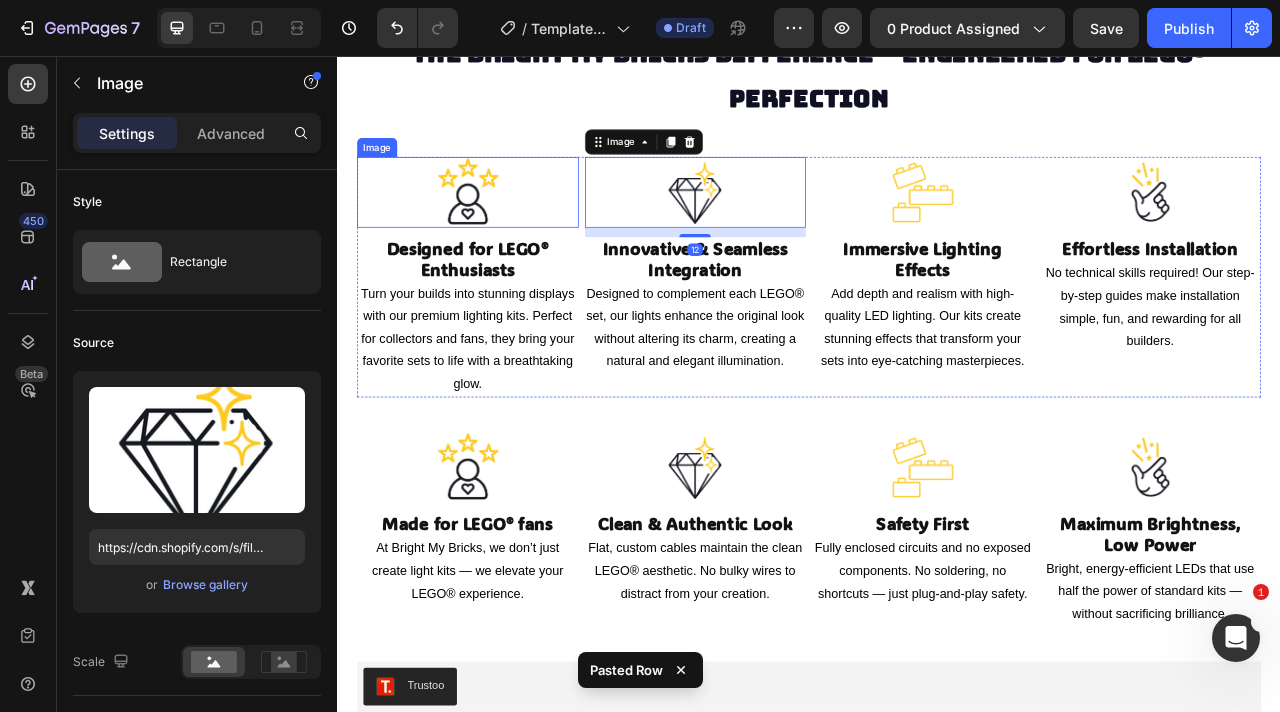click on "Image Designed for LEGO® Enthusiasts Heading Turn your builds into stunning displays with our premium lighting kits. Perfect for collectors and fans, they bring your favorite sets to life with a breathtaking glow. Text Block Image   12 Innovative & Seamless Integration Heading Designed to complement each LEGO® set, our lights enhance the original look without altering its charm, creating a natural and elegant illumination. Text Block Image Immersive Lighting Effects Heading Add depth and realism with high-quality LED lighting. Our kits create stunning effects that transform your sets into eye-catching masterpieces. Text Block Image Effortless Installation  Heading No technical skills required! Our step-by-step guides make installation simple, fun, and rewarding for all builders. Text Block Row" at bounding box center [937, 337] 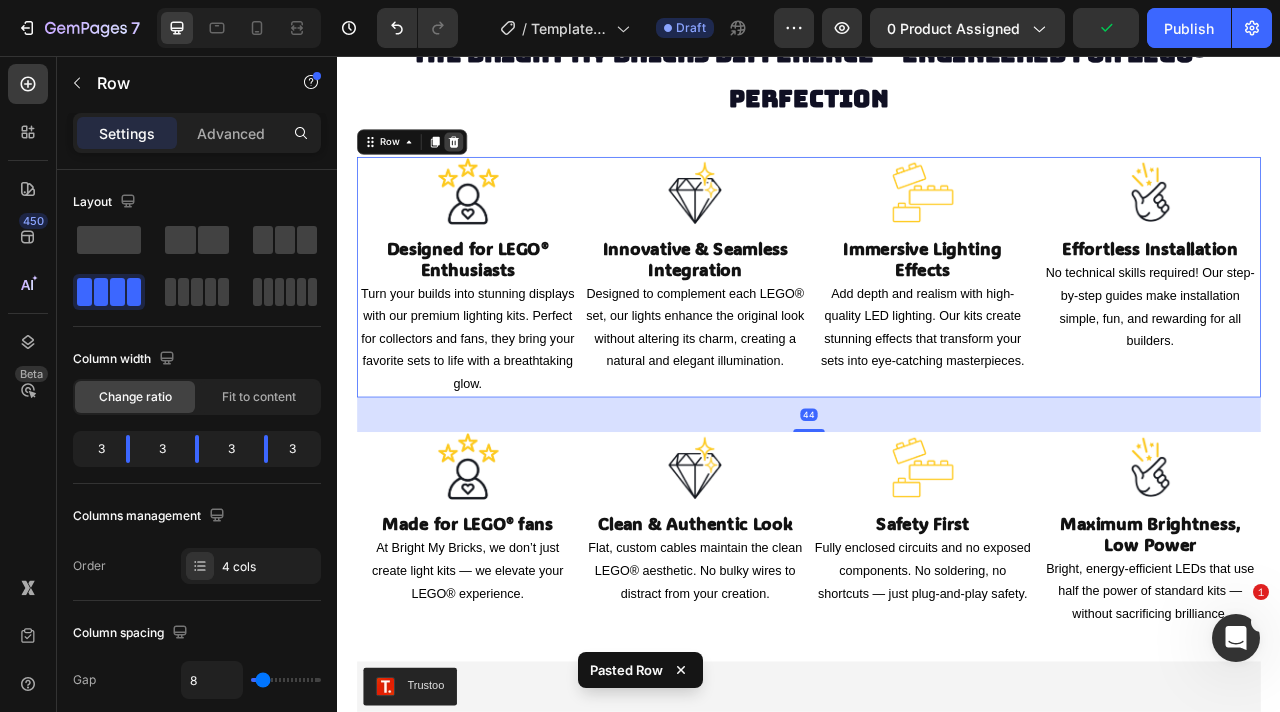 click 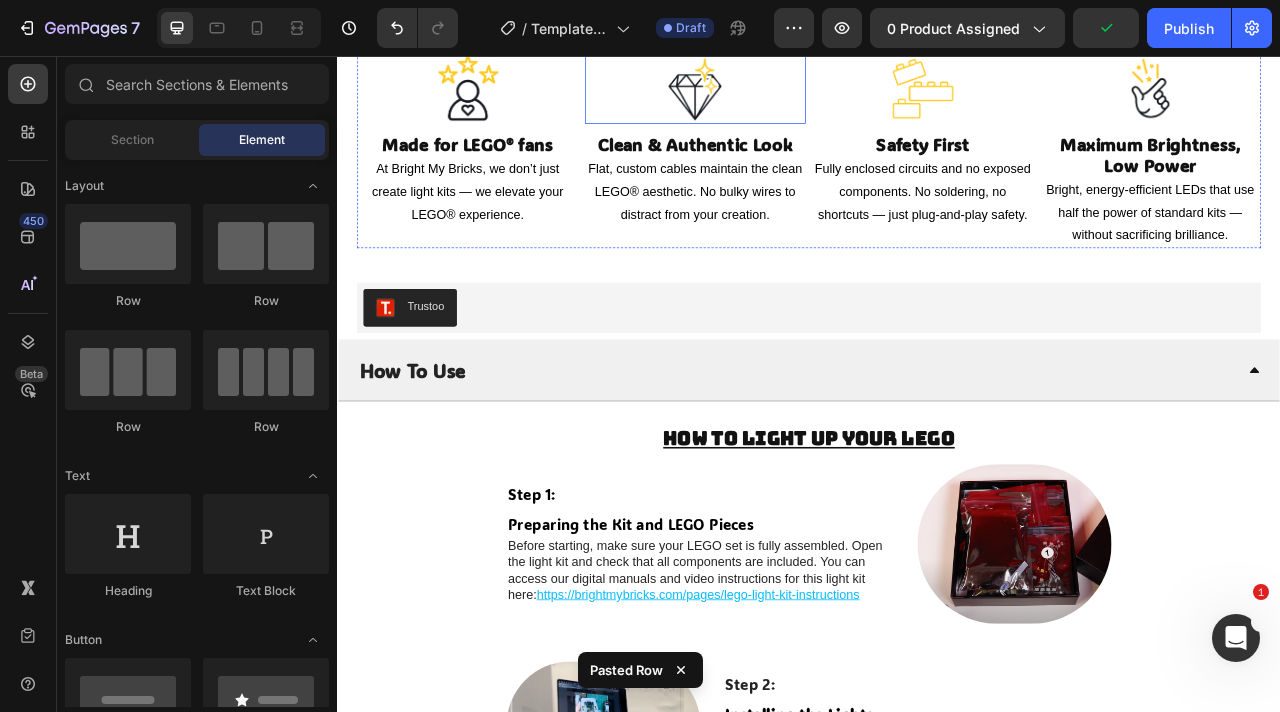 scroll, scrollTop: 5431, scrollLeft: 0, axis: vertical 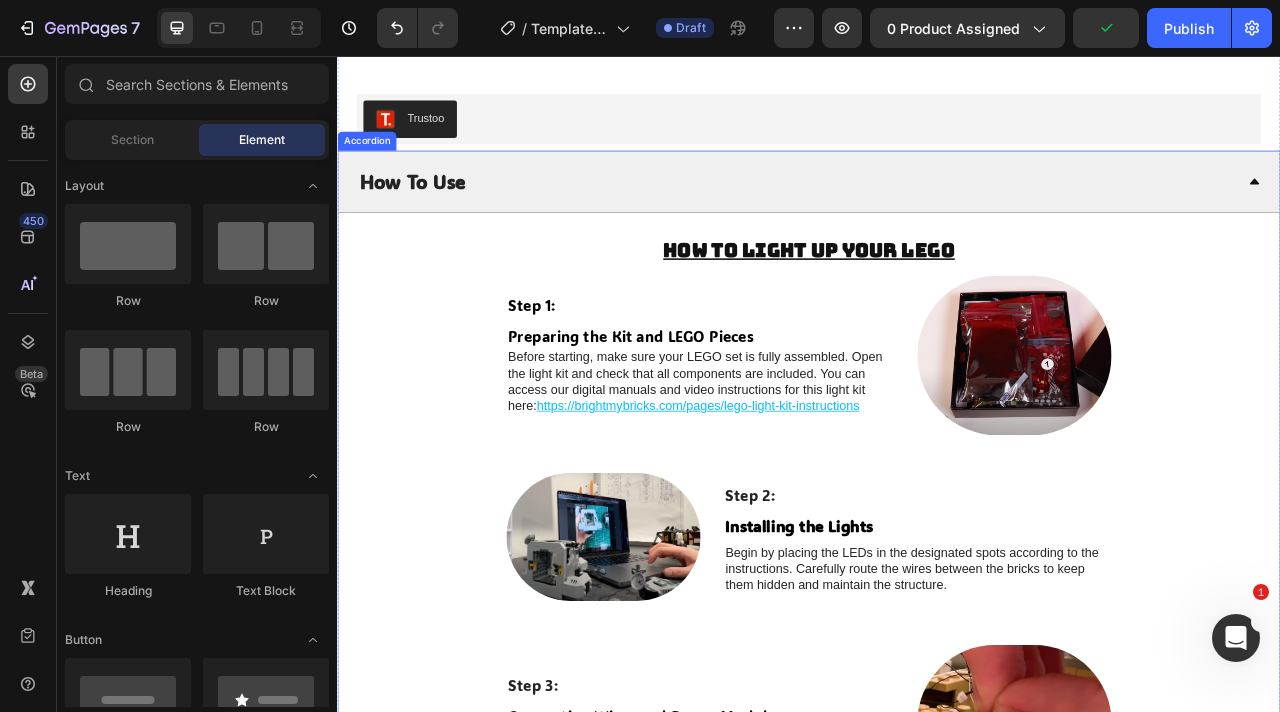 click on "How To Use" at bounding box center (921, 215) 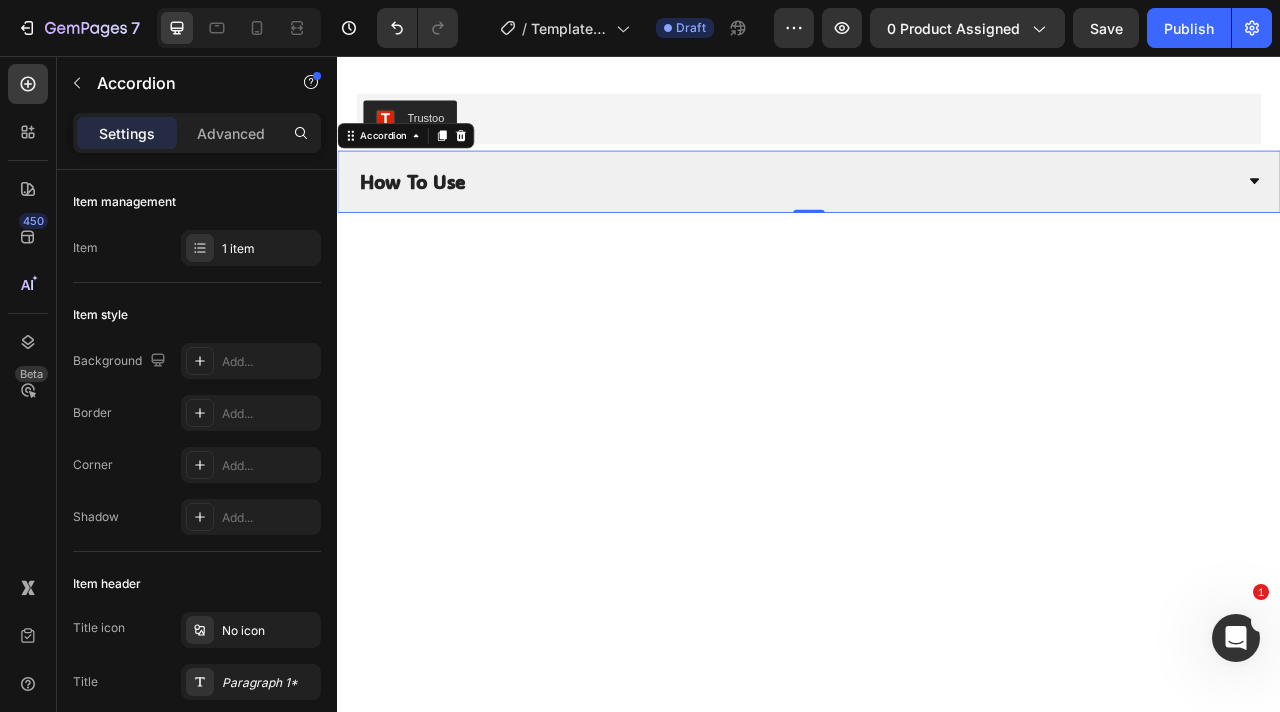 click on "How To Use" at bounding box center [921, 215] 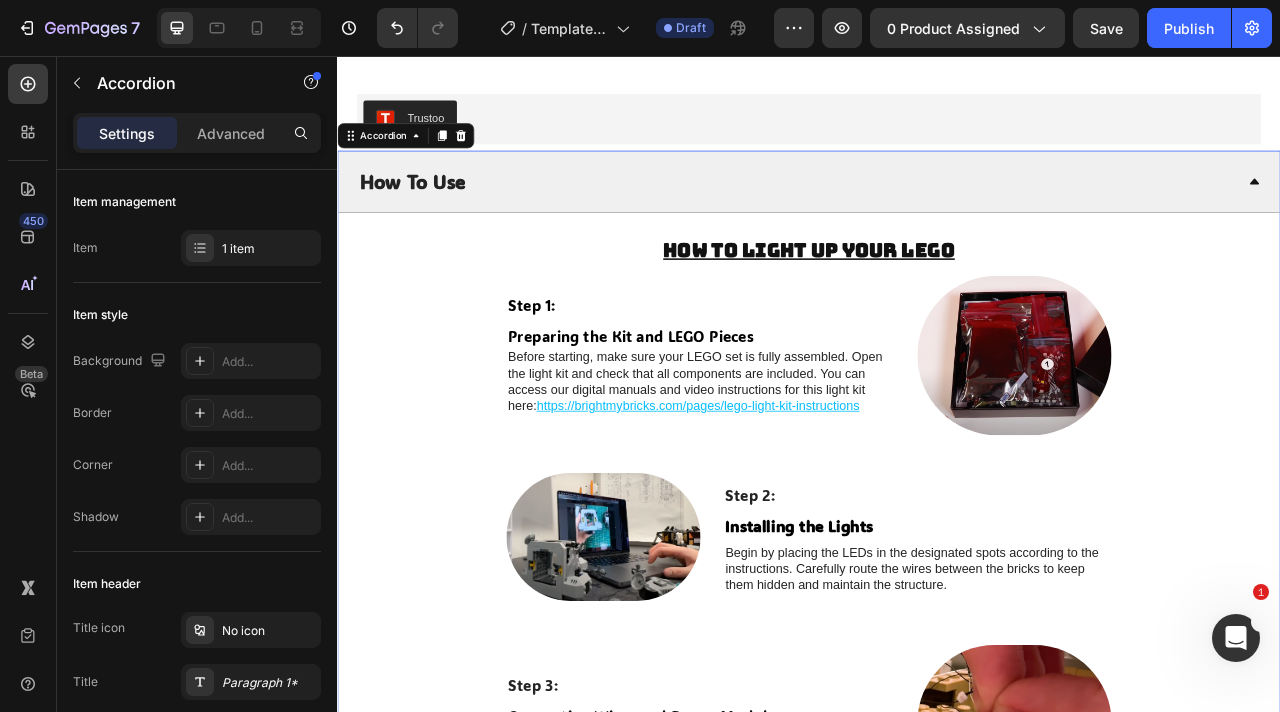 click on "How To Use" at bounding box center (921, 215) 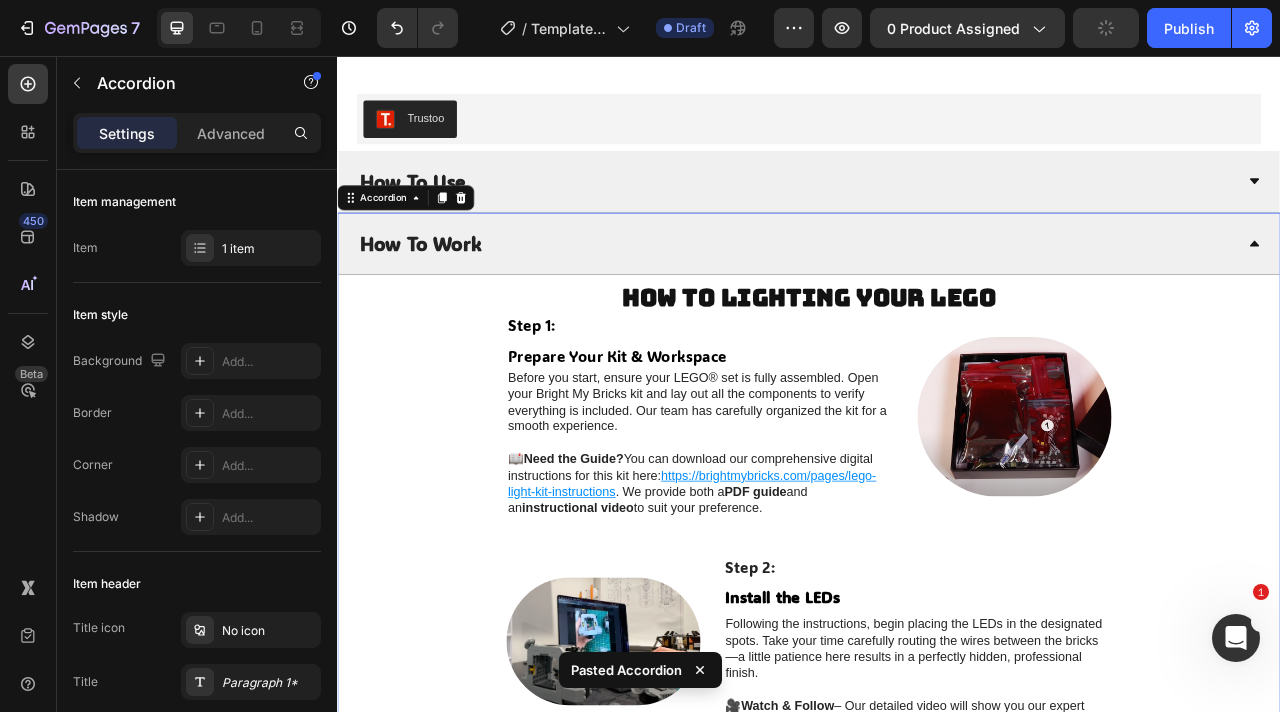 click on "How To Use" at bounding box center (921, 215) 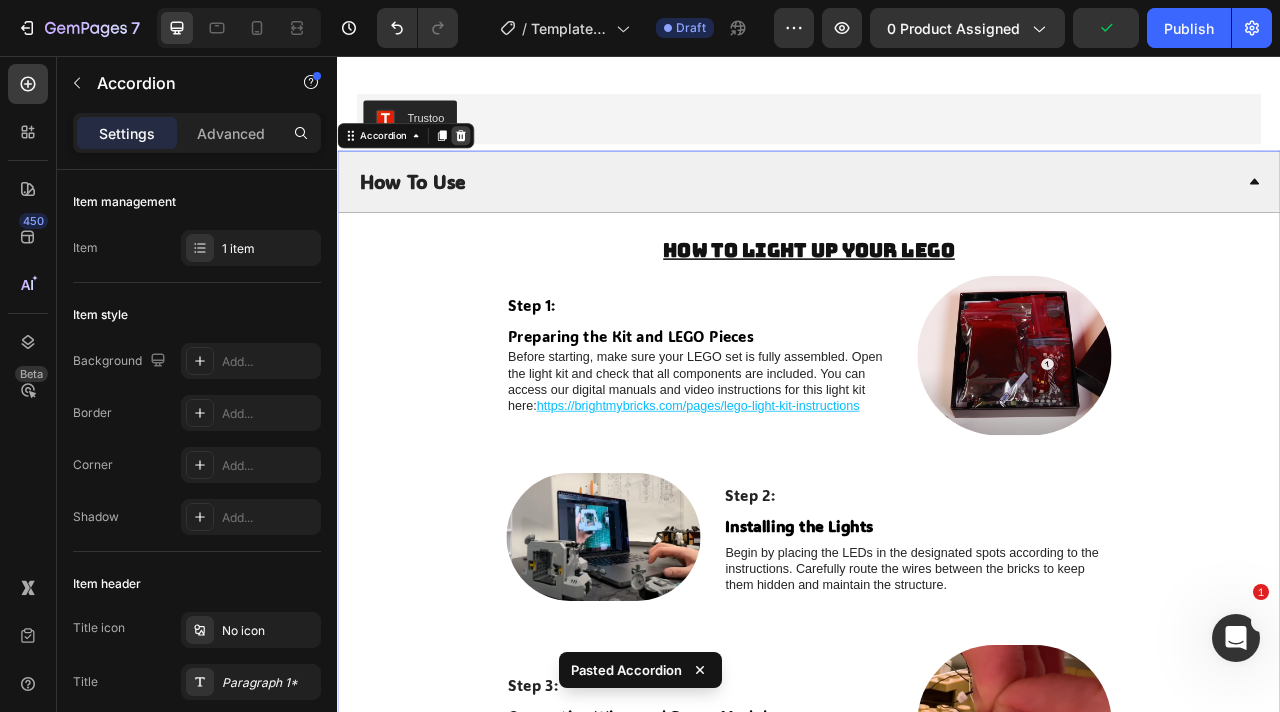 click 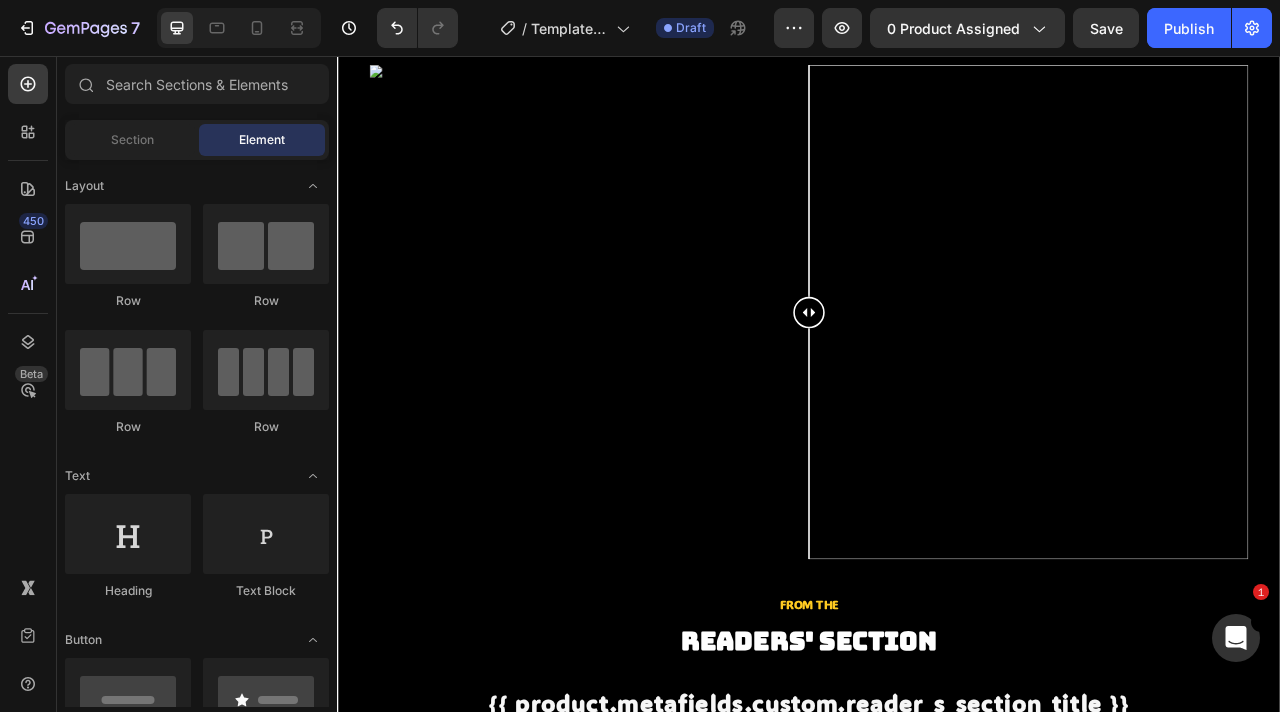 click at bounding box center [937, 381] 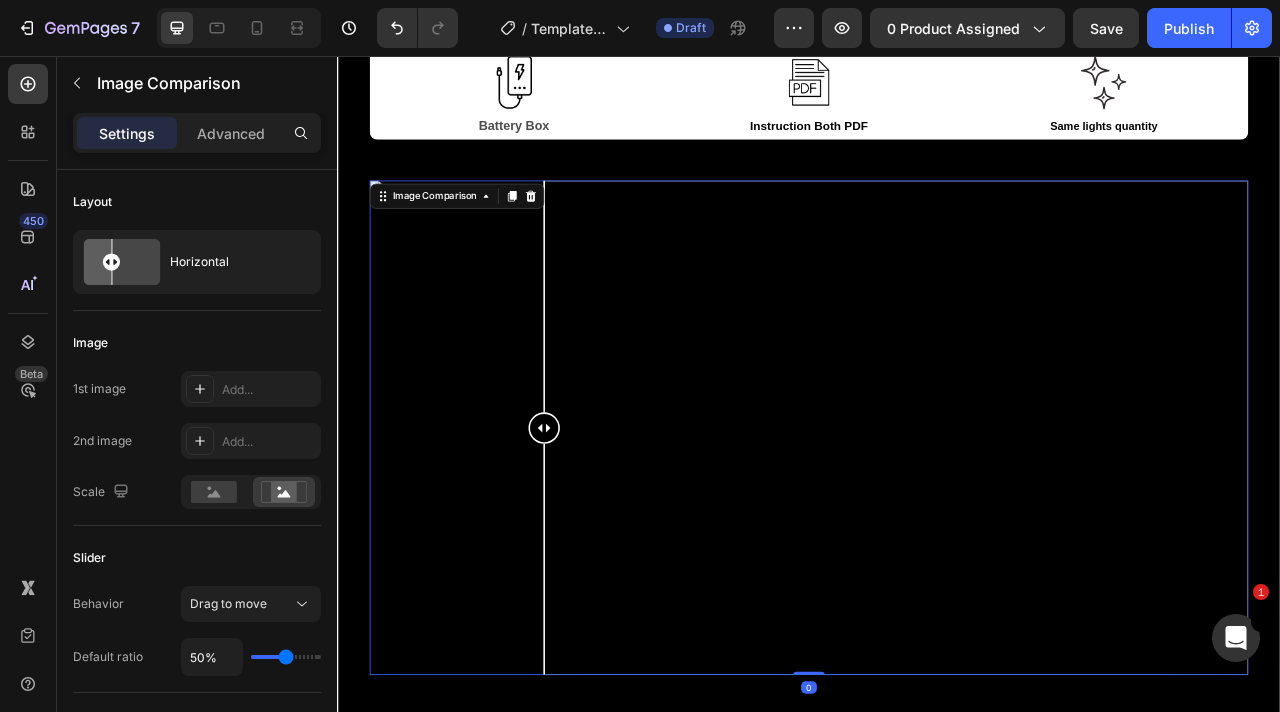 scroll, scrollTop: 3574, scrollLeft: 0, axis: vertical 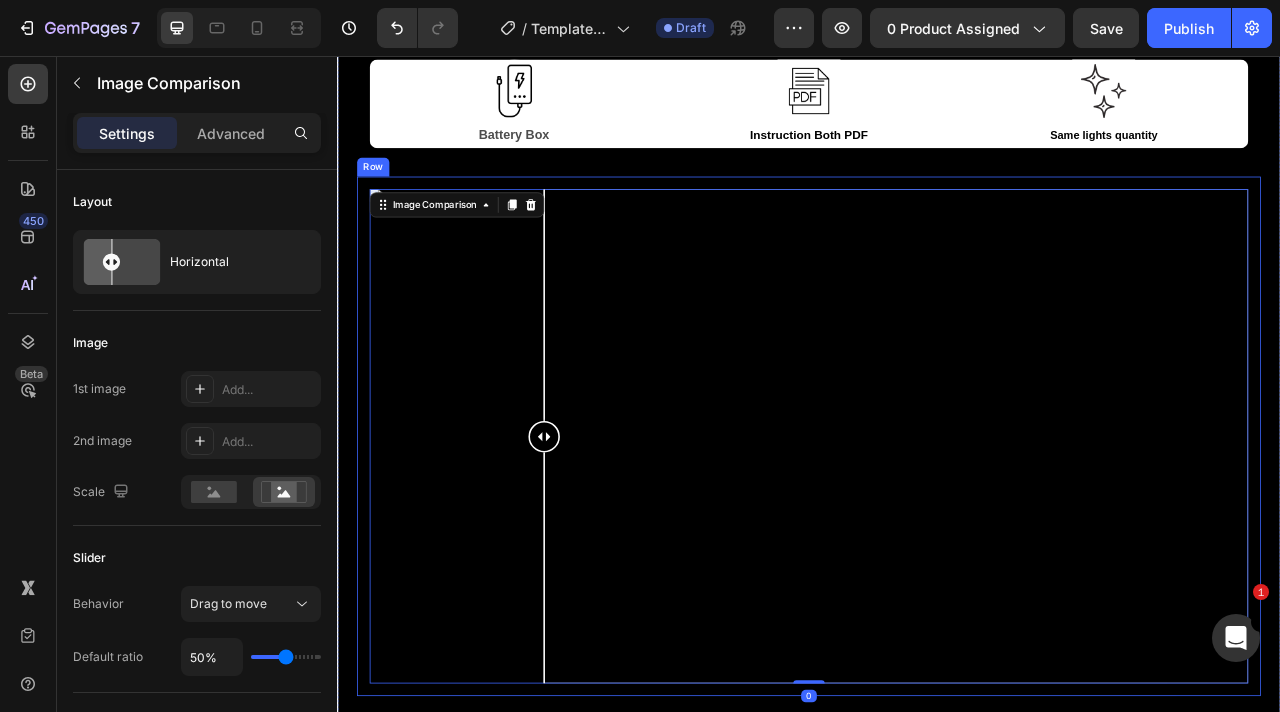 click on "Image Comparison   0 Row" at bounding box center (937, 539) 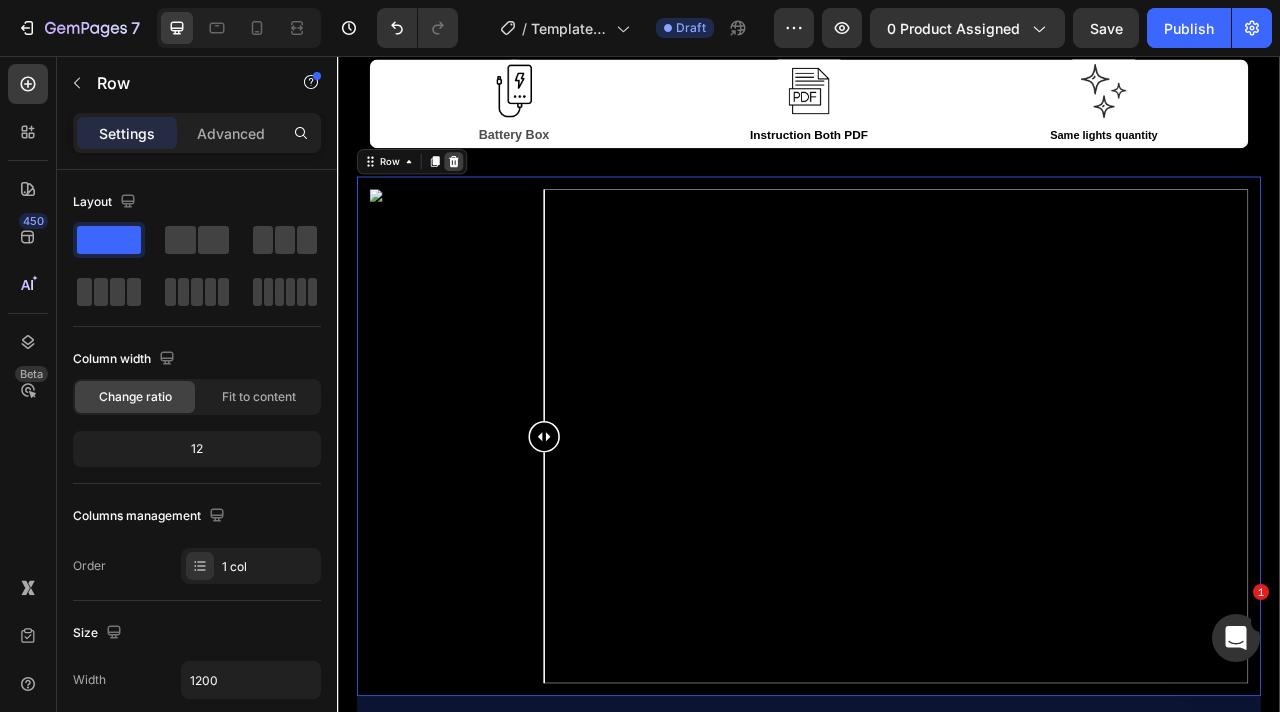 click 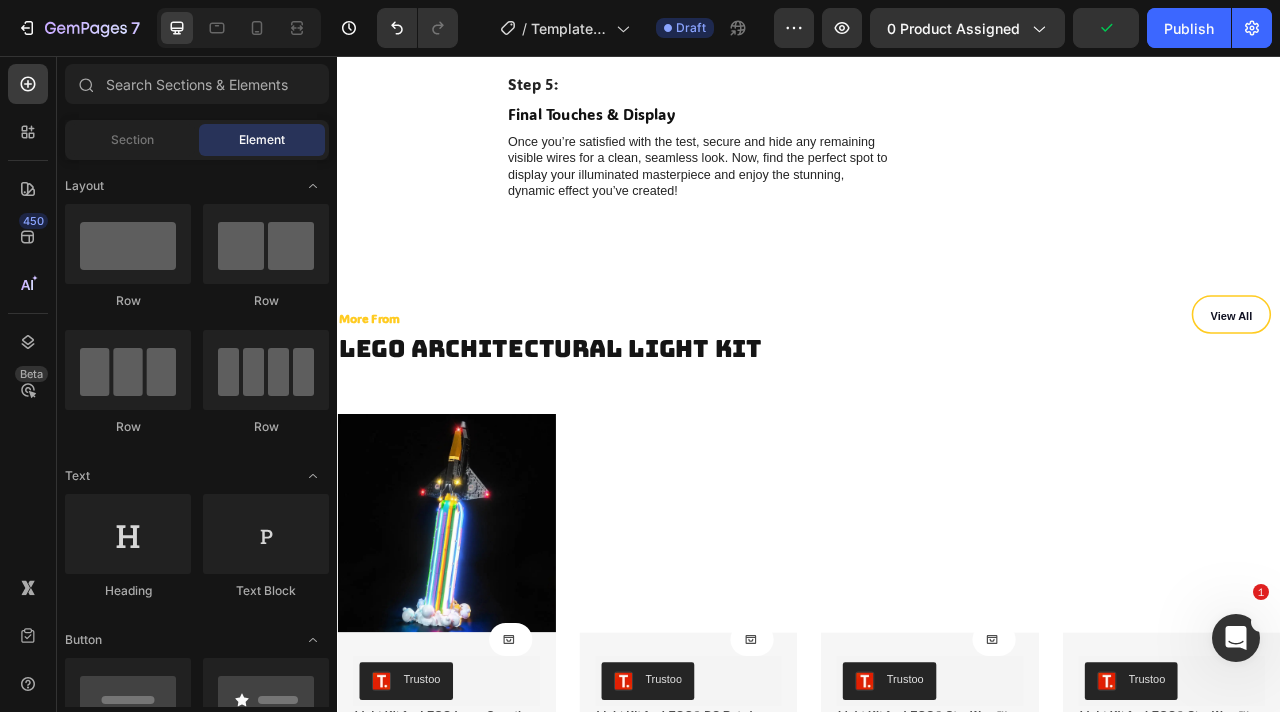 scroll, scrollTop: 6275, scrollLeft: 0, axis: vertical 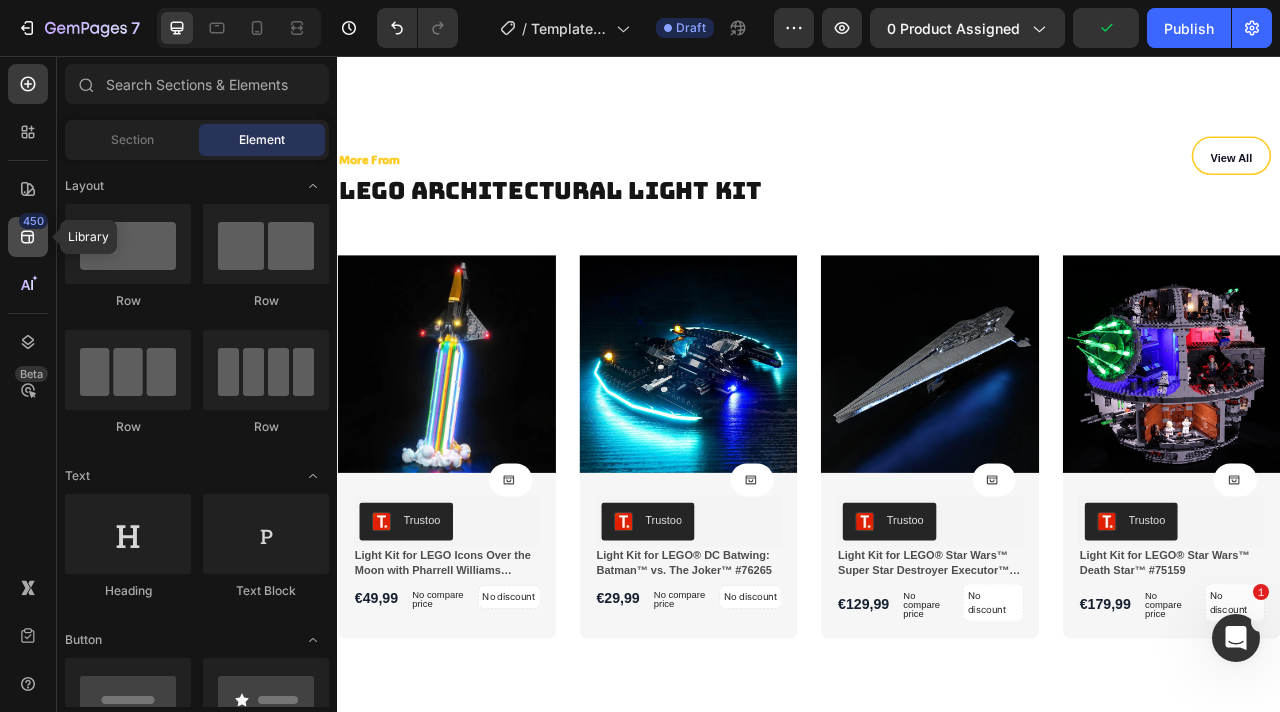 click 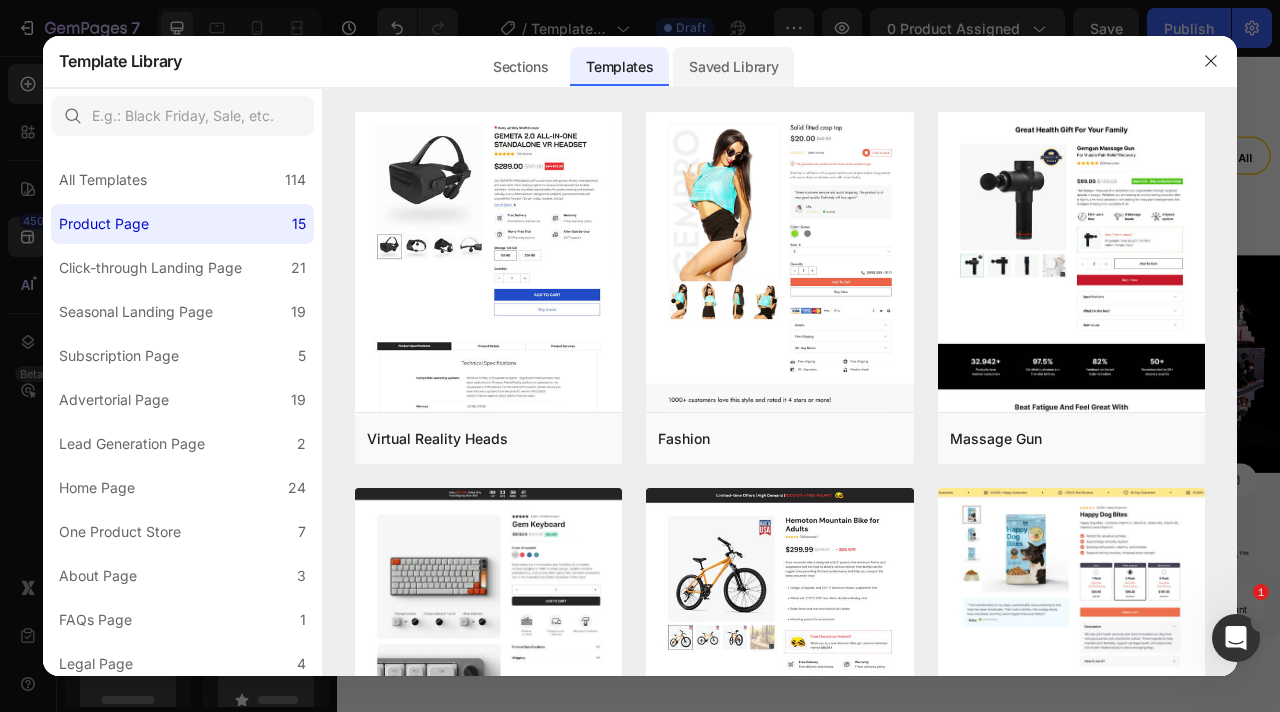 click on "Saved Library" 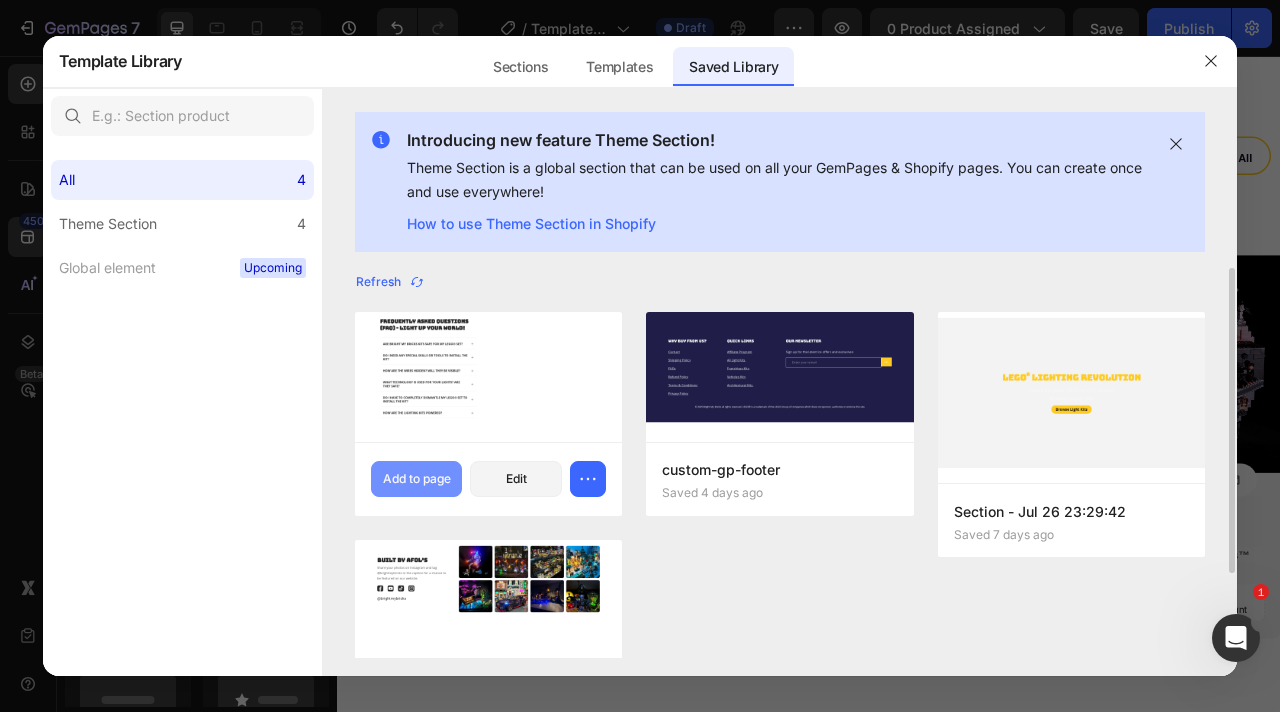 click on "Add to page" at bounding box center [417, 479] 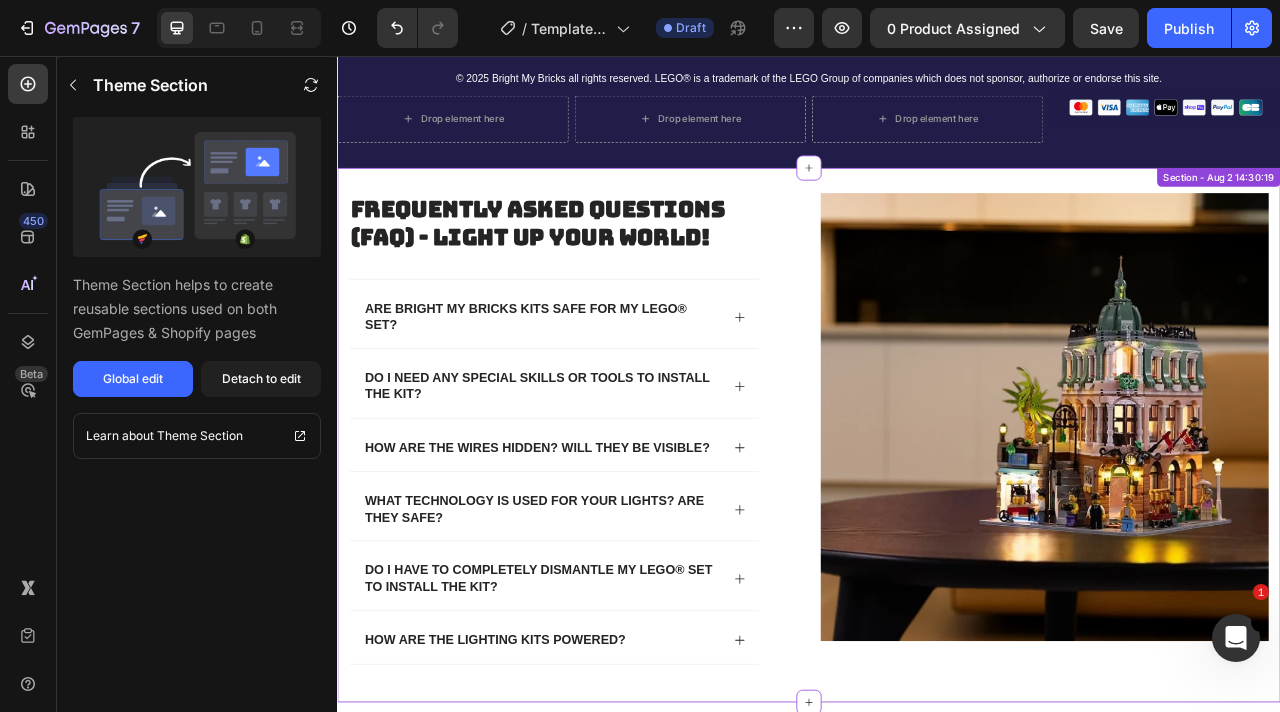 scroll, scrollTop: 7946, scrollLeft: 0, axis: vertical 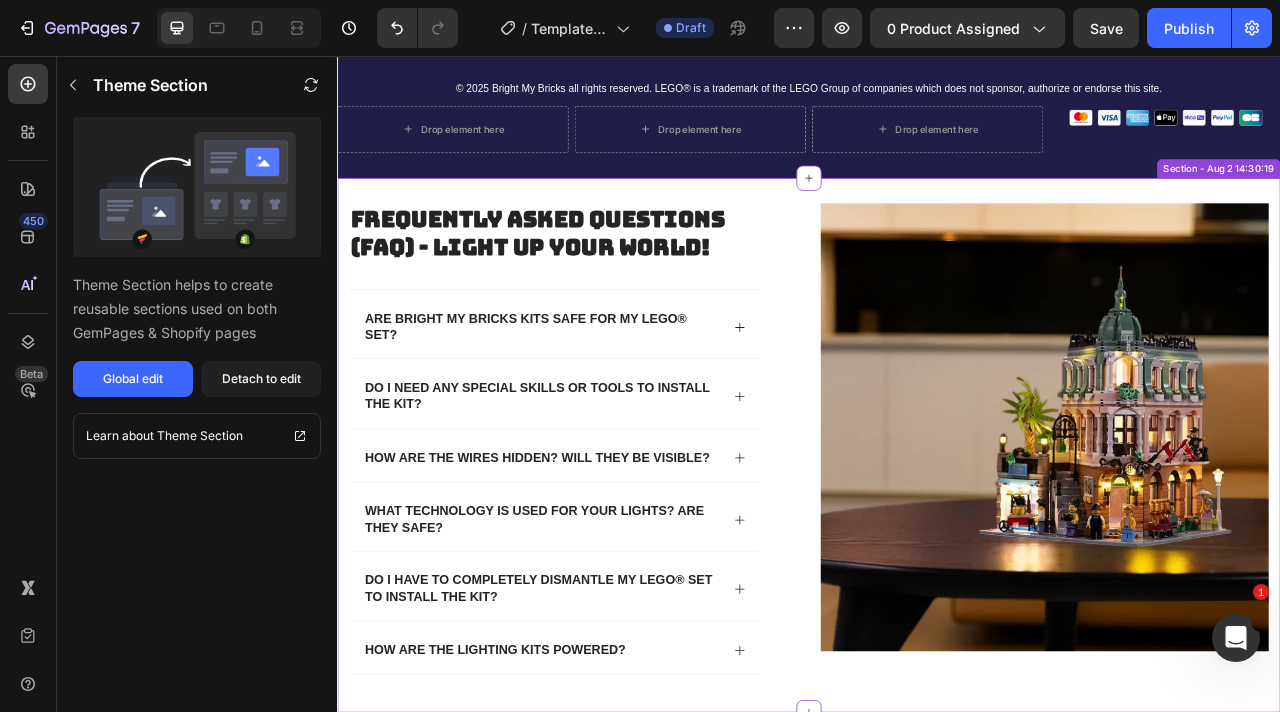 click on "Frequently Asked Questions (FAQ) - Light Up Your World! Heading
Are Bright My Bricks kits safe for my LEGO® set?
Do I need any special skills or tools to install the kit?
How are the wires hidden? Will they be visible?
What technology is used for your lights? Are they safe?
Do I have to completely dismantle my LEGO® set to install the kit?
How are the lighting kits powered? Accordion Row Image Row Section - Aug 2 14:30:19" at bounding box center [937, 551] 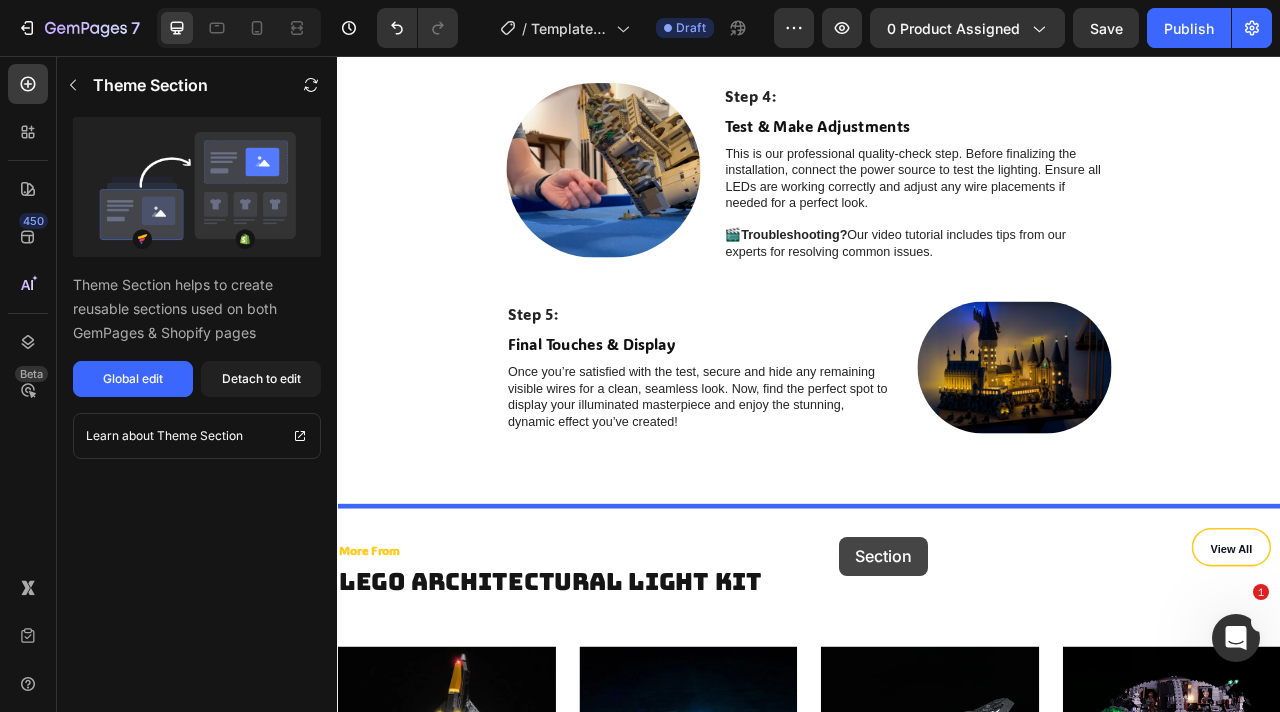 scroll, scrollTop: 5804, scrollLeft: 0, axis: vertical 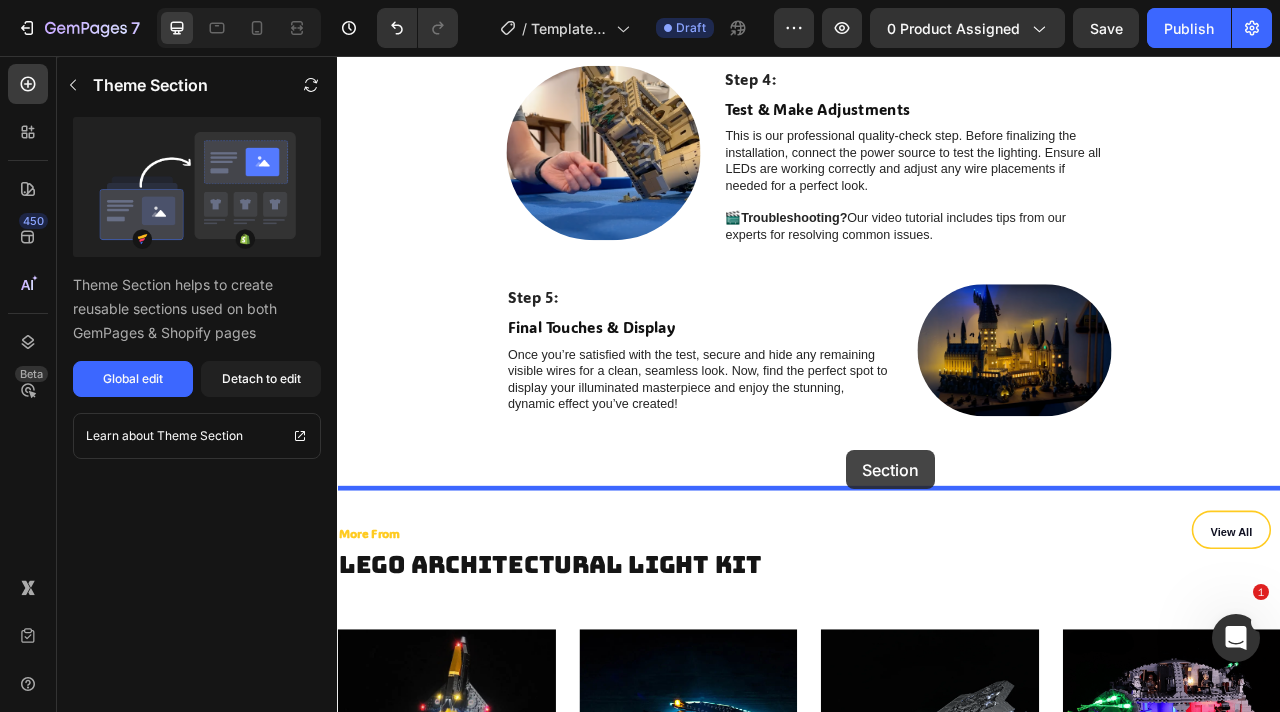 drag, startPoint x: 1437, startPoint y: 277, endPoint x: 986, endPoint y: 555, distance: 529.7971 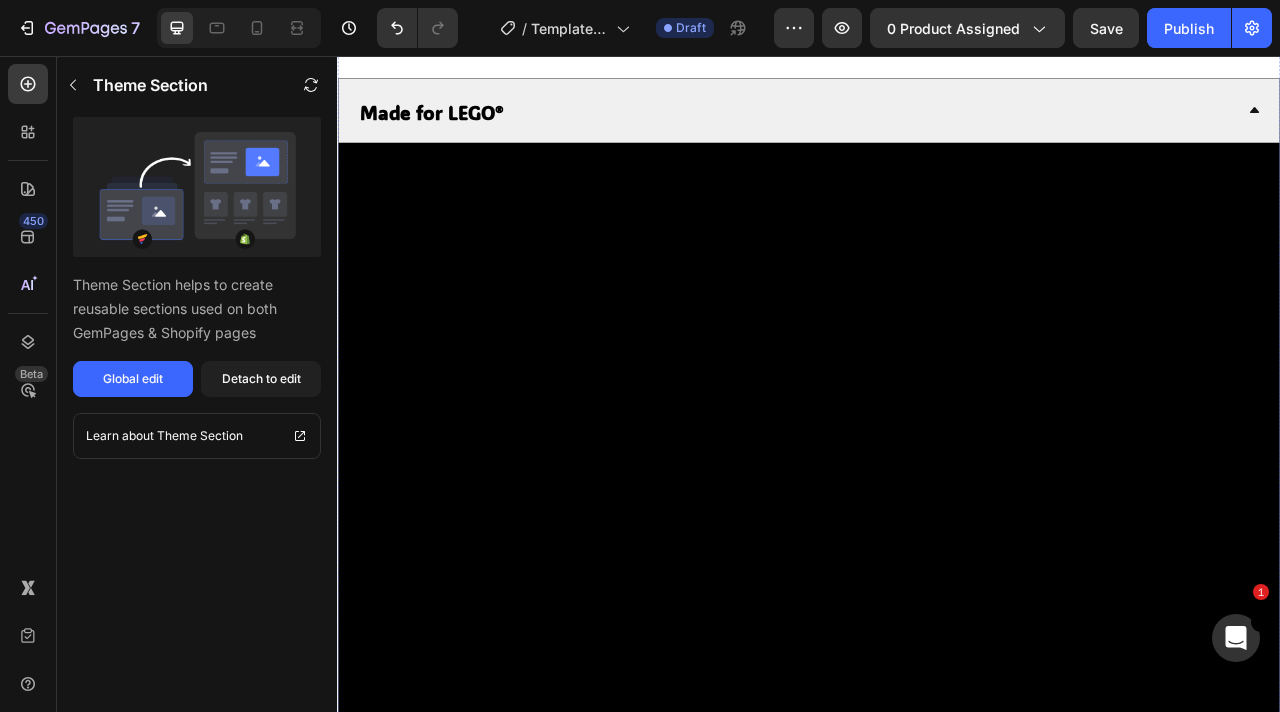 scroll, scrollTop: 955, scrollLeft: 0, axis: vertical 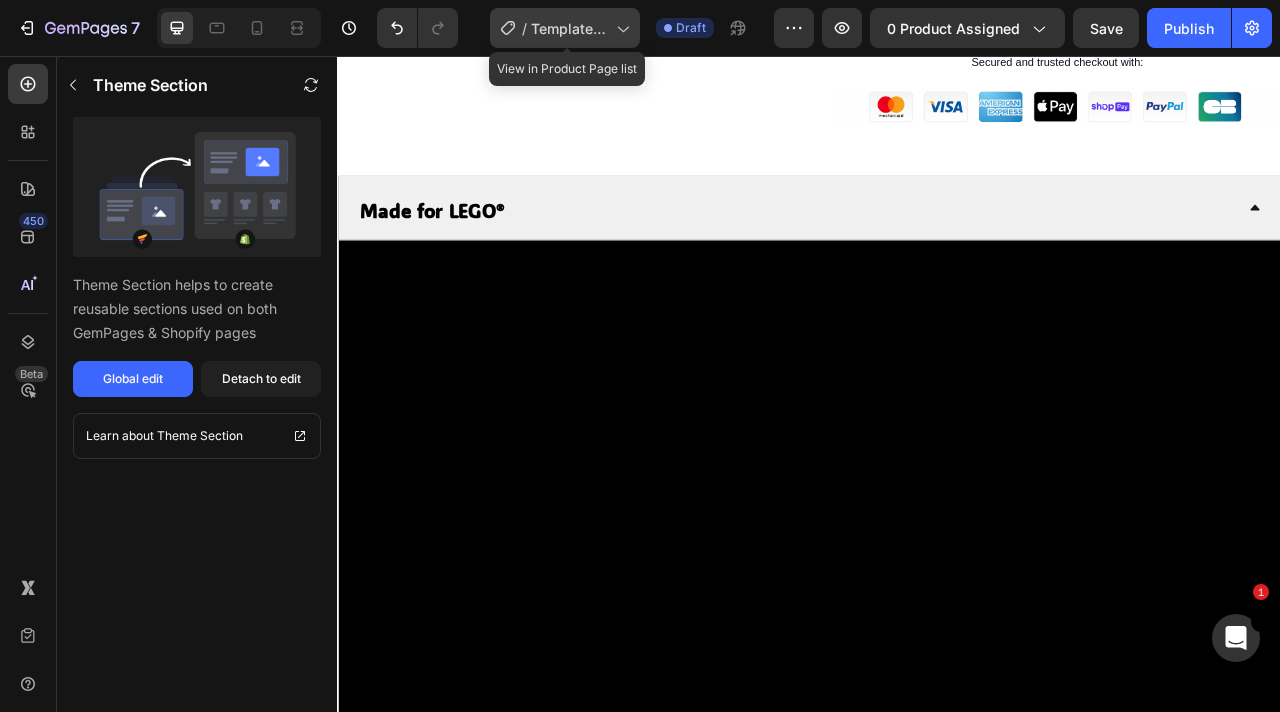 click on "Template Fortnite with video" at bounding box center [569, 28] 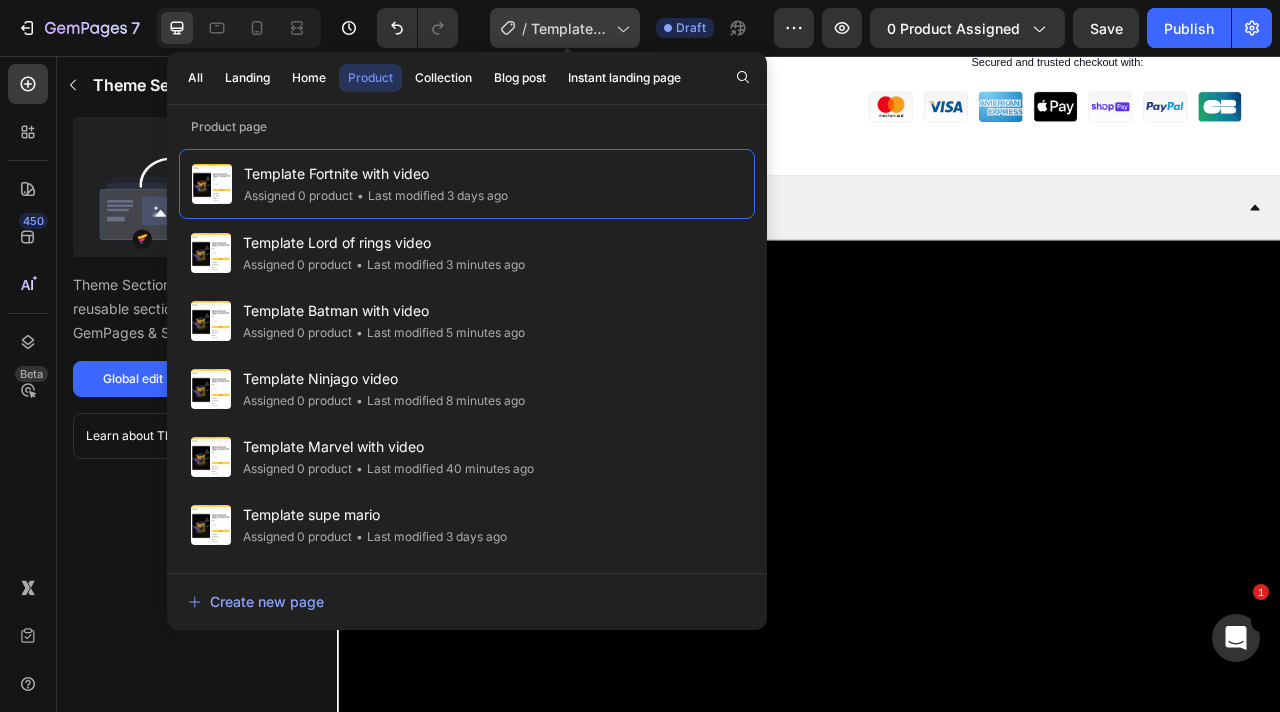 click on "Template Fortnite with video" at bounding box center (569, 28) 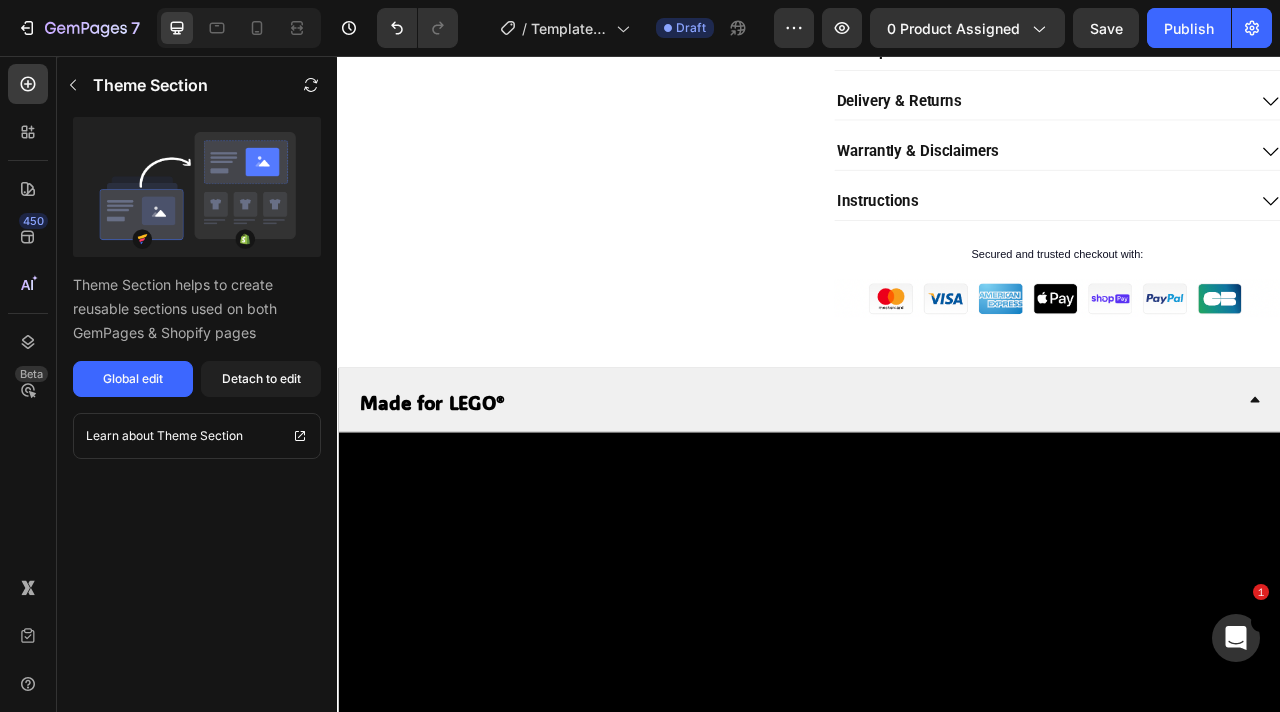 scroll, scrollTop: 795, scrollLeft: 0, axis: vertical 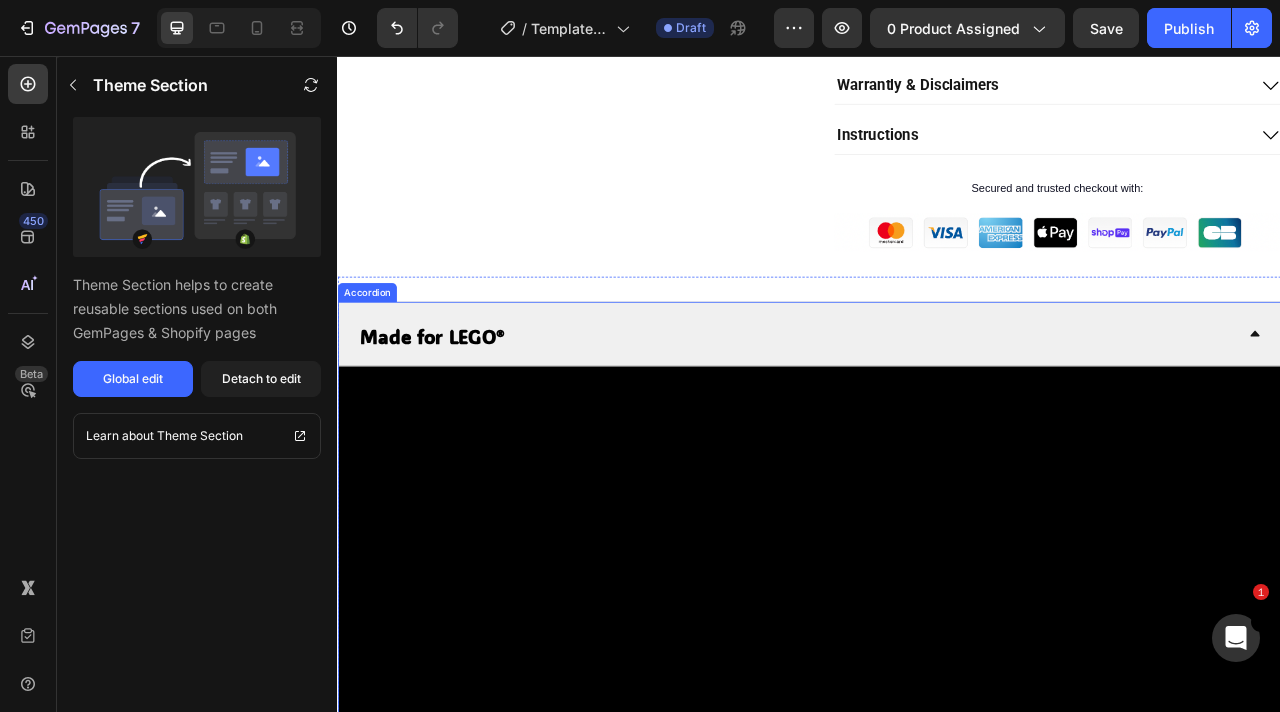 click on "Made for LEGO®" at bounding box center [457, 411] 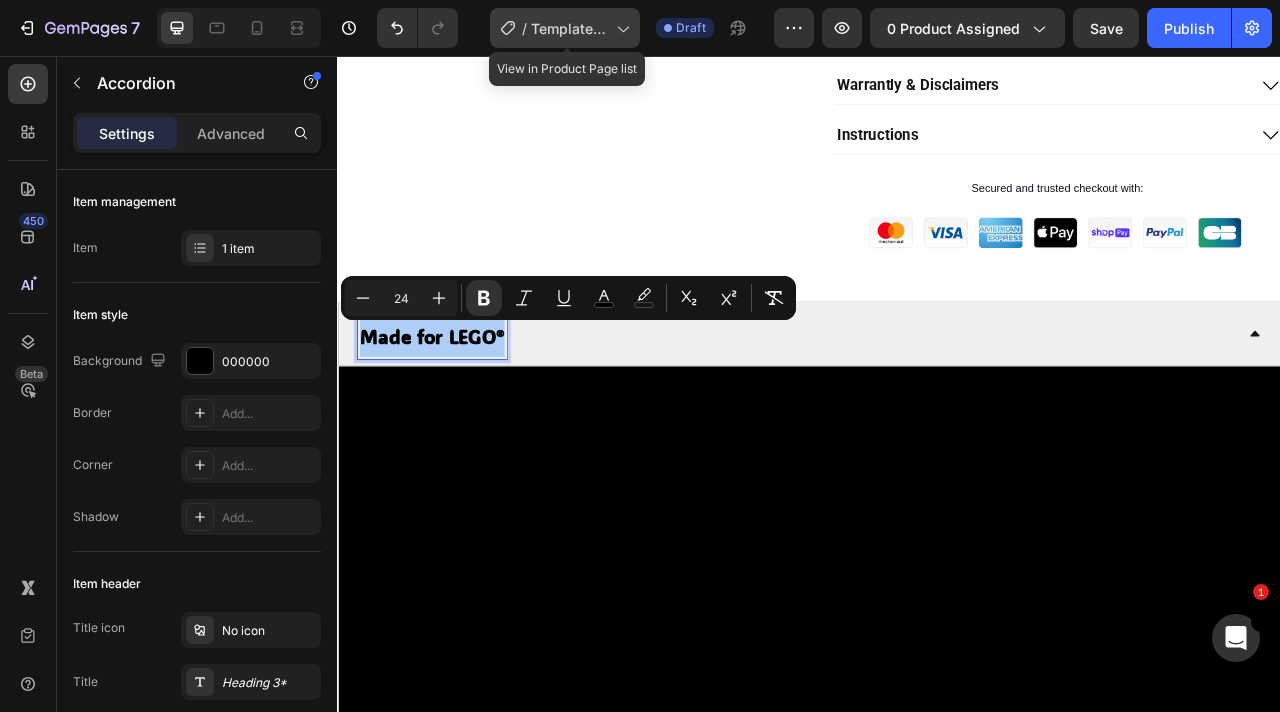 click on "Template Fortnite with video" at bounding box center (569, 28) 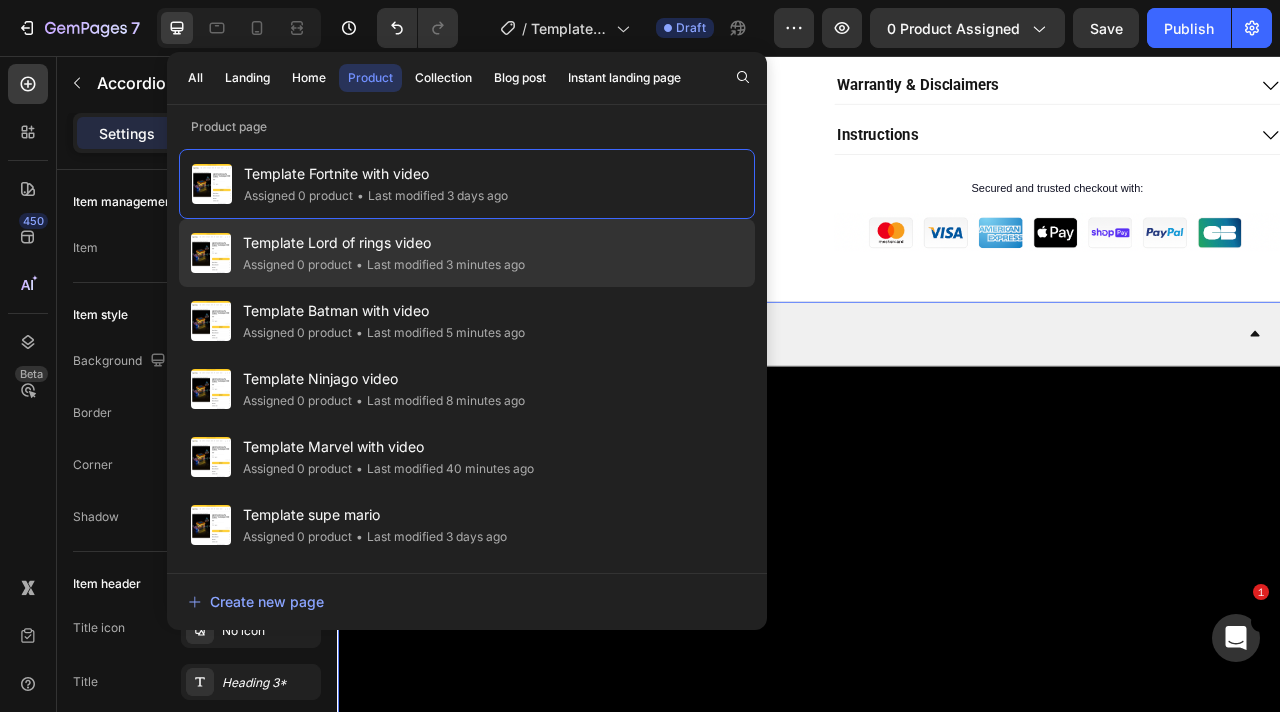 click on "Template Lord of rings video" at bounding box center [384, 243] 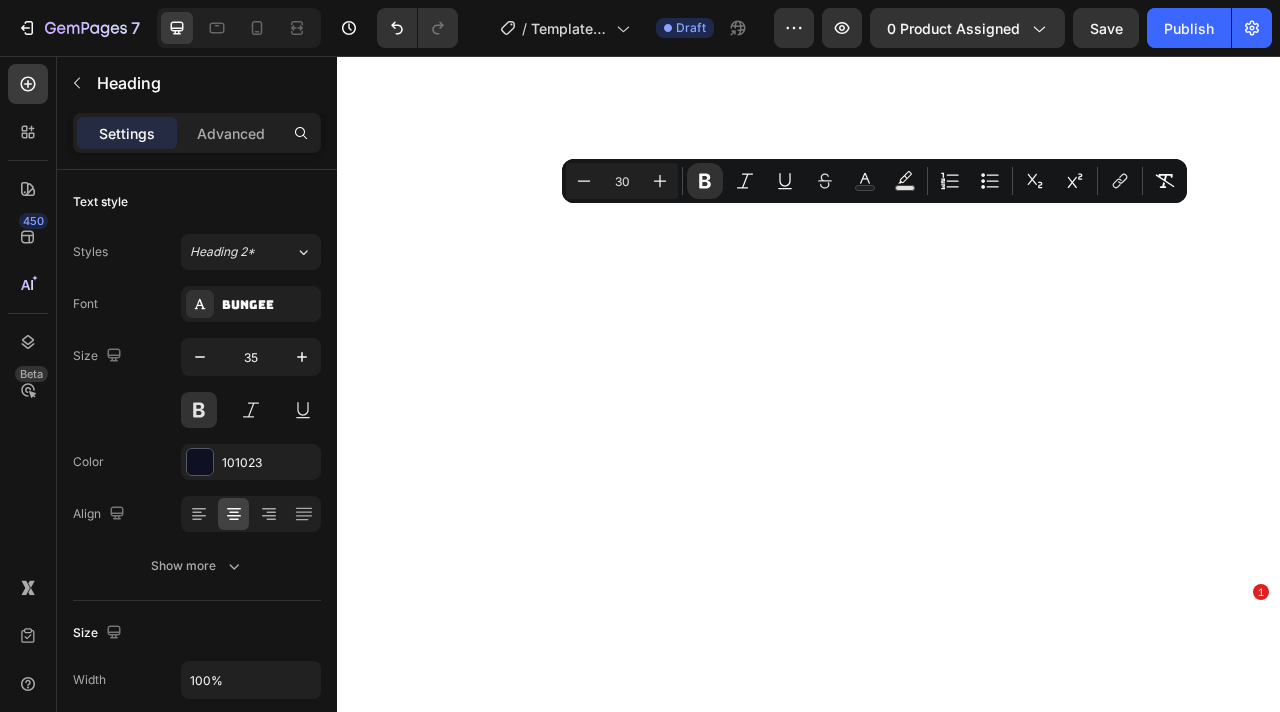 scroll, scrollTop: 0, scrollLeft: 0, axis: both 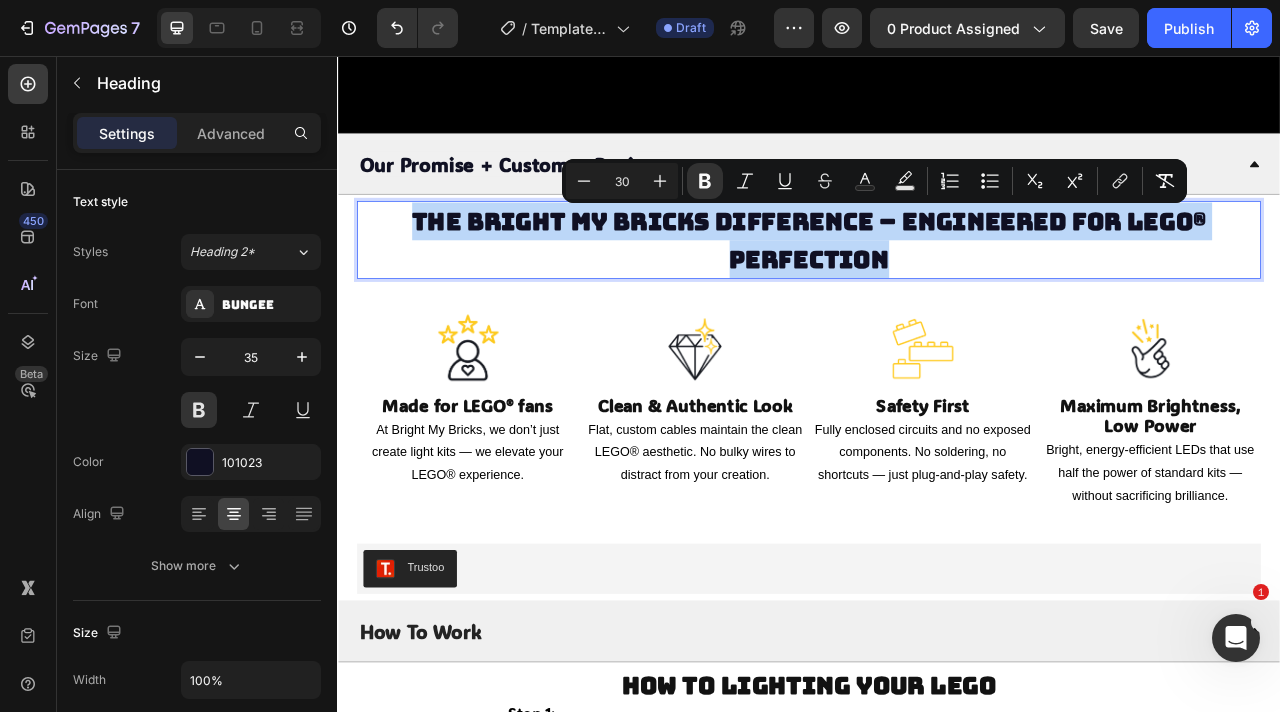 copy on "The Bright My Bricks Difference – Engineered for LEGO® Perfection" 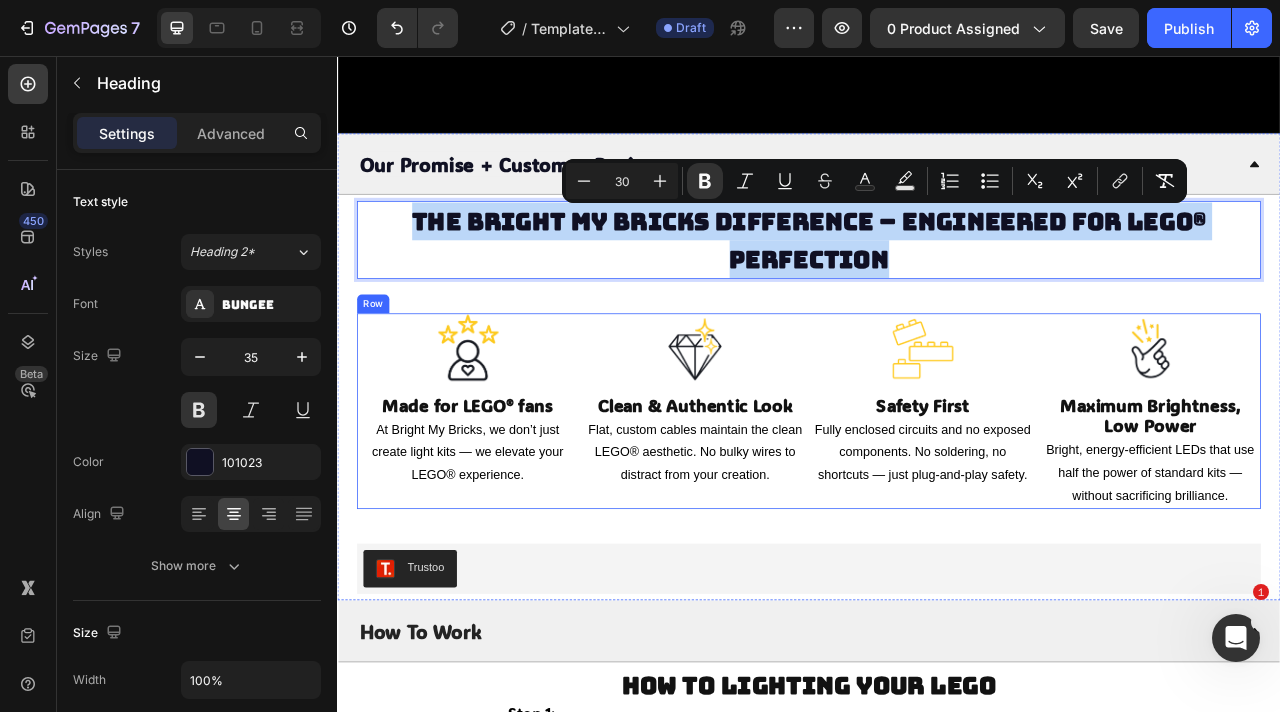 click on "Image Made for LEGO® fans Heading At Bright My Bricks, we don’t just create light kits — we elevate your LEGO® experience. Text Block Image Clean & Authentic Look Heading Flat, custom cables maintain the clean LEGO® aesthetic. No bulky wires to distract from your creation. Text Block Image Safety First Heading Fully enclosed circuits and no exposed components. No soldering, no shortcuts — just plug-and-play safety. Text Block Image Maximum Brightness, Low Power Heading Bright, energy-efficient LEDs that use half the power of standard kits — without sacrificing brilliance. Text Block Row" at bounding box center (937, 507) 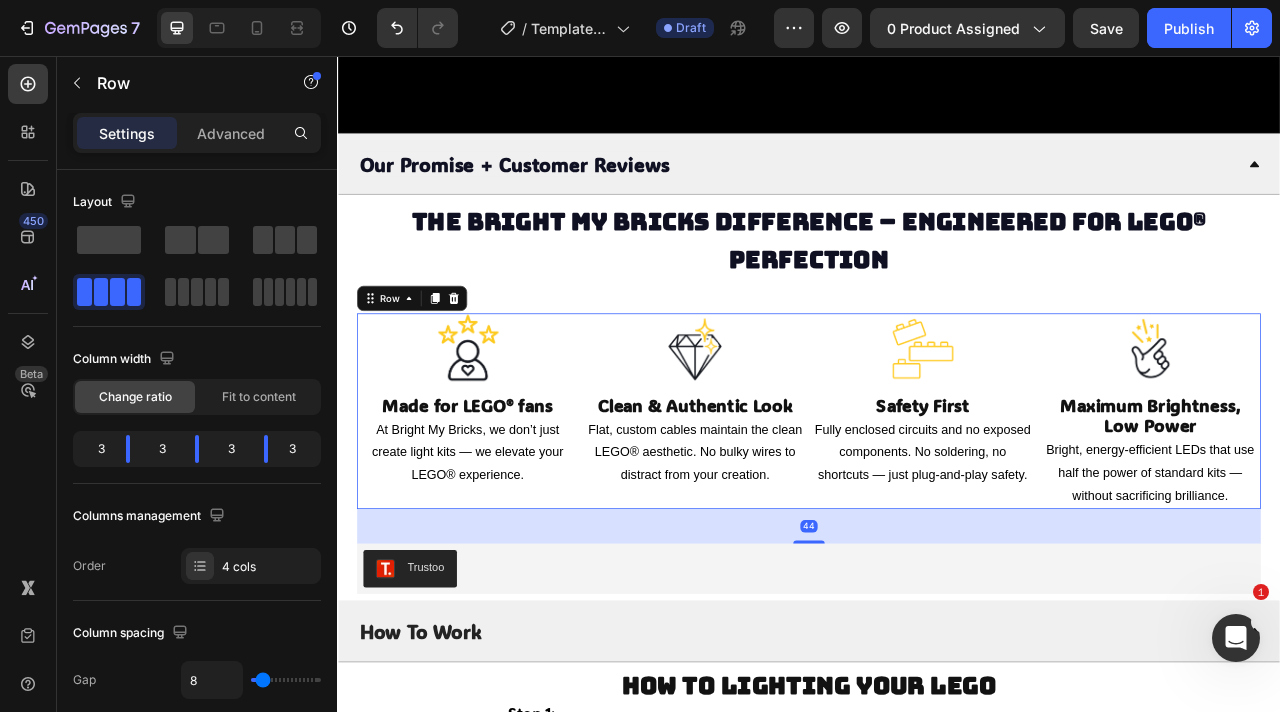 copy on "The Bright My Bricks Difference – Engineered for LEGO® Perfection" 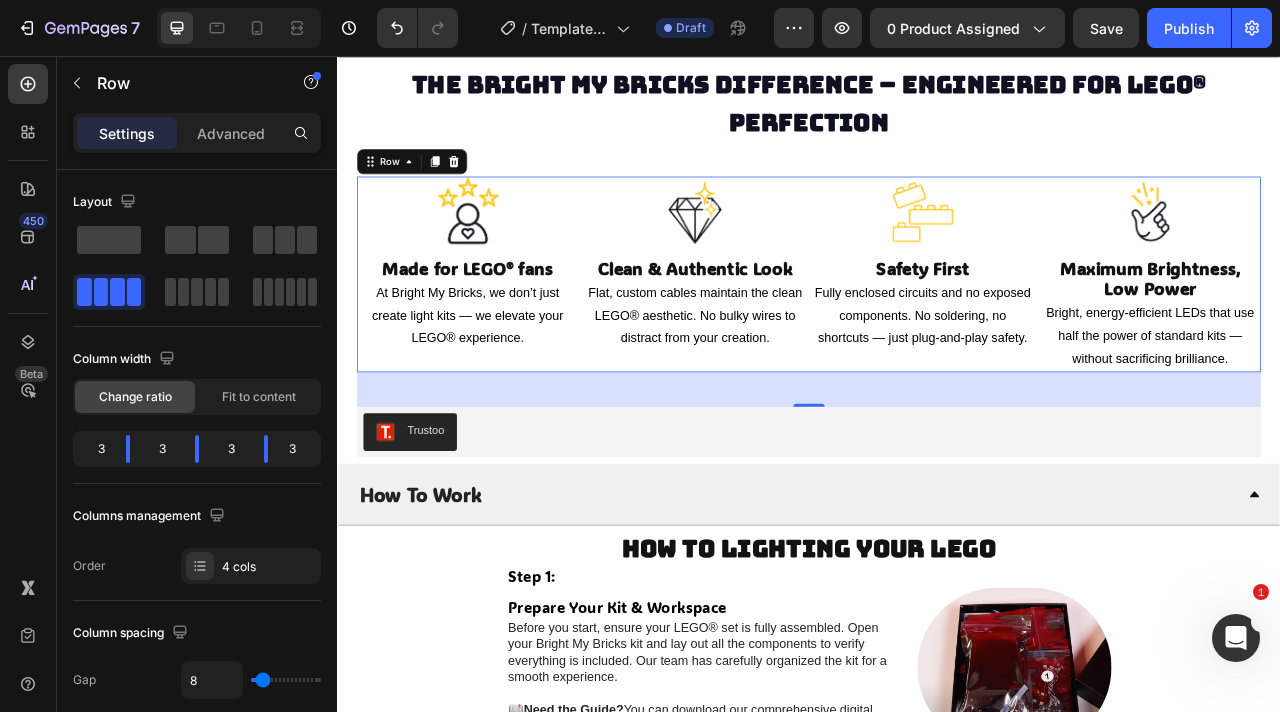 scroll, scrollTop: 4372, scrollLeft: 0, axis: vertical 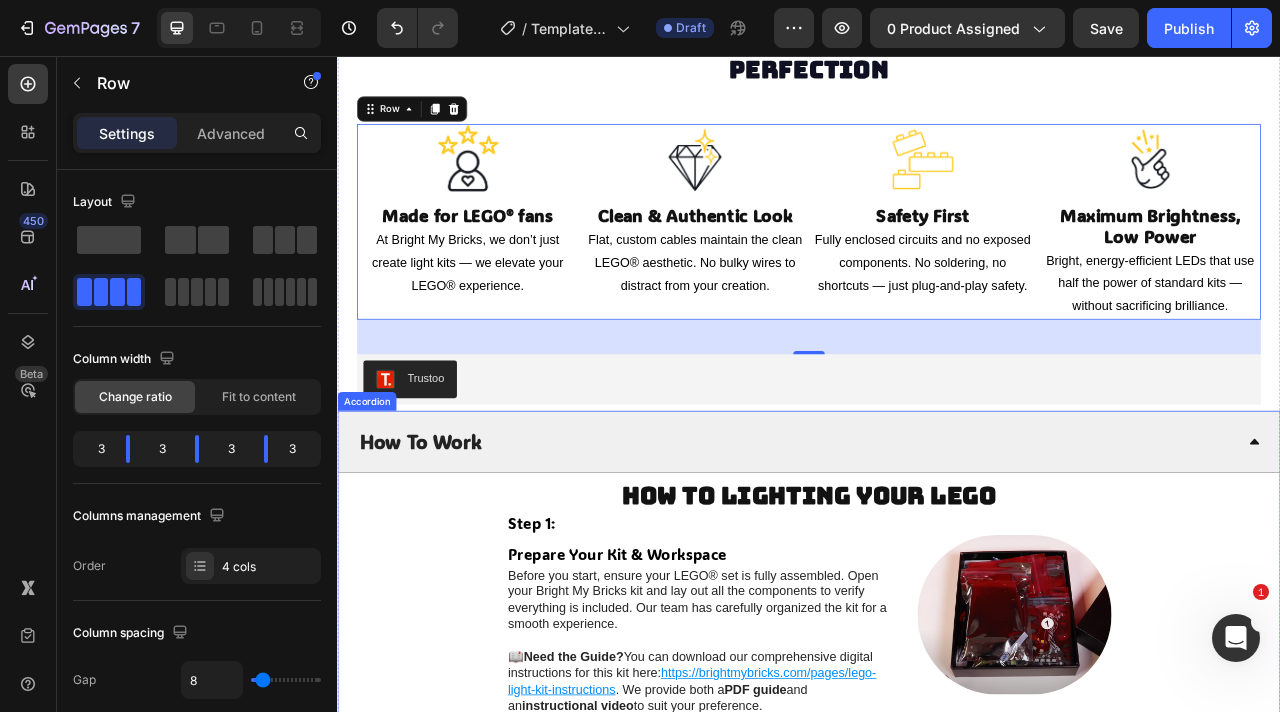click on "How To Work" at bounding box center (921, 546) 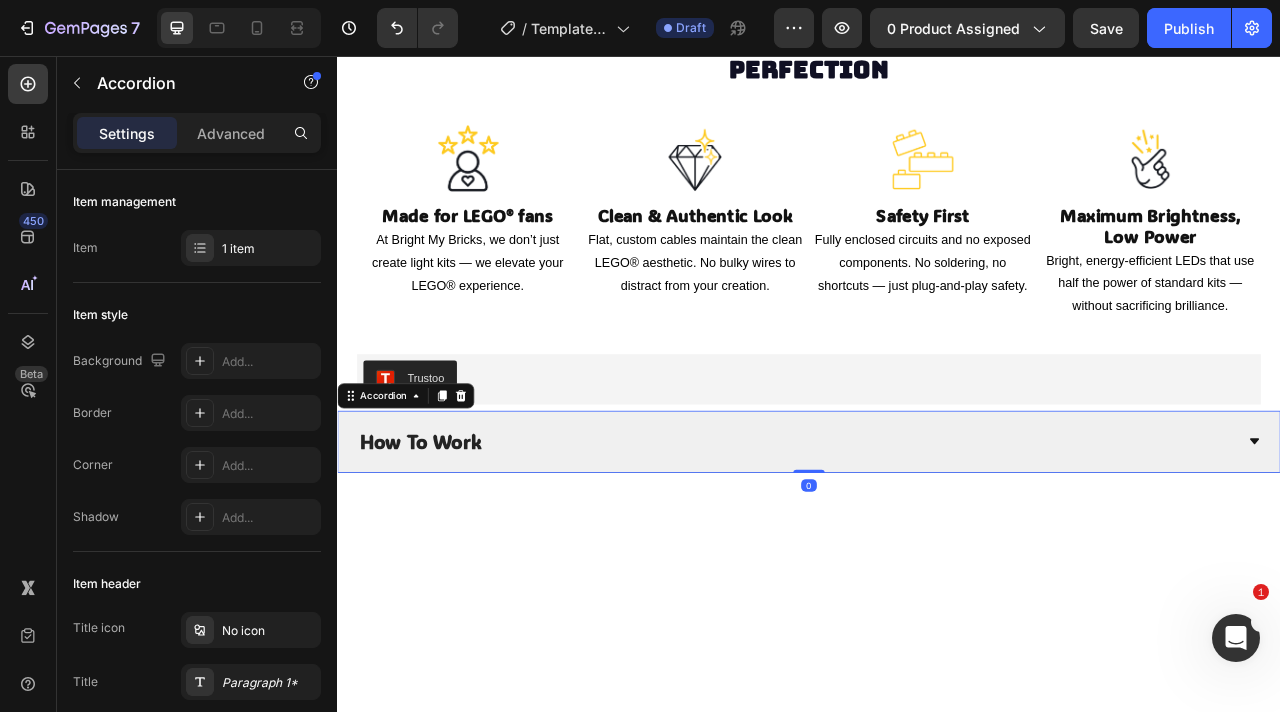 copy on "The Bright My Bricks Difference – Engineered for LEGO® Perfection" 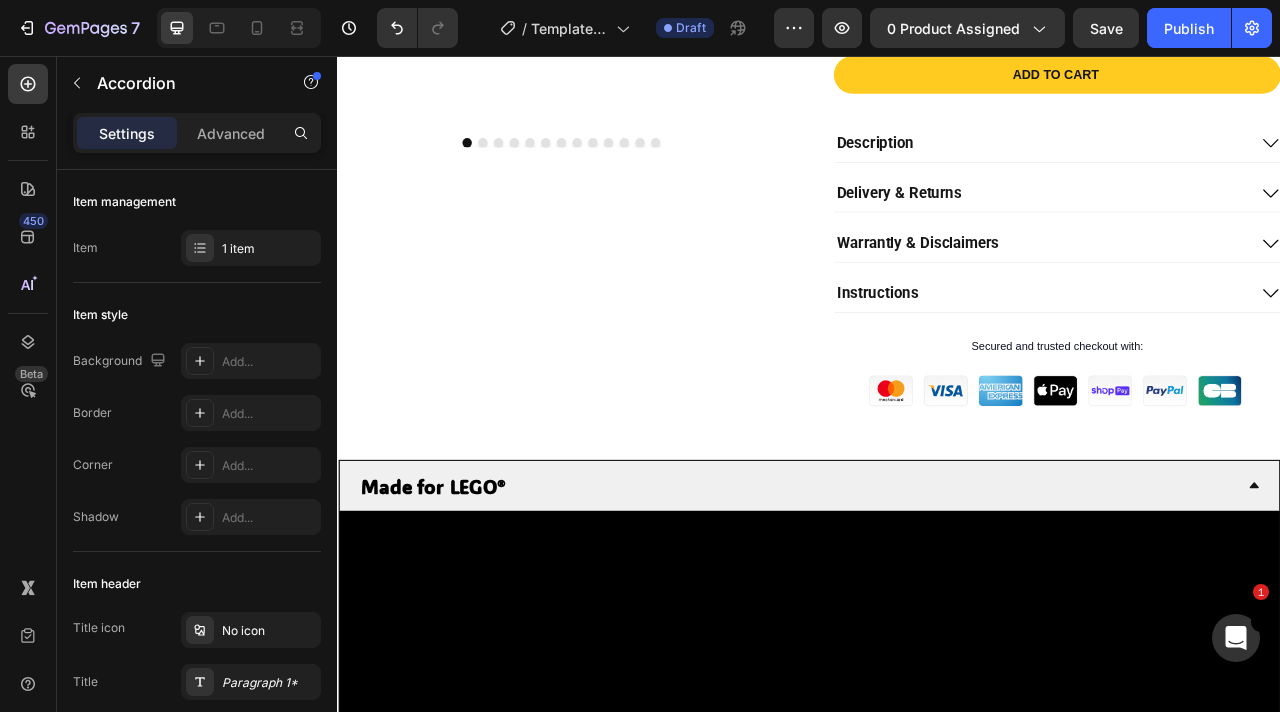 scroll, scrollTop: 0, scrollLeft: 0, axis: both 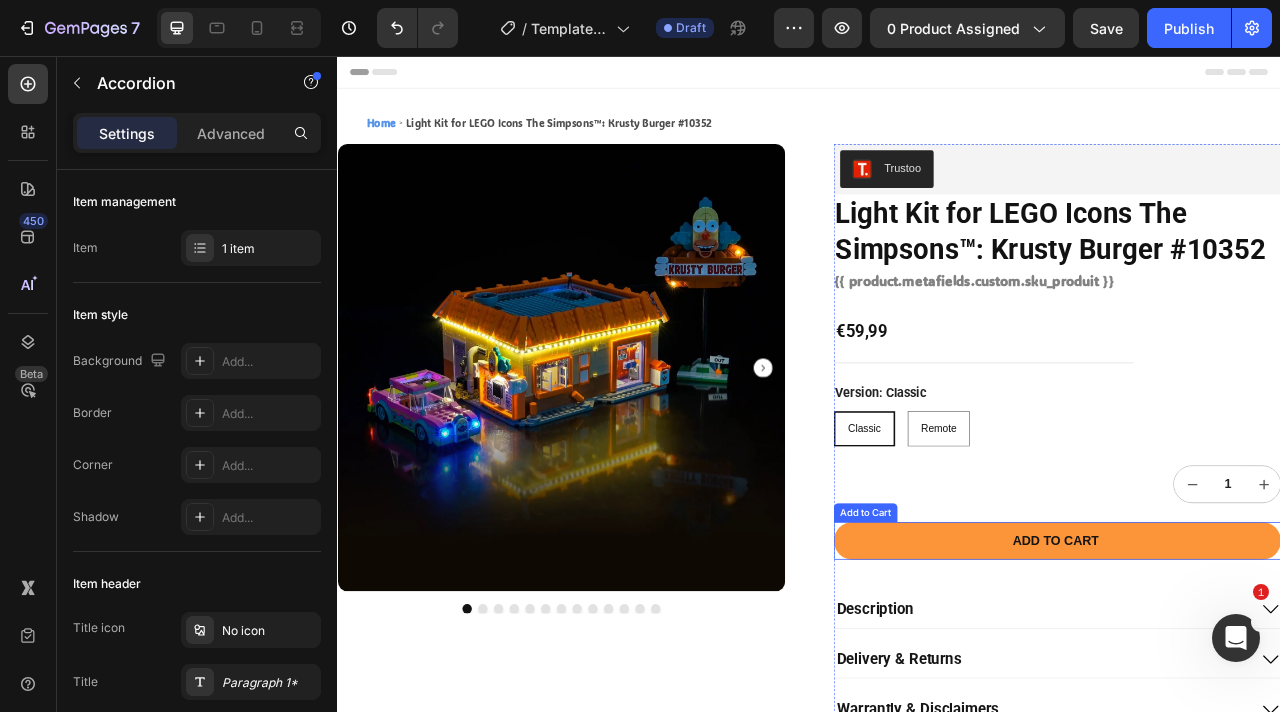 click on "Add to cart" at bounding box center [1252, 673] 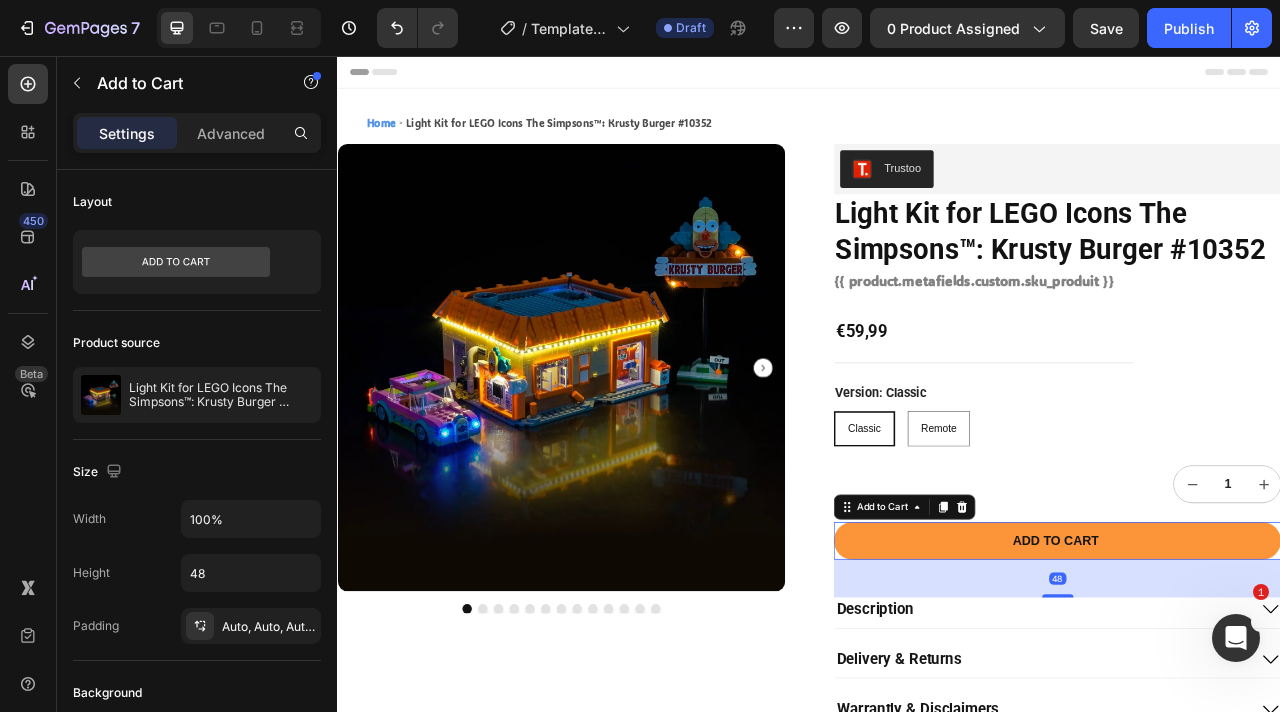 type 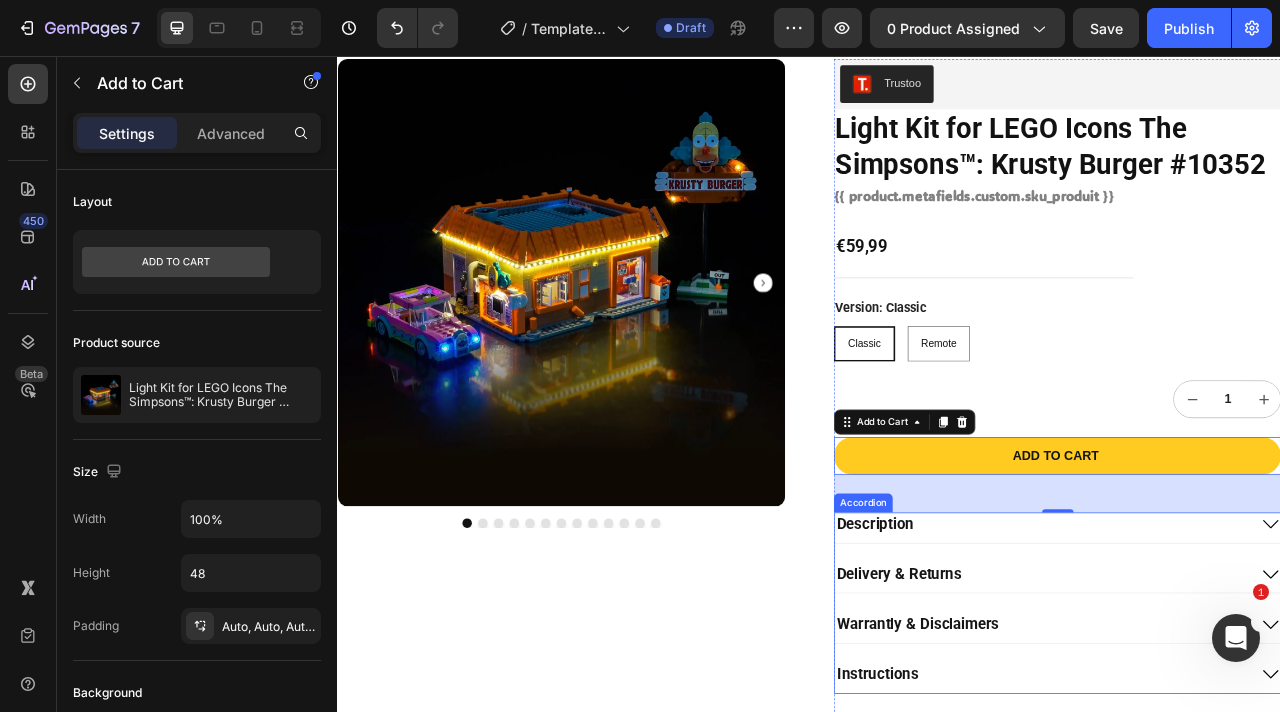 scroll, scrollTop: 282, scrollLeft: 0, axis: vertical 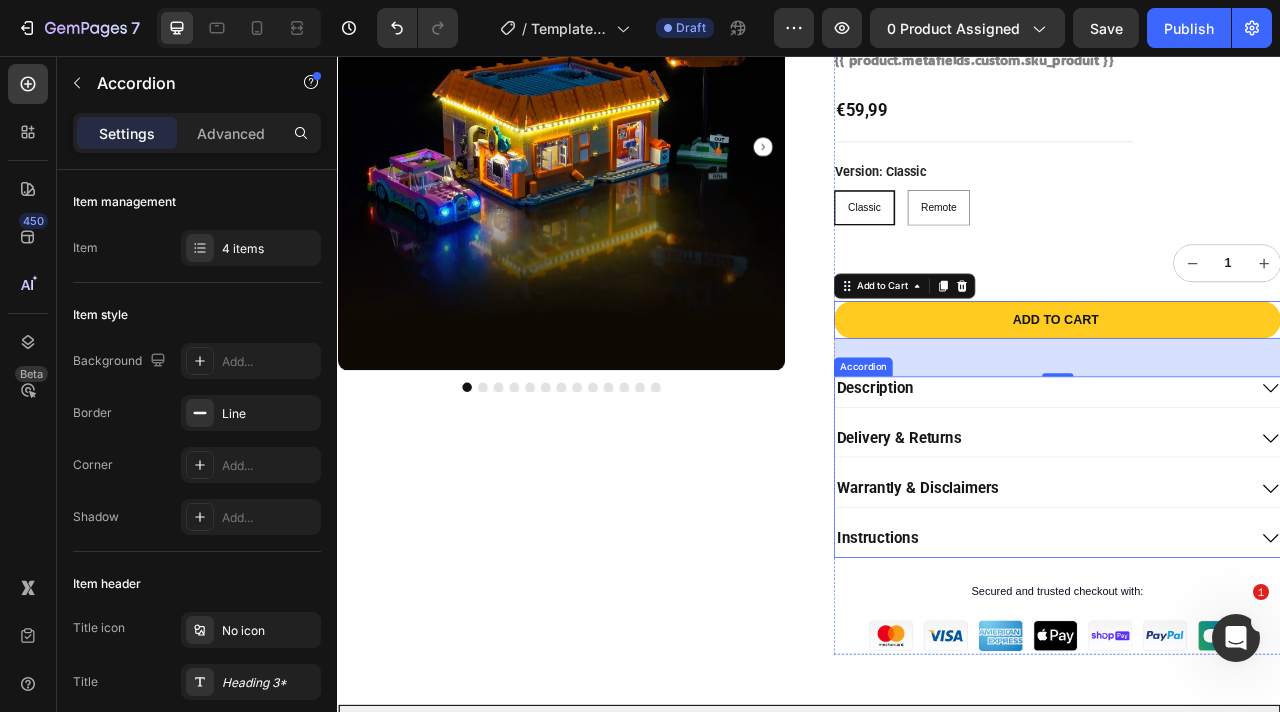 click on "Description
Delivery & Returns
Warrantly & Disclaimers
Instructions" at bounding box center [1252, 578] 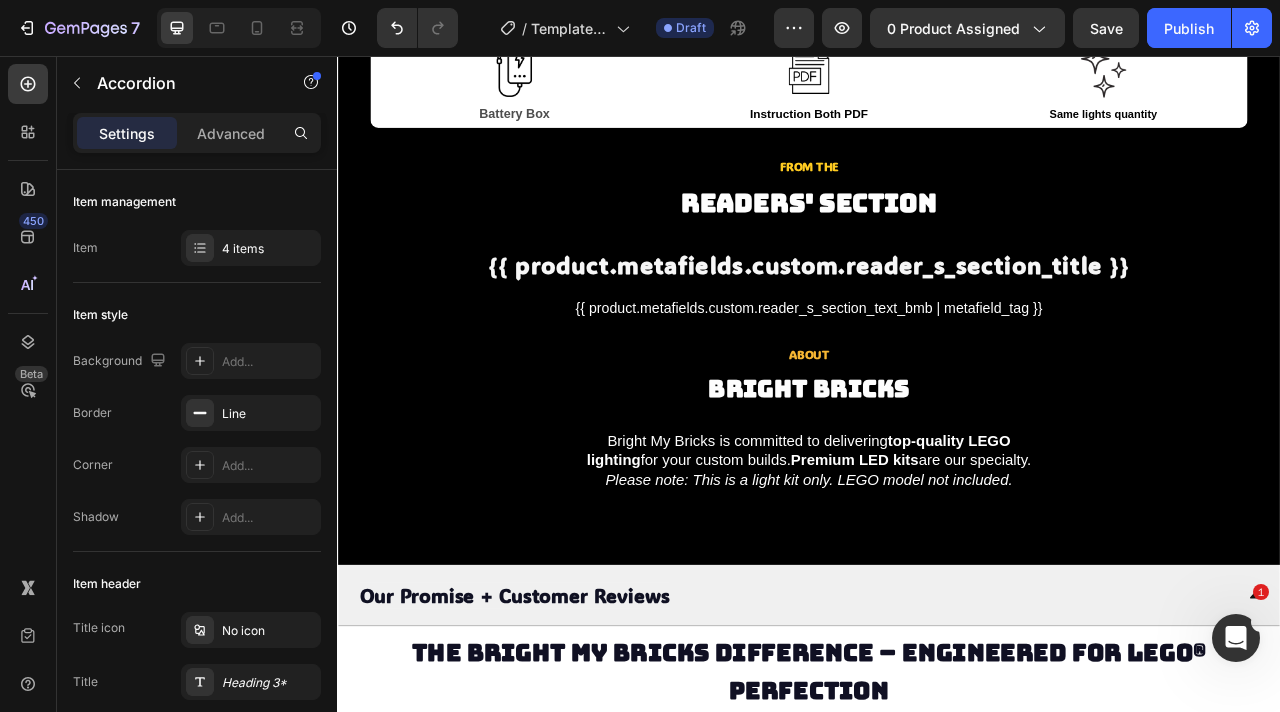 scroll, scrollTop: 3909, scrollLeft: 0, axis: vertical 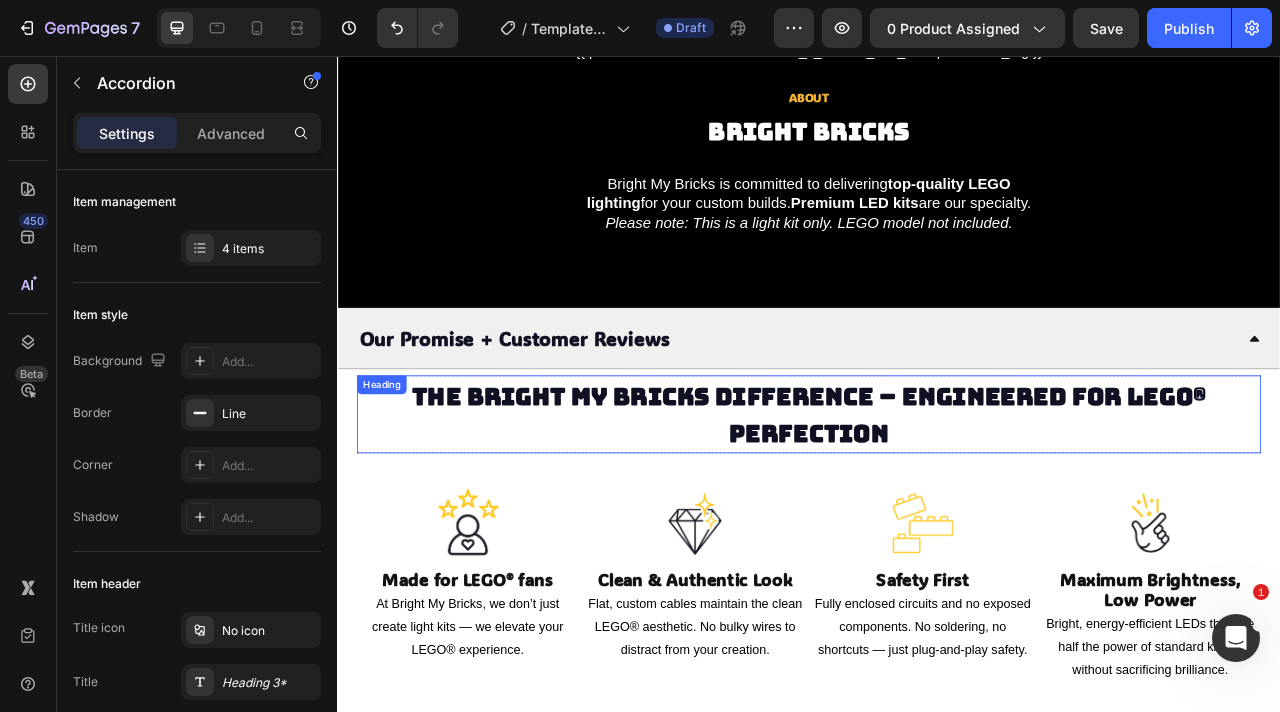 click on "The Bright My Bricks Difference – Engineered for LEGO® Perfection" at bounding box center [937, 512] 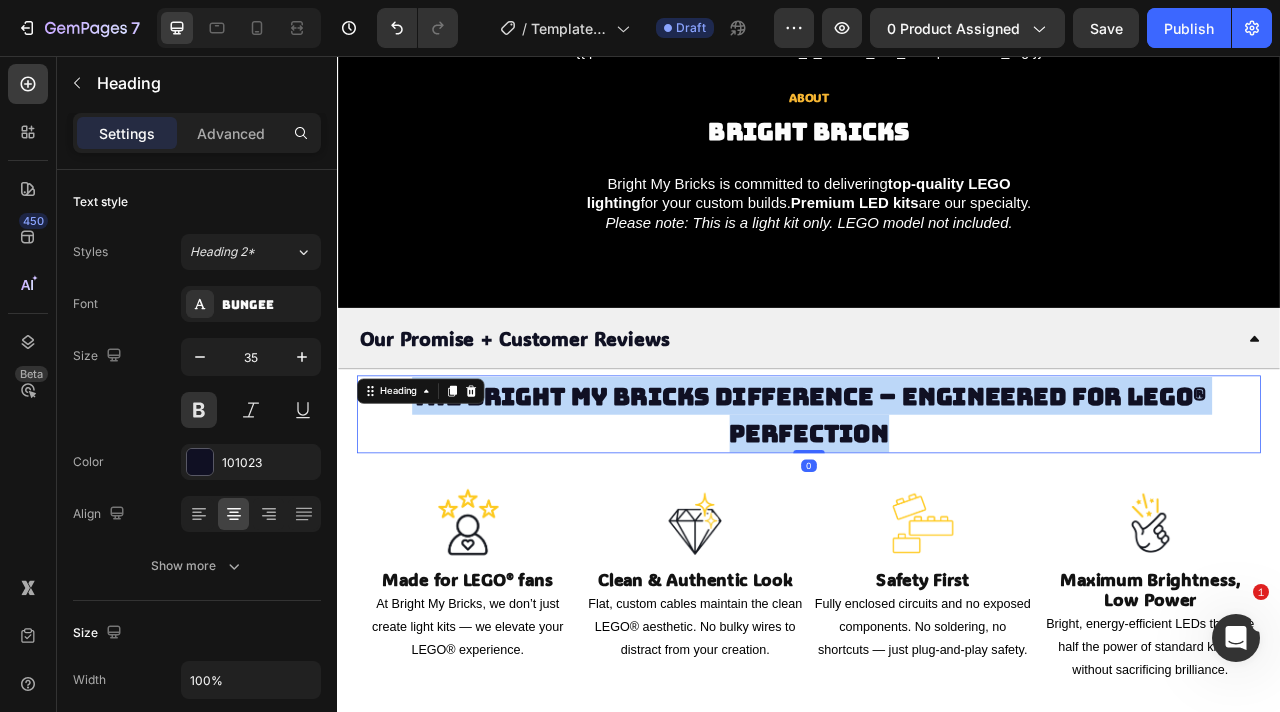 click on "The Bright My Bricks Difference – Engineered for LEGO® Perfection" at bounding box center (937, 512) 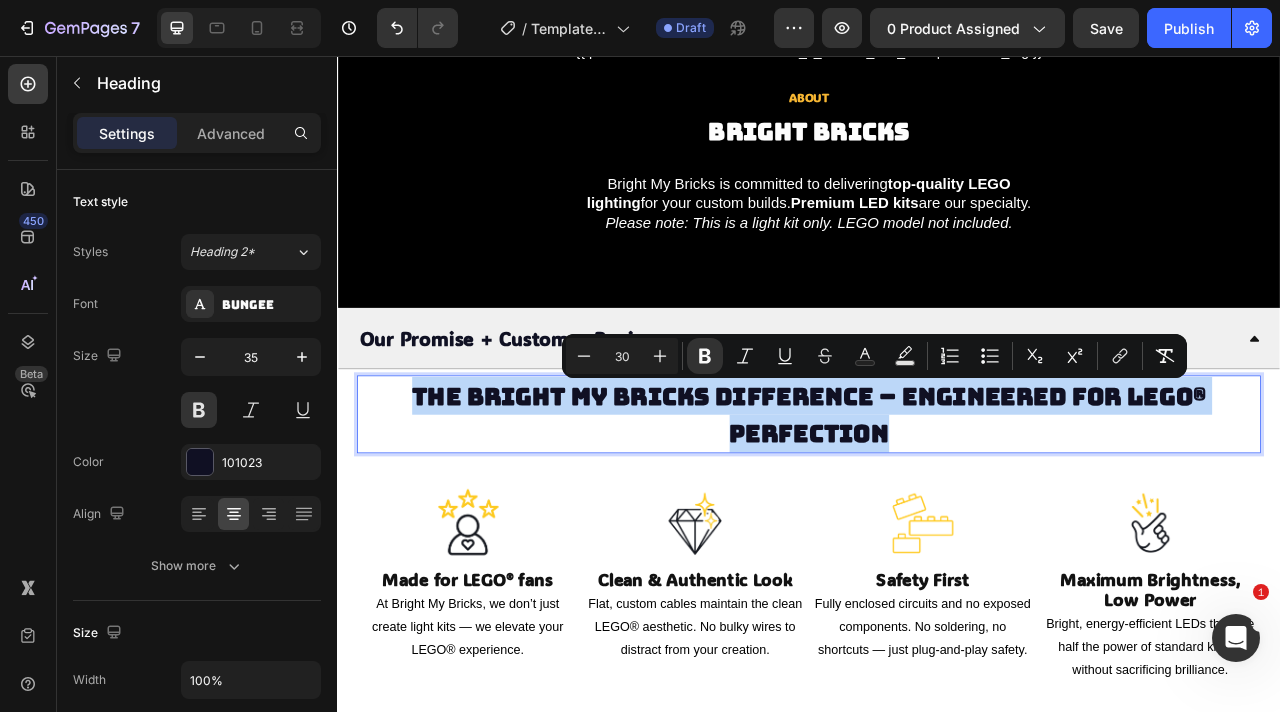 copy on "The Bright My Bricks Difference – Engineered for LEGO® Perfection" 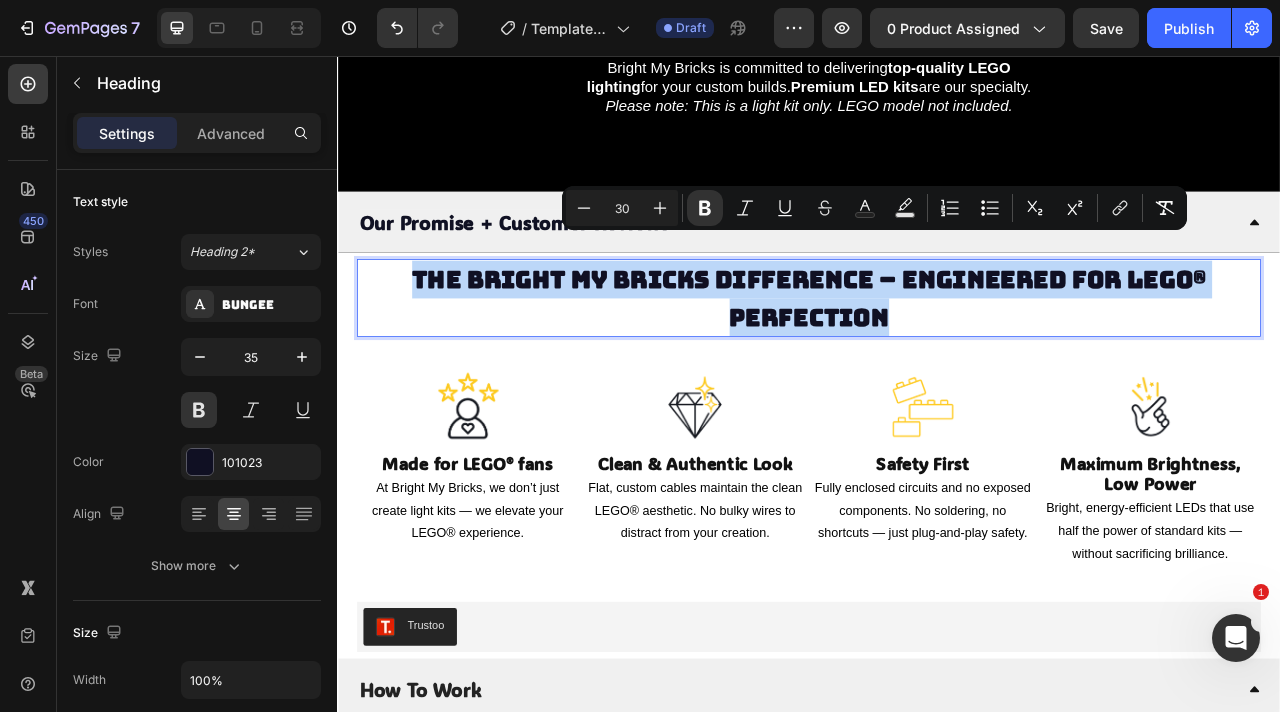 scroll, scrollTop: 4097, scrollLeft: 0, axis: vertical 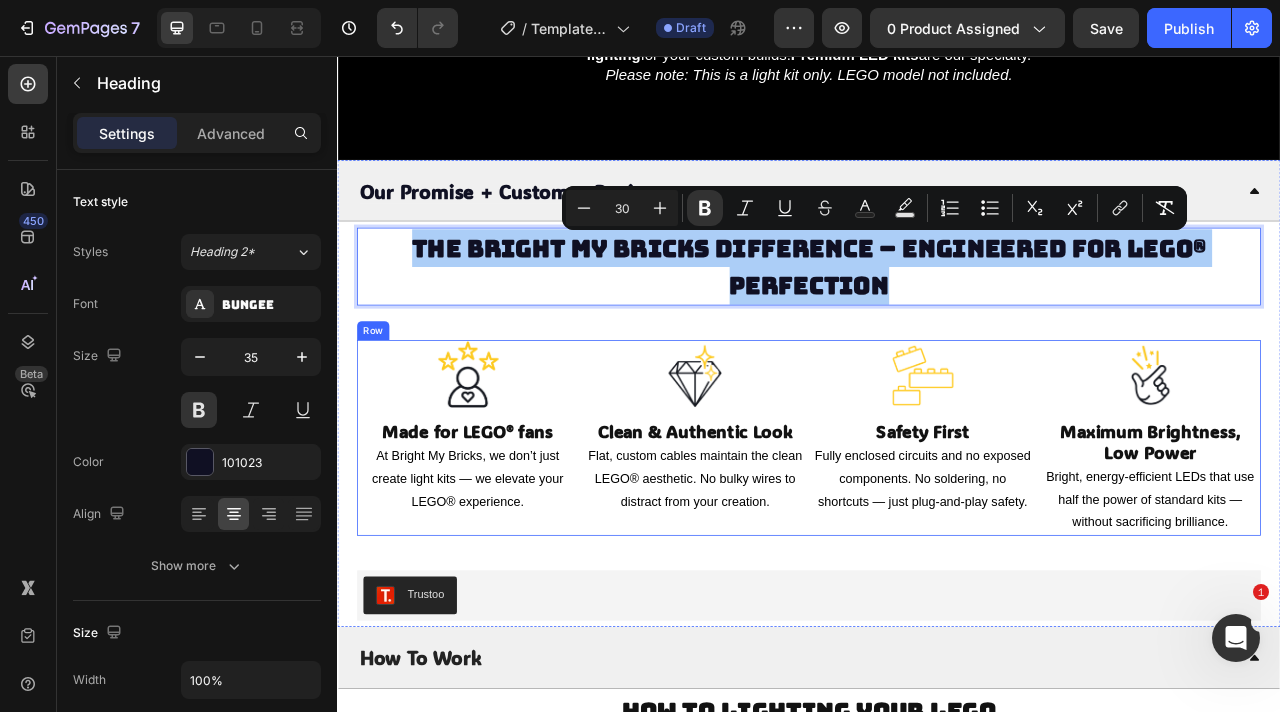 click on "Image Made for LEGO® fans Heading At Bright My Bricks, we don’t just create light kits — we elevate your LEGO® experience. Text Block Image Clean & Authentic Look Heading Flat, custom cables maintain the clean LEGO® aesthetic. No bulky wires to distract from your creation. Text Block Image Safety First Heading Fully enclosed circuits and no exposed components. No soldering, no shortcuts — just plug-and-play safety. Text Block Image Maximum Brightness, Low Power Heading Bright, energy-efficient LEDs that use half the power of standard kits — without sacrificing brilliance. Text Block Row" at bounding box center (937, 541) 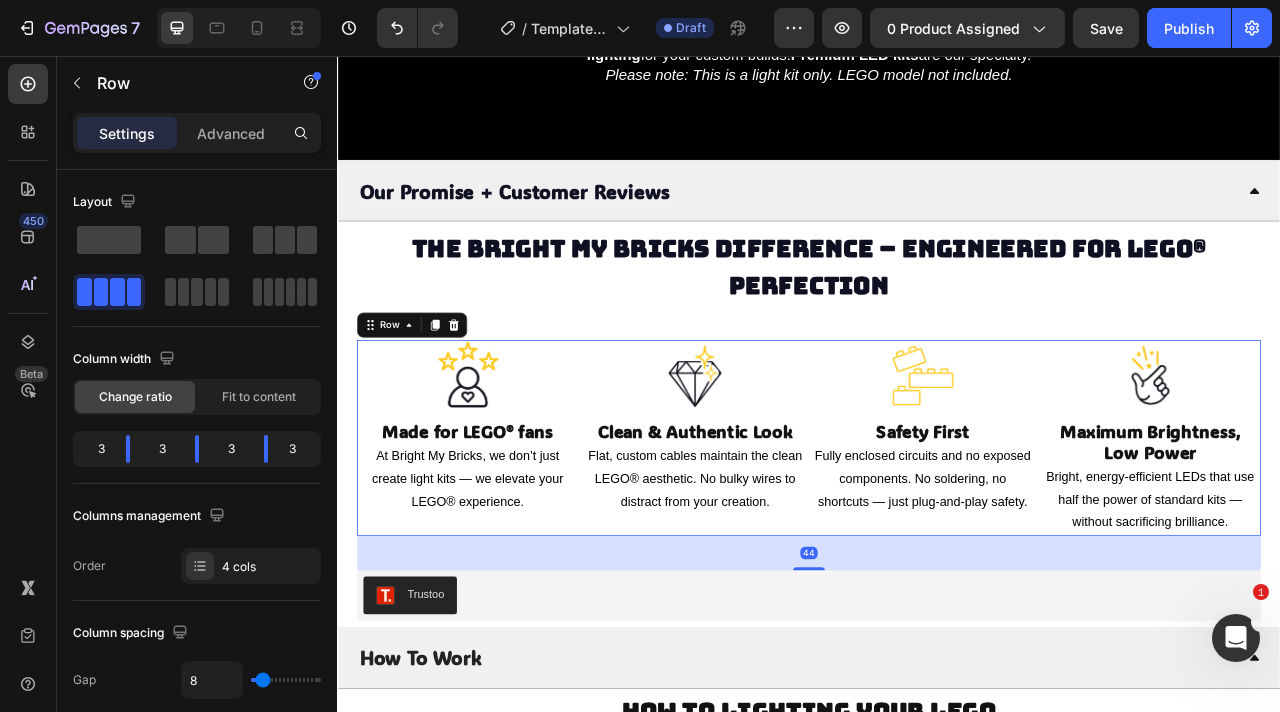 copy on "The Bright My Bricks Difference – Engineered for LEGO® Perfection" 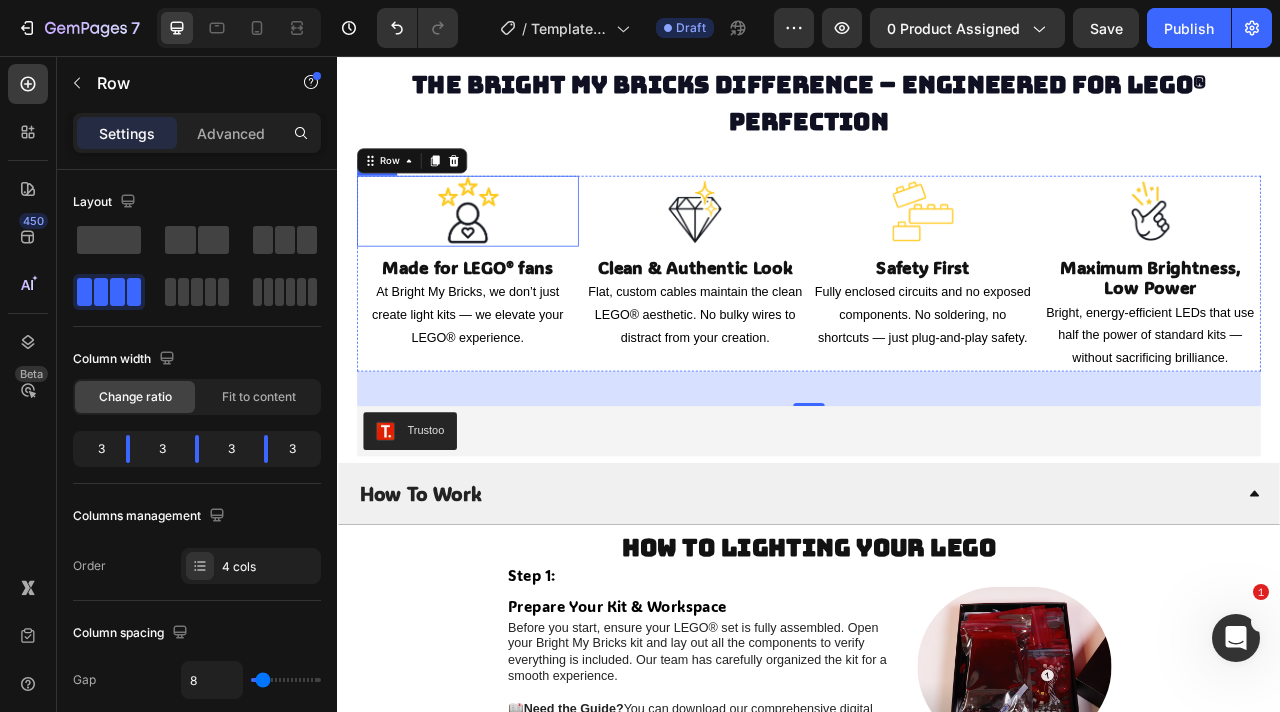 scroll, scrollTop: 4325, scrollLeft: 0, axis: vertical 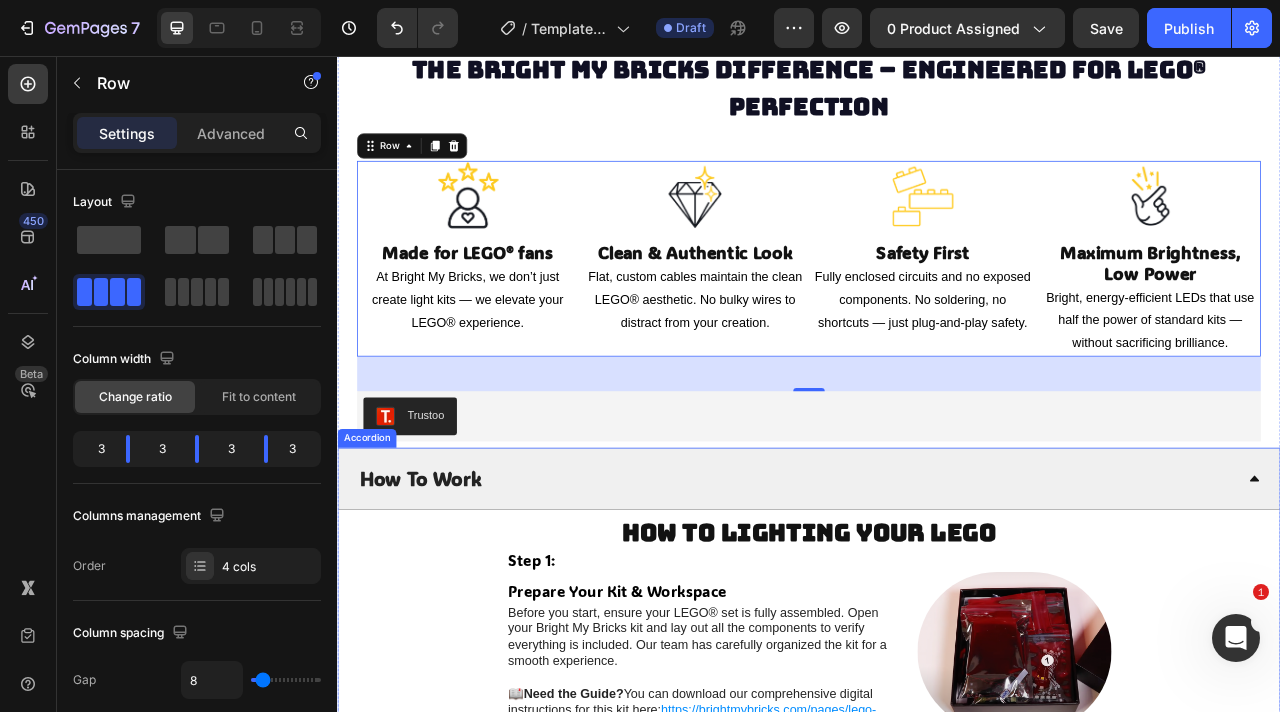 click on "How To Work" at bounding box center (921, 593) 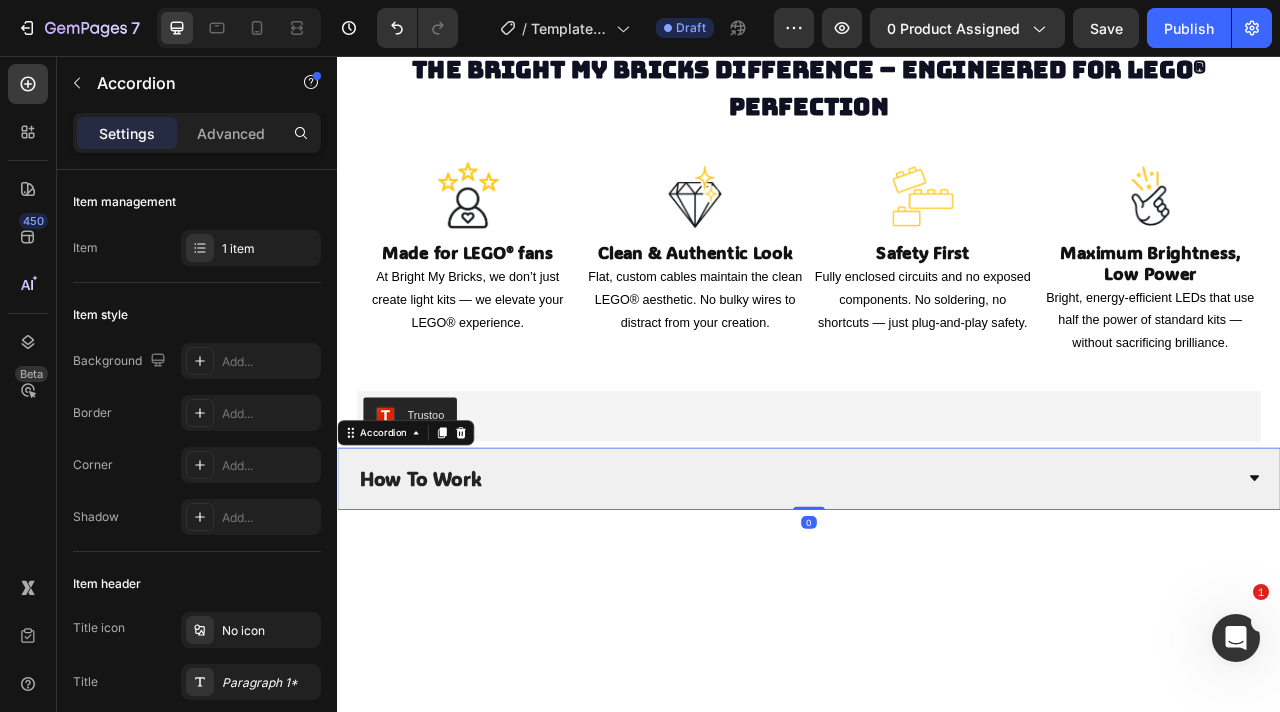 copy on "The Bright My Bricks Difference – Engineered for LEGO® Perfection" 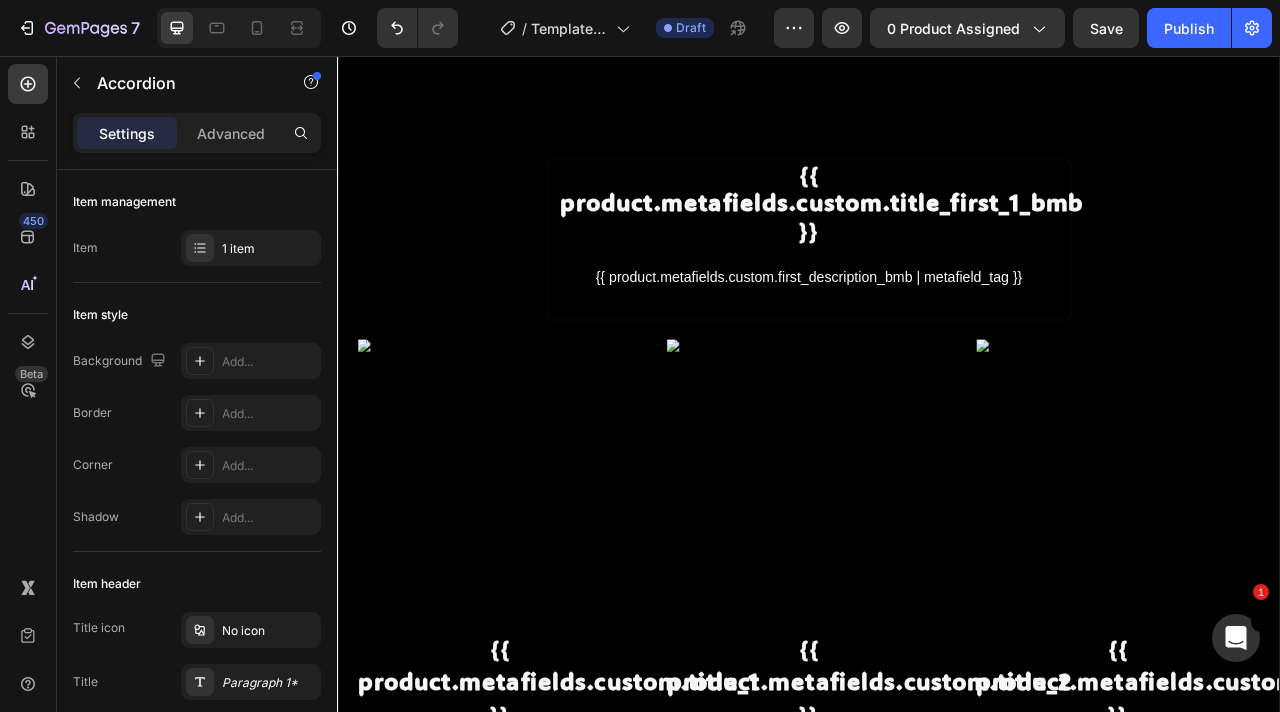 scroll, scrollTop: 0, scrollLeft: 0, axis: both 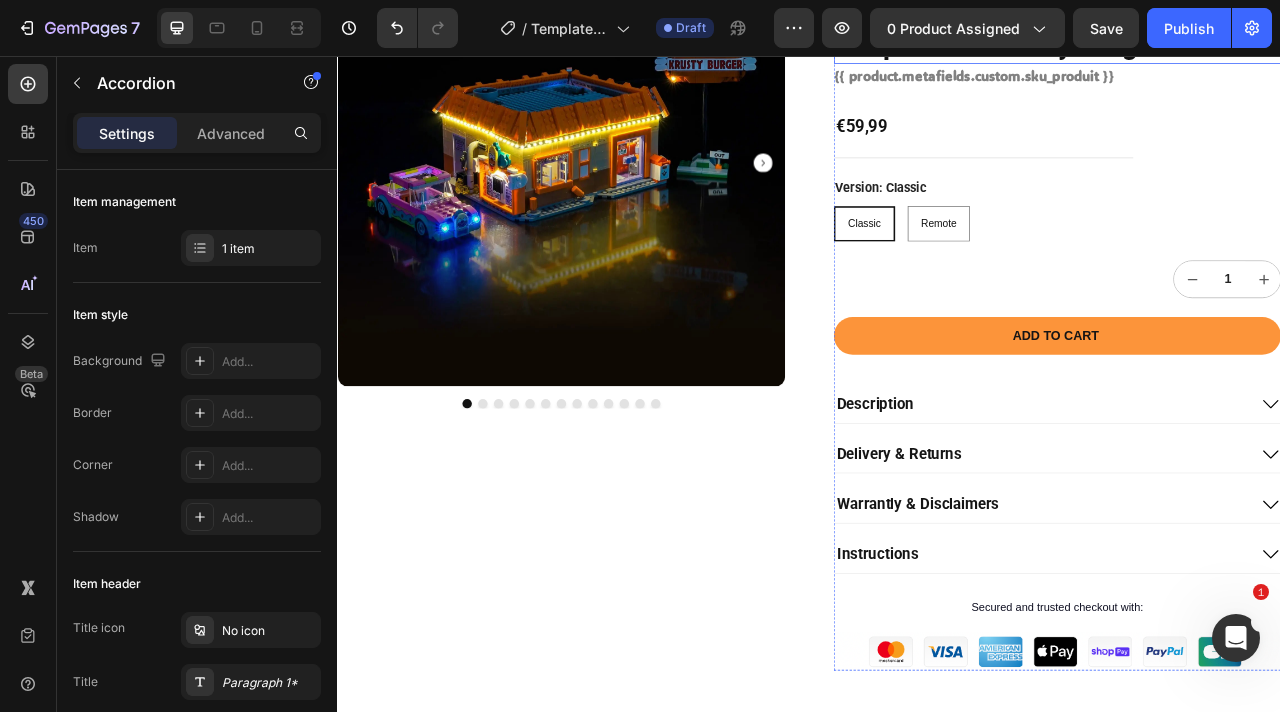 click on "Add to cart" at bounding box center [1252, 412] 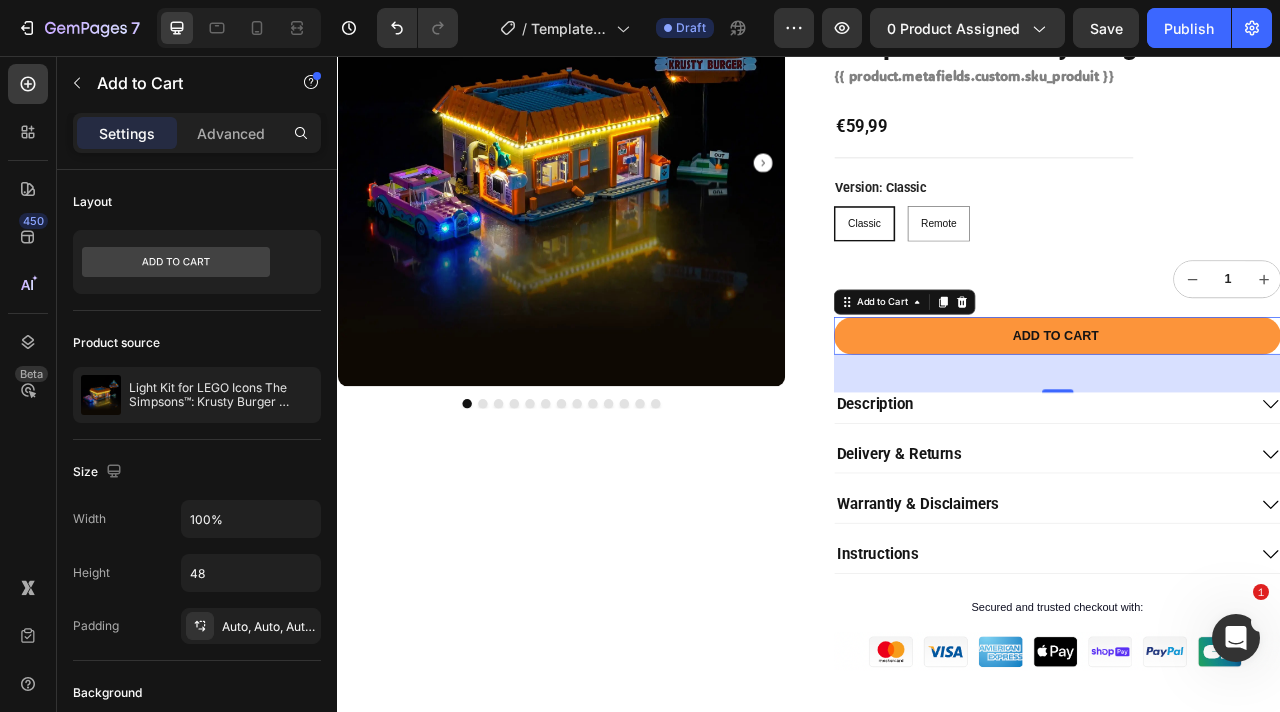 scroll, scrollTop: 285, scrollLeft: 0, axis: vertical 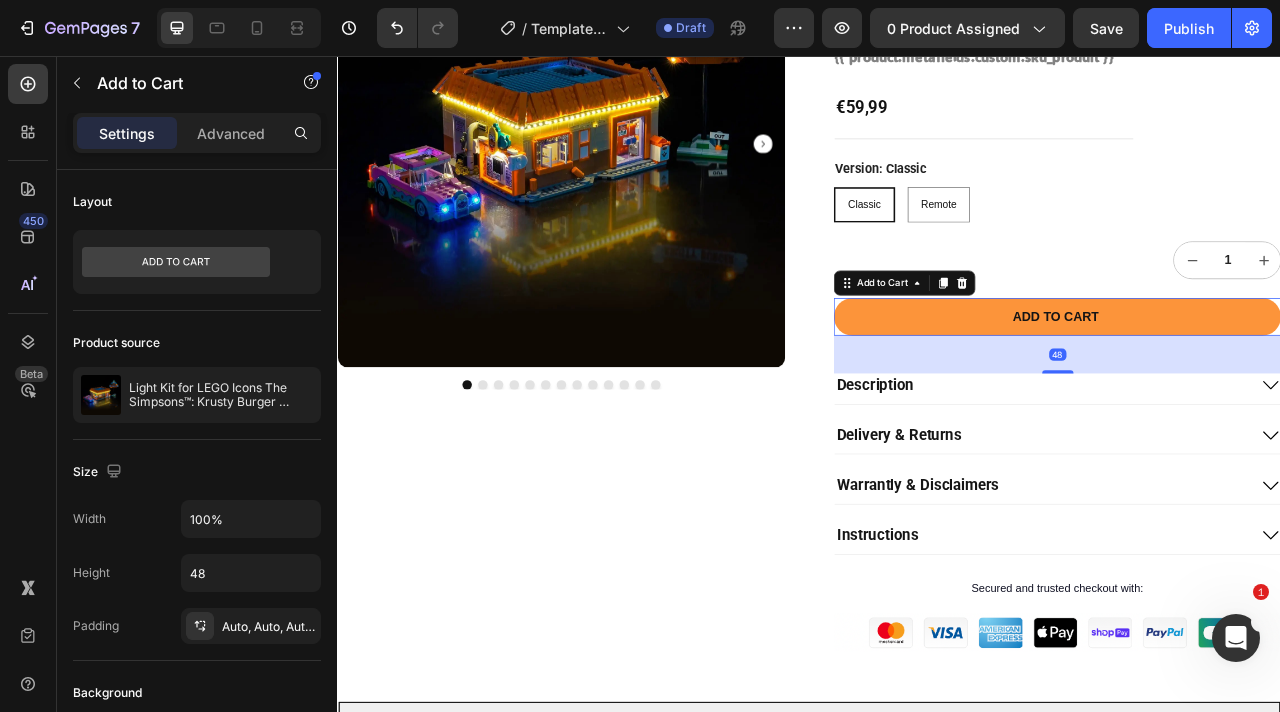 type 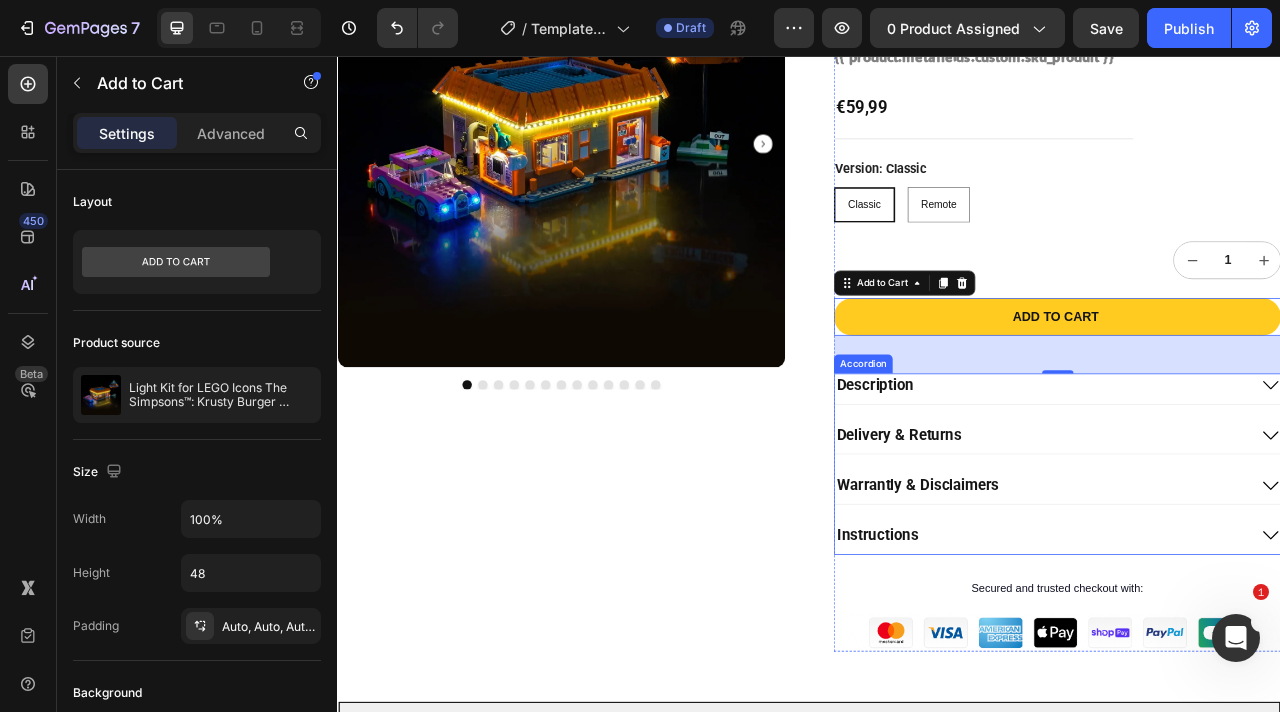 click on "Description" at bounding box center (1232, 475) 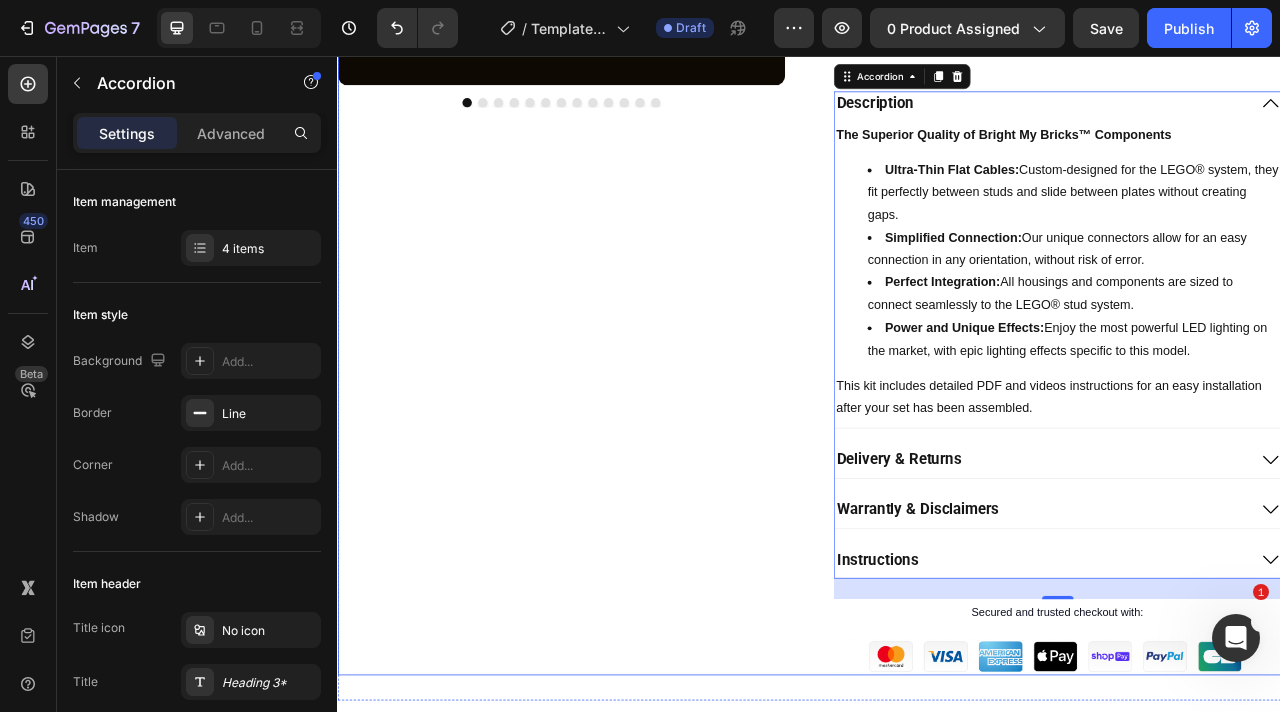 scroll, scrollTop: 876, scrollLeft: 0, axis: vertical 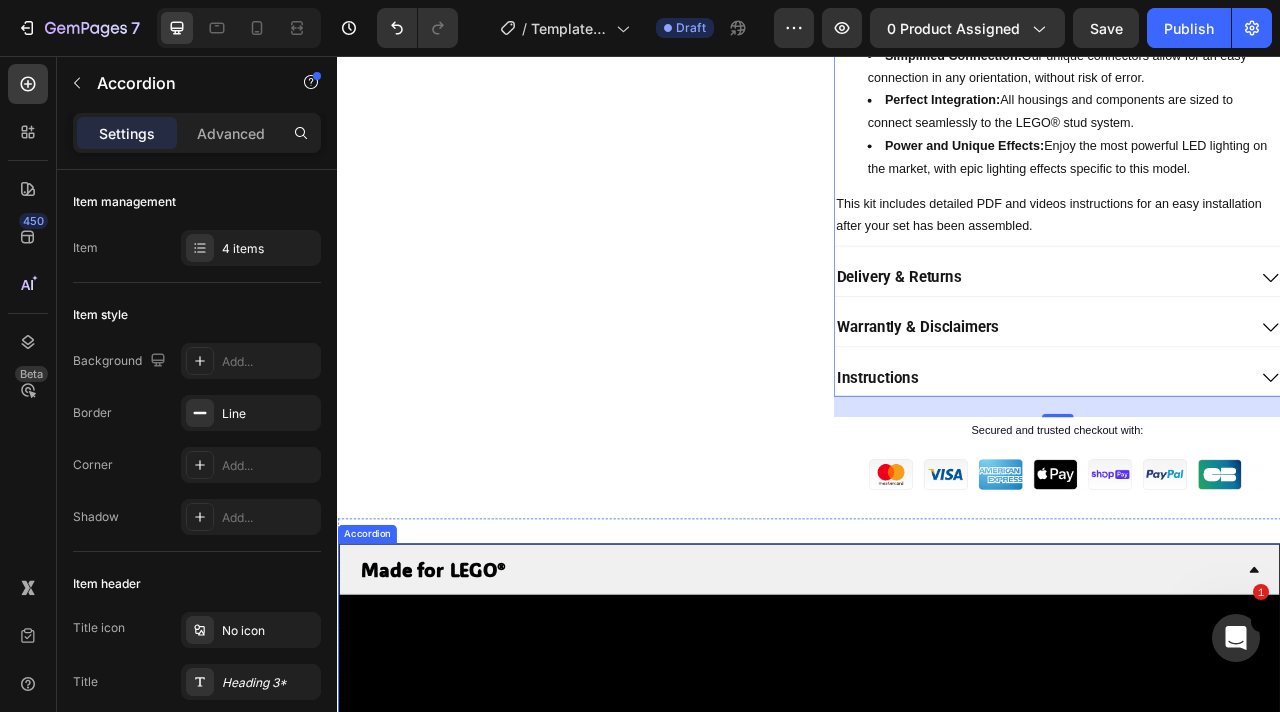 click on "Made for LEGO®" at bounding box center [458, 709] 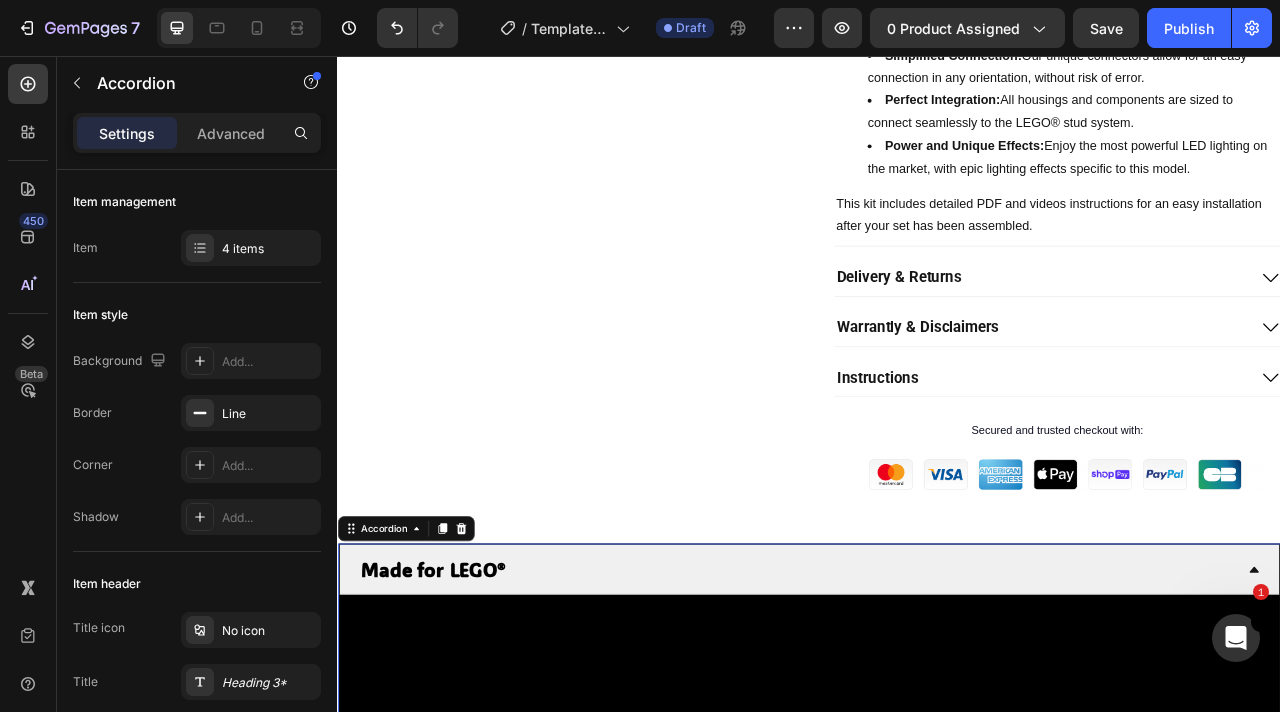 click on "Made for LEGO®" at bounding box center (458, 709) 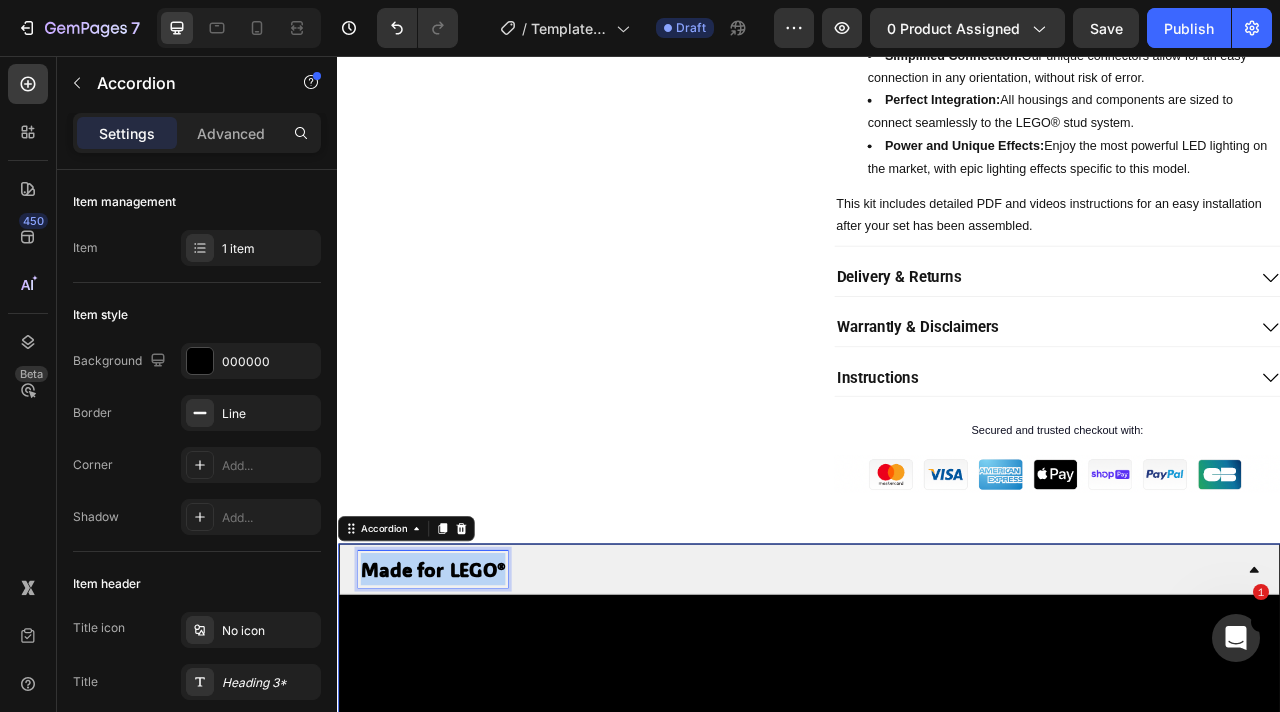 click on "Made for LEGO®" at bounding box center (458, 709) 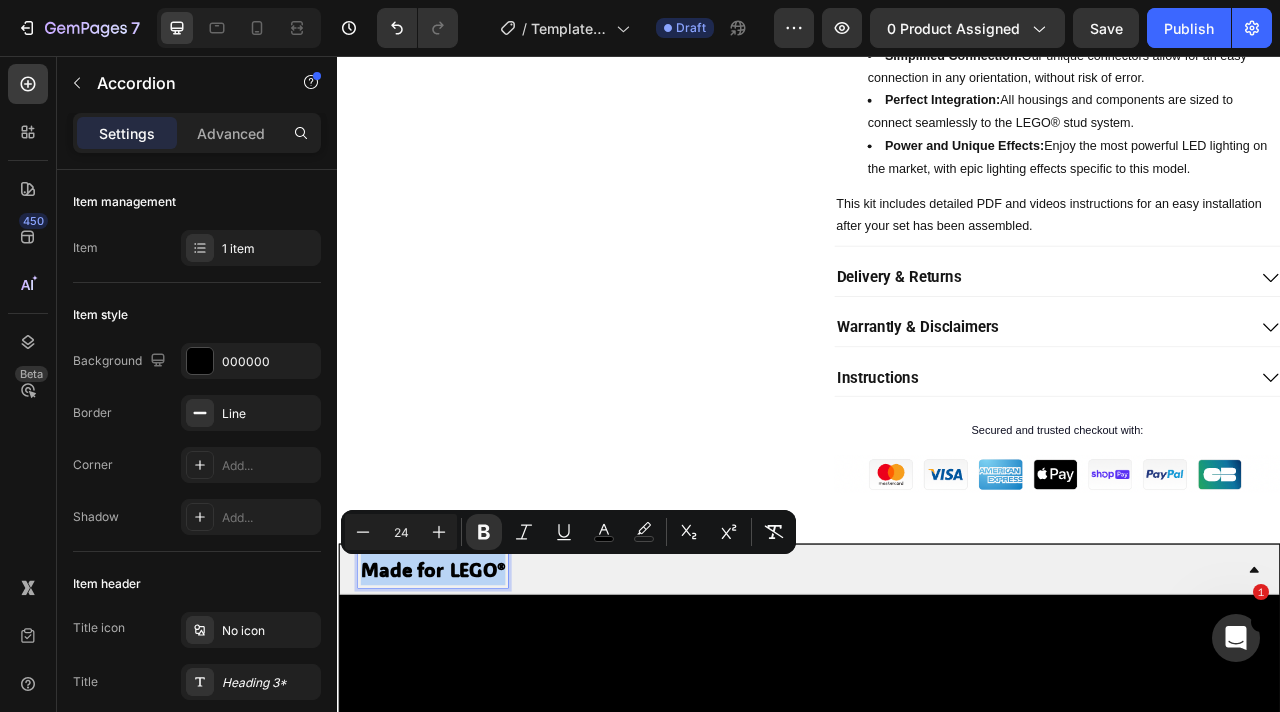 copy on "Made for LEGO®" 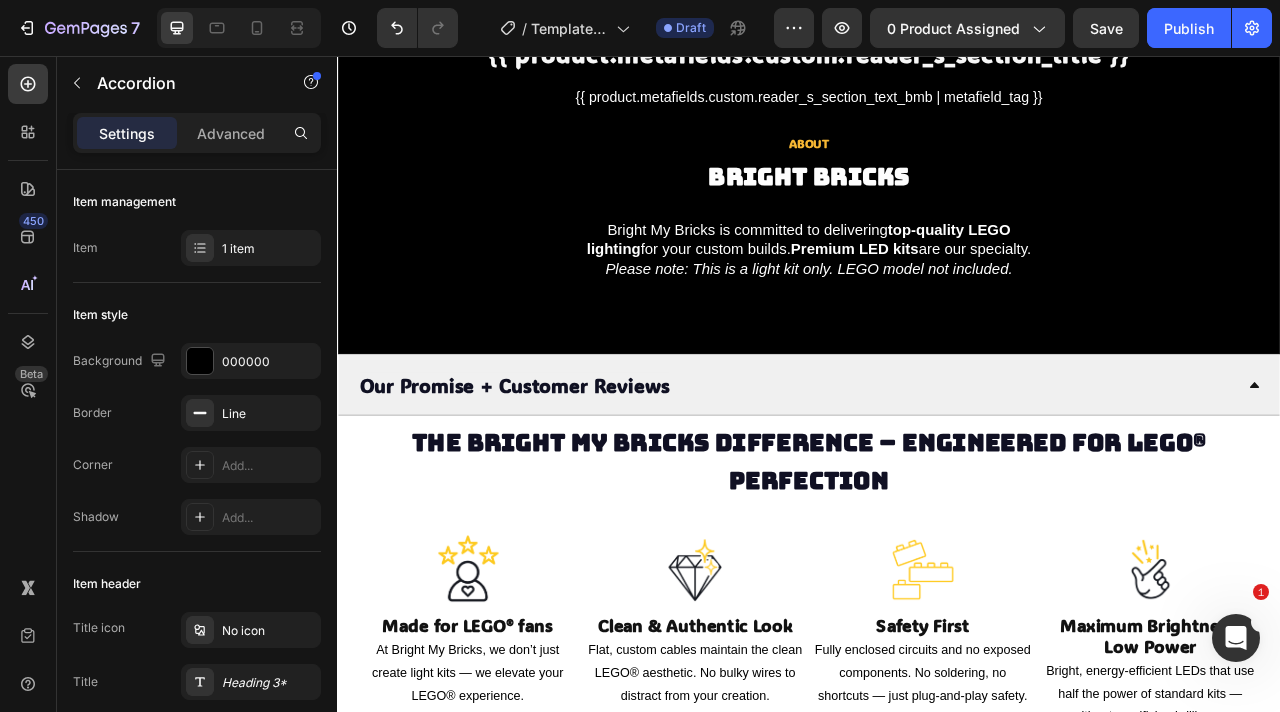 scroll, scrollTop: 4328, scrollLeft: 0, axis: vertical 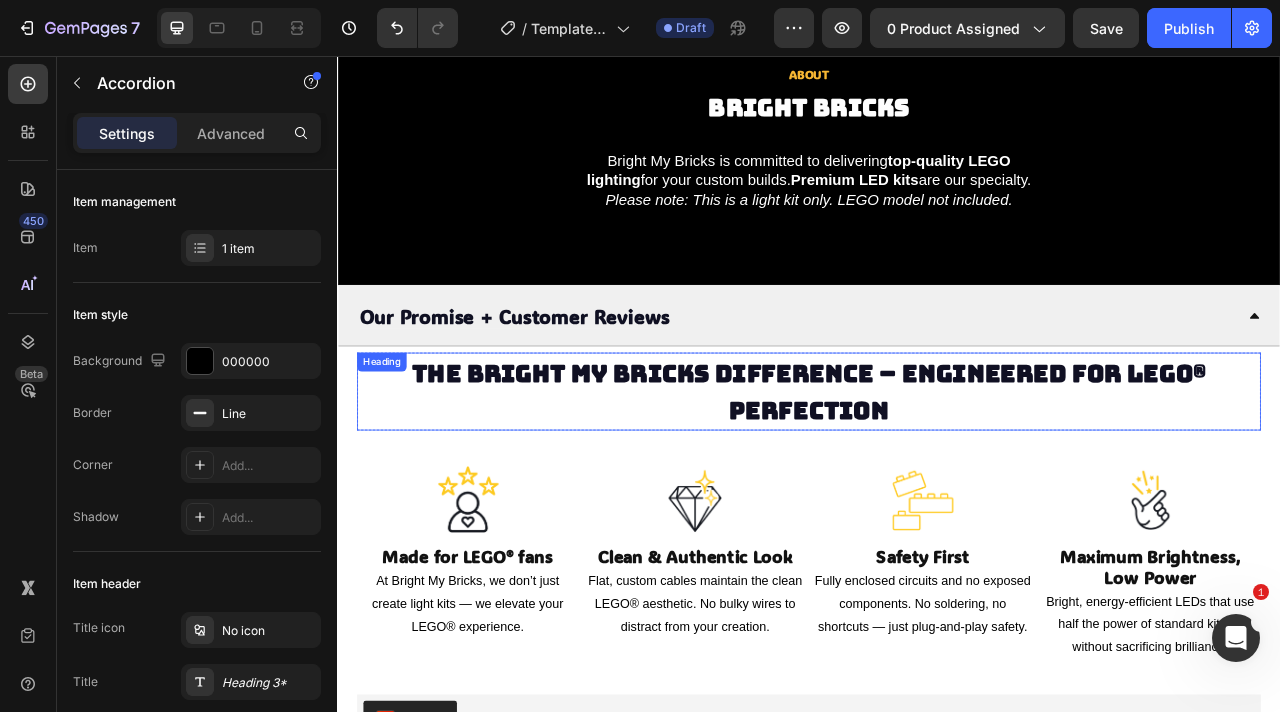 click on "The Bright My Bricks Difference – Engineered for LEGO® Perfection" at bounding box center (937, 483) 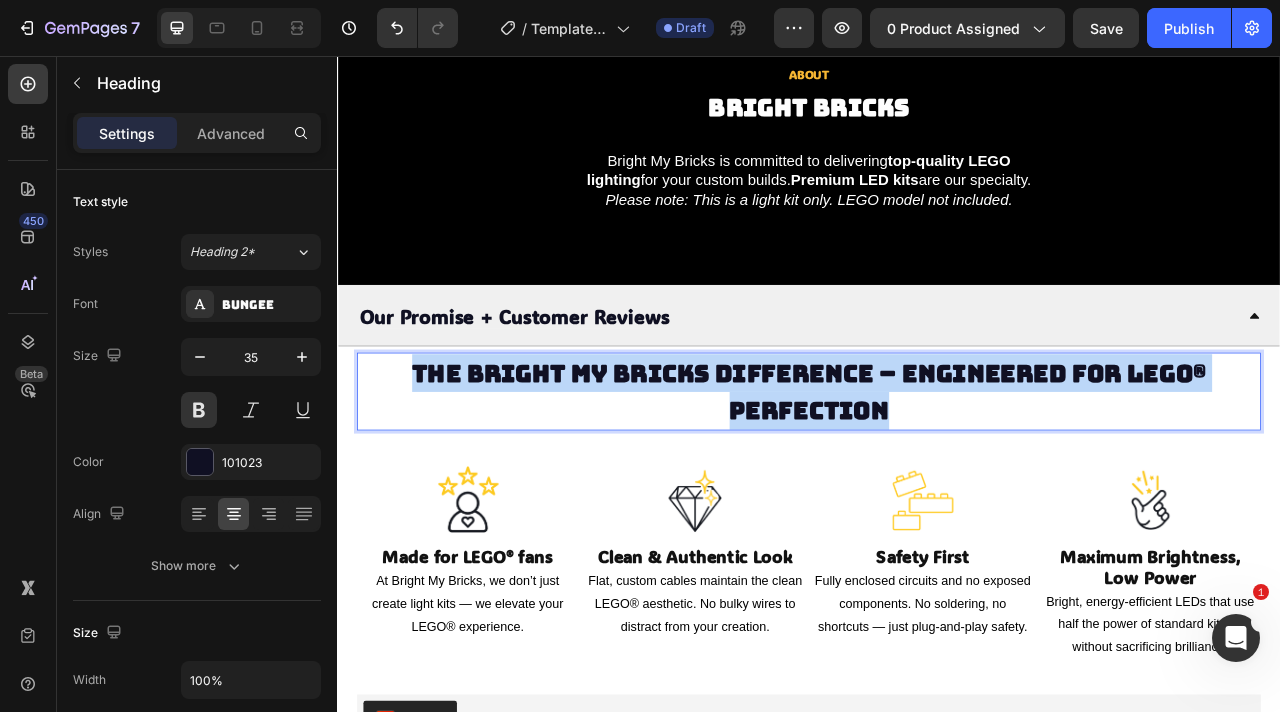 click on "The Bright My Bricks Difference – Engineered for LEGO® Perfection" at bounding box center [937, 483] 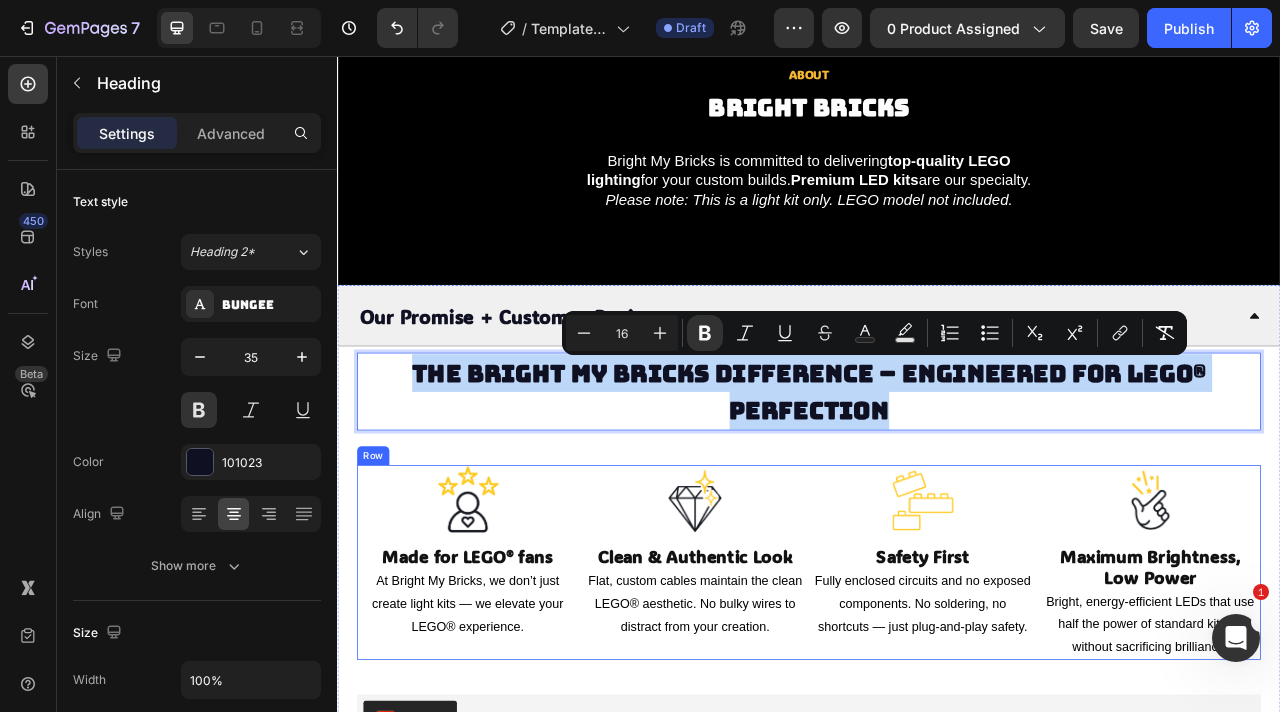 click on "Image Made for LEGO® fans Heading At Bright My Bricks, we don’t just create light kits — we elevate your LEGO® experience. Text Block Image Clean & Authentic Look Heading Flat, custom cables maintain the clean LEGO® aesthetic. No bulky wires to distract from your creation. Text Block Image Safety First Heading Fully enclosed circuits and no exposed components. No soldering, no shortcuts — just plug-and-play safety. Text Block Image Maximum Brightness, Low Power Heading Bright, energy-efficient LEDs that use half the power of standard kits — without sacrificing brilliance. Text Block Row" at bounding box center [937, 700] 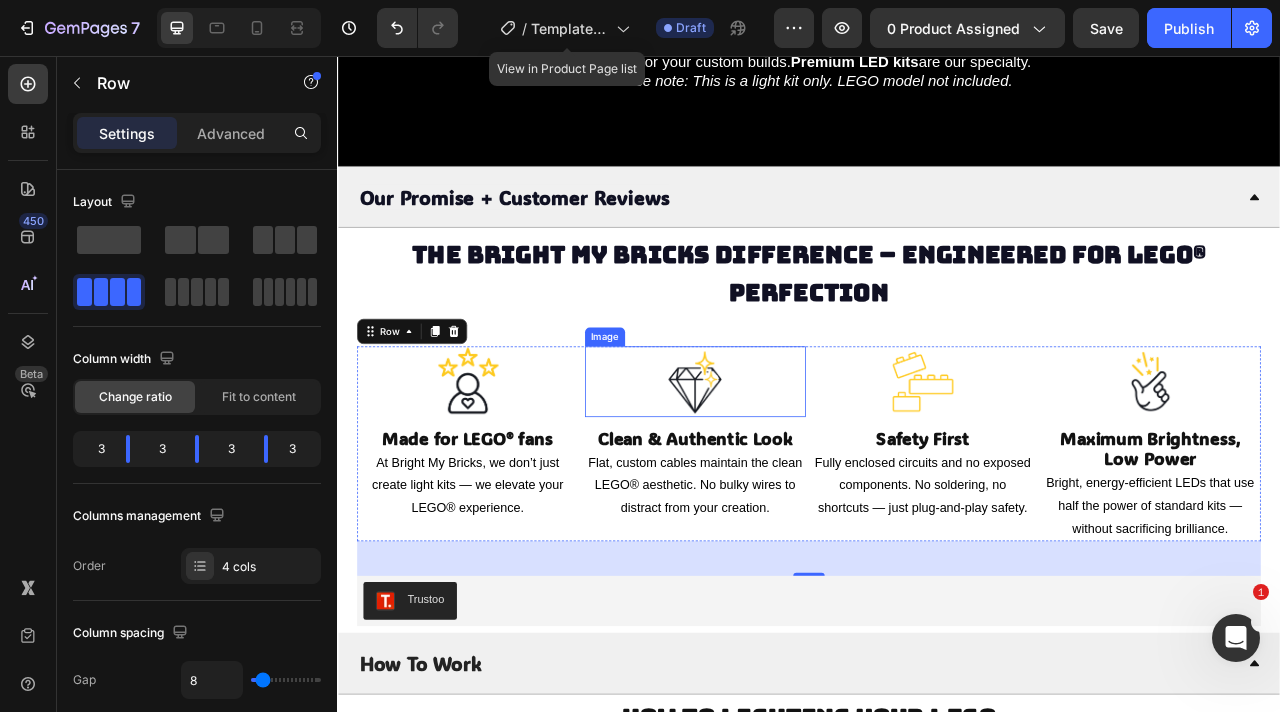 scroll, scrollTop: 4809, scrollLeft: 0, axis: vertical 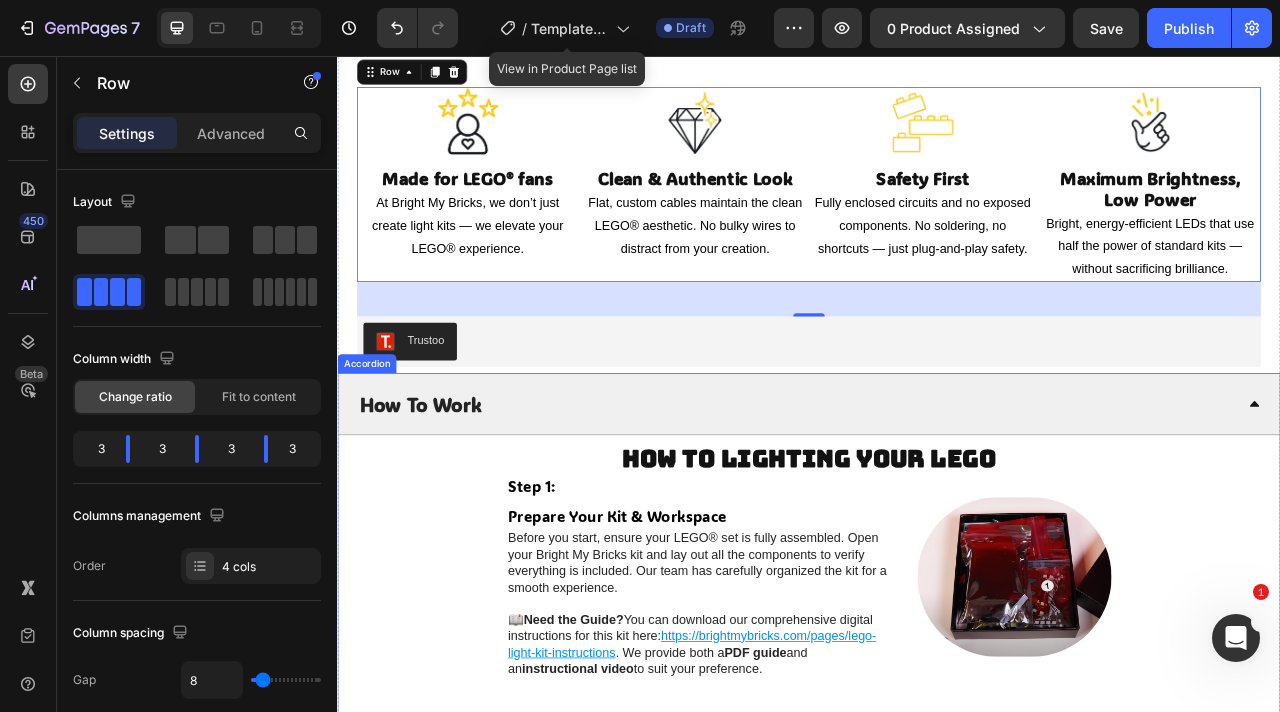 click on "How To Work" at bounding box center (921, 498) 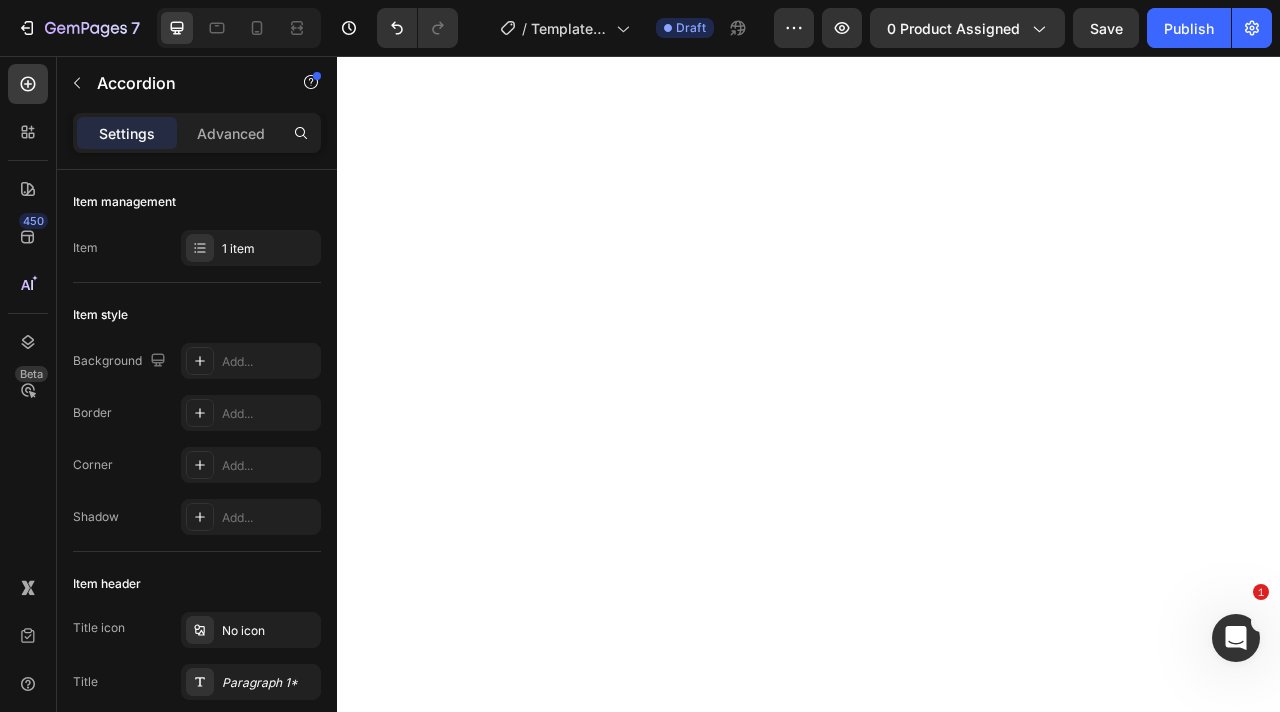 scroll, scrollTop: 0, scrollLeft: 0, axis: both 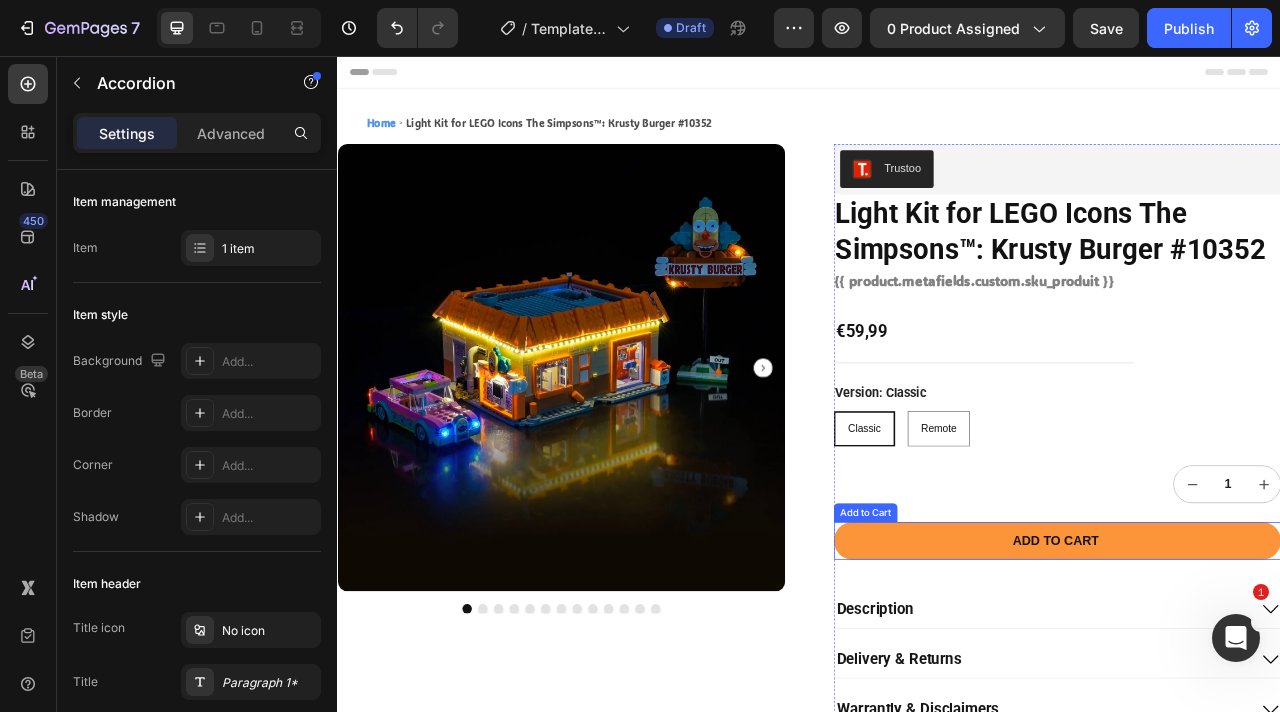 click on "Add to cart" at bounding box center (1252, 673) 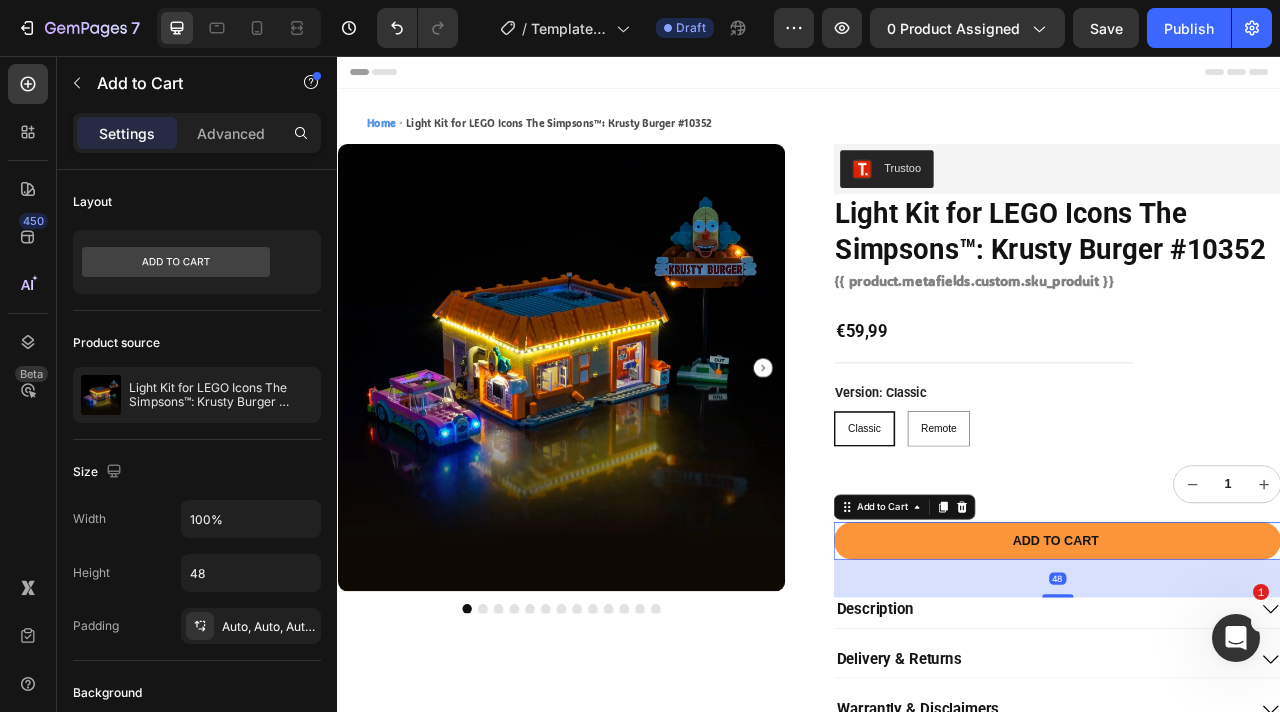 type 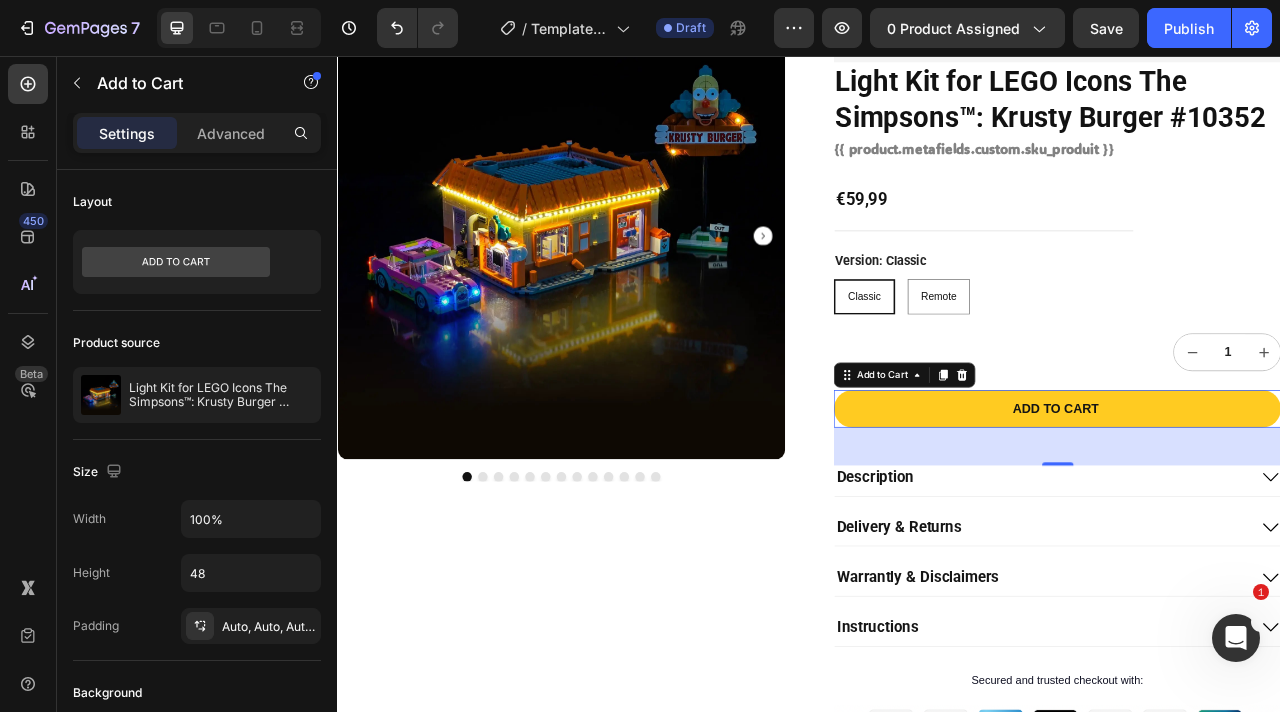 scroll, scrollTop: 383, scrollLeft: 0, axis: vertical 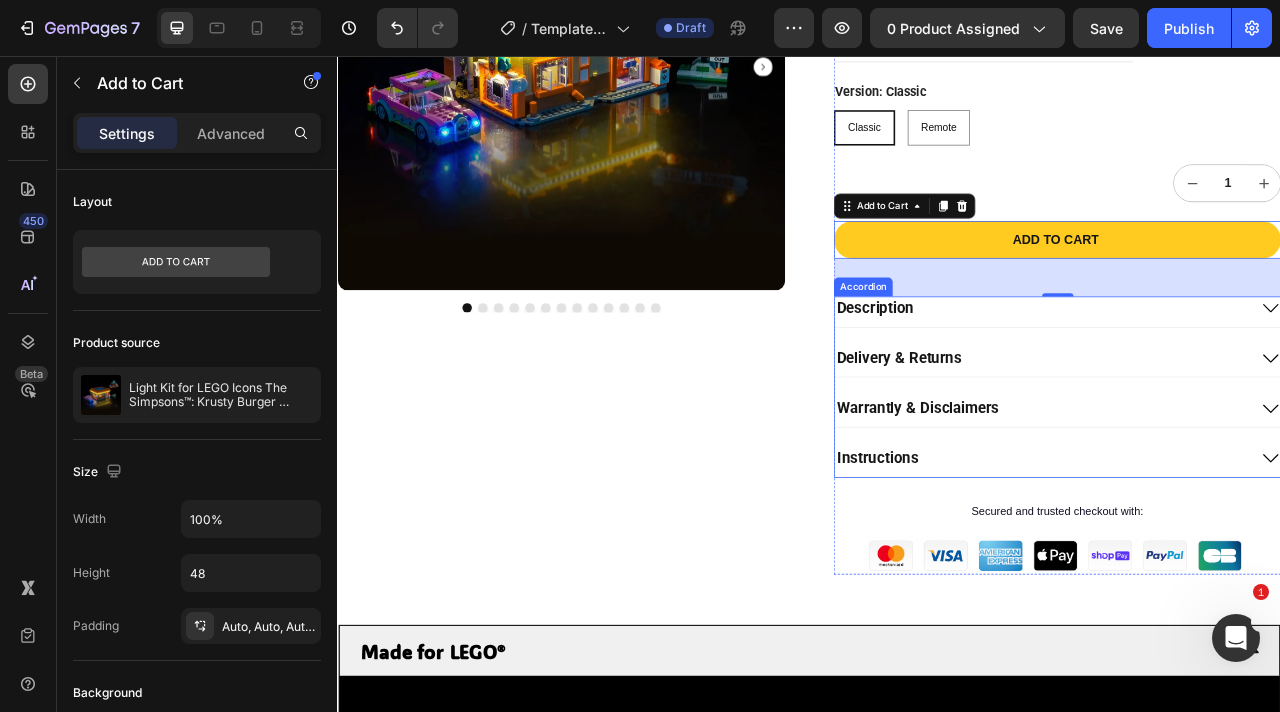 click on "Description
Delivery & Returns
Warrantly & Disclaimers
Instructions" at bounding box center (1252, 477) 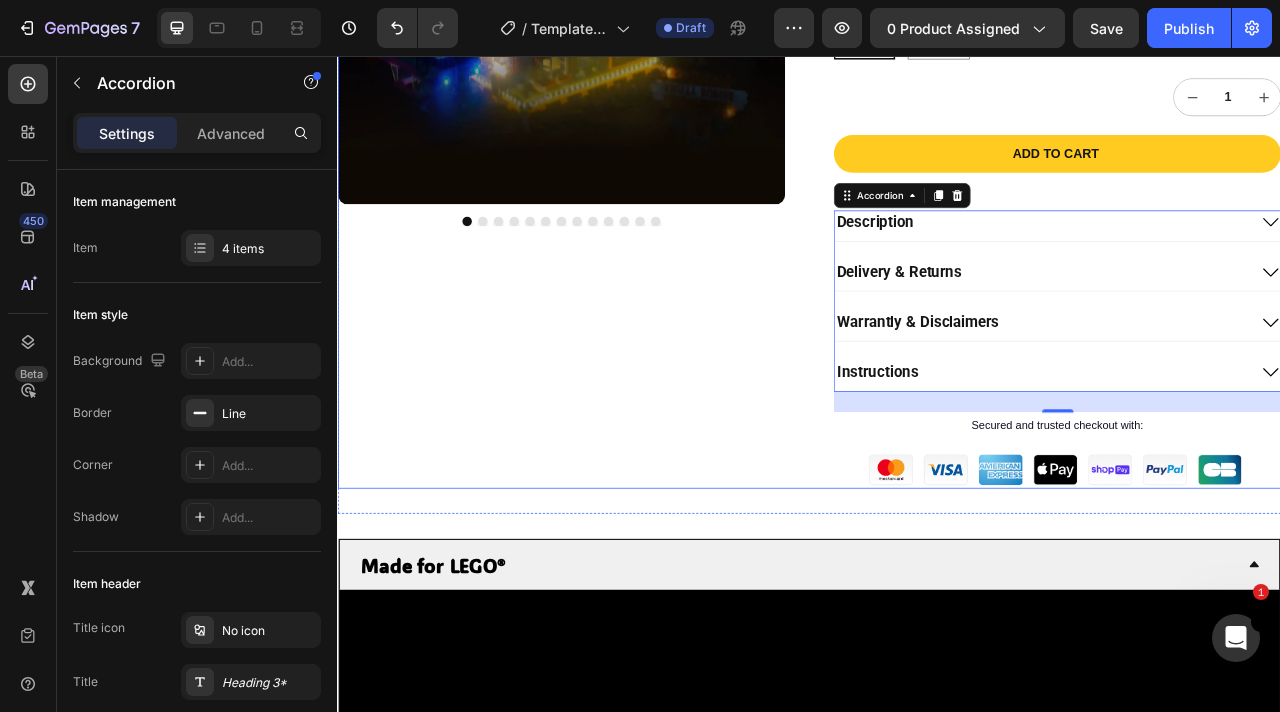 scroll, scrollTop: 588, scrollLeft: 0, axis: vertical 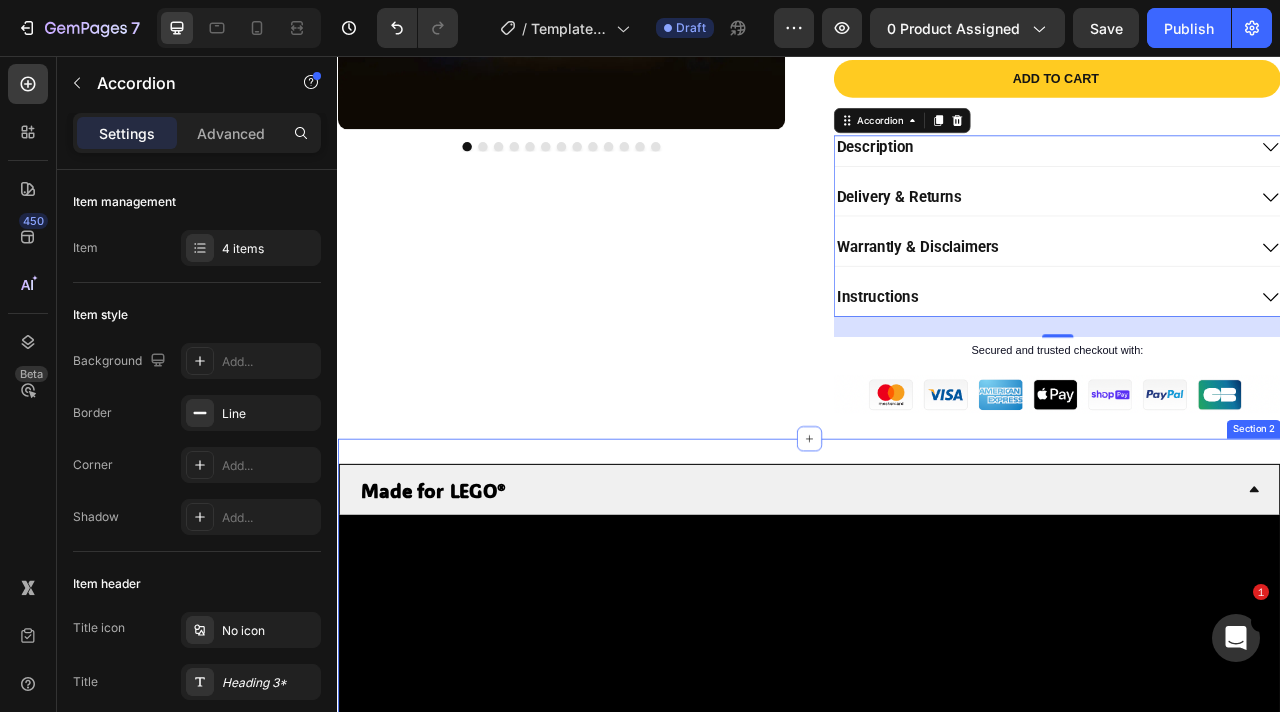 click on "Made for LEGO®" at bounding box center [458, 608] 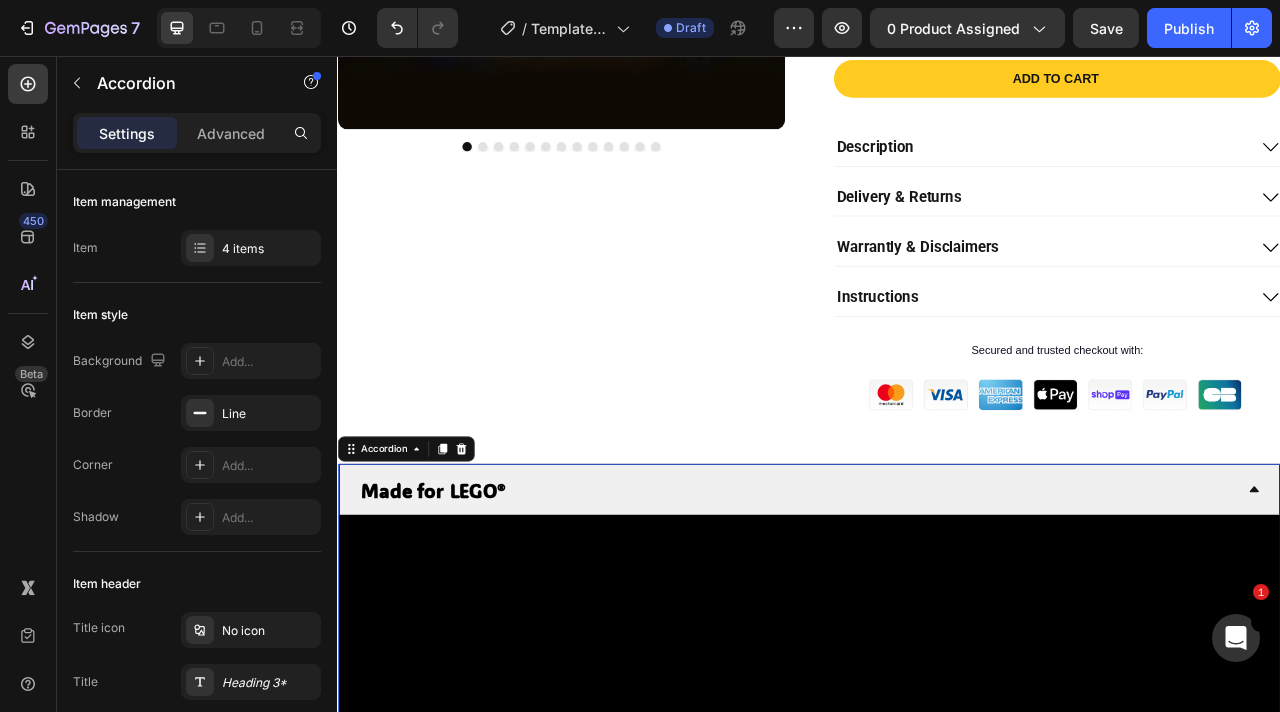 click on "Made for LEGO®" at bounding box center [458, 608] 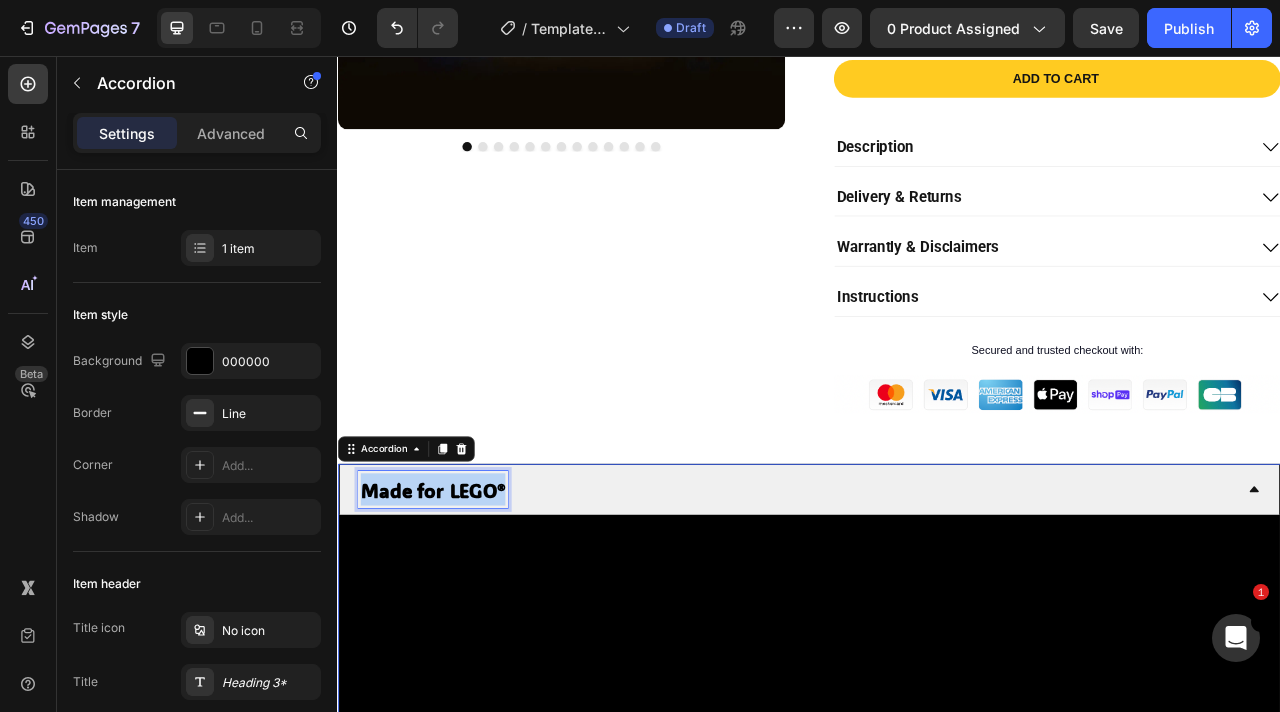 click on "Made for LEGO®" at bounding box center (458, 608) 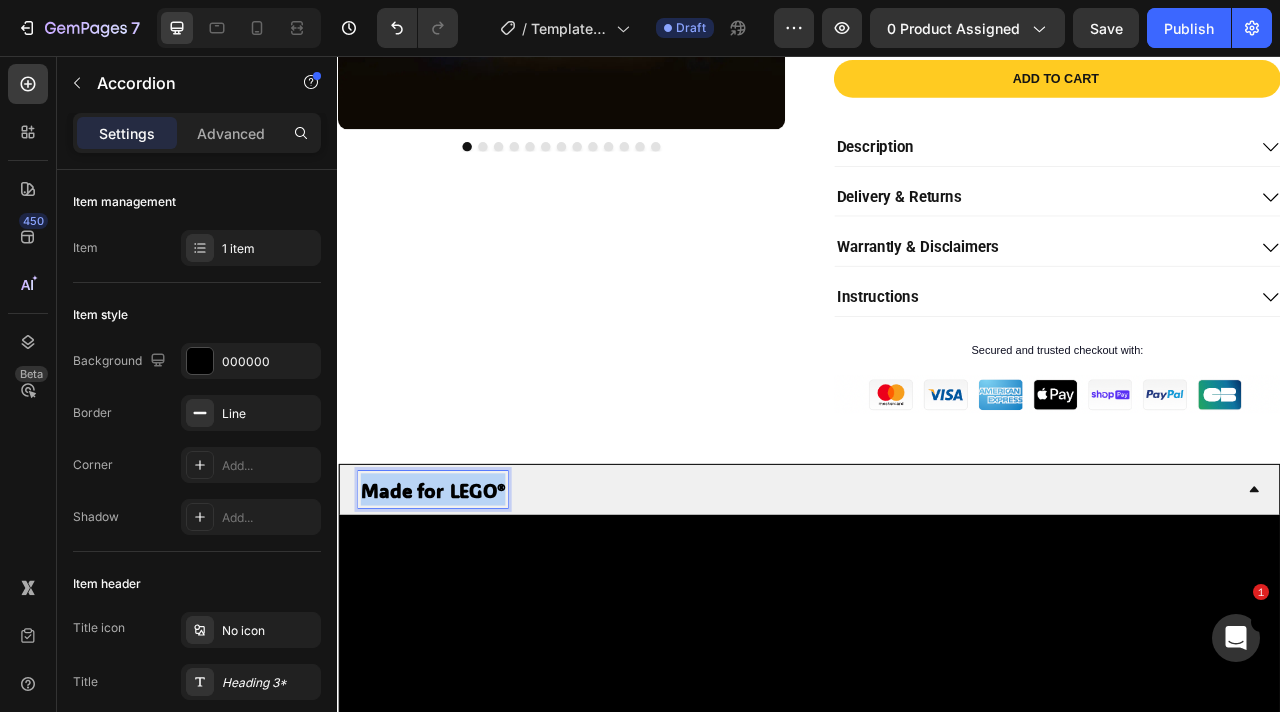 copy on "Made for LEGO®" 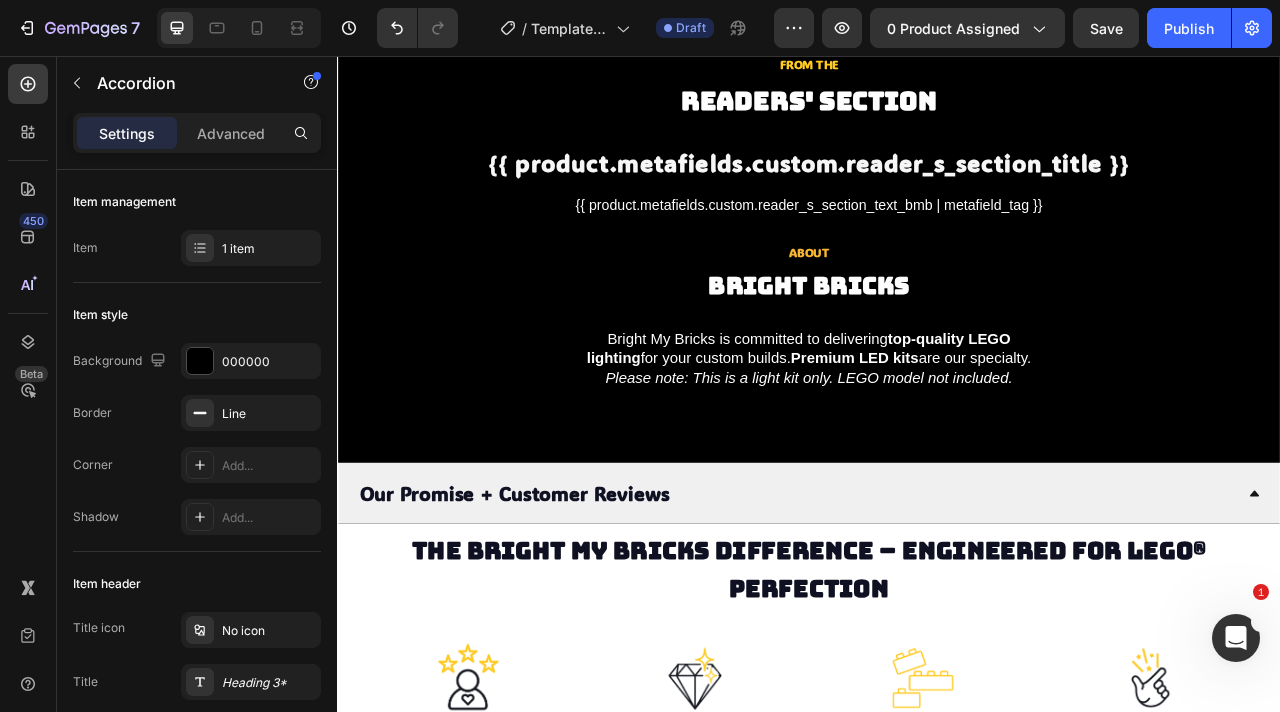 scroll, scrollTop: 3887, scrollLeft: 0, axis: vertical 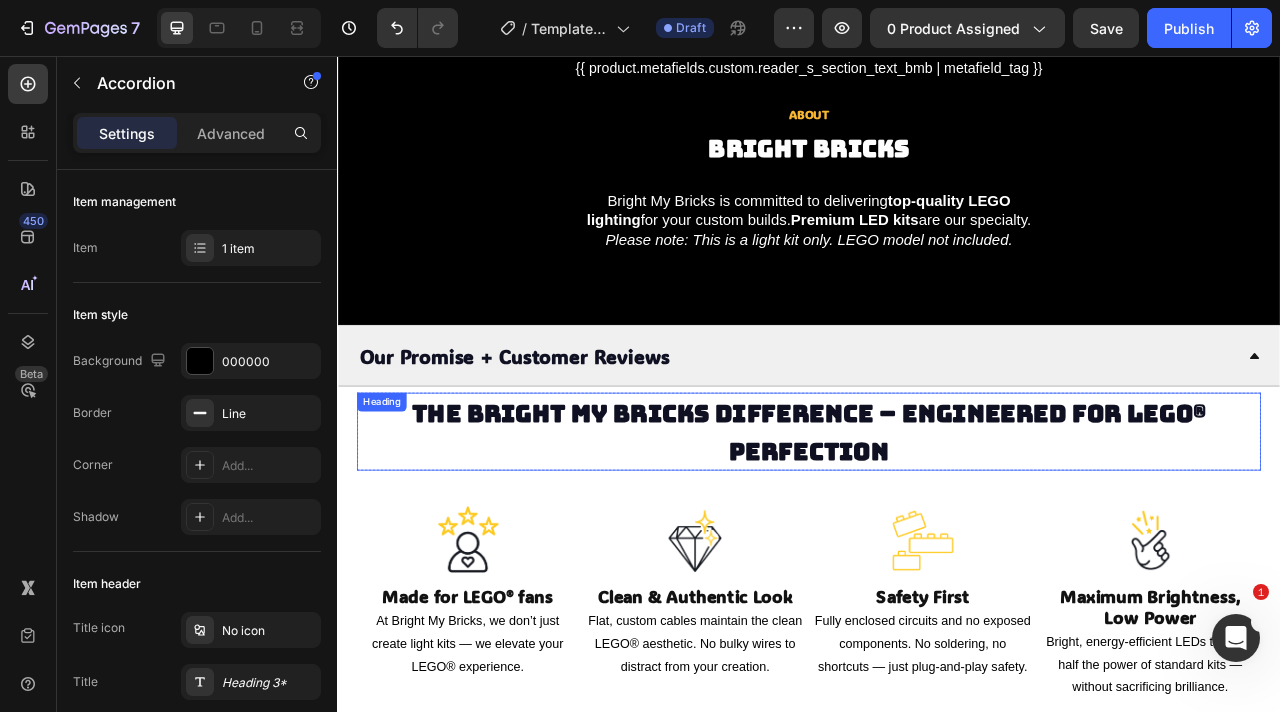 click on "The Bright My Bricks Difference – Engineered for LEGO® Perfection" at bounding box center (937, 534) 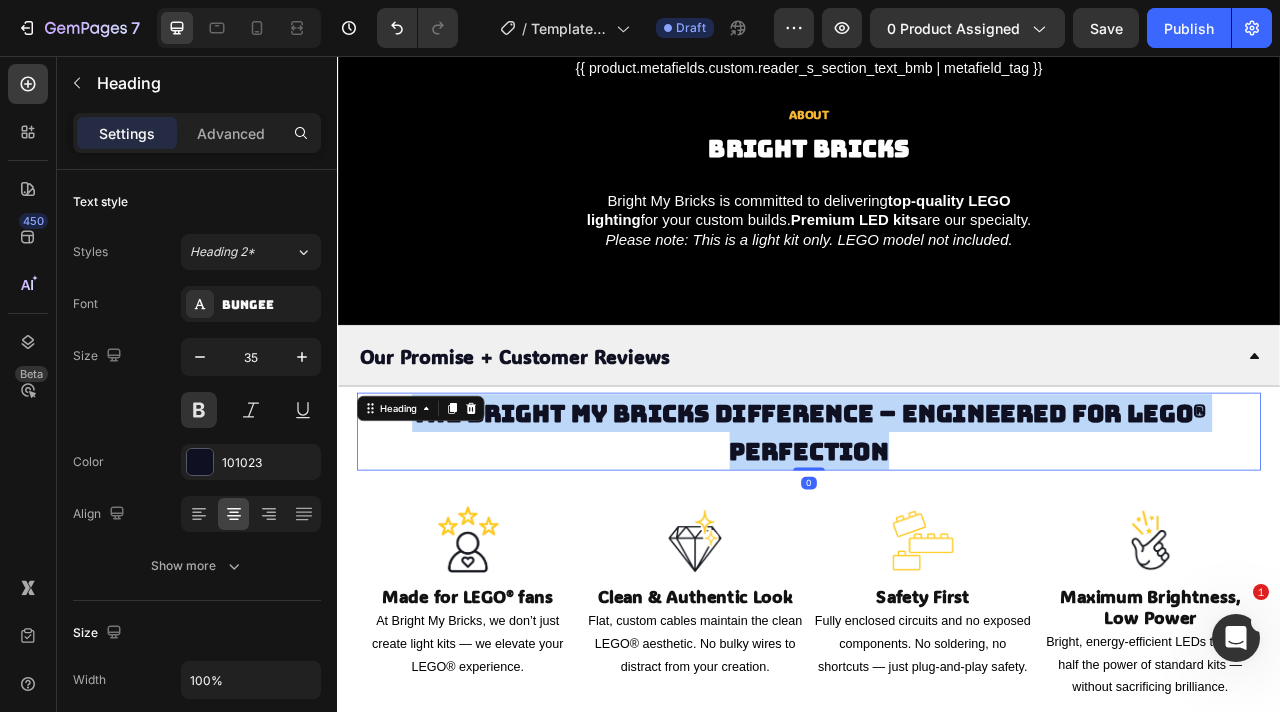 click on "The Bright My Bricks Difference – Engineered for LEGO® Perfection" at bounding box center (937, 534) 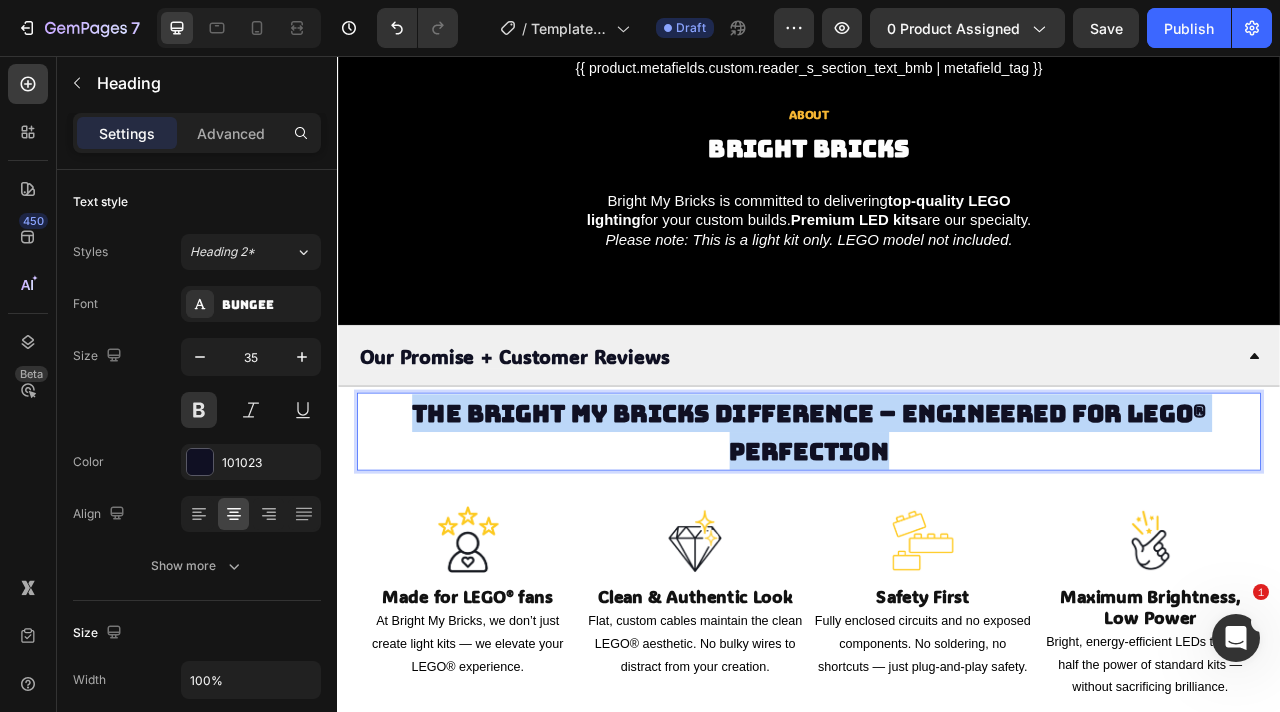 copy on "The Bright My Bricks Difference – Engineered for LEGO® Perfection" 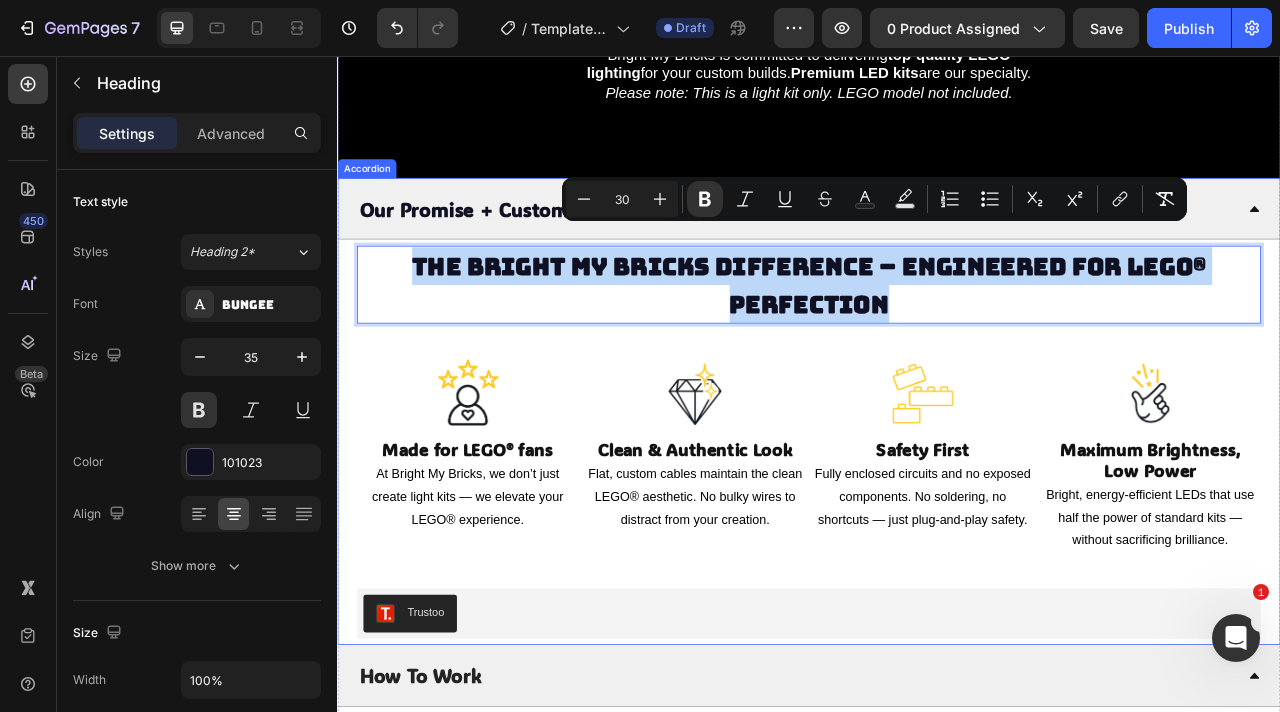 scroll, scrollTop: 4108, scrollLeft: 0, axis: vertical 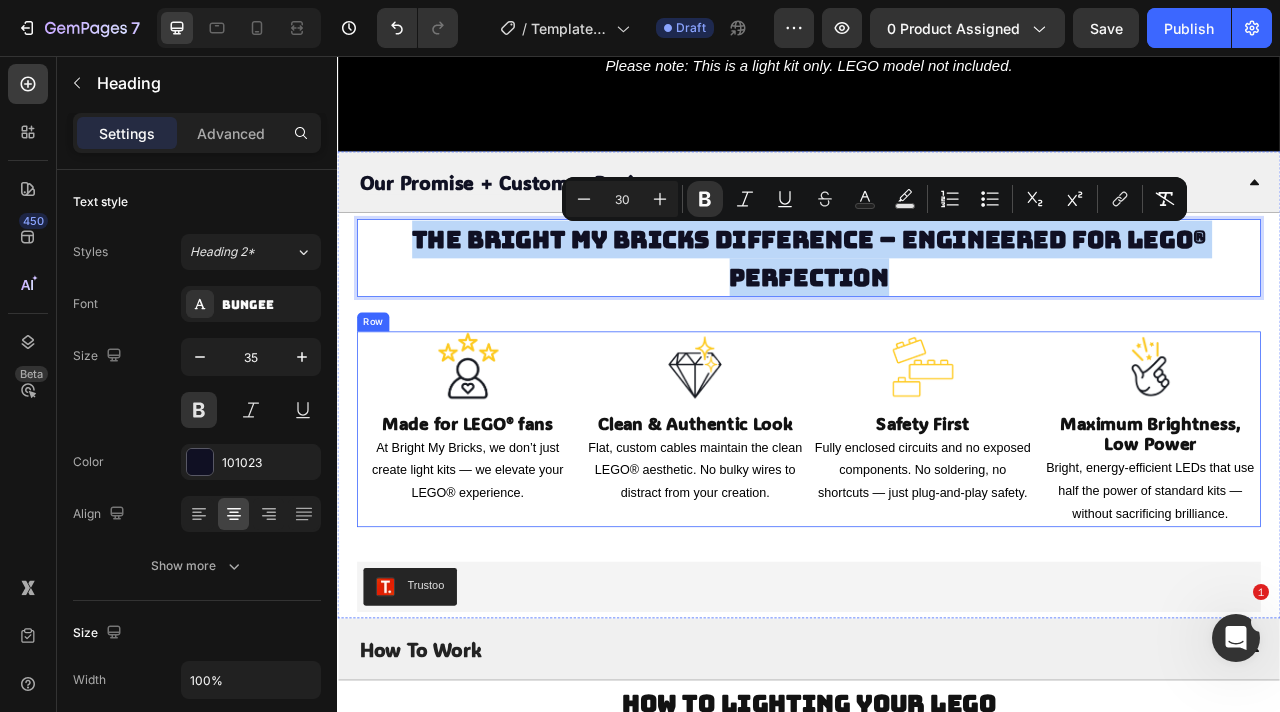 click on "Image Made for LEGO® fans Heading At Bright My Bricks, we don’t just create light kits — we elevate your LEGO® experience. Text Block Image Clean & Authentic Look Heading Flat, custom cables maintain the clean LEGO® aesthetic. No bulky wires to distract from your creation. Text Block Image Safety First Heading Fully enclosed circuits and no exposed components. No soldering, no shortcuts — just plug-and-play safety. Text Block Image Maximum Brightness, Low Power Heading Bright, energy-efficient LEDs that use half the power of standard kits — without sacrificing brilliance. Text Block Row" at bounding box center [937, 530] 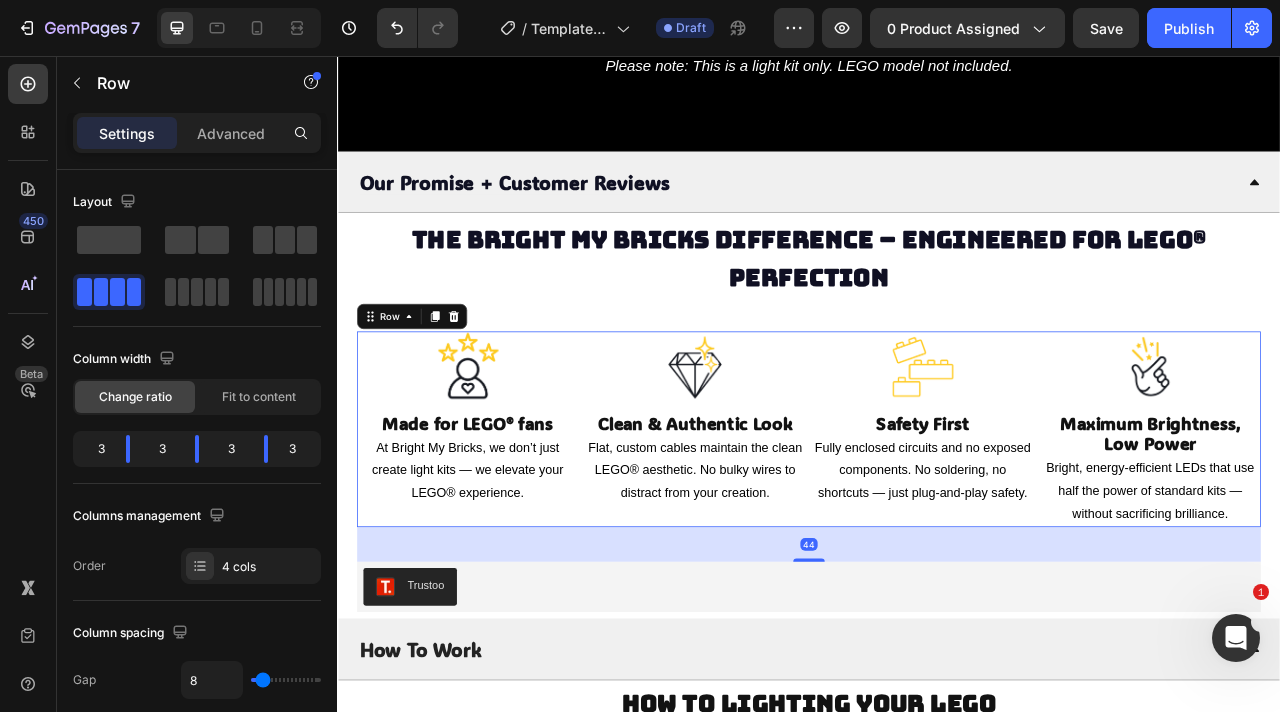 copy on "The Bright My Bricks Difference – Engineered for LEGO® Perfection" 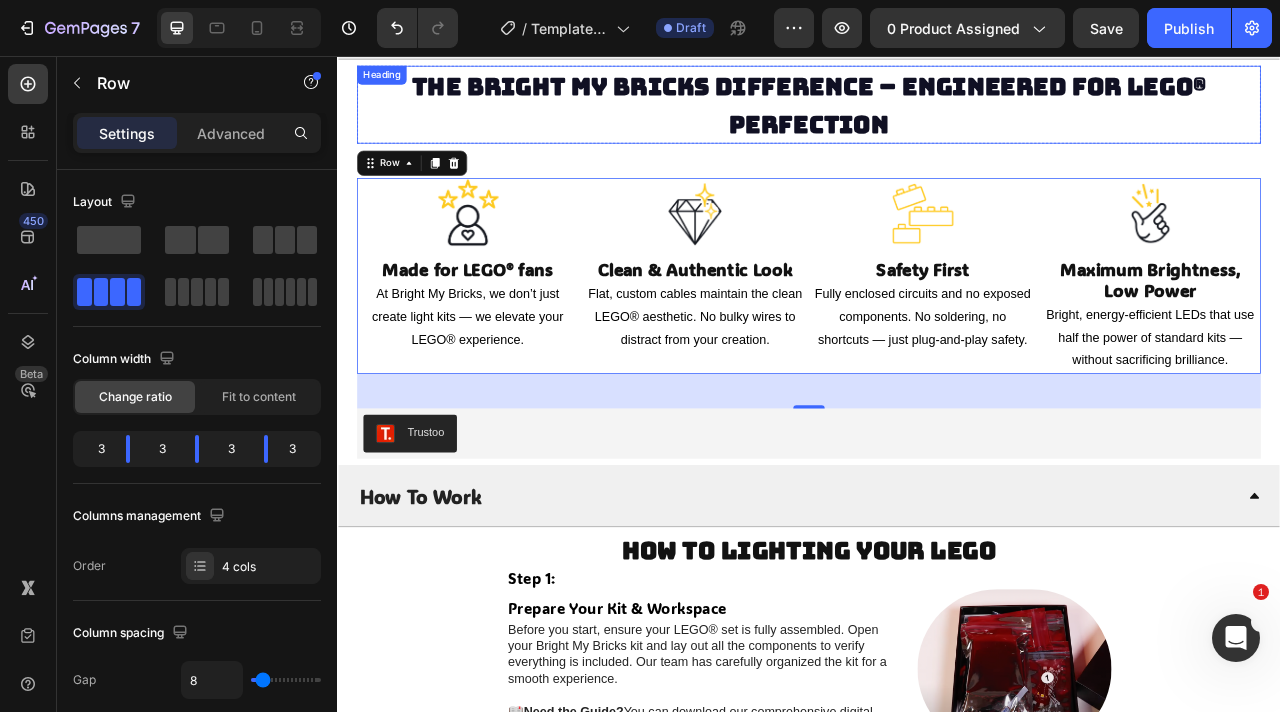 scroll, scrollTop: 4450, scrollLeft: 0, axis: vertical 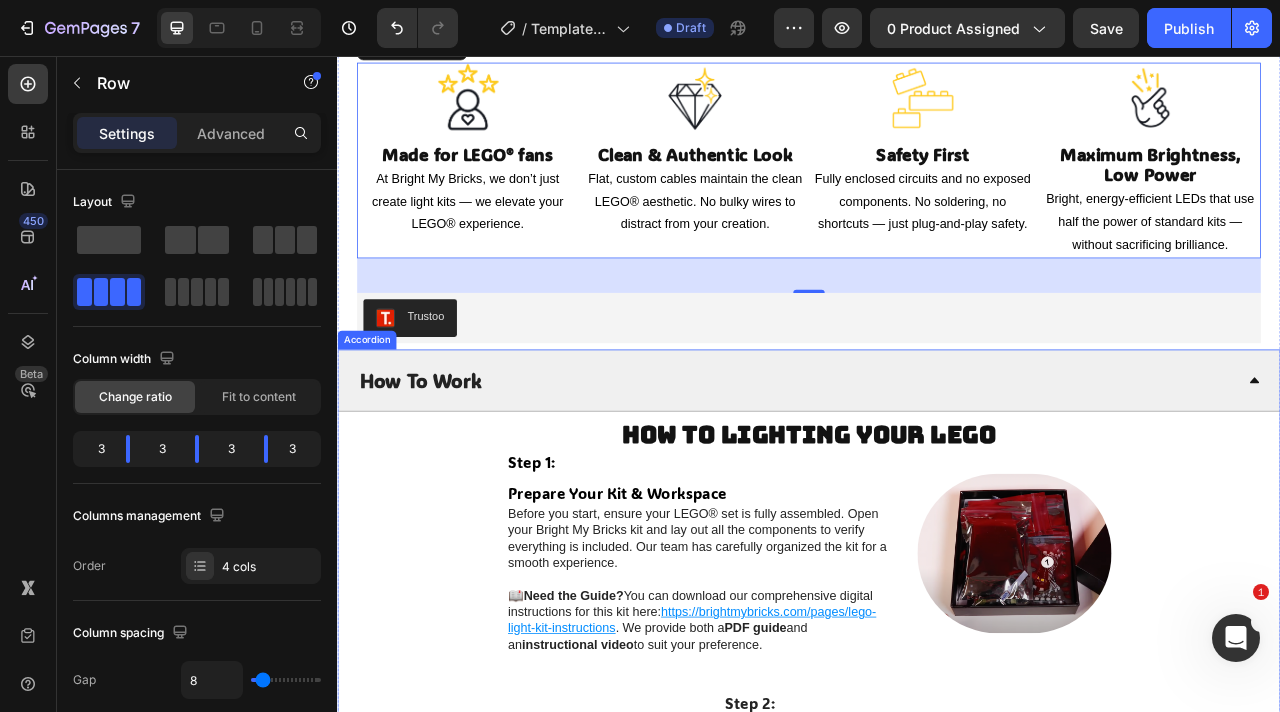 click on "How To Work" at bounding box center [921, 468] 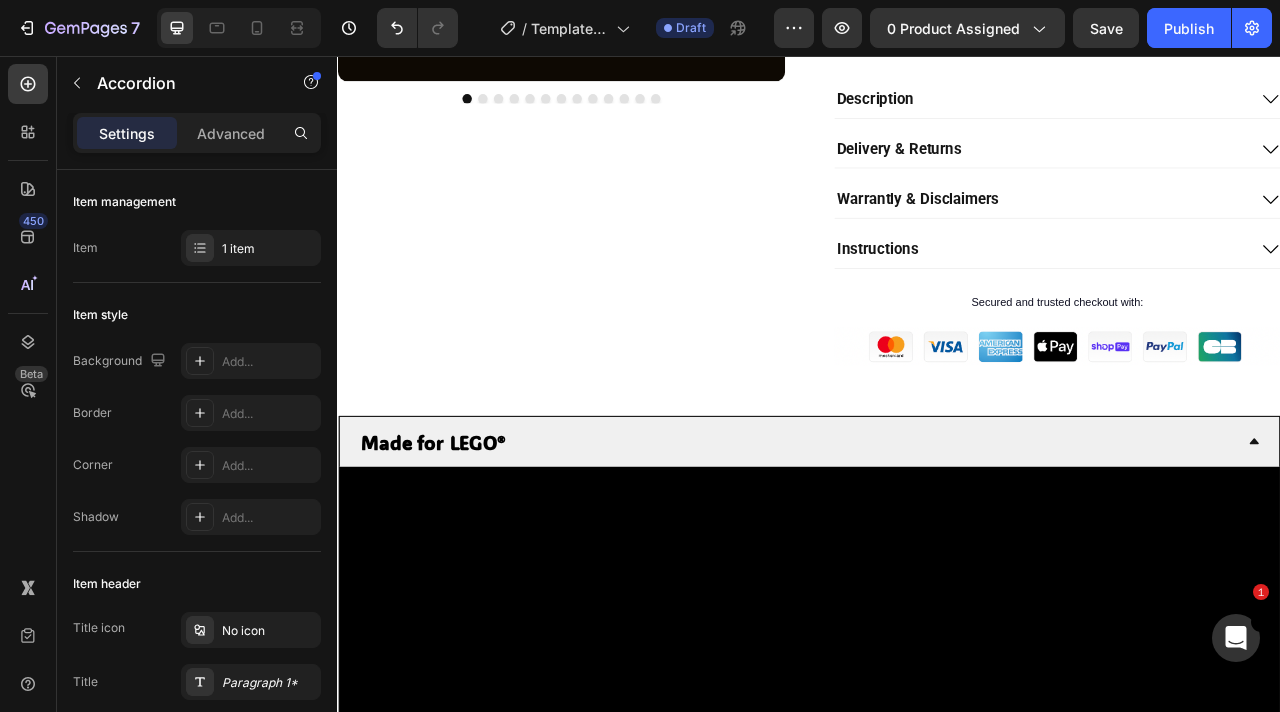 scroll, scrollTop: 0, scrollLeft: 0, axis: both 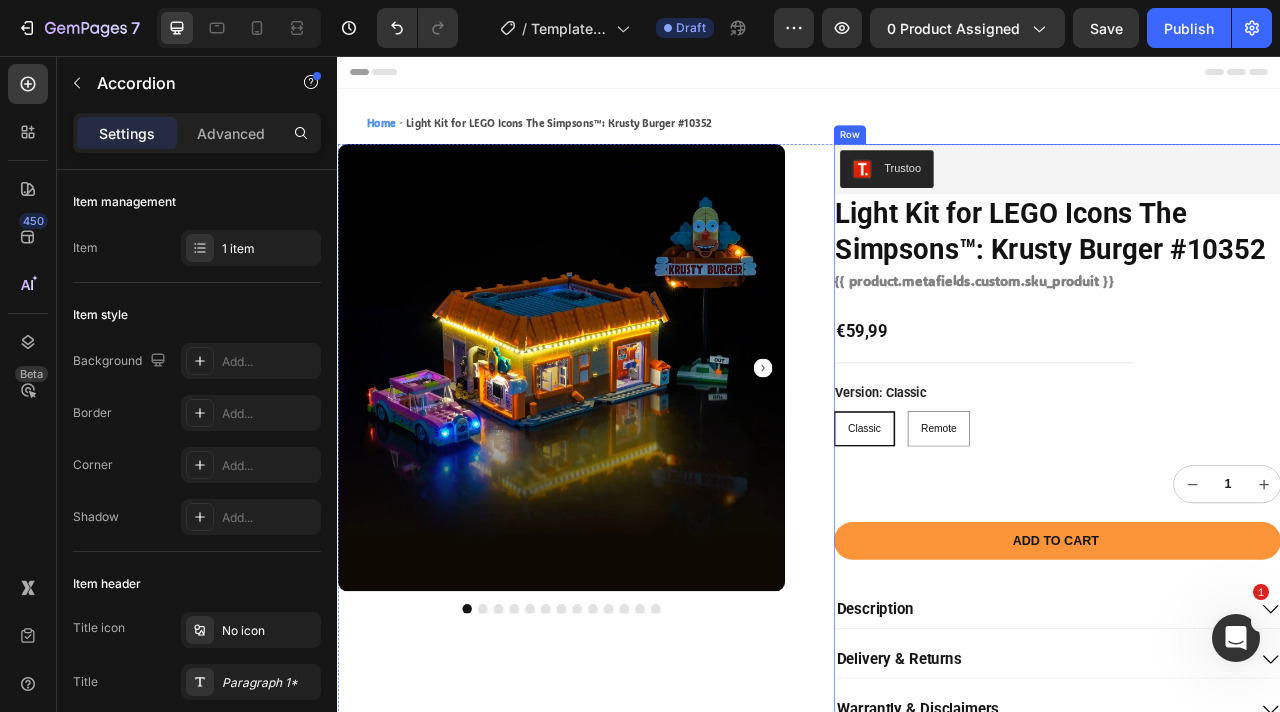 click on "Add to cart" at bounding box center [1252, 673] 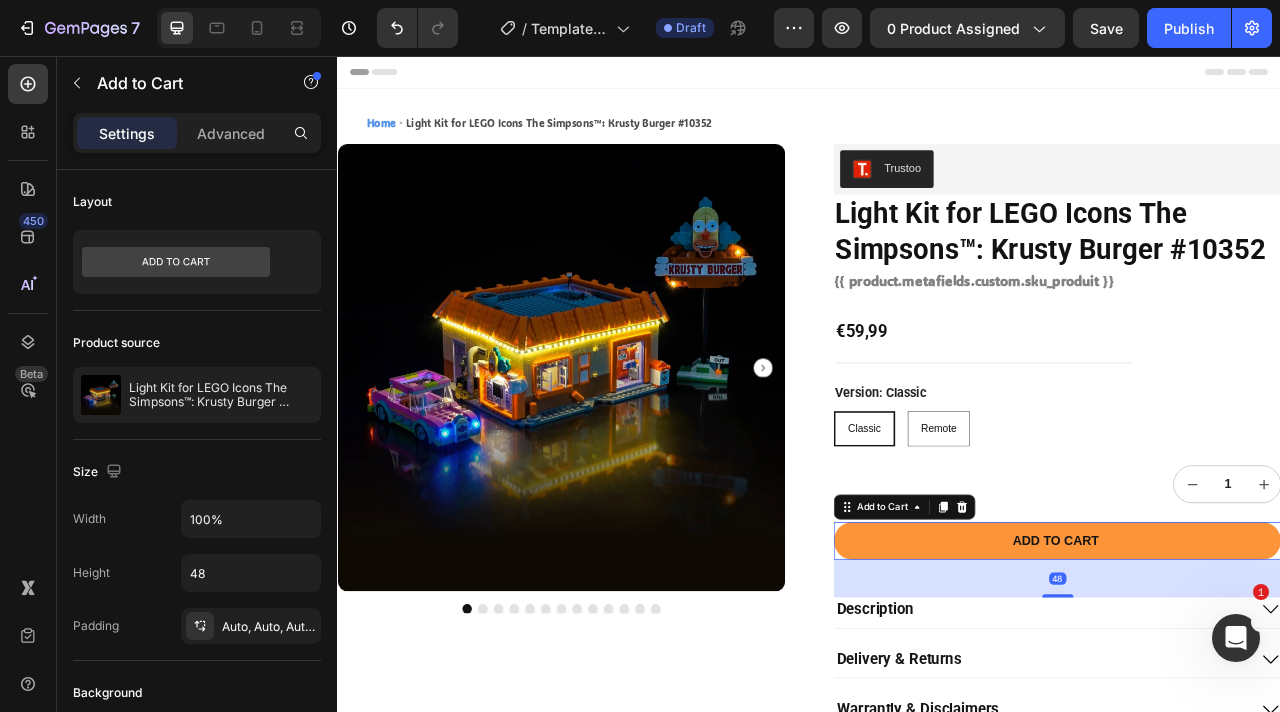 type 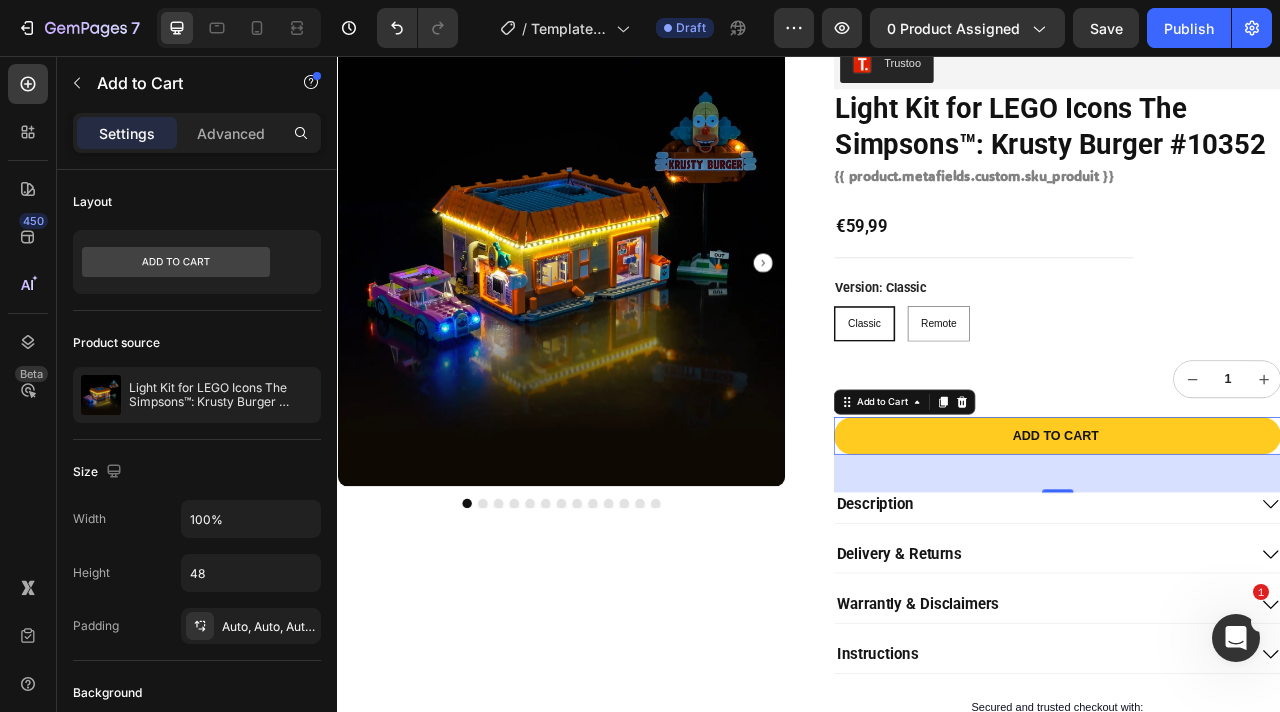 scroll, scrollTop: 465, scrollLeft: 0, axis: vertical 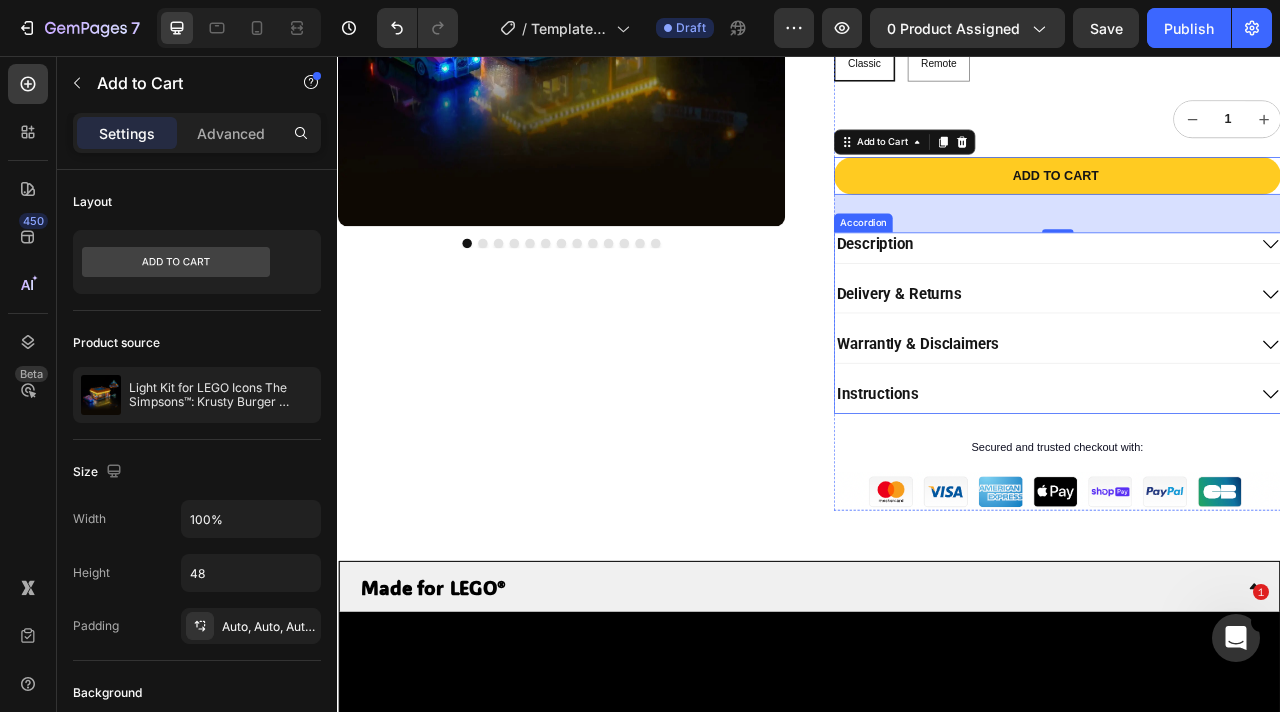 click on "Description
Delivery & Returns
Warrantly & Disclaimers
Instructions" at bounding box center (1252, 395) 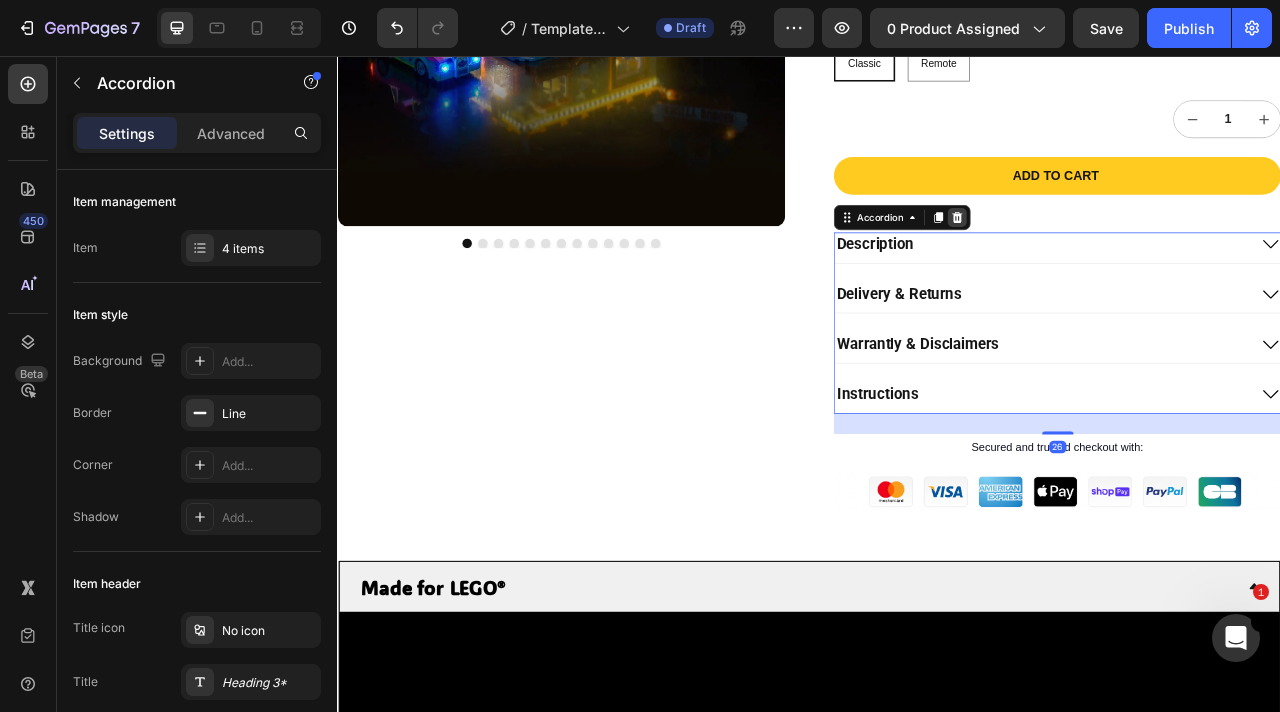 click 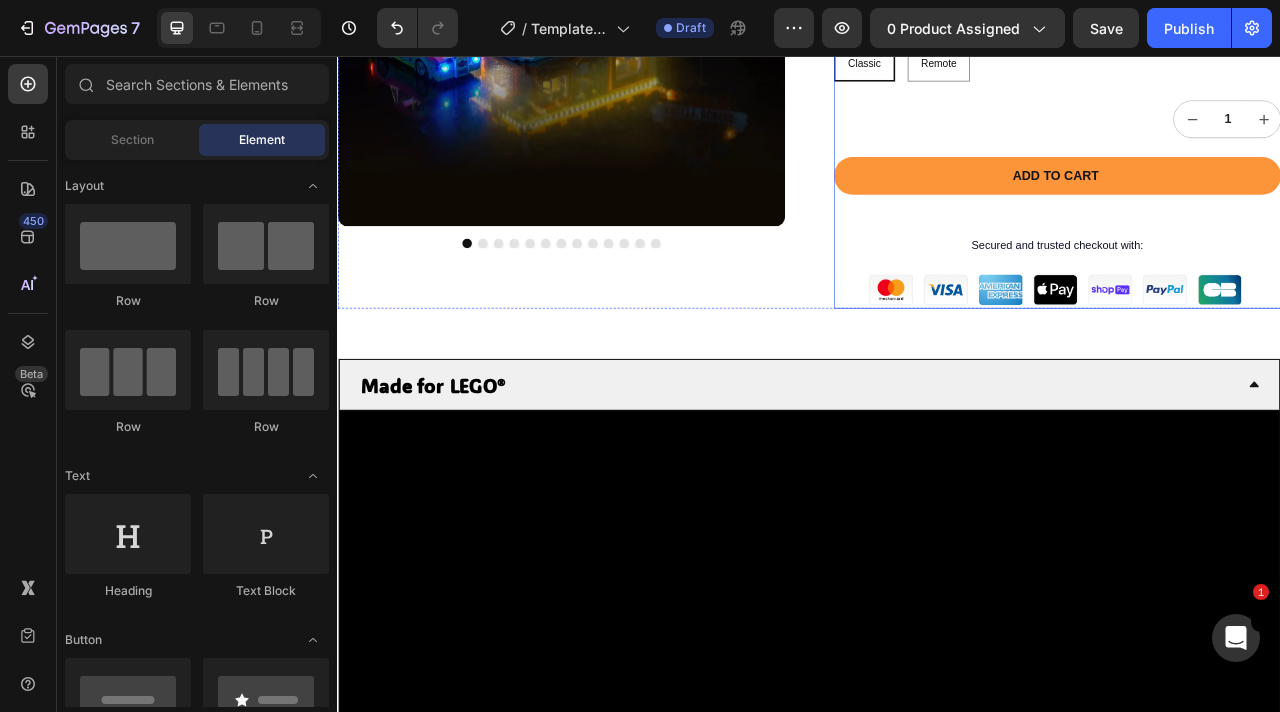 click on "Add to cart" at bounding box center [1252, 208] 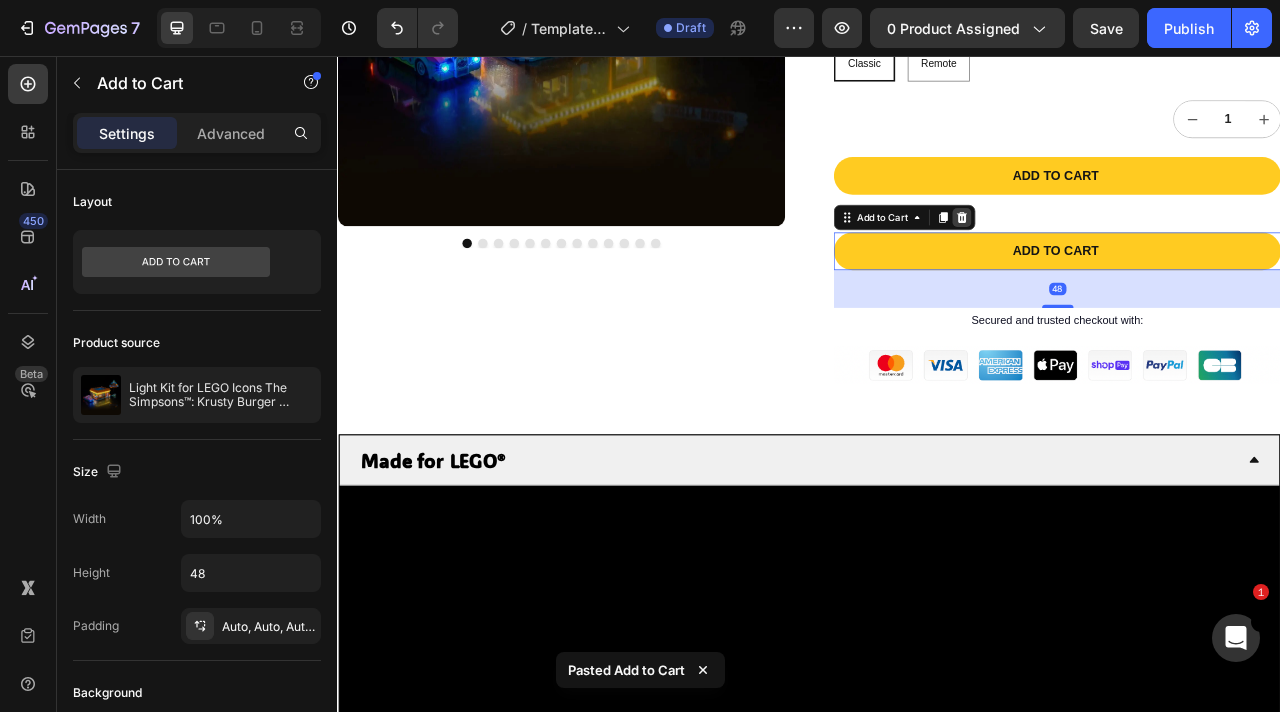 click at bounding box center (1131, 261) 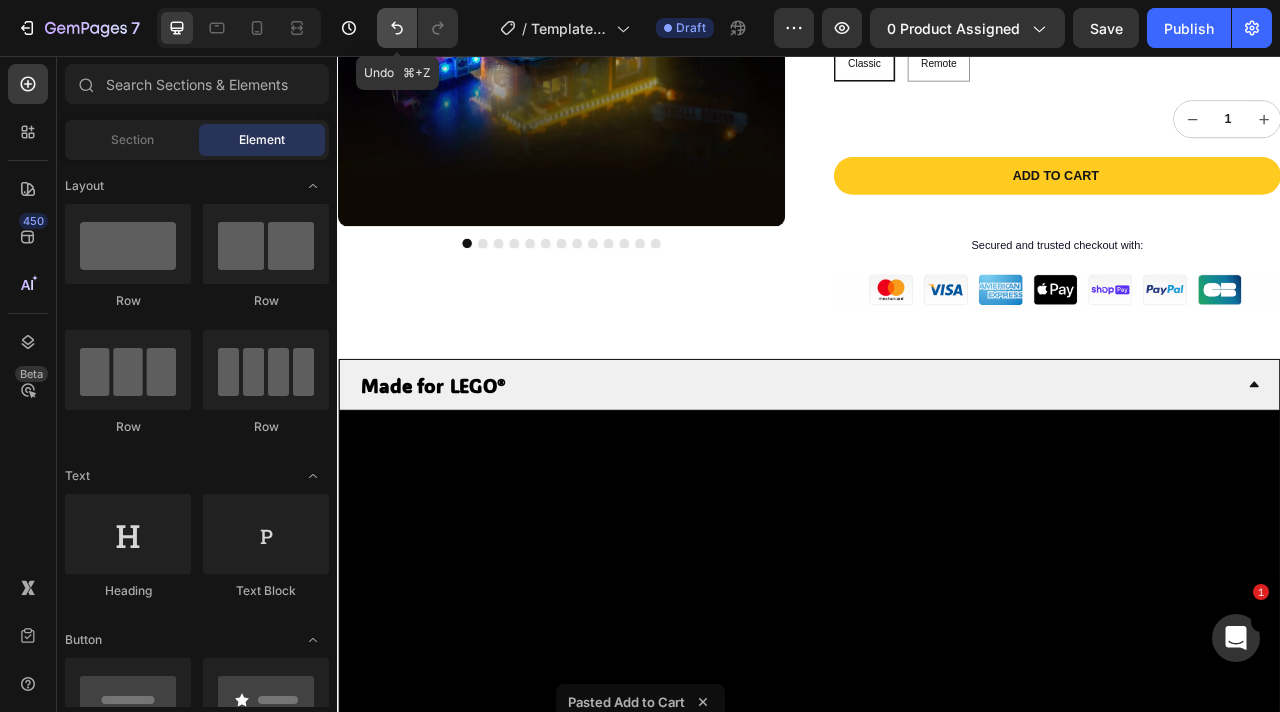 click 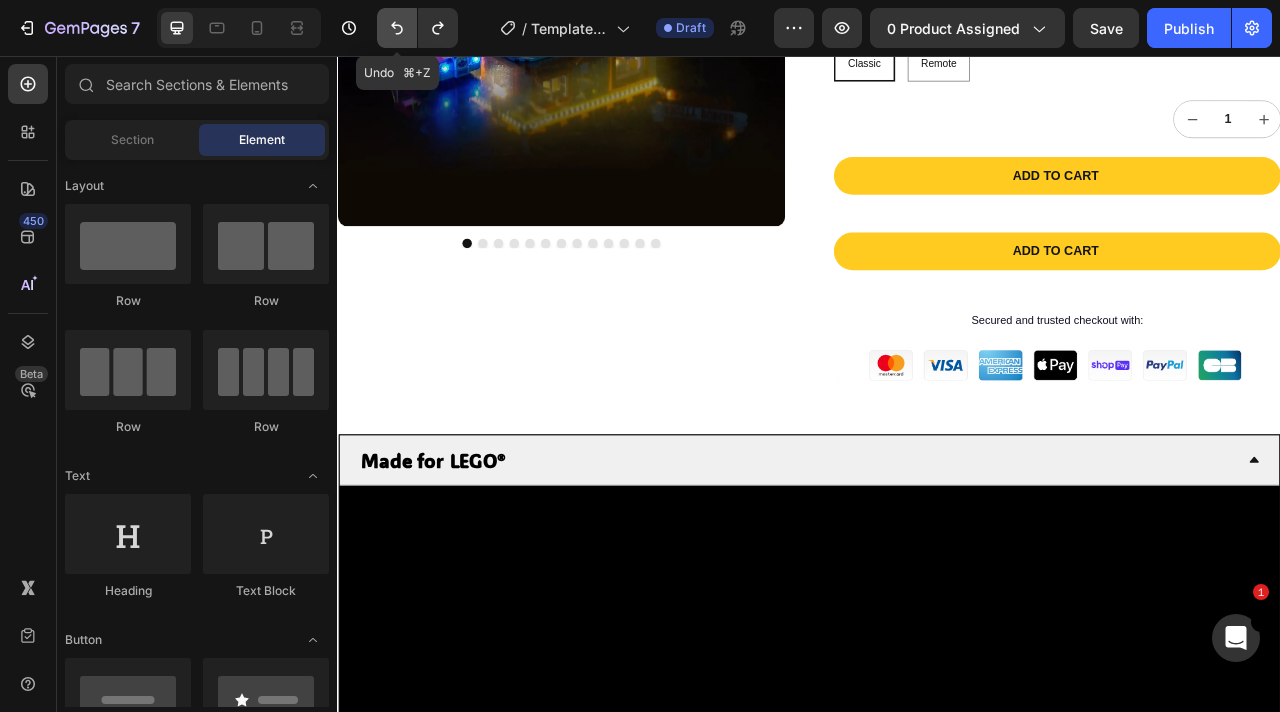click 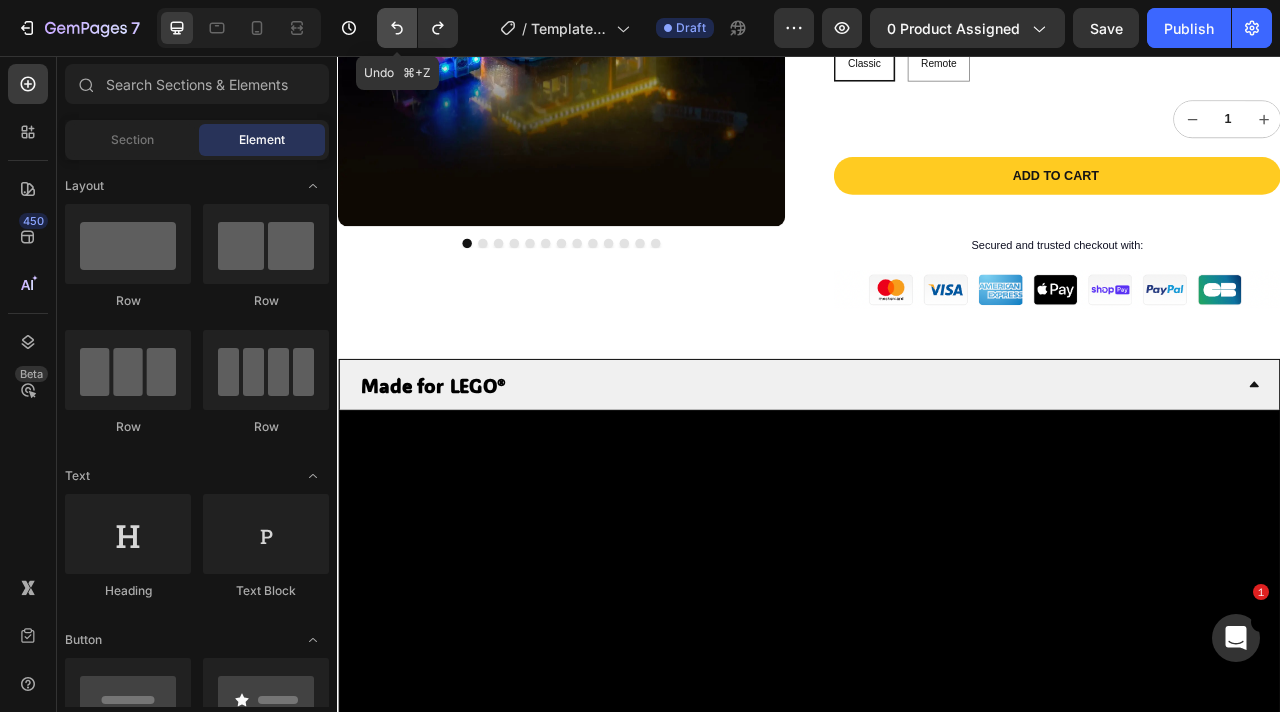 click 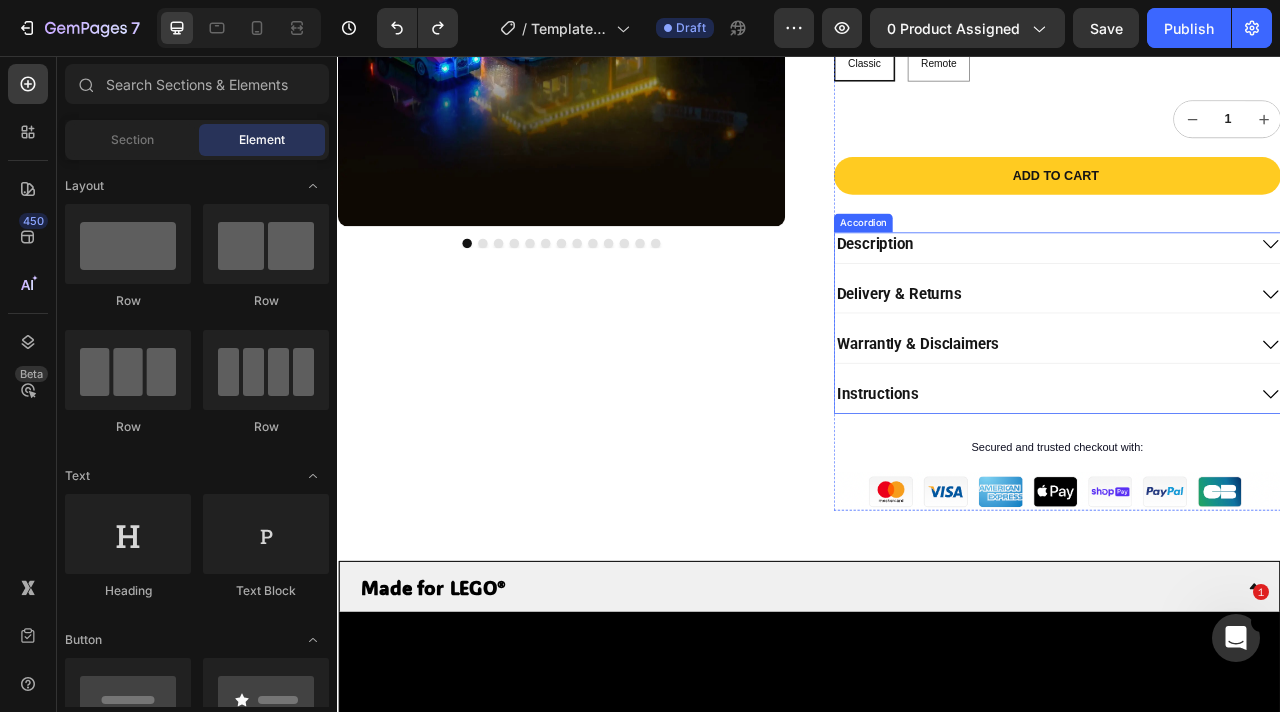 click on "Description
Delivery & Returns
Warrantly & Disclaimers
Instructions" at bounding box center (1252, 395) 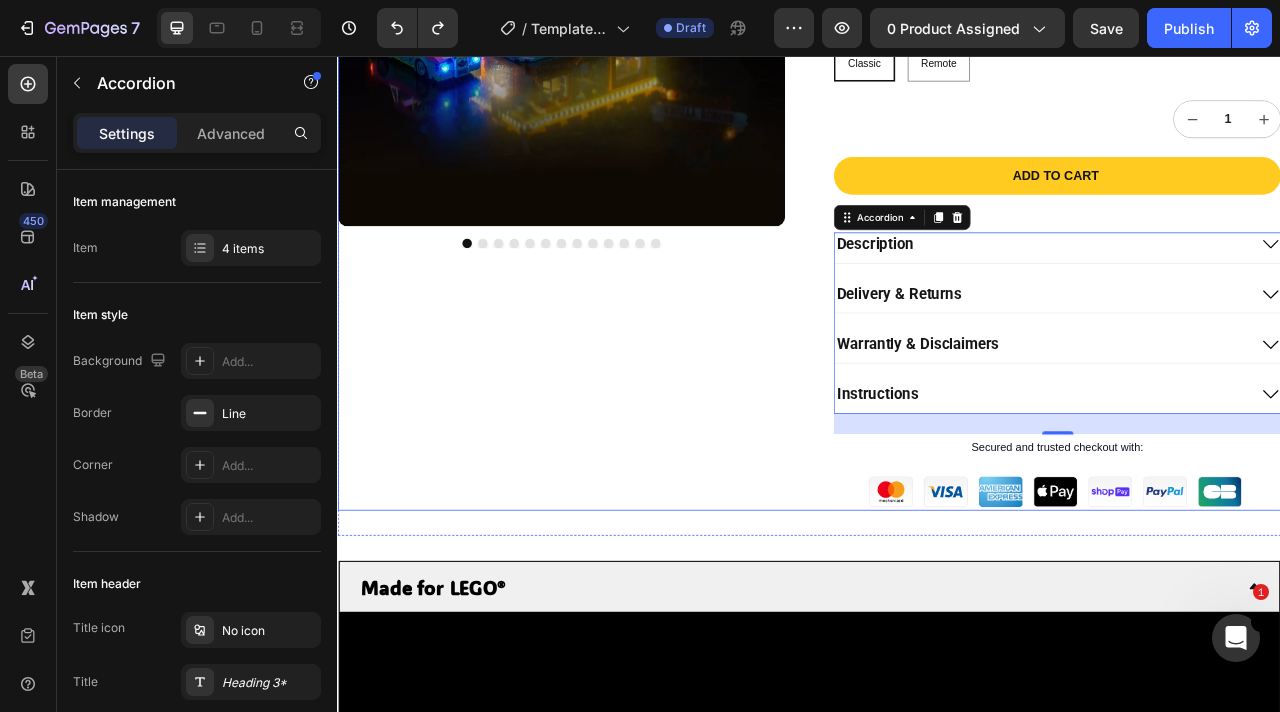 scroll, scrollTop: 583, scrollLeft: 0, axis: vertical 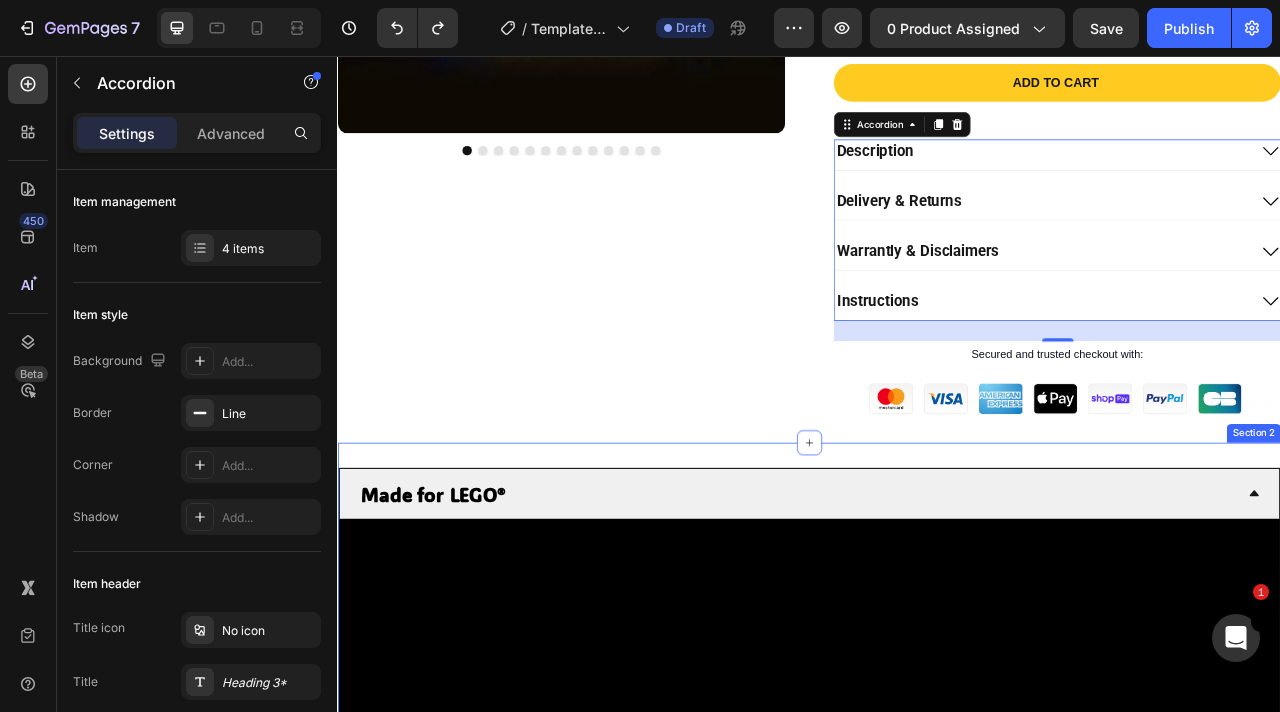 click on "Made for LEGO®" at bounding box center [458, 612] 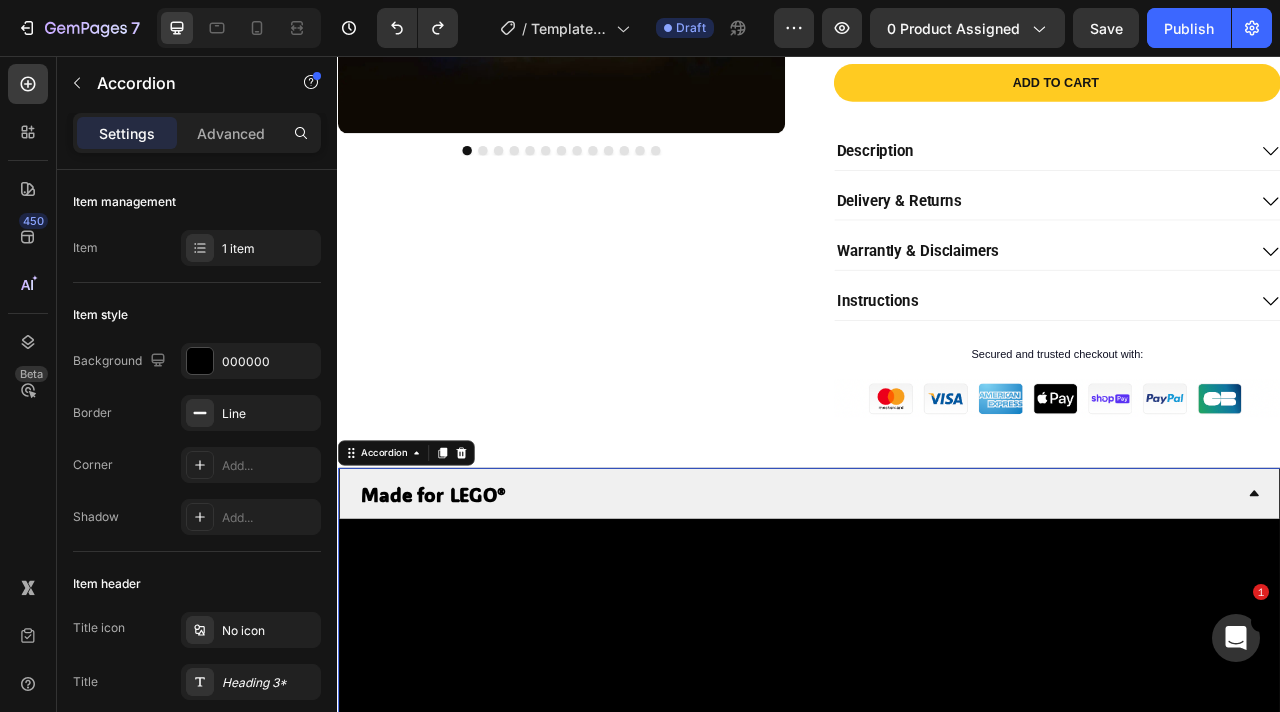 click on "Made for LEGO®" at bounding box center [458, 613] 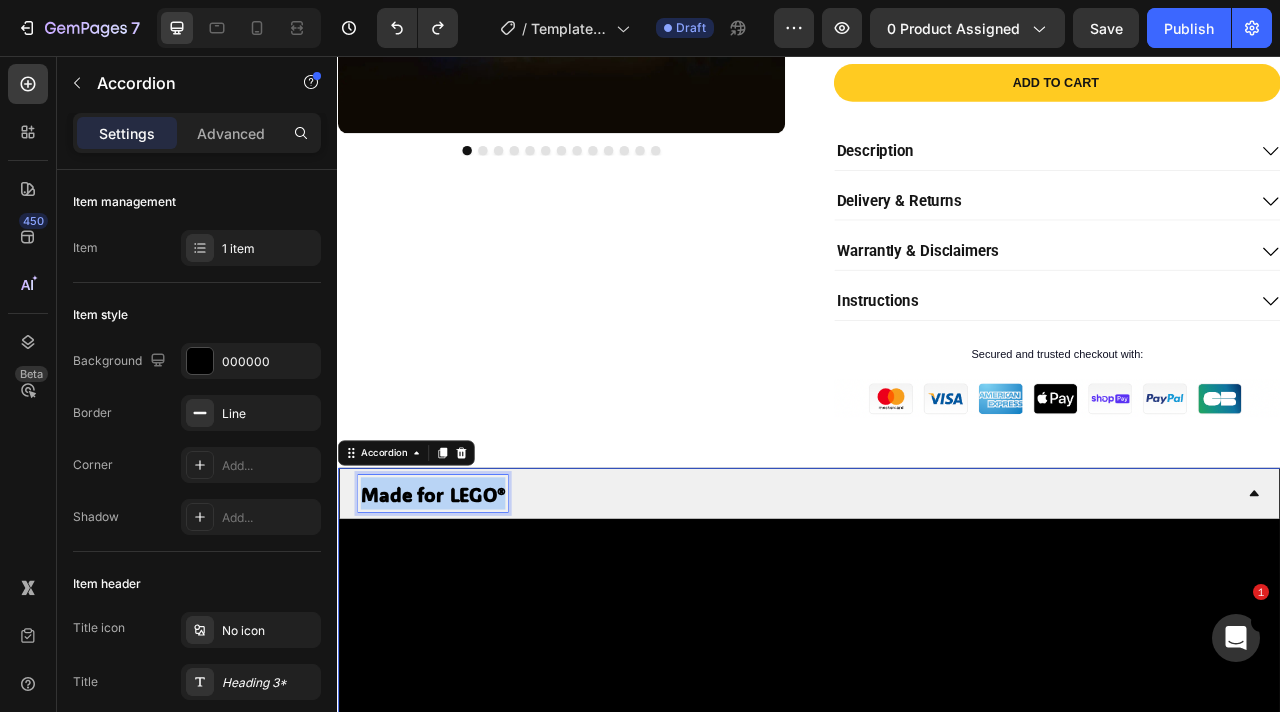 click on "Made for LEGO®" at bounding box center [458, 613] 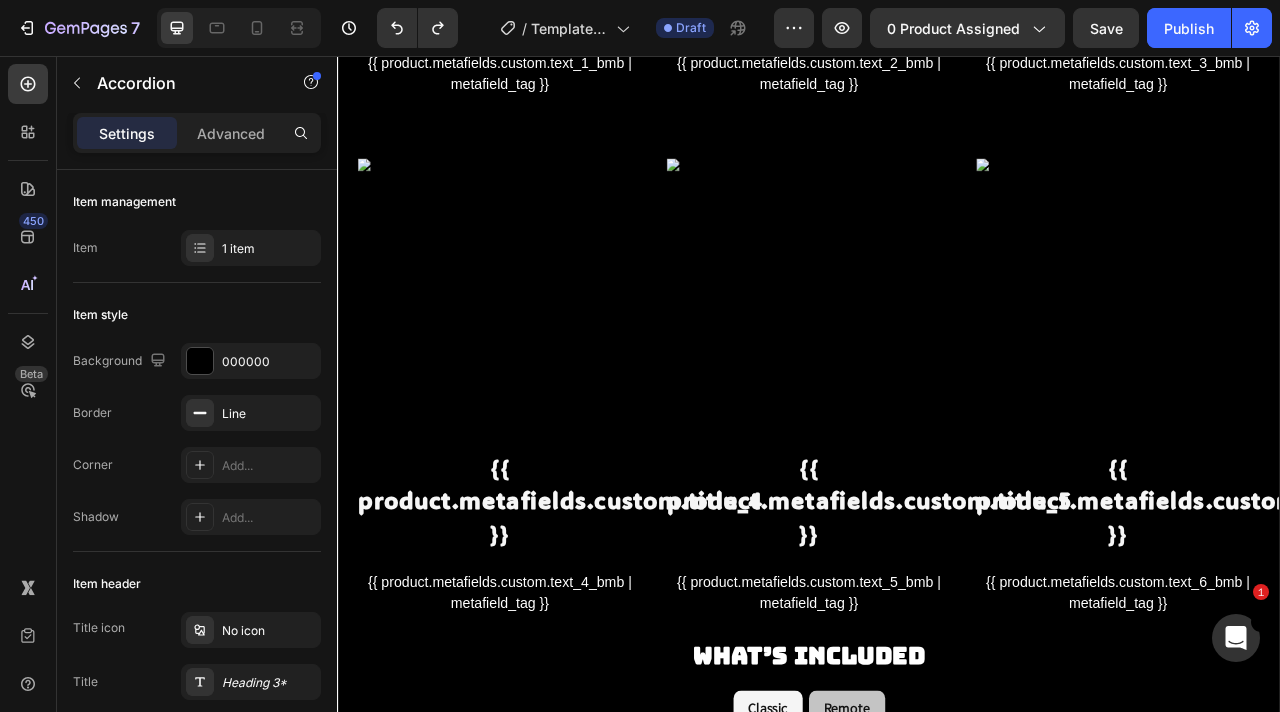 scroll, scrollTop: 3823, scrollLeft: 0, axis: vertical 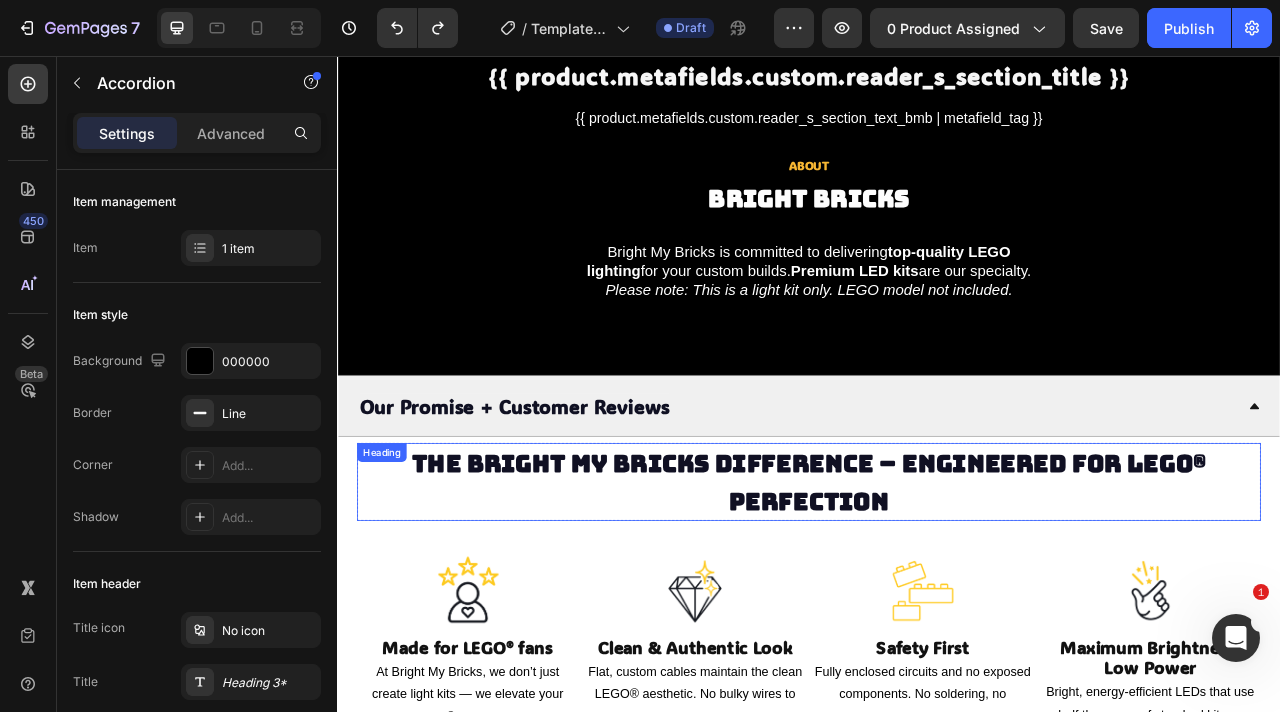 click on "The Bright My Bricks Difference – Engineered for LEGO® Perfection" at bounding box center (937, 598) 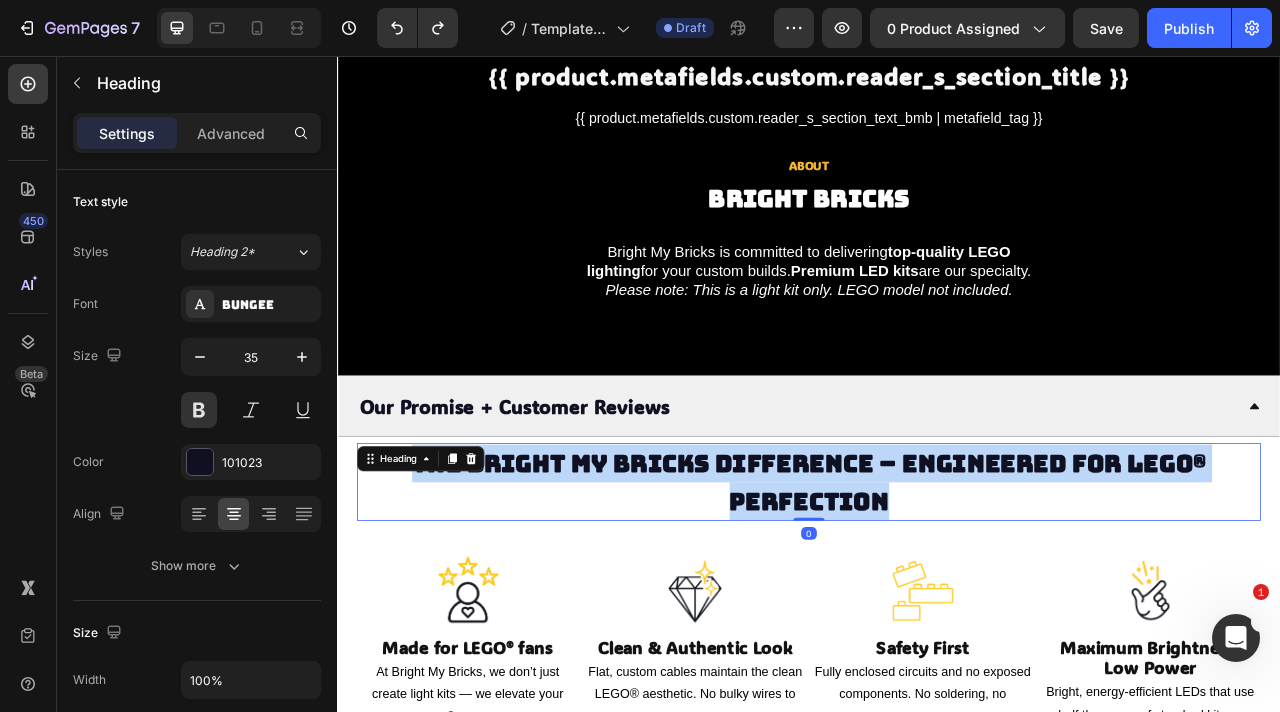 click on "The Bright My Bricks Difference – Engineered for LEGO® Perfection" at bounding box center [937, 598] 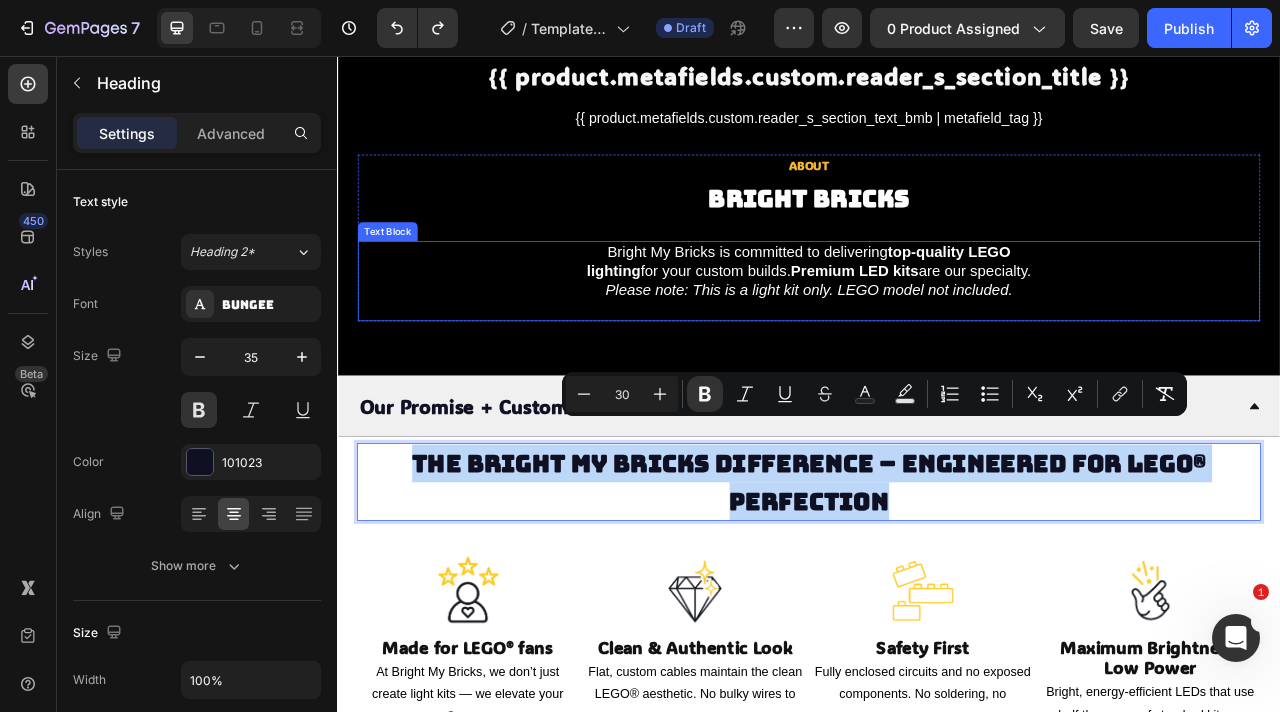 scroll, scrollTop: 4000, scrollLeft: 0, axis: vertical 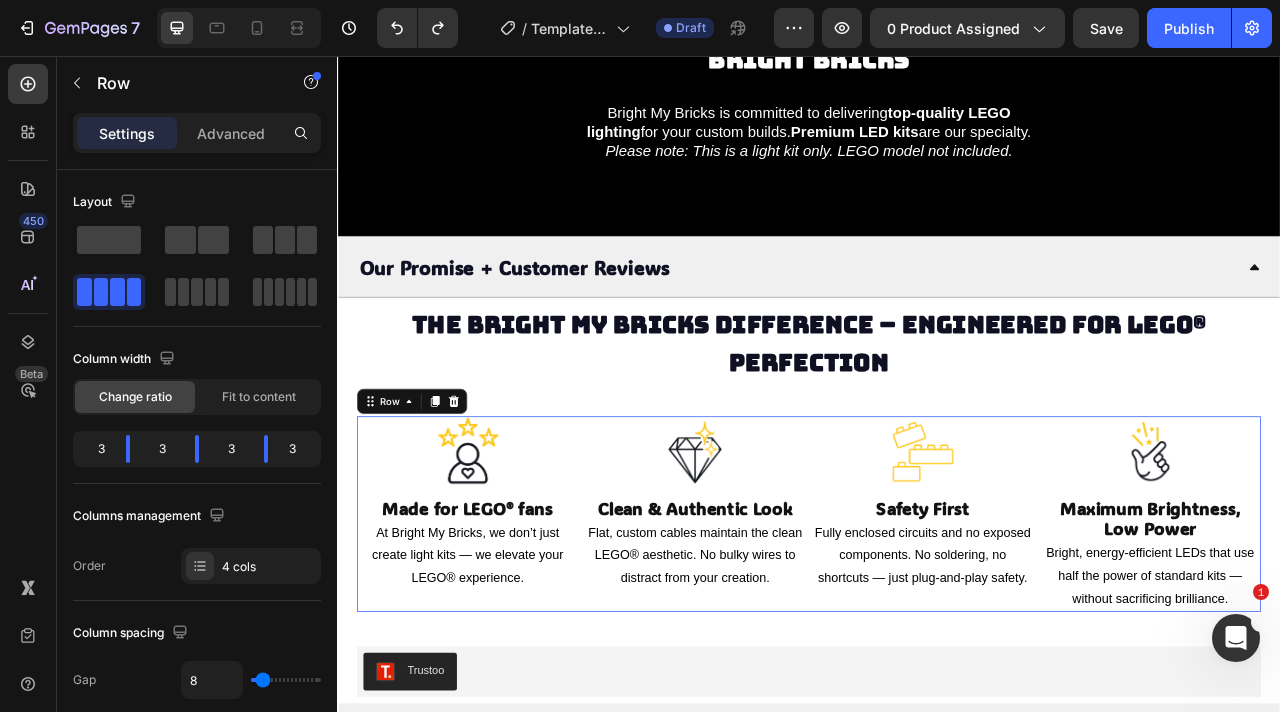 click on "Image Made for LEGO® fans Heading At Bright My Bricks, we don’t just create light kits — we elevate your LEGO® experience. Text Block Image Clean & Authentic Look Heading Flat, custom cables maintain the clean LEGO® aesthetic. No bulky wires to distract from your creation. Text Block Image Safety First Heading Fully enclosed circuits and no exposed components. No soldering, no shortcuts — just plug-and-play safety. Text Block Image Maximum Brightness, Low Power Heading Bright, energy-efficient LEDs that use half the power of standard kits — without sacrificing brilliance. Text Block Row   0" at bounding box center (937, 638) 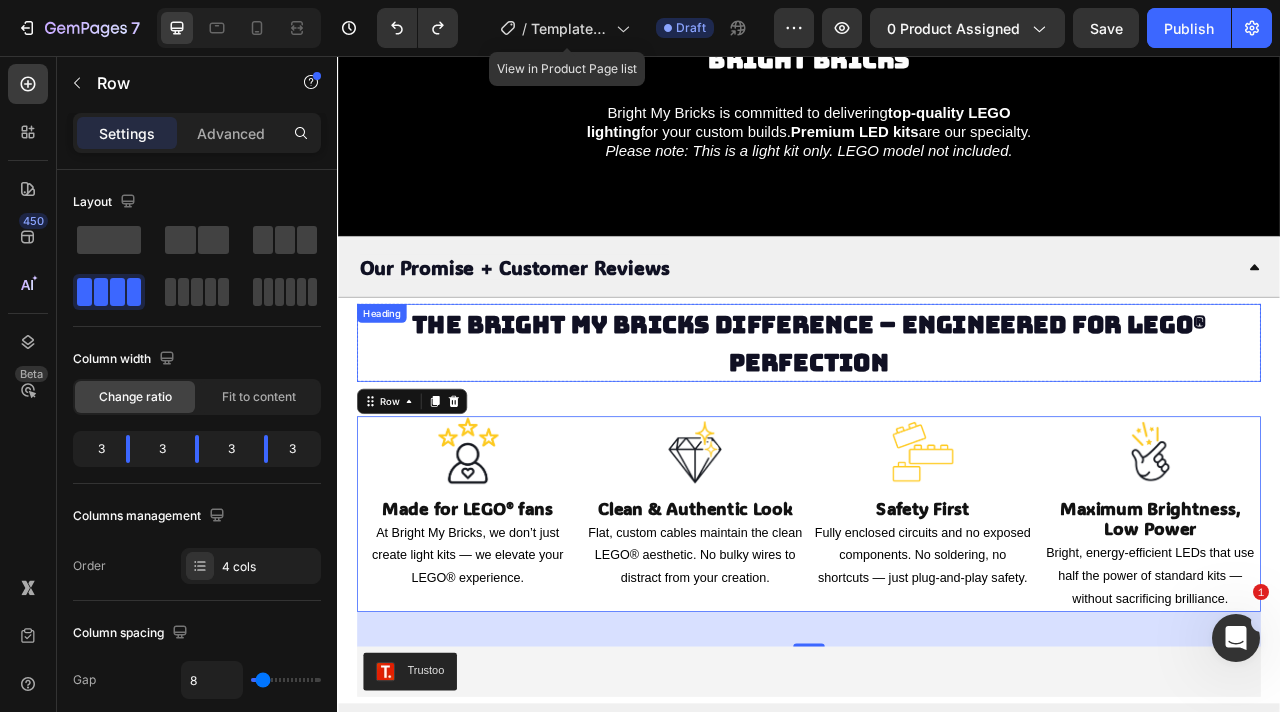 scroll, scrollTop: 4423, scrollLeft: 0, axis: vertical 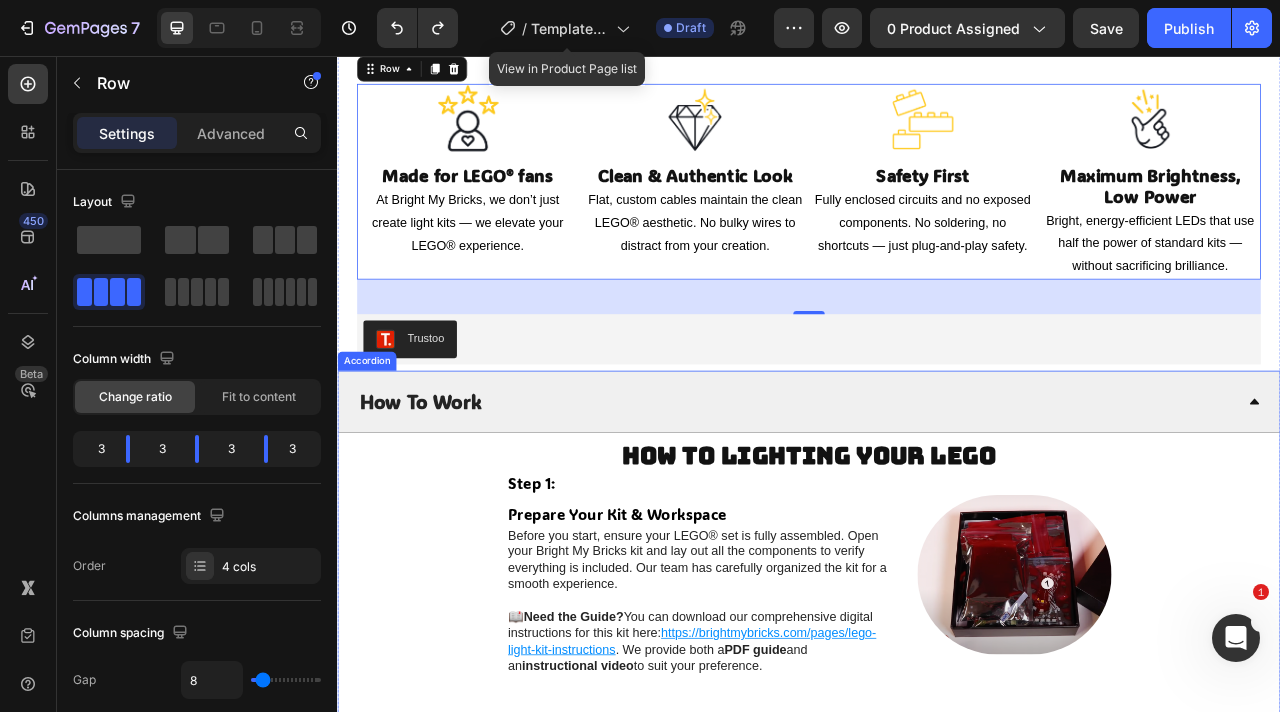 click on "How To Work" at bounding box center [921, 495] 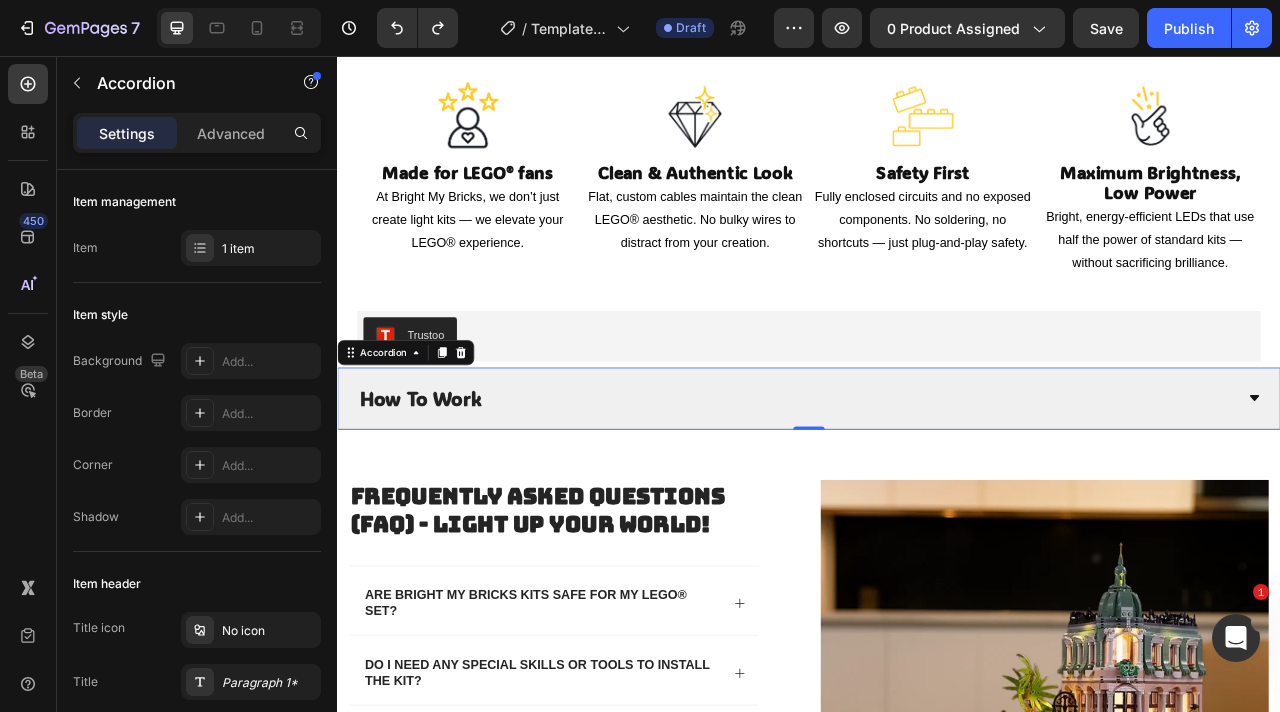 scroll, scrollTop: 4429, scrollLeft: 0, axis: vertical 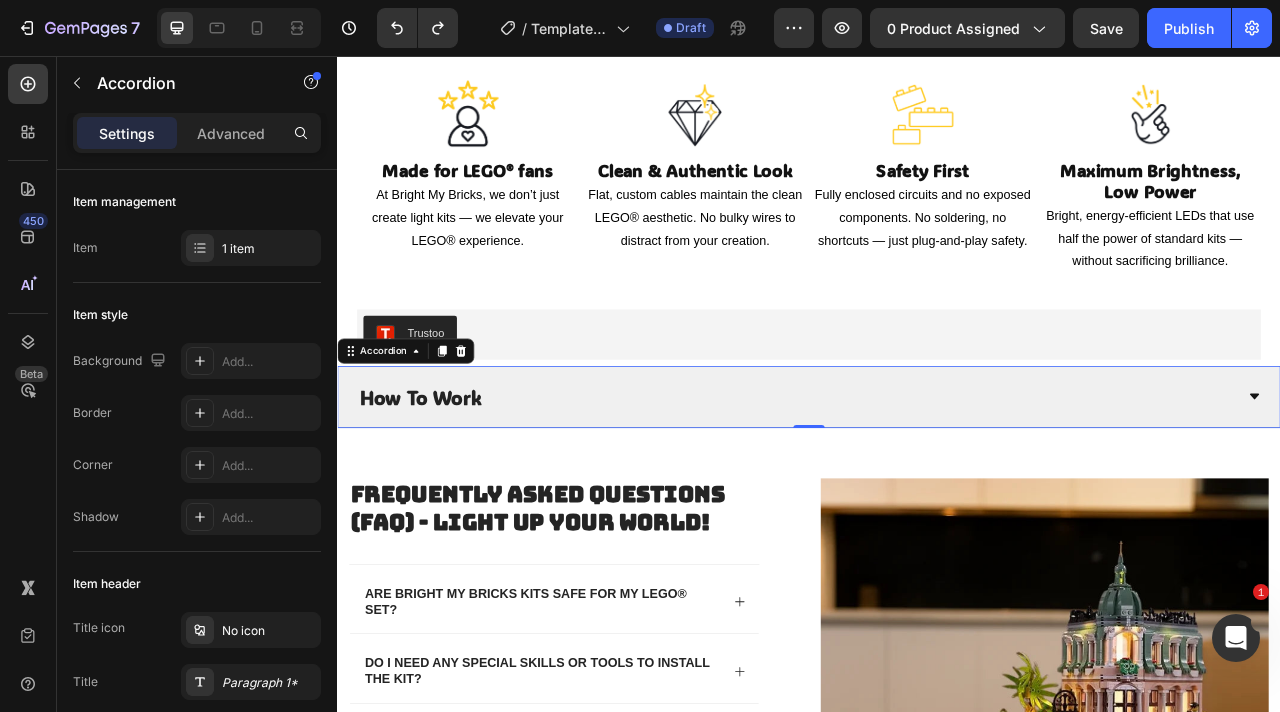 click on "How To Work" at bounding box center (921, 489) 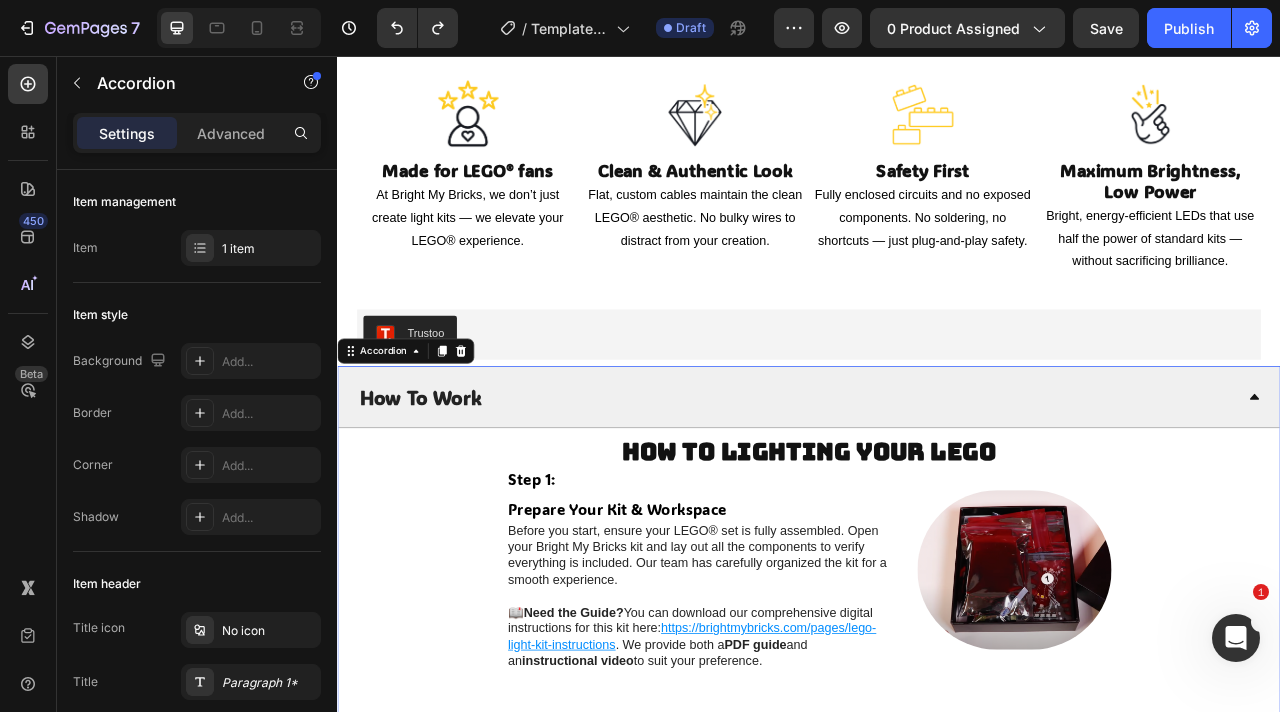 click on "How To Work" at bounding box center (921, 489) 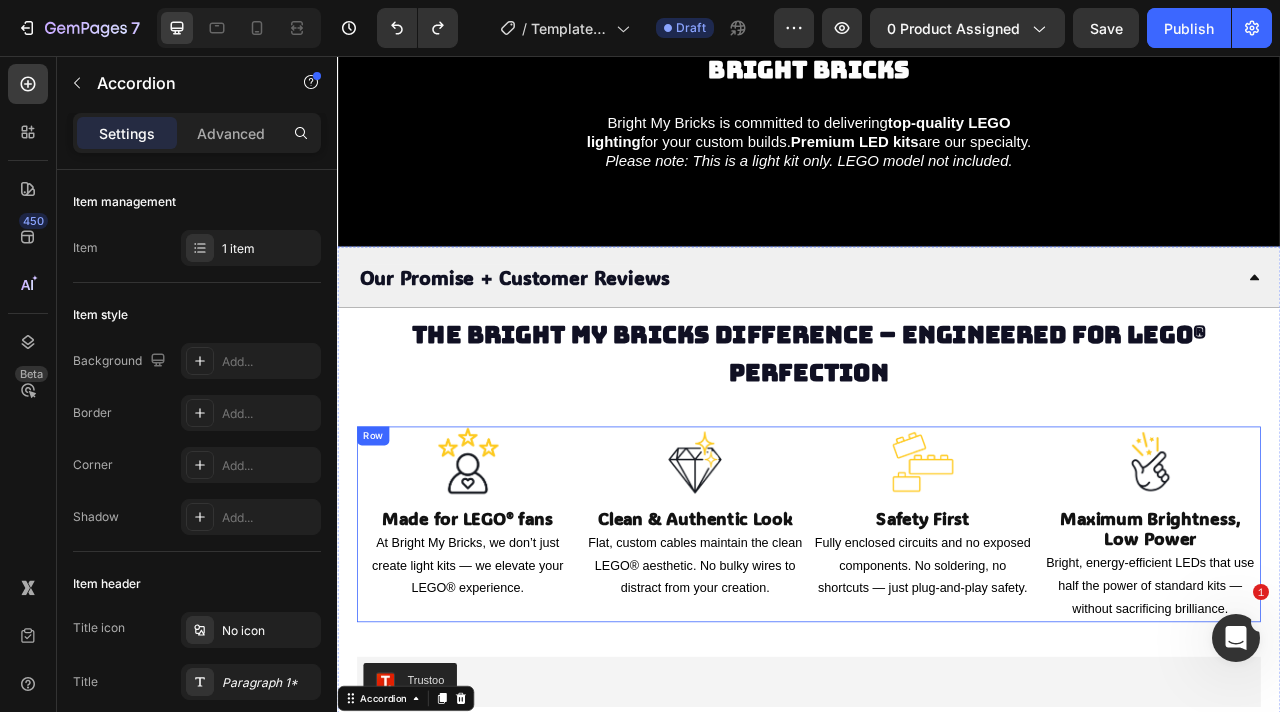 scroll, scrollTop: 4011, scrollLeft: 0, axis: vertical 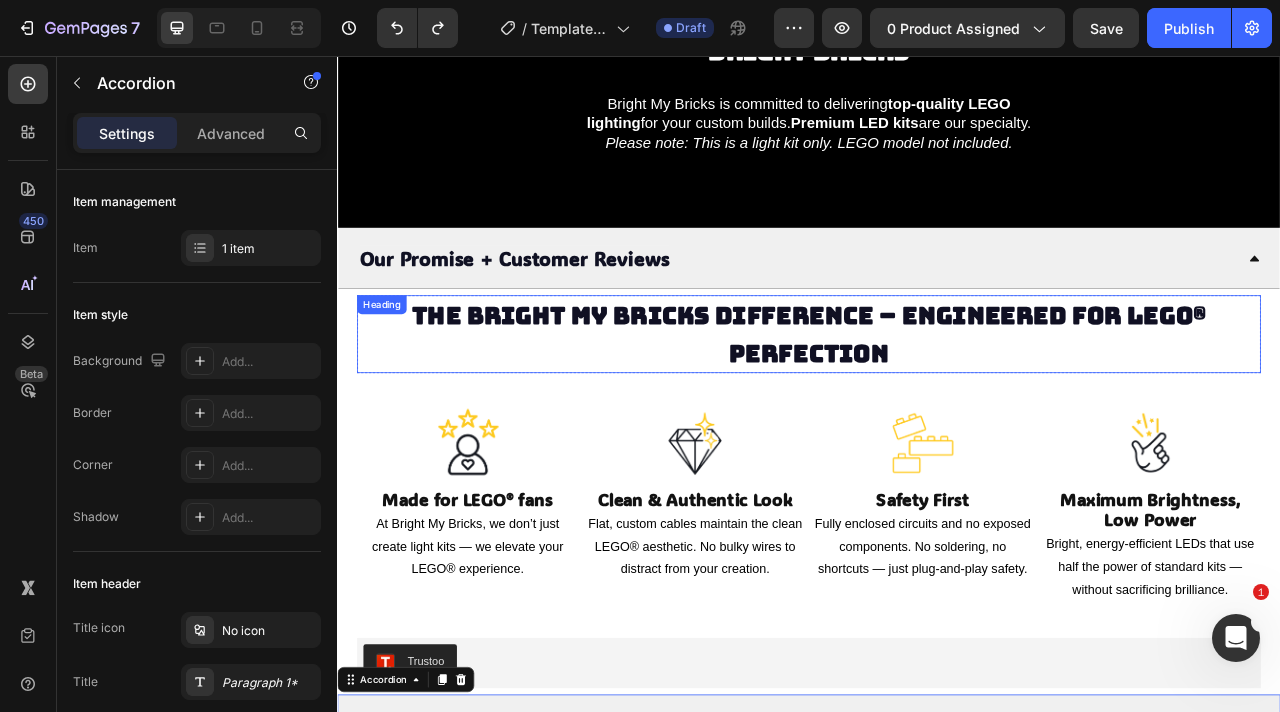 click on "The Bright My Bricks Difference – Engineered for LEGO® Perfection" at bounding box center (937, 410) 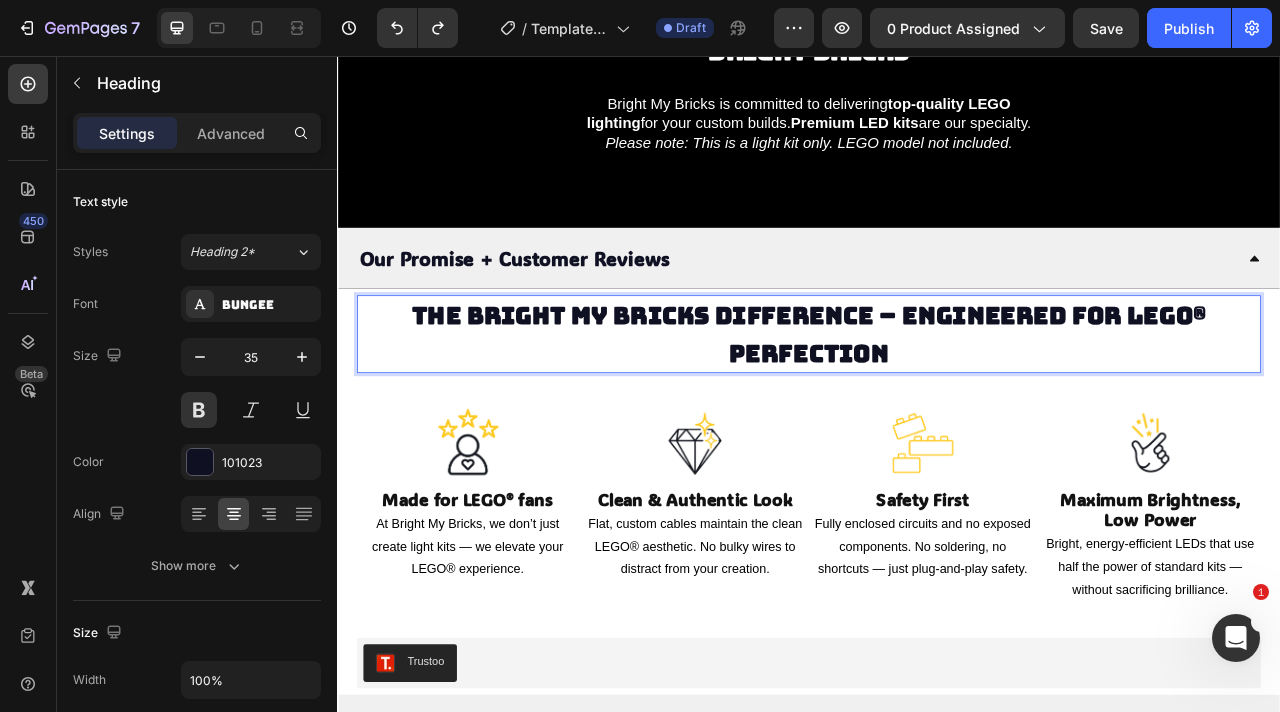 click on "The Bright My Bricks Difference – Engineered for LEGO® Perfection" at bounding box center (937, 410) 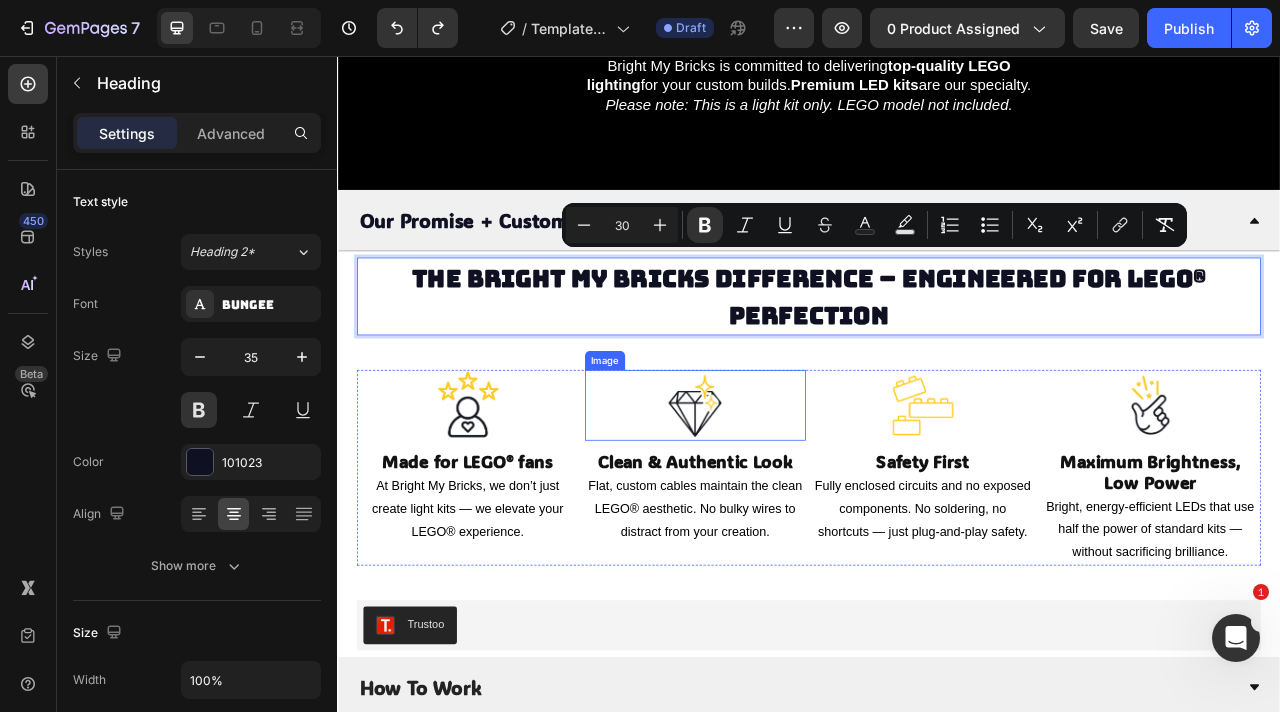scroll, scrollTop: 4075, scrollLeft: 0, axis: vertical 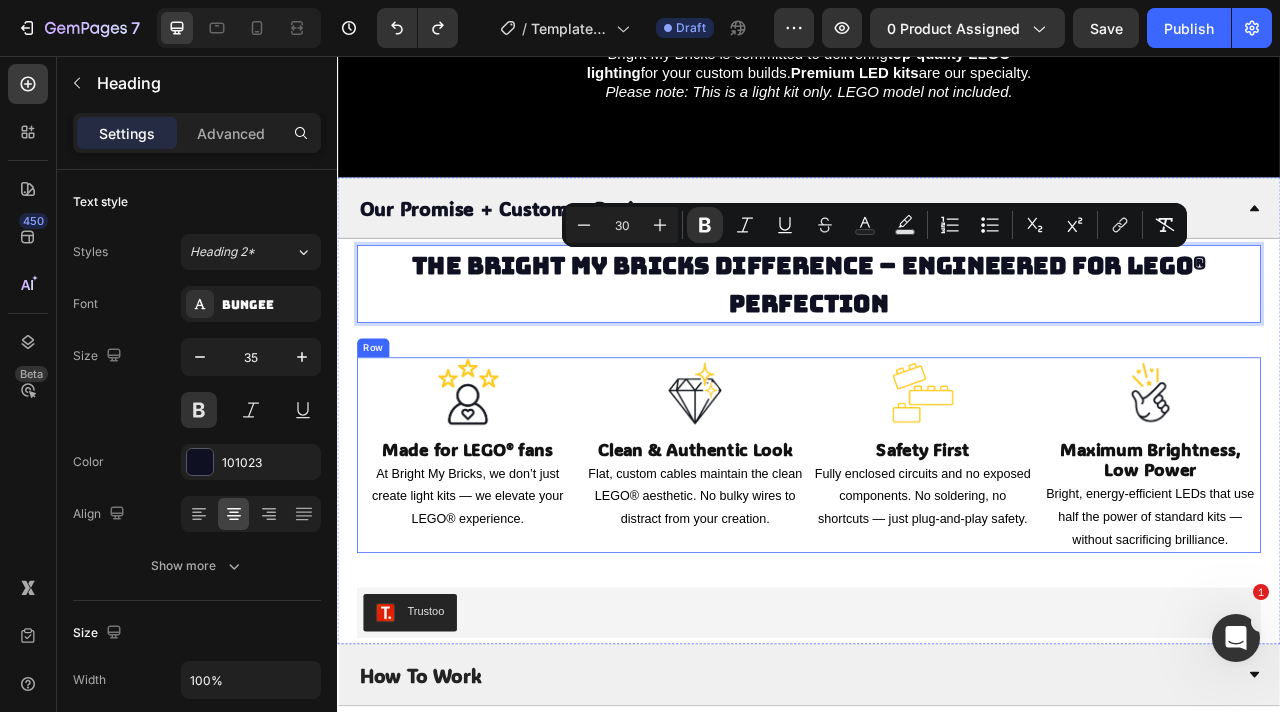 click on "Image Made for LEGO® fans Heading At Bright My Bricks, we don’t just create light kits — we elevate your LEGO® experience. Text Block Image Clean & Authentic Look Heading Flat, custom cables maintain the clean LEGO® aesthetic. No bulky wires to distract from your creation. Text Block Image Safety First Heading Fully enclosed circuits and no exposed components. No soldering, no shortcuts — just plug-and-play safety. Text Block Image Maximum Brightness, Low Power Heading Bright, energy-efficient LEDs that use half the power of standard kits — without sacrificing brilliance. Text Block Row" at bounding box center (937, 563) 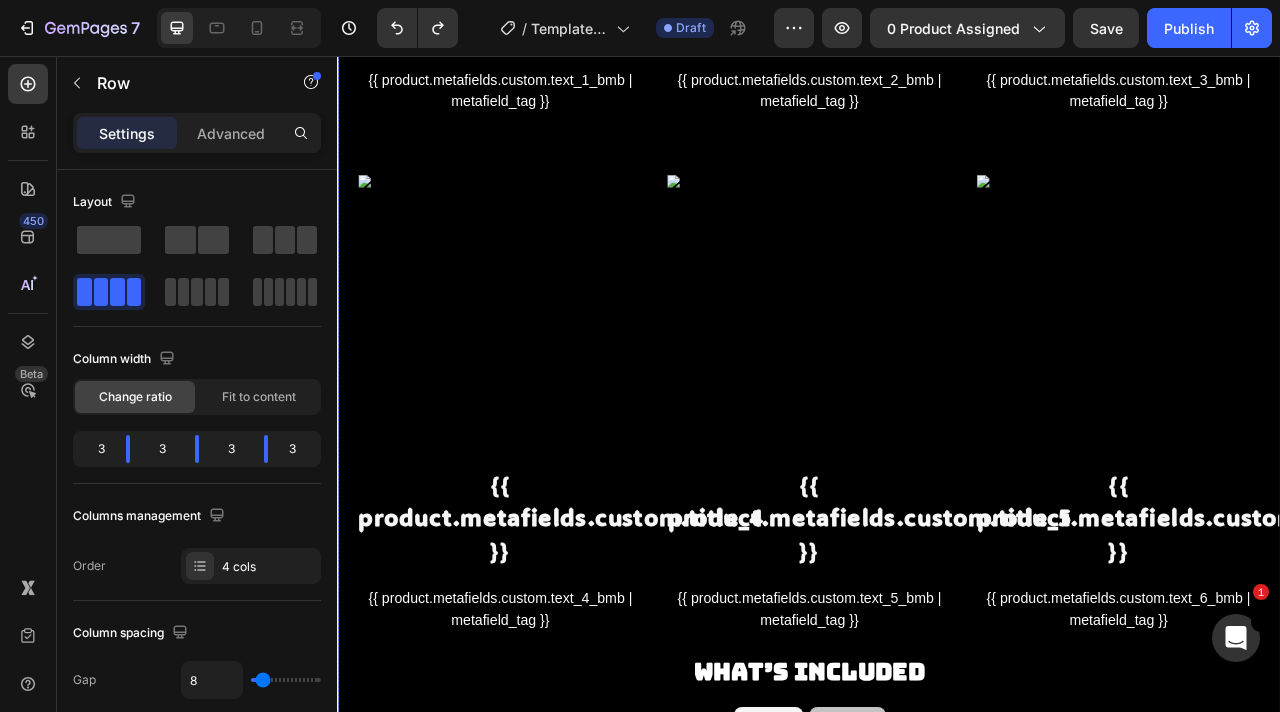 scroll, scrollTop: 0, scrollLeft: 0, axis: both 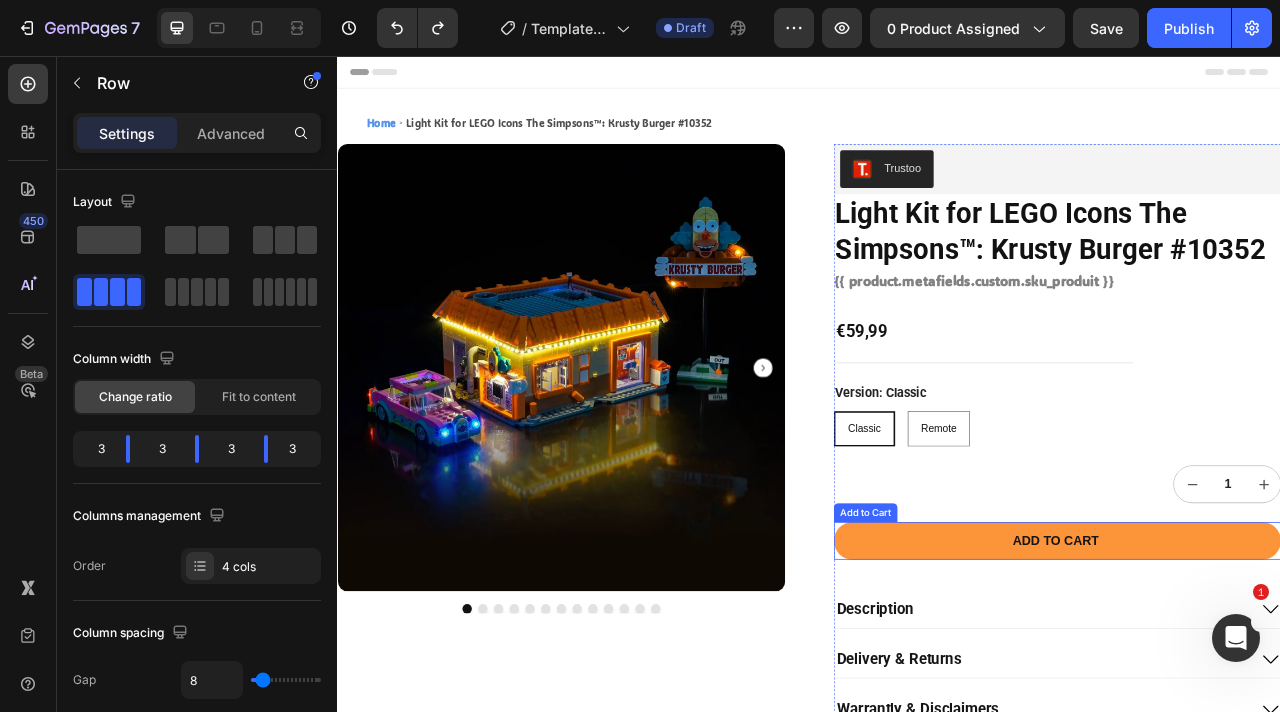 click on "Add to cart" at bounding box center [1252, 673] 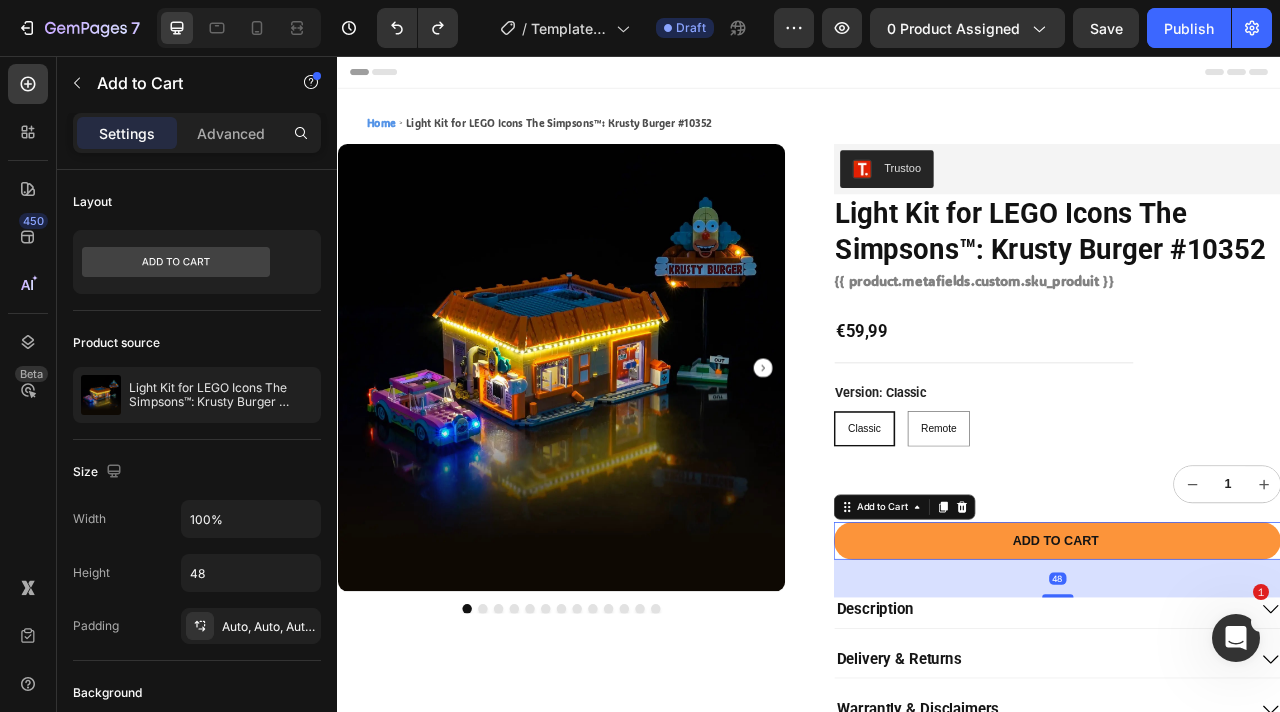 type 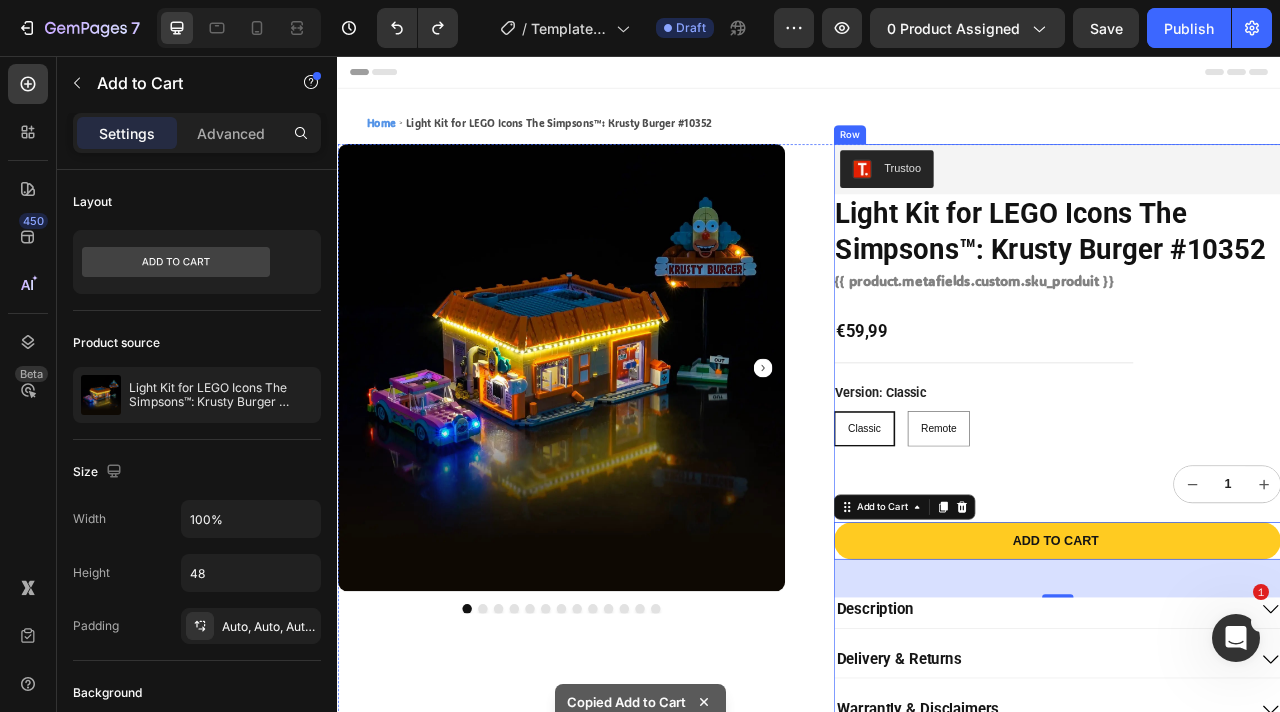 scroll, scrollTop: 234, scrollLeft: 0, axis: vertical 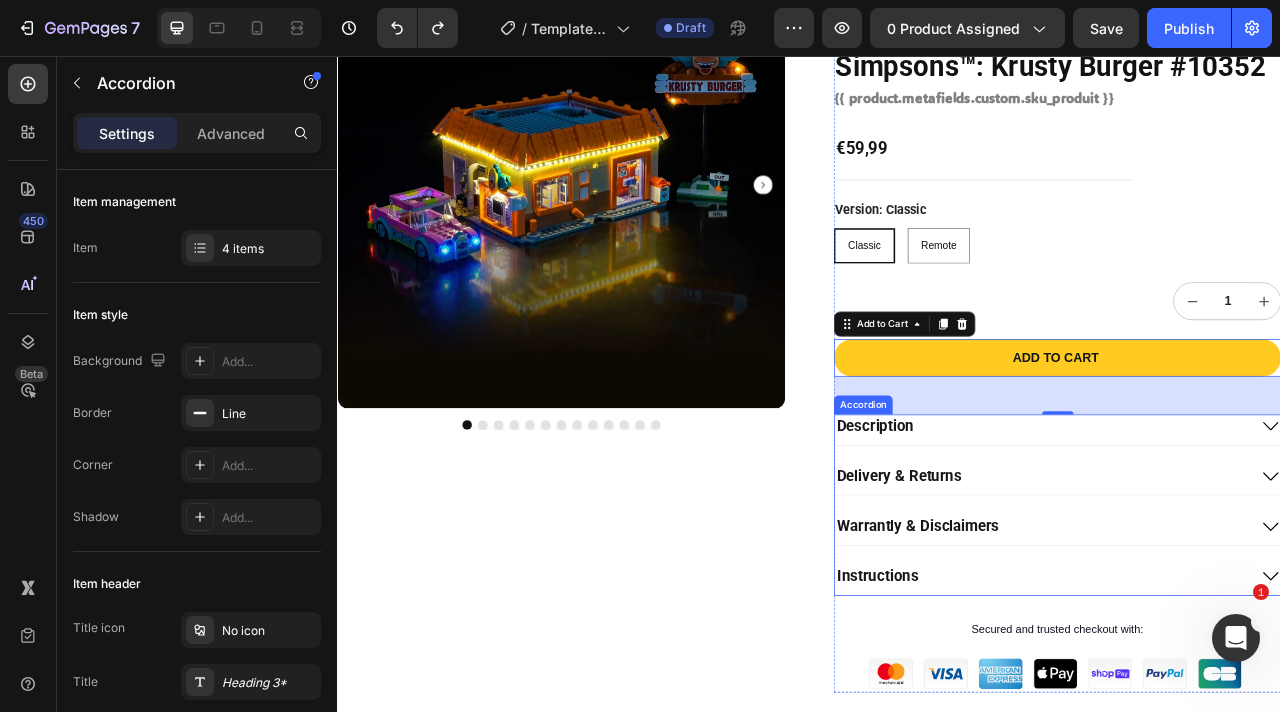 click on "Description" at bounding box center (1252, 530) 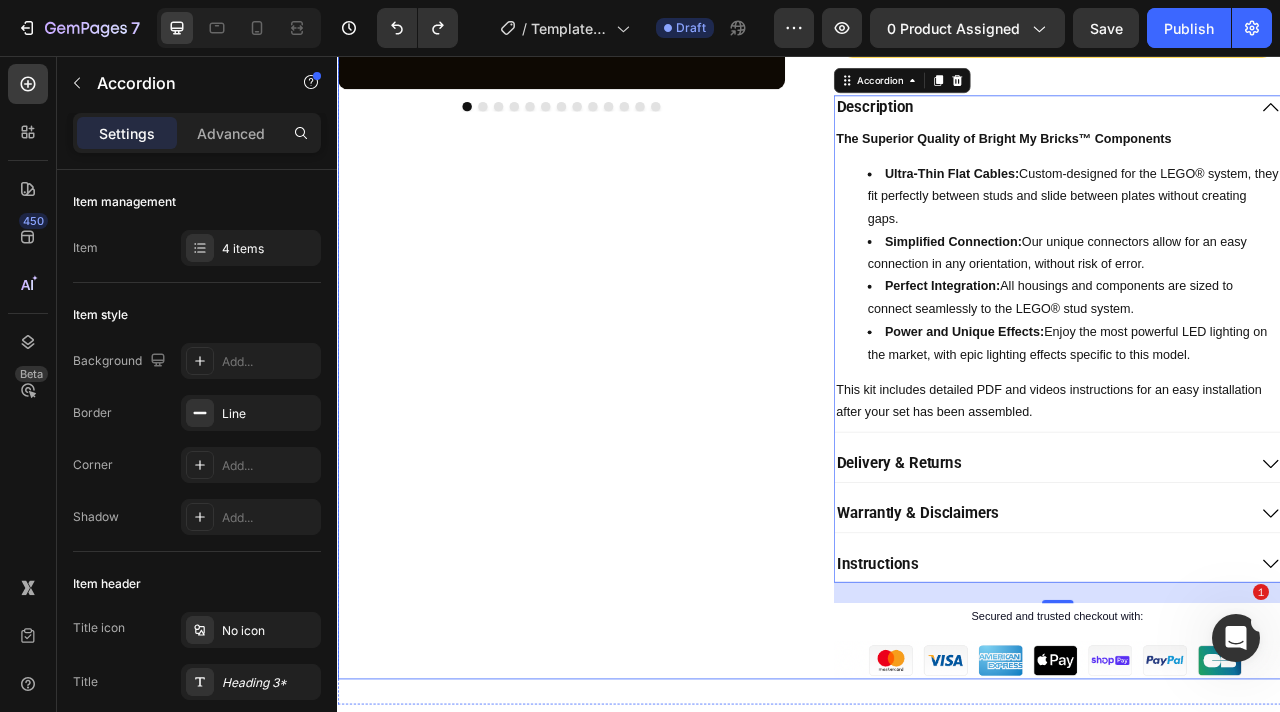 scroll, scrollTop: 927, scrollLeft: 0, axis: vertical 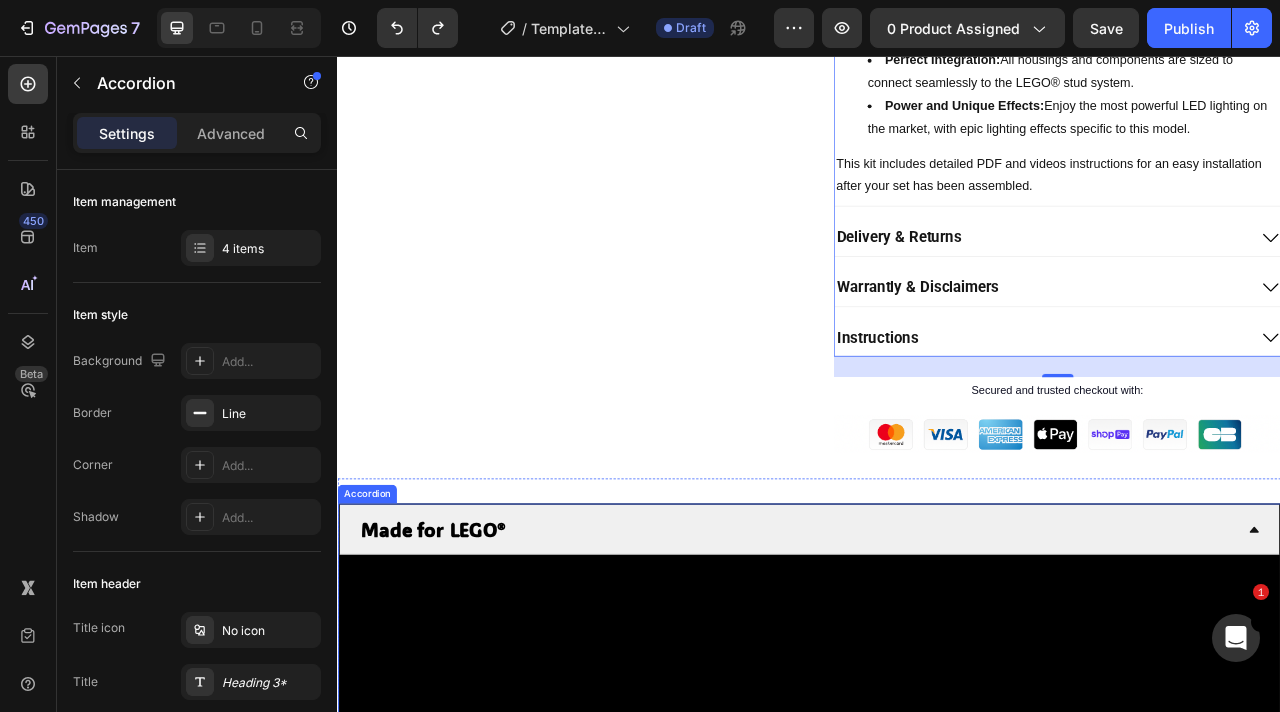 click on "Made for LEGO®" at bounding box center [458, 658] 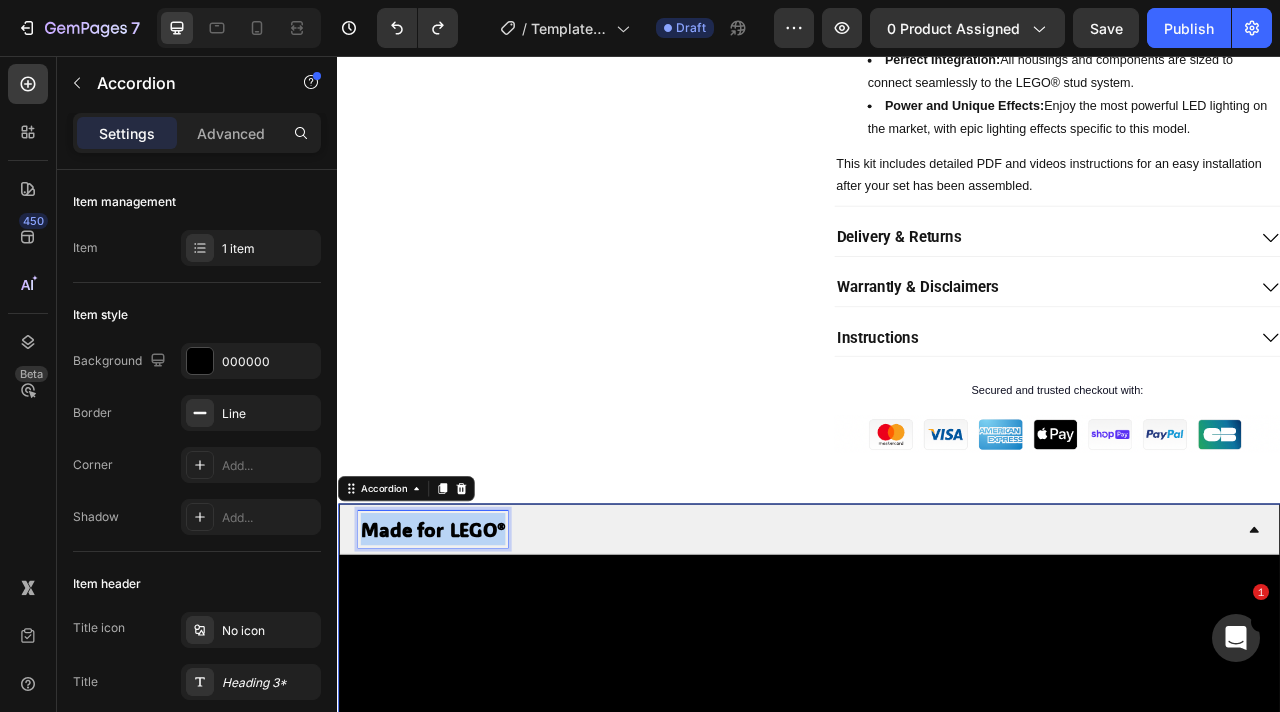 click on "Made for LEGO®" at bounding box center [458, 658] 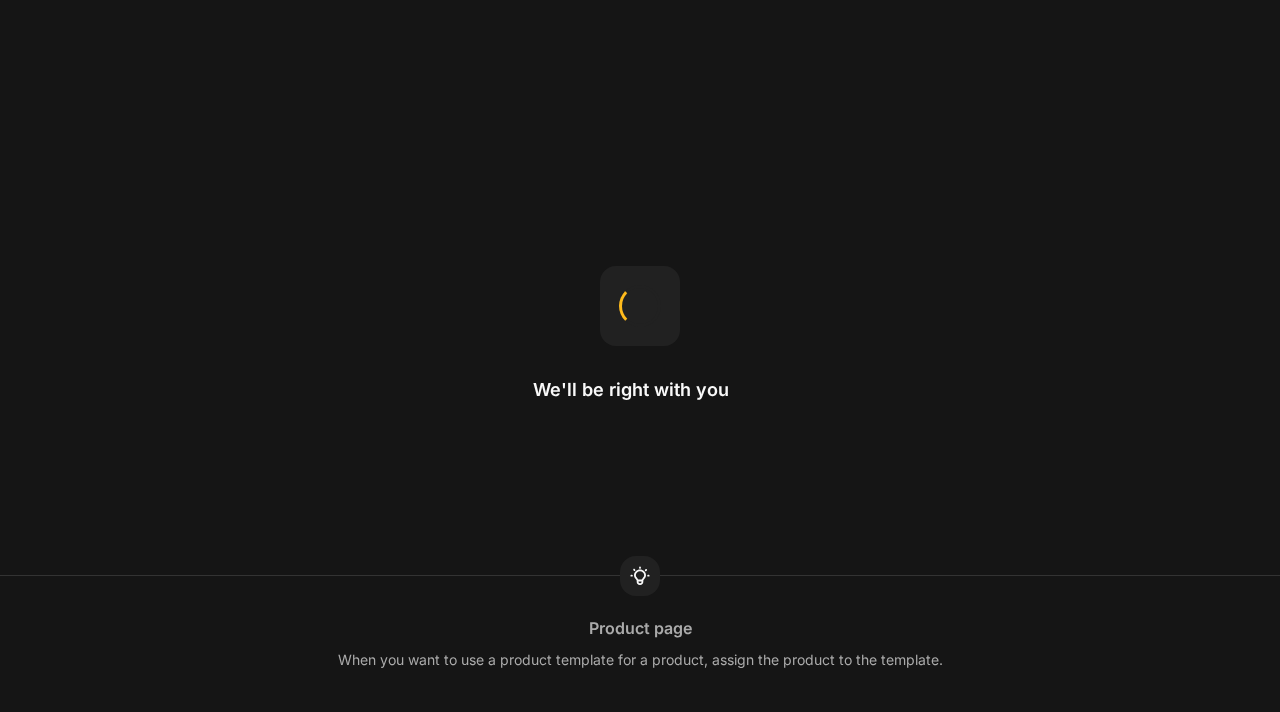 scroll, scrollTop: 0, scrollLeft: 0, axis: both 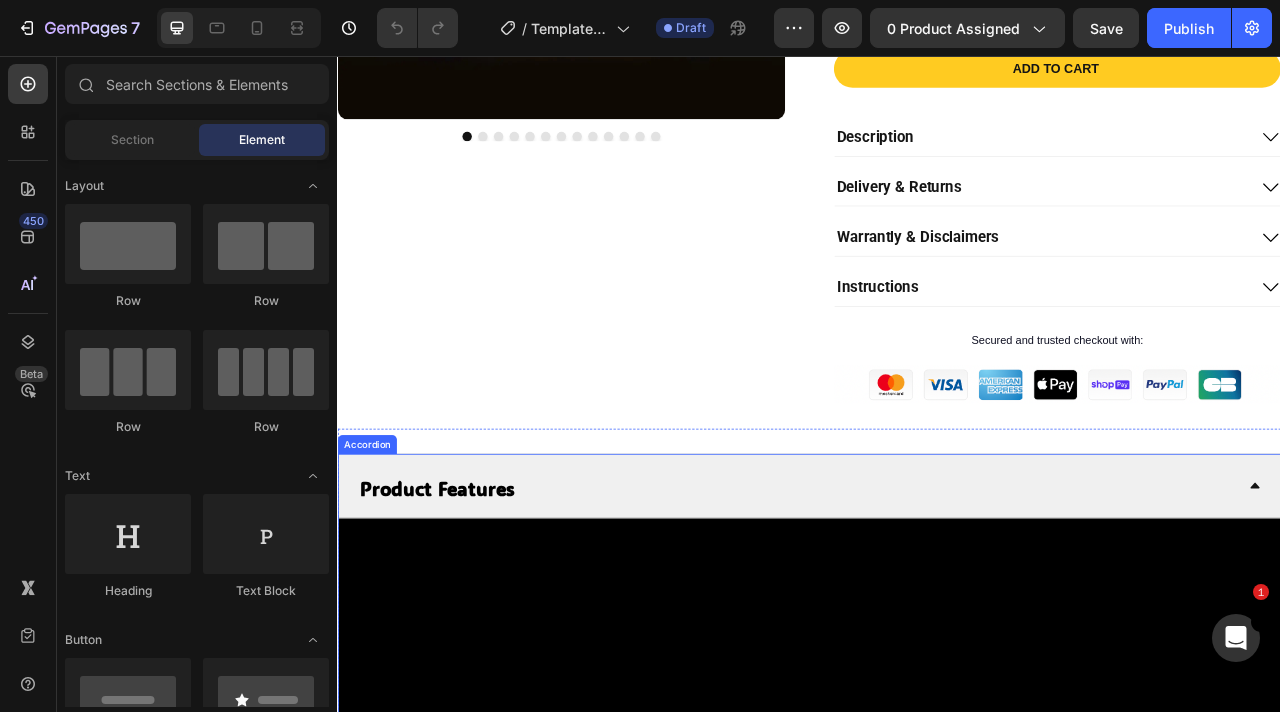 click on "Product Features" at bounding box center [463, 605] 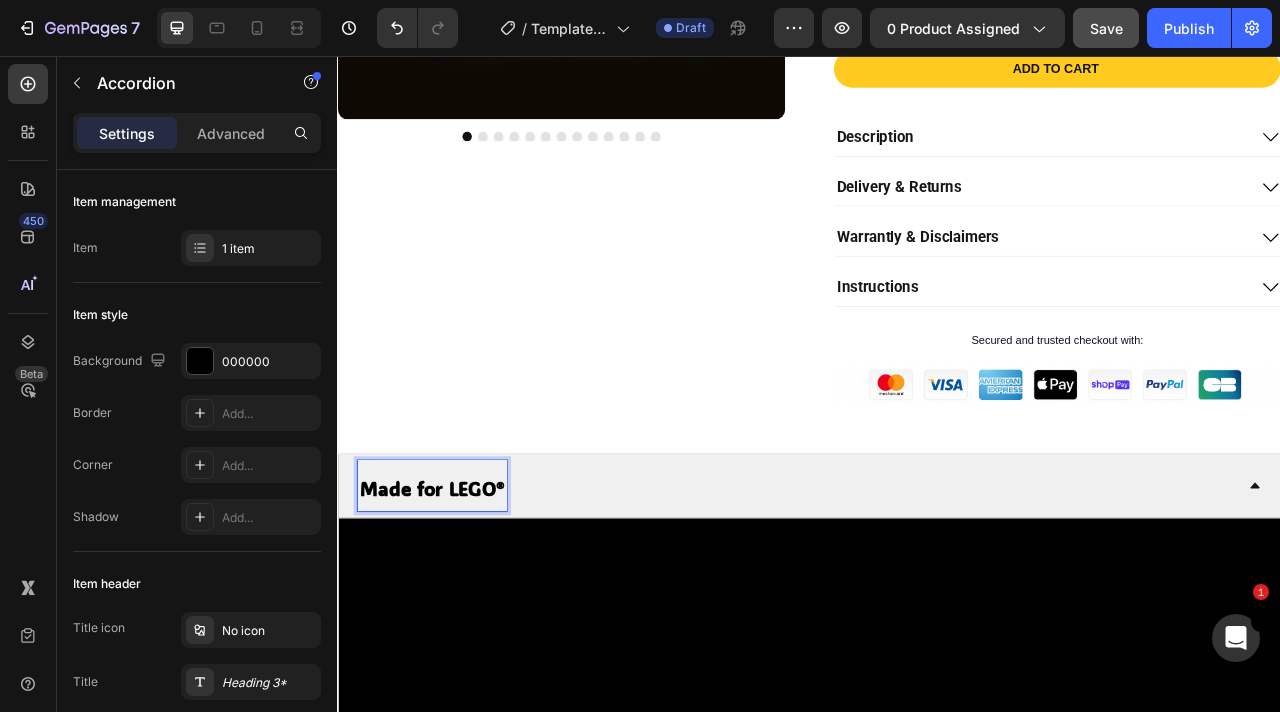 click on "Save" 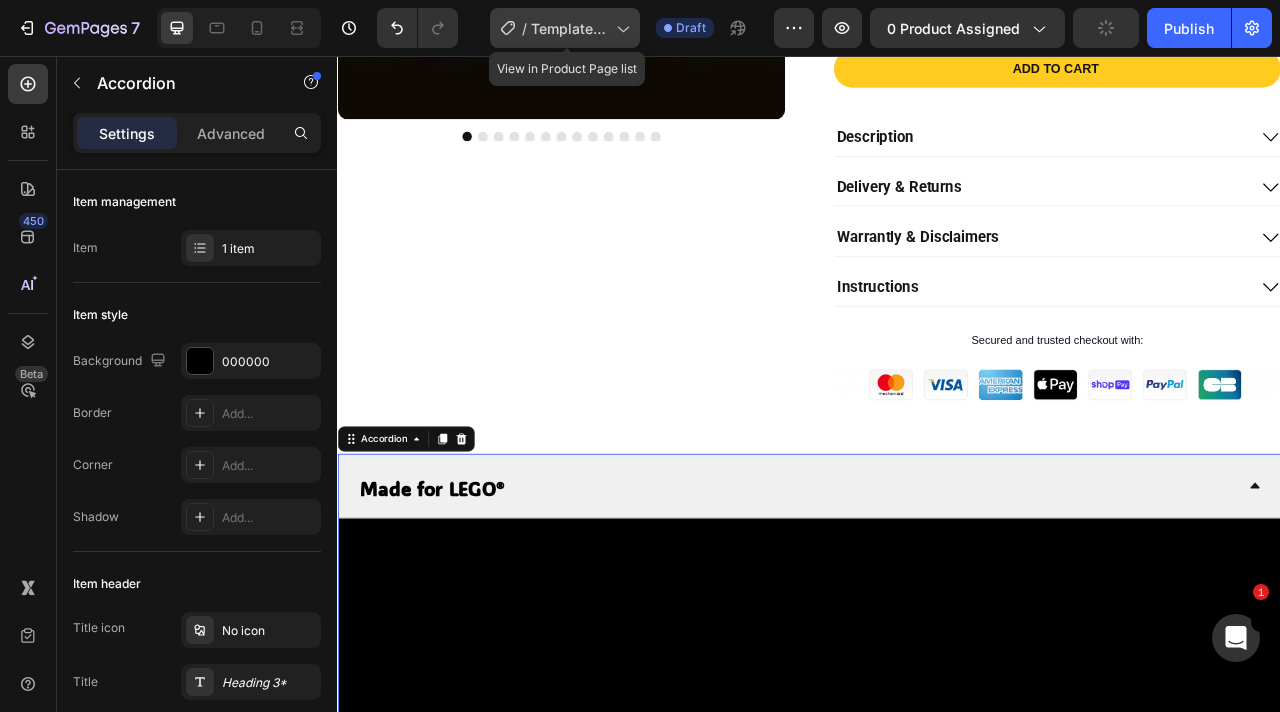 click on "Template Lord of rings video" at bounding box center (569, 28) 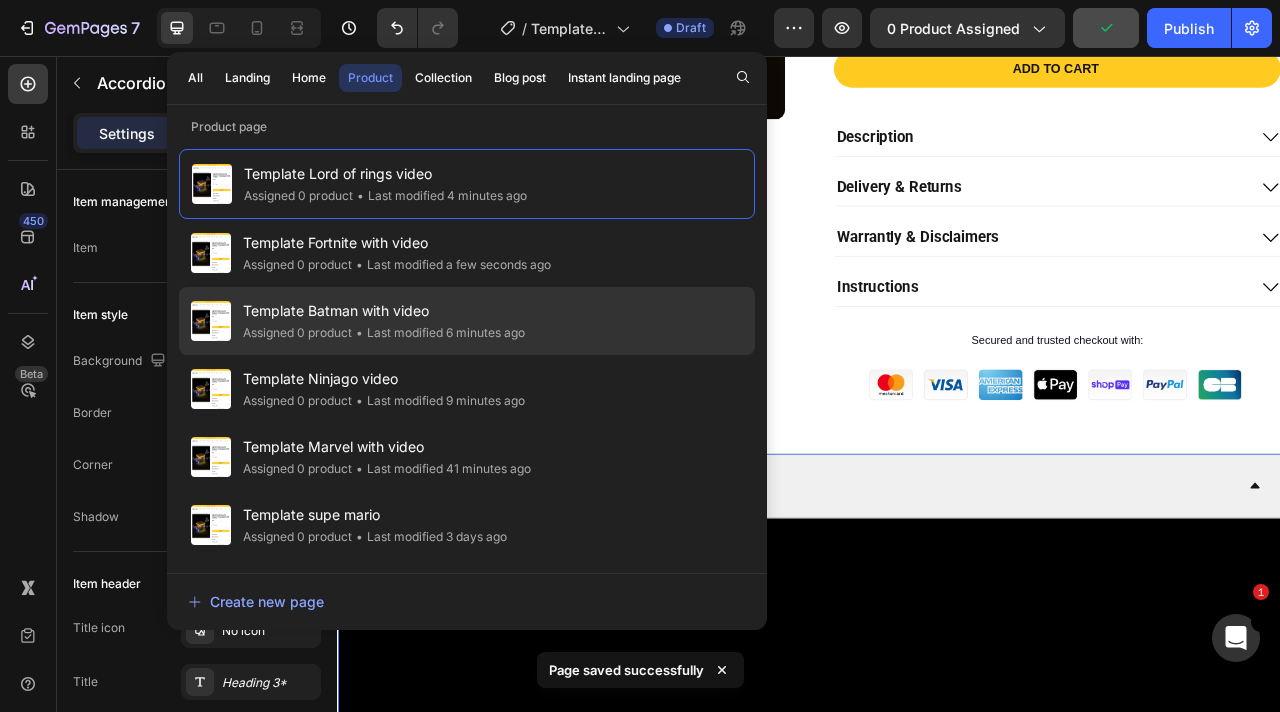 click on "• Last modified 6 minutes ago" 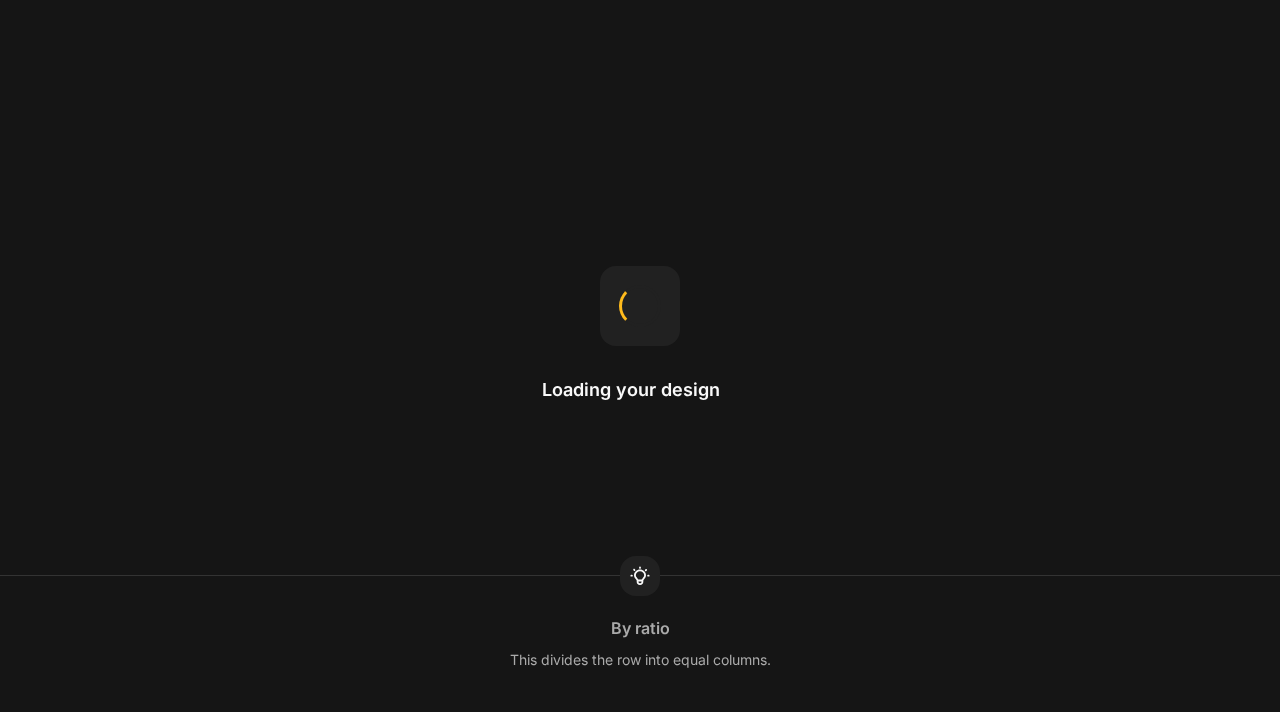 scroll, scrollTop: 0, scrollLeft: 0, axis: both 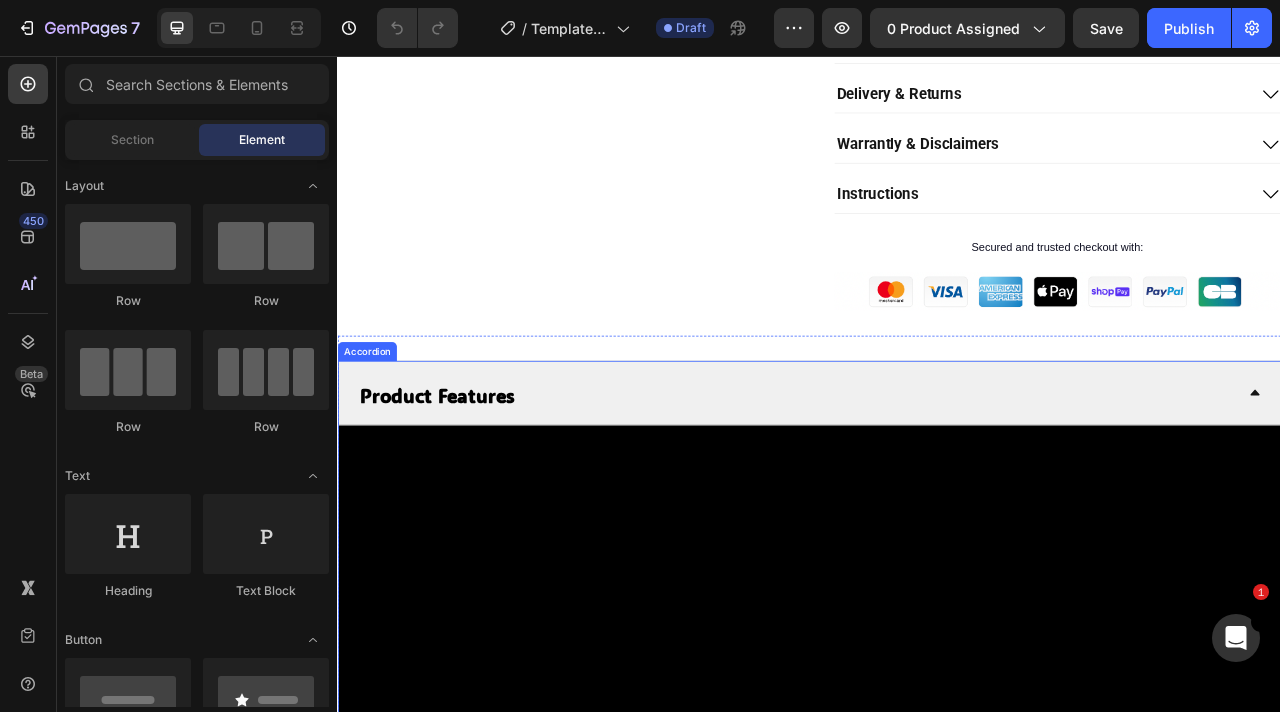click on "Product Features" at bounding box center (463, 486) 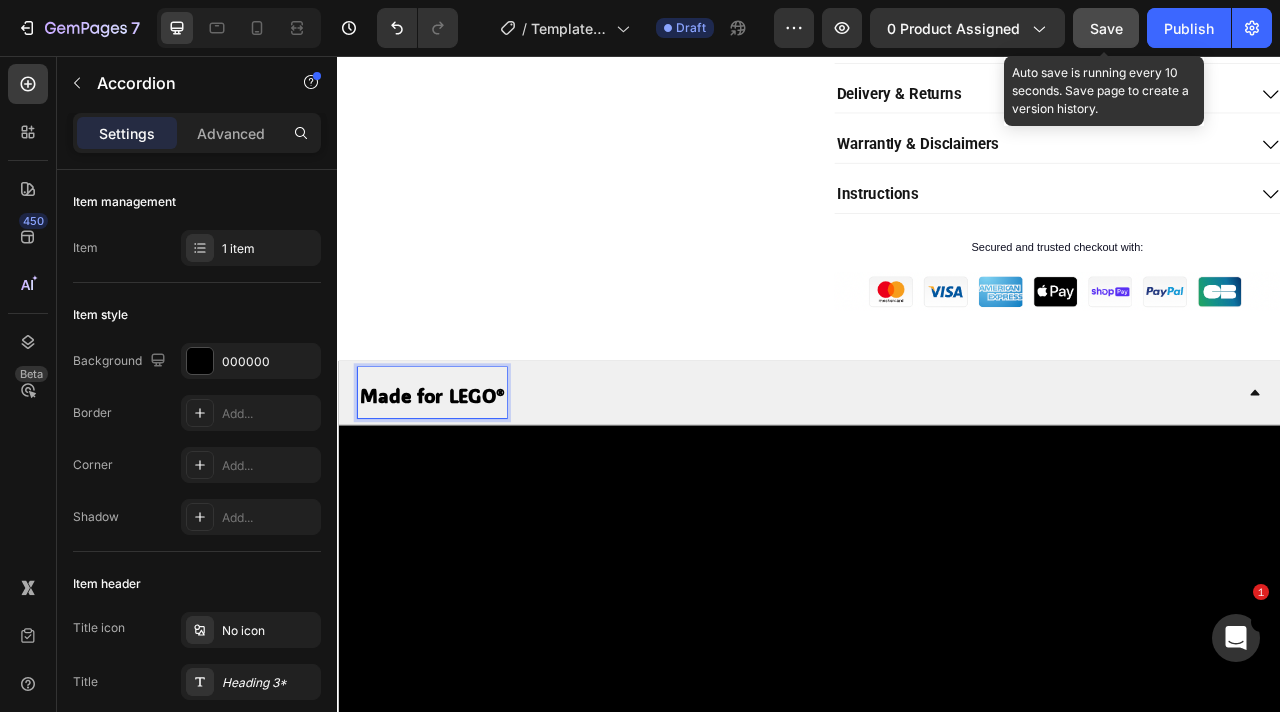 click on "Save" 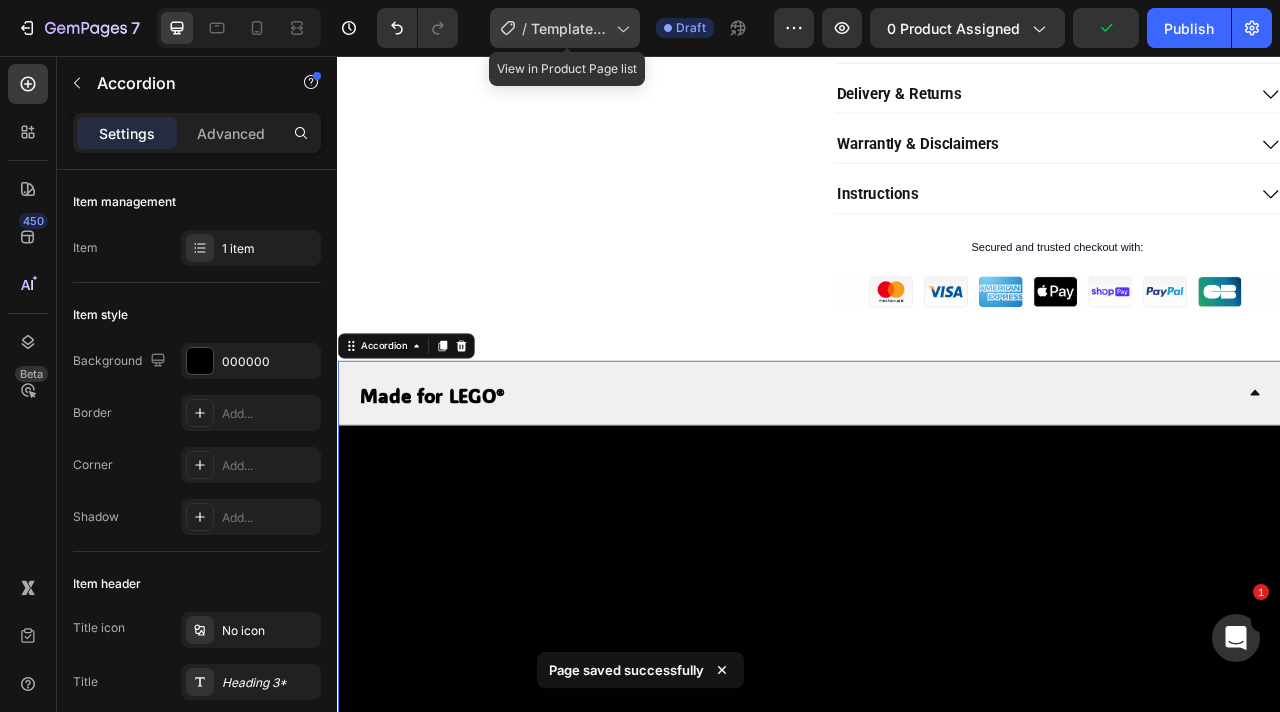 click on "Template Batman with video" at bounding box center [569, 28] 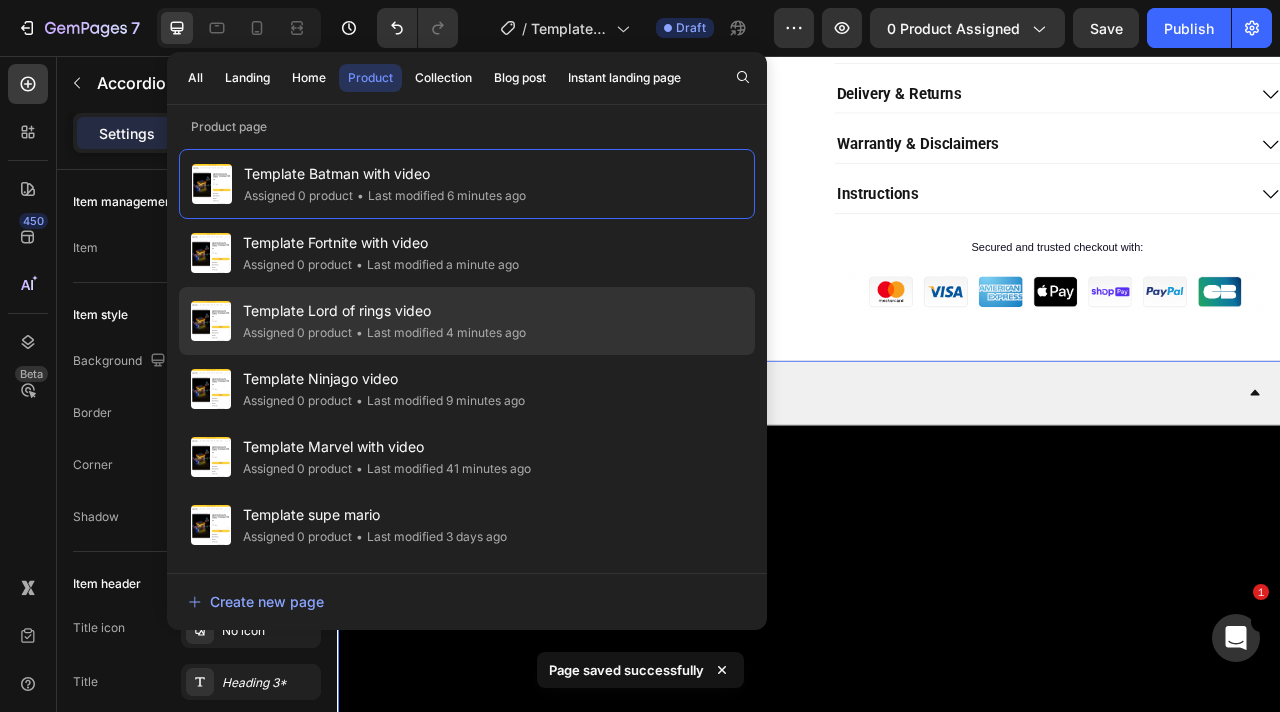 click on "Template Lord of rings video Assigned 0 product • Last modified 4 minutes ago" 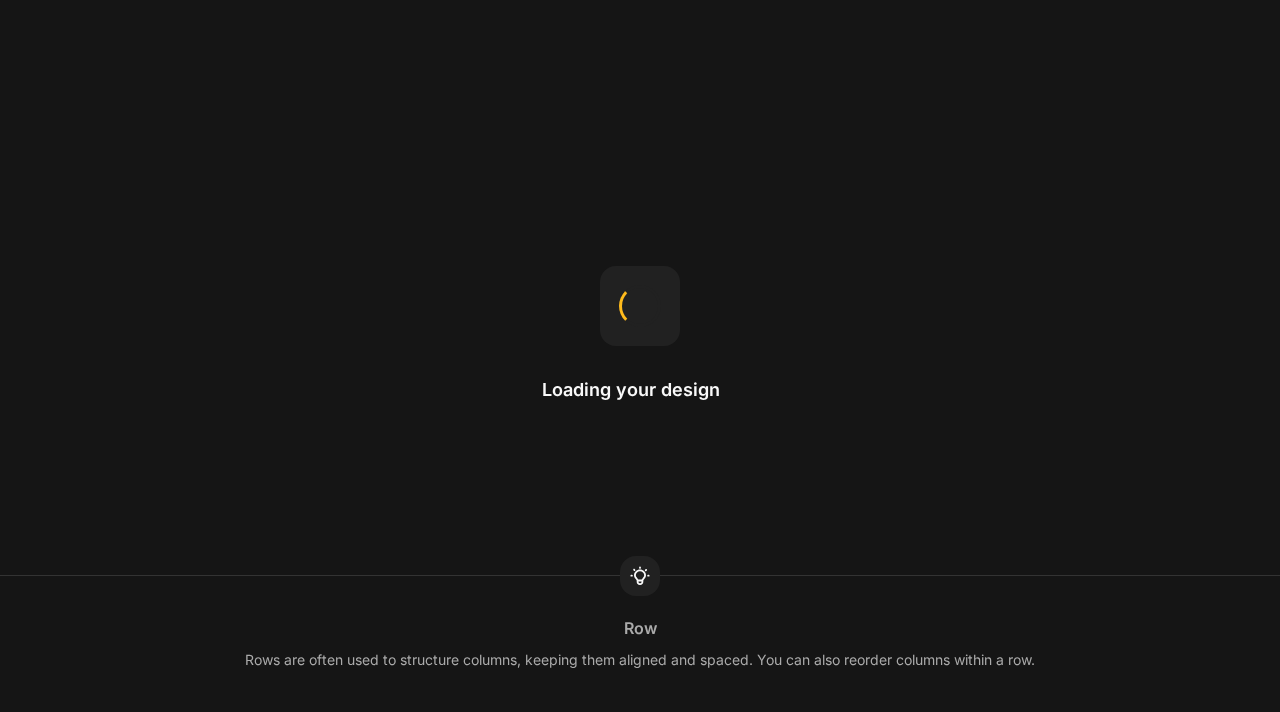 scroll, scrollTop: 0, scrollLeft: 0, axis: both 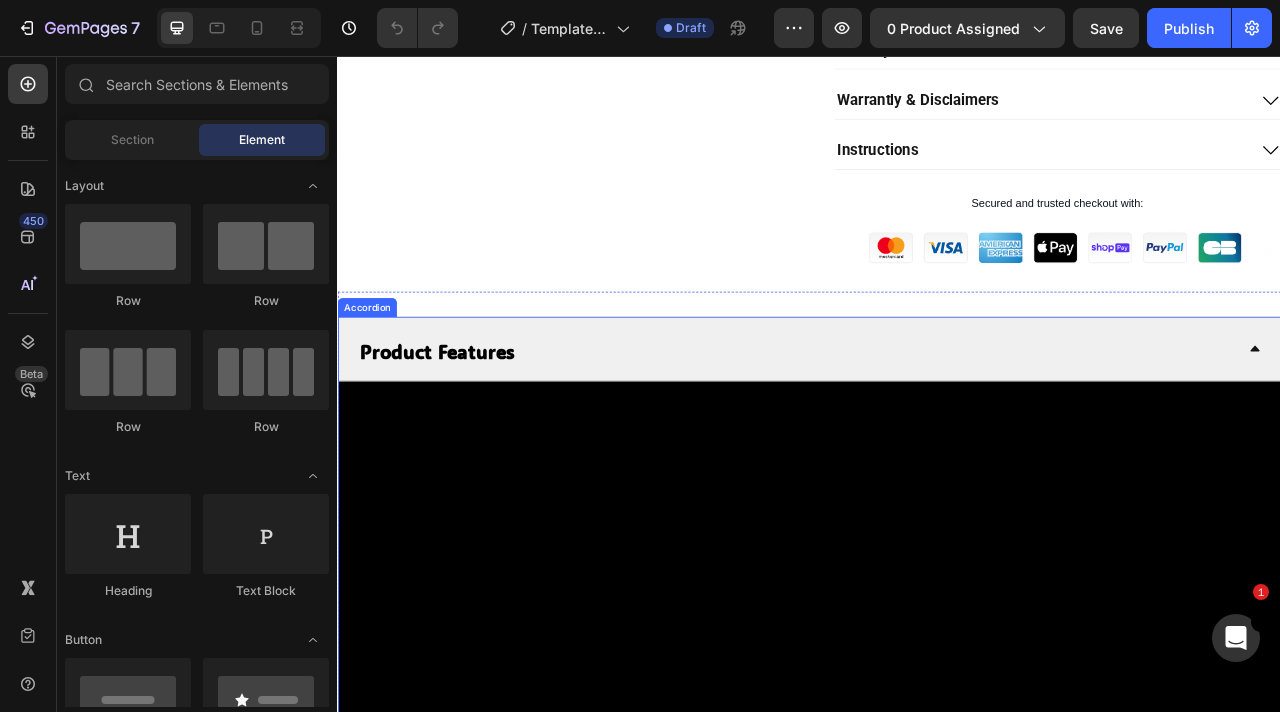 click on "Product Features" at bounding box center (463, 431) 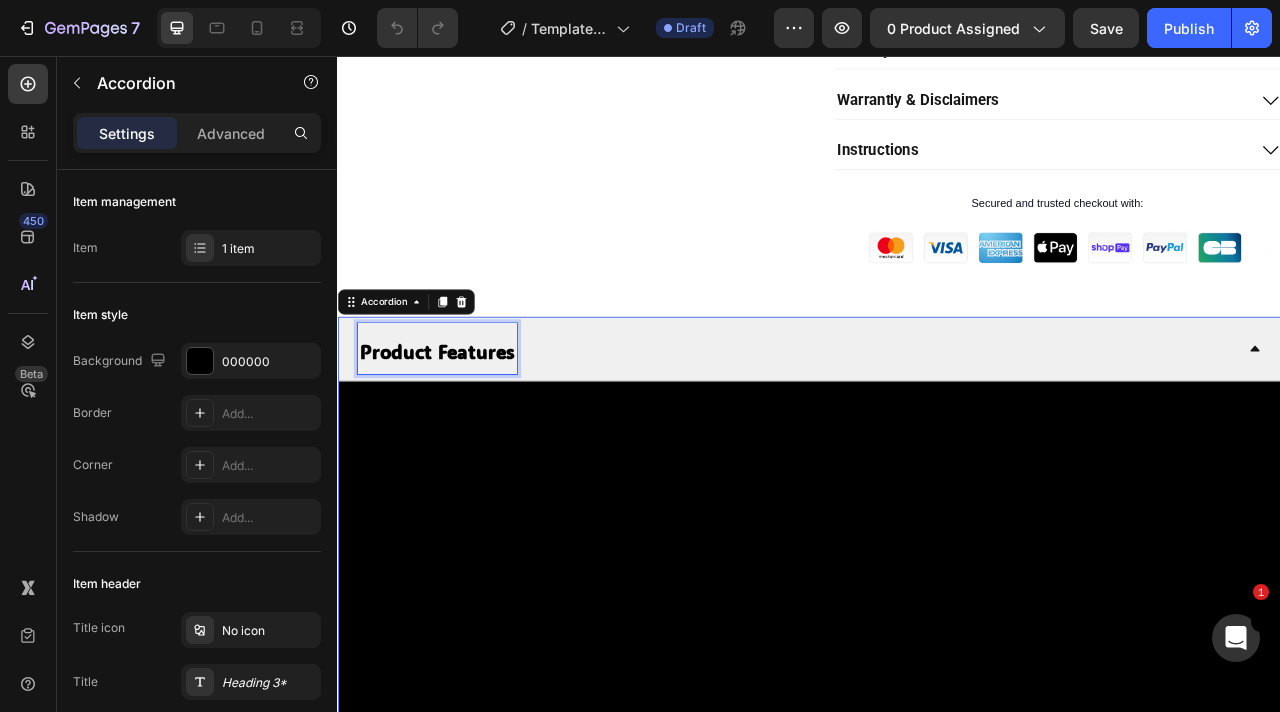 click on "Product Features" at bounding box center (463, 431) 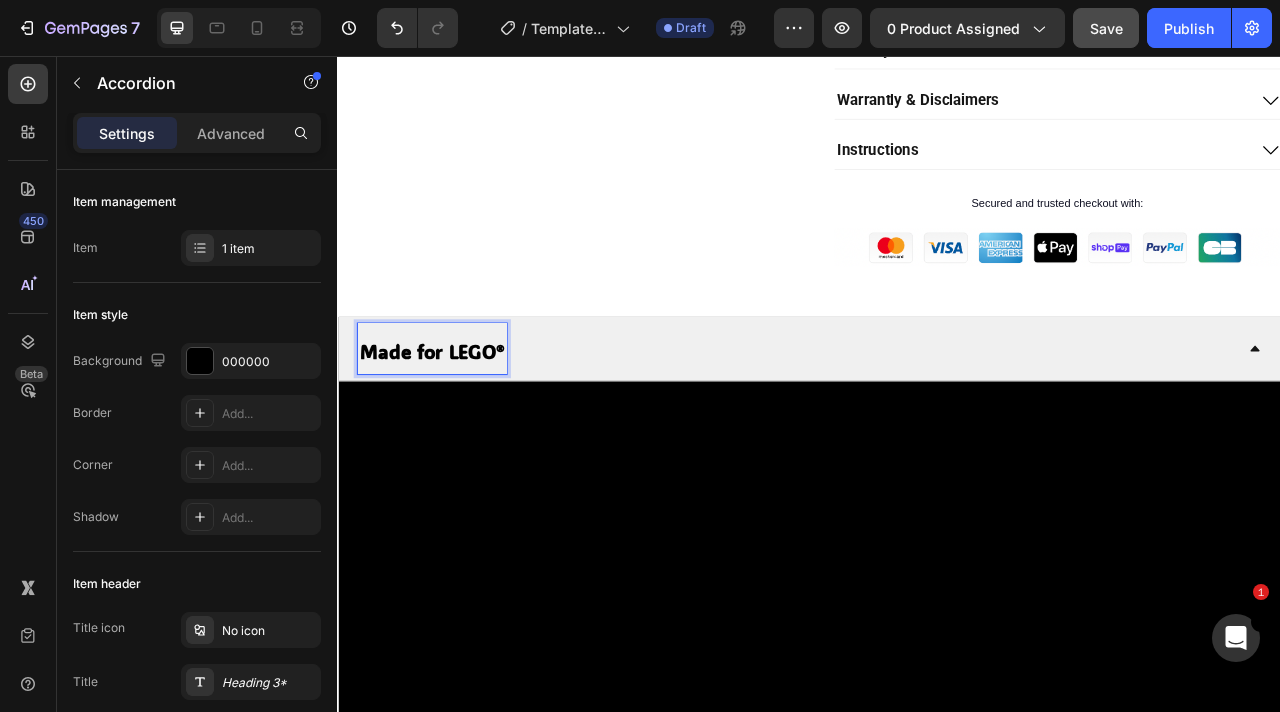 click on "Save" 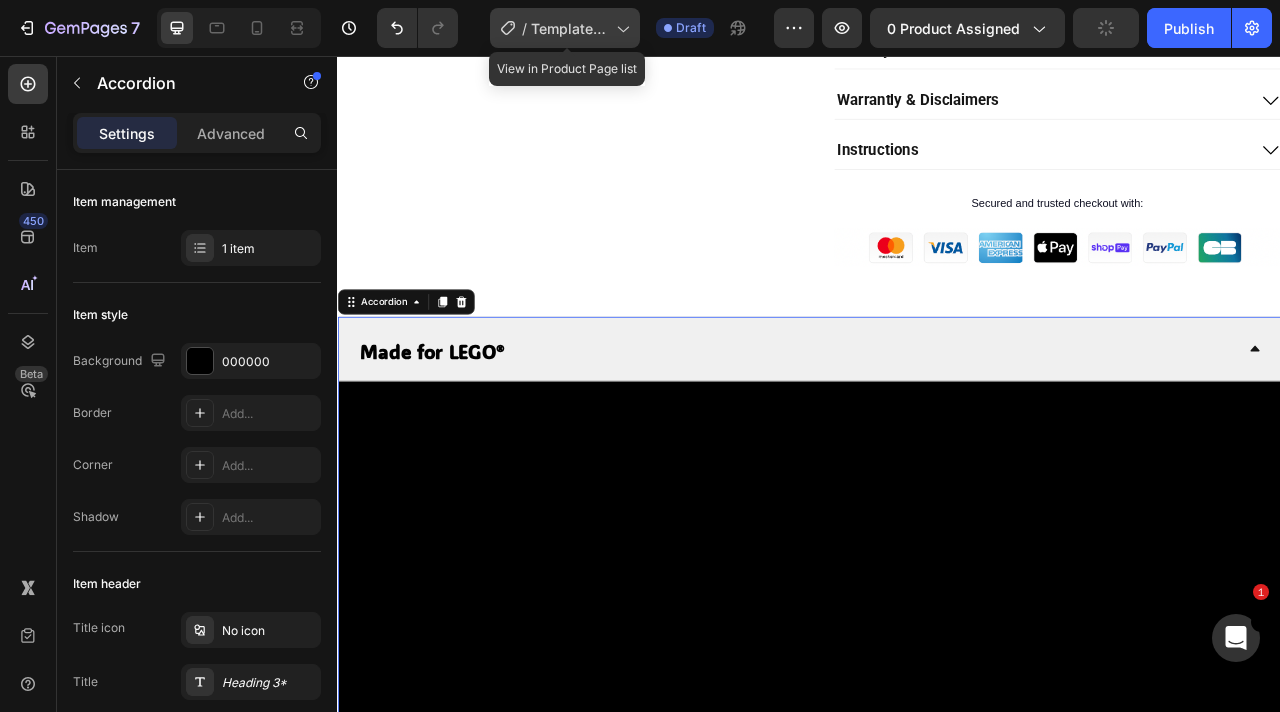 click on "Template Ninjago video" at bounding box center (569, 28) 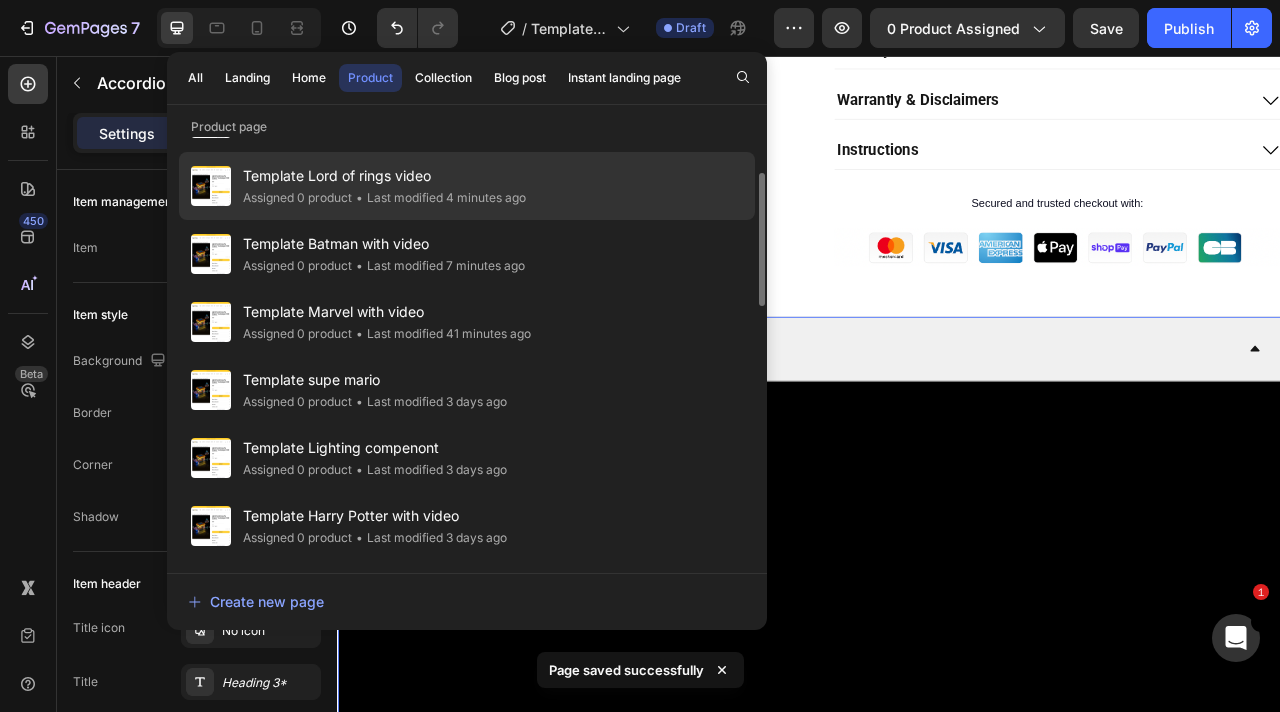 scroll, scrollTop: 136, scrollLeft: 0, axis: vertical 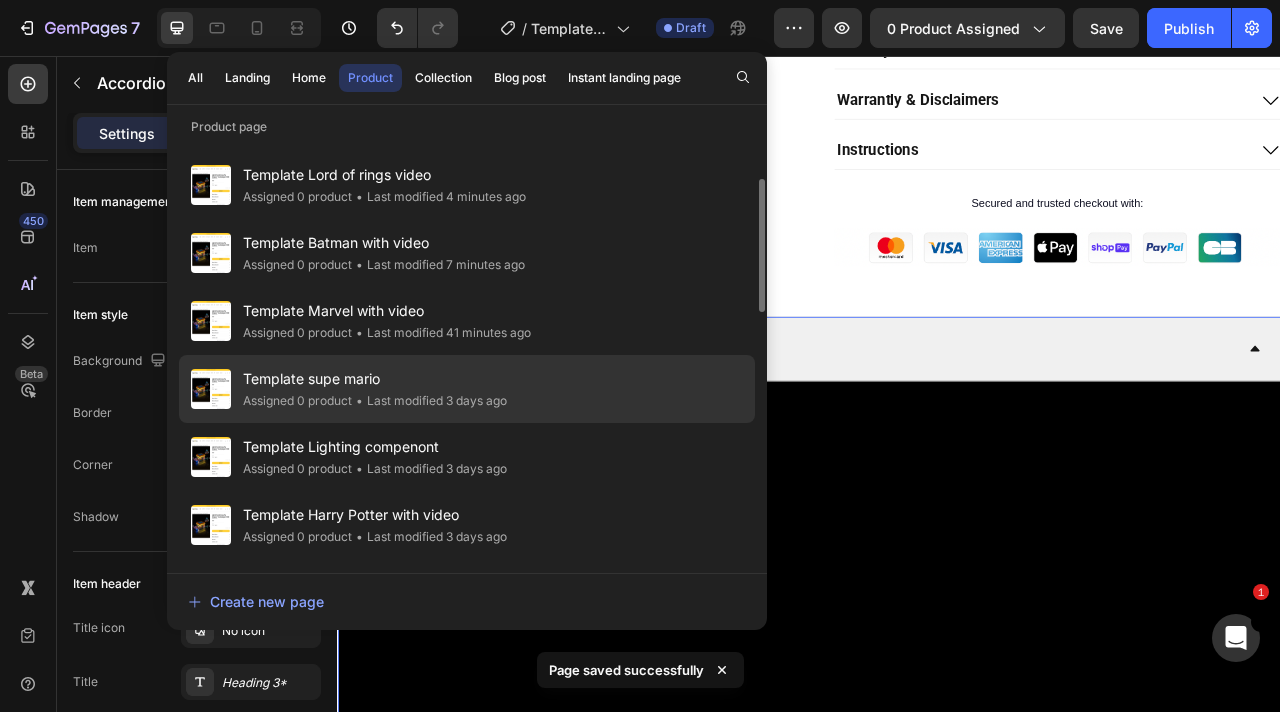 click on "• Last modified 3 days ago" 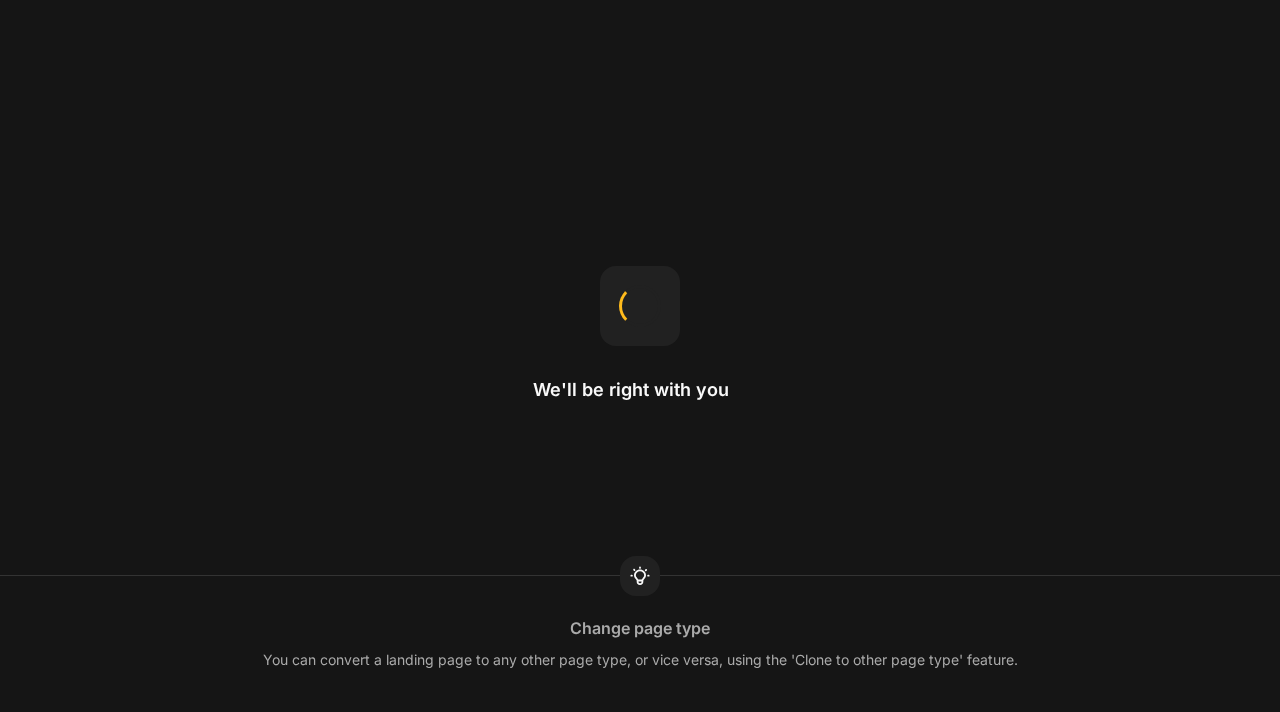 scroll, scrollTop: 0, scrollLeft: 0, axis: both 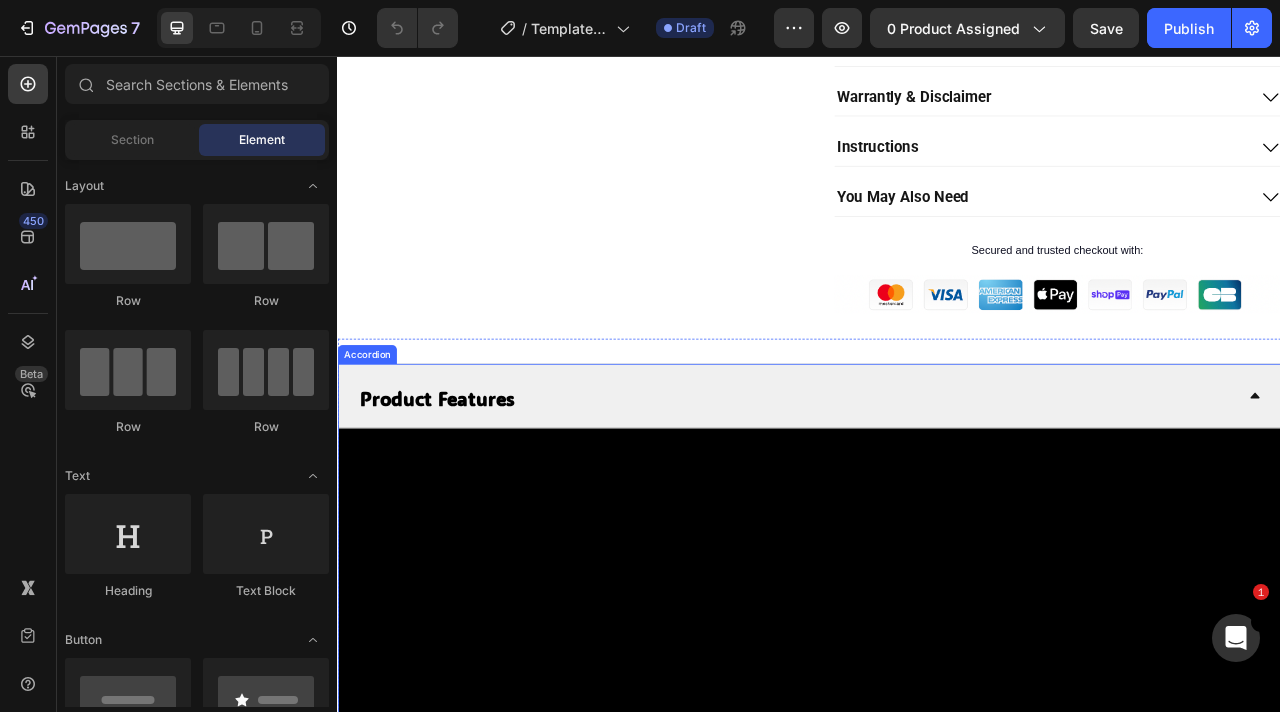 click on "Product Features" at bounding box center [463, 490] 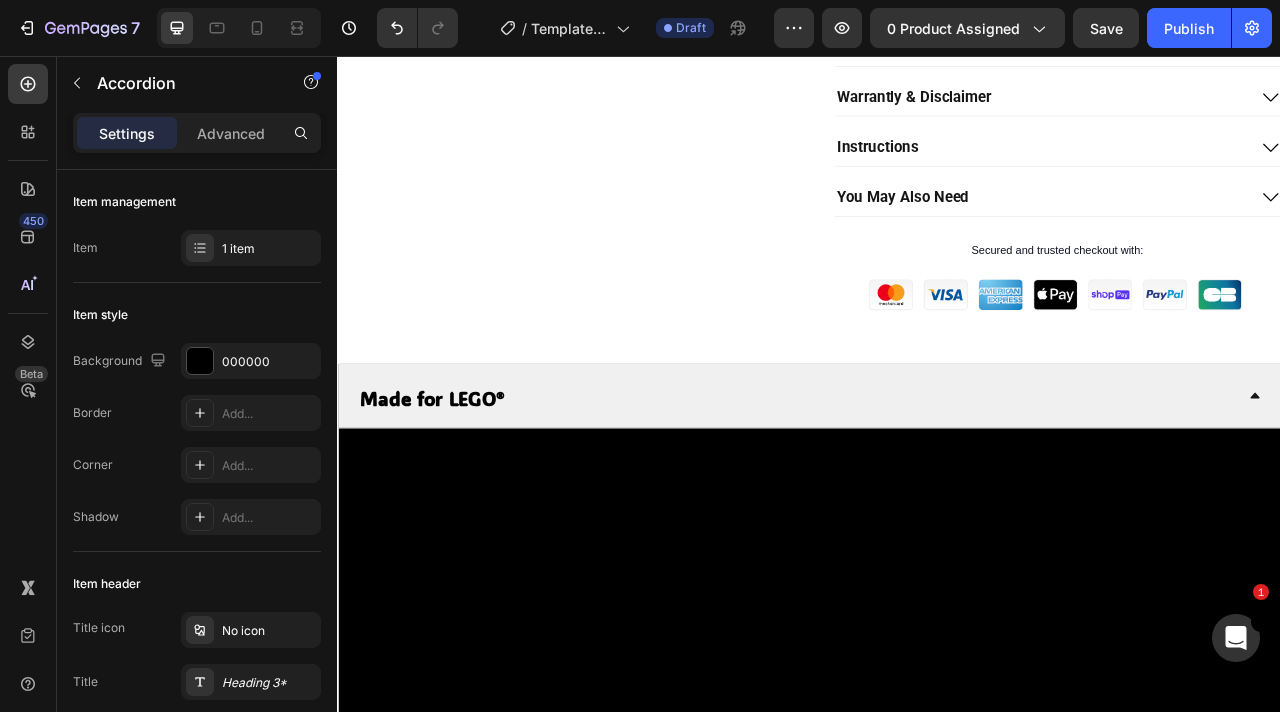 click on "7  Version history  /  Template supe mario Draft Preview 0 product assigned  Save   Publish" 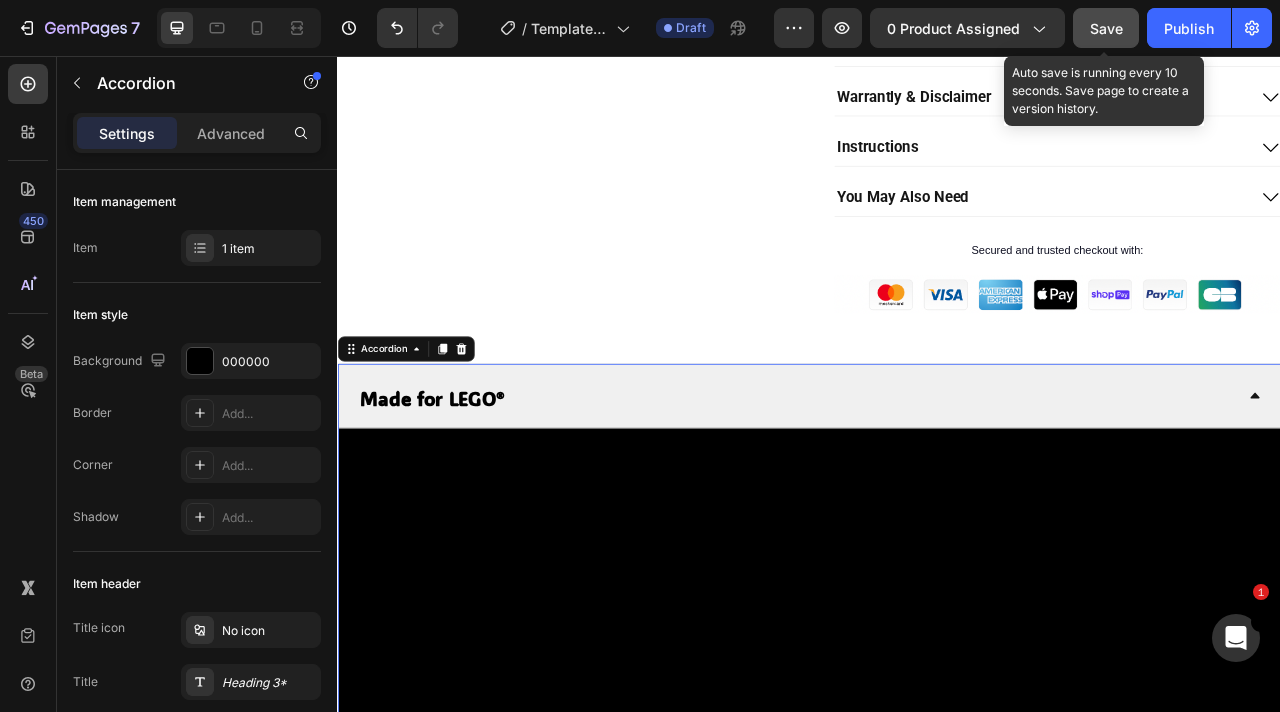 click on "Save" 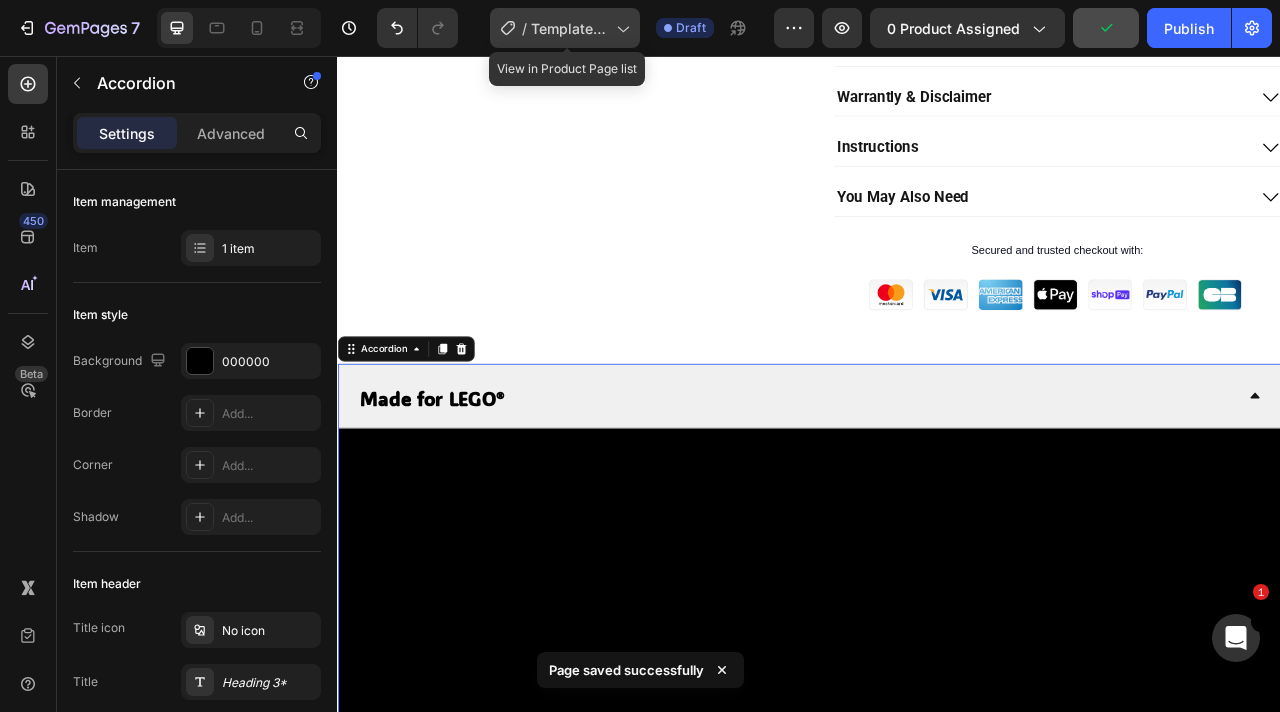 click on "/  Template supe mario" 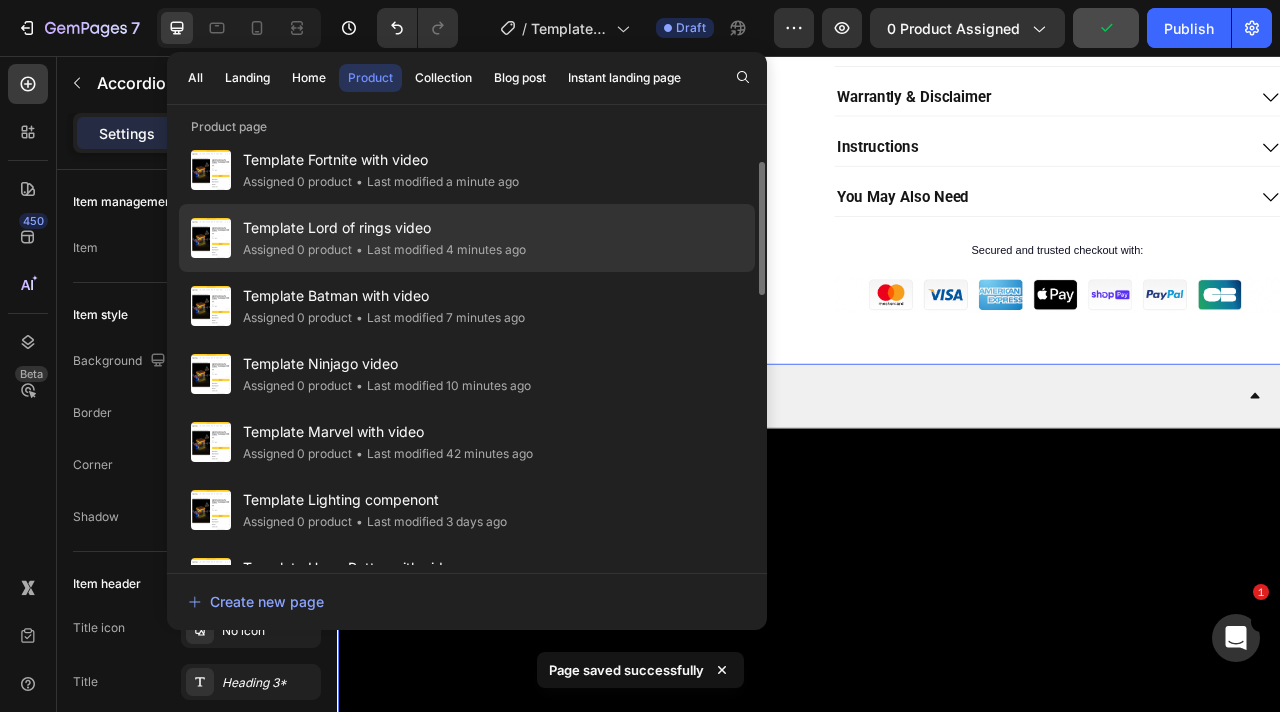scroll, scrollTop: 84, scrollLeft: 0, axis: vertical 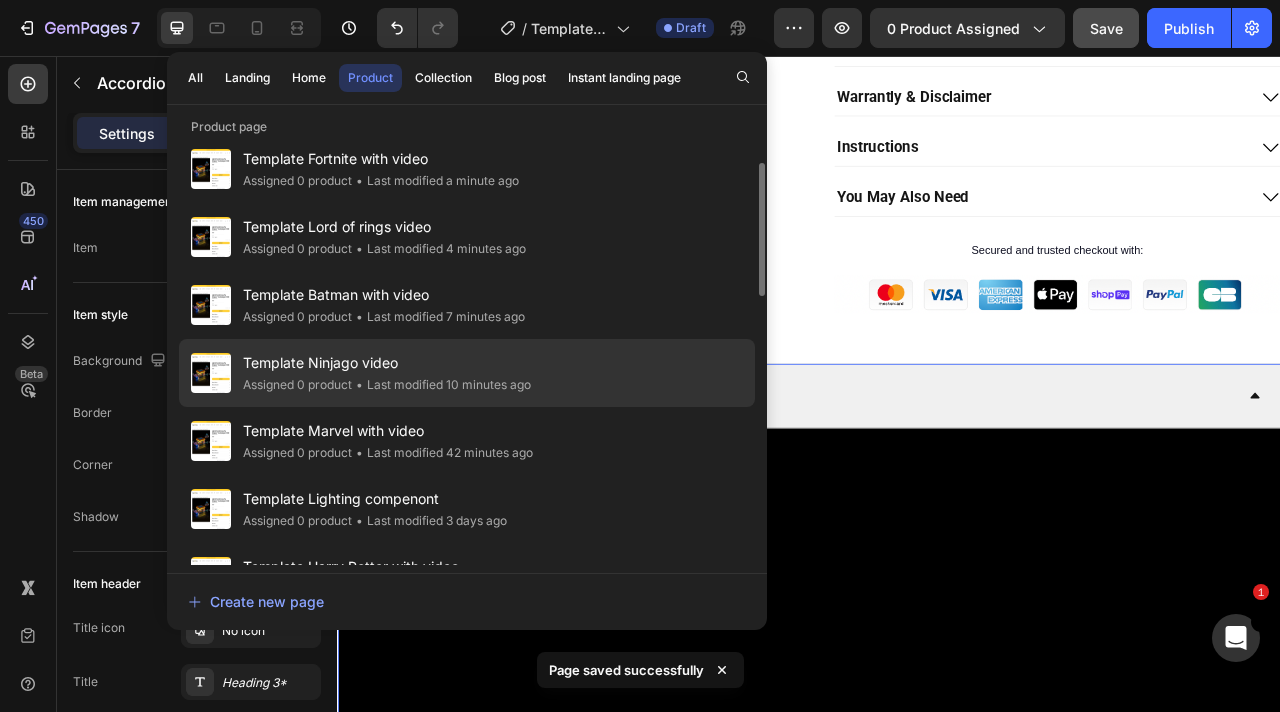 click on "Template Ninjago video Assigned 0 product • Last modified 10 minutes ago" 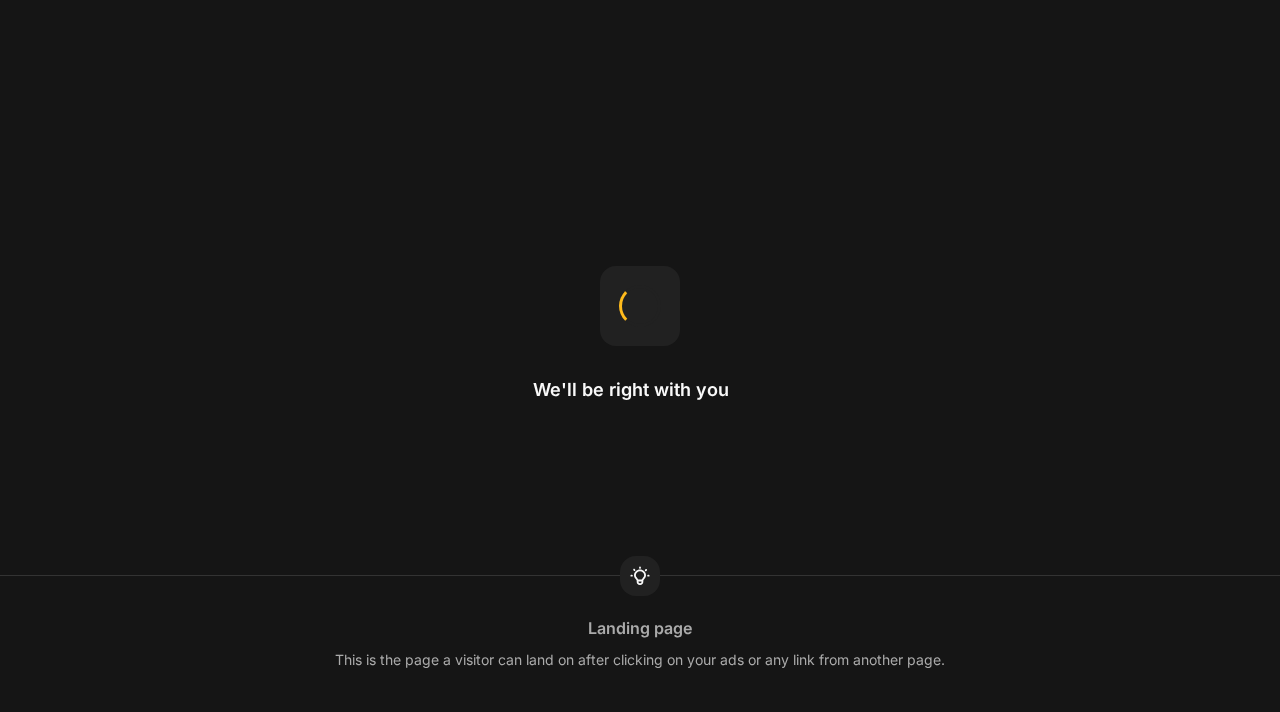 scroll, scrollTop: 0, scrollLeft: 0, axis: both 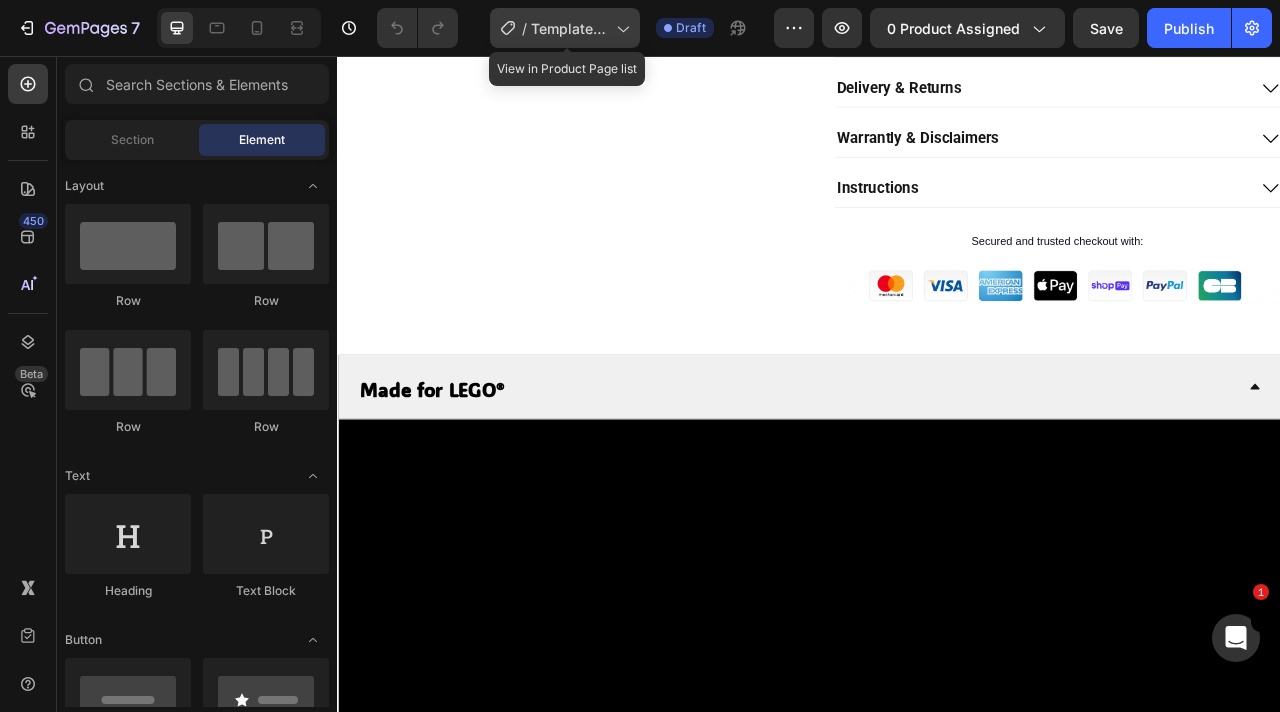click on "Template Ninjago video" at bounding box center [569, 28] 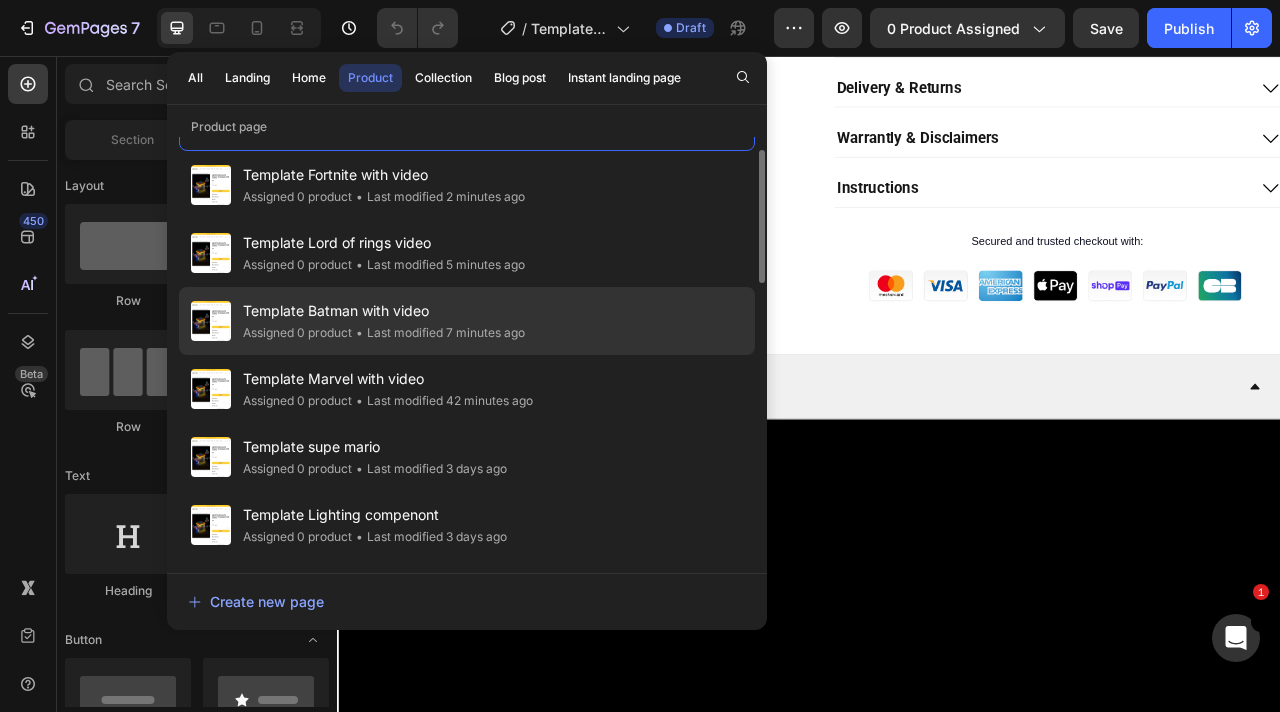 scroll, scrollTop: 71, scrollLeft: 0, axis: vertical 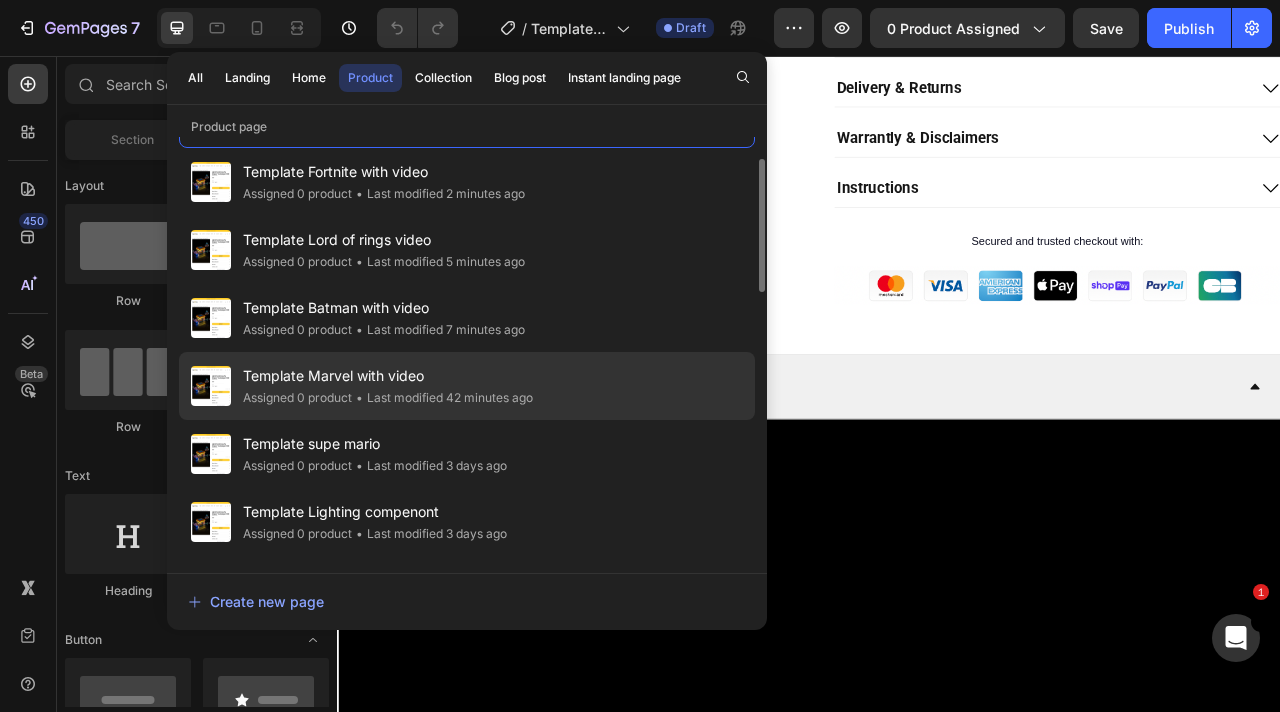 click on "Template Marvel with video" at bounding box center [388, 376] 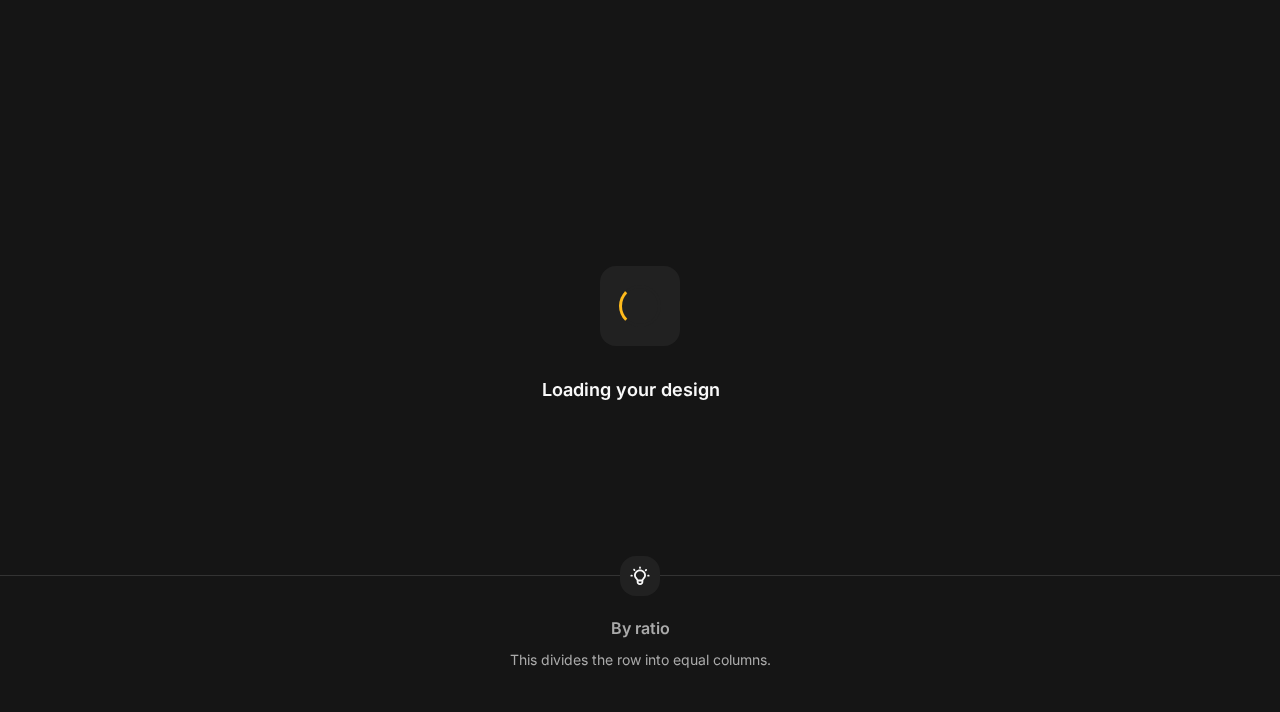 scroll, scrollTop: 0, scrollLeft: 0, axis: both 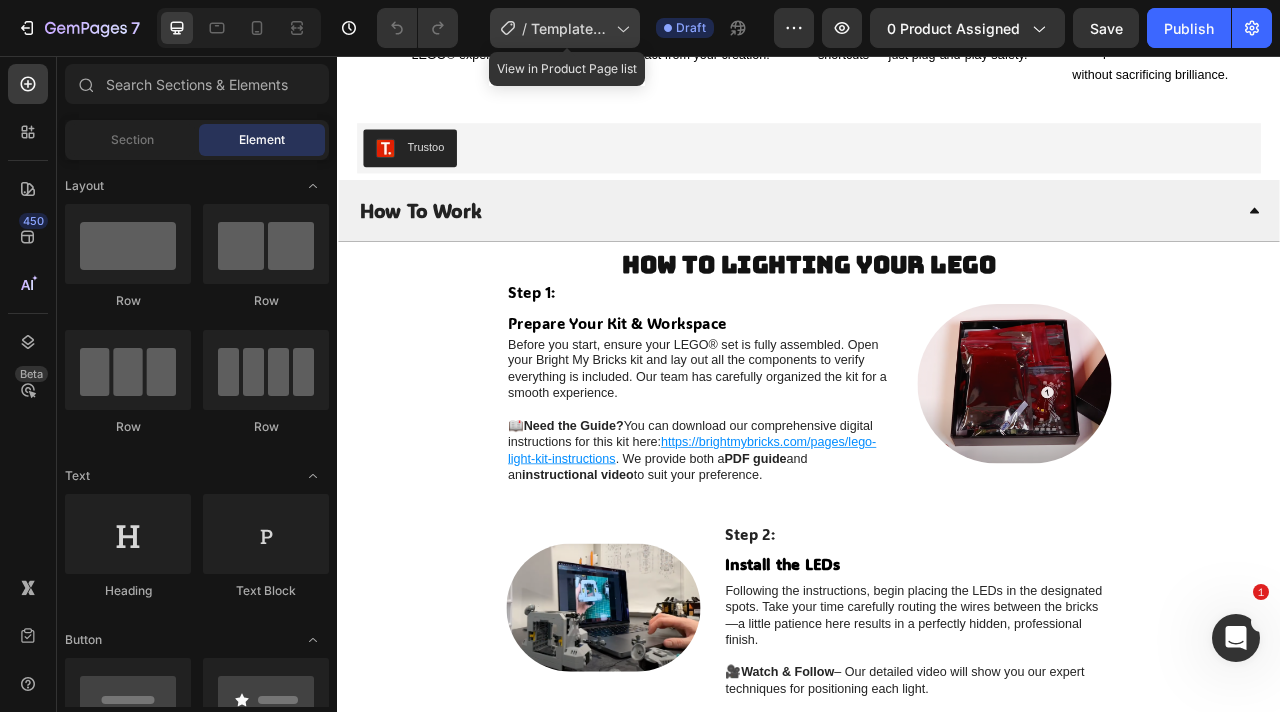 click on "/  Template Marvel with video" 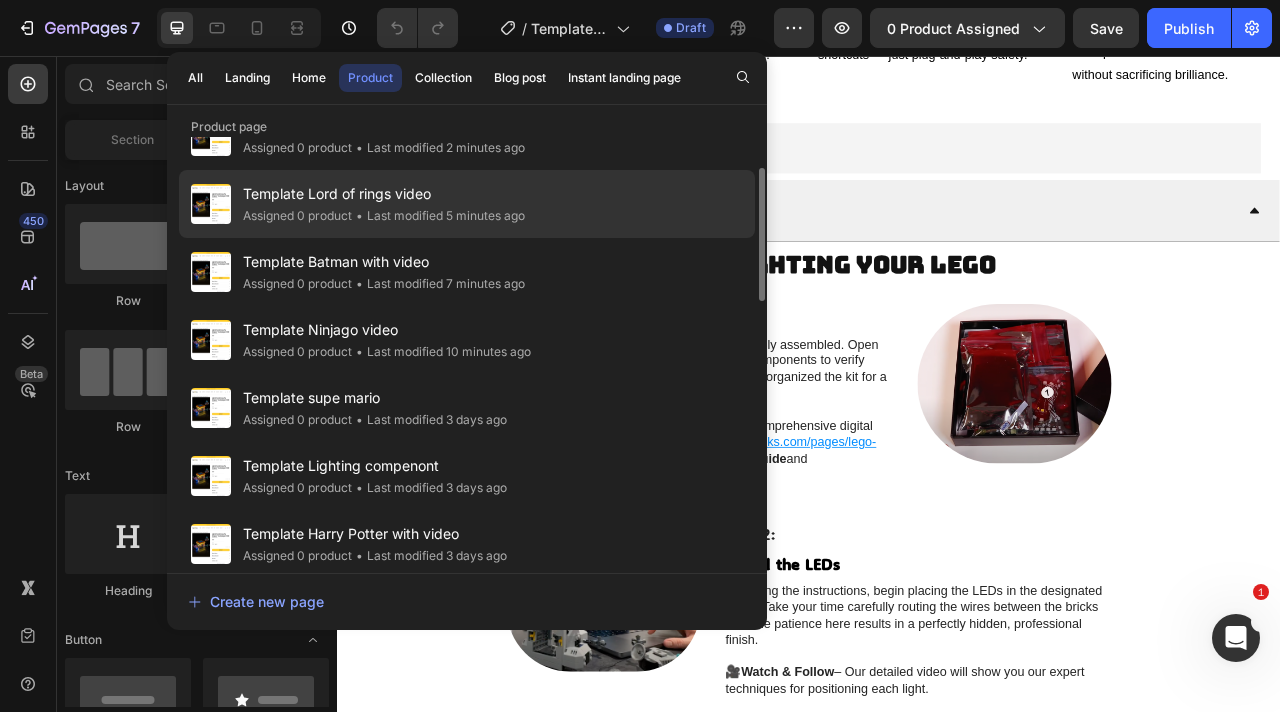 scroll, scrollTop: 123, scrollLeft: 0, axis: vertical 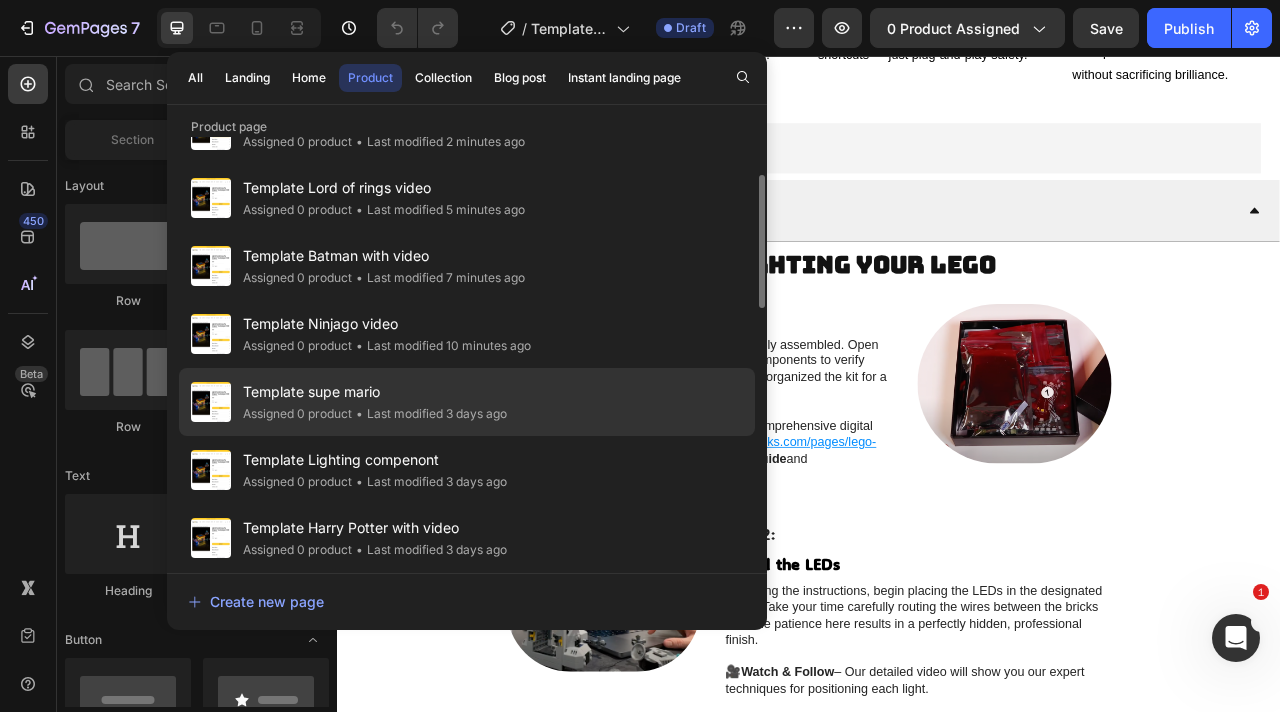 click on "• Last modified 3 days ago" 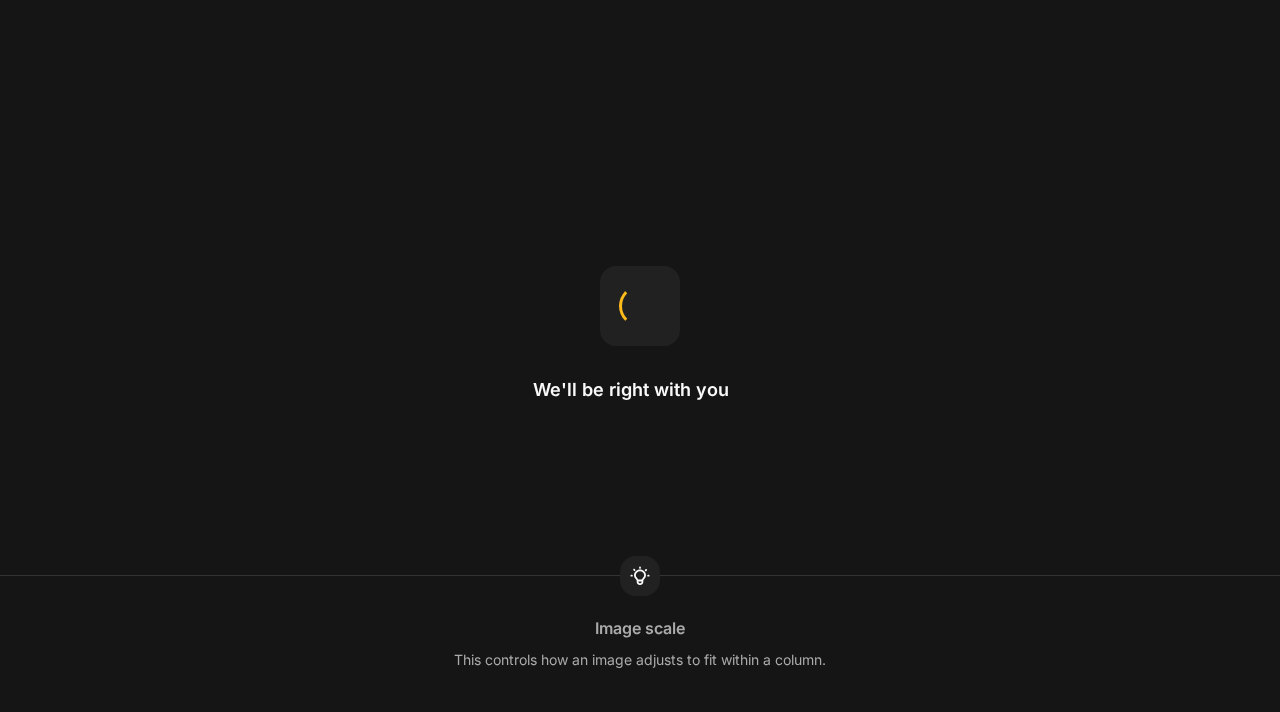 scroll, scrollTop: 0, scrollLeft: 0, axis: both 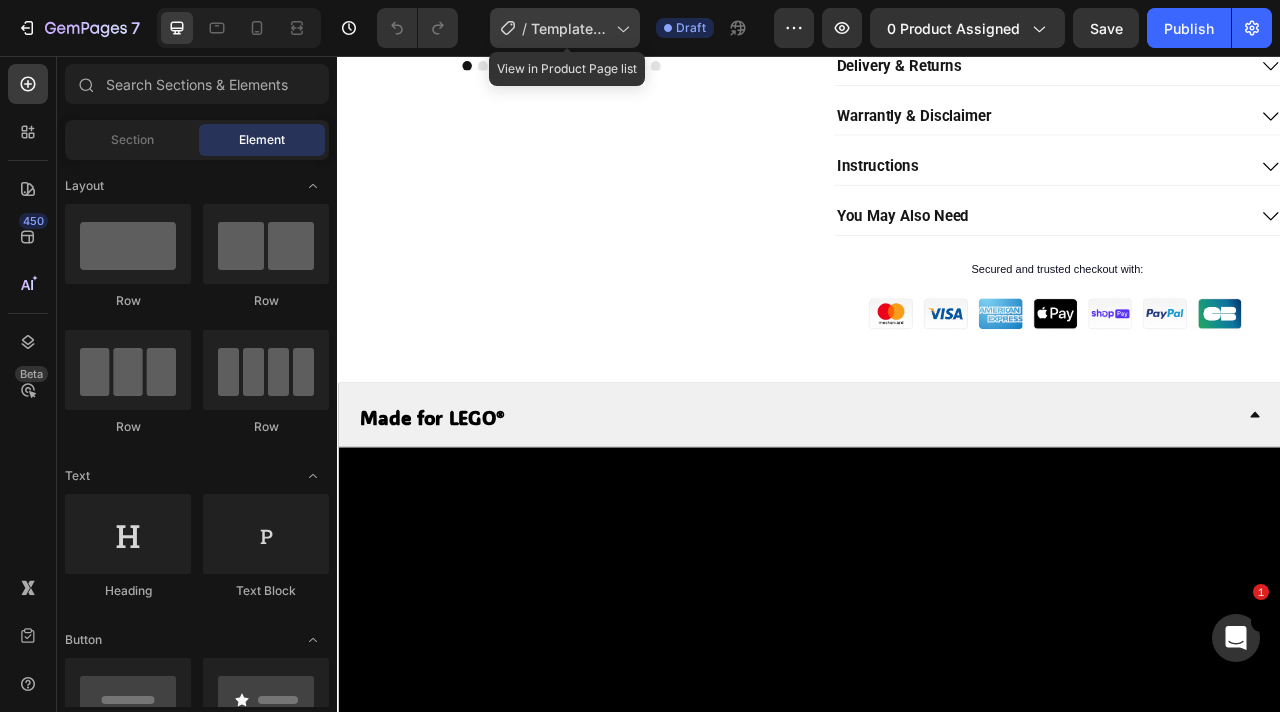 click on "Template supe mario" at bounding box center (569, 28) 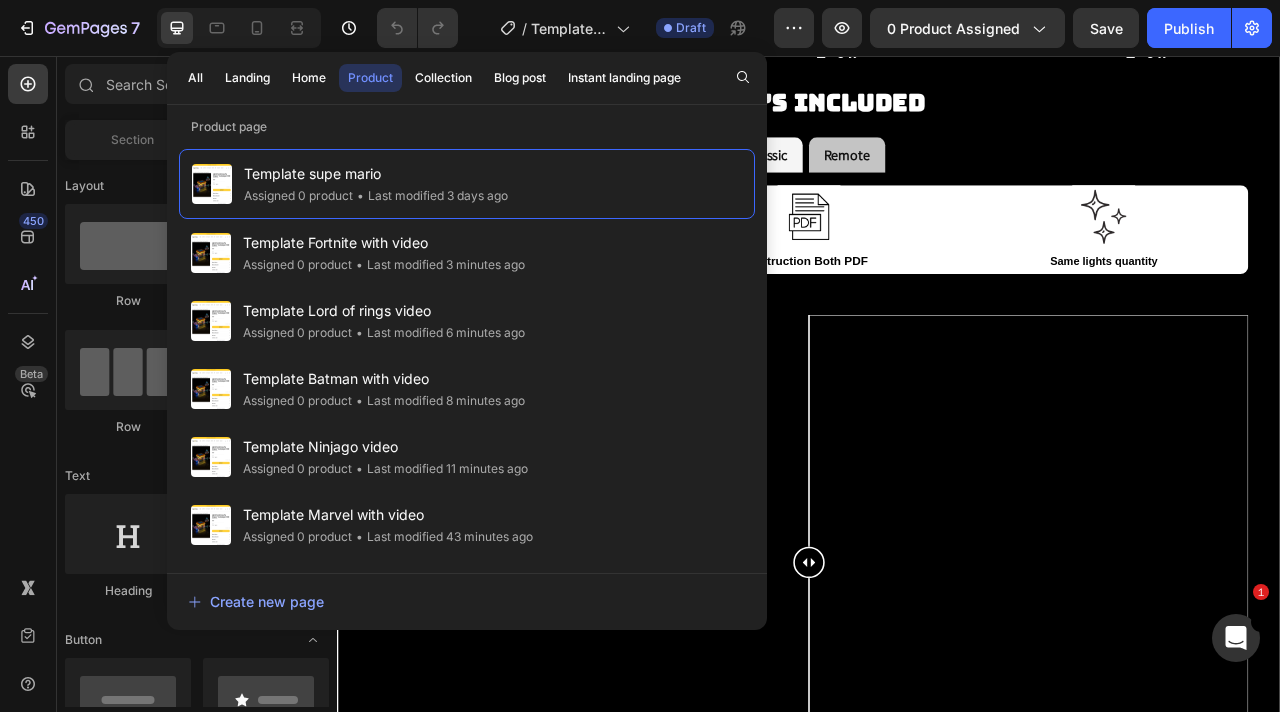 scroll, scrollTop: 3575, scrollLeft: 0, axis: vertical 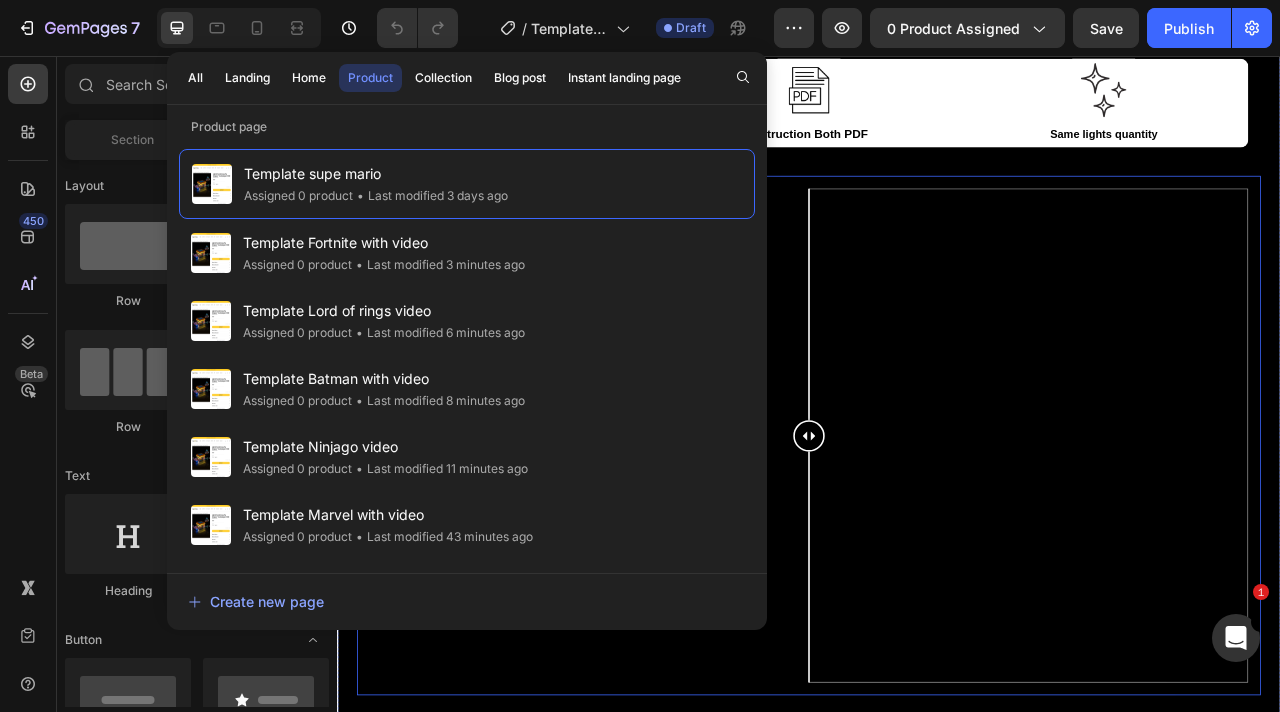click on "Image Comparison Row" at bounding box center [937, 538] 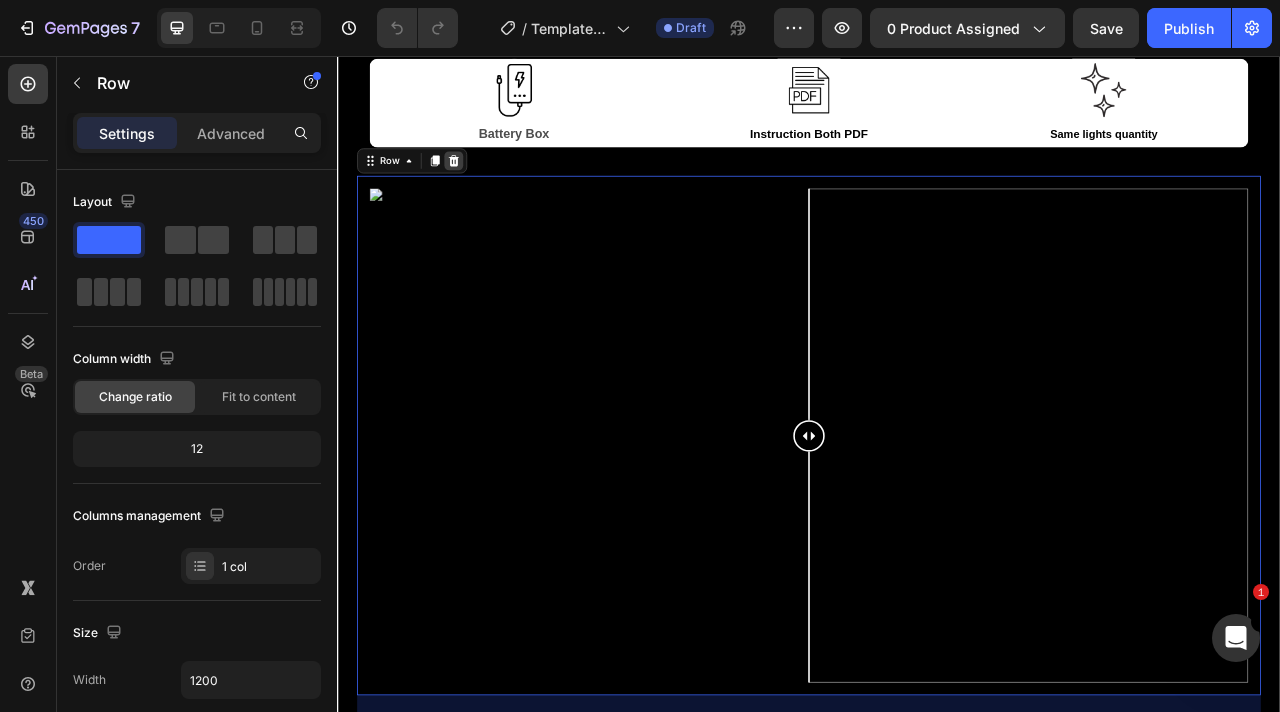 click at bounding box center (485, 189) 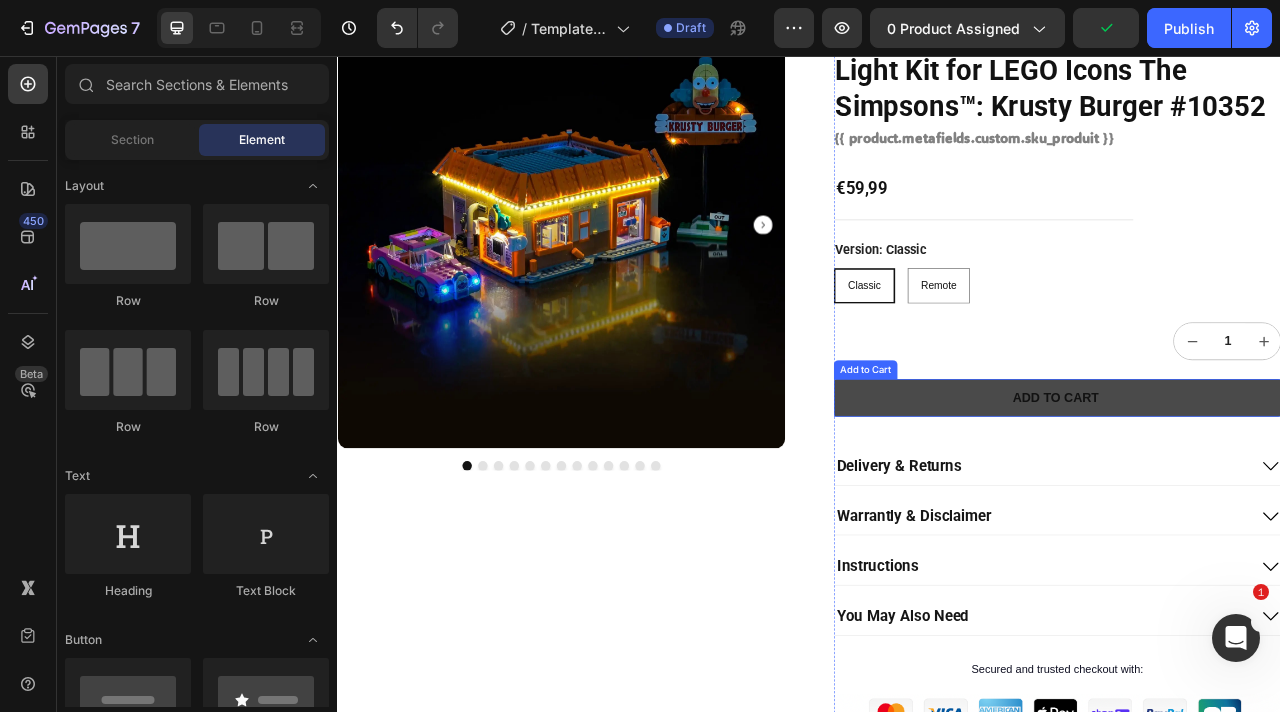 scroll, scrollTop: 169, scrollLeft: 0, axis: vertical 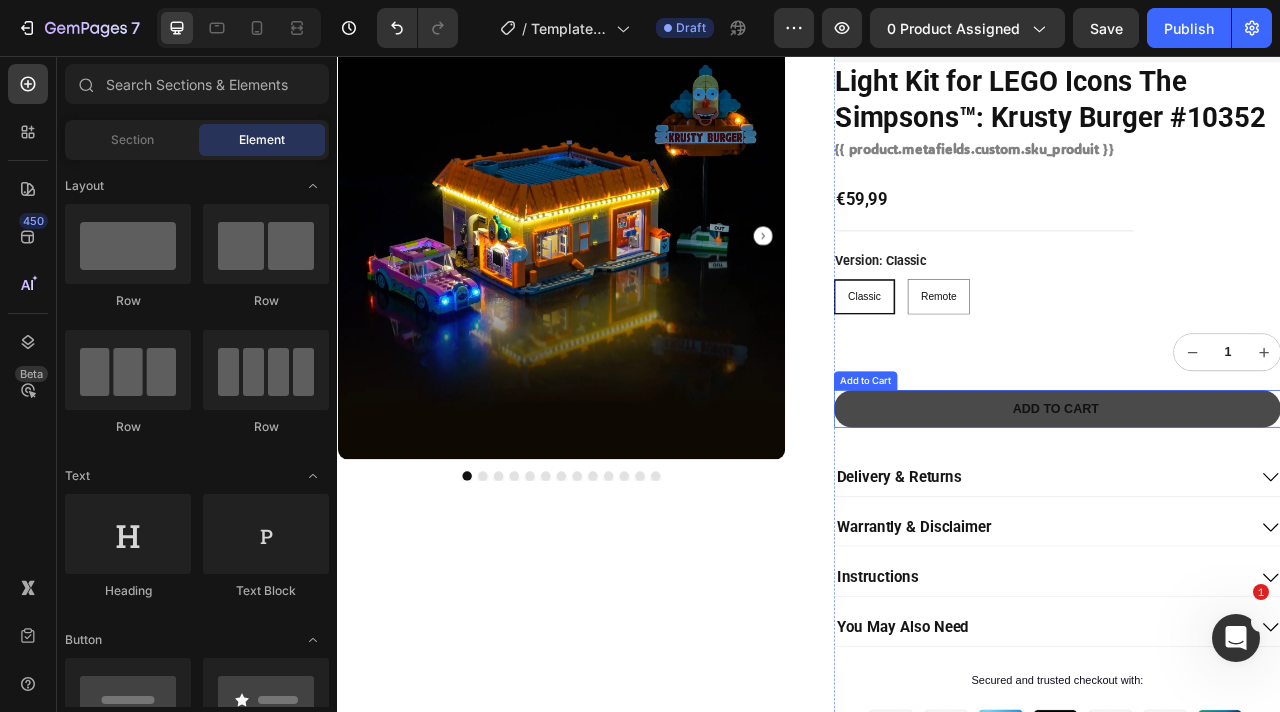 click on "Add to cart" at bounding box center (1252, 504) 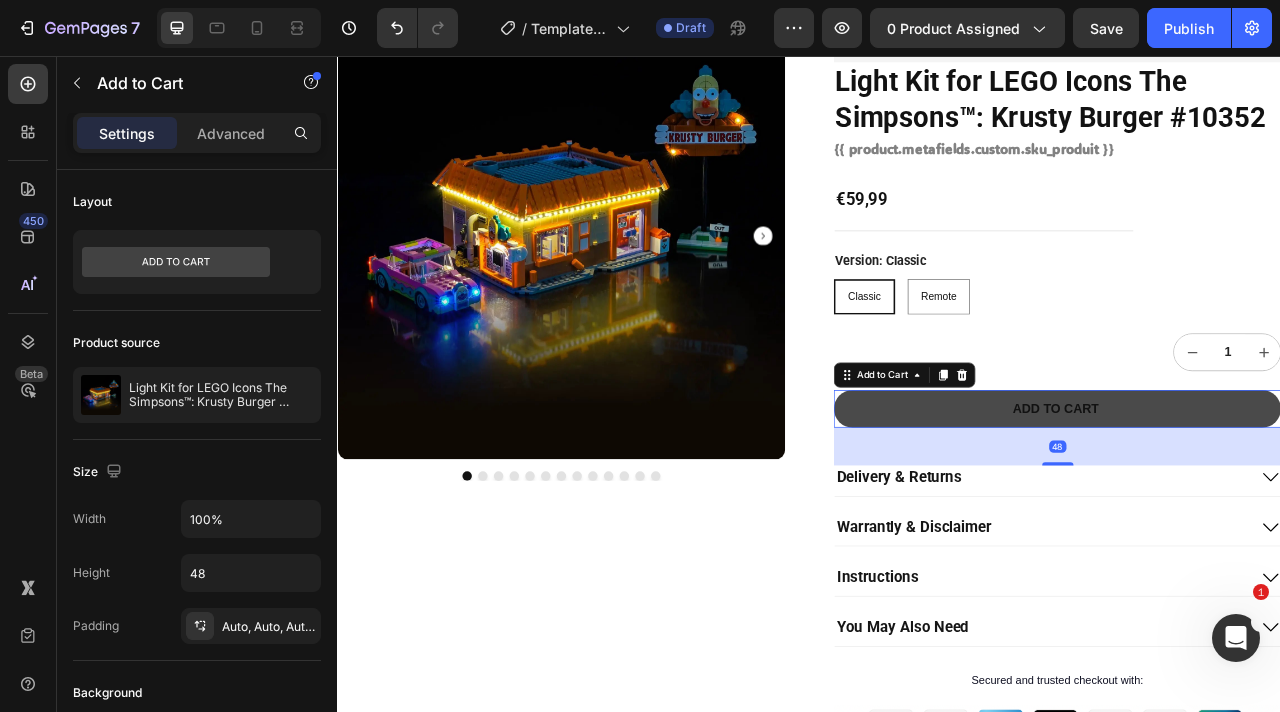 type 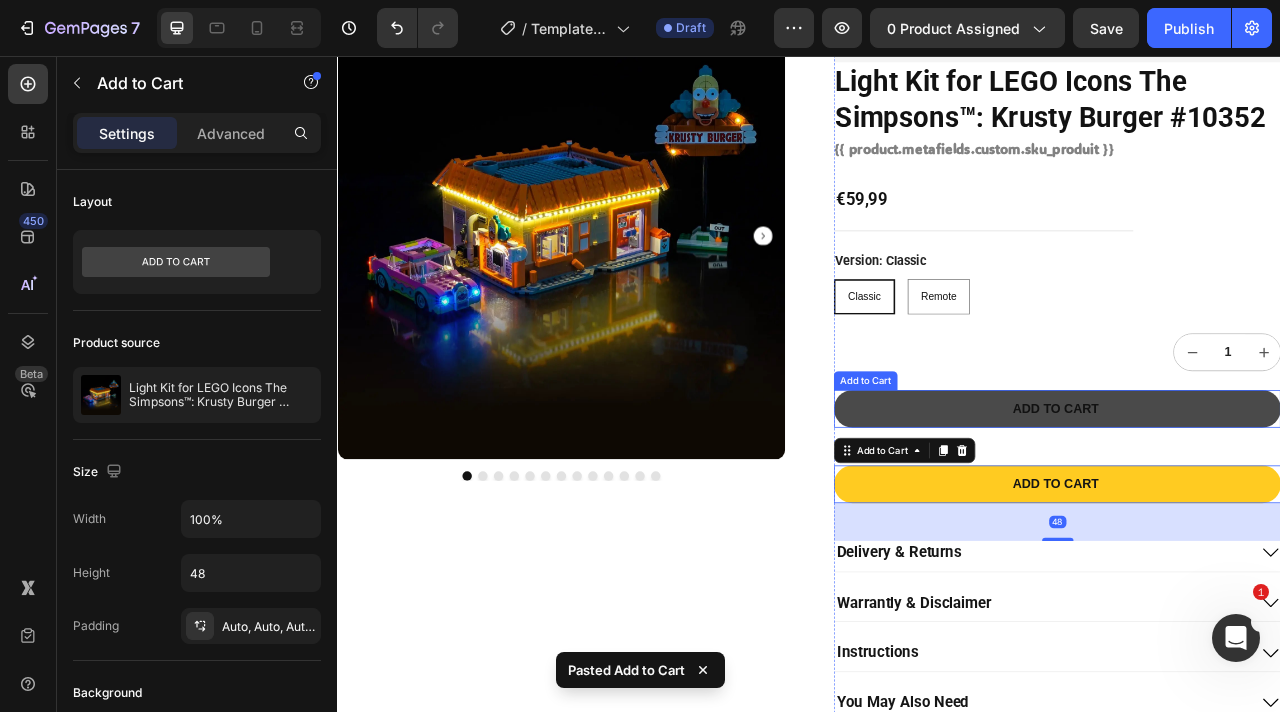 click on "Add to cart" at bounding box center [1252, 504] 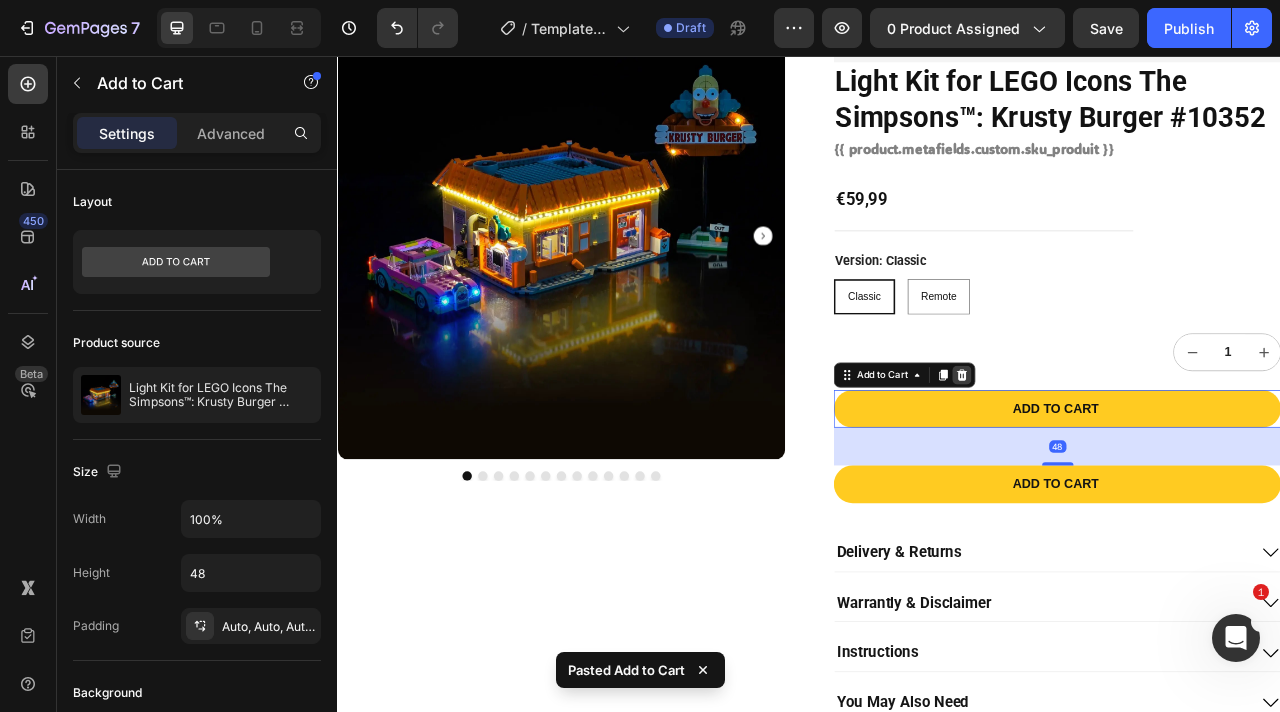 click 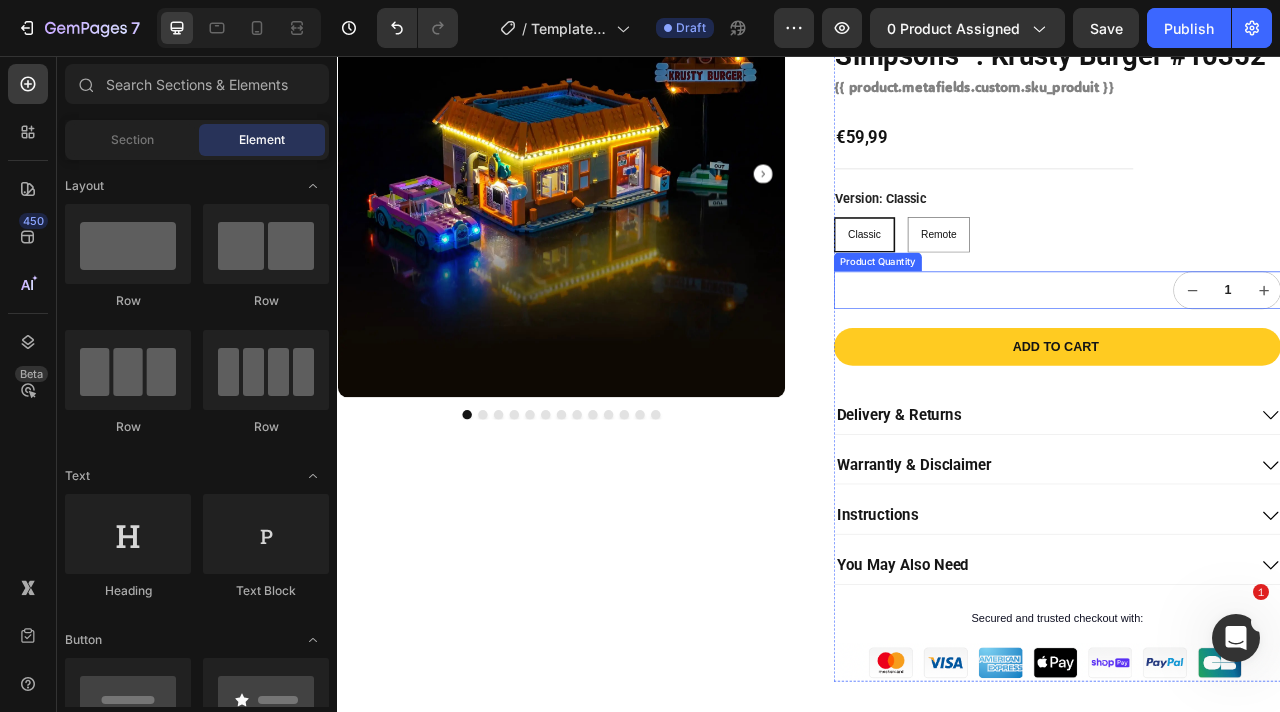 scroll, scrollTop: 312, scrollLeft: 0, axis: vertical 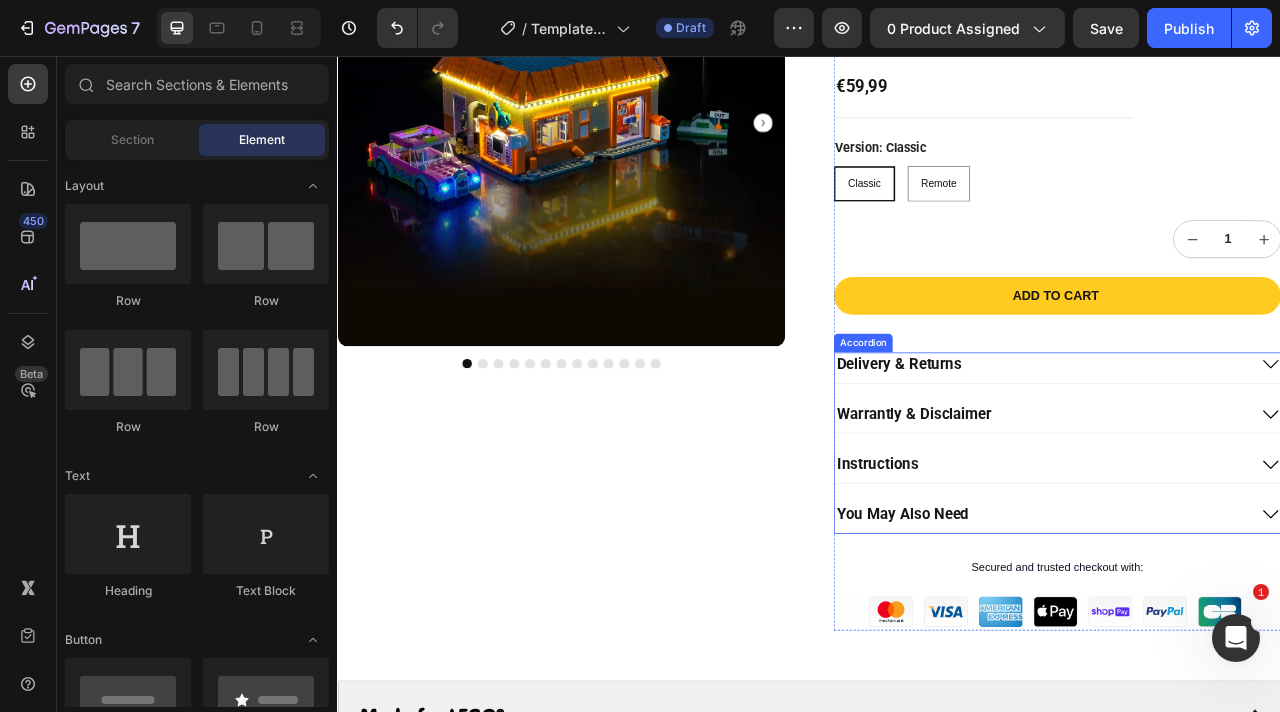 click on "Delivery & Returns" at bounding box center [1252, 452] 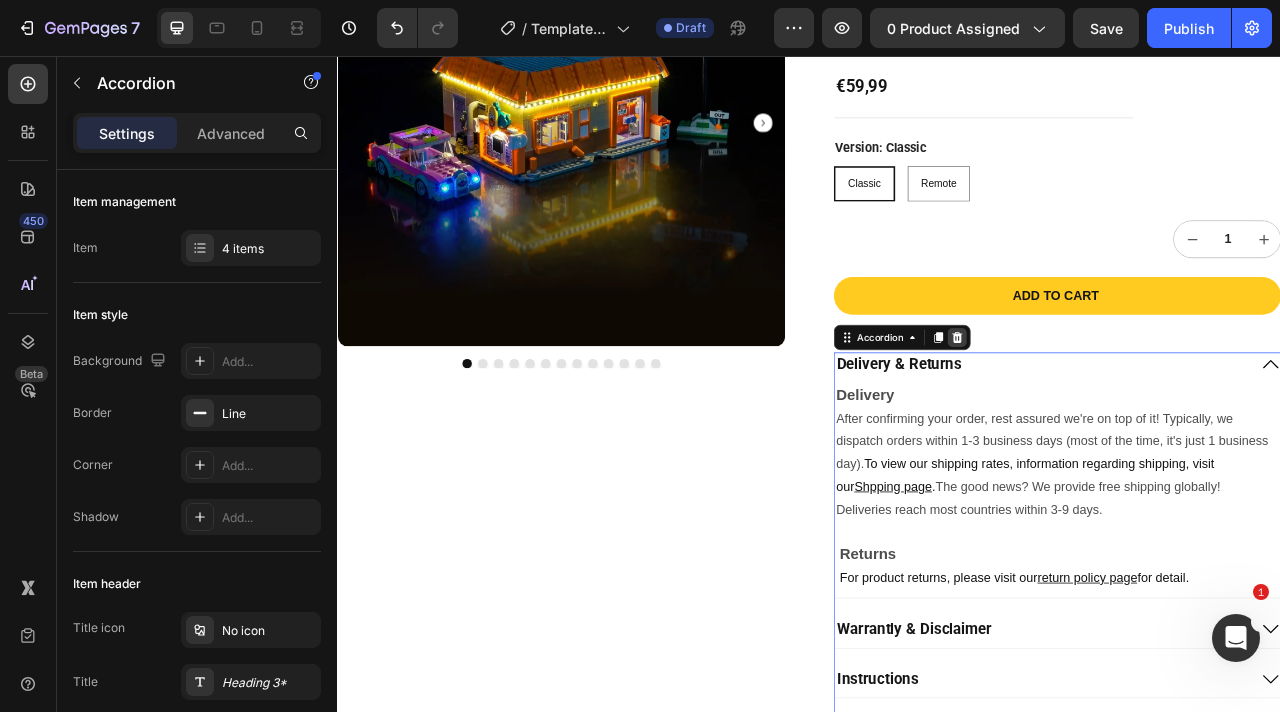 click 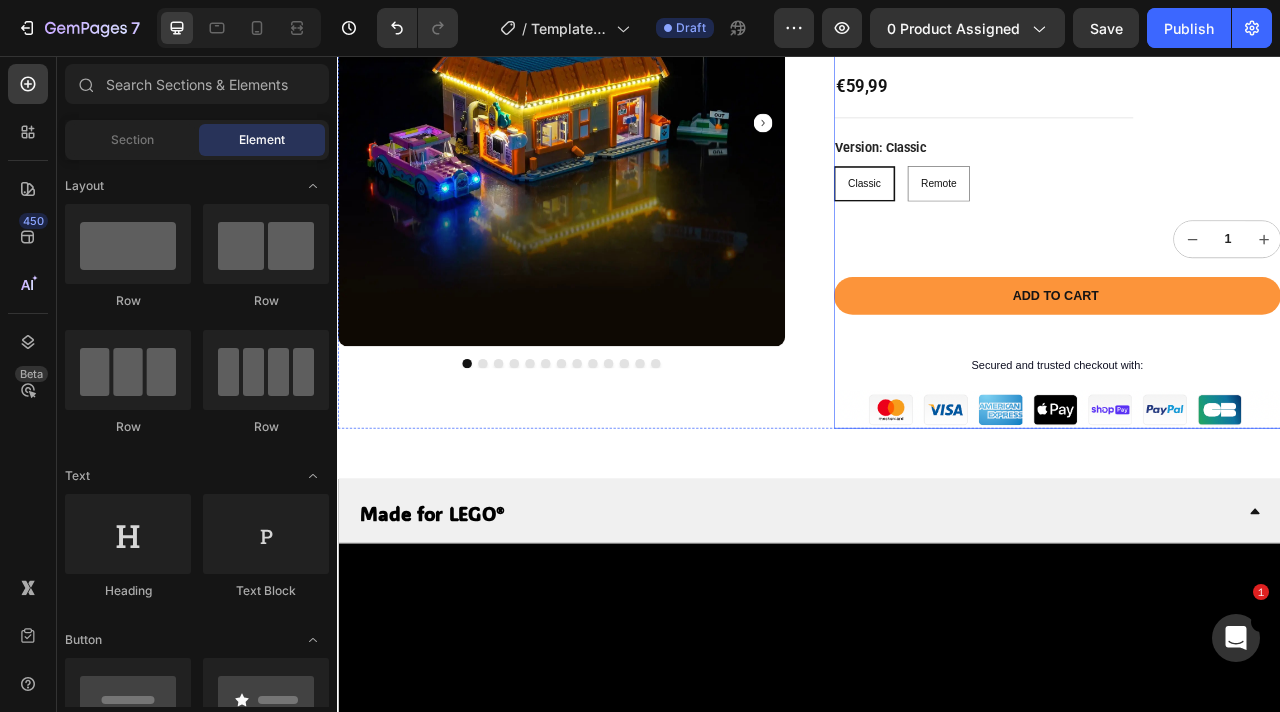 click on "Add to cart" at bounding box center (1252, 361) 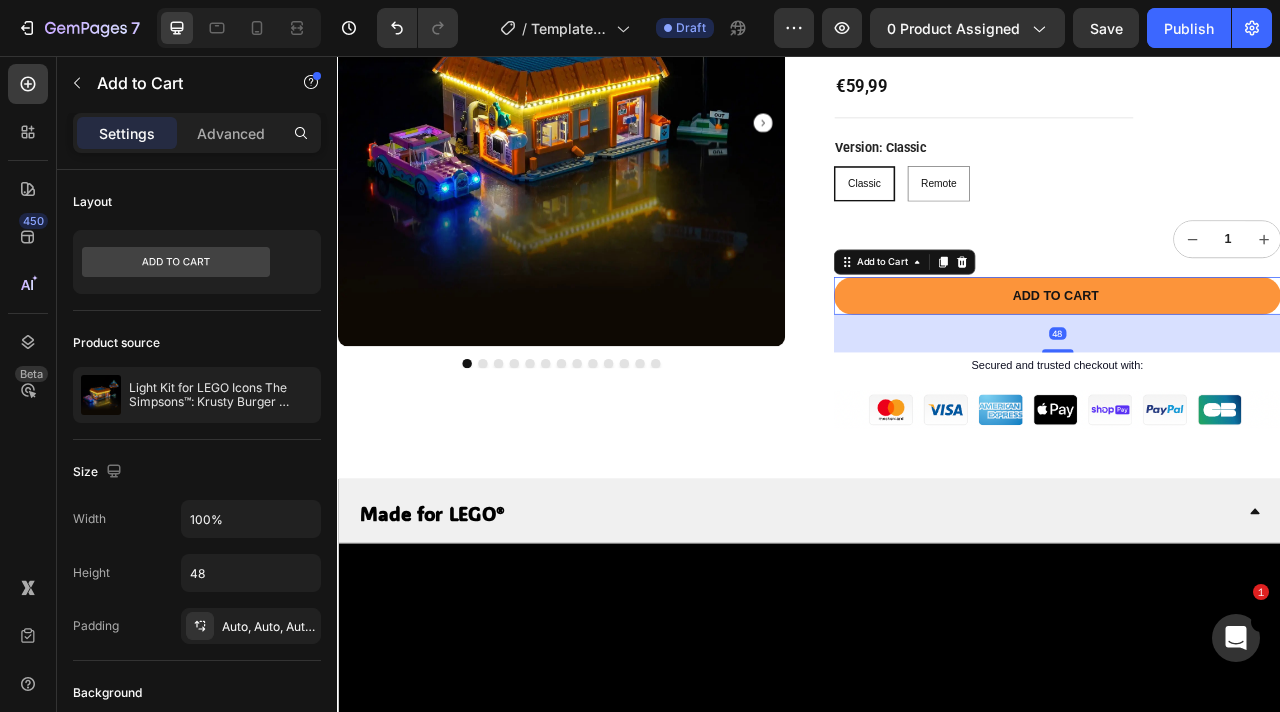 type 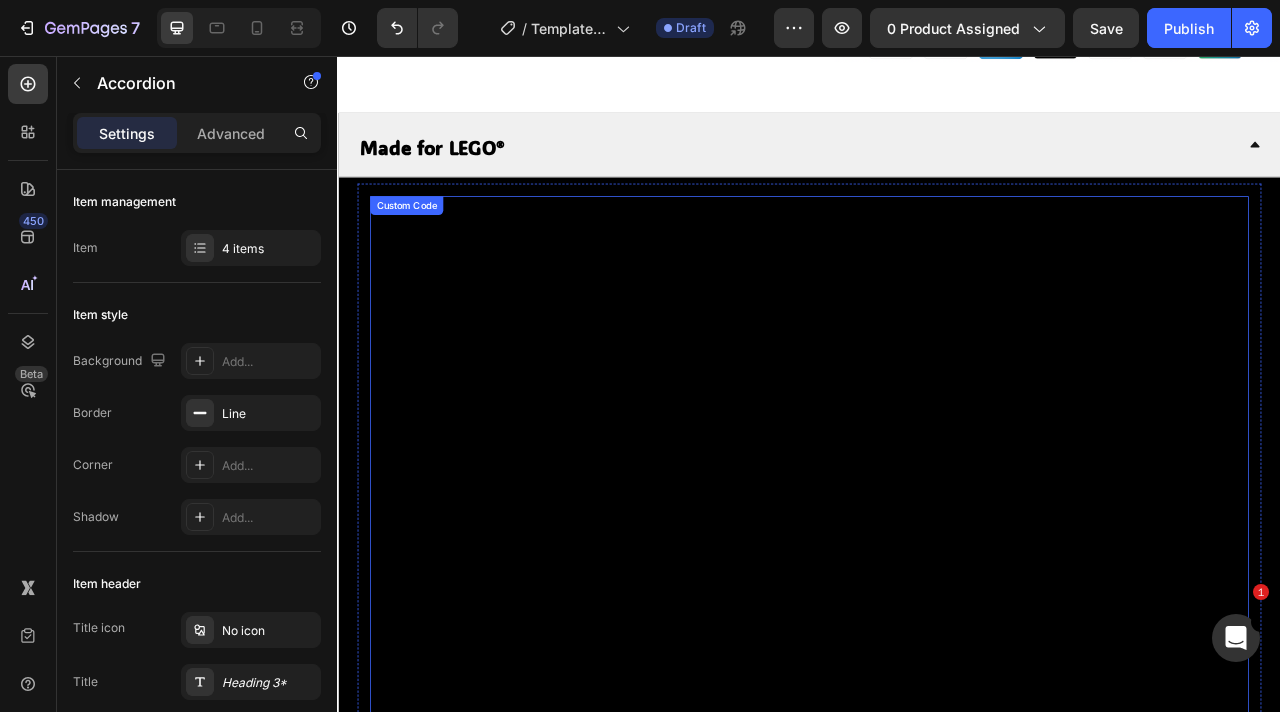 scroll, scrollTop: 1113, scrollLeft: 0, axis: vertical 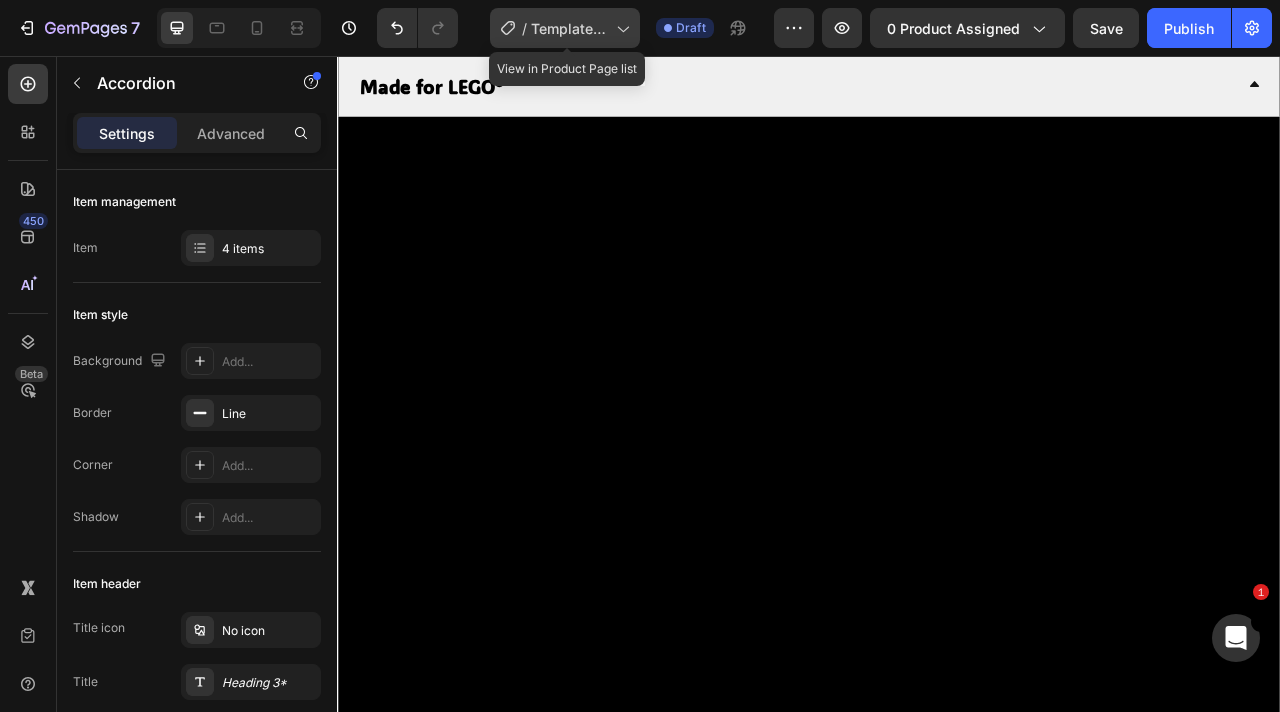 click on "Template supe mario" at bounding box center (569, 28) 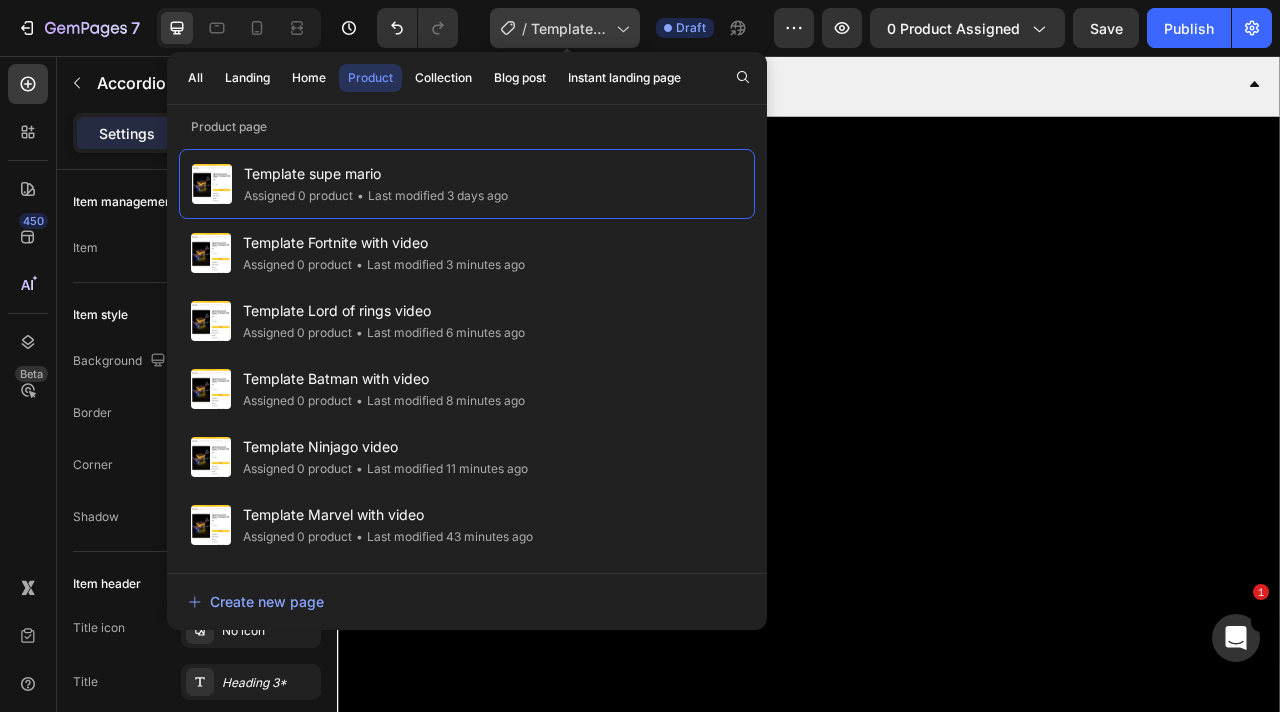 click on "Template supe mario" at bounding box center (569, 28) 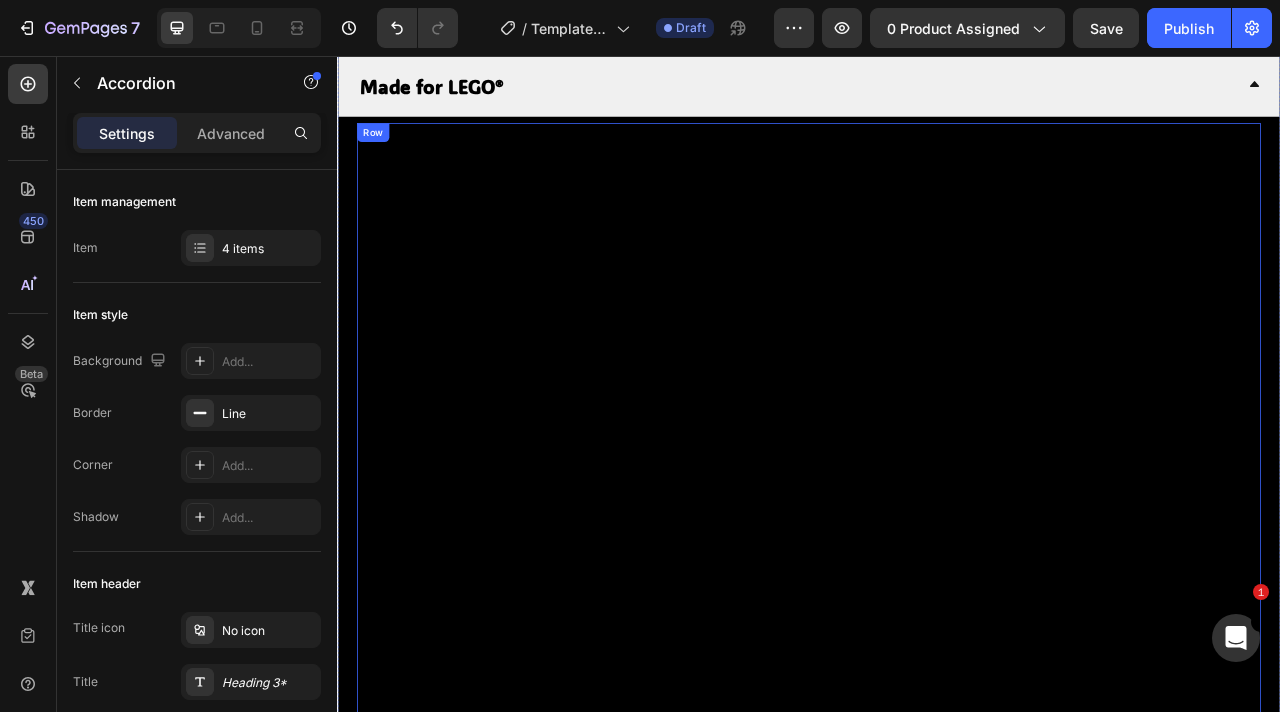 click on "{% if product.metafields.custom.url_yt %}
{% assign video_url = product.metafields.custom.url_yt %}
{% assign video_id = video_url | split: '/' | last | split: '?' | first %}
{% endif %} Custom Code Row" at bounding box center [937, 517] 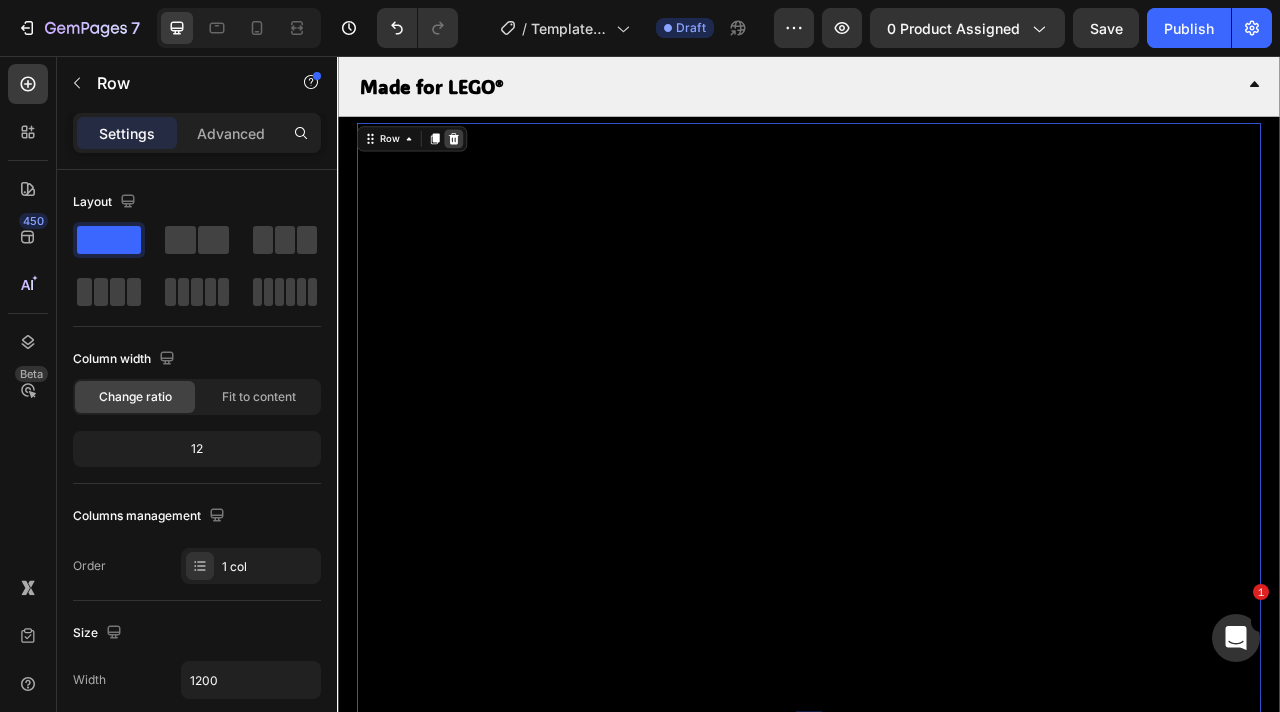 click 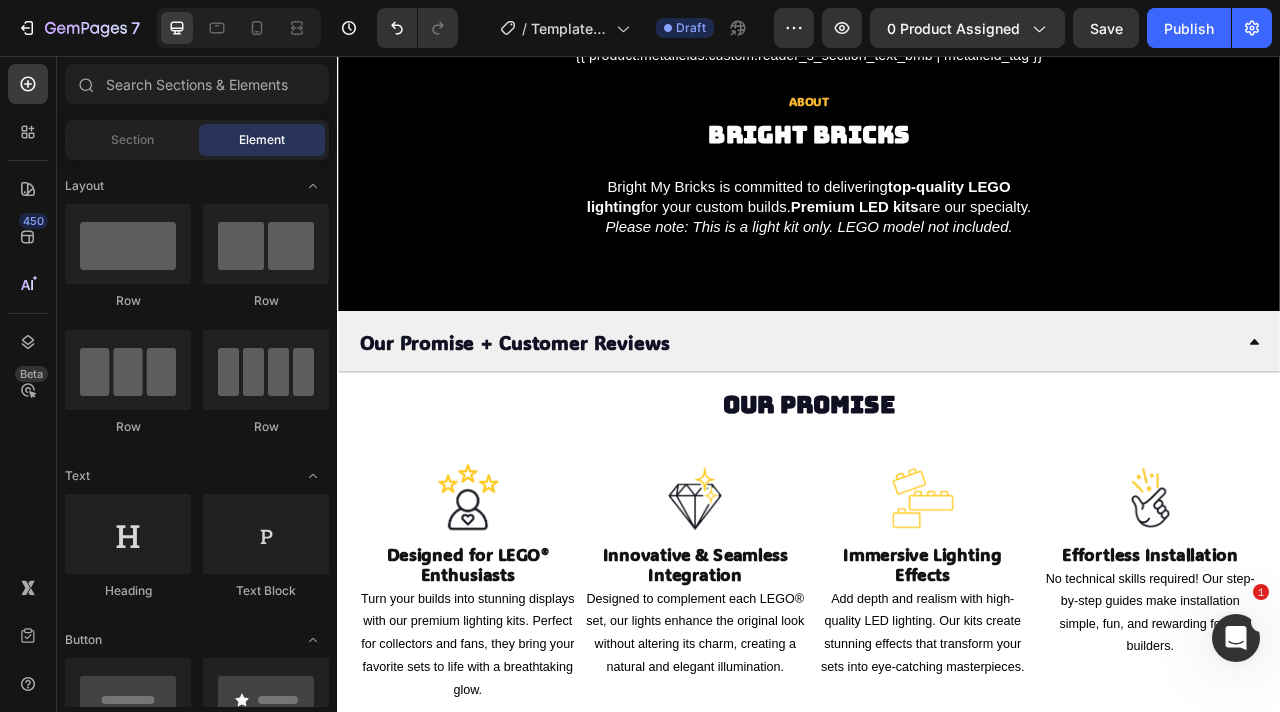 scroll, scrollTop: 3394, scrollLeft: 0, axis: vertical 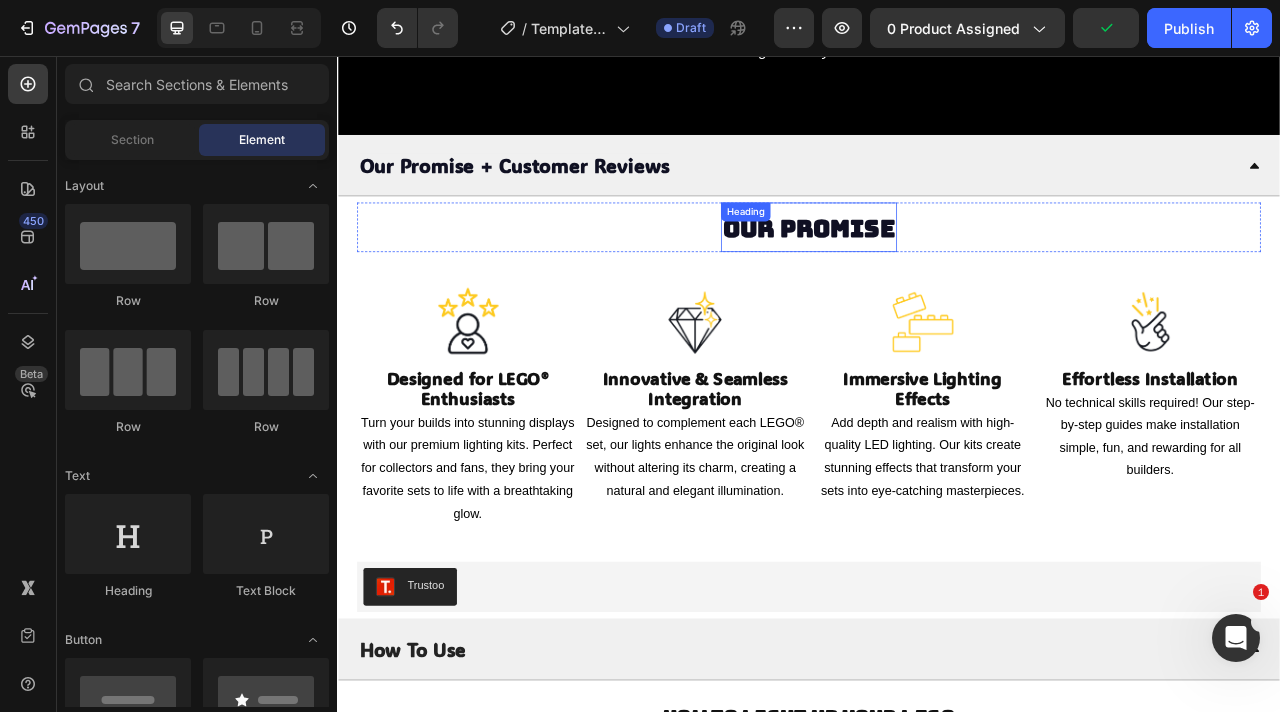 click on "Our Promise Heading" at bounding box center [937, 273] 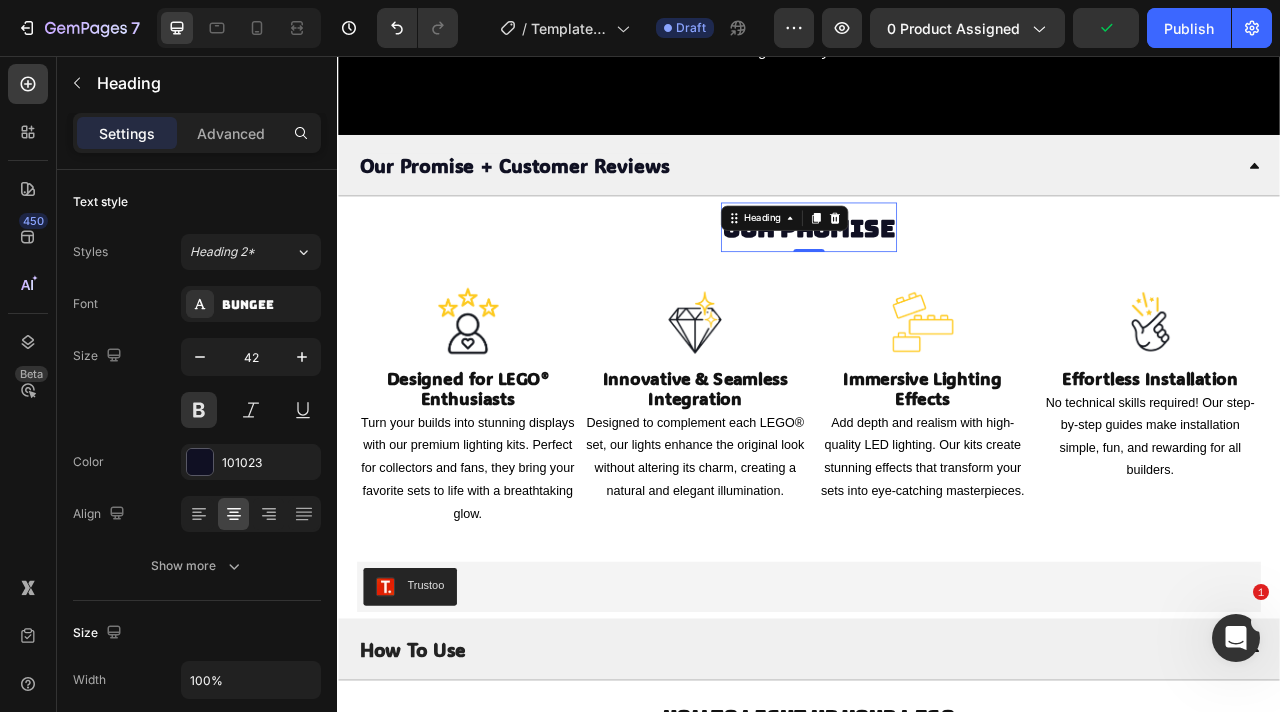 click on "Heading" at bounding box center (906, 262) 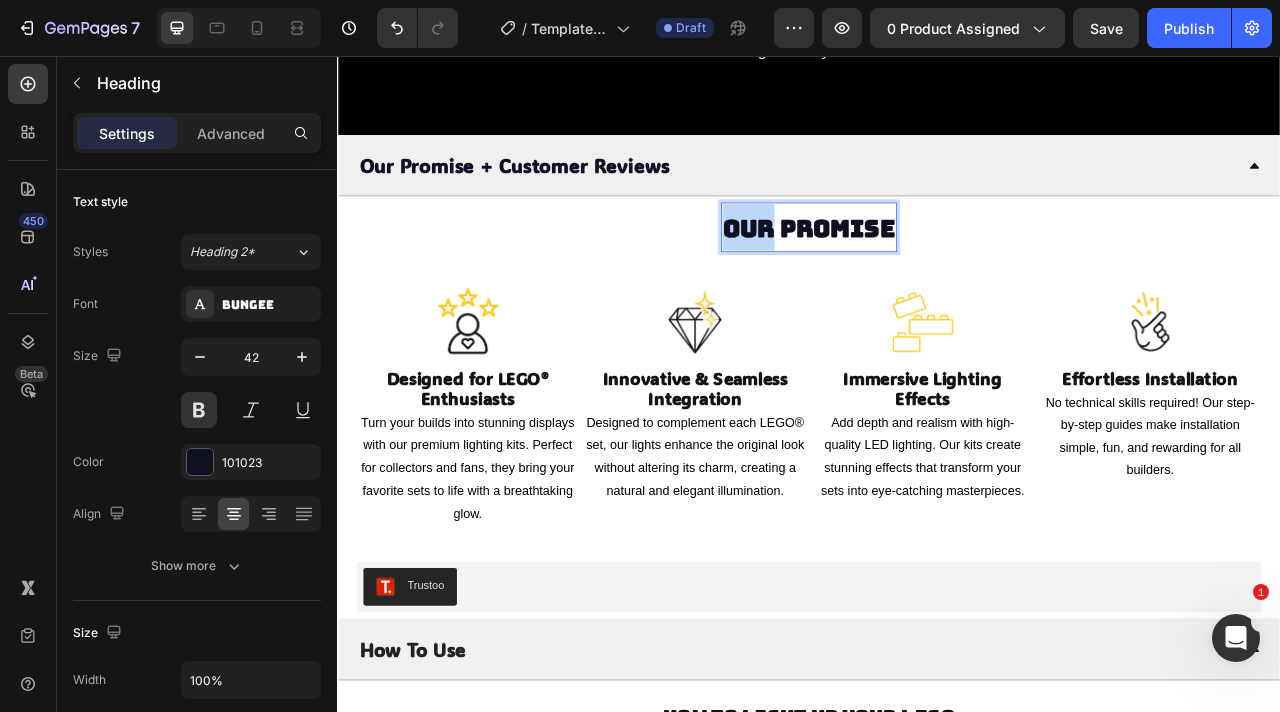 click on "Our Promise" at bounding box center (937, 275) 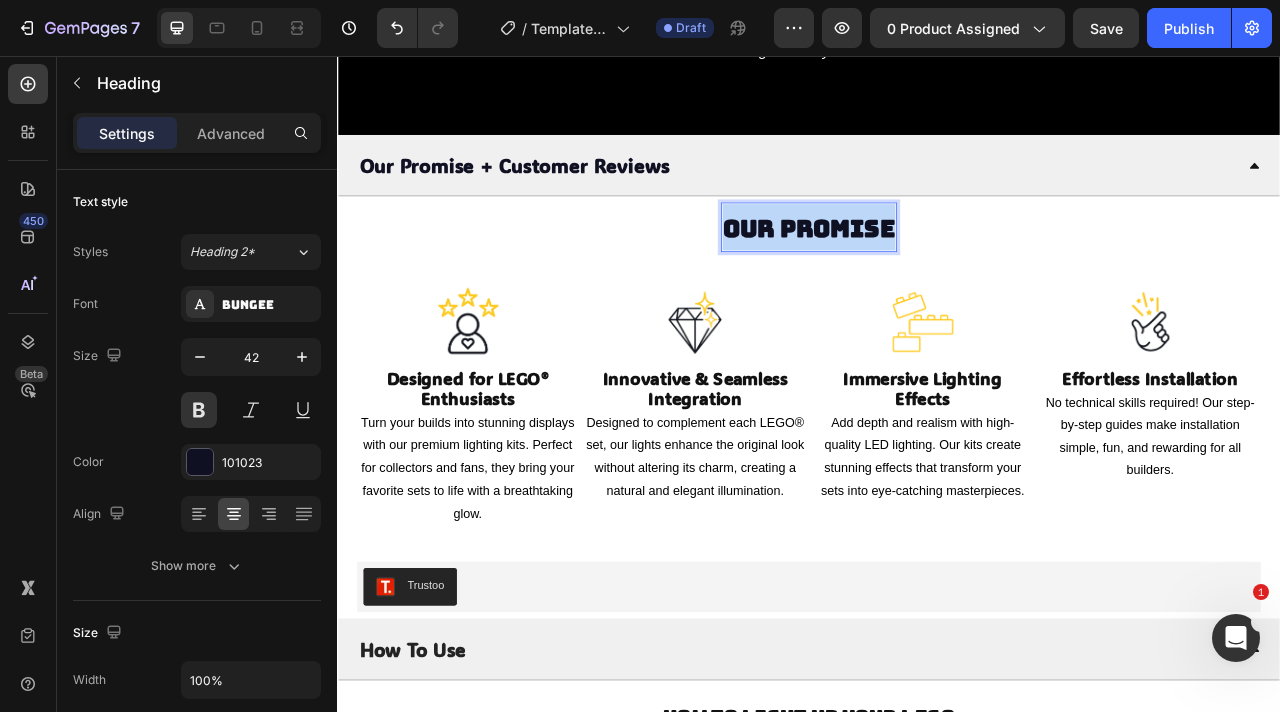 click on "Our Promise" at bounding box center (937, 275) 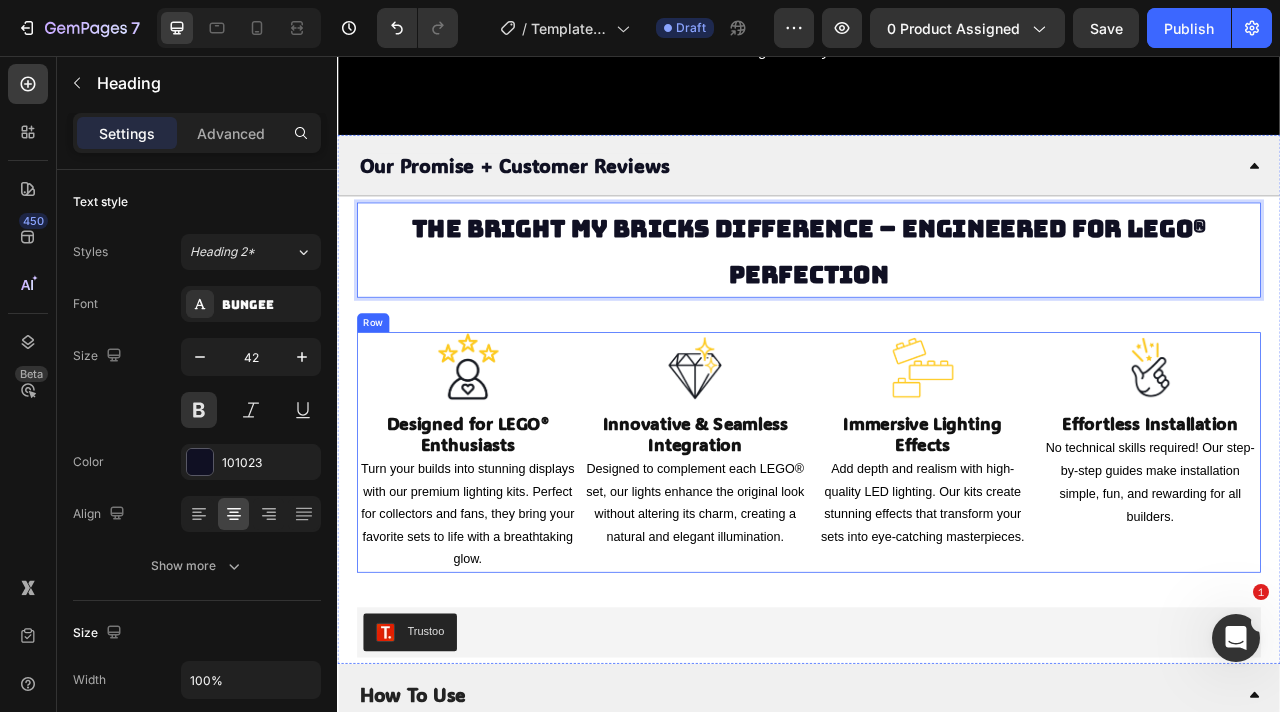 click on "Image Designed for LEGO® Enthusiasts Heading Turn your builds into stunning displays with our premium lighting kits. Perfect for collectors and fans, they bring your favorite sets to life with a breathtaking glow. Text Block Image Innovative & Seamless Integration Heading Designed to complement each LEGO® set, our lights enhance the original look without altering its charm, creating a natural and elegant illumination. Text Block Image Immersive Lighting Effects Heading Add depth and realism with high-quality LED lighting. Our kits create stunning effects that transform your sets into eye-catching masterpieces. Text Block Image Effortless Installation  Heading No technical skills required! Our step-by-step guides make installation simple, fun, and rewarding for all builders. Text Block Row" at bounding box center (937, 560) 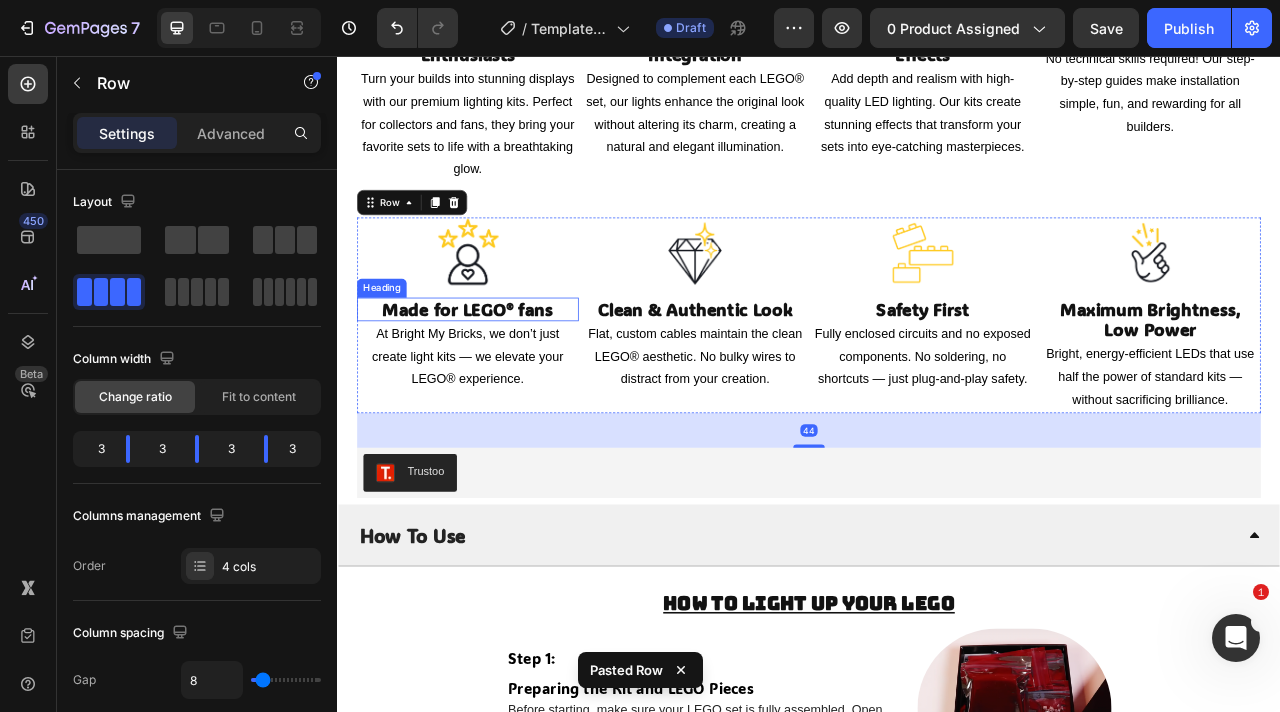 scroll, scrollTop: 3635, scrollLeft: 0, axis: vertical 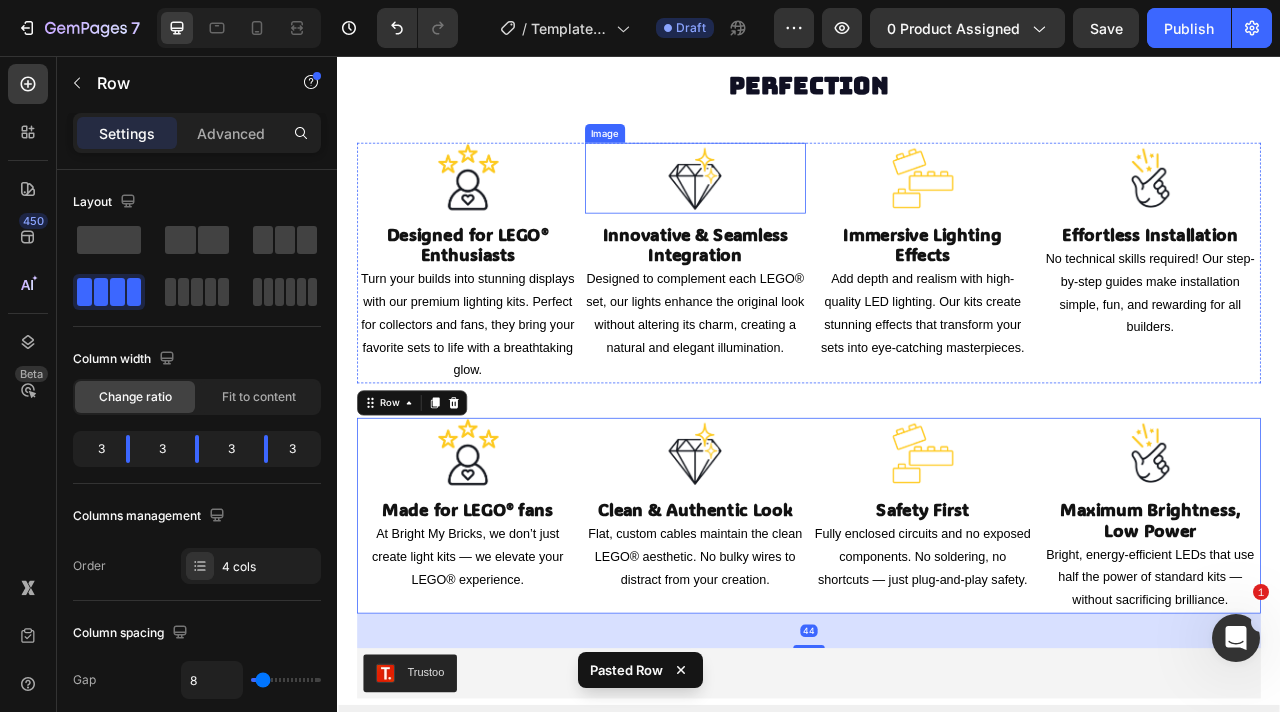 click at bounding box center (793, 211) 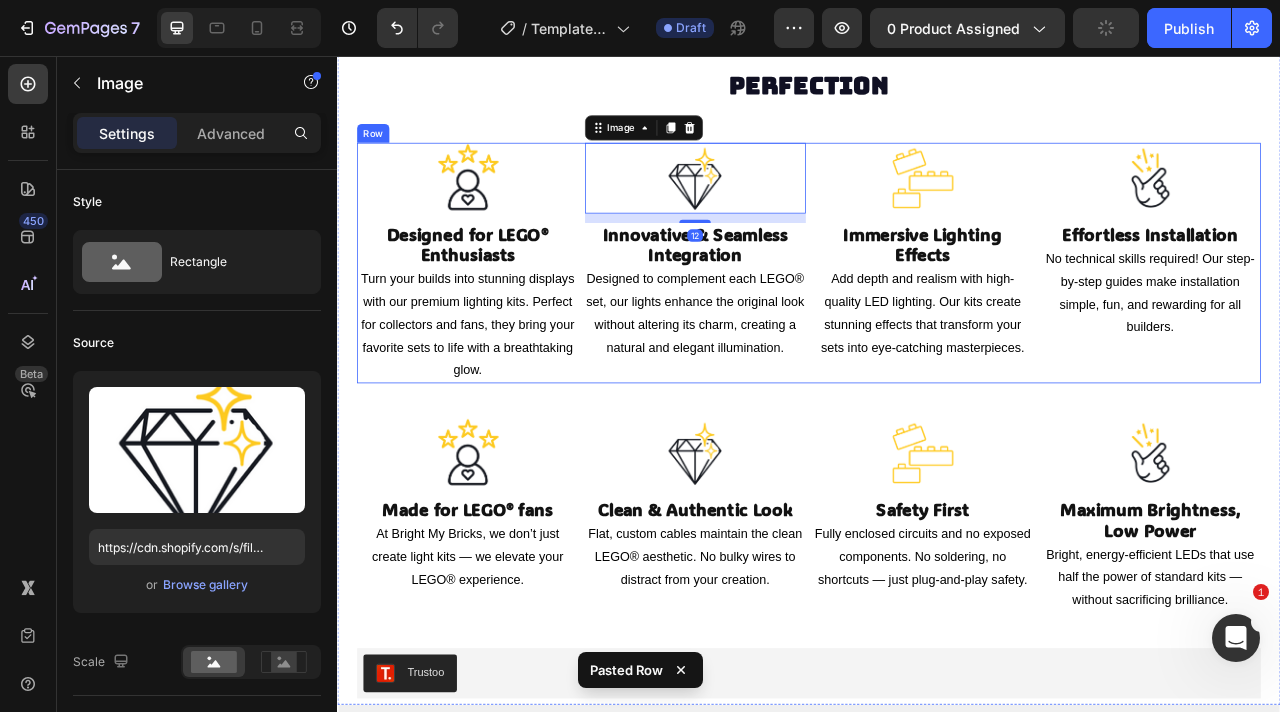 click on "Image Designed for LEGO® Enthusiasts Heading Turn your builds into stunning displays with our premium lighting kits. Perfect for collectors and fans, they bring your favorite sets to life with a breathtaking glow. Text Block Image   12 Innovative & Seamless Integration Heading Designed to complement each LEGO® set, our lights enhance the original look without altering its charm, creating a natural and elegant illumination. Text Block Image Immersive Lighting Effects Heading Add depth and realism with high-quality LED lighting. Our kits create stunning effects that transform your sets into eye-catching masterpieces. Text Block Image Effortless Installation  Heading No technical skills required! Our step-by-step guides make installation simple, fun, and rewarding for all builders. Text Block Row" at bounding box center [937, 319] 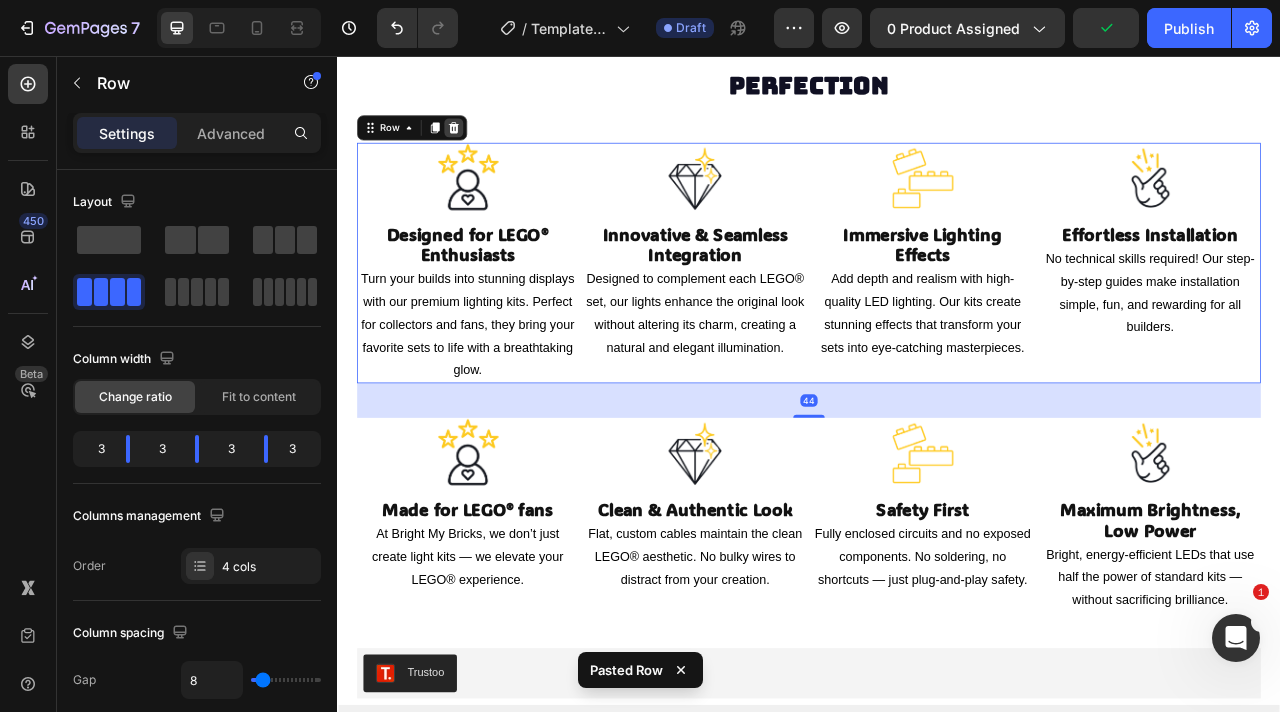 click 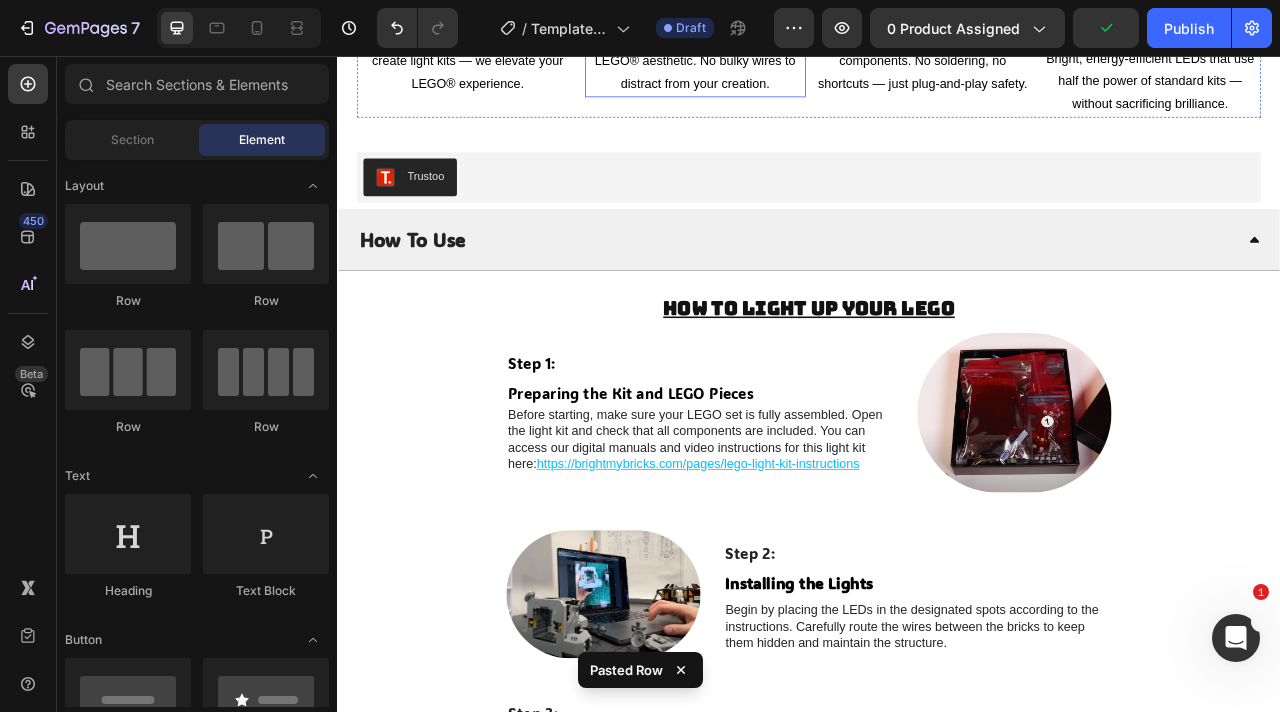 scroll, scrollTop: 3943, scrollLeft: 0, axis: vertical 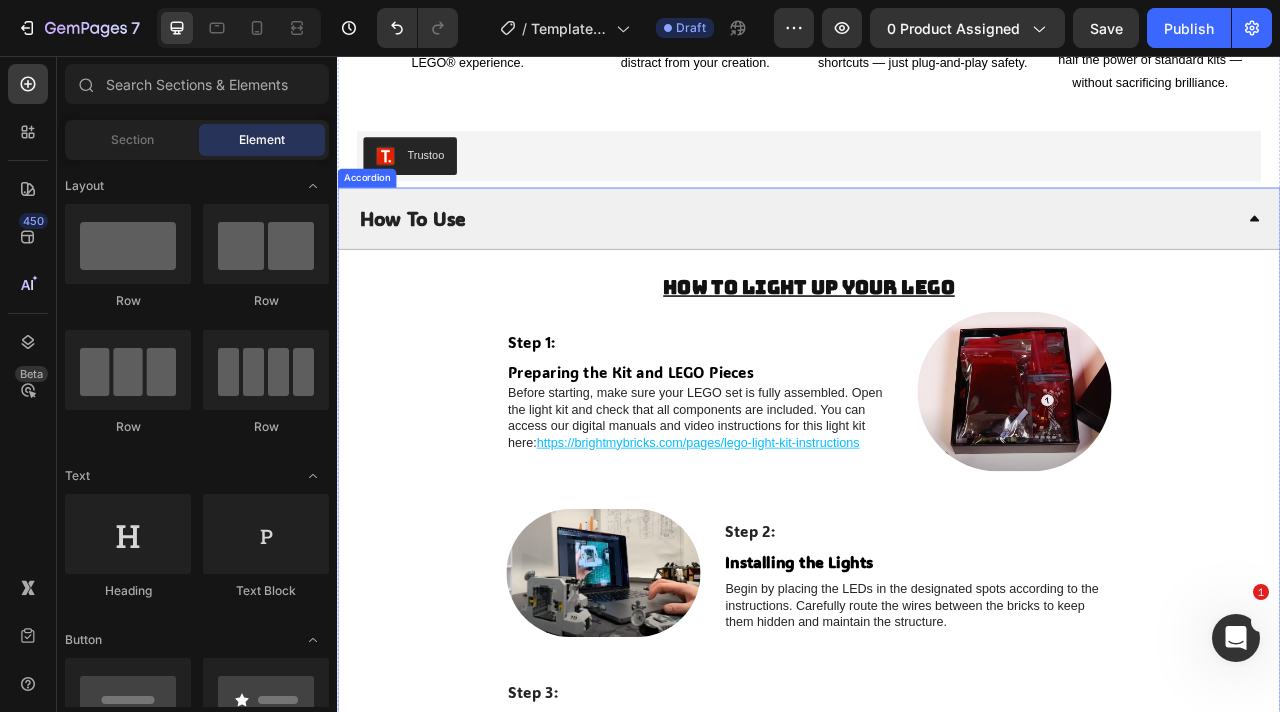 click on "How To Use" at bounding box center (937, 262) 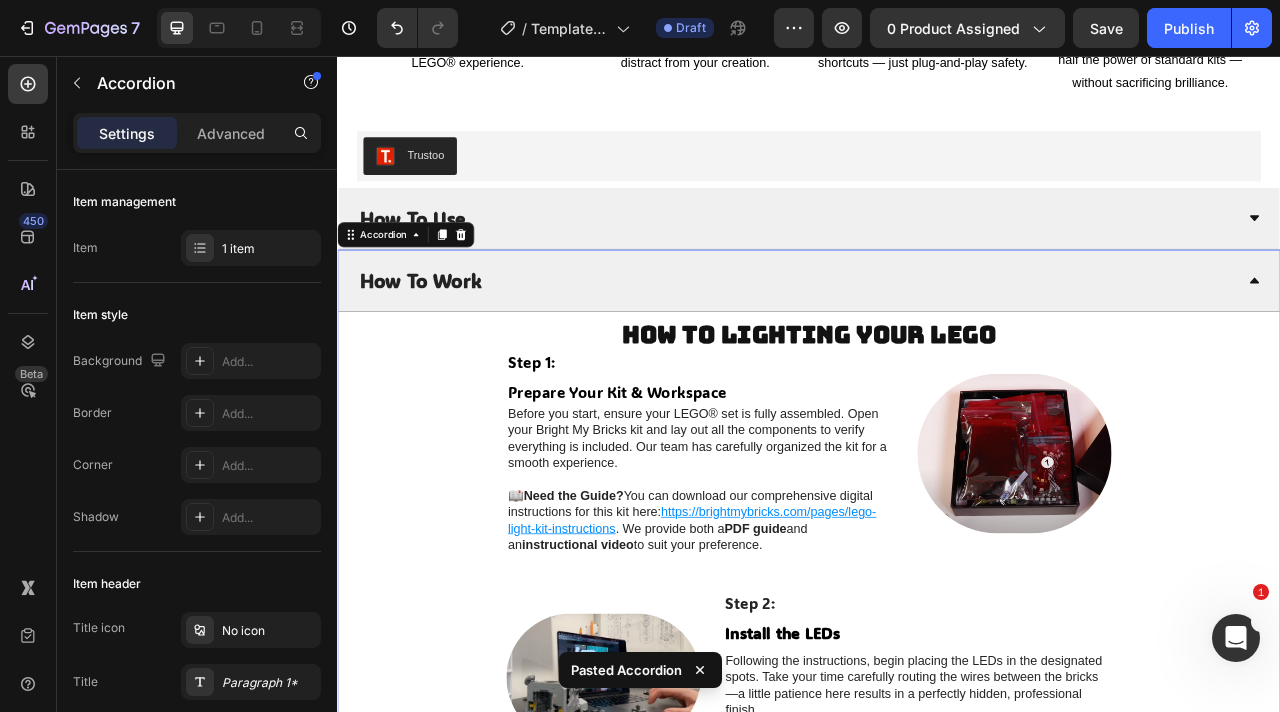 click on "How To Use" at bounding box center (937, 262) 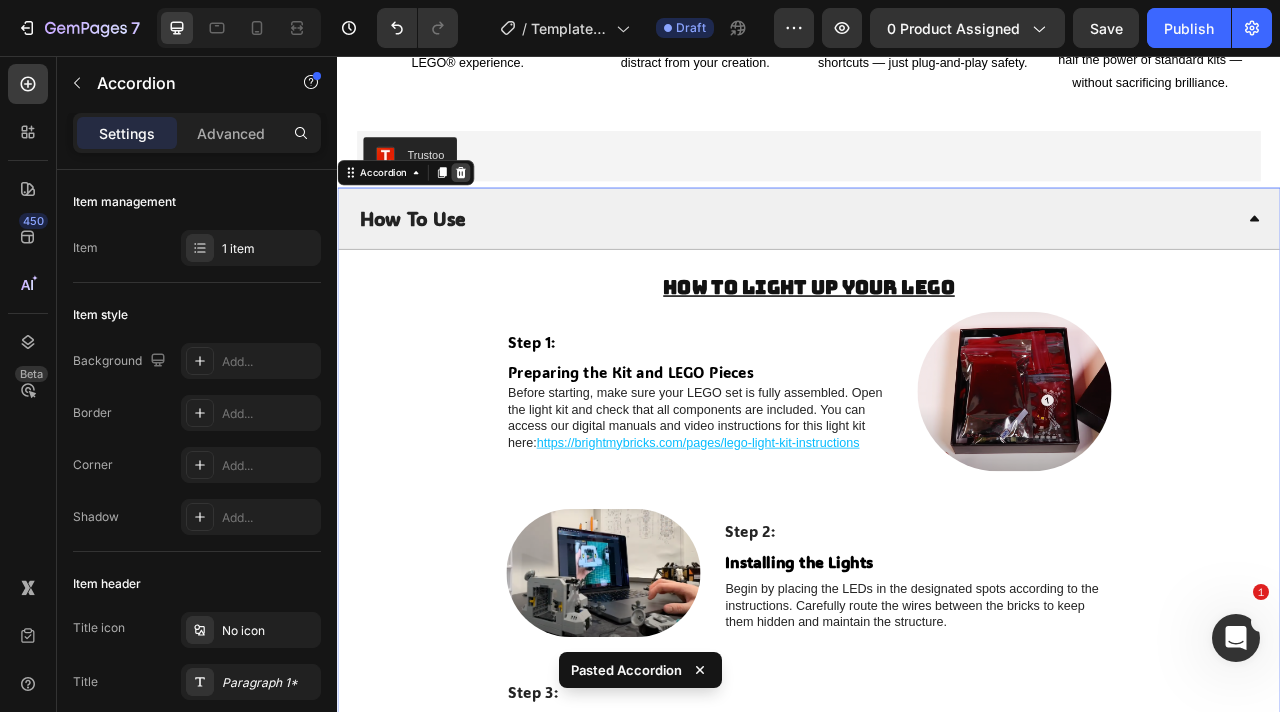 click 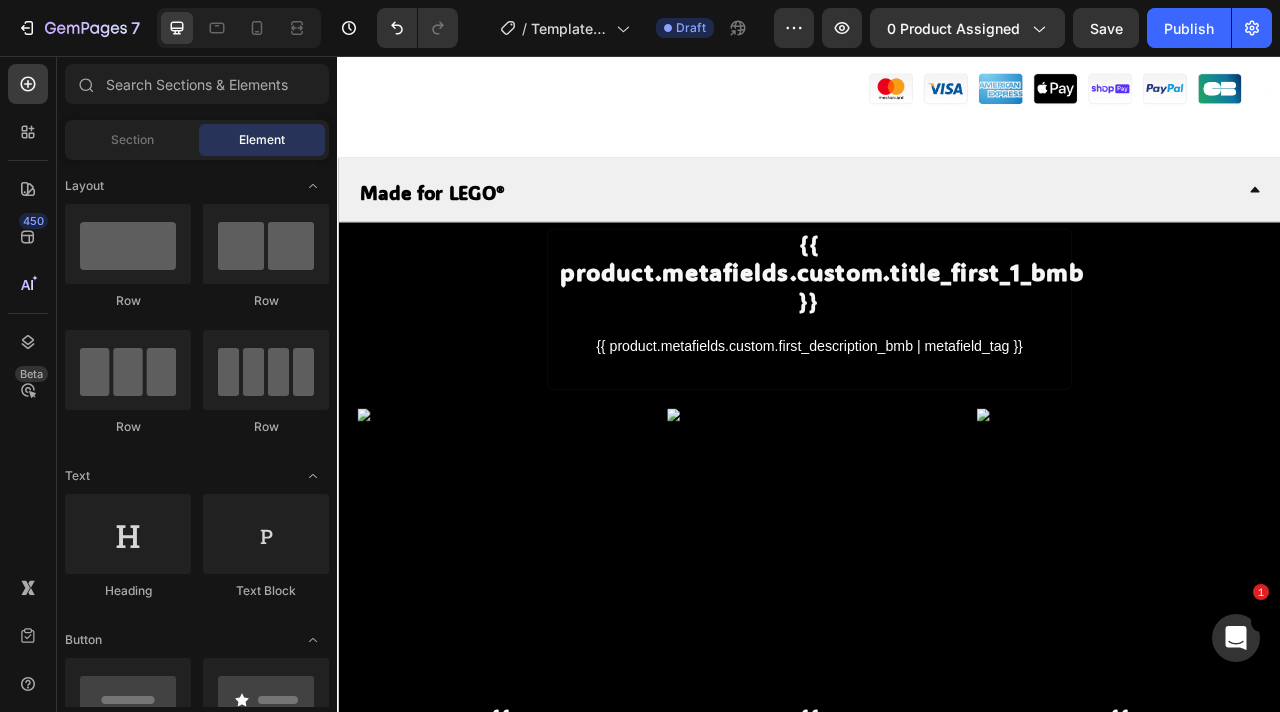 scroll, scrollTop: 980, scrollLeft: 0, axis: vertical 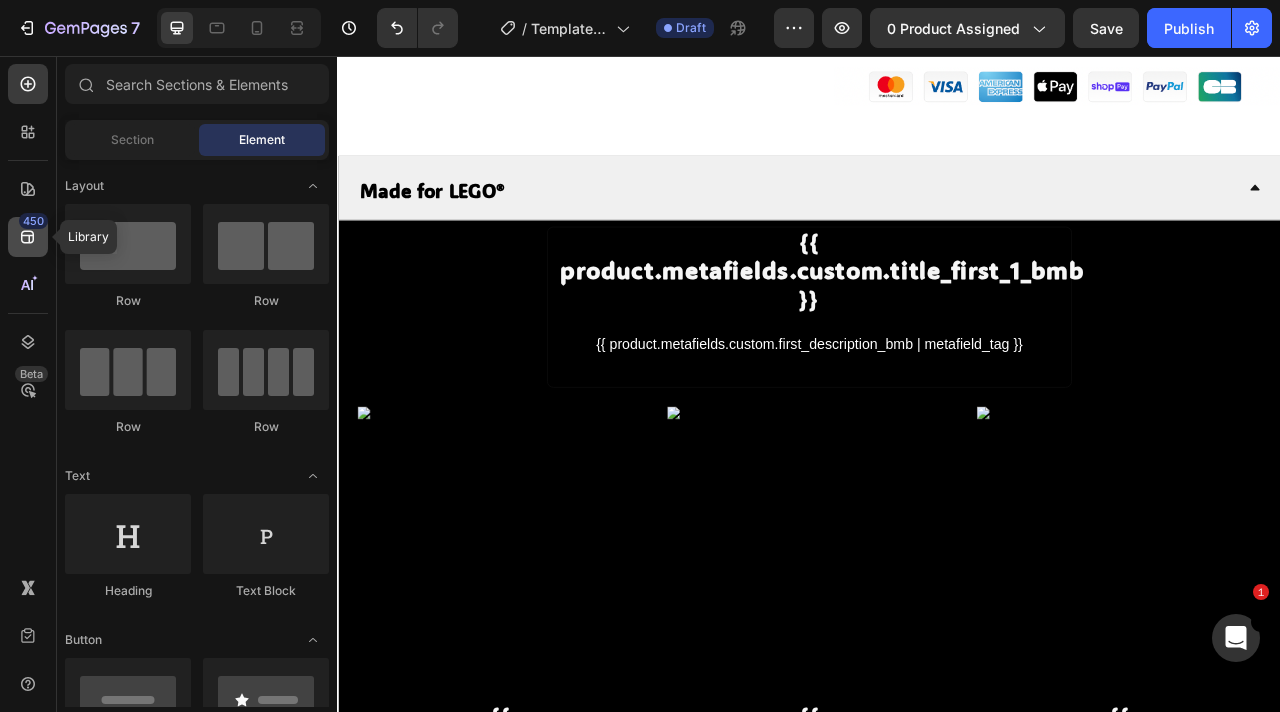 click on "450" 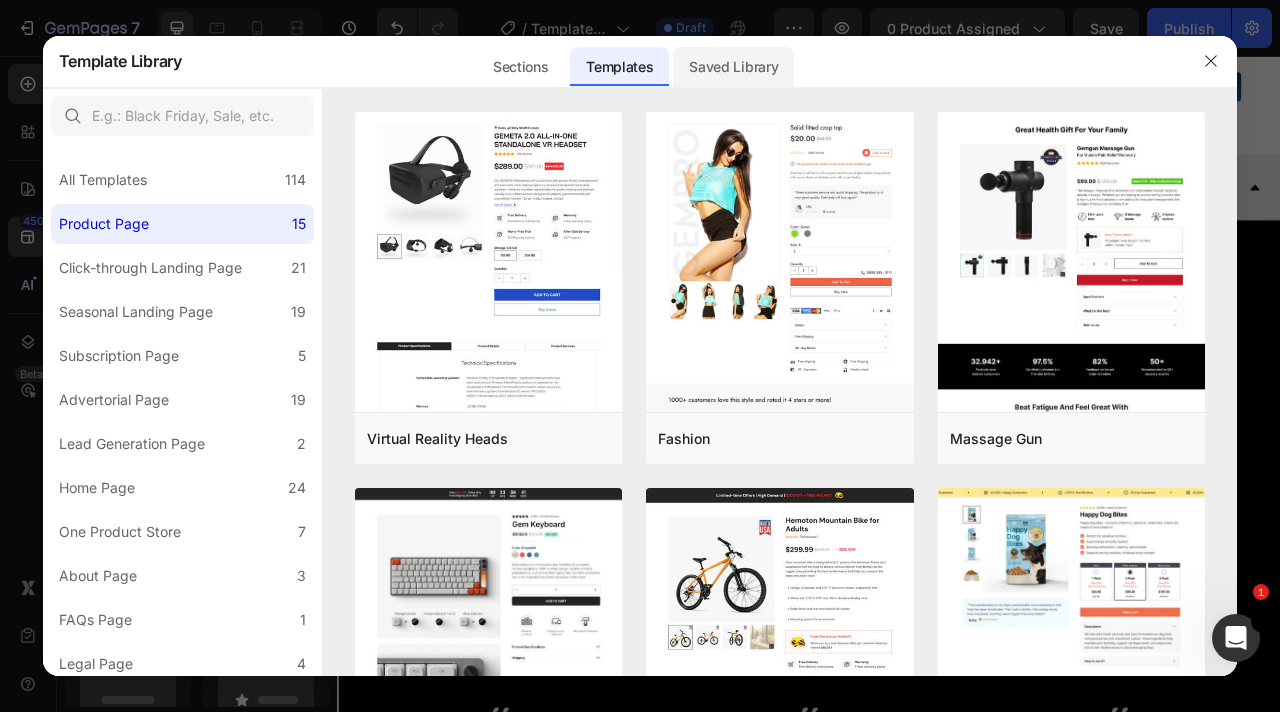 click on "Saved Library" 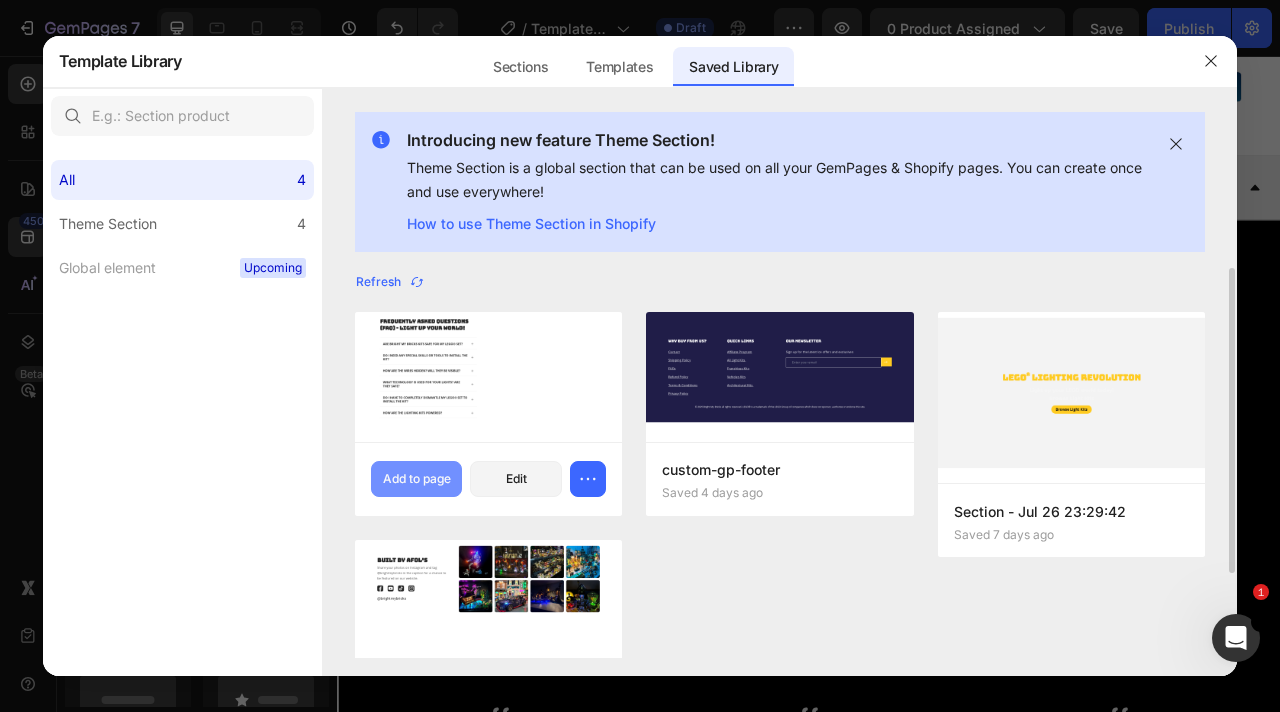 click on "Add to page" at bounding box center [417, 479] 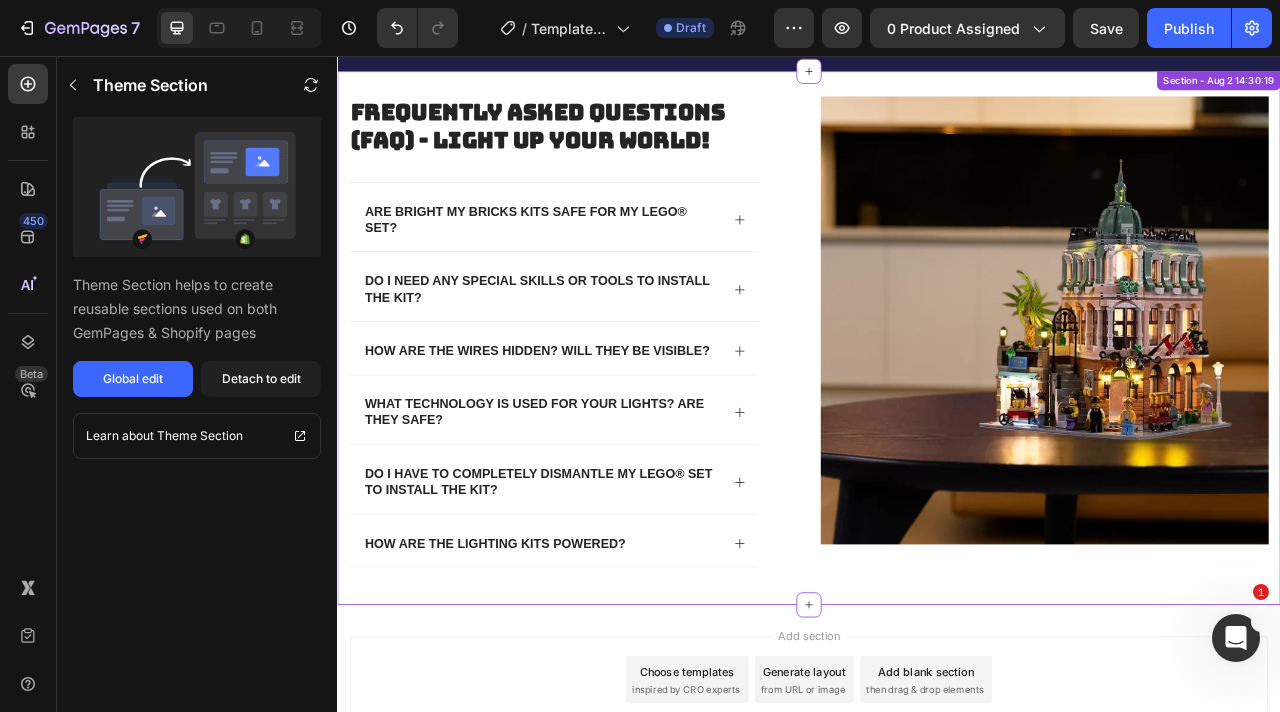 scroll, scrollTop: 7111, scrollLeft: 0, axis: vertical 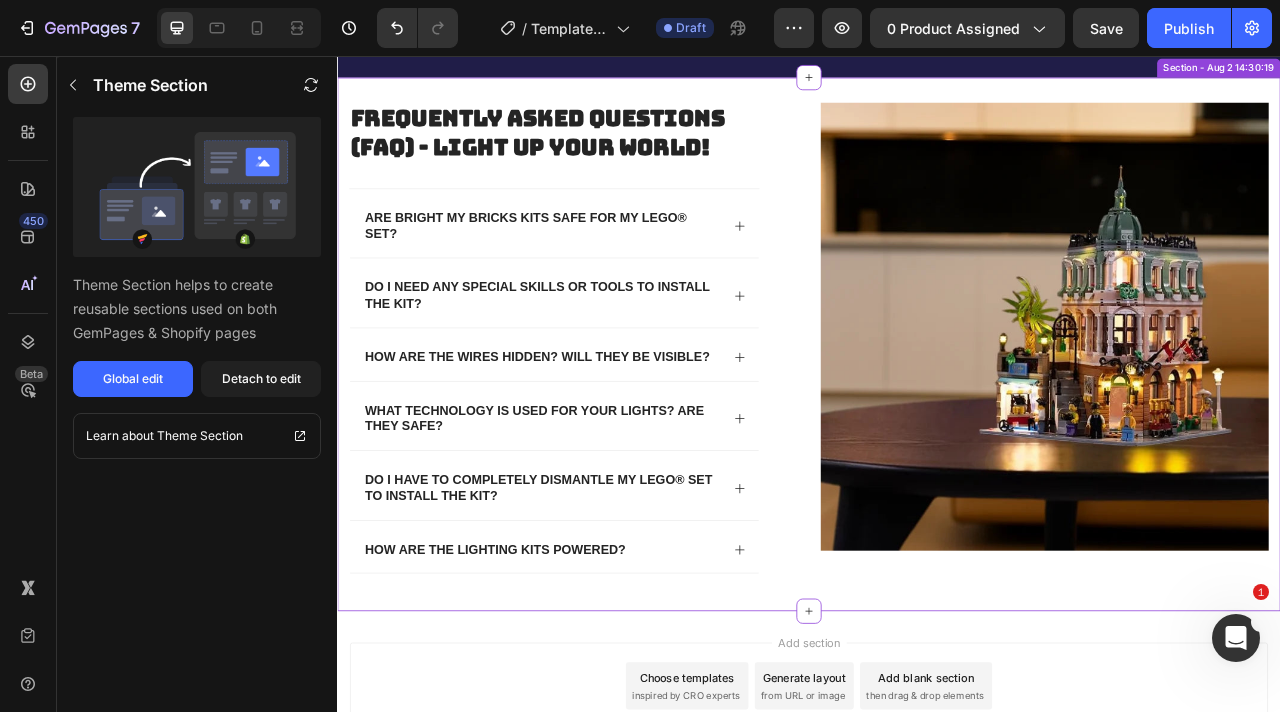 click on "Frequently Asked Questions (FAQ) - Light Up Your World! Heading
Are Bright My Bricks kits safe for my LEGO® set?
Do I need any special skills or tools to install the kit?
How are the wires hidden? Will they be visible?
What technology is used for your lights? Are they safe?
Do I have to completely dismantle my LEGO® set to install the kit?
How are the lighting kits powered? Accordion Row Image Row Section - Aug 2 14:30:19" at bounding box center [937, 423] 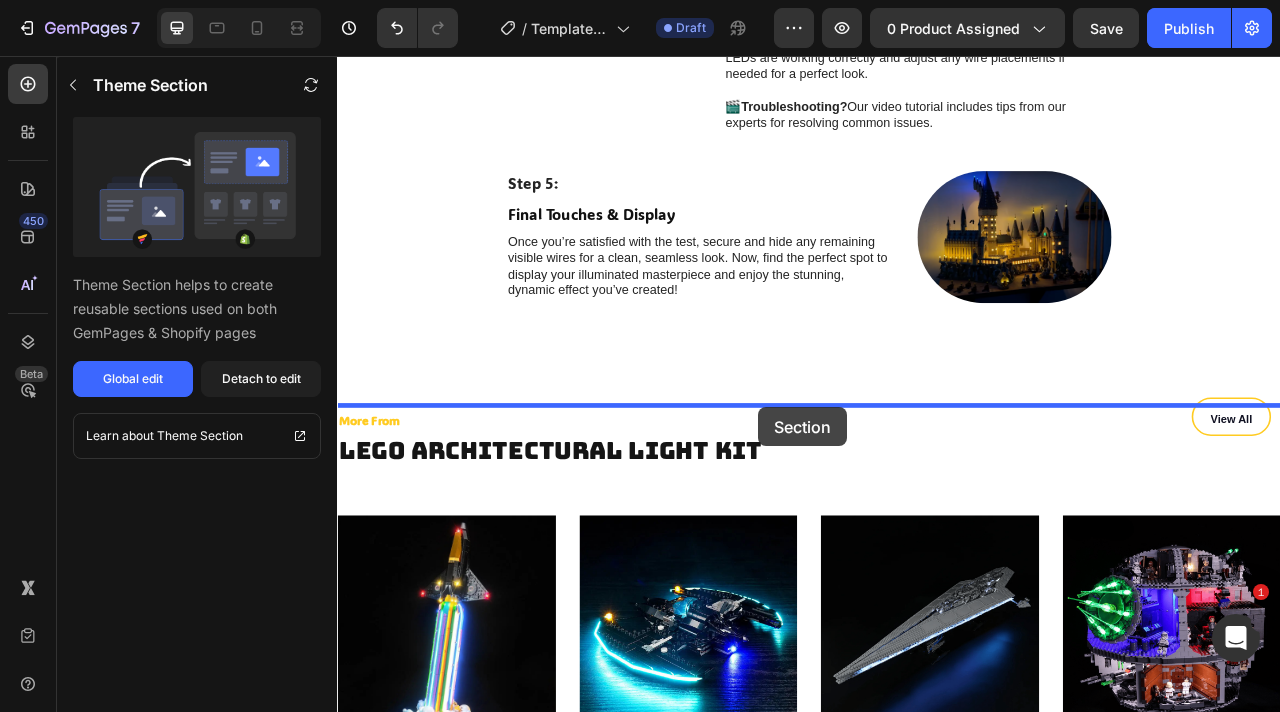 scroll, scrollTop: 5364, scrollLeft: 0, axis: vertical 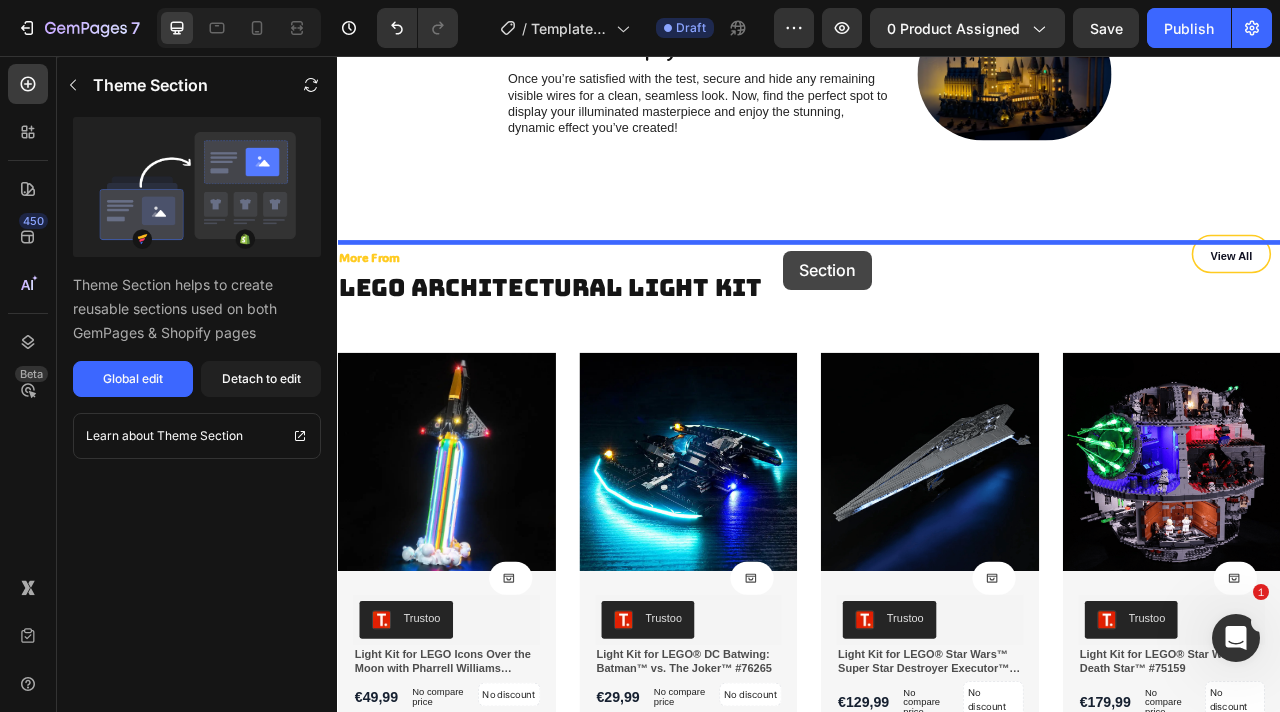 drag, startPoint x: 1435, startPoint y: 150, endPoint x: 905, endPoint y: 303, distance: 551.6421 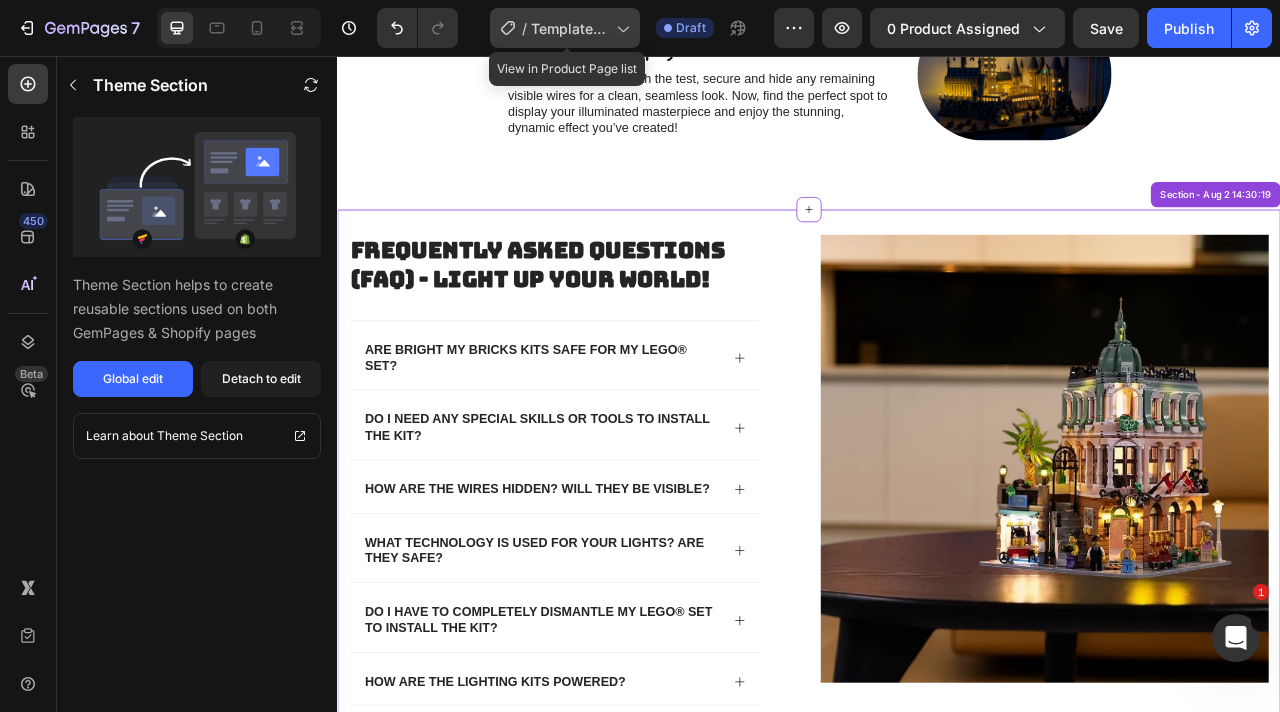 click on "Template supe mario" at bounding box center [569, 28] 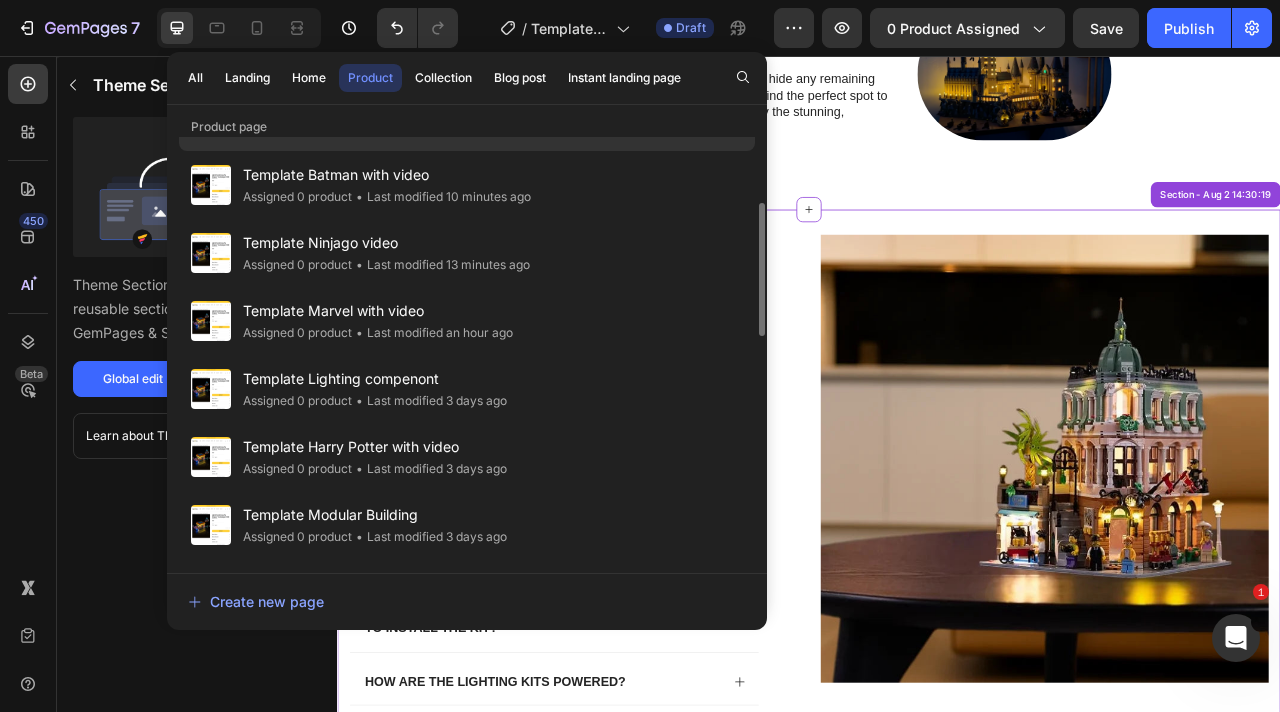 scroll, scrollTop: 206, scrollLeft: 0, axis: vertical 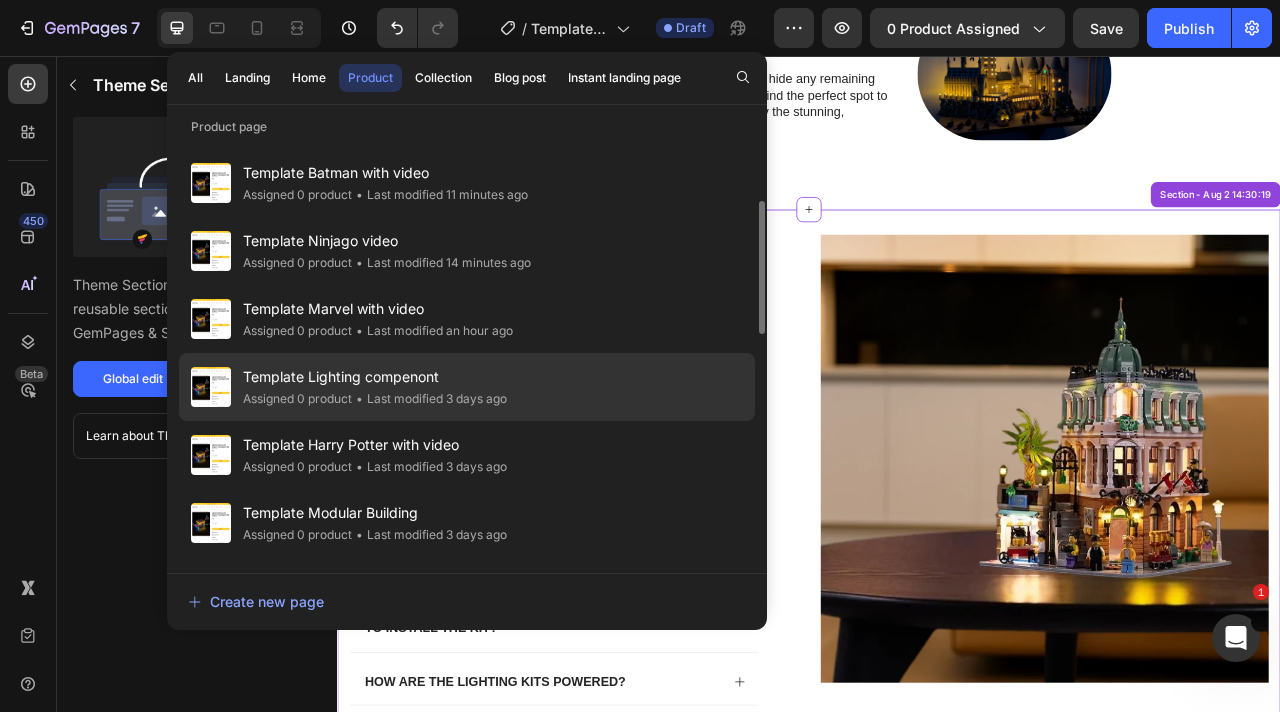 click on "Template Lighting compenont Assigned 0 product • Last modified 3 days ago" 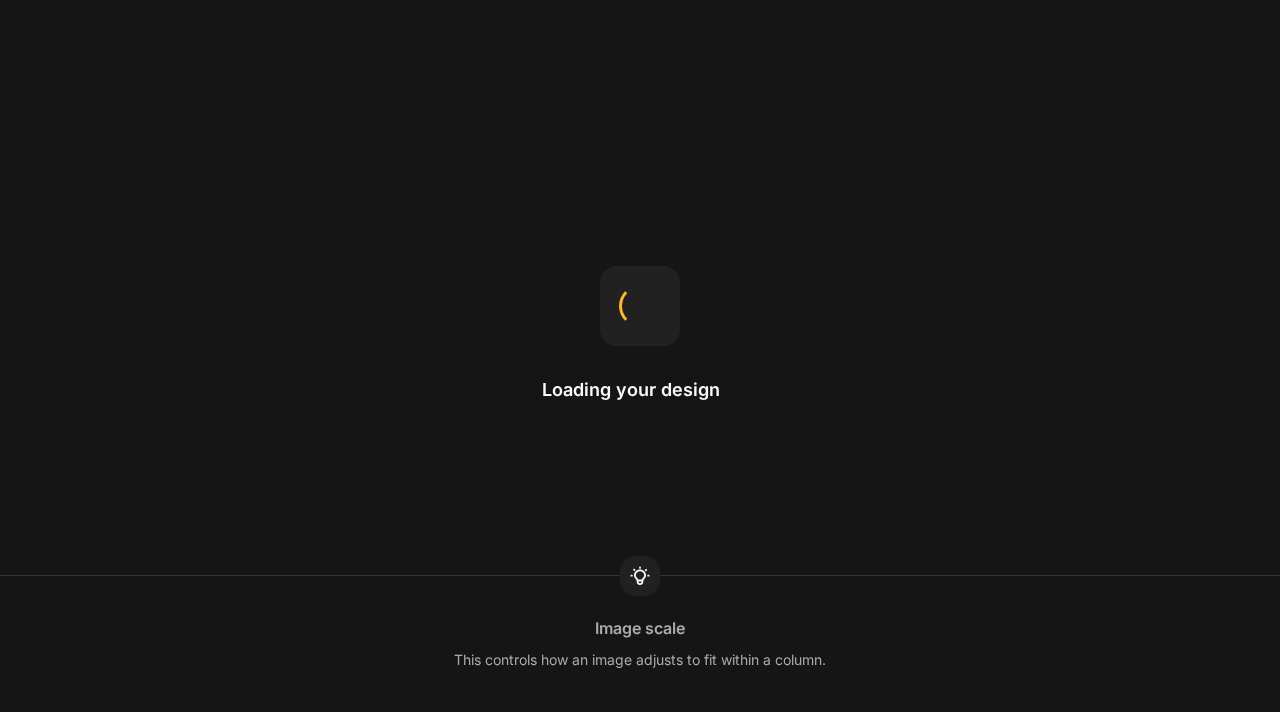 scroll, scrollTop: 0, scrollLeft: 0, axis: both 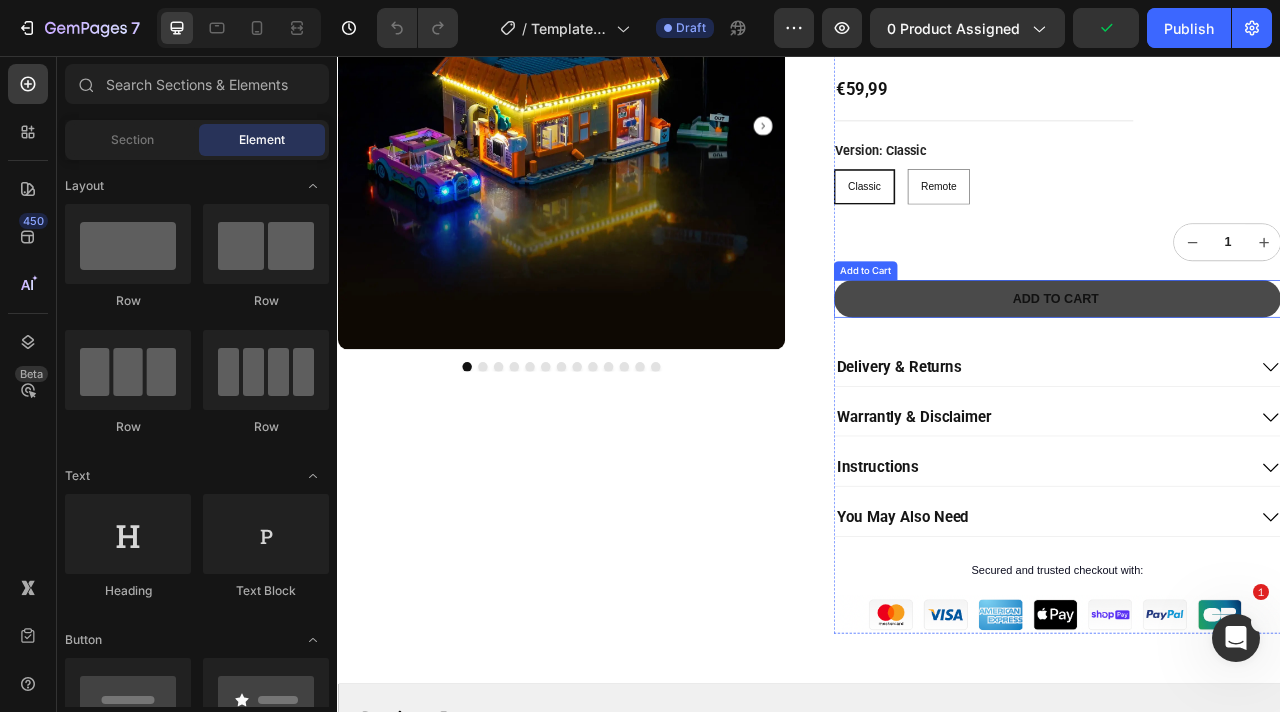 click on "Add to cart" at bounding box center [1252, 365] 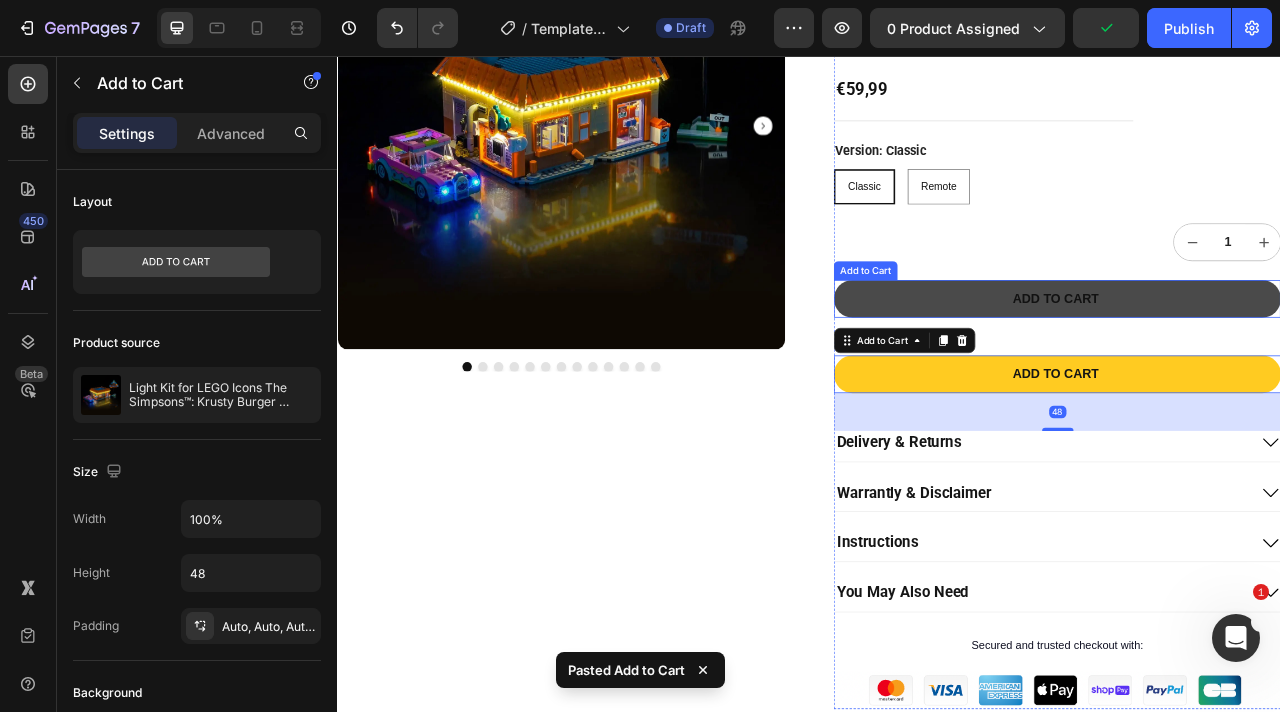 click on "Add to cart" at bounding box center (1252, 365) 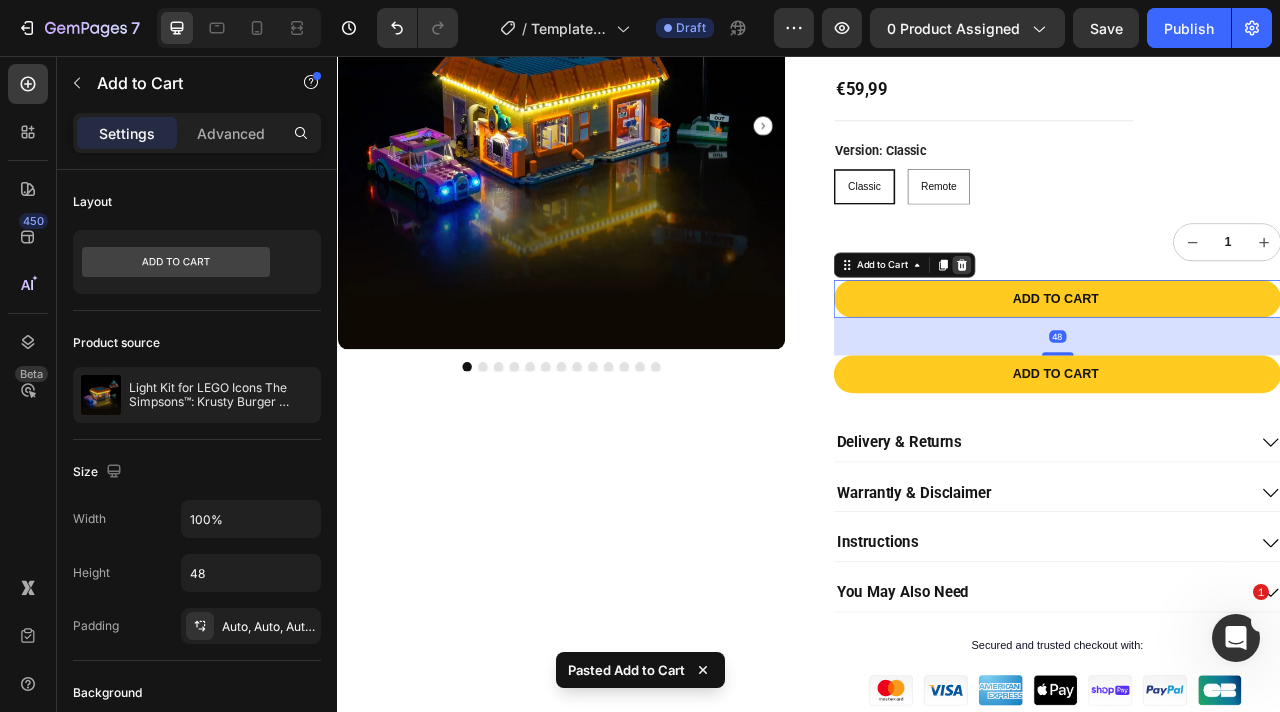 click 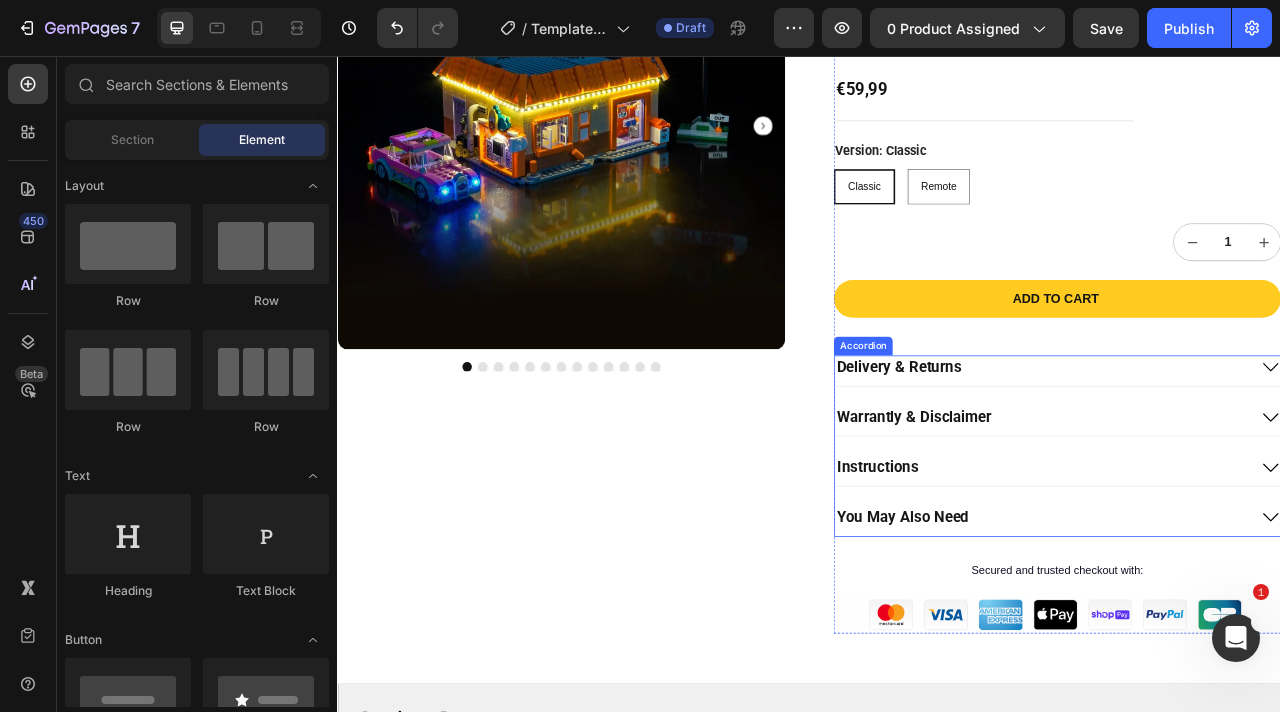 click on "Delivery & Returns" at bounding box center [1232, 452] 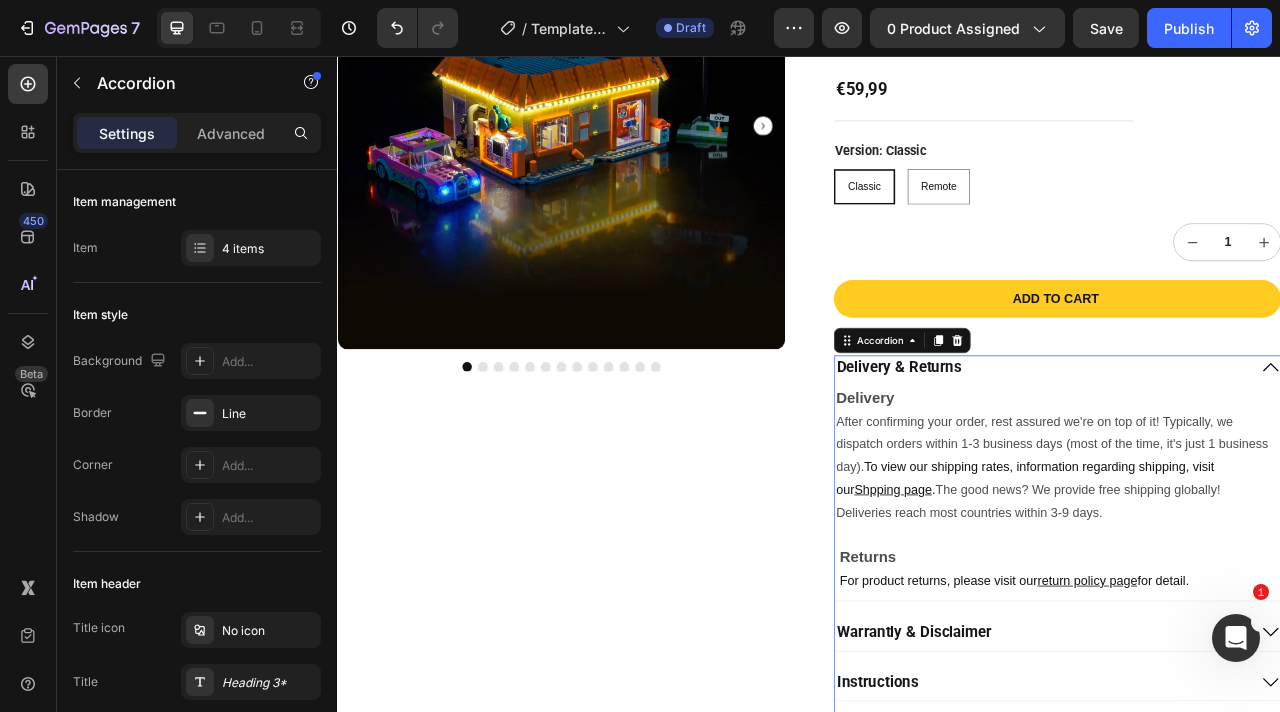 click on "Delivery & Returns" at bounding box center (1232, 452) 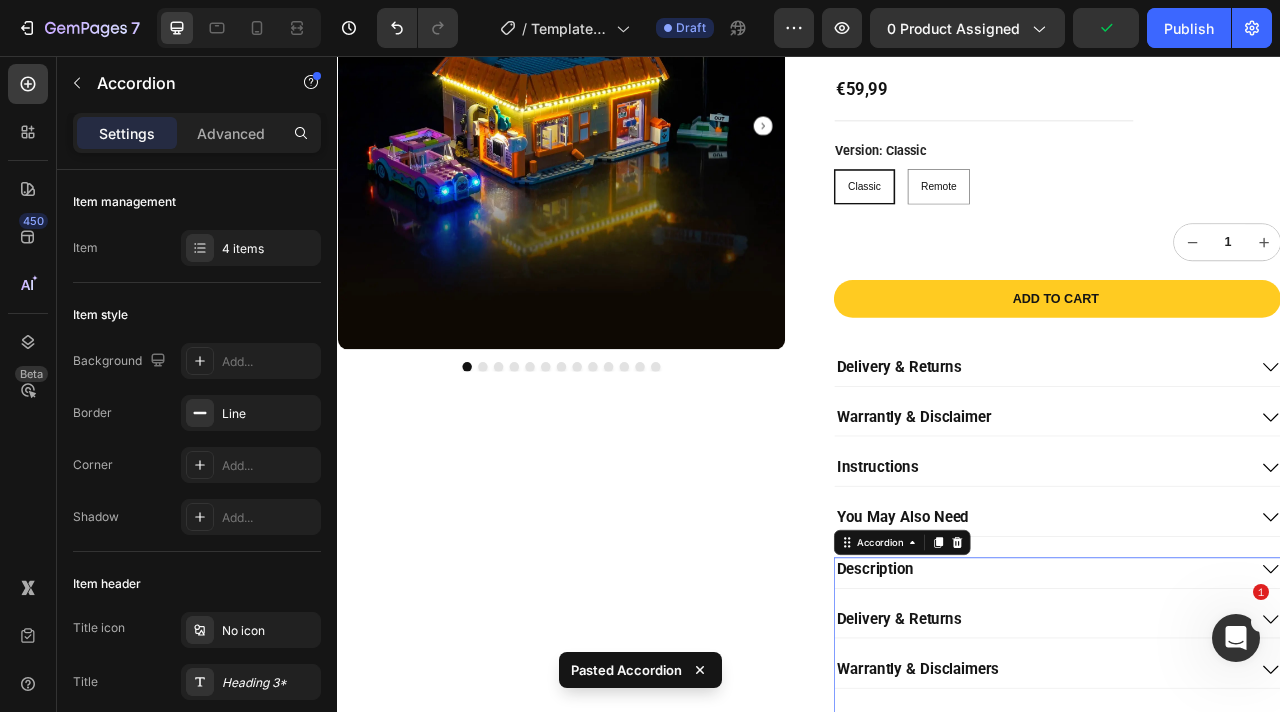 click on "Delivery & Returns" at bounding box center (1232, 452) 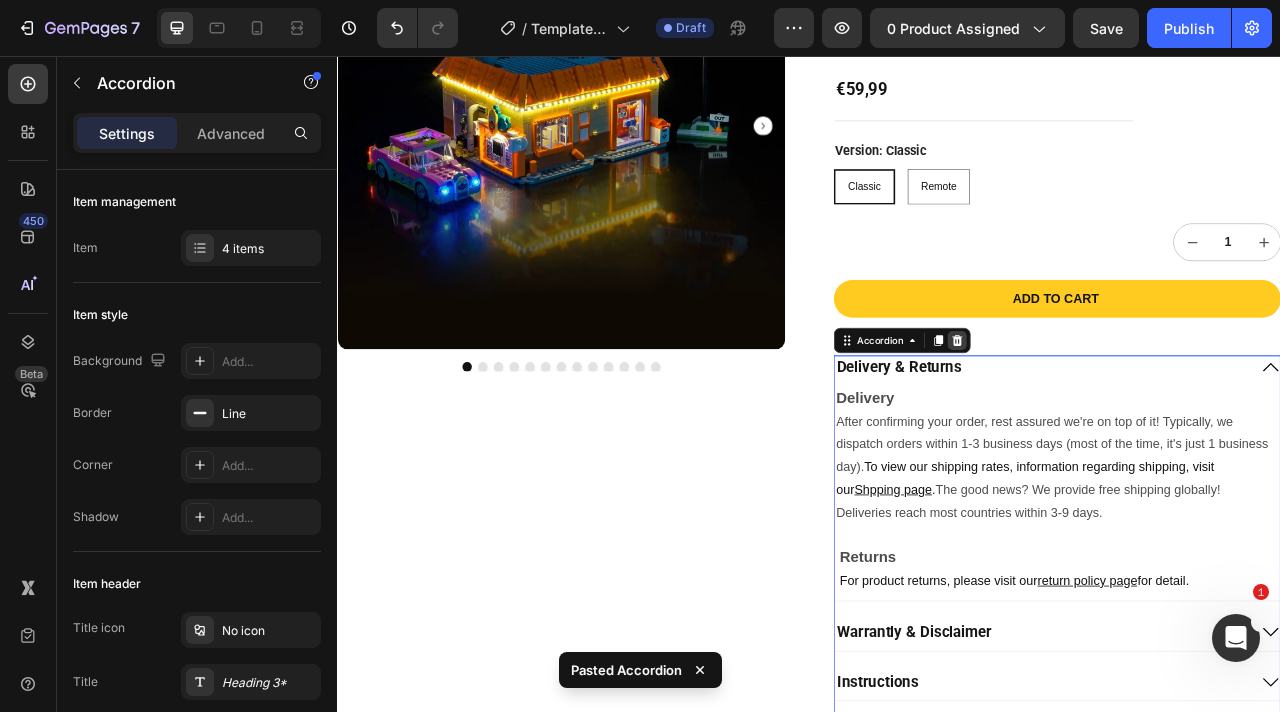 click 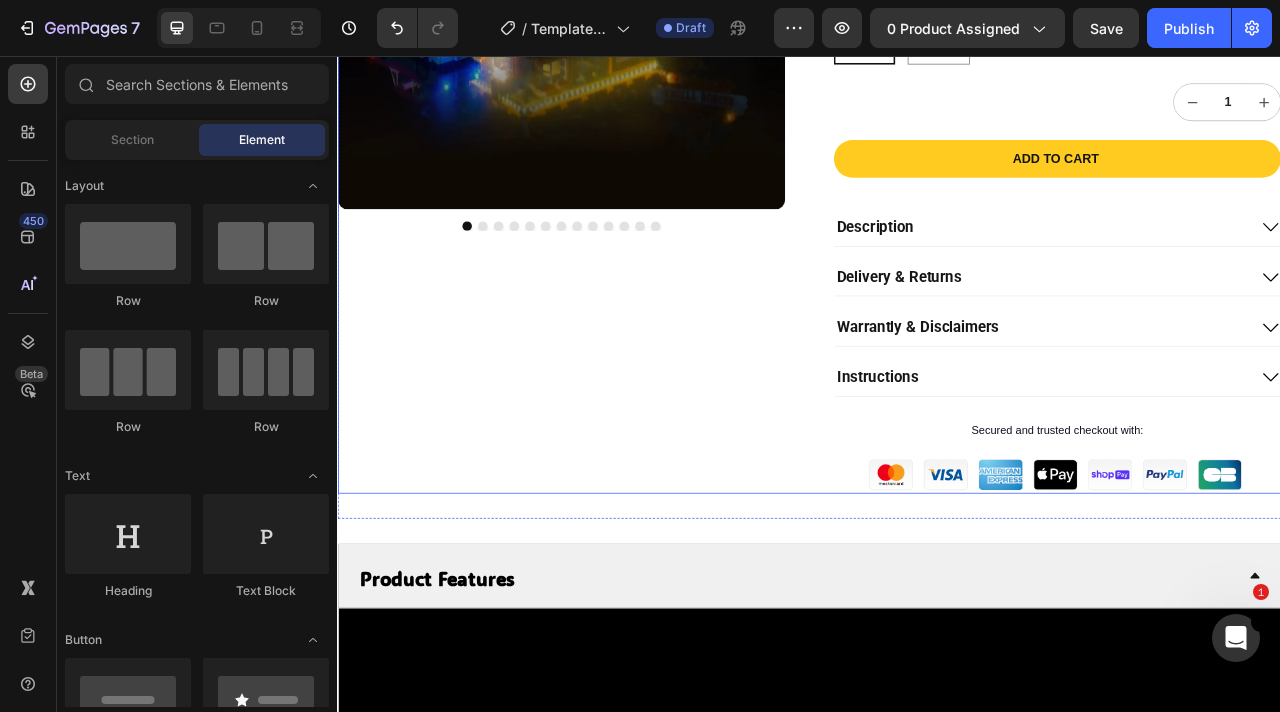 scroll, scrollTop: 533, scrollLeft: 0, axis: vertical 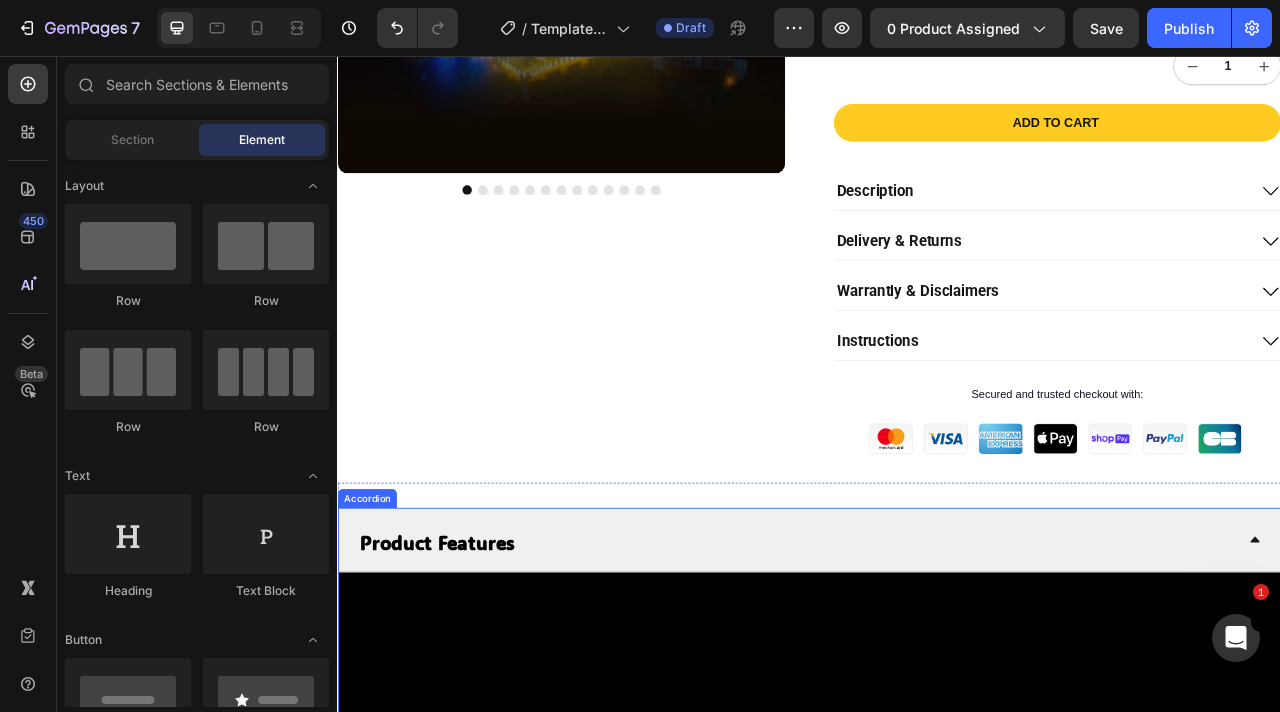 click on "Product Features" at bounding box center (463, 673) 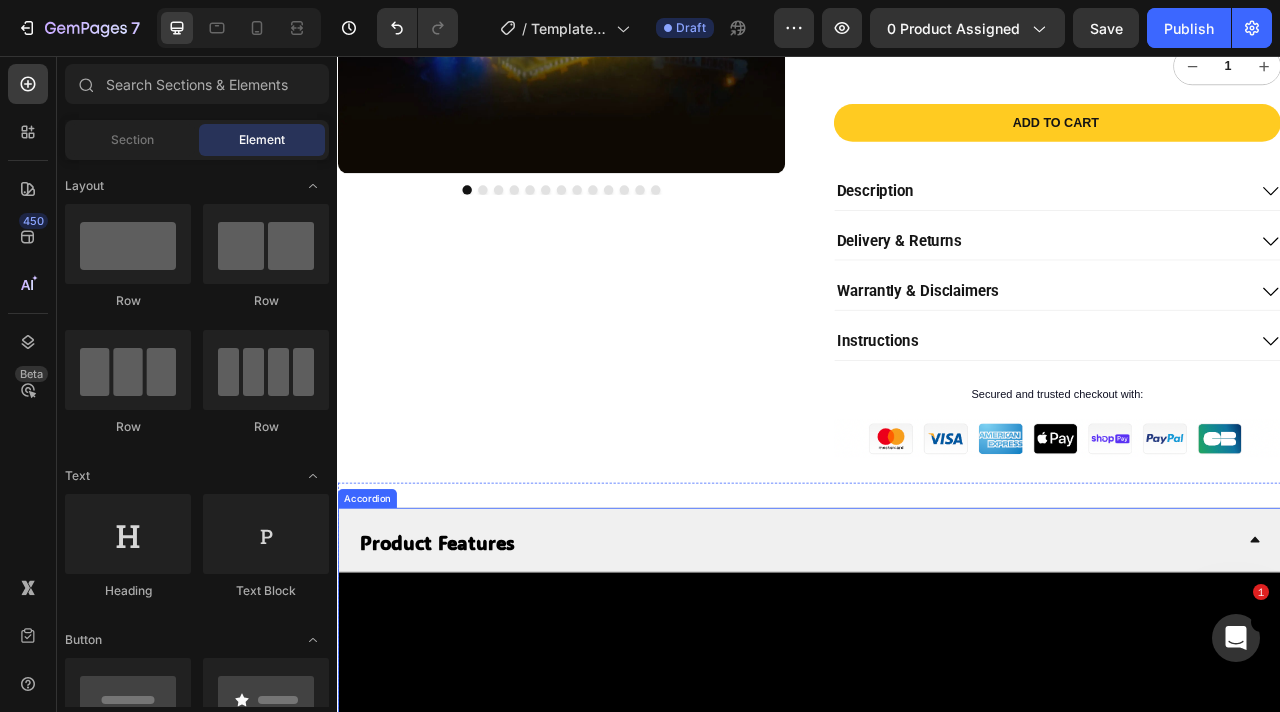 click on "Product Features" at bounding box center [463, 673] 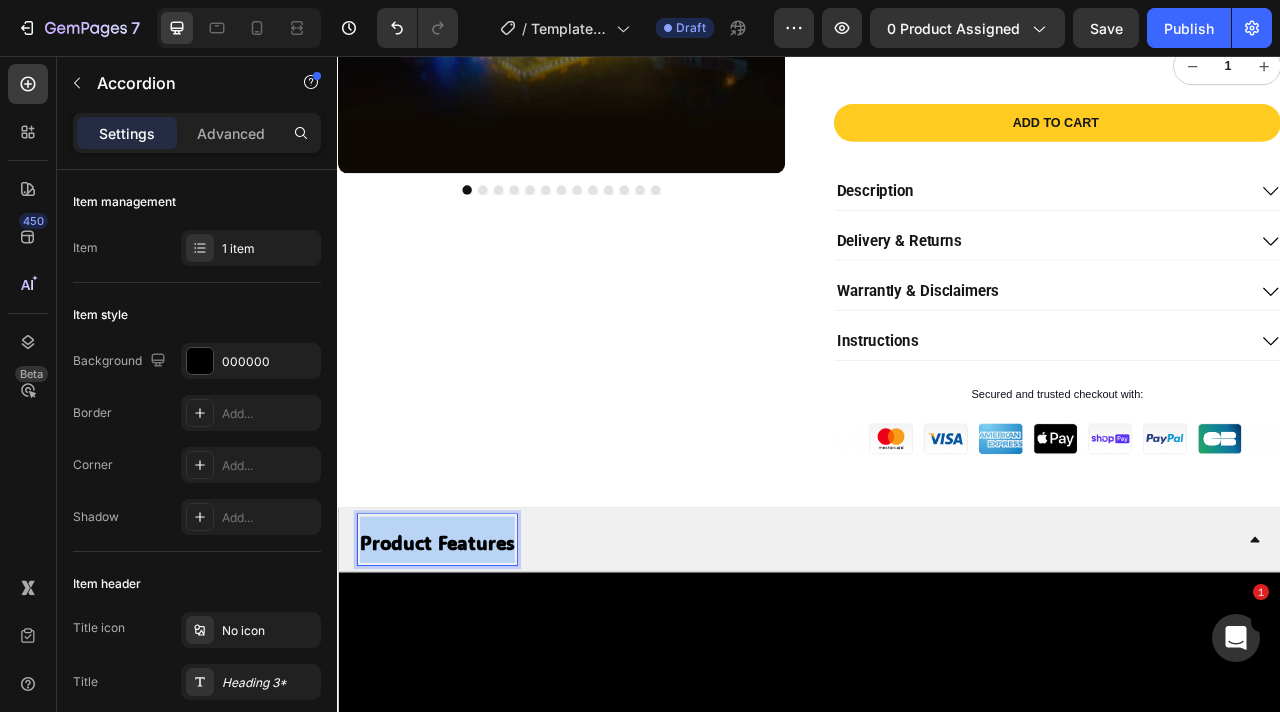 click on "Product Features" at bounding box center [463, 673] 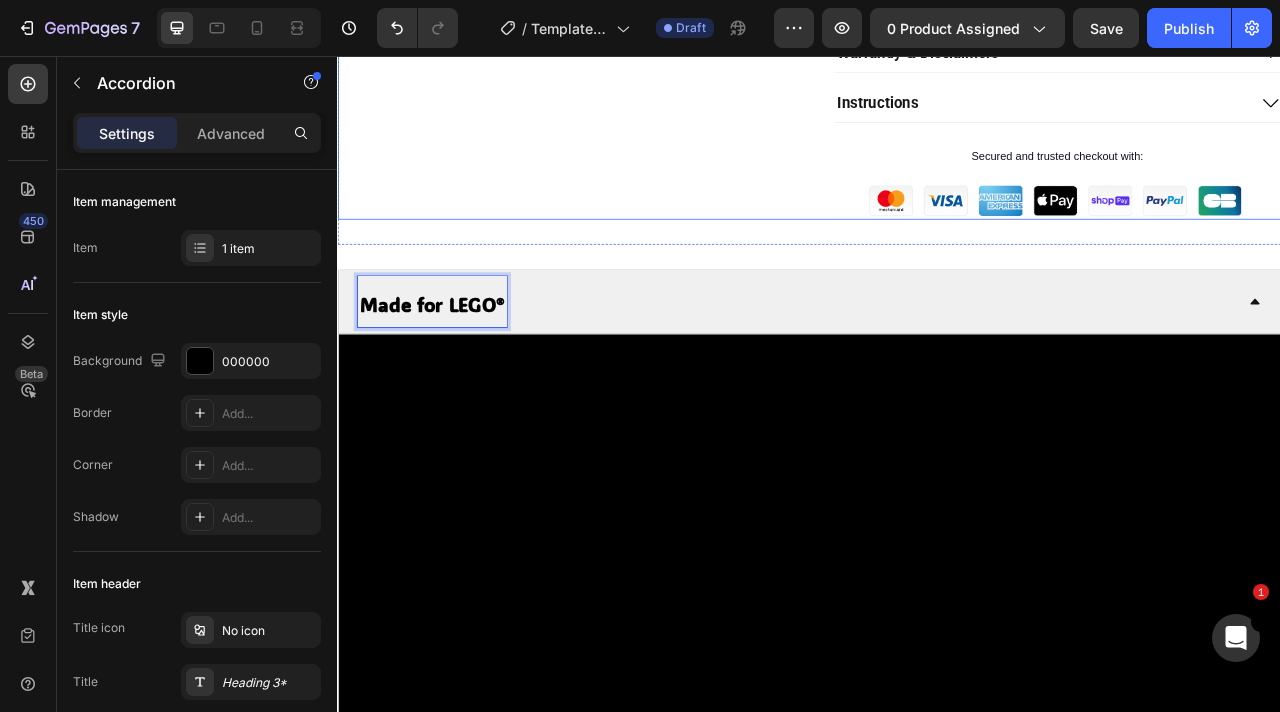 scroll, scrollTop: 948, scrollLeft: 0, axis: vertical 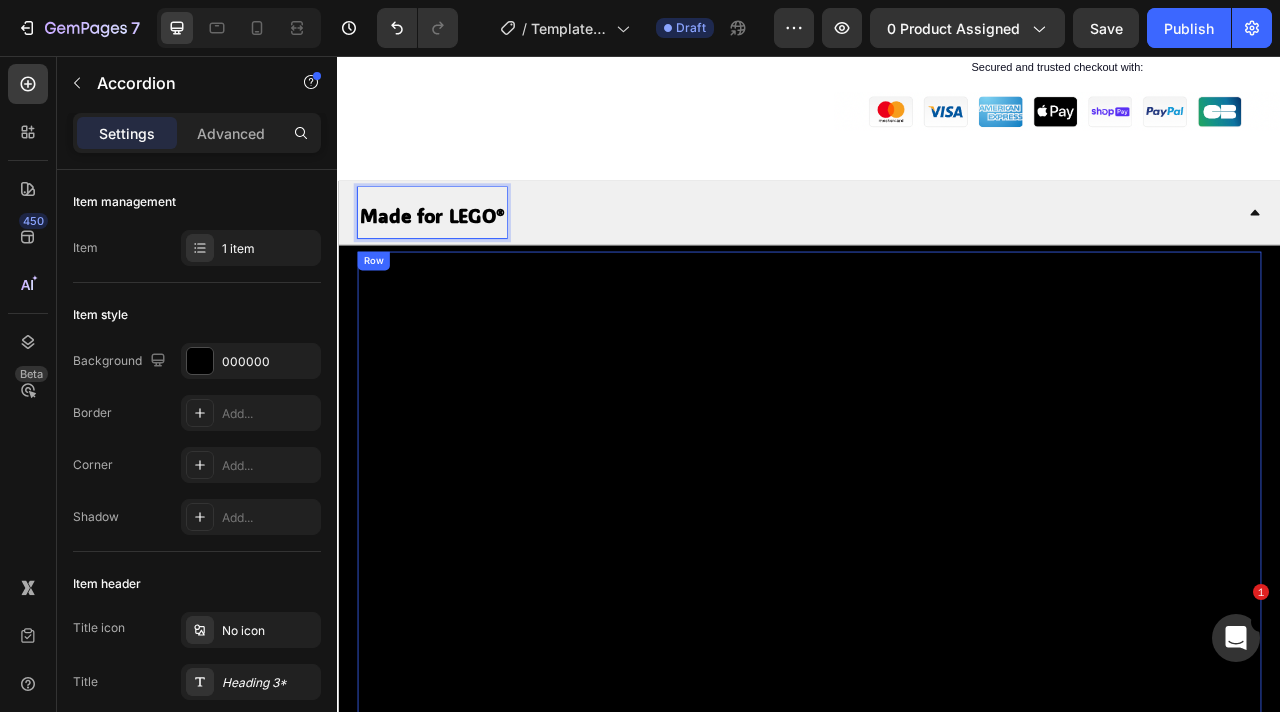 click on "{% if product.metafields.custom.url_yt %}
{% assign video_url = product.metafields.custom.url_yt %}
{% assign video_id = video_url | split: '/' | last | split: '?' | first %}
{% endif %} Custom Code Row" at bounding box center (937, 681) 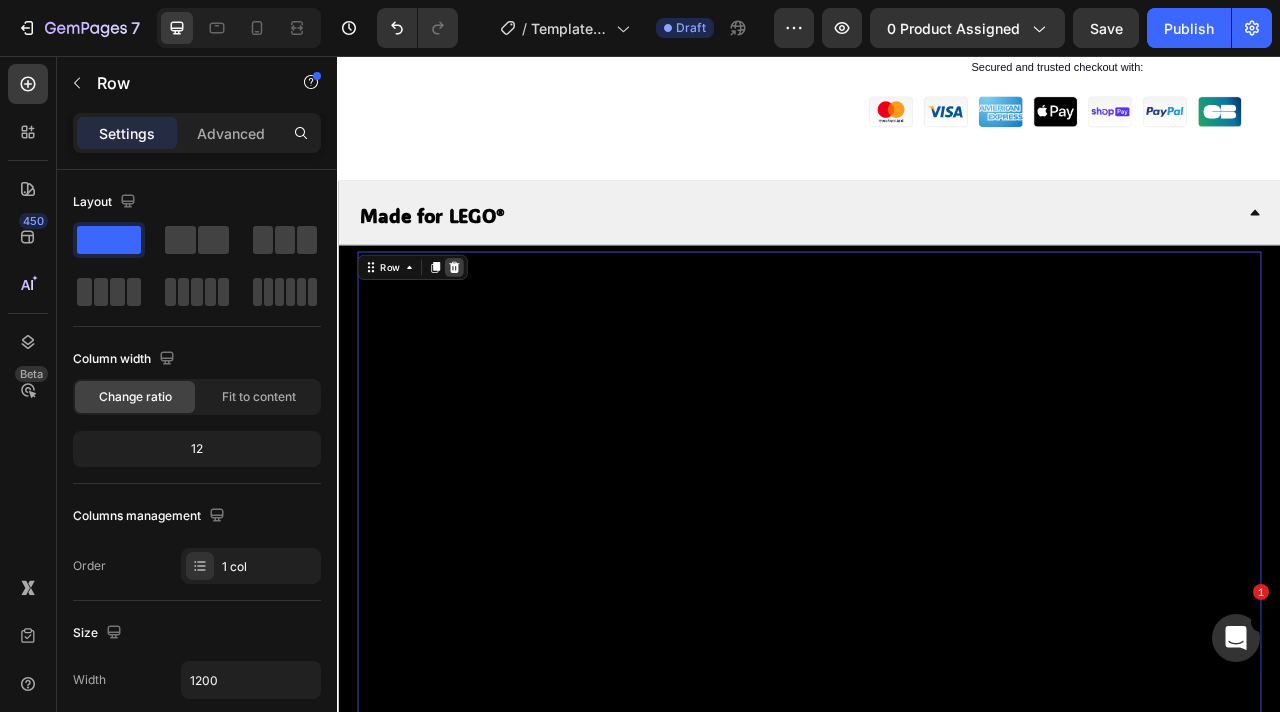 click 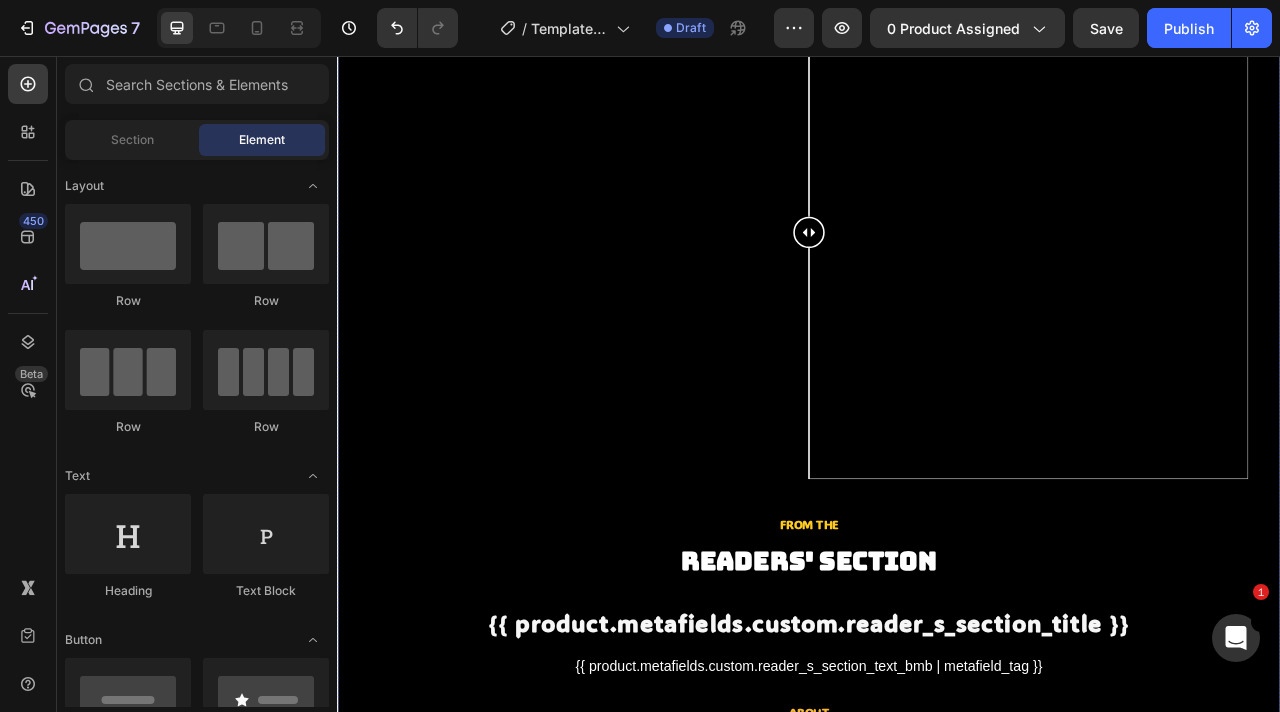 scroll, scrollTop: 2882, scrollLeft: 0, axis: vertical 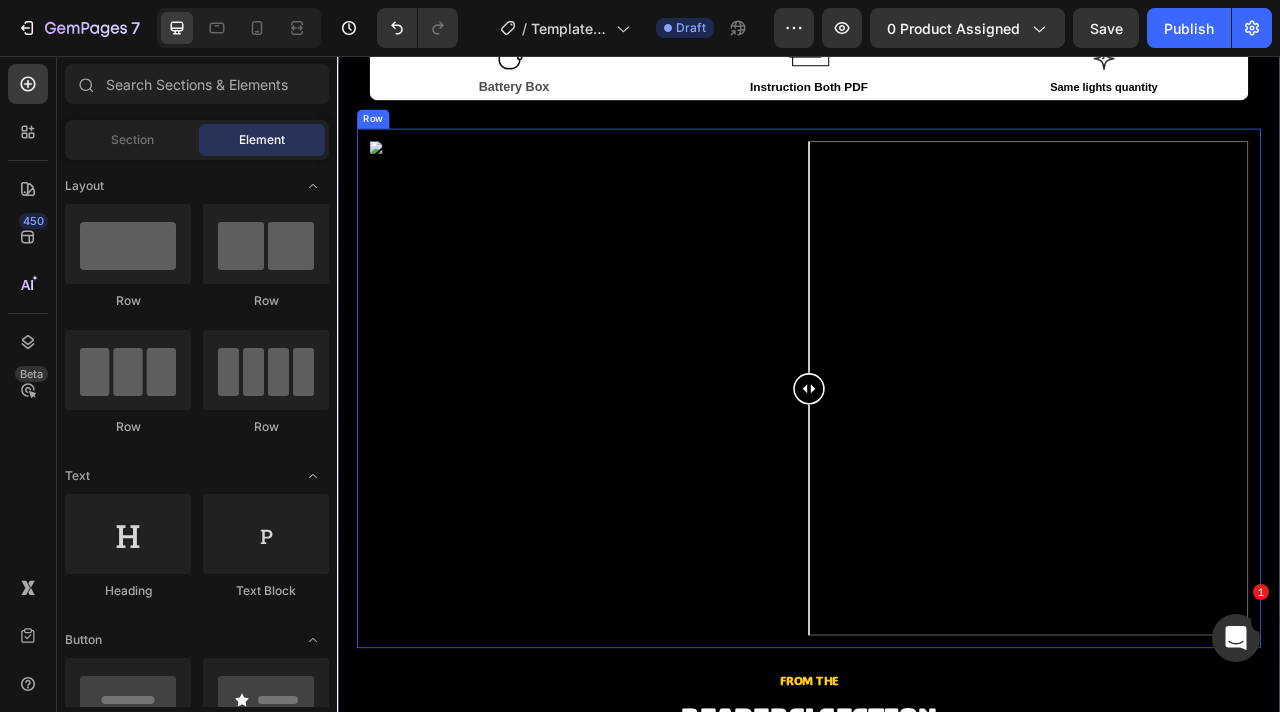 click on "Image Comparison Row" at bounding box center [937, 478] 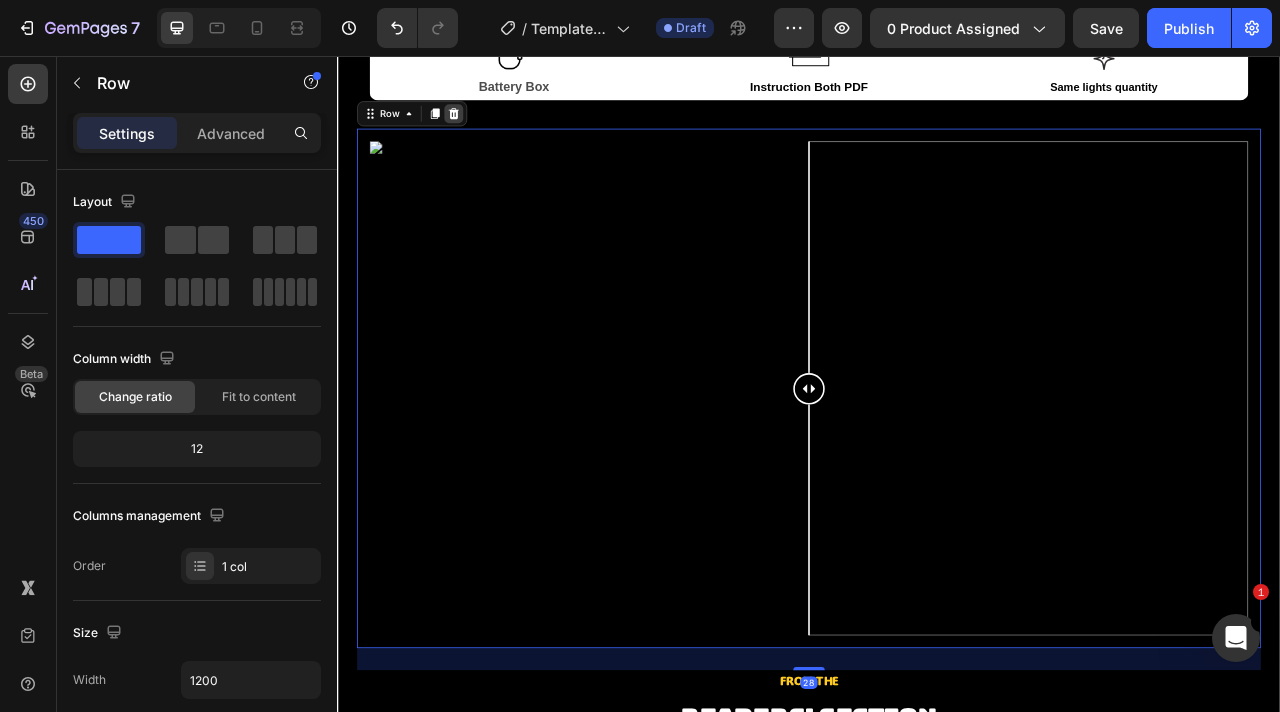 click 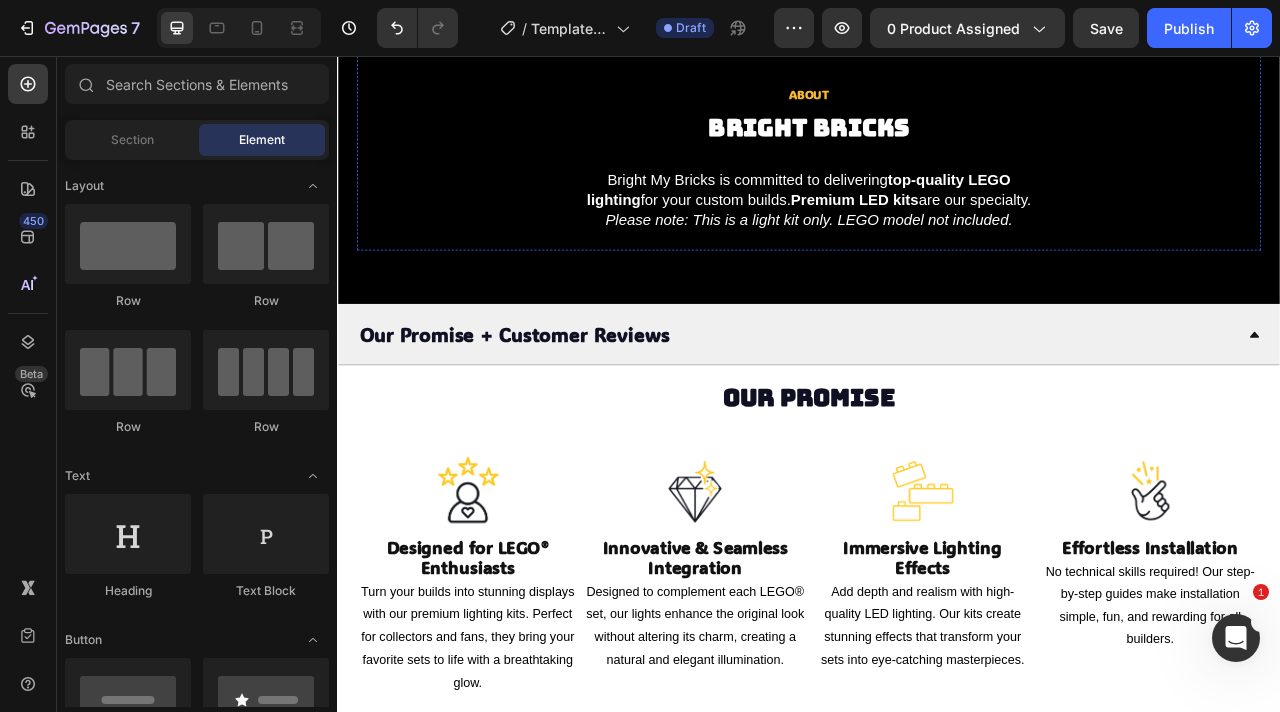 scroll, scrollTop: 3287, scrollLeft: 0, axis: vertical 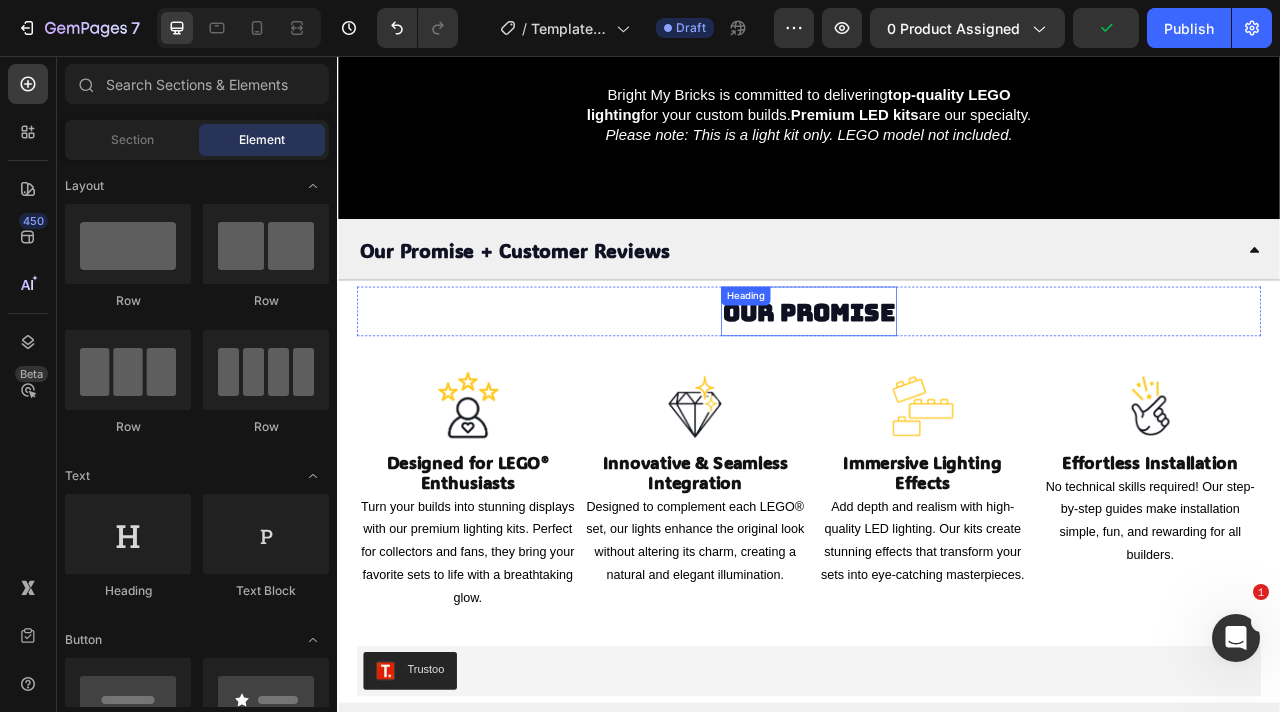 click on "Our Promise Heading" at bounding box center [937, 380] 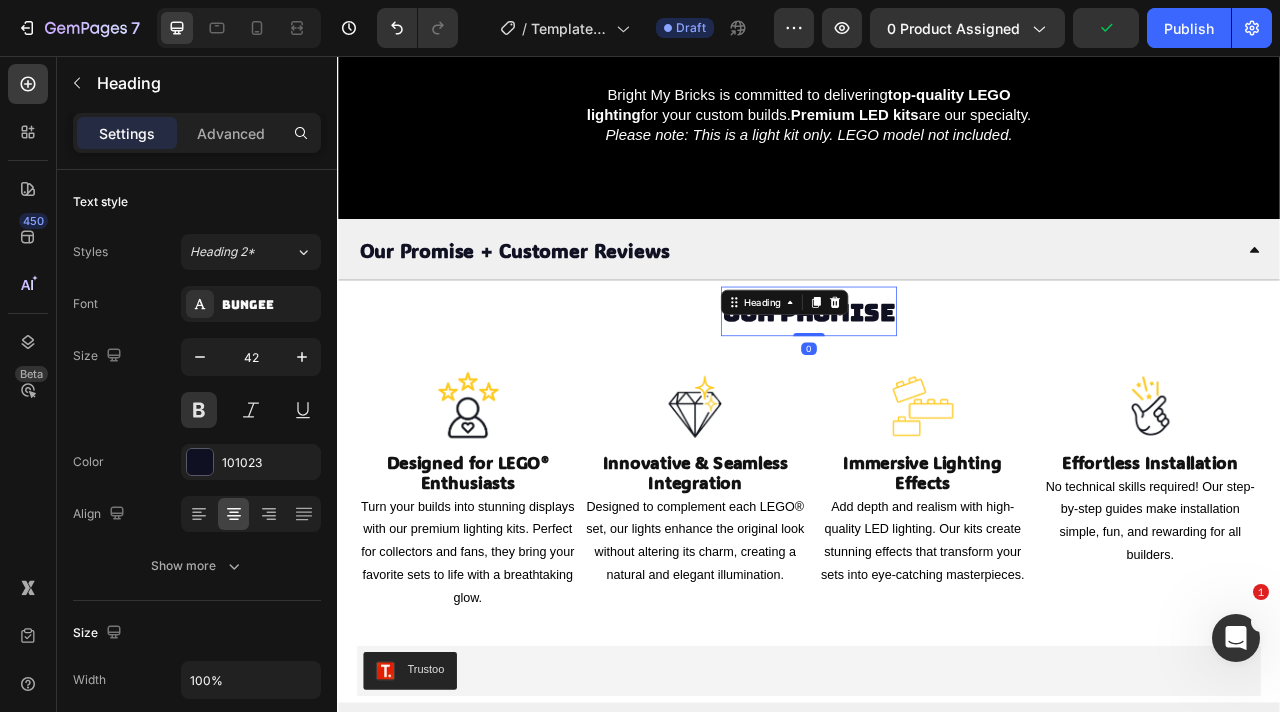 click on "Heading" at bounding box center (906, 369) 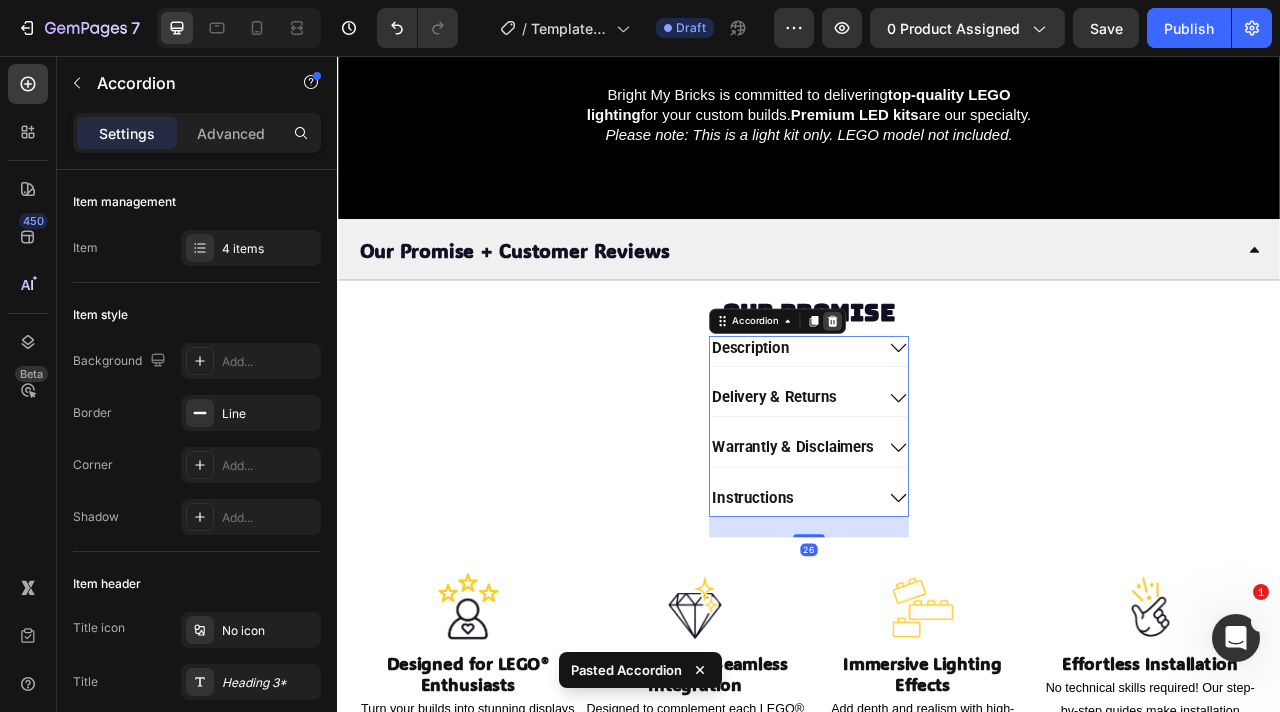 click 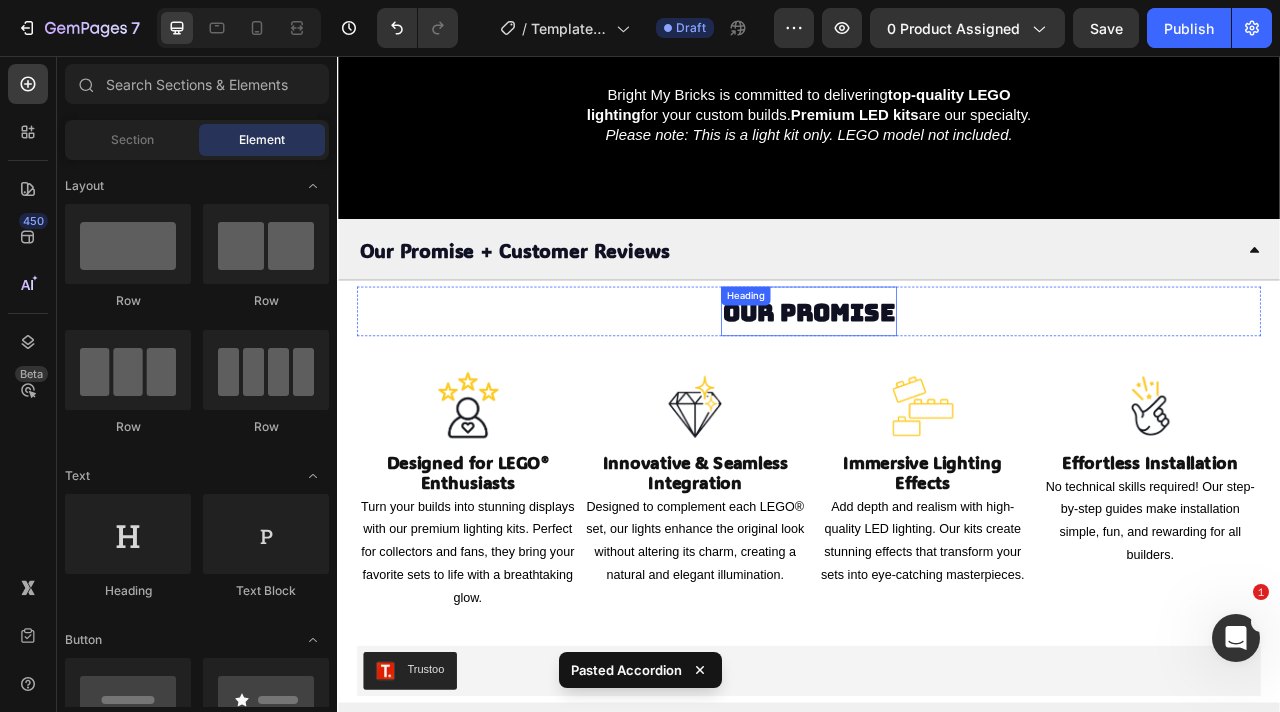 click on "Our Promise" at bounding box center [937, 382] 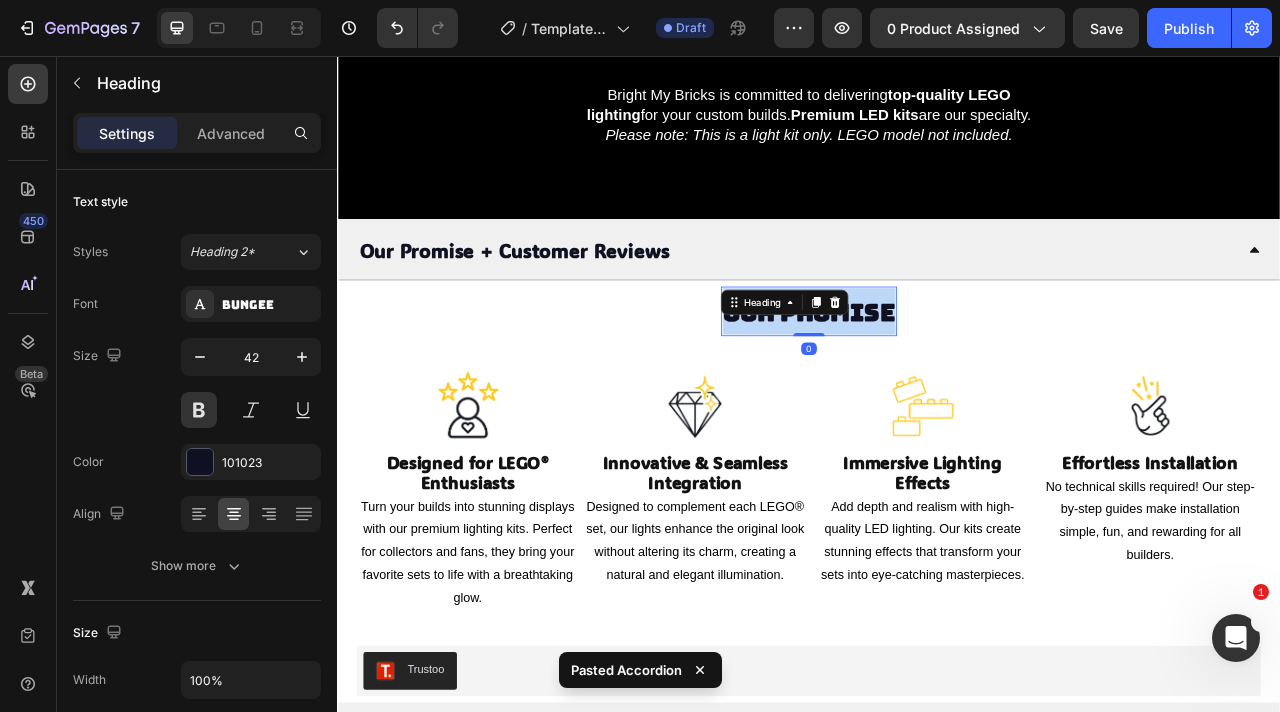 click on "Our Promise" at bounding box center (937, 382) 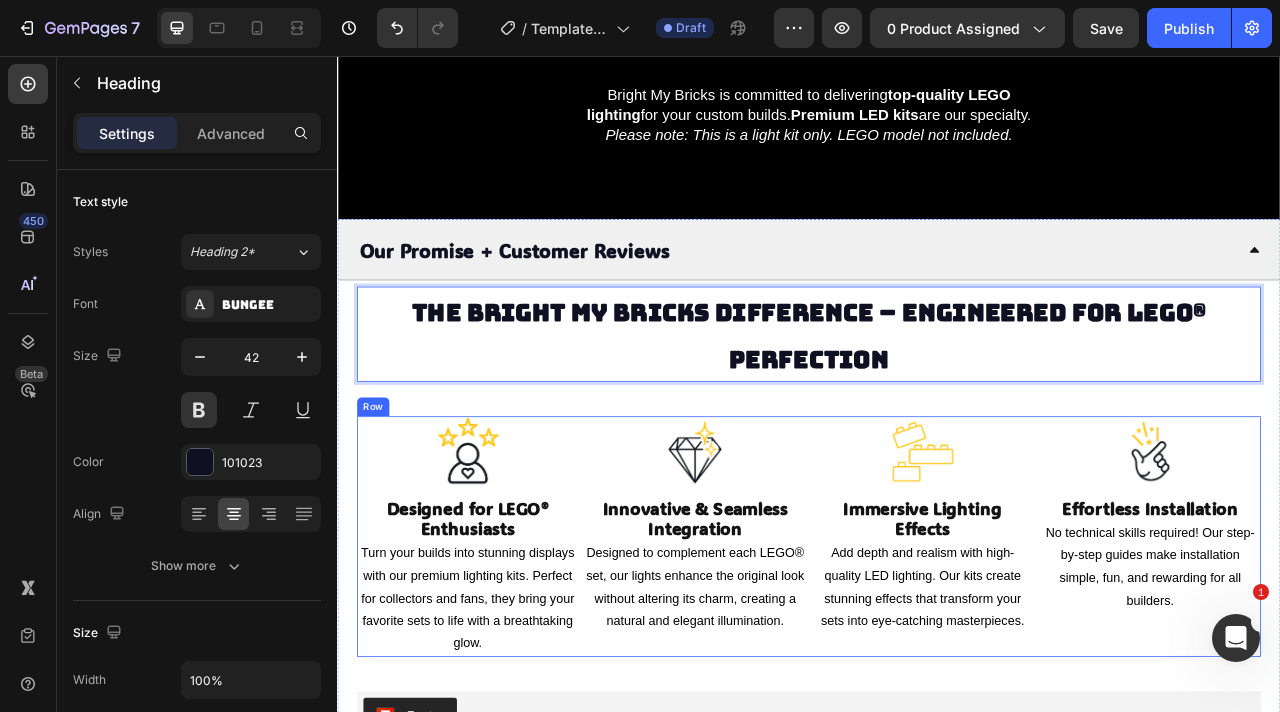 click on "Image Designed for LEGO® Enthusiasts Heading Turn your builds into stunning displays with our premium lighting kits. Perfect for collectors and fans, they bring your favorite sets to life with a breathtaking glow. Text Block Image Innovative & Seamless Integration Heading Designed to complement each LEGO® set, our lights enhance the original look without altering its charm, creating a natural and elegant illumination. Text Block Image Immersive Lighting Effects Heading Add depth and realism with high-quality LED lighting. Our kits create stunning effects that transform your sets into eye-catching masterpieces. Text Block Image Effortless Installation  Heading No technical skills required! Our step-by-step guides make installation simple, fun, and rewarding for all builders. Text Block Row" at bounding box center [937, 667] 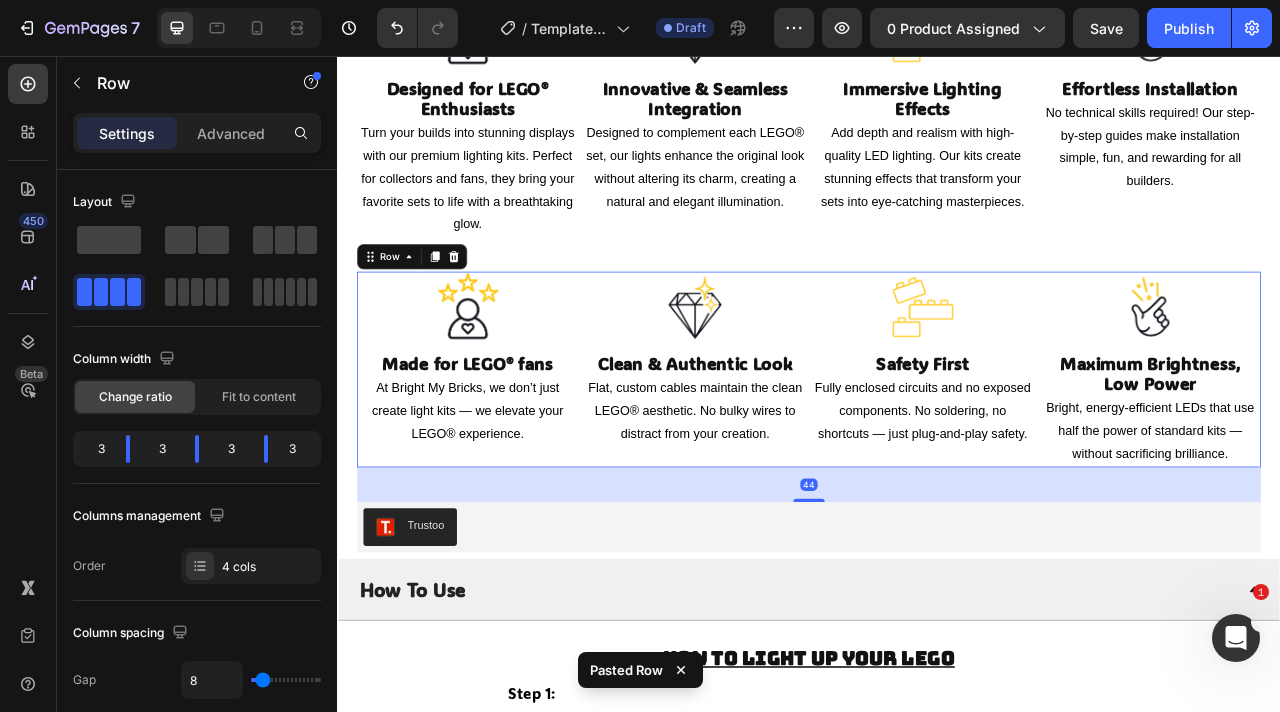 scroll, scrollTop: 3419, scrollLeft: 0, axis: vertical 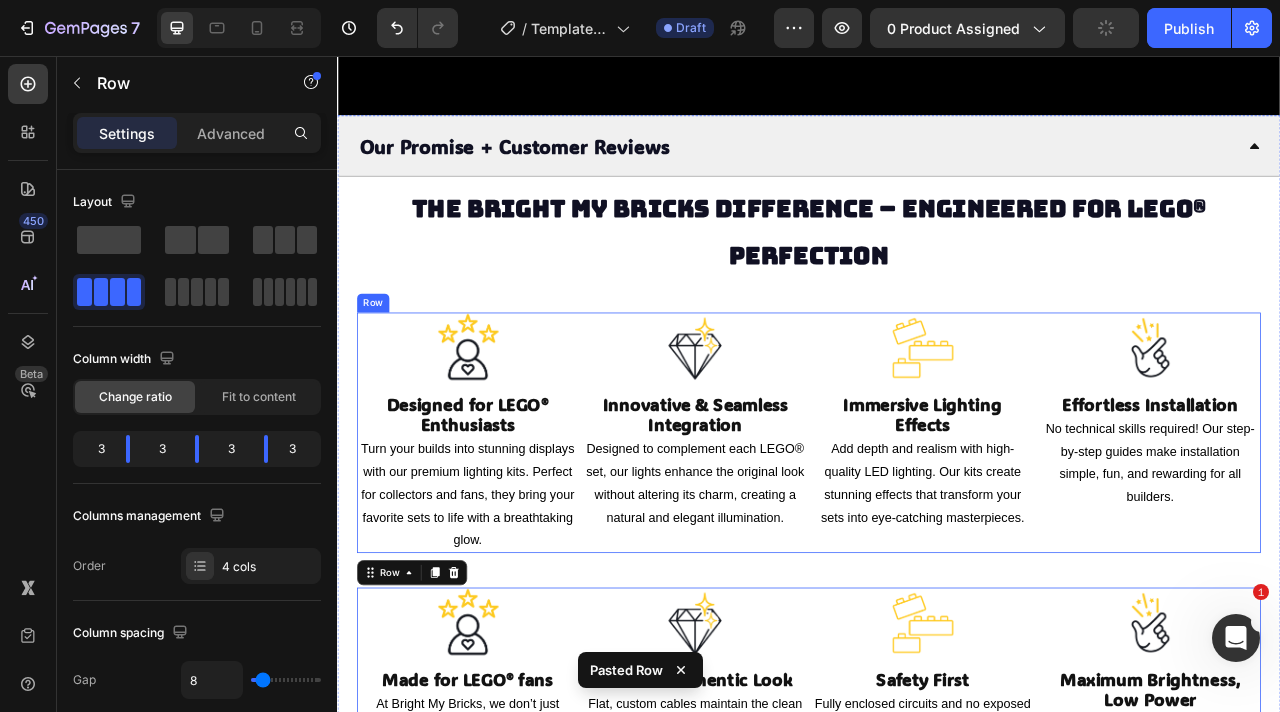 click on "Image Designed for LEGO® Enthusiasts Heading Turn your builds into stunning displays with our premium lighting kits. Perfect for collectors and fans, they bring your favorite sets to life with a breathtaking glow. Text Block Image Innovative & Seamless Integration Heading Designed to complement each LEGO® set, our lights enhance the original look without altering its charm, creating a natural and elegant illumination. Text Block Image Immersive Lighting Effects Heading Add depth and realism with high-quality LED lighting. Our kits create stunning effects that transform your sets into eye-catching masterpieces. Text Block Image Effortless Installation  Heading No technical skills required! Our step-by-step guides make installation simple, fun, and rewarding for all builders. Text Block Row" at bounding box center [937, 535] 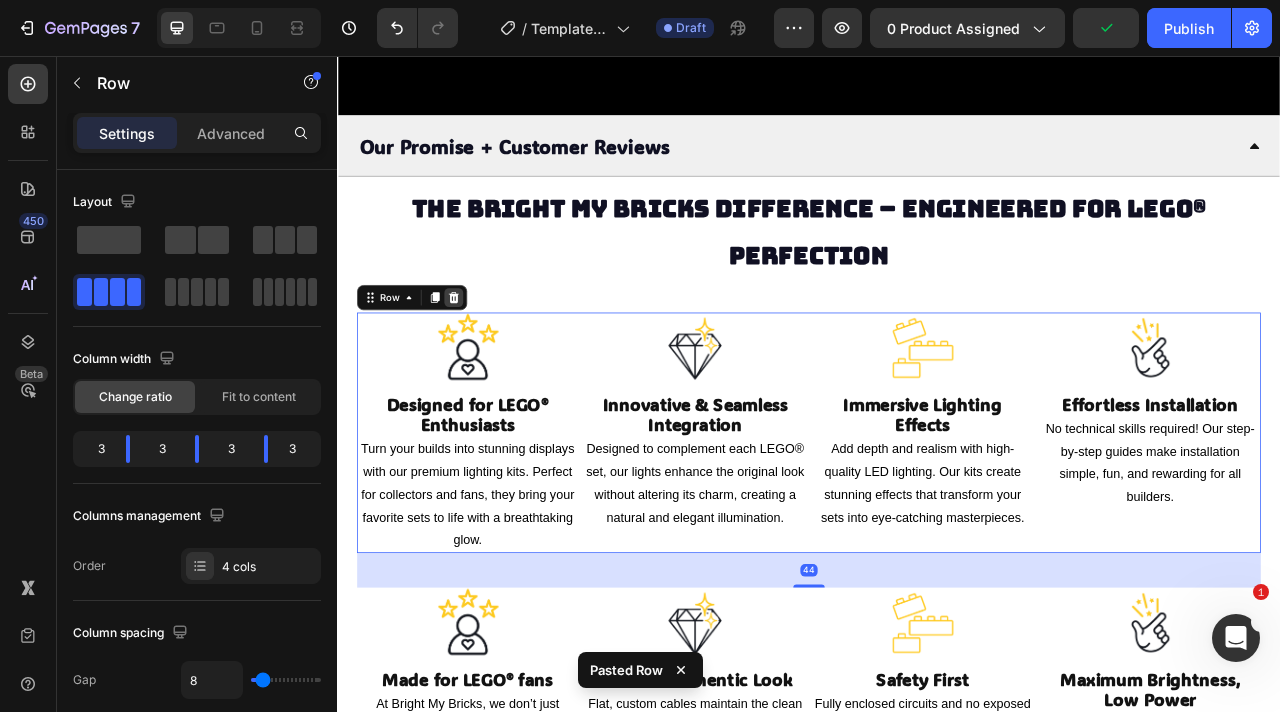 click 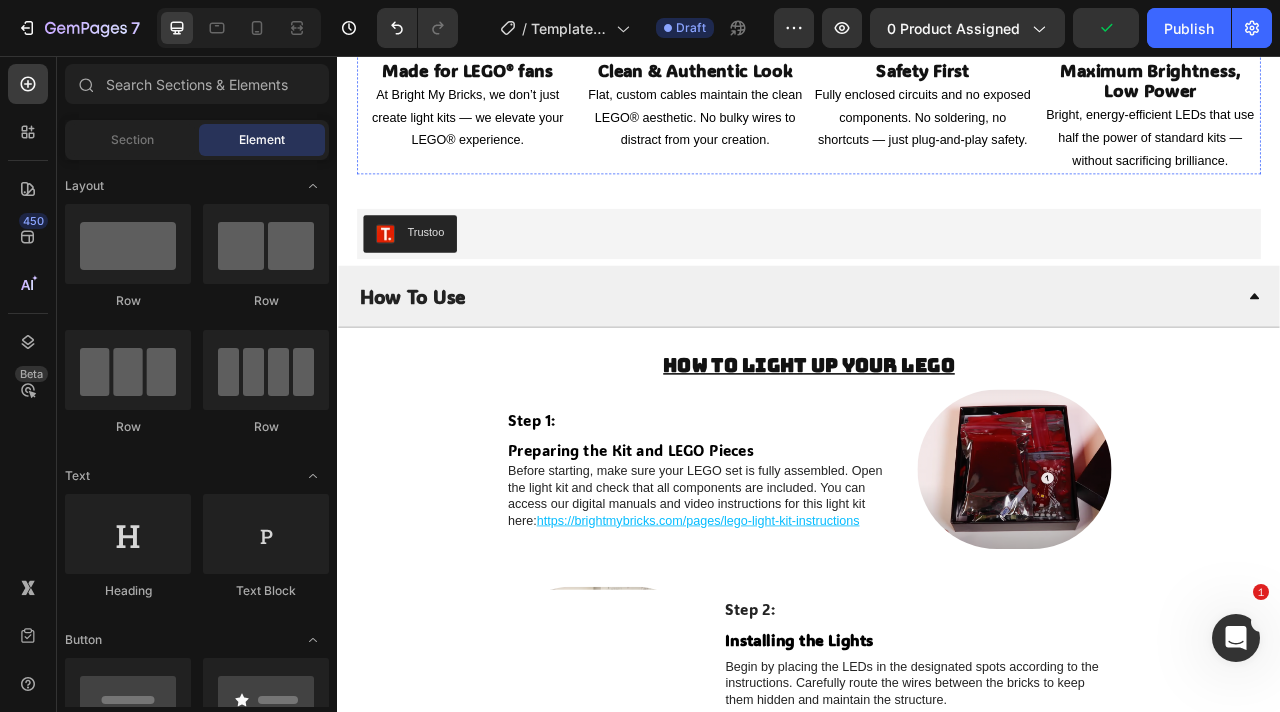 scroll, scrollTop: 3973, scrollLeft: 0, axis: vertical 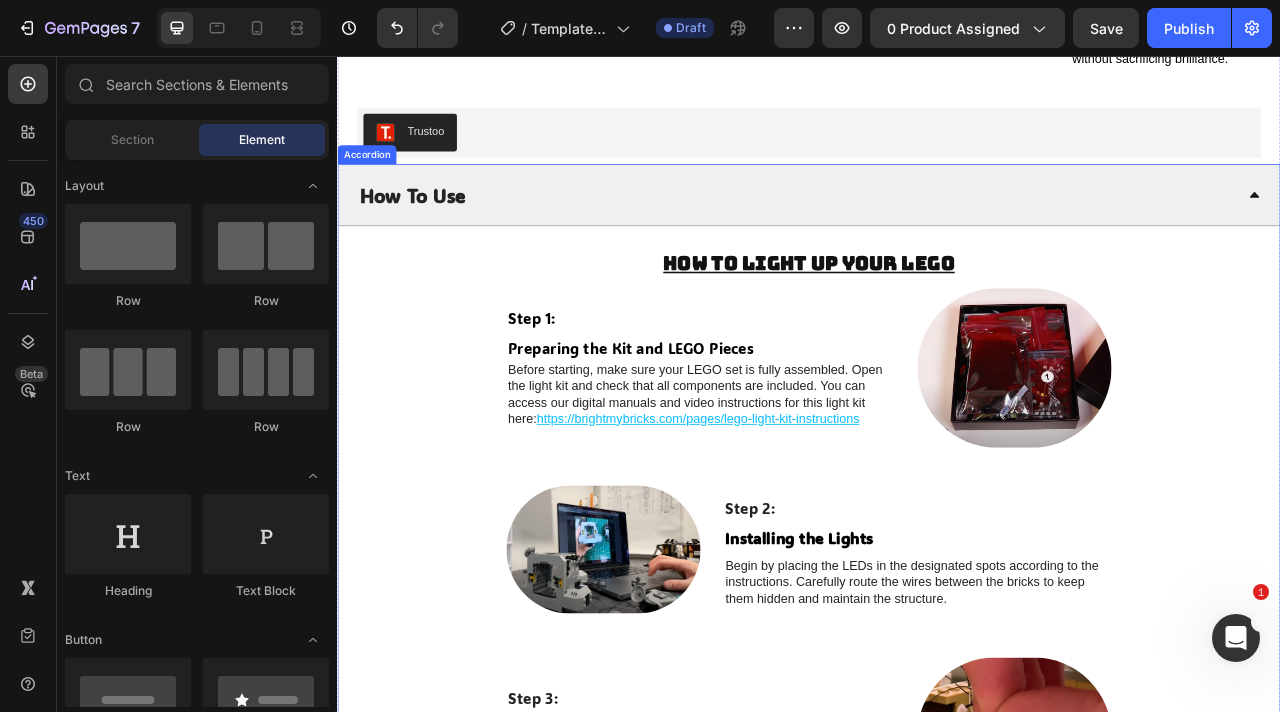 click on "How To Use" at bounding box center [921, 232] 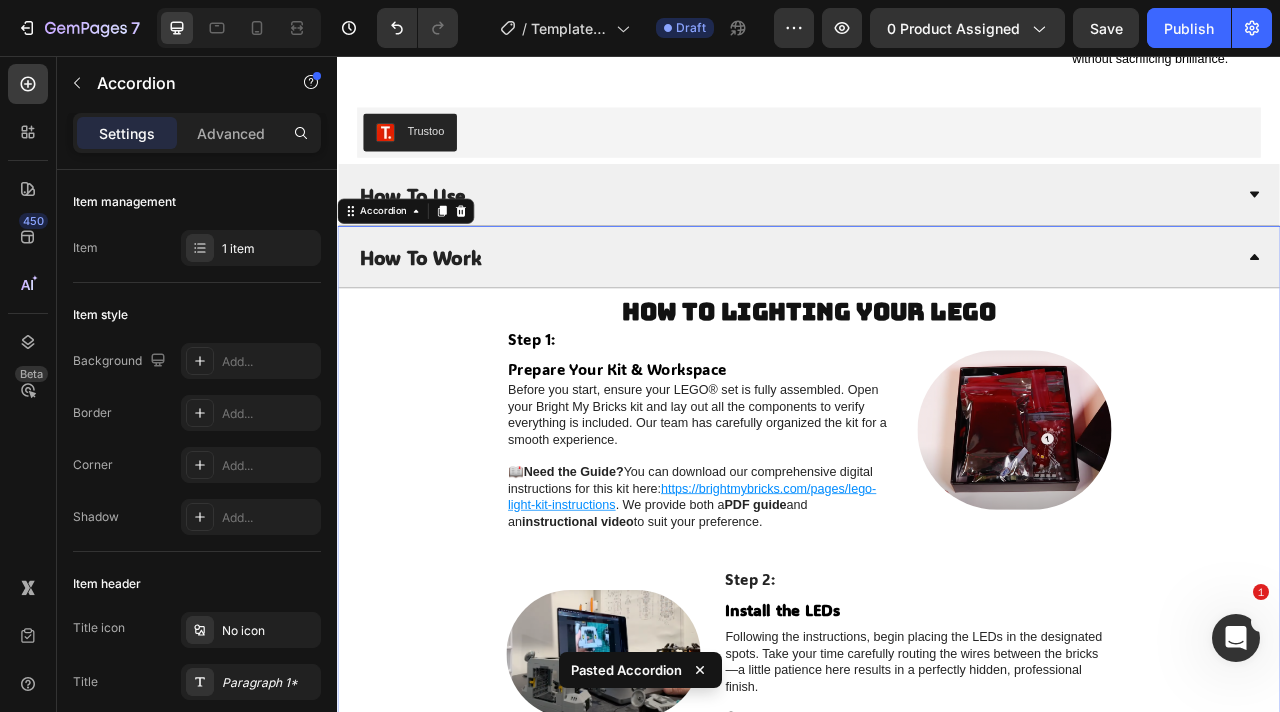 click on "How To Use" at bounding box center (921, 232) 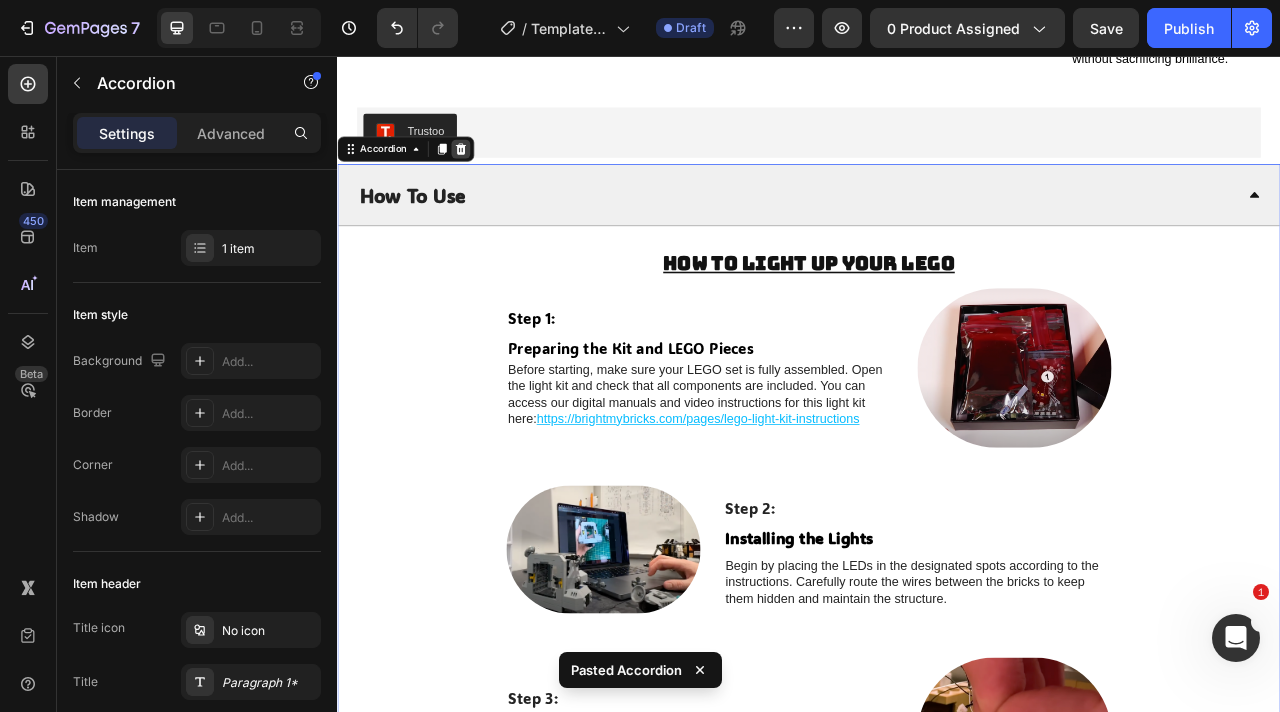 click 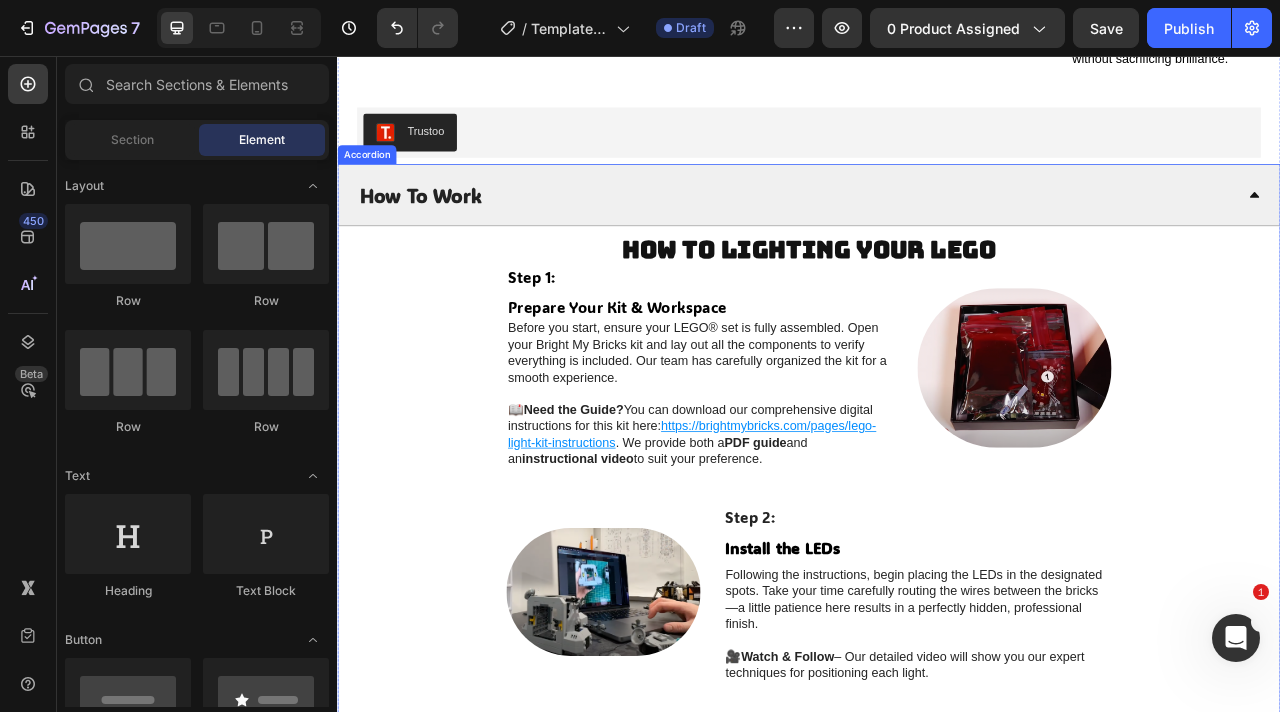 click on "How To Work" at bounding box center [921, 232] 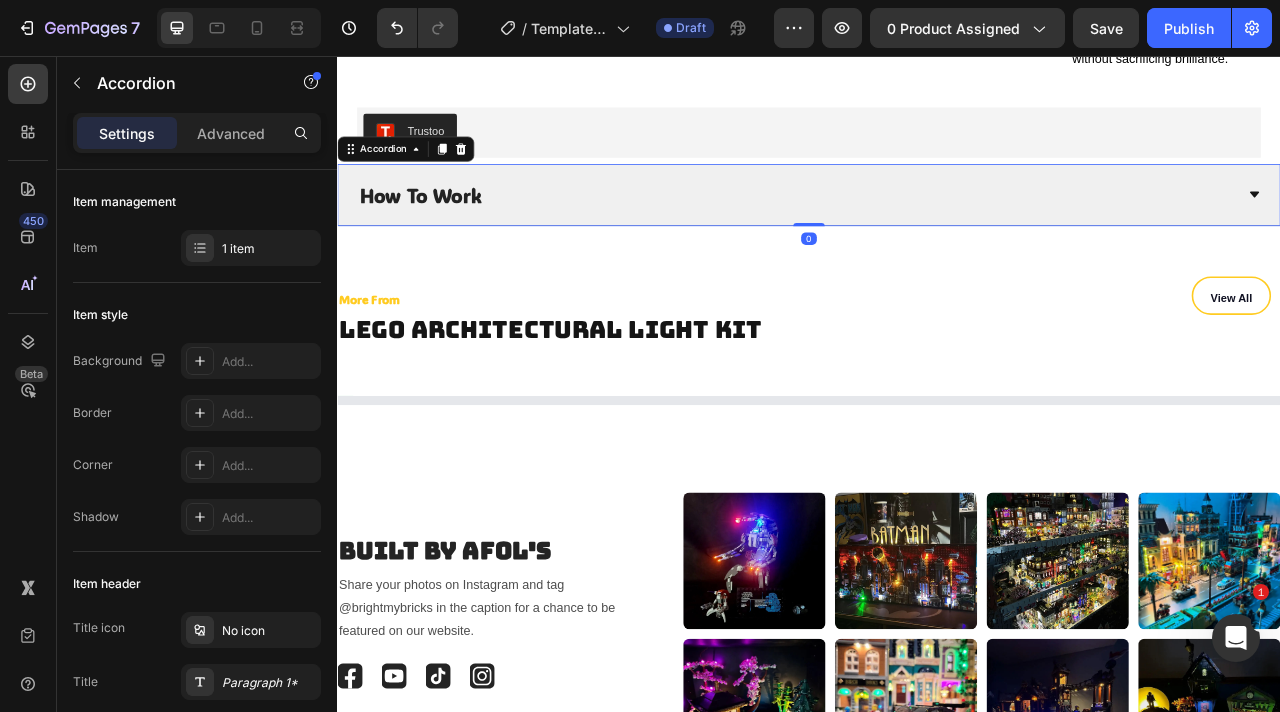 scroll, scrollTop: 4101, scrollLeft: 0, axis: vertical 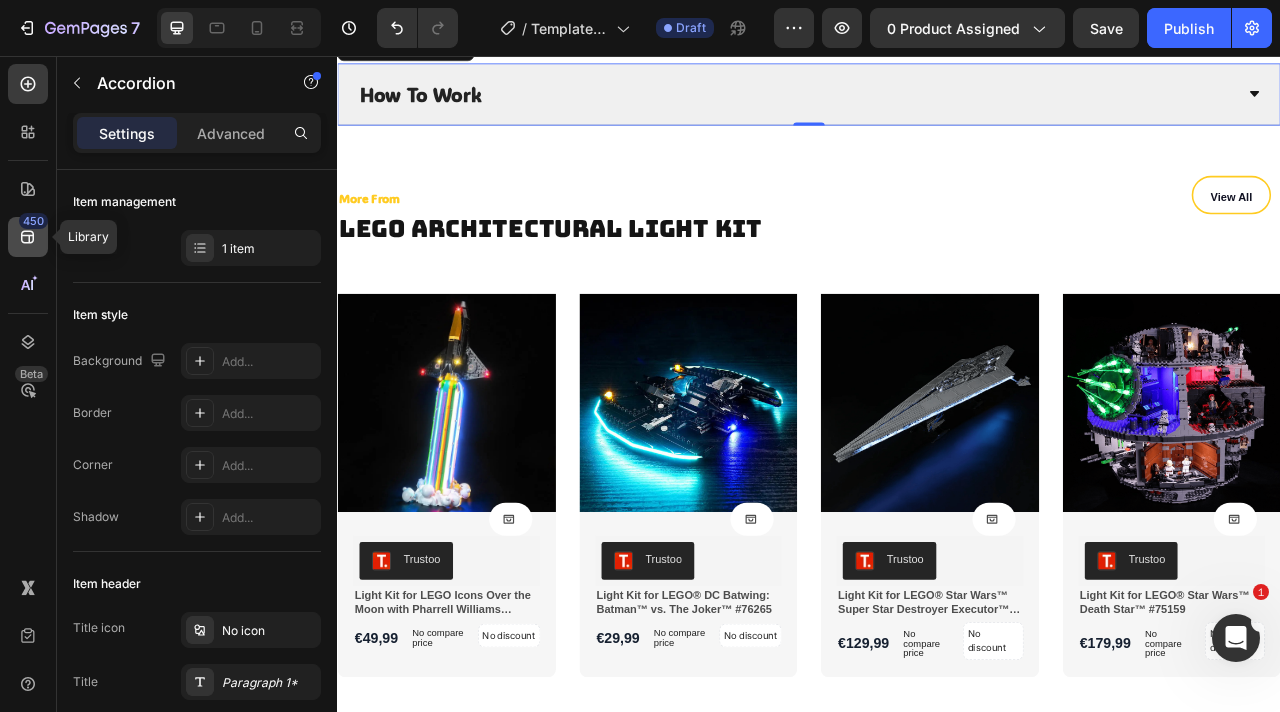 click 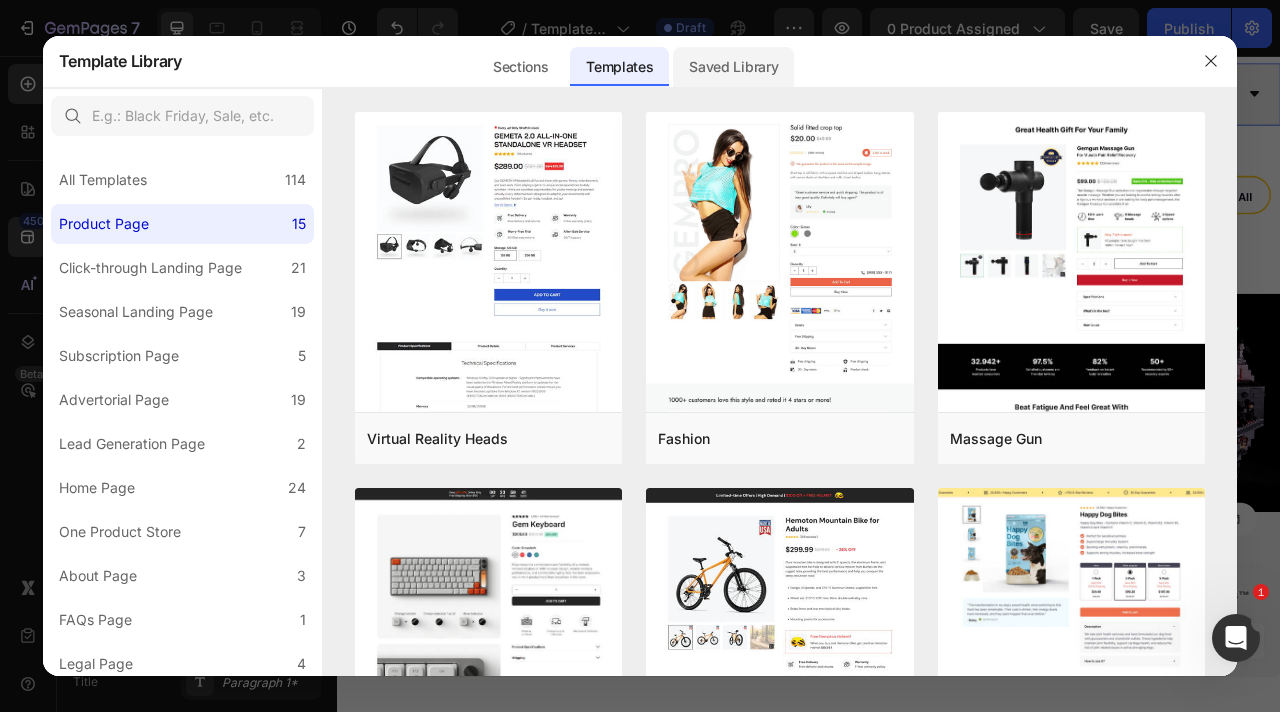 click on "Saved Library" 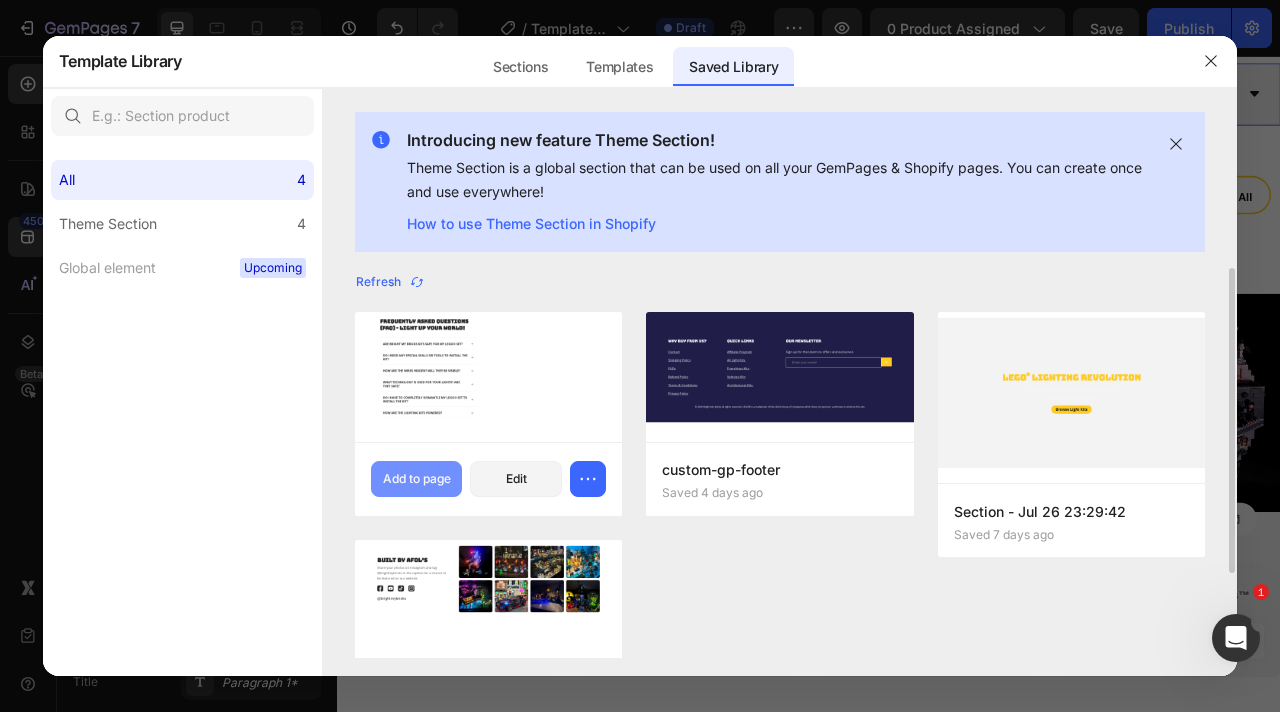 click on "Add to page" at bounding box center [417, 479] 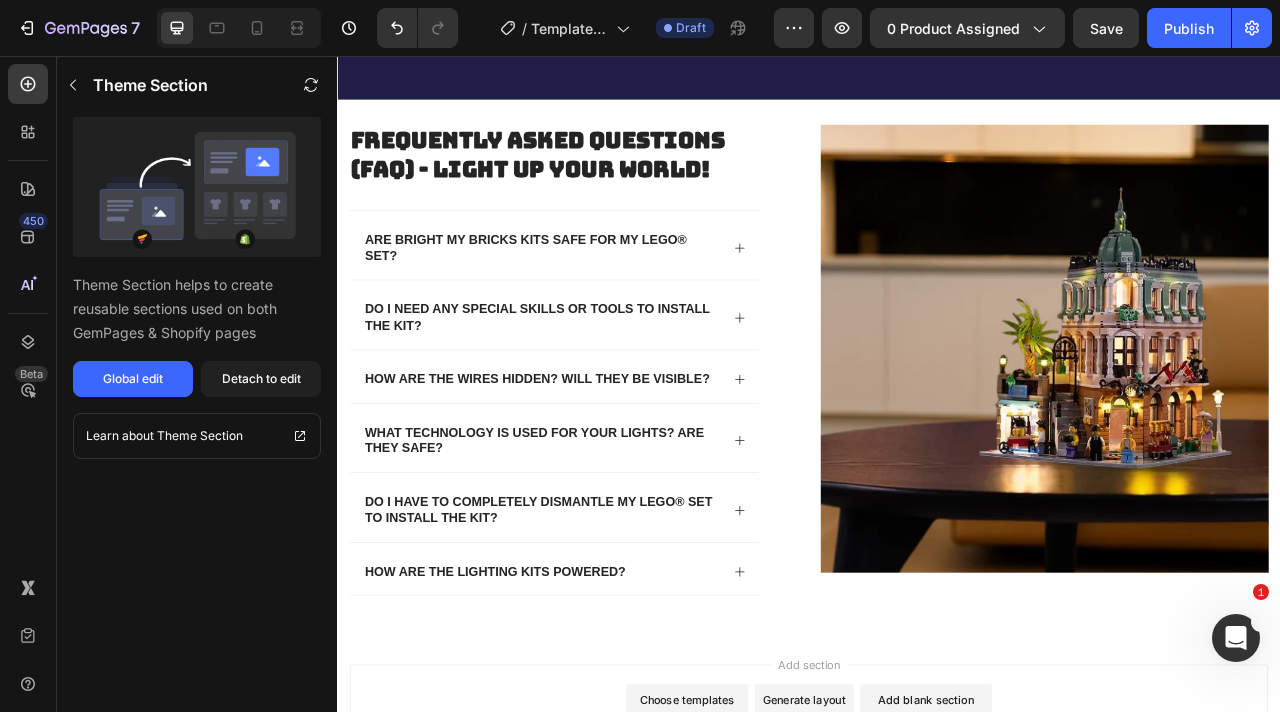 scroll, scrollTop: 6051, scrollLeft: 0, axis: vertical 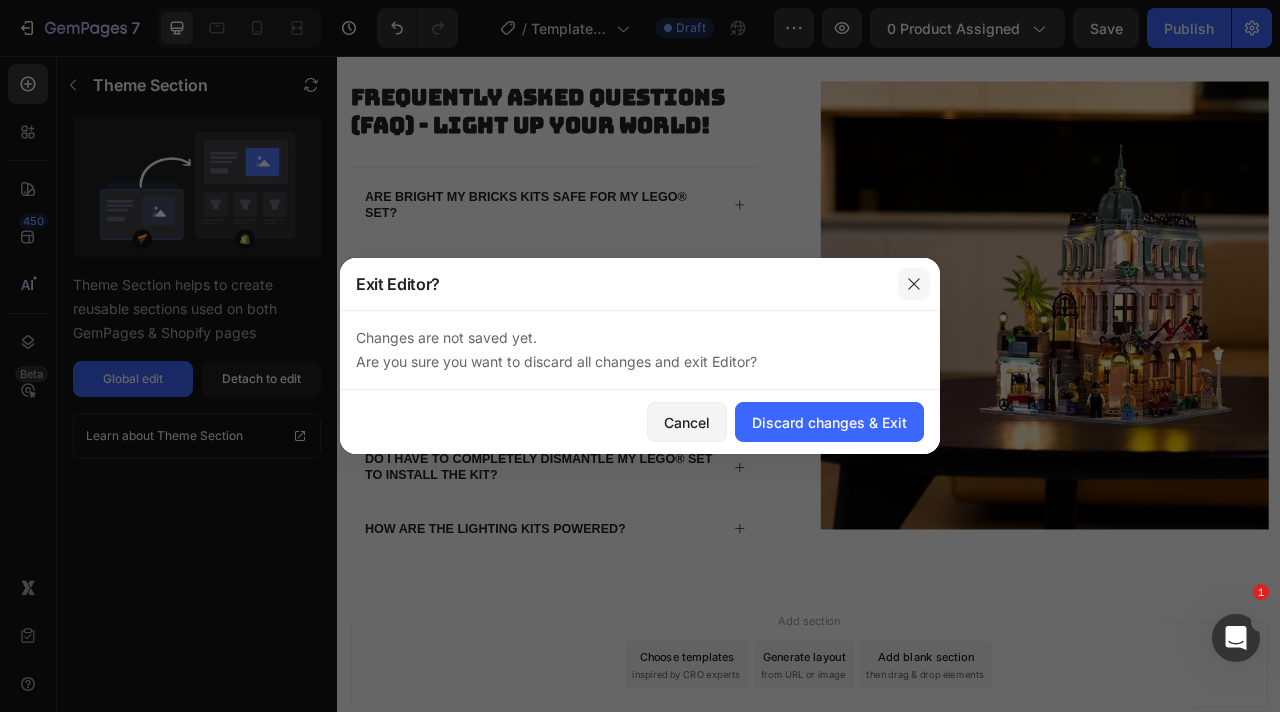 click at bounding box center [914, 284] 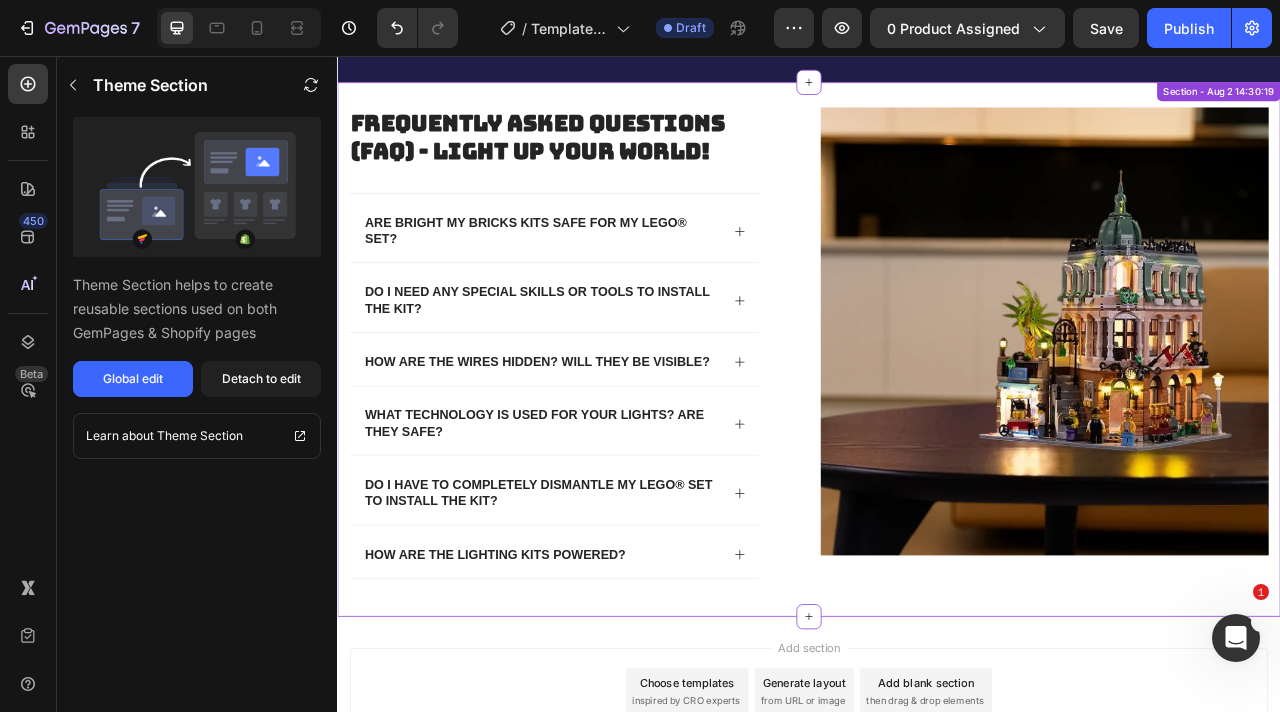 scroll, scrollTop: 5915, scrollLeft: 0, axis: vertical 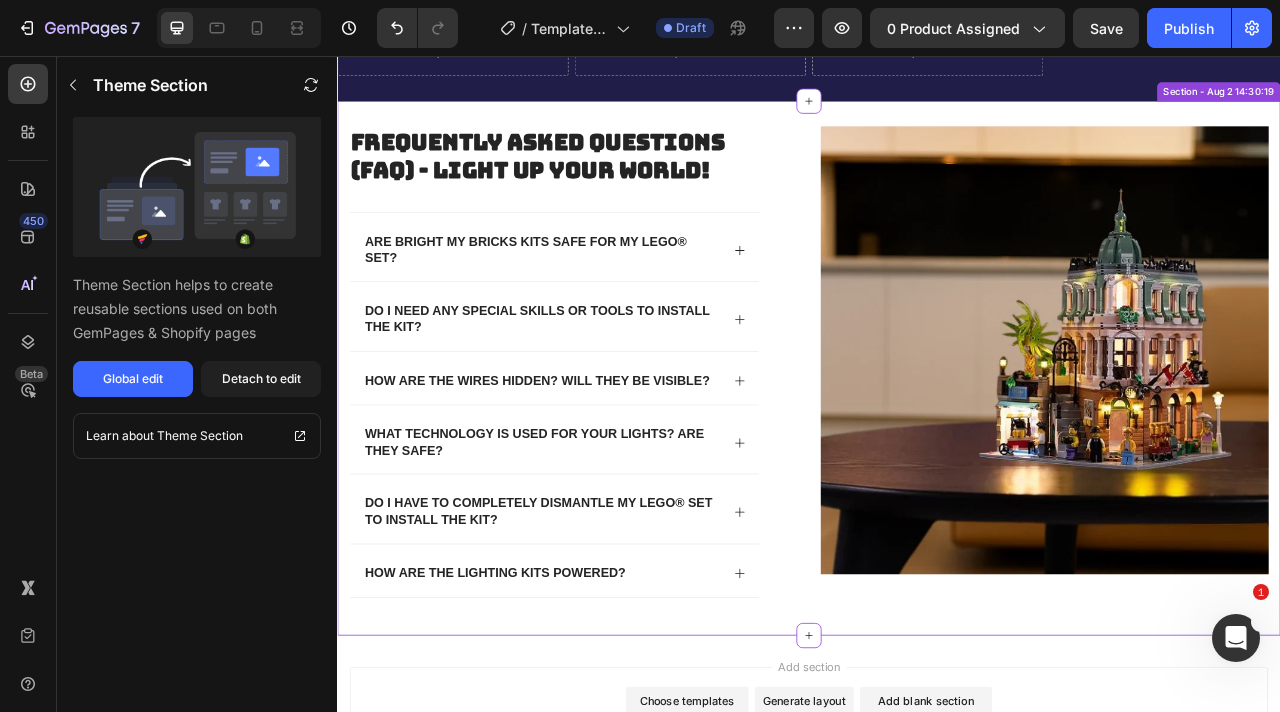 click on "Frequently Asked Questions (FAQ) - Light Up Your World! Heading
Are Bright My Bricks kits safe for my LEGO® set?
Do I need any special skills or tools to install the kit?
How are the wires hidden? Will they be visible?
What technology is used for your lights? Are they safe?
Do I have to completely dismantle my LEGO® set to install the kit?
How are the lighting kits powered? Accordion Row Image Row Section - Aug 2 14:30:19" at bounding box center (937, 453) 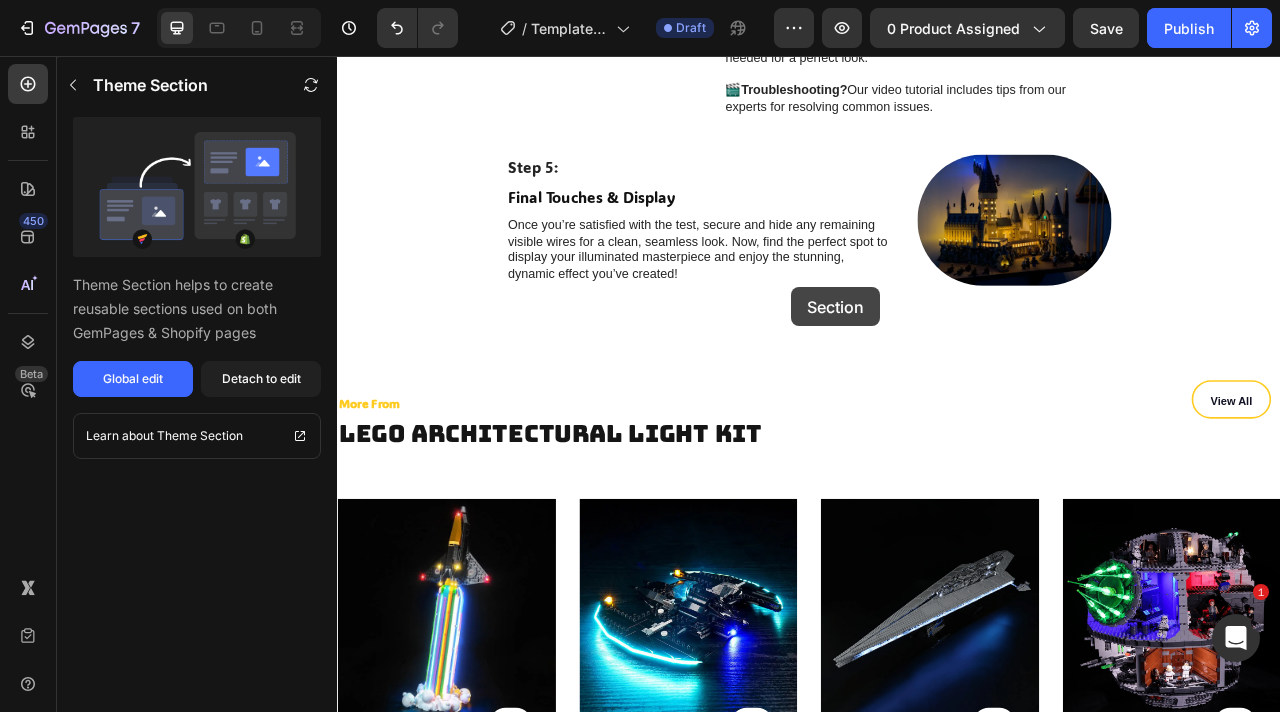 scroll, scrollTop: 5229, scrollLeft: 0, axis: vertical 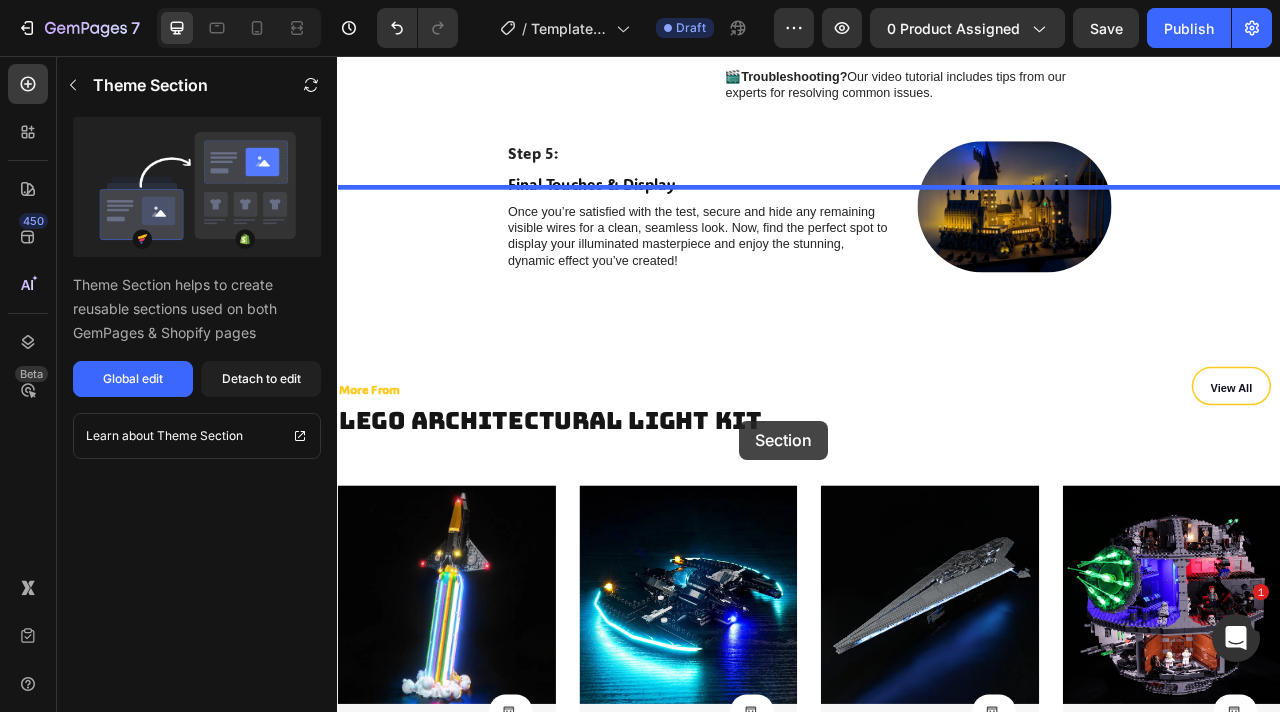 drag, startPoint x: 1418, startPoint y: 180, endPoint x: 849, endPoint y: 520, distance: 662.84314 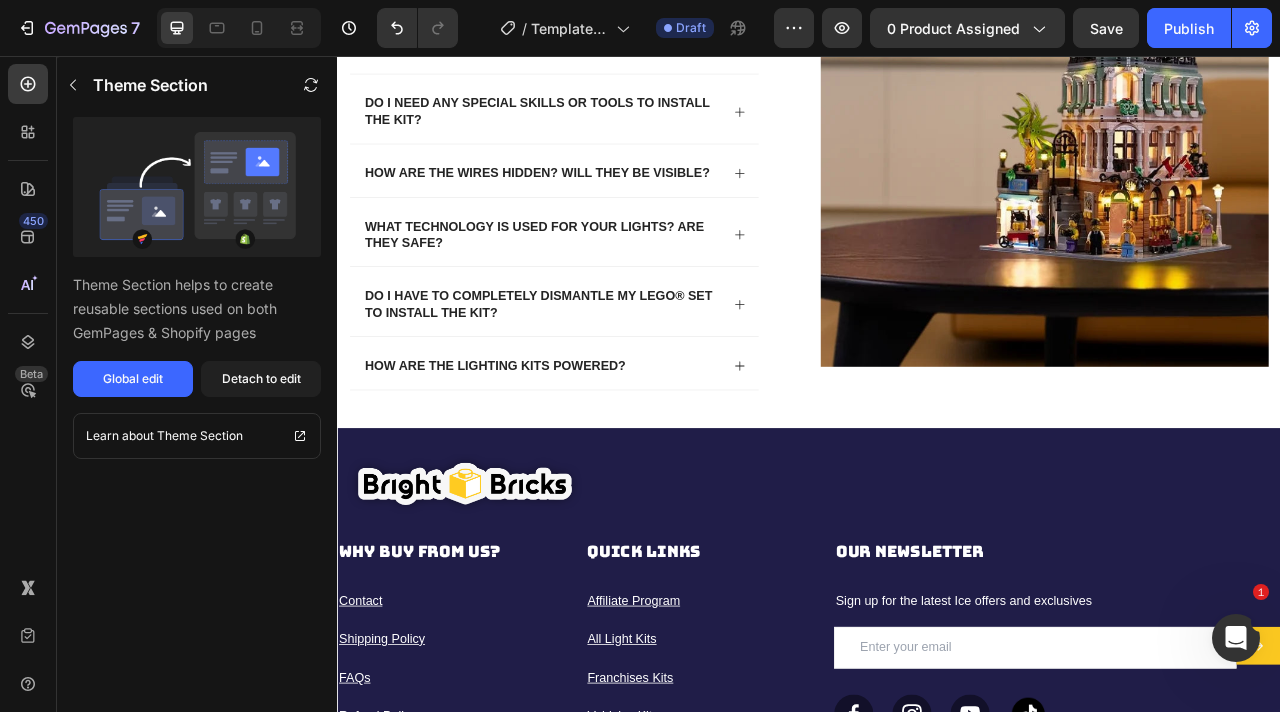scroll, scrollTop: 6561, scrollLeft: 0, axis: vertical 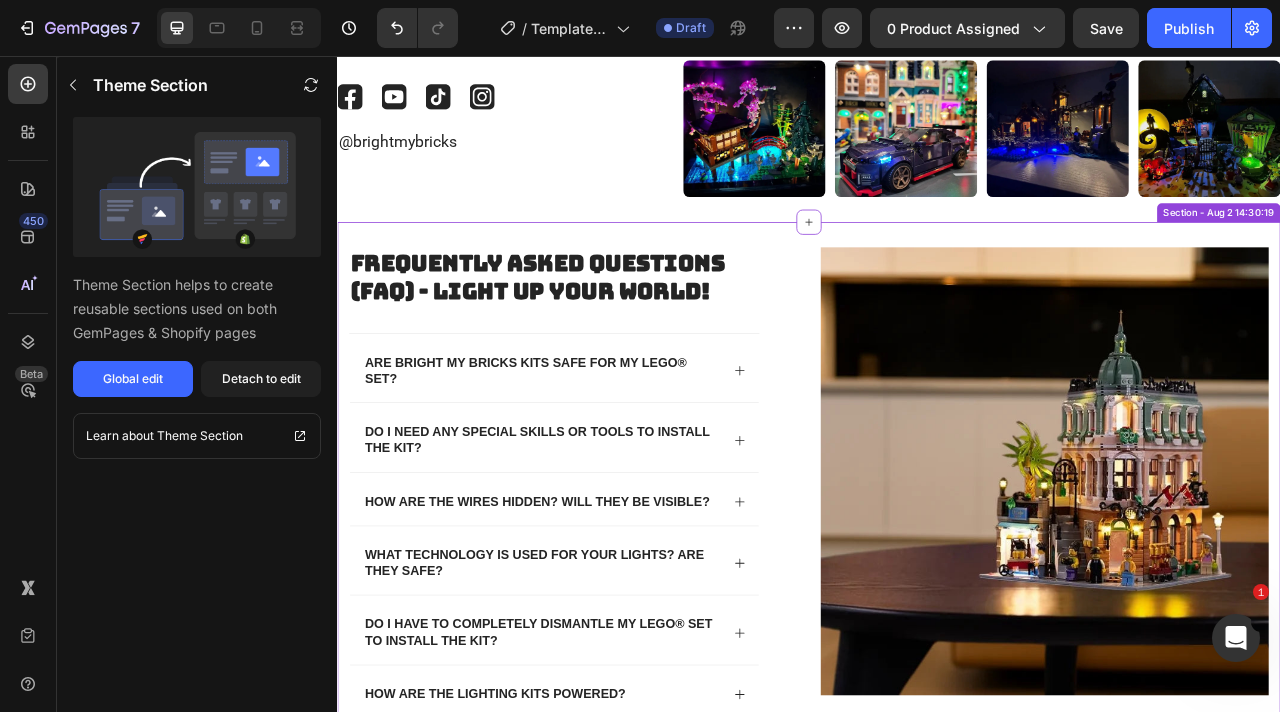 click on "Frequently Asked Questions (FAQ) - Light Up Your World! Heading
Are Bright My Bricks kits safe for my LEGO® set?
Do I need any special skills or tools to install the kit?
How are the wires hidden? Will they be visible?
What technology is used for your lights? Are they safe?
Do I have to completely dismantle my LEGO® set to install the kit?
How are the lighting kits powered? Accordion Row Image Row Section - Aug 2 14:30:19" at bounding box center (937, 607) 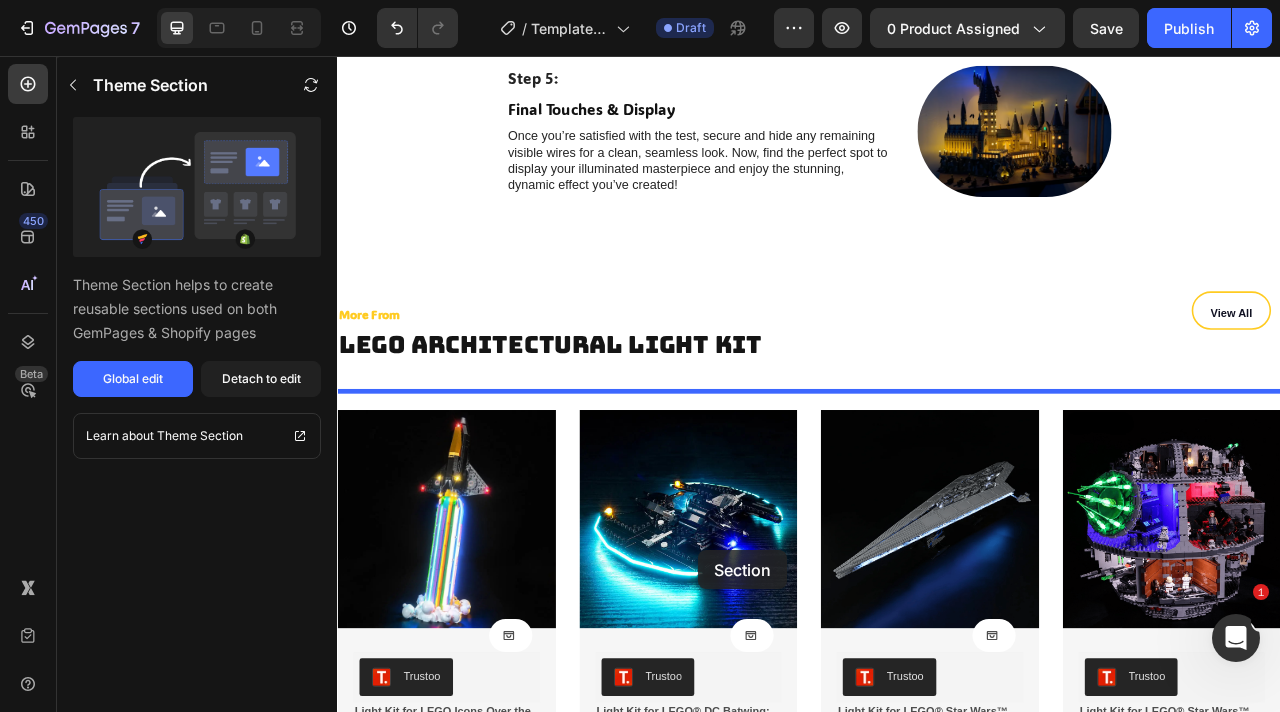 scroll, scrollTop: 5328, scrollLeft: 0, axis: vertical 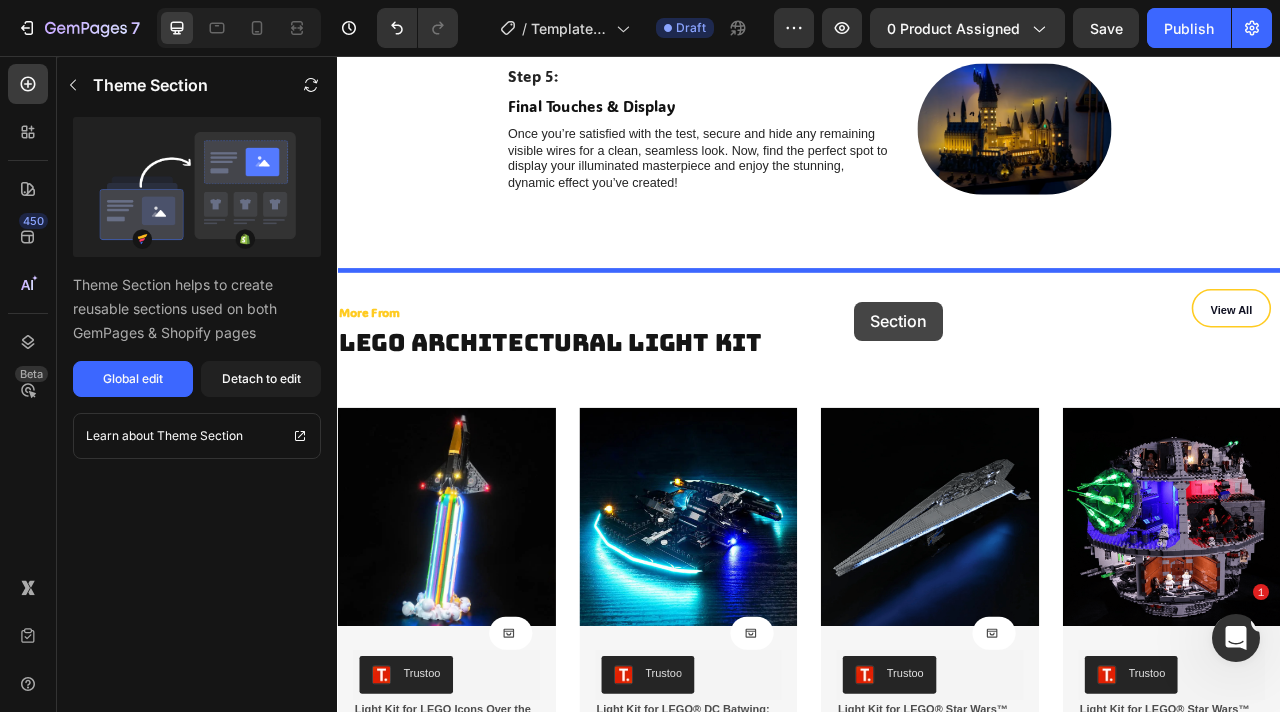 drag, startPoint x: 1411, startPoint y: 258, endPoint x: 994, endPoint y: 370, distance: 431.77887 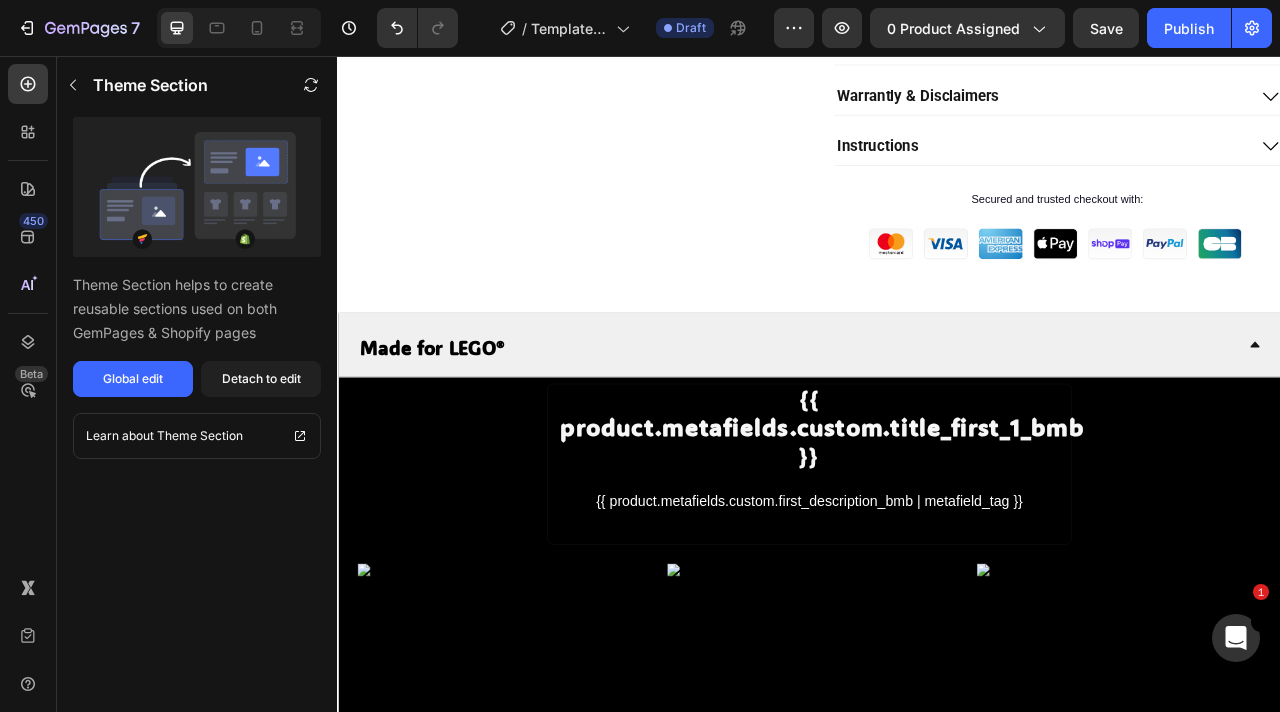 scroll, scrollTop: 785, scrollLeft: 0, axis: vertical 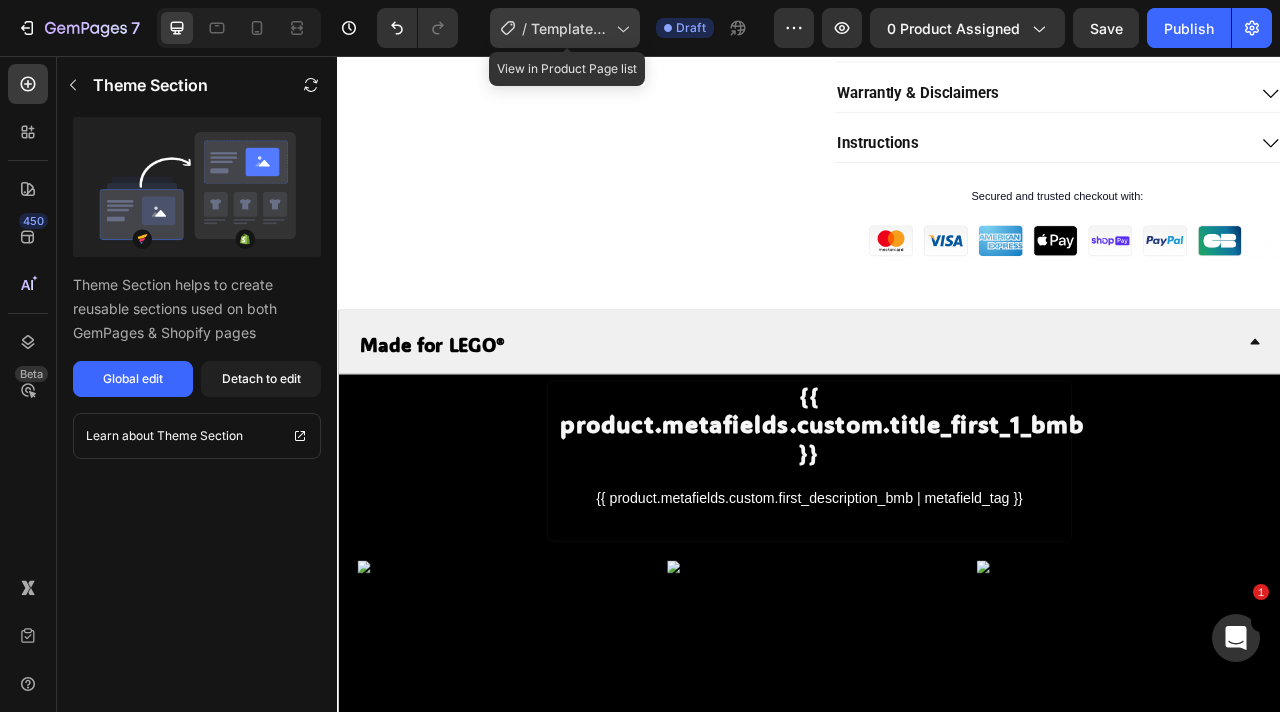 click on "/  Template Lighting compenont" 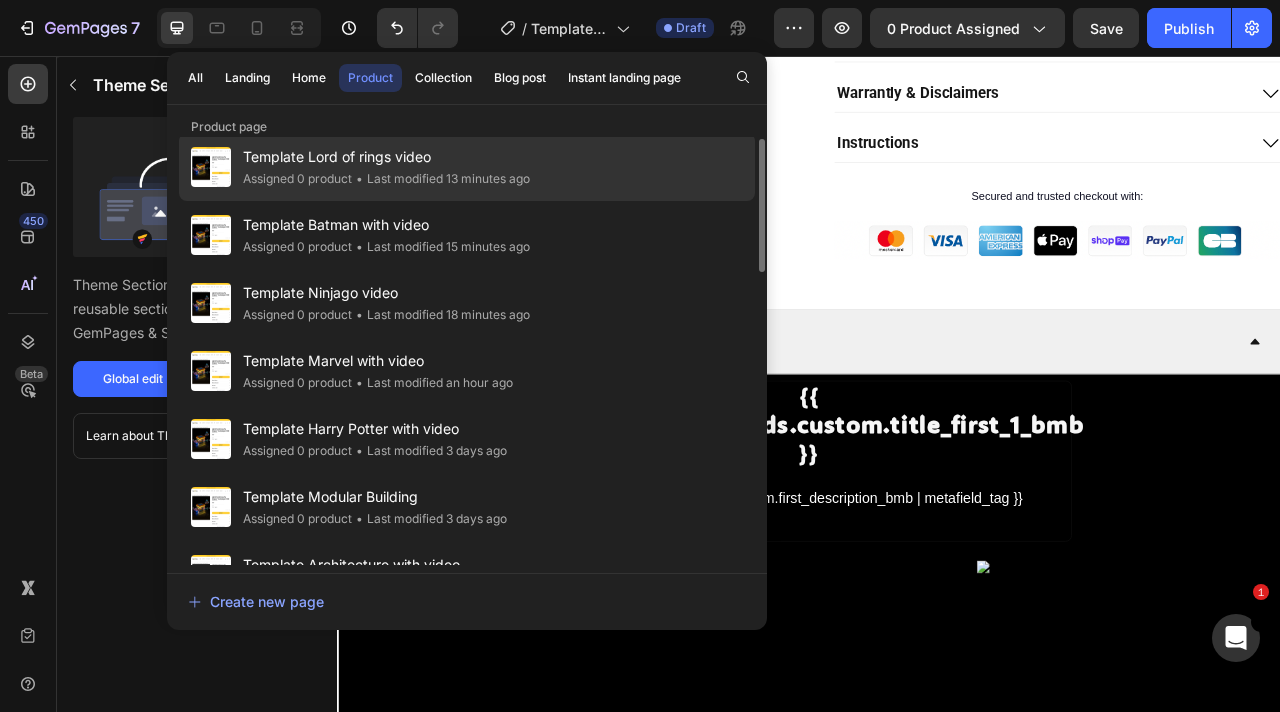 scroll, scrollTop: 240, scrollLeft: 0, axis: vertical 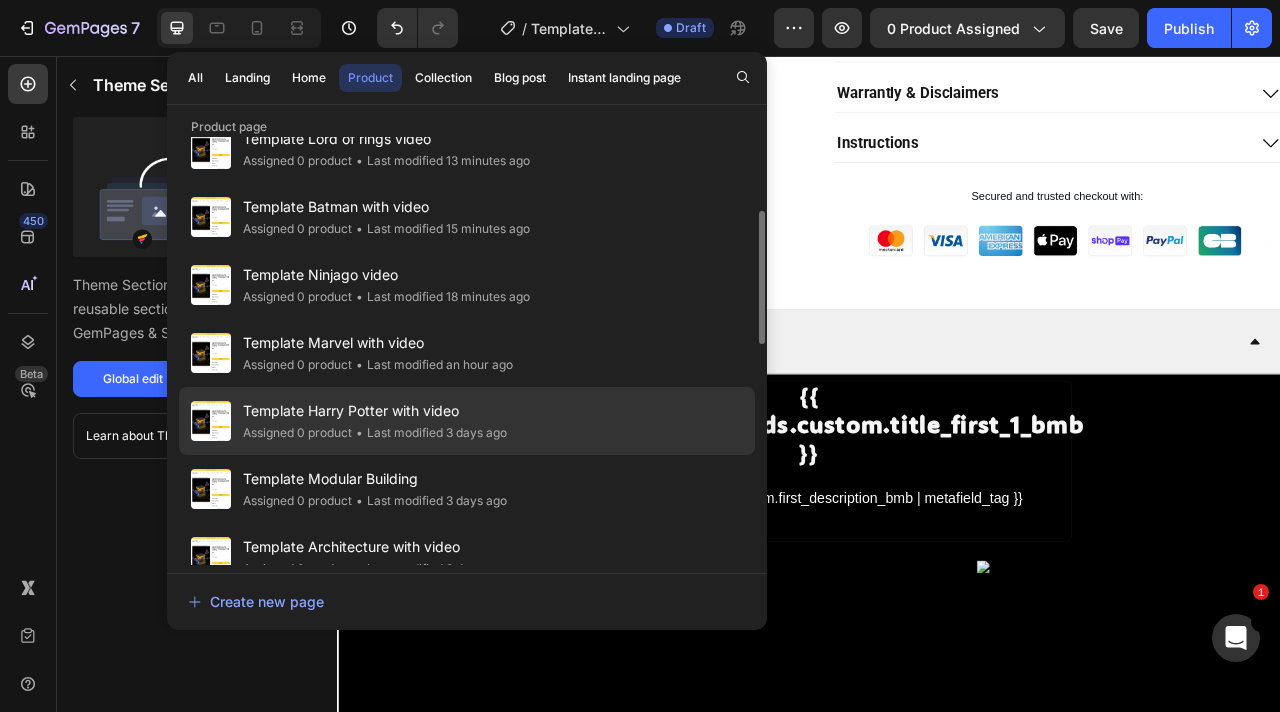 click on "Template [PERSON] with video Assigned 0 product • Last modified 3 days ago" 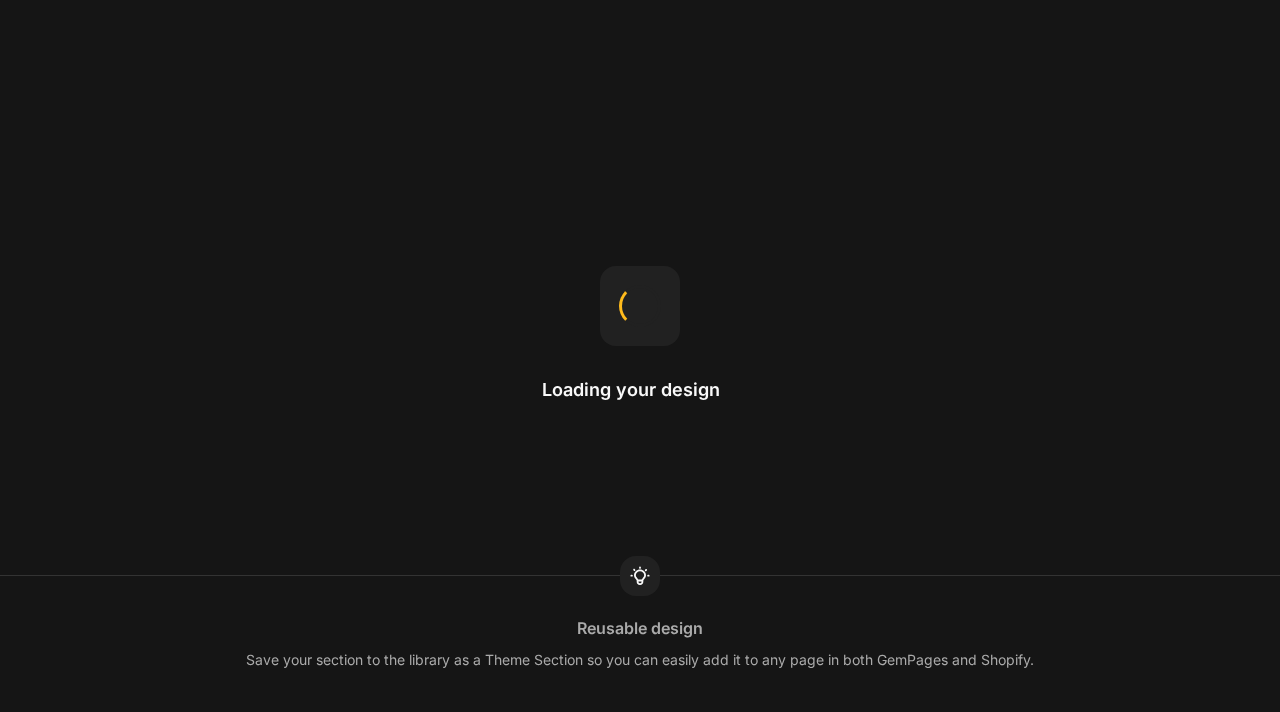 scroll, scrollTop: 0, scrollLeft: 0, axis: both 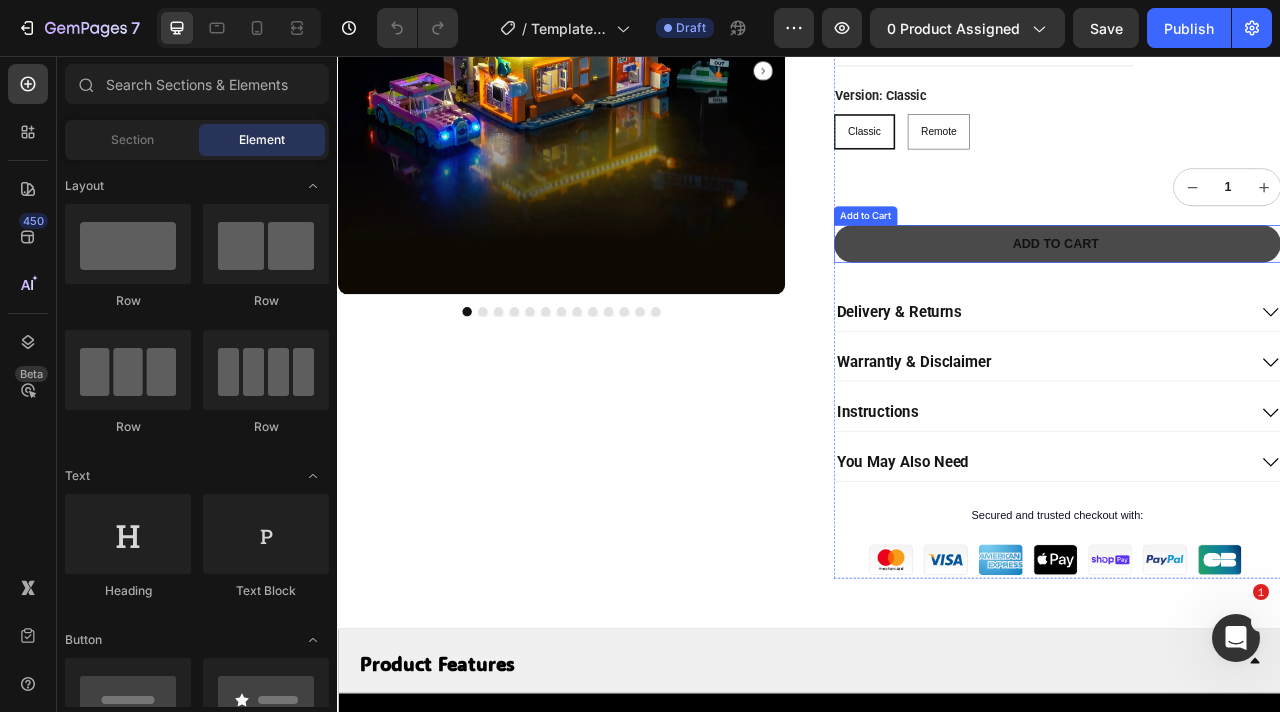 click on "Add to cart" at bounding box center (1252, 295) 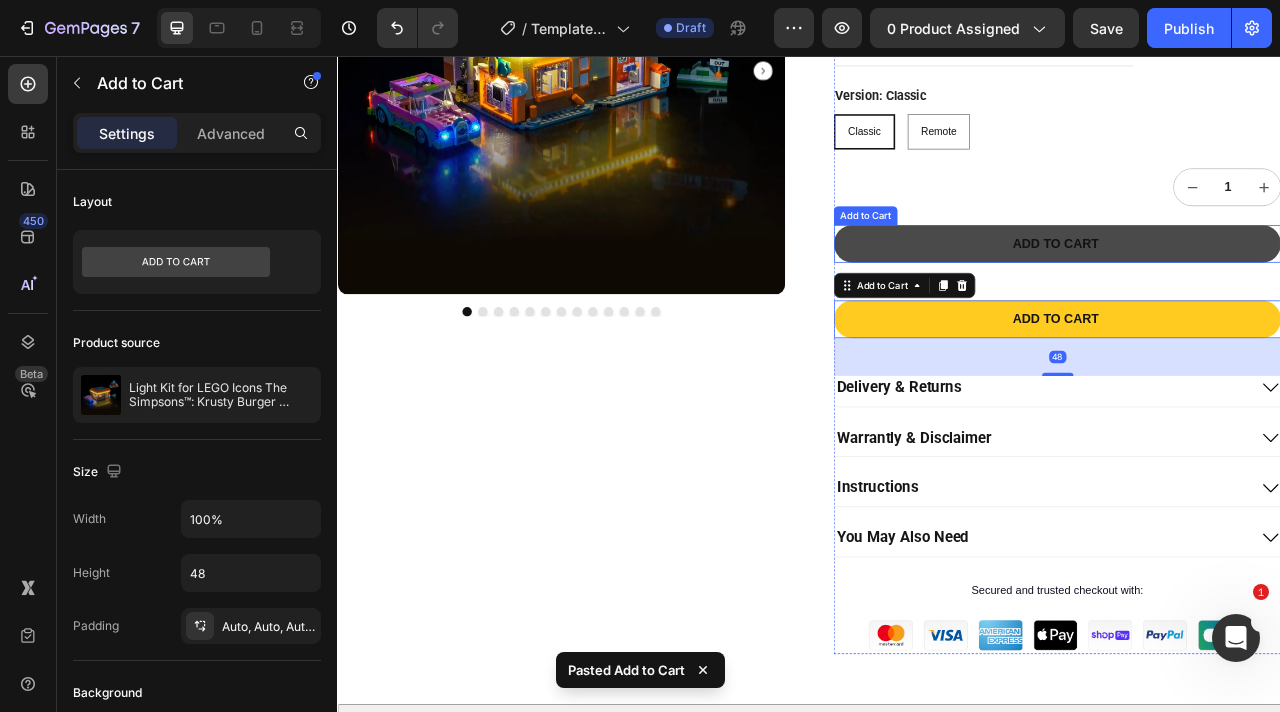 click on "Add to cart" at bounding box center [1252, 295] 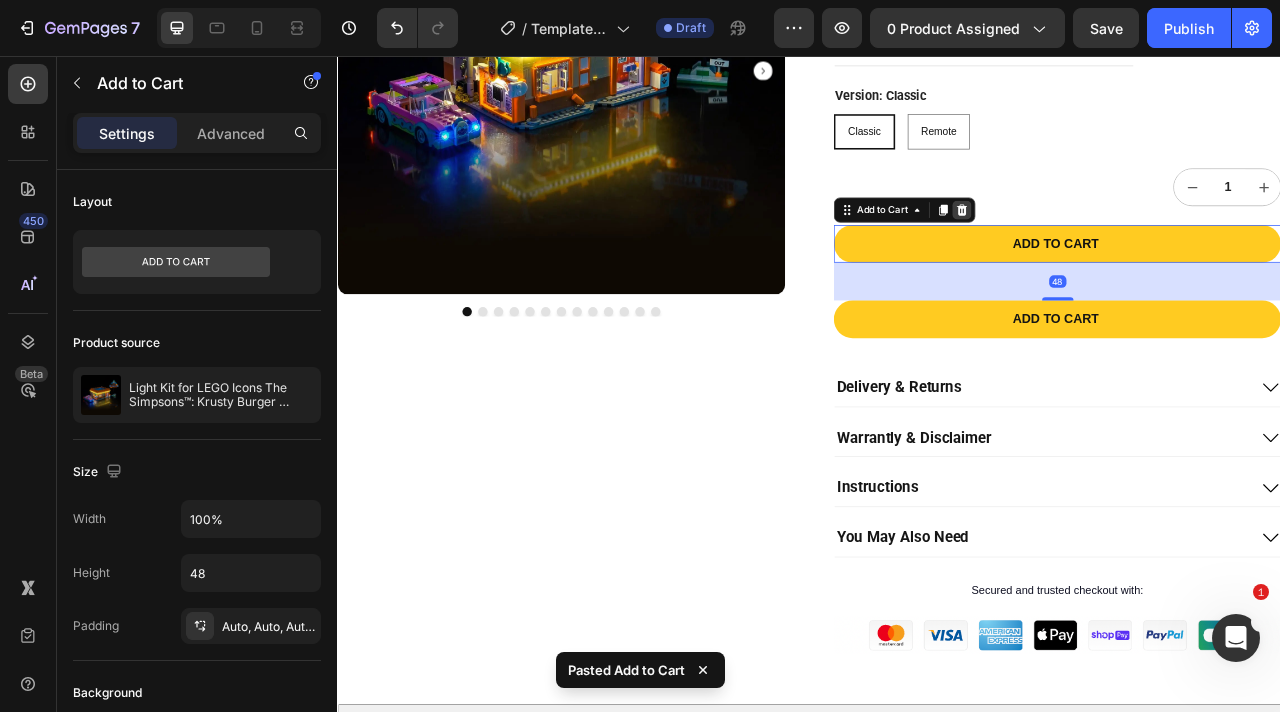 click 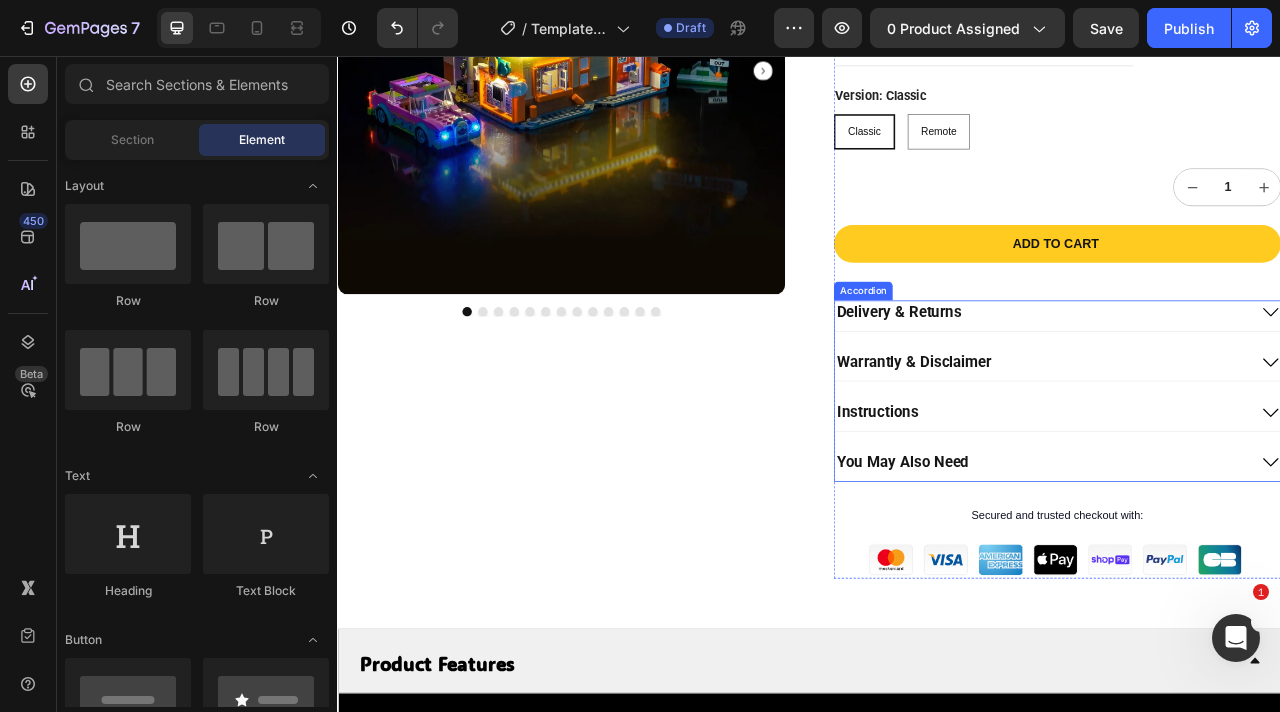 click on "Delivery & Returns
Warrantly & Disclaimer
Instructions
You May Also Need" at bounding box center [1252, 482] 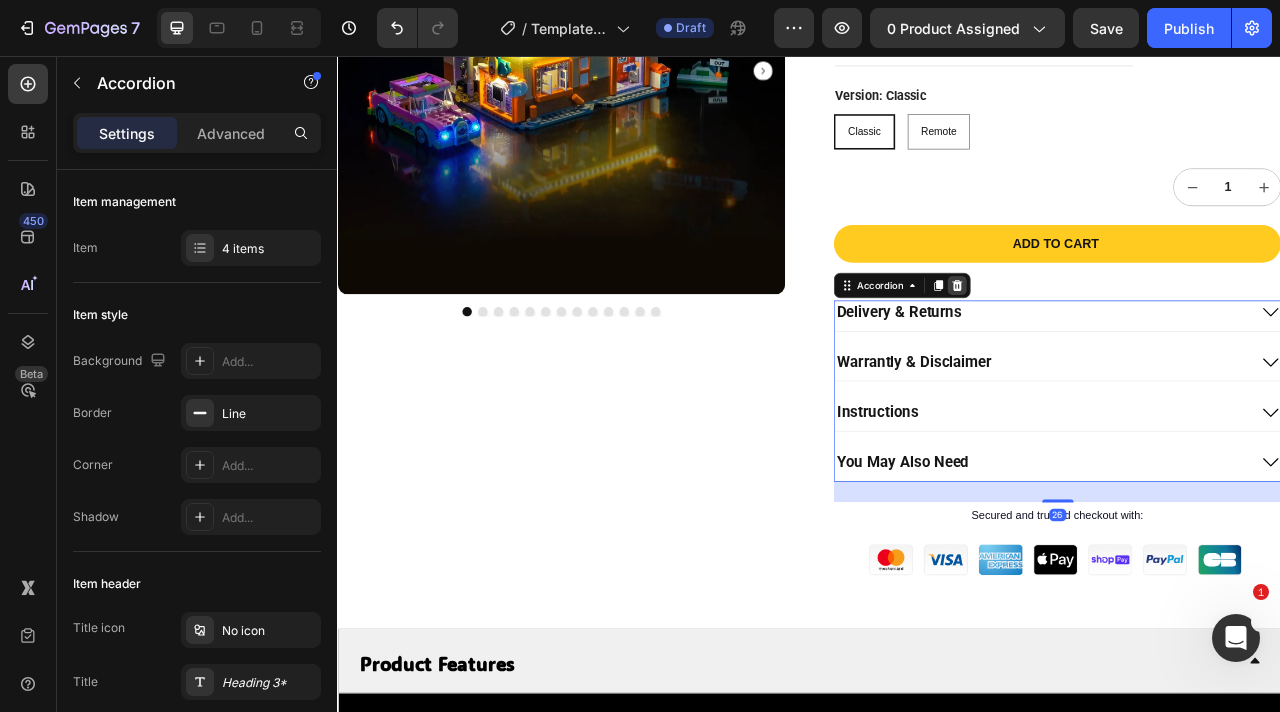 click 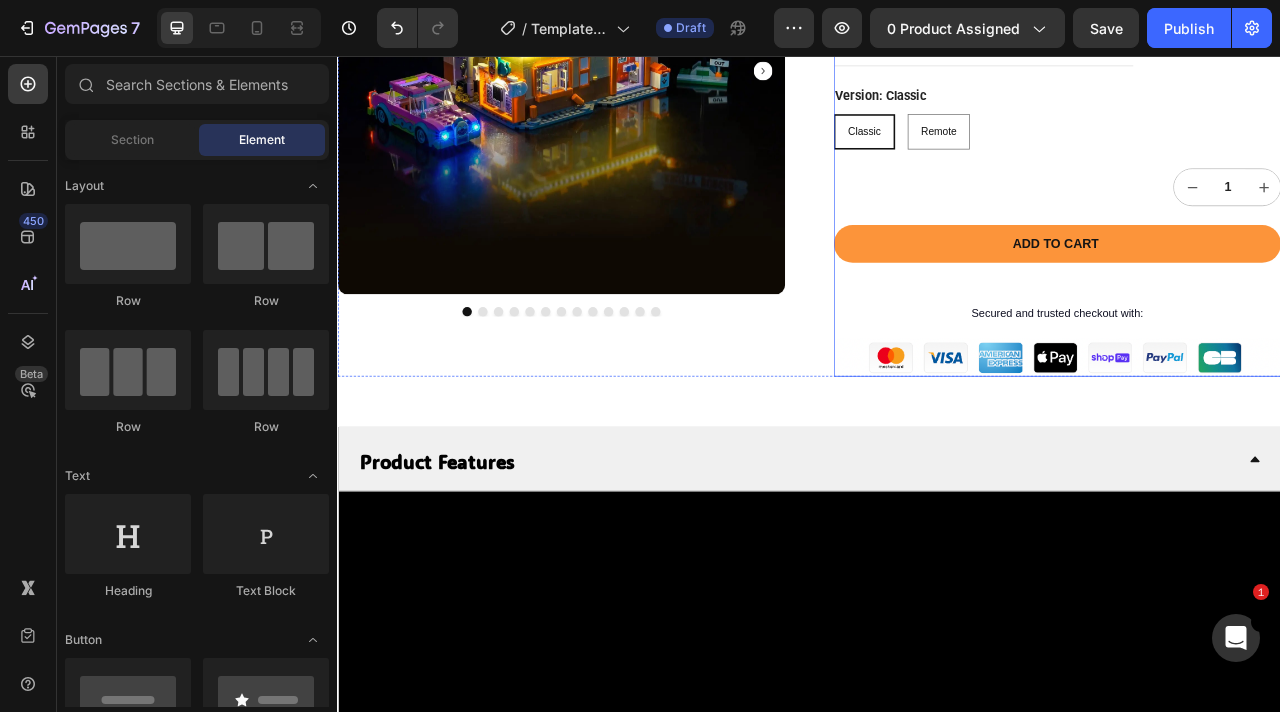 click on "Add to cart" at bounding box center [1252, 295] 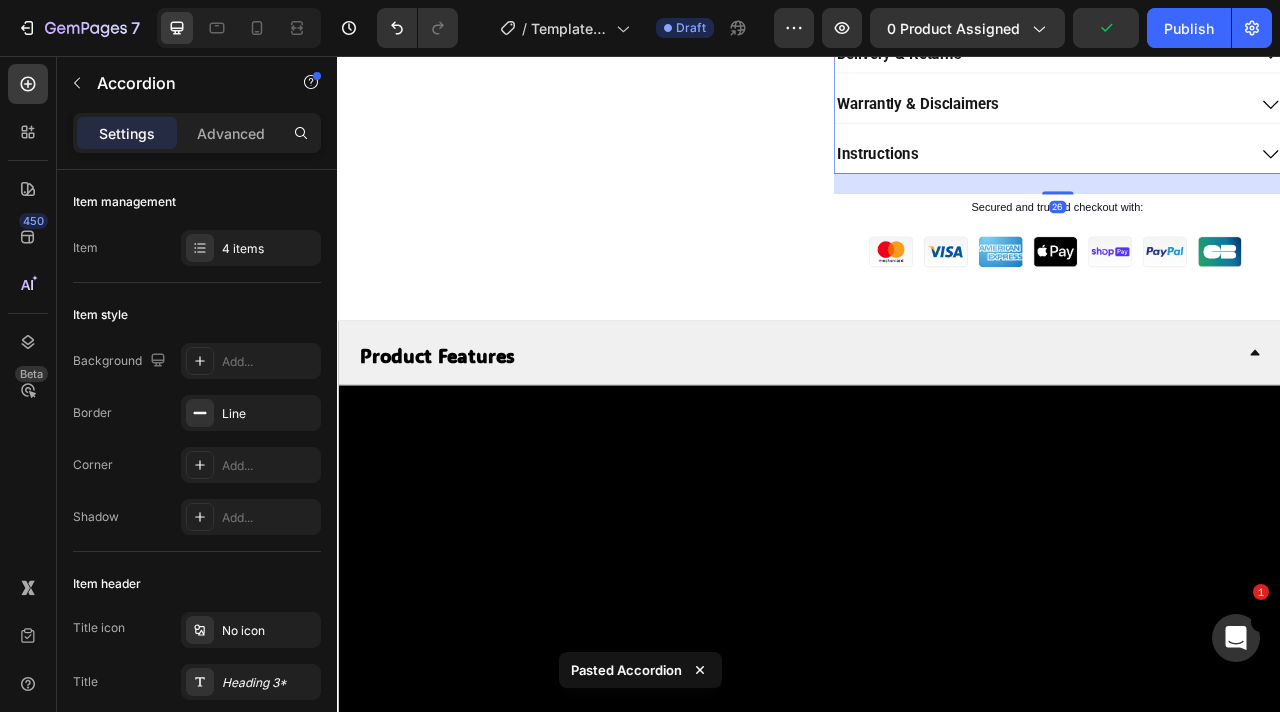 scroll, scrollTop: 918, scrollLeft: 0, axis: vertical 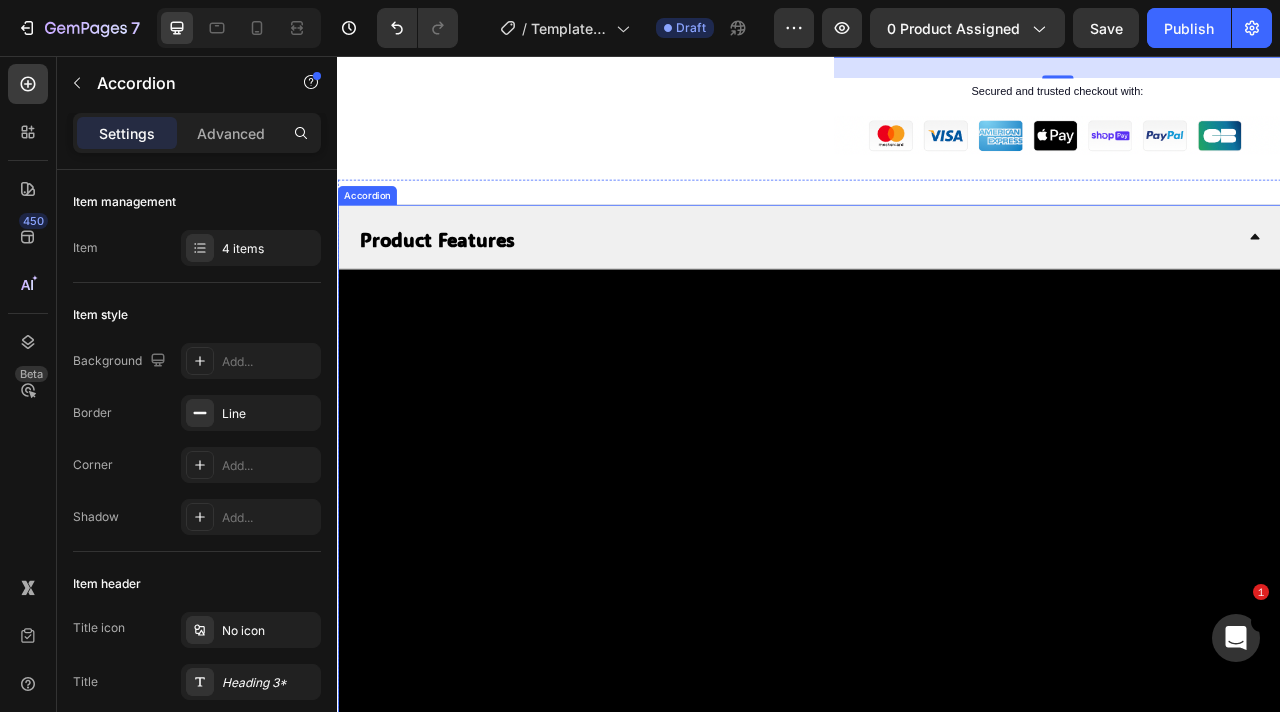 click on "Product Features" at bounding box center (463, 288) 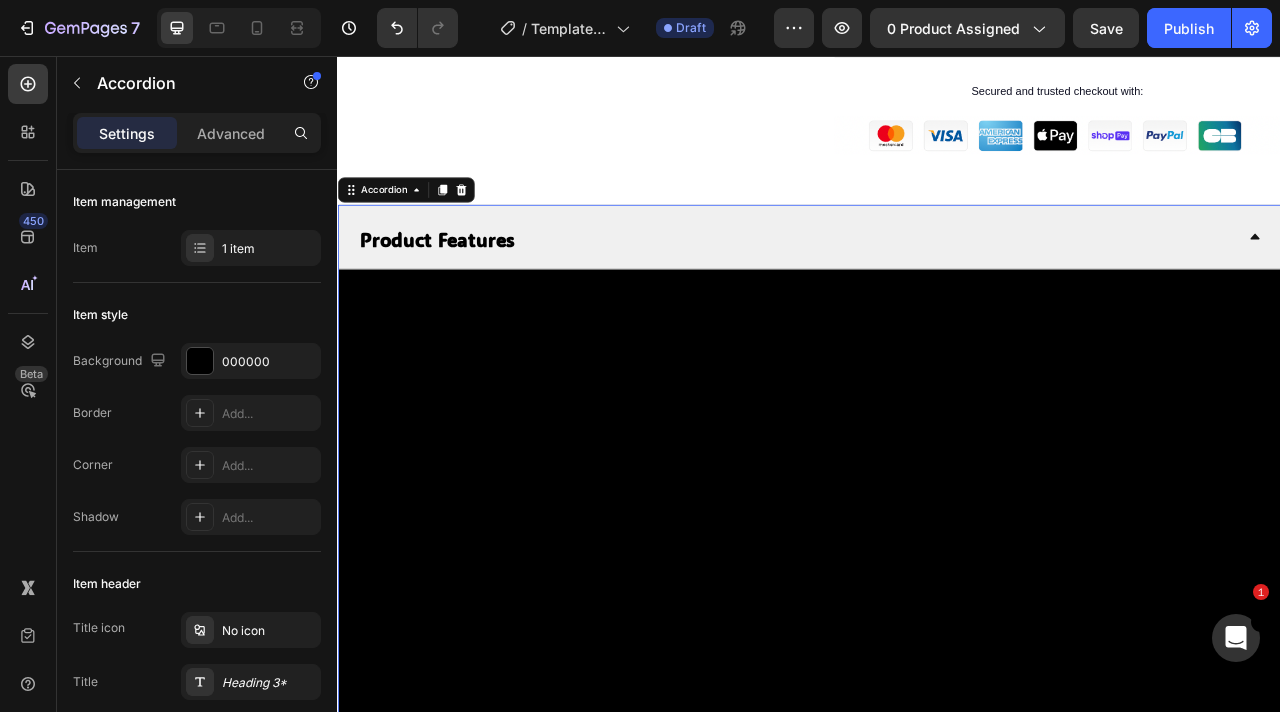 click on "Product Features" at bounding box center [463, 288] 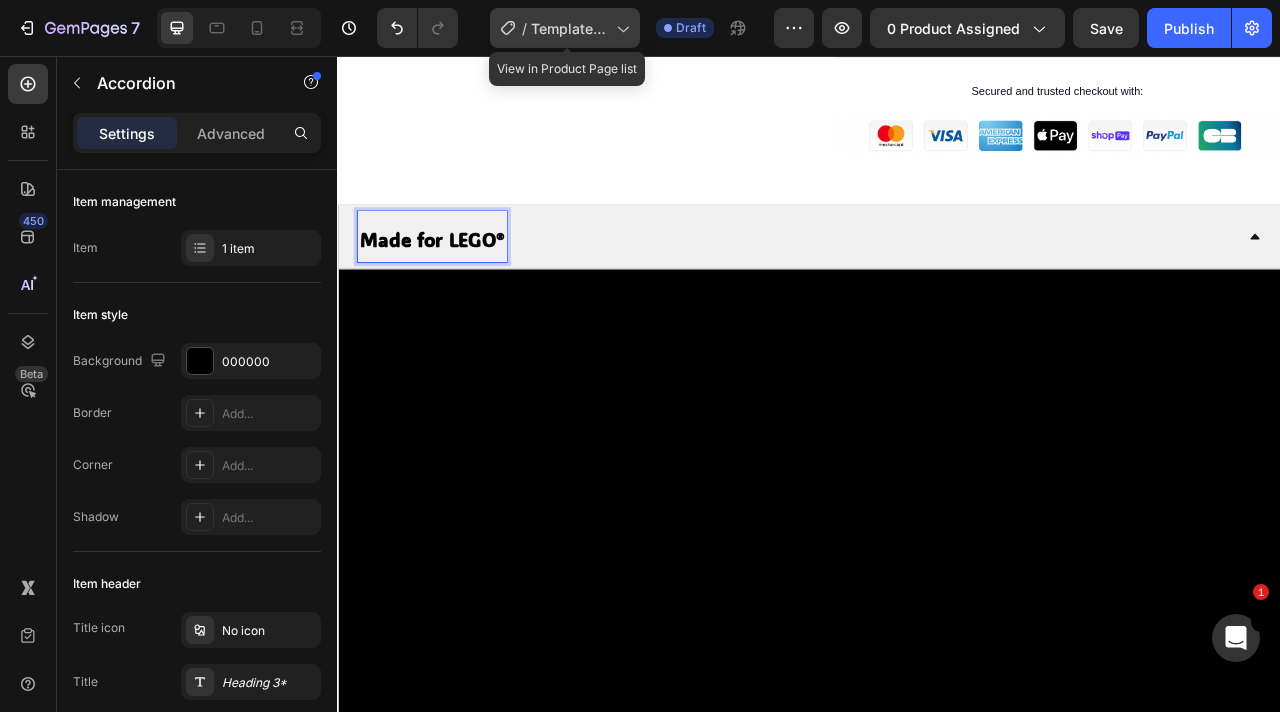 click on "Template Harry Potter with video" at bounding box center [569, 28] 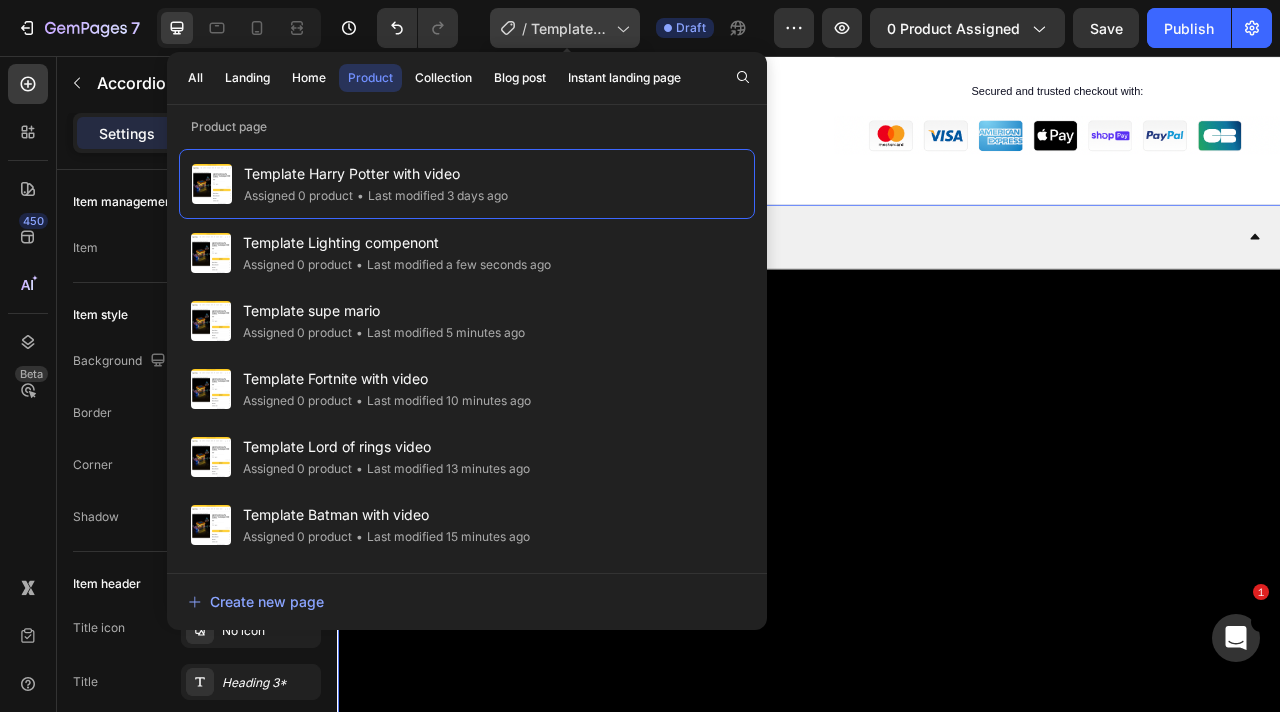 click on "Template Harry Potter with video" at bounding box center (569, 28) 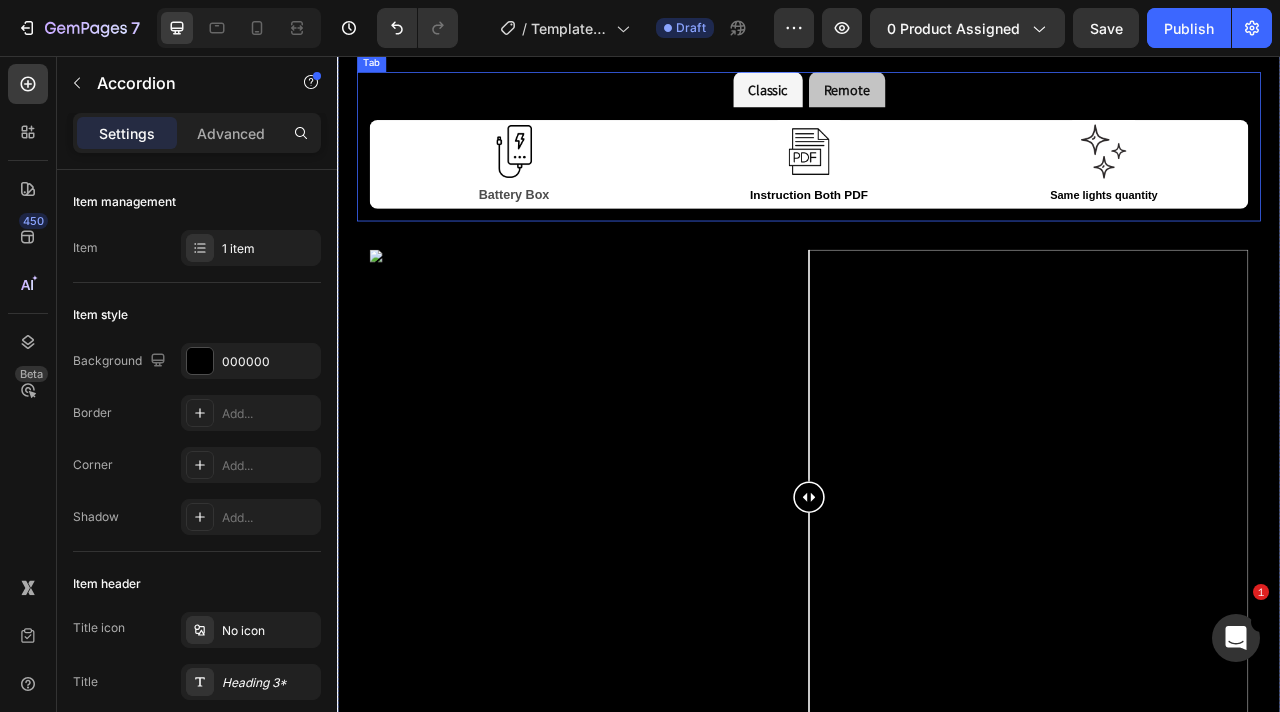scroll, scrollTop: 3589, scrollLeft: 0, axis: vertical 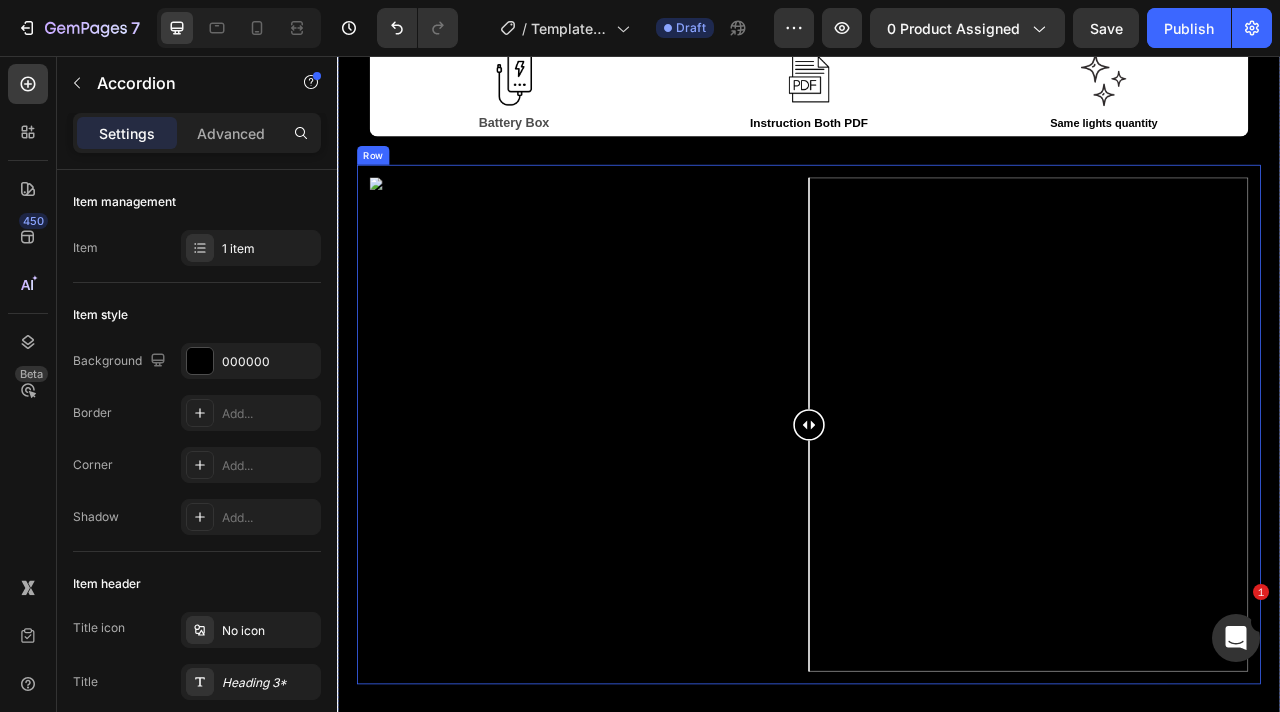 click on "Image Comparison Row" at bounding box center (937, 524) 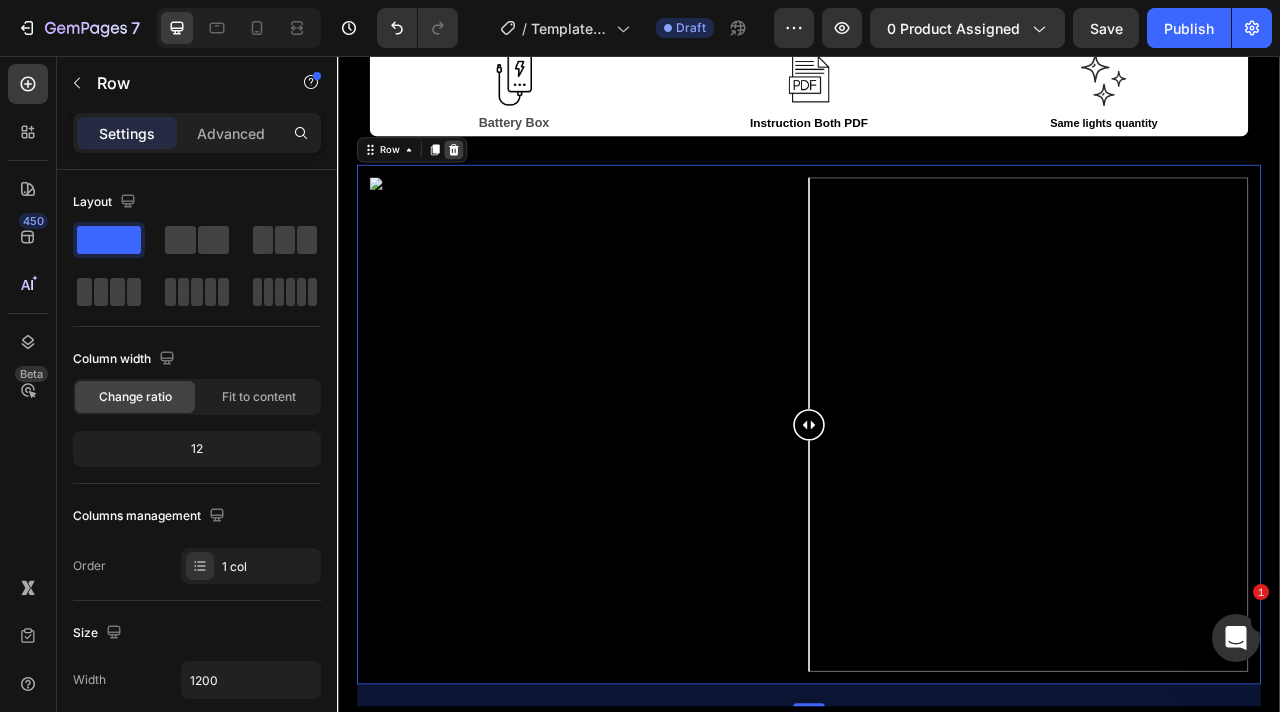click at bounding box center (485, 175) 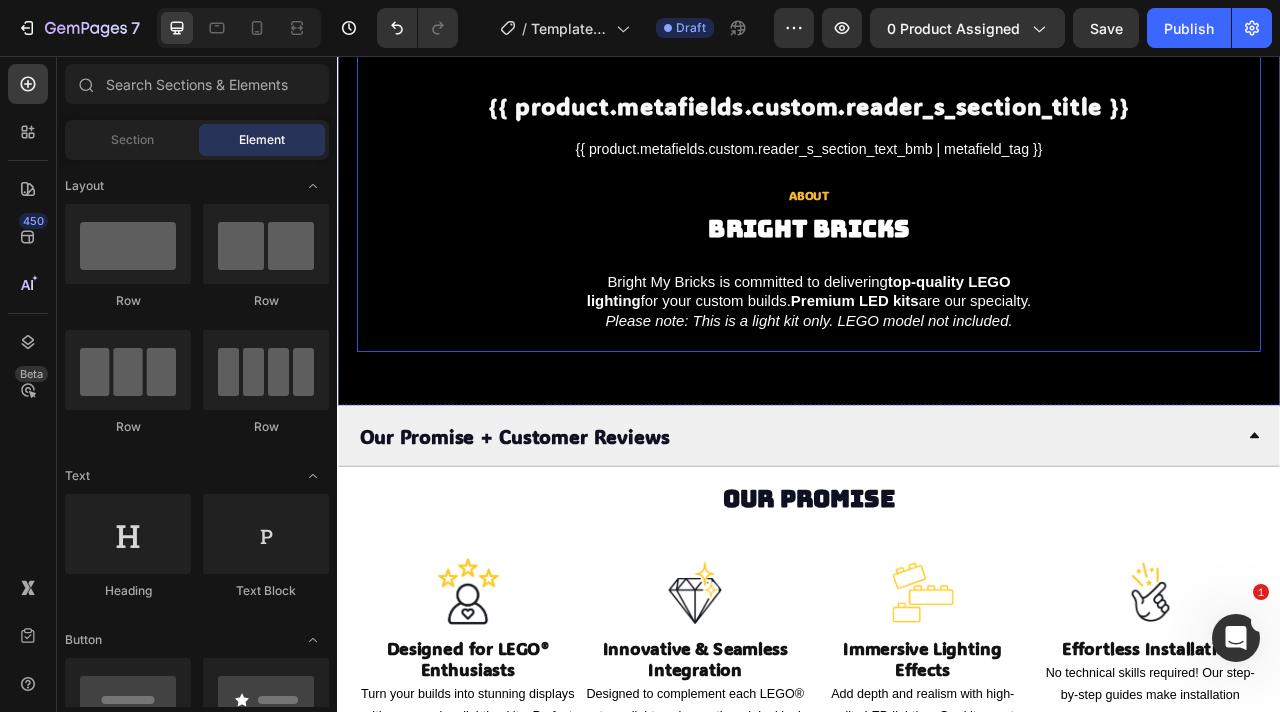 scroll, scrollTop: 3986, scrollLeft: 0, axis: vertical 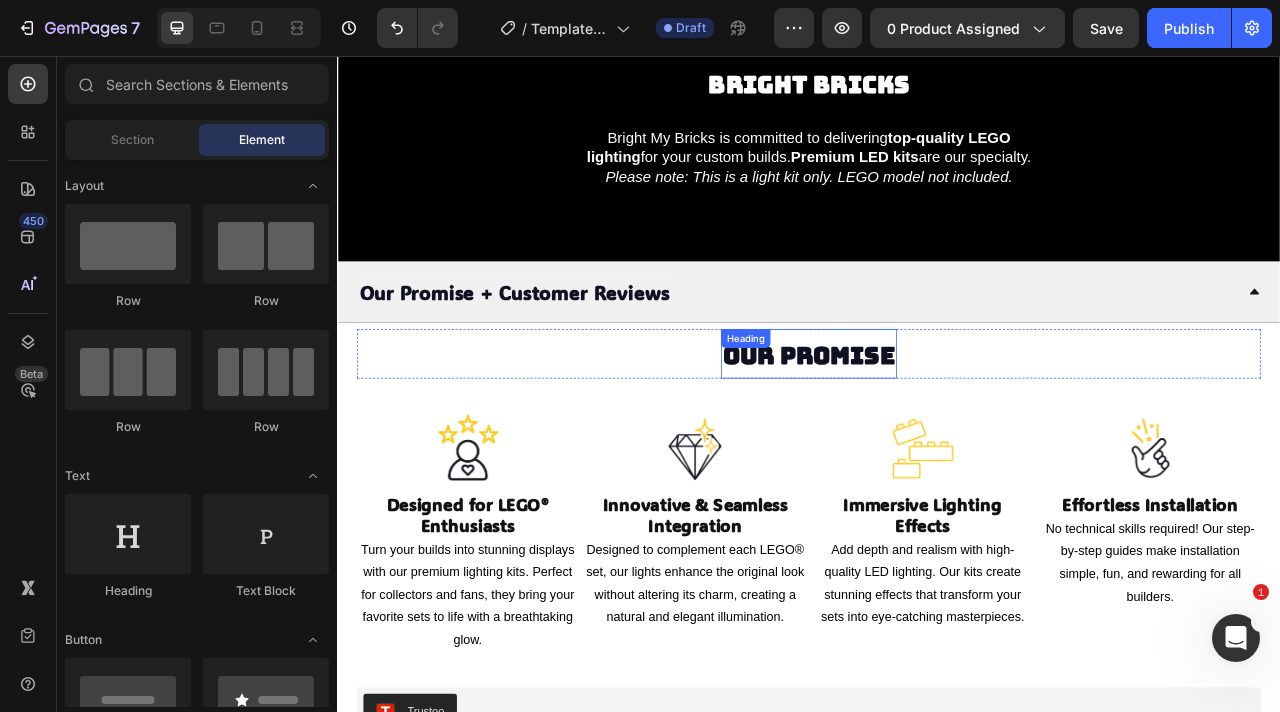 click on "Our Promise" at bounding box center [937, 436] 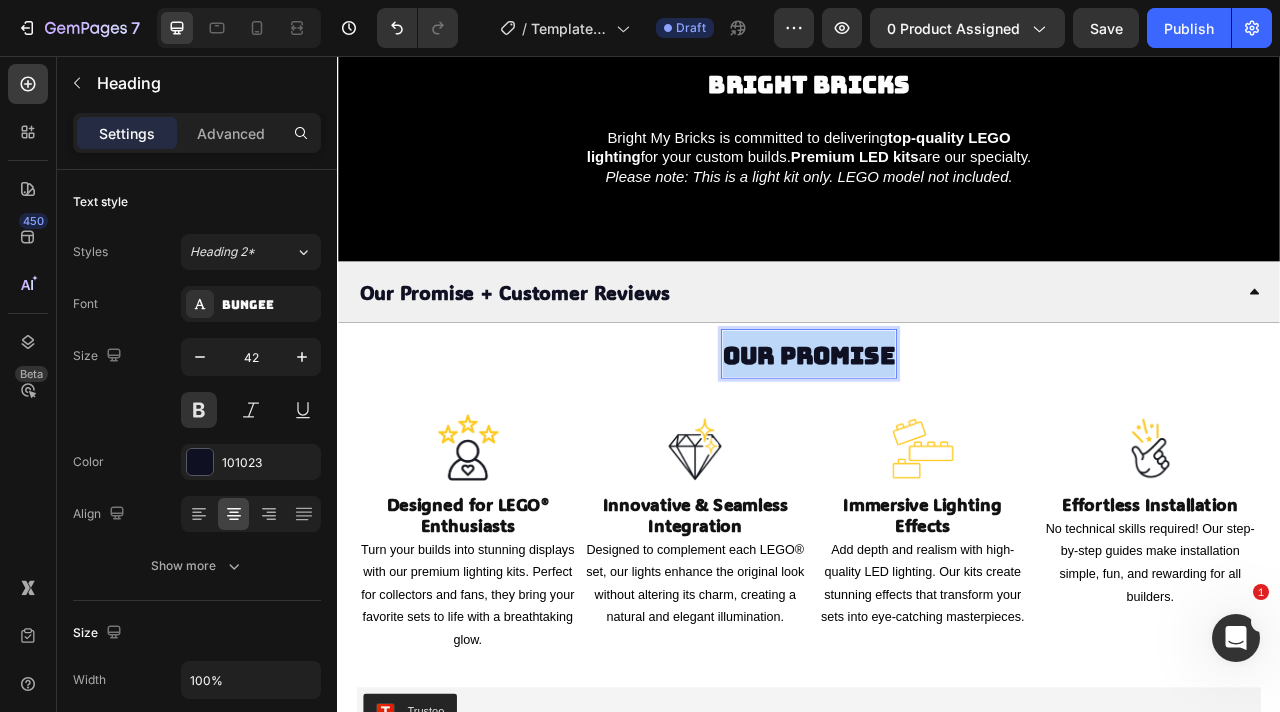 click on "Our Promise" at bounding box center (937, 436) 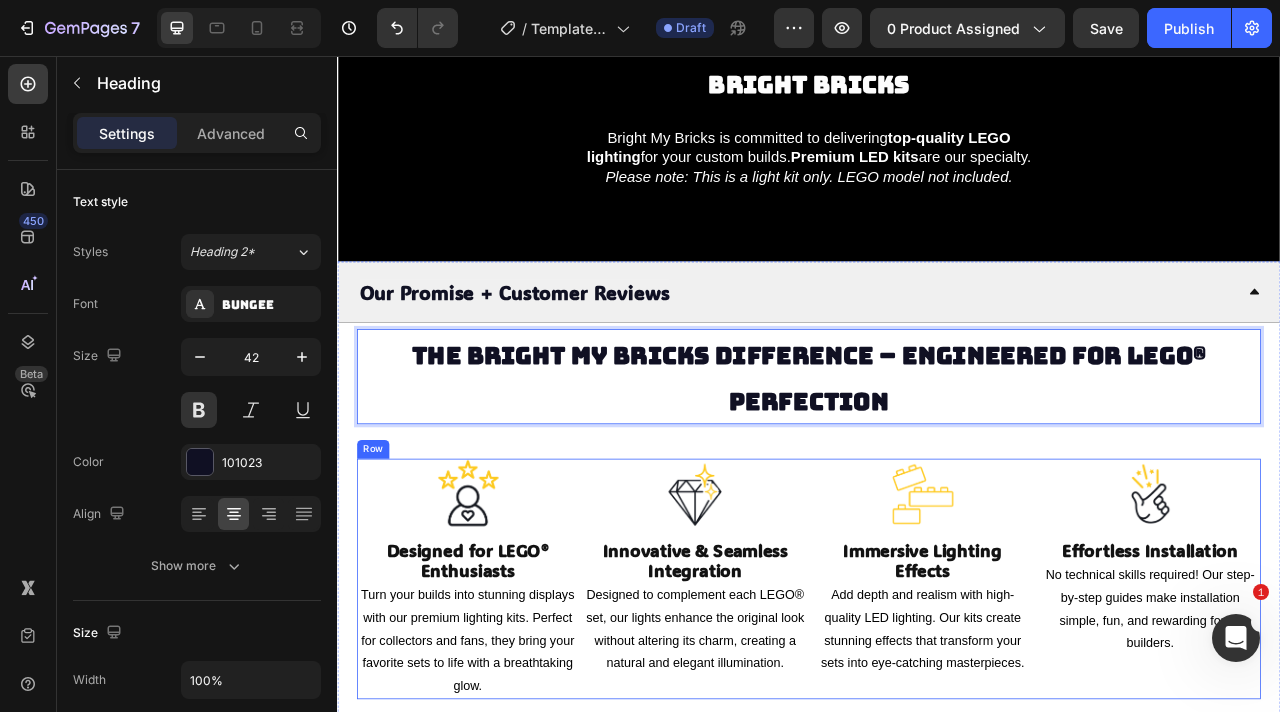 click on "Image Designed for LEGO® Enthusiasts Heading Turn your builds into stunning displays with our premium lighting kits. Perfect for collectors and fans, they bring your favorite sets to life with a breathtaking glow. Text Block Image Innovative & Seamless Integration Heading Designed to complement each LEGO® set, our lights enhance the original look without altering its charm, creating a natural and elegant illumination. Text Block Image Immersive Lighting Effects Heading Add depth and realism with high-quality LED lighting. Our kits create stunning effects that transform your sets into eye-catching masterpieces. Text Block Image Effortless Installation  Heading No technical skills required! Our step-by-step guides make installation simple, fun, and rewarding for all builders. Text Block Row" at bounding box center (937, 721) 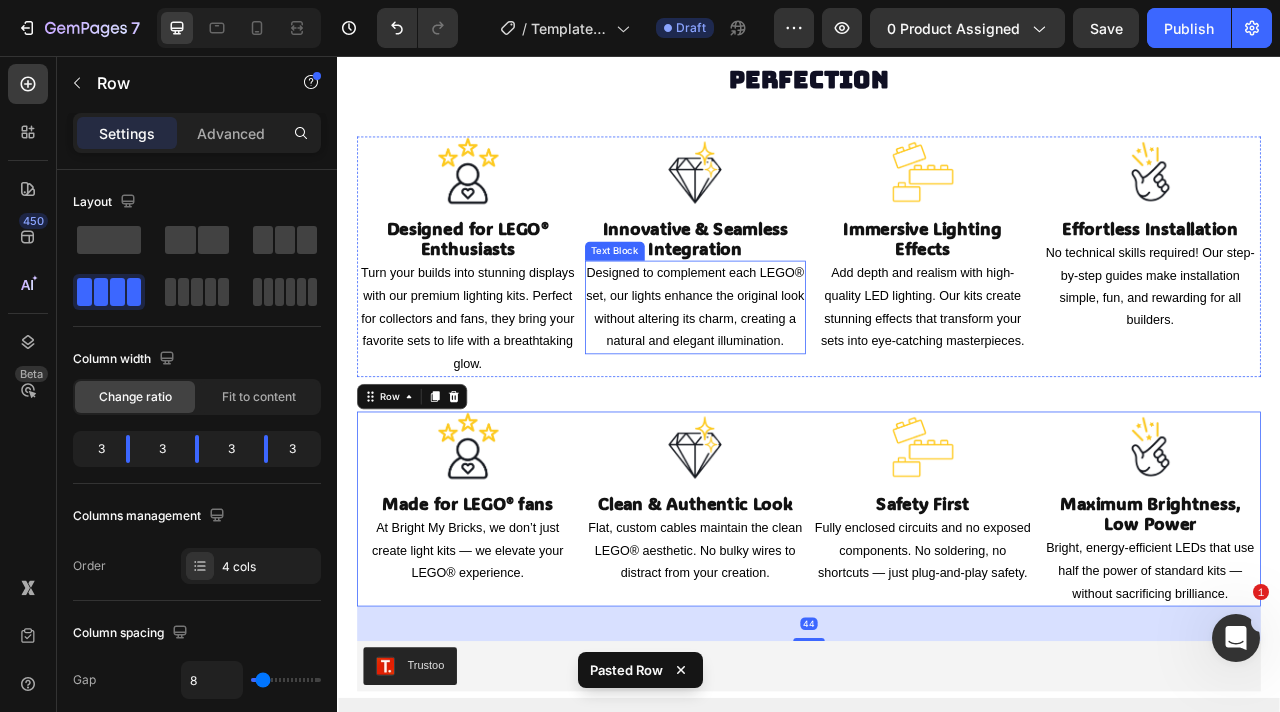 scroll, scrollTop: 4371, scrollLeft: 0, axis: vertical 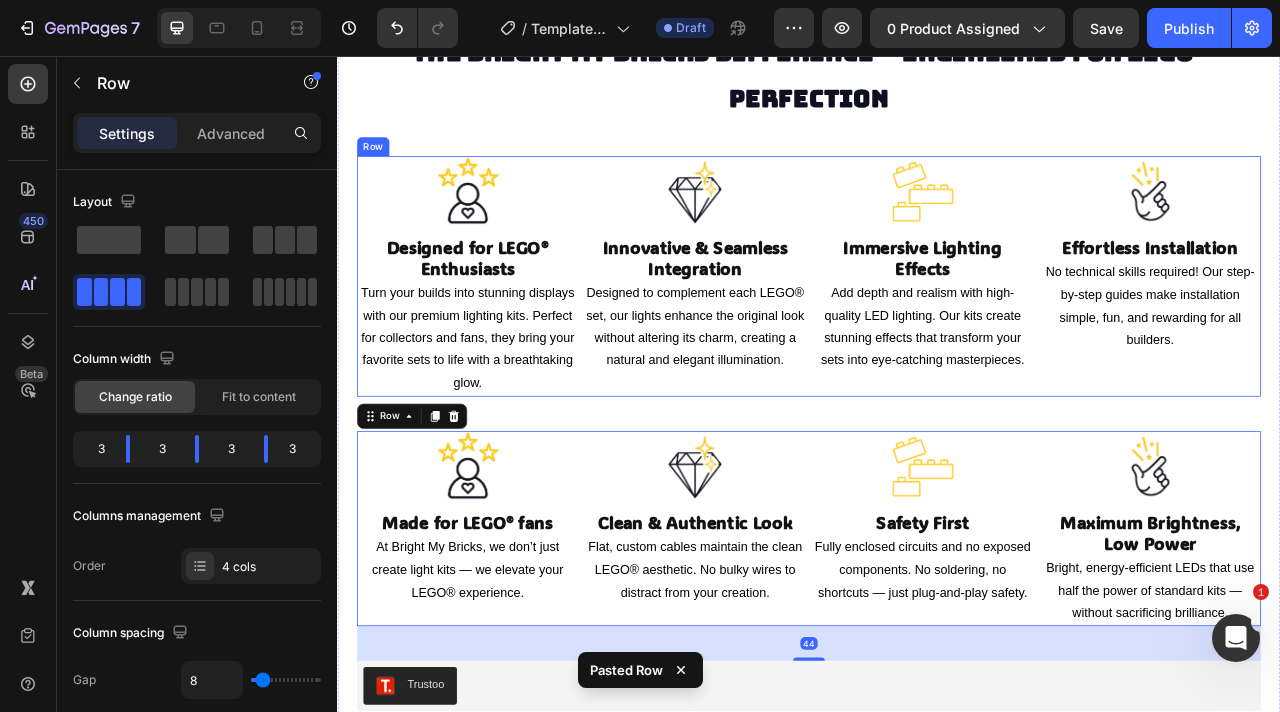 click at bounding box center [503, 228] 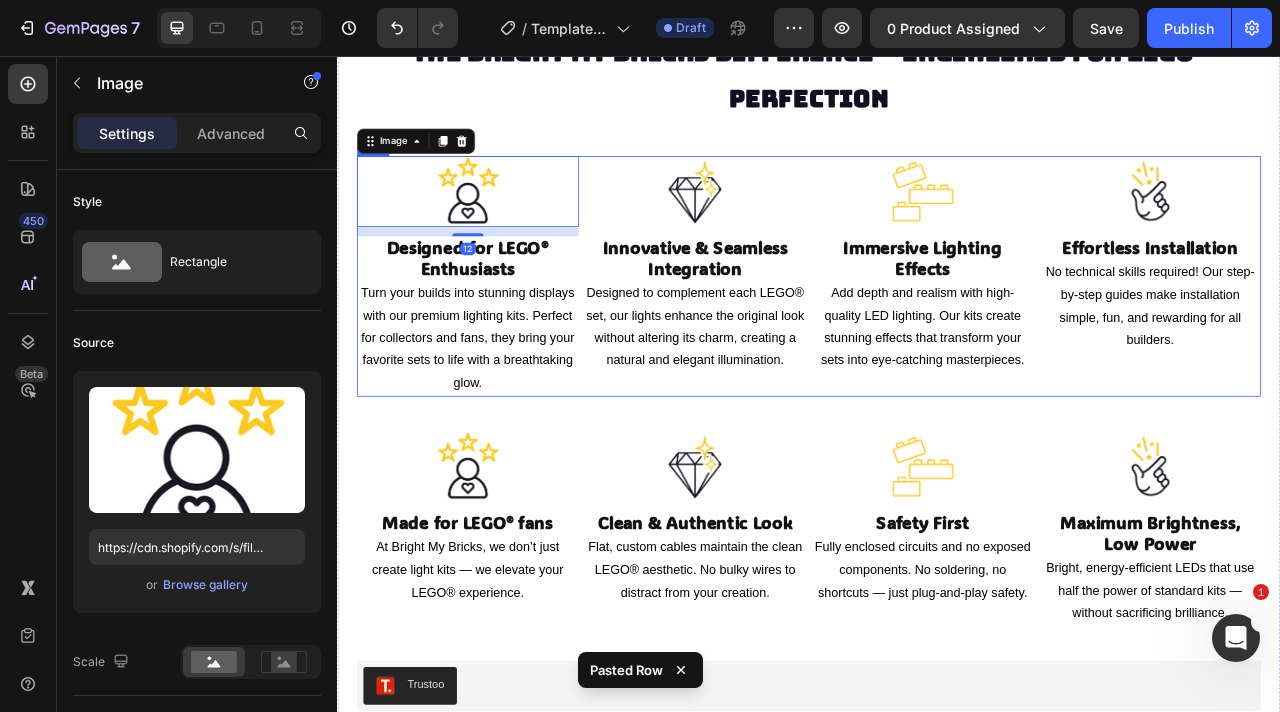 click on "Image   12 Designed for LEGO® Enthusiasts Heading Turn your builds into stunning displays with our premium lighting kits. Perfect for collectors and fans, they bring your favorite sets to life with a breathtaking glow. Text Block Image Innovative & Seamless Integration Heading Designed to complement each LEGO® set, our lights enhance the original look without altering its charm, creating a natural and elegant illumination. Text Block Image Immersive Lighting Effects Heading Add depth and realism with high-quality LED lighting. Our kits create stunning effects that transform your sets into eye-catching masterpieces. Text Block Image Effortless Installation  Heading No technical skills required! Our step-by-step guides make installation simple, fun, and rewarding for all builders. Text Block Row" at bounding box center [937, 336] 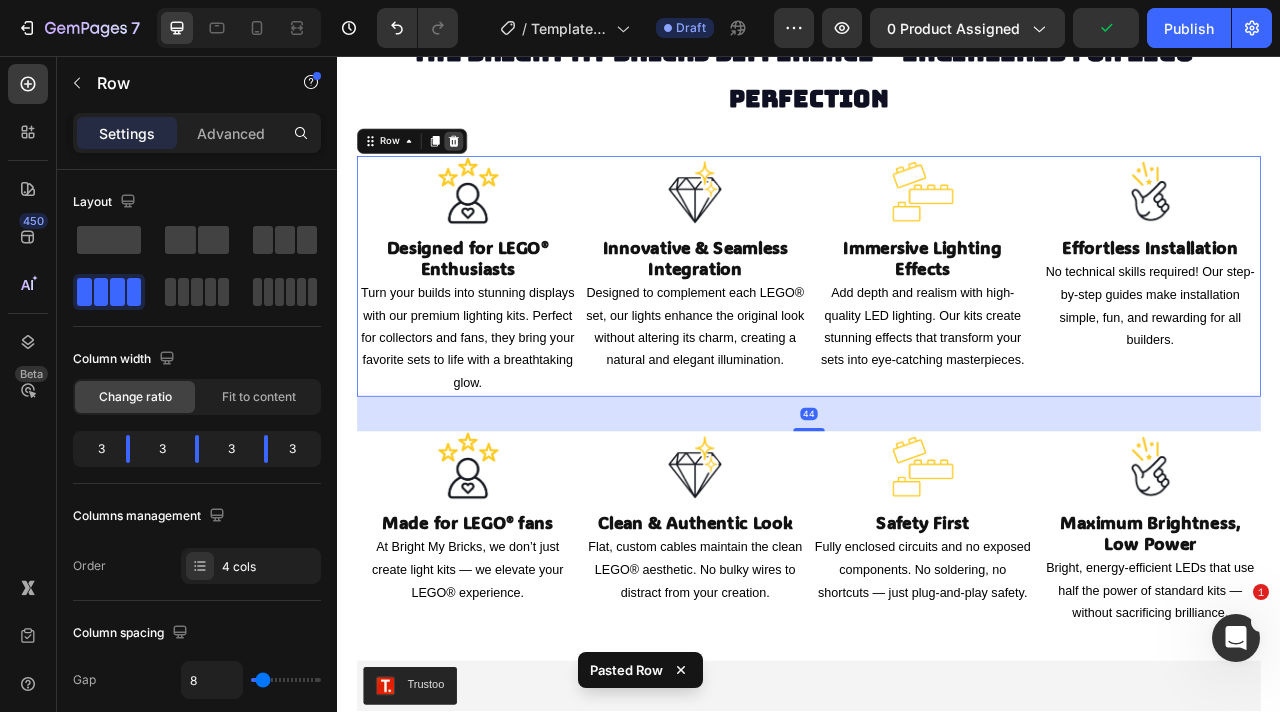 click 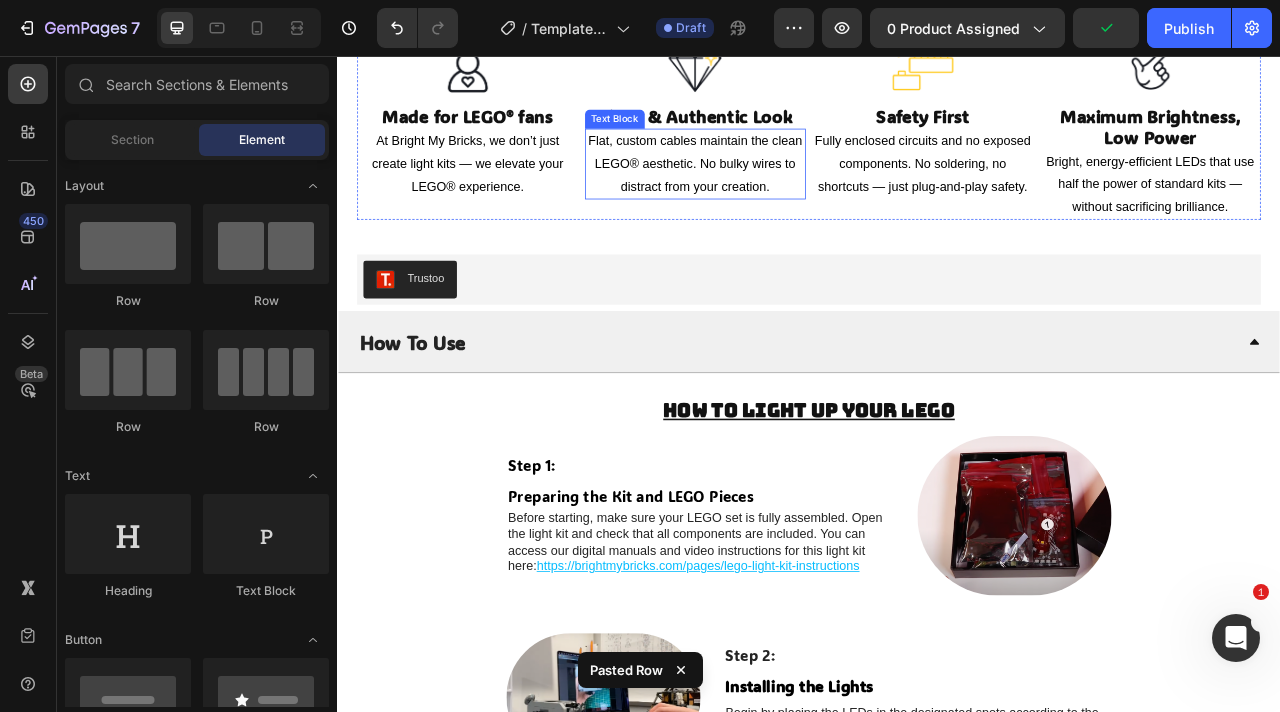 scroll, scrollTop: 4564, scrollLeft: 0, axis: vertical 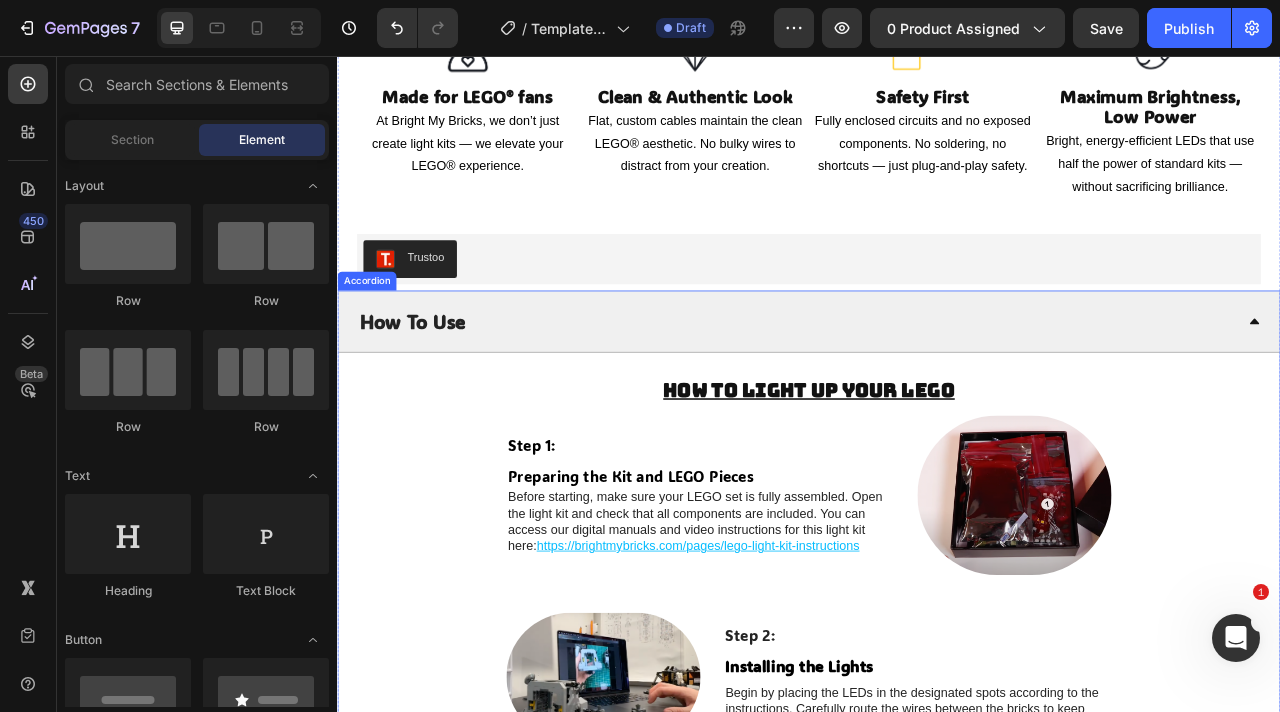 click on "How To Use" at bounding box center [921, 393] 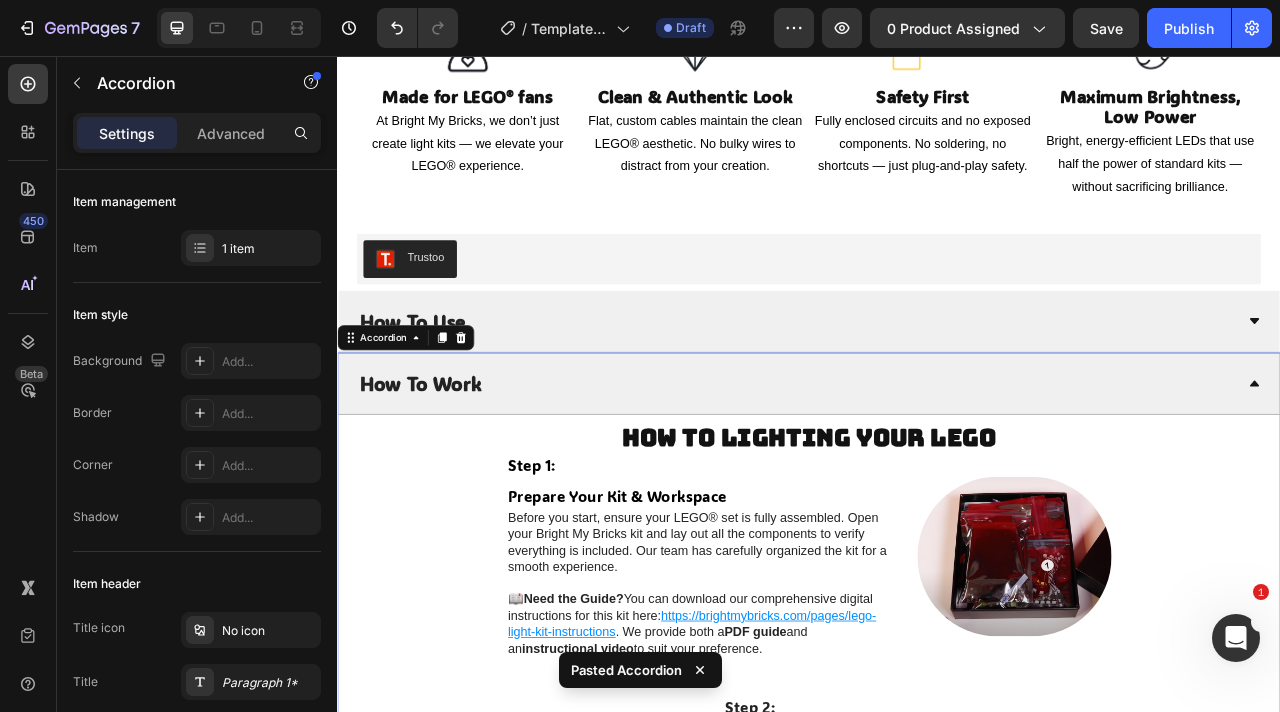 click on "How To Use" at bounding box center [921, 393] 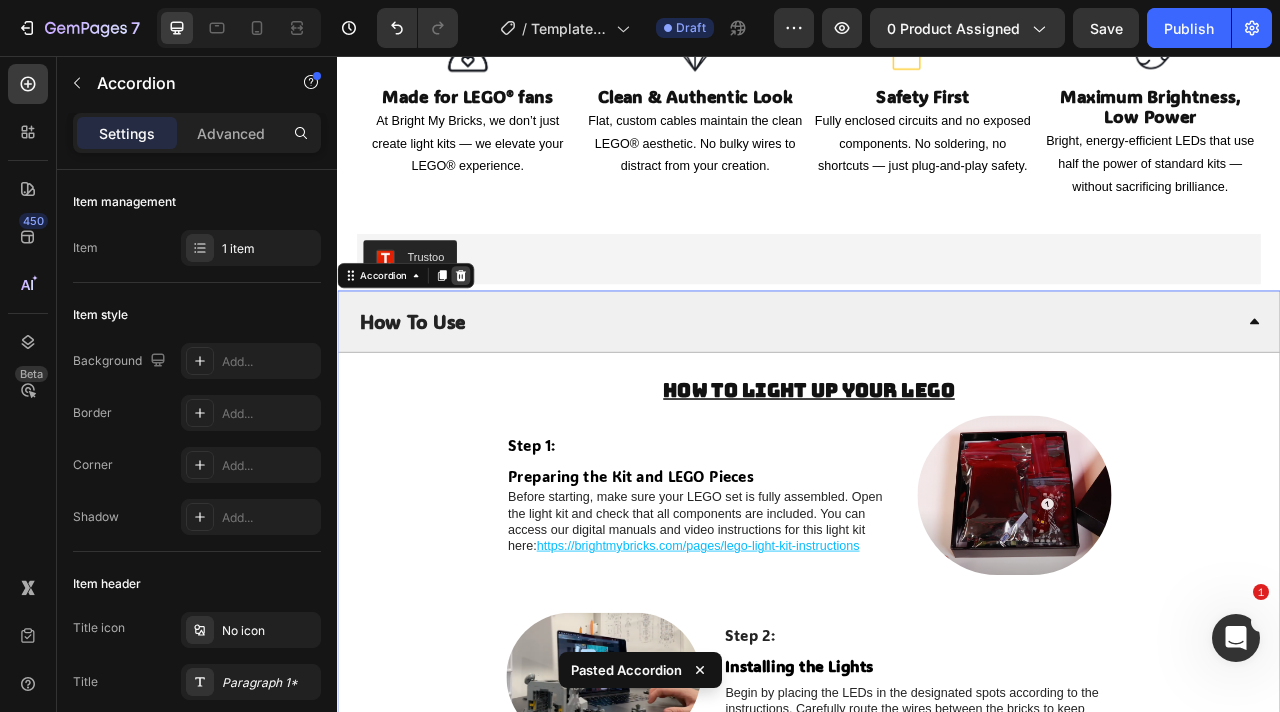 click 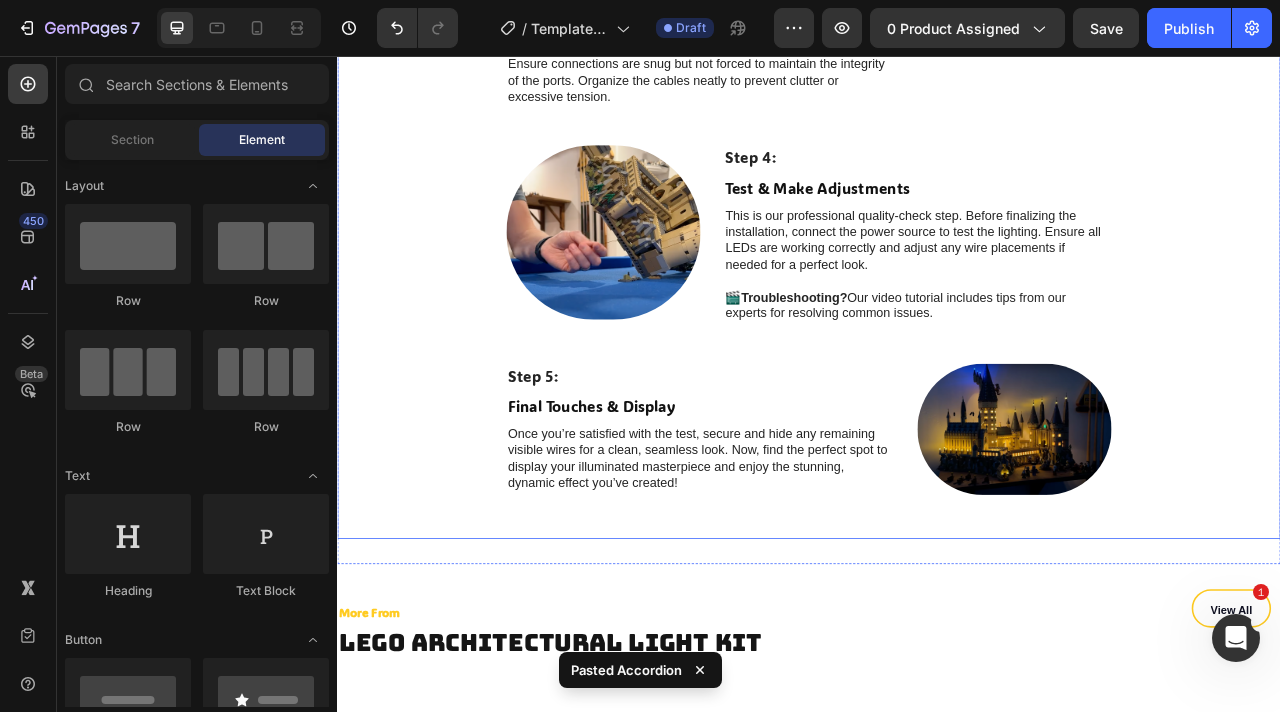 scroll, scrollTop: 6090, scrollLeft: 0, axis: vertical 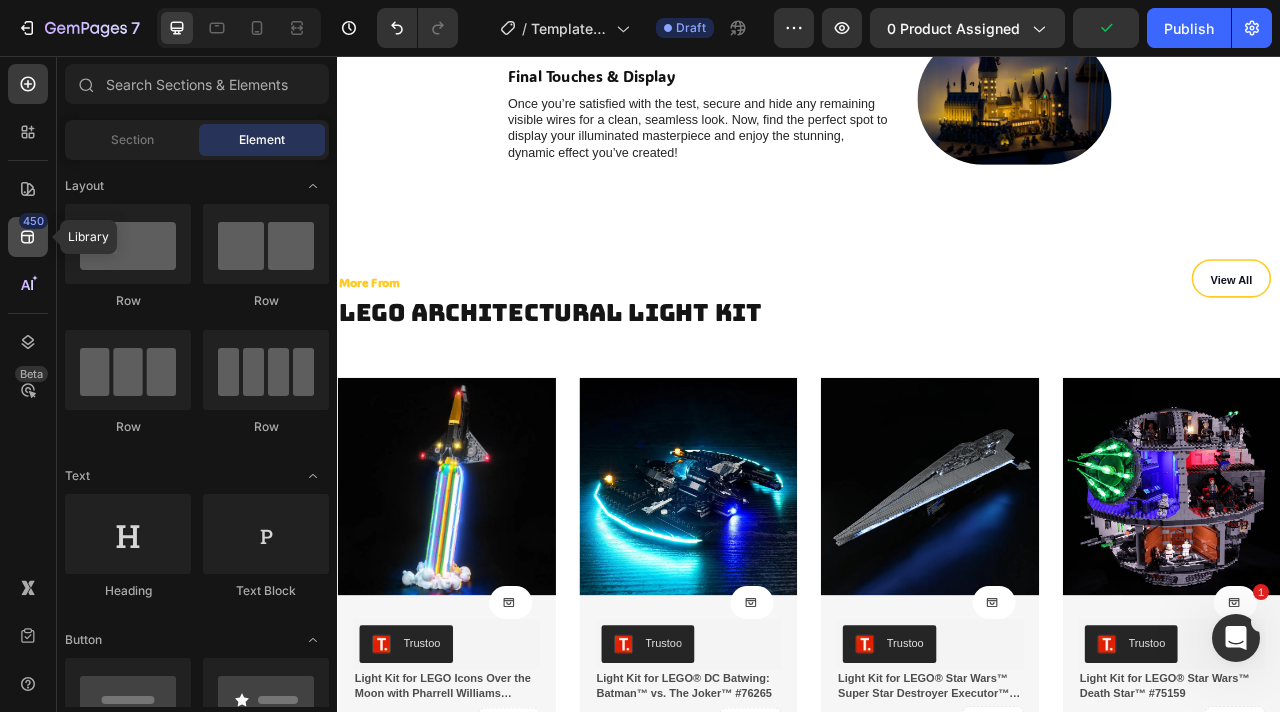 click 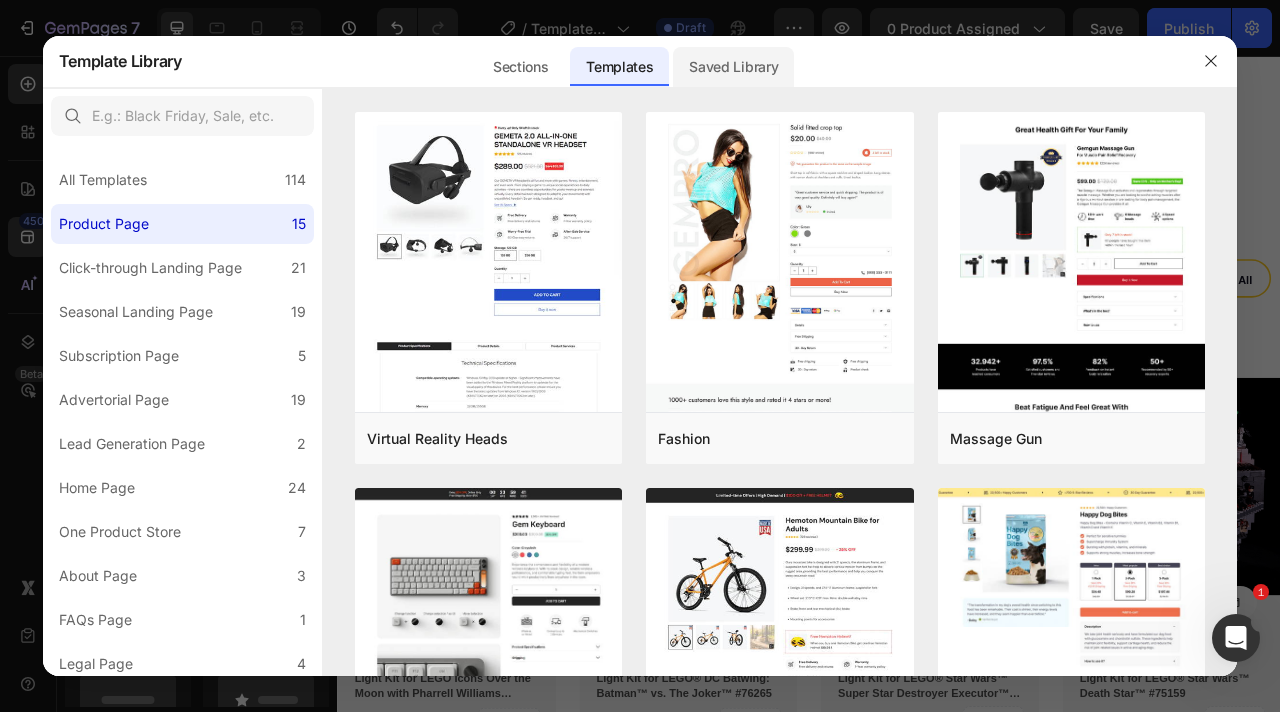 click on "Saved Library" 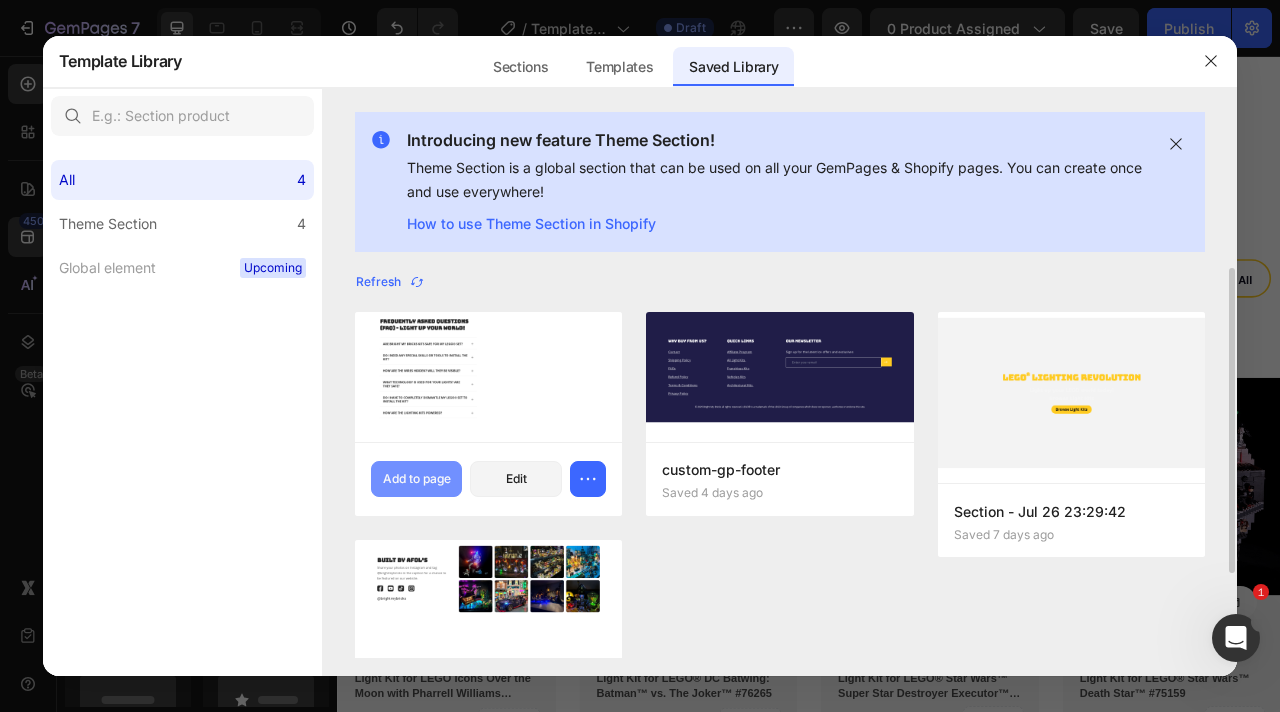 click on "Add to page" at bounding box center (417, 479) 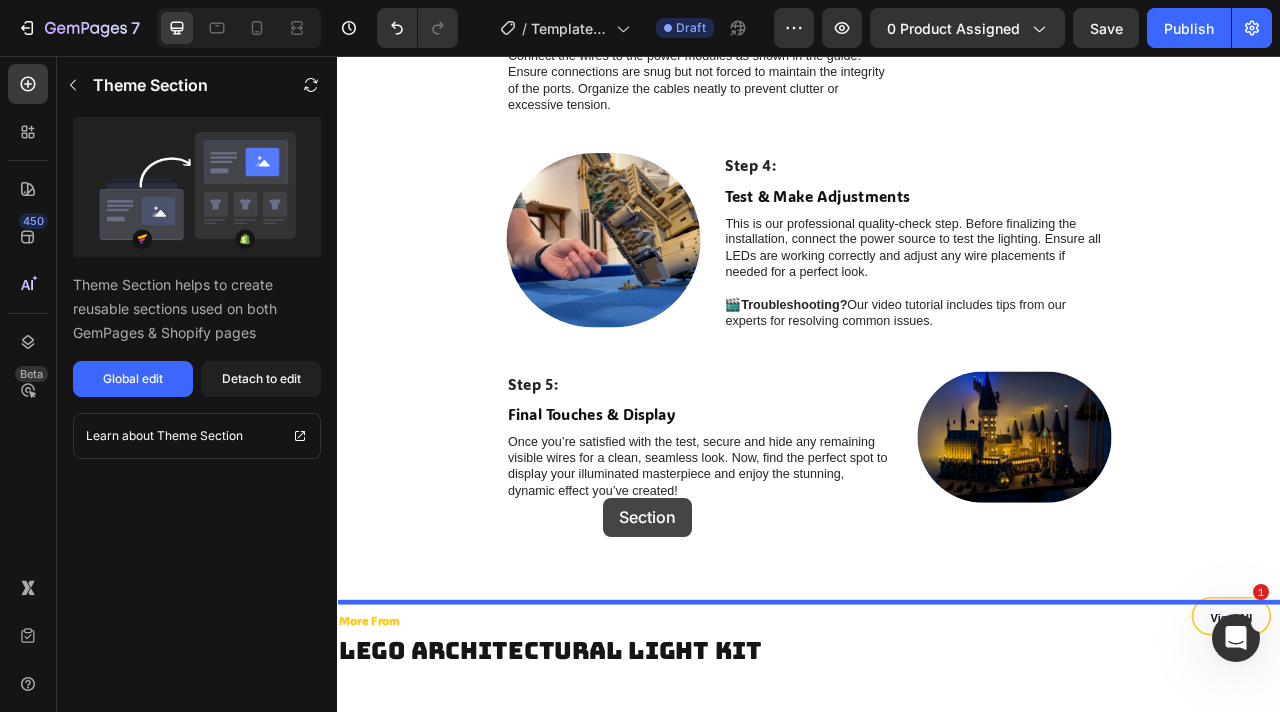 scroll, scrollTop: 5761, scrollLeft: 0, axis: vertical 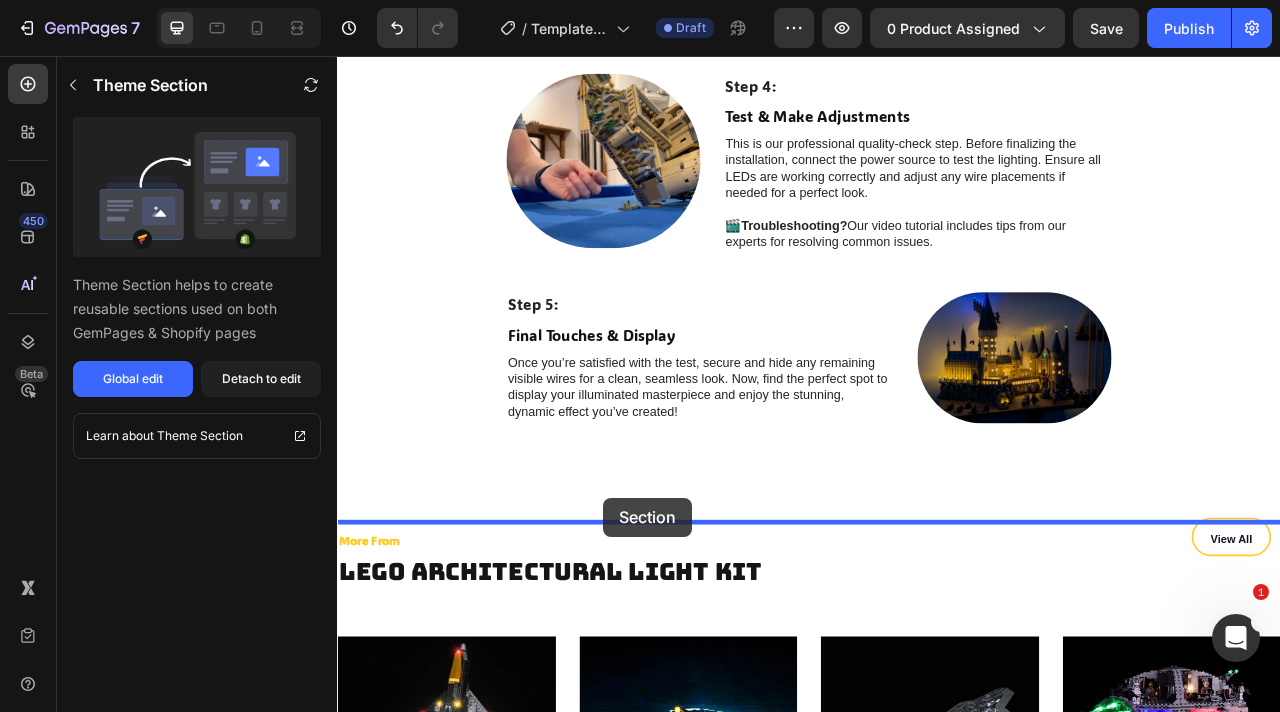 drag, startPoint x: 1436, startPoint y: 122, endPoint x: 675, endPoint y: 618, distance: 908.37054 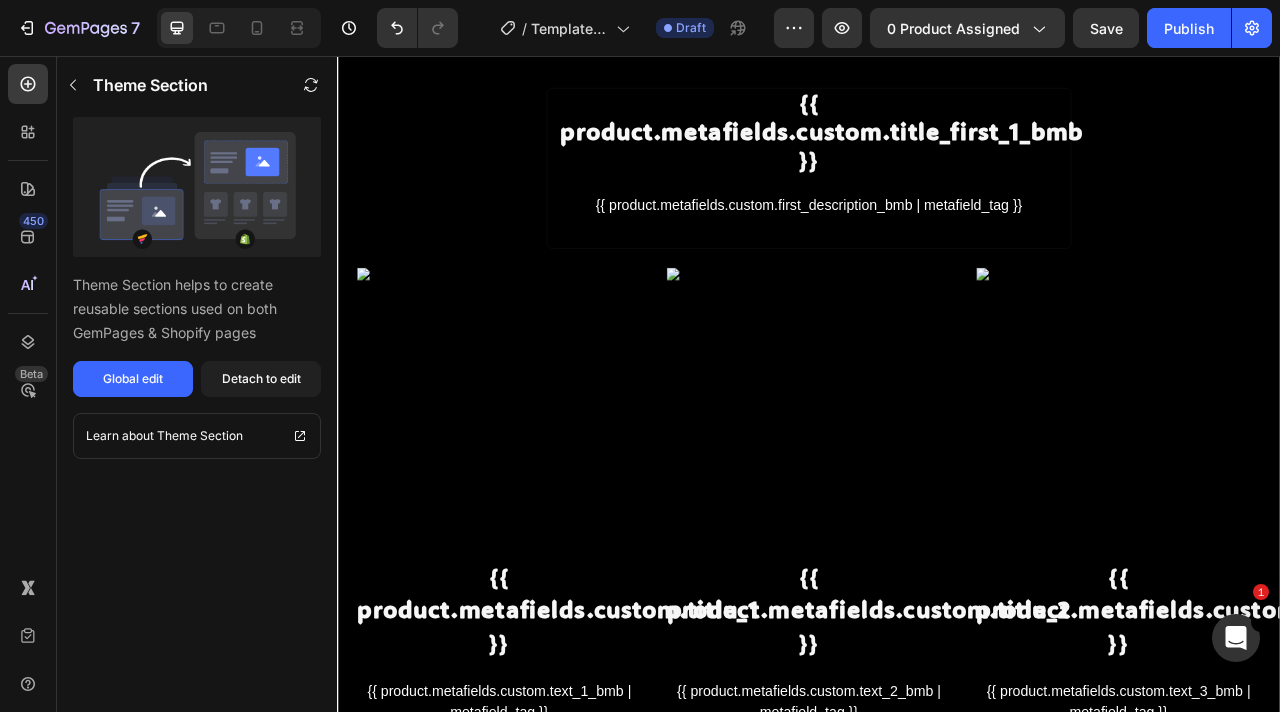 scroll, scrollTop: 1942, scrollLeft: 0, axis: vertical 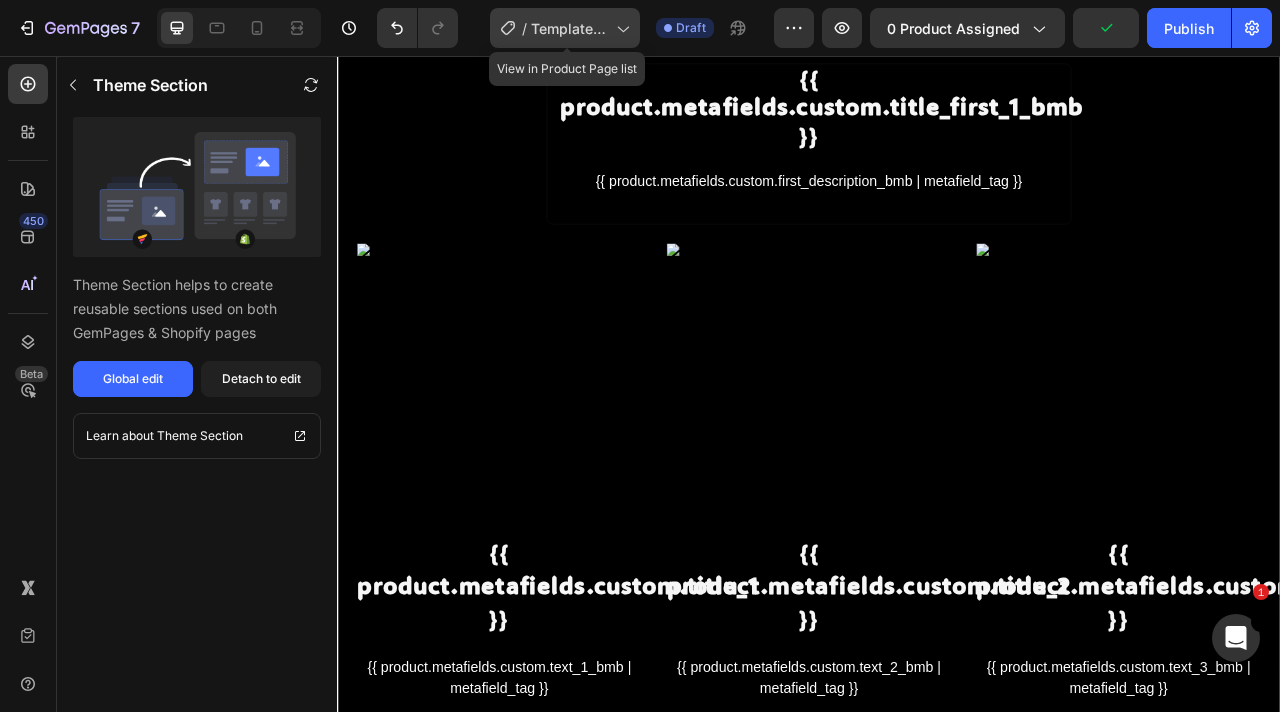 click on "Template Harry Potter with video" at bounding box center (569, 28) 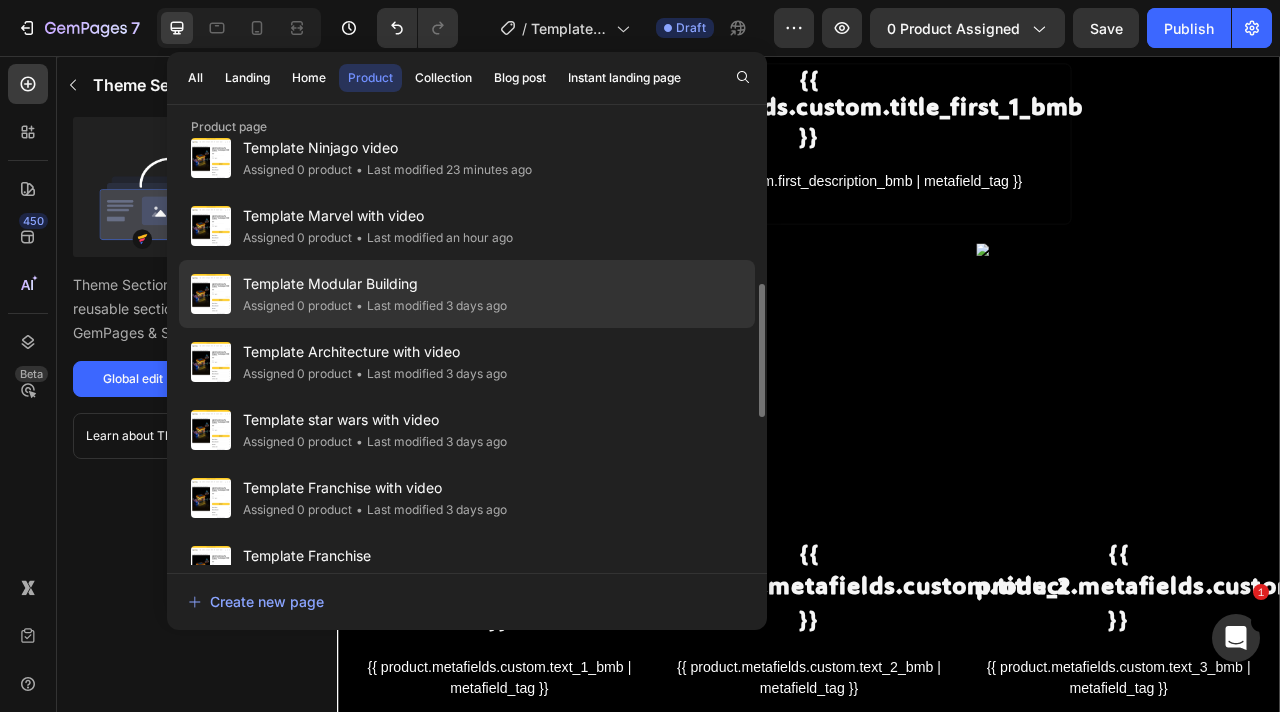 scroll, scrollTop: 427, scrollLeft: 0, axis: vertical 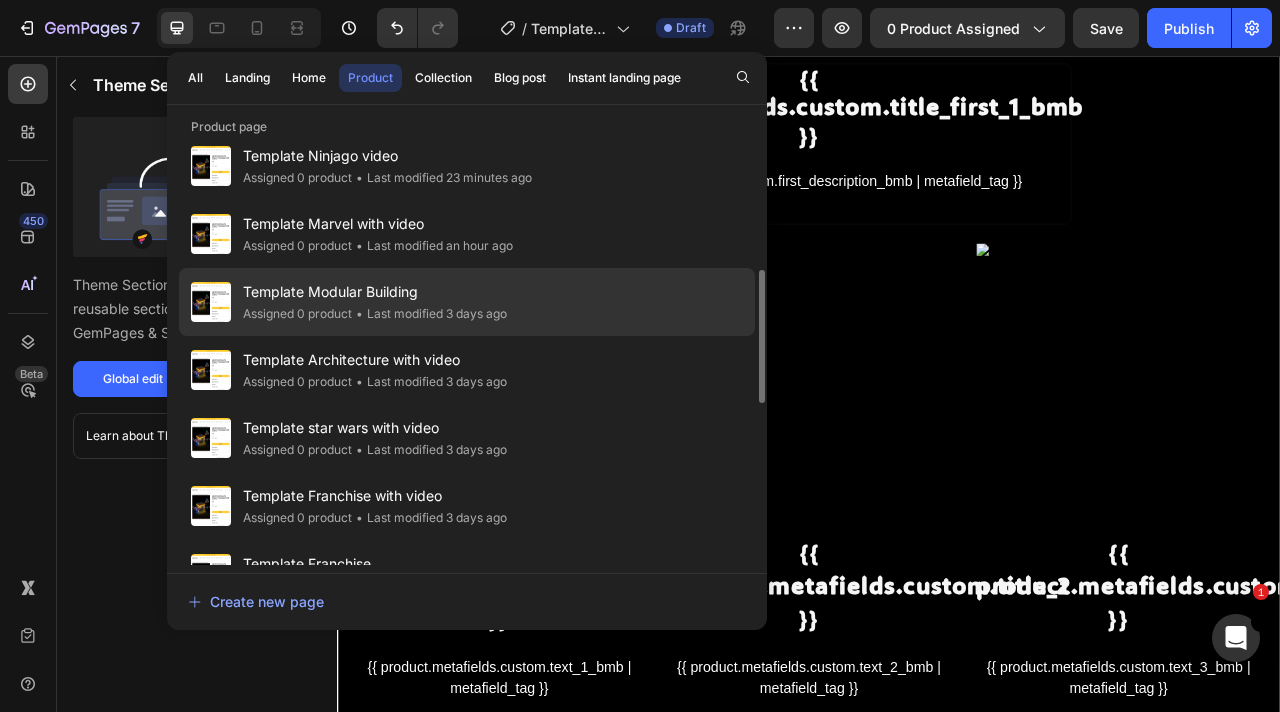 click on "Template Modular Building Assigned 0 product • Last modified 3 days ago" 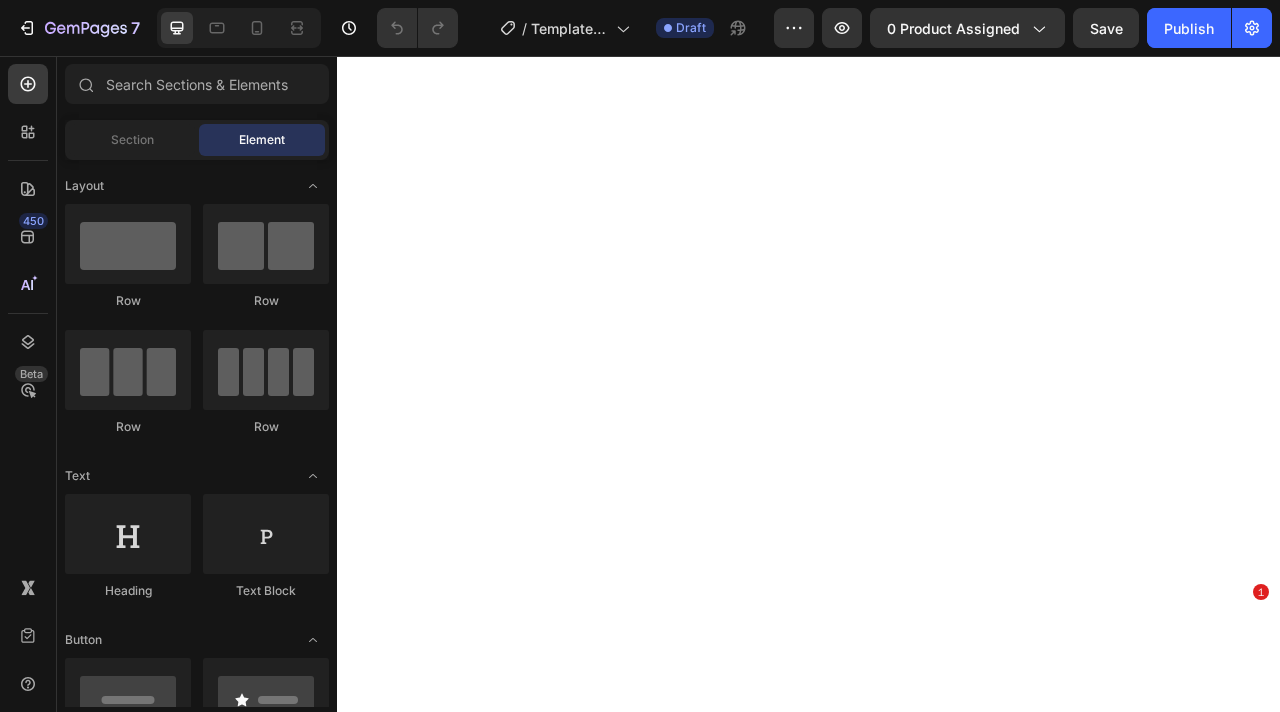 scroll, scrollTop: 0, scrollLeft: 0, axis: both 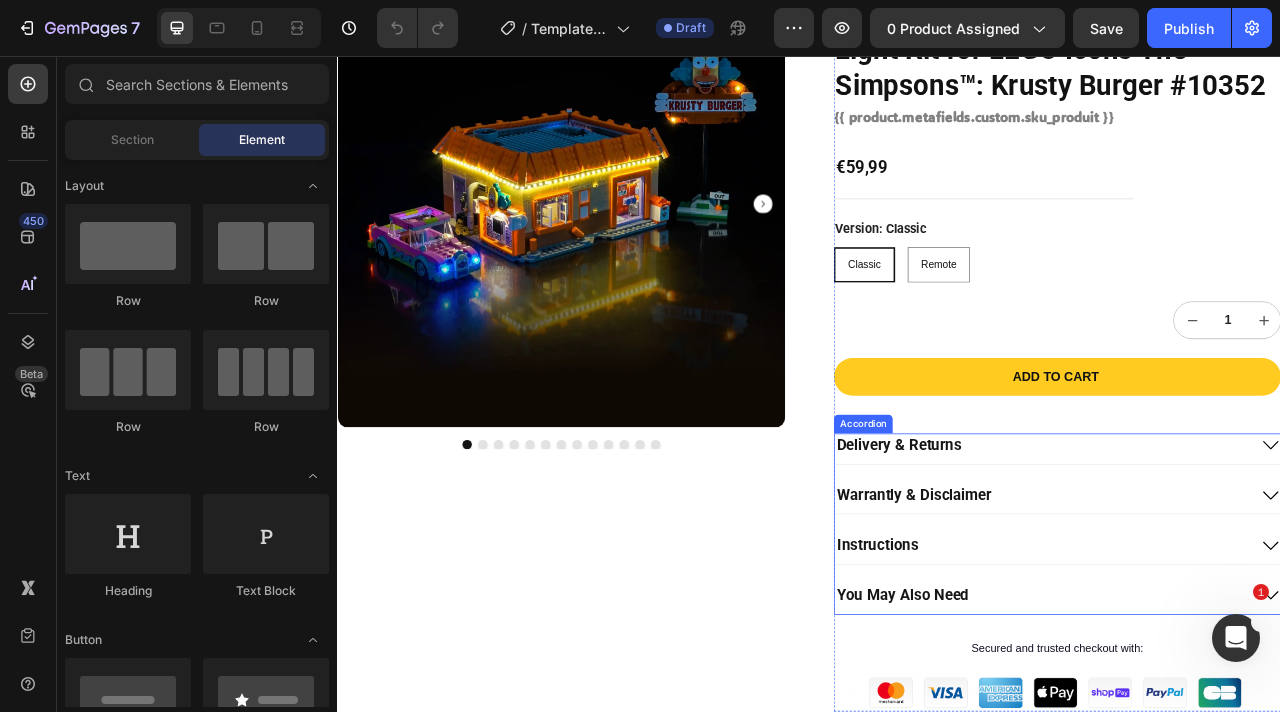 drag, startPoint x: 1187, startPoint y: 583, endPoint x: 1108, endPoint y: 529, distance: 95.692215 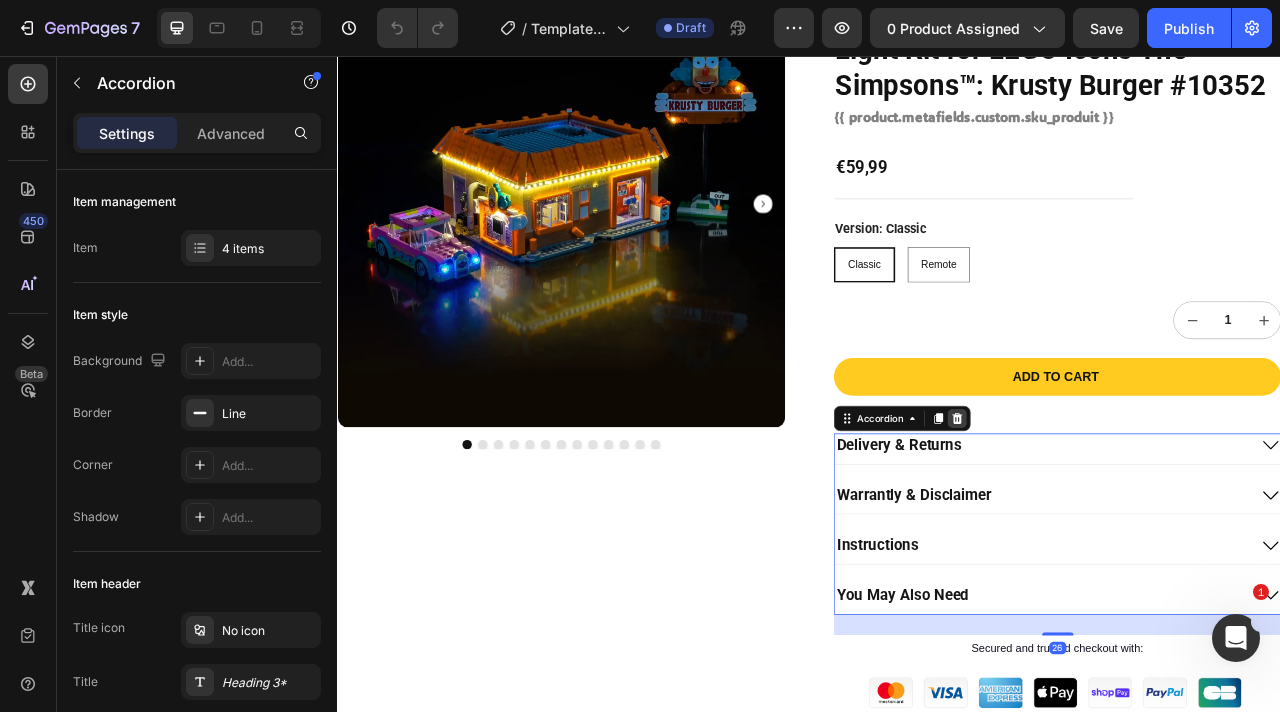 click 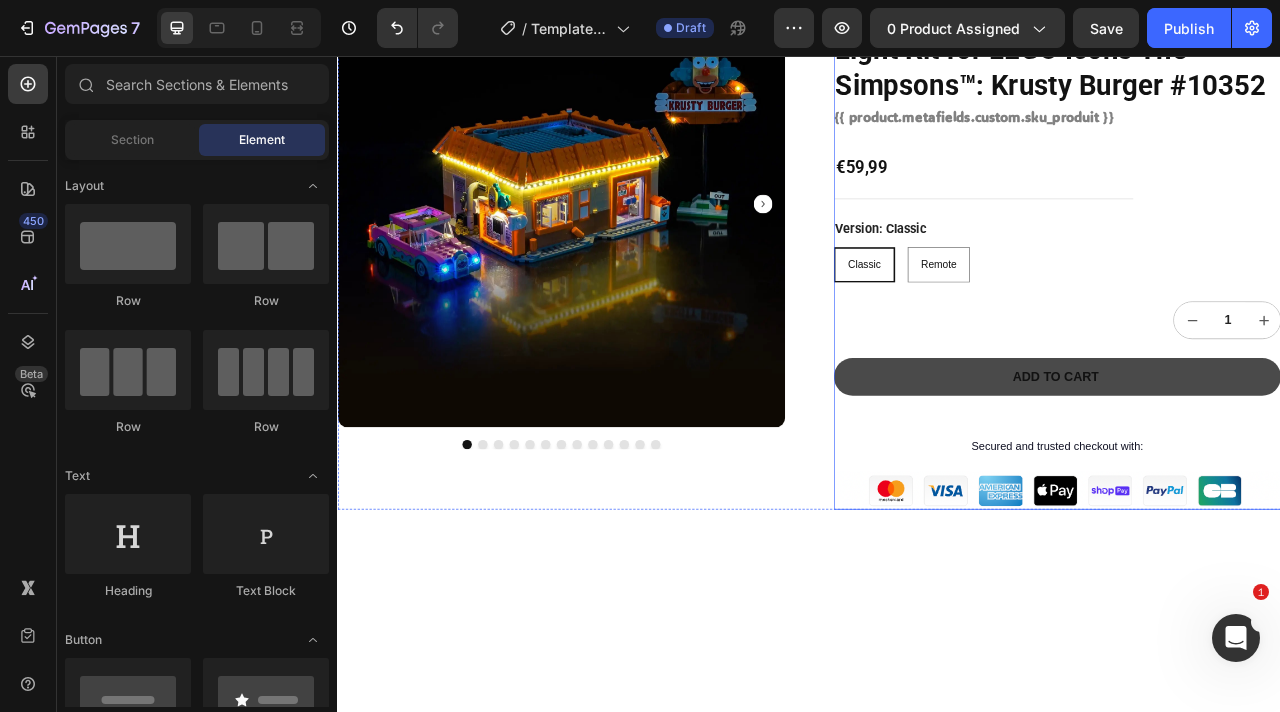 click on "Add to cart" at bounding box center (1252, 464) 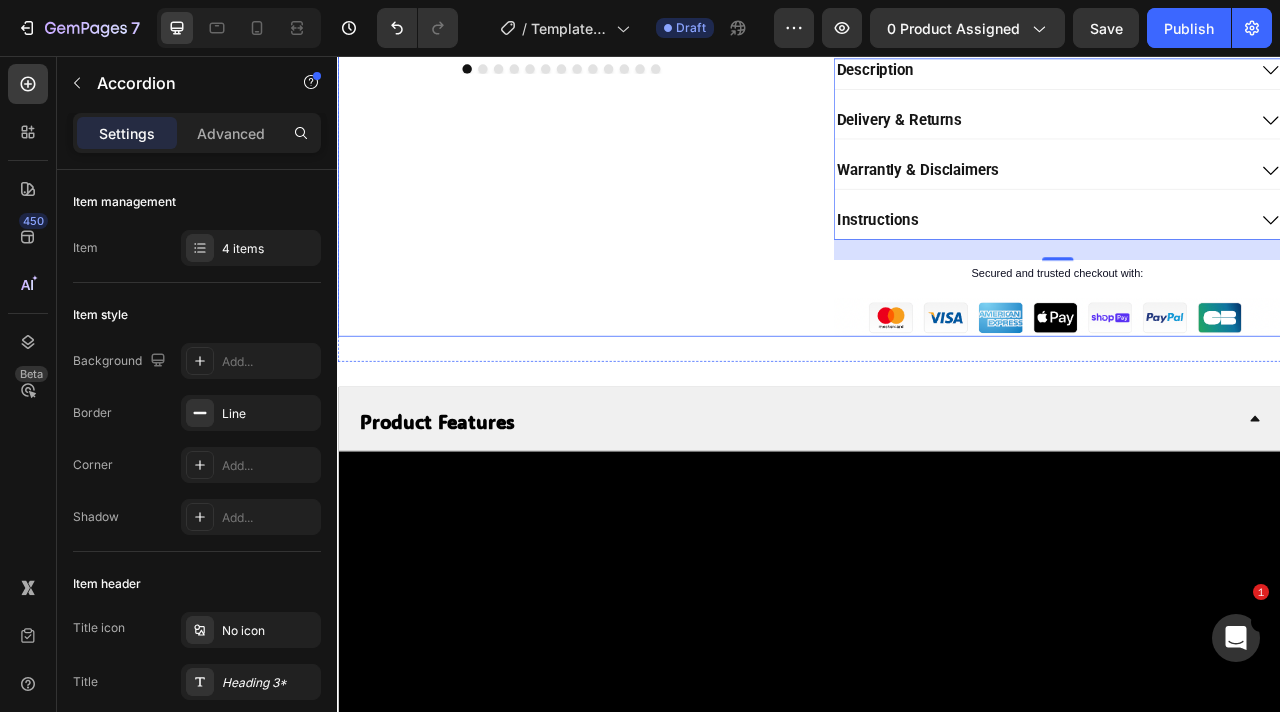 scroll, scrollTop: 899, scrollLeft: 0, axis: vertical 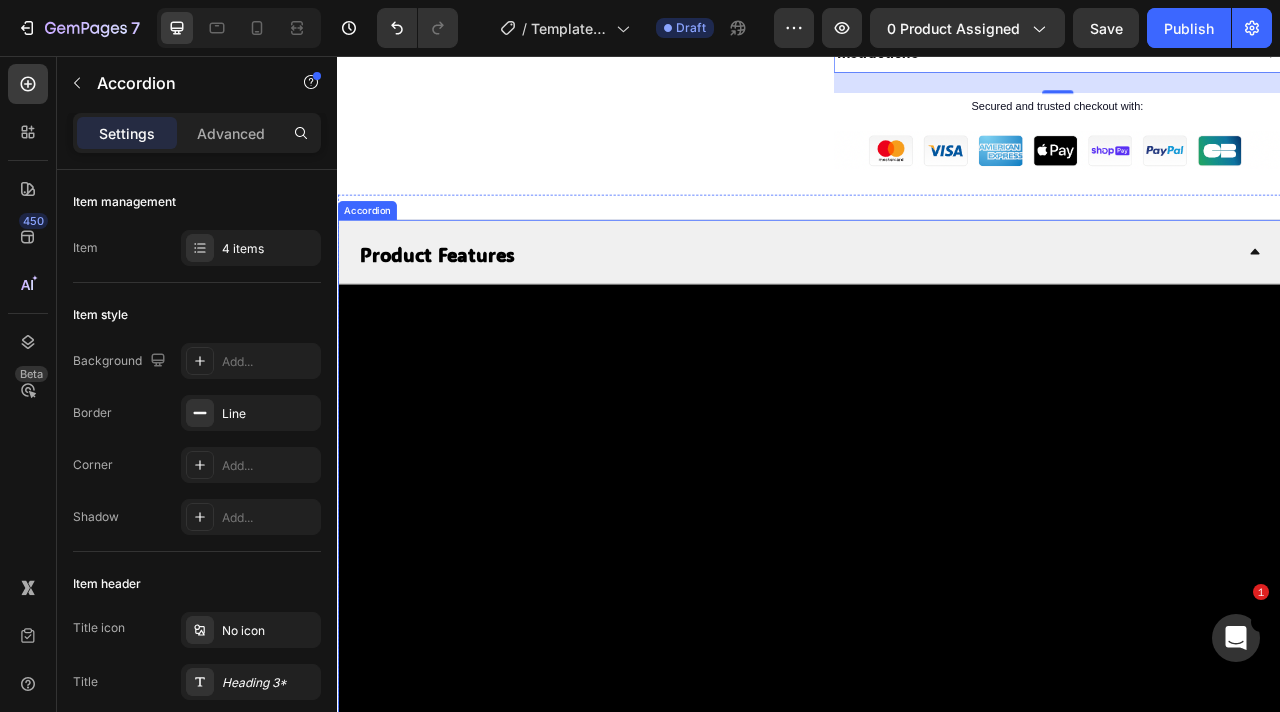 click on "Product Features" at bounding box center (463, 307) 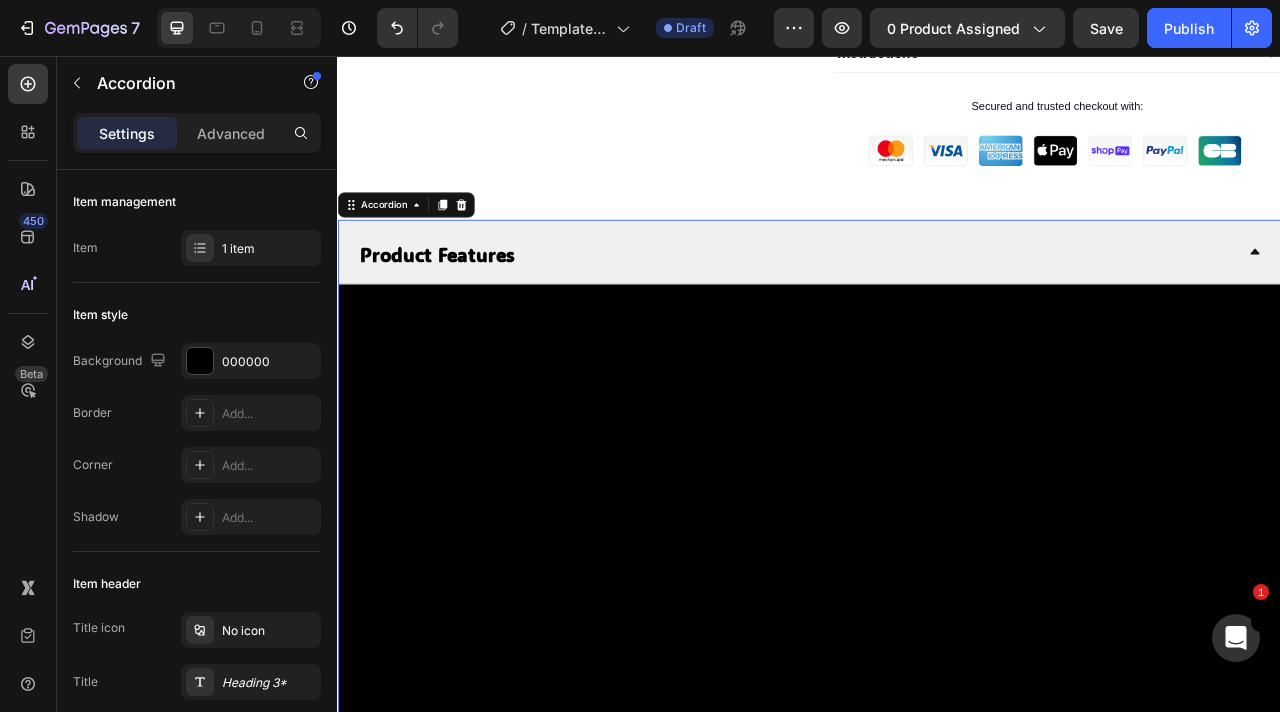 click on "Product Features" at bounding box center [463, 307] 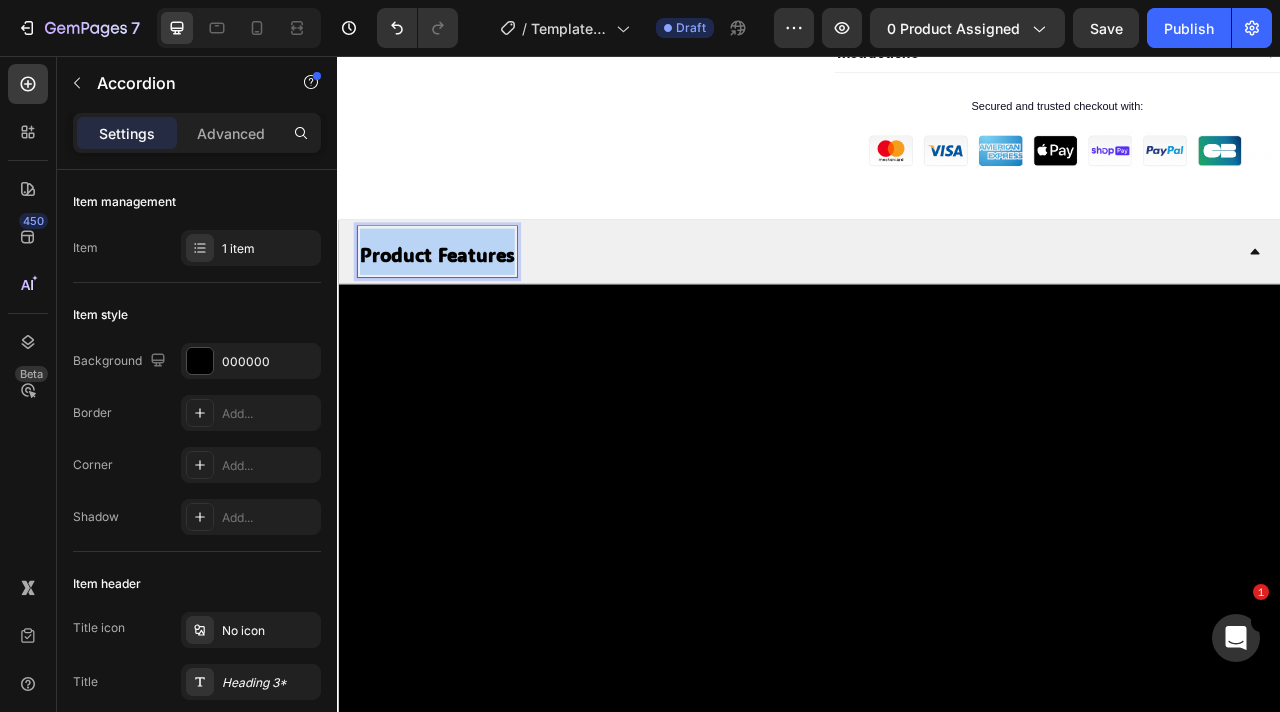 click on "Product Features" at bounding box center [463, 307] 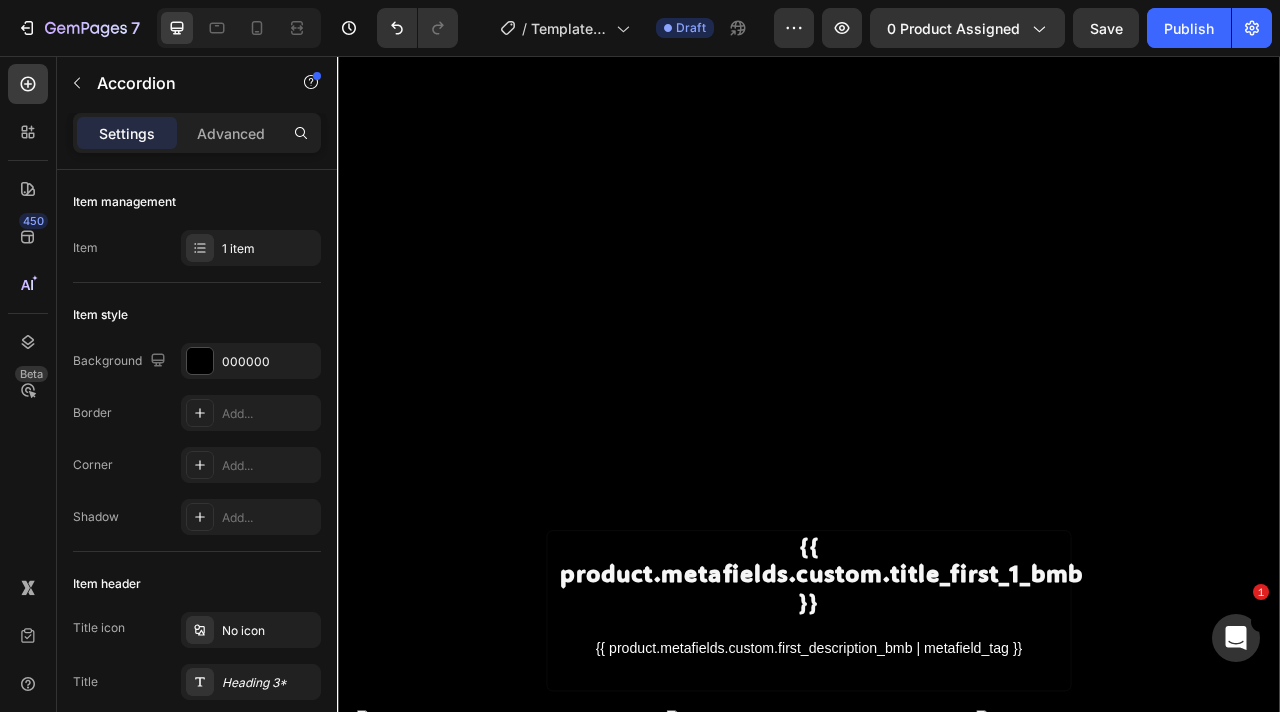scroll, scrollTop: 1349, scrollLeft: 0, axis: vertical 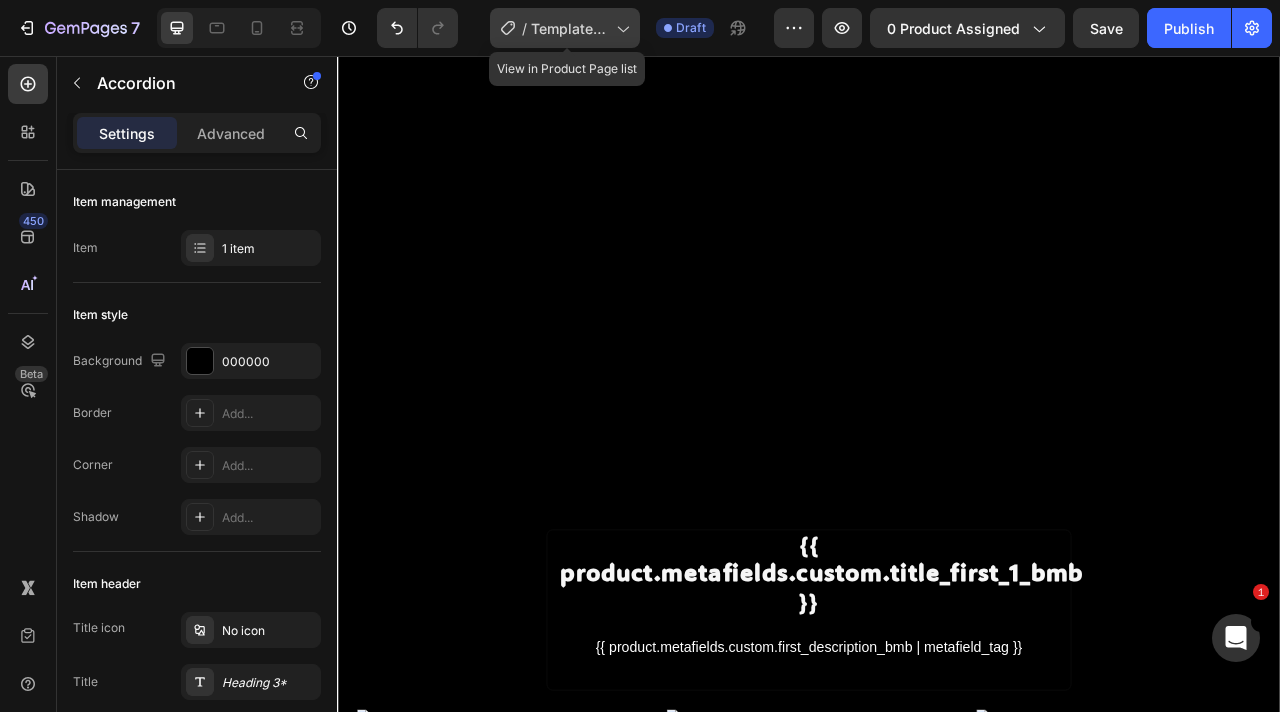 click on "/  Template Modular Building" 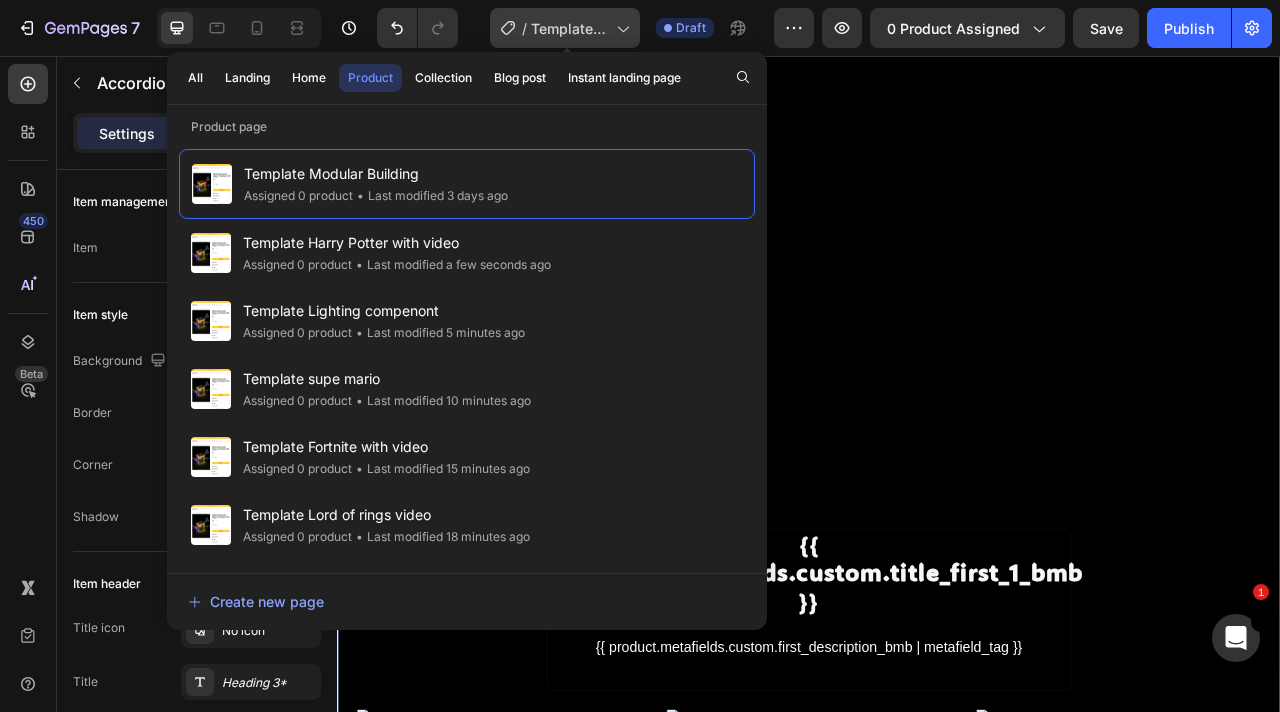 click on "Template Modular Building" at bounding box center [569, 28] 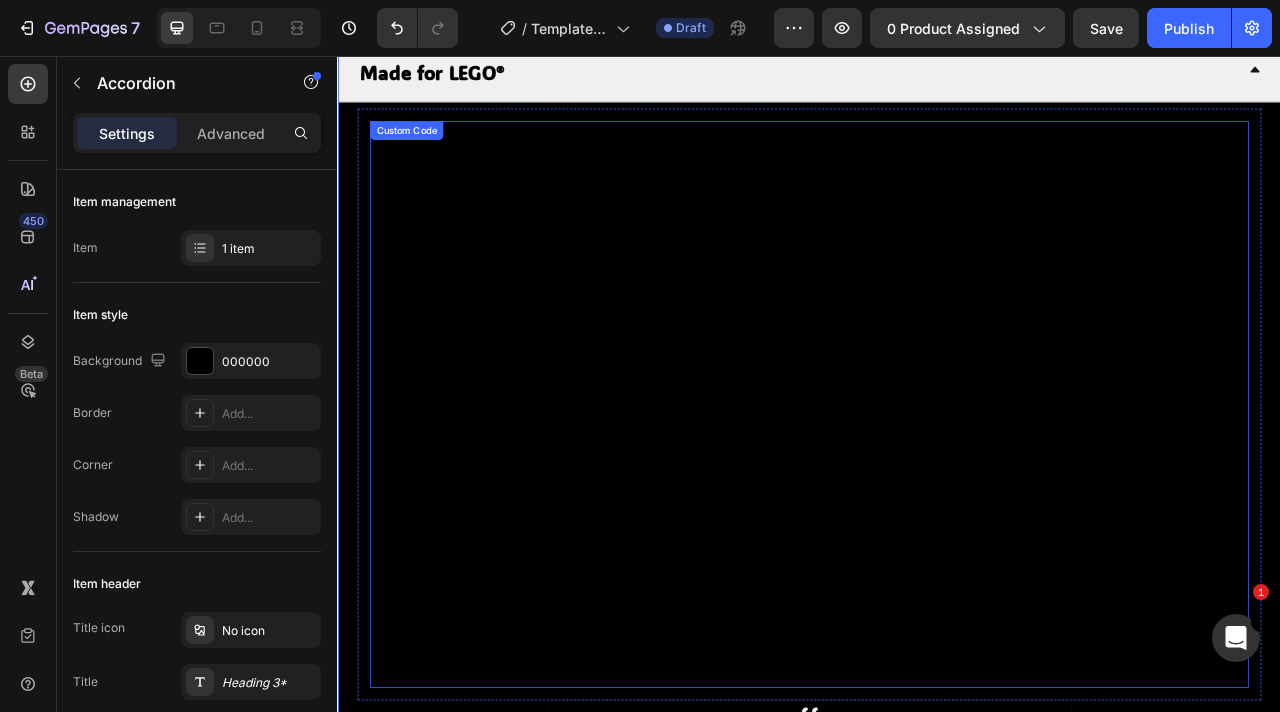 scroll, scrollTop: 885, scrollLeft: 0, axis: vertical 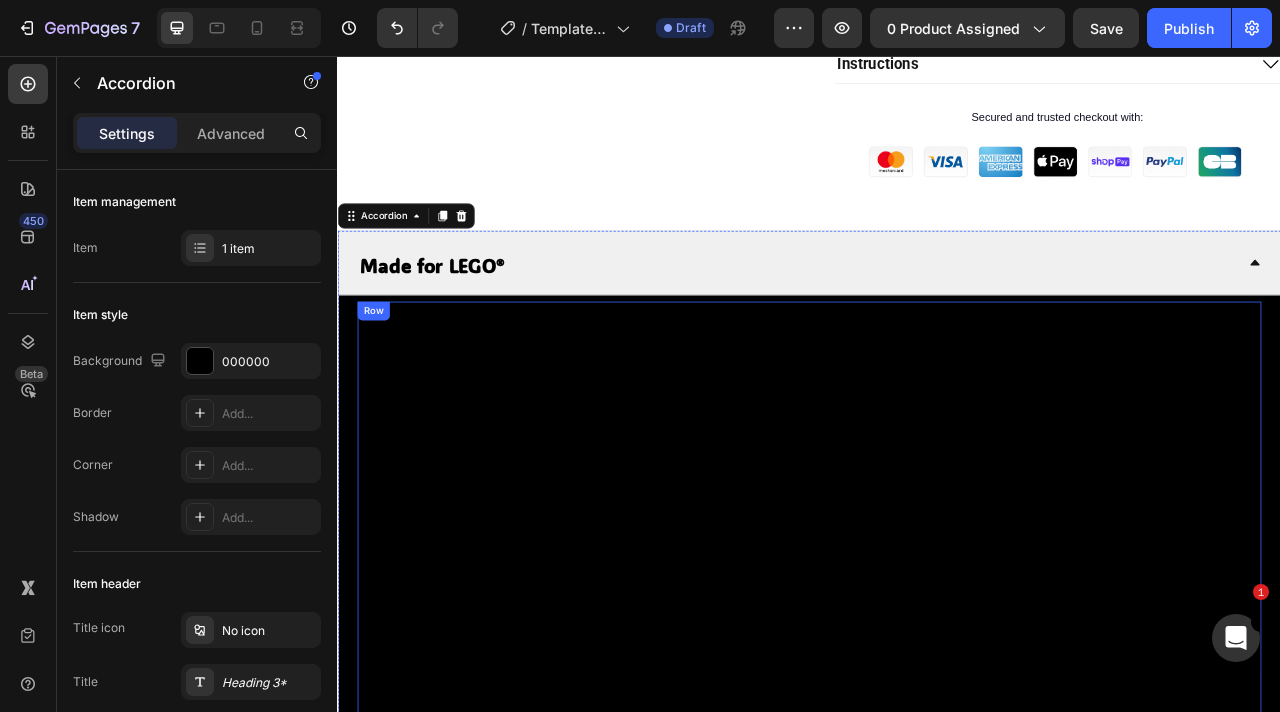 click on "{% if product.metafields.custom.url_yt %}
{% assign video_url = product.metafields.custom.url_yt %}
{% assign video_id = video_url | split: '/' | last | split: '?' | first %}
{% endif %} Custom Code Row" at bounding box center (937, 744) 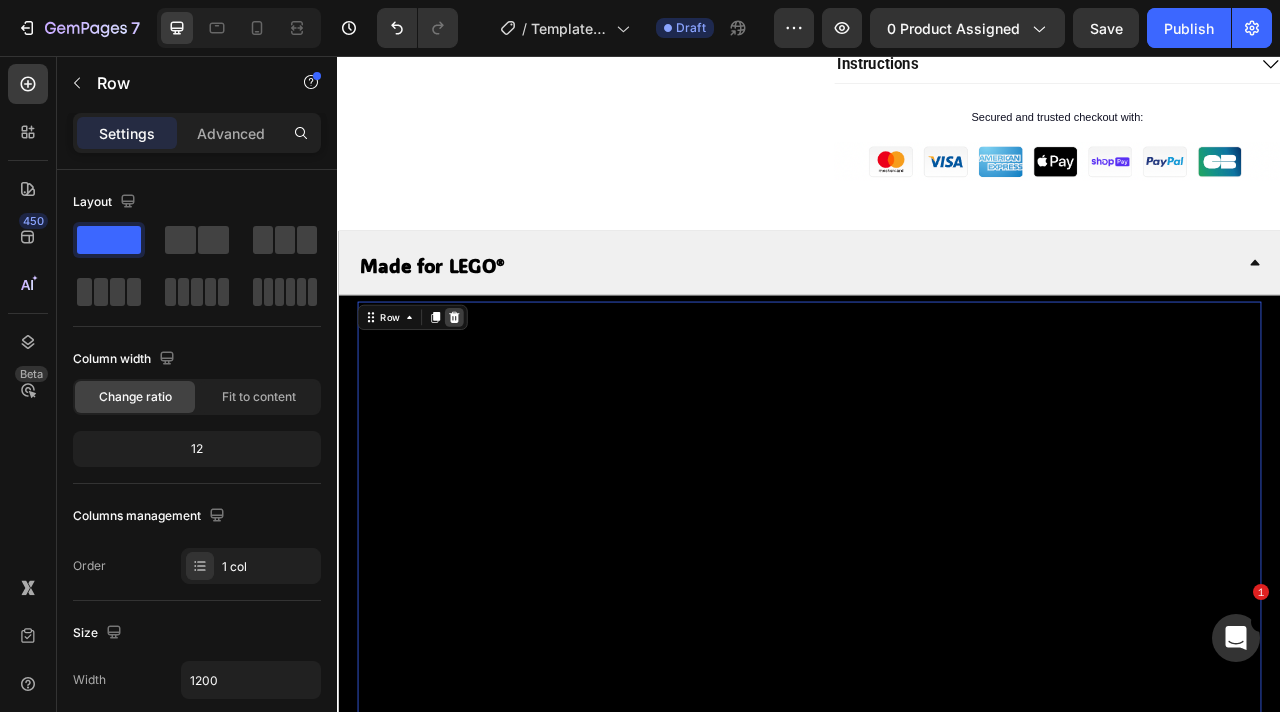 click 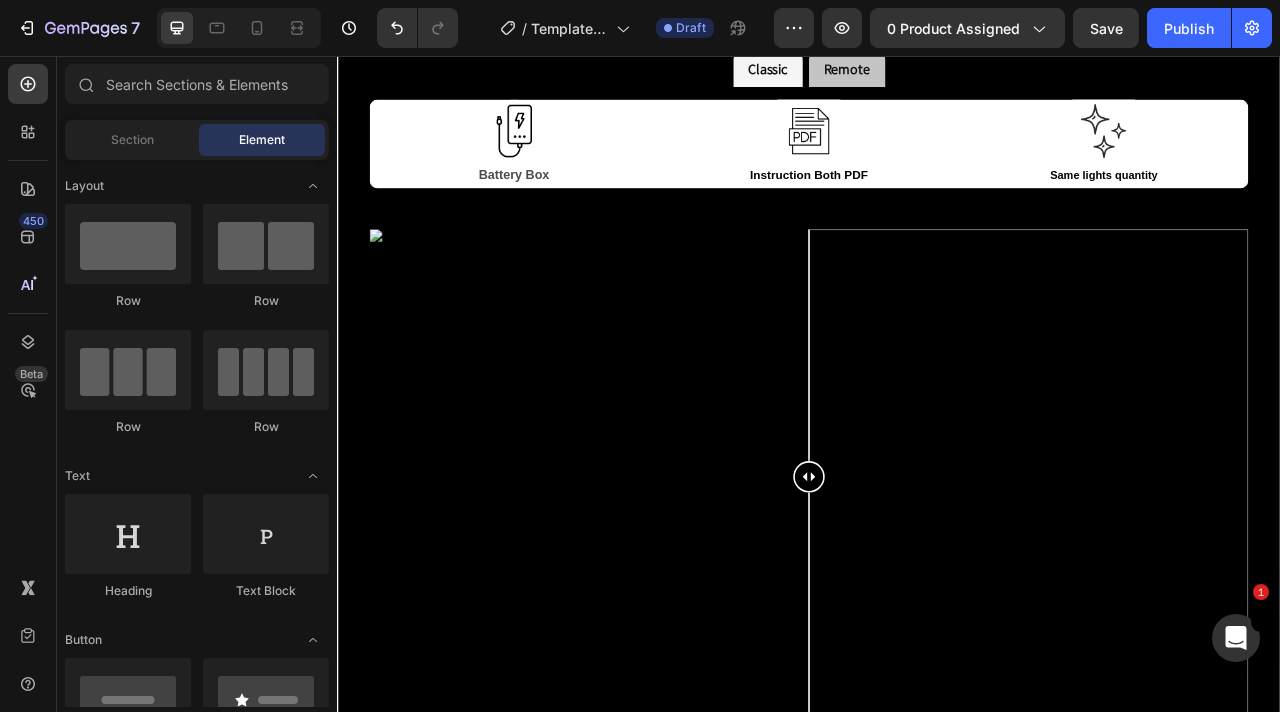 scroll, scrollTop: 2773, scrollLeft: 0, axis: vertical 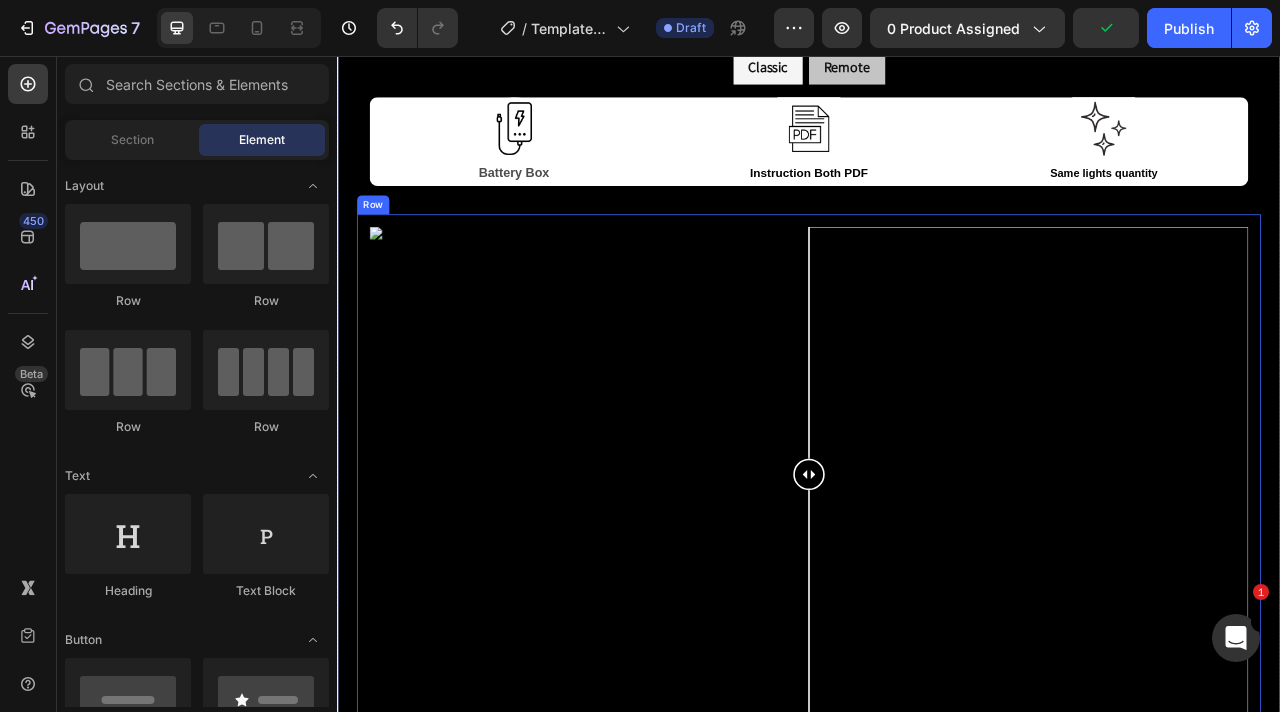 click on "Image Comparison Row" at bounding box center [937, 587] 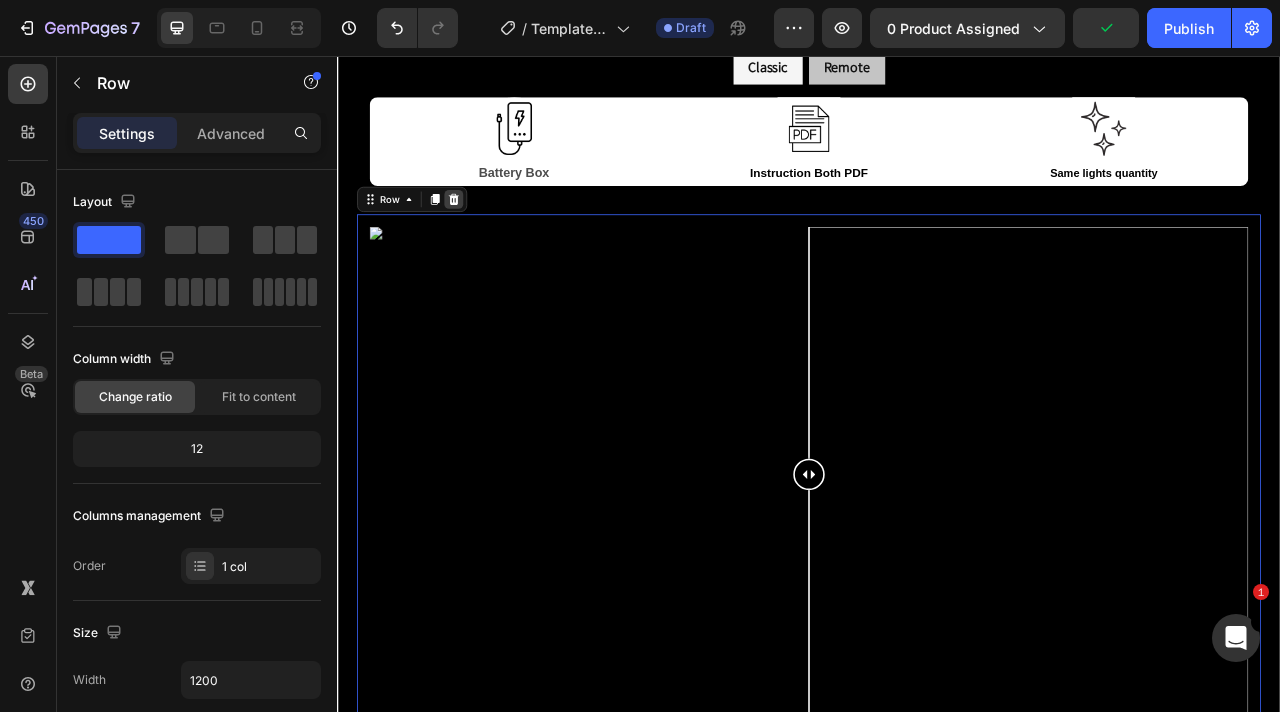 click 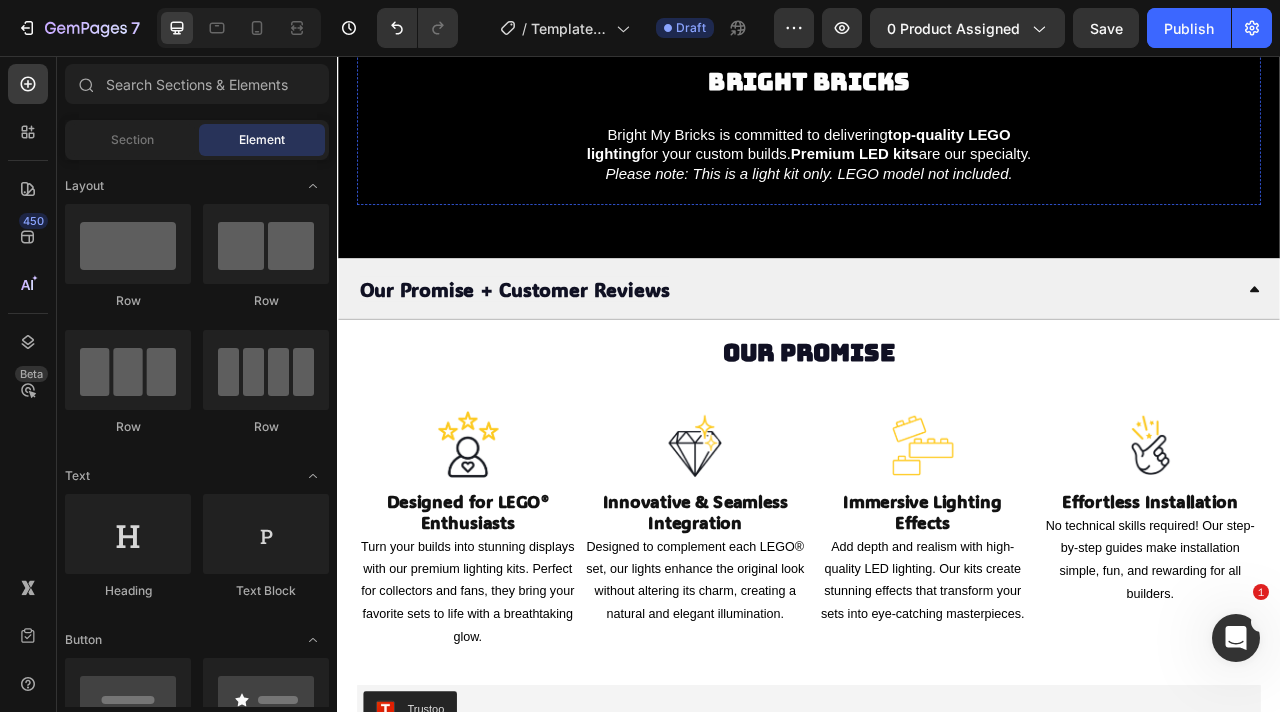 scroll, scrollTop: 3296, scrollLeft: 0, axis: vertical 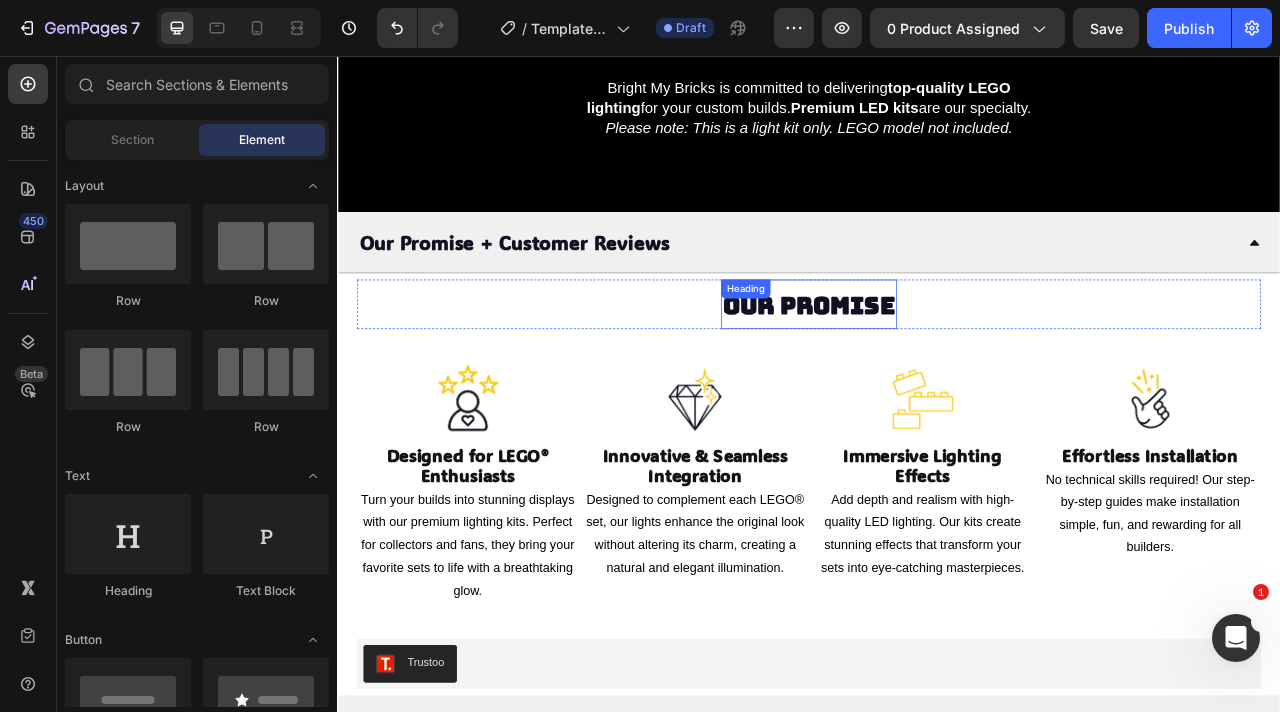 click on "Our Promise" at bounding box center [937, 373] 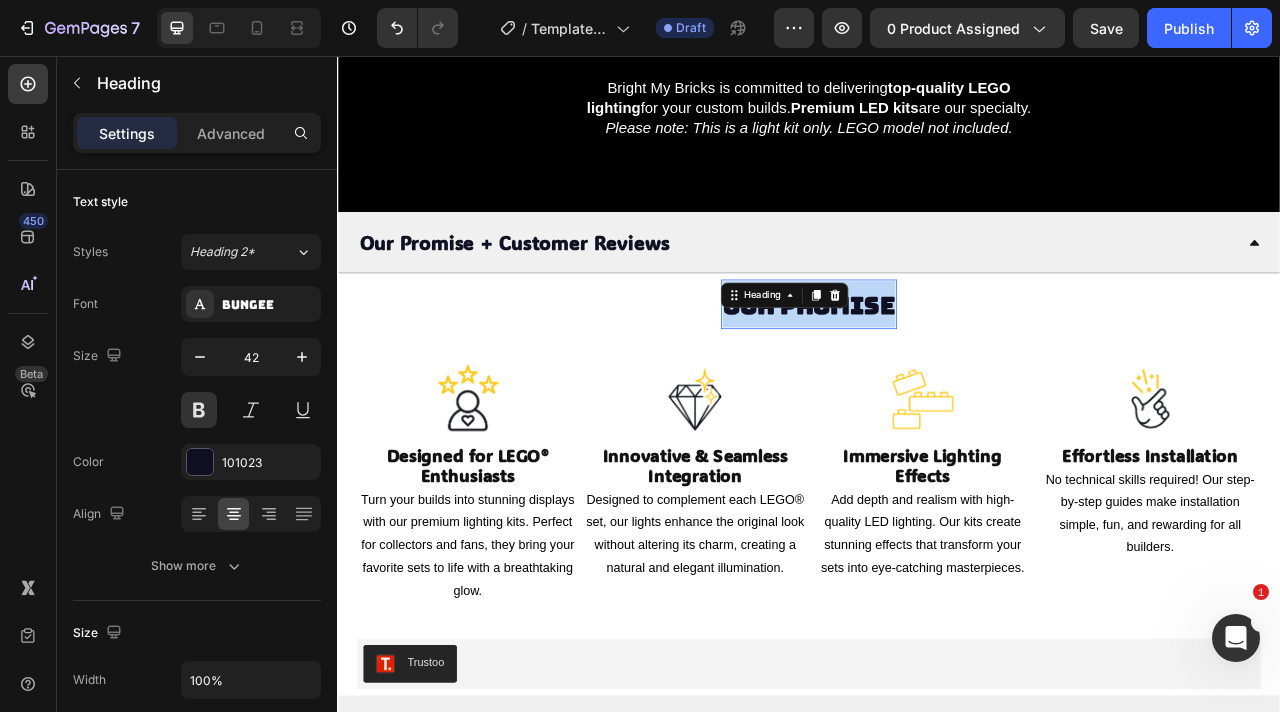 click on "Our Promise" at bounding box center (937, 373) 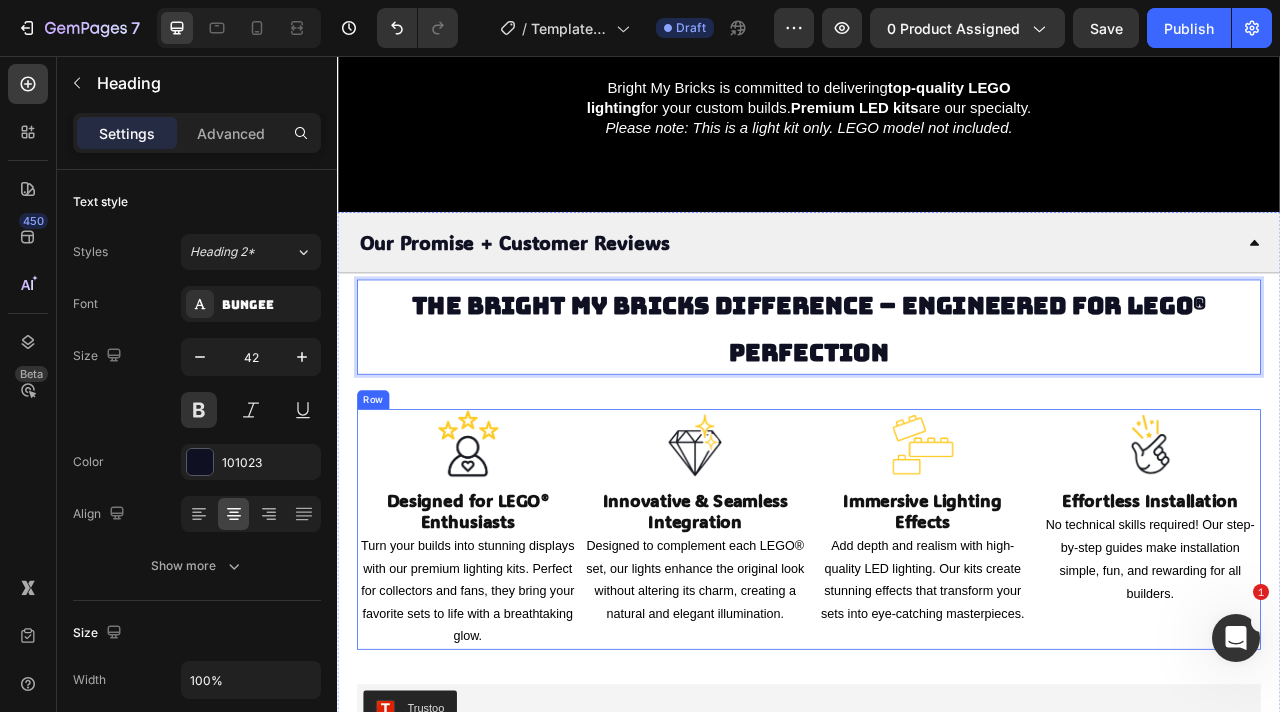 click on "Image Designed for LEGO® Enthusiasts Heading Turn your builds into stunning displays with our premium lighting kits. Perfect for collectors and fans, they bring your favorite sets to life with a breathtaking glow. Text Block Image Innovative & Seamless Integration Heading Designed to complement each LEGO® set, our lights enhance the original look without altering its charm, creating a natural and elegant illumination. Text Block Image Immersive Lighting Effects Heading Add depth and realism with high-quality LED lighting. Our kits create stunning effects that transform your sets into eye-catching masterpieces. Text Block Image Effortless Installation  Heading No technical skills required! Our step-by-step guides make installation simple, fun, and rewarding for all builders. Text Block Row" at bounding box center (937, 658) 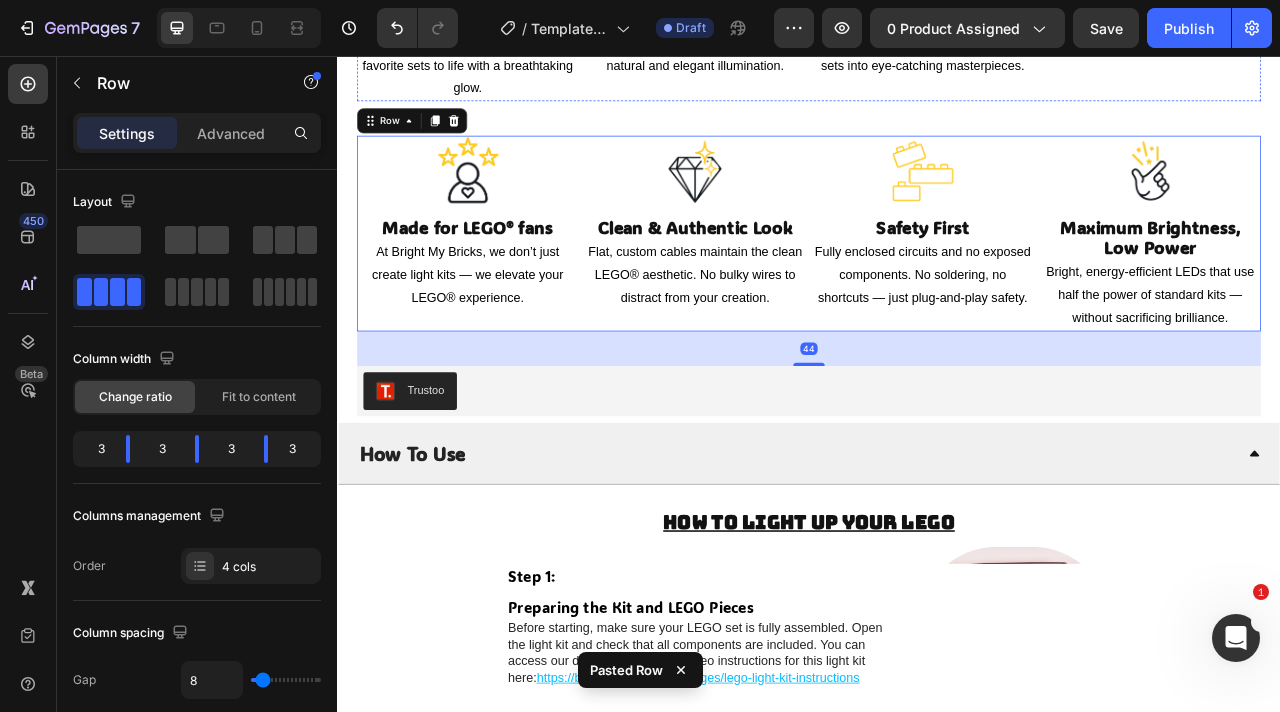 scroll, scrollTop: 3527, scrollLeft: 0, axis: vertical 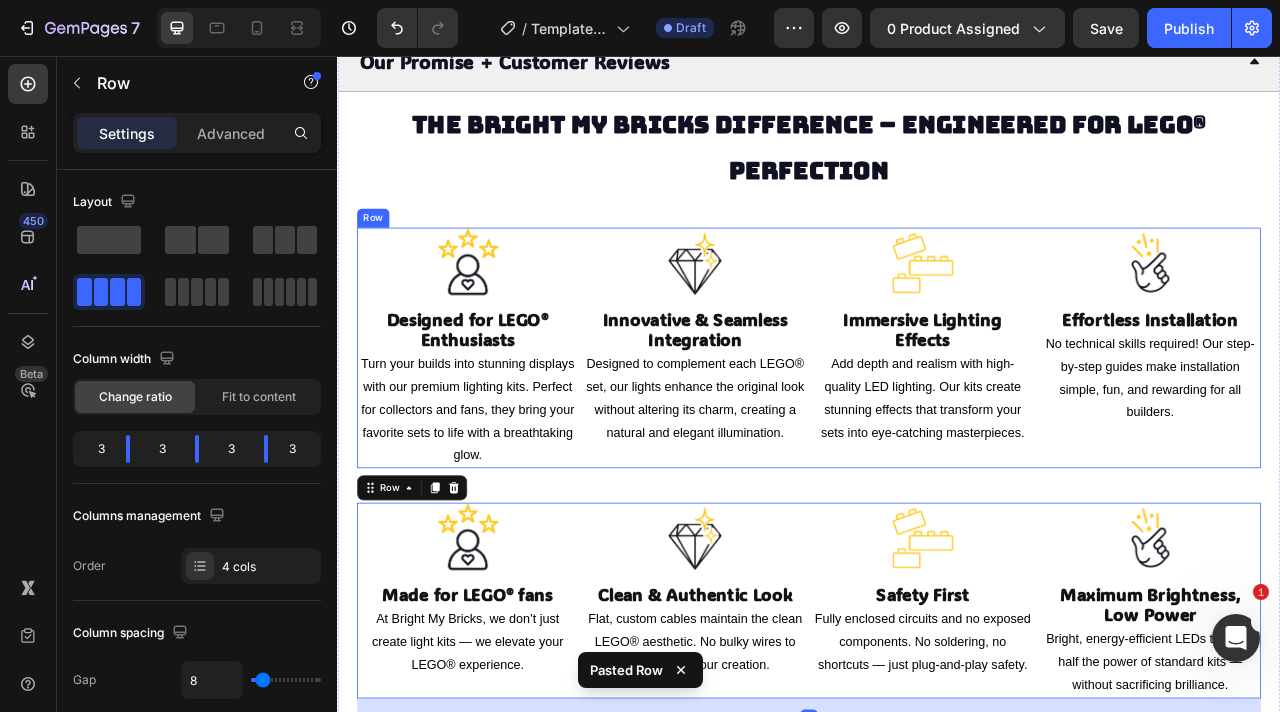 click on "Image Designed for LEGO® Enthusiasts Heading Turn your builds into stunning displays with our premium lighting kits. Perfect for collectors and fans, they bring your favorite sets to life with a breathtaking glow. Text Block Image Innovative & Seamless Integration Heading Designed to complement each LEGO® set, our lights enhance the original look without altering its charm, creating a natural and elegant illumination. Text Block Image Immersive Lighting Effects Heading Add depth and realism with high-quality LED lighting. Our kits create stunning effects that transform your sets into eye-catching masterpieces. Text Block Image Effortless Installation  Heading No technical skills required! Our step-by-step guides make installation simple, fun, and rewarding for all builders. Text Block Row" at bounding box center [937, 427] 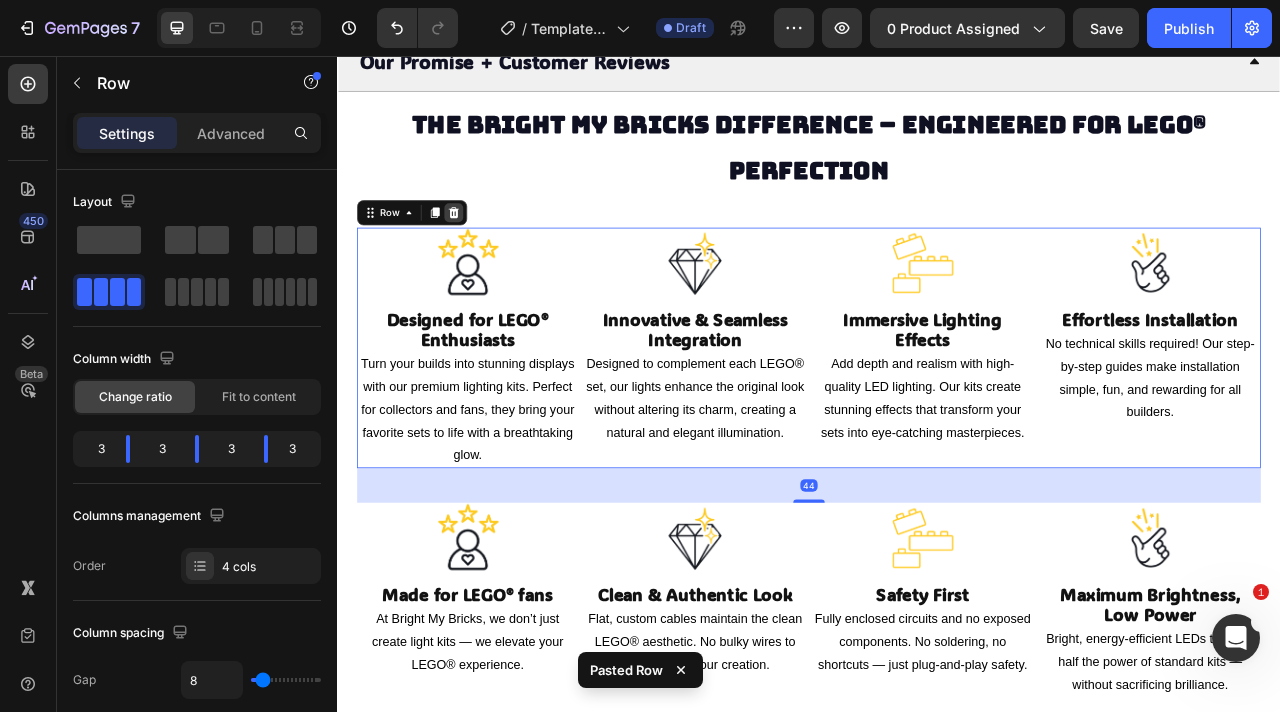 click 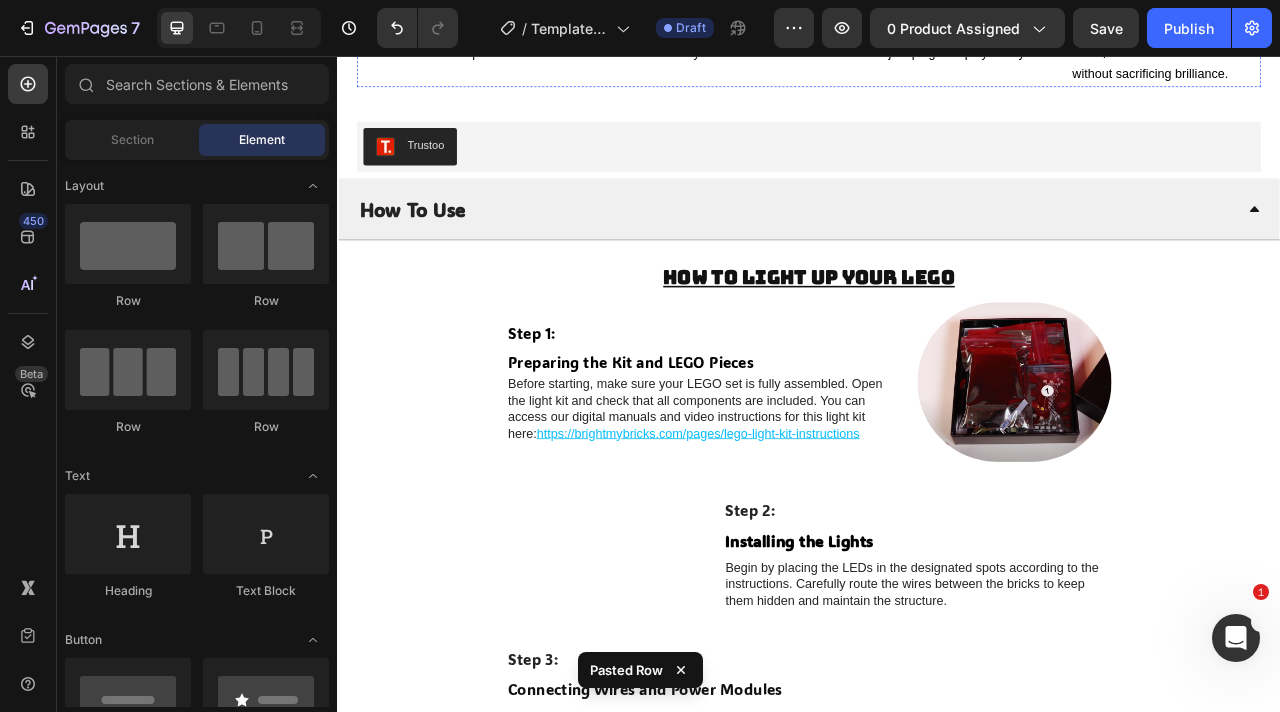 scroll, scrollTop: 3956, scrollLeft: 0, axis: vertical 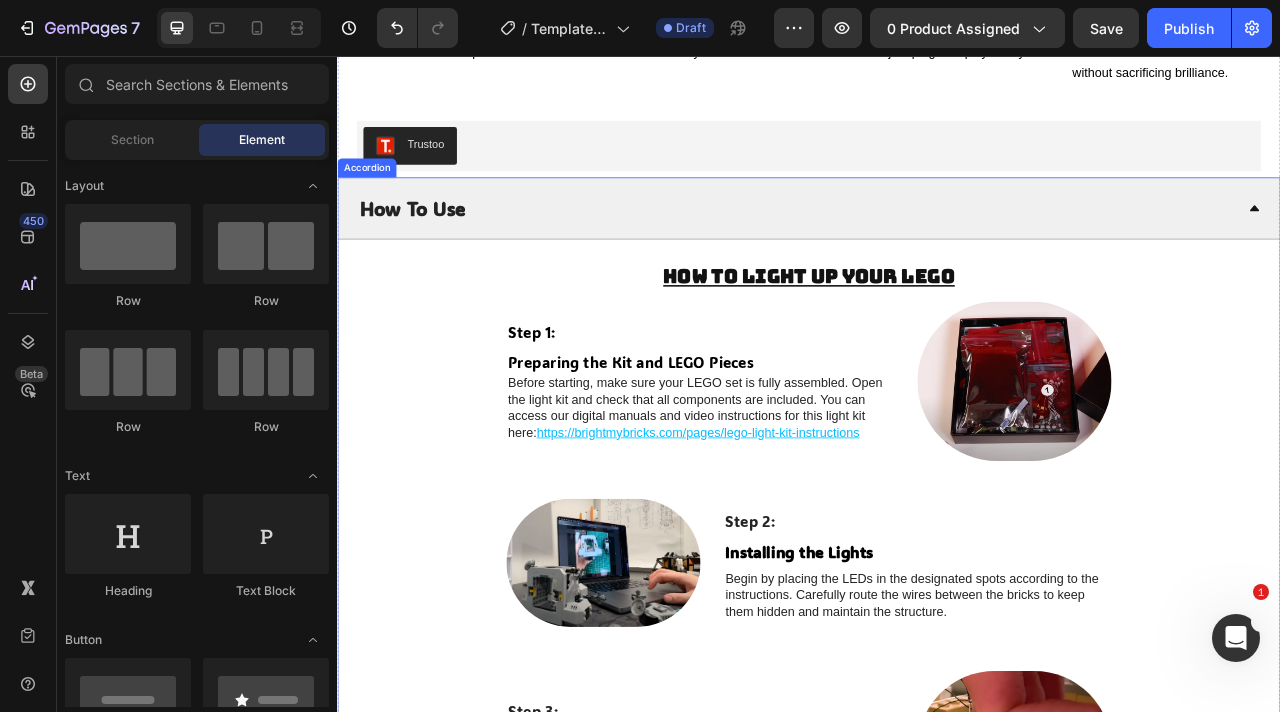 click on "How To Use" at bounding box center (921, 249) 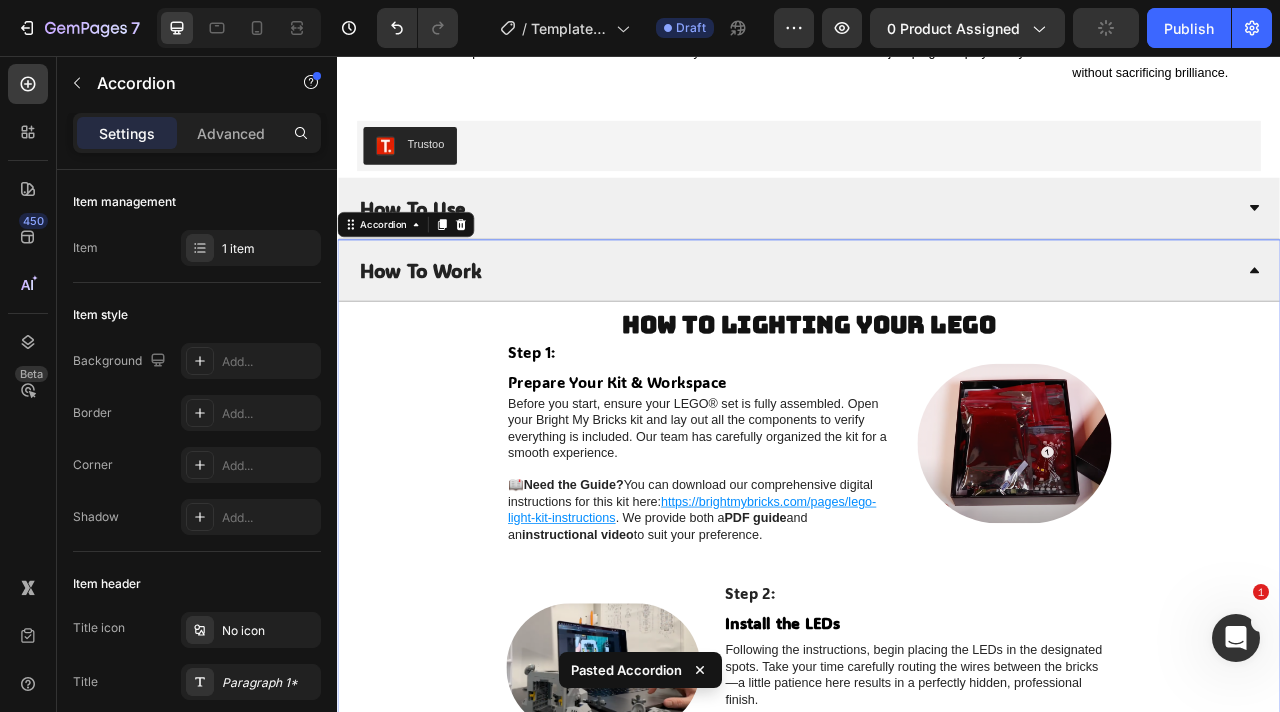 click on "How To Use" at bounding box center (921, 249) 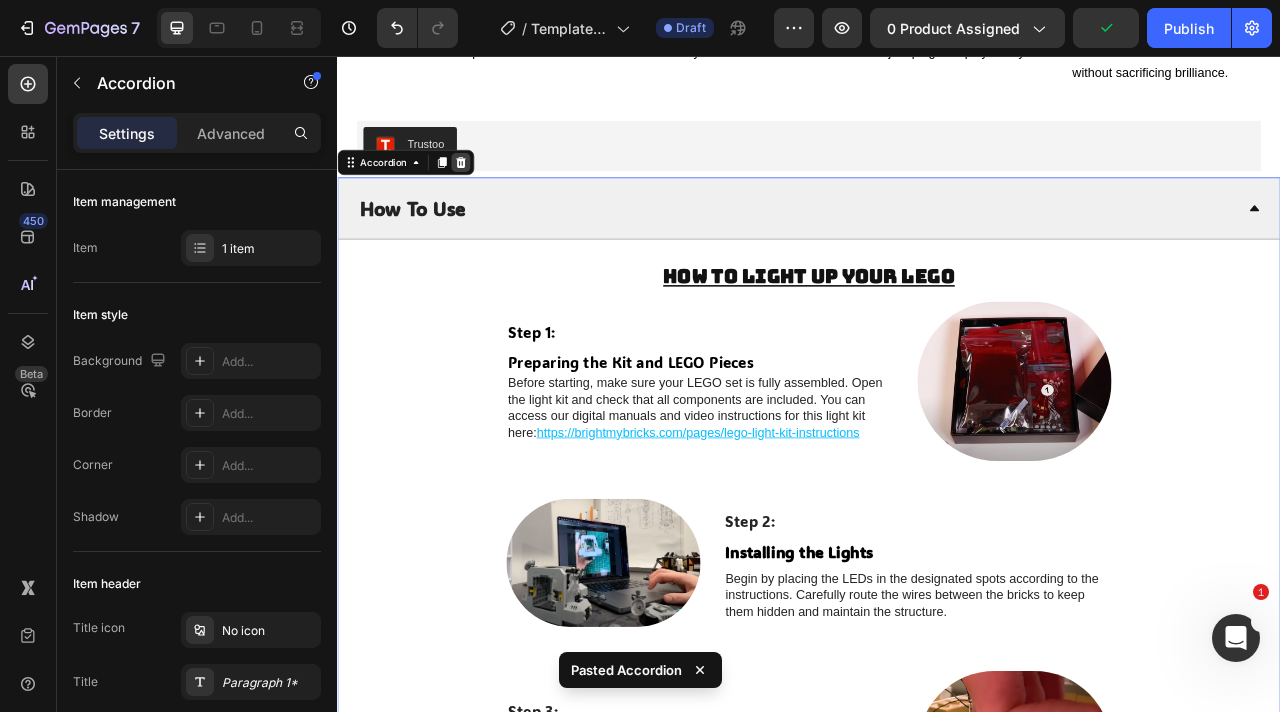 click 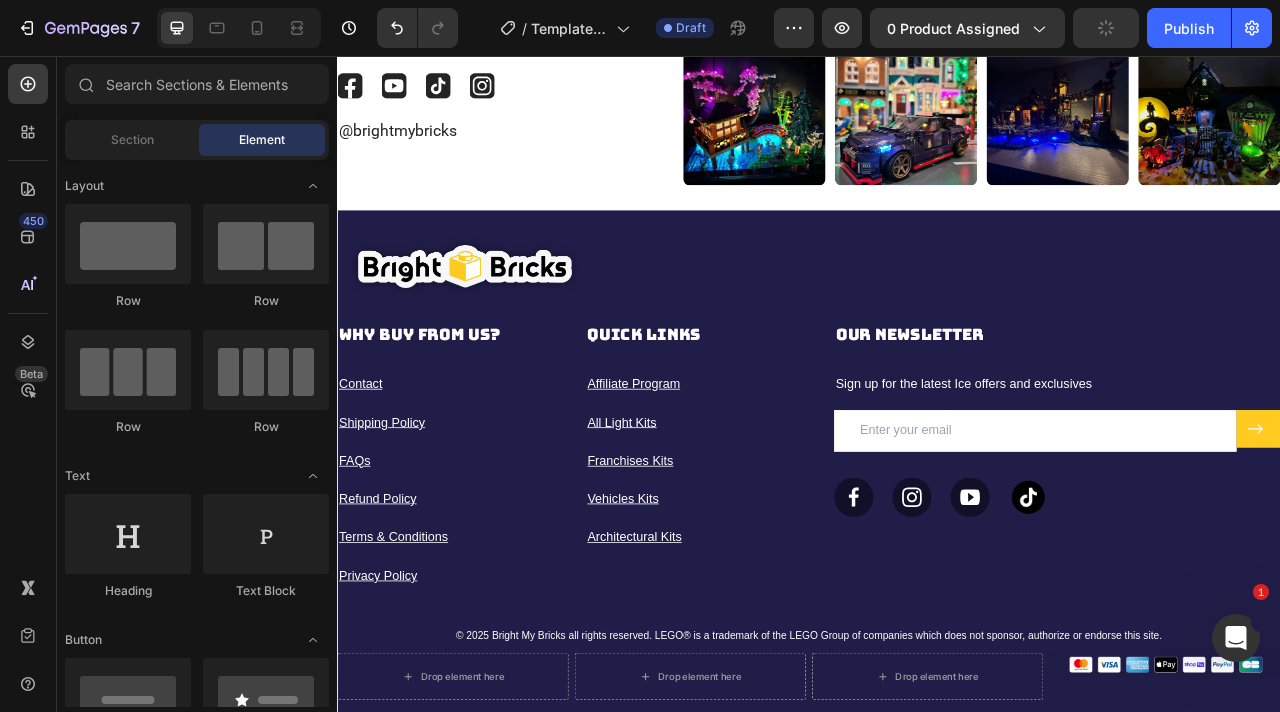 scroll, scrollTop: 6529, scrollLeft: 0, axis: vertical 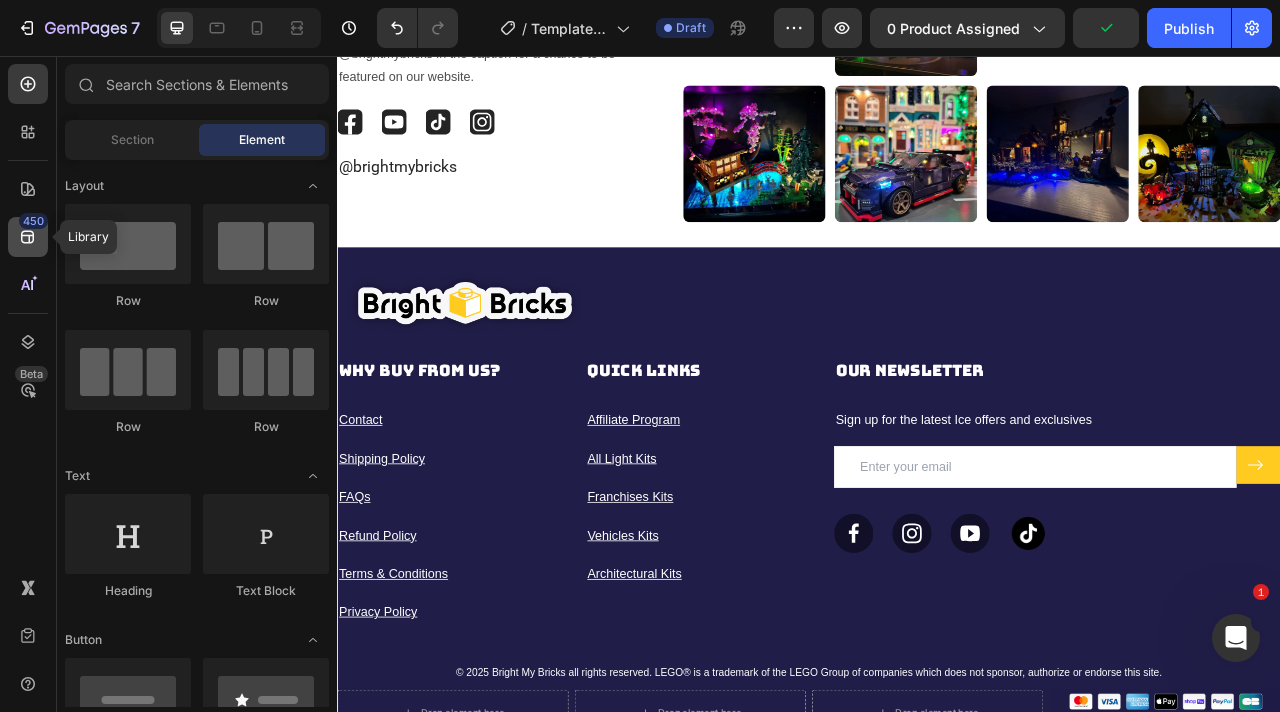 click on "450" 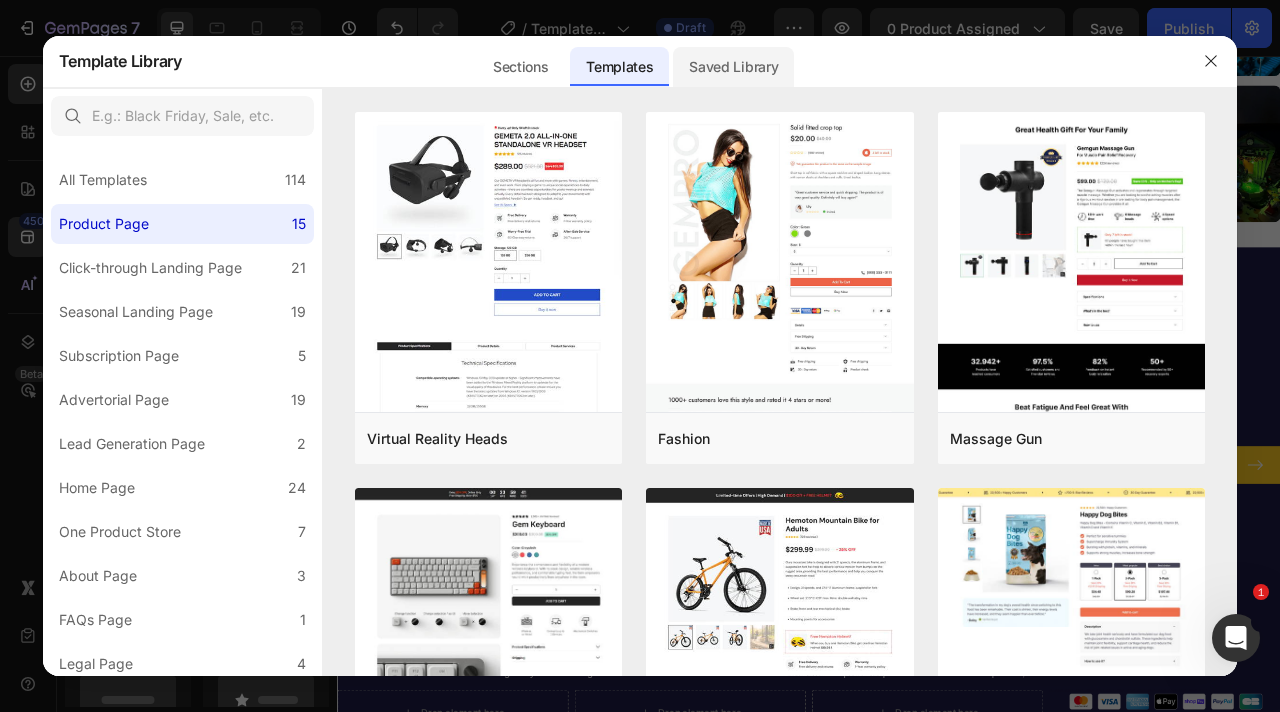 click on "Saved Library" 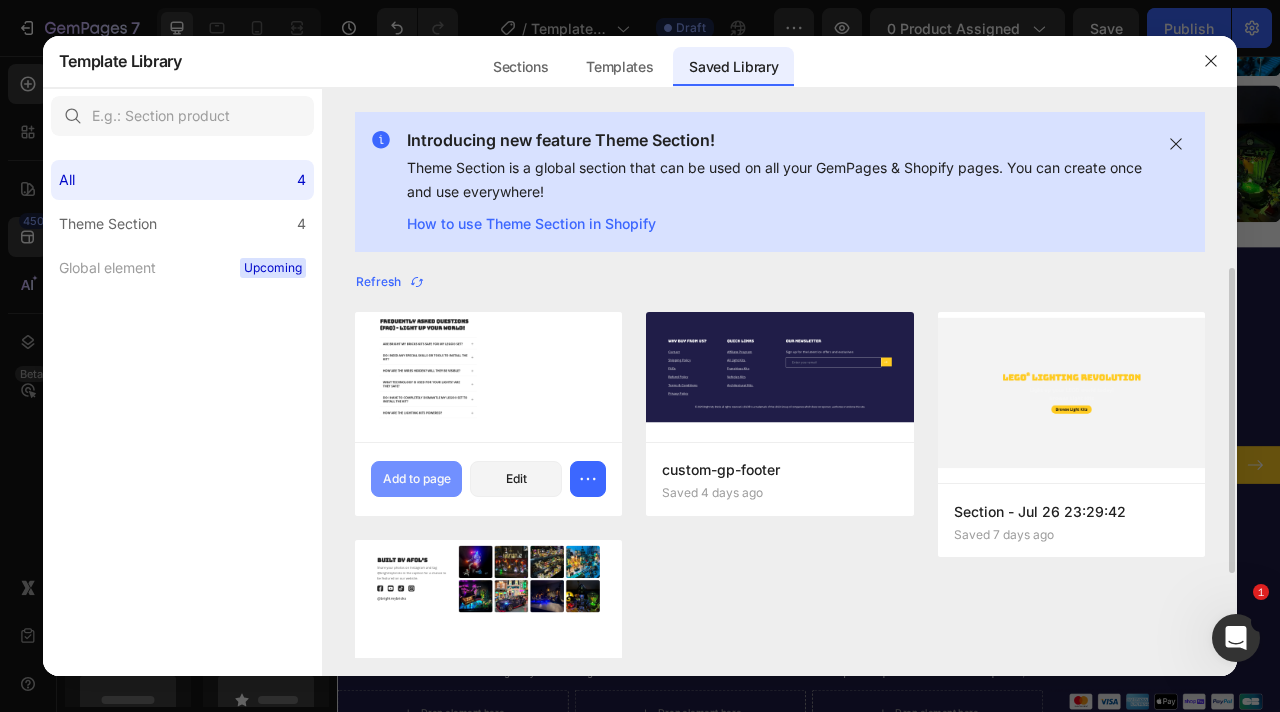 click on "Add to page" at bounding box center (417, 479) 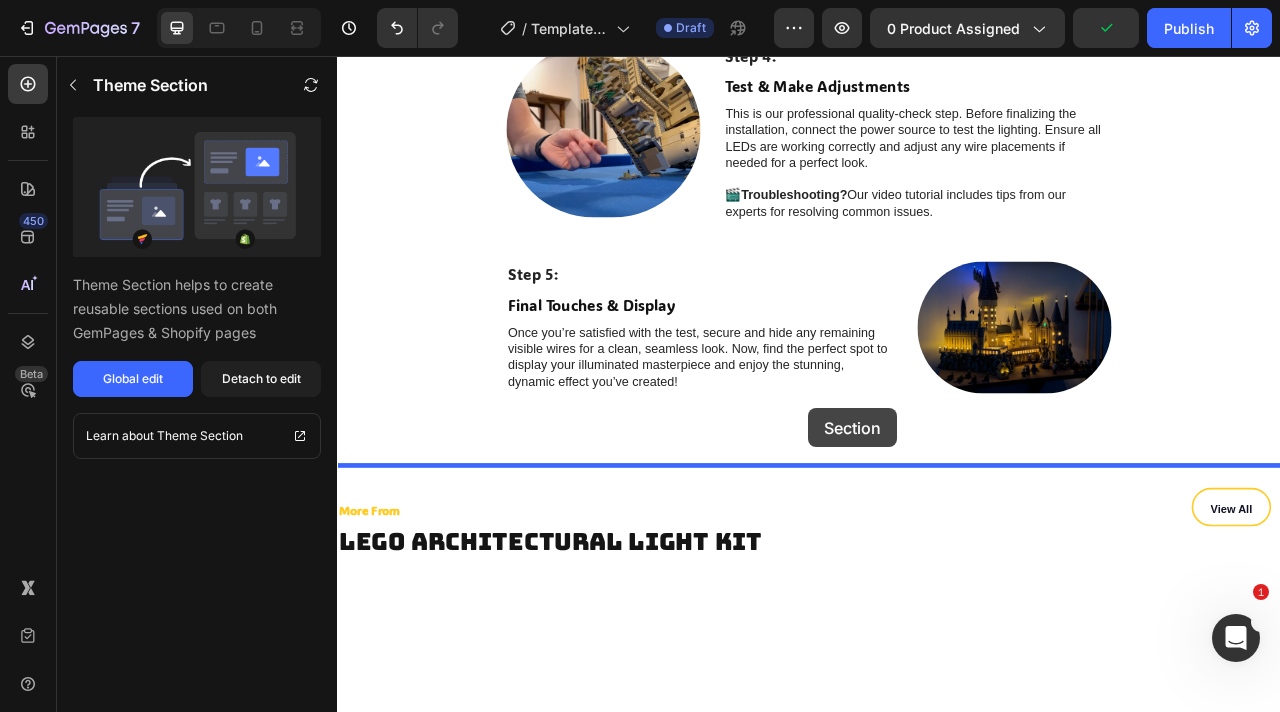 scroll, scrollTop: 5280, scrollLeft: 0, axis: vertical 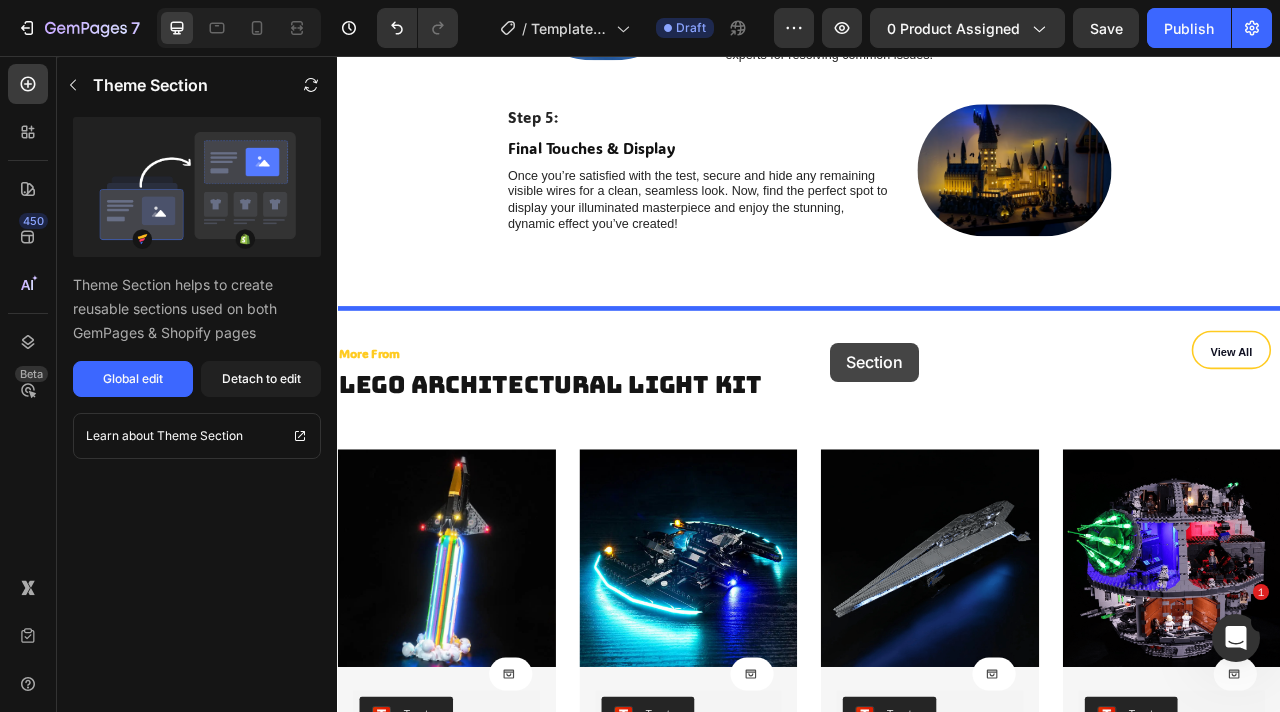 drag, startPoint x: 1394, startPoint y: 292, endPoint x: 964, endPoint y: 421, distance: 448.93317 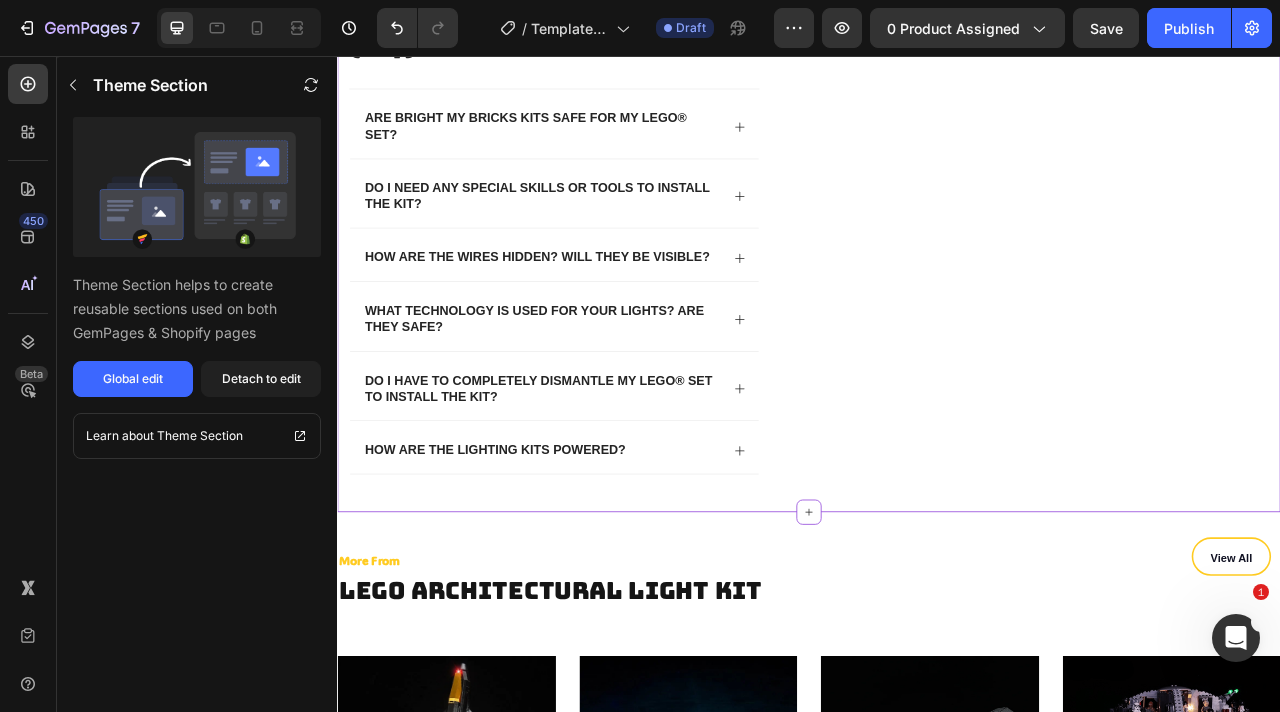 scroll, scrollTop: 3041, scrollLeft: 0, axis: vertical 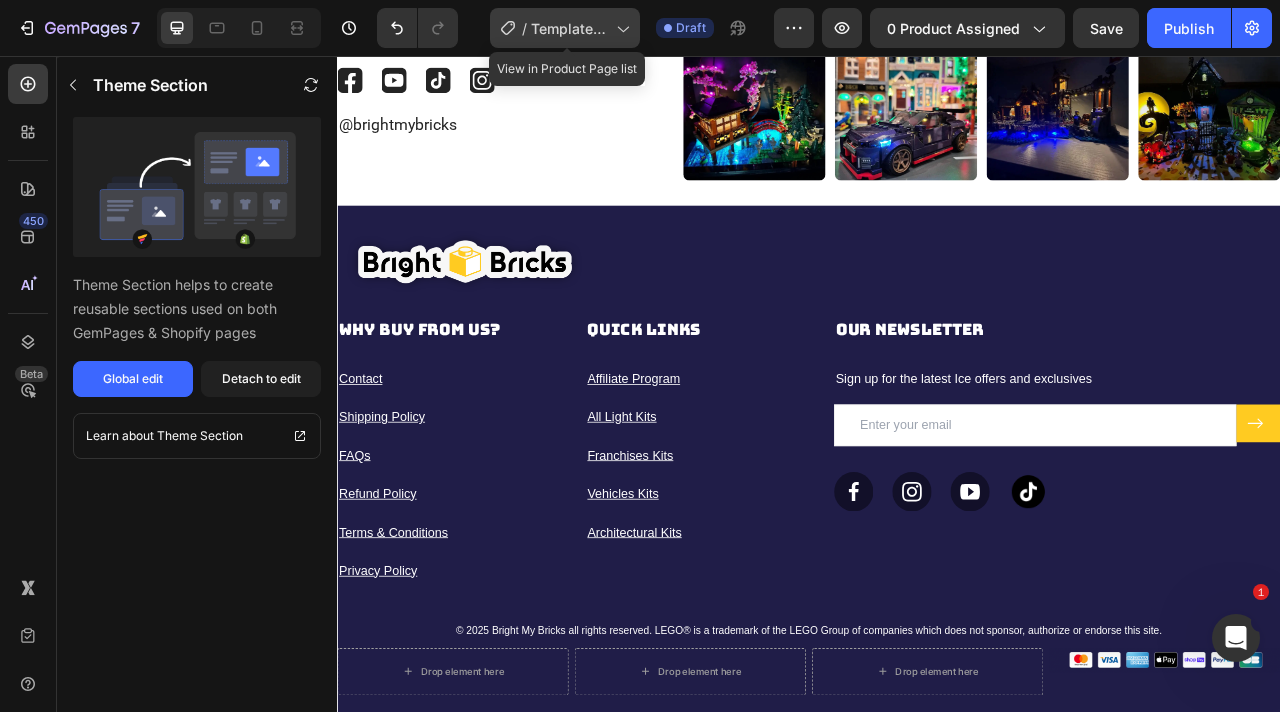 click on "/  Template Modular Building" 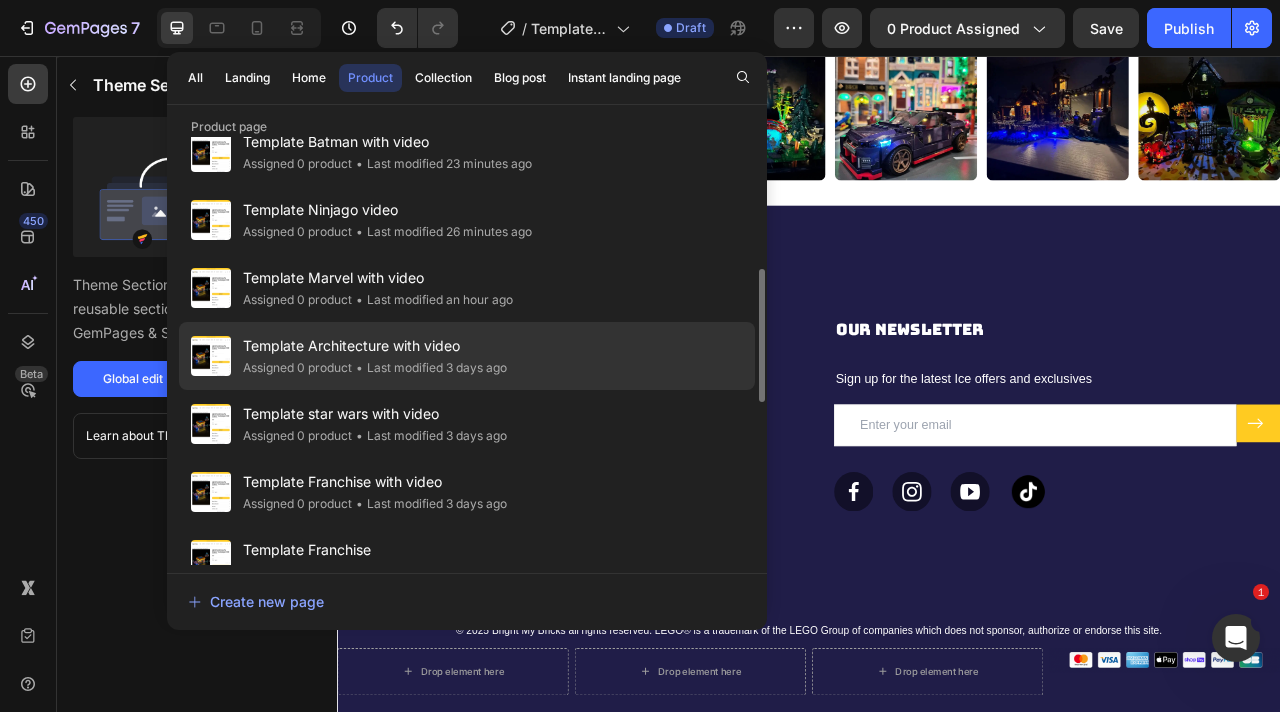 scroll, scrollTop: 429, scrollLeft: 0, axis: vertical 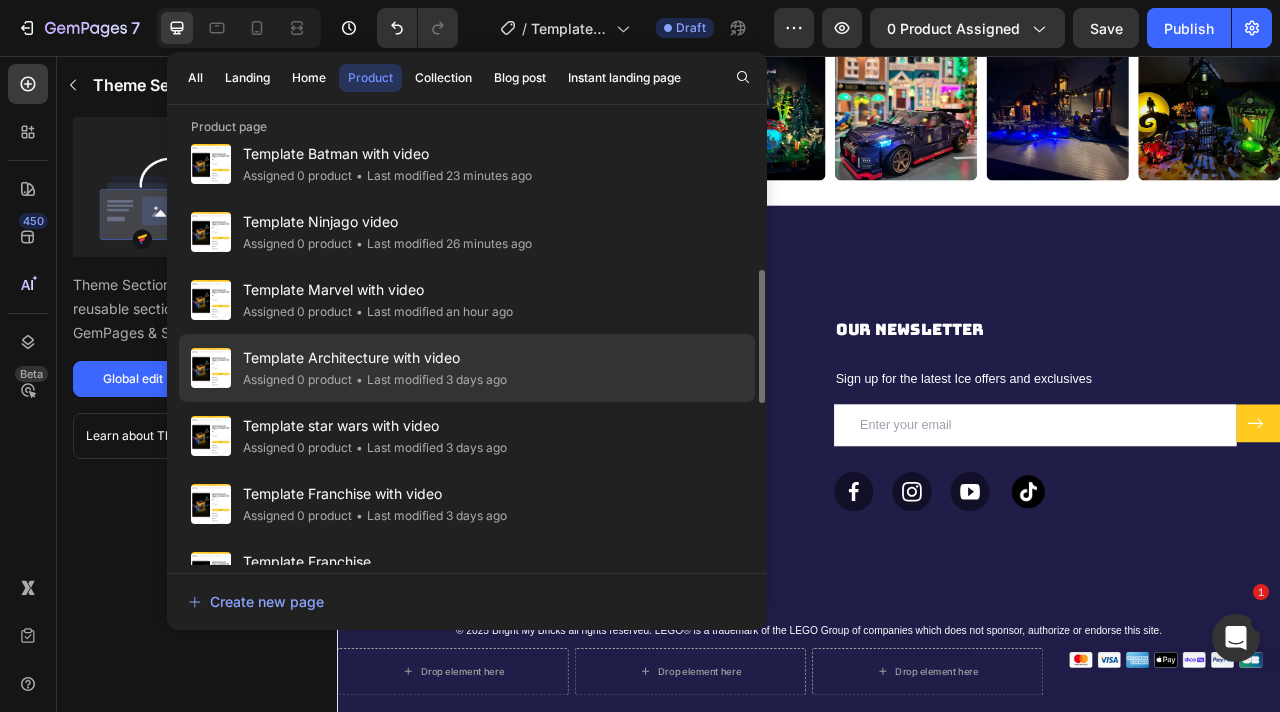 click on "• Last modified 3 days ago" 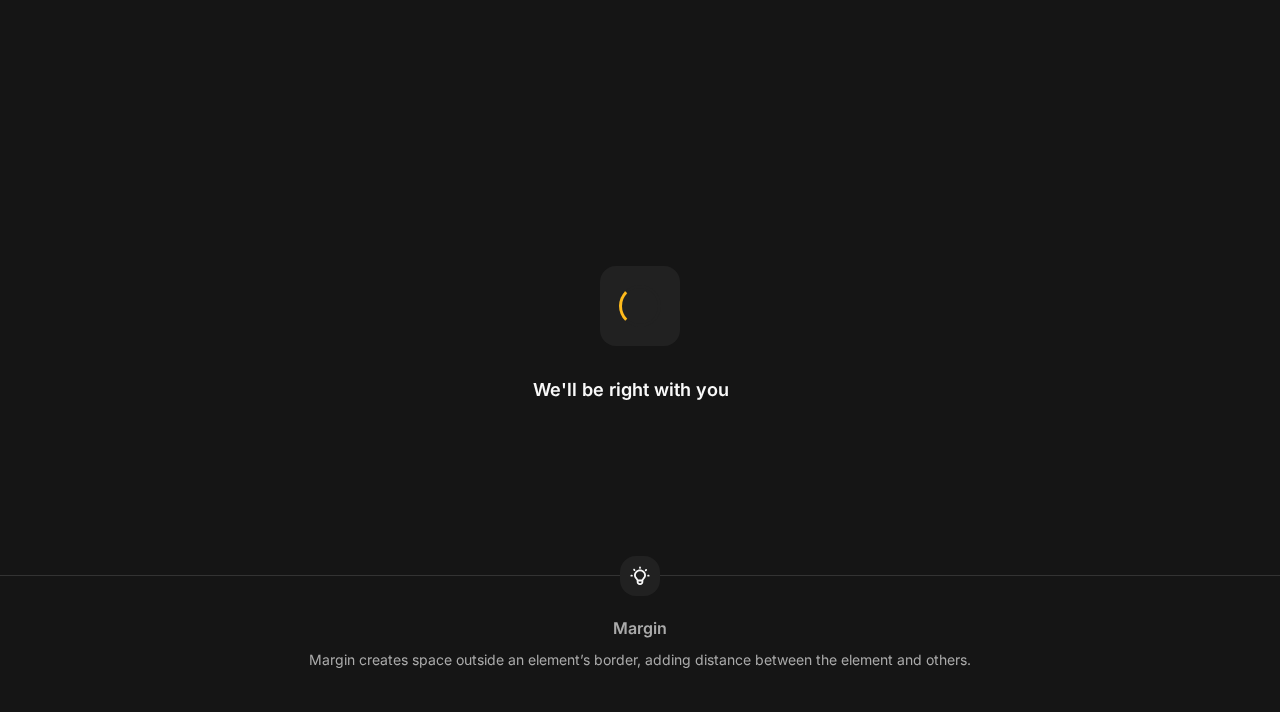 scroll, scrollTop: 0, scrollLeft: 0, axis: both 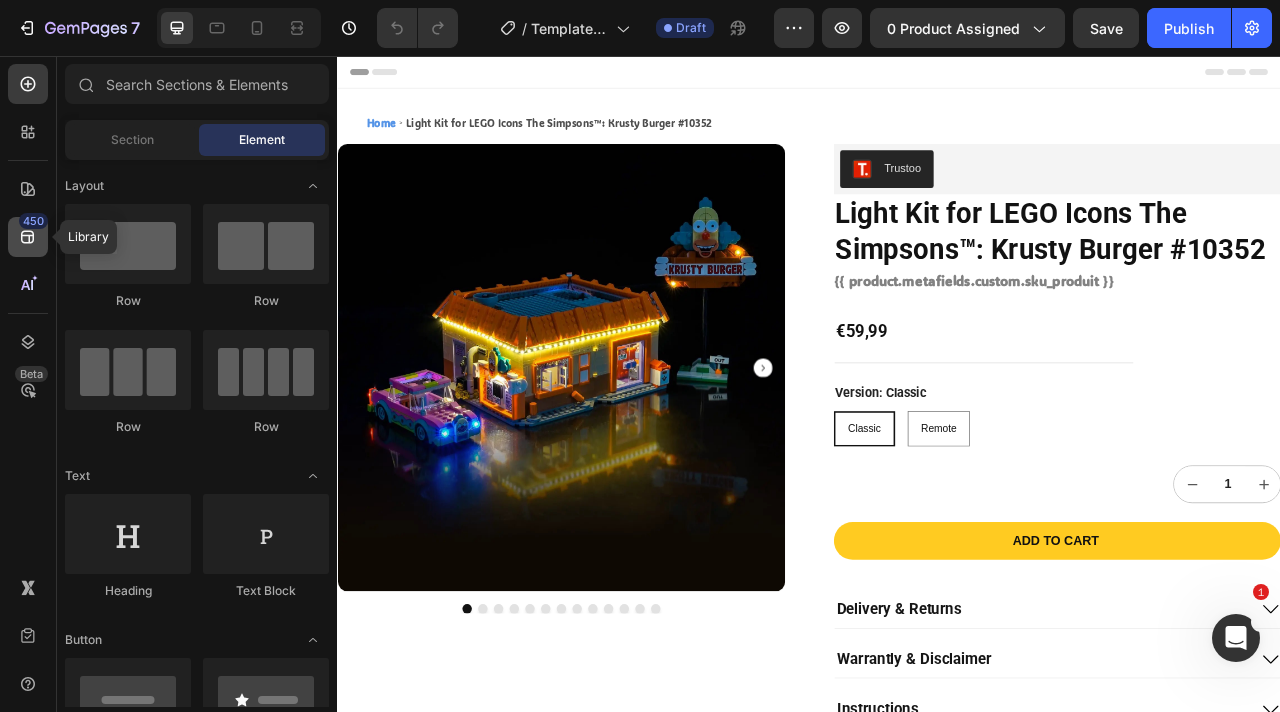 click 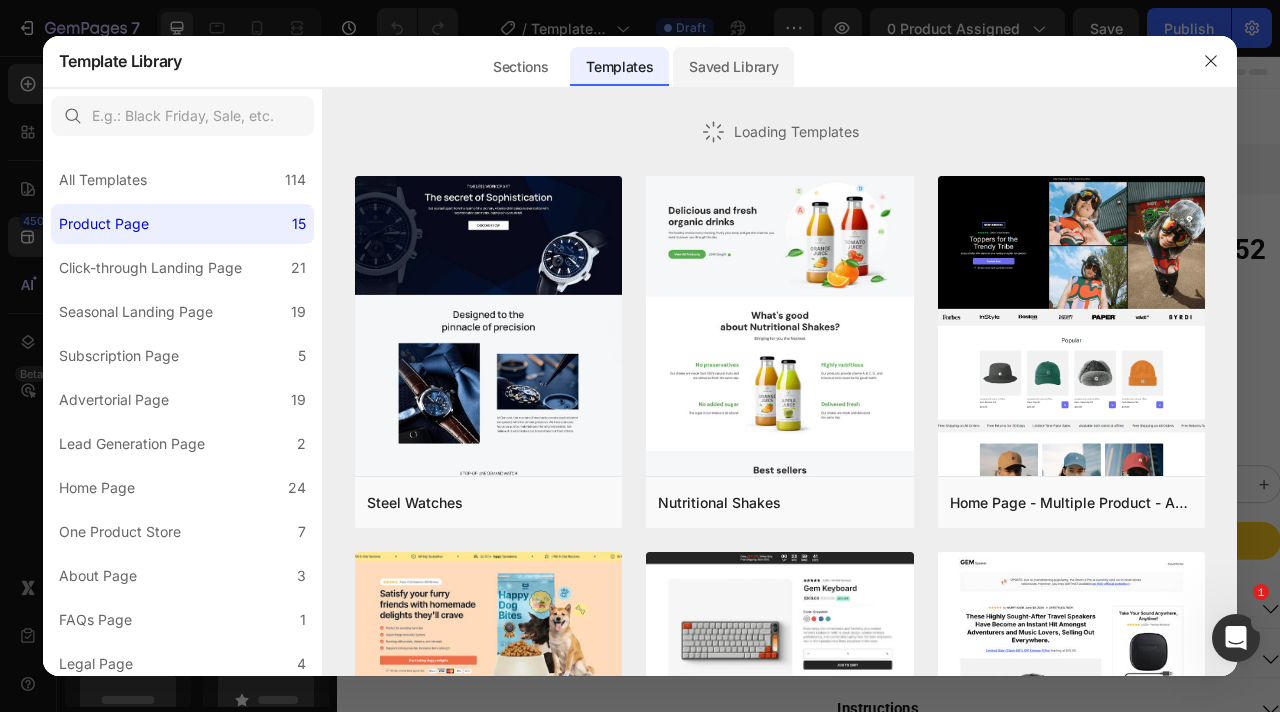 click on "Saved Library" 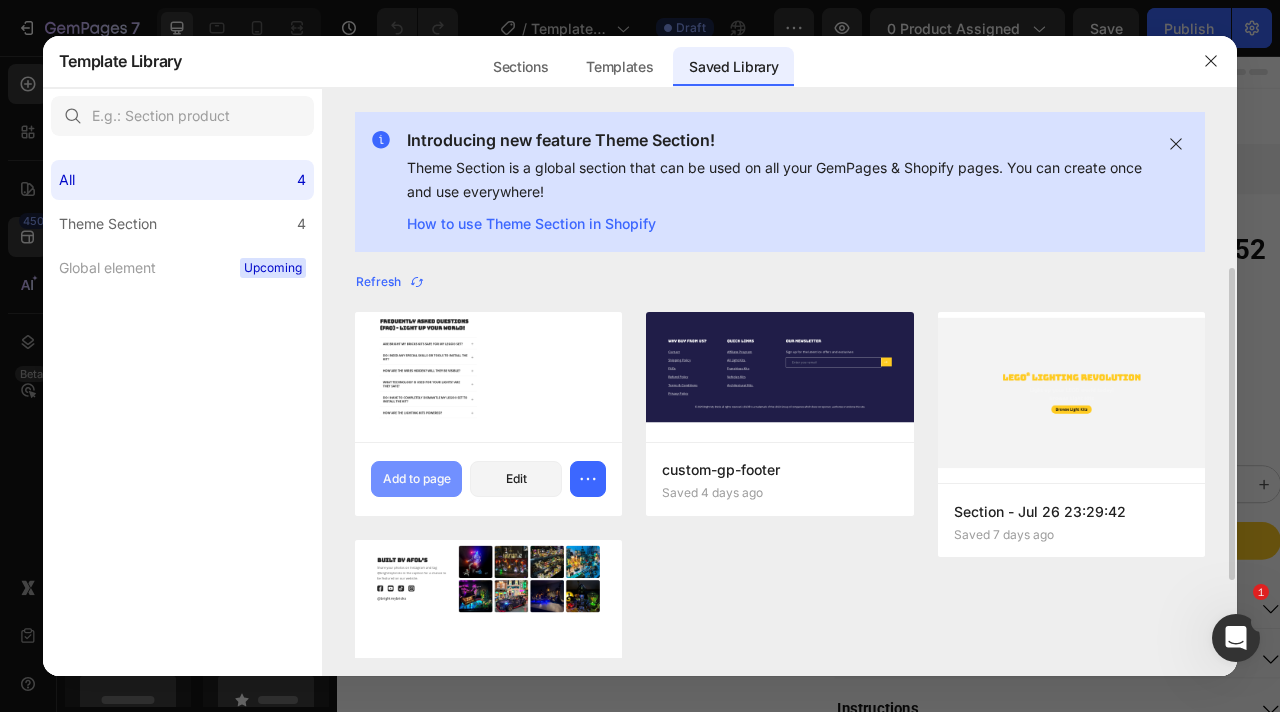 click on "Add to page" at bounding box center (417, 479) 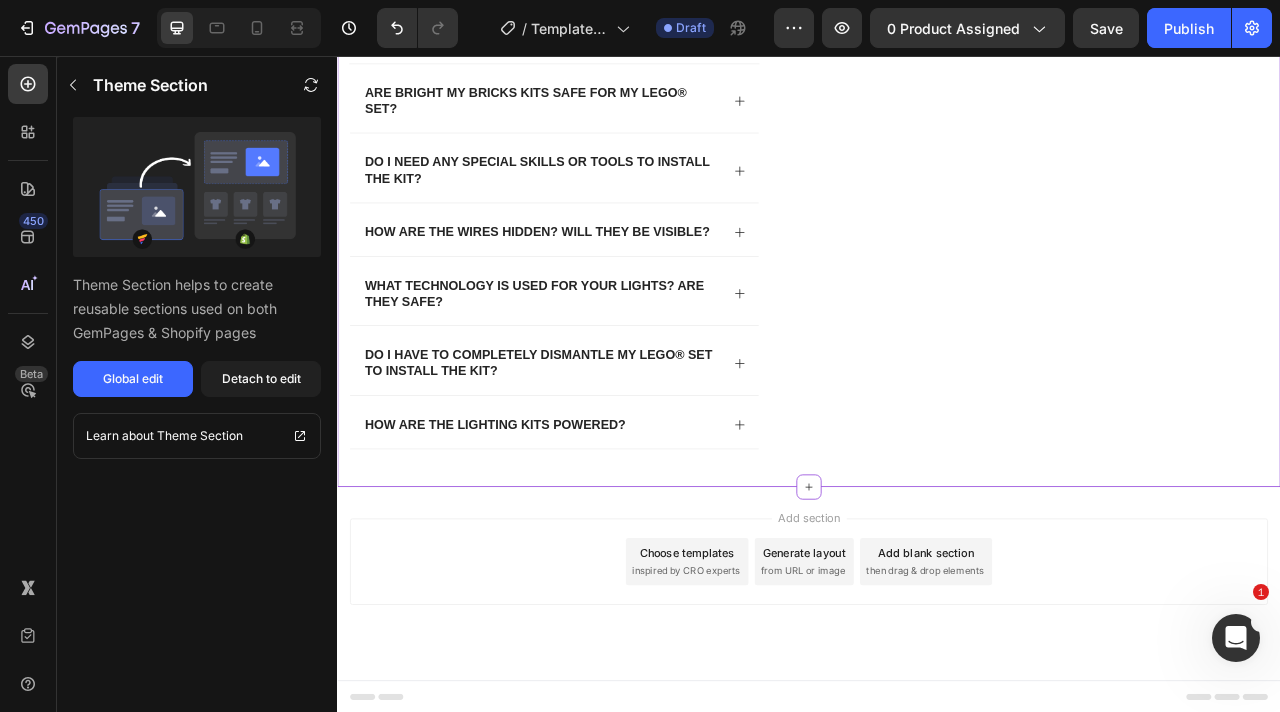 scroll, scrollTop: 3000, scrollLeft: 0, axis: vertical 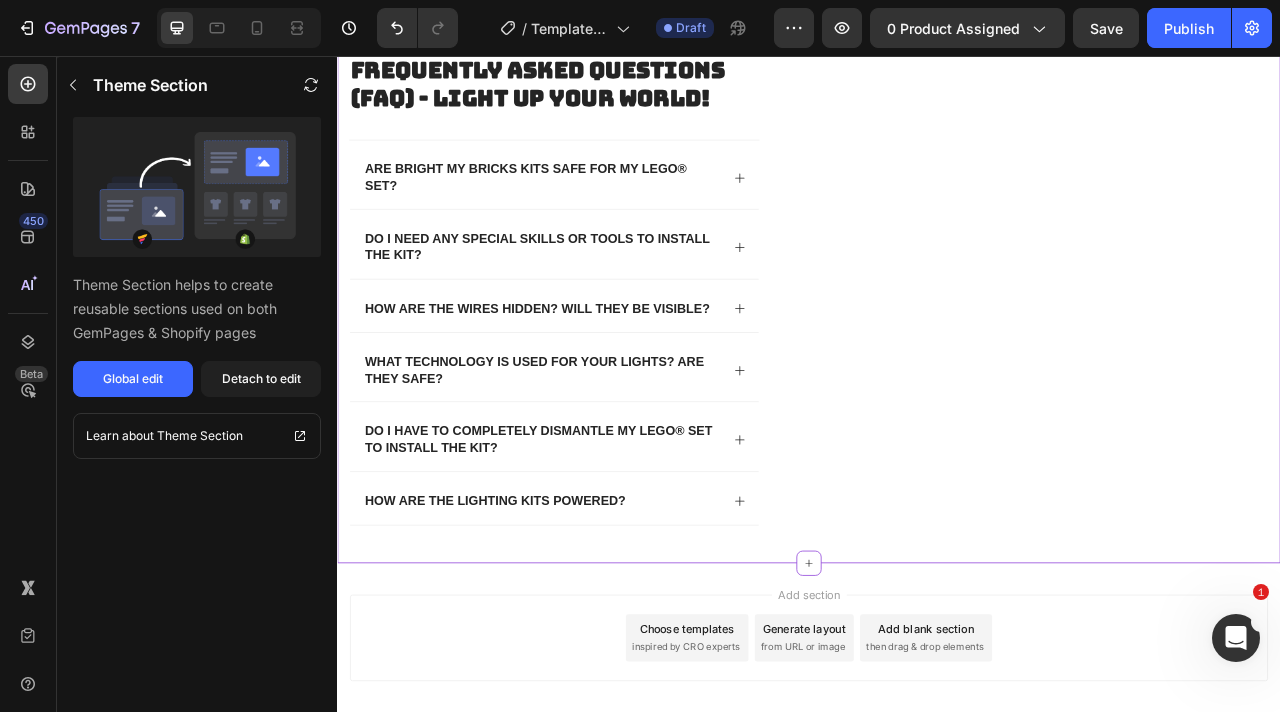 click on "Do I need any special skills or tools to install the kit?" at bounding box center [597, 299] 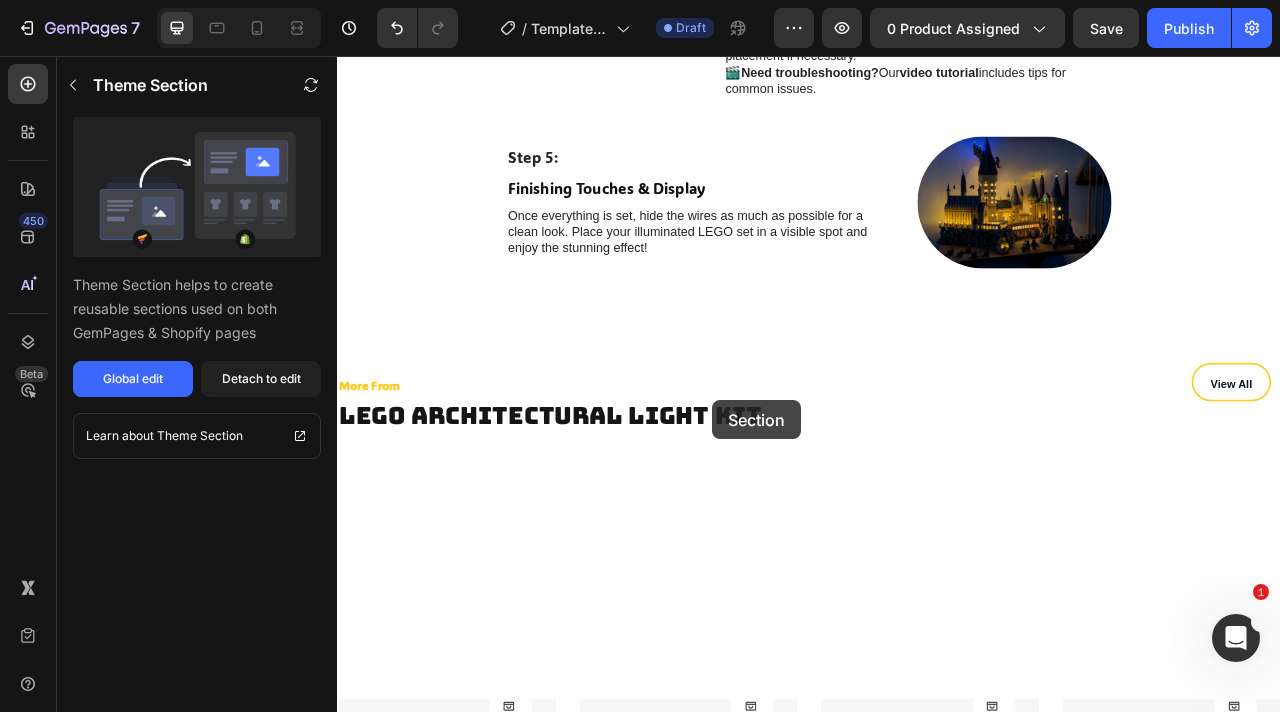 scroll, scrollTop: 6418, scrollLeft: 0, axis: vertical 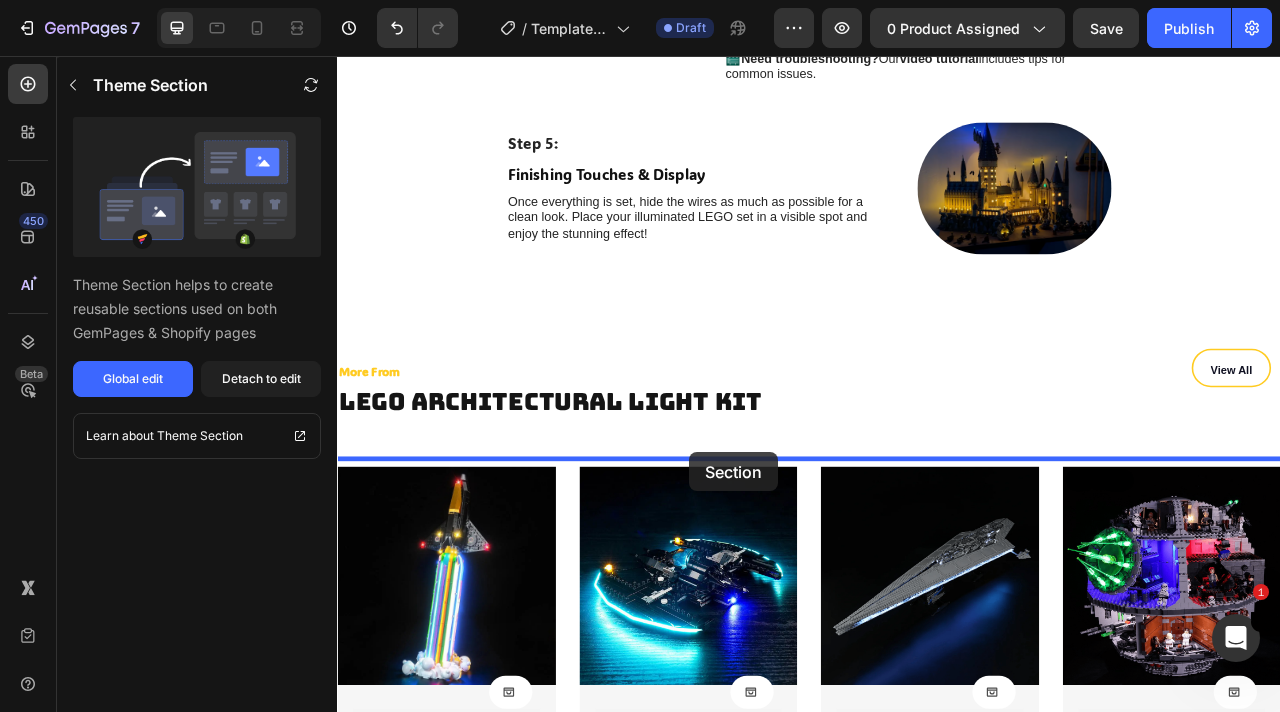 drag, startPoint x: 1372, startPoint y: 110, endPoint x: 785, endPoint y: 560, distance: 739.6411 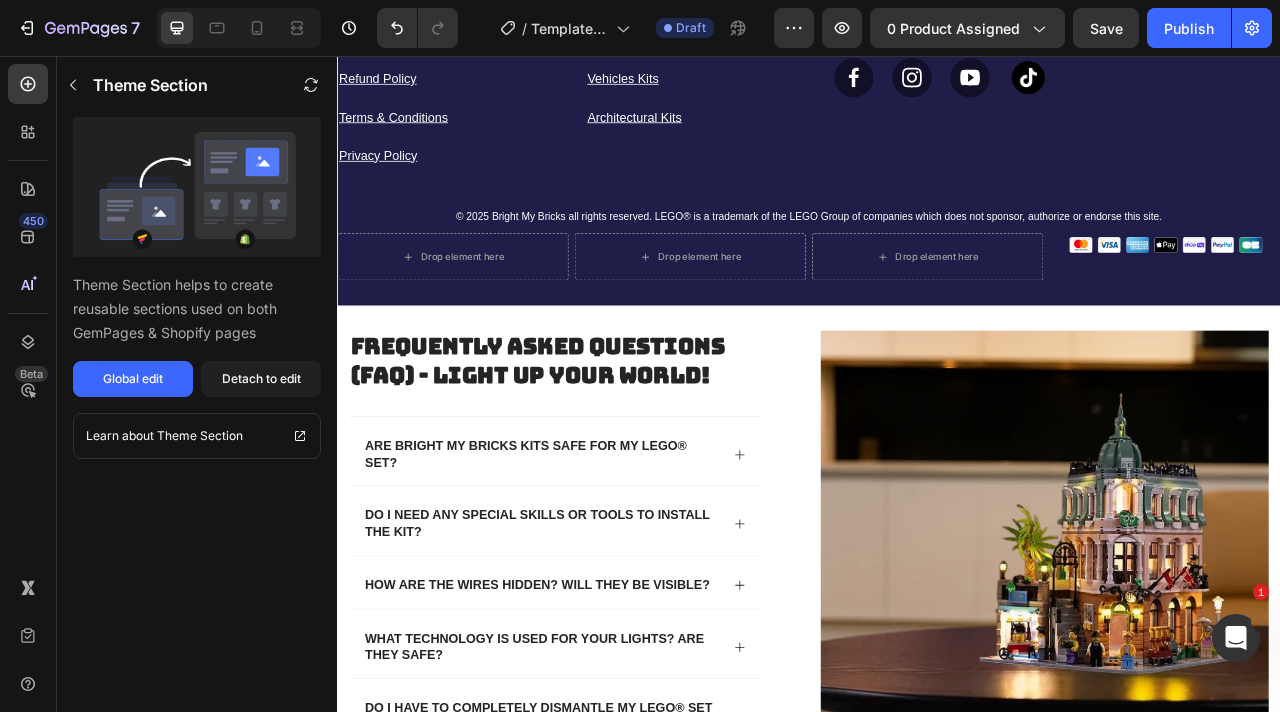 scroll, scrollTop: 8459, scrollLeft: 0, axis: vertical 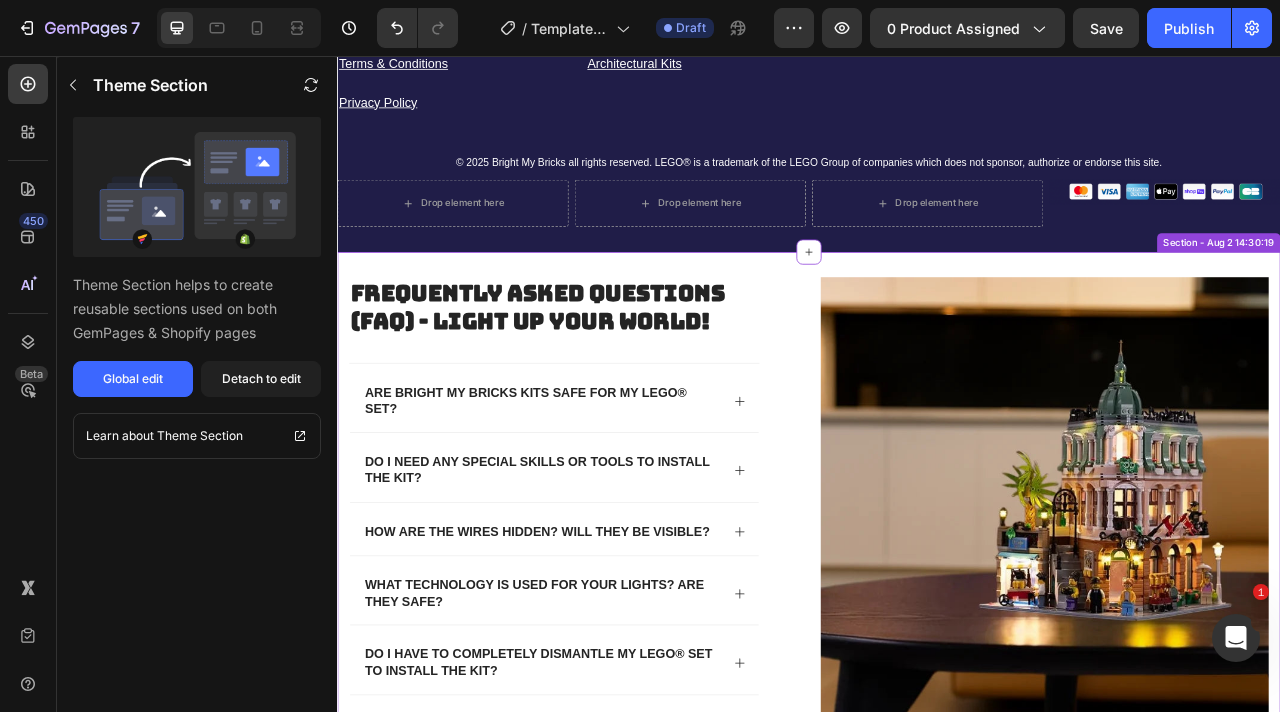 click on "Frequently Asked Questions (FAQ) - Light Up Your World! Heading
Are Bright My Bricks kits safe for my LEGO® set?
Do I need any special skills or tools to install the kit?
How are the wires hidden? Will they be visible?
What technology is used for your lights? Are they safe?
Do I have to completely dismantle my LEGO® set to install the kit?
How are the lighting kits powered? Accordion Row Image Row Section - Aug 2 14:30:19" at bounding box center [937, 645] 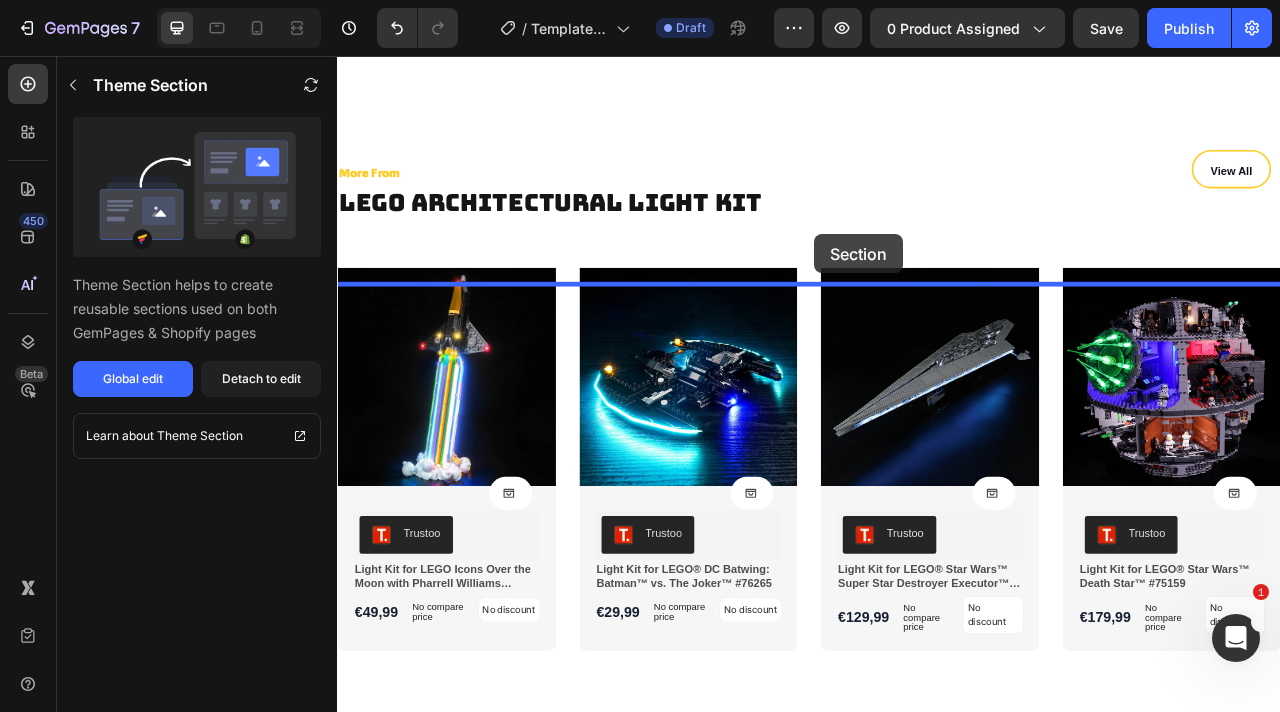 scroll, scrollTop: 6763, scrollLeft: 0, axis: vertical 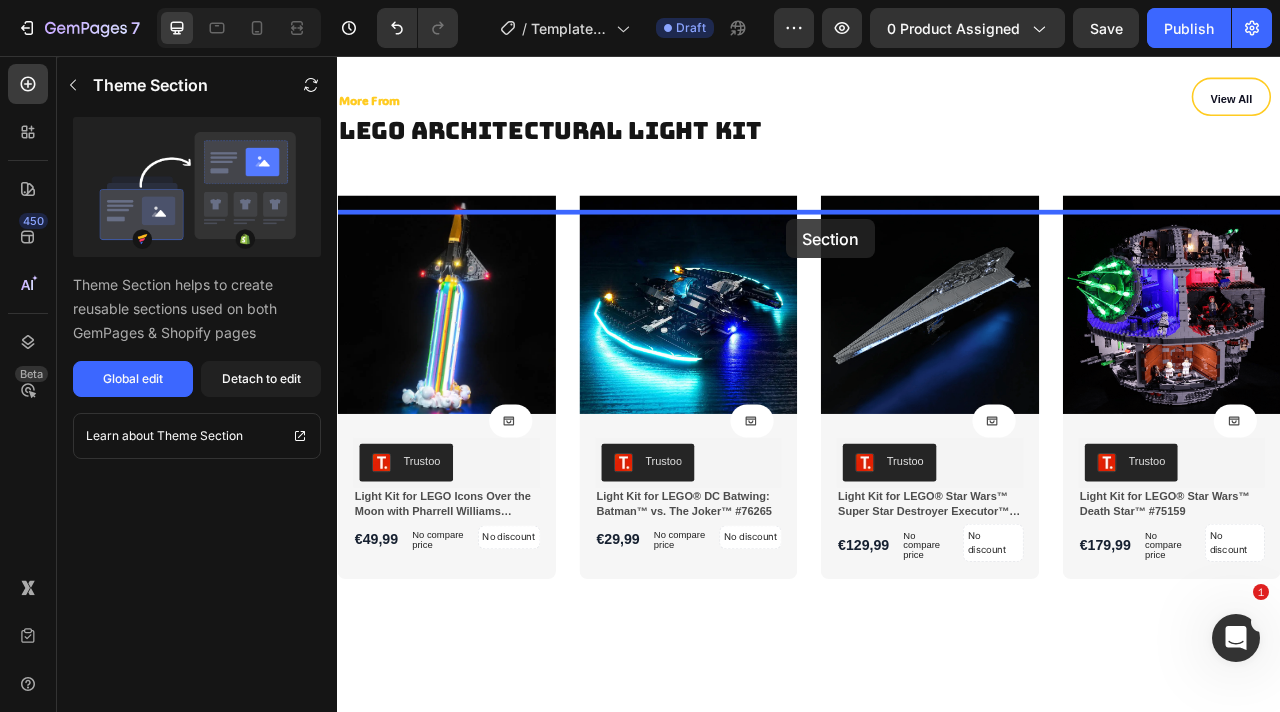 drag, startPoint x: 1420, startPoint y: 372, endPoint x: 908, endPoint y: 264, distance: 523.26666 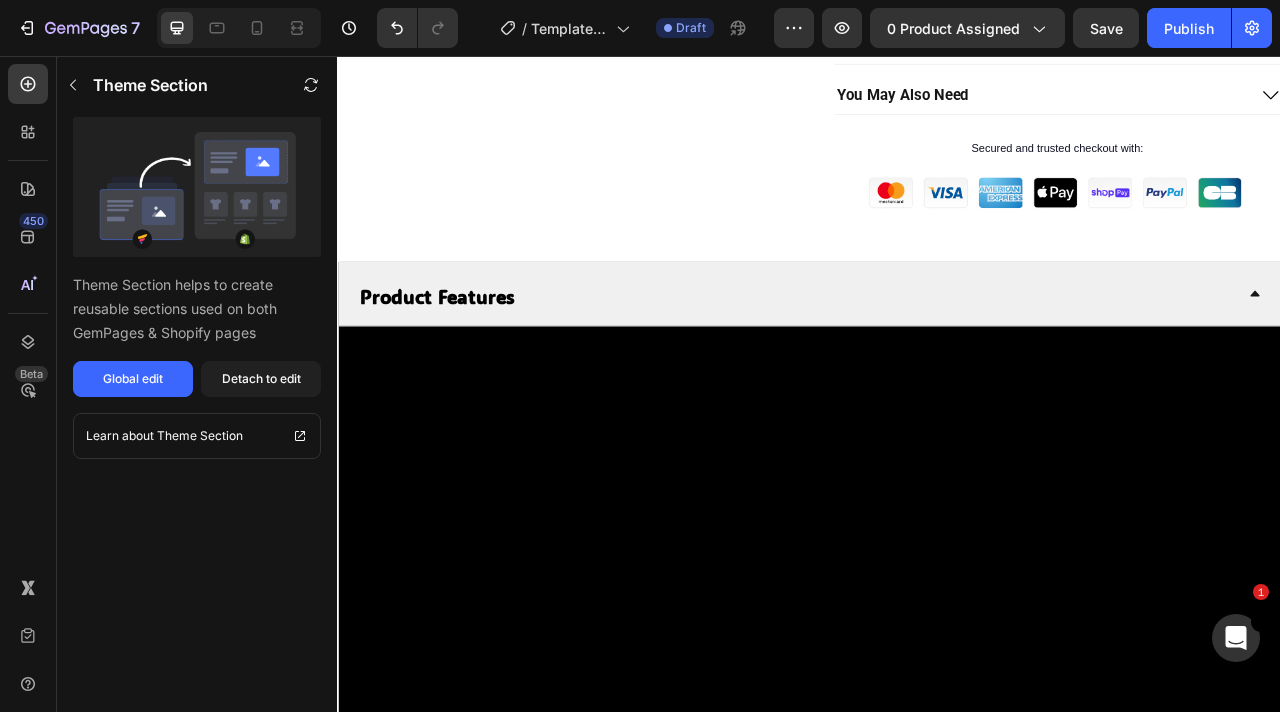 scroll, scrollTop: 842, scrollLeft: 0, axis: vertical 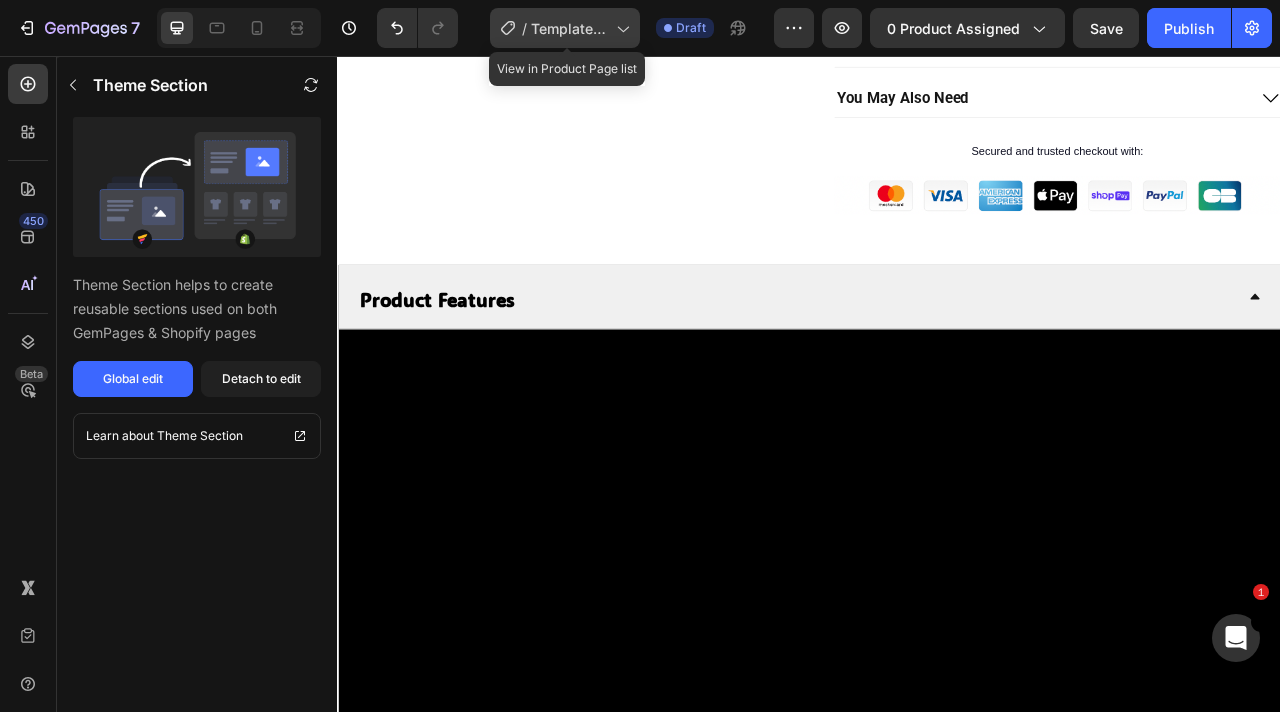 click on "Template Architecture with video" at bounding box center [569, 28] 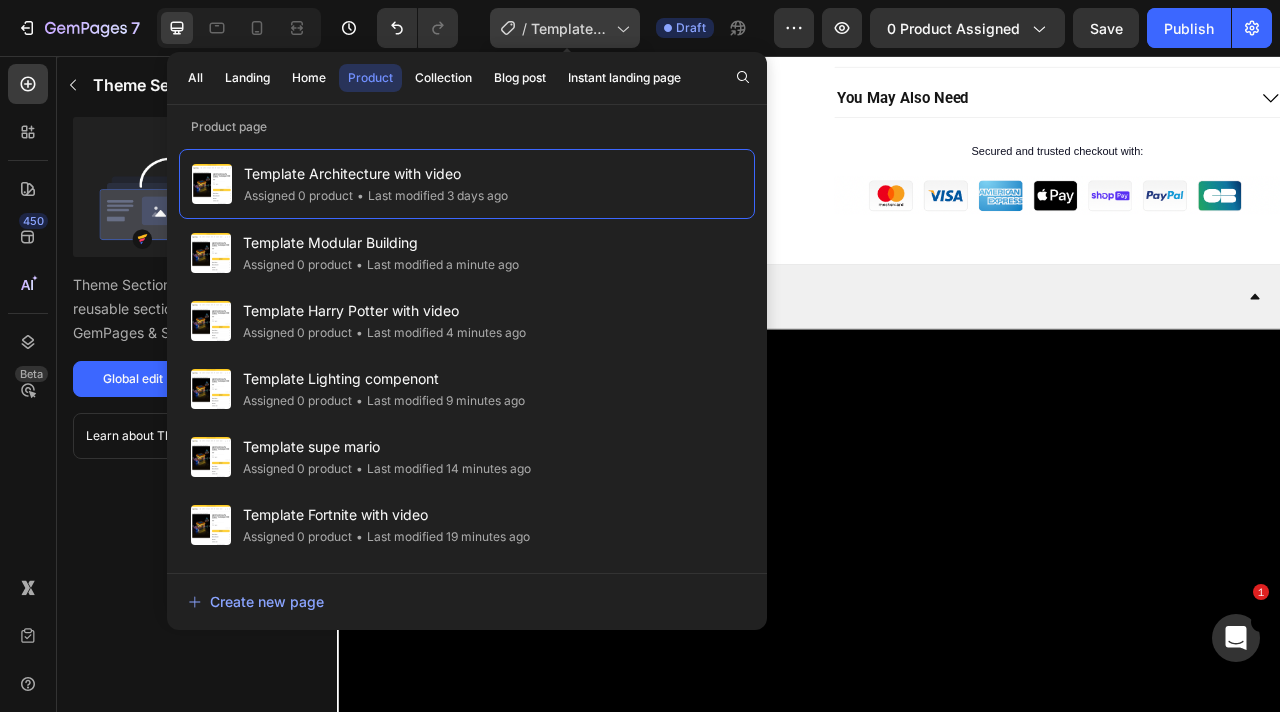 click on "Template Architecture with video" at bounding box center (569, 28) 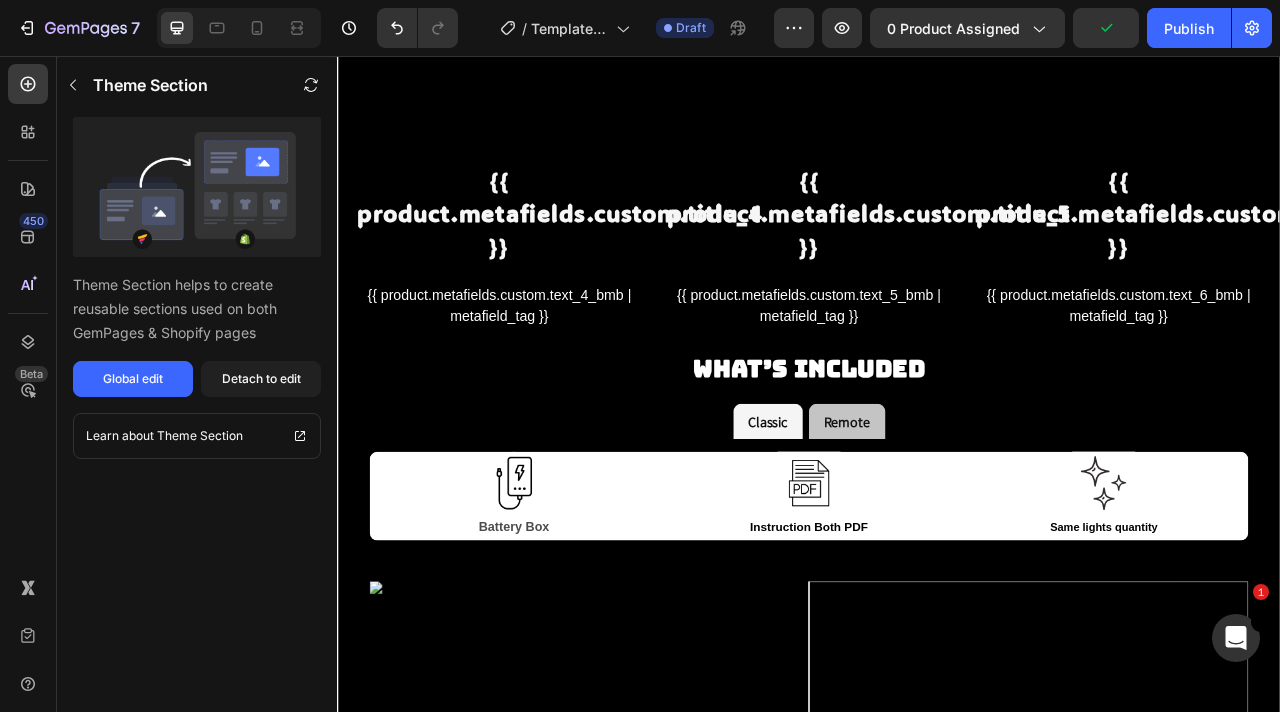 scroll, scrollTop: 3307, scrollLeft: 0, axis: vertical 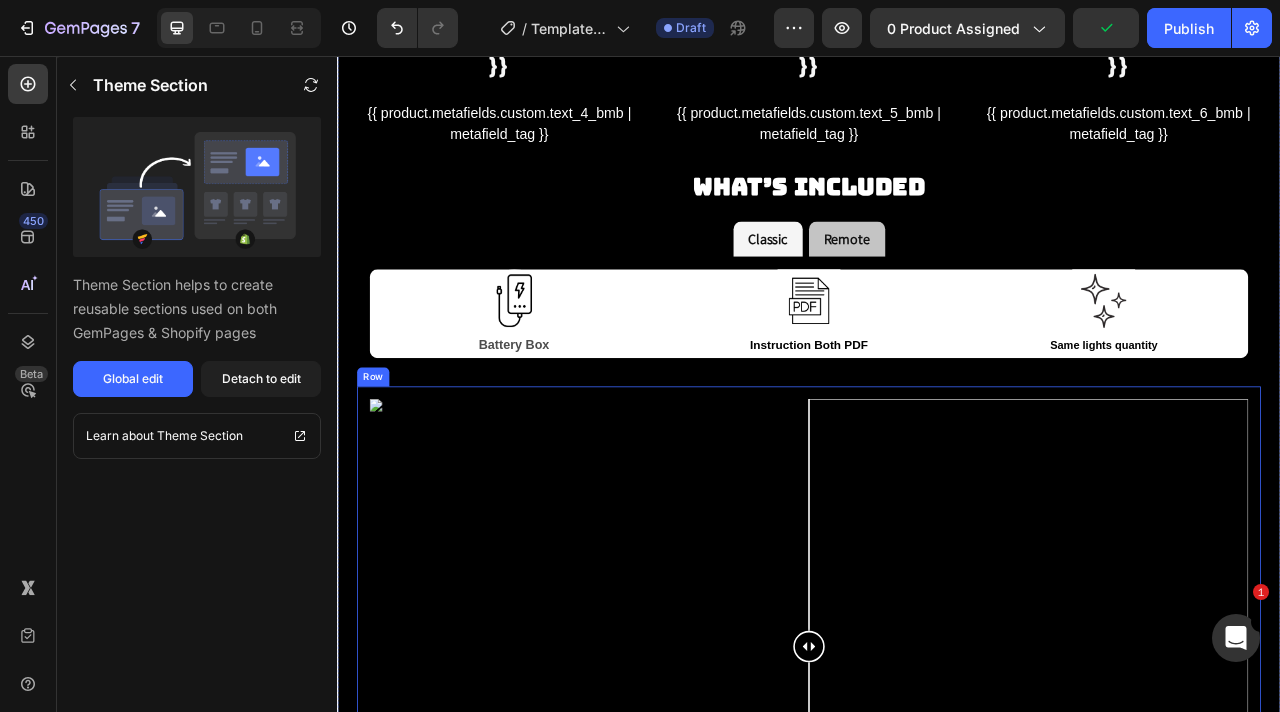 click on "Image Comparison Row" at bounding box center (937, 806) 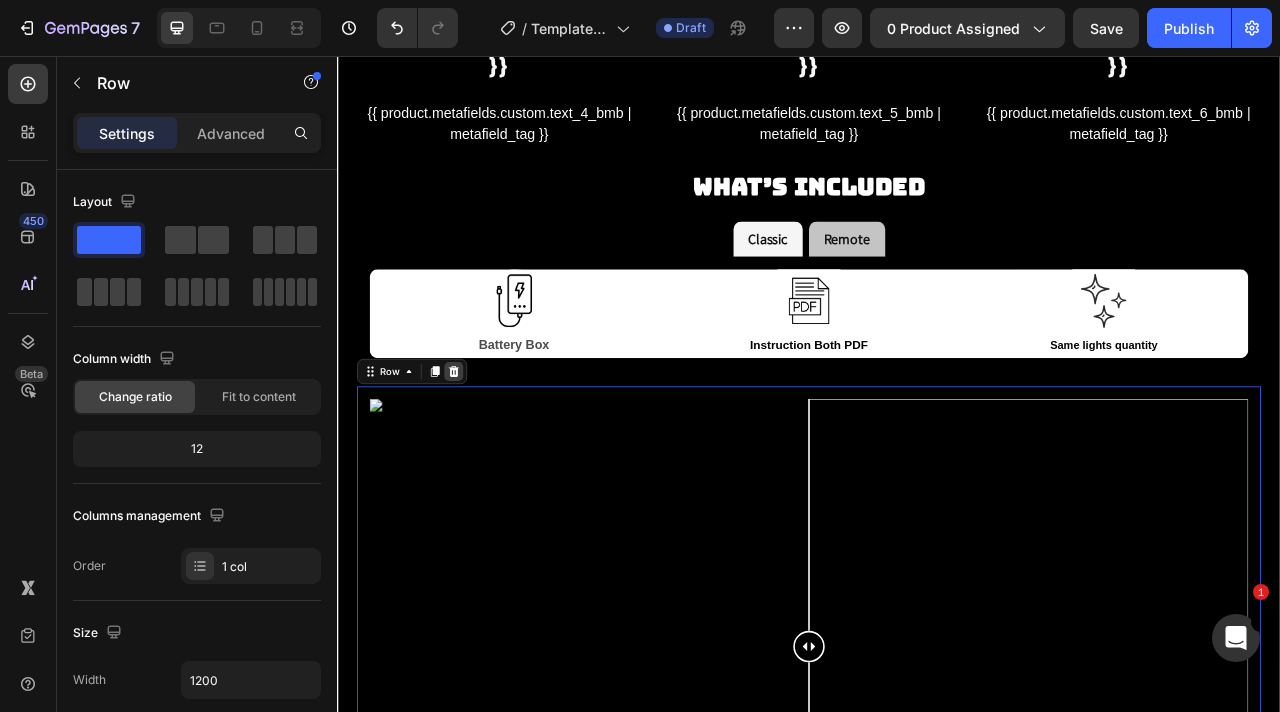 click 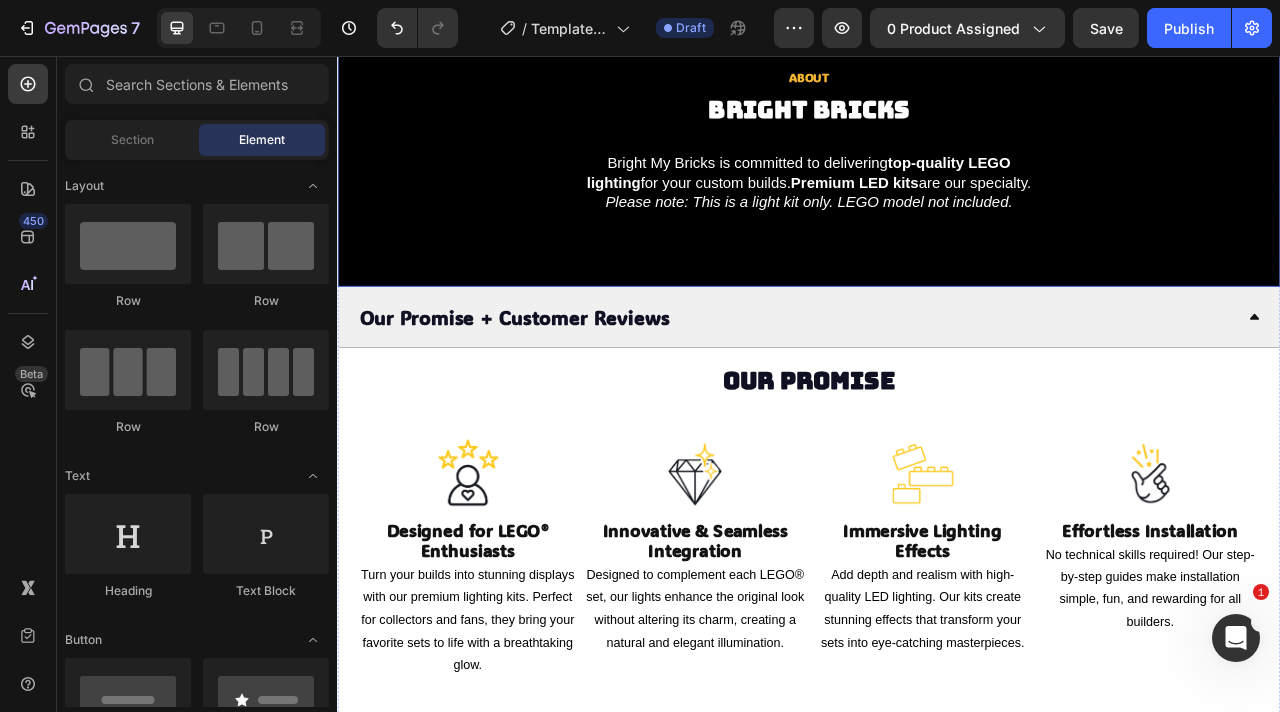 scroll, scrollTop: 4019, scrollLeft: 0, axis: vertical 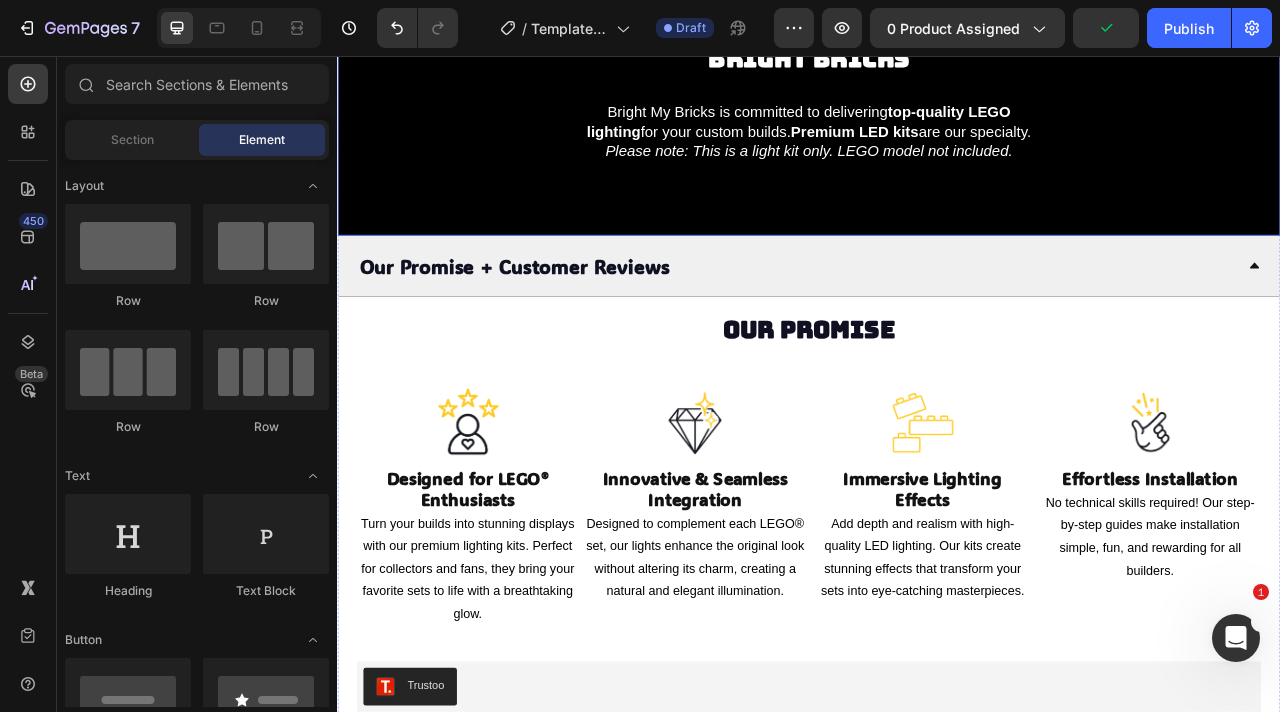 click on "{% if product.metafields.custom.url_yt %}
{% assign video_url = product.metafields.custom.url_yt %}
{% assign video_id = video_url | split: '/' | last | split: '?' | first %}
{% endif %} Custom Code Row
{{ product.metafields.custom.title_first_1_bmb }}
Custom Code
{{ product.metafields.custom.first_description_bmb | metafield_tag }}
Custom Code Row {% if product.metafields.custom.image_1 %}
{% endif %} Custom Code
{{ product.metafields.custom.title_1 }}
Custom Code
{{ product.metafields.custom.text_1_bmb | metafield_tag }}
Custom Code {% if product.metafields.custom.image_2 %}
{% endif %} Custom Code
{{ product.metafields.custom.title_2 }}
Custom Code
{{ product.metafields.custom.text_2_bmb | metafield_tag }}
Custom Code {% if product.metafields.custom.image_3 %}
{% endif %} Custom Code
{{ product.metafields.custom.title_3 }}
Custom Code Custom Code Row
{% endif %} Row Remote" at bounding box center [937, -1245] 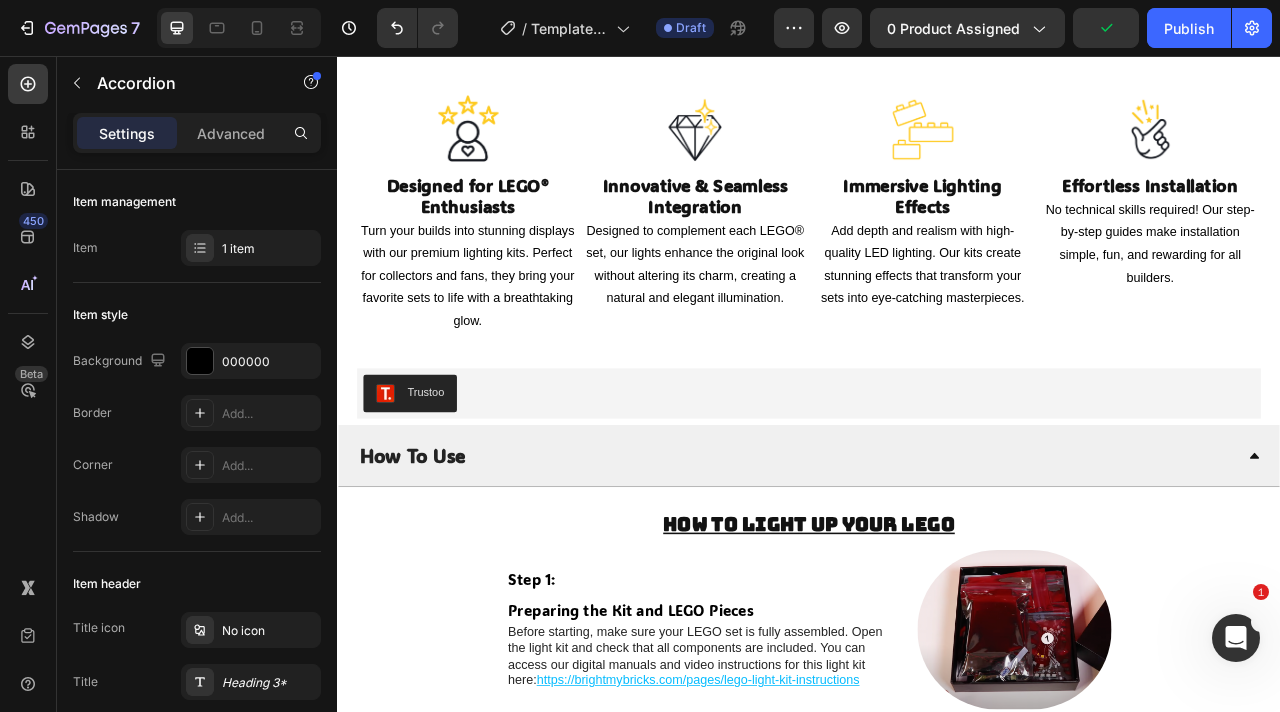 scroll, scrollTop: 4398, scrollLeft: 0, axis: vertical 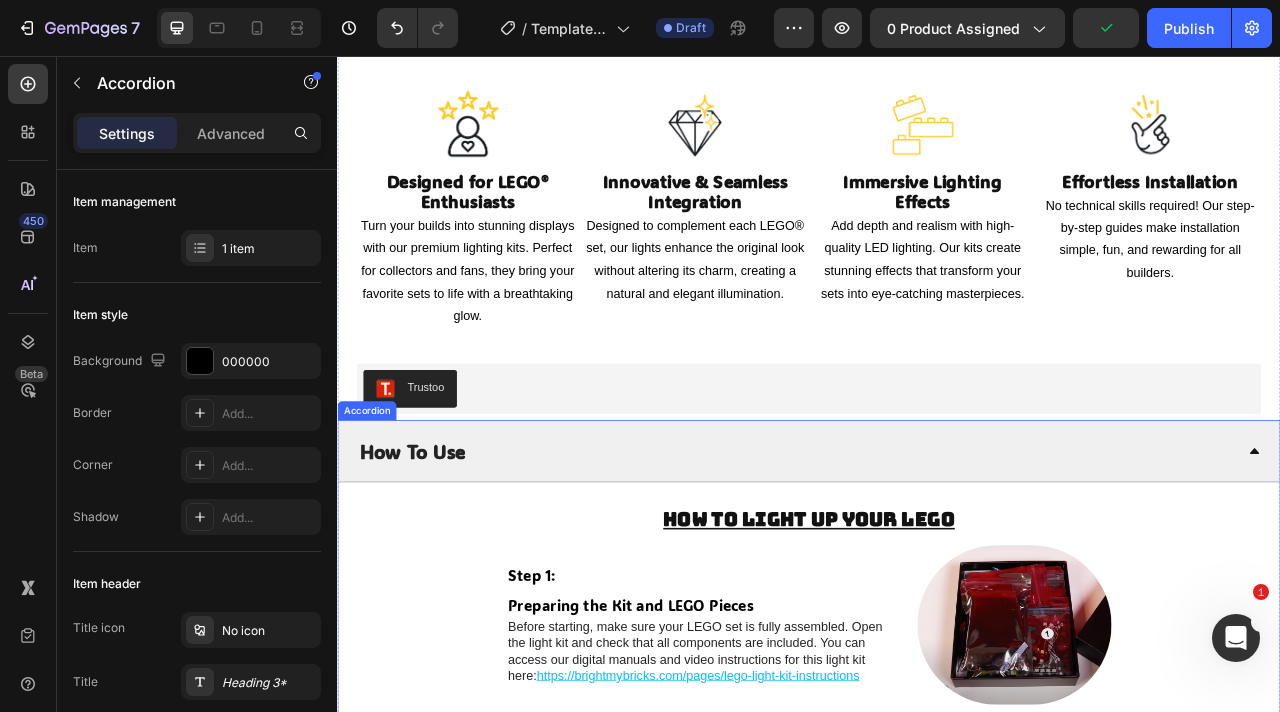 click on "How To Use" at bounding box center [921, 558] 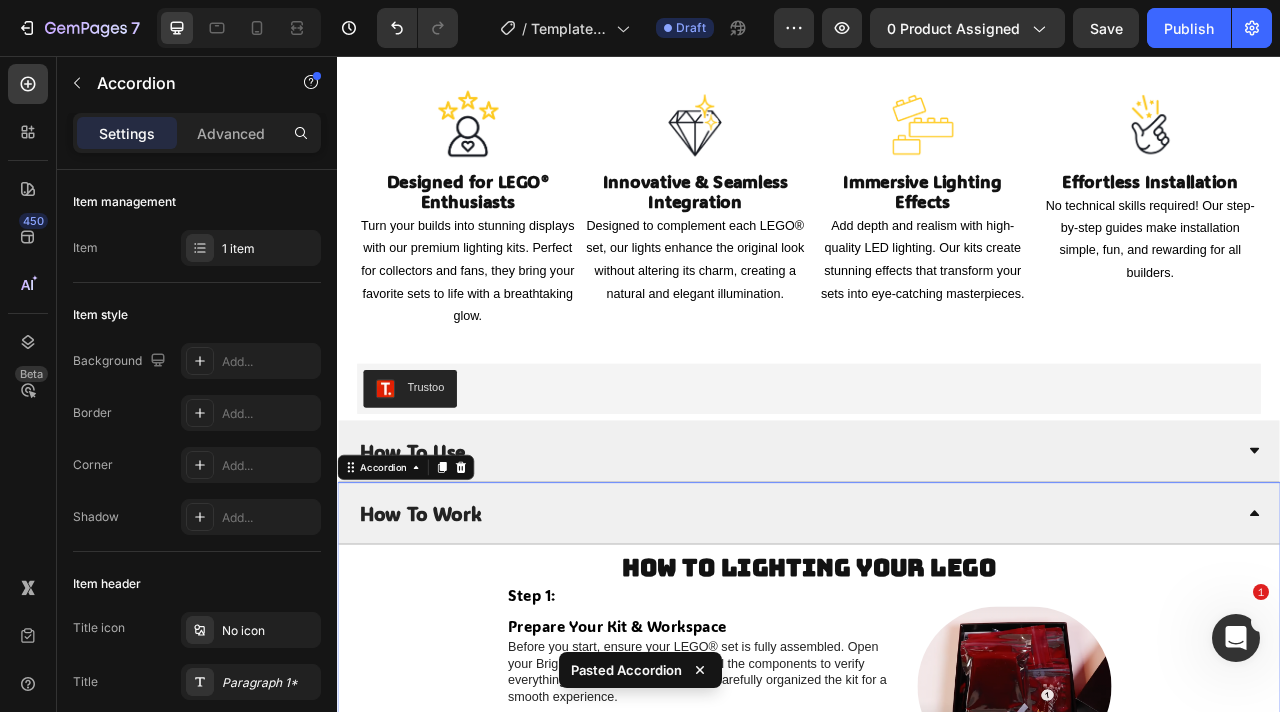 click on "How To Use" at bounding box center (921, 558) 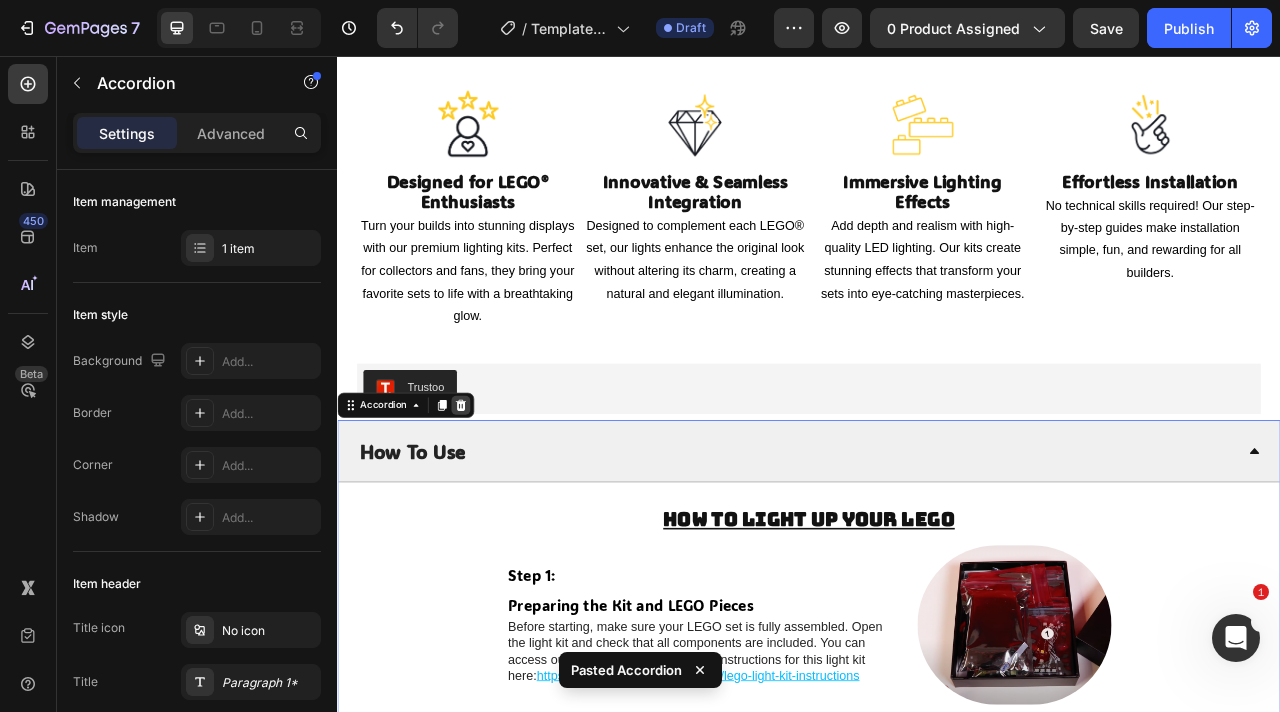 click at bounding box center (494, 500) 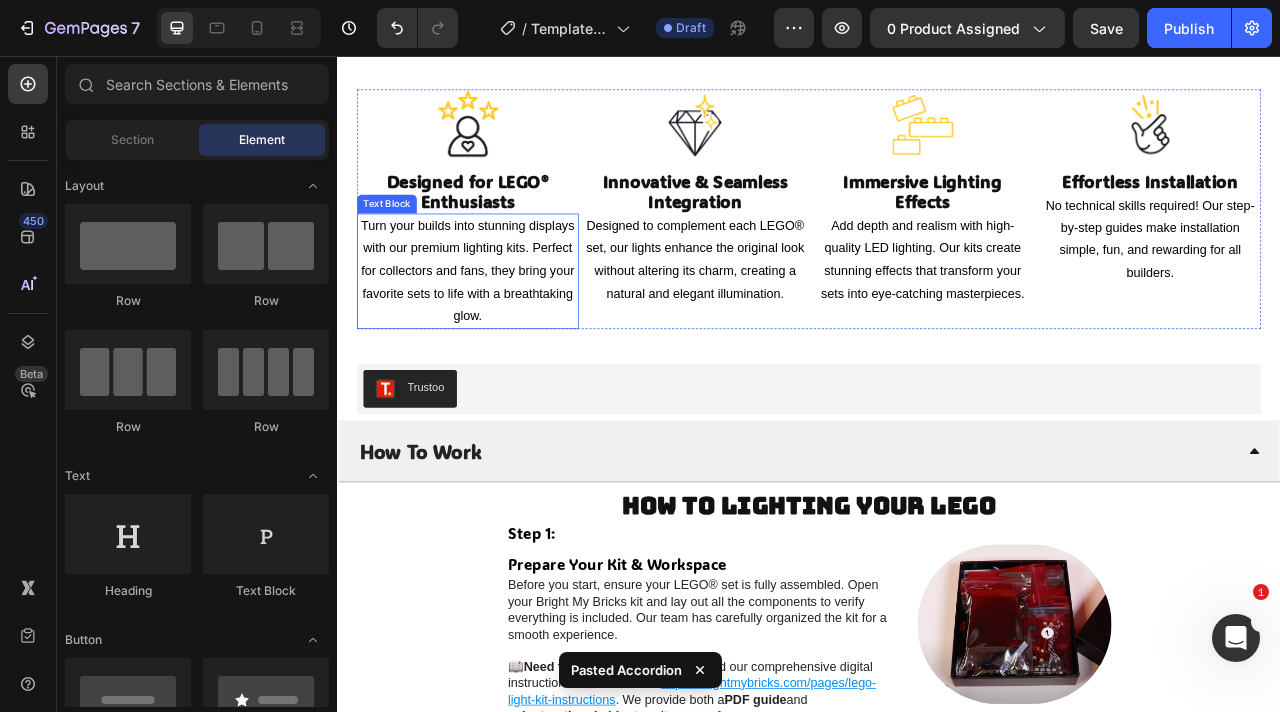 scroll, scrollTop: 4046, scrollLeft: 0, axis: vertical 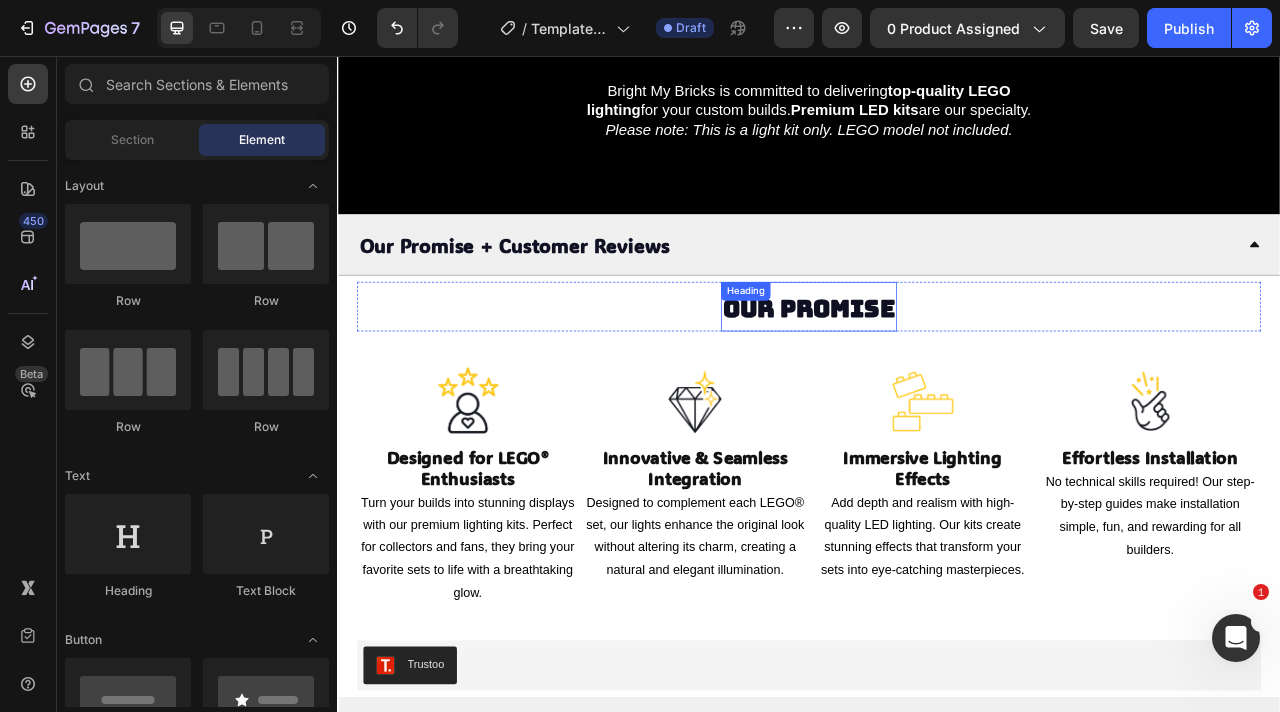 click on "Our Promise Heading" at bounding box center (937, 374) 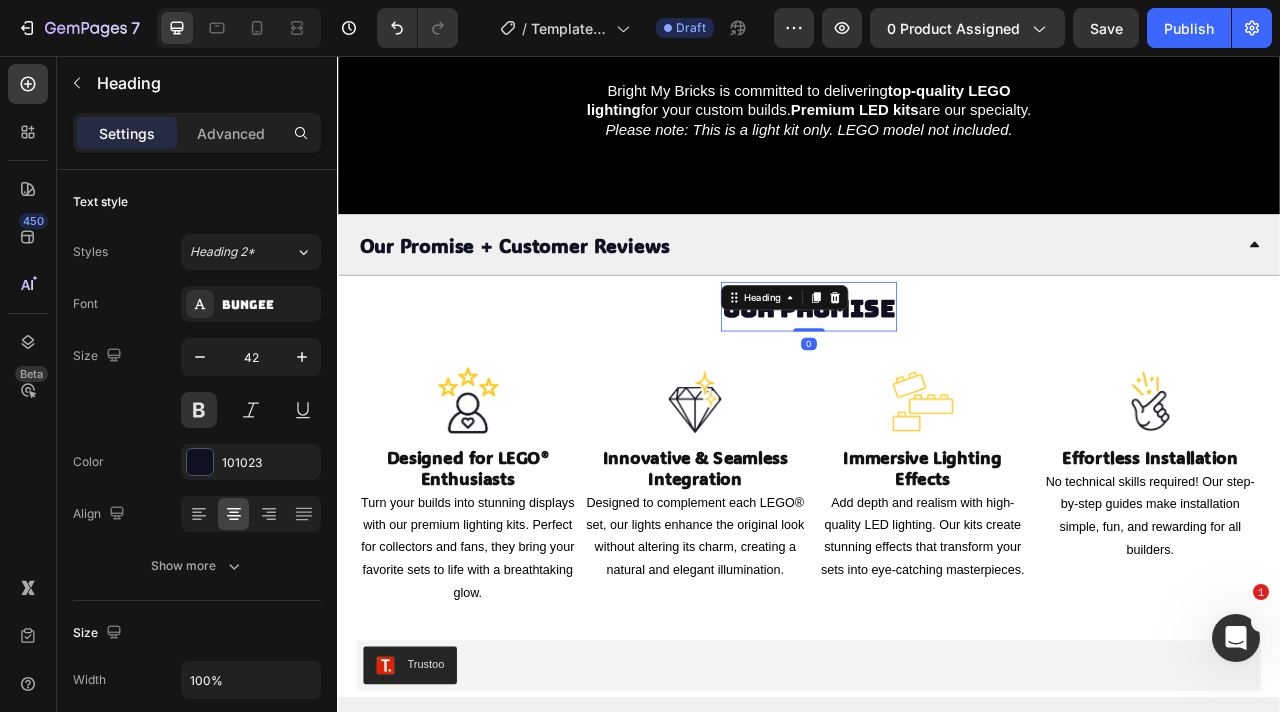 click on "Heading" at bounding box center [906, 363] 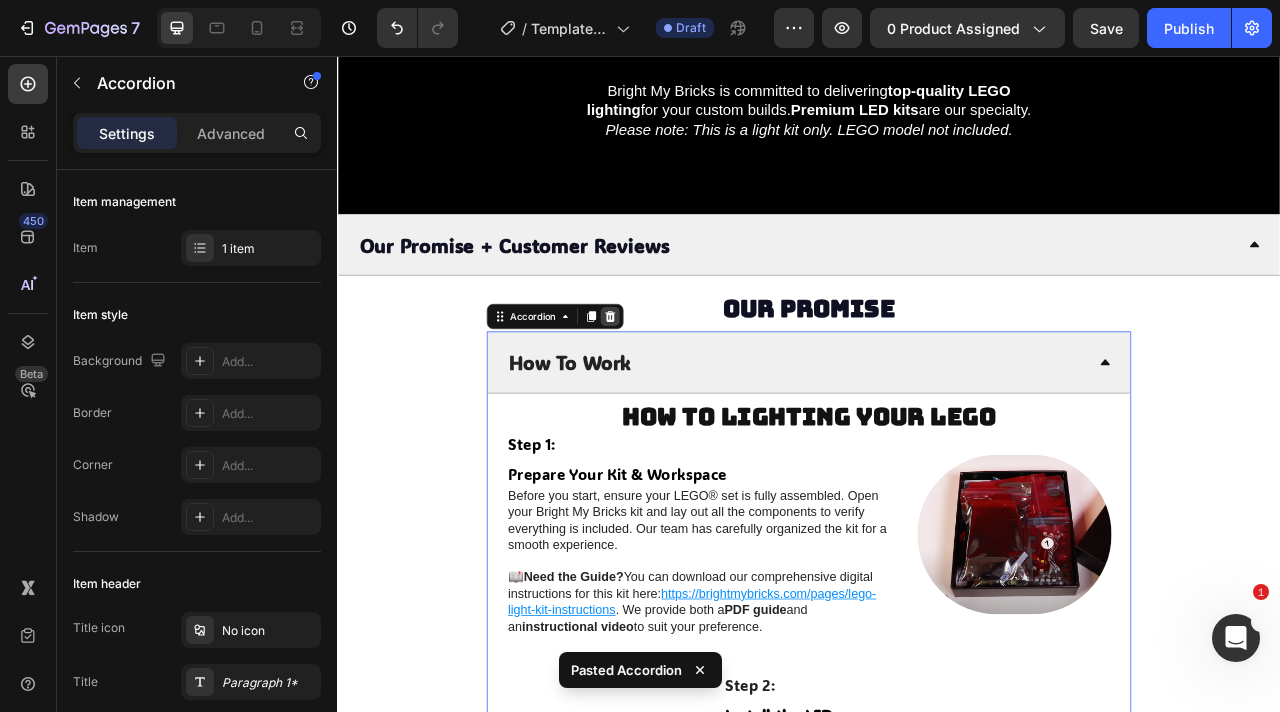 click 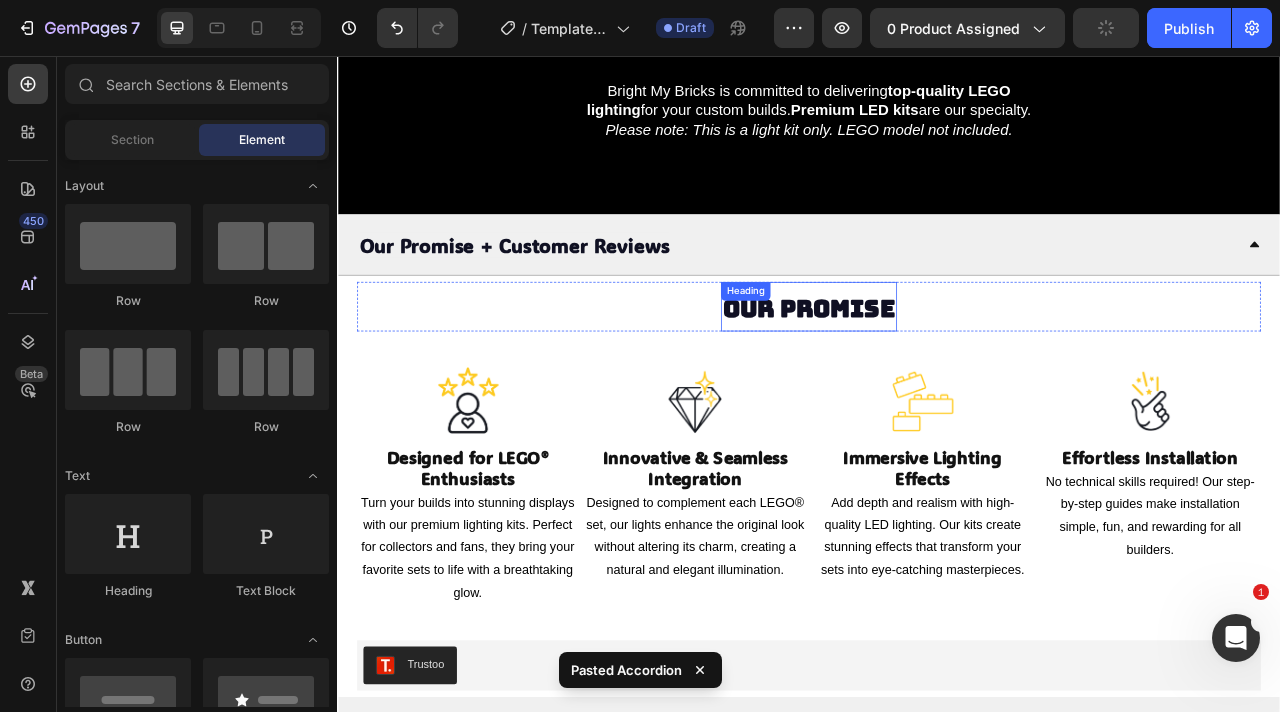 click on "Our Promise Heading" at bounding box center (937, 374) 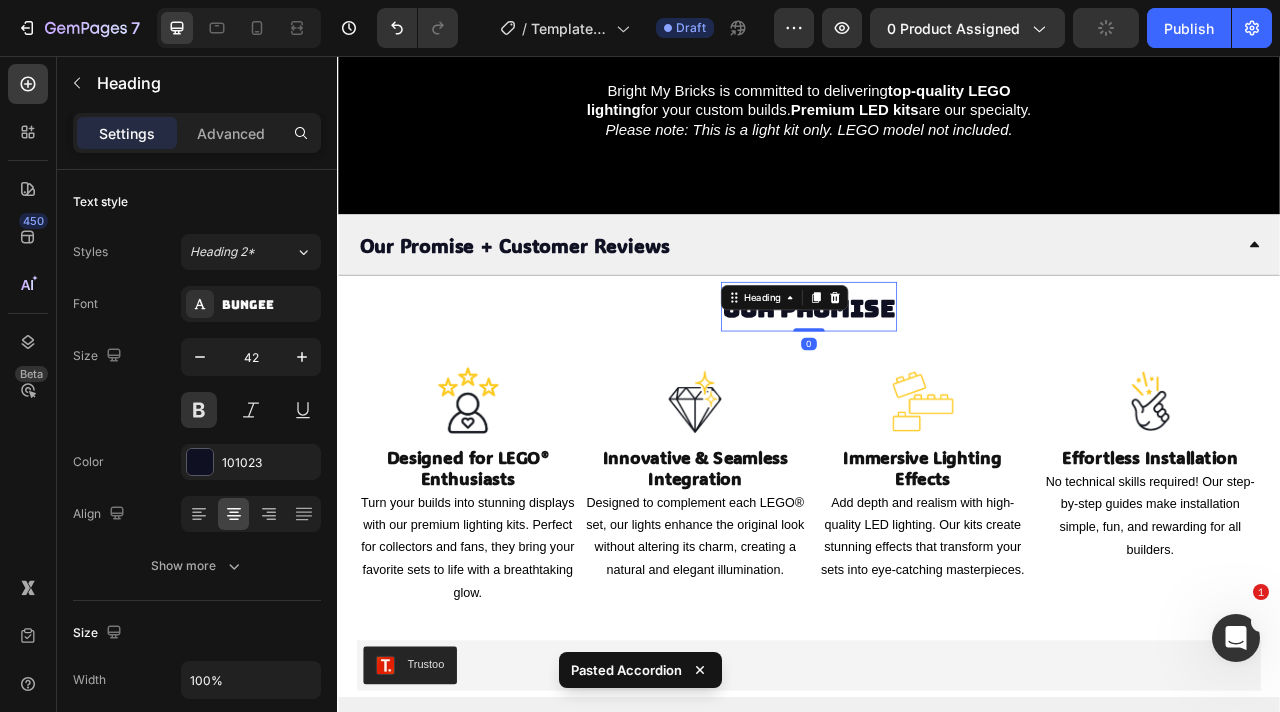 click on "Heading" at bounding box center [906, 363] 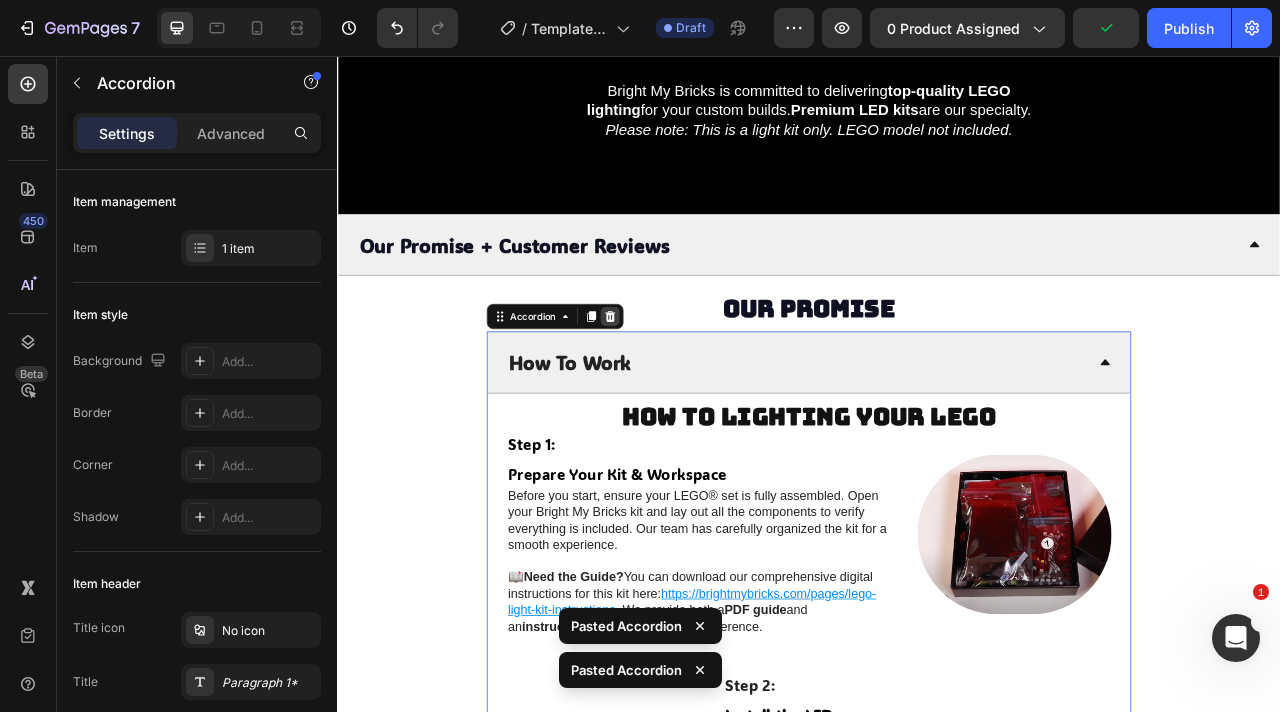 click 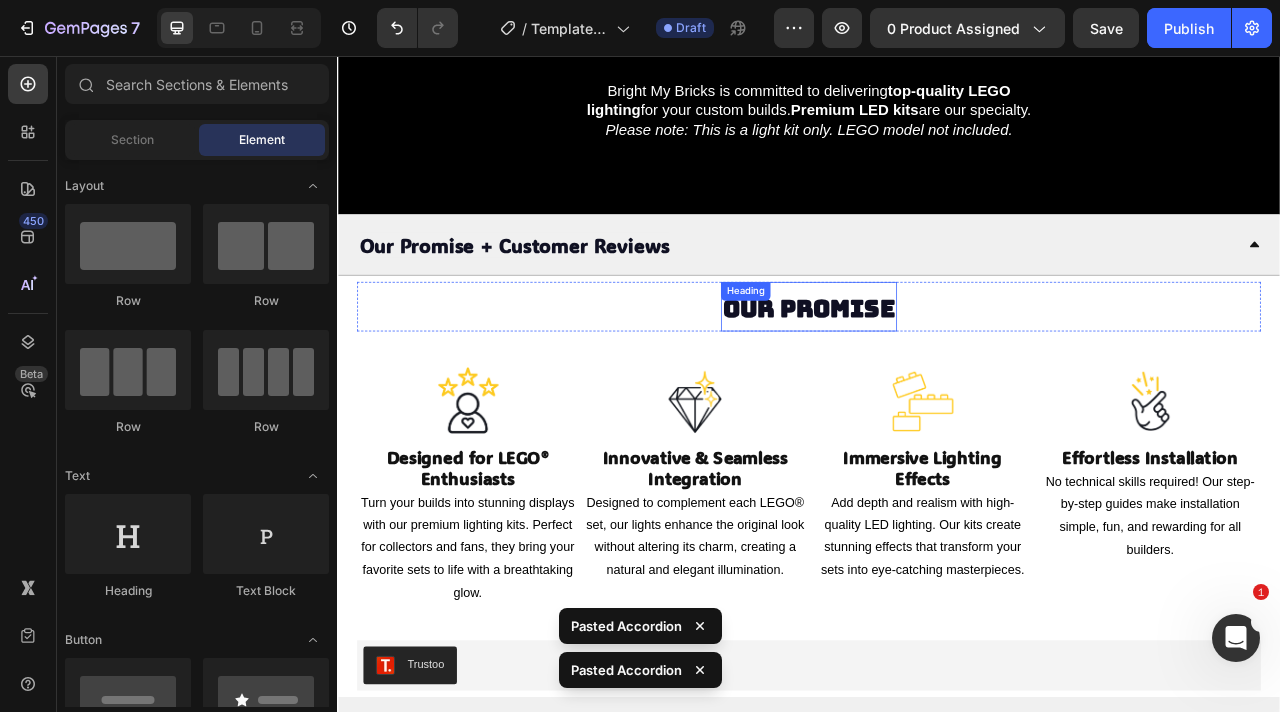click on "Our Promise" at bounding box center [937, 376] 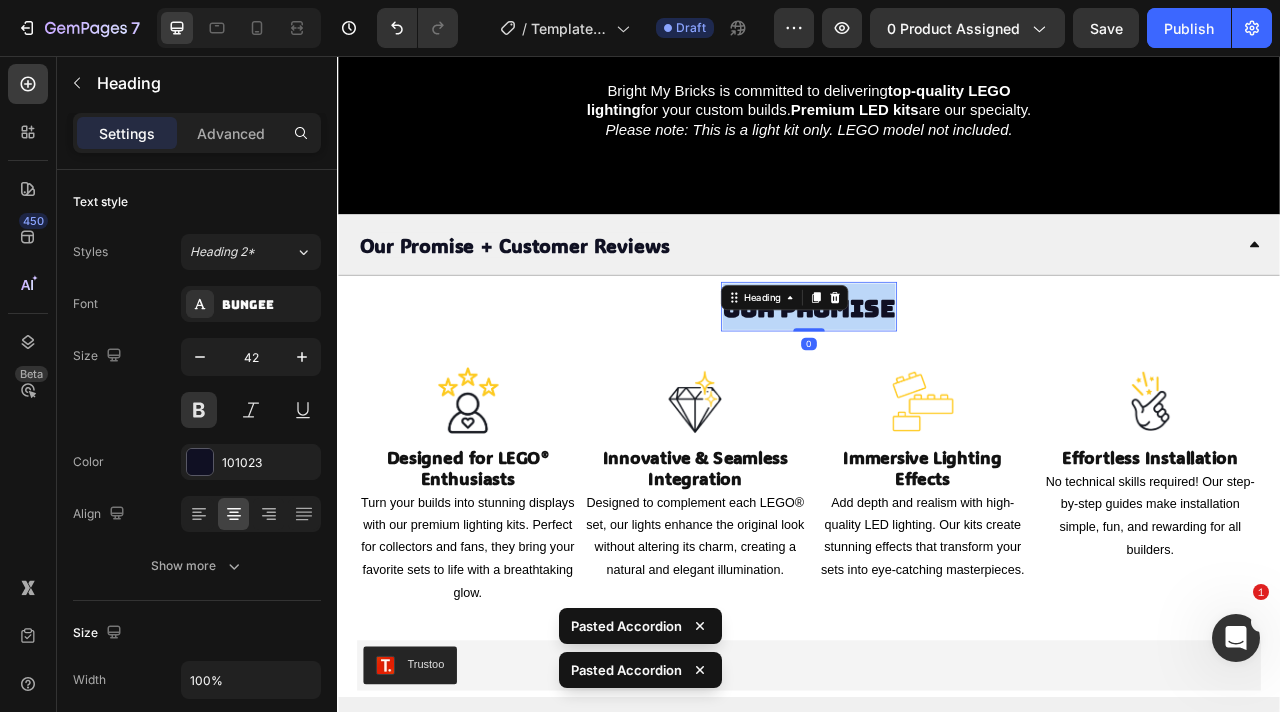 click on "Our Promise" at bounding box center [937, 376] 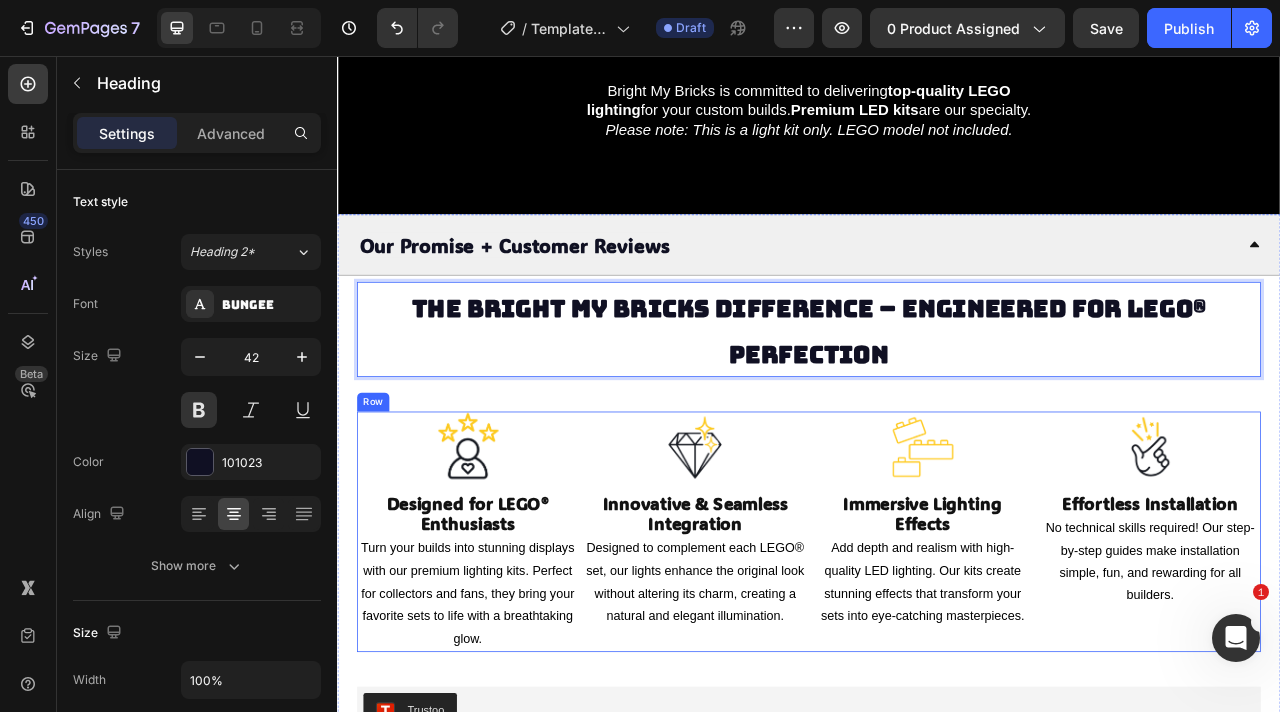 click on "Image Designed for LEGO® Enthusiasts Heading Turn your builds into stunning displays with our premium lighting kits. Perfect for collectors and fans, they bring your favorite sets to life with a breathtaking glow. Text Block Image Innovative & Seamless Integration Heading Designed to complement each LEGO® set, our lights enhance the original look without altering its charm, creating a natural and elegant illumination. Text Block Image Immersive Lighting Effects Heading Add depth and realism with high-quality LED lighting. Our kits create stunning effects that transform your sets into eye-catching masterpieces. Text Block Image Effortless Installation  Heading No technical skills required! Our step-by-step guides make installation simple, fun, and rewarding for all builders. Text Block Row" at bounding box center [937, 661] 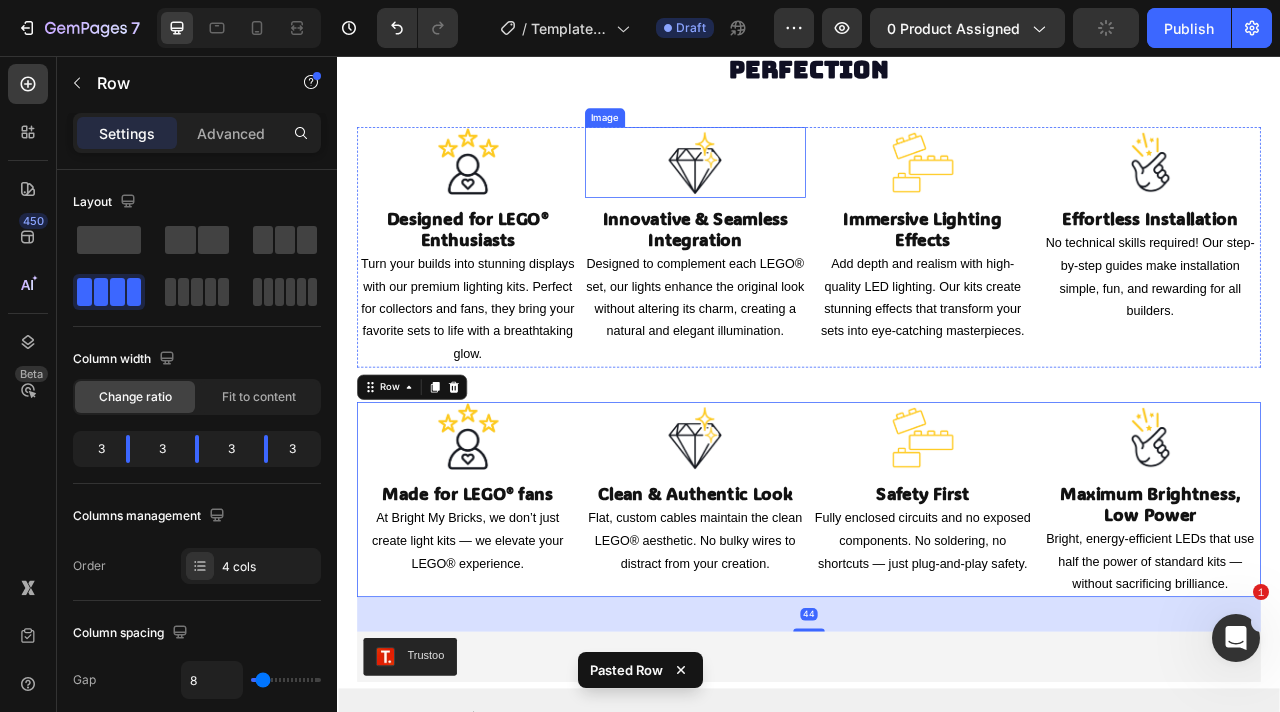 scroll, scrollTop: 4226, scrollLeft: 0, axis: vertical 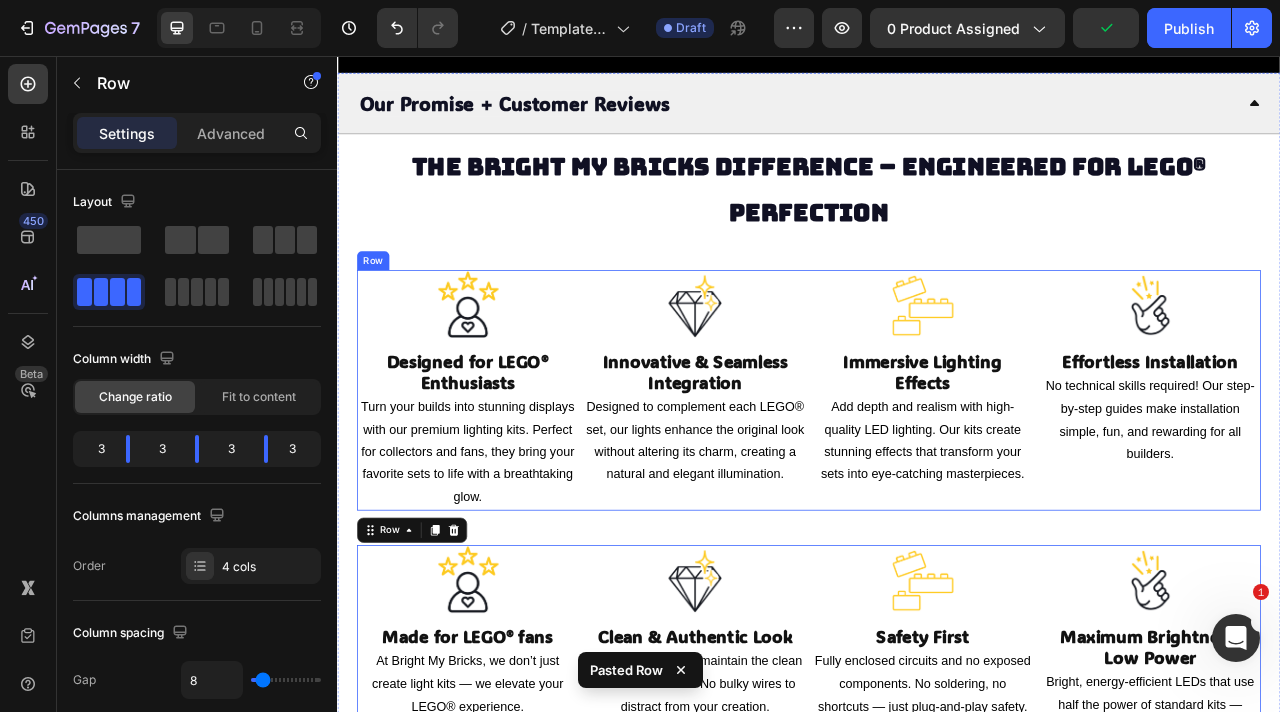 click on "Image Designed for LEGO® Enthusiasts Heading Turn your builds into stunning displays with our premium lighting kits. Perfect for collectors and fans, they bring your favorite sets to life with a breathtaking glow. Text Block Image Innovative & Seamless Integration Heading Designed to complement each LEGO® set, our lights enhance the original look without altering its charm, creating a natural and elegant illumination. Text Block Image Immersive Lighting Effects Heading Add depth and realism with high-quality LED lighting. Our kits create stunning effects that transform your sets into eye-catching masterpieces. Text Block Image Effortless Installation  Heading No technical skills required! Our step-by-step guides make installation simple, fun, and rewarding for all builders. Text Block Row" at bounding box center (937, 481) 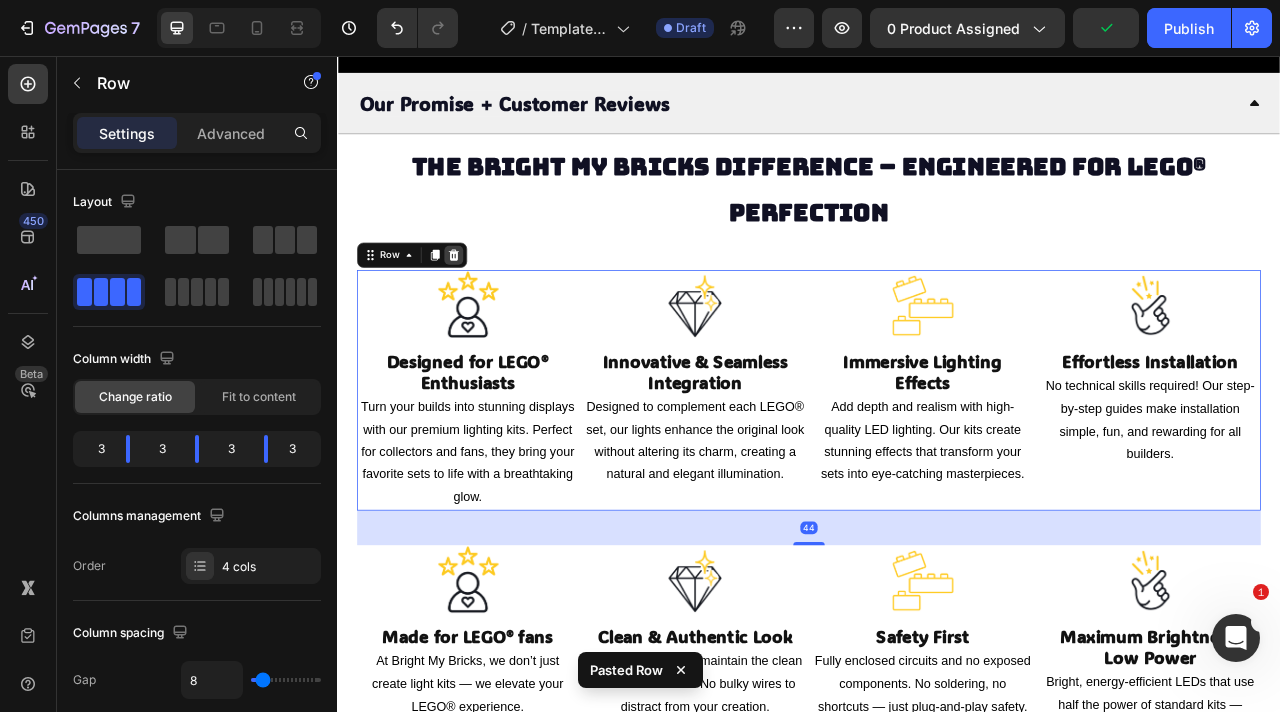 click at bounding box center [485, 309] 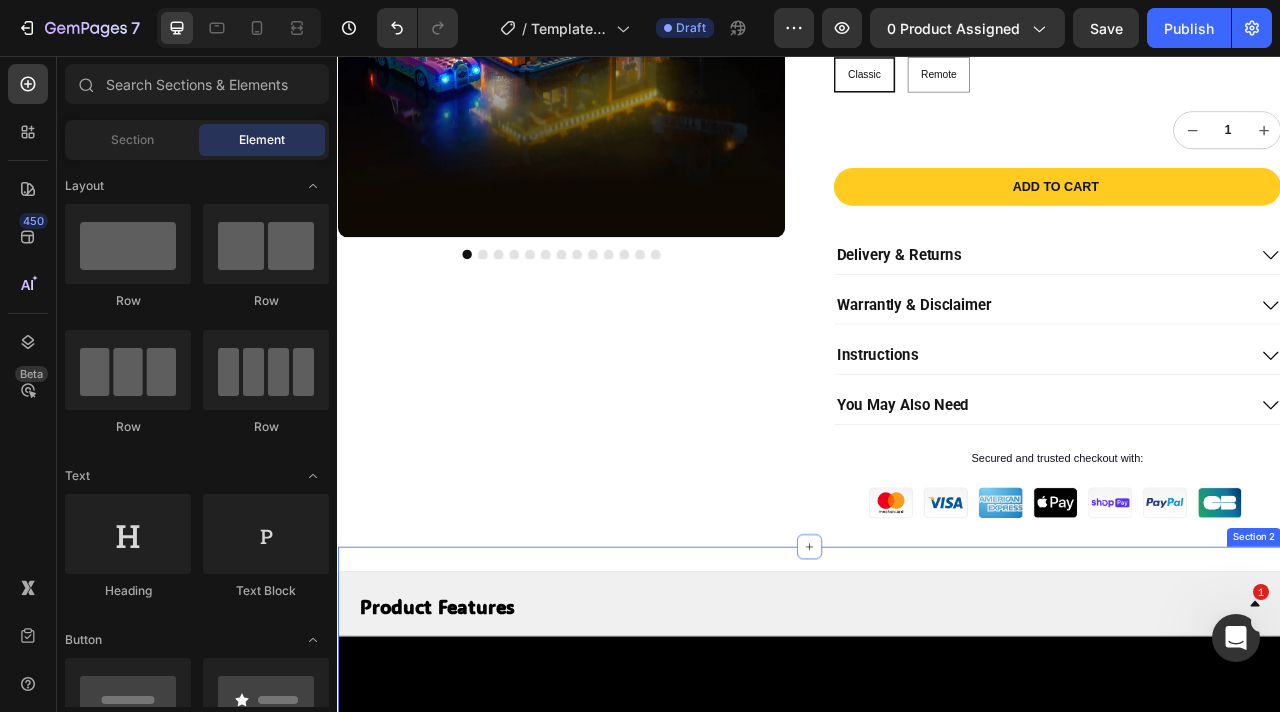 scroll, scrollTop: 356, scrollLeft: 0, axis: vertical 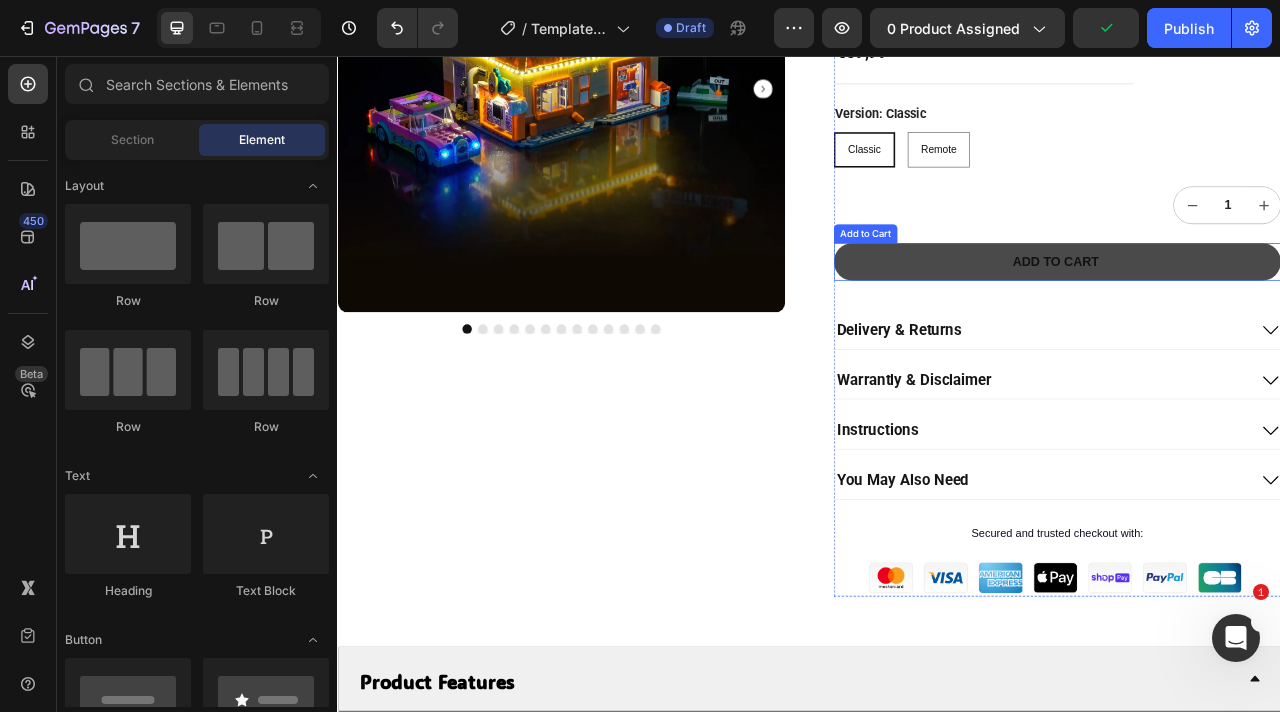 click on "Add to cart" at bounding box center (1252, 317) 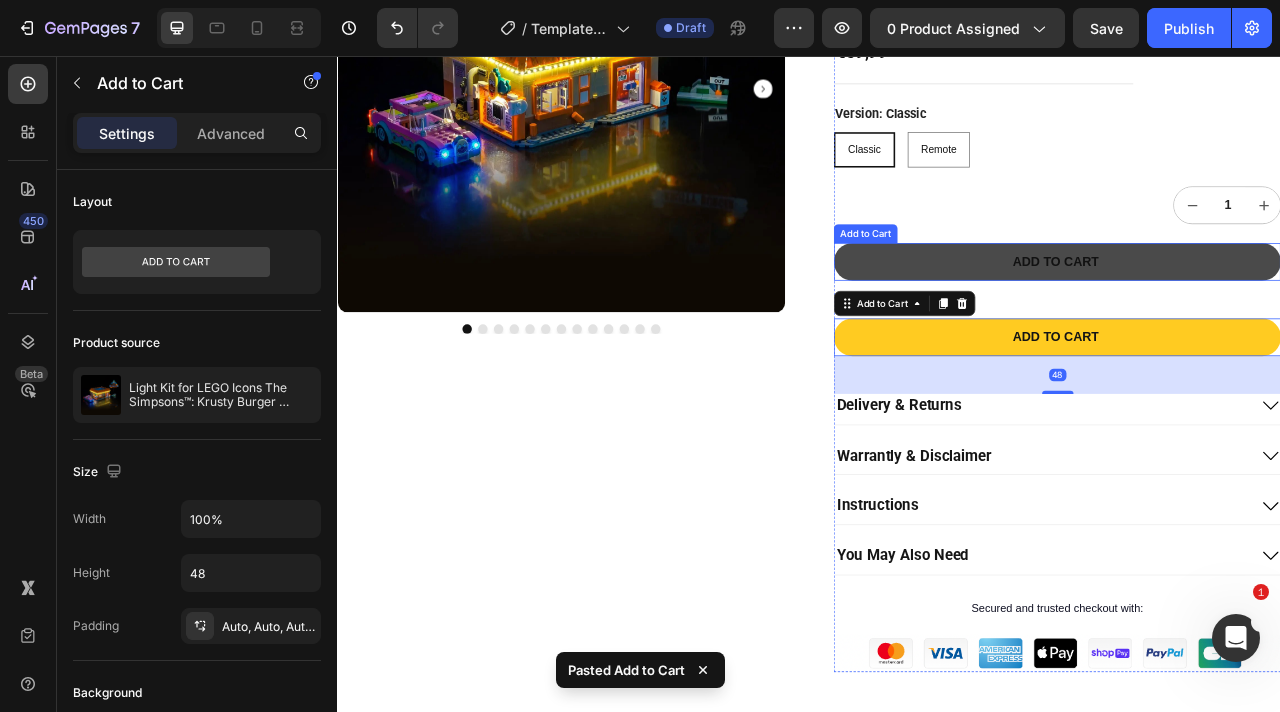 click on "Add to cart" at bounding box center [1252, 317] 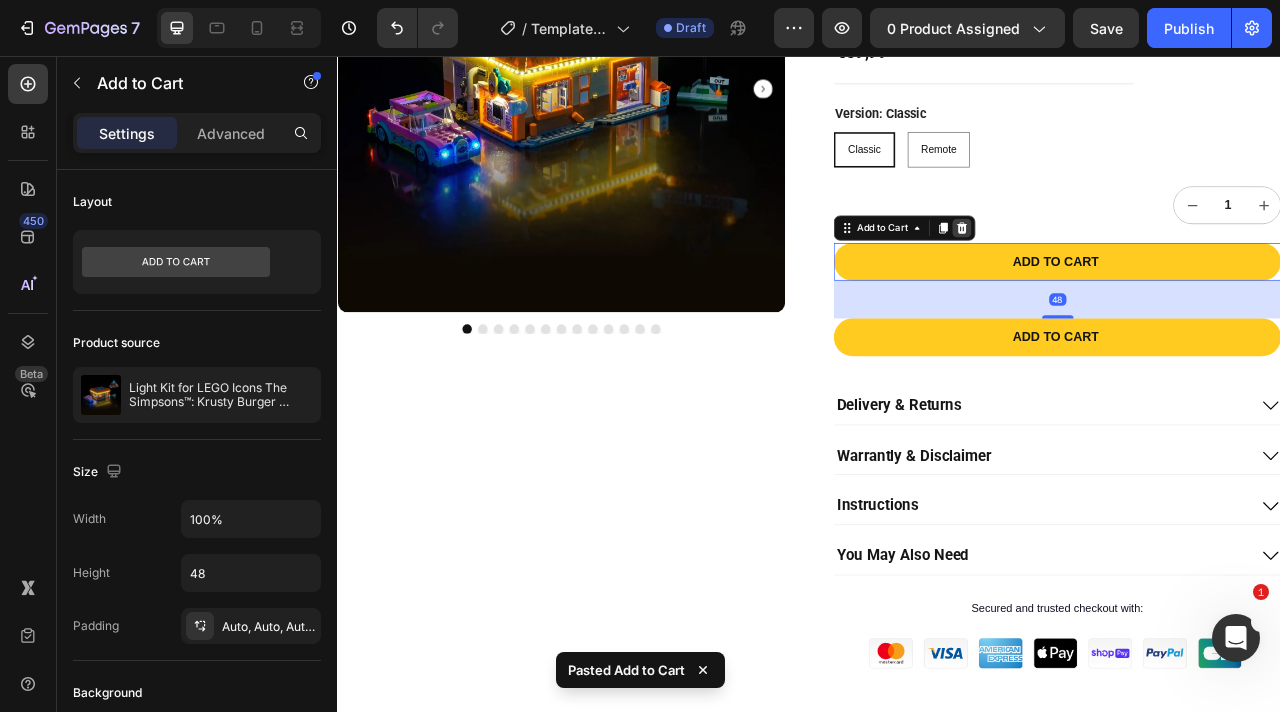 click 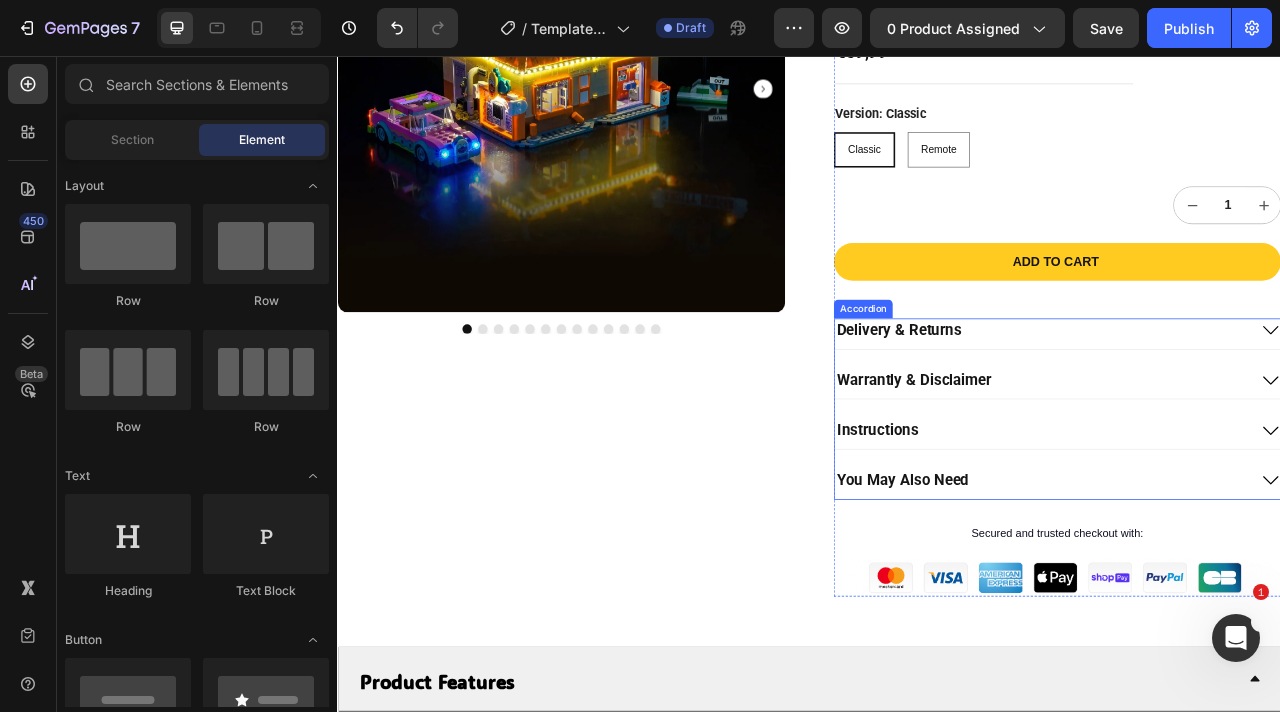 click on "Delivery & Returns" at bounding box center (1252, 408) 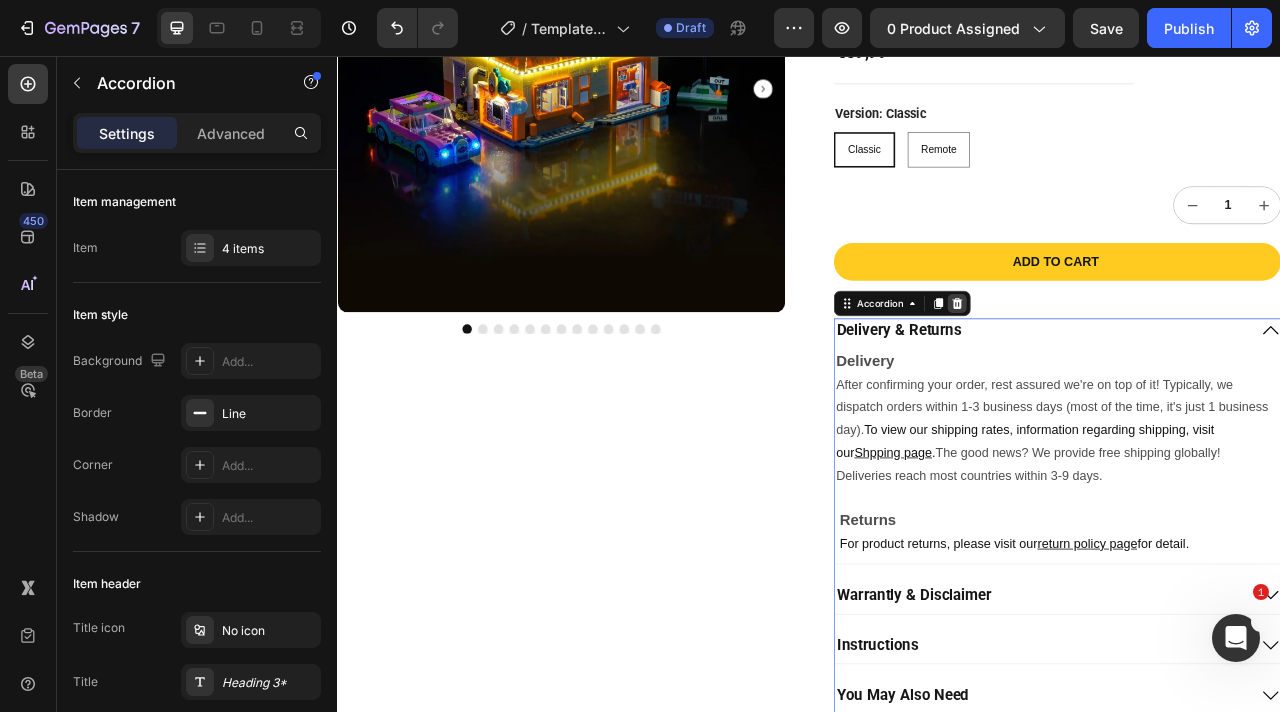 click 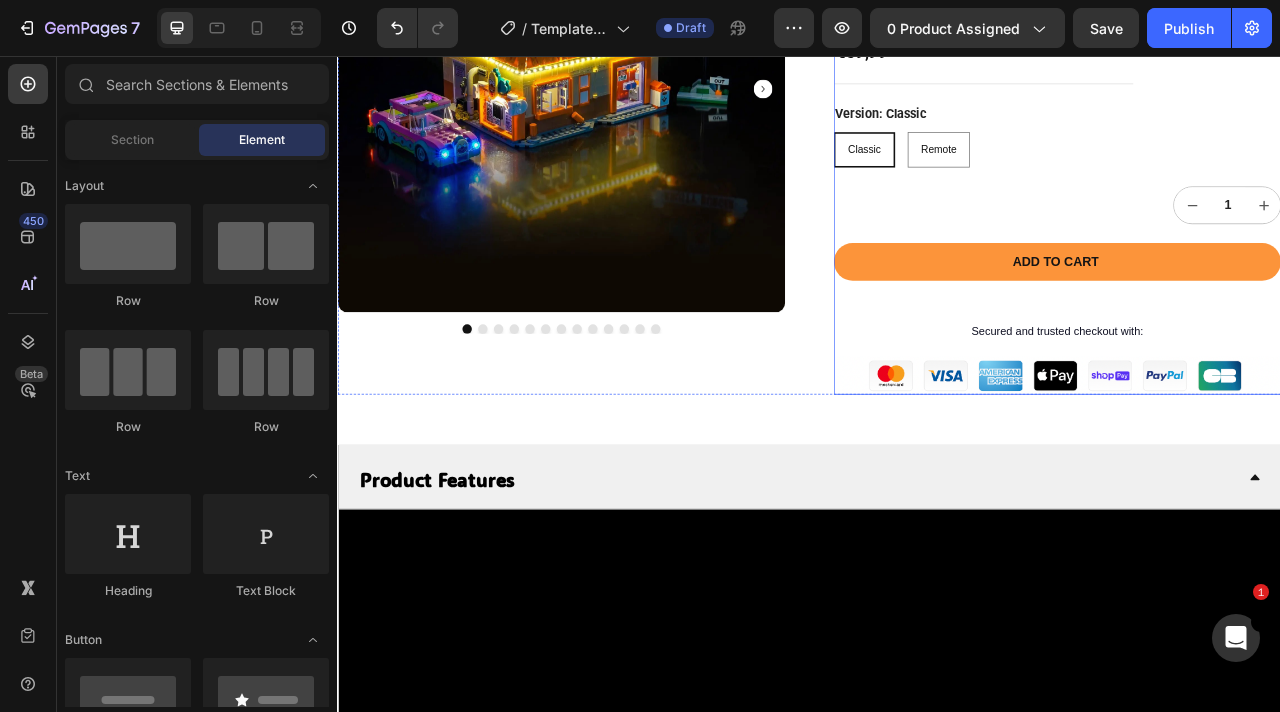 type 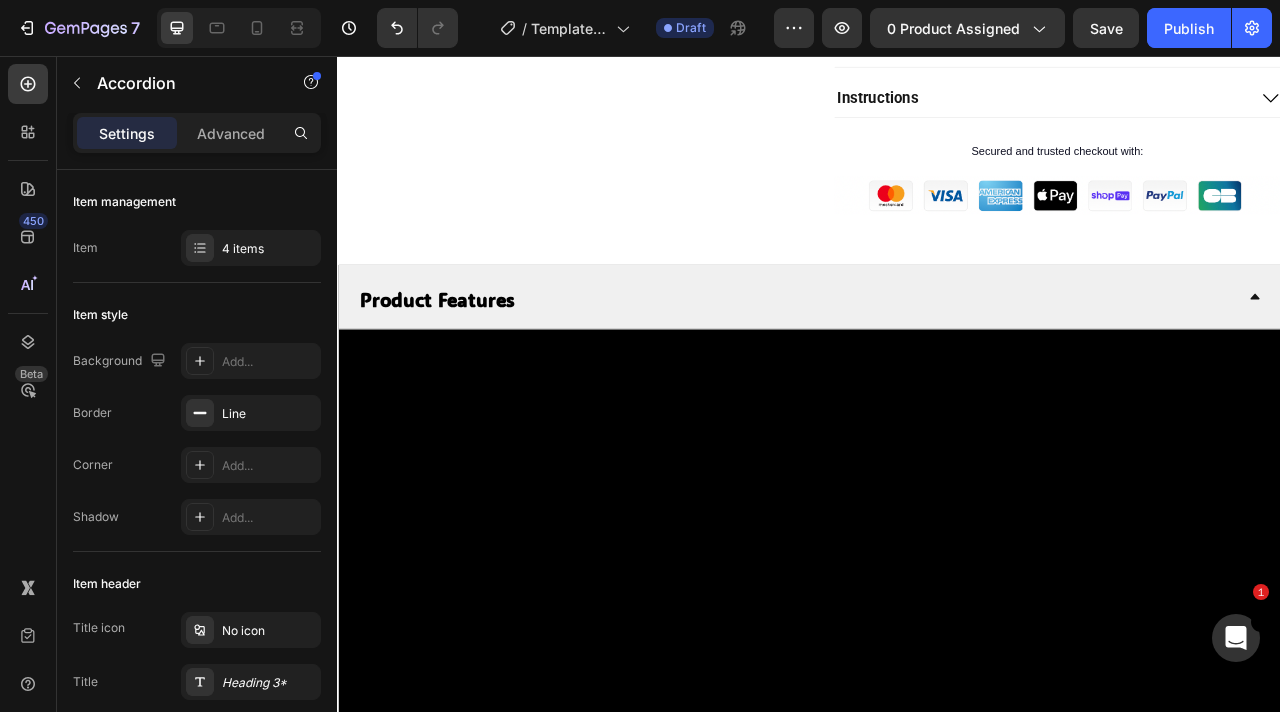 scroll, scrollTop: 833, scrollLeft: 0, axis: vertical 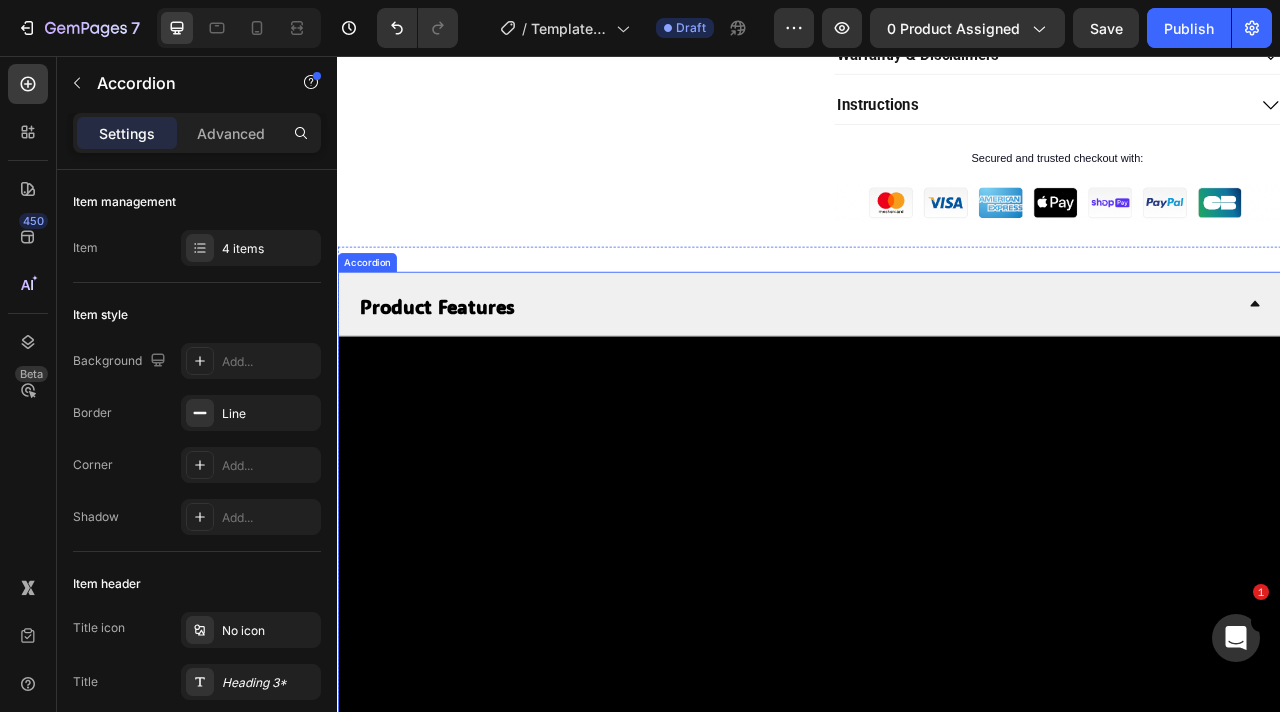 click on "Product Features" at bounding box center [463, 373] 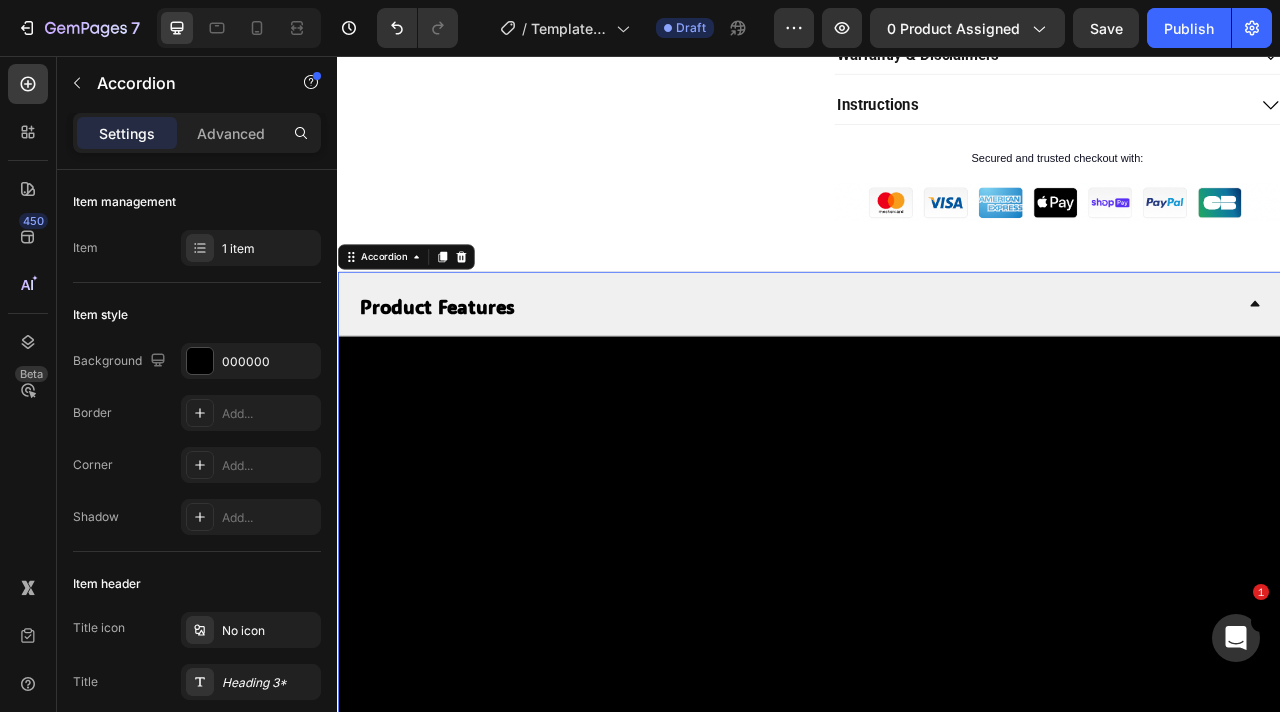 click on "Product Features" at bounding box center [463, 373] 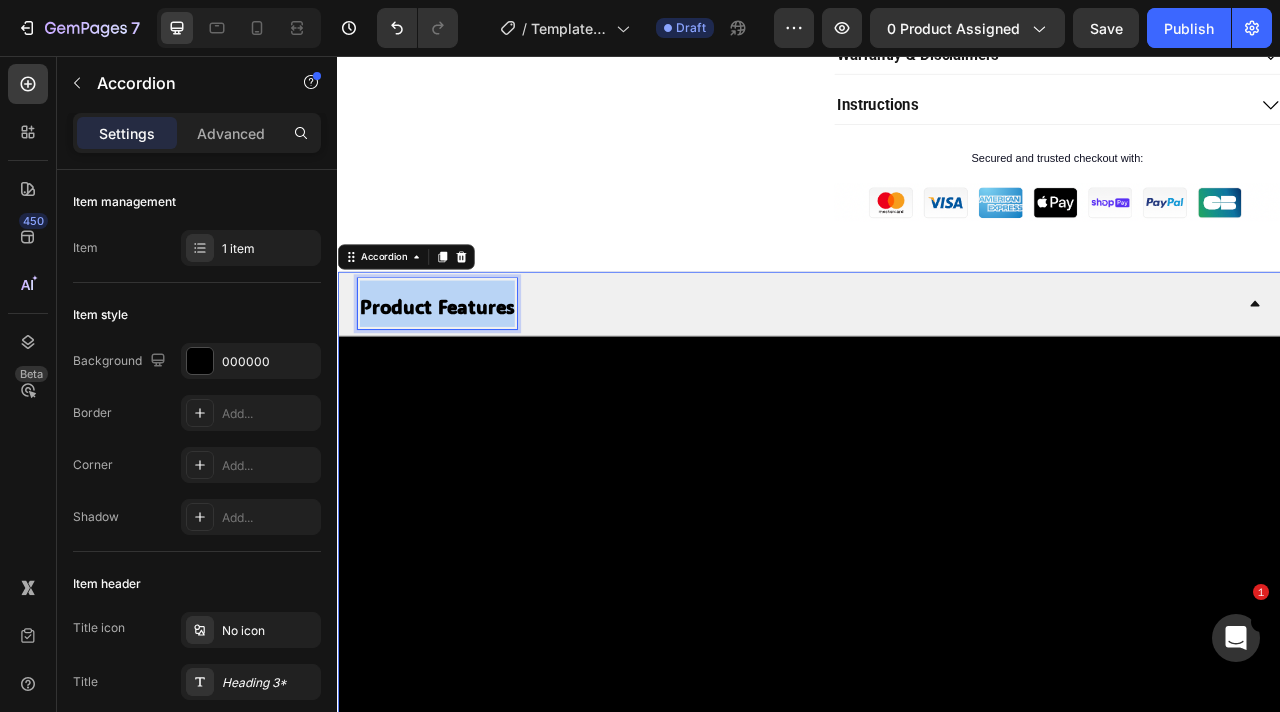 click on "Product Features" at bounding box center (463, 373) 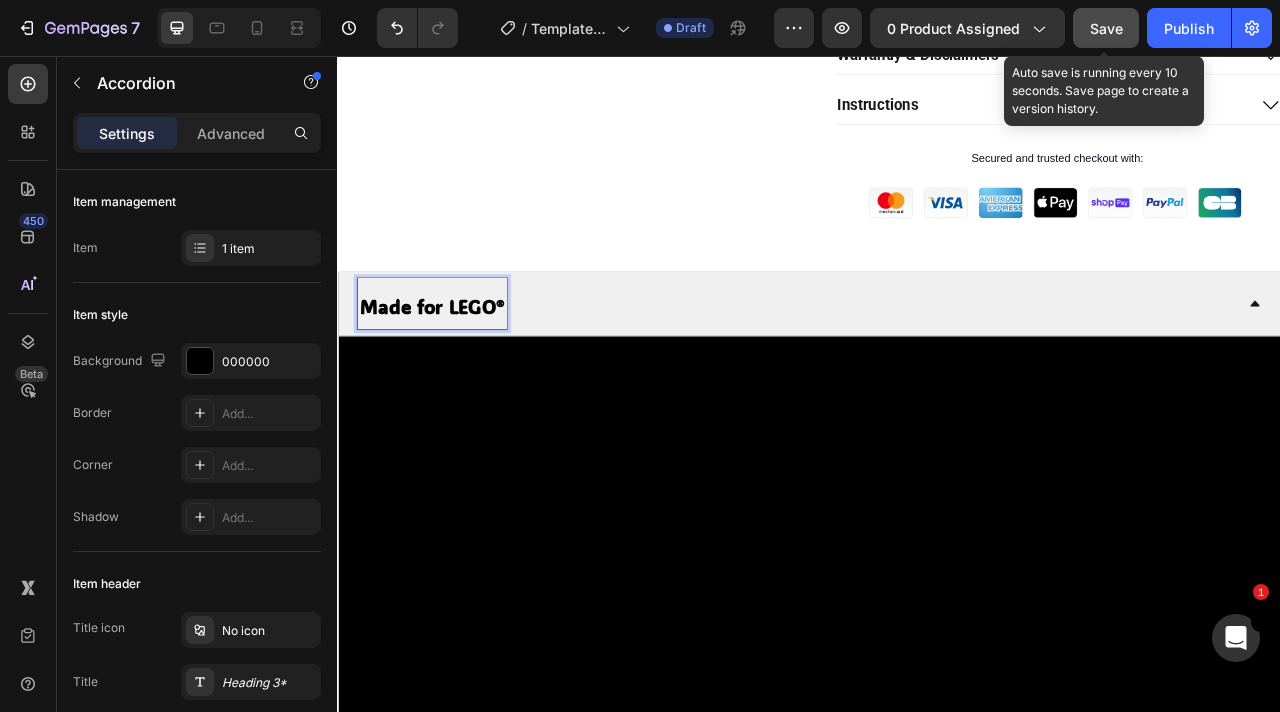 click on "Save" at bounding box center (1106, 28) 